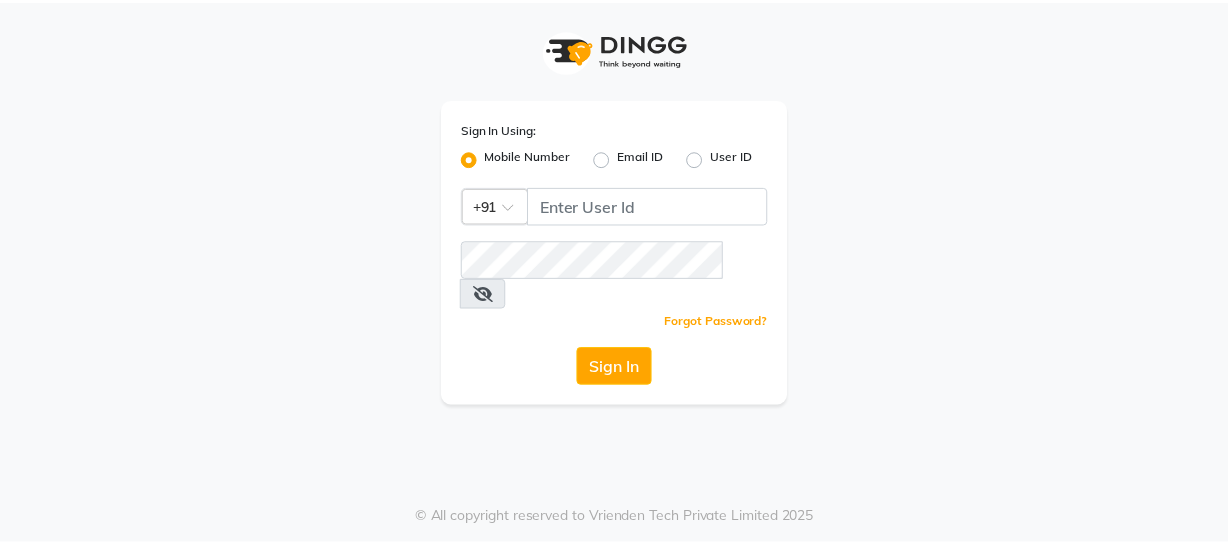 scroll, scrollTop: 0, scrollLeft: 0, axis: both 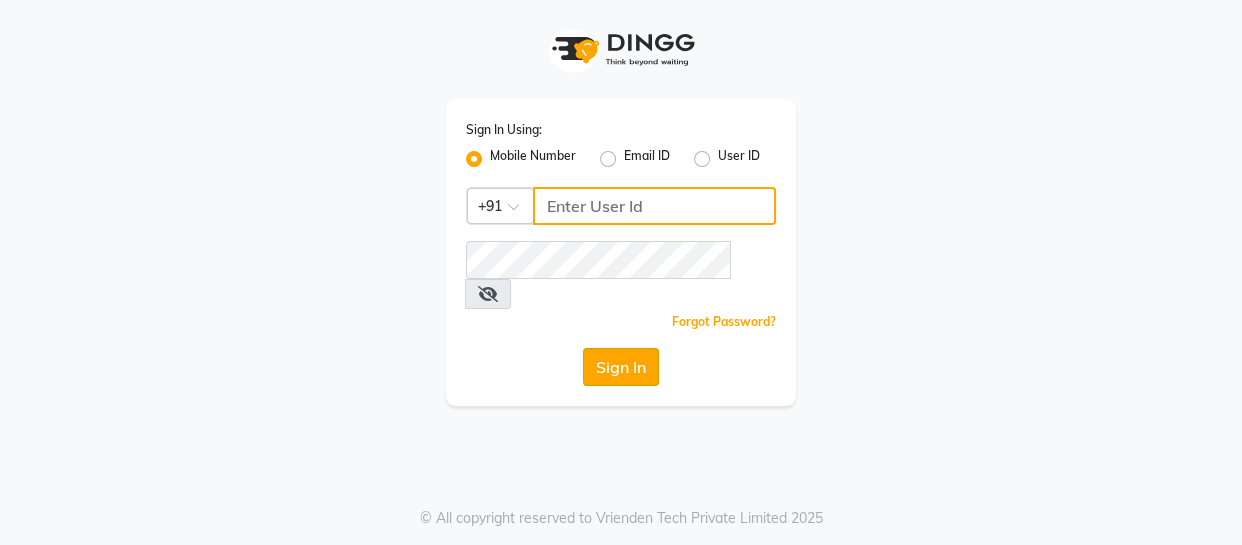 type on "7078224660" 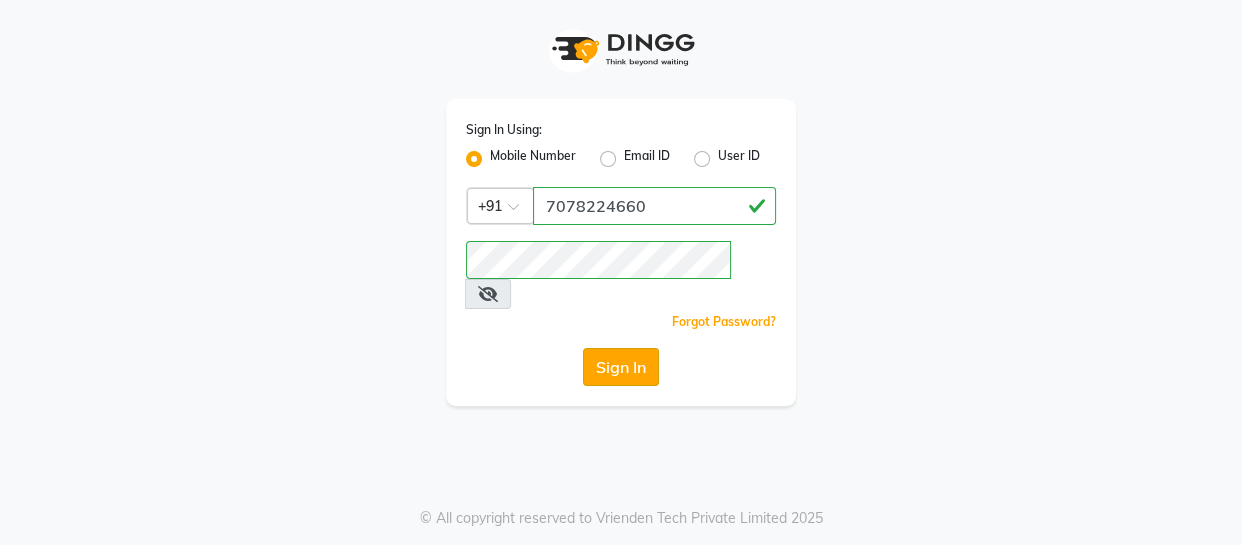 click on "Sign In" 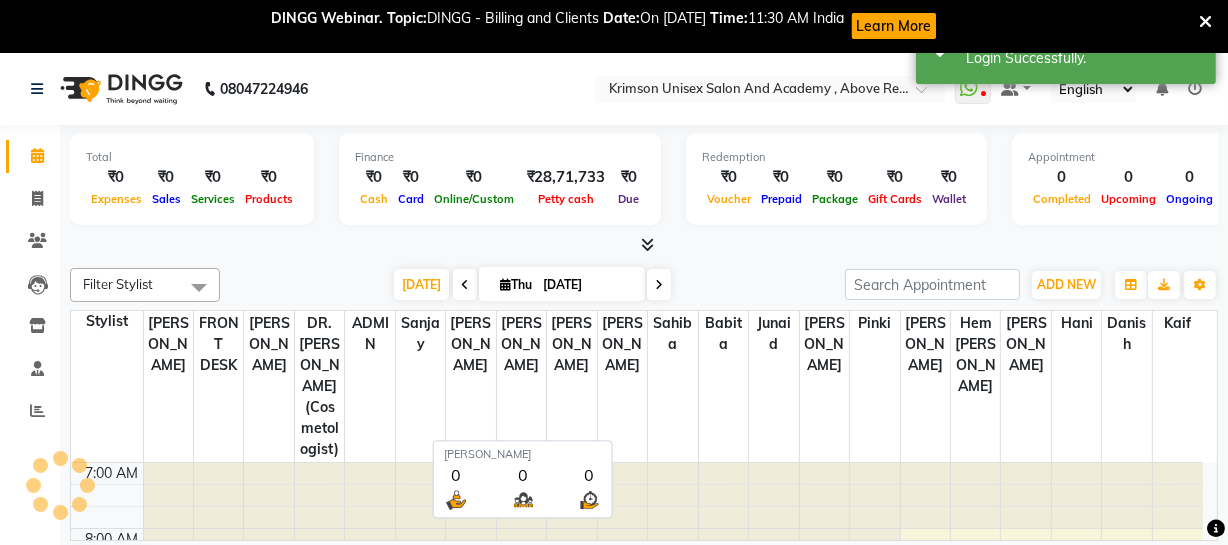 scroll, scrollTop: 0, scrollLeft: 0, axis: both 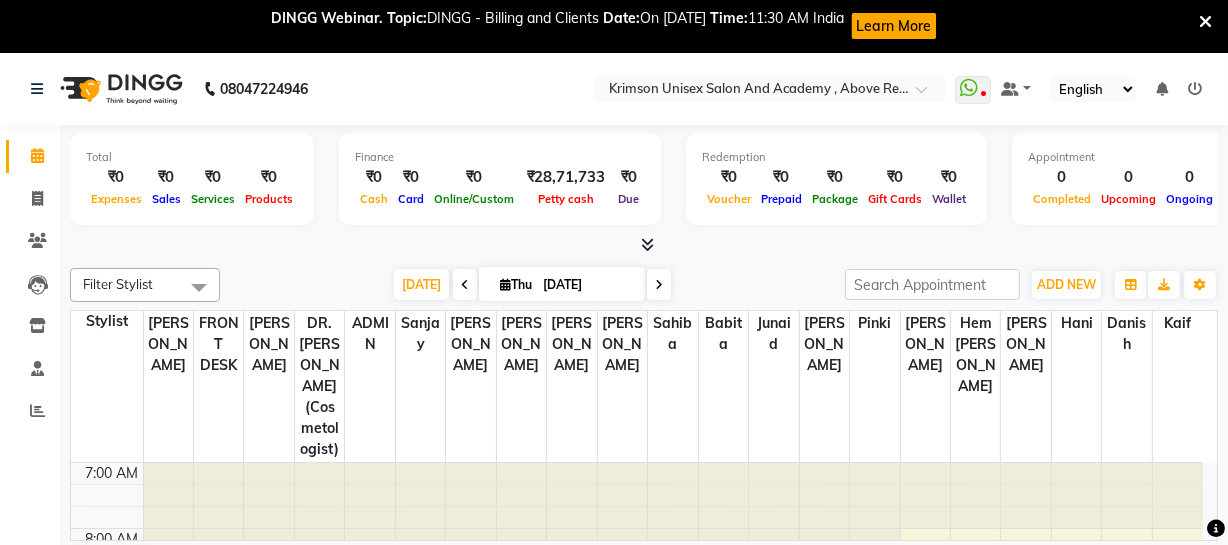 click at bounding box center [1205, 22] 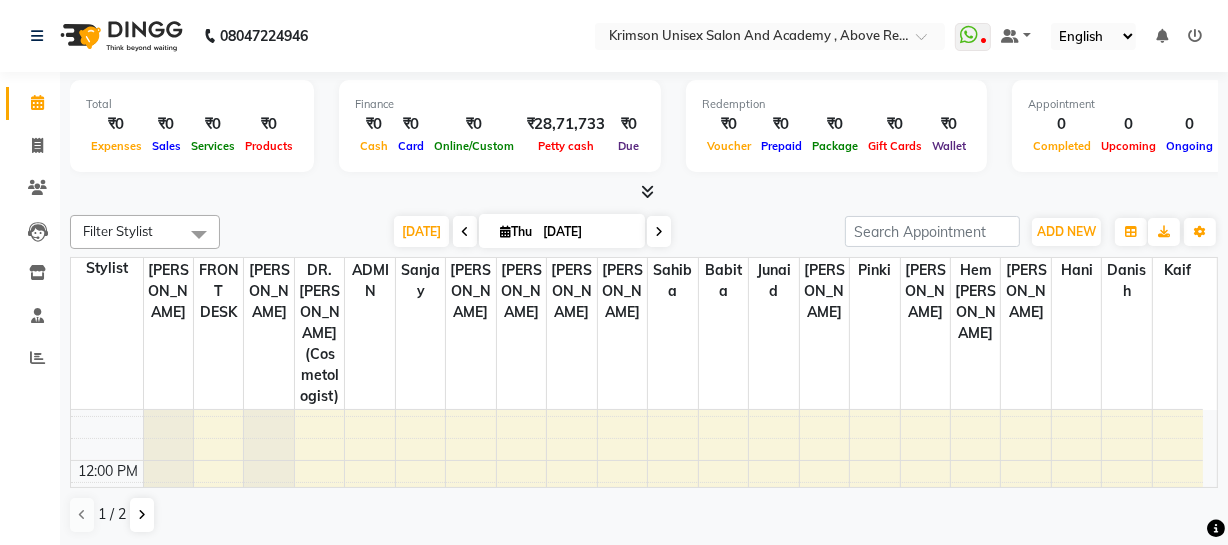 scroll, scrollTop: 280, scrollLeft: 0, axis: vertical 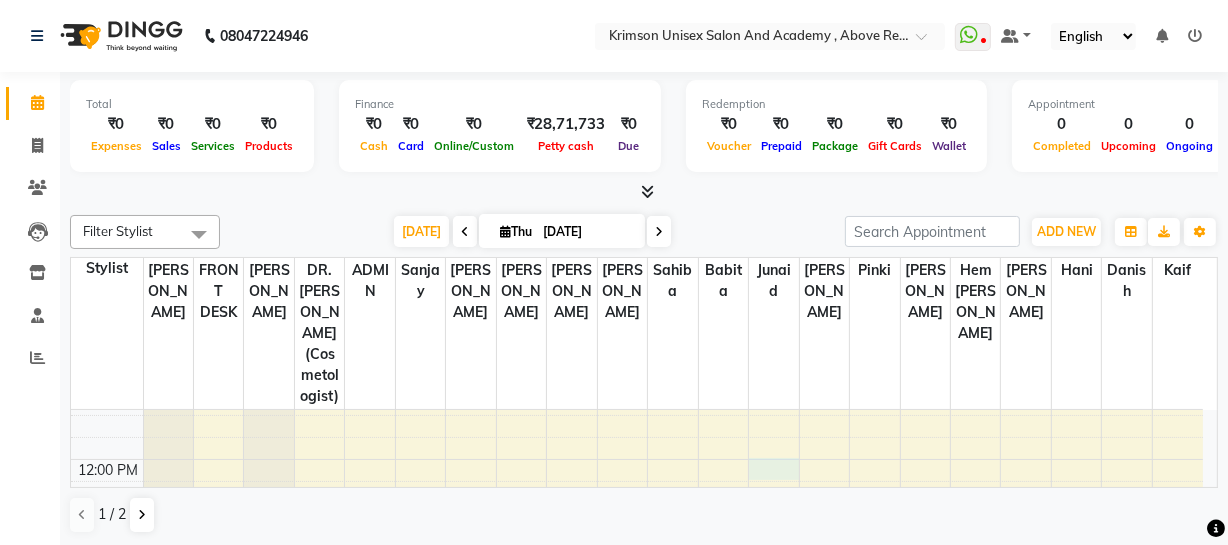 click on "7:00 AM 8:00 AM 9:00 AM 10:00 AM 11:00 AM 12:00 PM 1:00 PM 2:00 PM 3:00 PM 4:00 PM 5:00 PM 6:00 PM 7:00 PM 8:00 PM 9:00 PM" at bounding box center (637, 624) 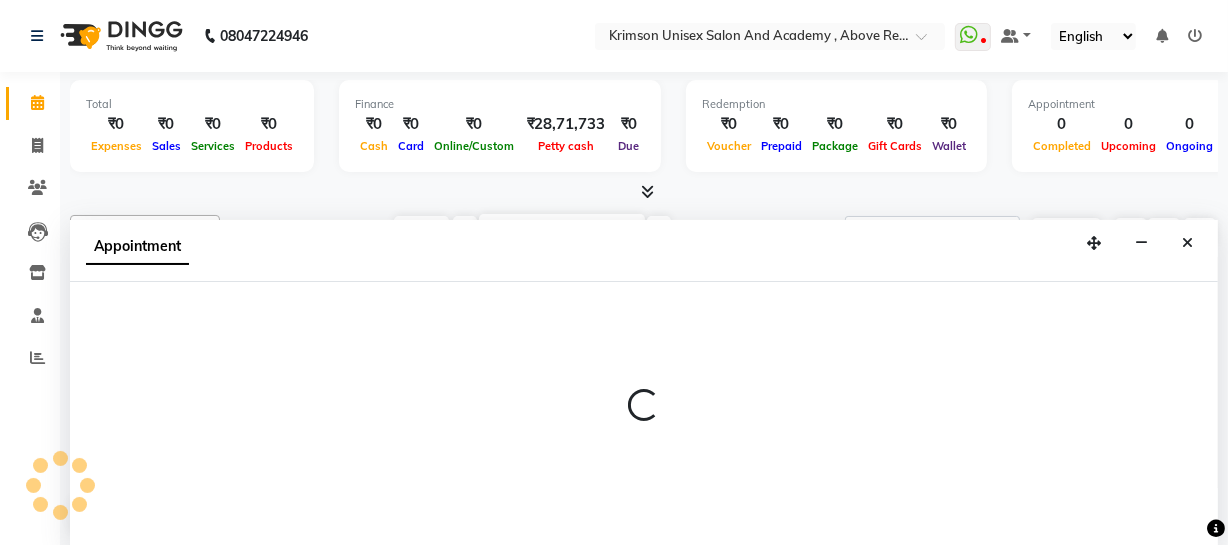scroll, scrollTop: 1, scrollLeft: 0, axis: vertical 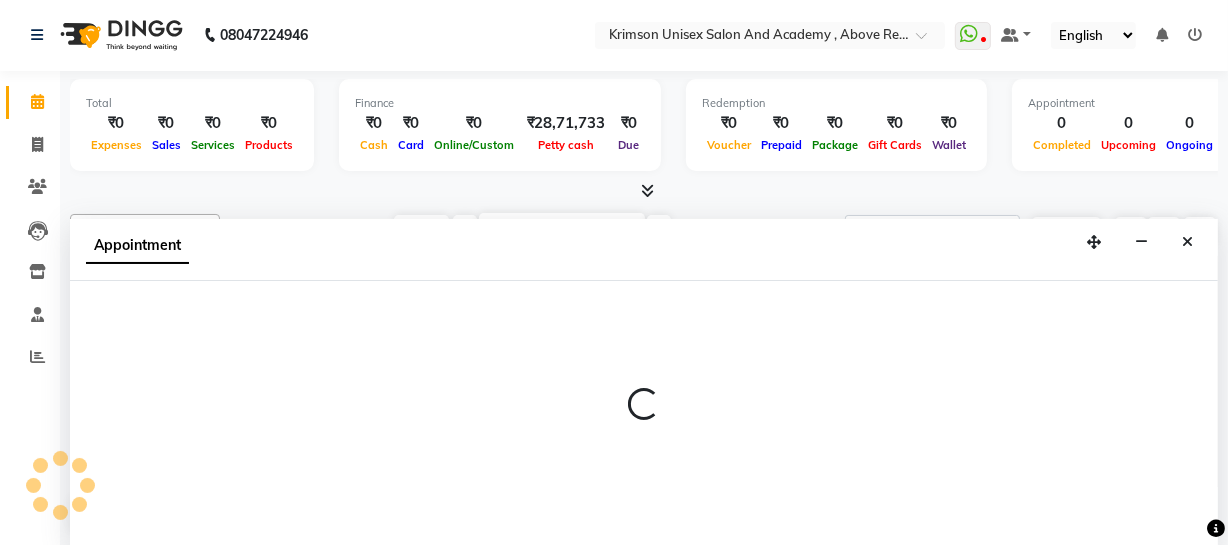 select on "61686" 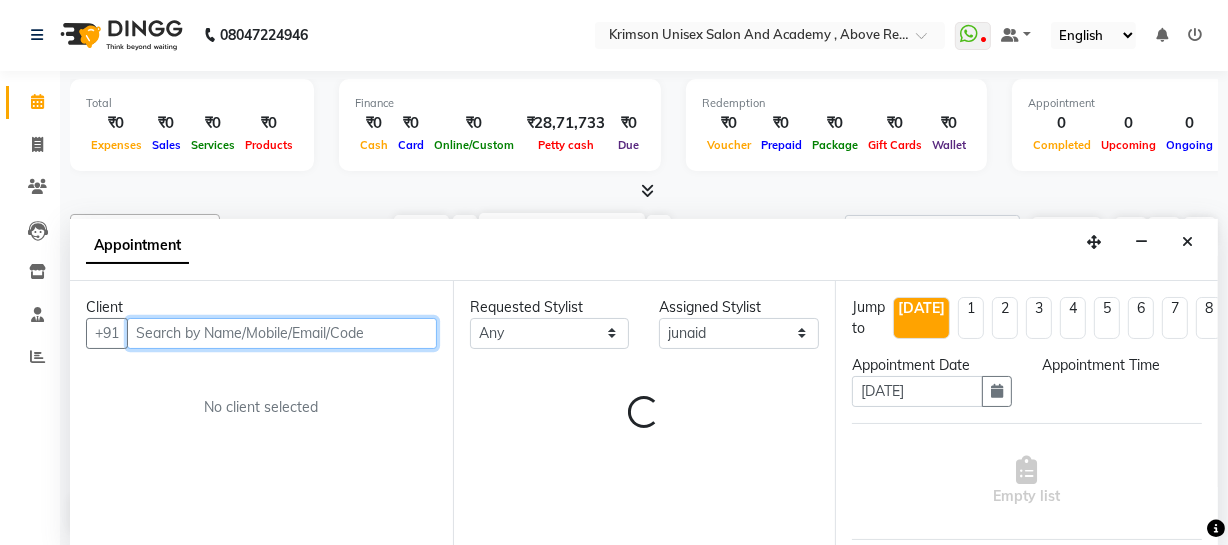 select on "720" 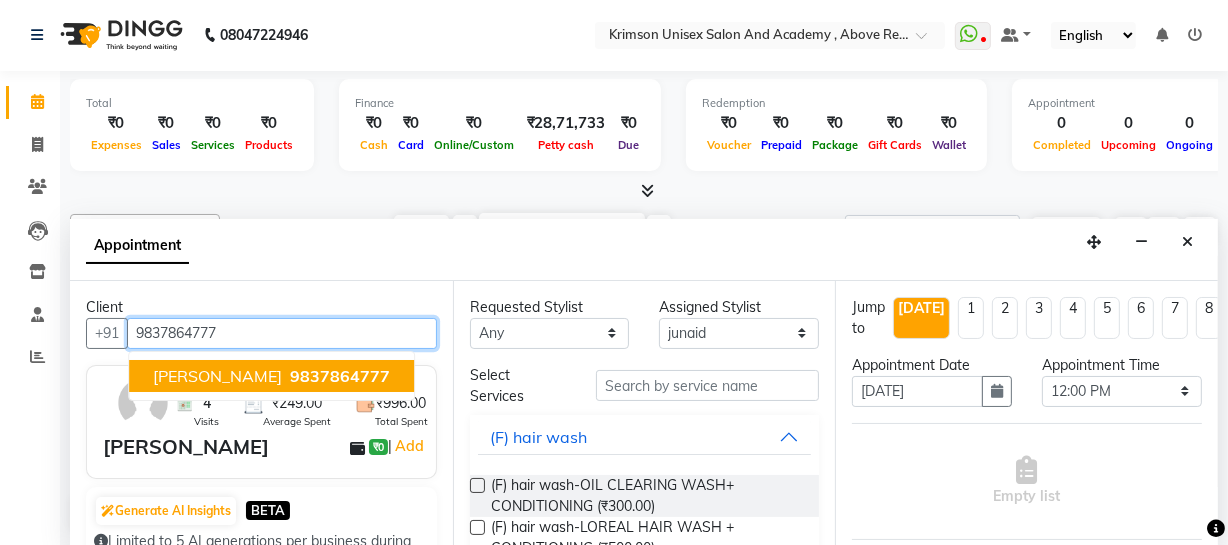 click on "9837864777" at bounding box center [340, 376] 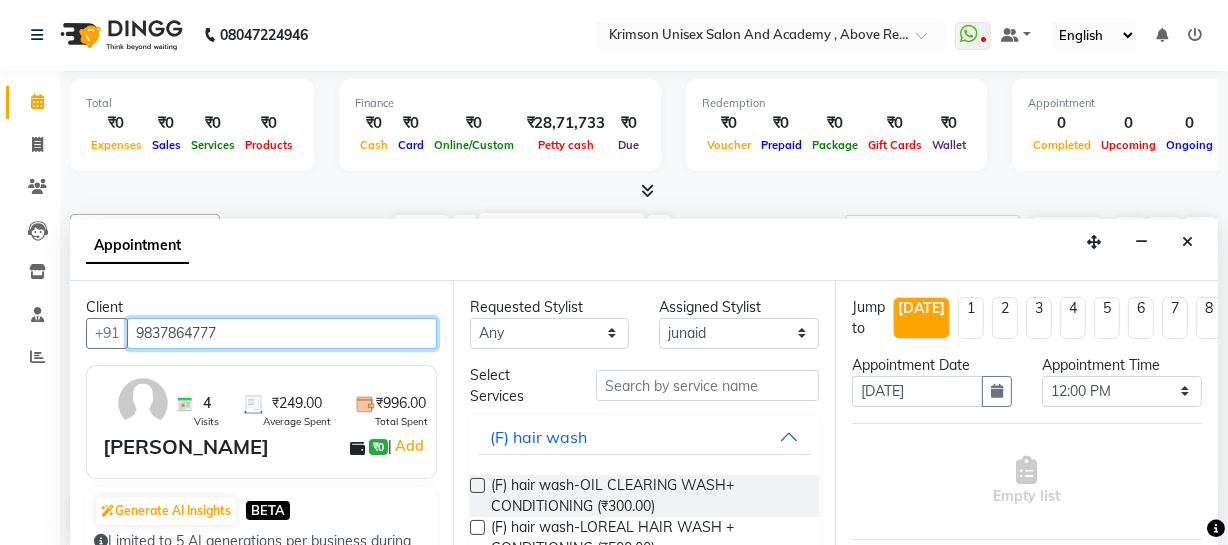 type on "9837864777" 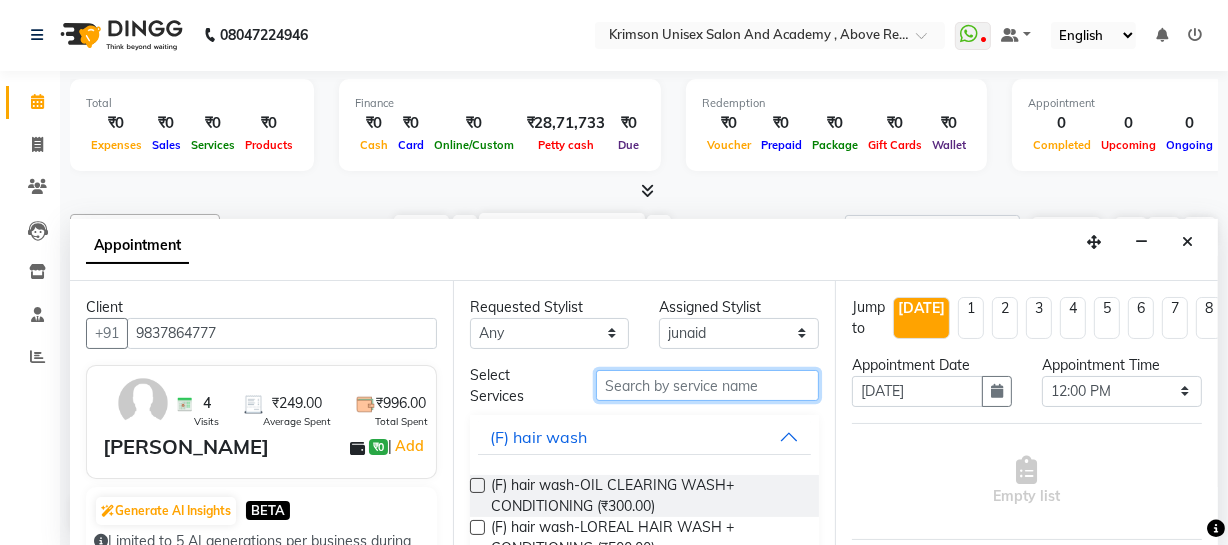 click at bounding box center (707, 385) 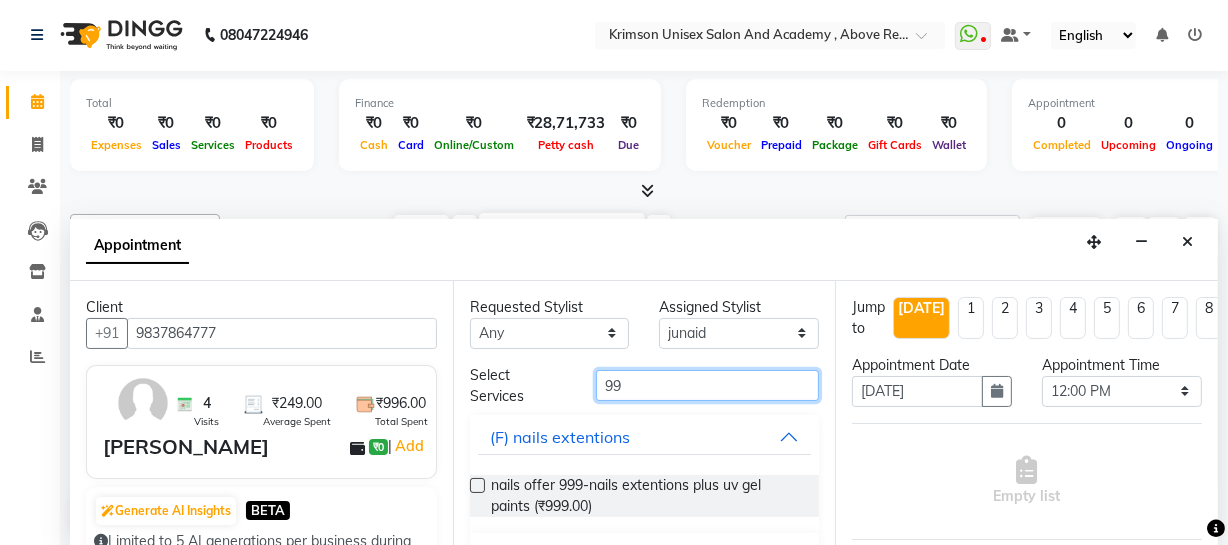 scroll, scrollTop: 134, scrollLeft: 0, axis: vertical 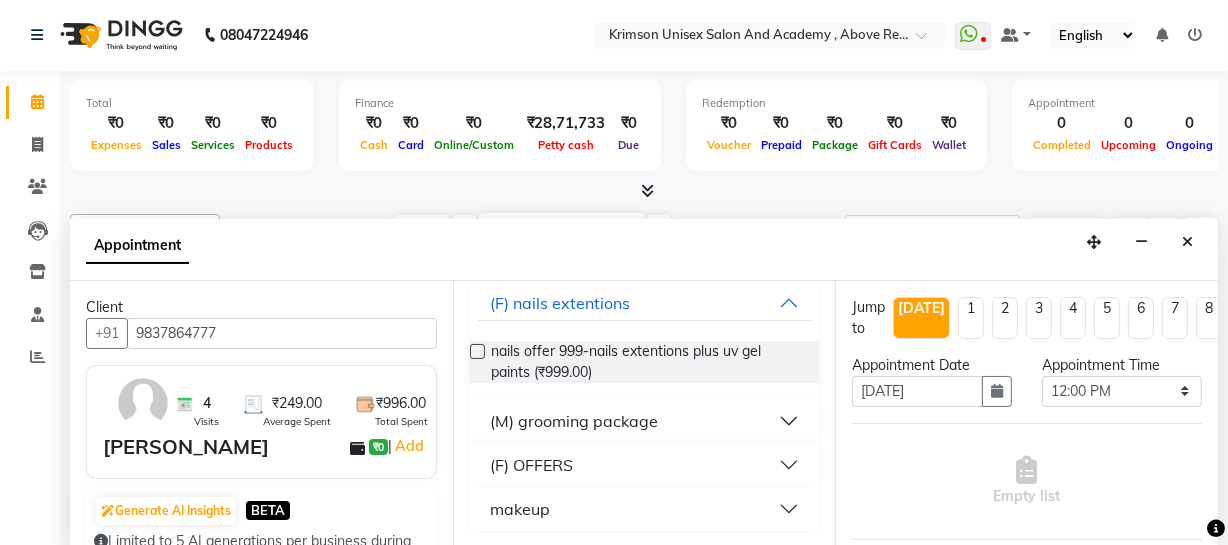 type on "99" 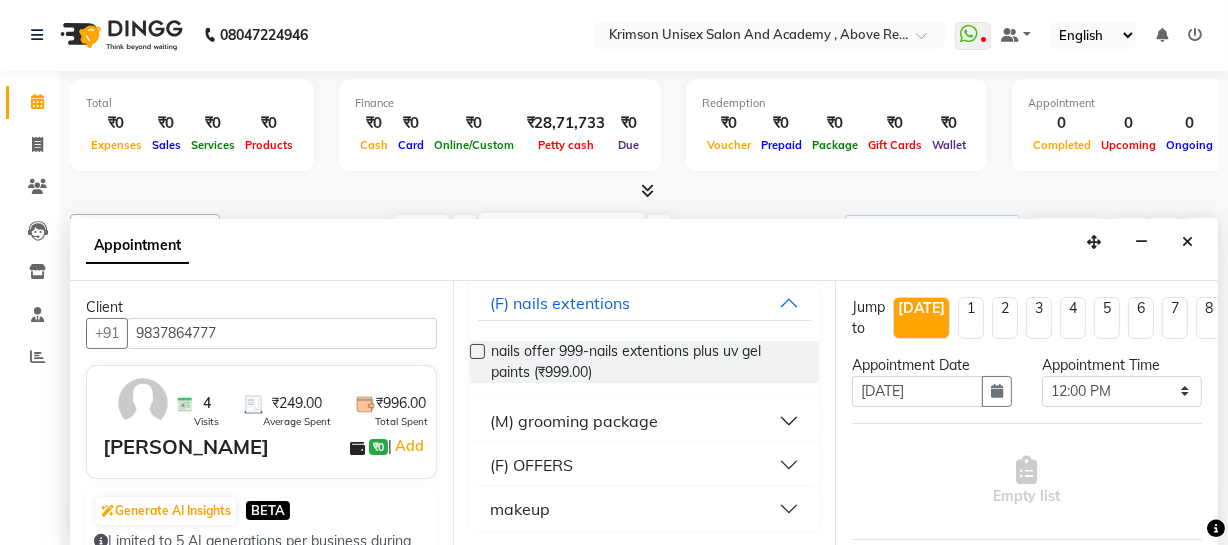 click on "(M) grooming package" at bounding box center (574, 421) 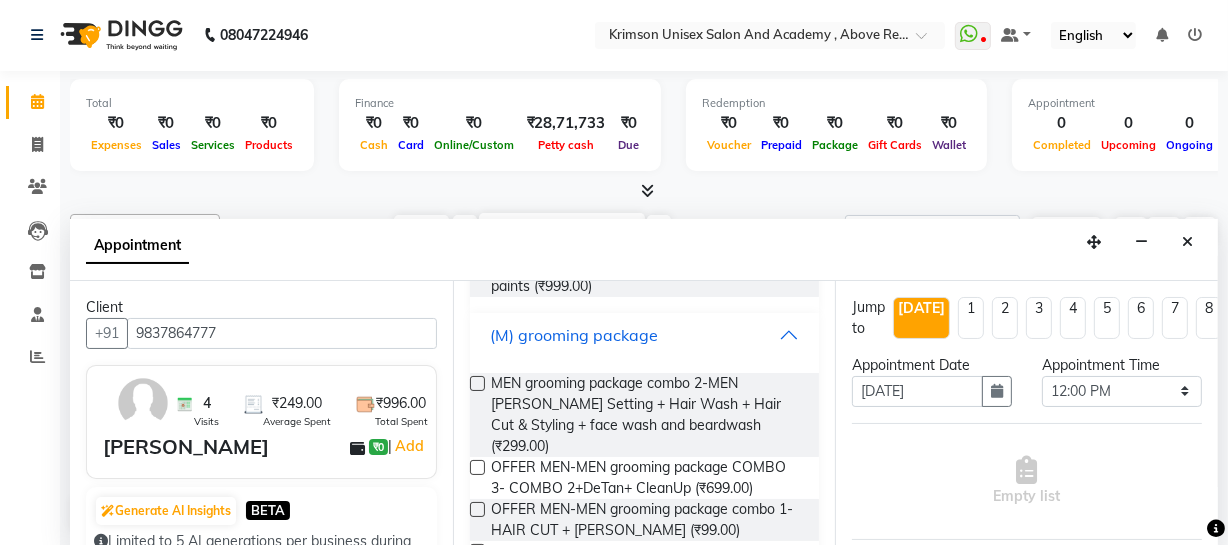 scroll, scrollTop: 224, scrollLeft: 0, axis: vertical 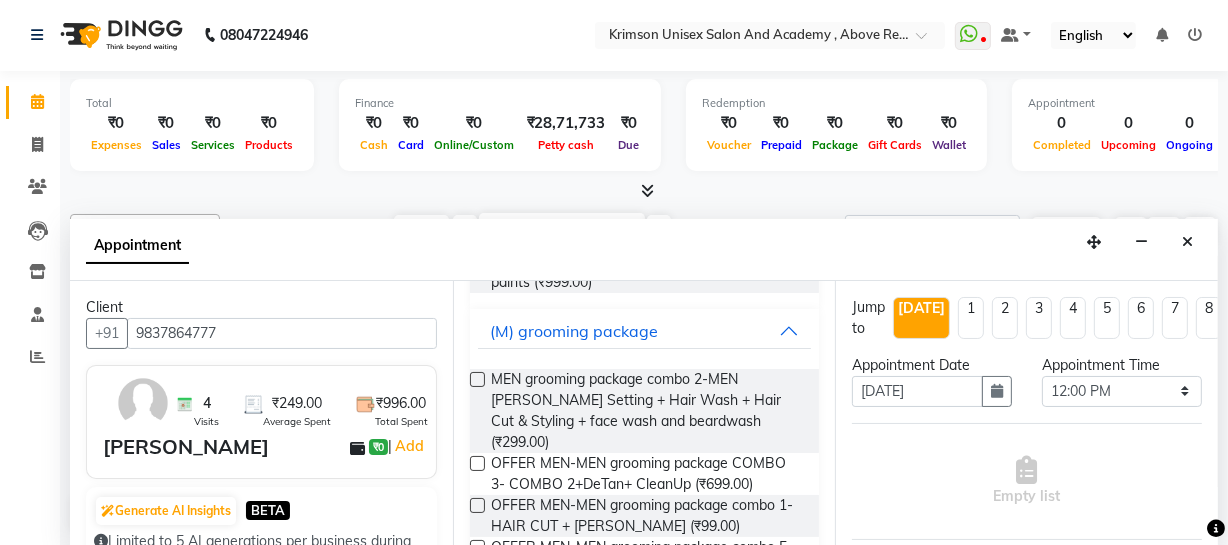 click at bounding box center [477, 505] 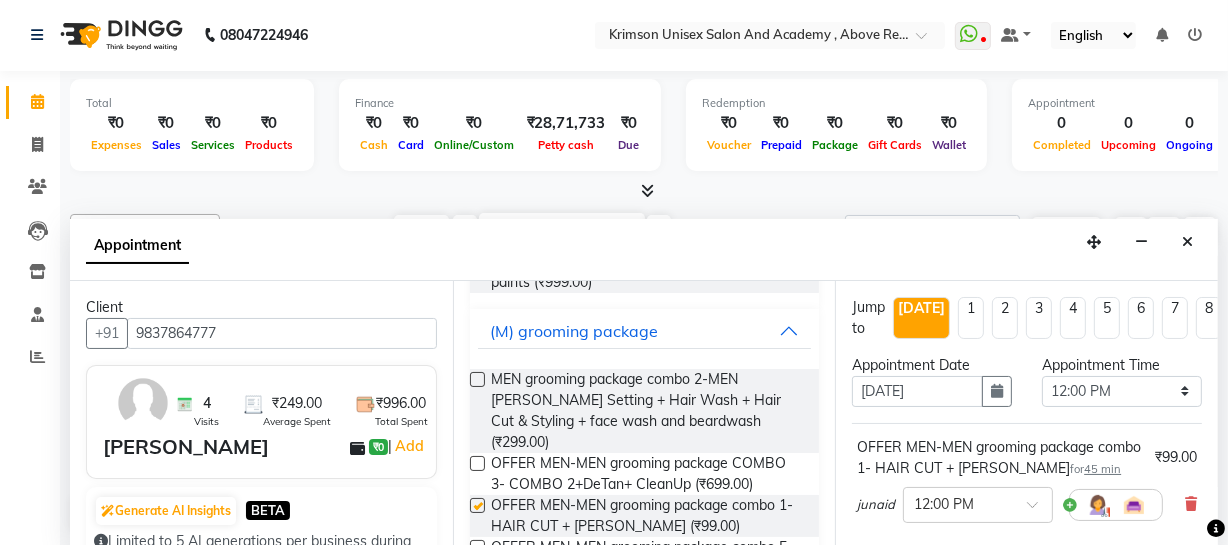 checkbox on "false" 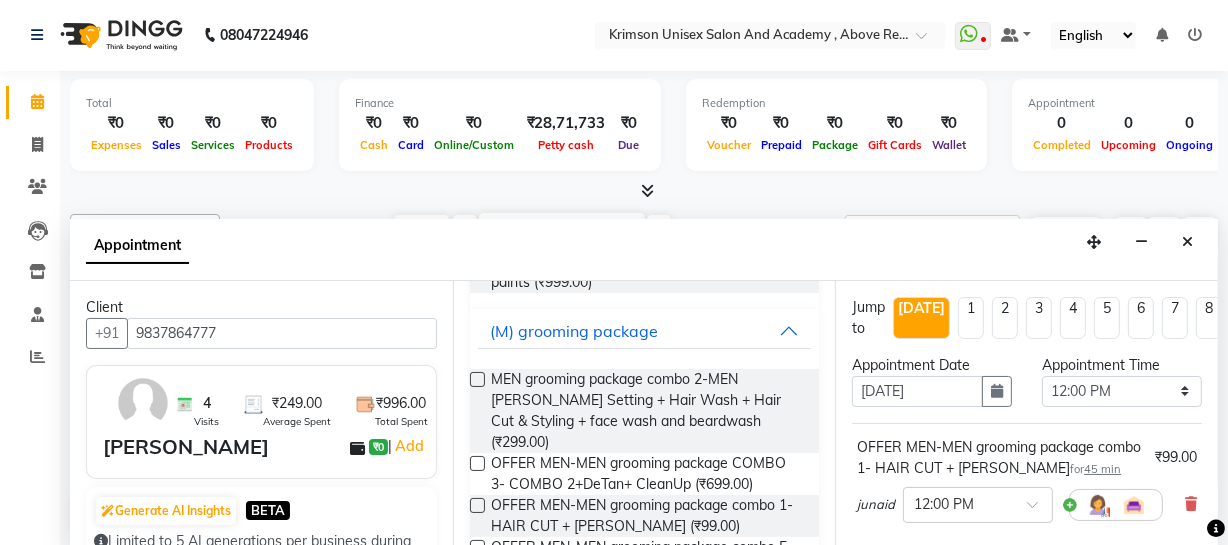 scroll, scrollTop: 333, scrollLeft: 0, axis: vertical 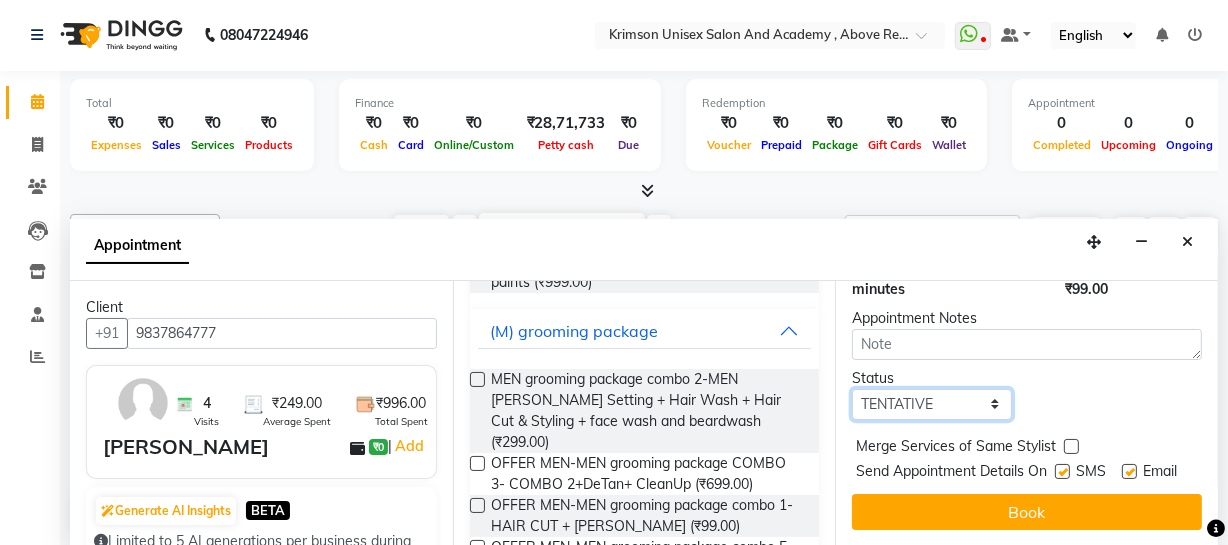 click on "Select TENTATIVE CONFIRM CHECK-IN UPCOMING" at bounding box center [932, 404] 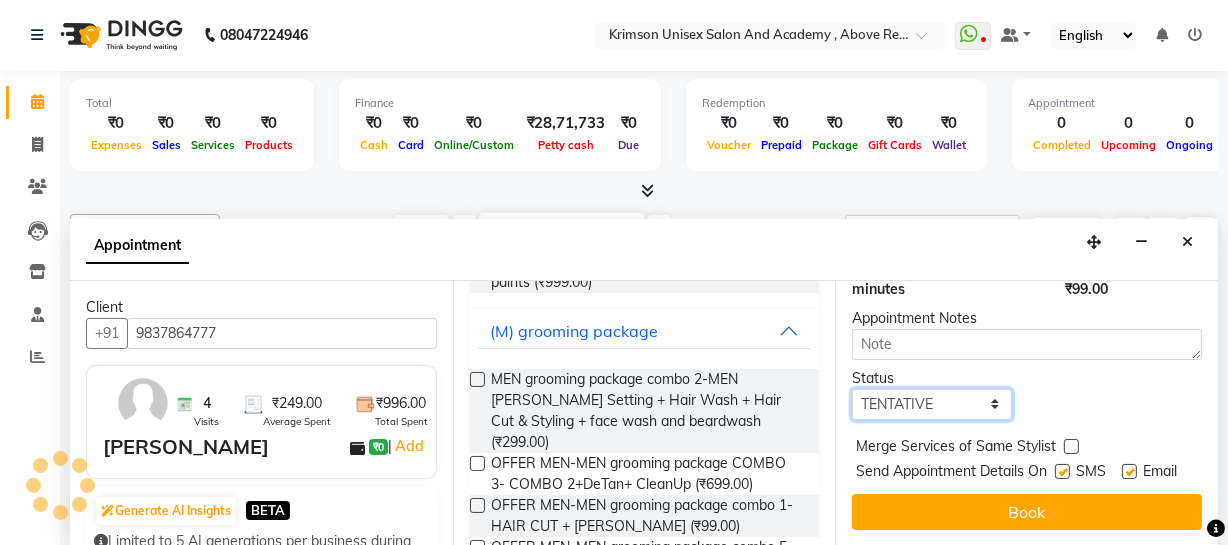 select on "confirm booking" 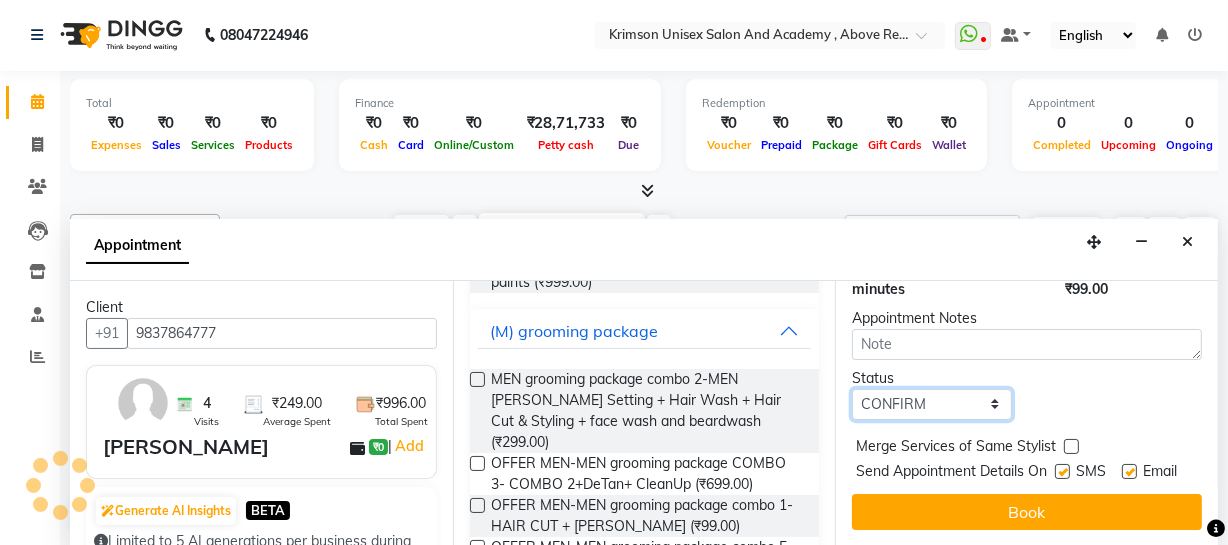 click on "Select TENTATIVE CONFIRM CHECK-IN UPCOMING" at bounding box center [932, 404] 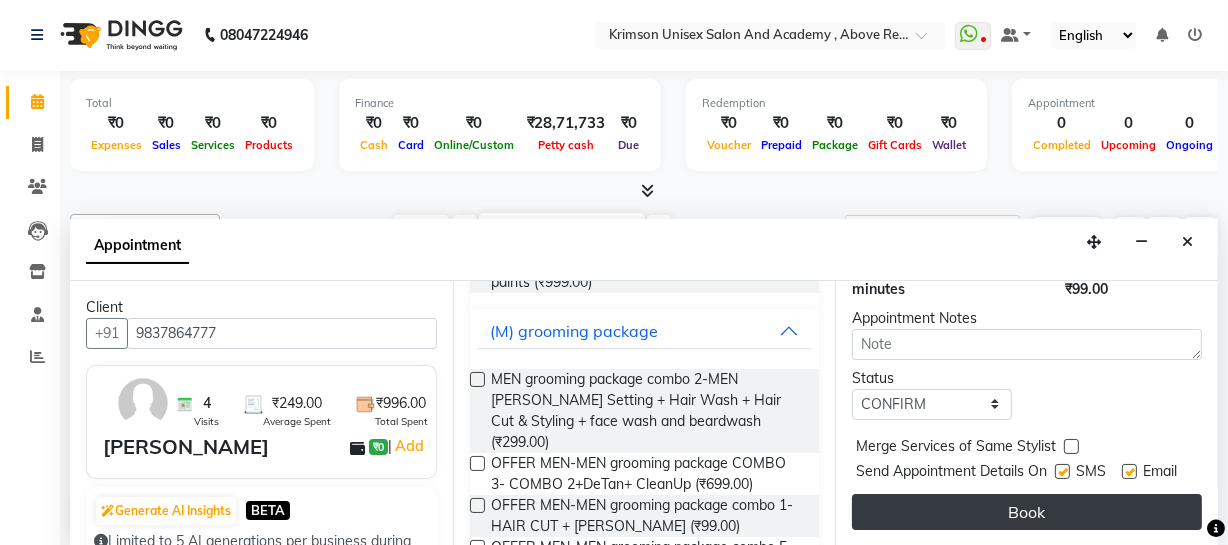 click on "Book" at bounding box center [1027, 512] 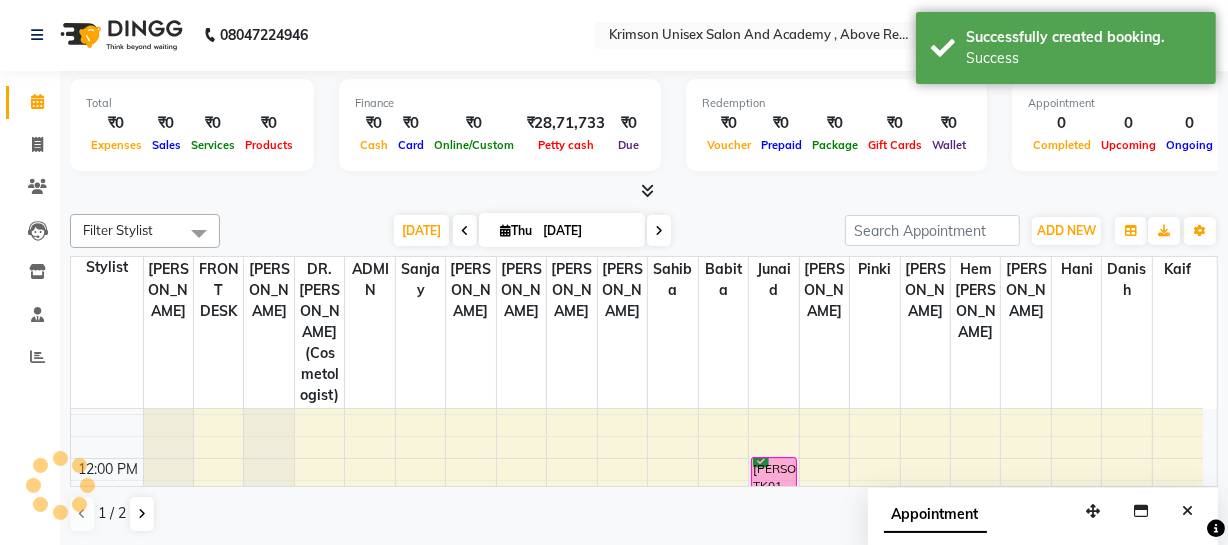 scroll, scrollTop: 0, scrollLeft: 0, axis: both 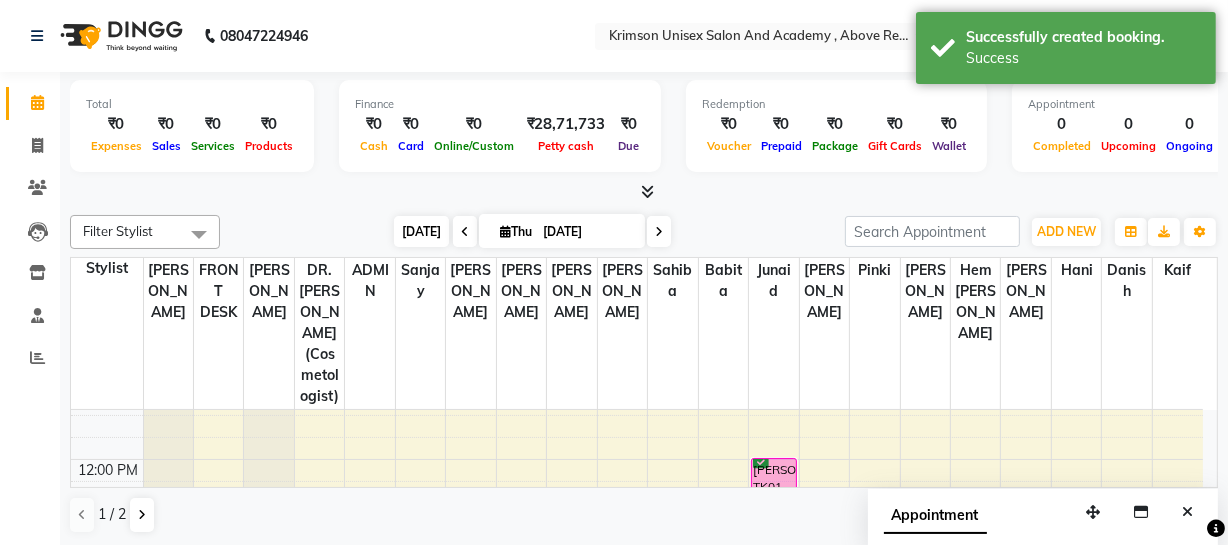 click on "[DATE]" at bounding box center (421, 231) 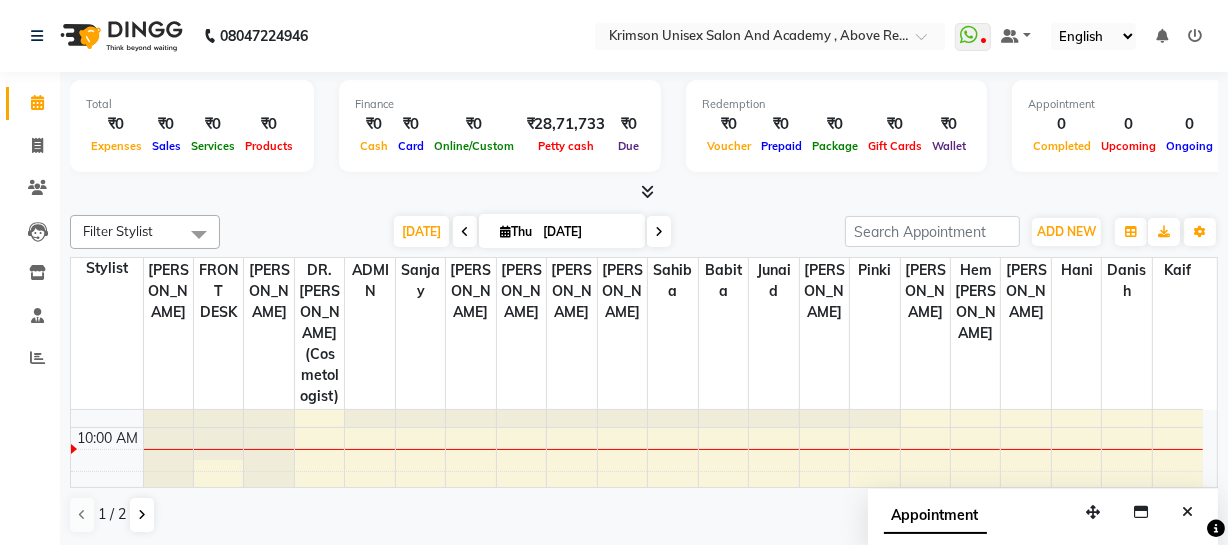 scroll, scrollTop: 179, scrollLeft: 0, axis: vertical 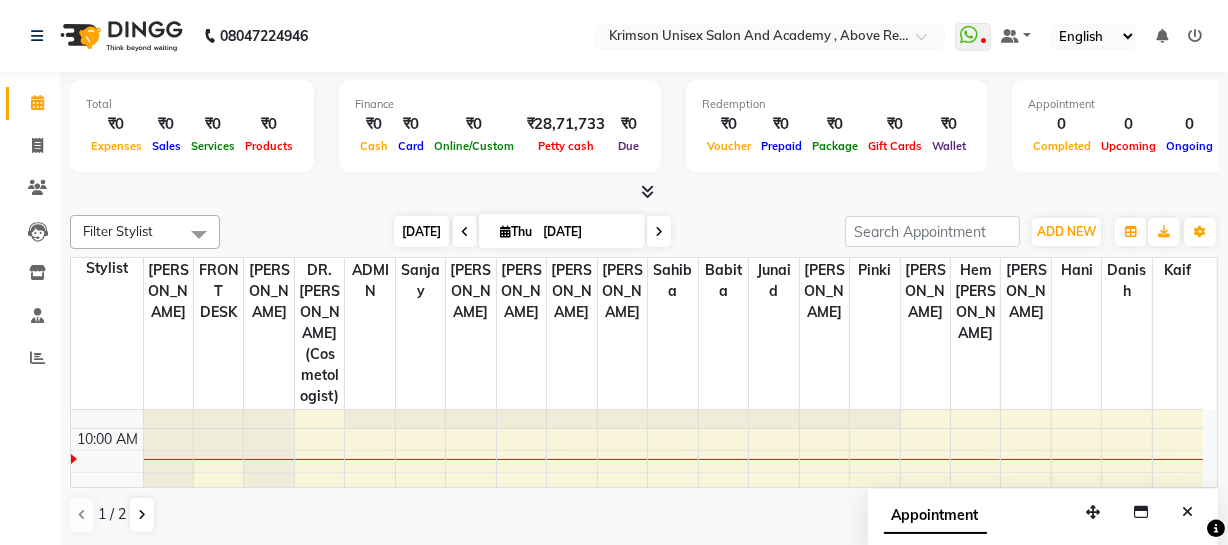 click on "[DATE]" at bounding box center (421, 231) 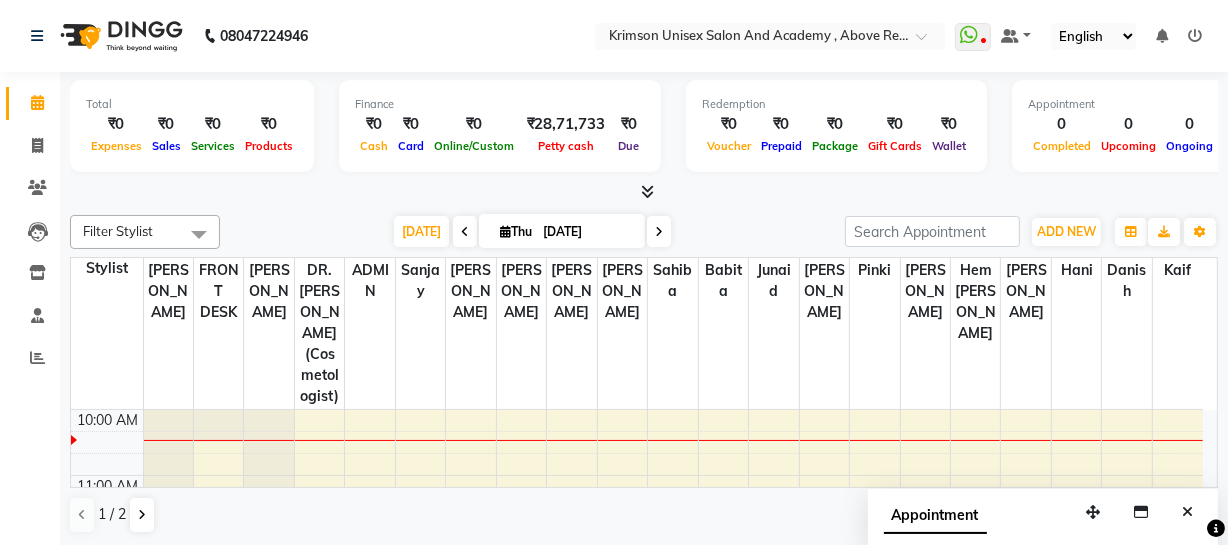 scroll, scrollTop: 199, scrollLeft: 0, axis: vertical 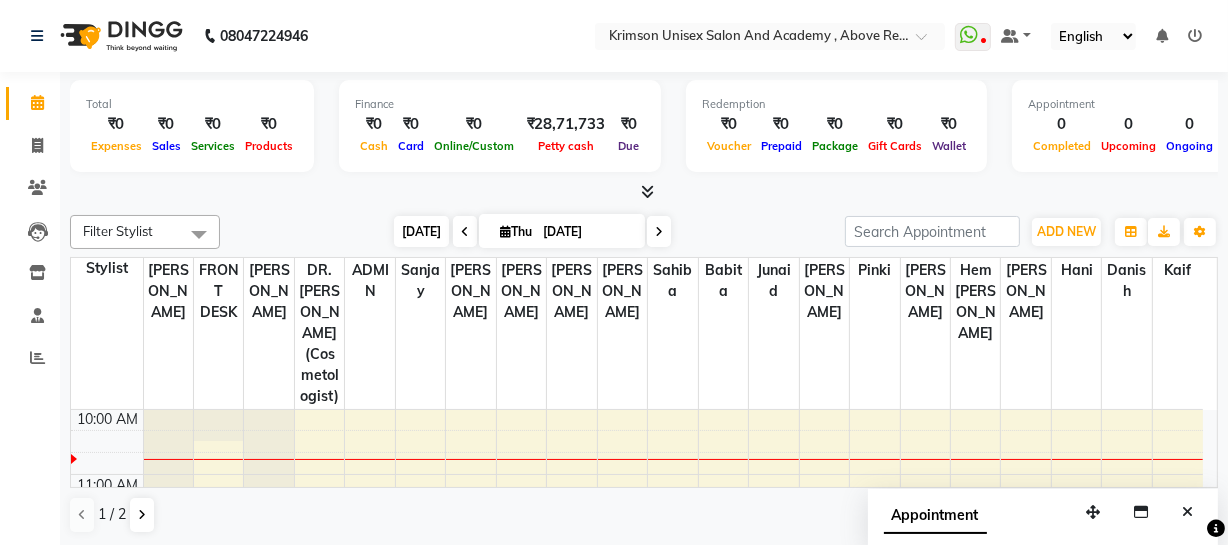 click on "[DATE]" at bounding box center (421, 231) 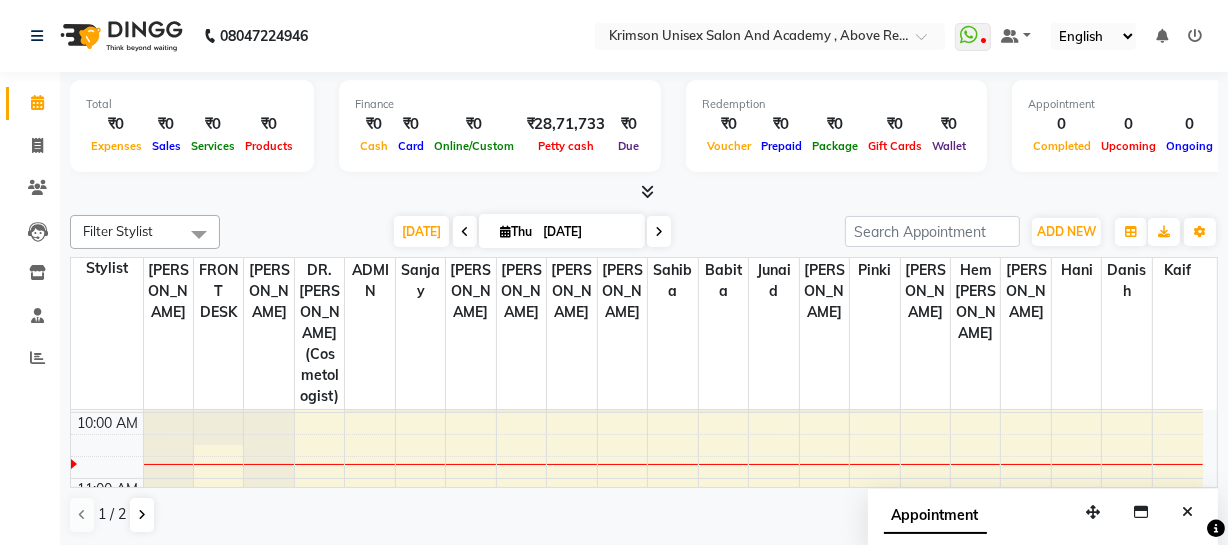 scroll, scrollTop: 196, scrollLeft: 0, axis: vertical 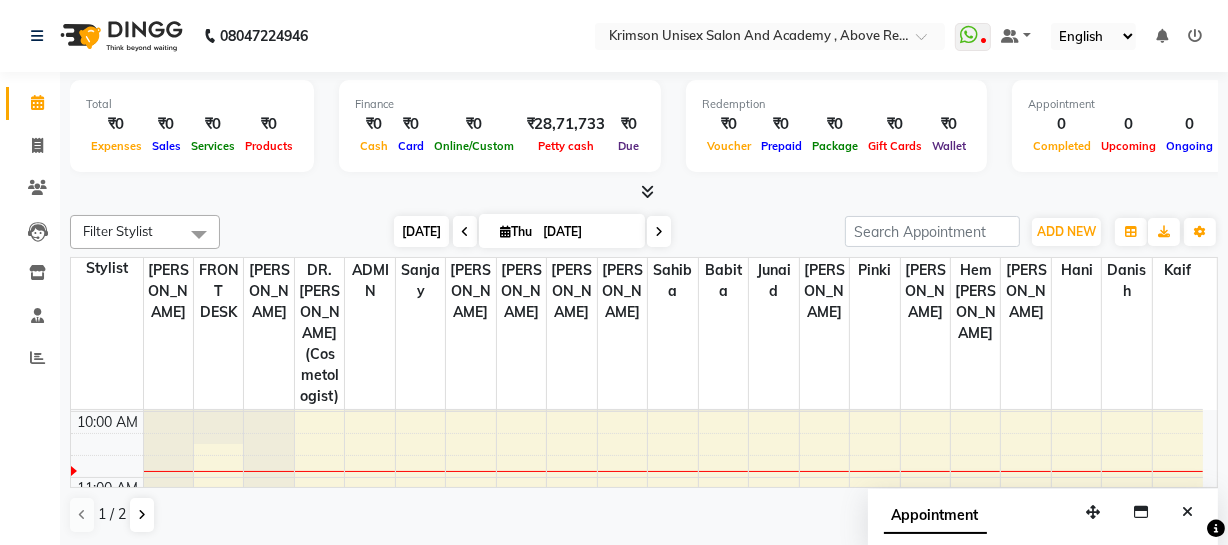 click on "[DATE]" at bounding box center (421, 231) 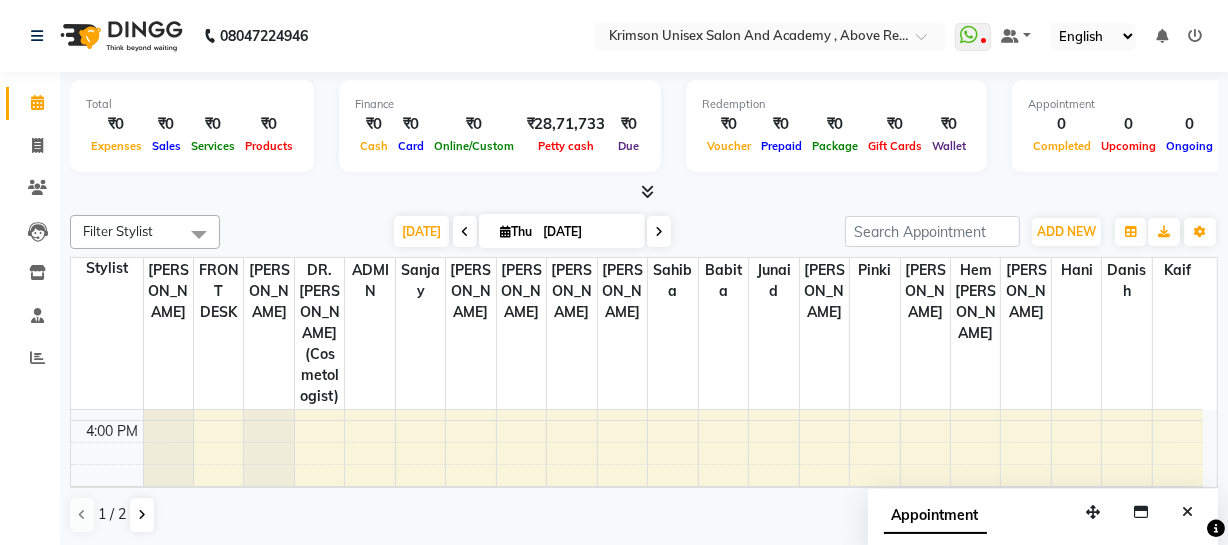 scroll, scrollTop: 887, scrollLeft: 0, axis: vertical 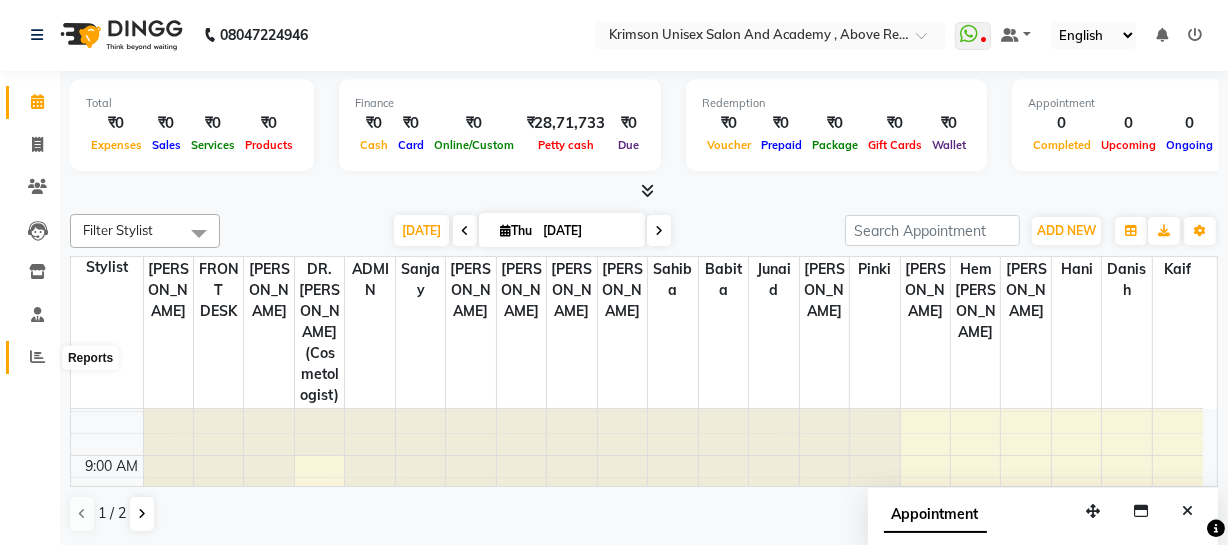 click 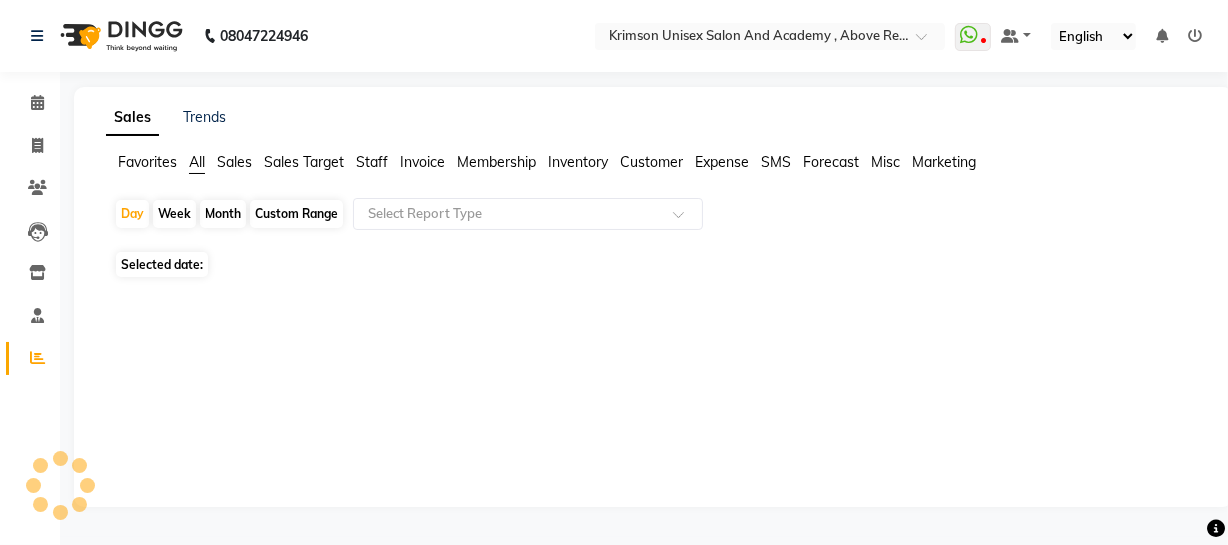 scroll, scrollTop: 0, scrollLeft: 0, axis: both 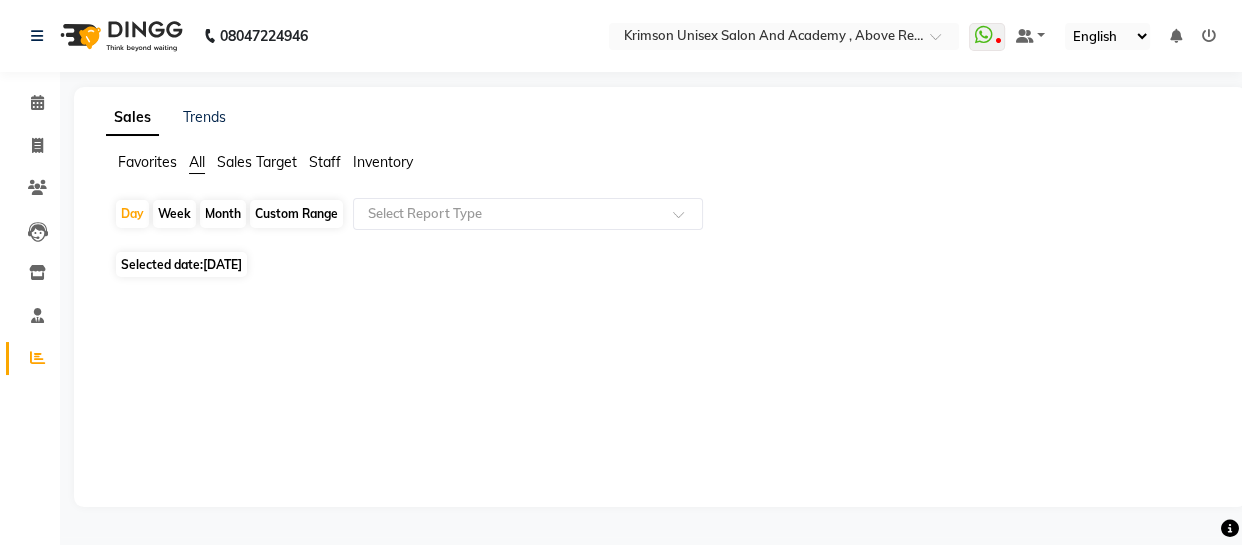 click on "Custom Range" 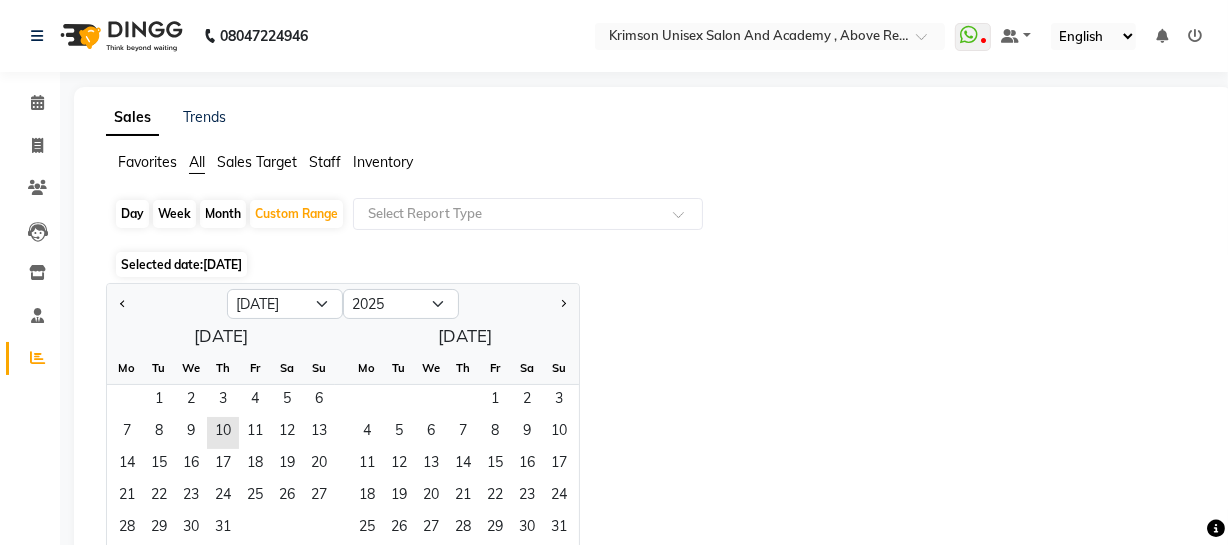 click on "Day" 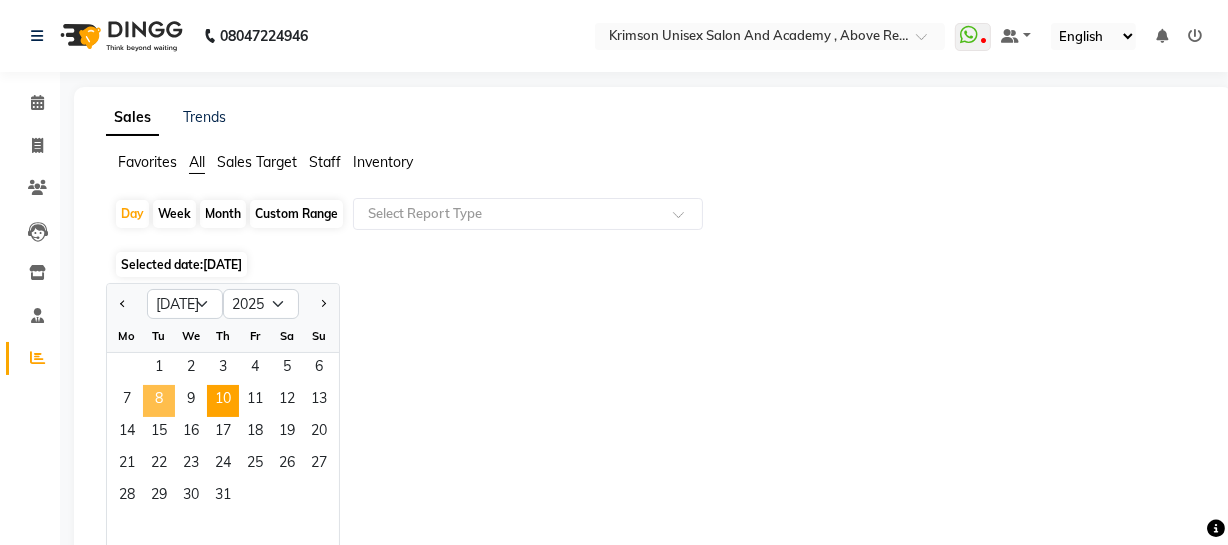click on "8" 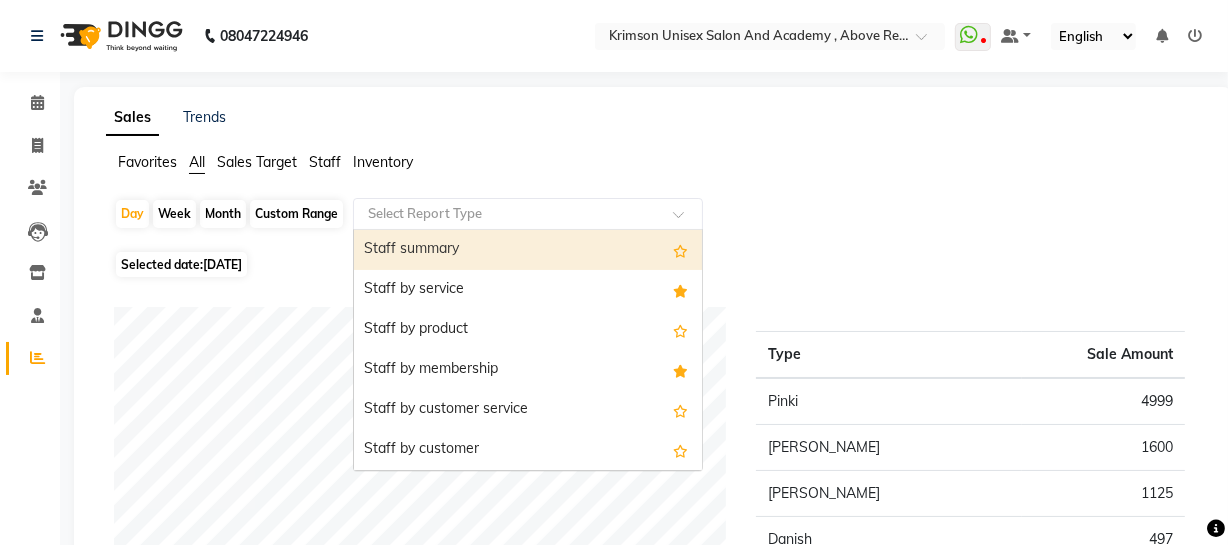 click 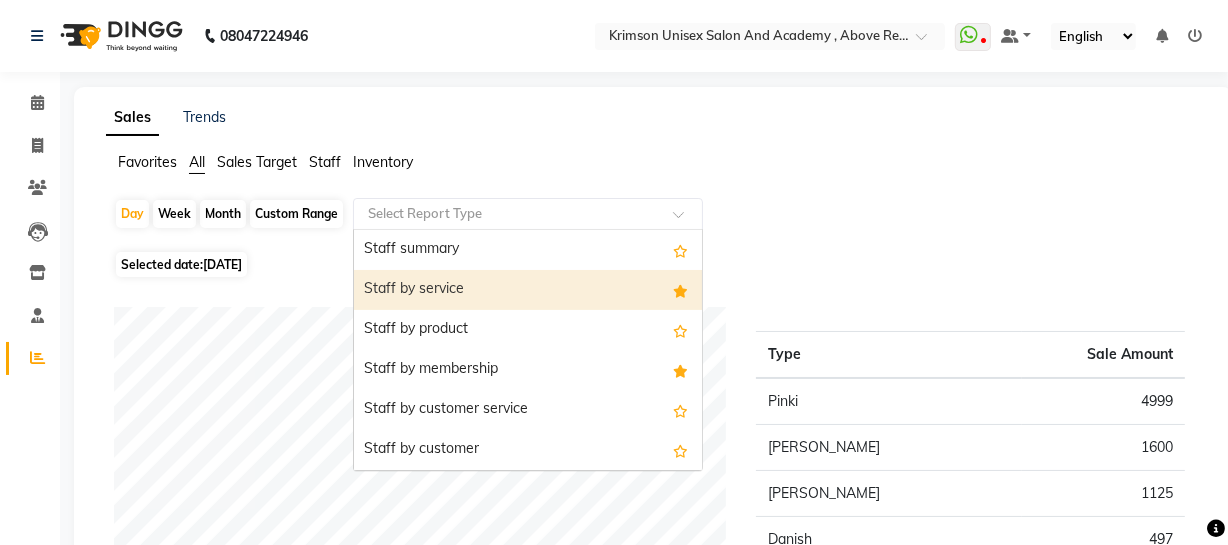 click on "Staff by service" at bounding box center [528, 290] 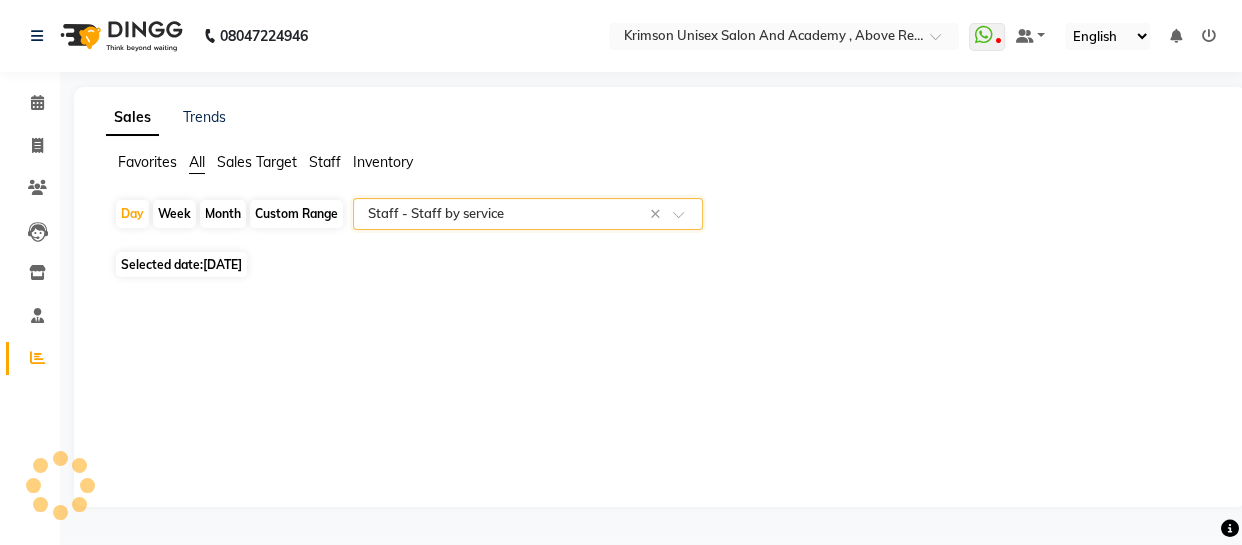select on "csv" 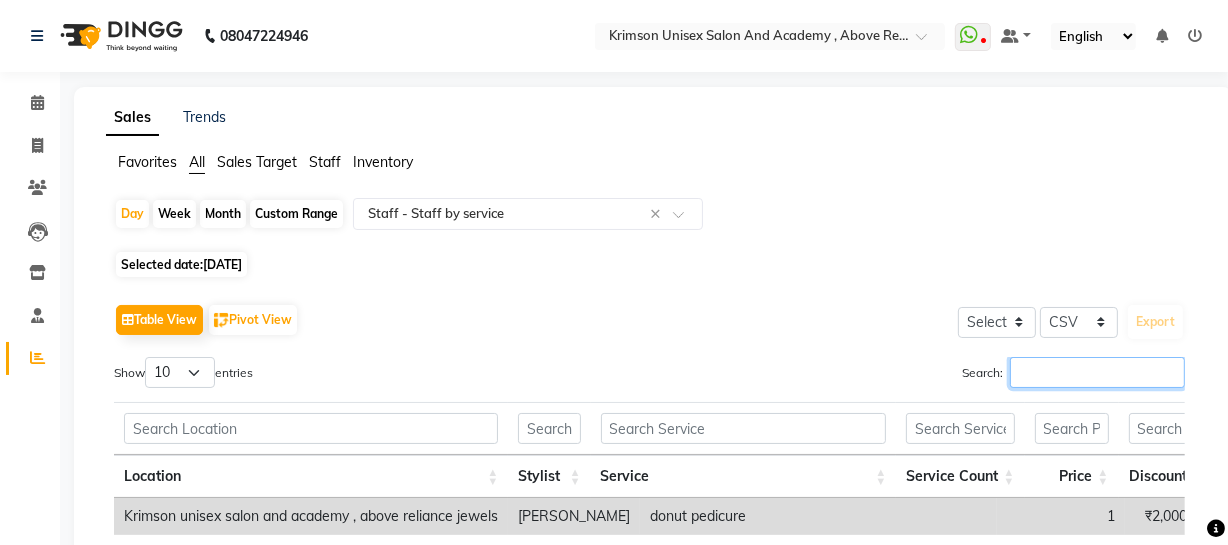 click on "Search:" at bounding box center (1097, 372) 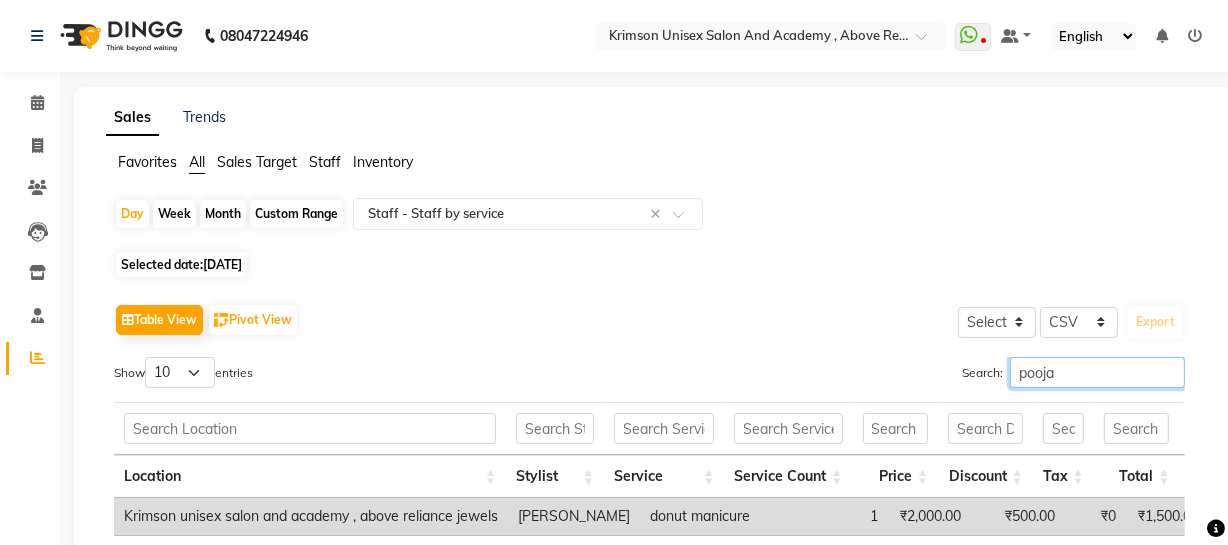 scroll, scrollTop: 167, scrollLeft: 0, axis: vertical 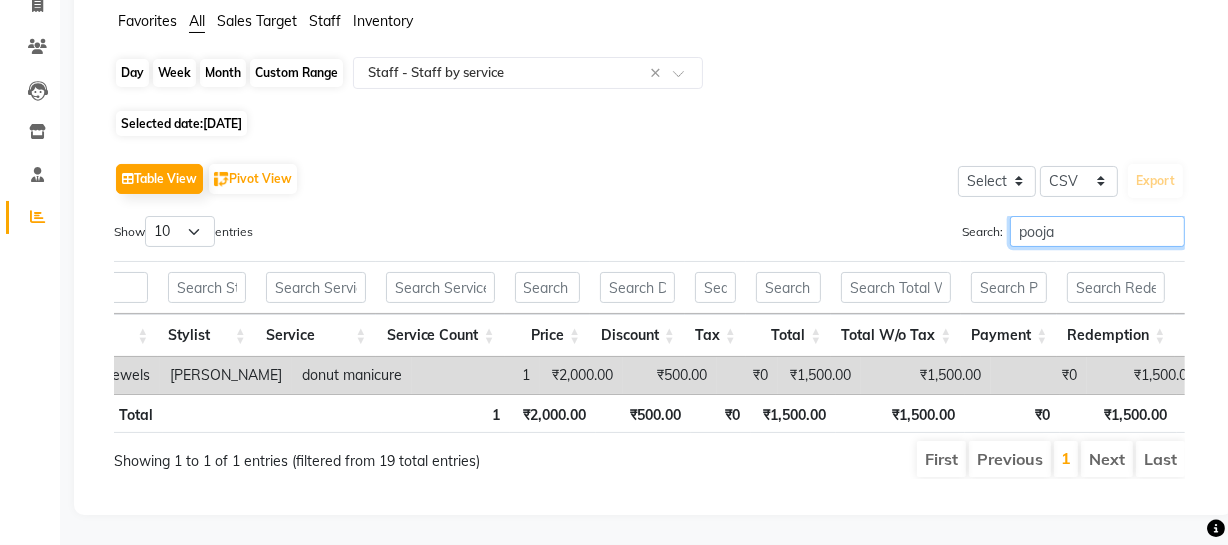 type on "pooja" 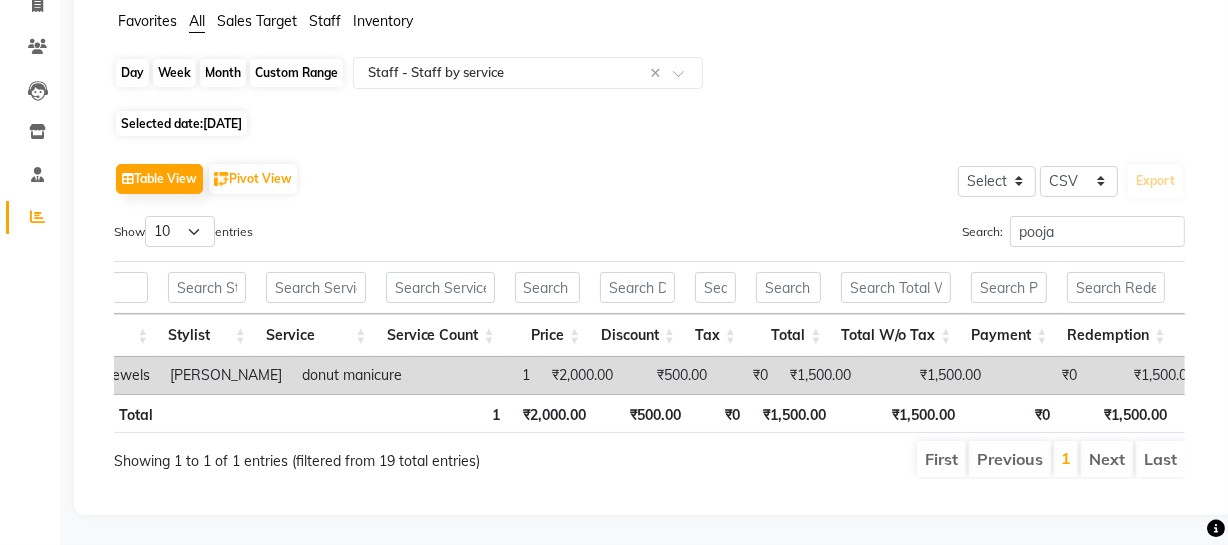 click on "Day" 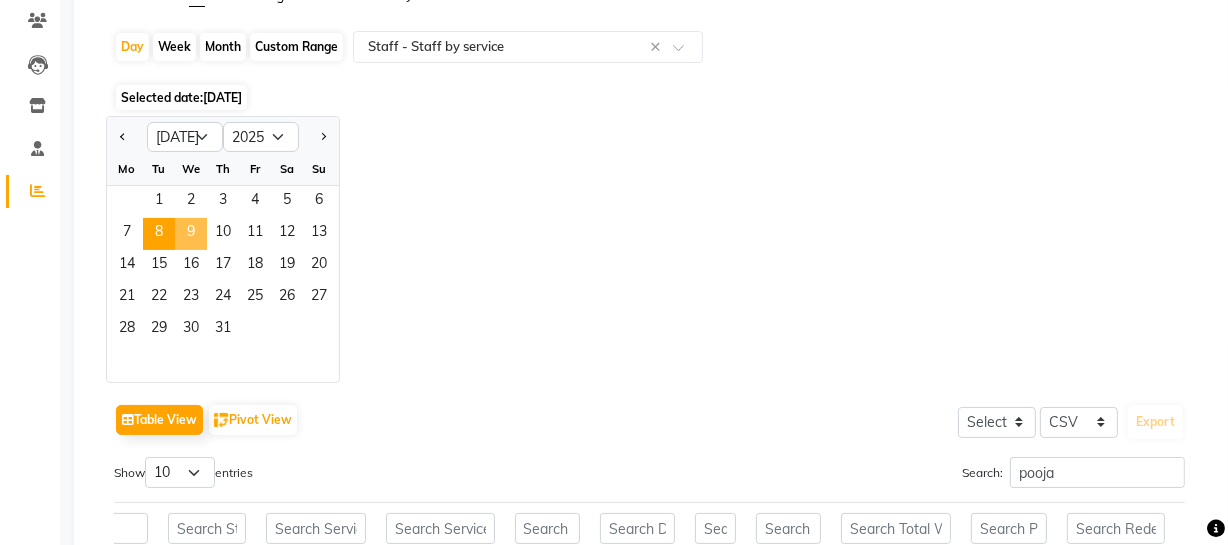 click on "9" 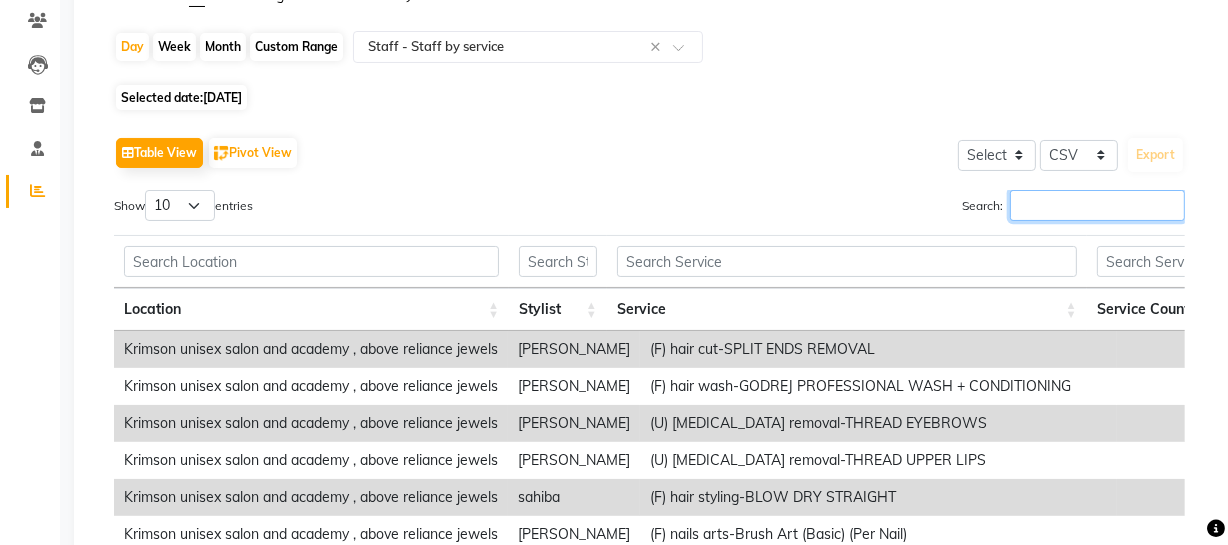 click on "Search:" at bounding box center [1097, 205] 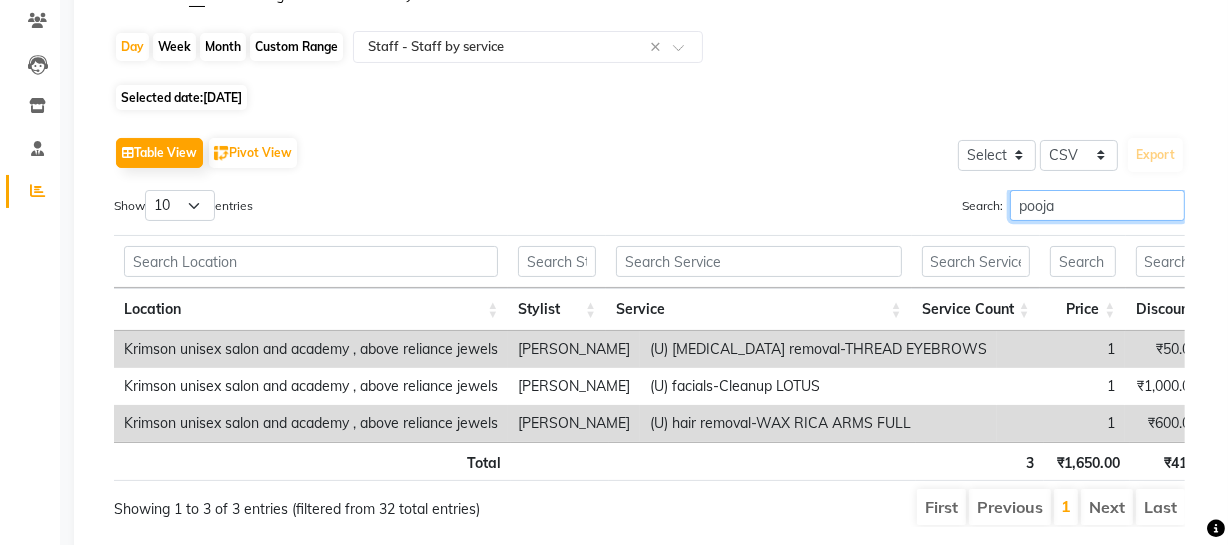 scroll, scrollTop: 0, scrollLeft: 14, axis: horizontal 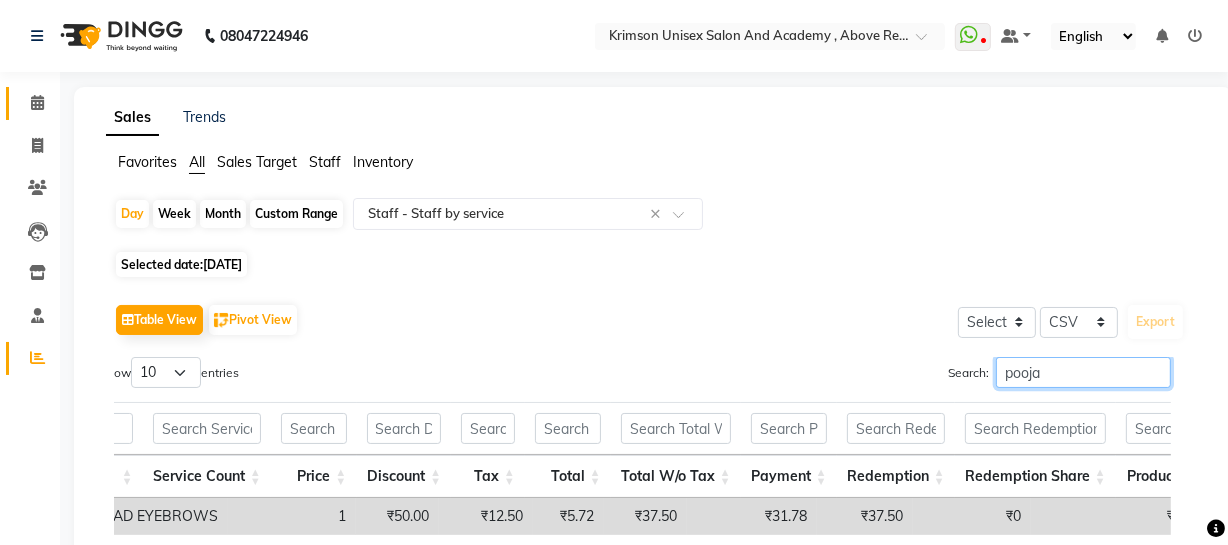type on "pooja" 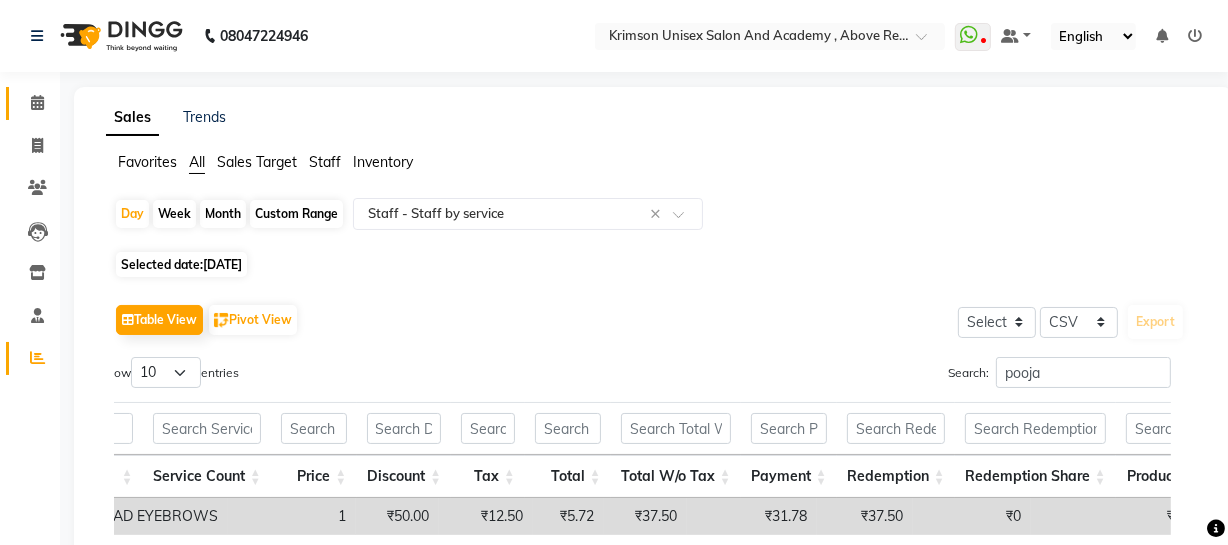 click 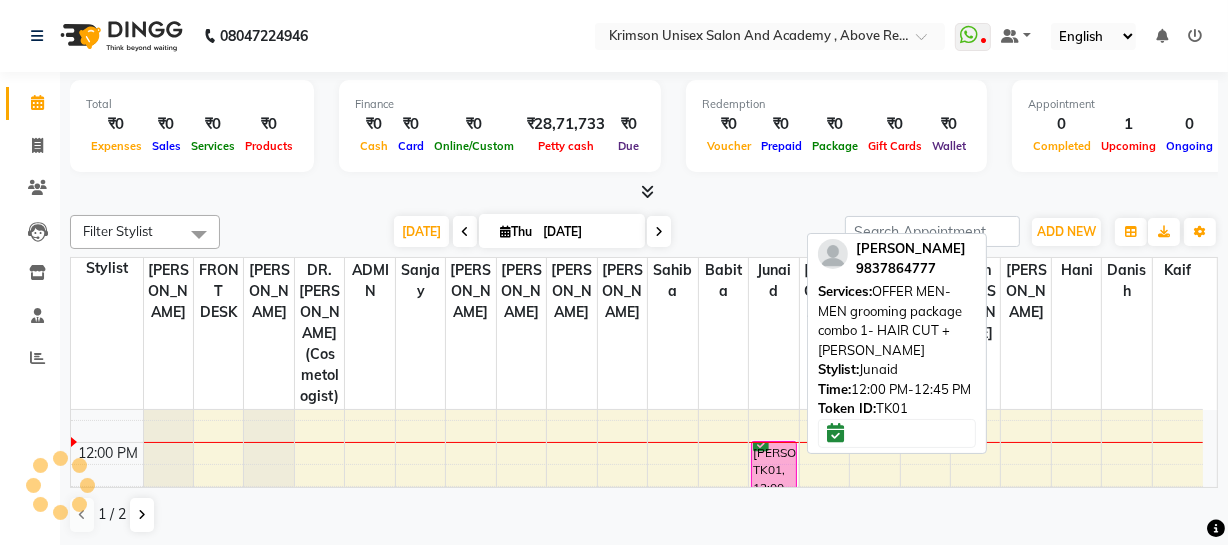 scroll, scrollTop: 0, scrollLeft: 0, axis: both 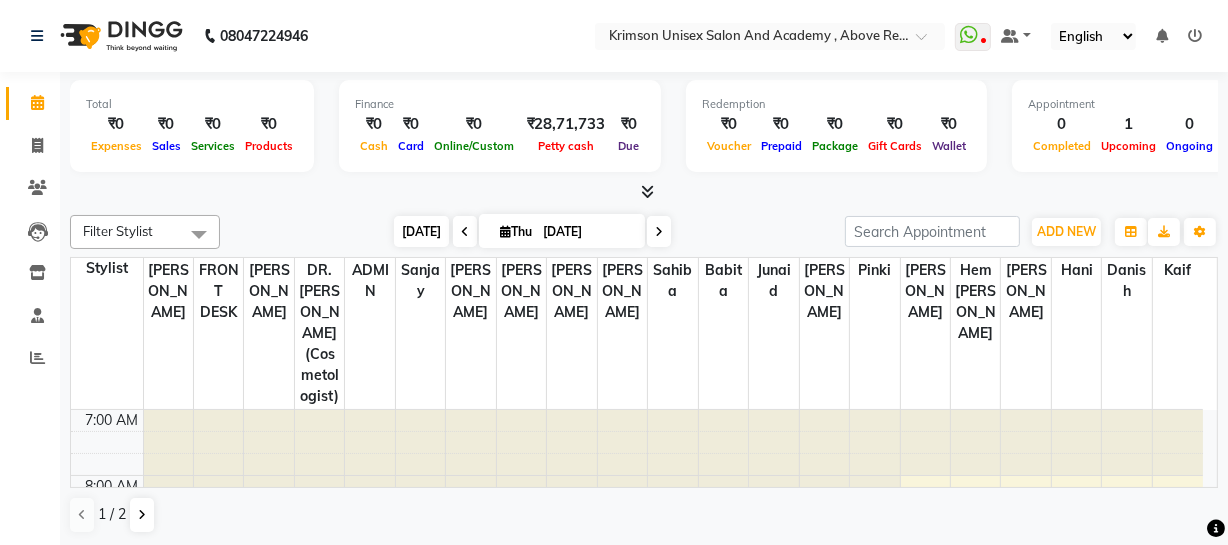 click on "[DATE]" at bounding box center [421, 231] 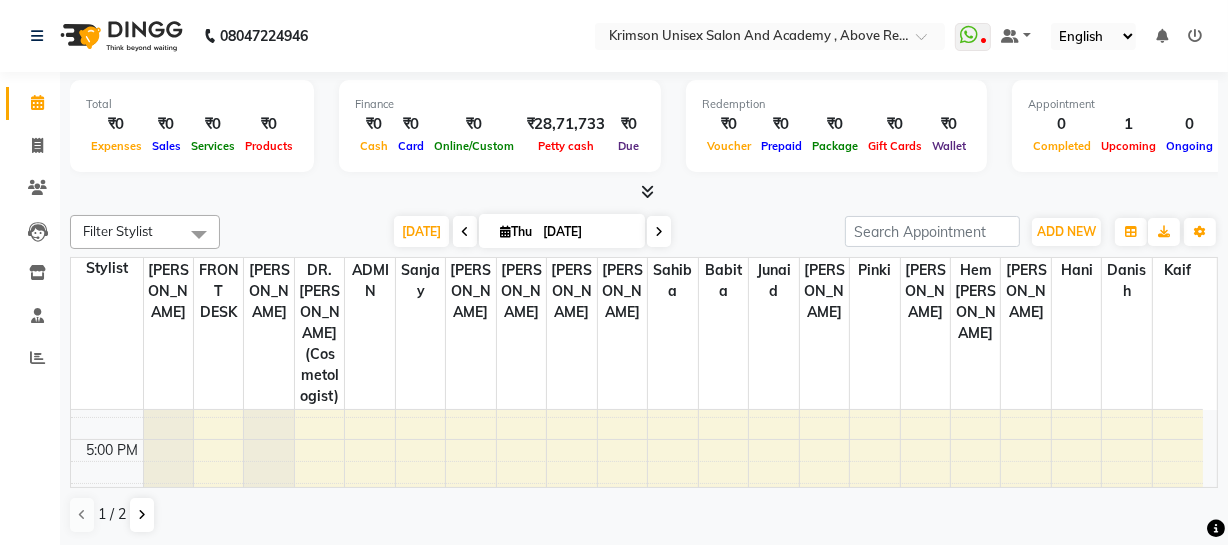 scroll, scrollTop: 631, scrollLeft: 0, axis: vertical 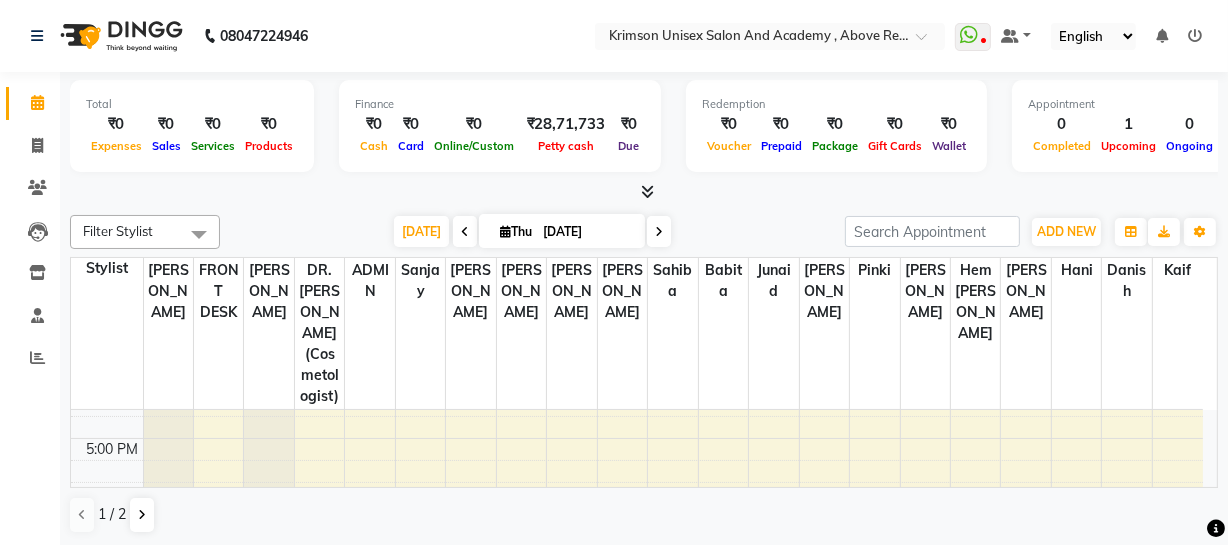 click on "Filter Stylist Select All ADMIN ARNAB Babita Danish DR. DIVYA (cosmetologist) FRONT DESK Hani Hem Atwal junaid  Kafil Kaif Manish Kumar Pinki  Pooja kulyal Ratan Dey safiya sahiba Sahil Sangeeta sanjay Sudeep Varsha Today  Thu 10-07-2025 Toggle Dropdown Add Appointment Add Invoice Add Client Toggle Dropdown Add Appointment Add Invoice Add Client ADD NEW Toggle Dropdown Add Appointment Add Invoice Add Client Filter Stylist Select All ADMIN ARNAB Babita Danish DR. DIVYA (cosmetologist) FRONT DESK Hani Hem Atwal junaid  Kafil Kaif Manish Kumar Pinki  Pooja kulyal Ratan Dey safiya sahiba Sahil Sangeeta sanjay Sudeep Varsha Group By  Staff View   Room View  View as Vertical  Vertical - Week View  Horizontal  Horizontal - Week View  List  Toggle Dropdown Calendar Settings Manage Tags   Arrange Stylists   Reset Stylists  Full Screen Appointment Form Zoom 75% Staff/Room Display Count 21" at bounding box center [644, 232] 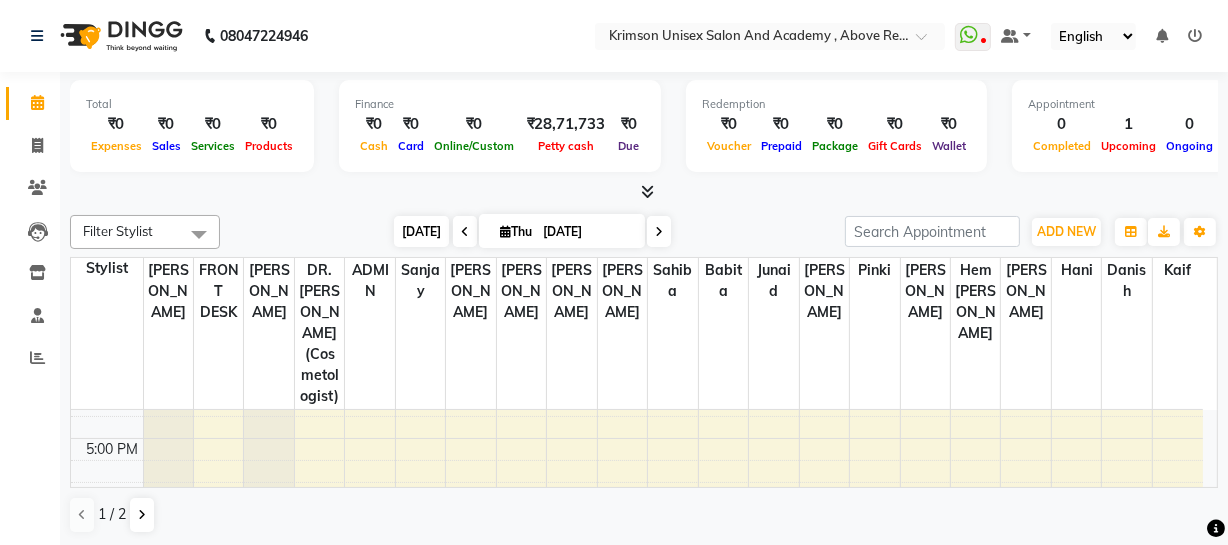 click on "[DATE]" at bounding box center (421, 231) 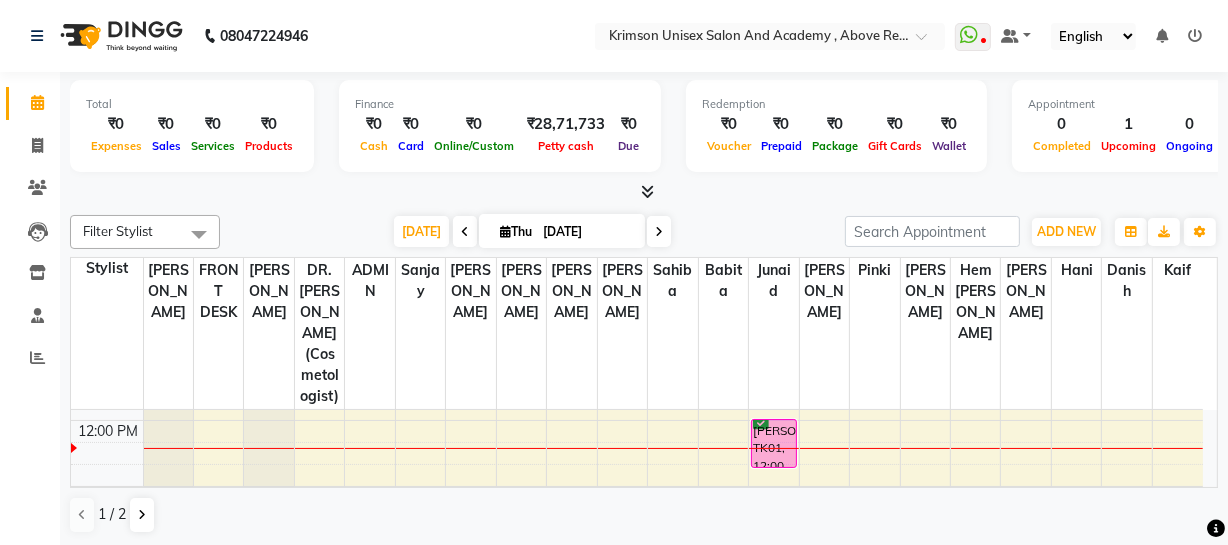 scroll, scrollTop: 318, scrollLeft: 0, axis: vertical 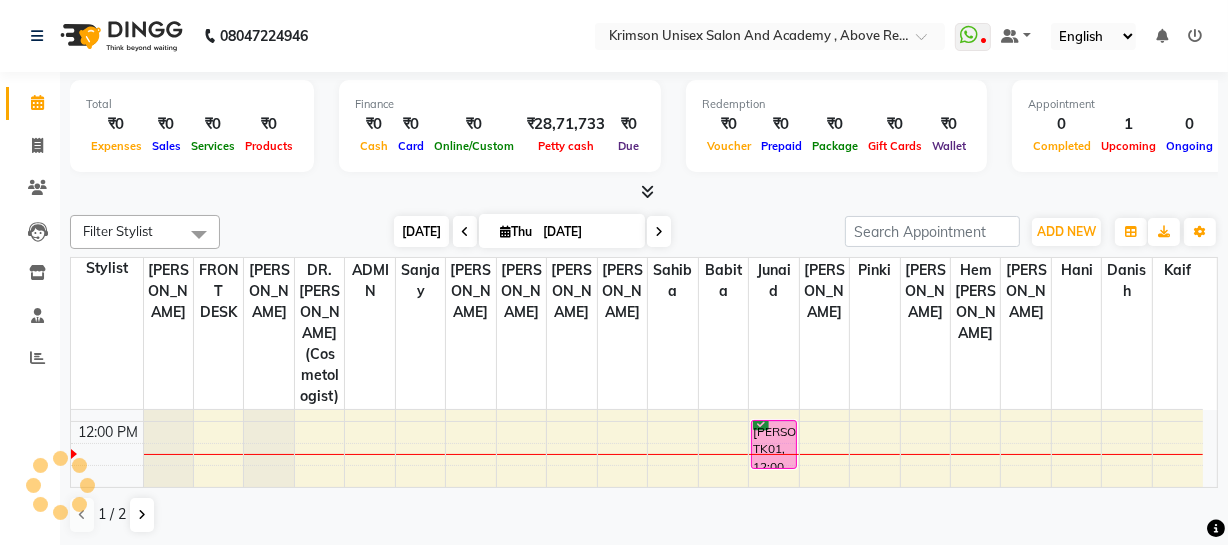 click on "[DATE]" at bounding box center [421, 231] 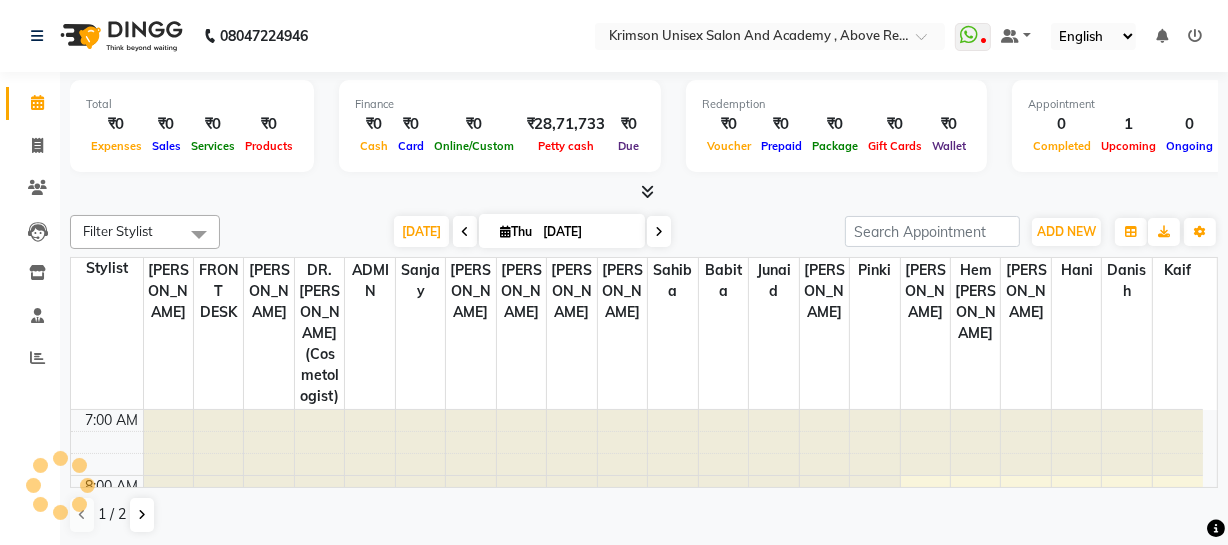 scroll, scrollTop: 1, scrollLeft: 0, axis: vertical 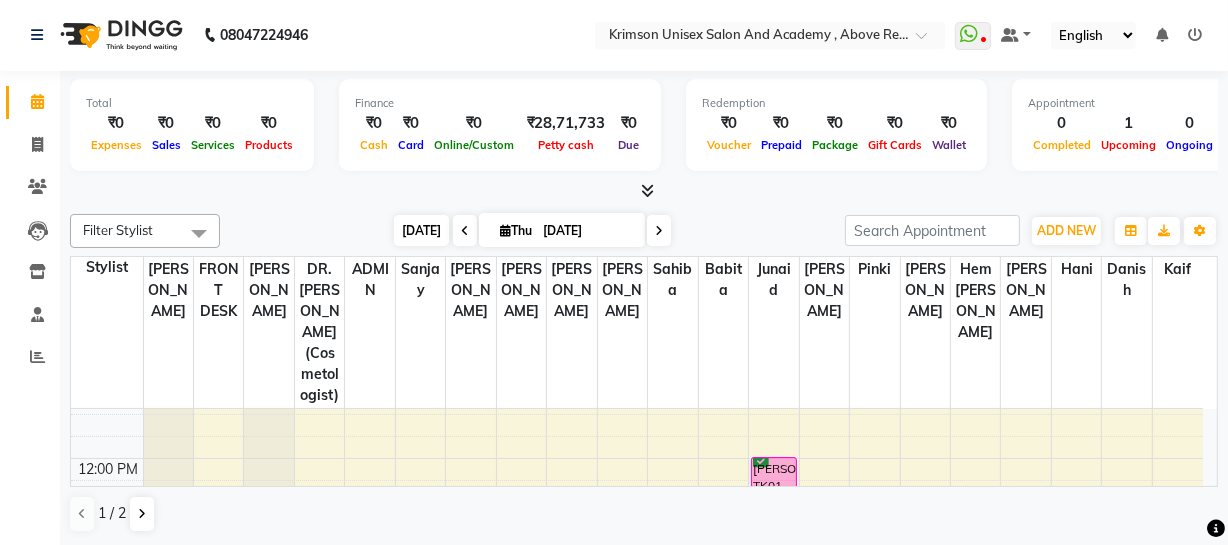 click on "[DATE]" at bounding box center (421, 230) 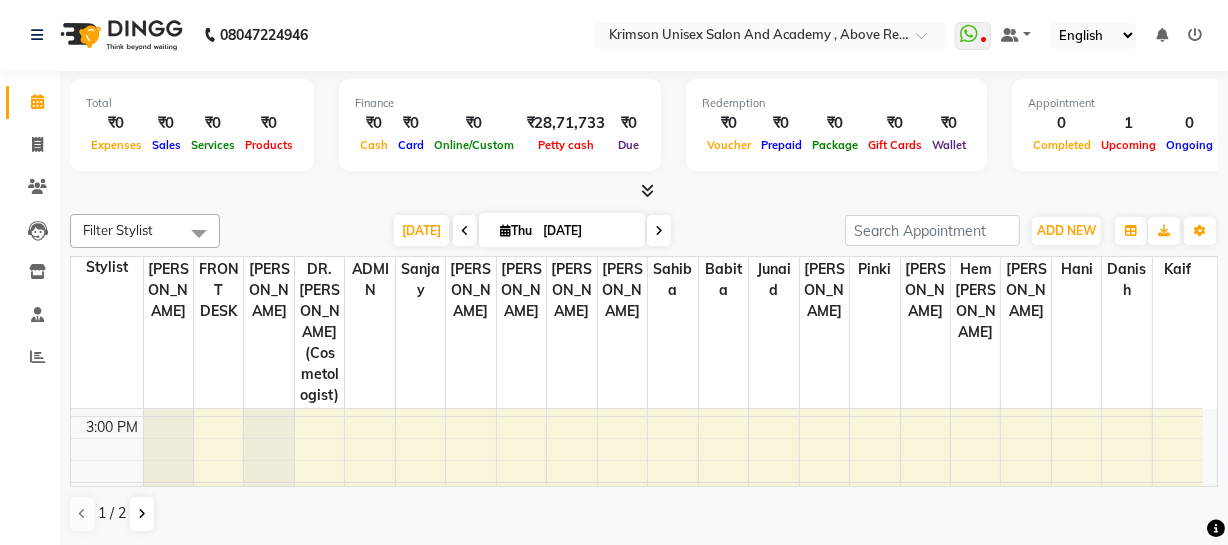scroll, scrollTop: 521, scrollLeft: 0, axis: vertical 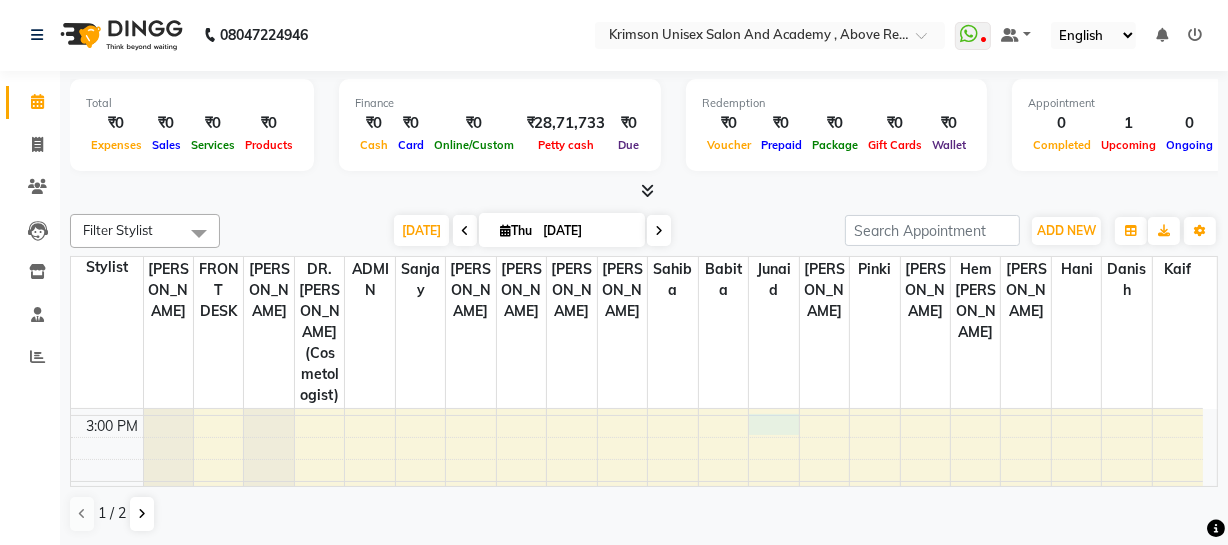 click on "7:00 AM 8:00 AM 9:00 AM 10:00 AM 11:00 AM 12:00 PM 1:00 PM 2:00 PM 3:00 PM 4:00 PM 5:00 PM 6:00 PM 7:00 PM 8:00 PM 9:00 PM     jatin, TK01, 12:00 PM-12:45 PM, OFFER MEN-MEN grooming package combo 1- HAIR CUT + BEARD" at bounding box center [637, 382] 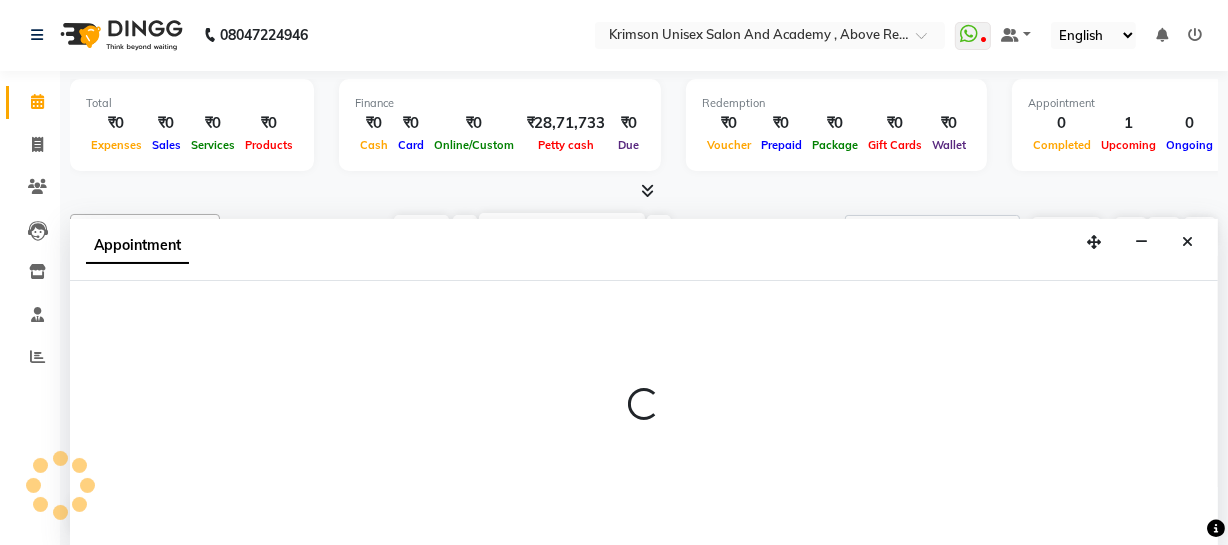 select on "61686" 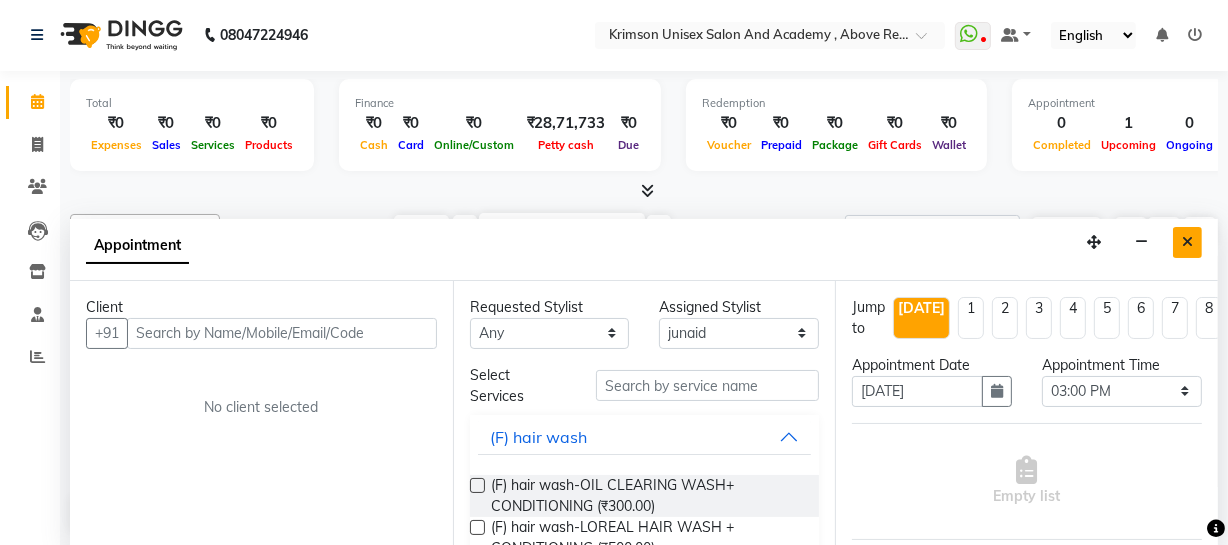 click at bounding box center [1187, 242] 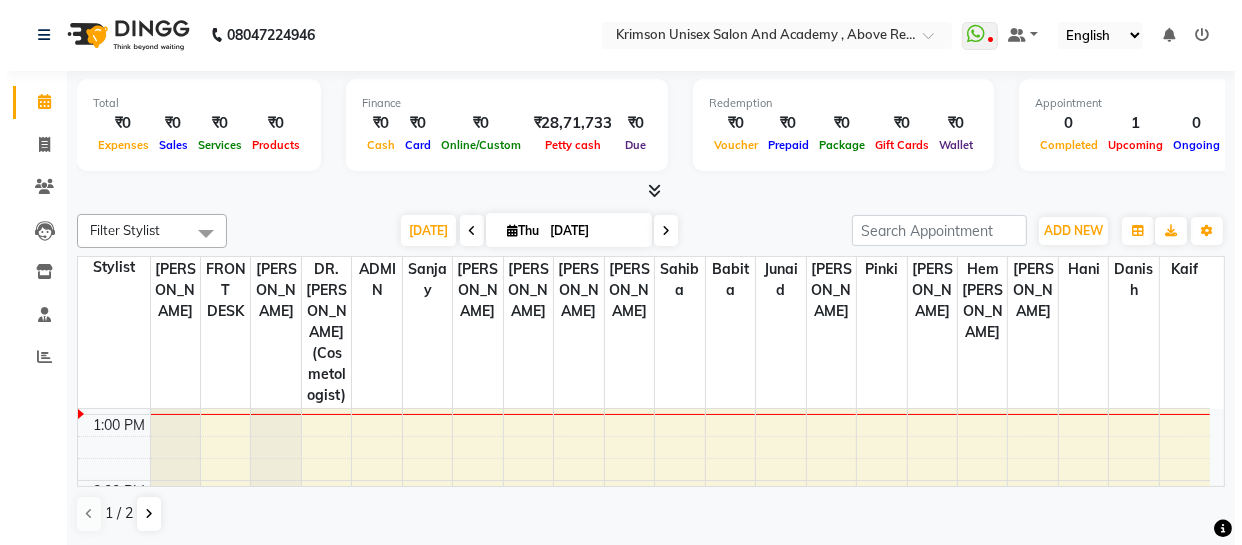 scroll, scrollTop: 390, scrollLeft: 0, axis: vertical 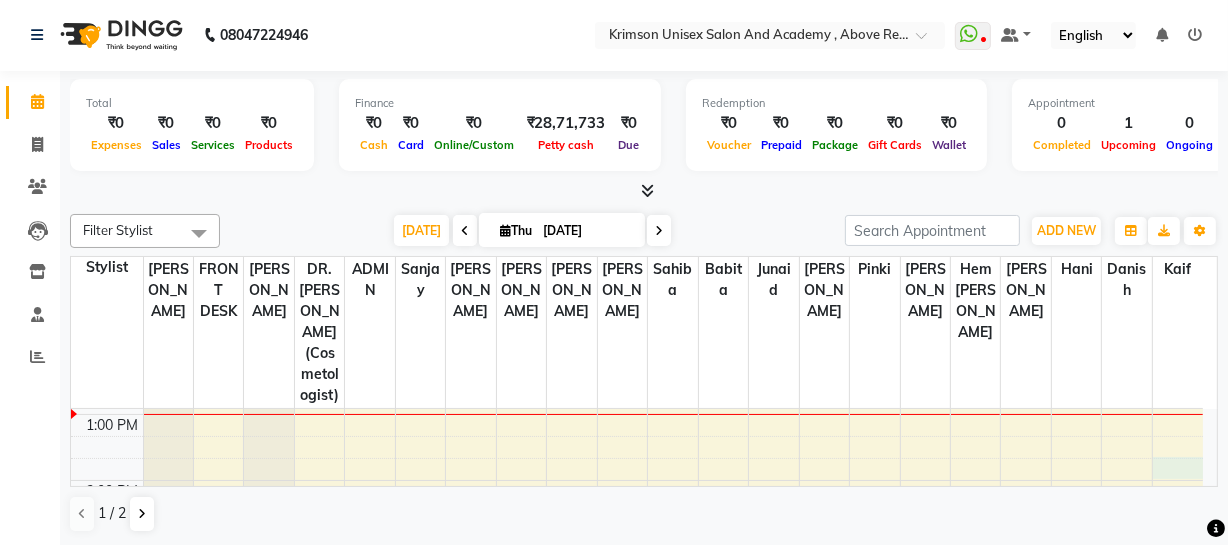 click on "7:00 AM 8:00 AM 9:00 AM 10:00 AM 11:00 AM 12:00 PM 1:00 PM 2:00 PM 3:00 PM 4:00 PM 5:00 PM 6:00 PM 7:00 PM 8:00 PM 9:00 PM     jatin, TK01, 12:00 PM-12:45 PM, OFFER MEN-MEN grooming package combo 1- HAIR CUT + BEARD" at bounding box center [637, 513] 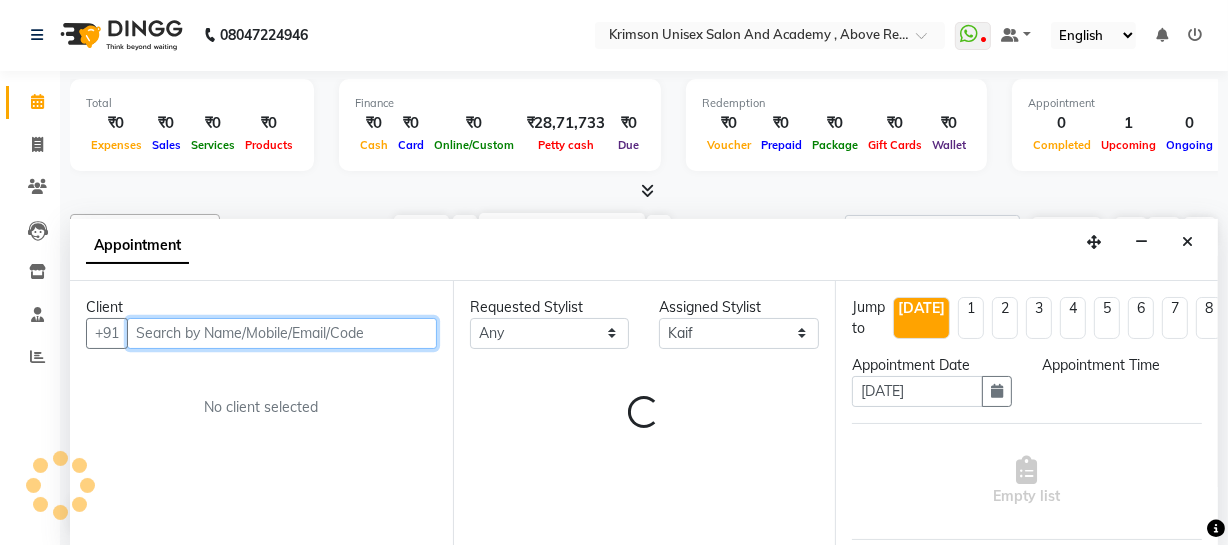 select on "825" 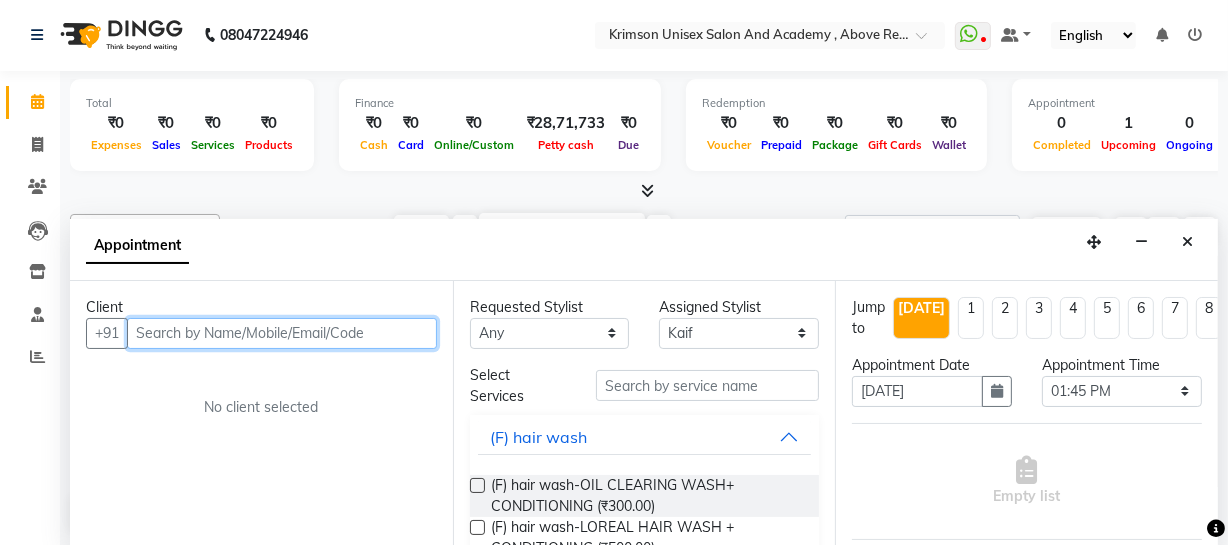 click at bounding box center (282, 333) 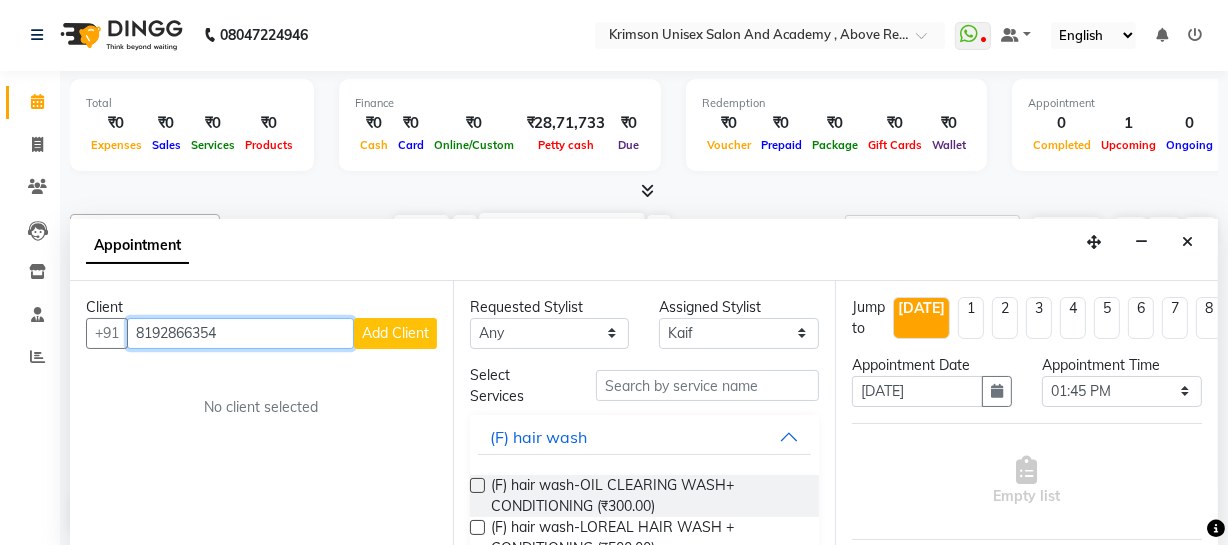 type on "8192866354" 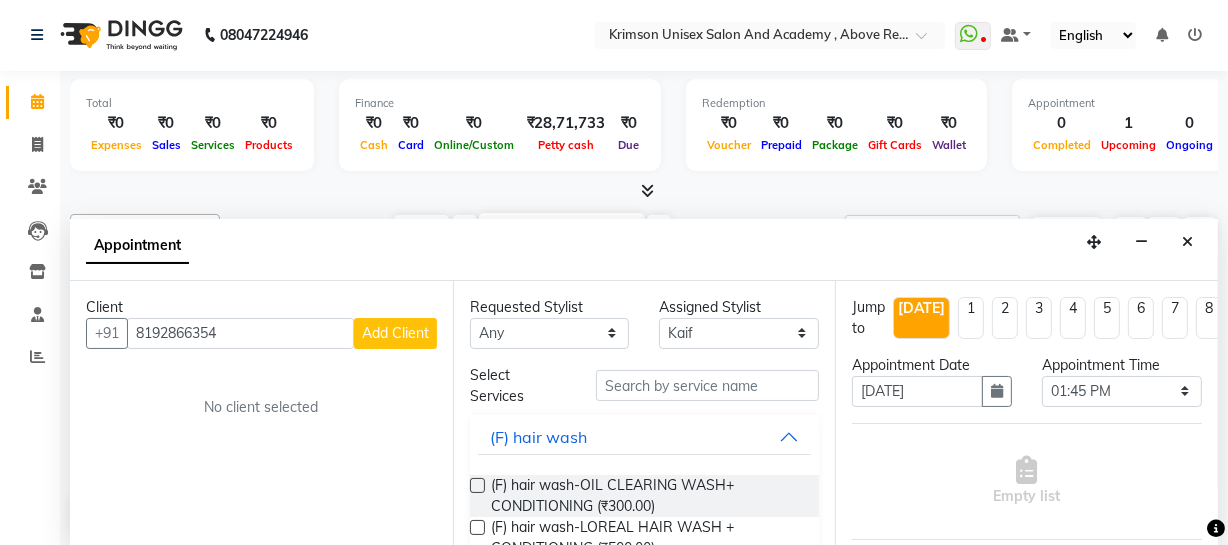 click on "Add Client" at bounding box center (395, 333) 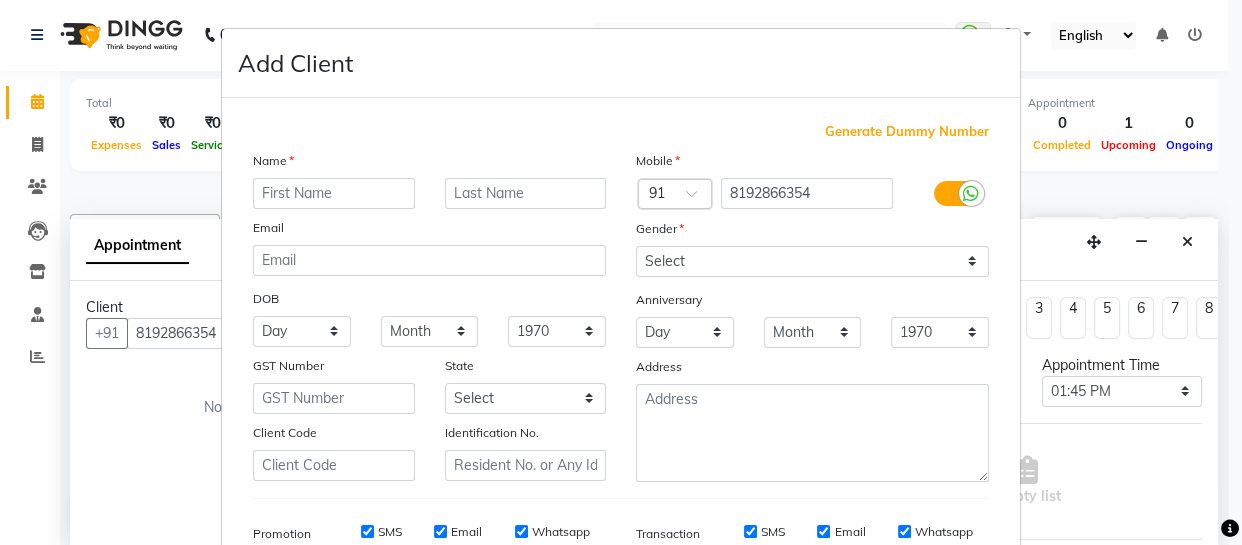 click at bounding box center [334, 193] 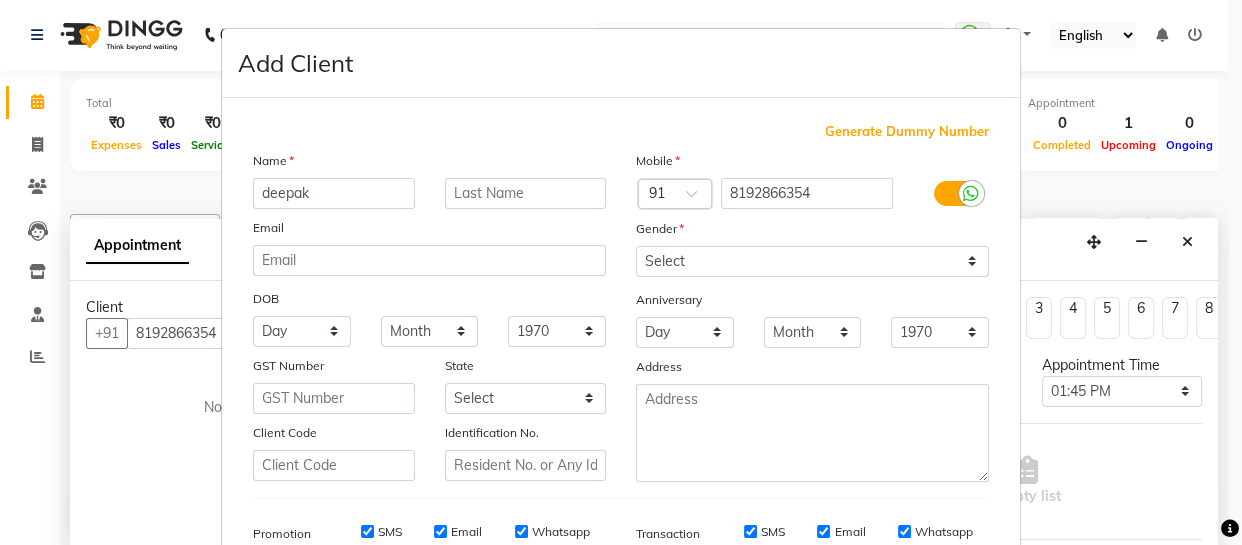 type on "deepak" 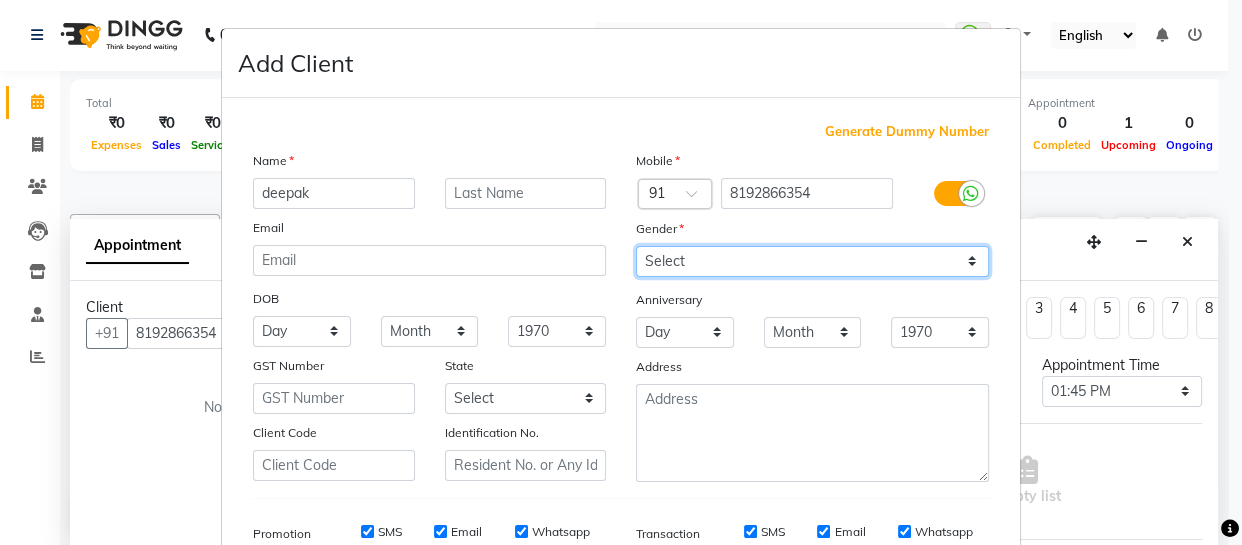 click on "Select [DEMOGRAPHIC_DATA] [DEMOGRAPHIC_DATA] Other Prefer Not To Say" at bounding box center (812, 261) 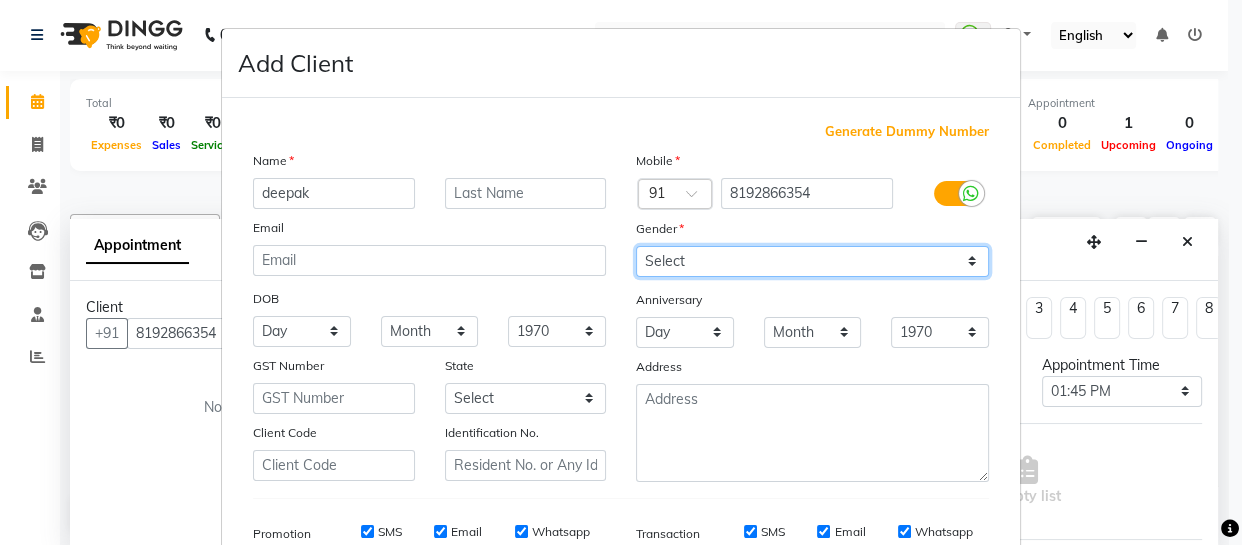 select on "[DEMOGRAPHIC_DATA]" 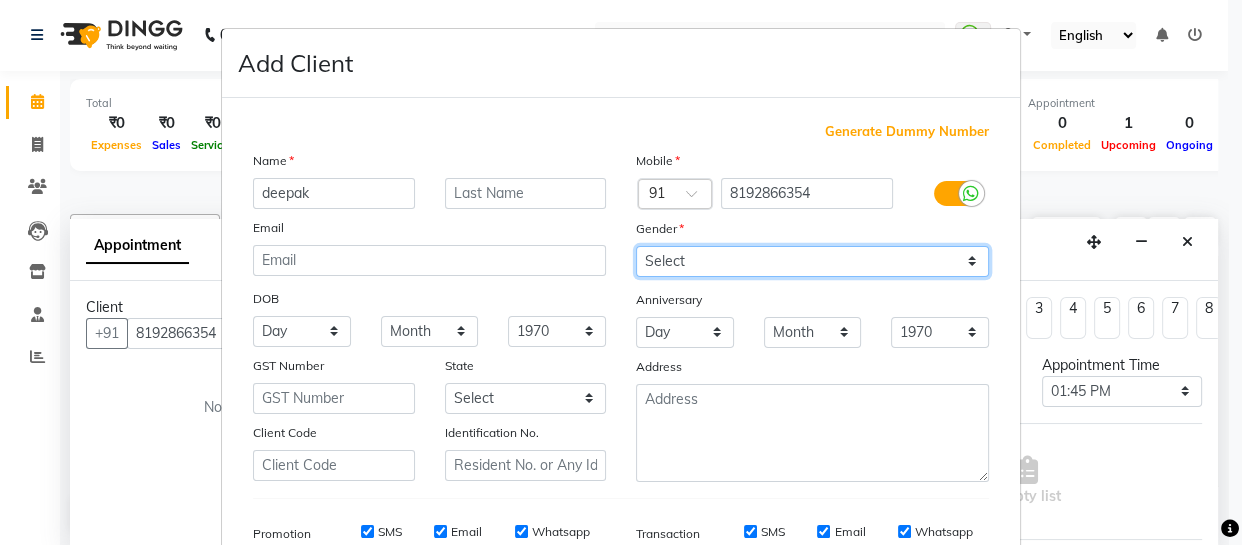 click on "Select [DEMOGRAPHIC_DATA] [DEMOGRAPHIC_DATA] Other Prefer Not To Say" at bounding box center (812, 261) 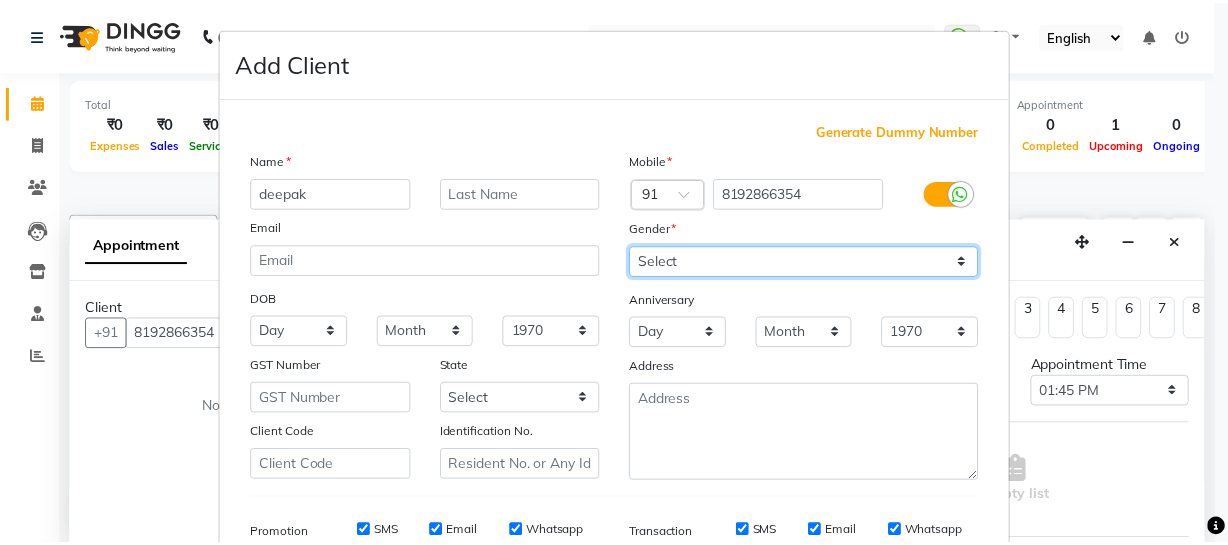 scroll, scrollTop: 309, scrollLeft: 0, axis: vertical 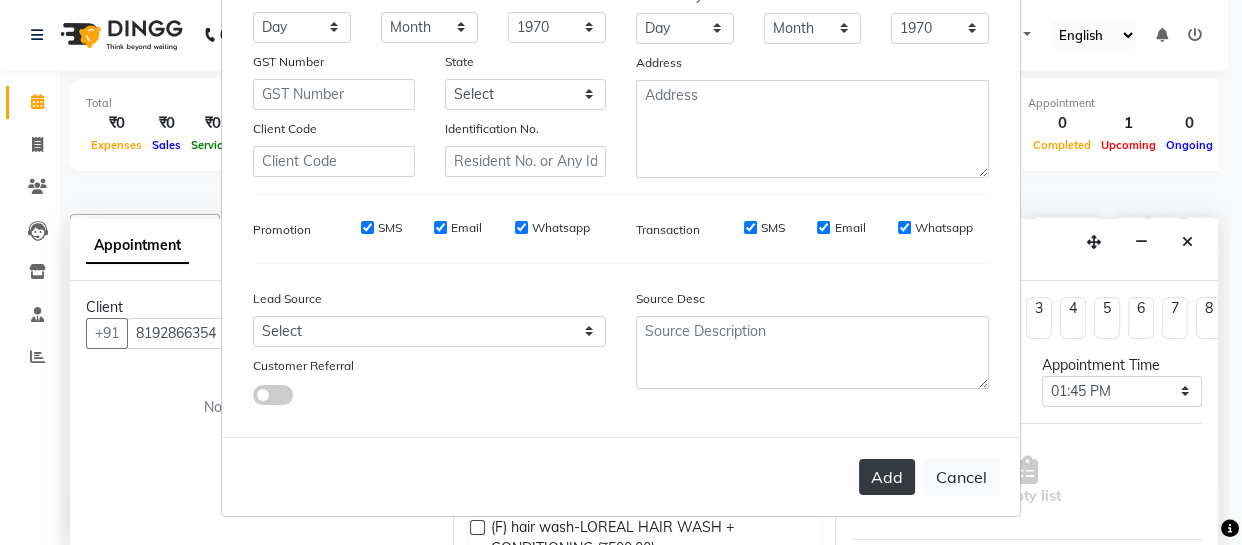 click on "Add" at bounding box center [887, 477] 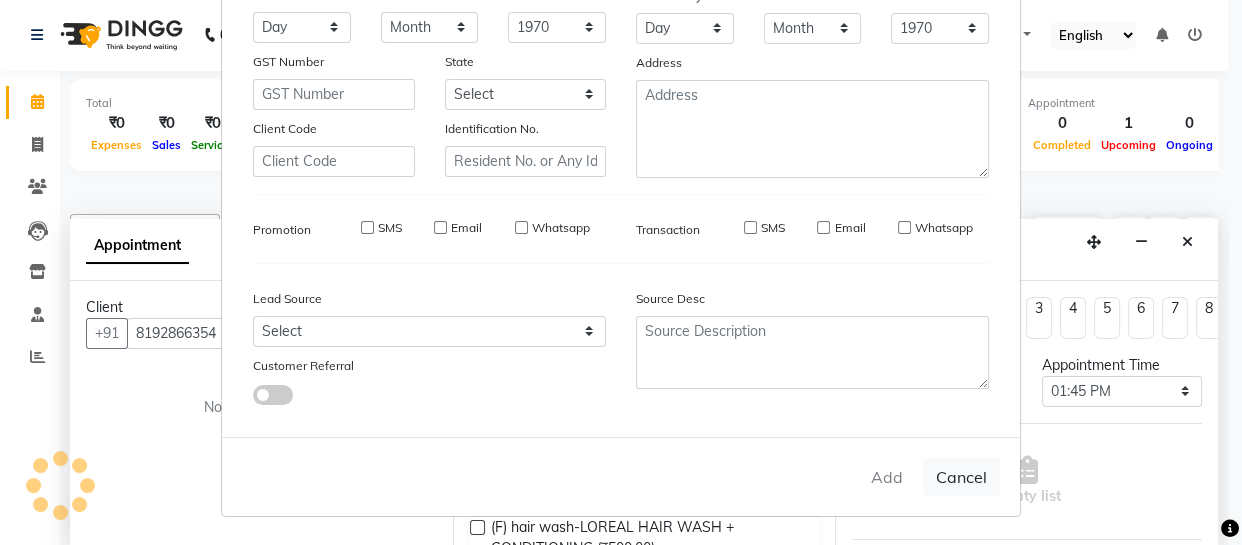 type 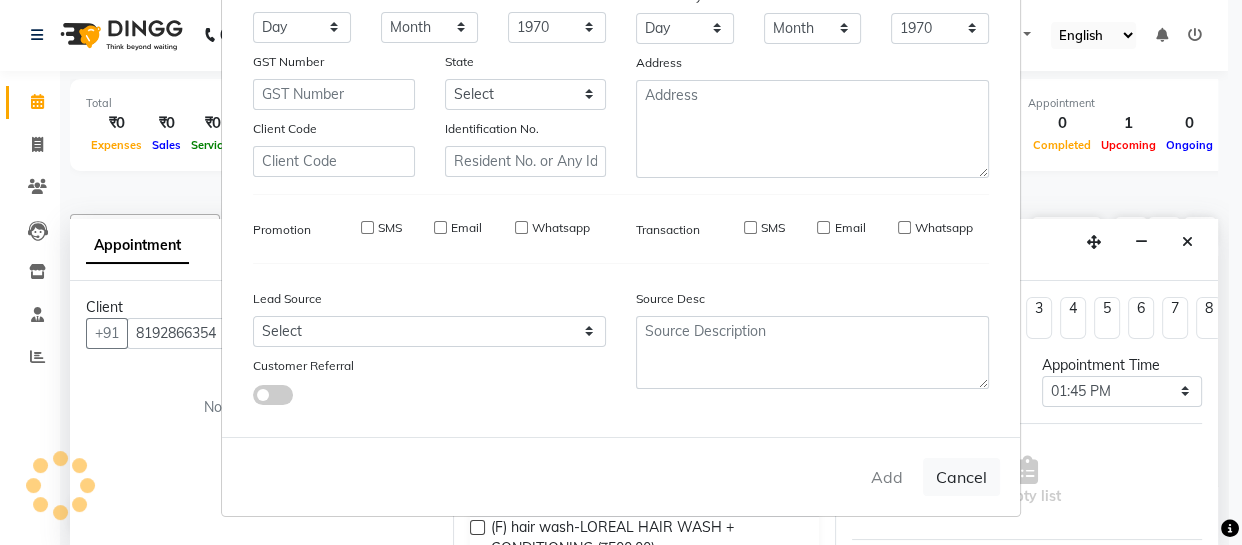 select 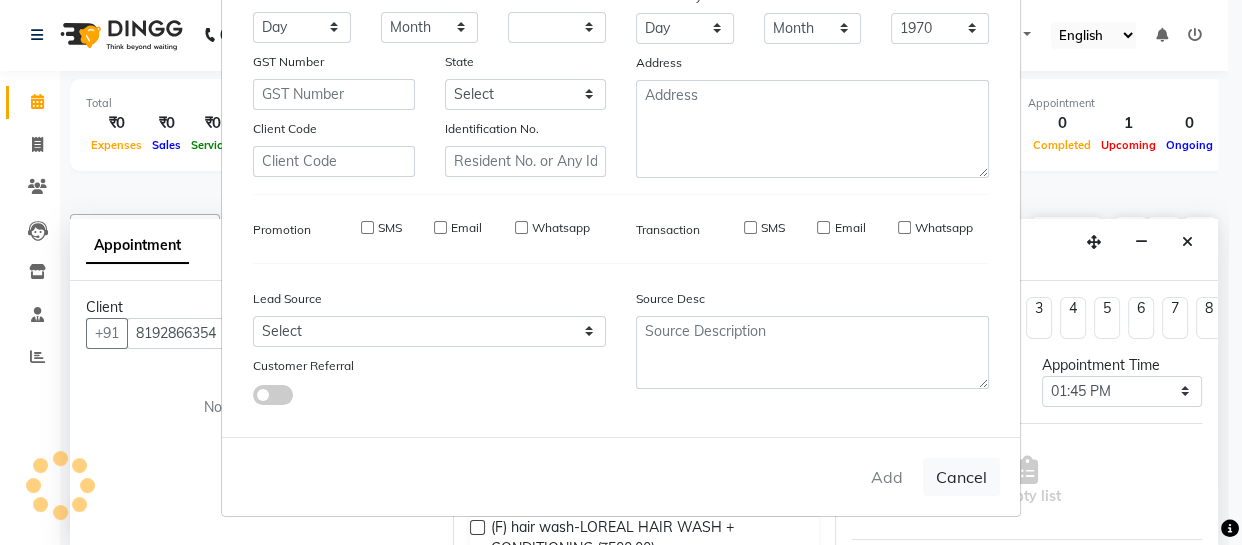 select 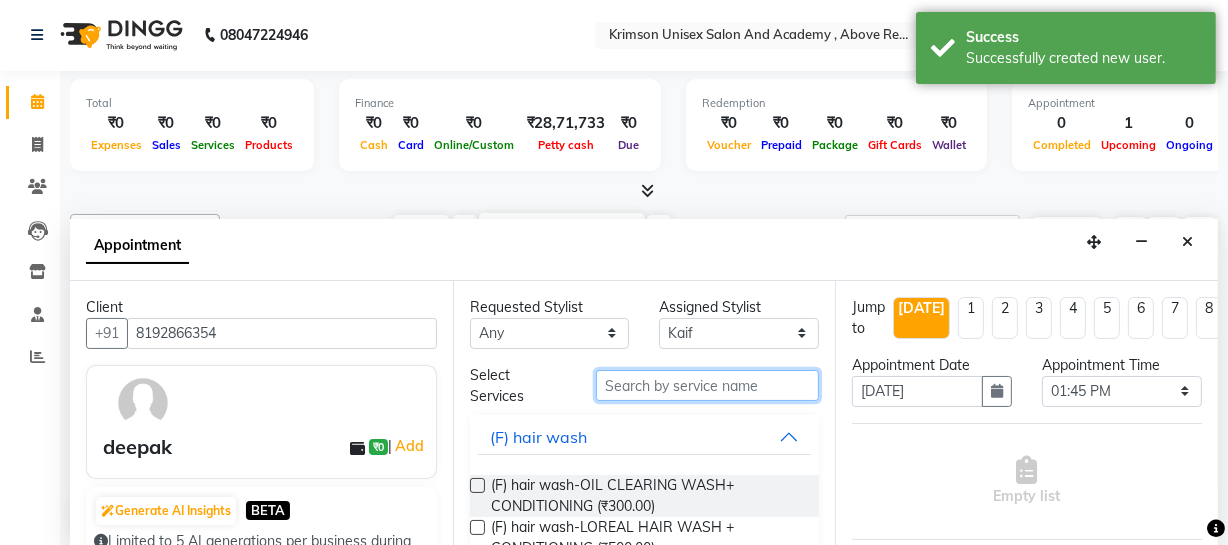 click at bounding box center (707, 385) 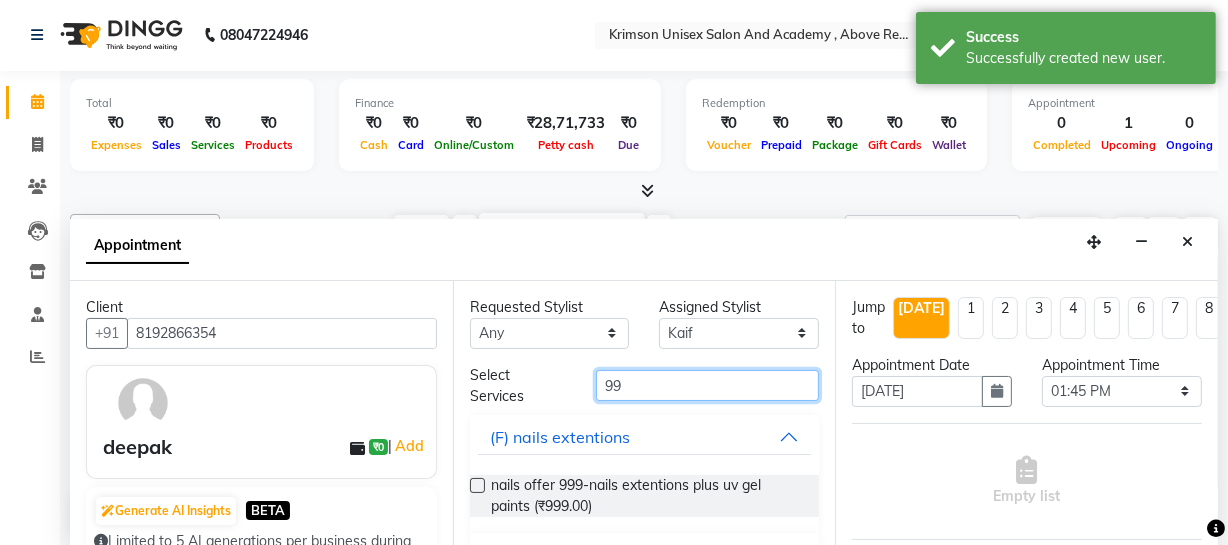 scroll, scrollTop: 134, scrollLeft: 0, axis: vertical 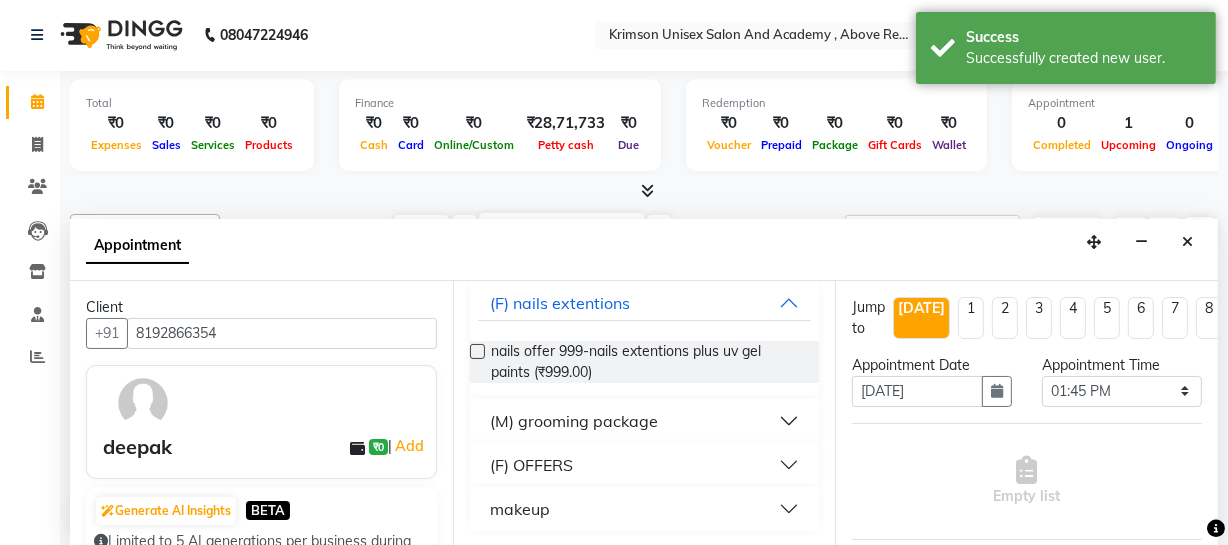 type on "99" 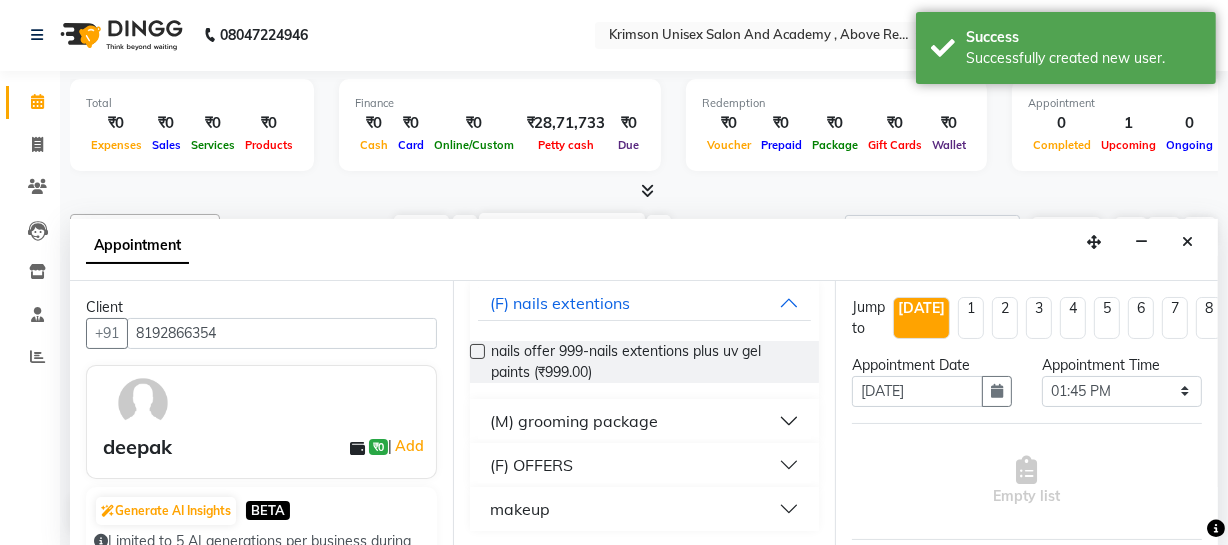 click on "(M) grooming package" at bounding box center [574, 421] 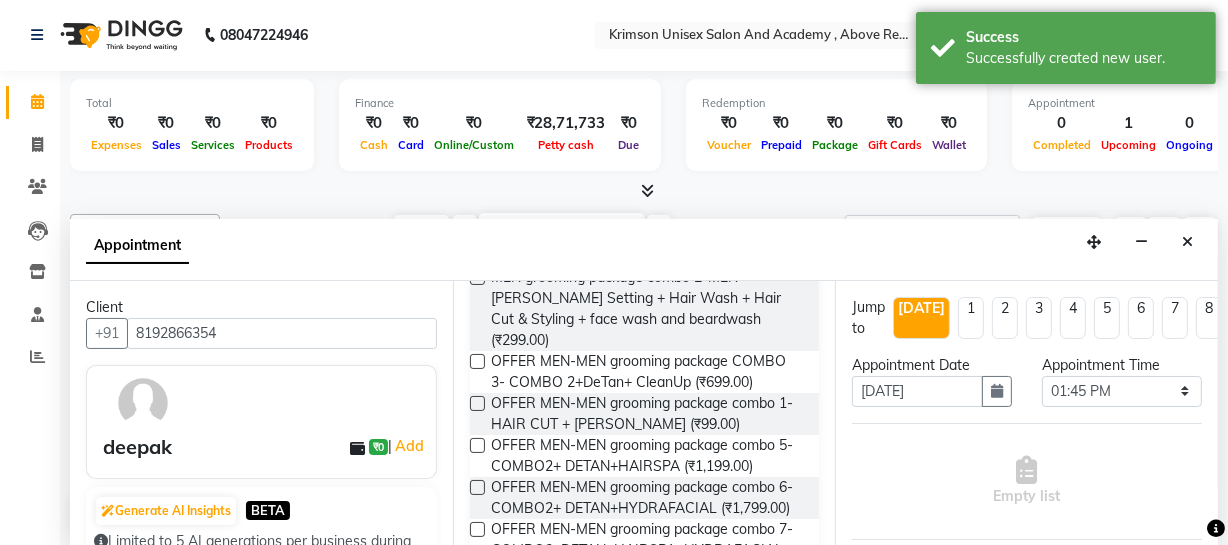 scroll, scrollTop: 327, scrollLeft: 0, axis: vertical 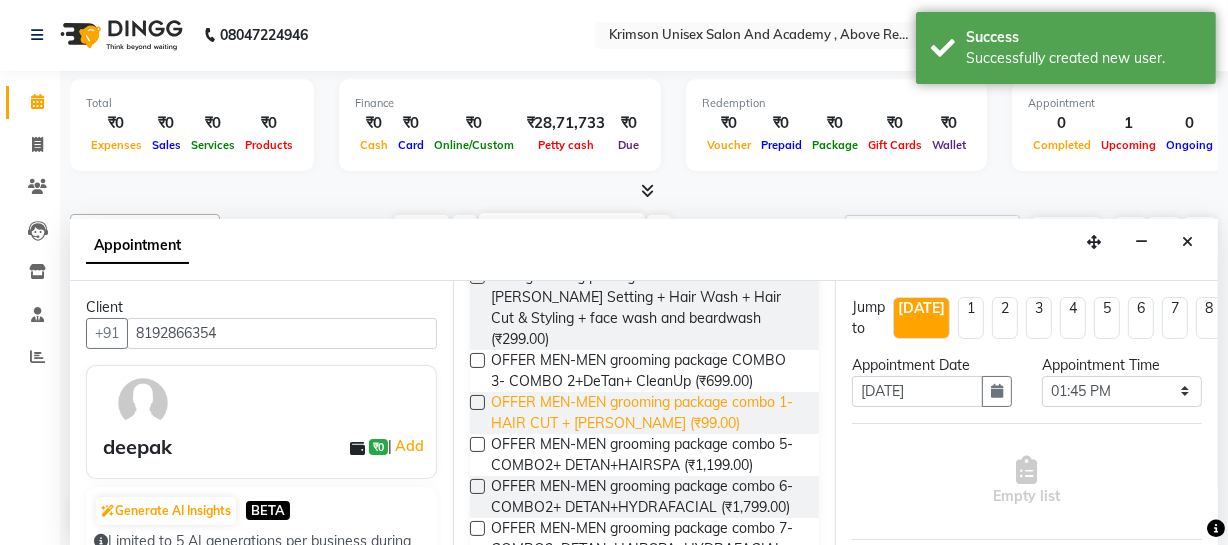 click on "OFFER MEN-MEN grooming package combo 1- HAIR CUT + BEARD (₹99.00)" at bounding box center (647, 413) 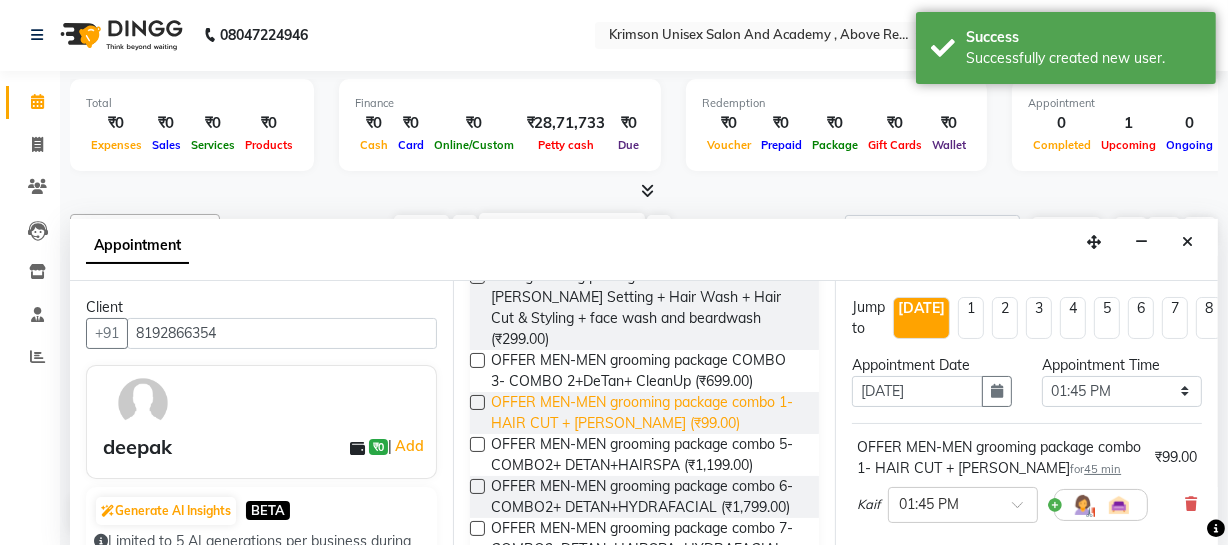 click on "OFFER MEN-MEN grooming package combo 1- HAIR CUT + BEARD (₹99.00)" at bounding box center [647, 413] 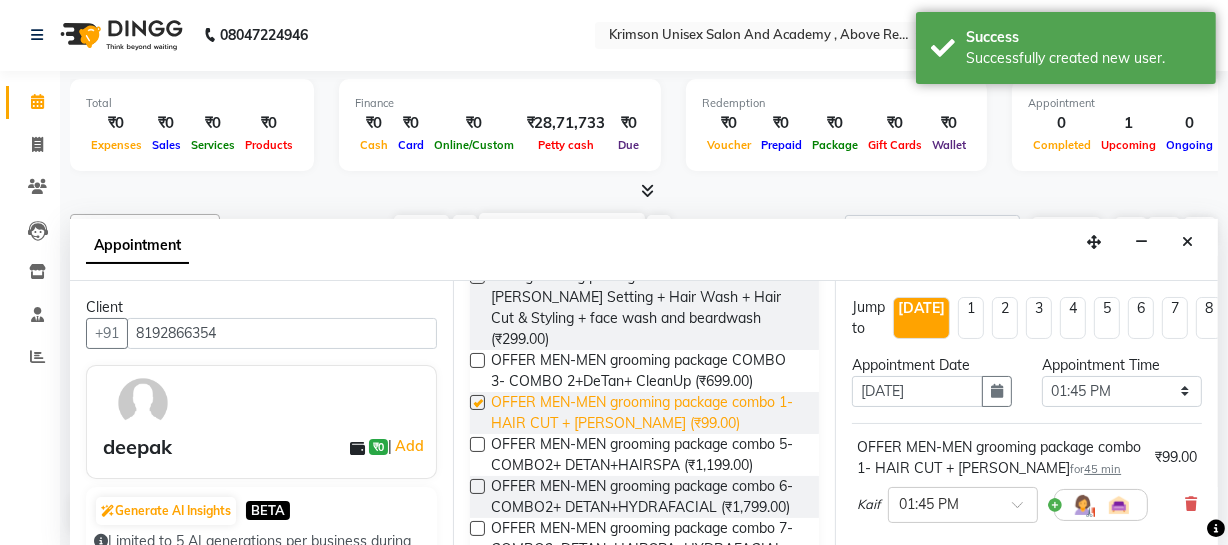 checkbox on "false" 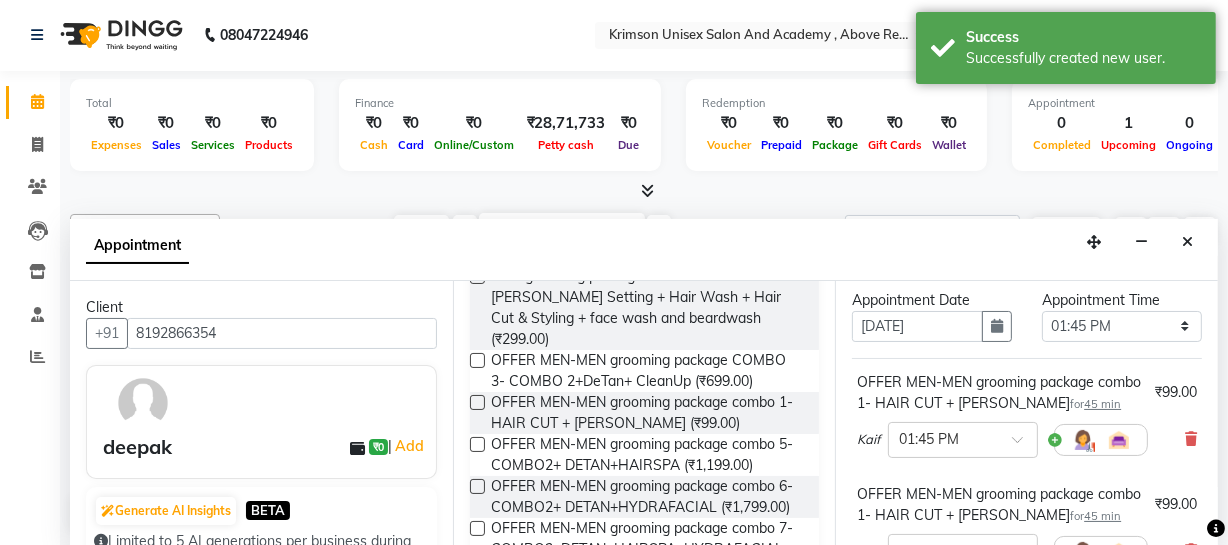 scroll, scrollTop: 0, scrollLeft: 0, axis: both 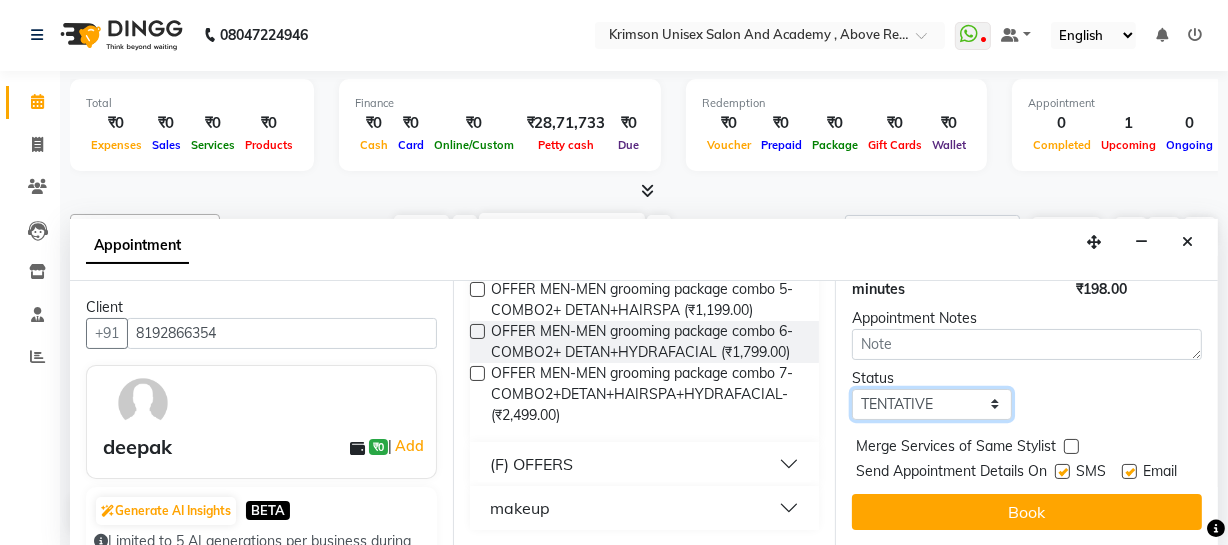 click on "Select TENTATIVE CONFIRM CHECK-IN UPCOMING" at bounding box center (932, 404) 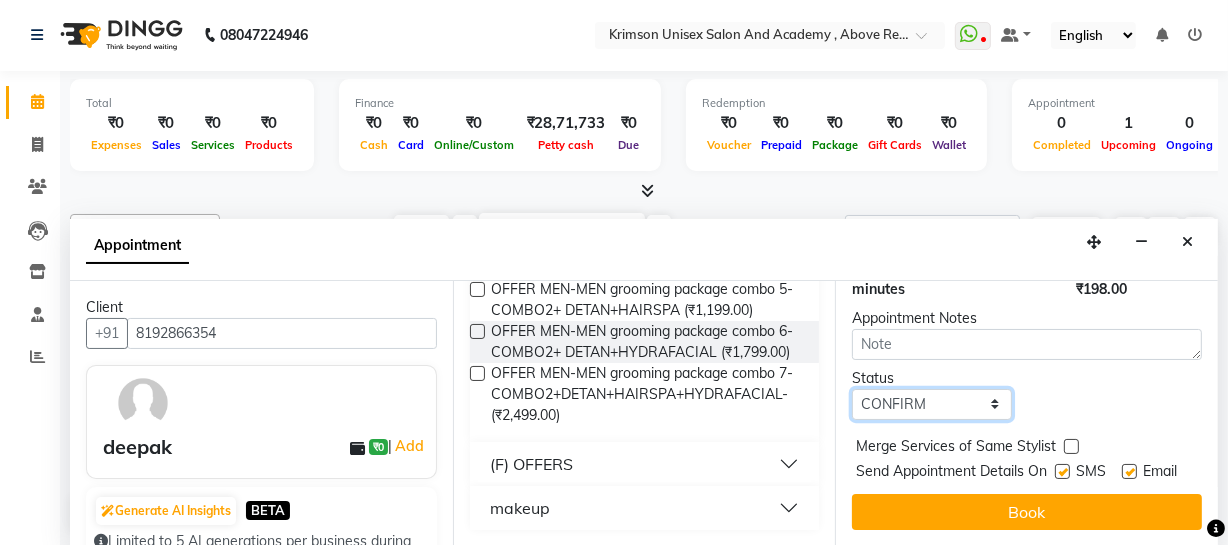 click on "Select TENTATIVE CONFIRM CHECK-IN UPCOMING" at bounding box center (932, 404) 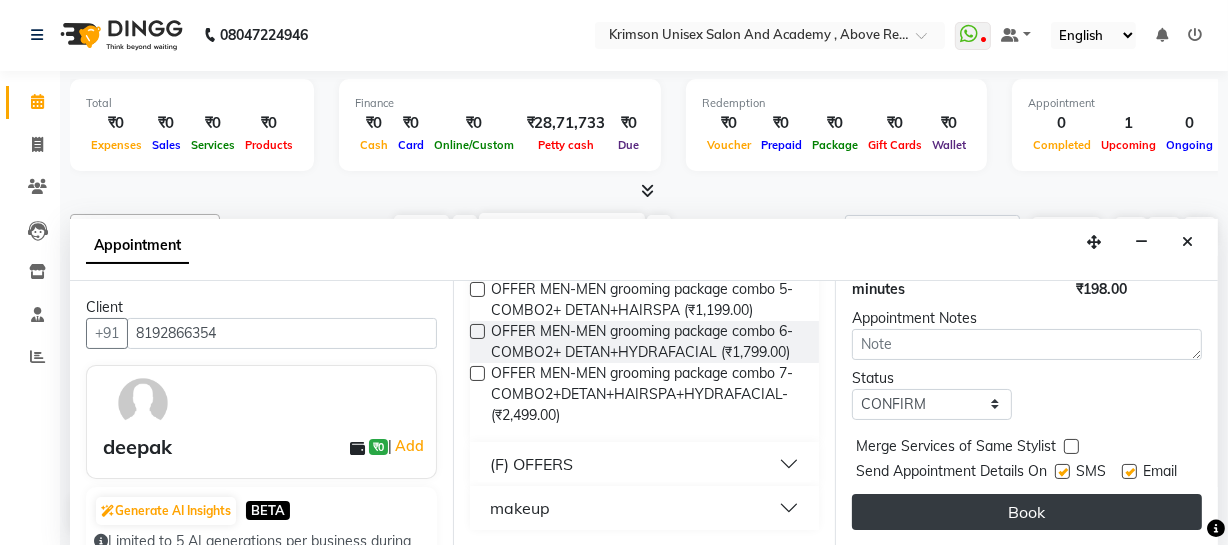 click on "Book" at bounding box center [1027, 512] 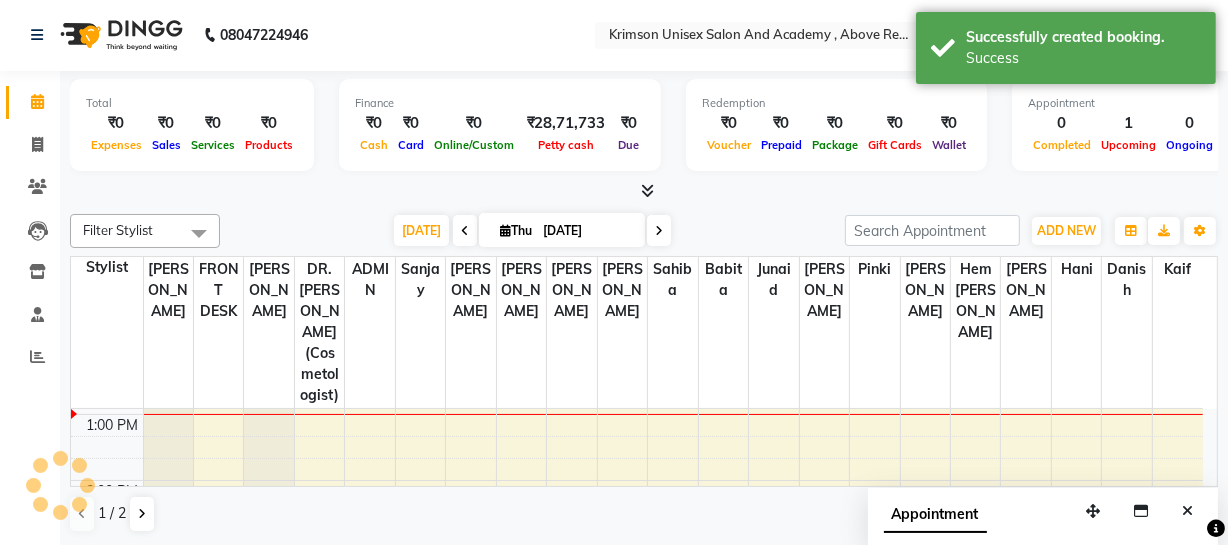scroll, scrollTop: 0, scrollLeft: 0, axis: both 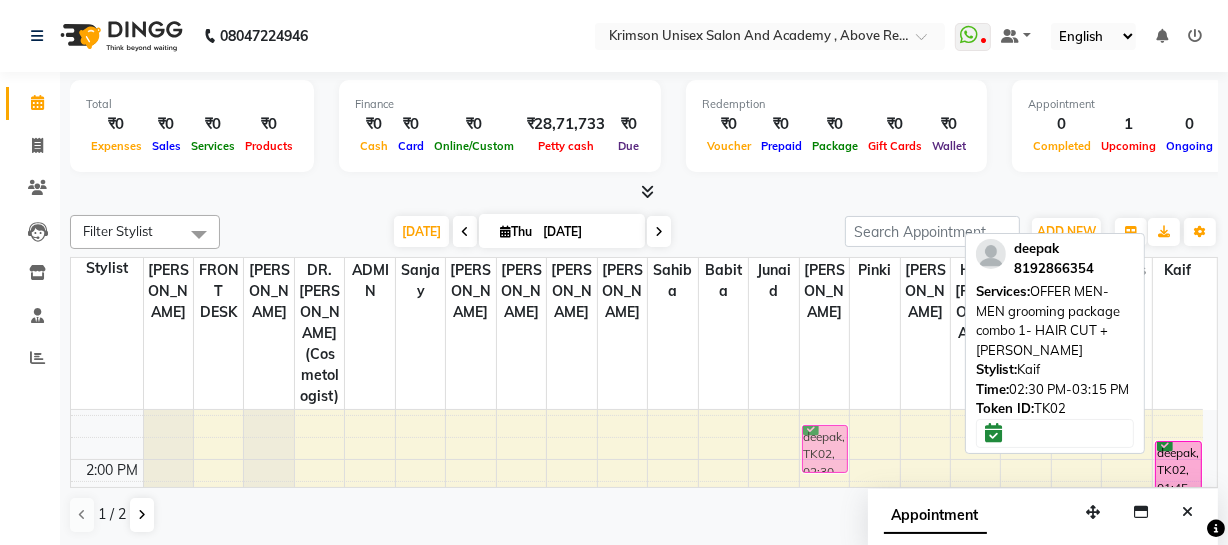 drag, startPoint x: 1181, startPoint y: 446, endPoint x: 820, endPoint y: 429, distance: 361.40005 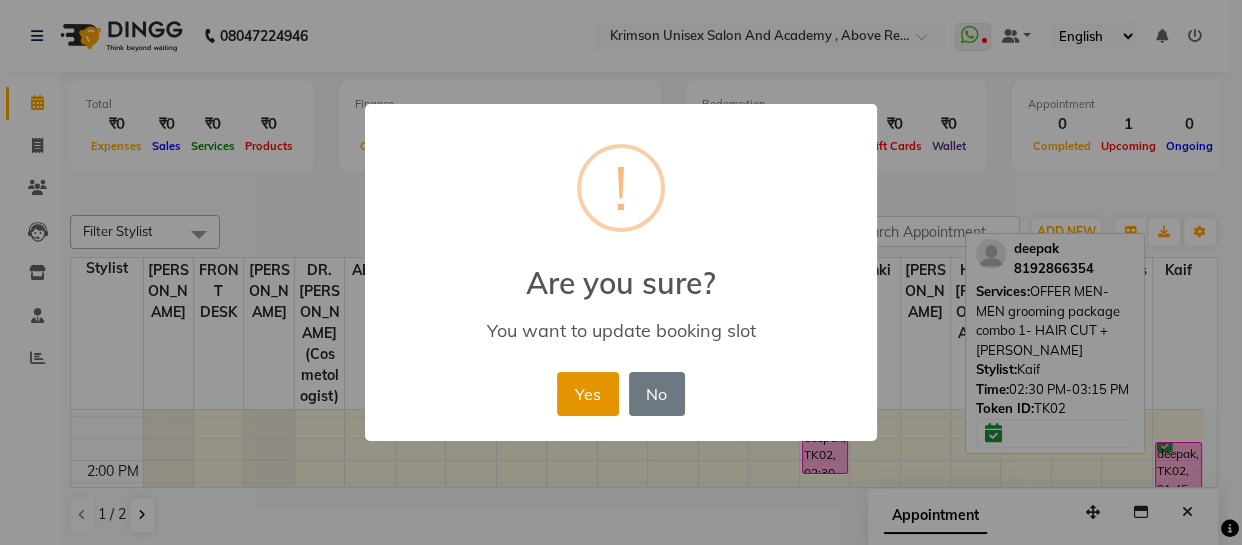click on "Yes" at bounding box center [587, 394] 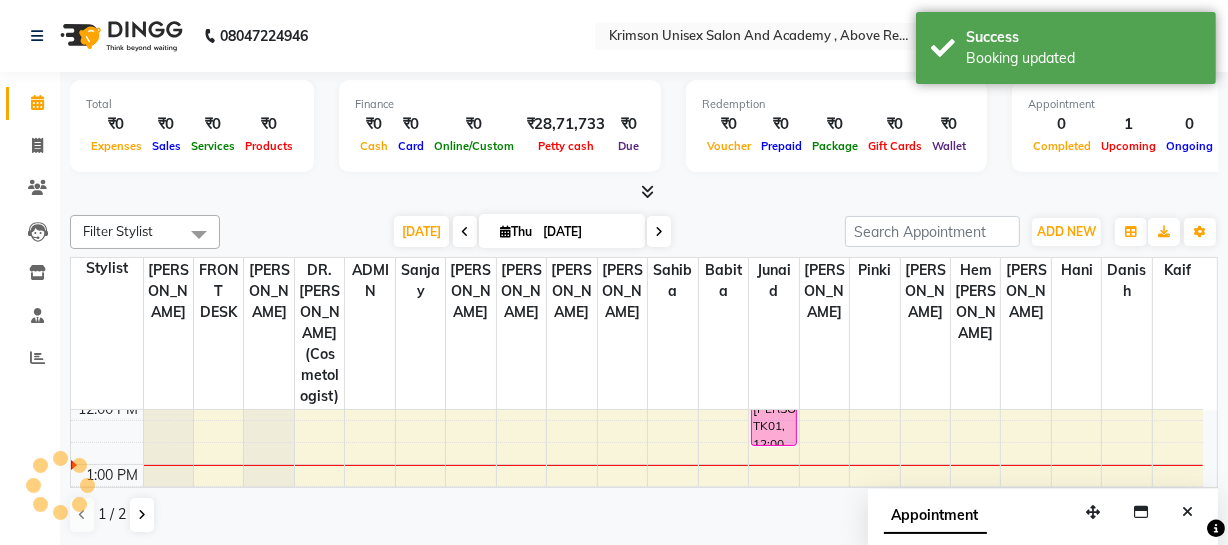 scroll, scrollTop: 401, scrollLeft: 0, axis: vertical 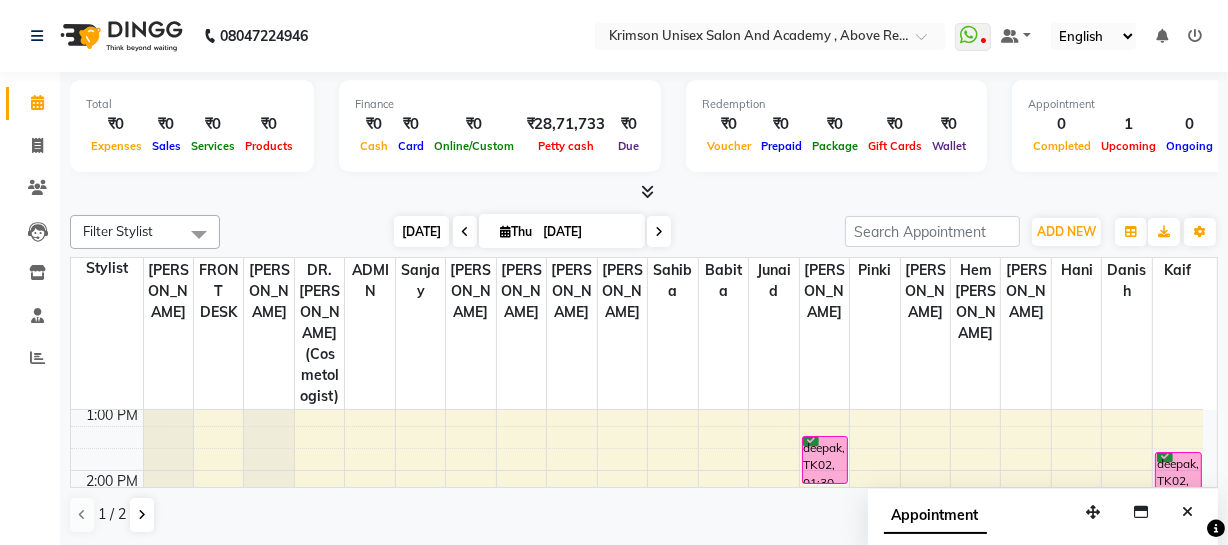 click on "[DATE]" at bounding box center (421, 231) 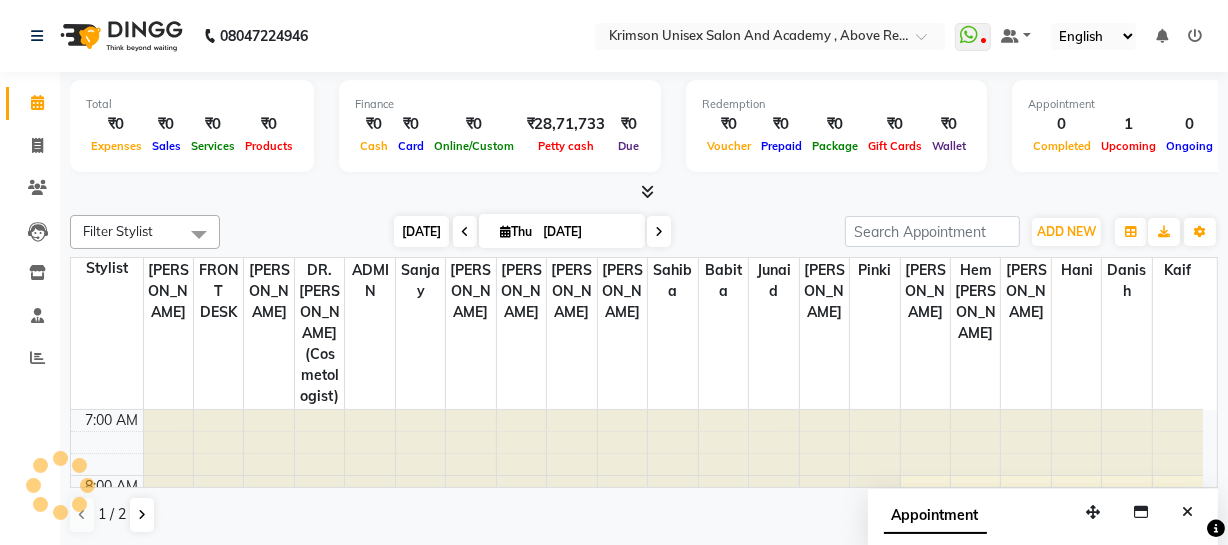 scroll, scrollTop: 396, scrollLeft: 0, axis: vertical 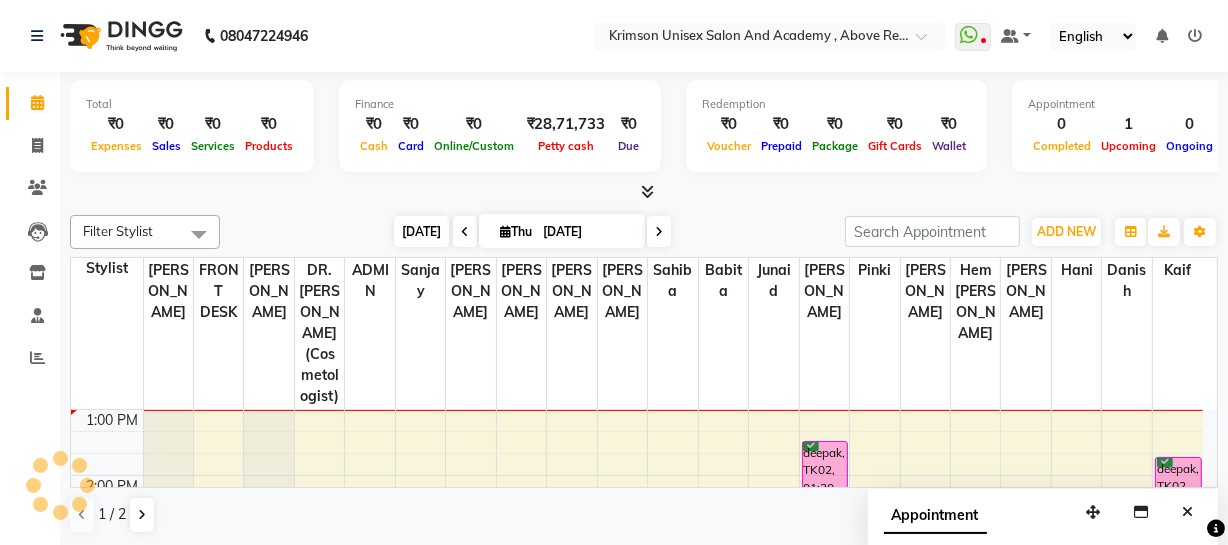 click on "[DATE]" at bounding box center [421, 231] 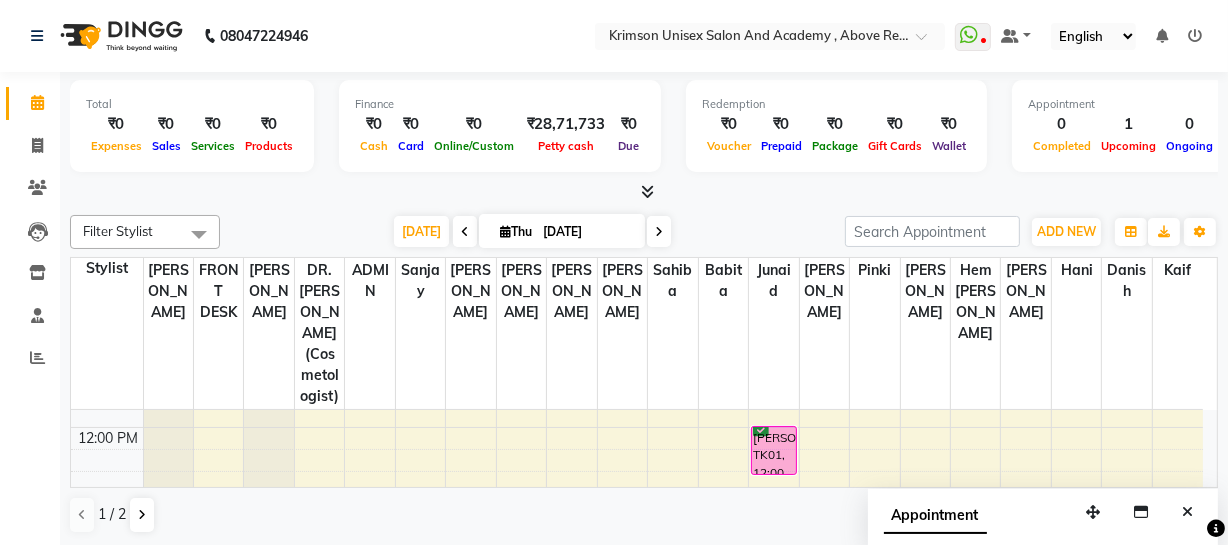 scroll, scrollTop: 310, scrollLeft: 0, axis: vertical 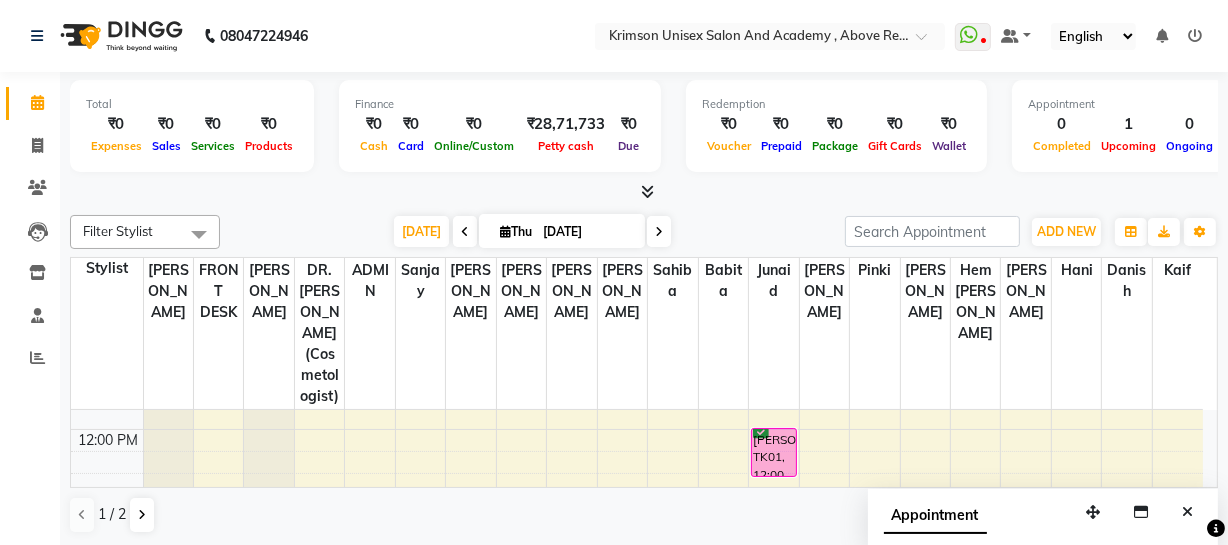 click on "Filter Stylist Select All ADMIN ARNAB Babita Danish DR. DIVYA (cosmetologist) FRONT DESK Hani Hem Atwal junaid  Kafil Kaif Manish Kumar Pinki  Pooja kulyal Ratan Dey safiya sahiba Sahil Sangeeta sanjay Sudeep Varsha Today  Thu 10-07-2025 Toggle Dropdown Add Appointment Add Invoice Add Client Toggle Dropdown Add Appointment Add Invoice Add Client ADD NEW Toggle Dropdown Add Appointment Add Invoice Add Client Filter Stylist Select All ADMIN ARNAB Babita Danish DR. DIVYA (cosmetologist) FRONT DESK Hani Hem Atwal junaid  Kafil Kaif Manish Kumar Pinki  Pooja kulyal Ratan Dey safiya sahiba Sahil Sangeeta sanjay Sudeep Varsha Group By  Staff View   Room View  View as Vertical  Vertical - Week View  Horizontal  Horizontal - Week View  List  Toggle Dropdown Calendar Settings Manage Tags   Arrange Stylists   Reset Stylists  Full Screen Appointment Form Zoom 75% Staff/Room Display Count 21" at bounding box center (644, 232) 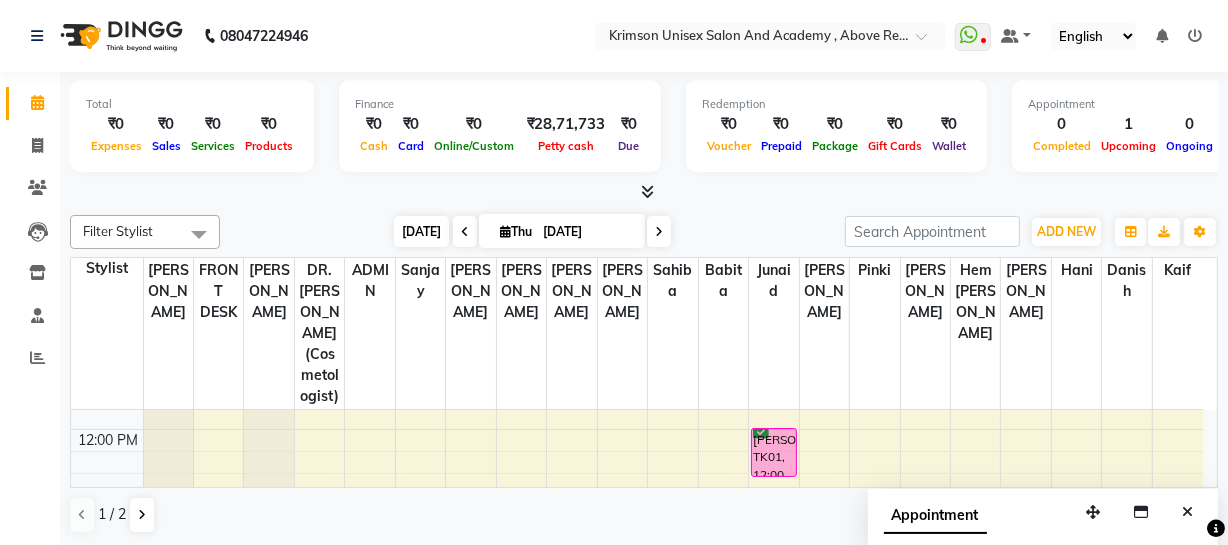 click on "[DATE]" at bounding box center [421, 231] 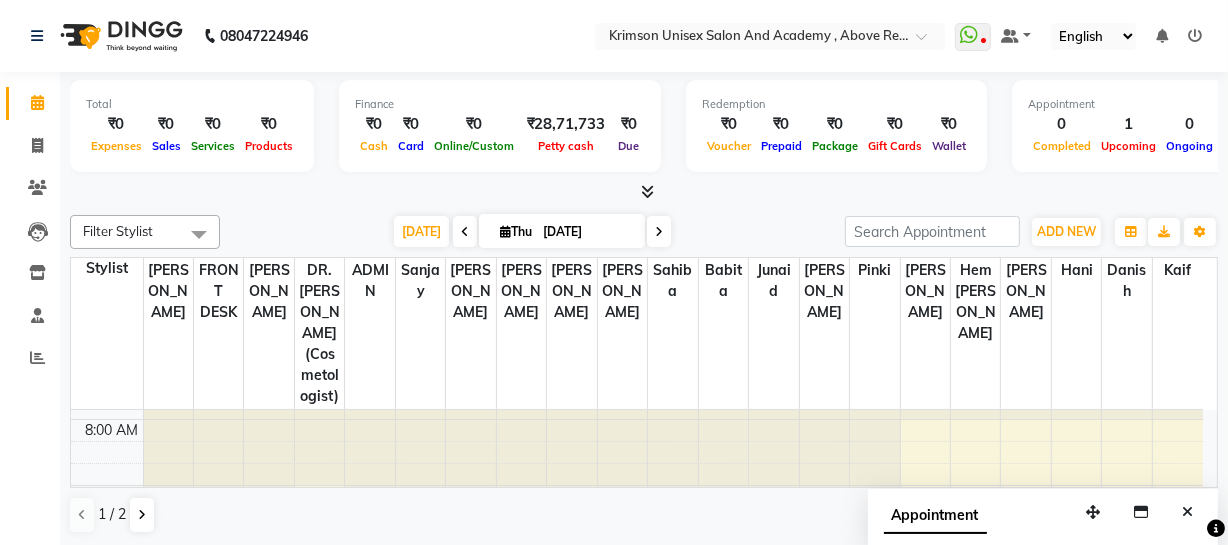 scroll, scrollTop: 0, scrollLeft: 0, axis: both 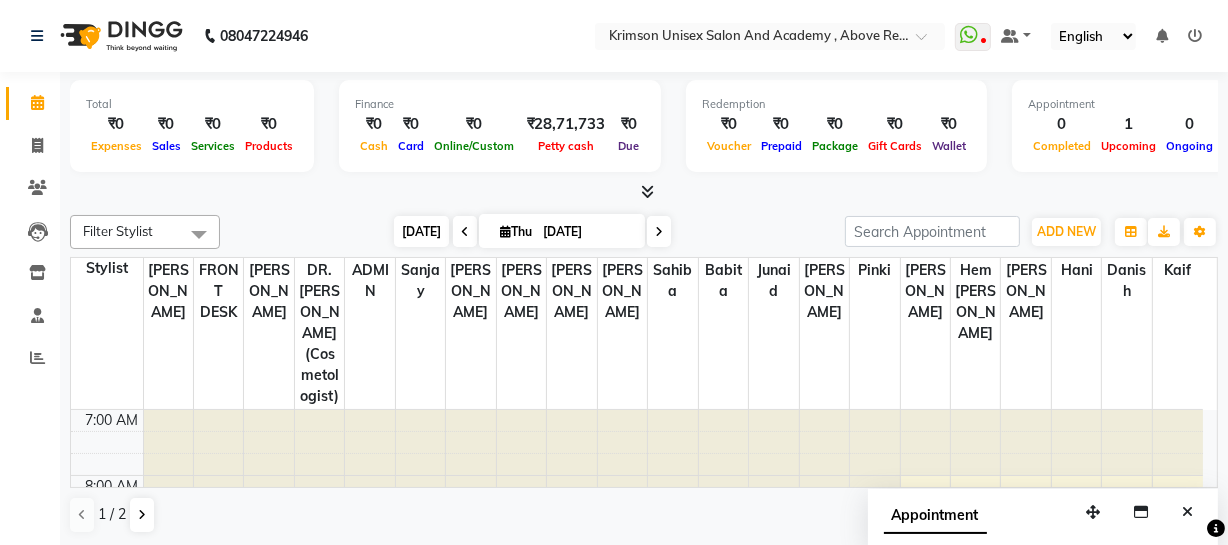 click on "[DATE]" at bounding box center [421, 231] 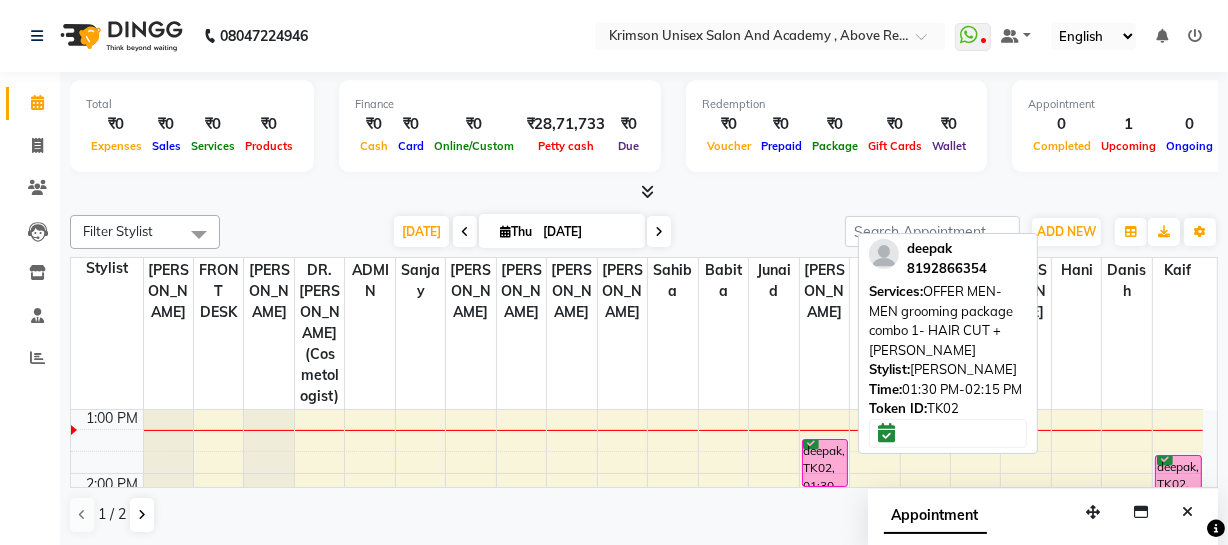 scroll, scrollTop: 399, scrollLeft: 0, axis: vertical 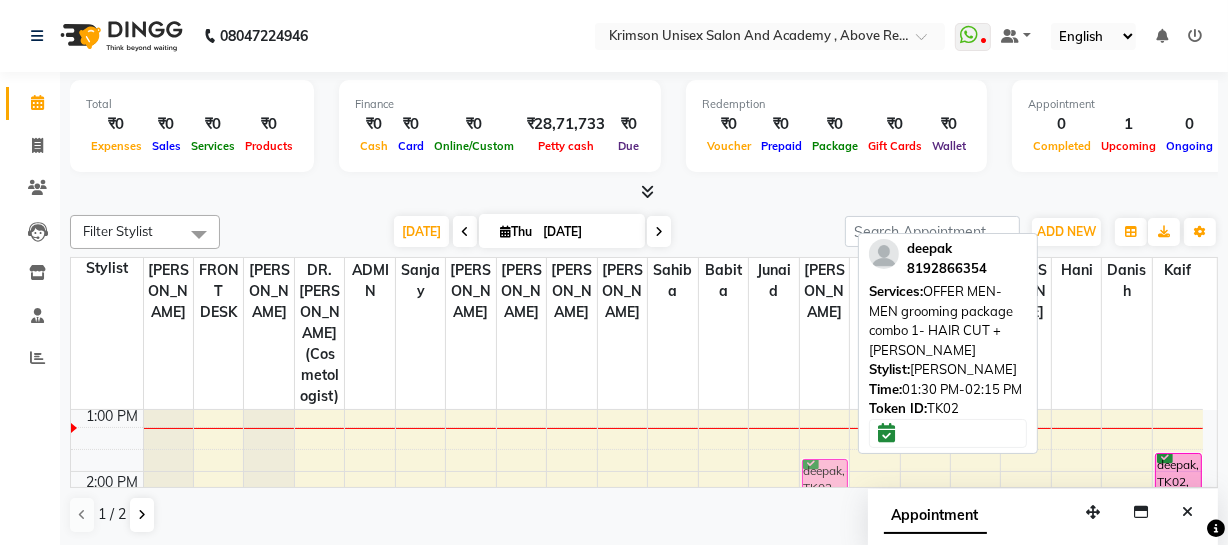 drag, startPoint x: 817, startPoint y: 433, endPoint x: 818, endPoint y: 447, distance: 14.035668 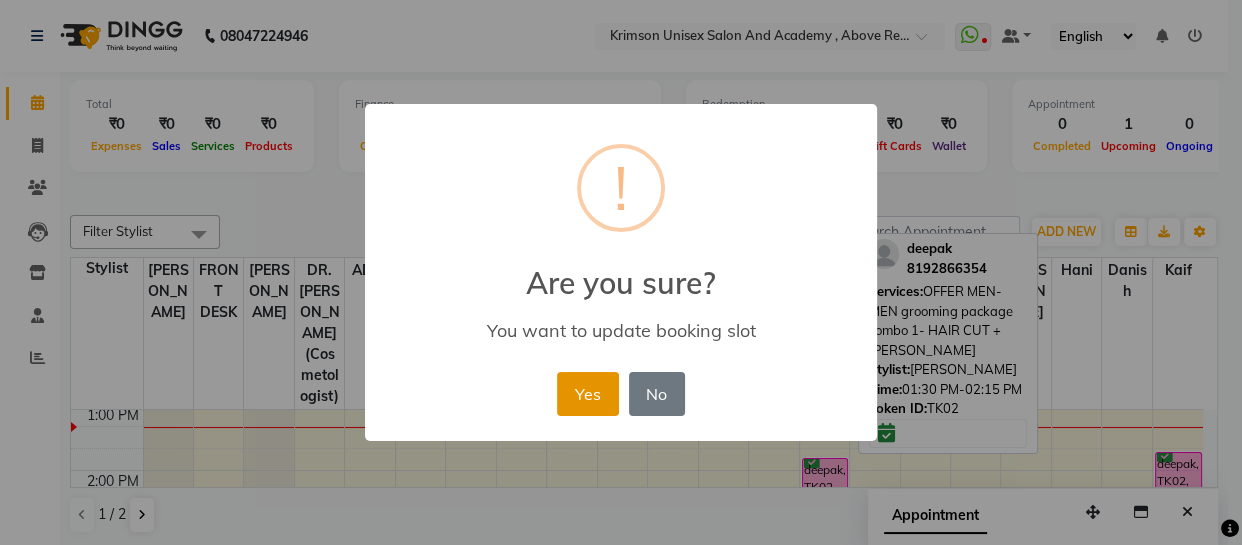 click on "Yes" at bounding box center [587, 394] 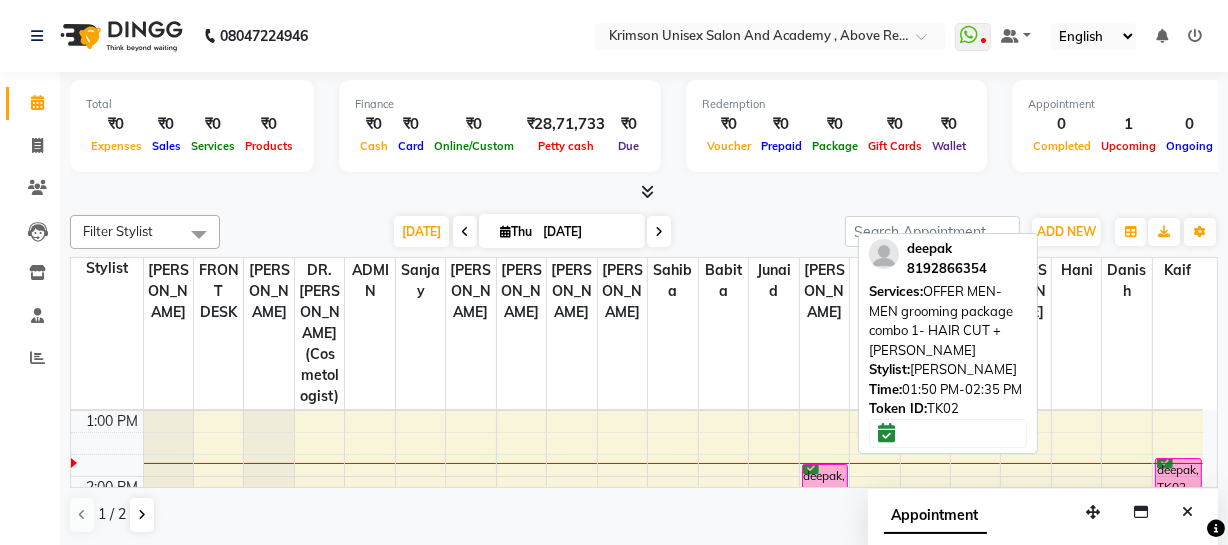 scroll, scrollTop: 391, scrollLeft: 0, axis: vertical 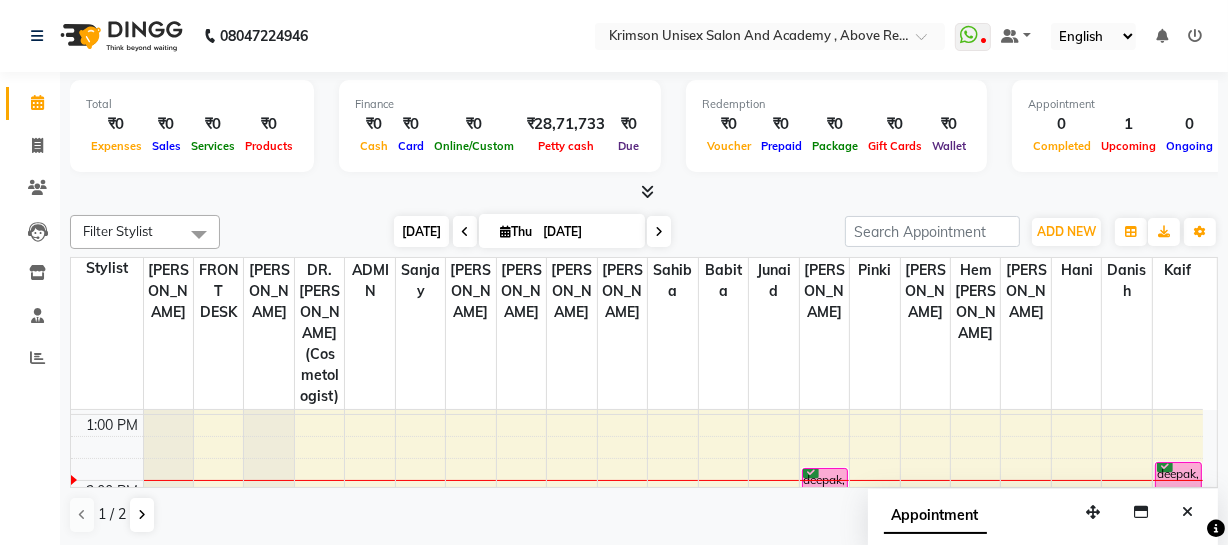 click on "[DATE]" at bounding box center [421, 231] 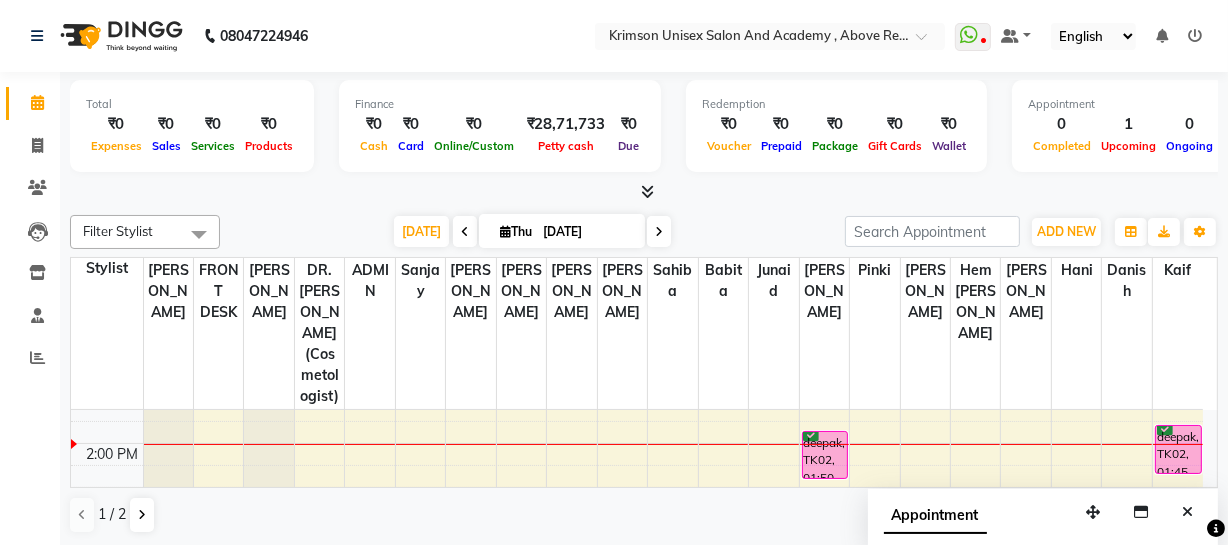 scroll, scrollTop: 429, scrollLeft: 0, axis: vertical 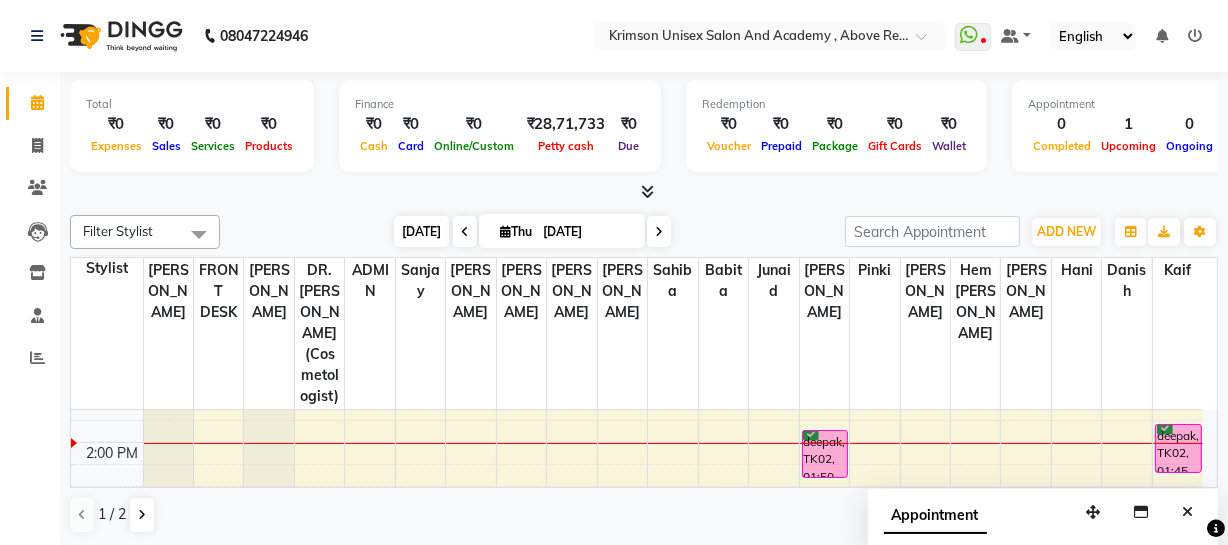 click on "[DATE]" at bounding box center [421, 231] 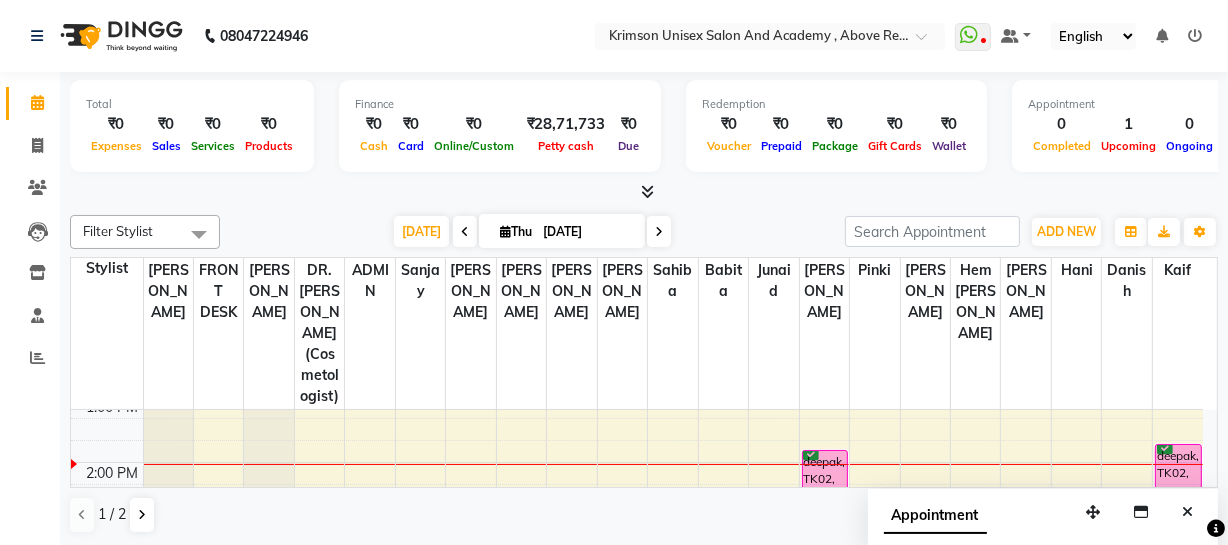scroll, scrollTop: 409, scrollLeft: 0, axis: vertical 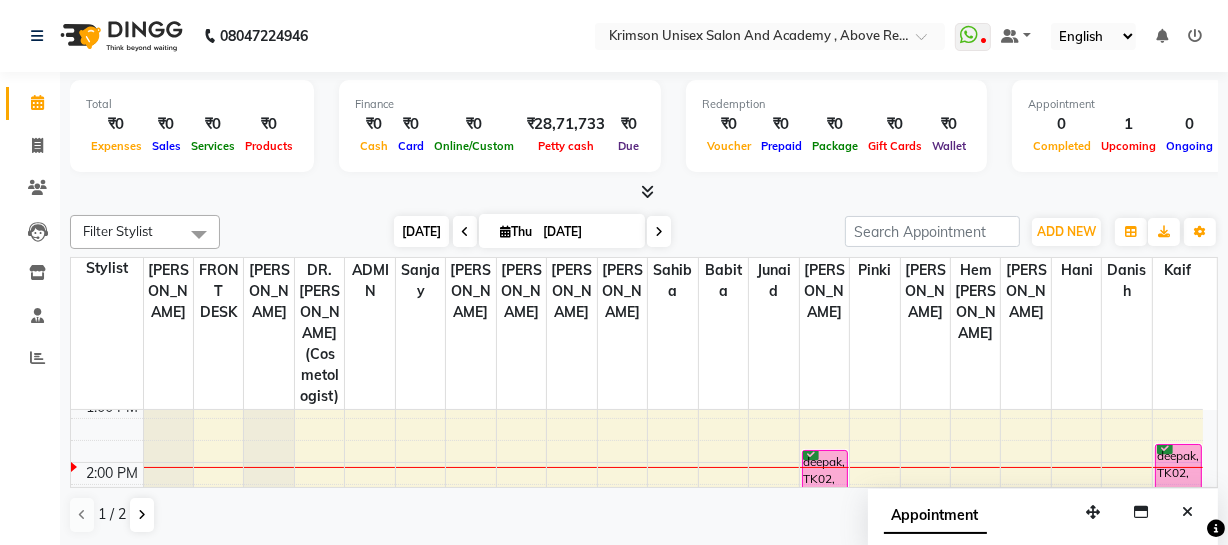 click on "[DATE]" at bounding box center (421, 231) 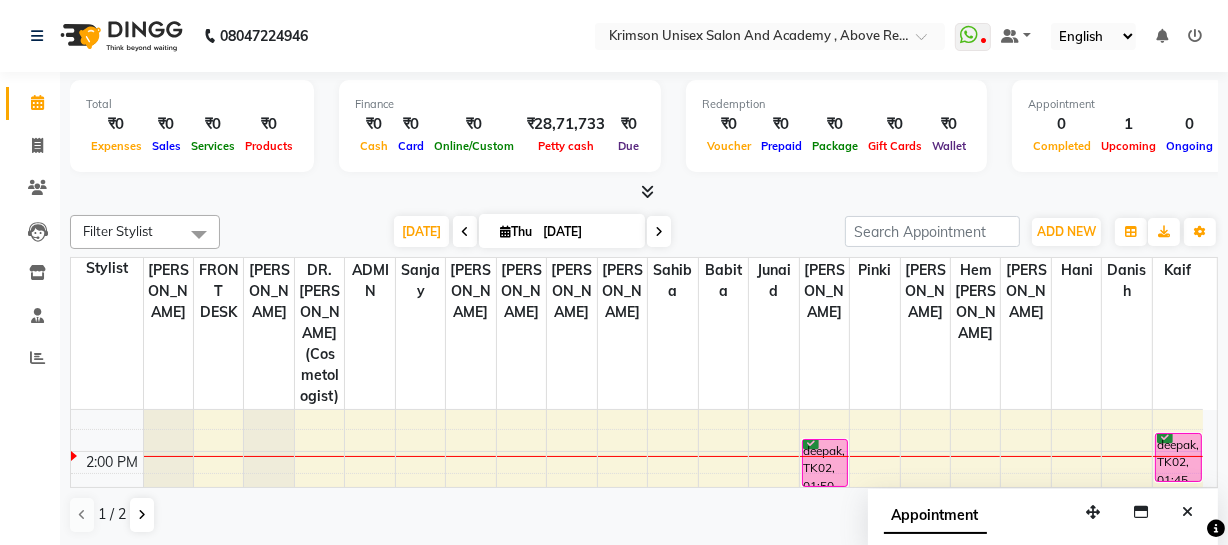 scroll, scrollTop: 421, scrollLeft: 0, axis: vertical 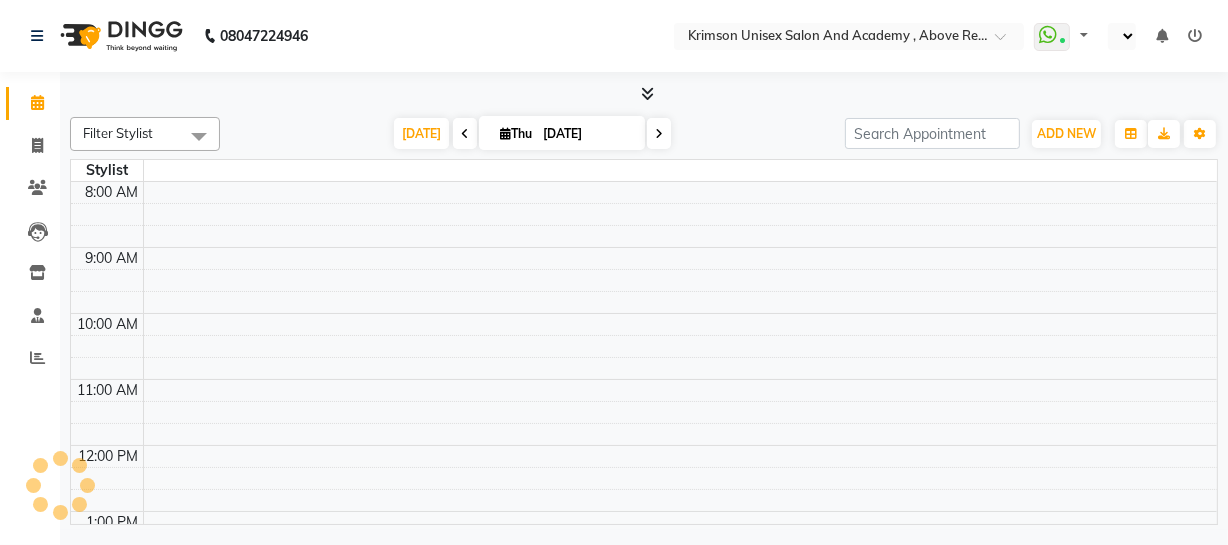 select on "en" 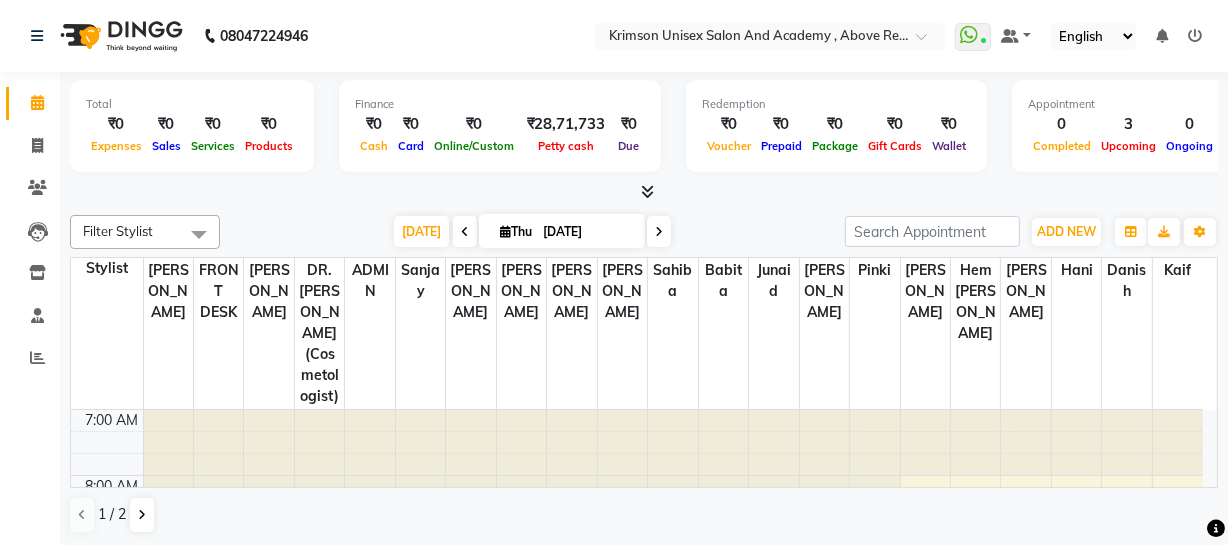 scroll, scrollTop: 0, scrollLeft: 0, axis: both 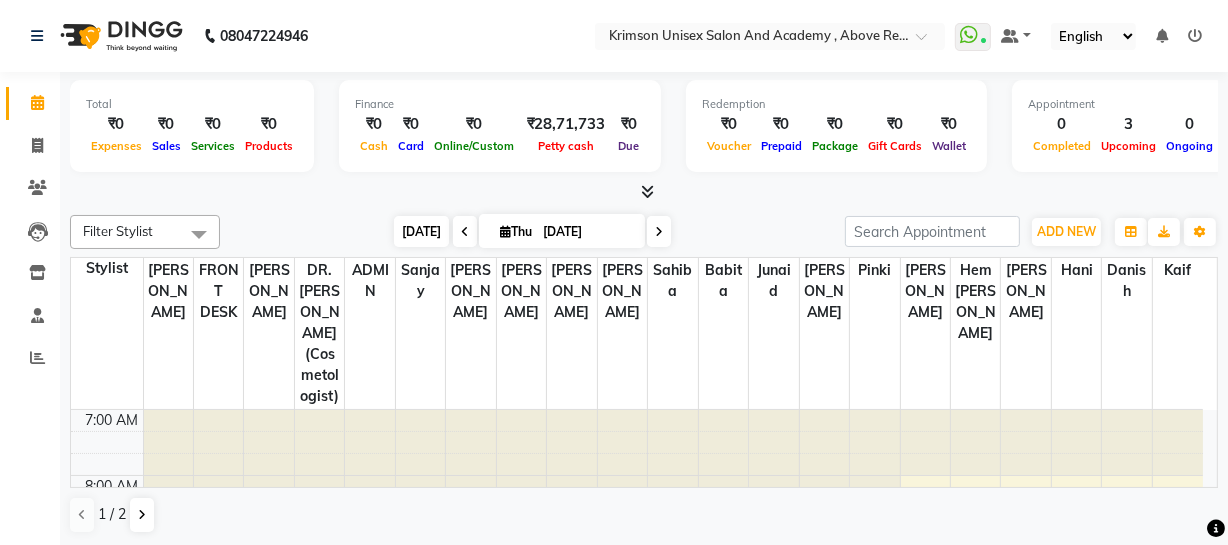 click on "[DATE]" at bounding box center (421, 231) 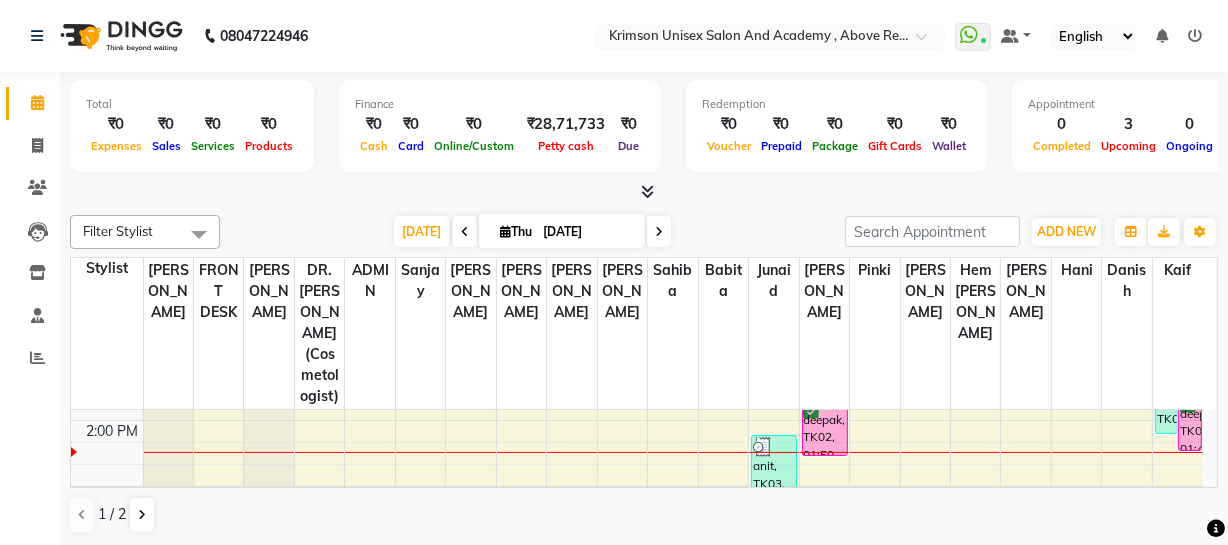 scroll, scrollTop: 453, scrollLeft: 0, axis: vertical 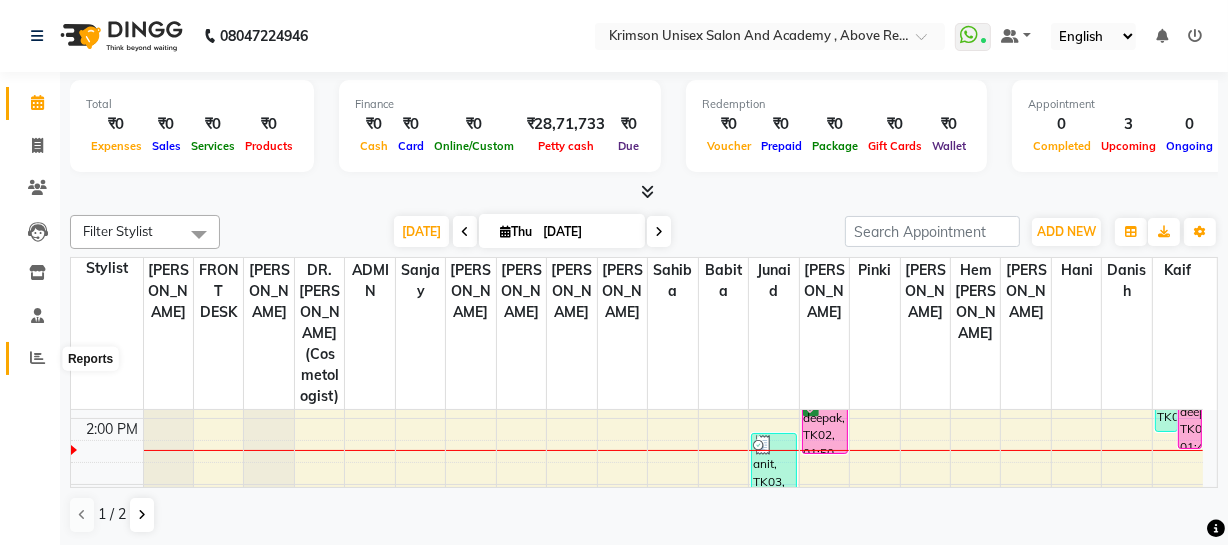click 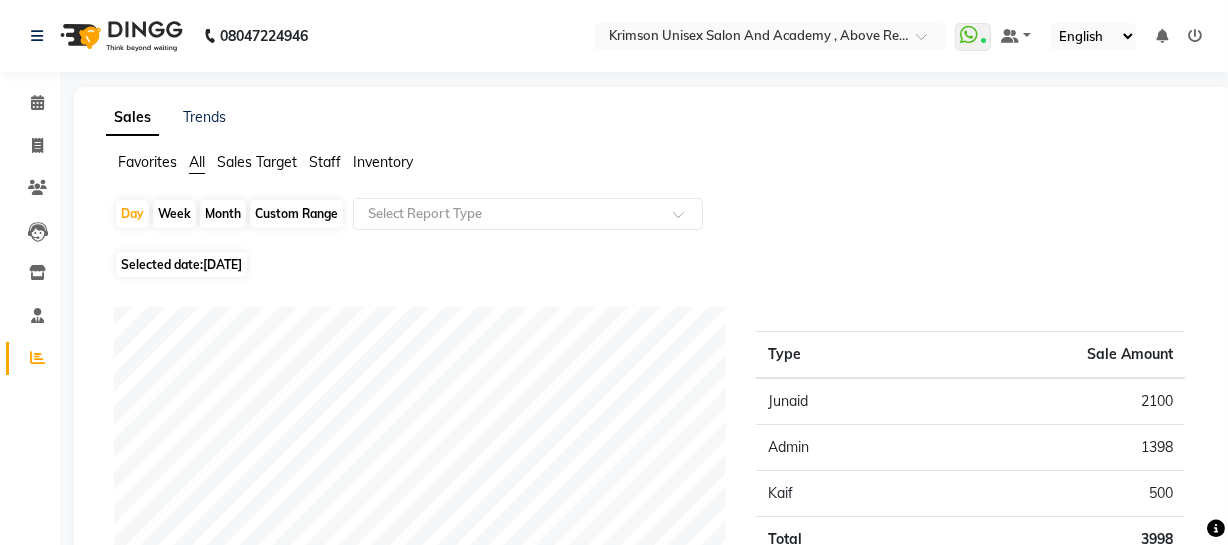 click on "Staff" 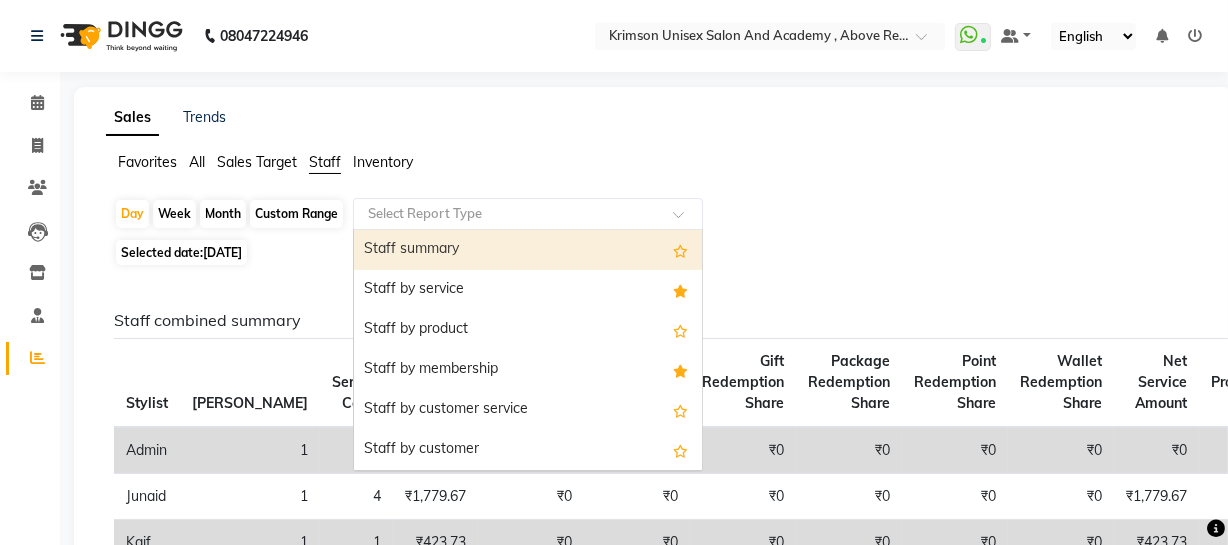 click 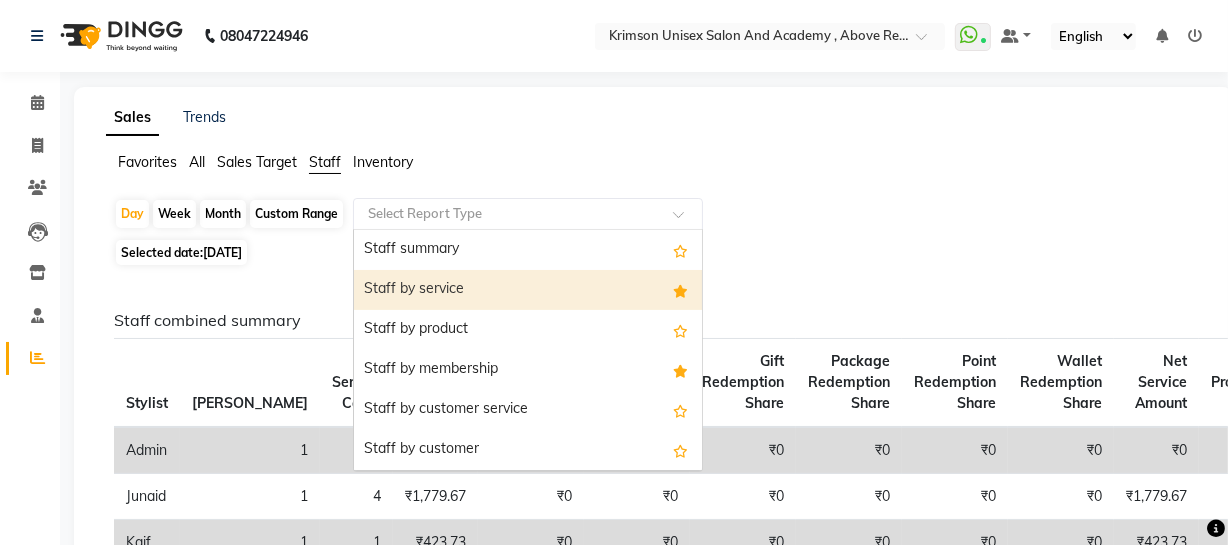 click on "Staff by service" at bounding box center [528, 290] 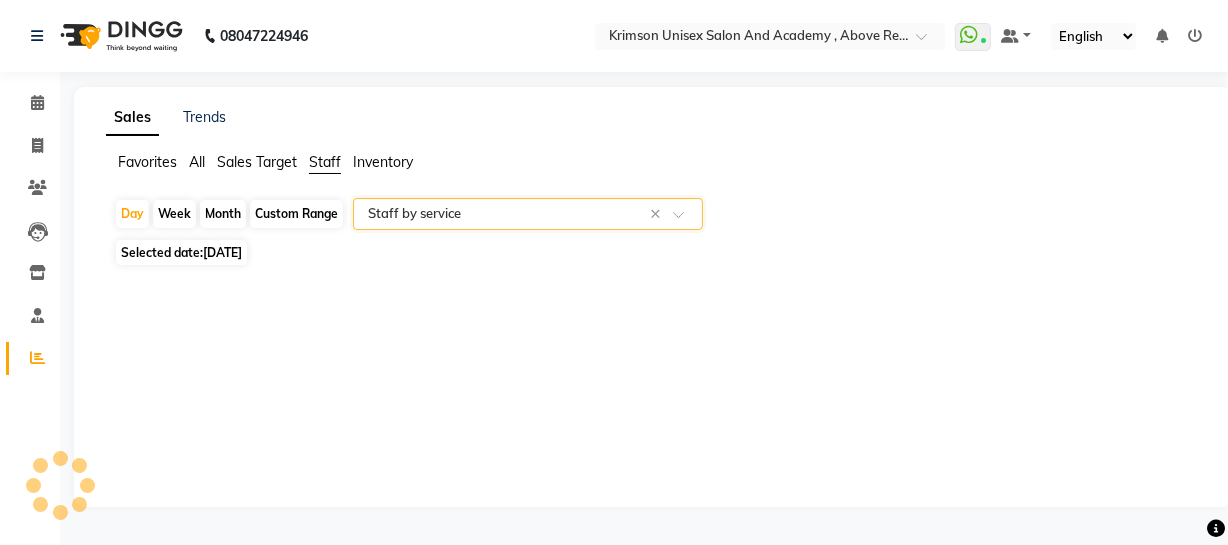 select on "csv" 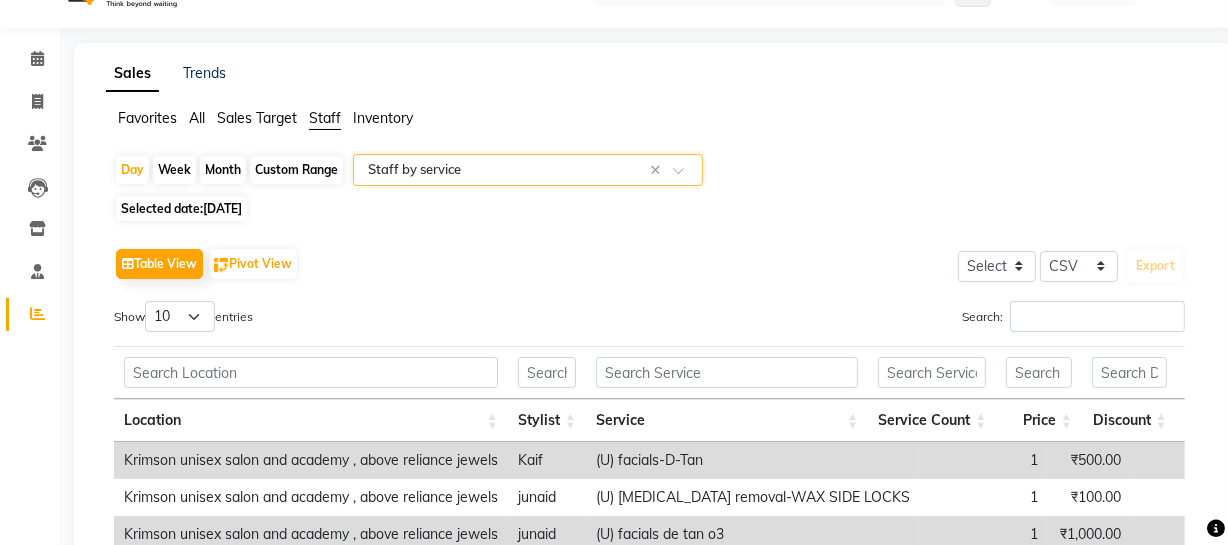 scroll, scrollTop: 46, scrollLeft: 0, axis: vertical 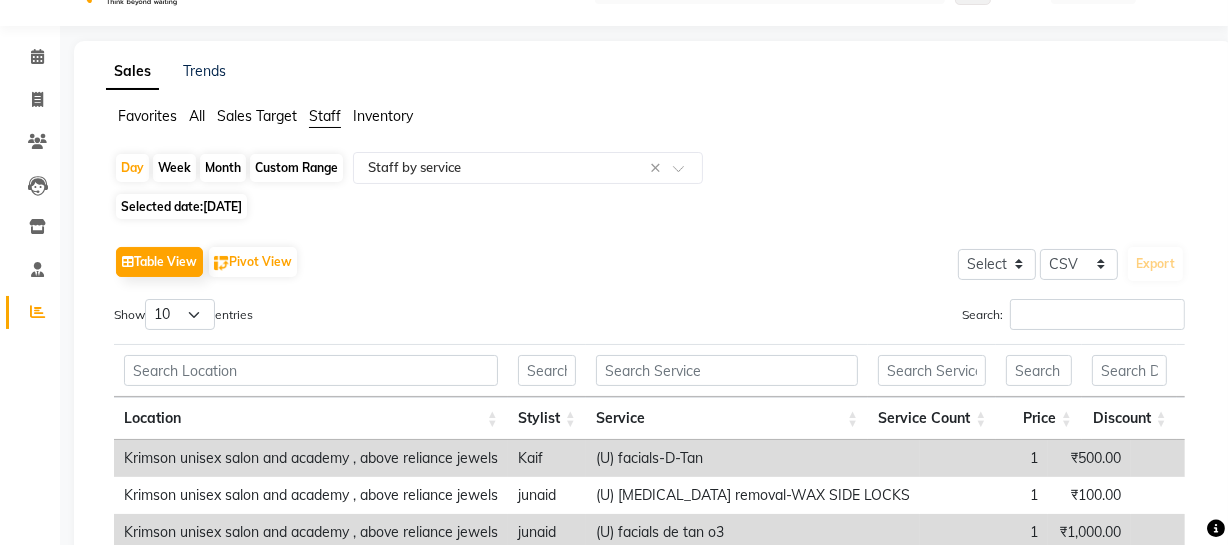 click on "Custom Range" 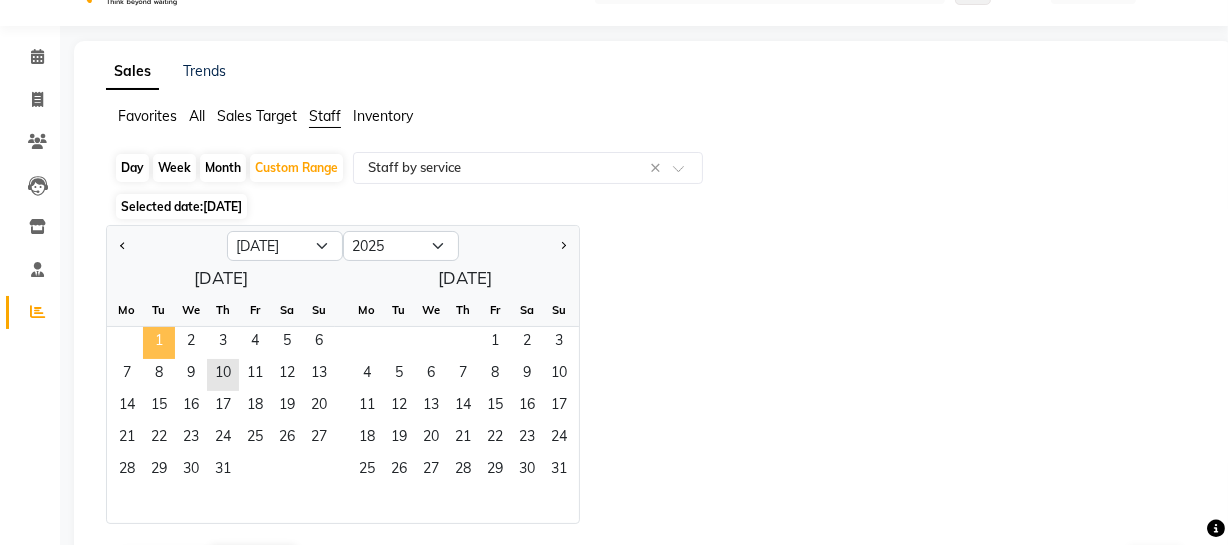 click on "1" 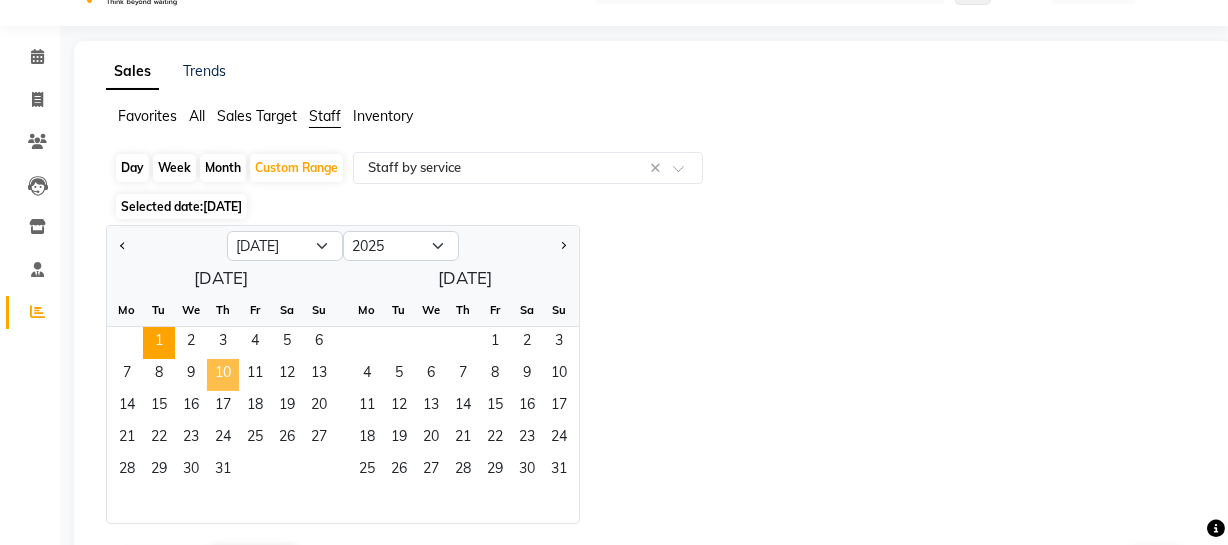 click on "10" 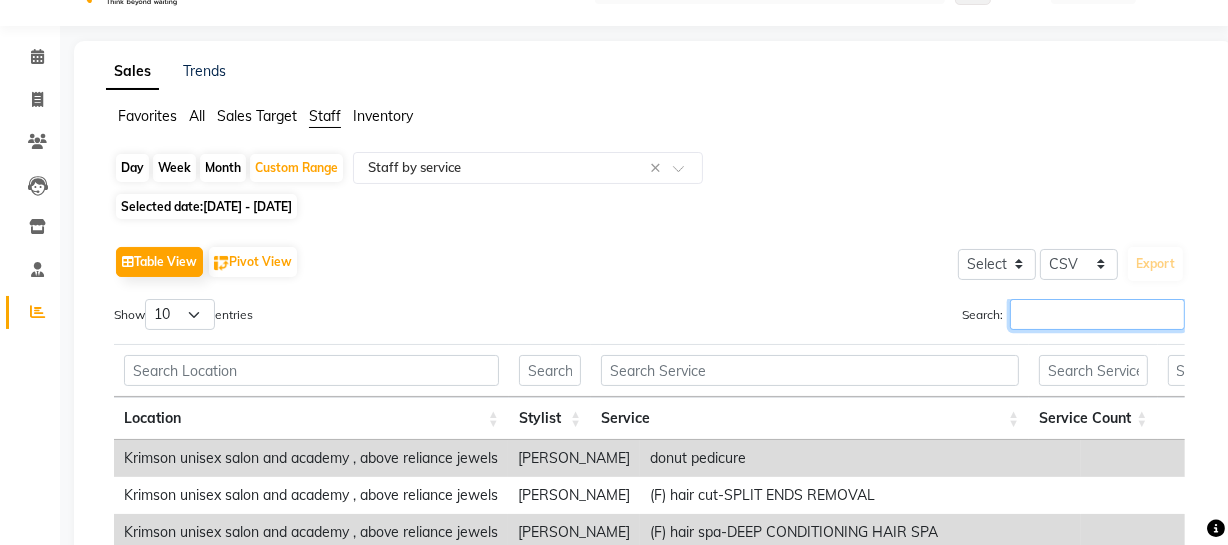click on "Search:" at bounding box center (1097, 314) 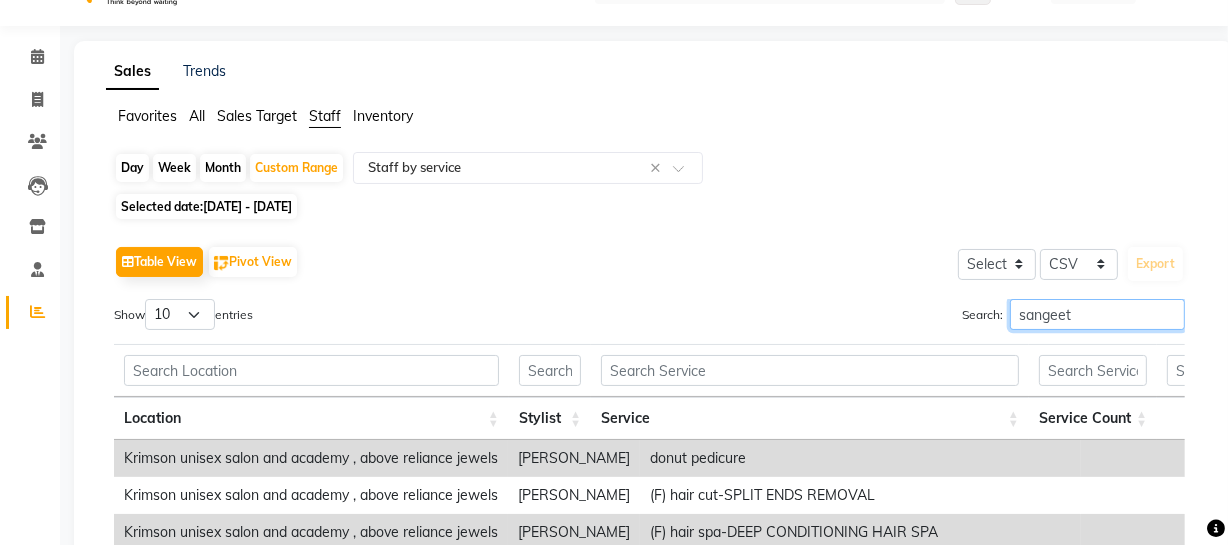 type on "sangeeta" 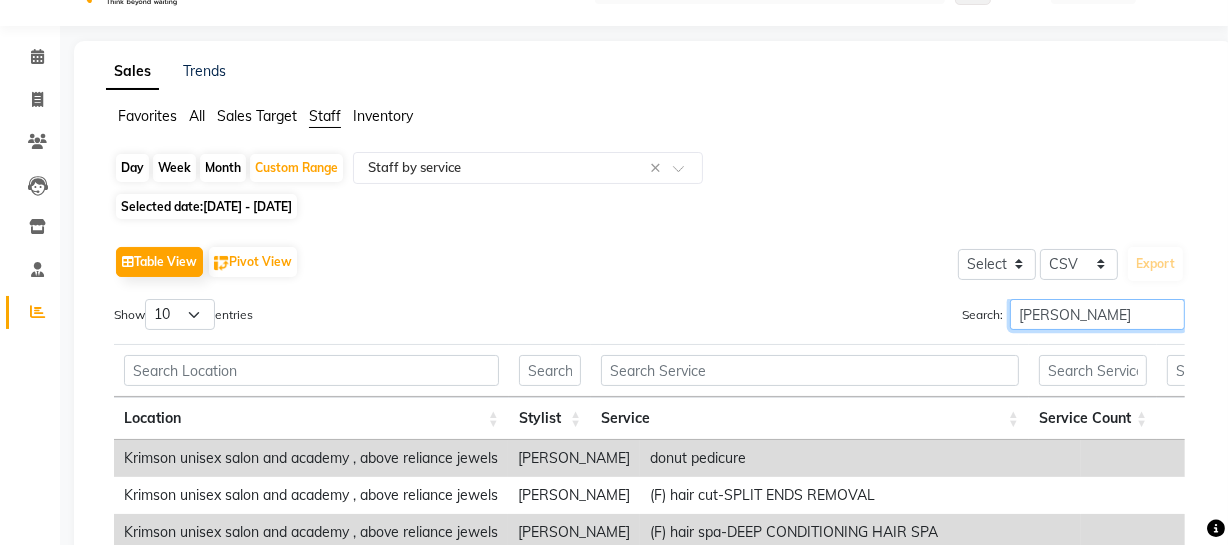 scroll, scrollTop: 488, scrollLeft: 0, axis: vertical 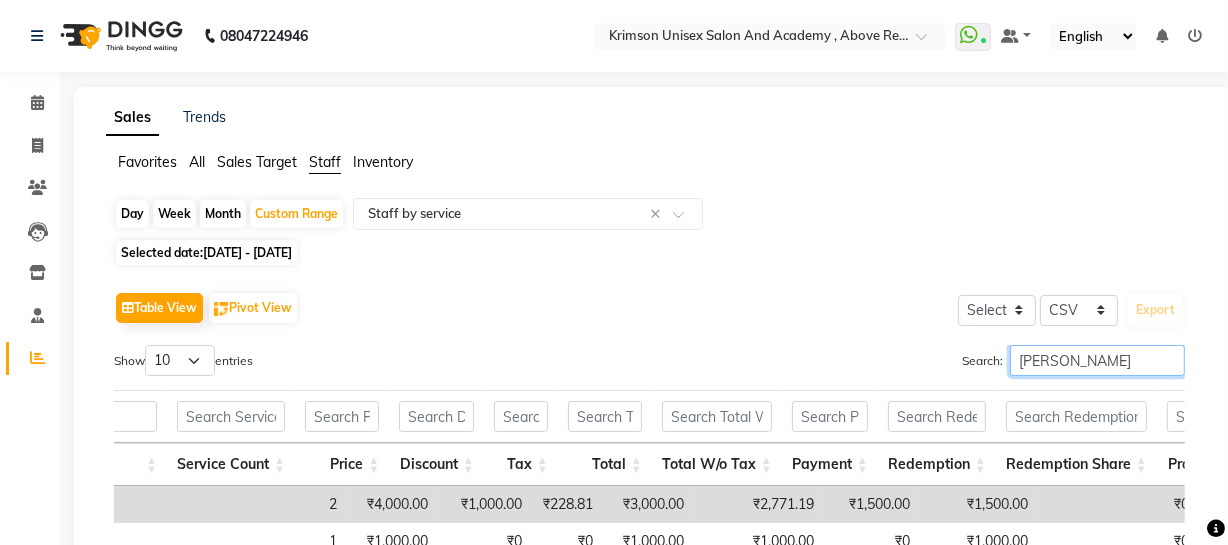 click on "sangeeta" at bounding box center [1097, 360] 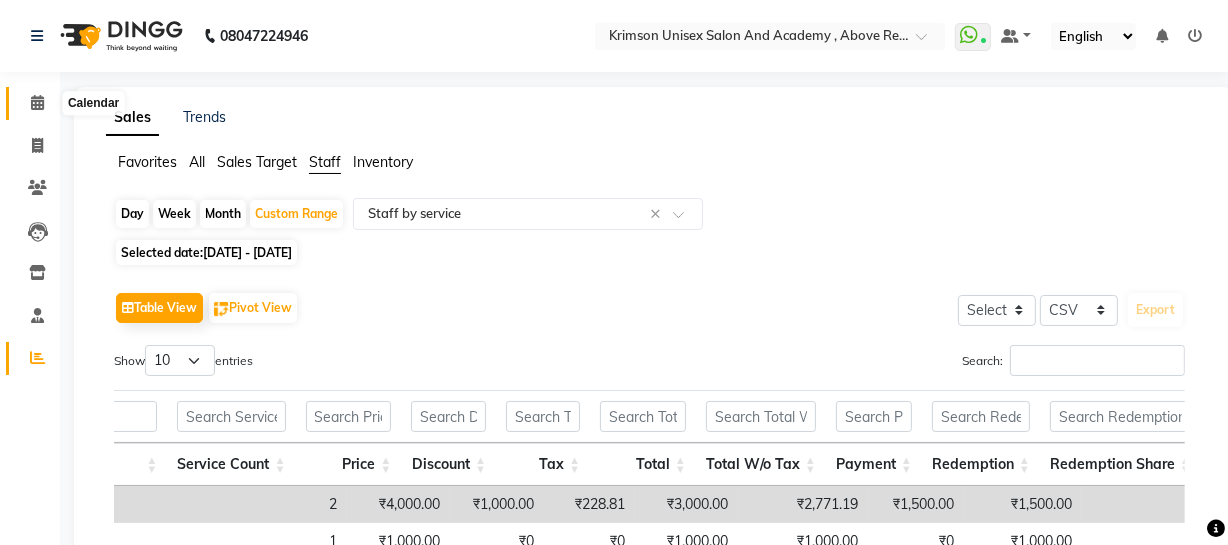 click 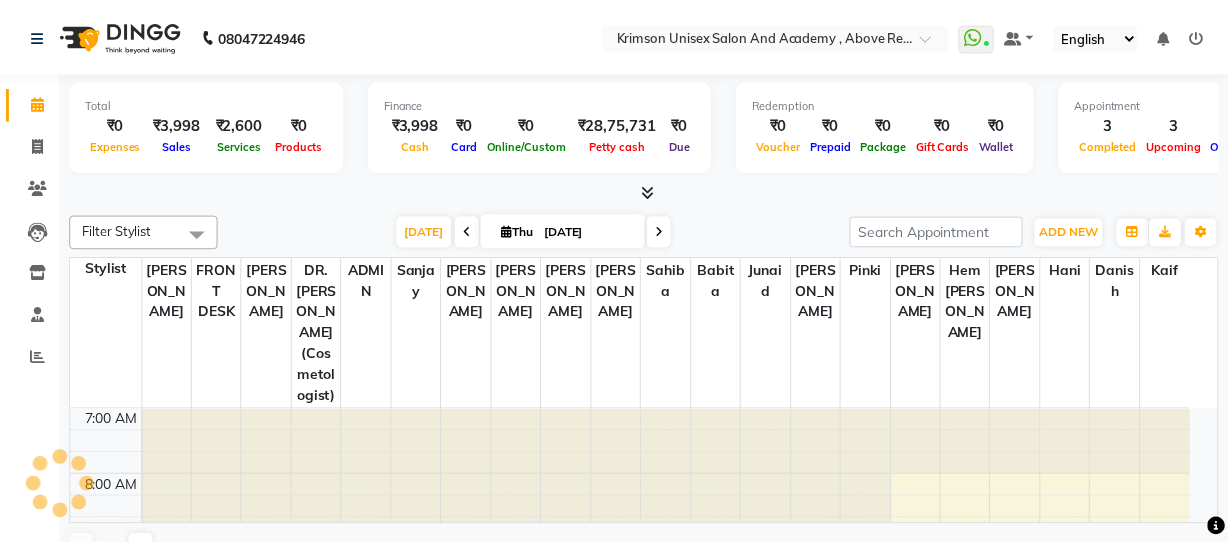 scroll, scrollTop: 0, scrollLeft: 0, axis: both 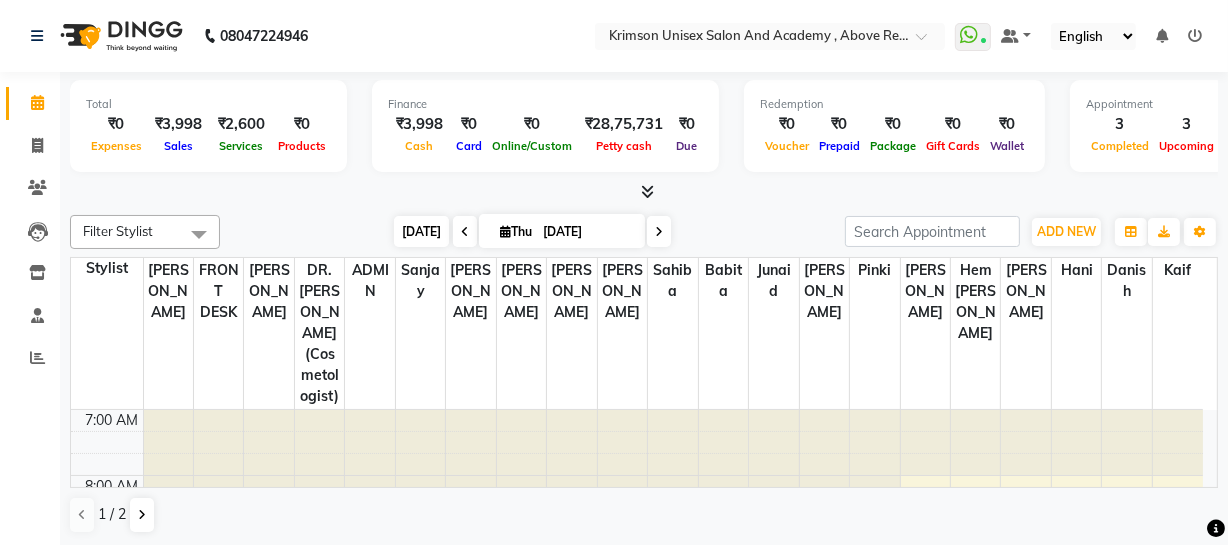 click on "[DATE]" at bounding box center (421, 231) 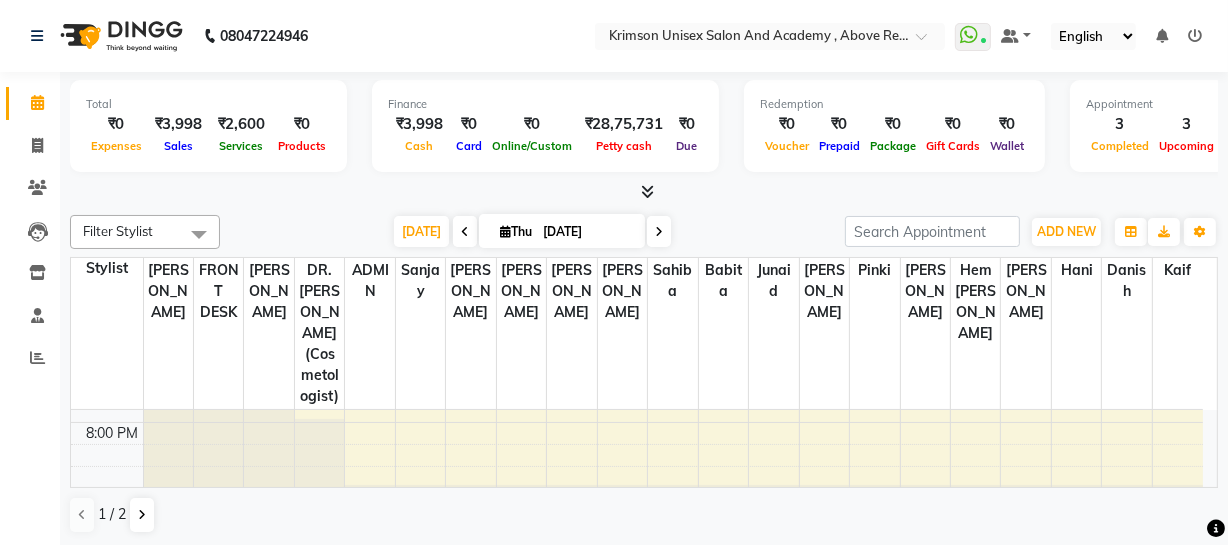 scroll, scrollTop: 887, scrollLeft: 0, axis: vertical 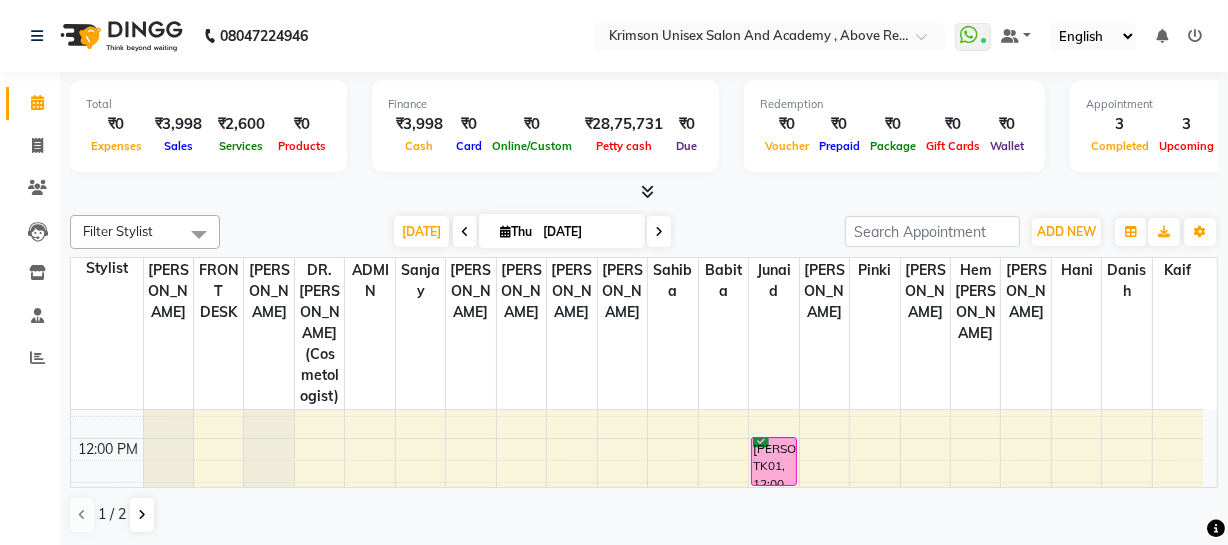 click on "Today  Thu 10-07-2025" at bounding box center [532, 232] 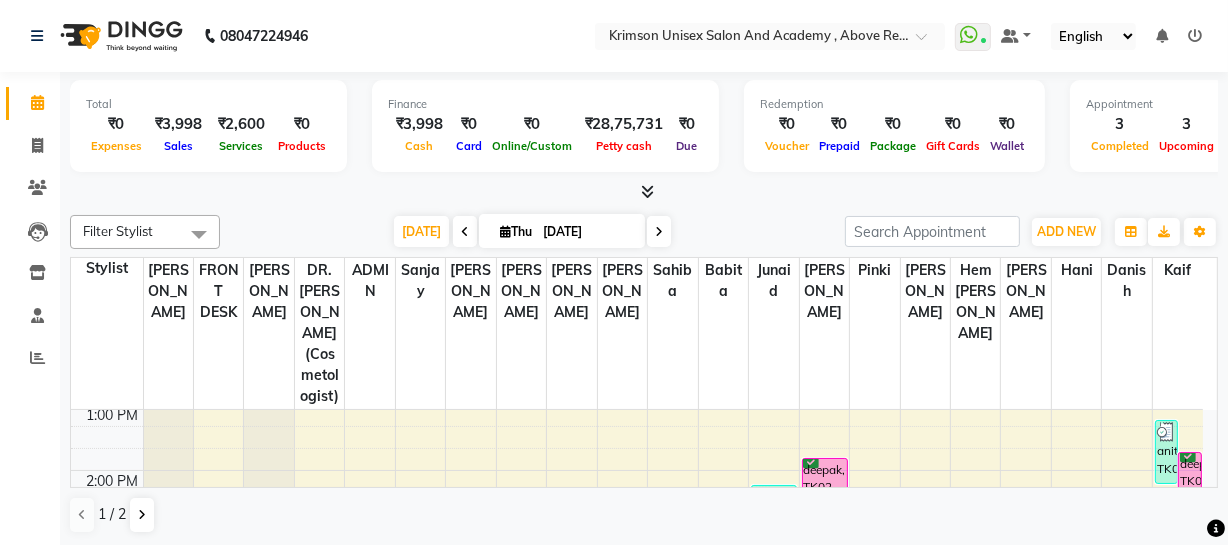 scroll, scrollTop: 399, scrollLeft: 0, axis: vertical 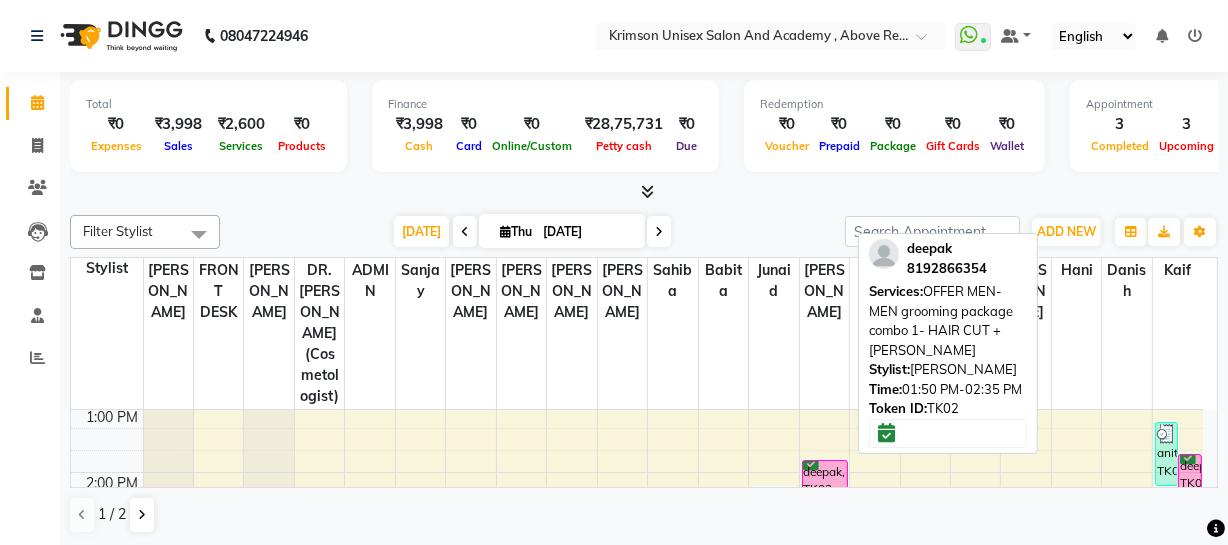 click on "deepak, TK02, 01:50 PM-02:35 PM, OFFER MEN-MEN grooming package combo 1- HAIR CUT + [PERSON_NAME]" at bounding box center (825, 484) 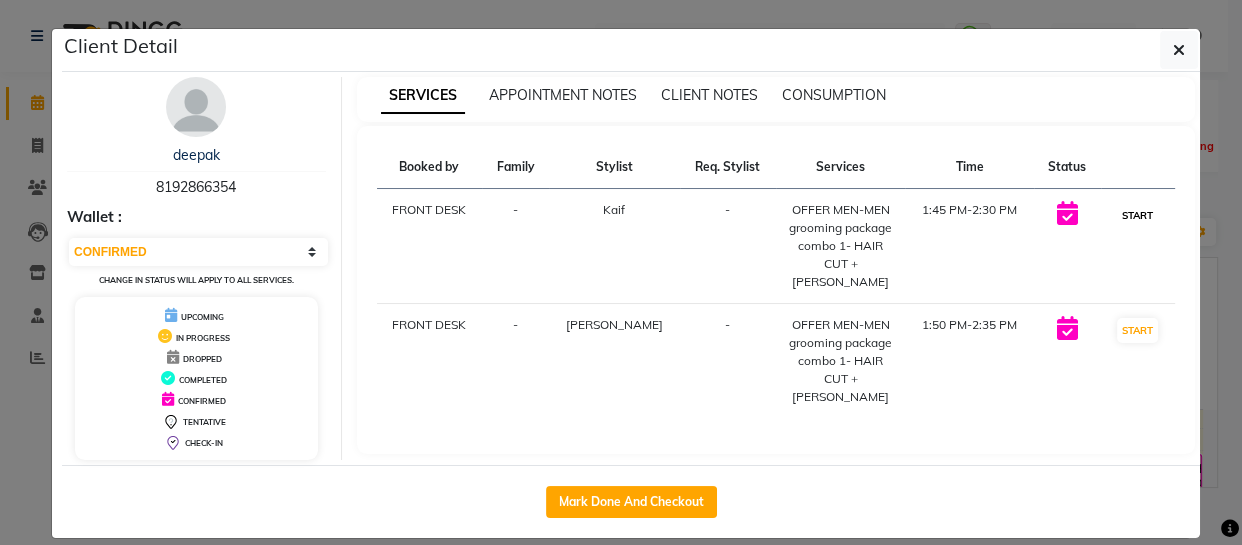 click on "START" at bounding box center [1137, 215] 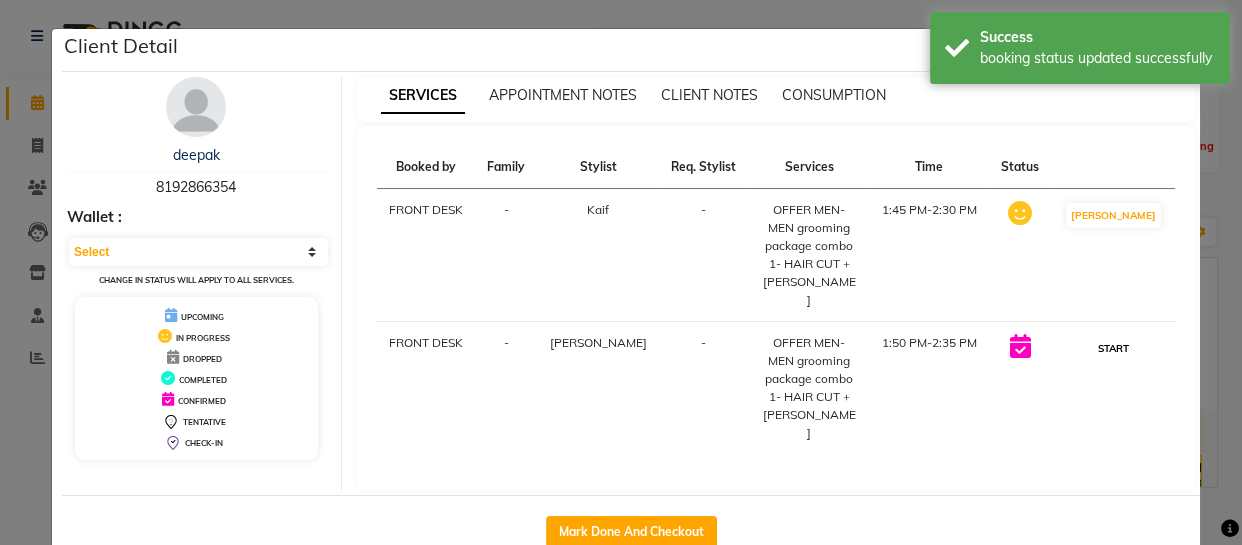 click on "START" at bounding box center [1113, 348] 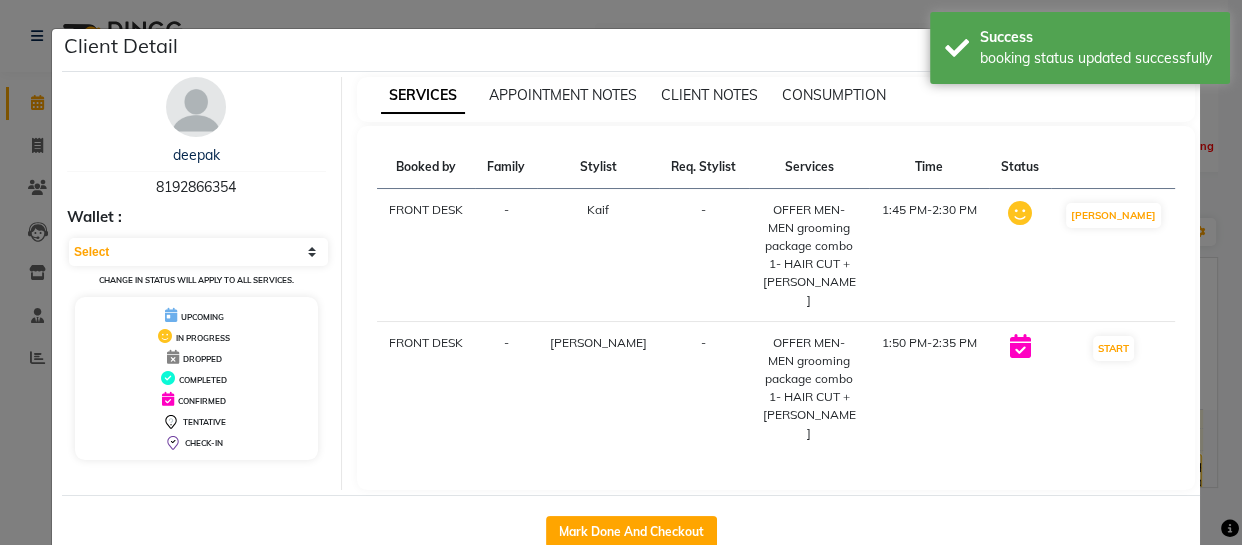select on "1" 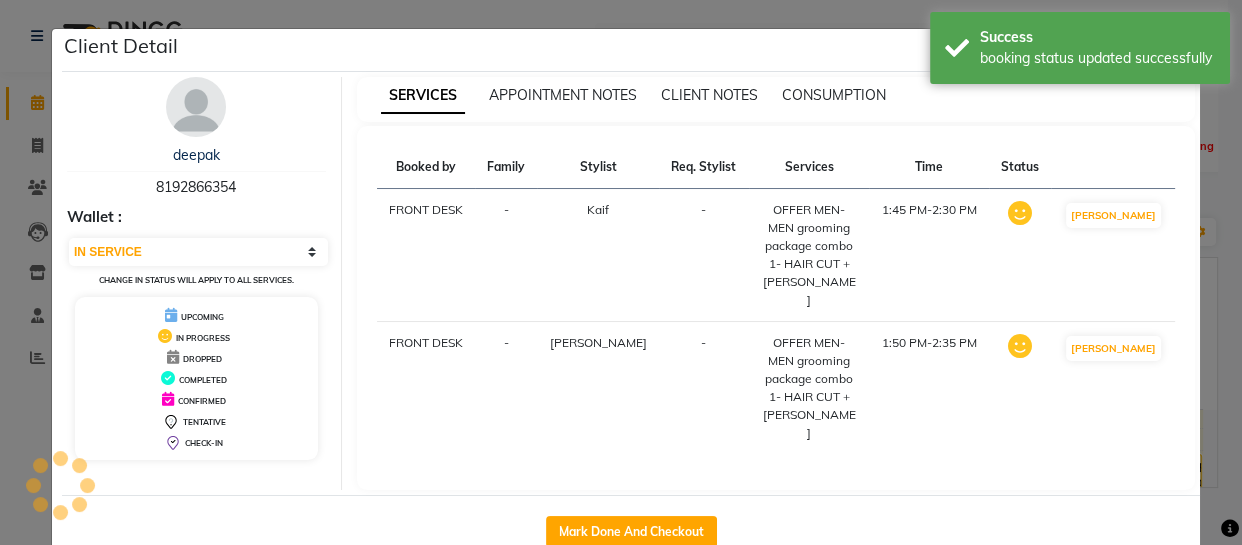 click on "Client Detail  deepak    8192866354 Wallet : Select IN SERVICE CONFIRMED TENTATIVE CHECK IN MARK DONE DROPPED UPCOMING Change in status will apply to all services. UPCOMING IN PROGRESS DROPPED COMPLETED CONFIRMED TENTATIVE CHECK-IN SERVICES APPOINTMENT NOTES CLIENT NOTES CONSUMPTION Booked by Family Stylist Req. Stylist Services Time Status  FRONT DESK  - Kaif -  OFFER MEN-MEN grooming package combo 1- HAIR CUT + BEARD   1:45 PM-2:30 PM   MARK DONE   FRONT DESK  - Pooja kulyal -  OFFER MEN-MEN grooming package combo 1- HAIR CUT + BEARD   1:50 PM-2:35 PM   MARK DONE   Mark Done And Checkout" 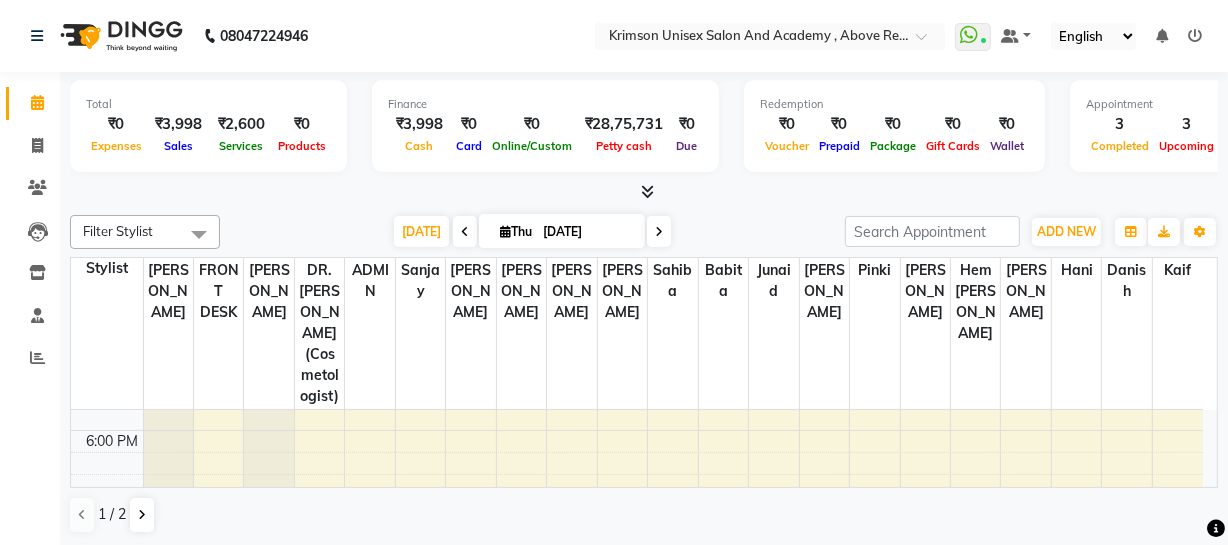 scroll, scrollTop: 706, scrollLeft: 0, axis: vertical 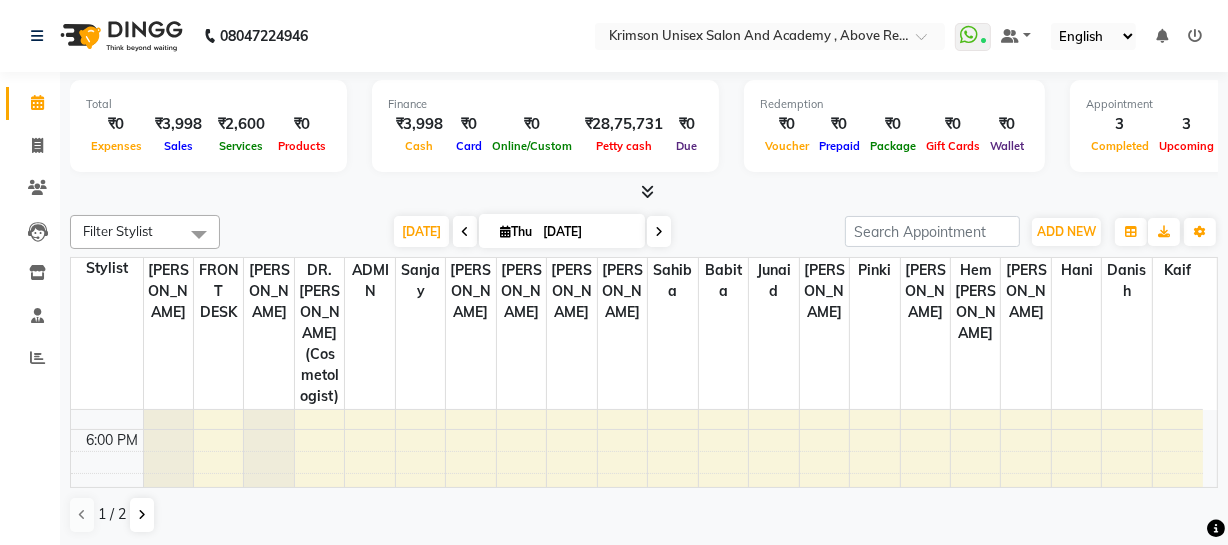 click on "7:00 AM 8:00 AM 9:00 AM 10:00 AM 11:00 AM 12:00 PM 1:00 PM 2:00 PM 3:00 PM 4:00 PM 5:00 PM 6:00 PM 7:00 PM 8:00 PM 9:00 PM     jatin, TK01, 12:00 PM-12:45 PM, OFFER MEN-MEN grooming package combo 1- HAIR CUT + BEARD     anit, TK03, 02:15 PM-04:45 PM, (U) facials-D-Tan (₹500),(U) facials de tan o3 (₹1000),(U) facials-D-Tan (₹500)     anit, TK03, 04:45 PM-05:00 PM, (U) facial hair removal-WAX SIDE LOCKS (₹150)    deepak, TK02, 01:50 PM-02:35 PM, OFFER MEN-MEN grooming package combo 1- HAIR CUT + BEARD     anit, TK03, 01:15 PM-02:15 PM, (U) facials-D-Tan (₹500)    deepak, TK02, 01:45 PM-02:30 PM, OFFER MEN-MEN grooming package combo 1- HAIR CUT + BEARD" at bounding box center [637, 198] 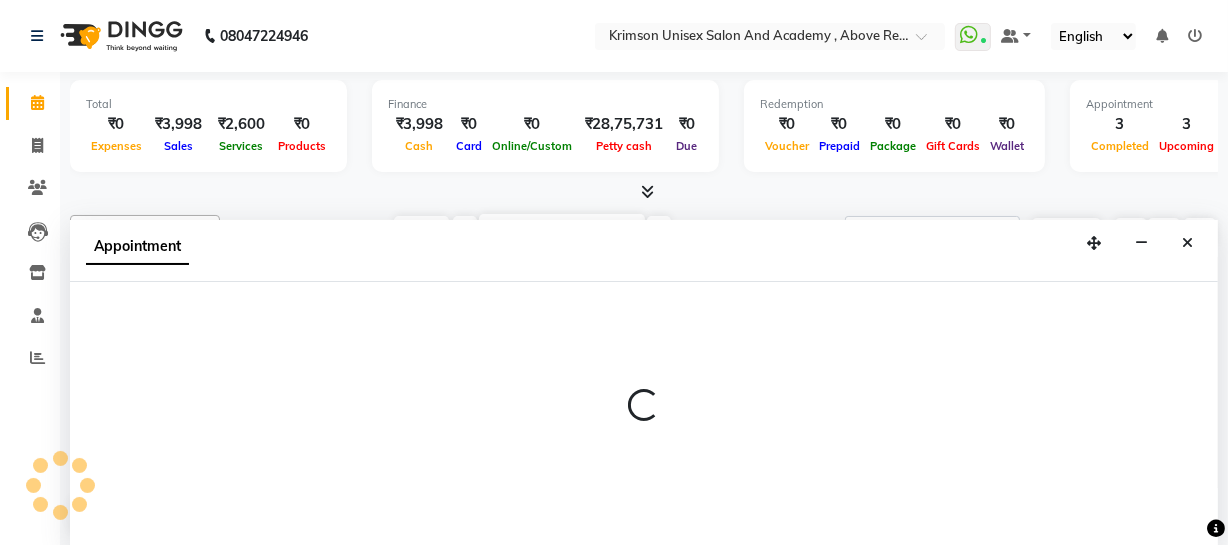 scroll, scrollTop: 1, scrollLeft: 0, axis: vertical 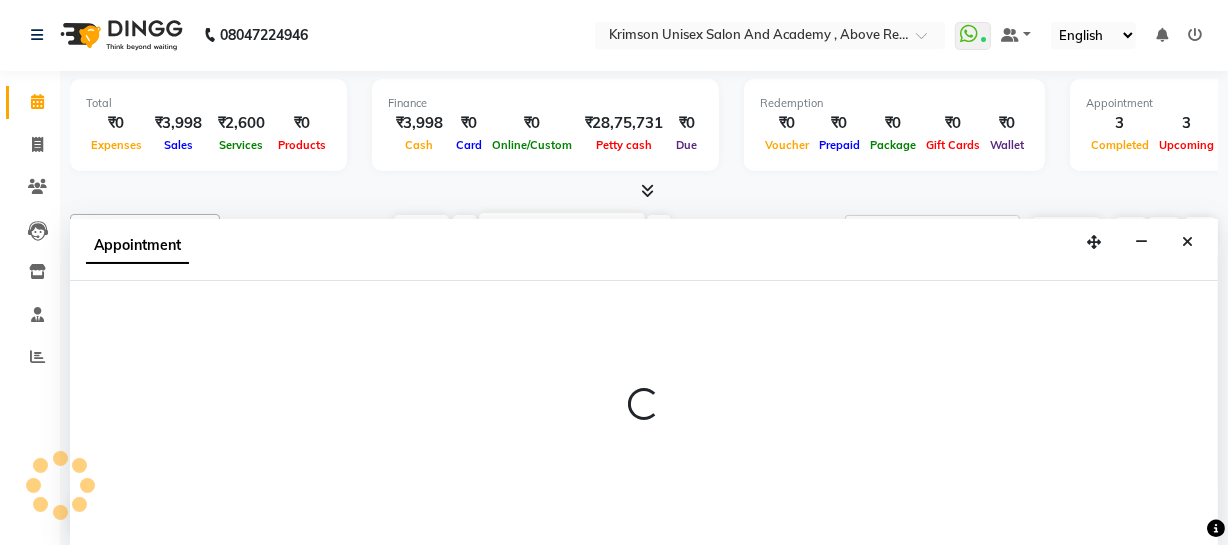 select on "61686" 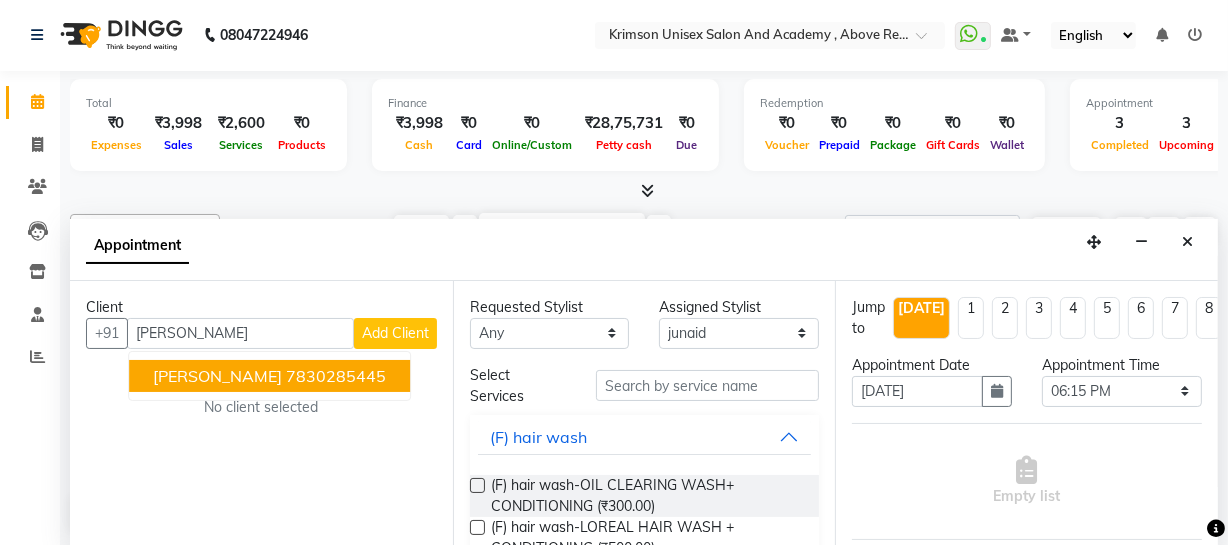 click on "7830285445" at bounding box center [336, 376] 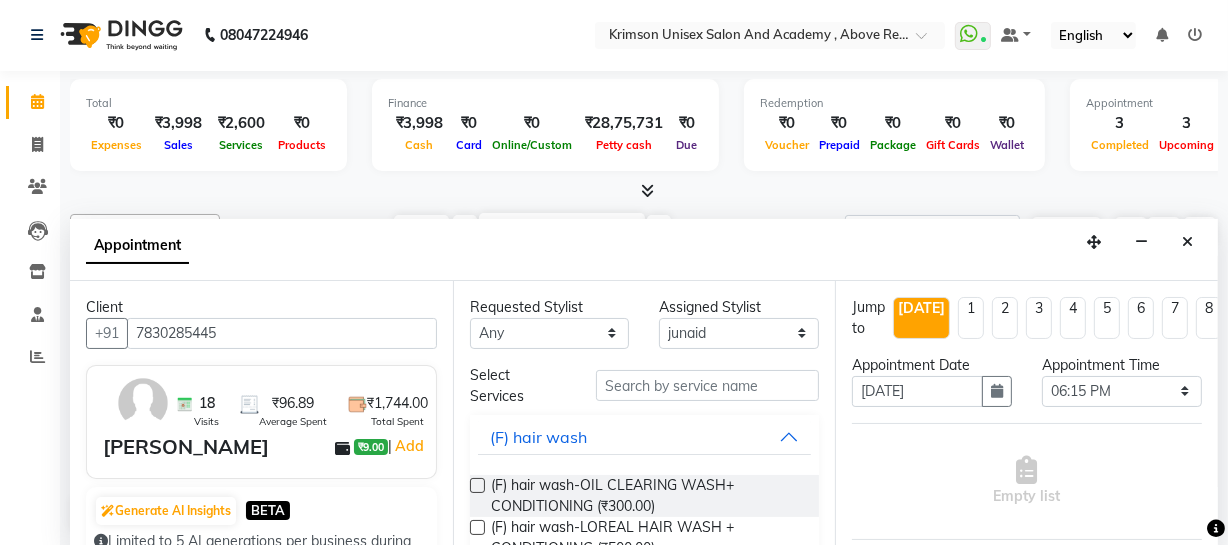 type on "7830285445" 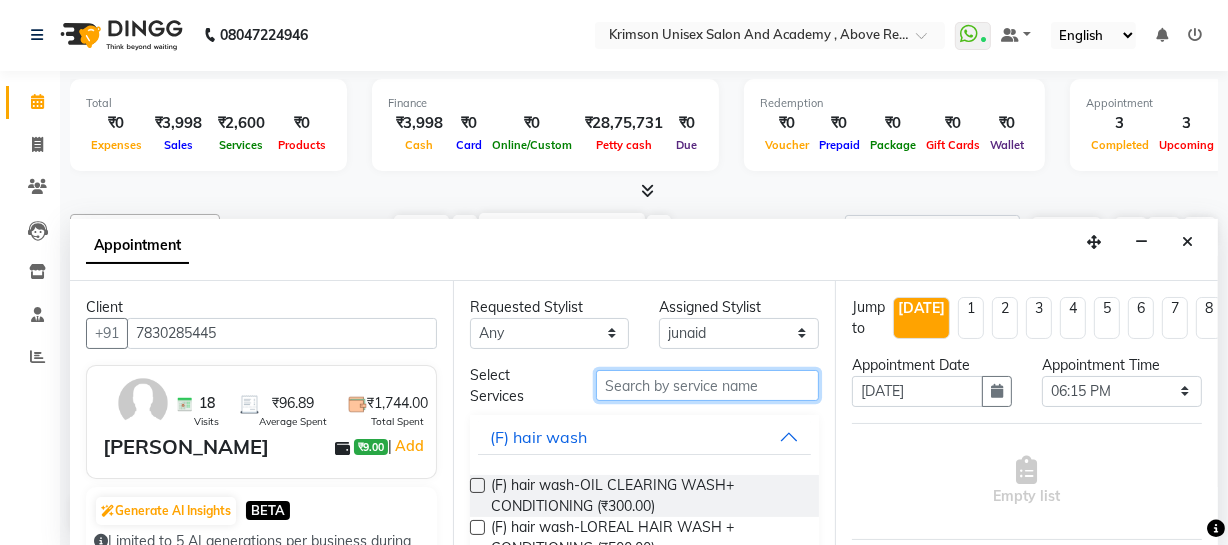 click at bounding box center (707, 385) 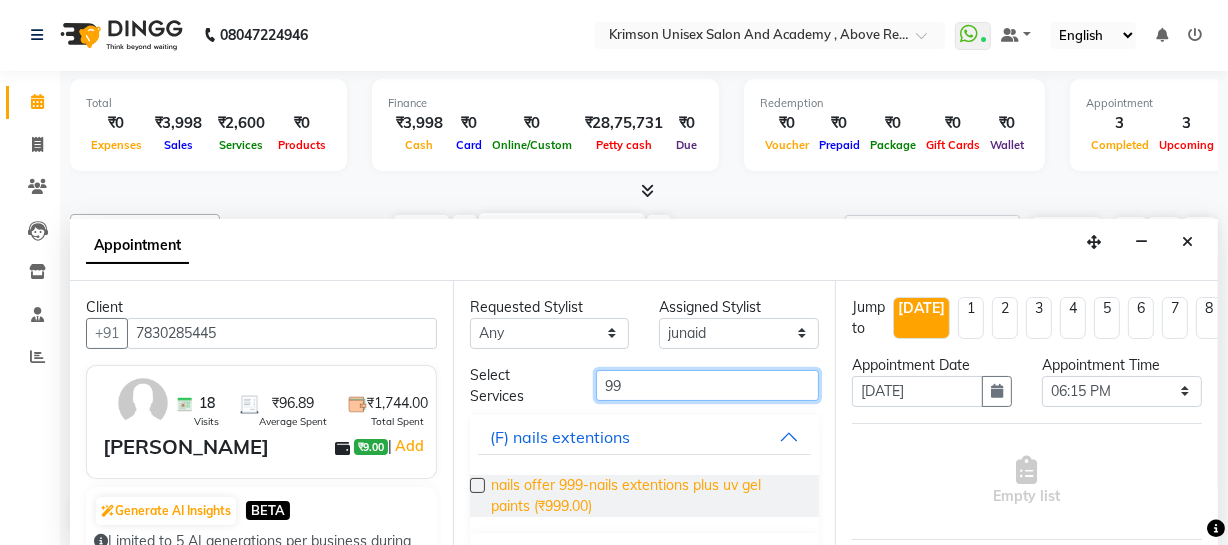 scroll, scrollTop: 134, scrollLeft: 0, axis: vertical 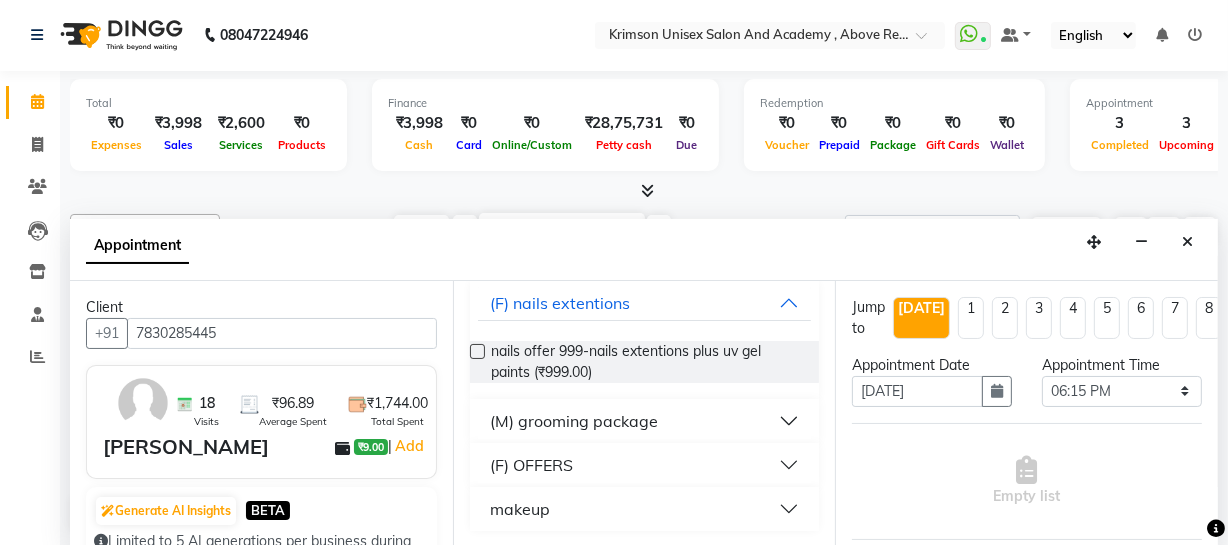 type on "99" 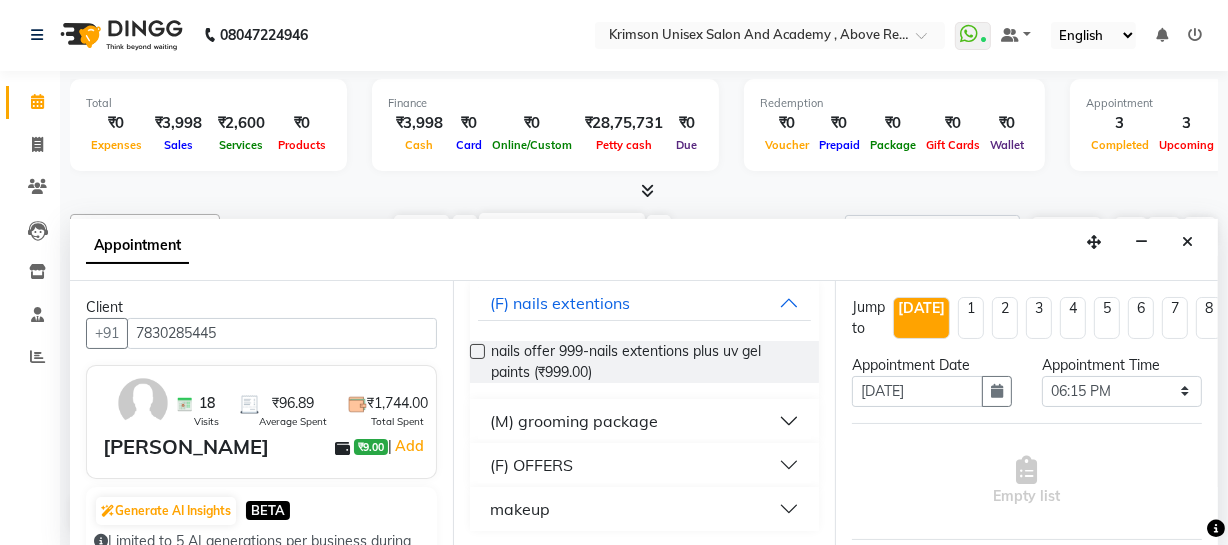 click on "(M) grooming package" at bounding box center (645, 421) 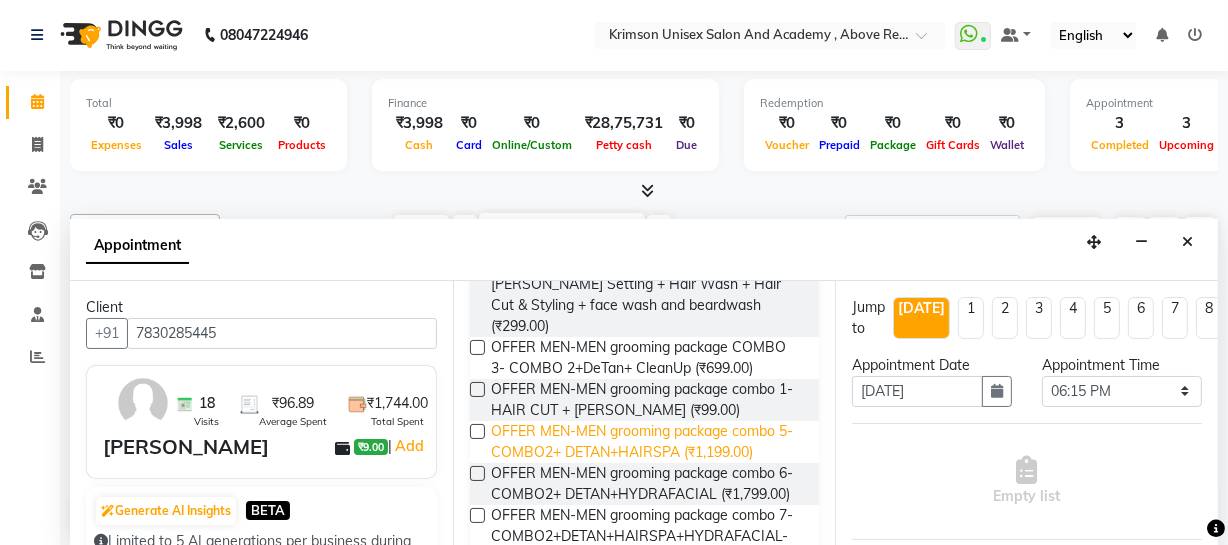 scroll, scrollTop: 340, scrollLeft: 0, axis: vertical 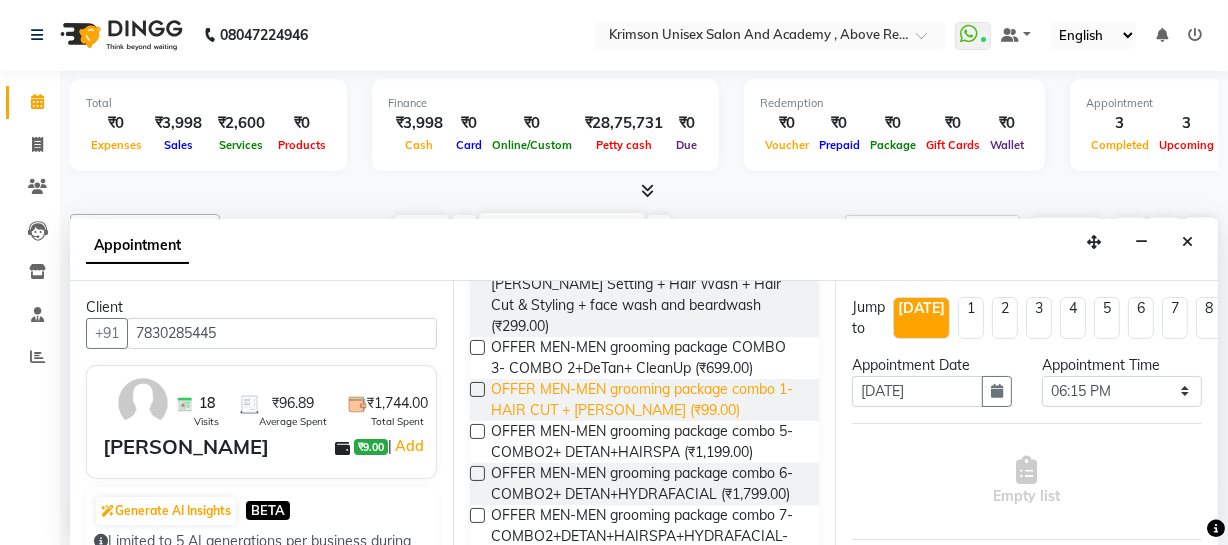 click on "OFFER MEN-MEN grooming package combo 1- HAIR CUT + BEARD (₹99.00)" at bounding box center (647, 400) 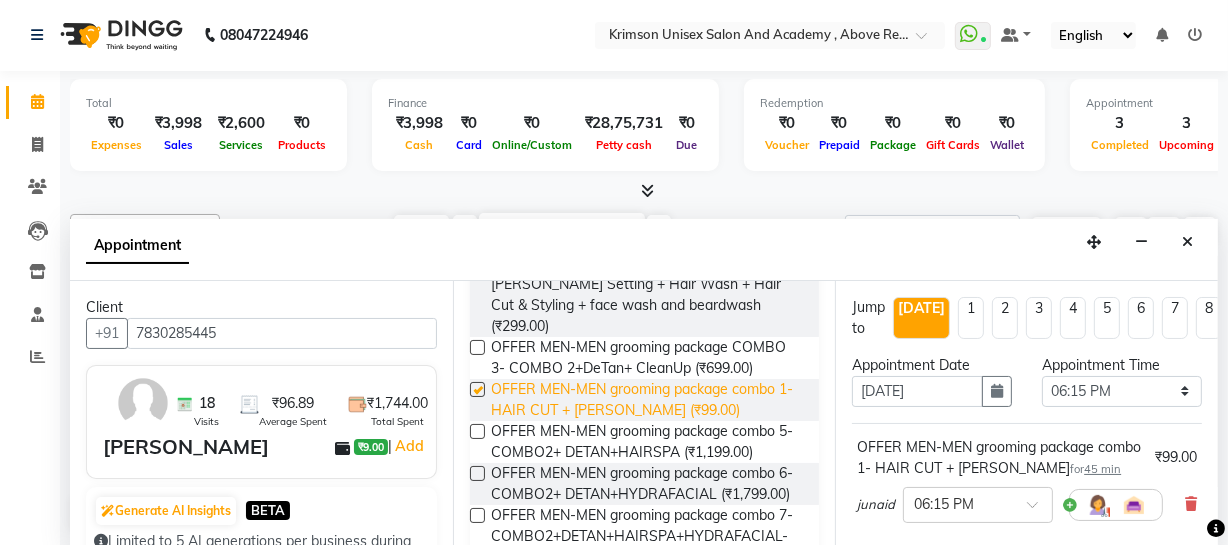 checkbox on "false" 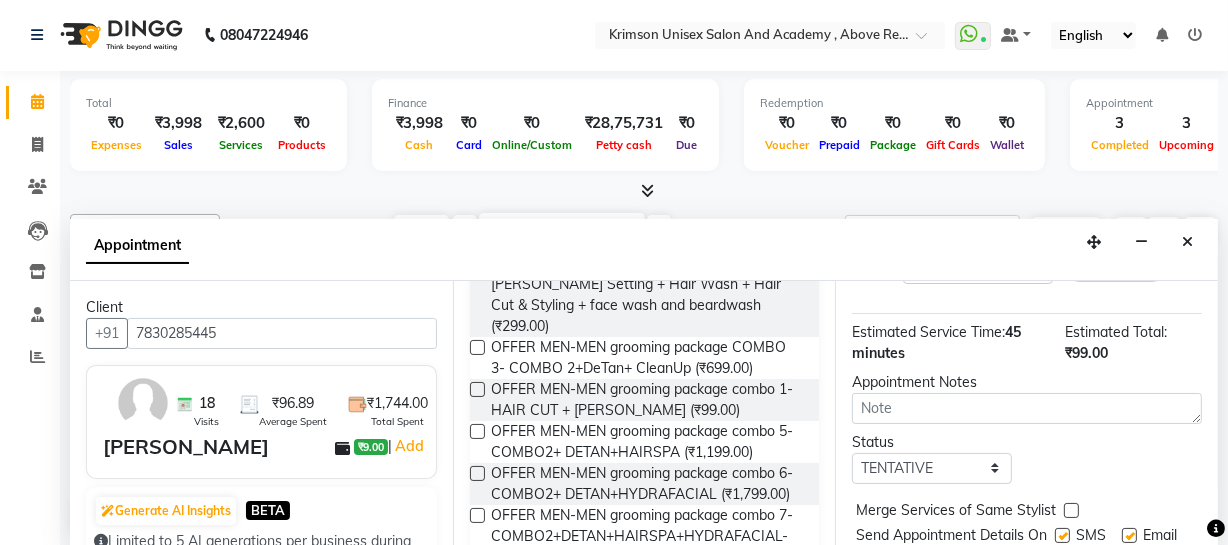 scroll, scrollTop: 333, scrollLeft: 0, axis: vertical 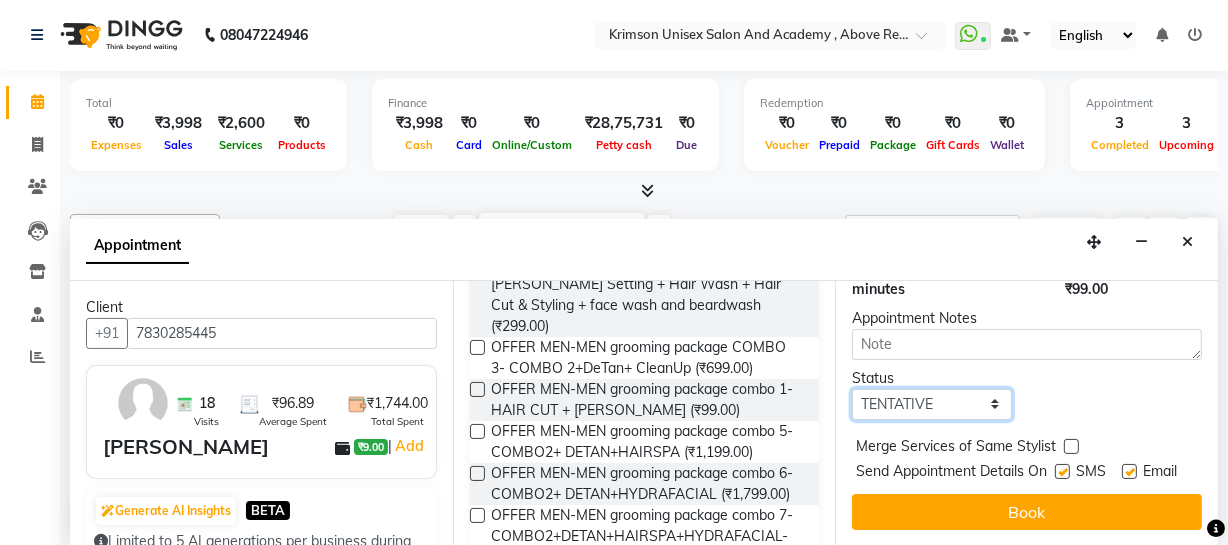 click on "Select TENTATIVE CONFIRM CHECK-IN UPCOMING" at bounding box center [932, 404] 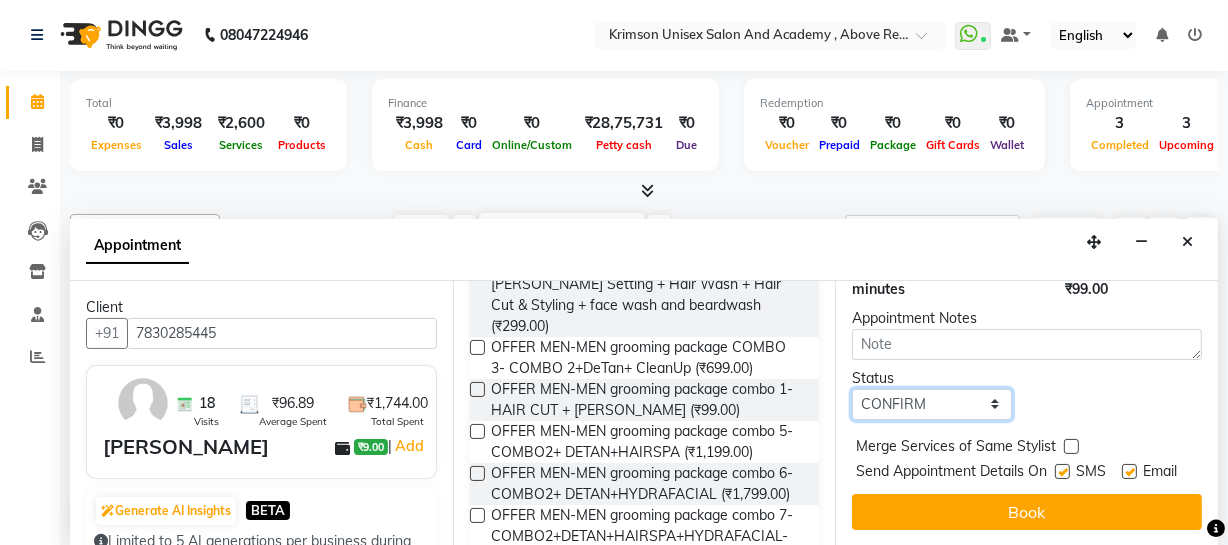 click on "Select TENTATIVE CONFIRM CHECK-IN UPCOMING" at bounding box center (932, 404) 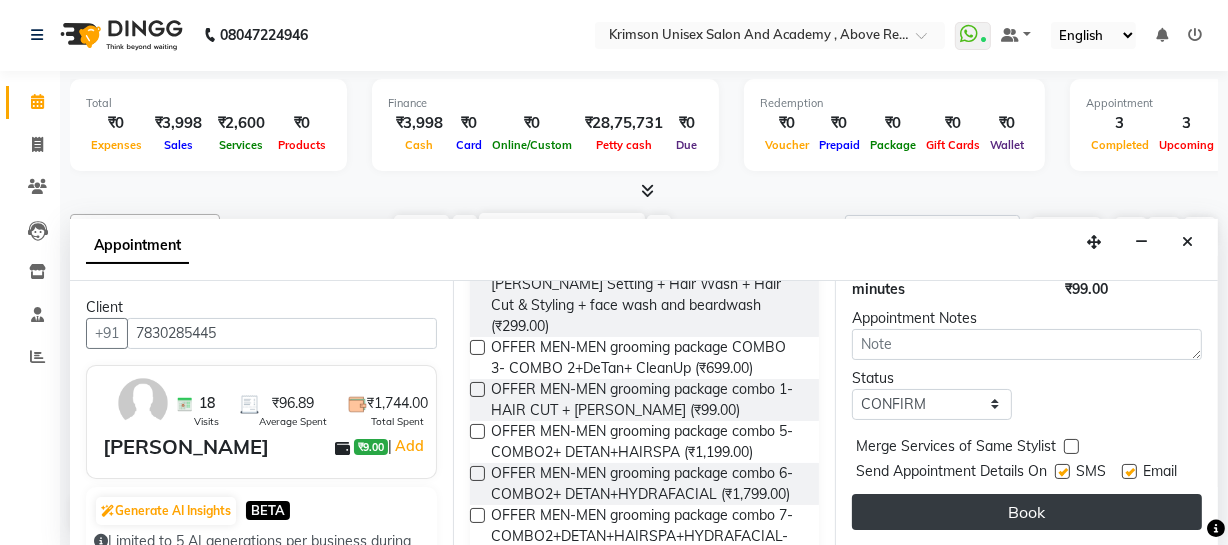click on "Book" at bounding box center [1027, 512] 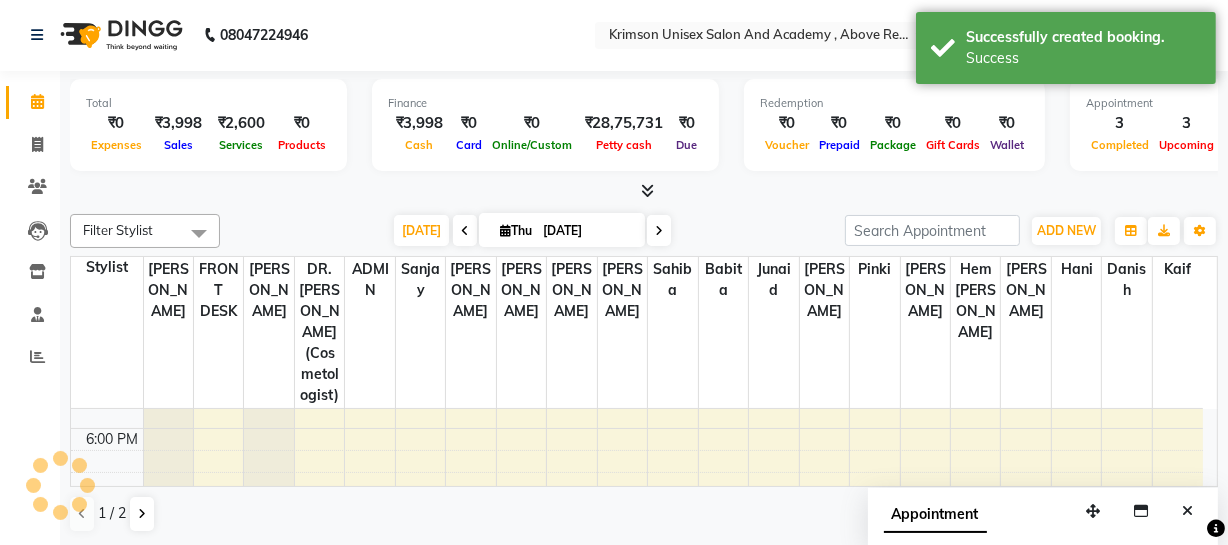 scroll, scrollTop: 0, scrollLeft: 0, axis: both 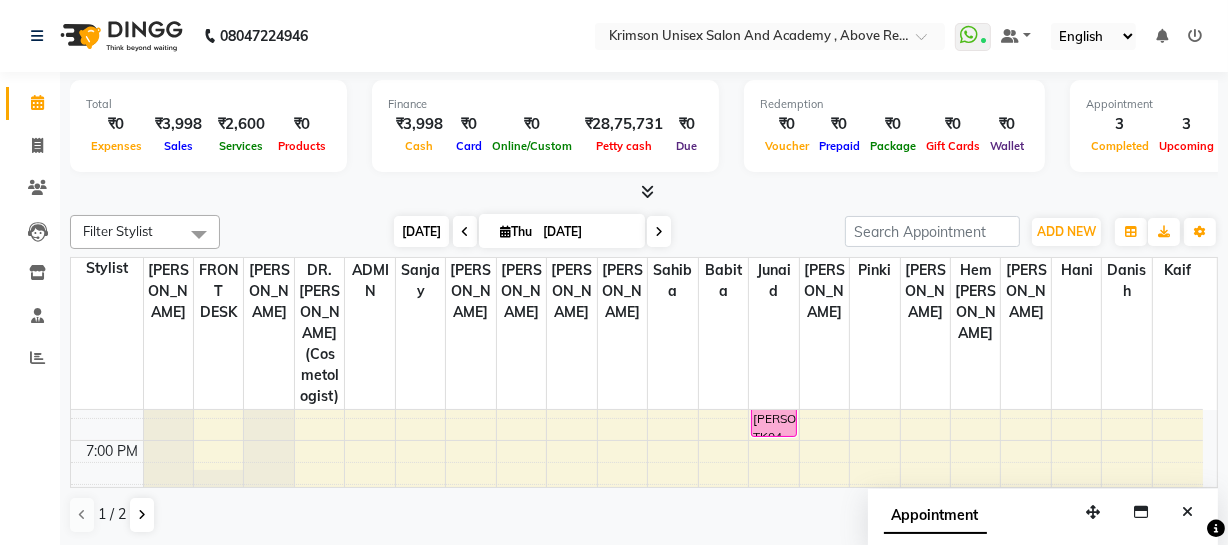 click on "[DATE]" at bounding box center (421, 231) 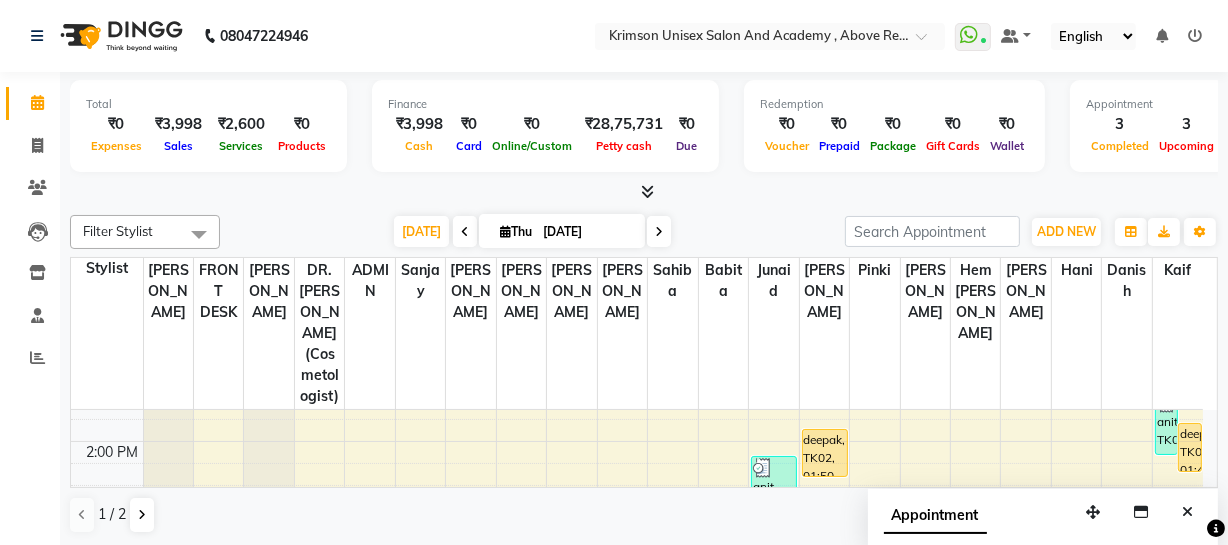 scroll, scrollTop: 429, scrollLeft: 0, axis: vertical 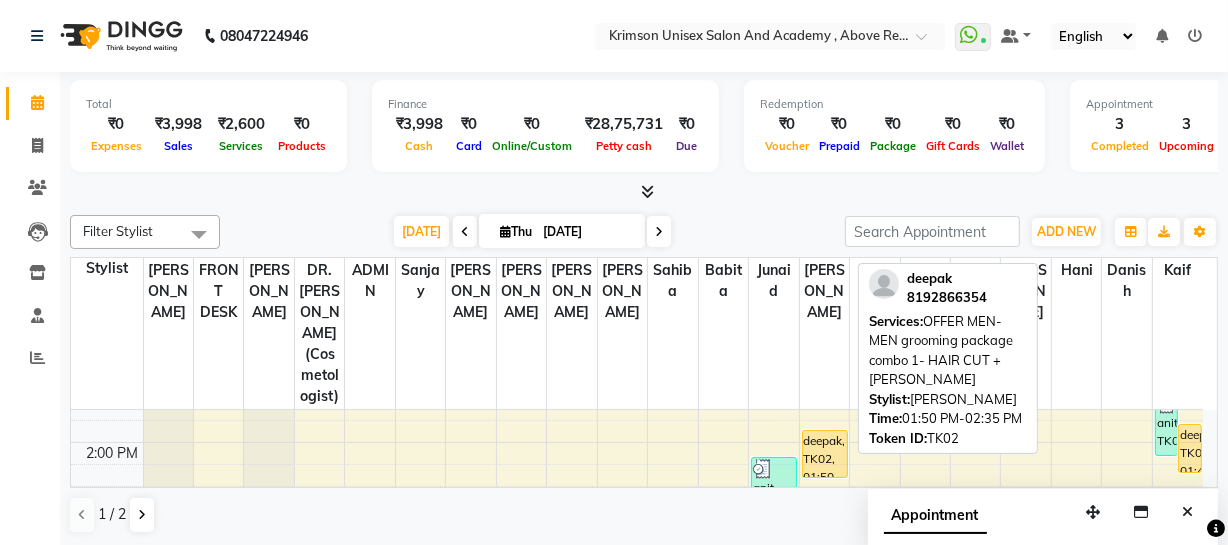 click on "deepak, TK02, 01:50 PM-02:35 PM, OFFER MEN-MEN grooming package combo 1- HAIR CUT + [PERSON_NAME]" at bounding box center (825, 454) 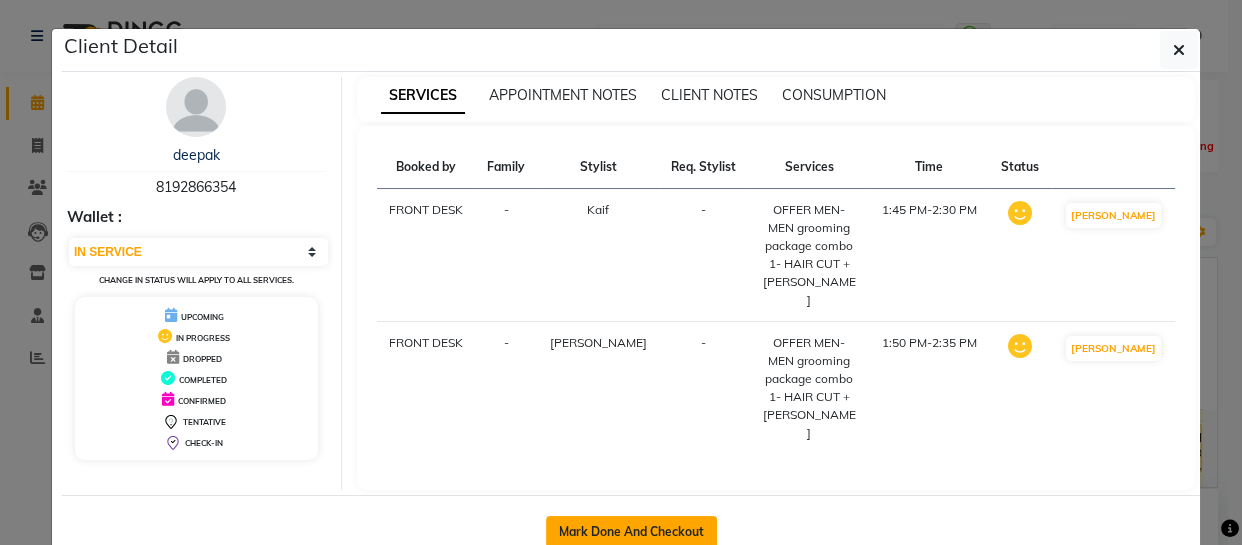 click on "Mark Done And Checkout" 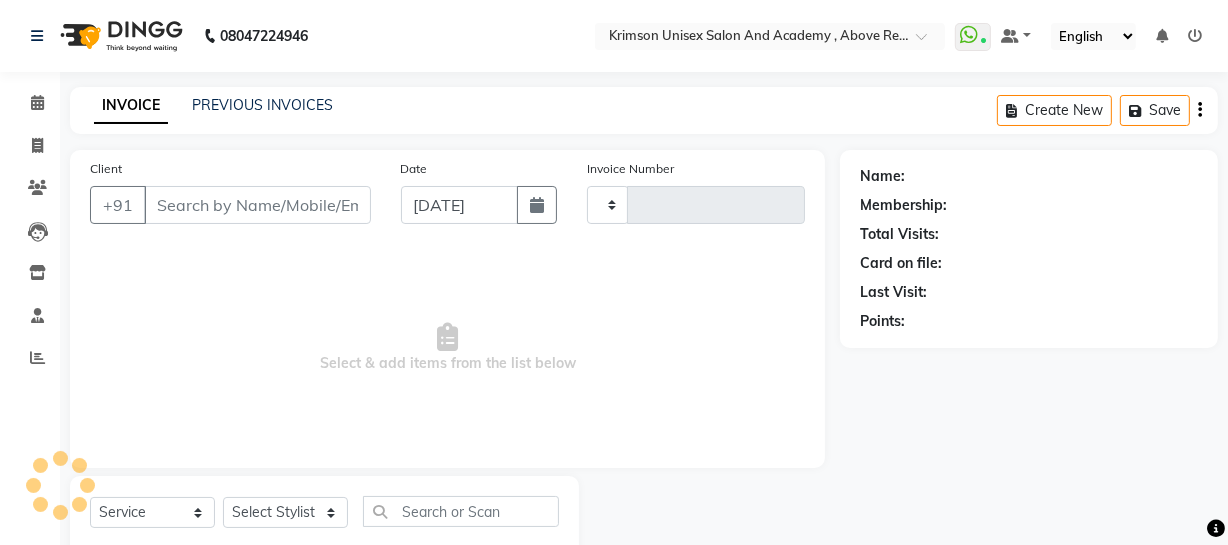 type on "2825" 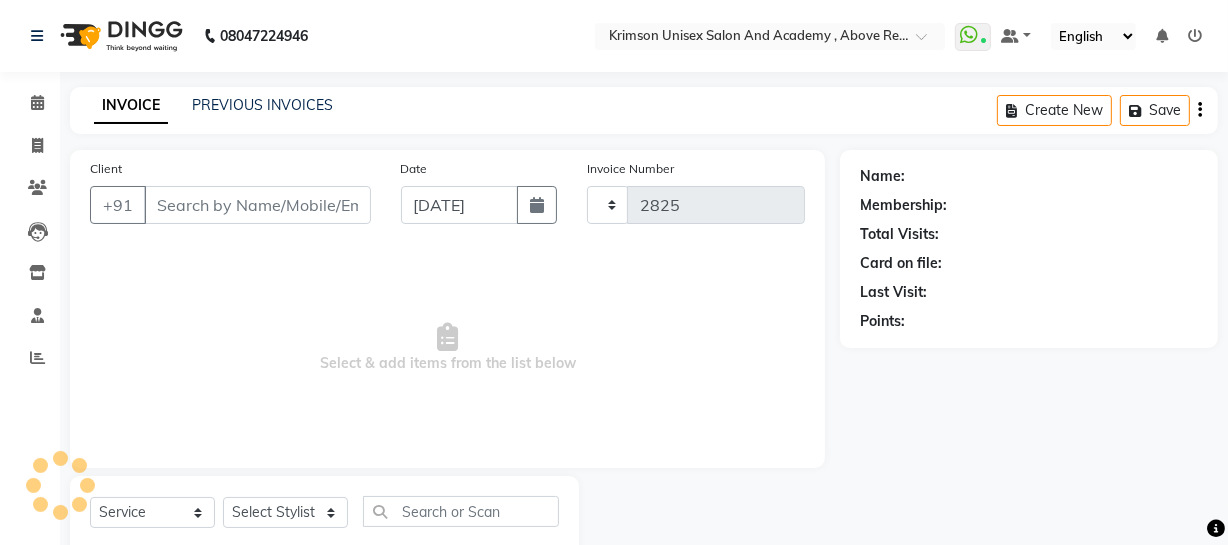 select on "5853" 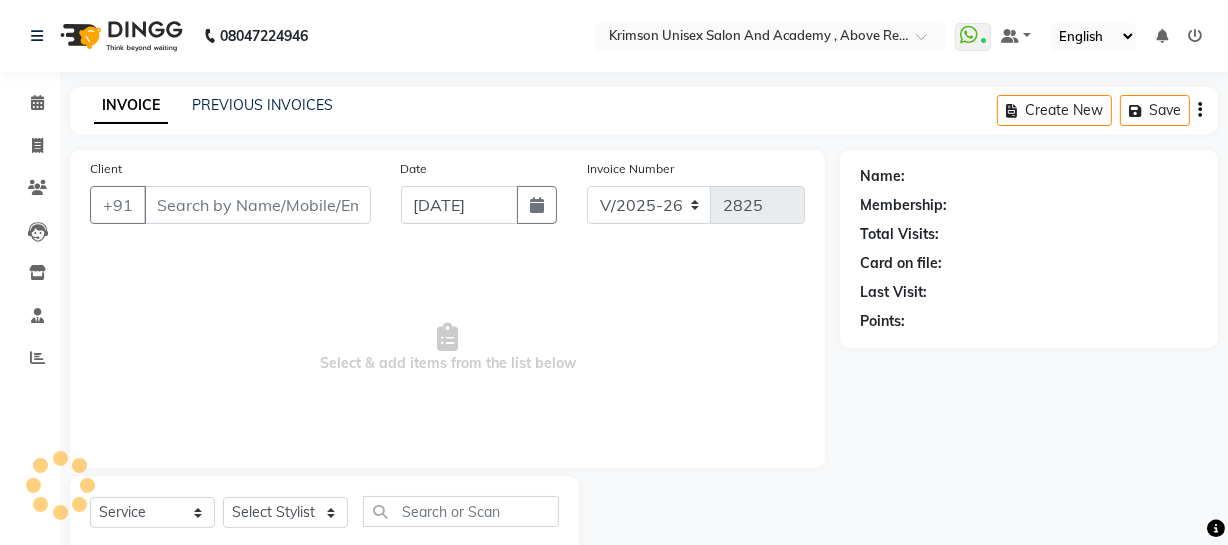 type on "8192866354" 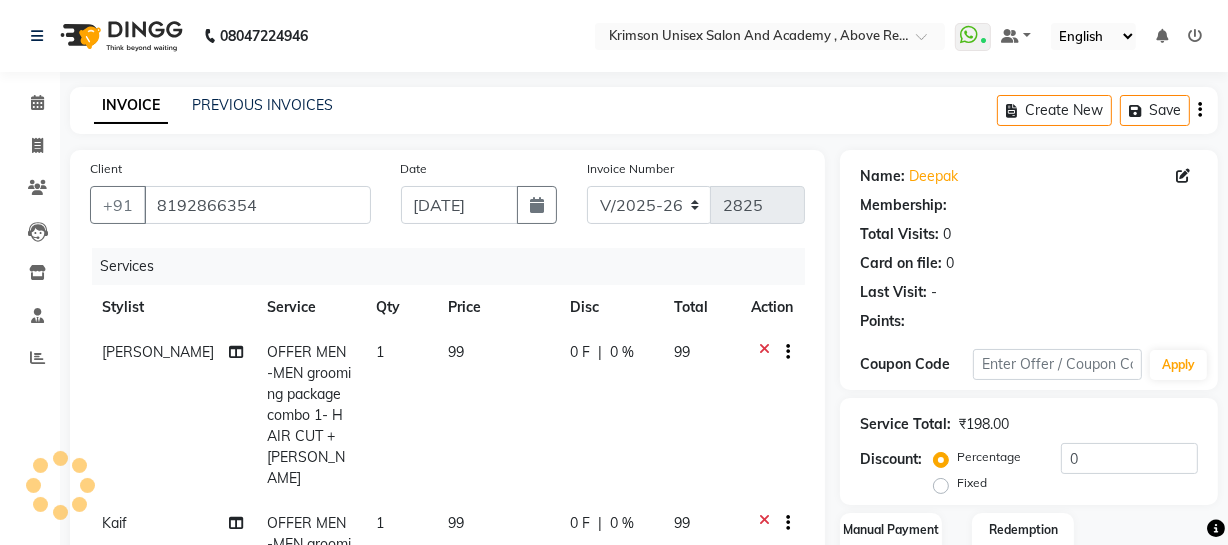 select on "1: Object" 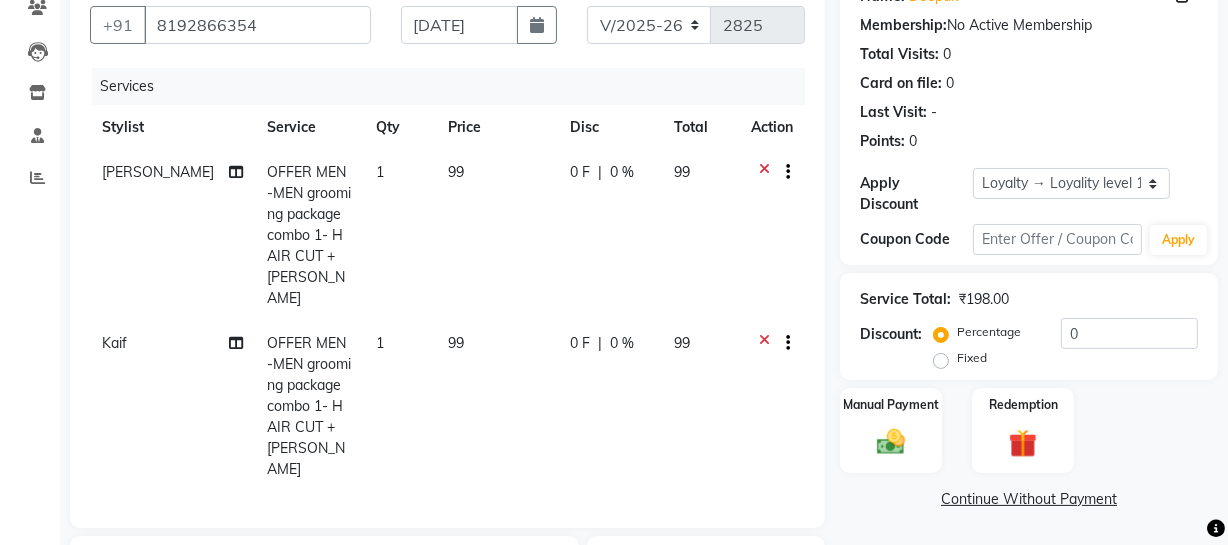 scroll, scrollTop: 191, scrollLeft: 0, axis: vertical 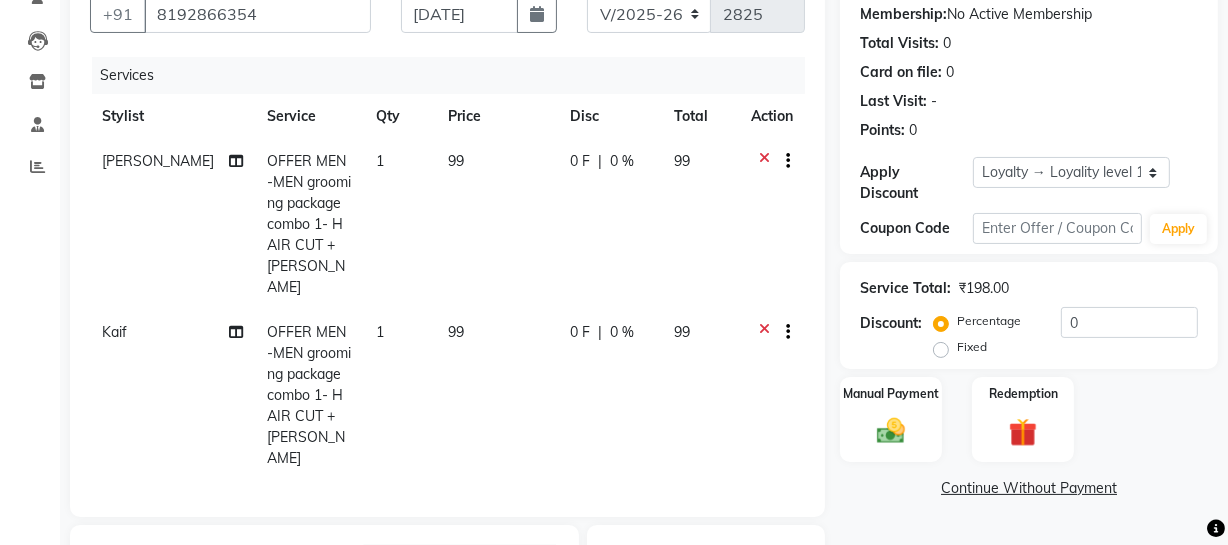 click on "[PERSON_NAME]" 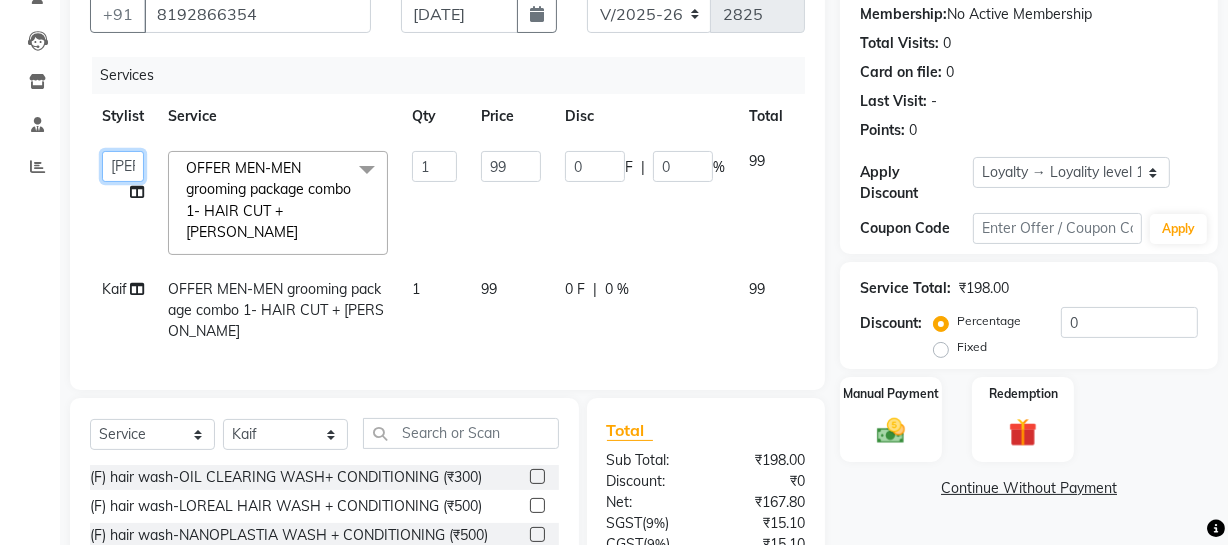click on "ADMIN   [PERSON_NAME]   [PERSON_NAME]   Danish   DR. [PERSON_NAME] (cosmetologist)   FRONT DESK   [PERSON_NAME]   Hem [PERSON_NAME]    [PERSON_NAME]   Kaif   [PERSON_NAME]   [PERSON_NAME]    Pooja kulyal   Ratan [PERSON_NAME]   sahiba   [PERSON_NAME]   [PERSON_NAME]   [PERSON_NAME]   [PERSON_NAME]" 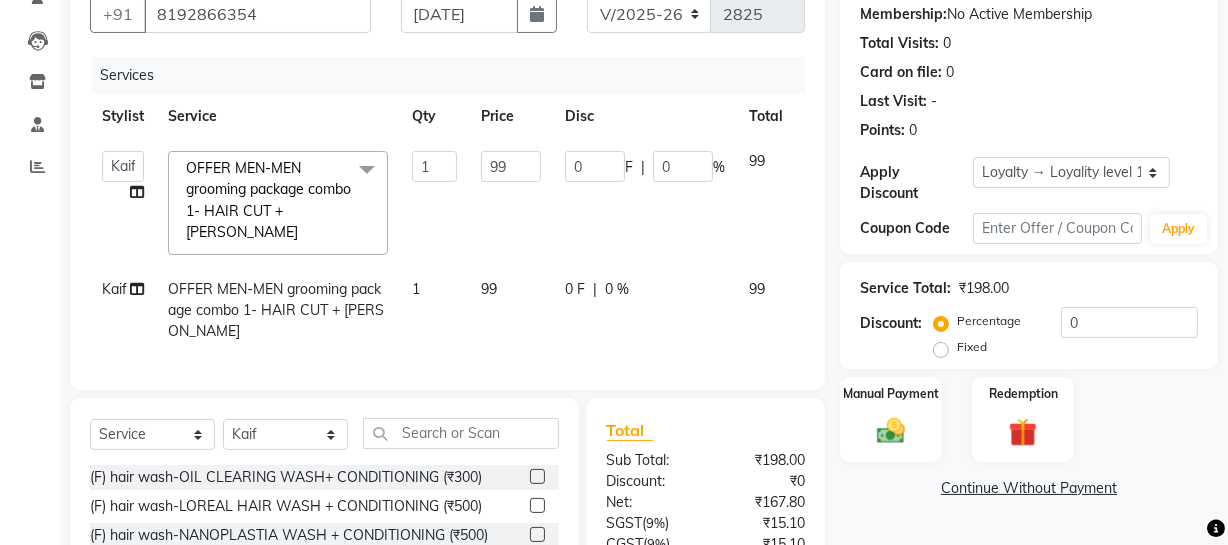 select on "84643" 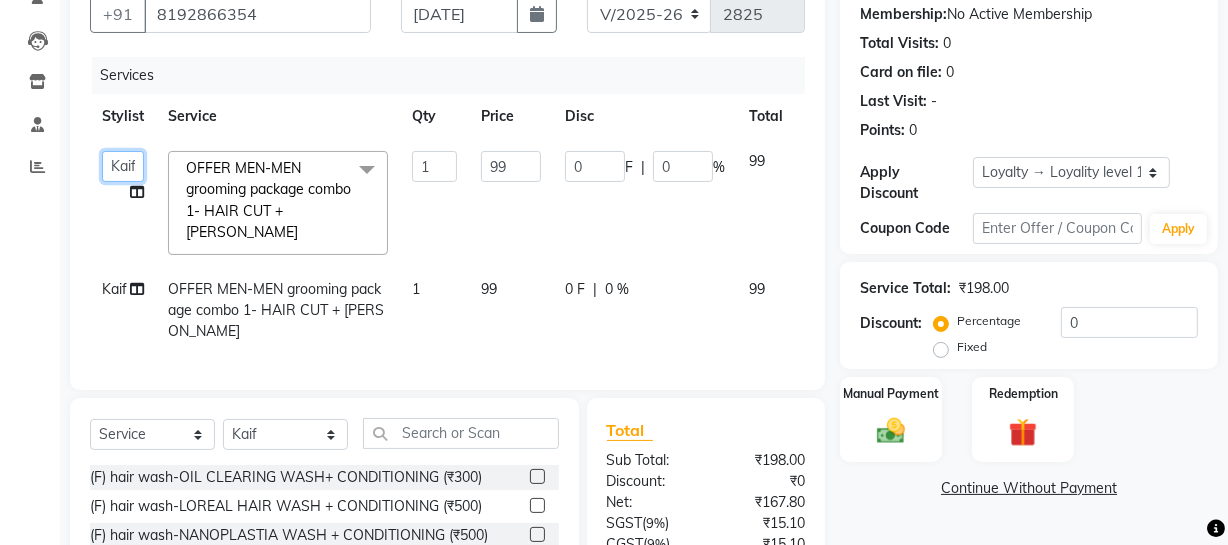 click on "ADMIN   [PERSON_NAME]   [PERSON_NAME]   Danish   DR. [PERSON_NAME] (cosmetologist)   FRONT DESK   [PERSON_NAME]   Hem [PERSON_NAME]    [PERSON_NAME]   Kaif   [PERSON_NAME]   [PERSON_NAME]    Pooja kulyal   Ratan [PERSON_NAME]   sahiba   [PERSON_NAME]   [PERSON_NAME]   [PERSON_NAME]   [PERSON_NAME]" 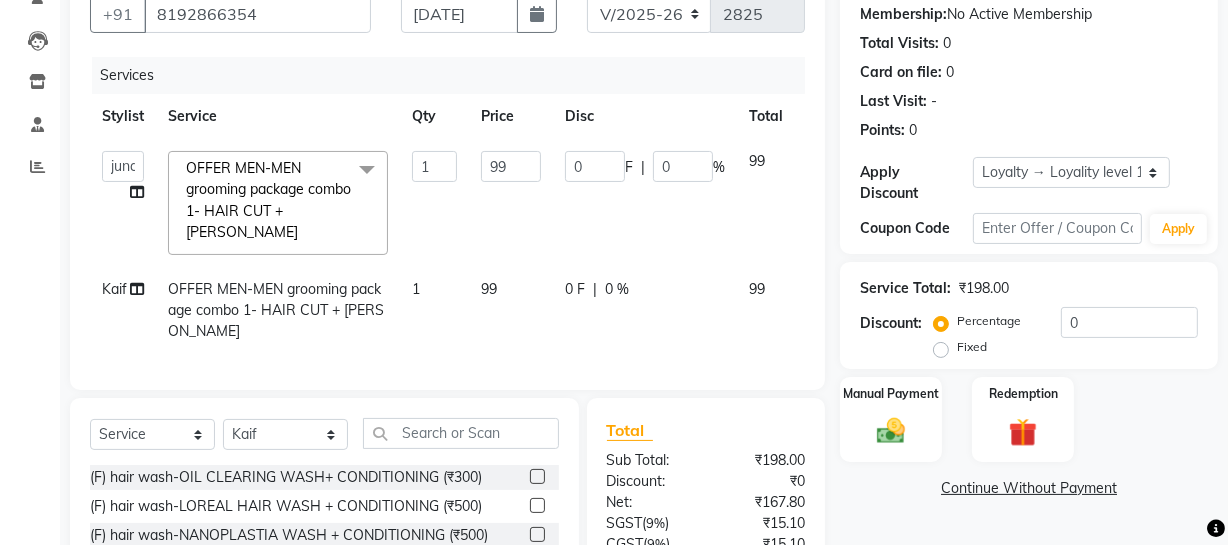 select on "61686" 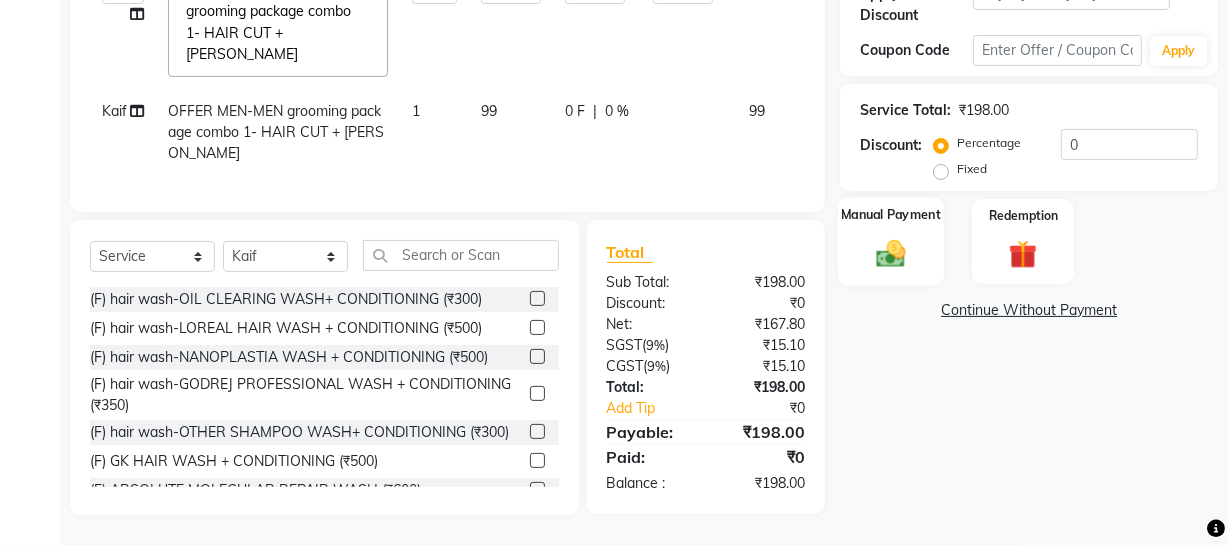 click 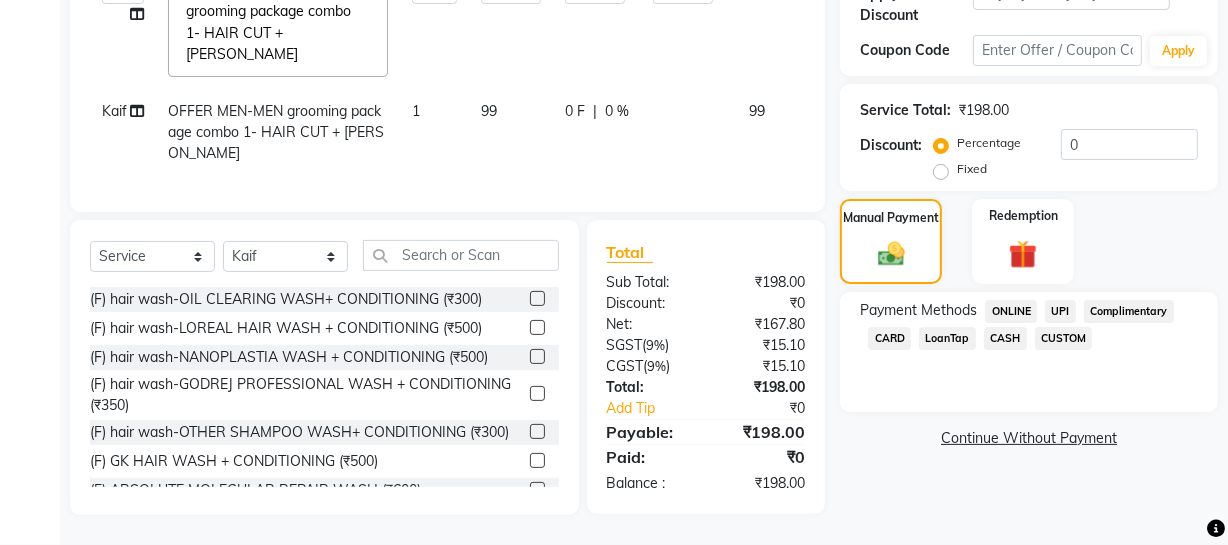 click on "ONLINE" 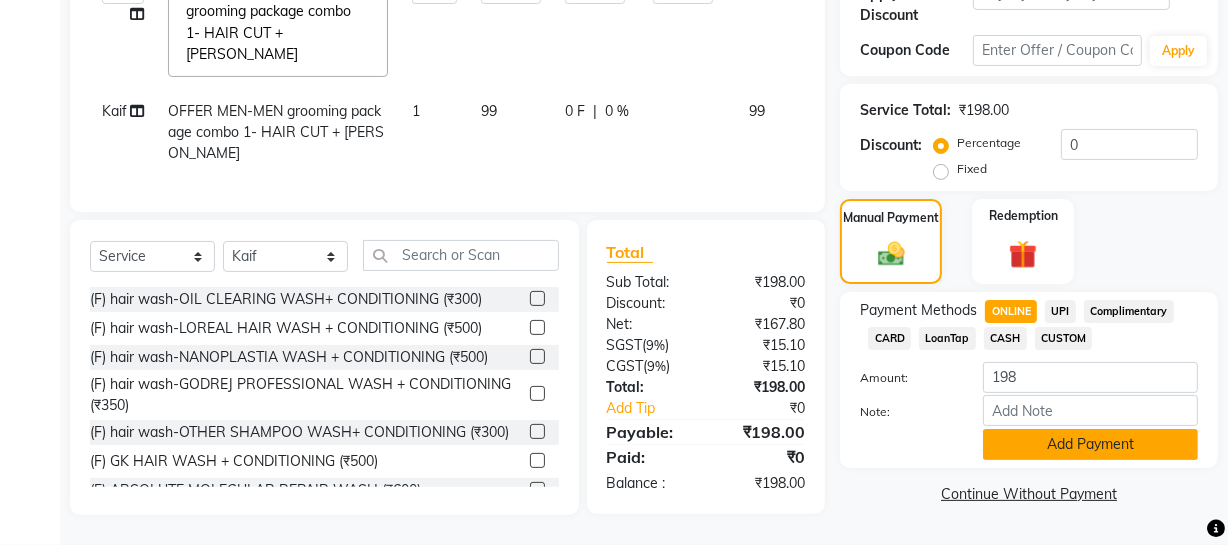click on "Add Payment" 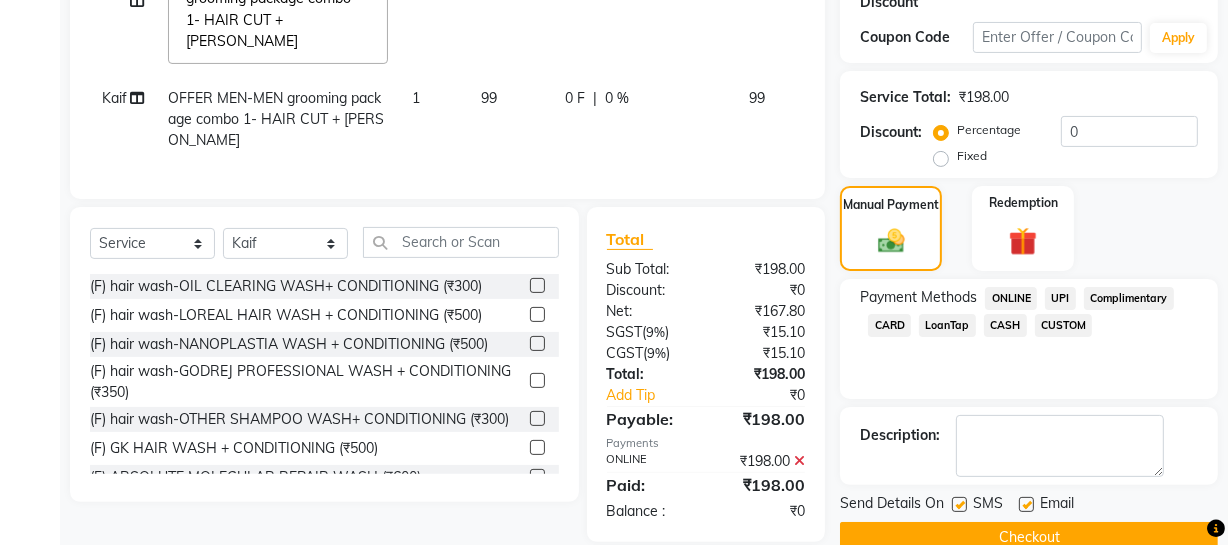 scroll, scrollTop: 585, scrollLeft: 0, axis: vertical 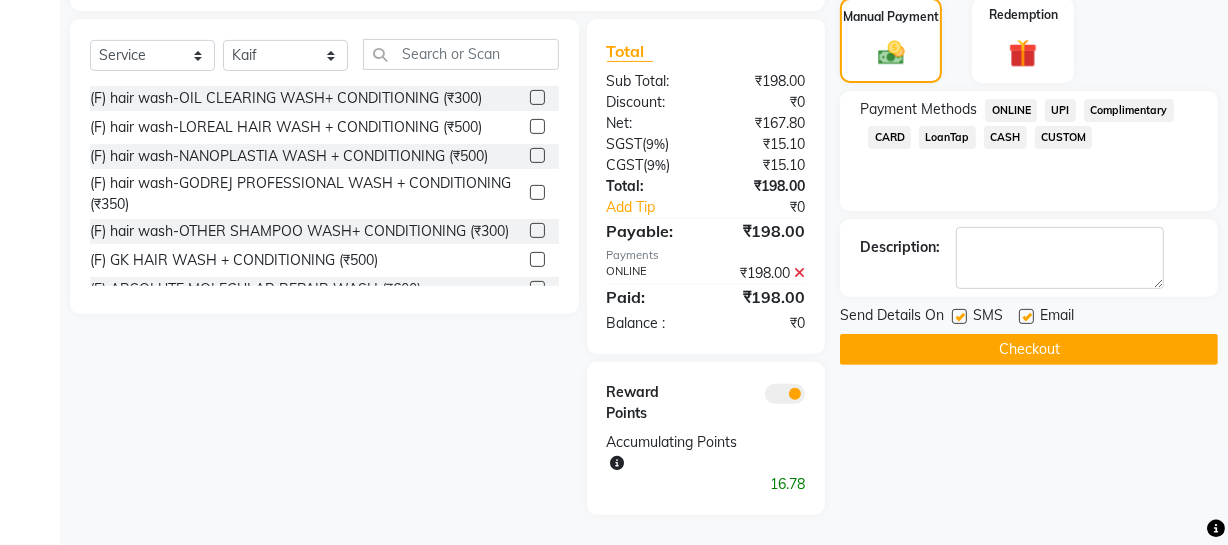click on "Checkout" 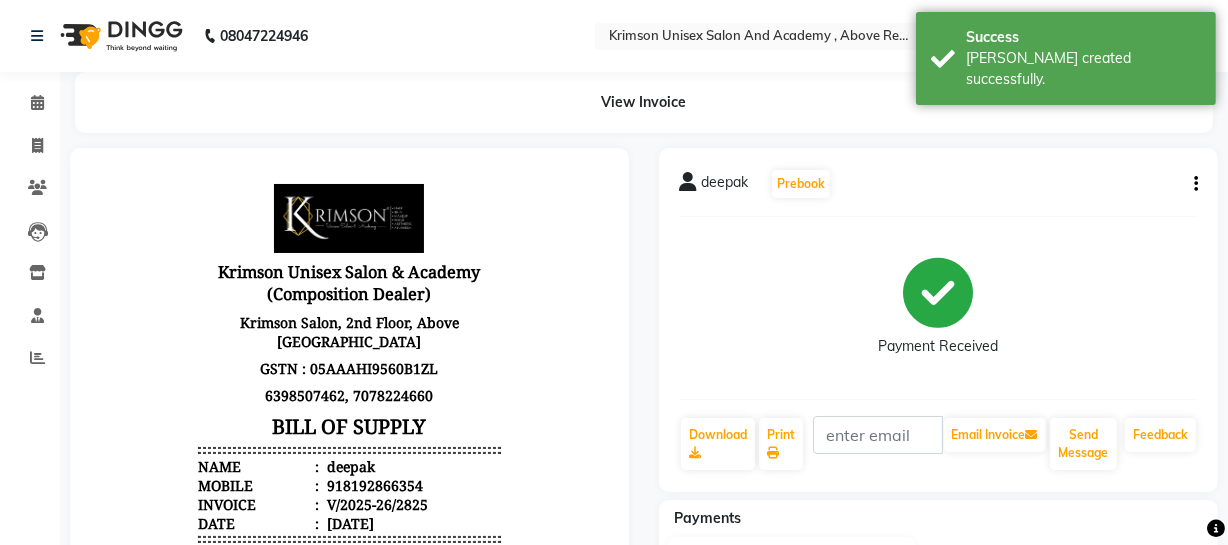scroll, scrollTop: 0, scrollLeft: 0, axis: both 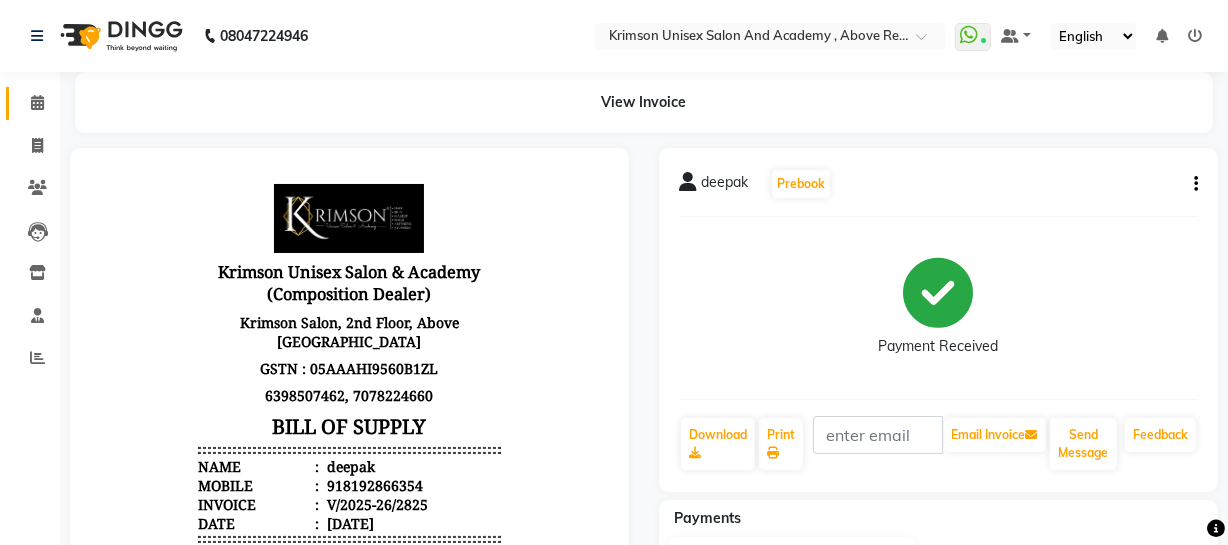click 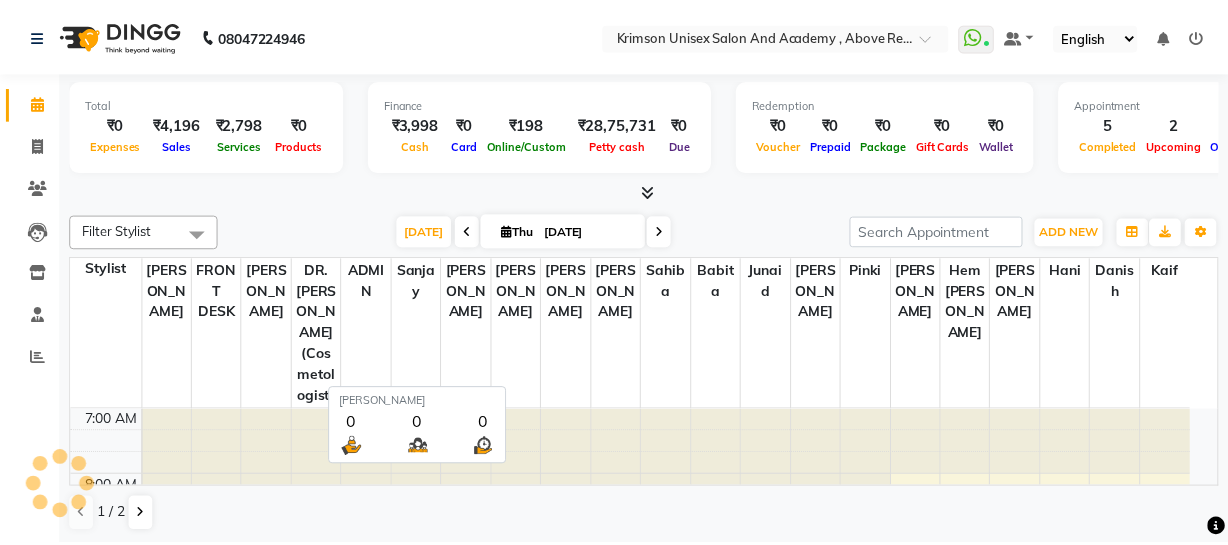 scroll, scrollTop: 460, scrollLeft: 0, axis: vertical 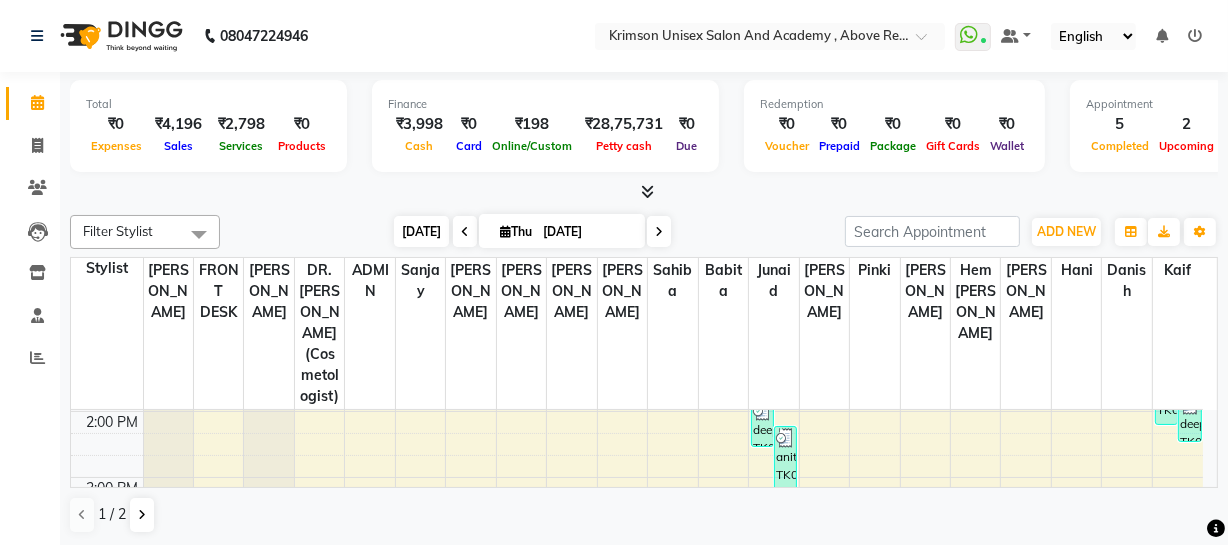 click on "[DATE]" at bounding box center (421, 231) 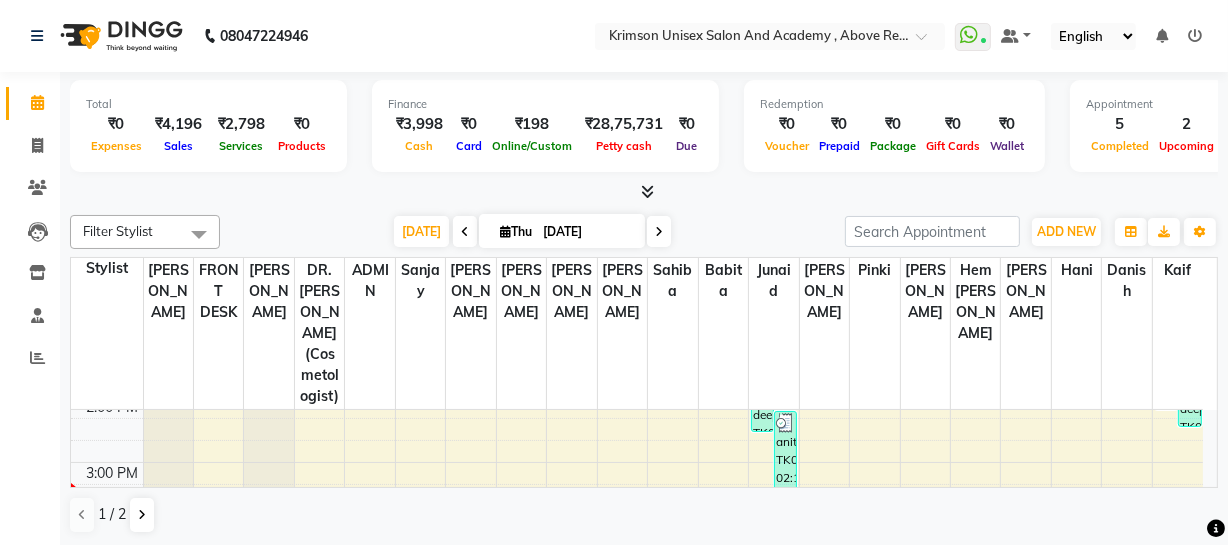 scroll, scrollTop: 476, scrollLeft: 0, axis: vertical 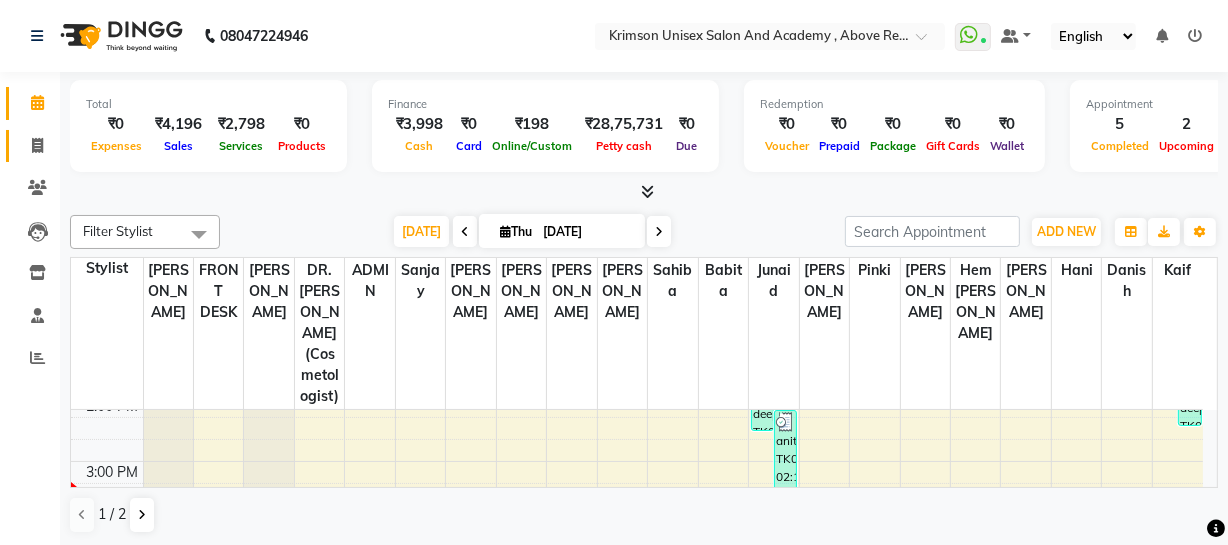click 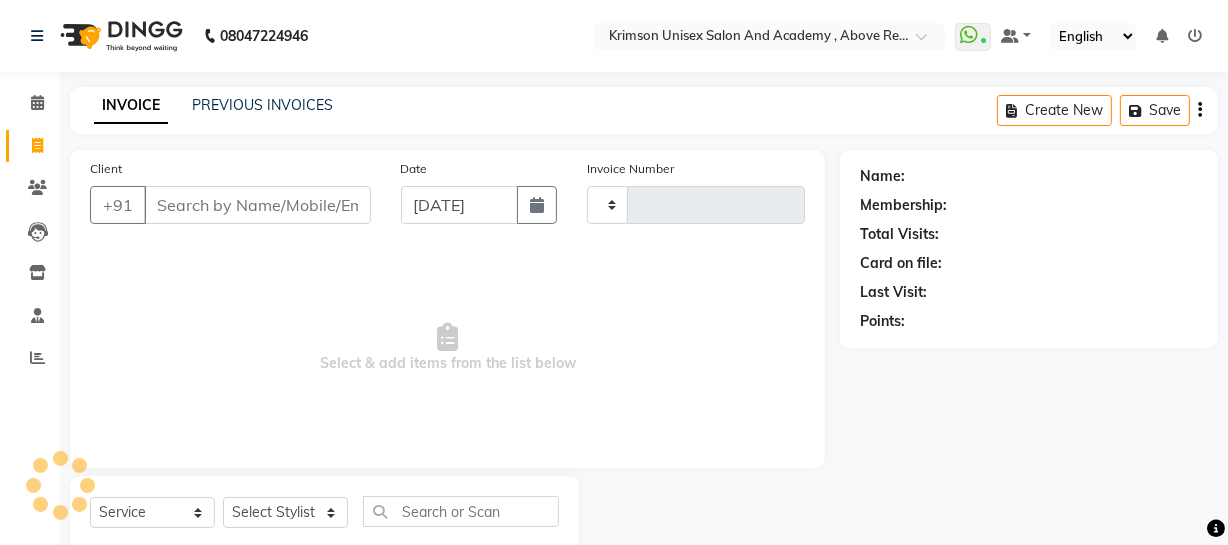 type on "2826" 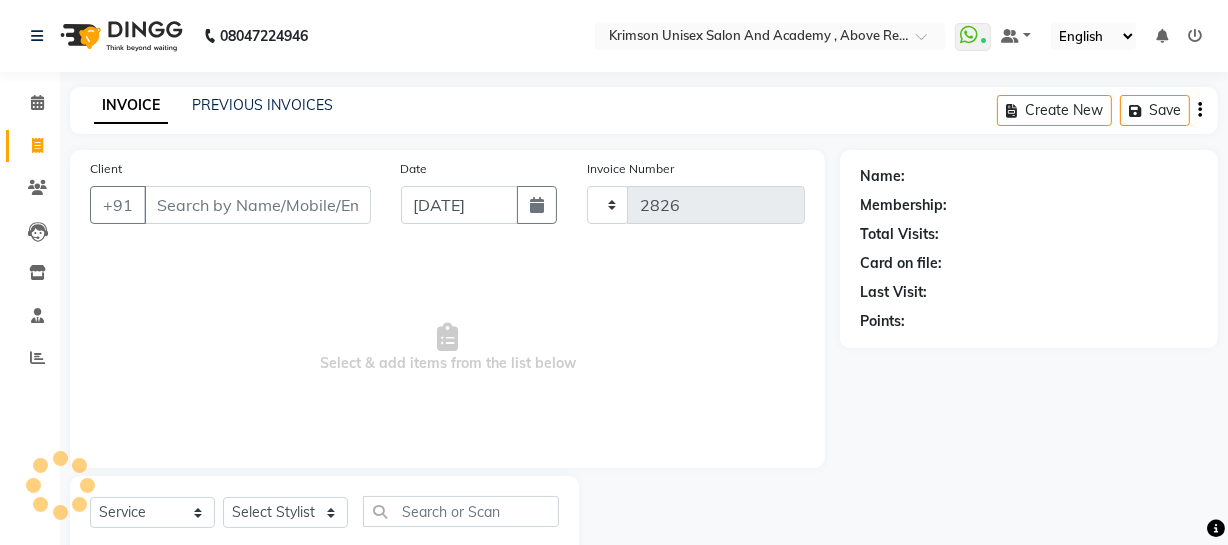 select on "5853" 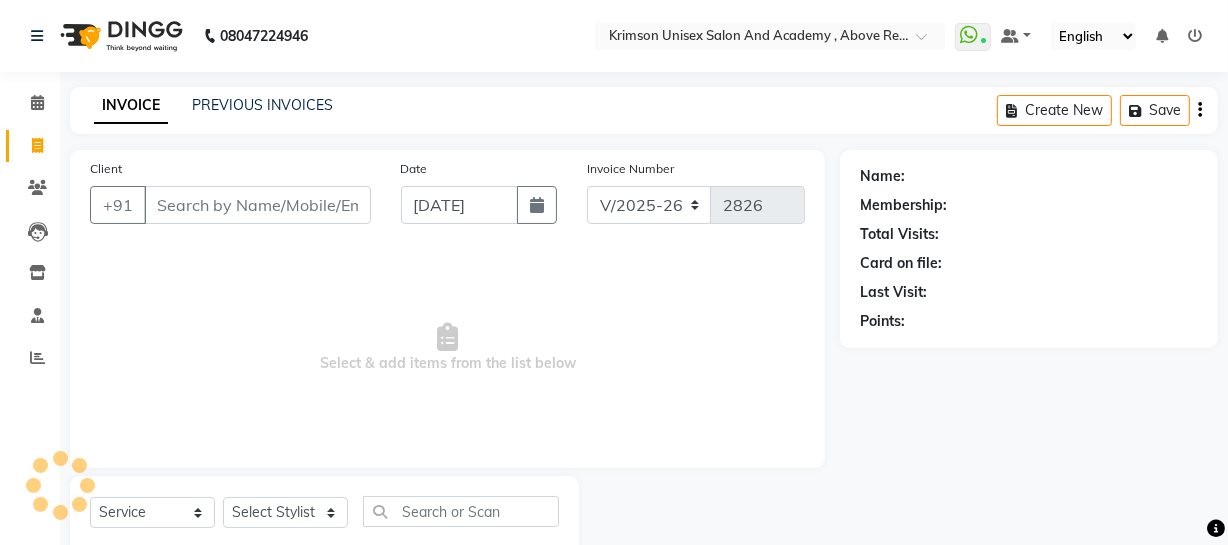 scroll, scrollTop: 57, scrollLeft: 0, axis: vertical 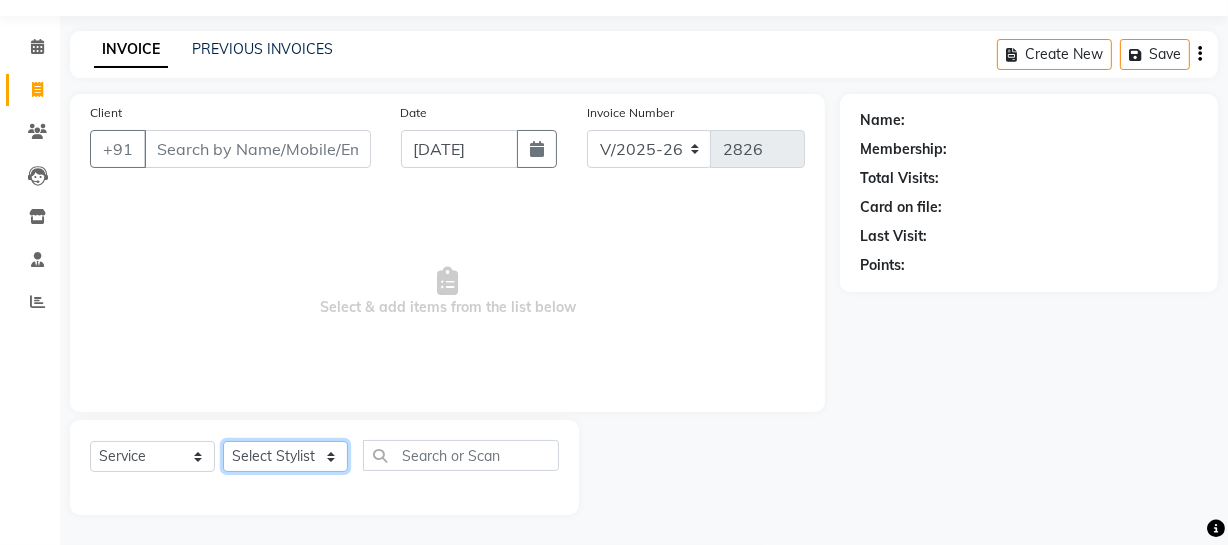click on "Select Stylist" 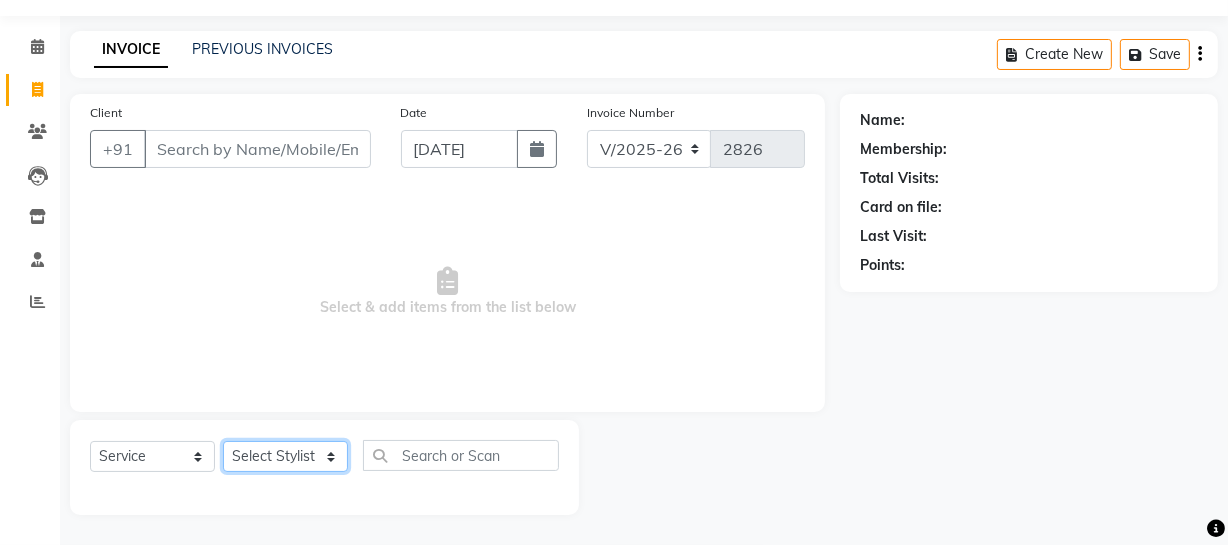 select on "44162" 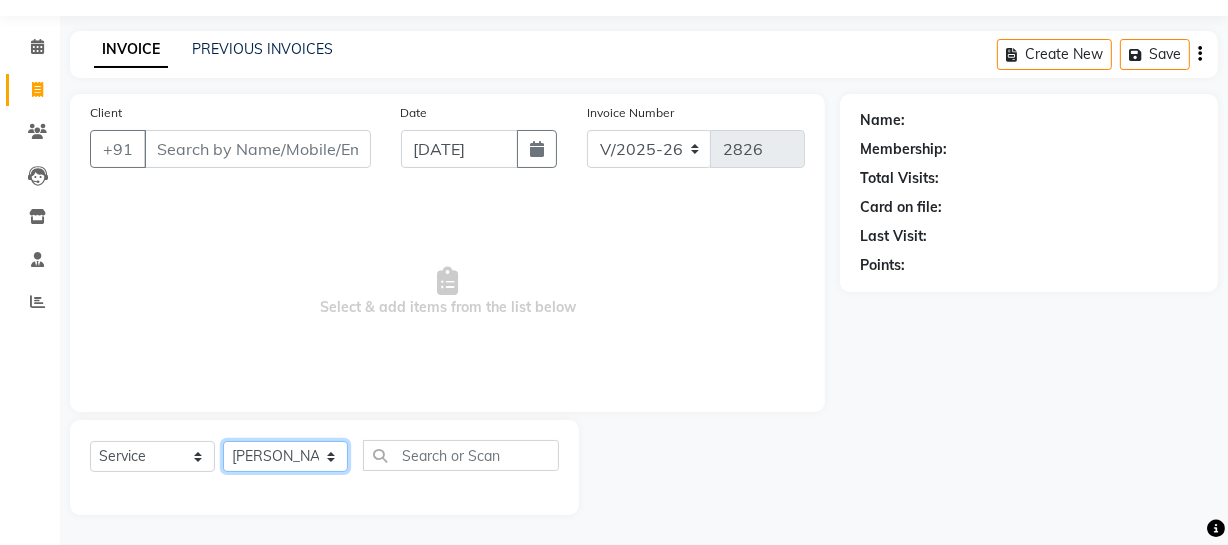 click on "Select Stylist ADMIN [PERSON_NAME] [PERSON_NAME] Danish DR. [PERSON_NAME] (cosmetologist) FRONT DESK [PERSON_NAME] Hem [PERSON_NAME]  [PERSON_NAME] Kaif [PERSON_NAME] [PERSON_NAME]  Pooja kulyal Ratan [PERSON_NAME] sahiba [PERSON_NAME] [PERSON_NAME] [PERSON_NAME] [PERSON_NAME]" 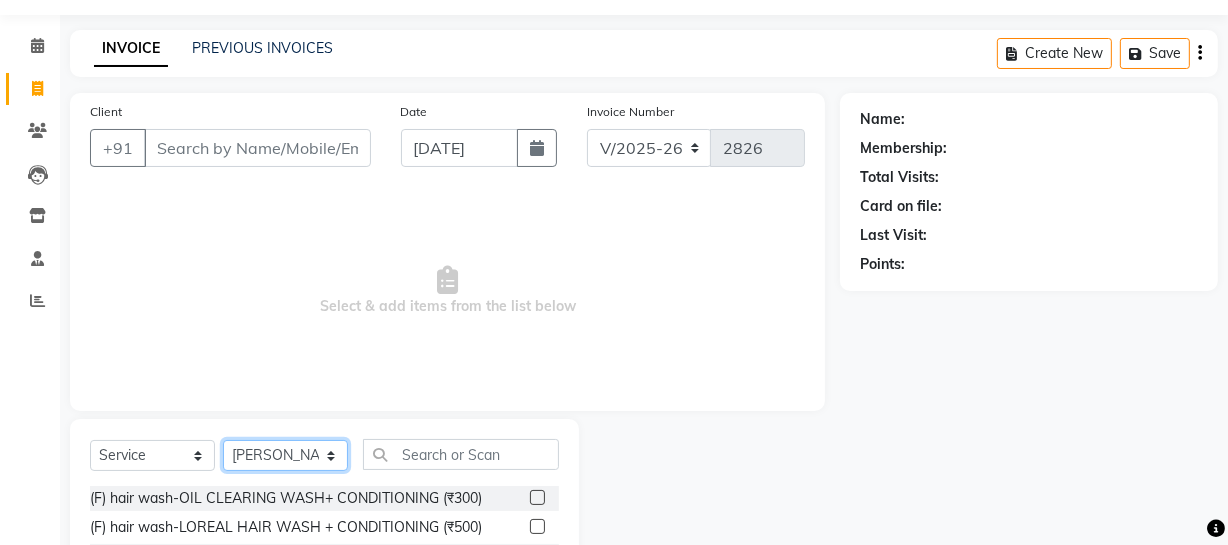 scroll, scrollTop: 180, scrollLeft: 0, axis: vertical 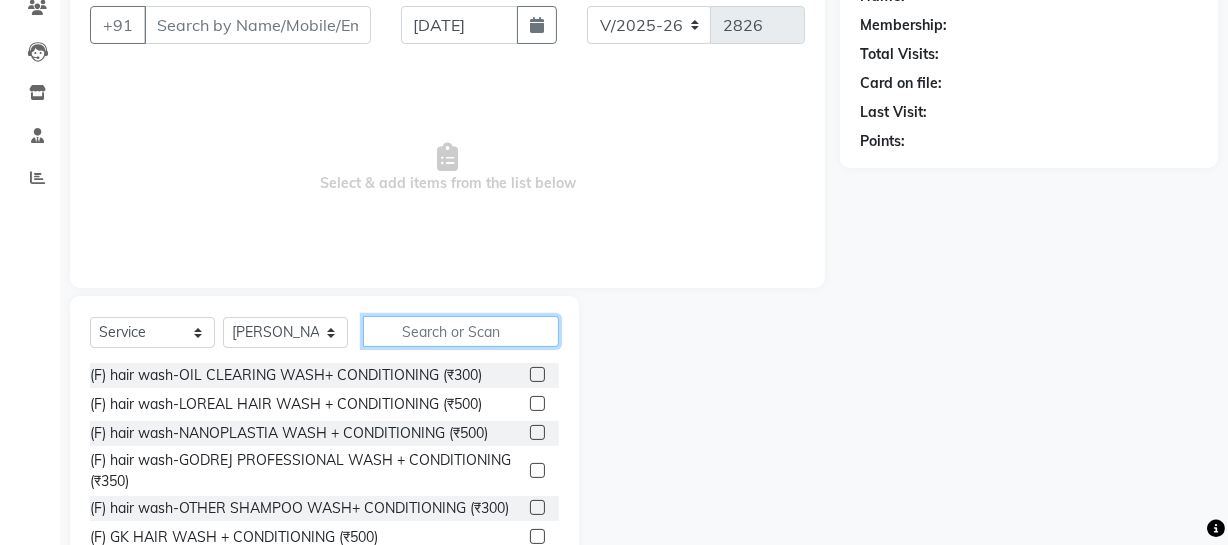 click 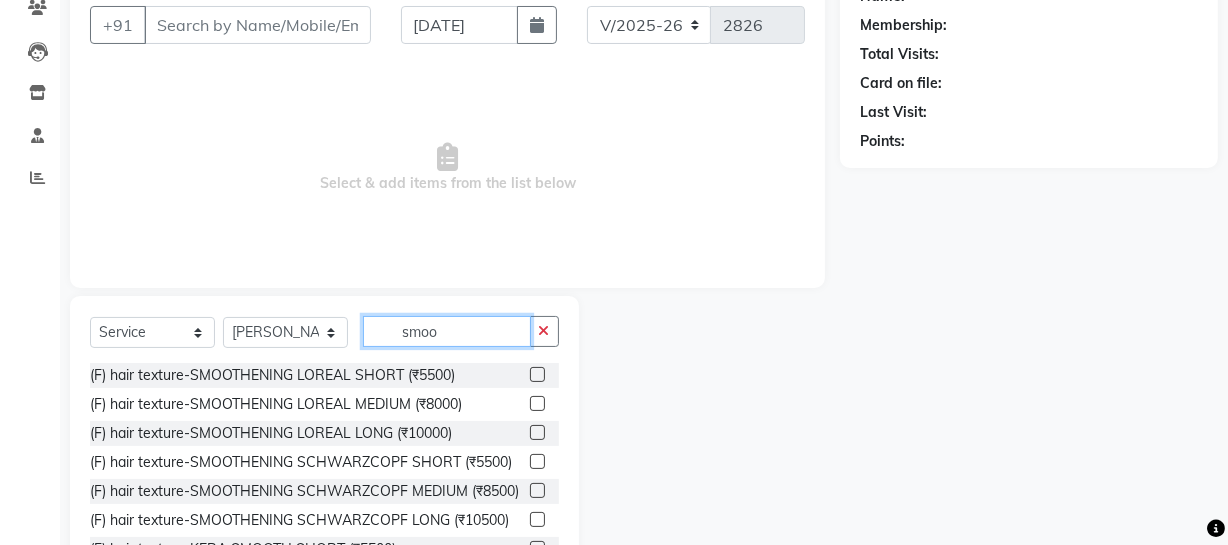 scroll, scrollTop: 257, scrollLeft: 0, axis: vertical 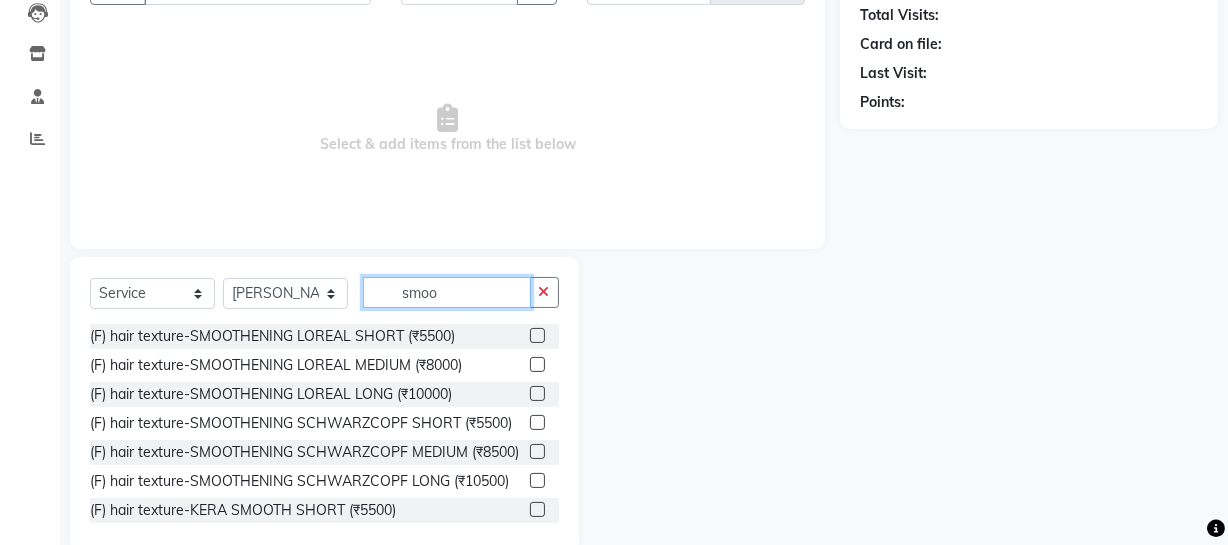 type on "smoo" 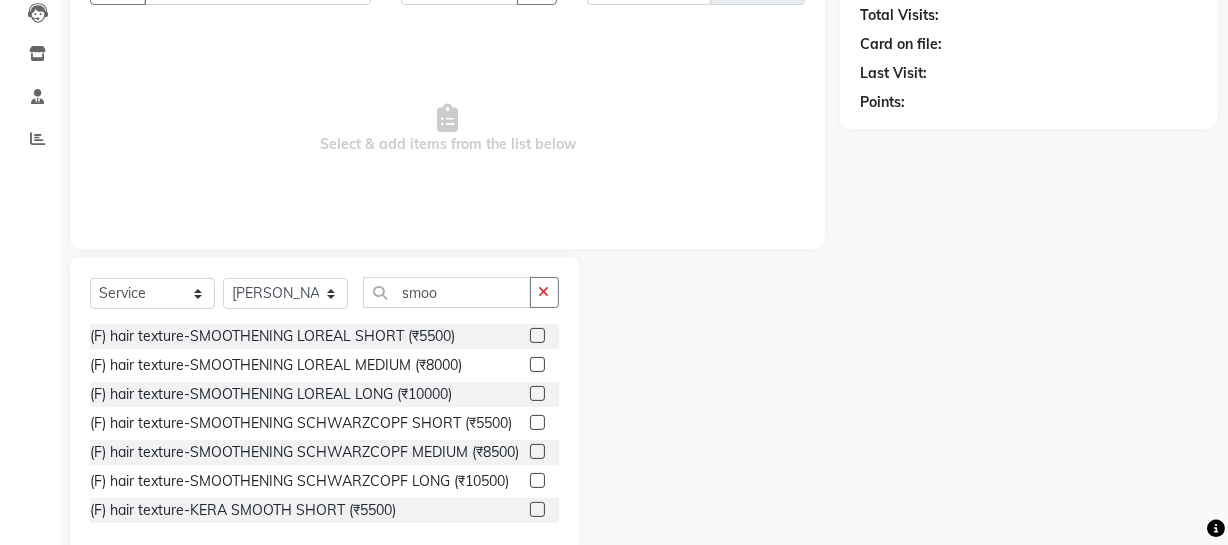 click 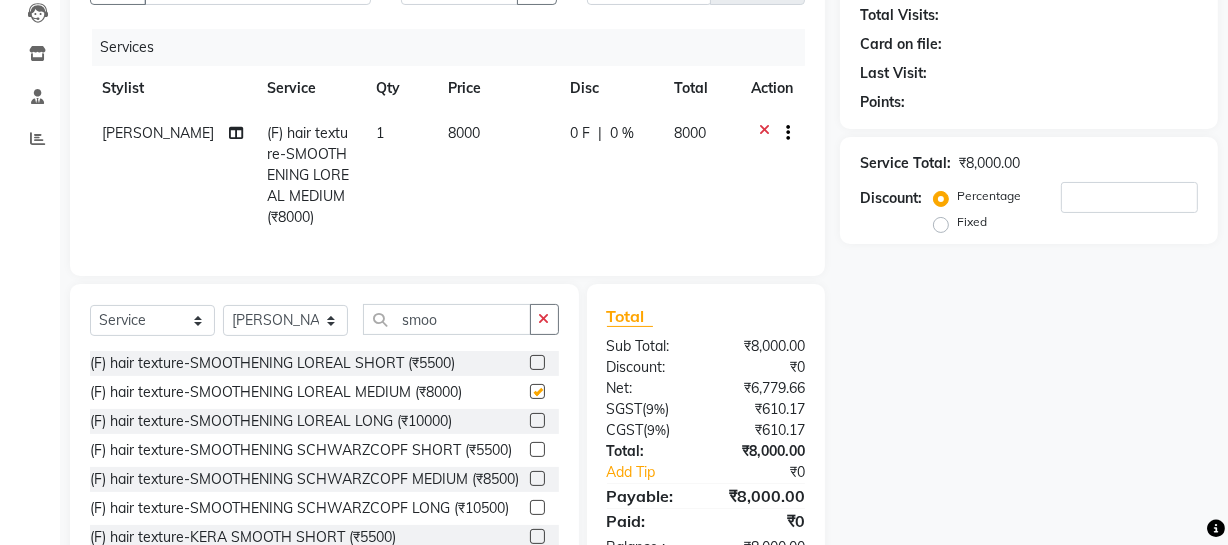 checkbox on "false" 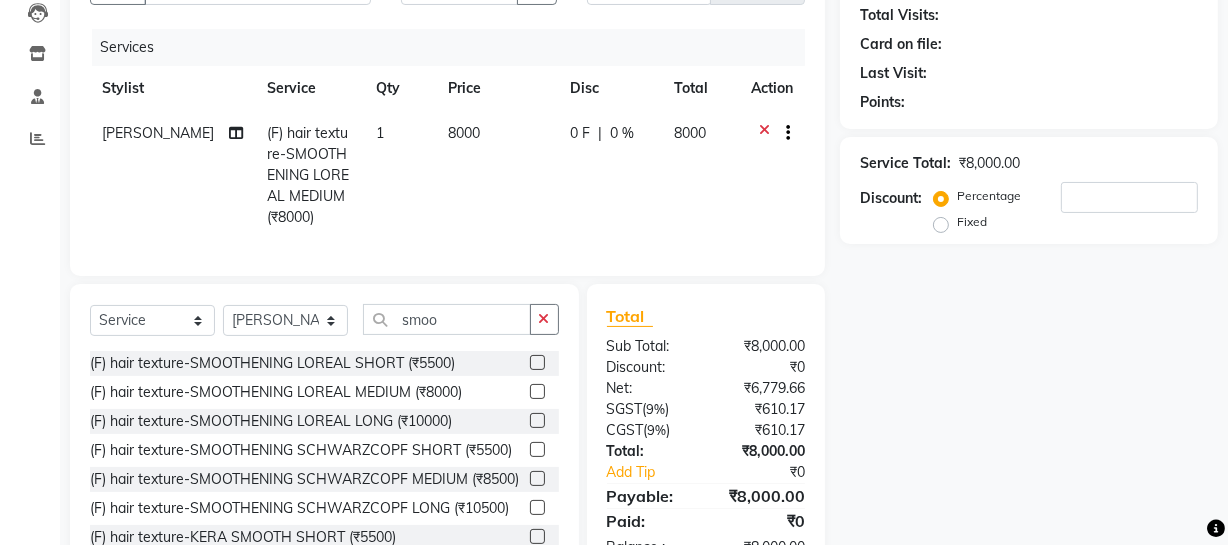 click on "0 F | 0 %" 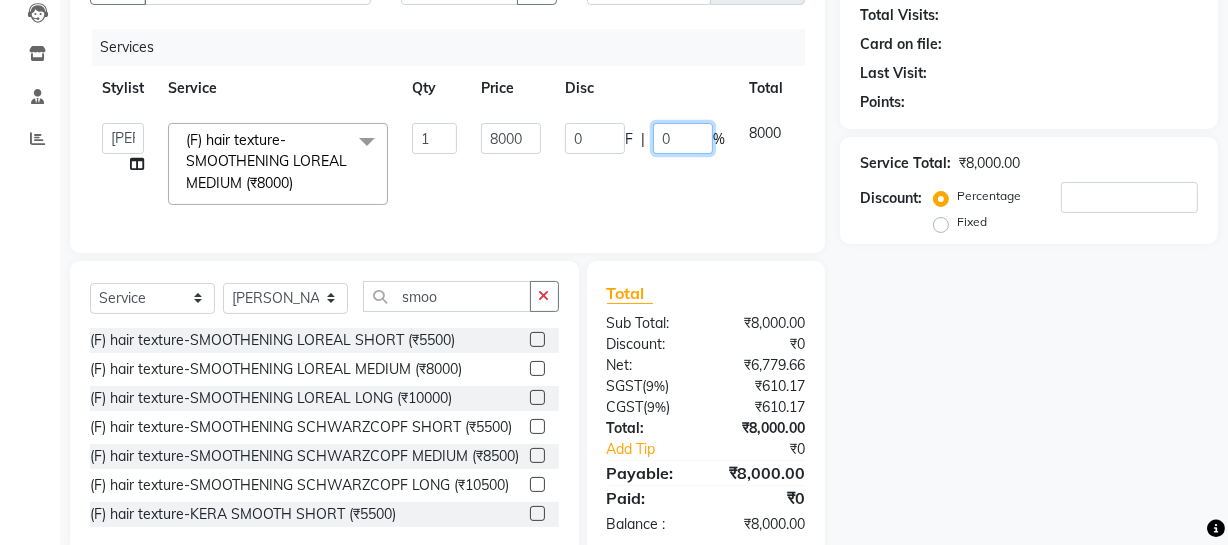 click on "0" 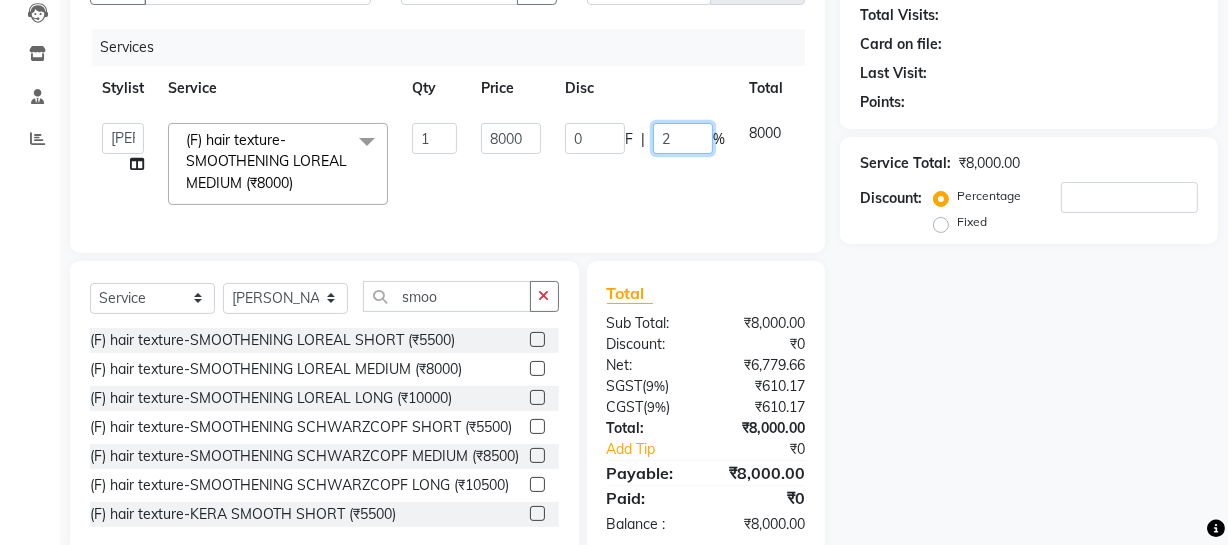 type on "25" 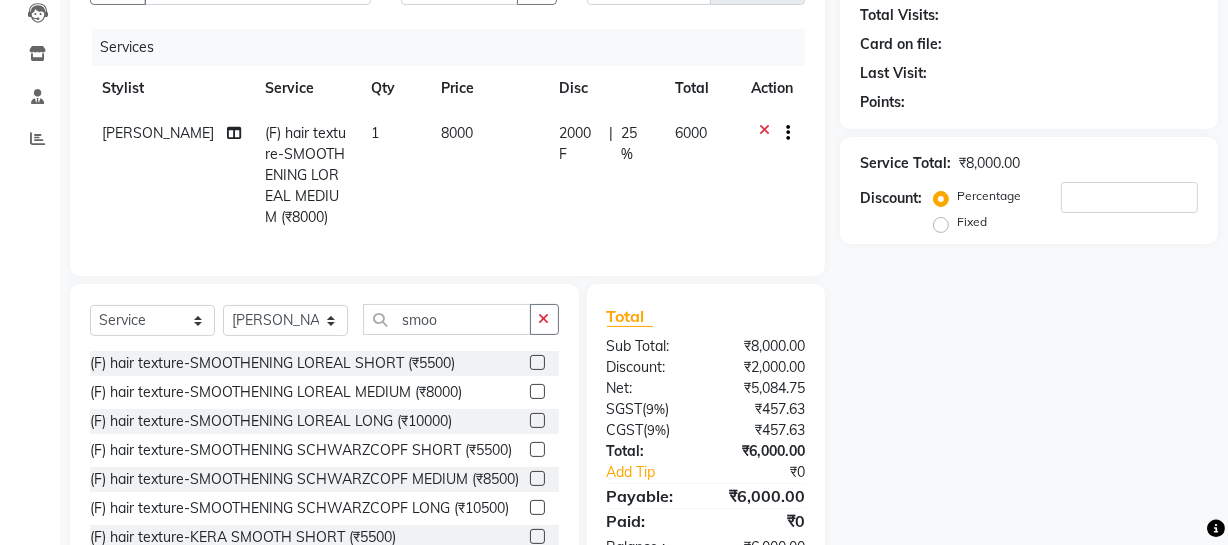 click on "Ratan Dey (F) hair texture-SMOOTHENING LOREAL MEDIUM (₹8000) 1 8000 2000 F | 25 % 6000" 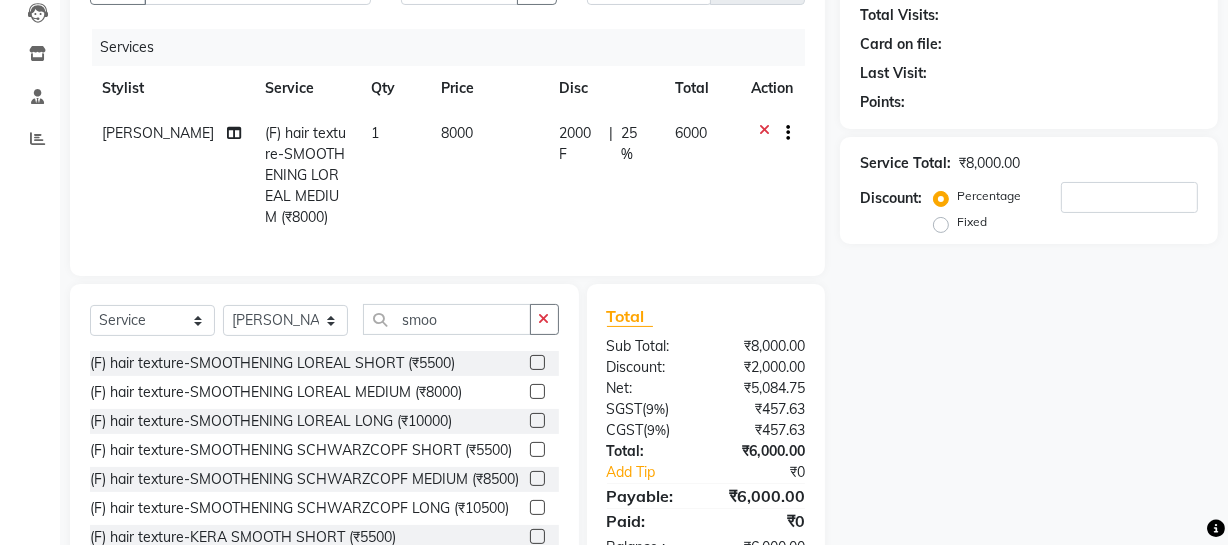 scroll, scrollTop: 297, scrollLeft: 0, axis: vertical 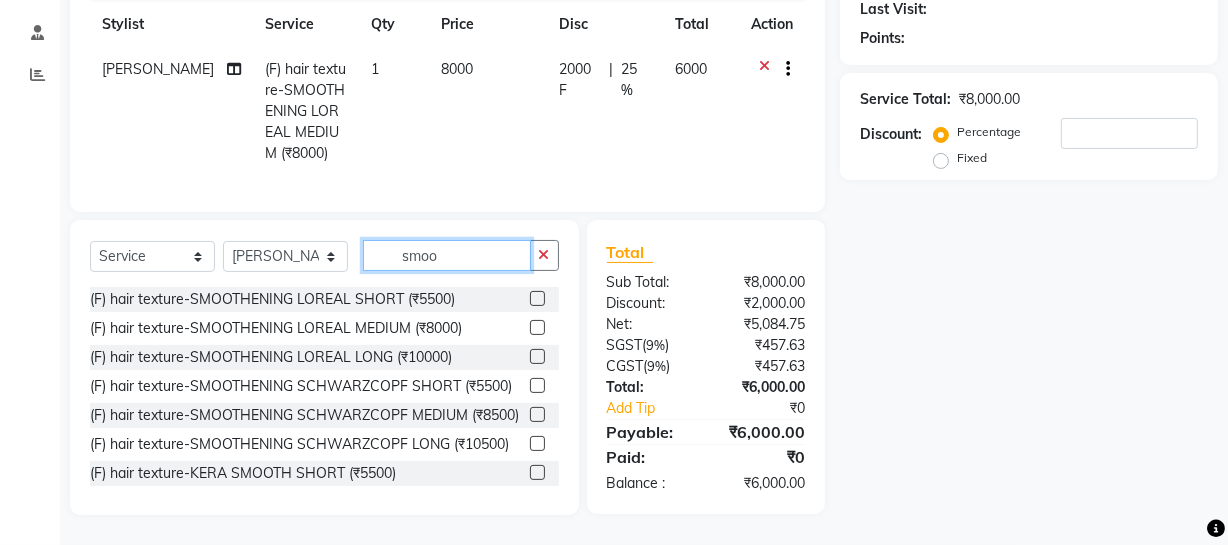 click on "smoo" 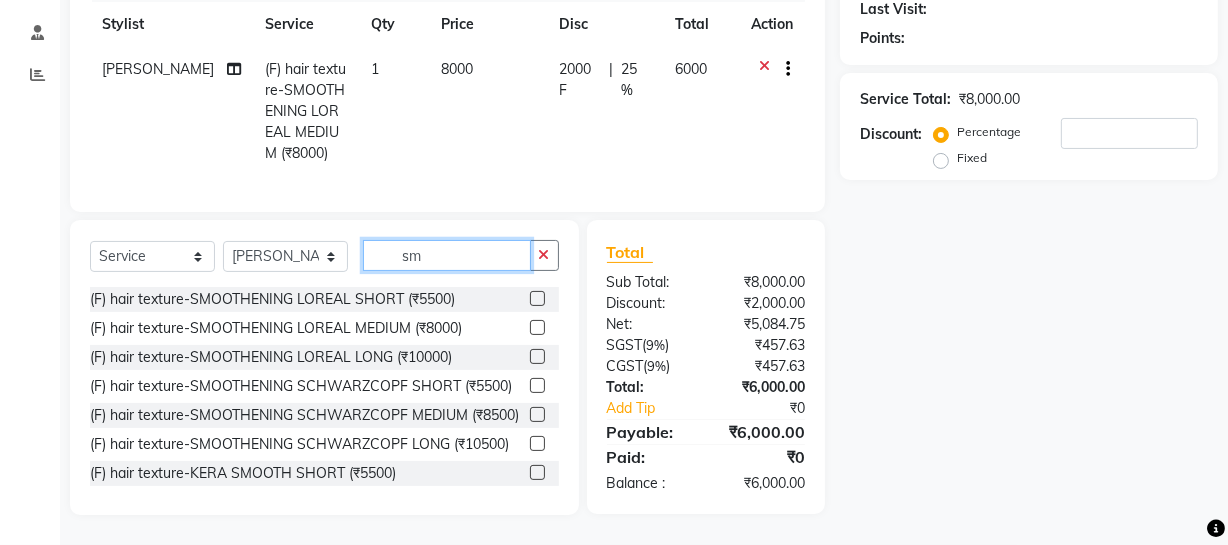type on "s" 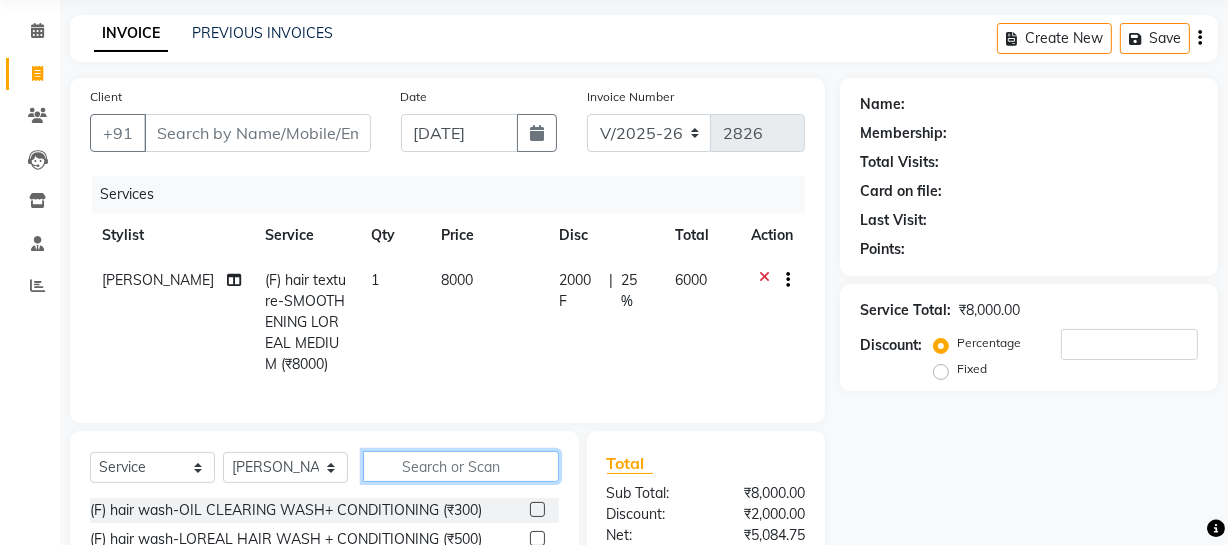 scroll, scrollTop: 113, scrollLeft: 0, axis: vertical 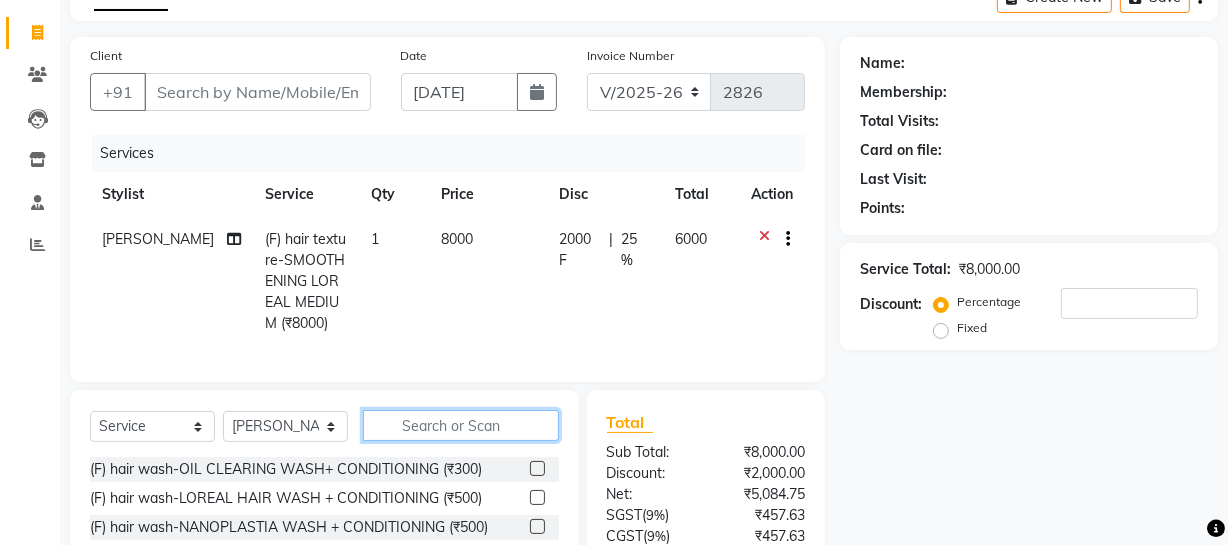 type 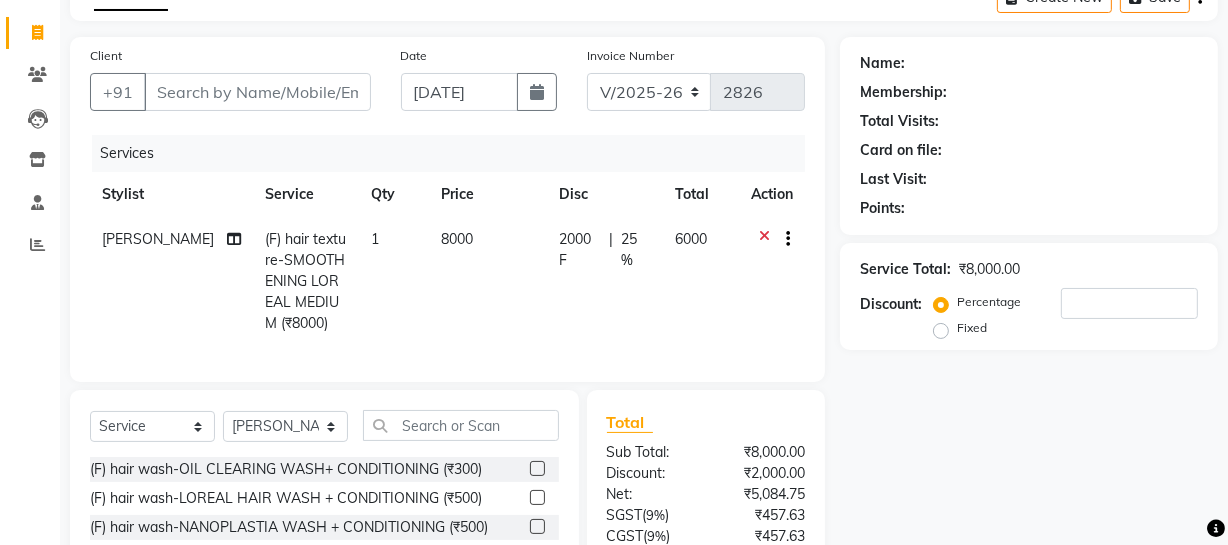 click 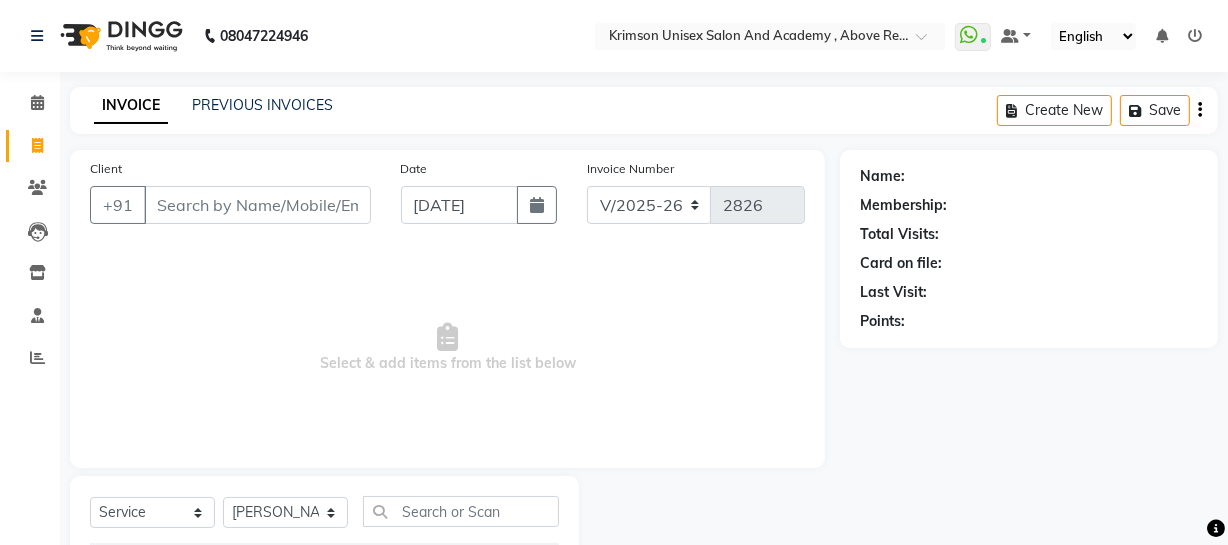 scroll, scrollTop: 257, scrollLeft: 0, axis: vertical 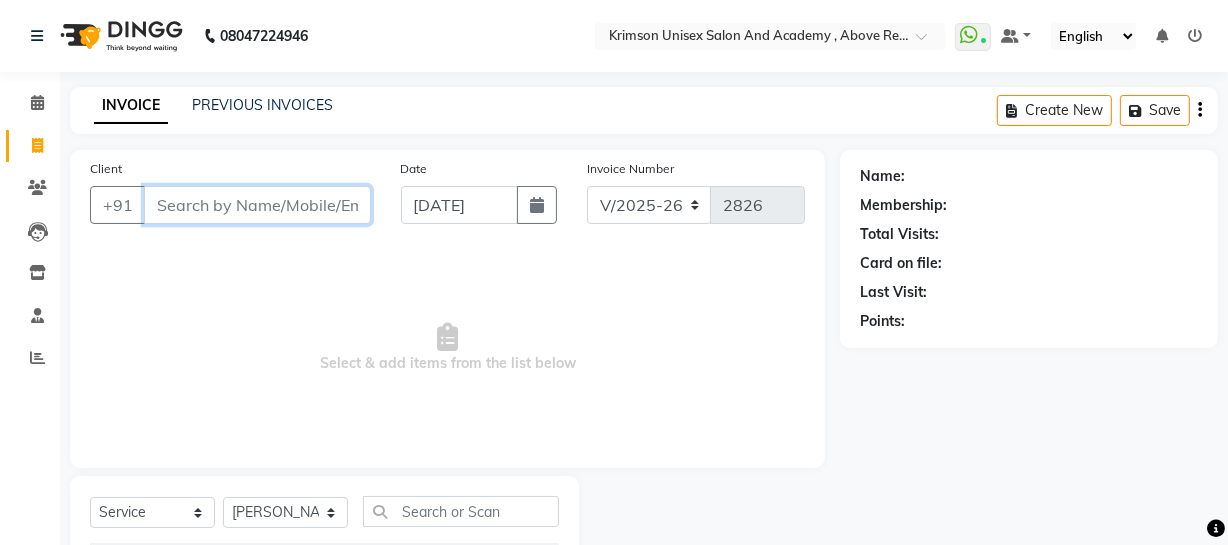 click on "Client" at bounding box center [257, 205] 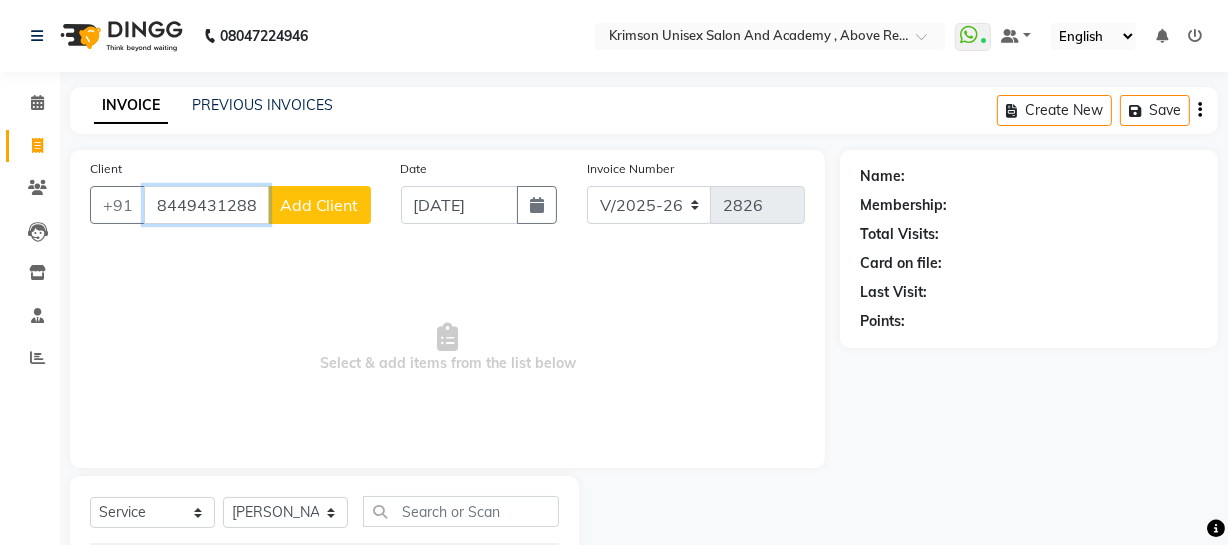 type on "8449431288" 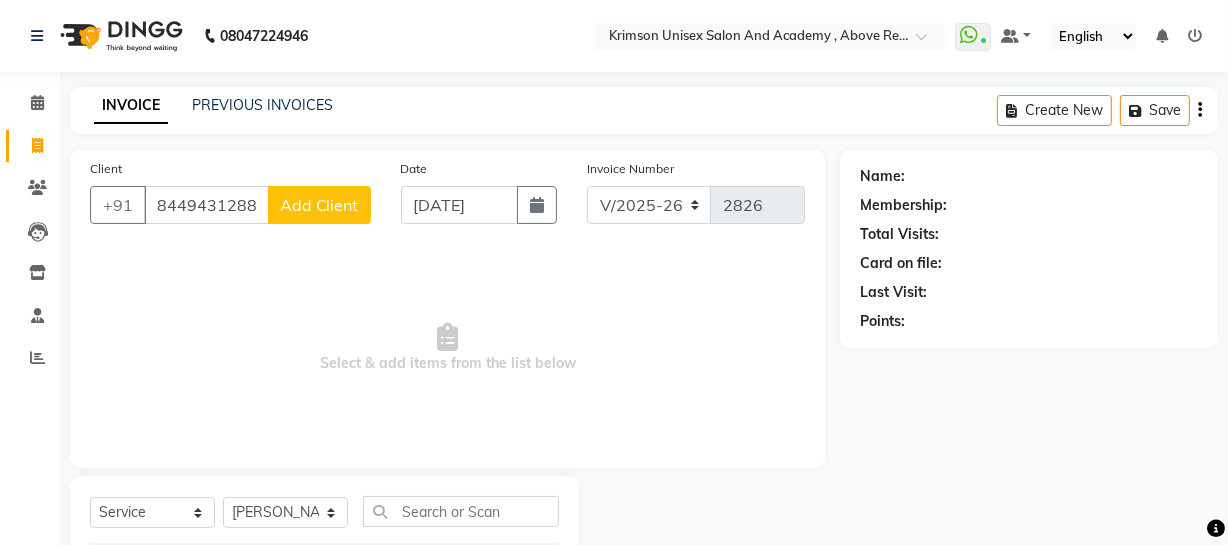 click on "Add Client" 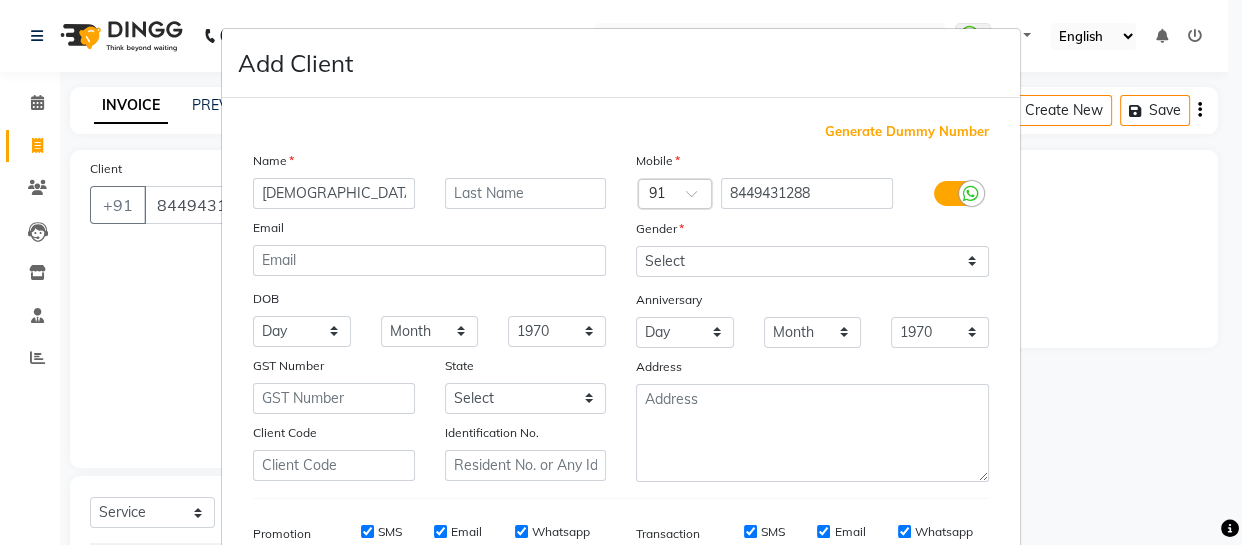 type on "shivani" 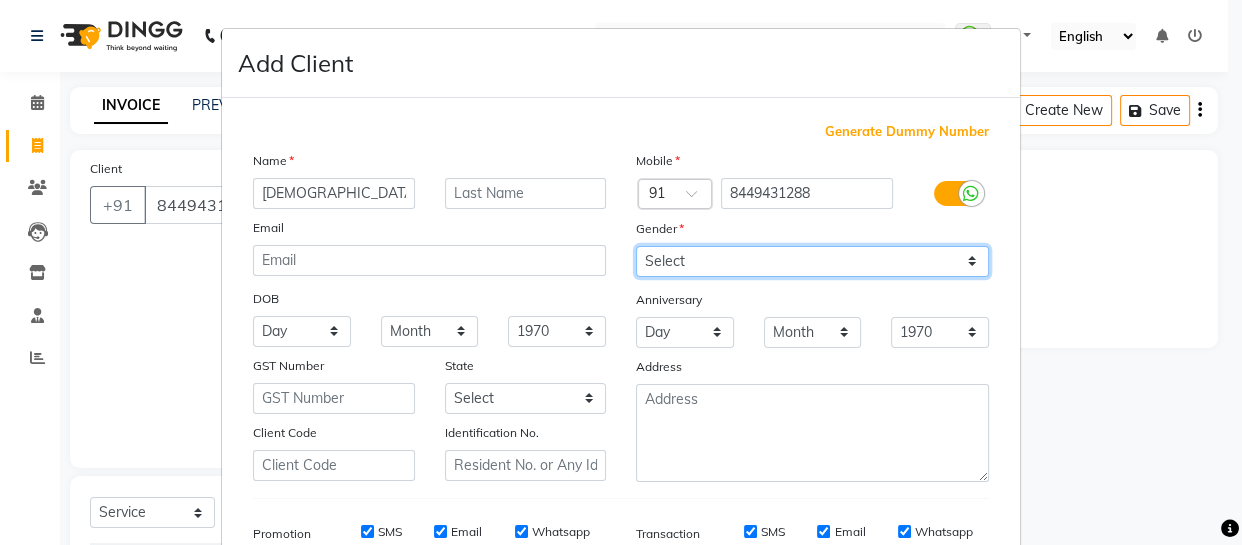 click on "Select Male Female Other Prefer Not To Say" at bounding box center [812, 261] 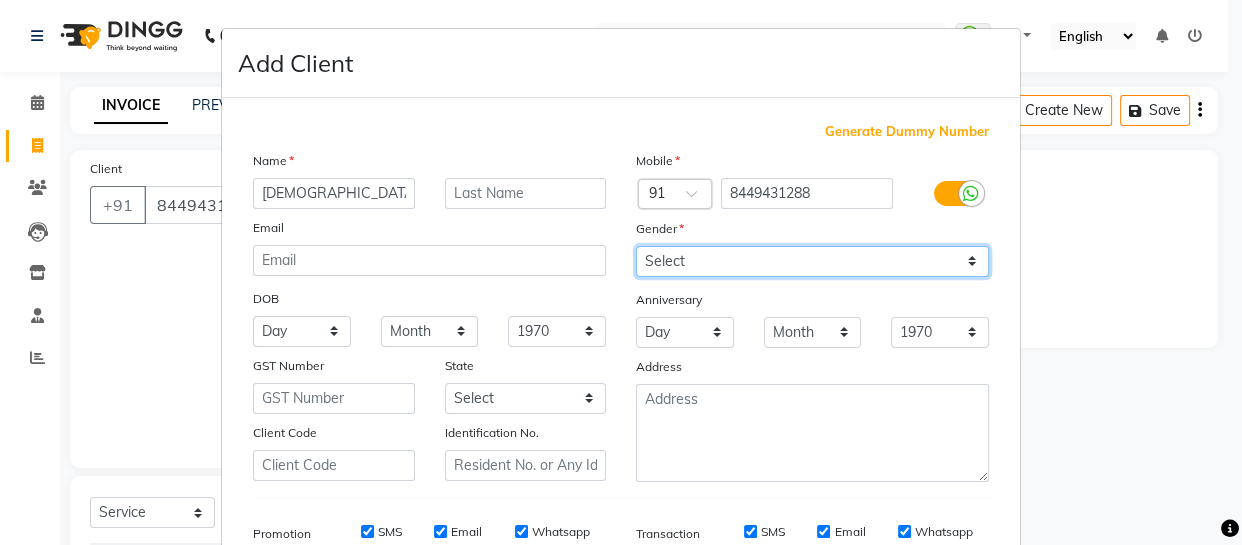 select on "female" 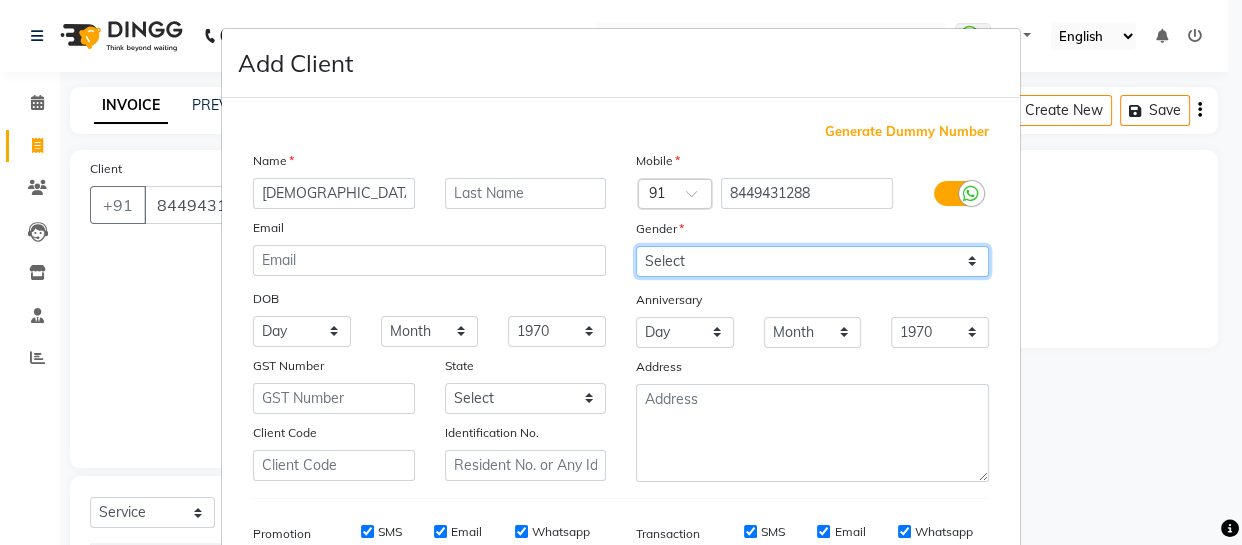 click on "Select Male Female Other Prefer Not To Say" at bounding box center (812, 261) 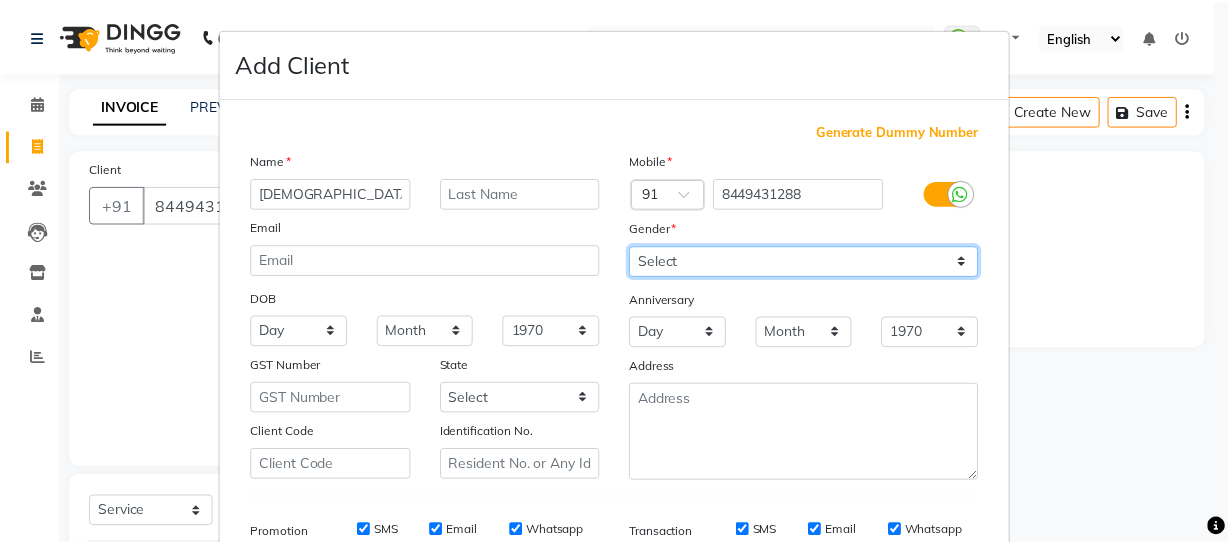 scroll, scrollTop: 309, scrollLeft: 0, axis: vertical 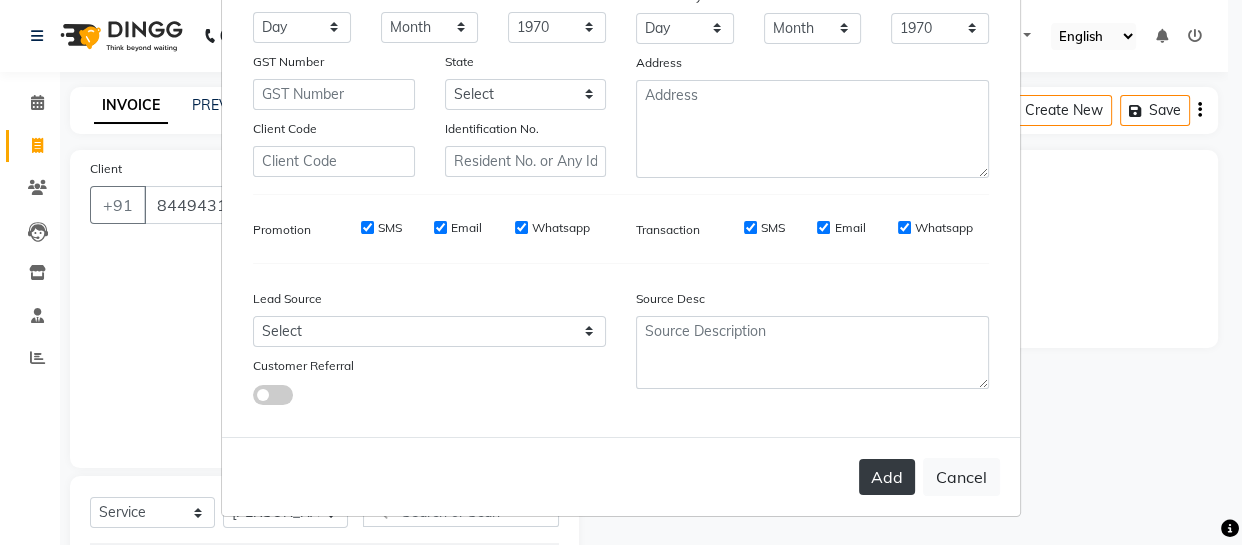 click on "Add" at bounding box center (887, 477) 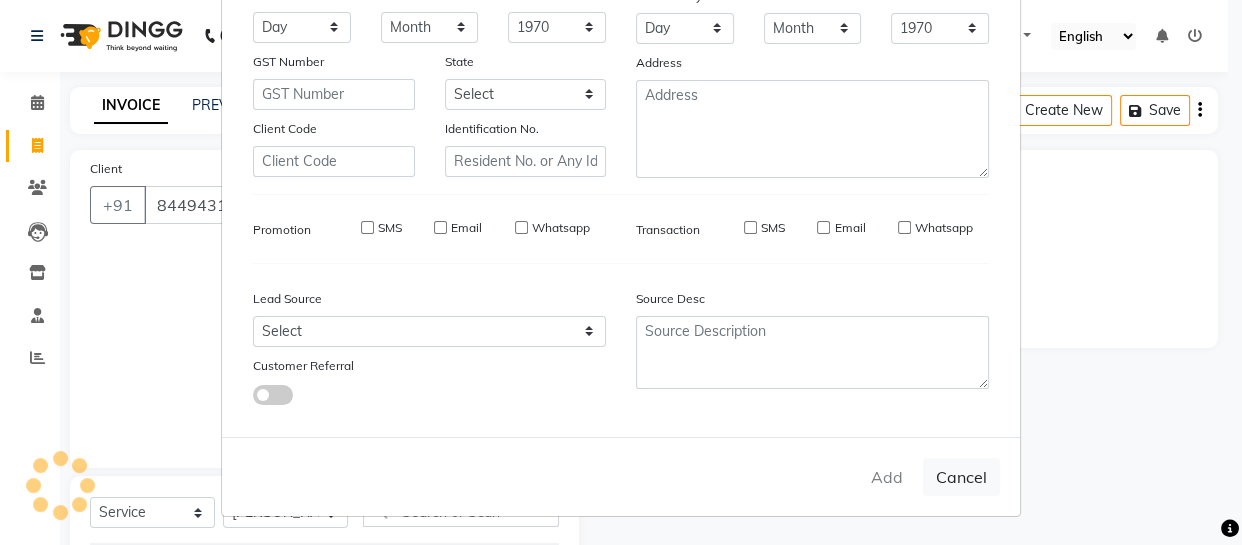 type 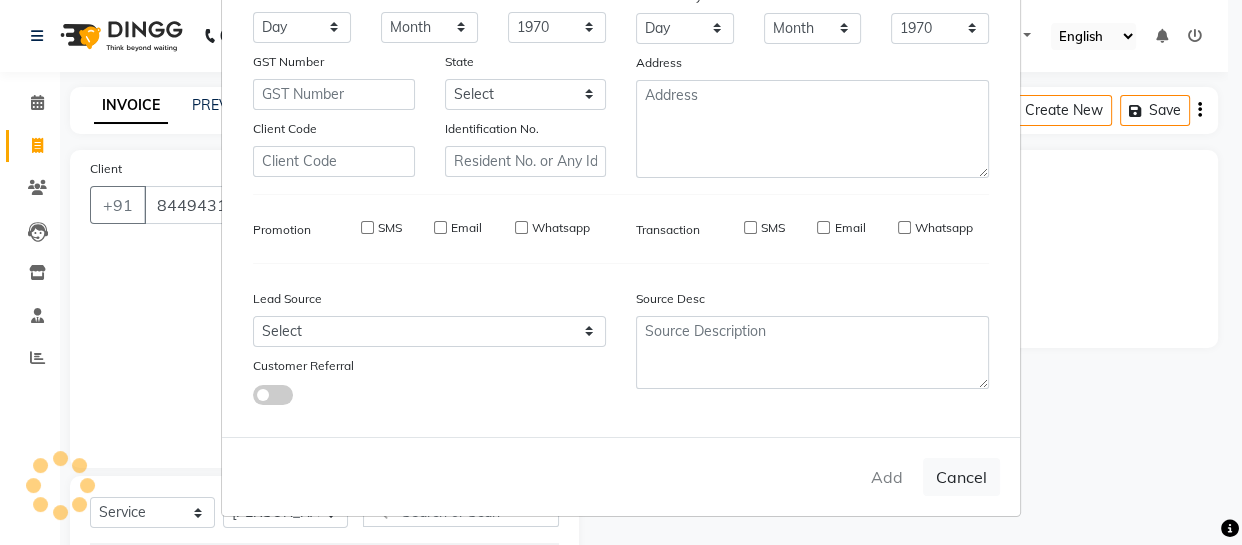 select 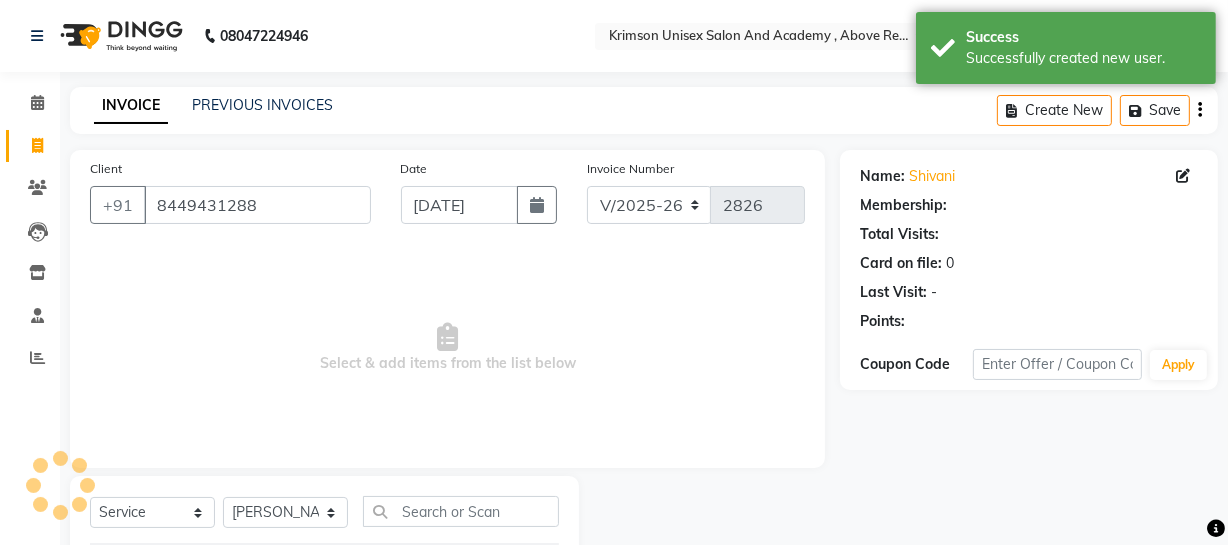 select on "1: Object" 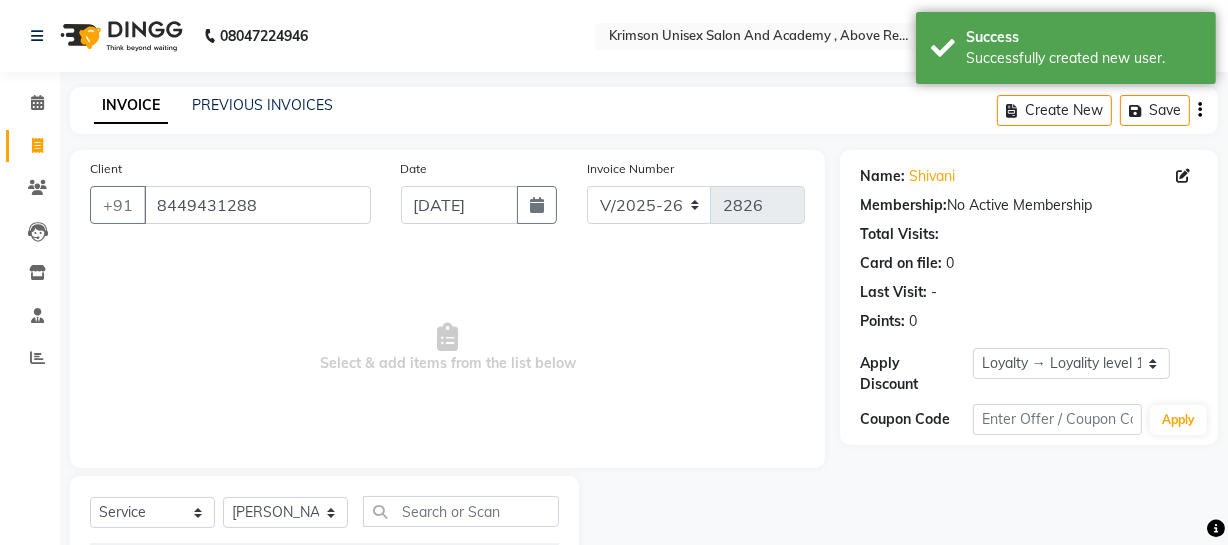 scroll, scrollTop: 257, scrollLeft: 0, axis: vertical 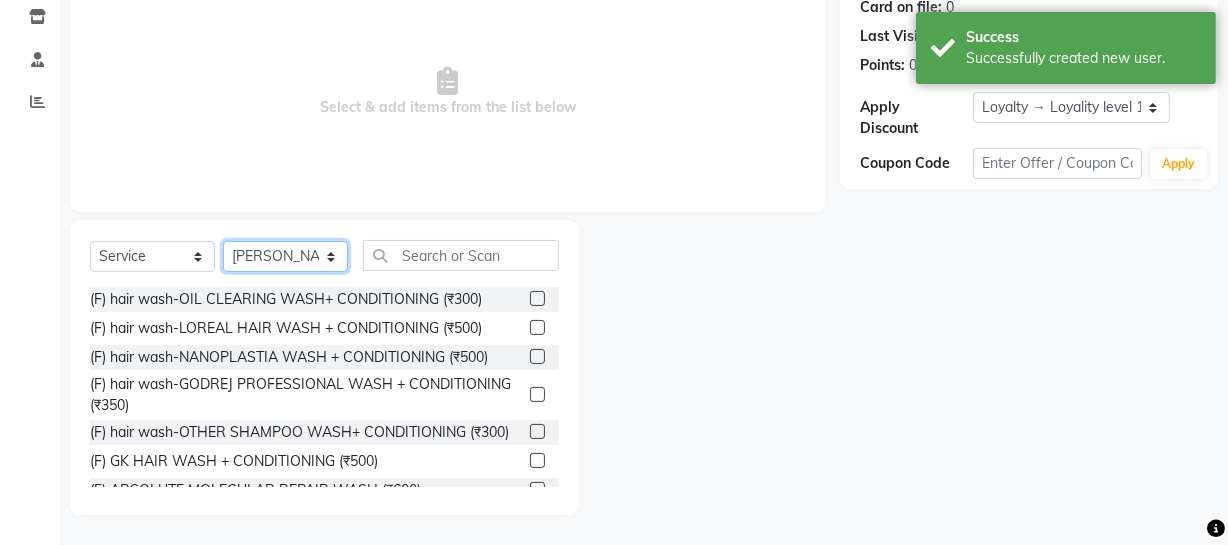 click on "Select Stylist ADMIN [PERSON_NAME] [PERSON_NAME] Danish DR. [PERSON_NAME] (cosmetologist) FRONT DESK [PERSON_NAME] Hem [PERSON_NAME]  [PERSON_NAME] Kaif [PERSON_NAME] [PERSON_NAME]  Pooja kulyal Ratan [PERSON_NAME] sahiba [PERSON_NAME] [PERSON_NAME] [PERSON_NAME] [PERSON_NAME]" 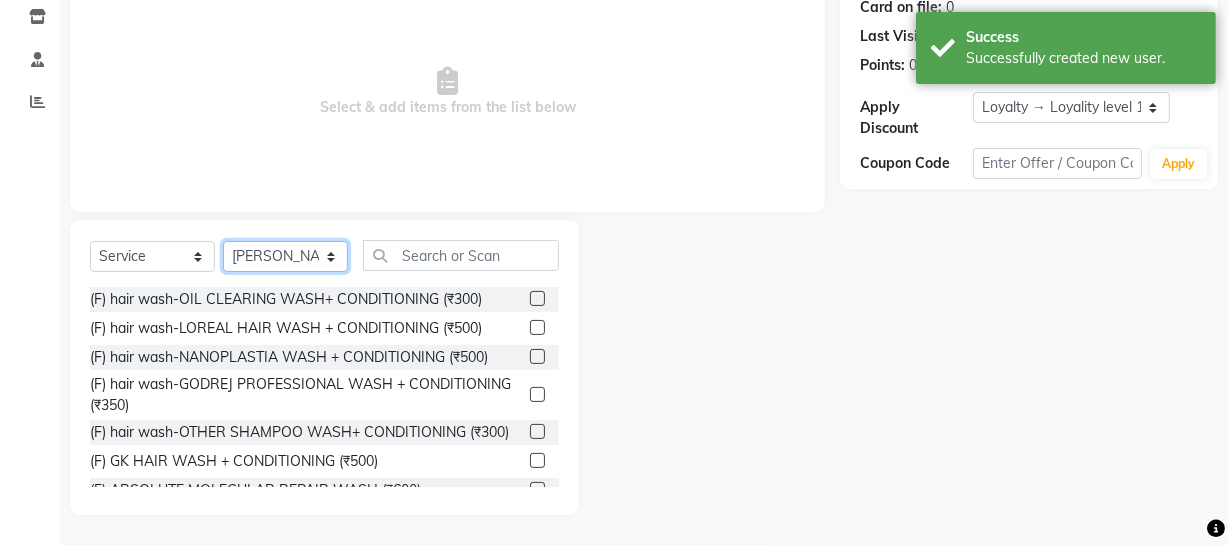click on "Select Stylist ADMIN [PERSON_NAME] [PERSON_NAME] Danish DR. [PERSON_NAME] (cosmetologist) FRONT DESK [PERSON_NAME] Hem [PERSON_NAME]  [PERSON_NAME] Kaif [PERSON_NAME] [PERSON_NAME]  Pooja kulyal Ratan [PERSON_NAME] sahiba [PERSON_NAME] [PERSON_NAME] [PERSON_NAME] [PERSON_NAME]" 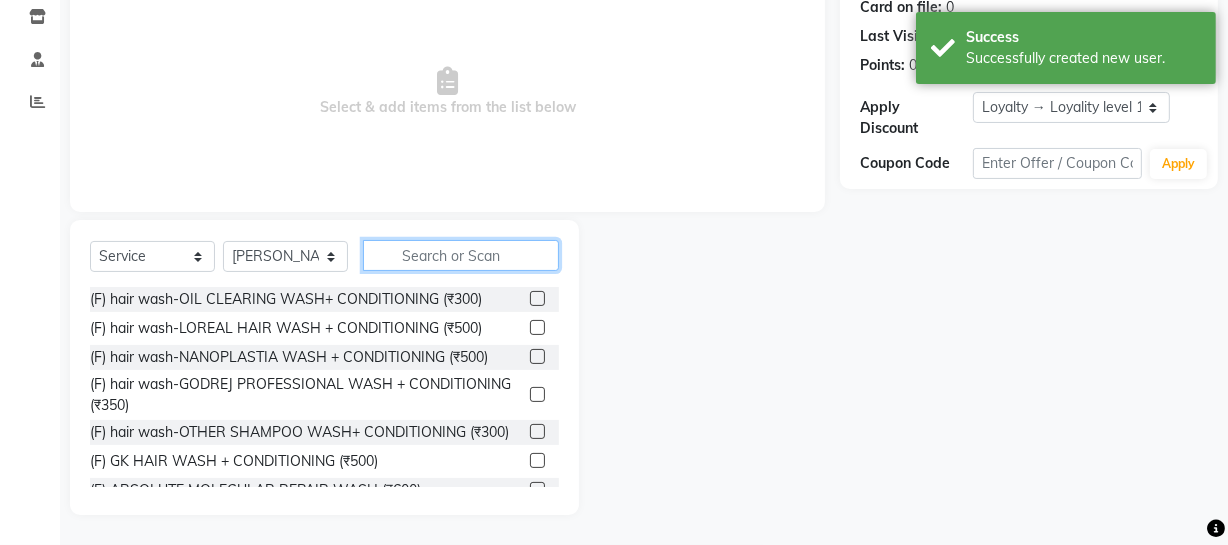 click 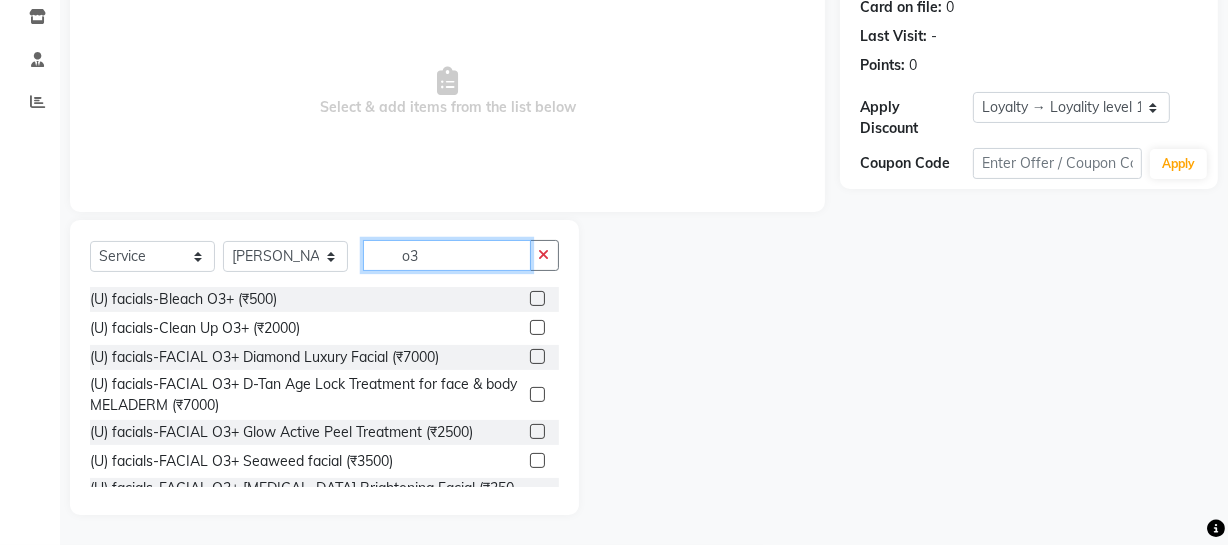 type on "o3" 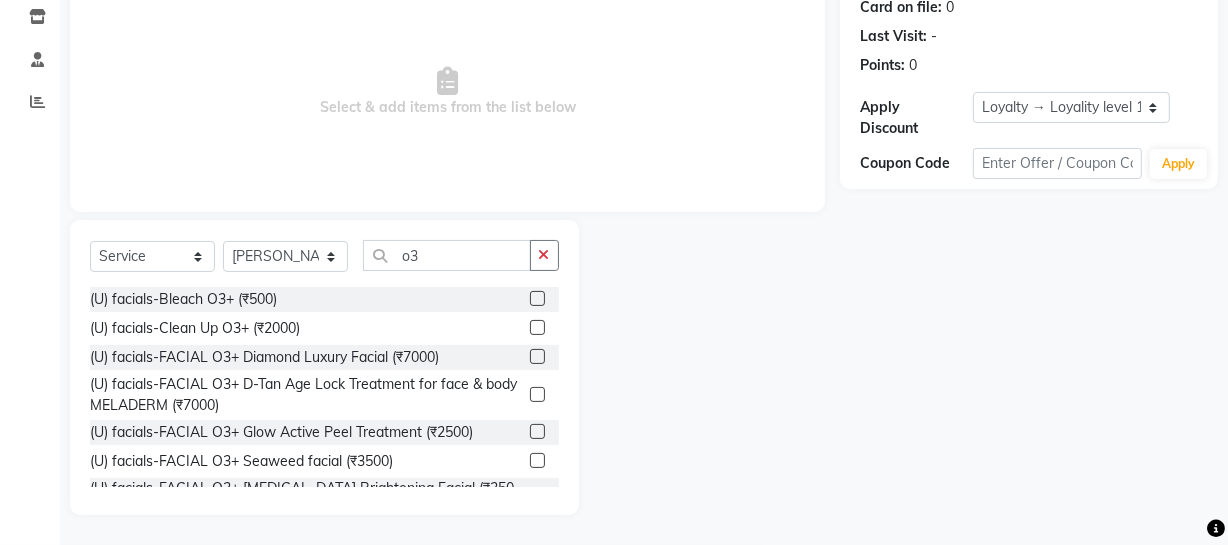 click 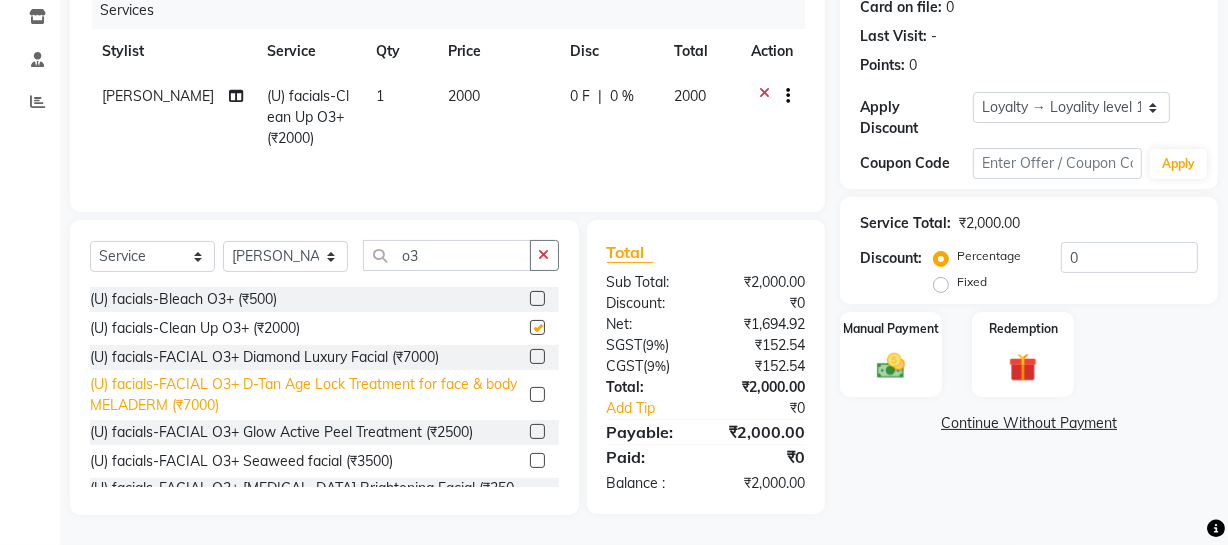 checkbox on "false" 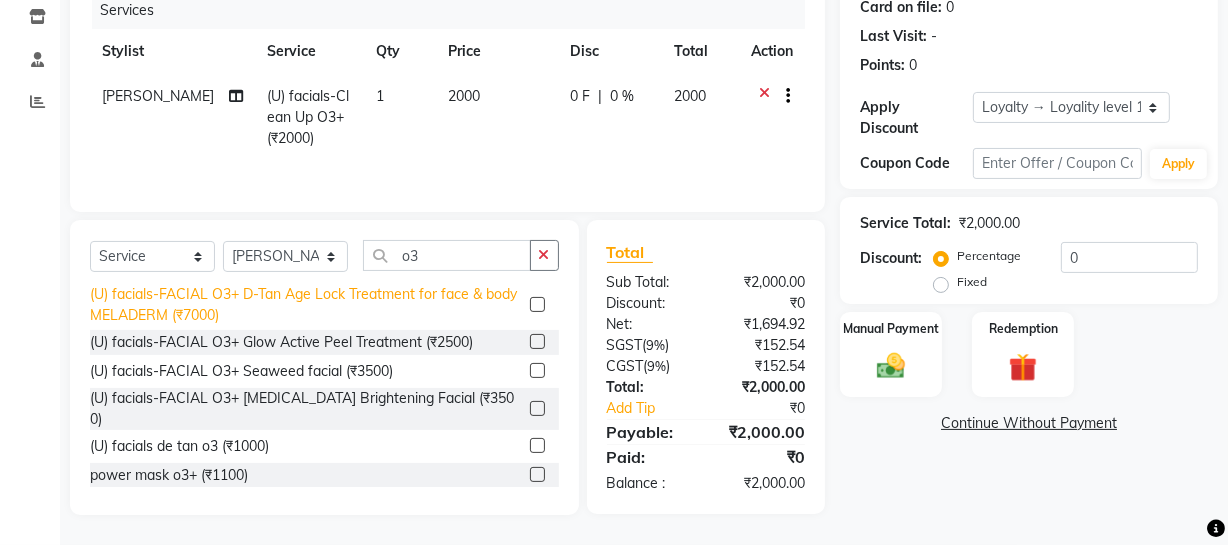 scroll, scrollTop: 91, scrollLeft: 0, axis: vertical 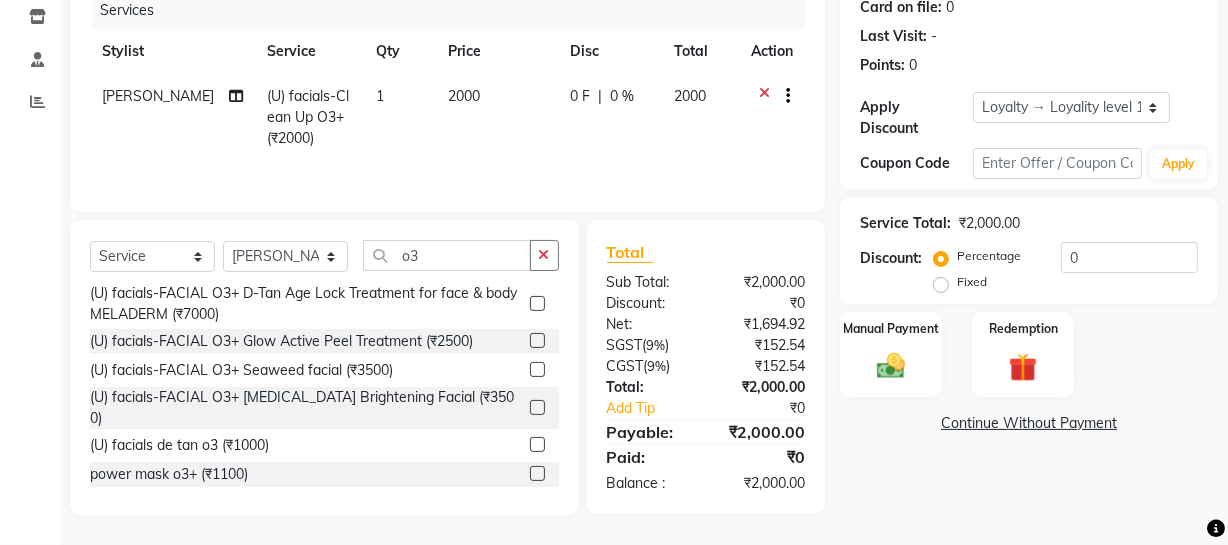 click 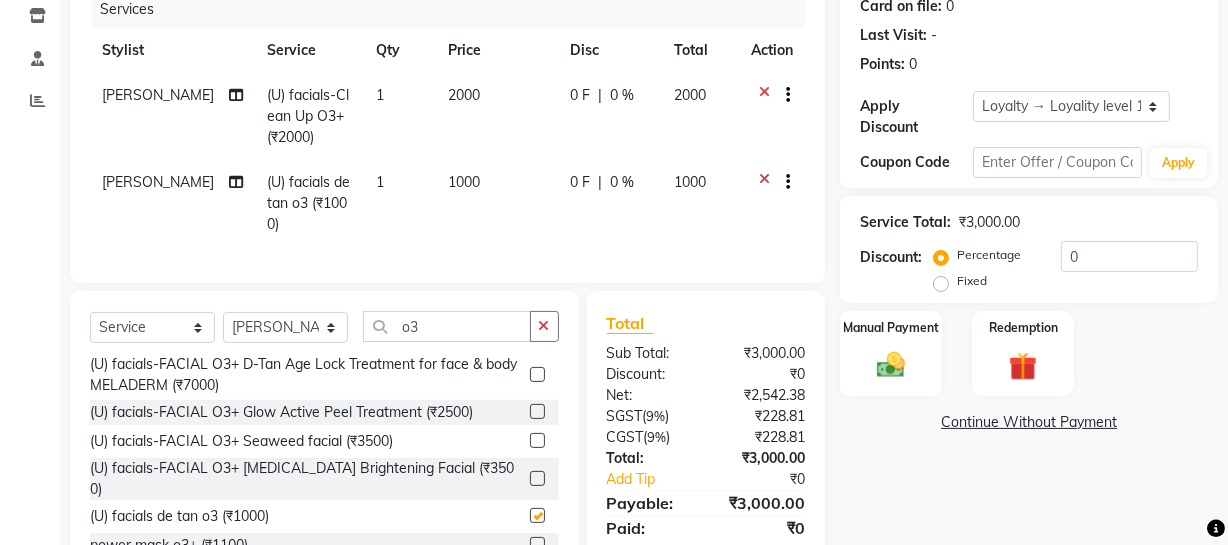 checkbox on "false" 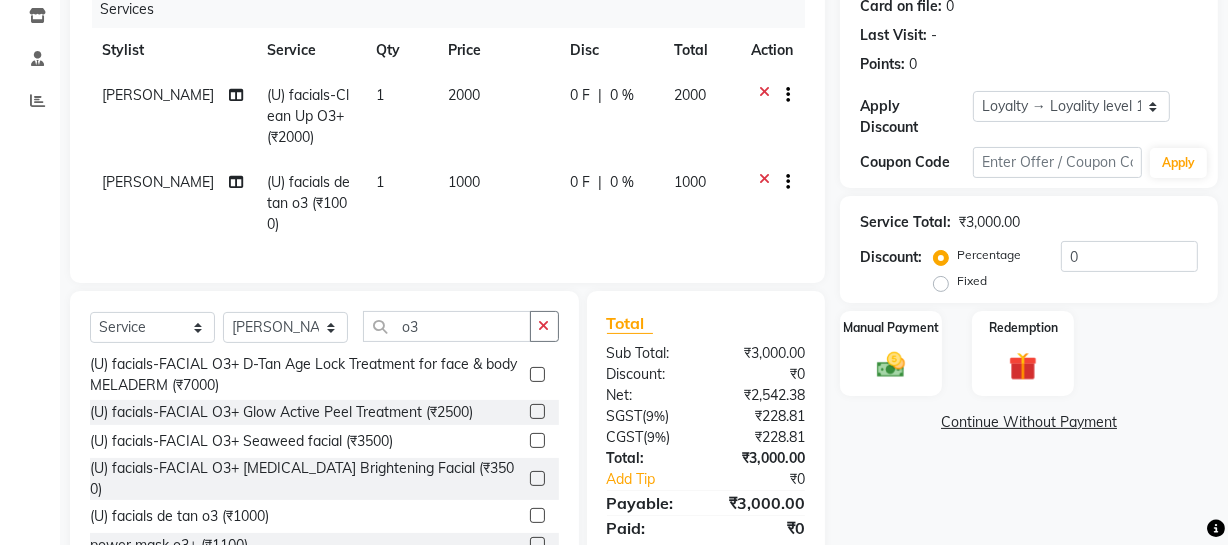 scroll, scrollTop: 342, scrollLeft: 0, axis: vertical 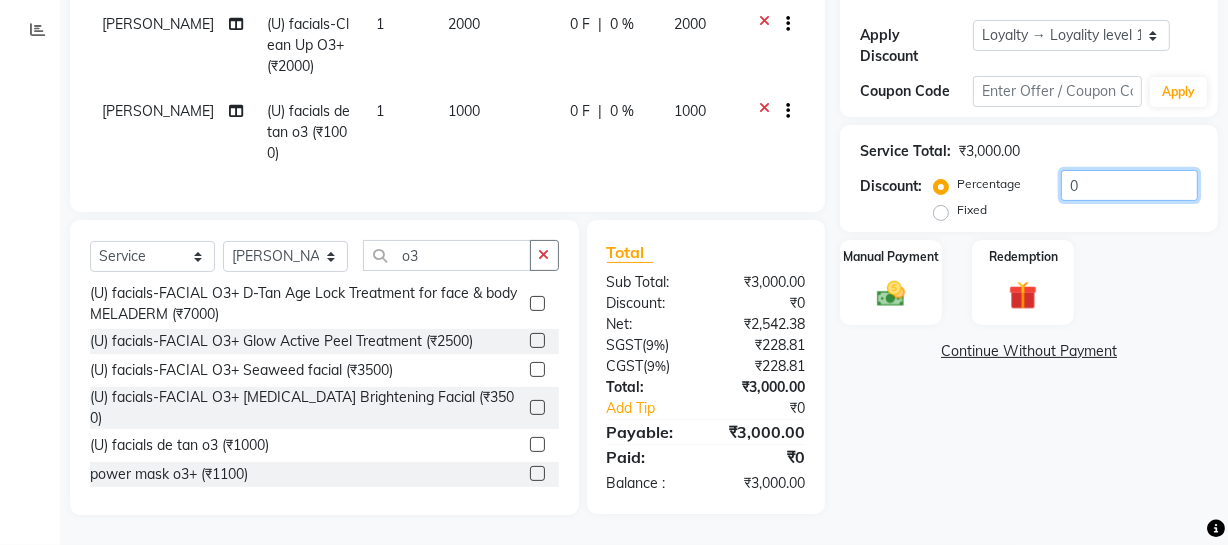 click on "0" 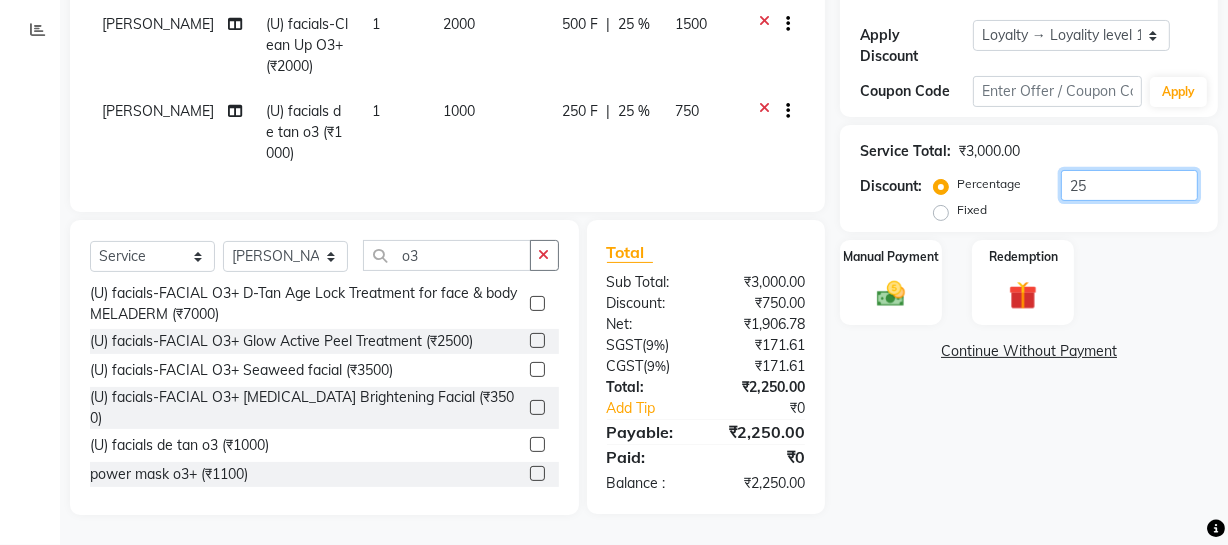 type on "25" 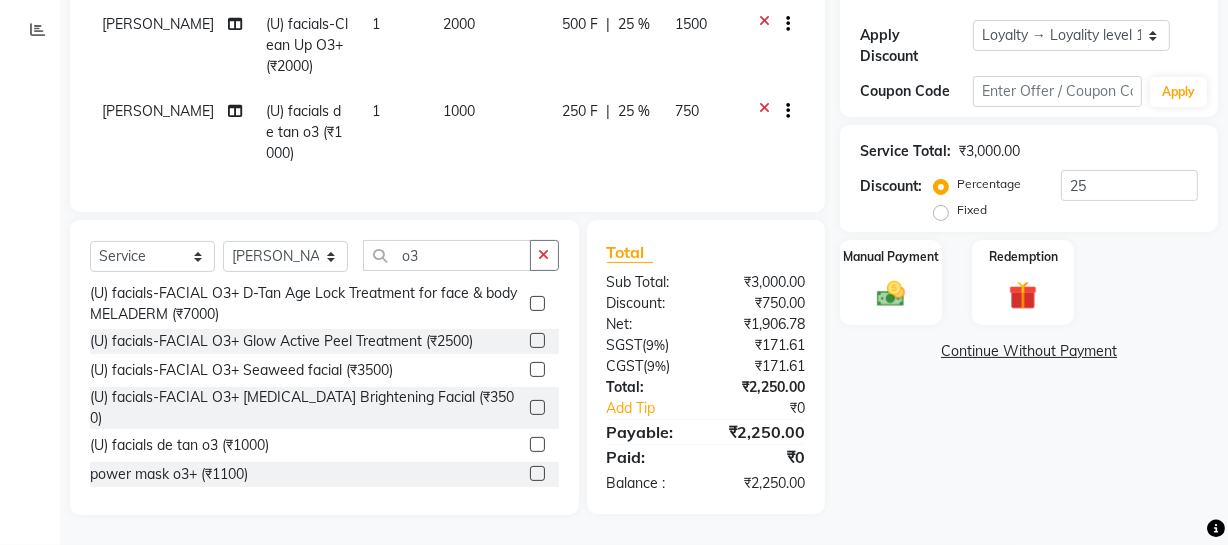 click on "750" 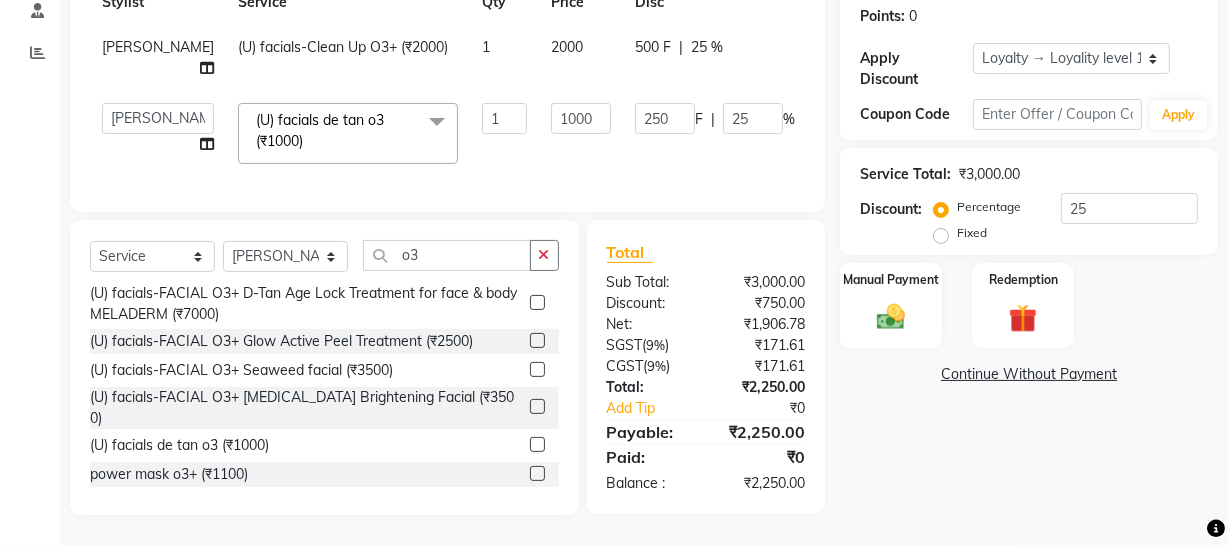 scroll, scrollTop: 340, scrollLeft: 0, axis: vertical 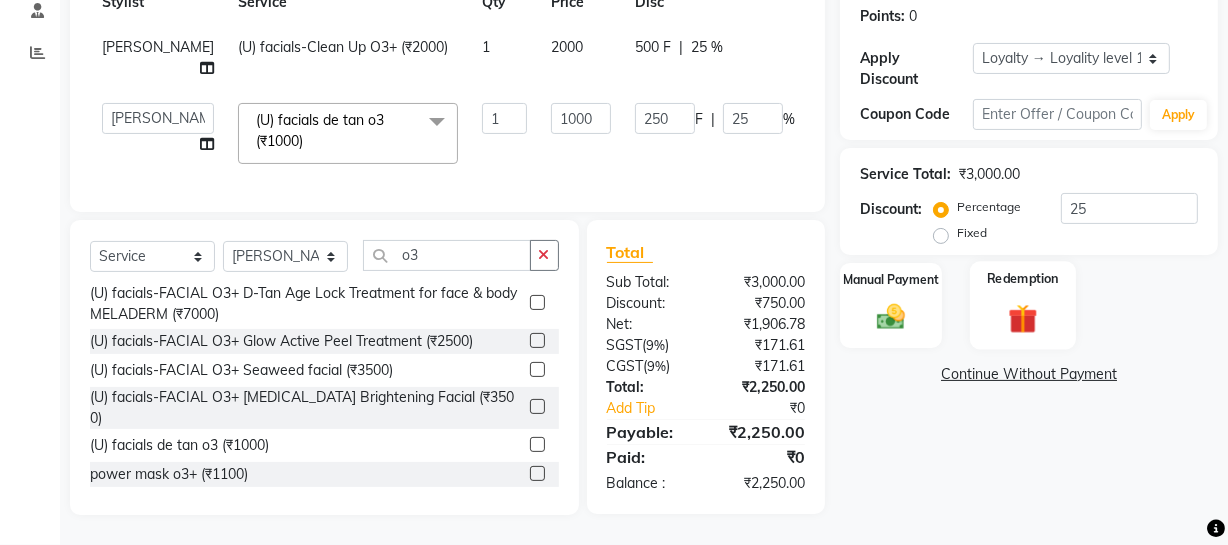 click 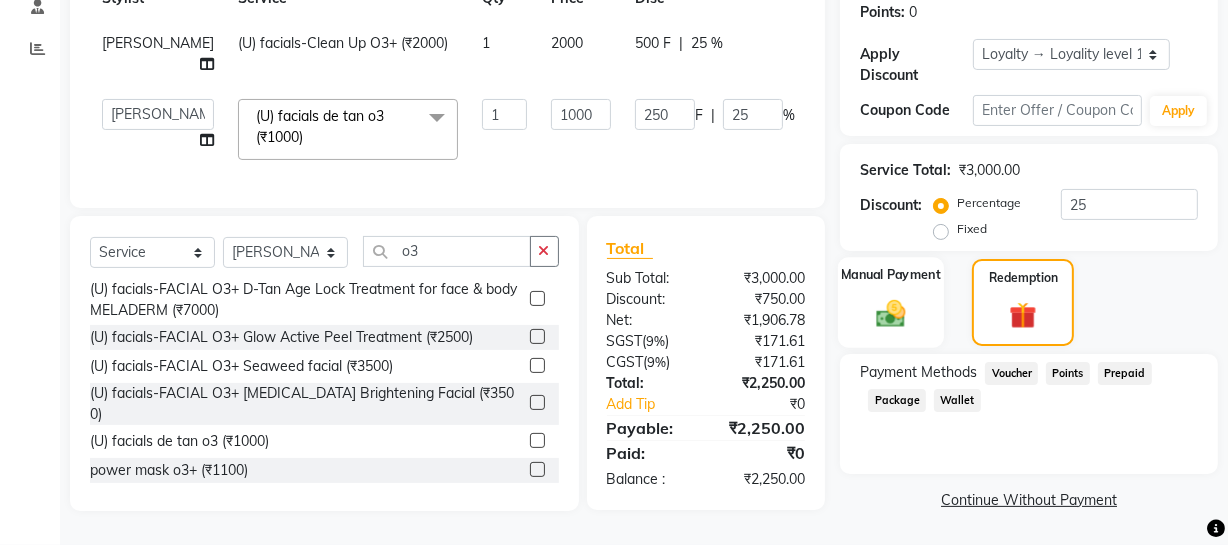 click on "Manual Payment" 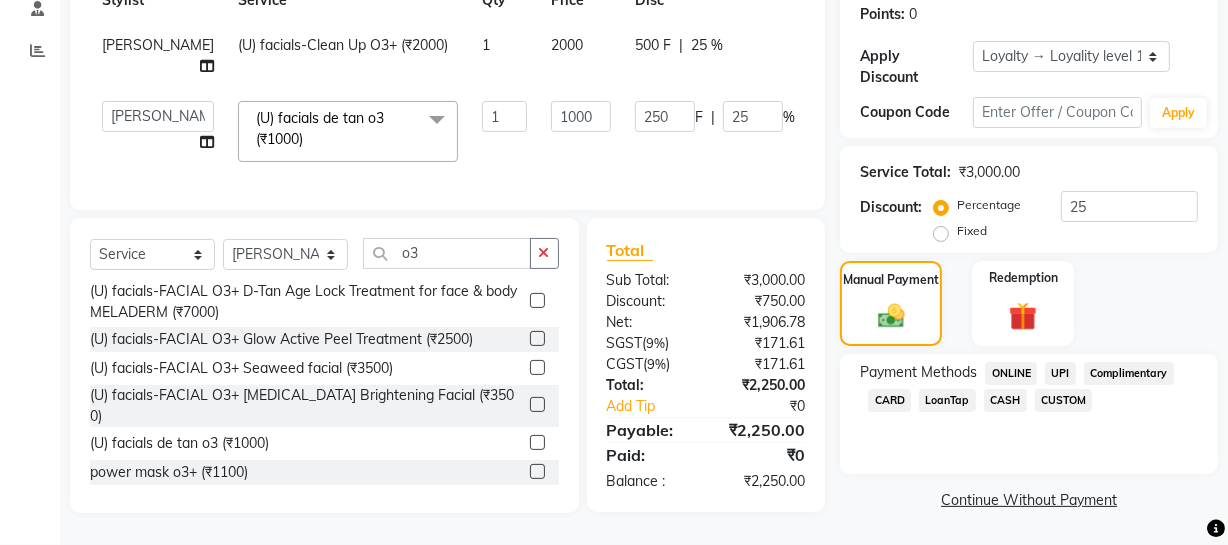 click on "ONLINE" 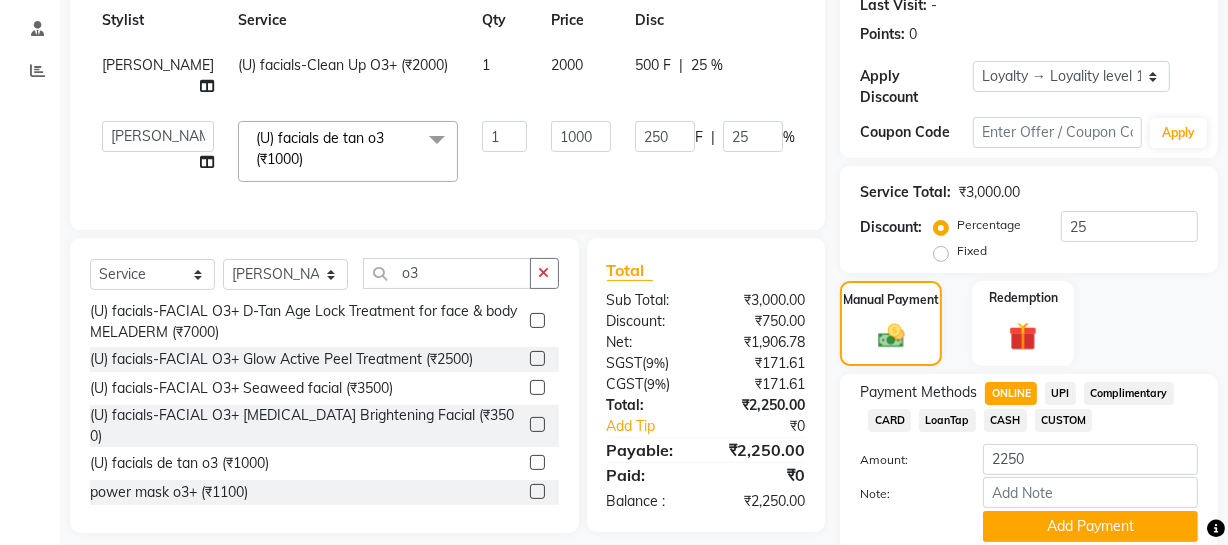 scroll, scrollTop: 363, scrollLeft: 0, axis: vertical 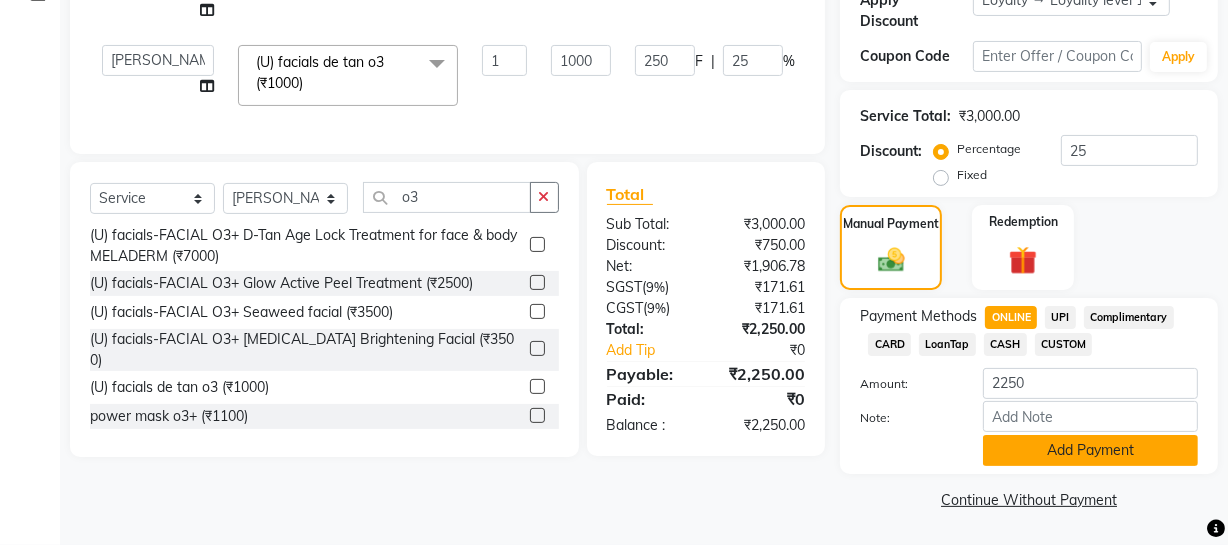 click on "Add Payment" 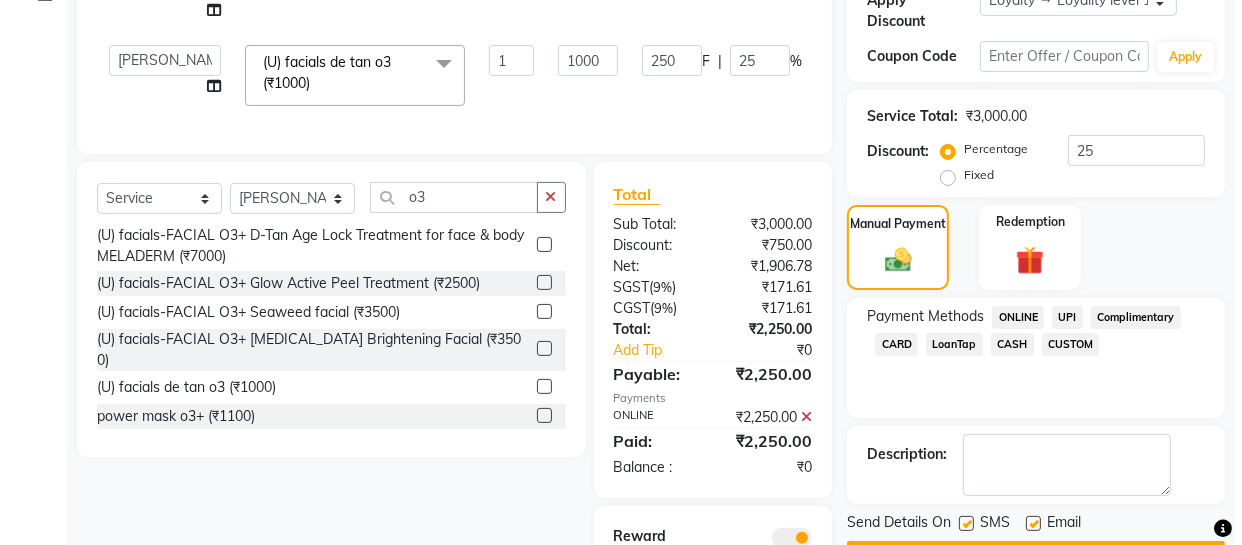 scroll, scrollTop: 542, scrollLeft: 0, axis: vertical 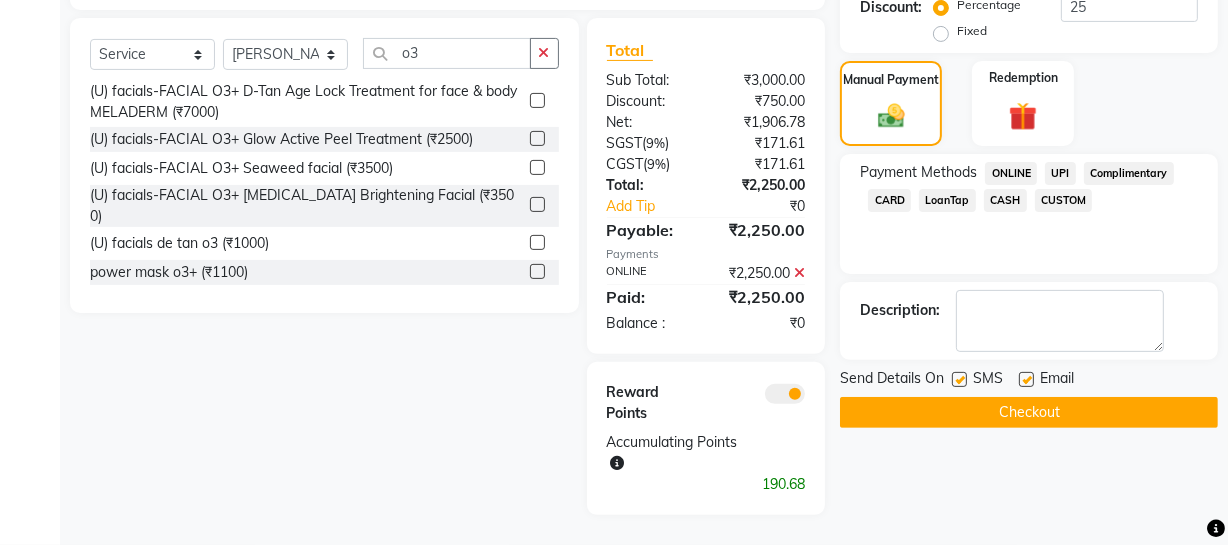 click 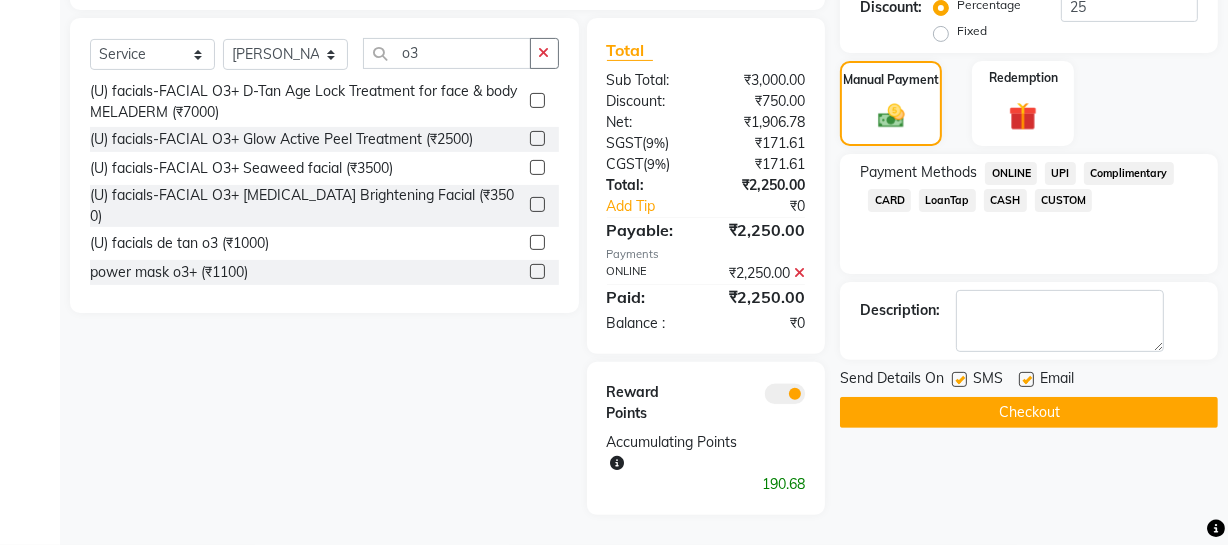 click 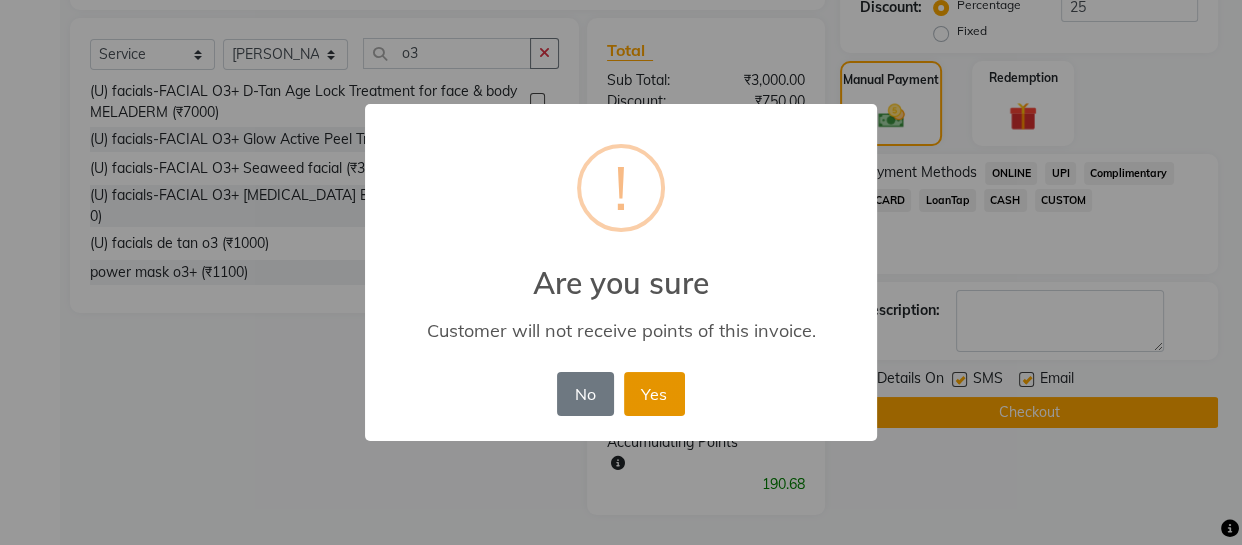 click on "Yes" at bounding box center (654, 394) 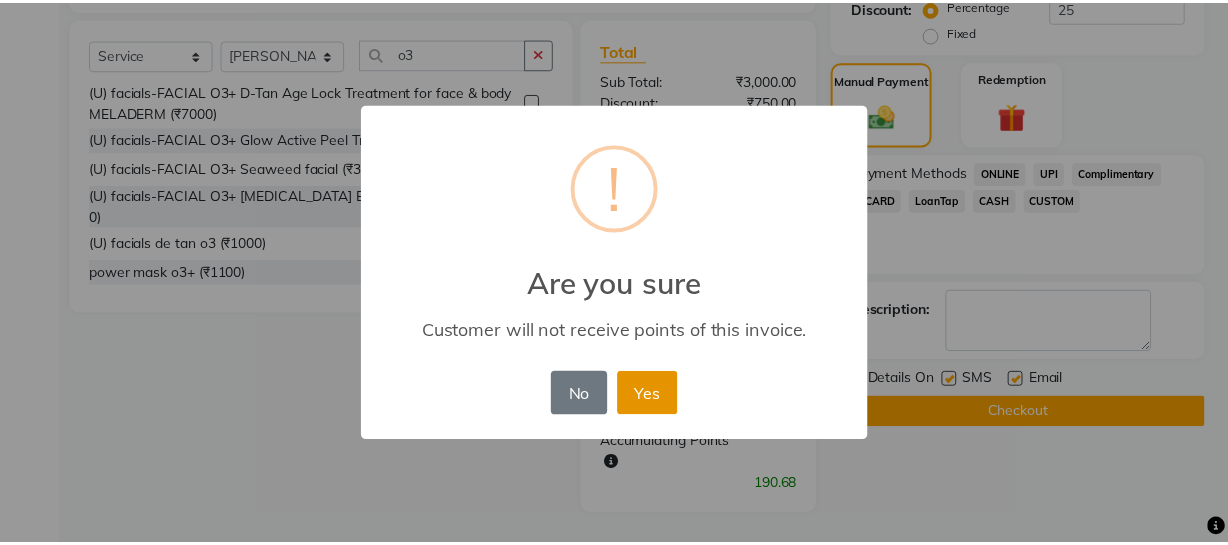 scroll, scrollTop: 471, scrollLeft: 0, axis: vertical 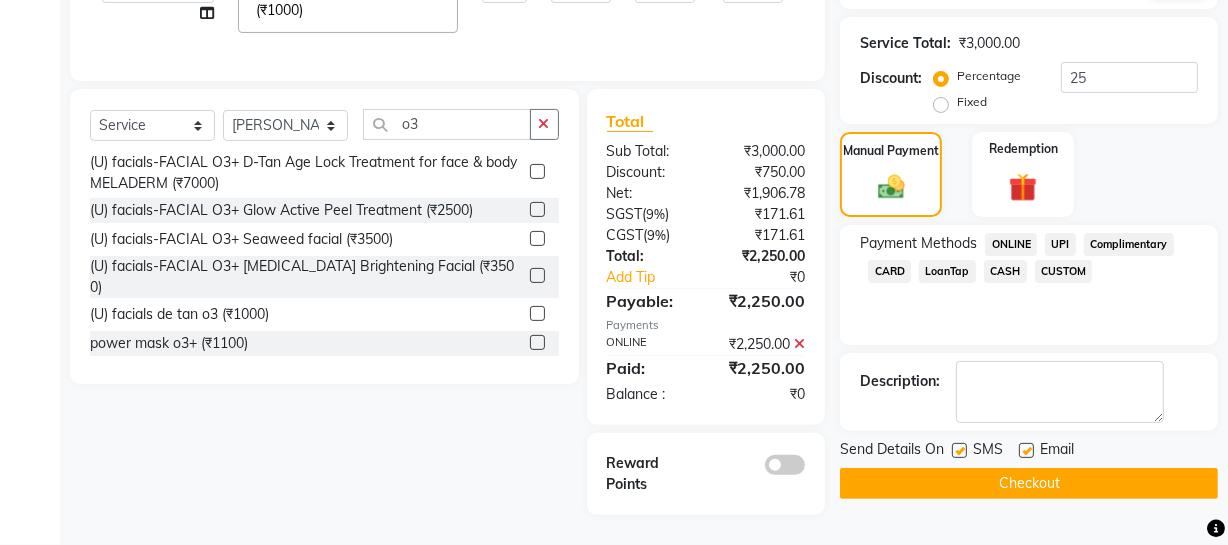 click on "Email" 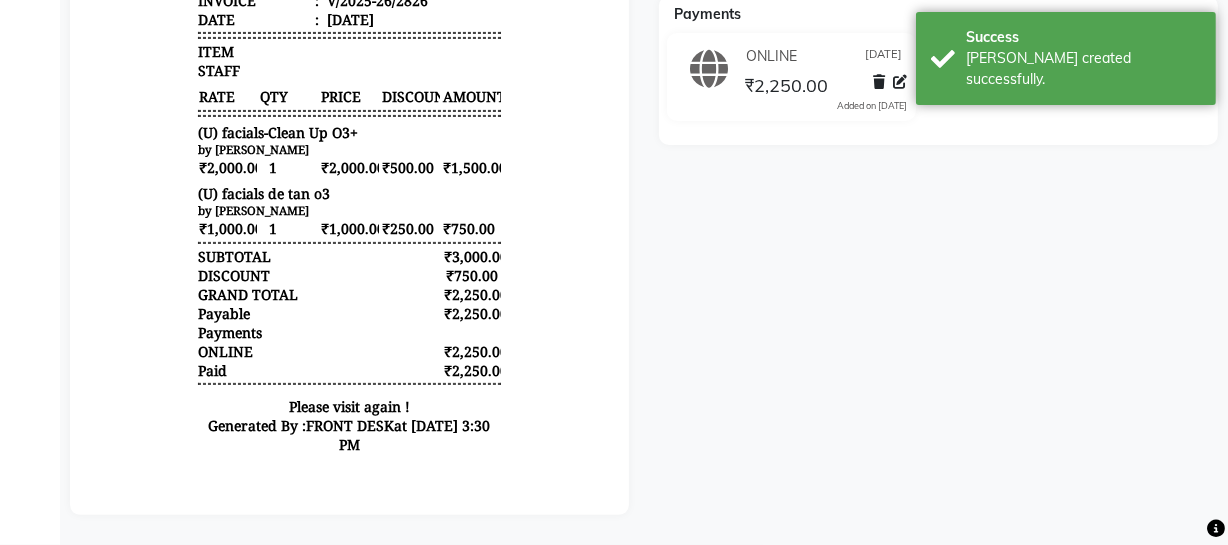 scroll, scrollTop: 0, scrollLeft: 0, axis: both 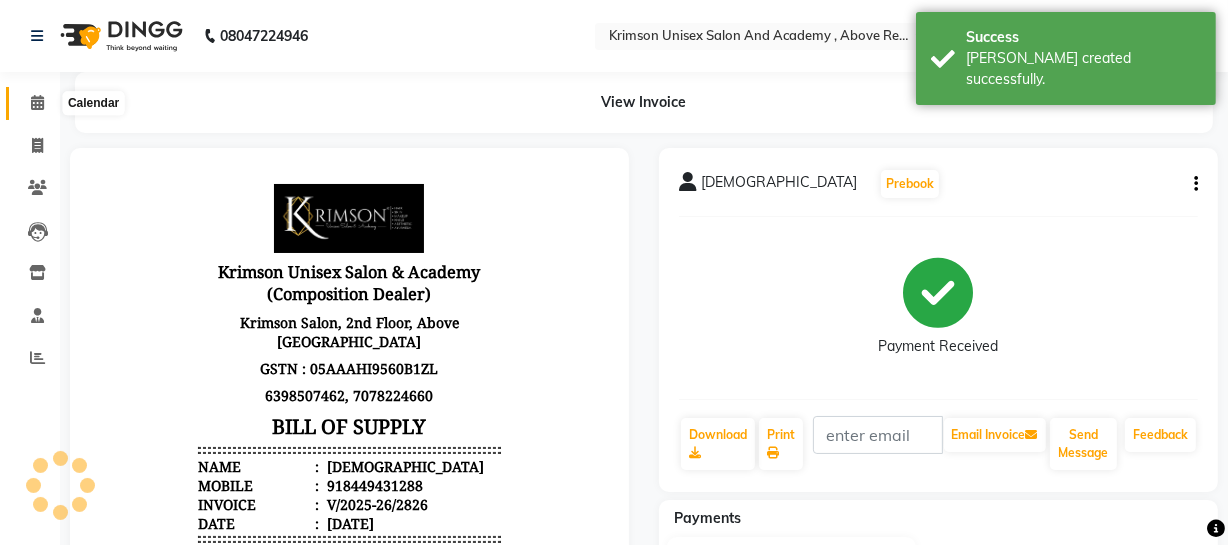 click 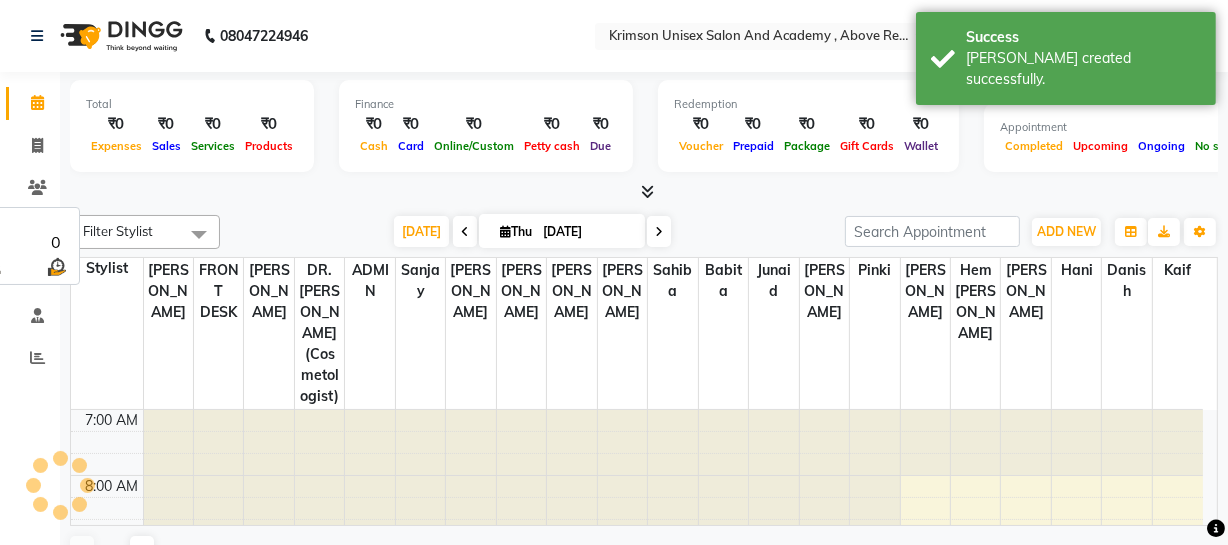scroll, scrollTop: 527, scrollLeft: 0, axis: vertical 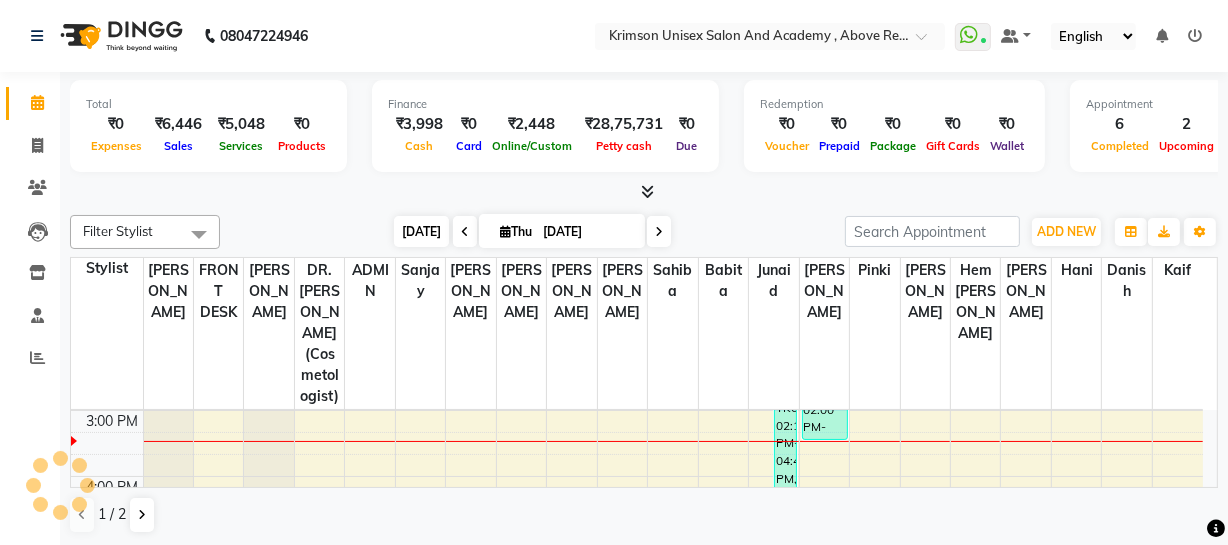 click on "[DATE]" at bounding box center [421, 231] 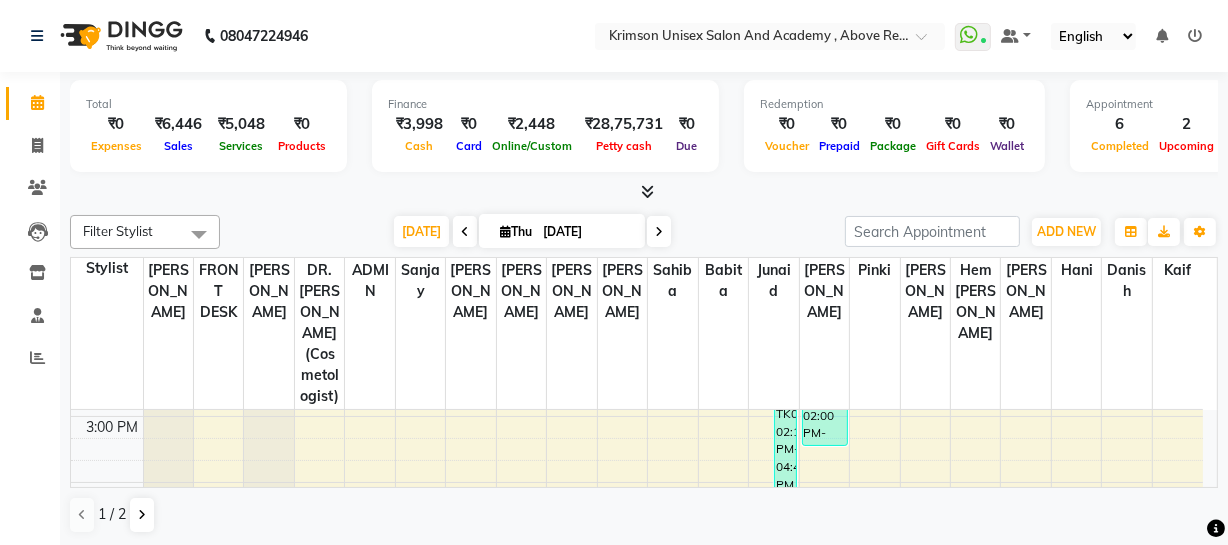 scroll, scrollTop: 520, scrollLeft: 0, axis: vertical 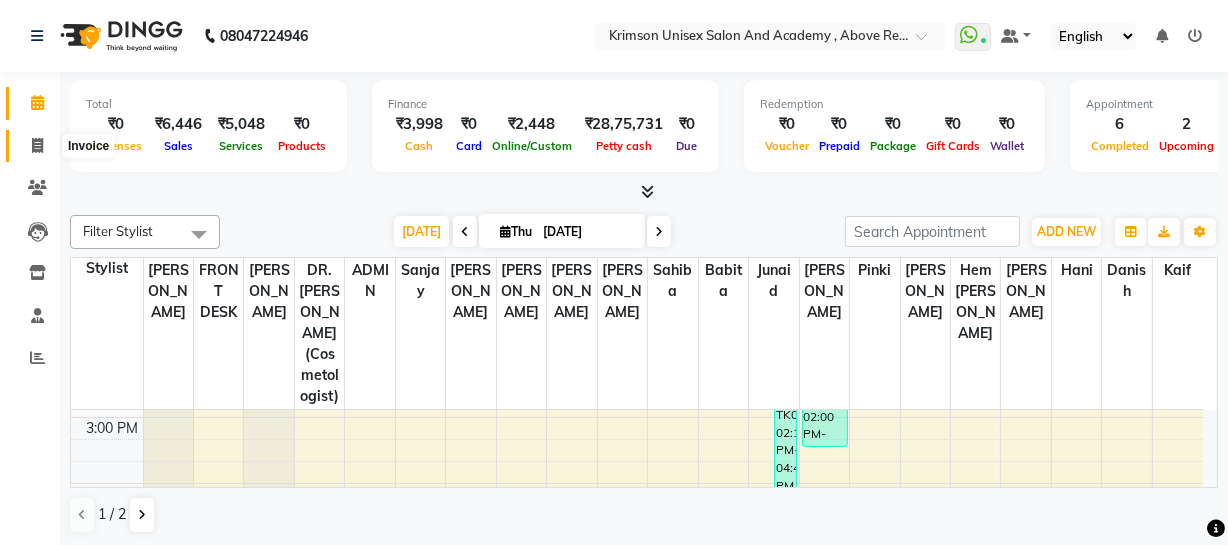 click 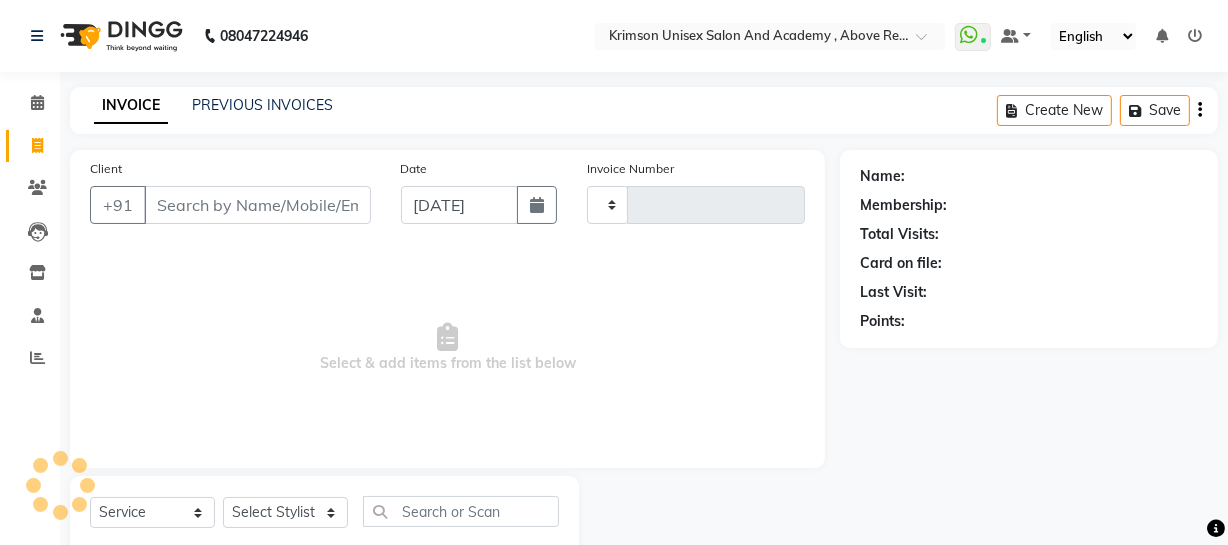 type on "2827" 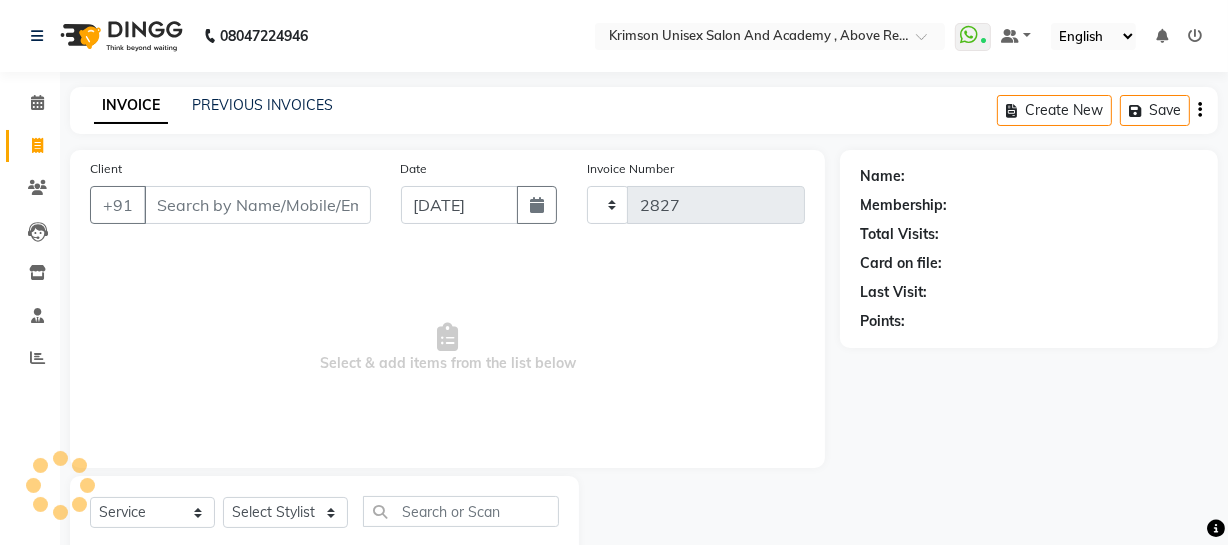 select on "5853" 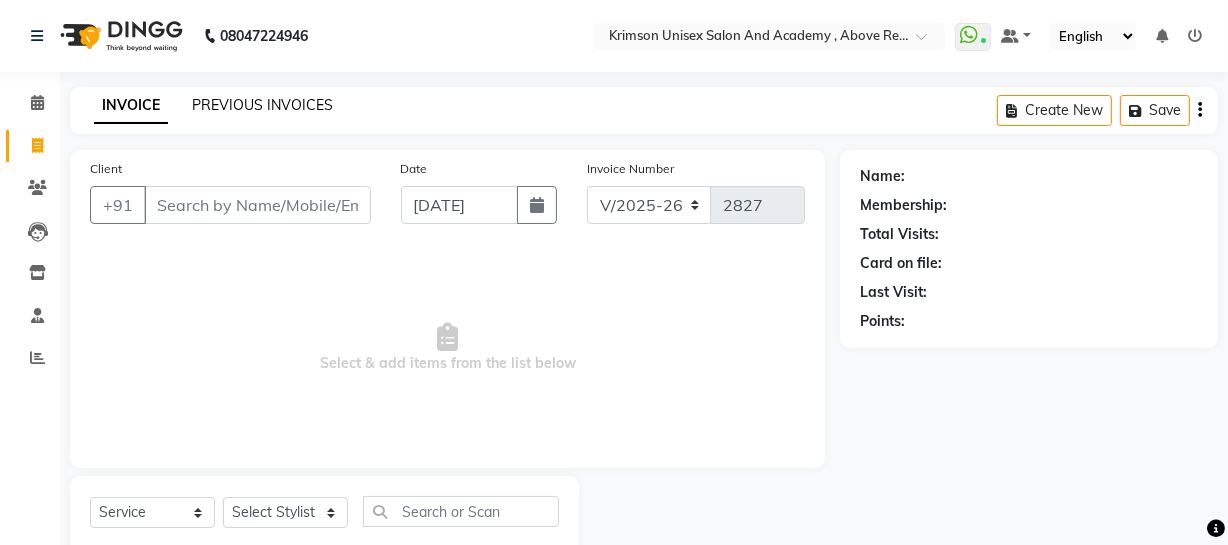 click on "PREVIOUS INVOICES" 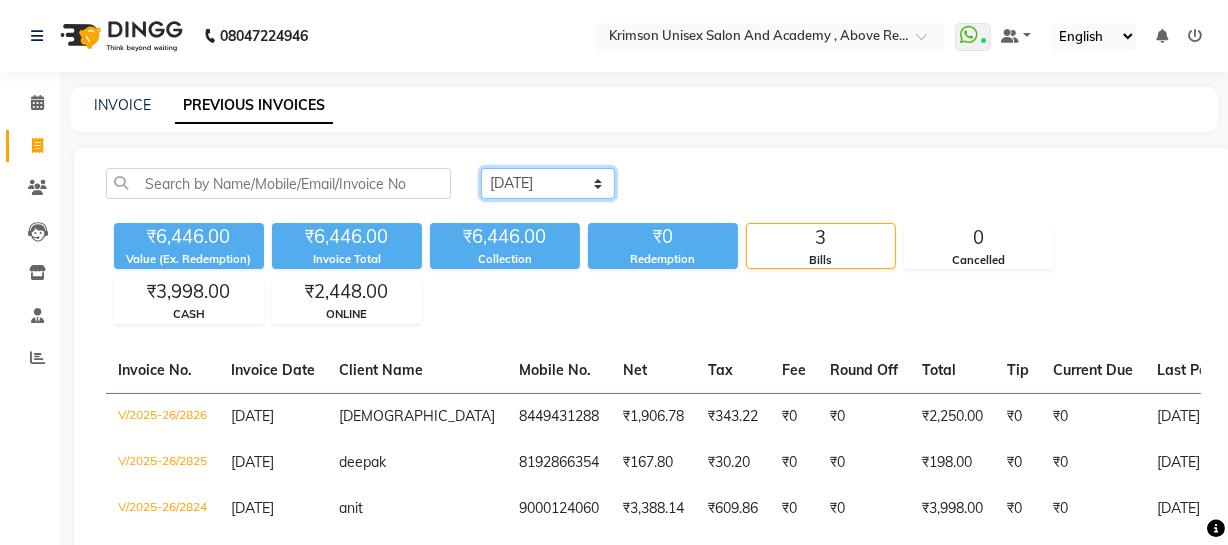 click on "Today Yesterday Custom Range" 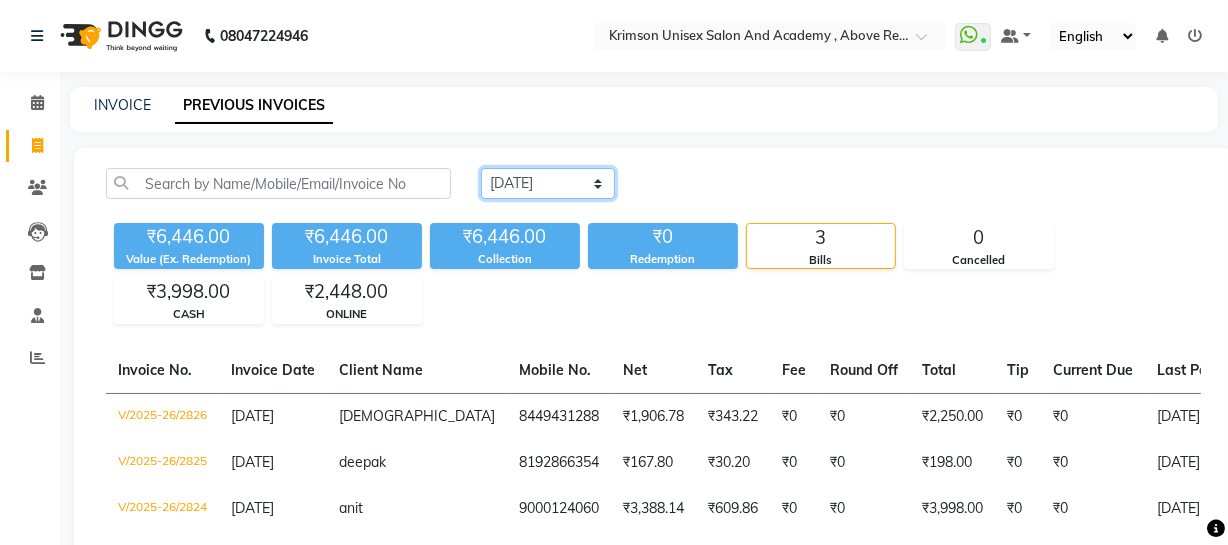 select on "yesterday" 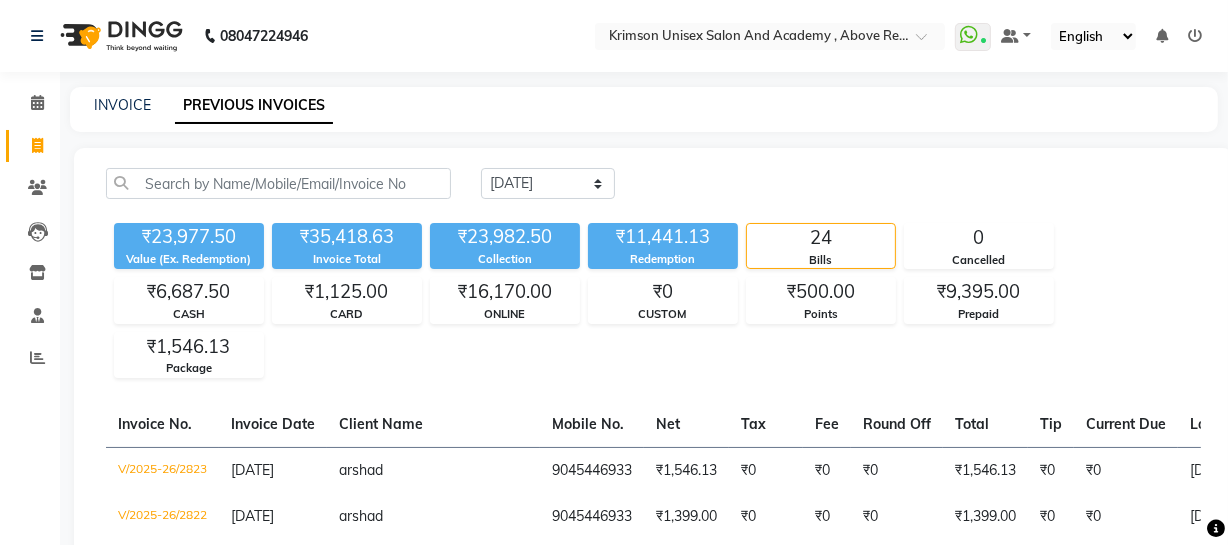 scroll, scrollTop: 311, scrollLeft: 0, axis: vertical 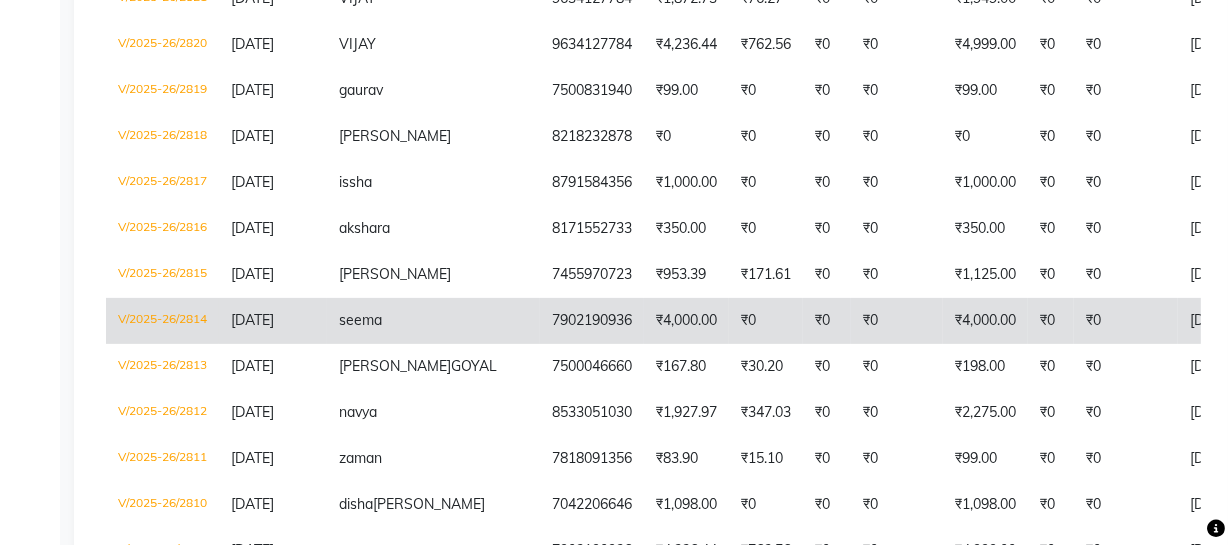 click on "7902190936" 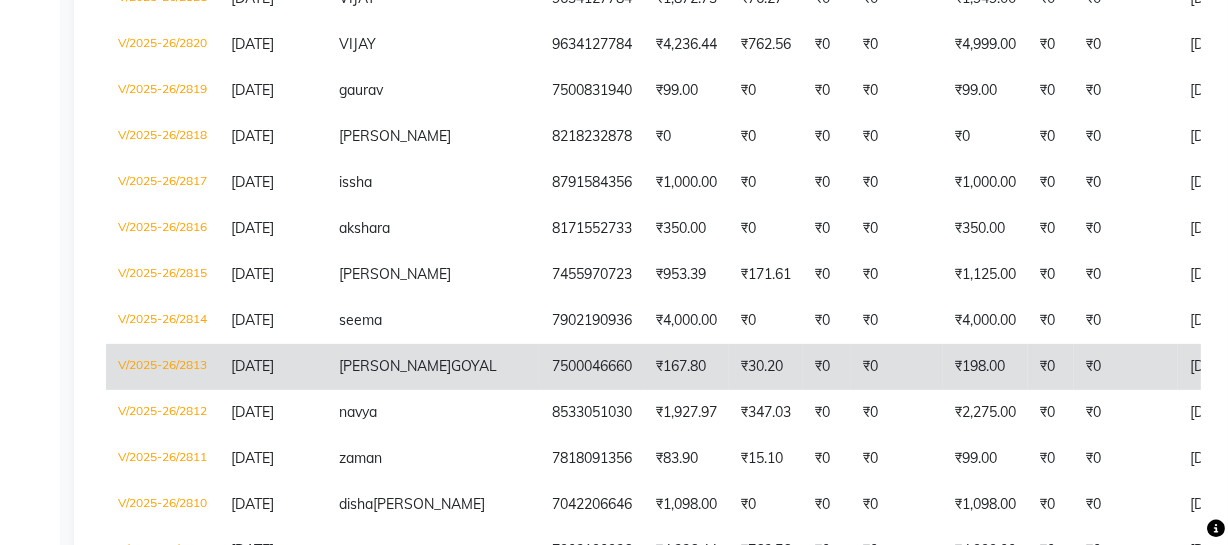 scroll, scrollTop: 0, scrollLeft: 0, axis: both 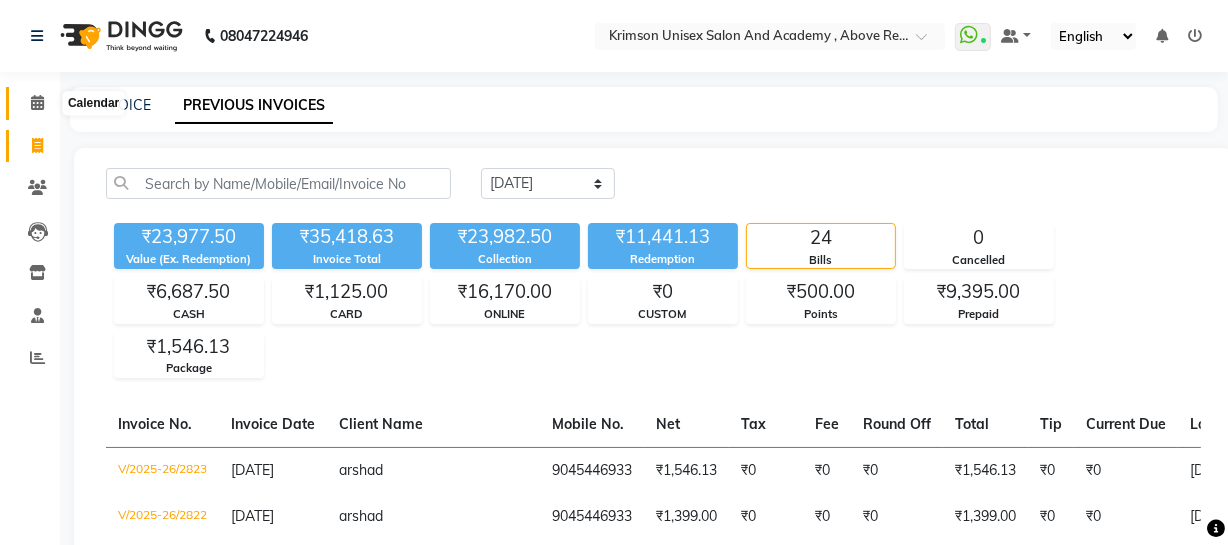 click 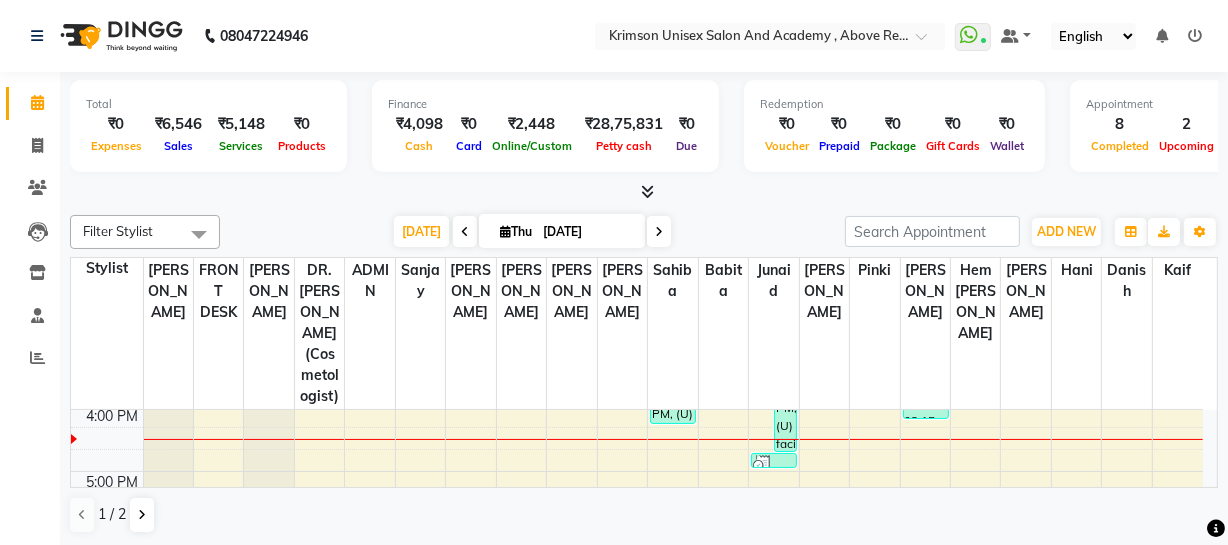 scroll, scrollTop: 599, scrollLeft: 0, axis: vertical 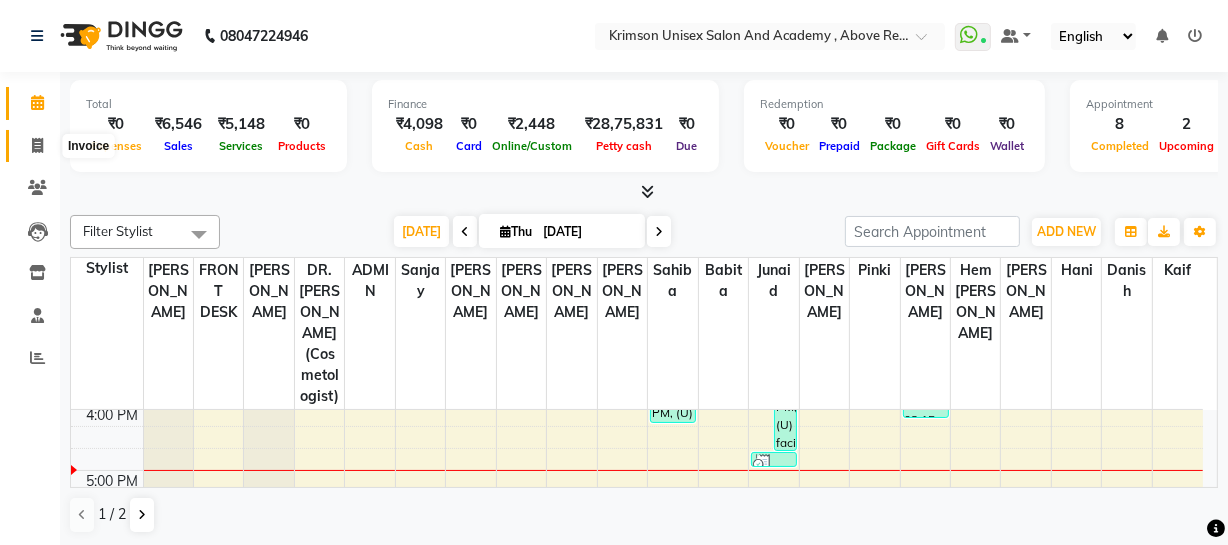 click 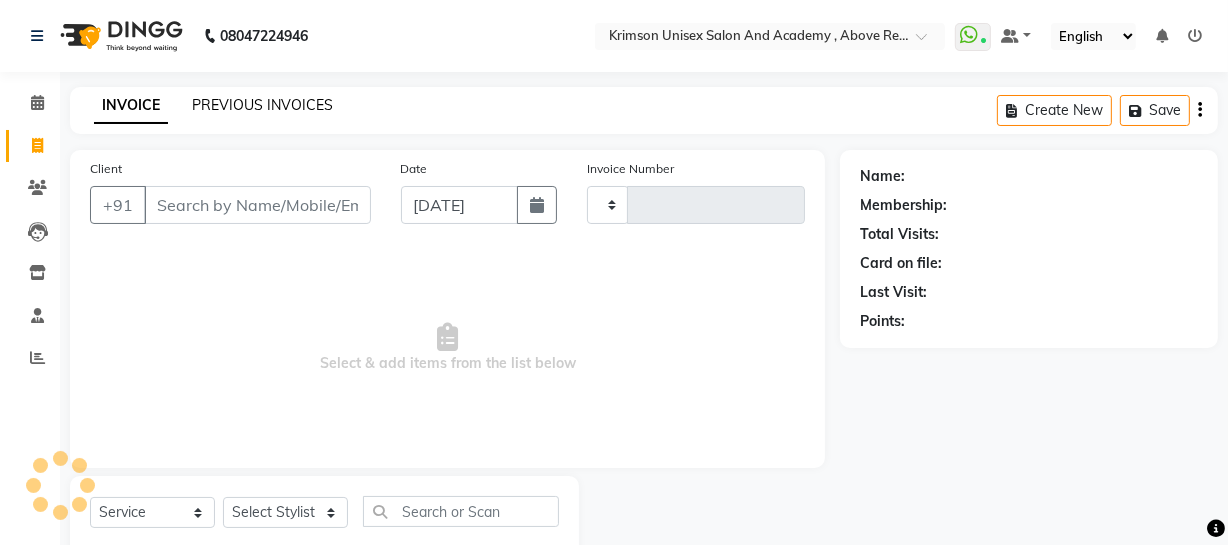 type on "2830" 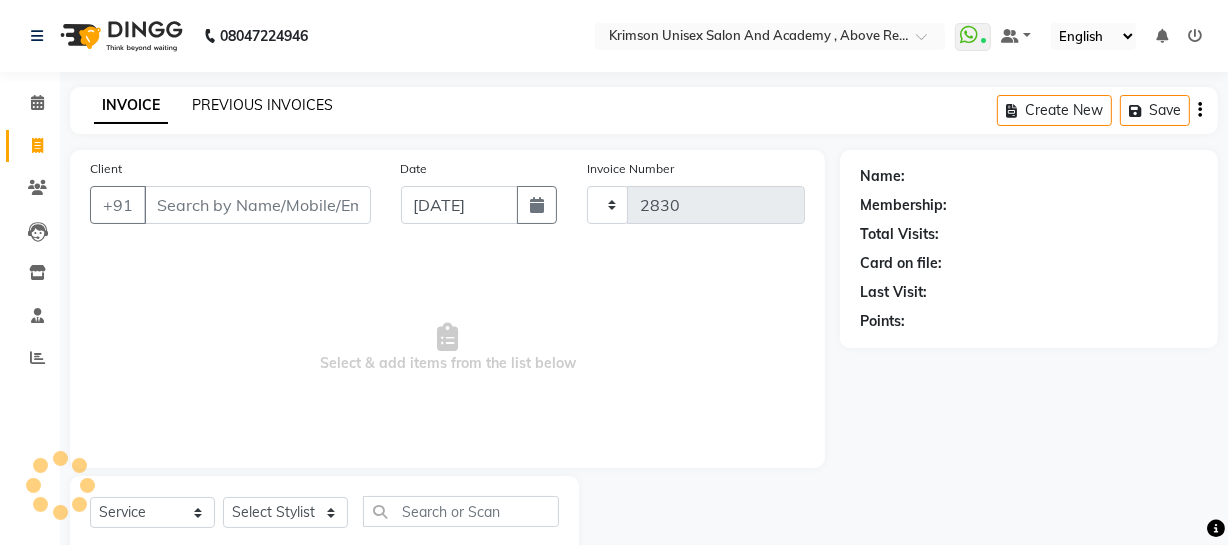 select on "5853" 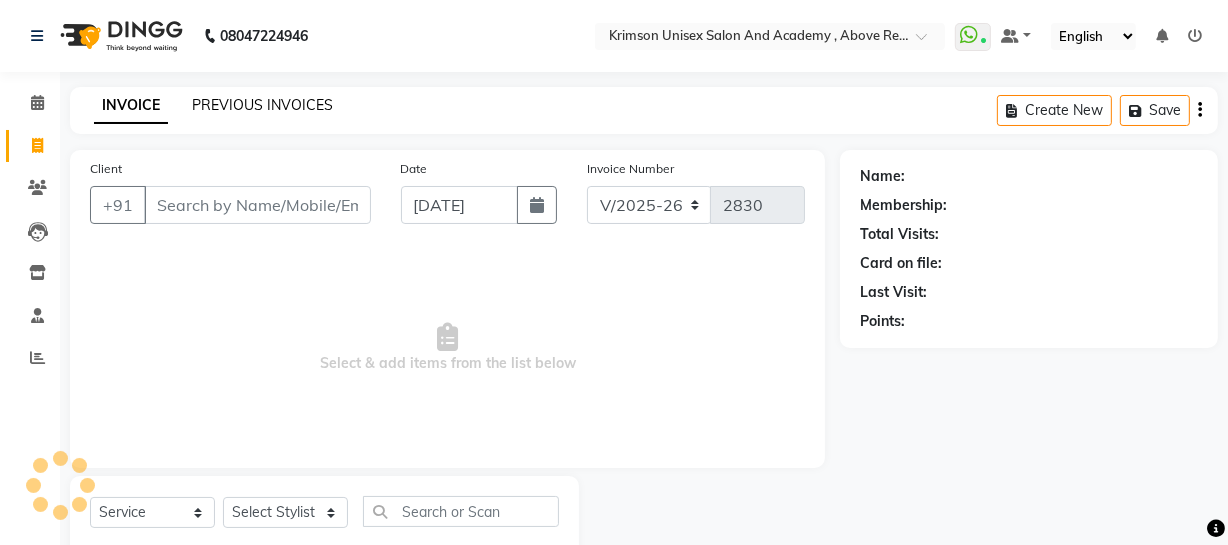 click on "PREVIOUS INVOICES" 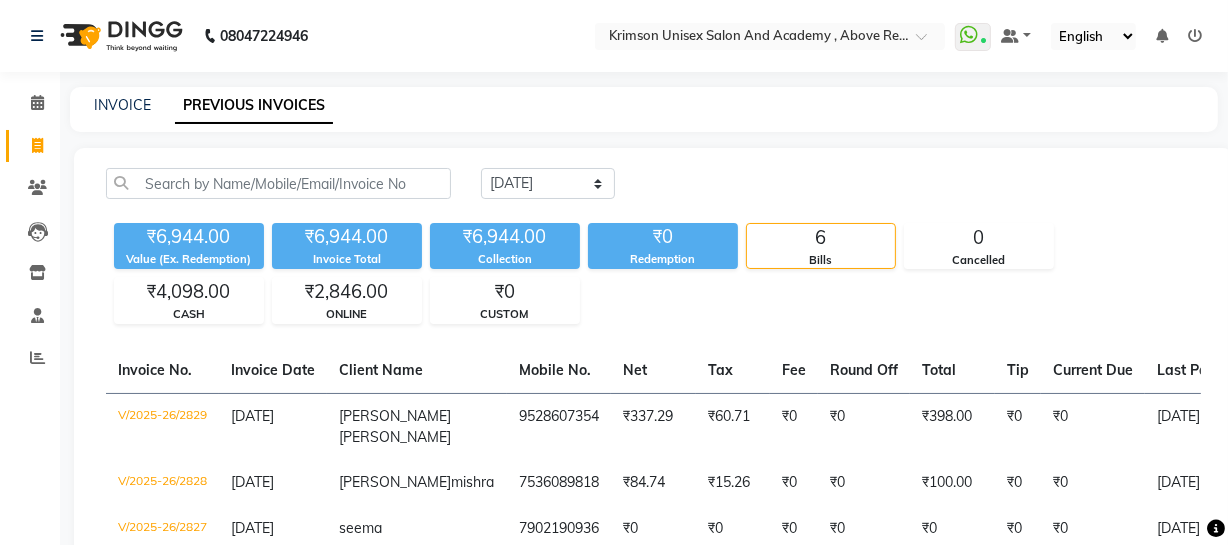 scroll, scrollTop: 288, scrollLeft: 0, axis: vertical 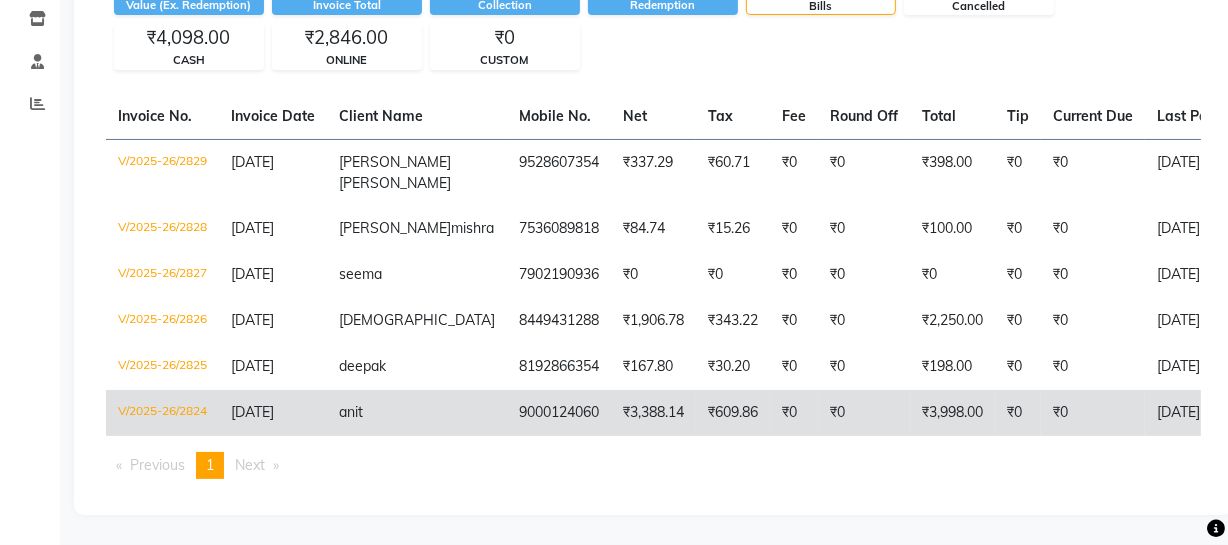 click on "₹3,388.14" 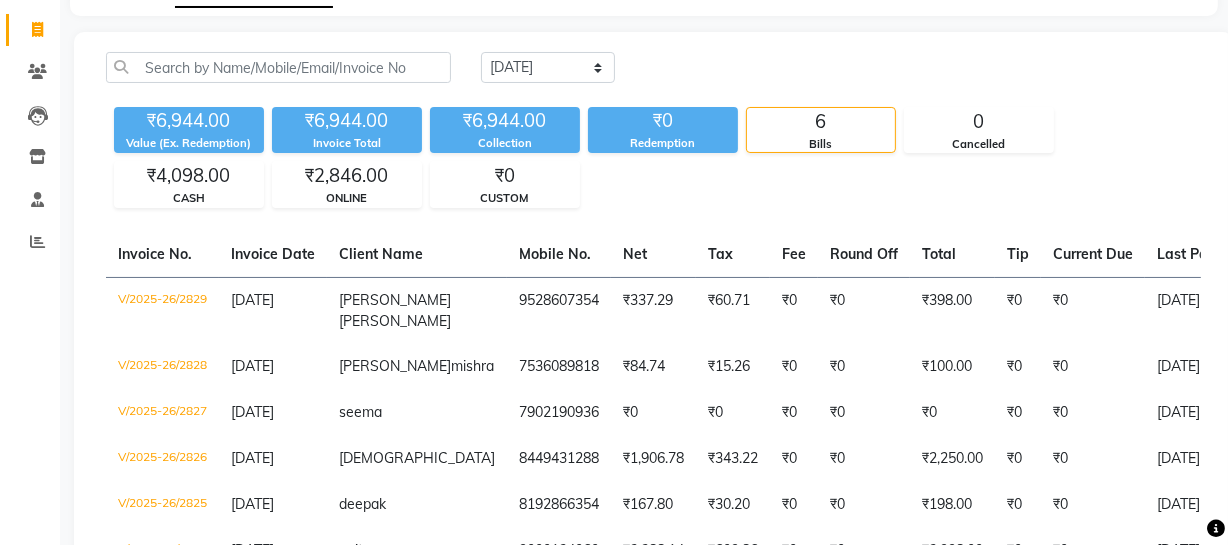 scroll, scrollTop: 0, scrollLeft: 0, axis: both 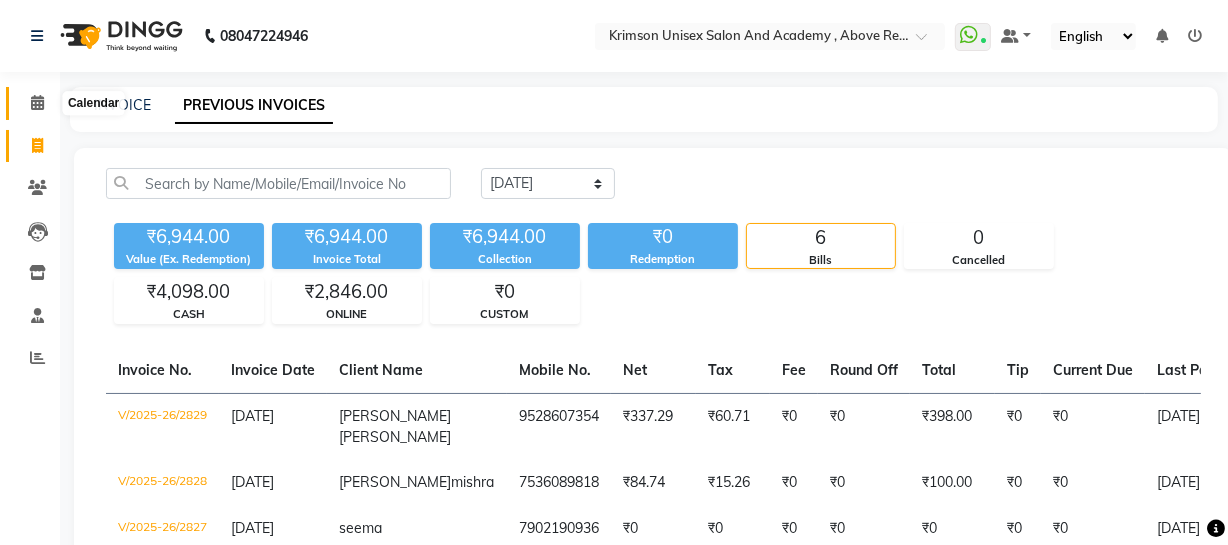click 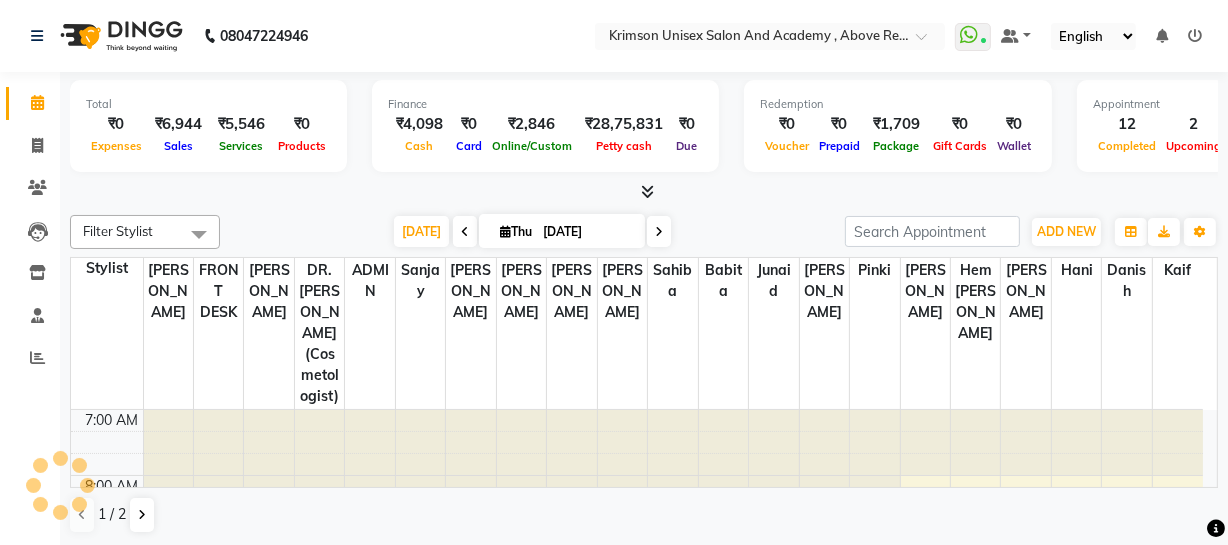 scroll, scrollTop: 0, scrollLeft: 0, axis: both 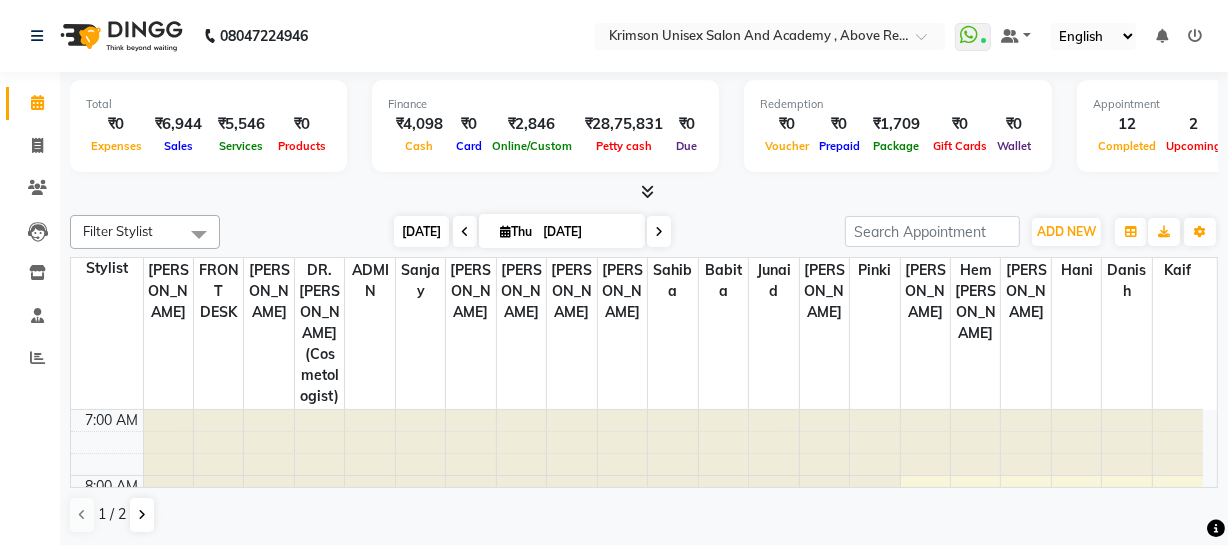 click on "[DATE]" at bounding box center (421, 231) 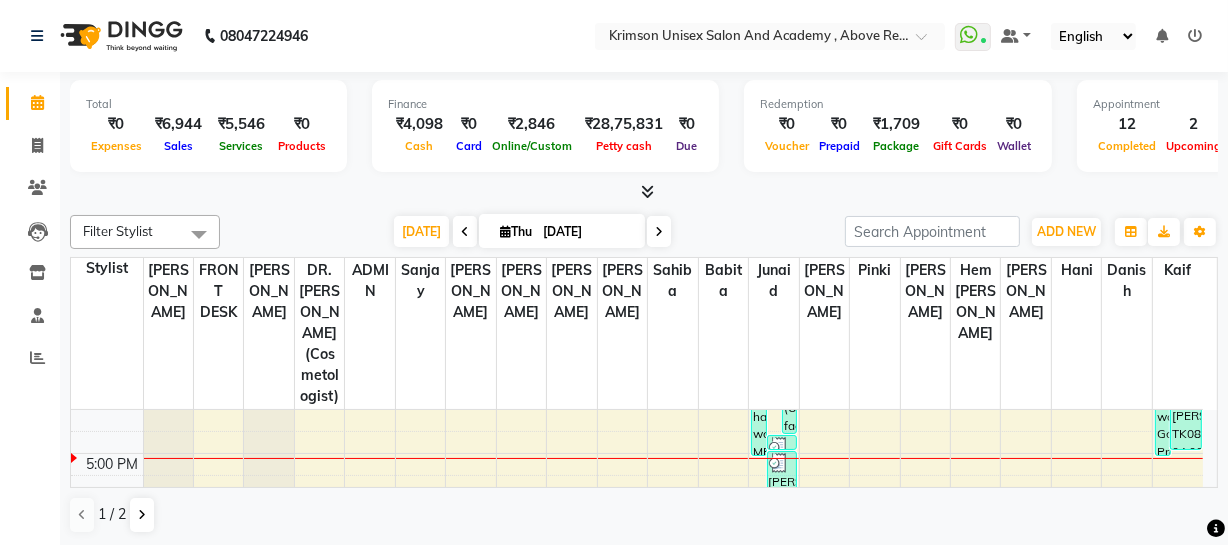 scroll, scrollTop: 617, scrollLeft: 0, axis: vertical 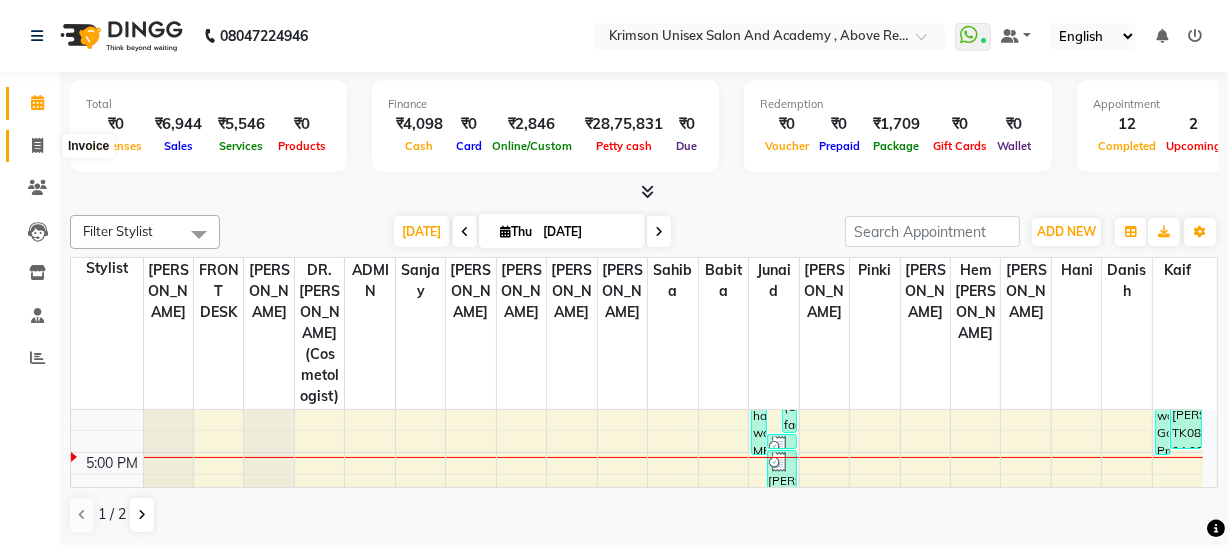 click 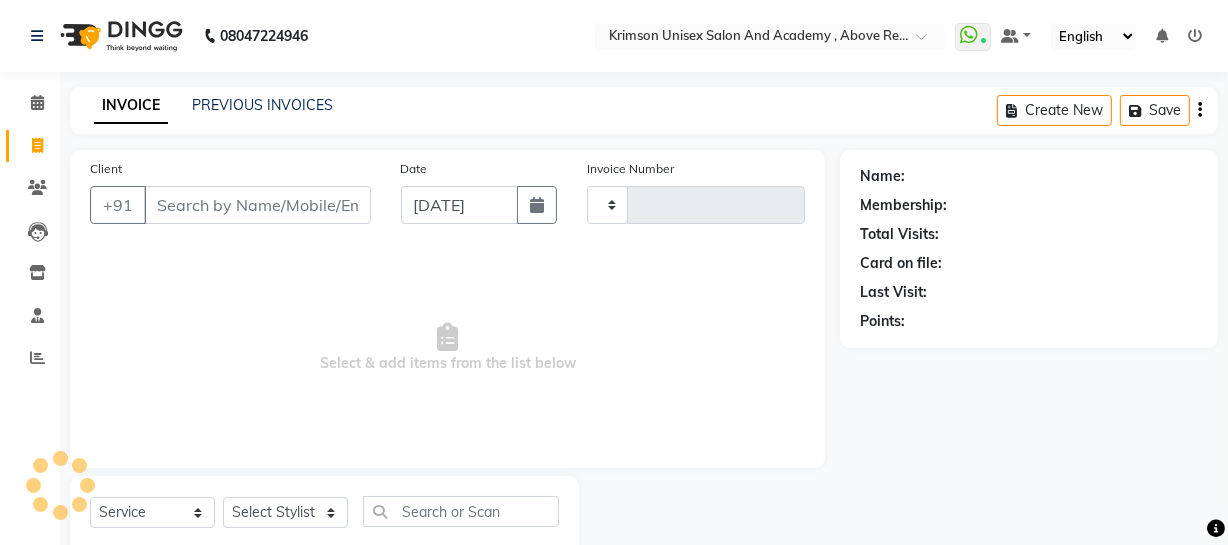 type on "2832" 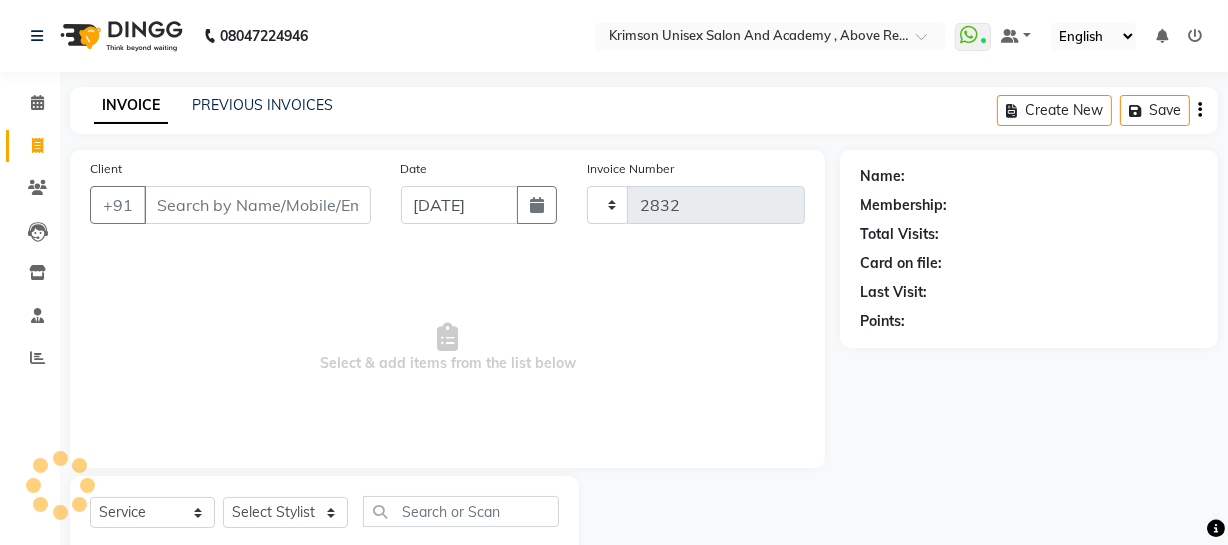 select on "5853" 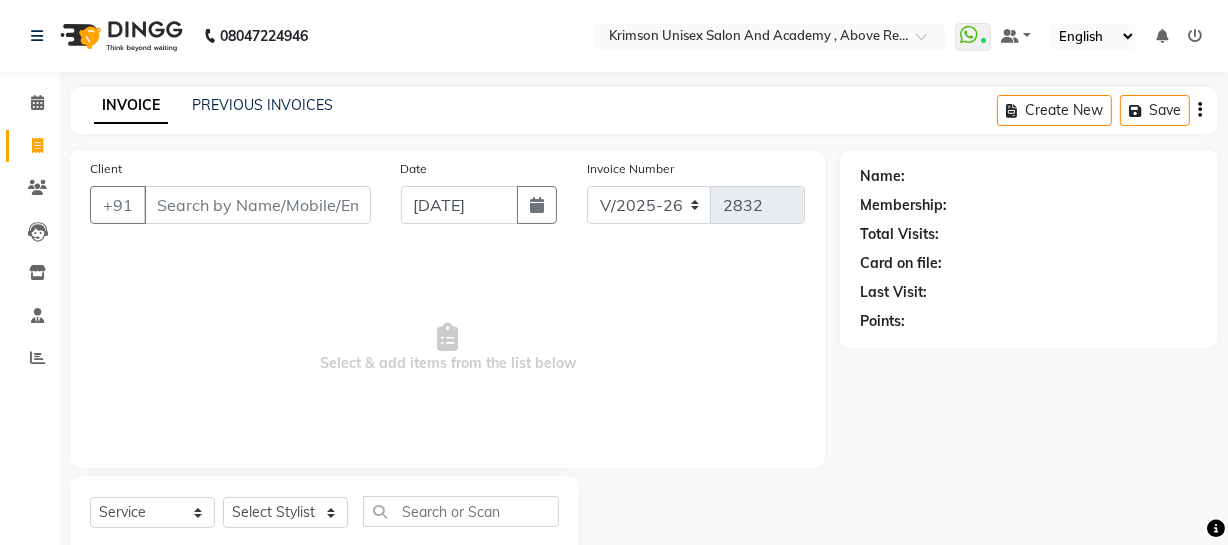 click on "Client" at bounding box center [257, 205] 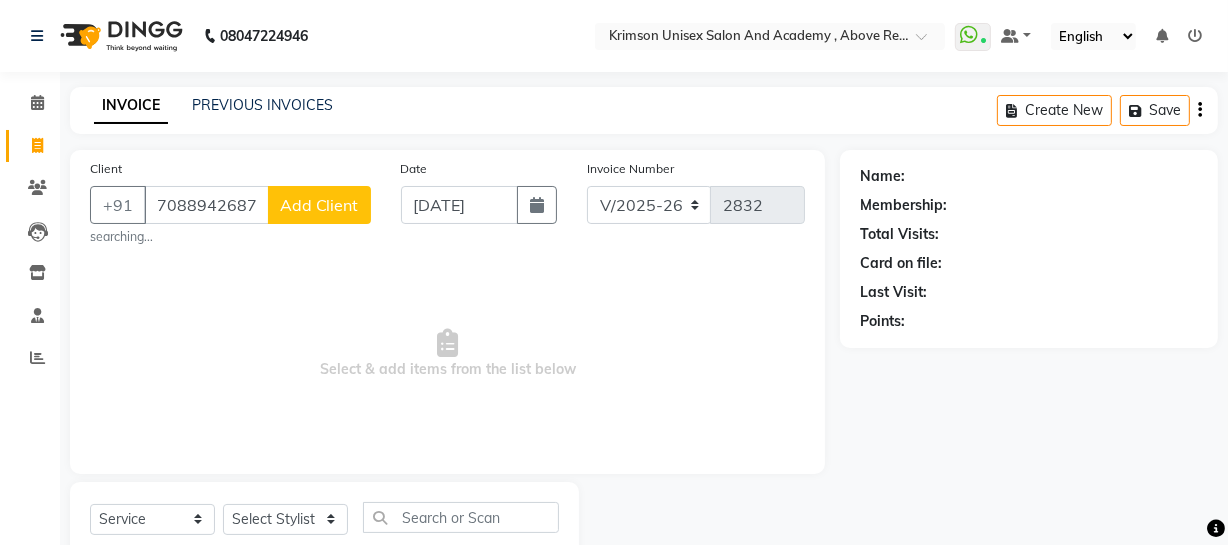 type on "7088942687" 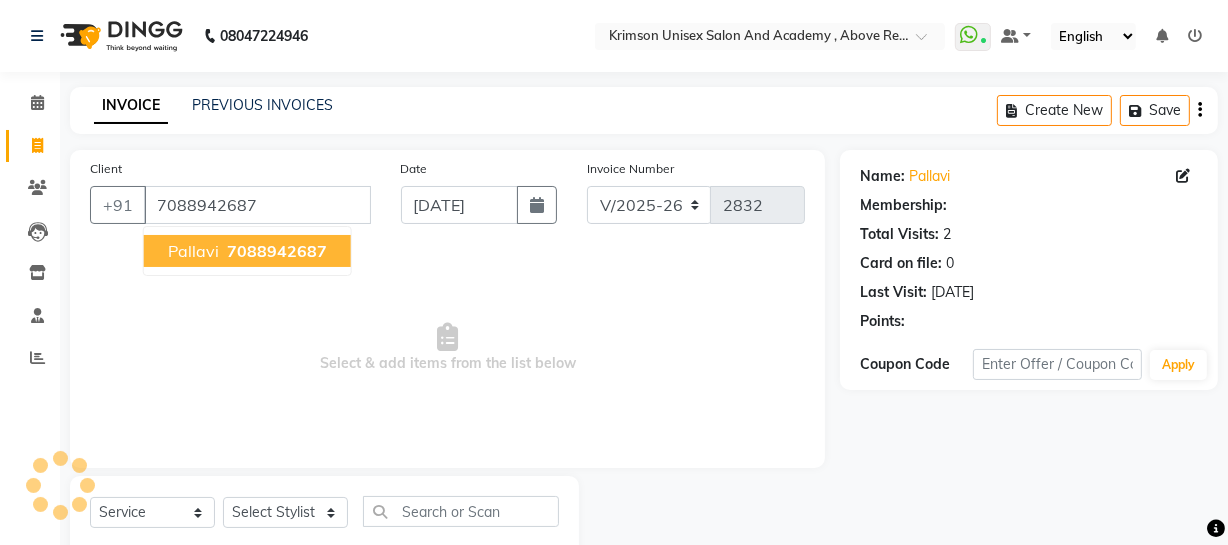 select on "1: Object" 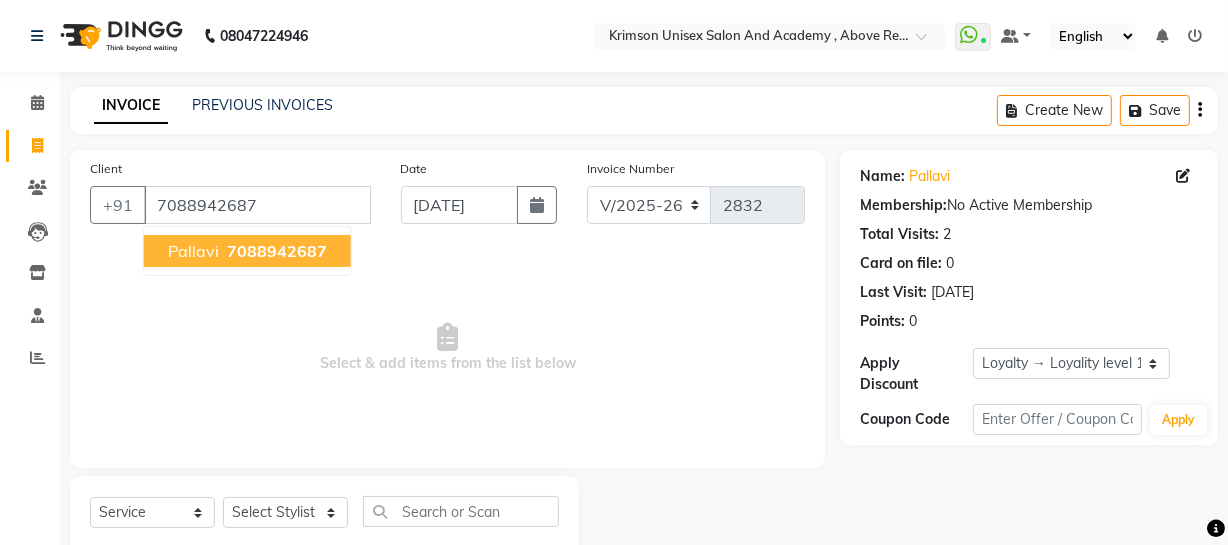 click on "7088942687" at bounding box center (277, 251) 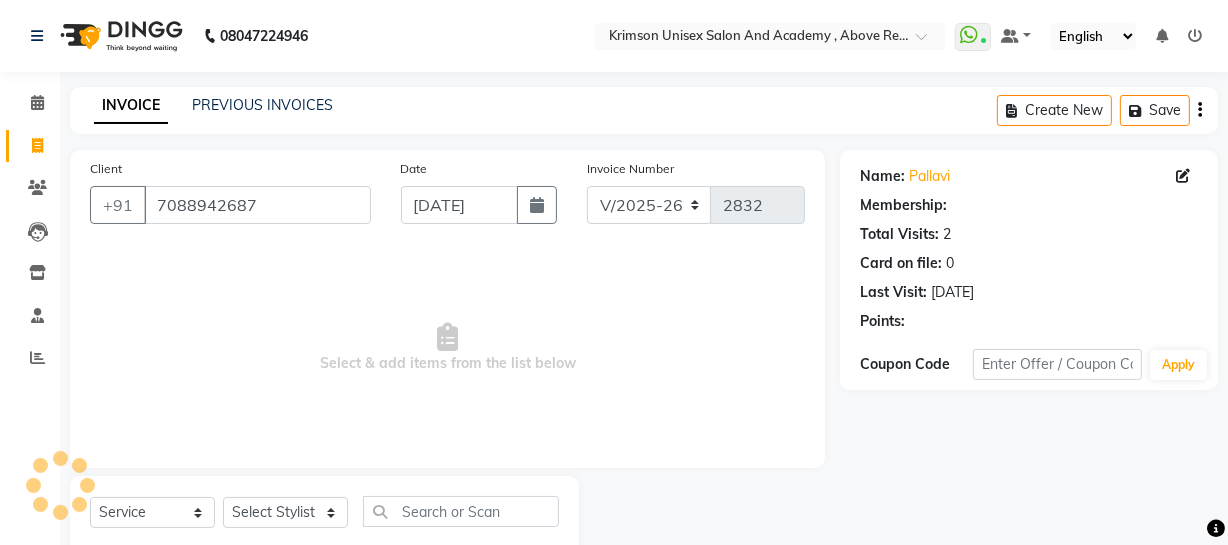 select on "1: Object" 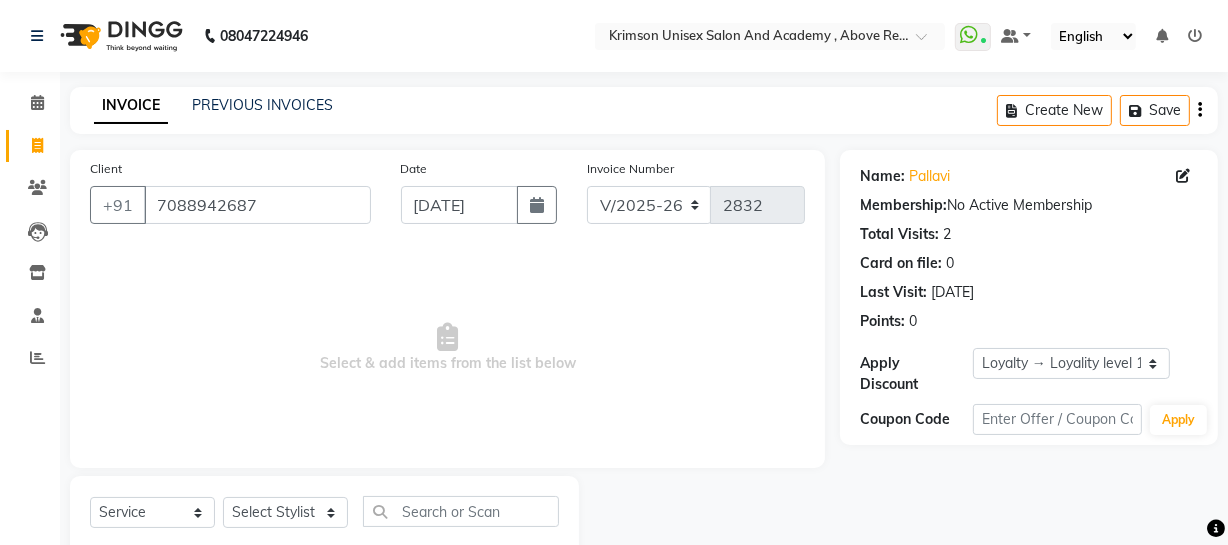 scroll, scrollTop: 57, scrollLeft: 0, axis: vertical 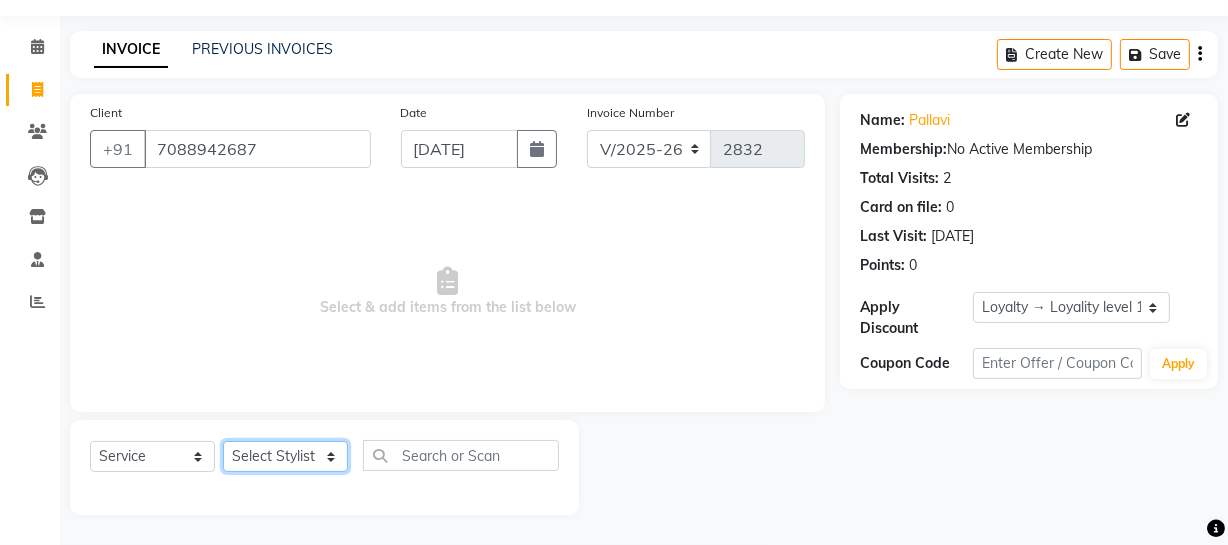 click on "Select Stylist ADMIN ARNAB Babita Danish DR. DIVYA (cosmetologist) FRONT DESK Hani Hem Atwal junaid  Kafil Kaif Manish Kumar Pinki  Pooja kulyal Ratan Dey safiya sahiba Sahil Sangeeta sanjay Sudeep Varsha" 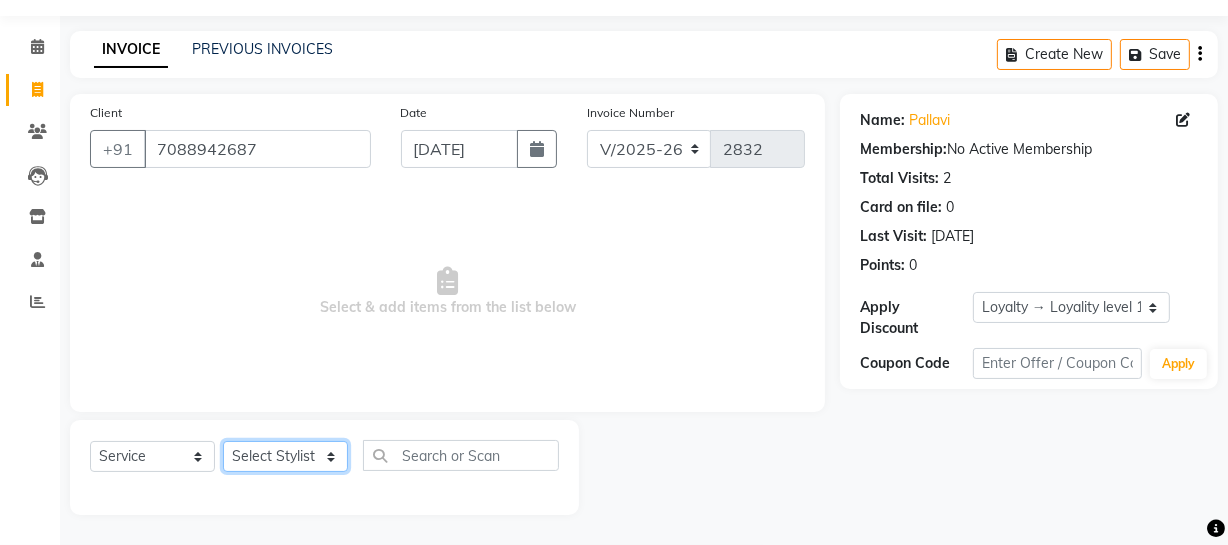 select on "44162" 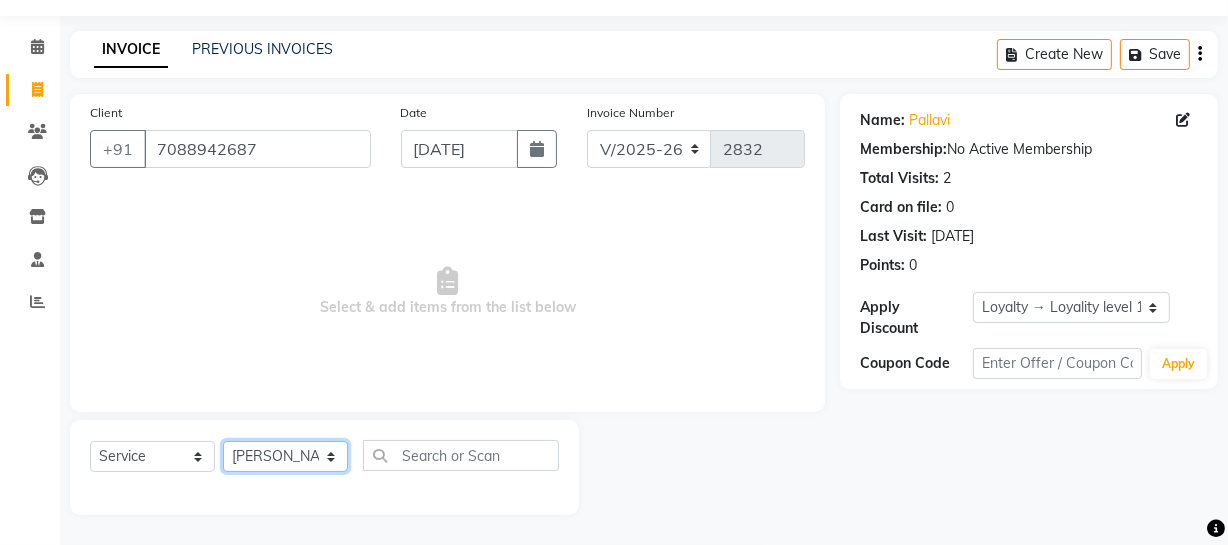 click on "Select Stylist ADMIN ARNAB Babita Danish DR. DIVYA (cosmetologist) FRONT DESK Hani Hem Atwal junaid  Kafil Kaif Manish Kumar Pinki  Pooja kulyal Ratan Dey safiya sahiba Sahil Sangeeta sanjay Sudeep Varsha" 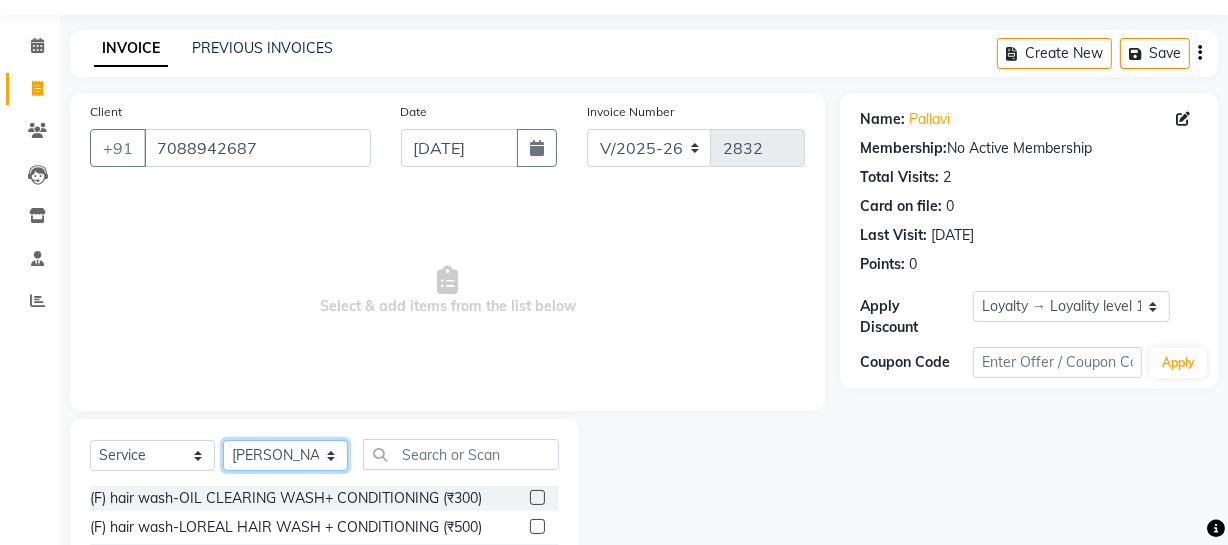scroll, scrollTop: 215, scrollLeft: 0, axis: vertical 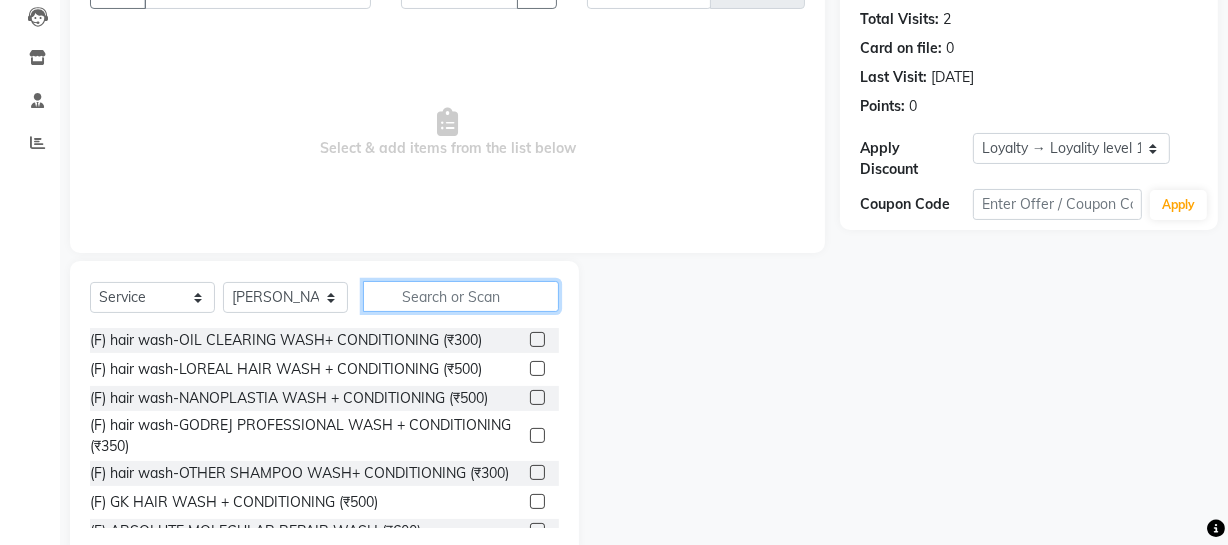 click 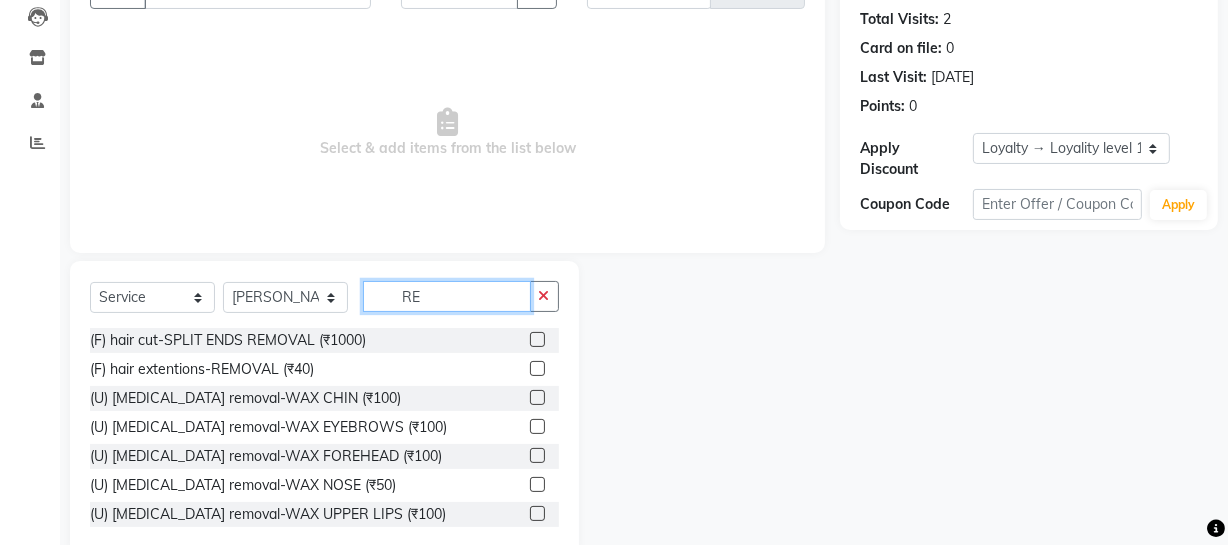 type on "R" 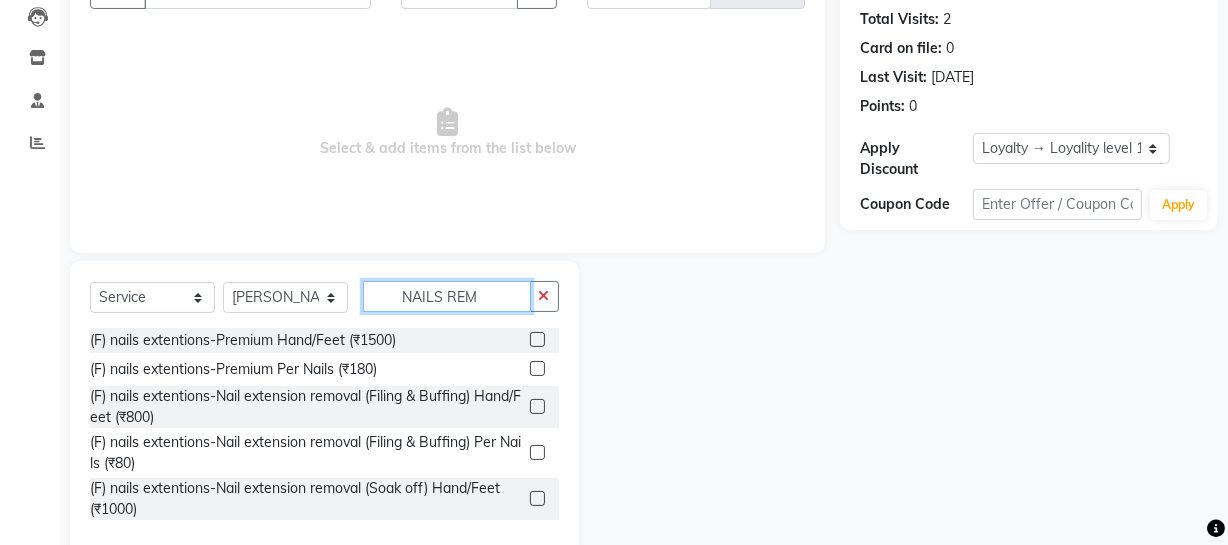 scroll, scrollTop: 257, scrollLeft: 0, axis: vertical 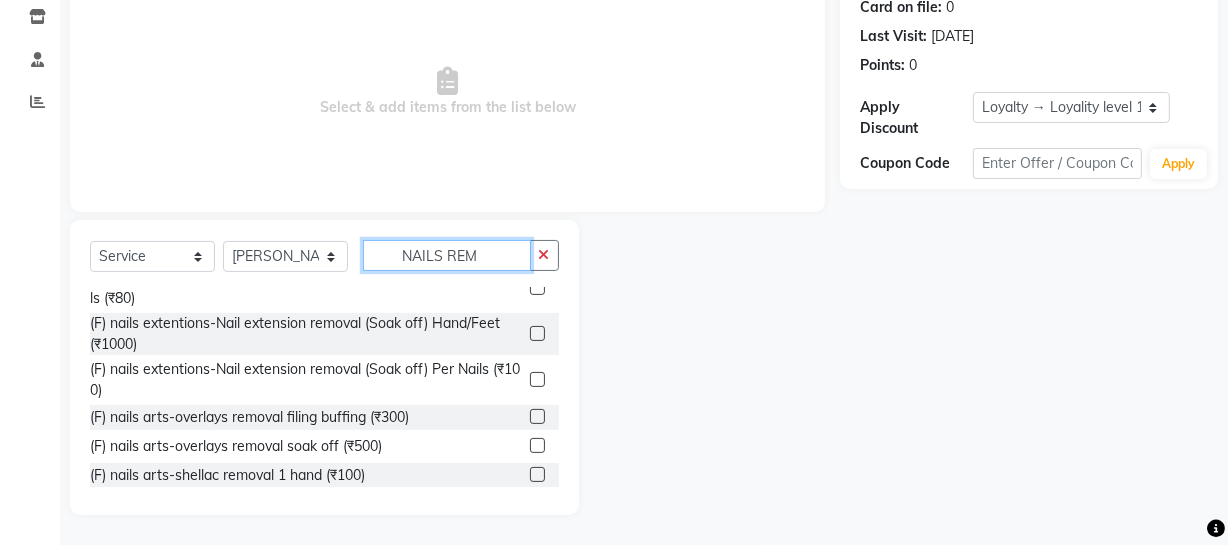type on "NAILS REM" 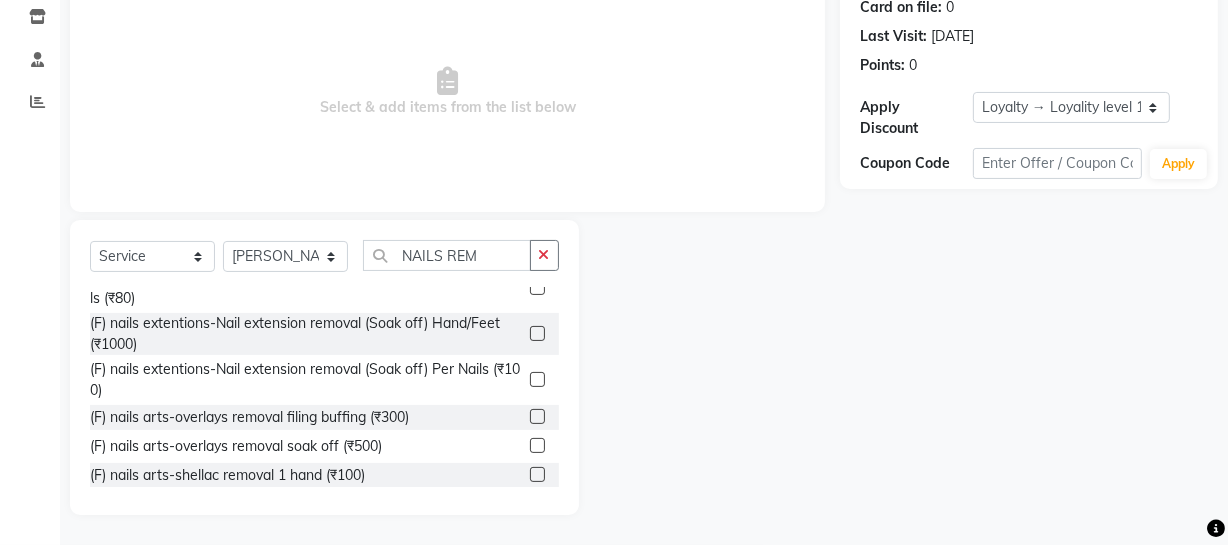 click 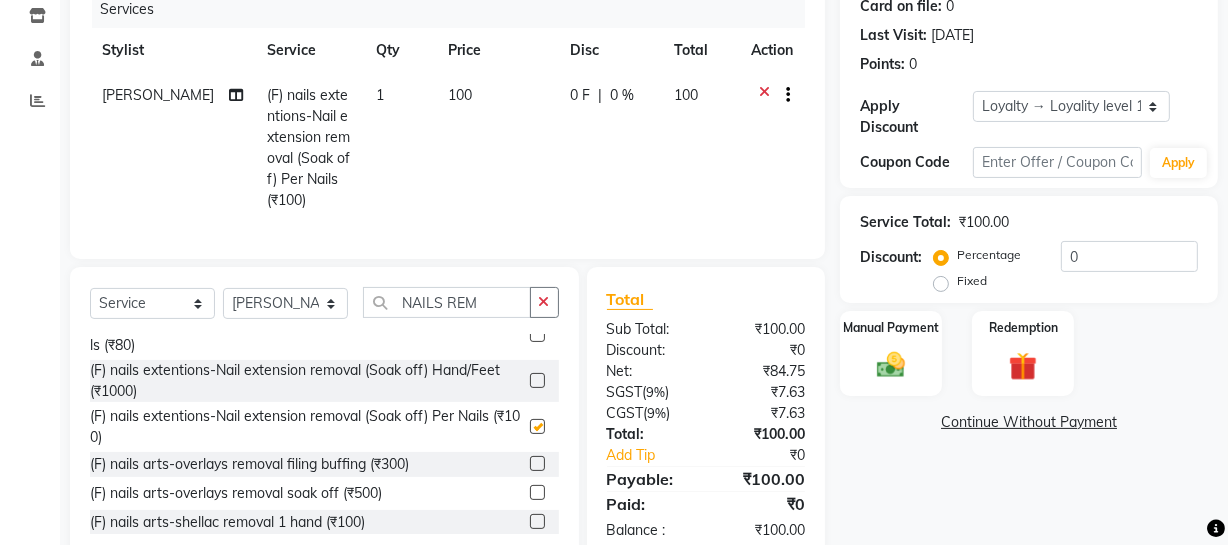 checkbox on "false" 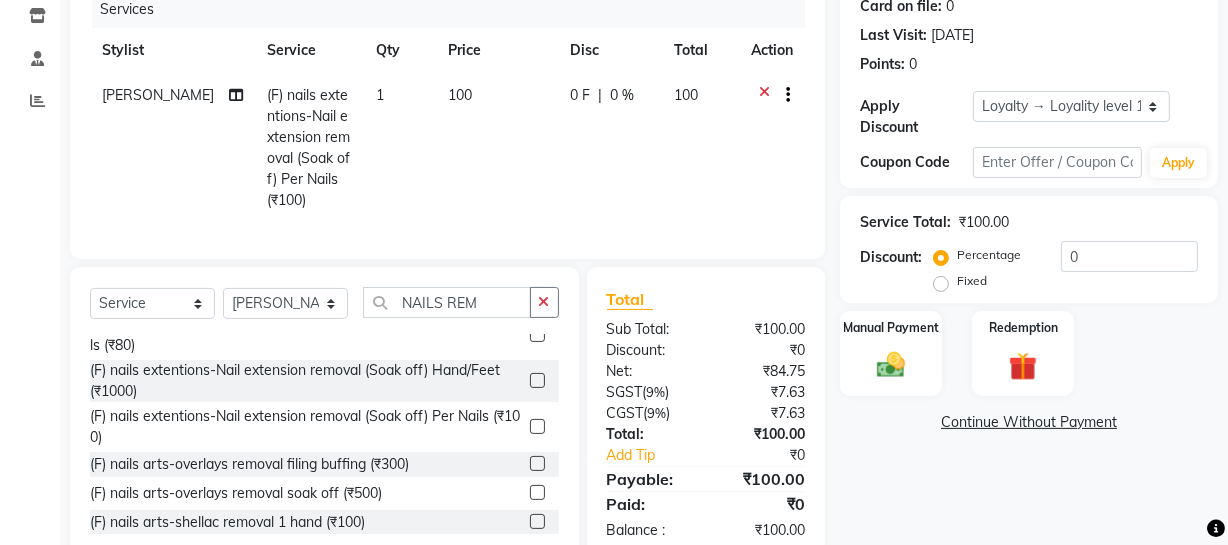 click on "1" 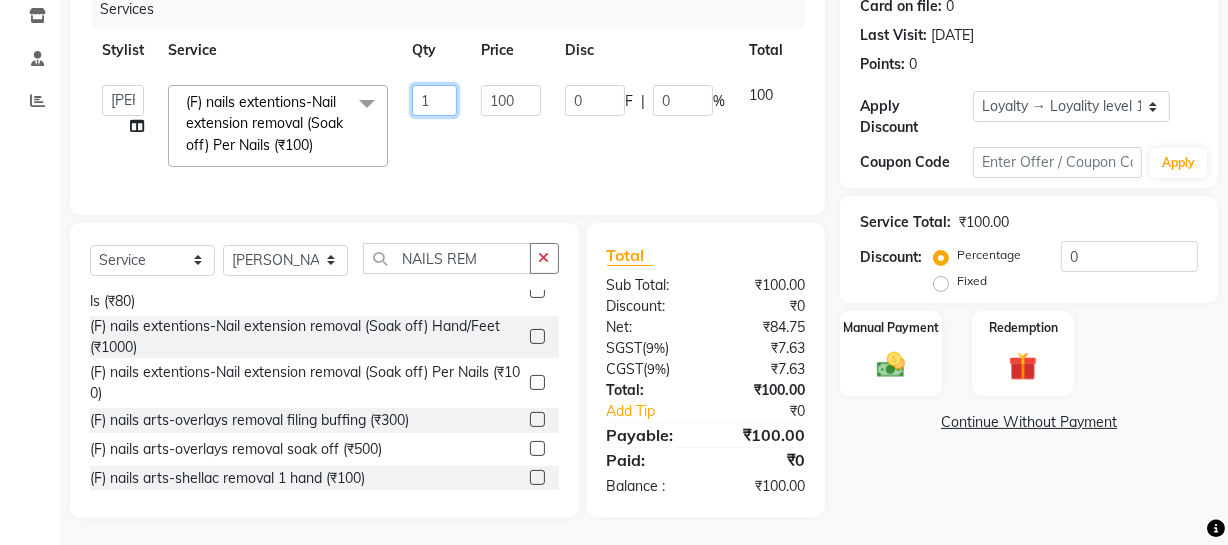 click on "1" 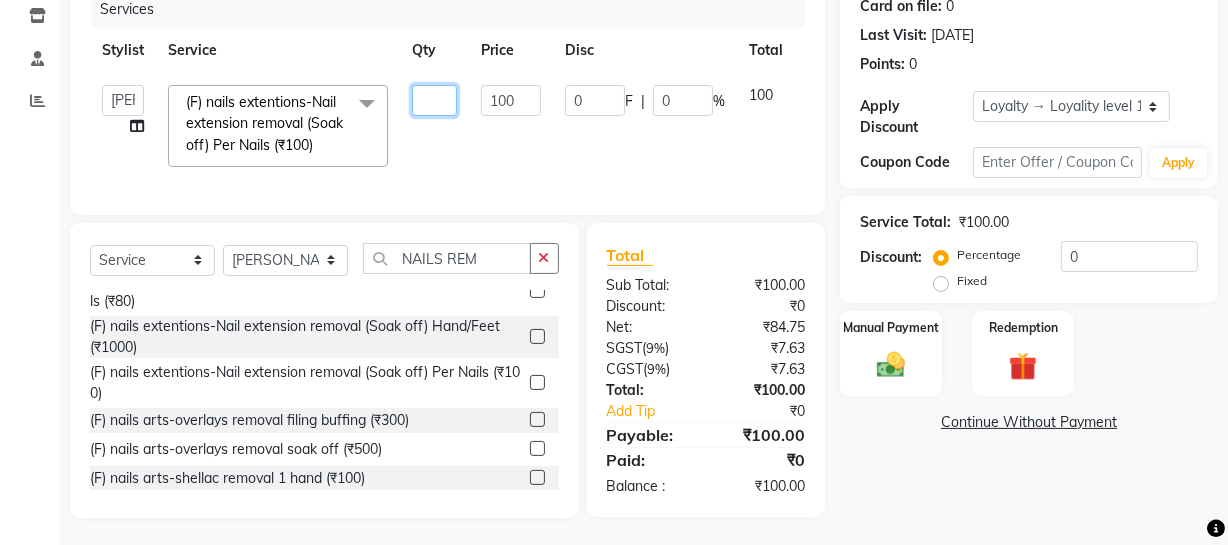 type on "3" 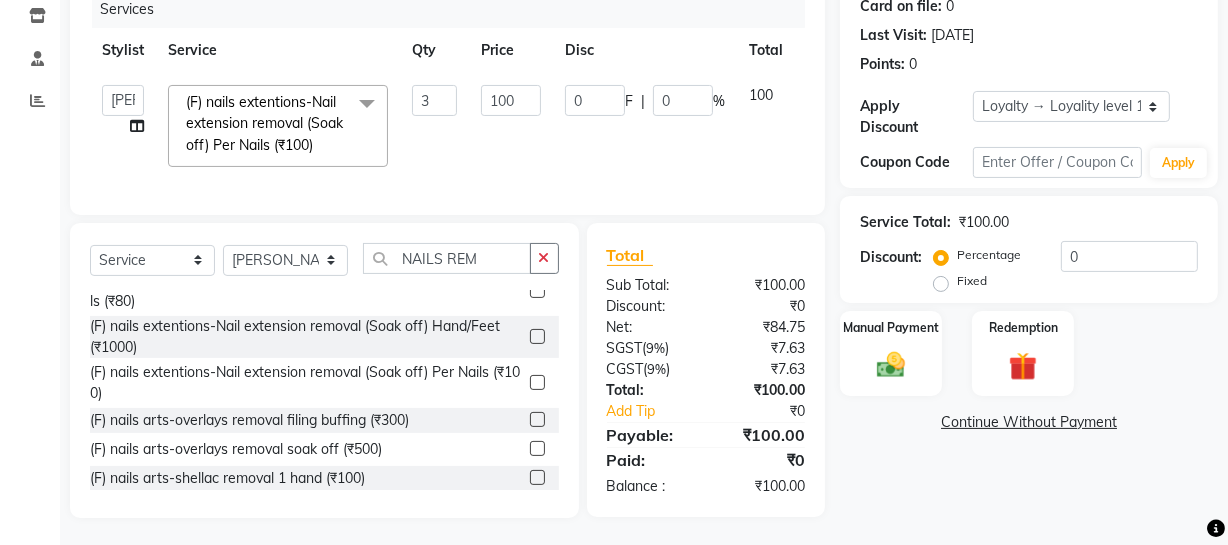click on "100" 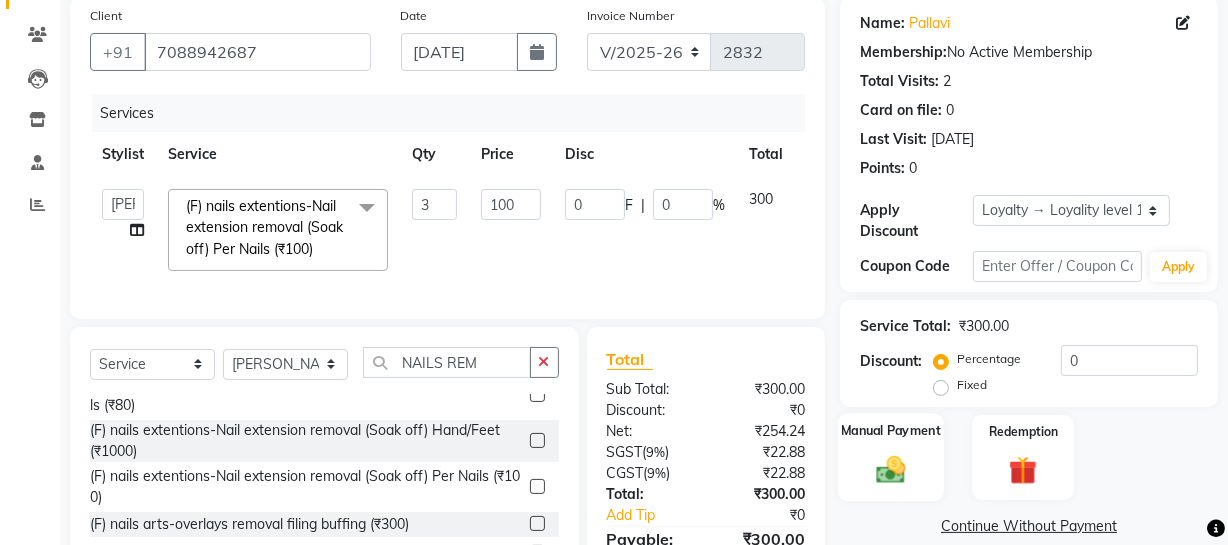scroll, scrollTop: 274, scrollLeft: 0, axis: vertical 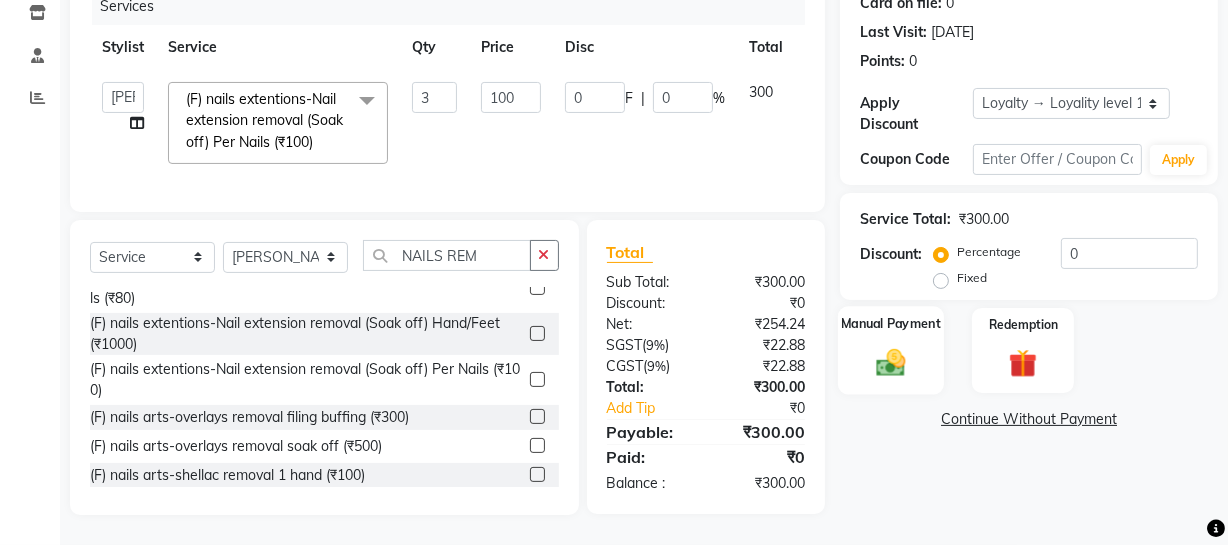 click 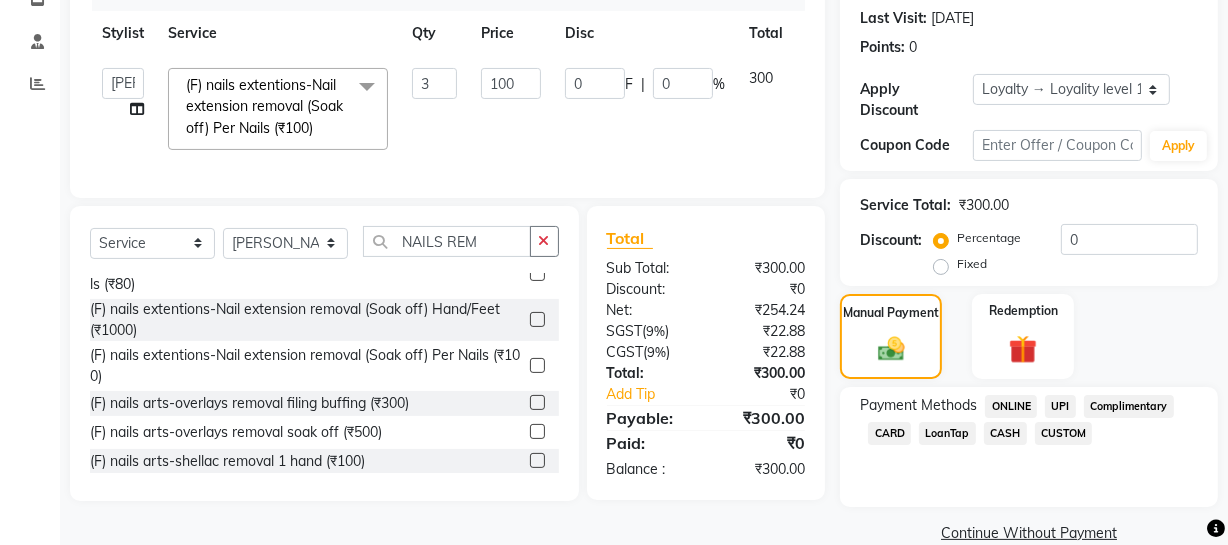 click on "ONLINE" 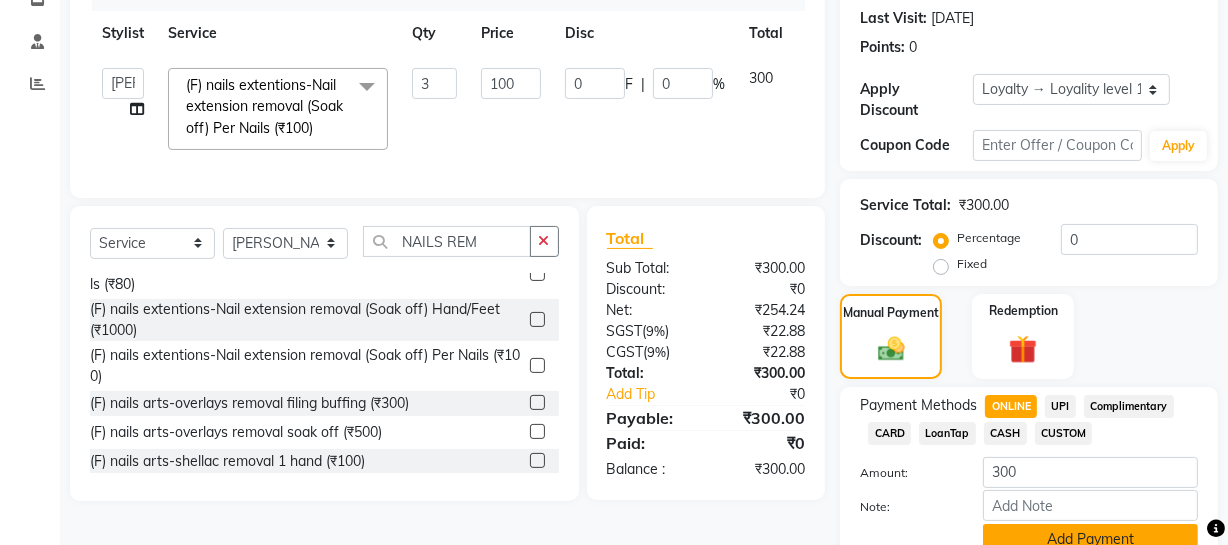 scroll, scrollTop: 363, scrollLeft: 0, axis: vertical 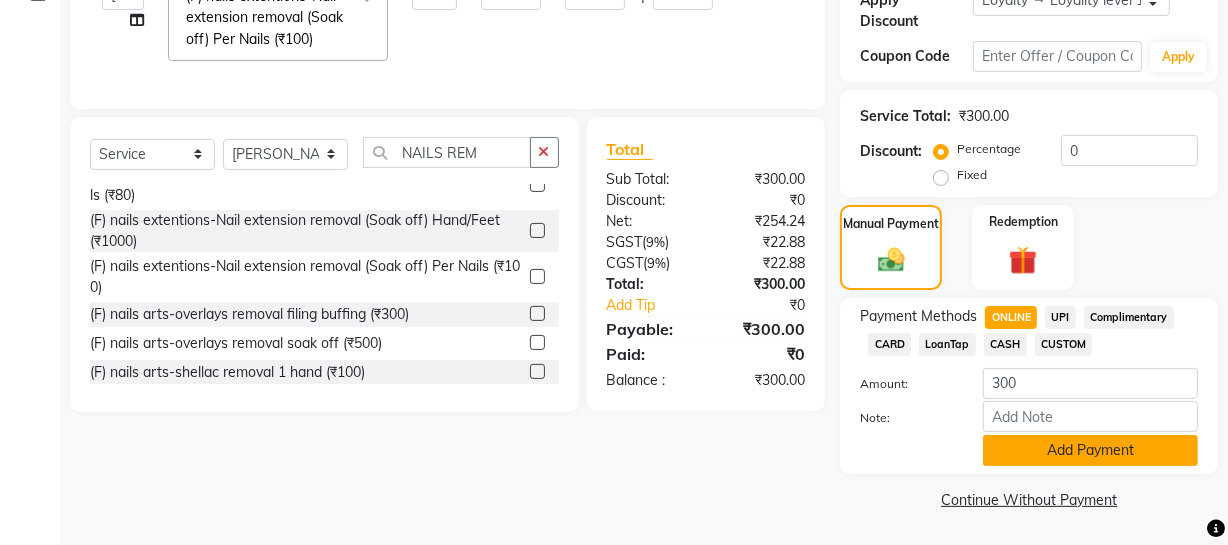 click on "Add Payment" 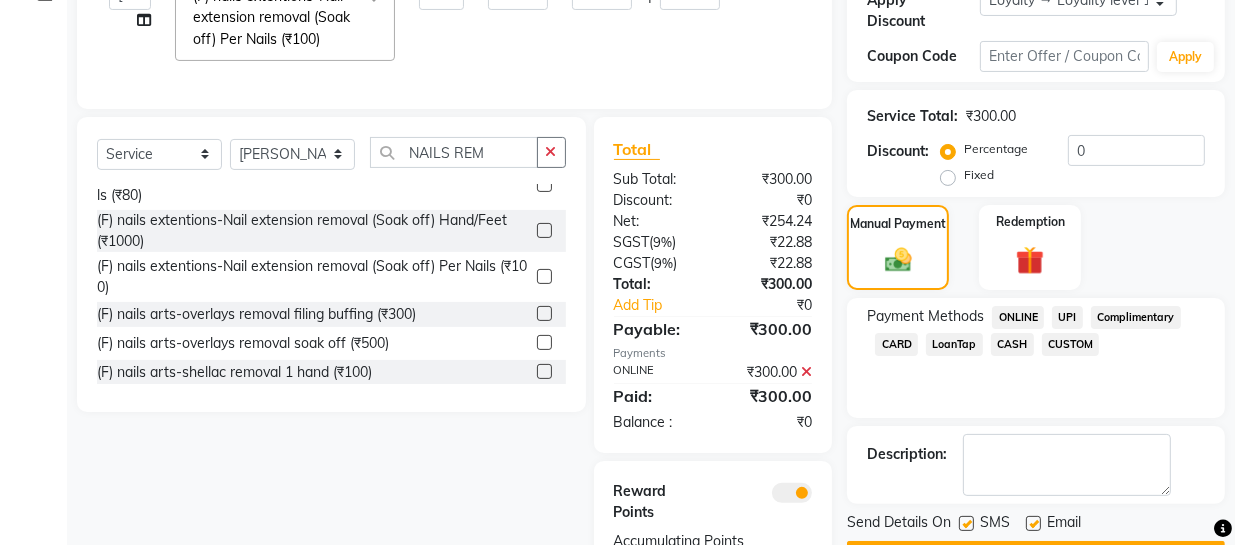 scroll, scrollTop: 477, scrollLeft: 0, axis: vertical 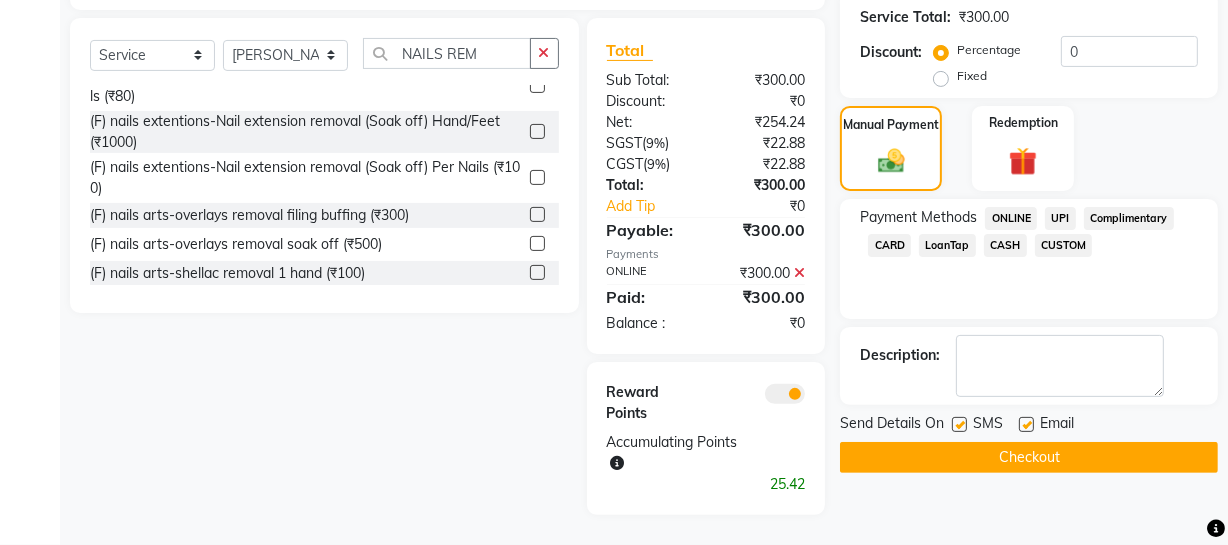 click 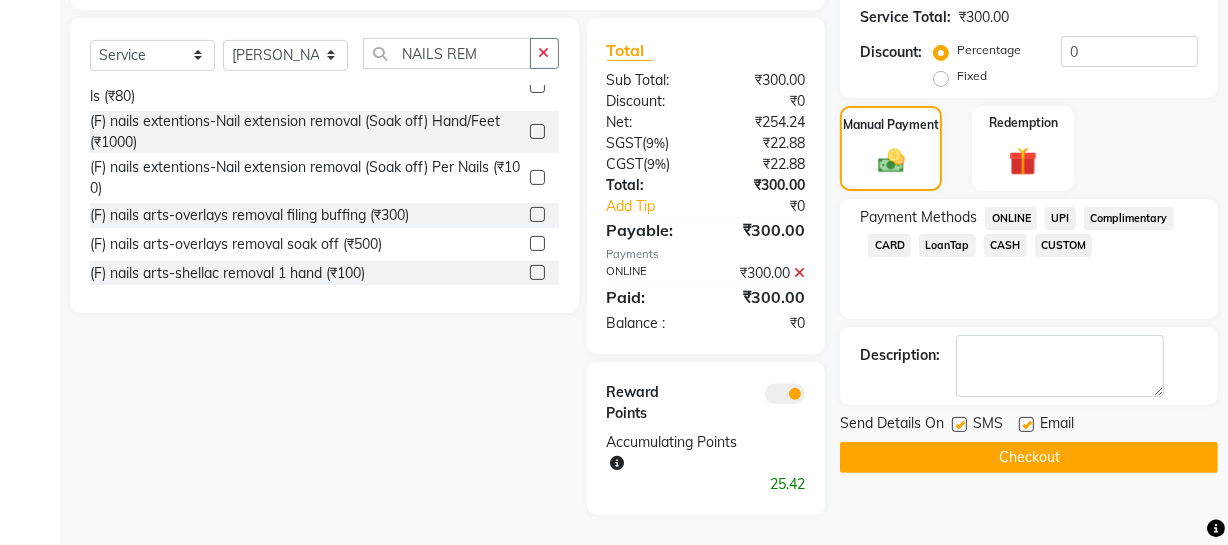 click 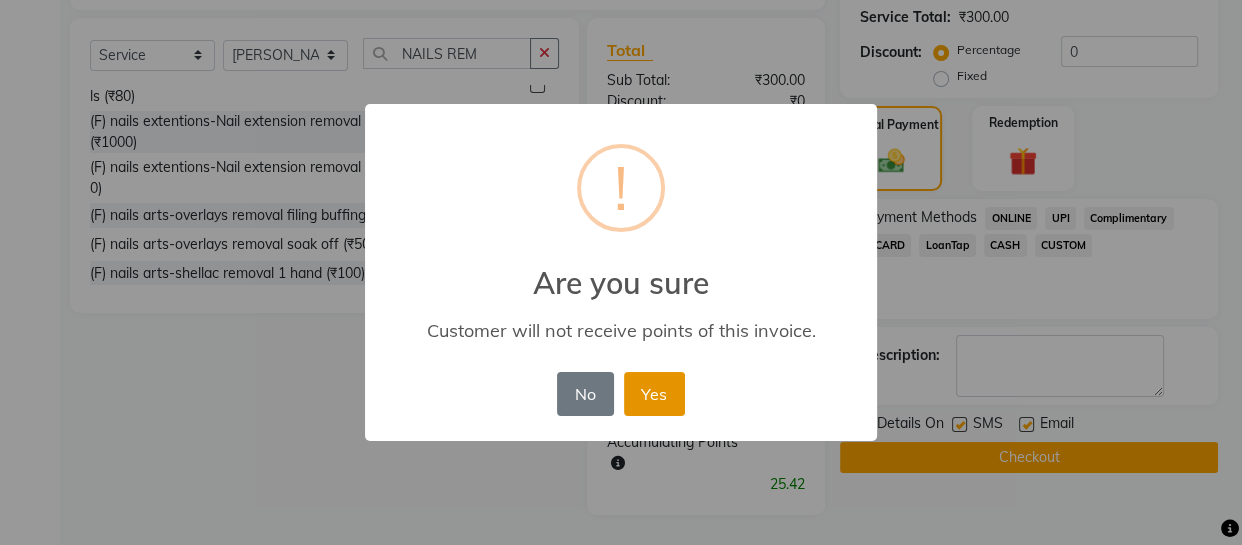 click on "Yes" at bounding box center (654, 394) 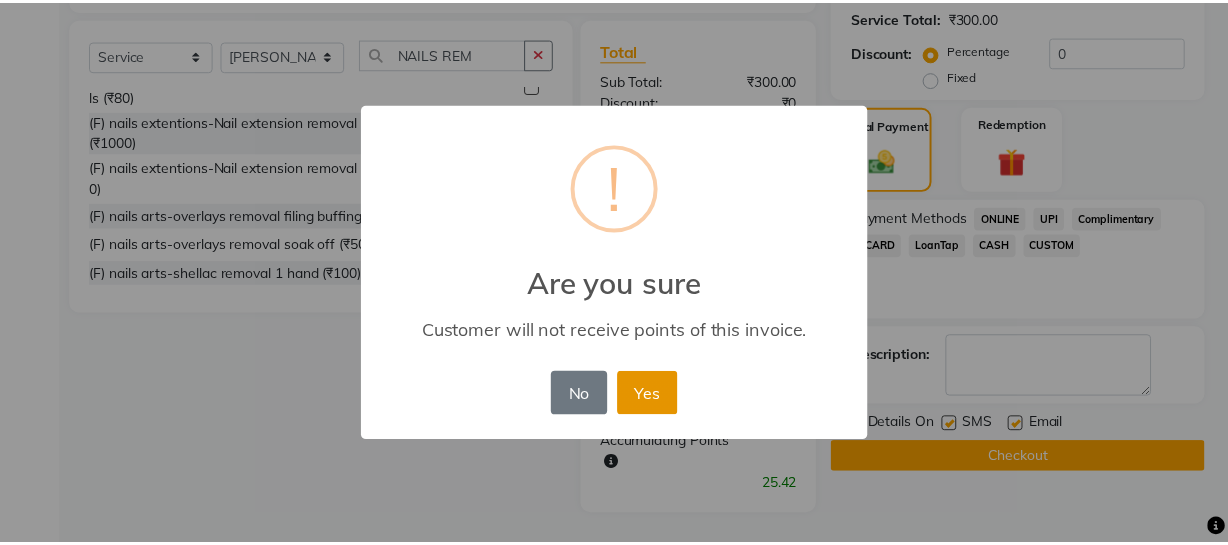 scroll, scrollTop: 420, scrollLeft: 0, axis: vertical 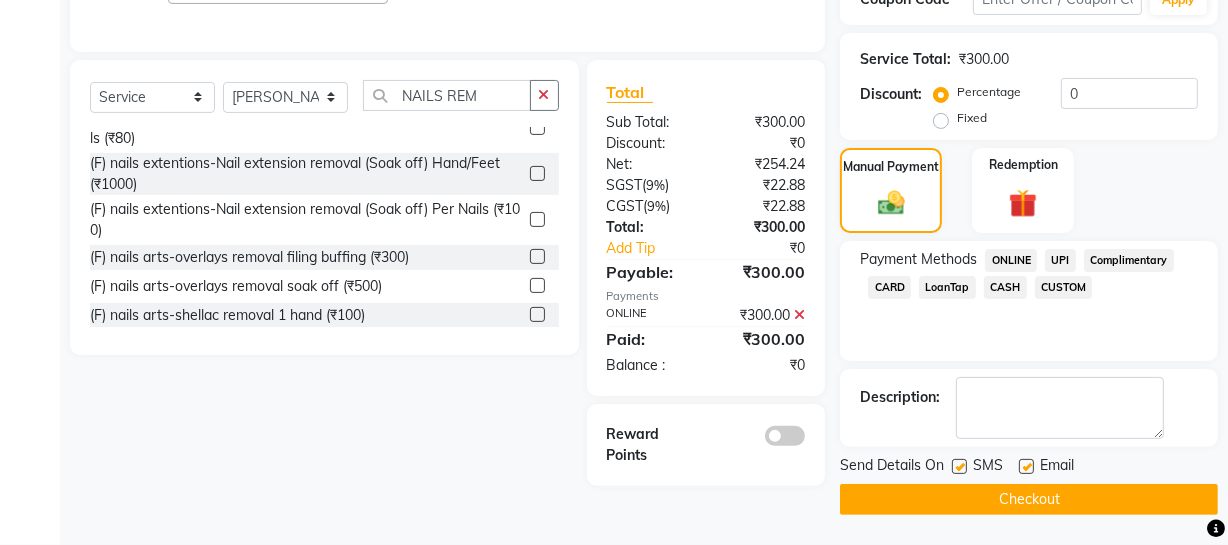 click on "Checkout" 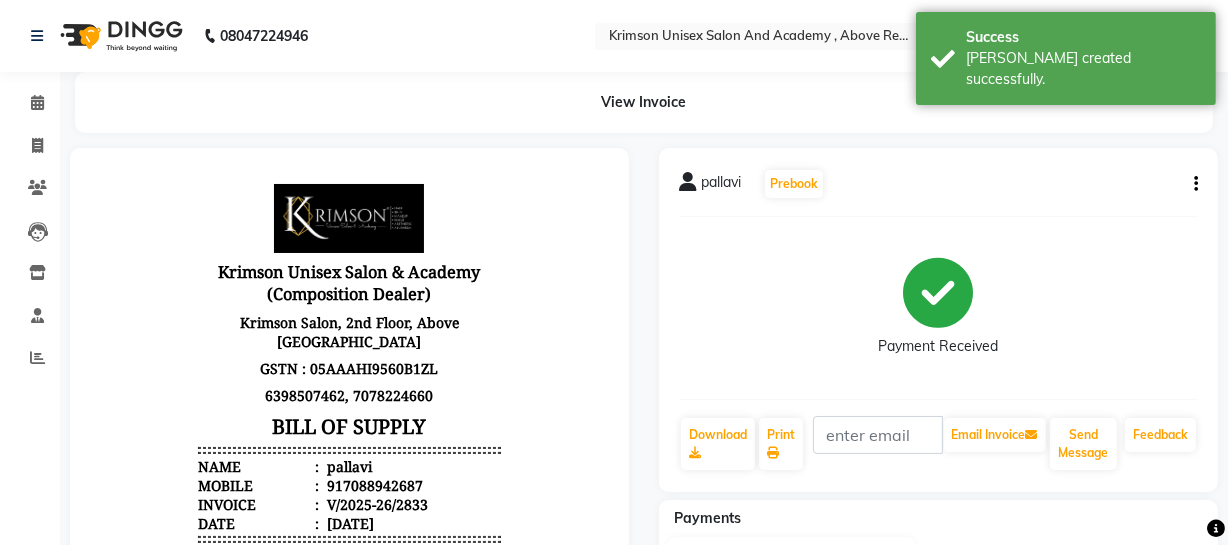 scroll, scrollTop: 0, scrollLeft: 0, axis: both 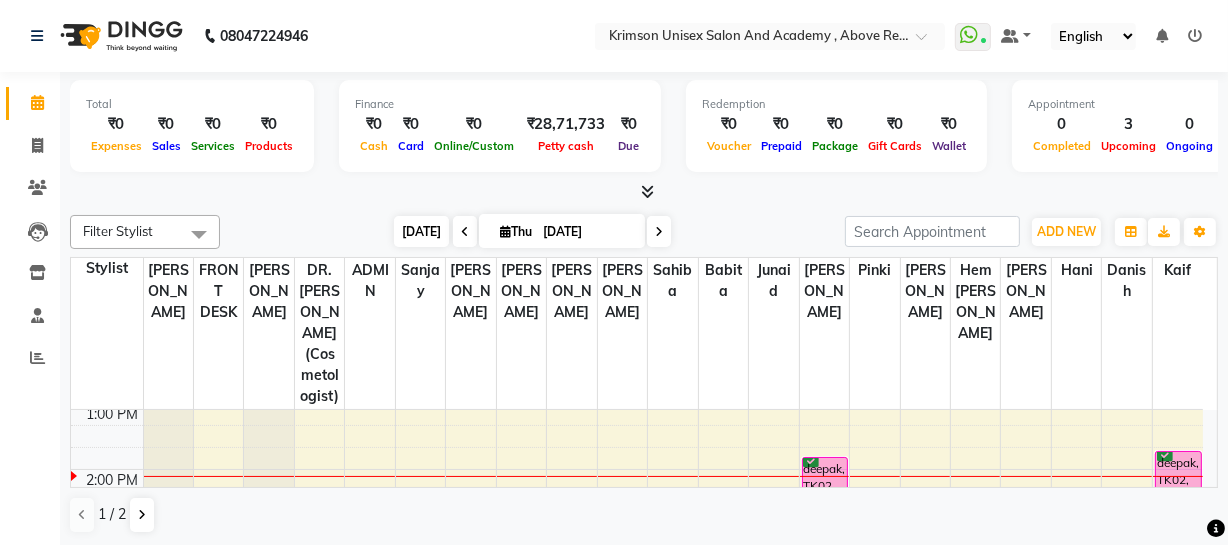 click on "[DATE]" at bounding box center [421, 231] 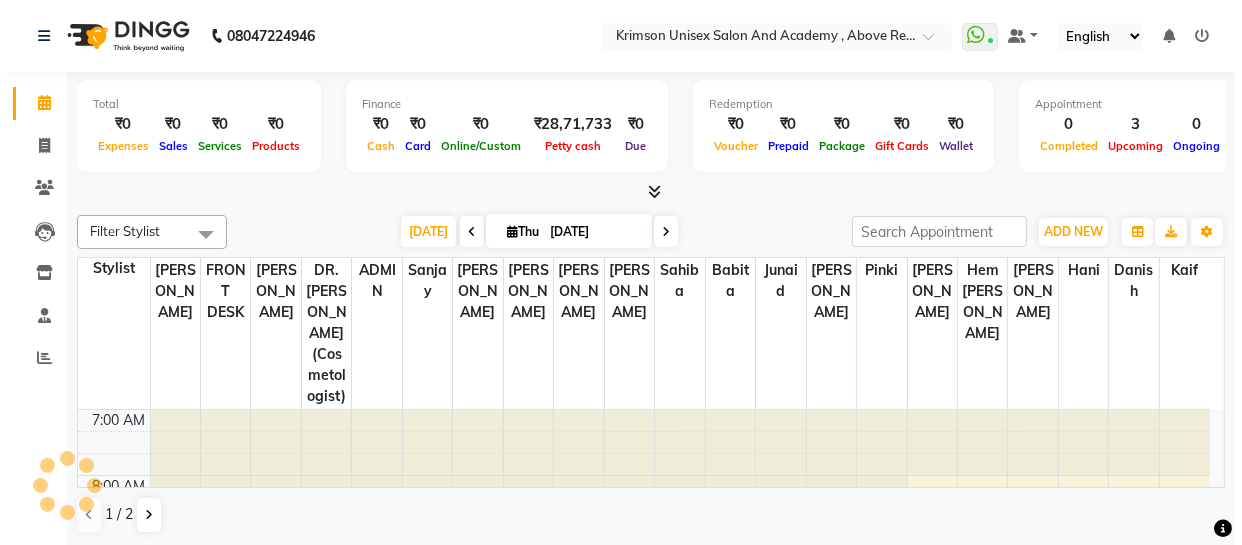 scroll, scrollTop: 460, scrollLeft: 0, axis: vertical 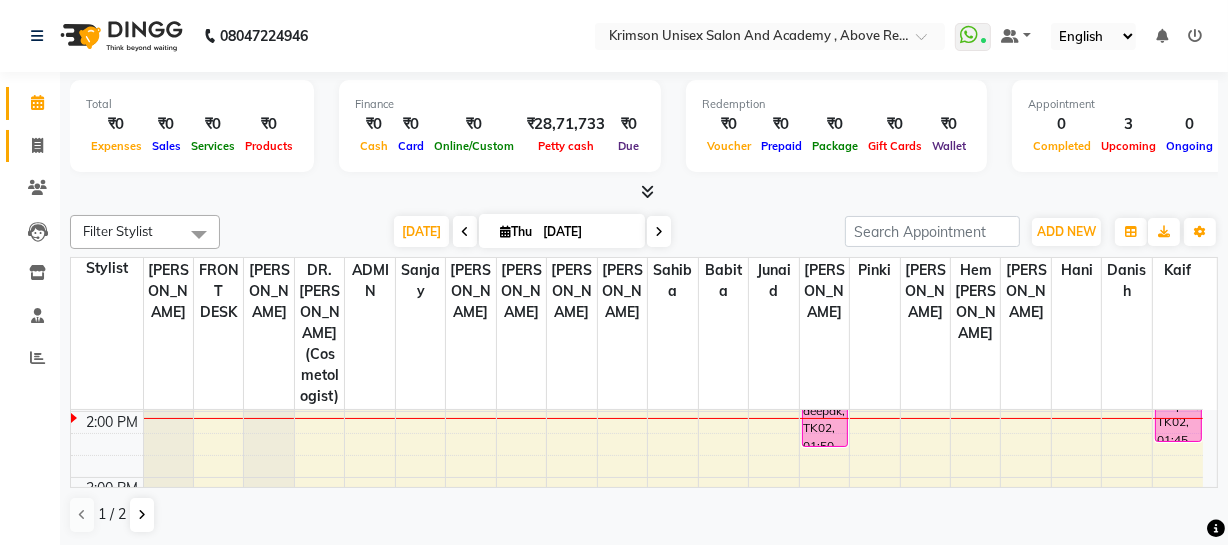 click 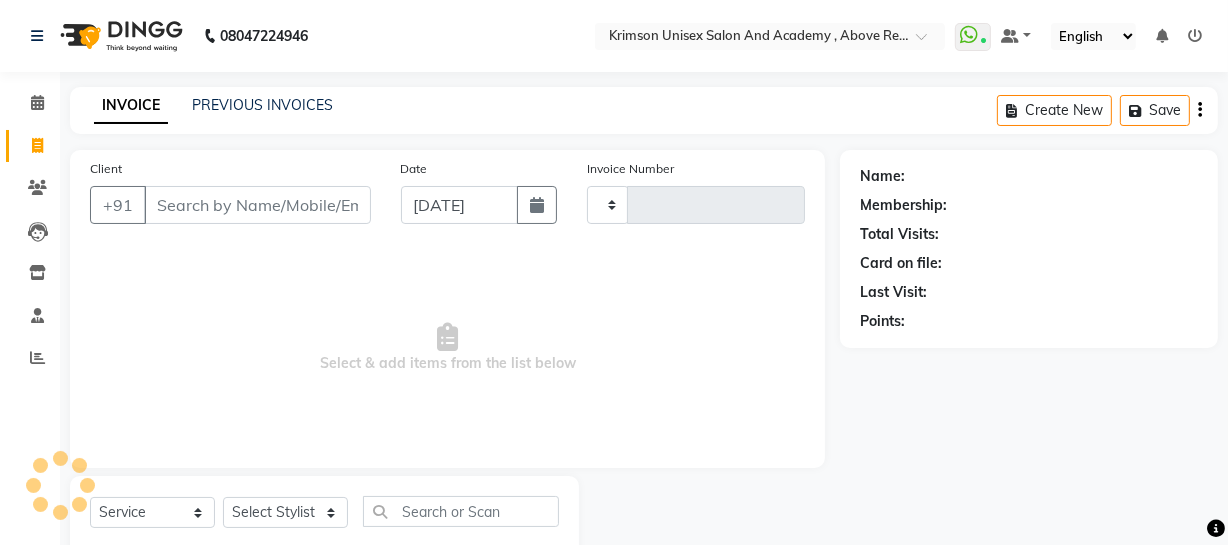 type on "2824" 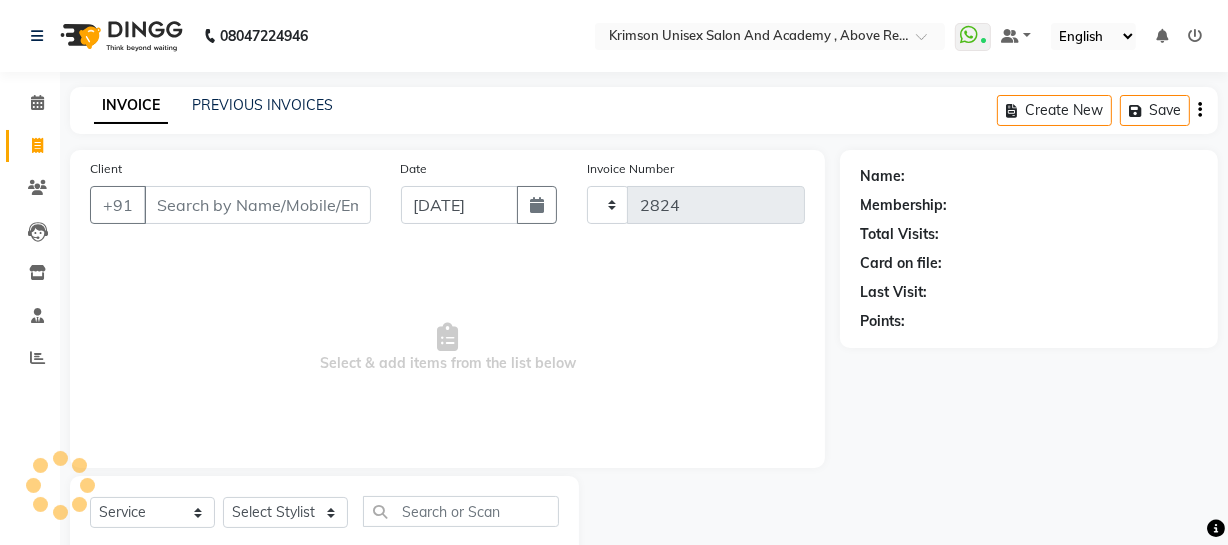 select on "5853" 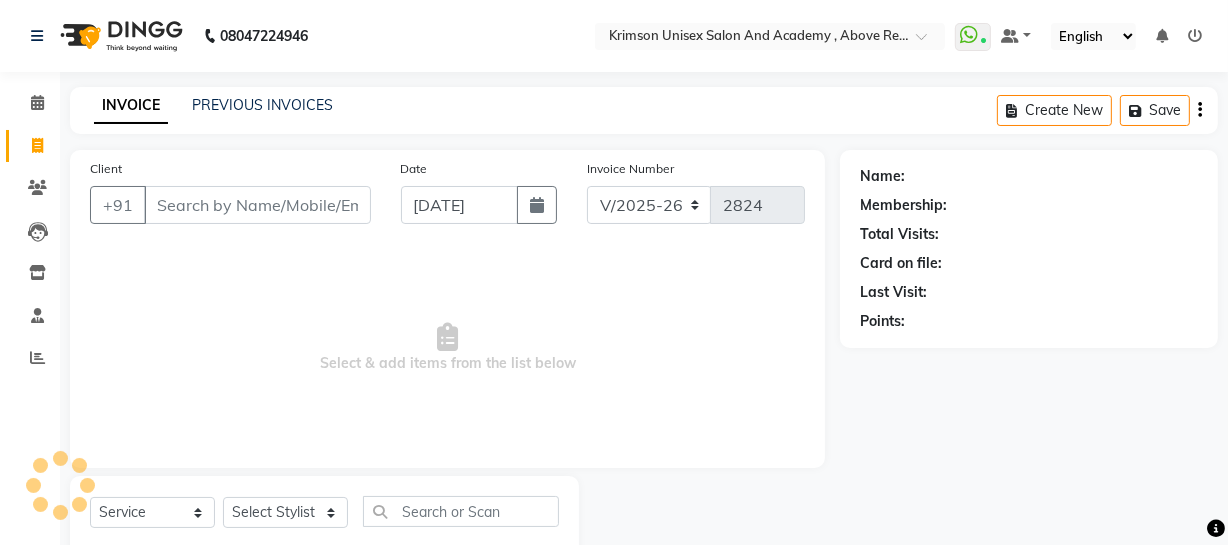 click on "Client" at bounding box center (257, 205) 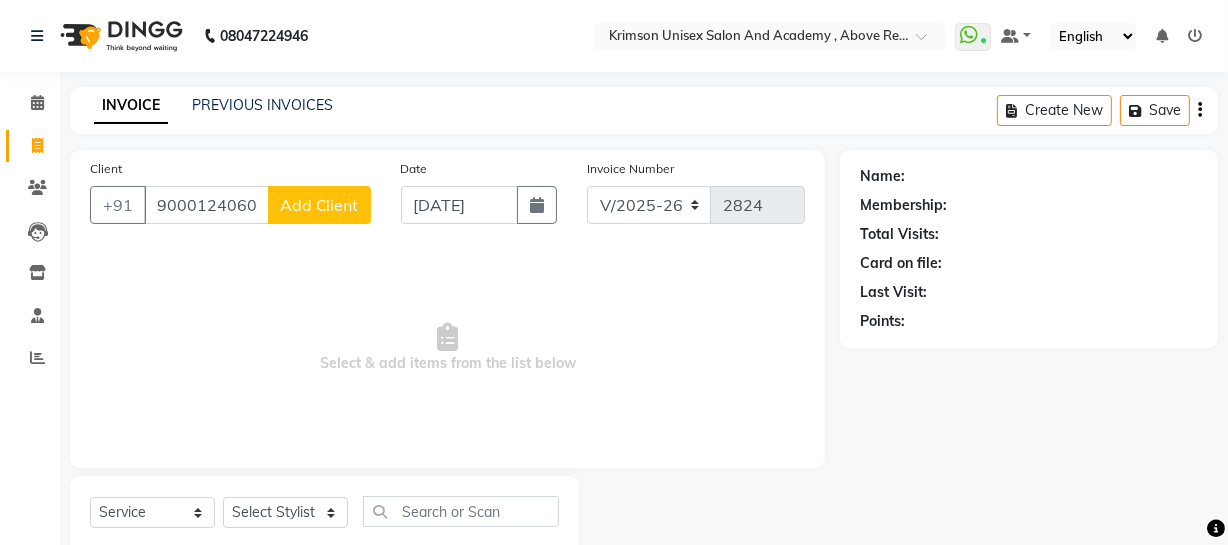 type on "9000124060" 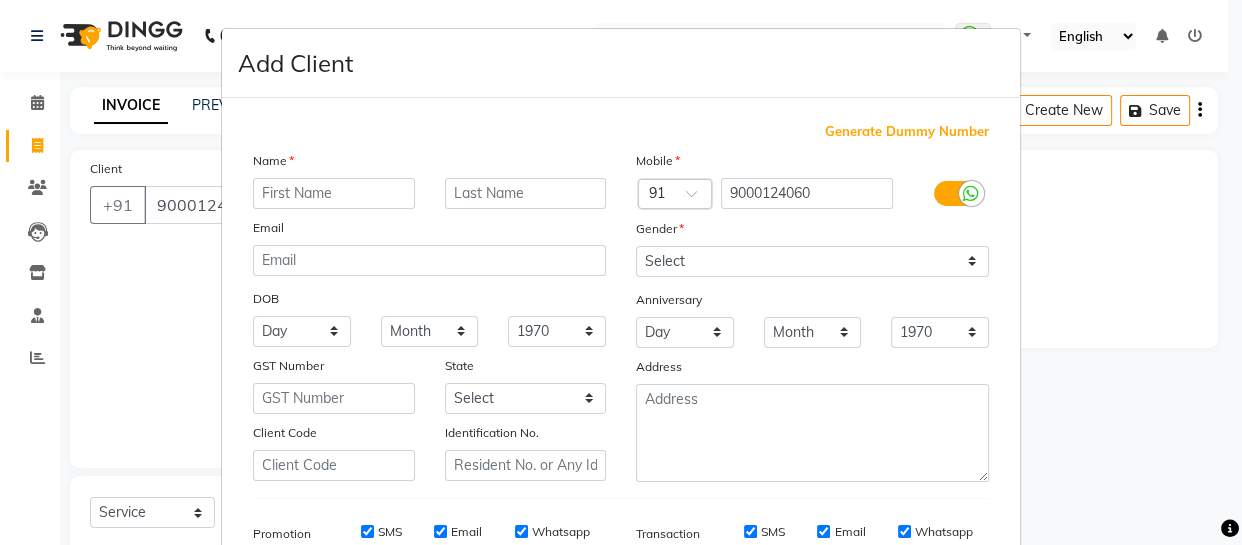 click on "Name" at bounding box center (270, 164) 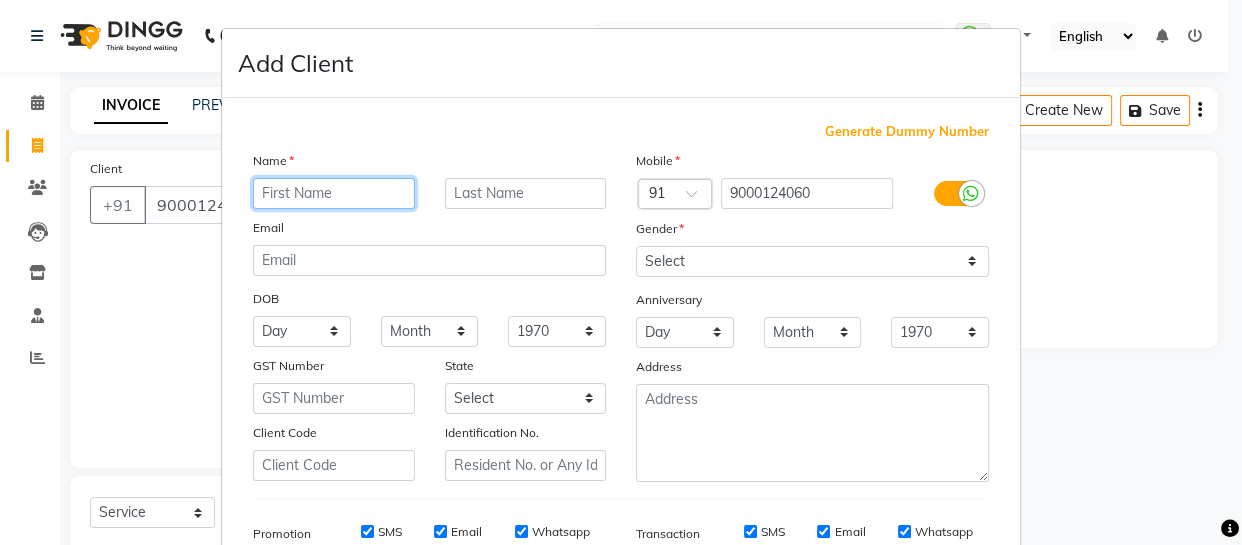 click at bounding box center (334, 193) 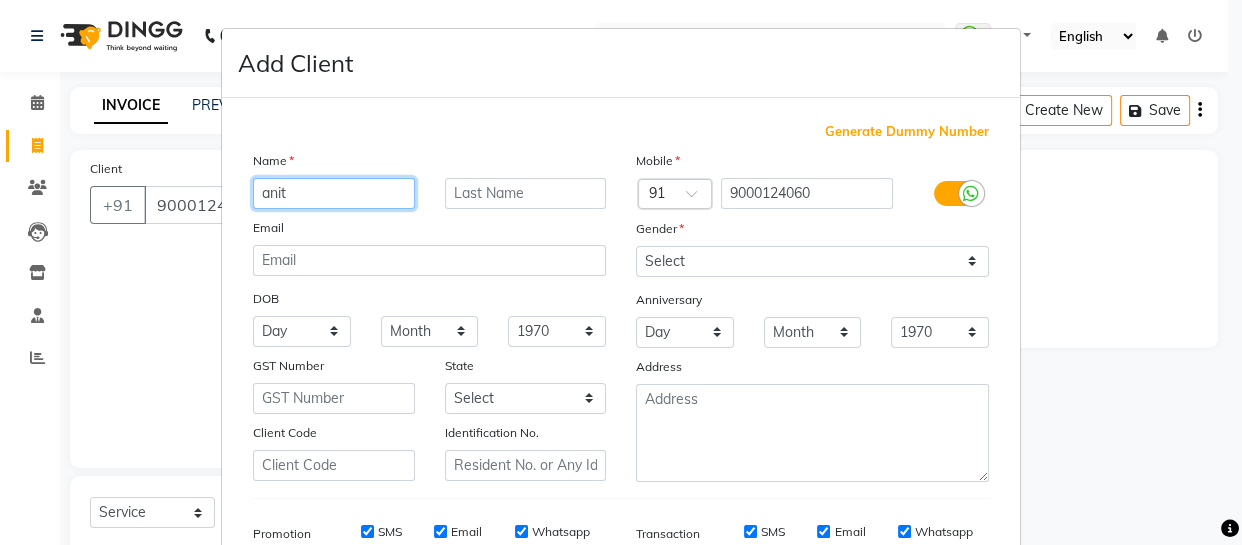 type on "anit" 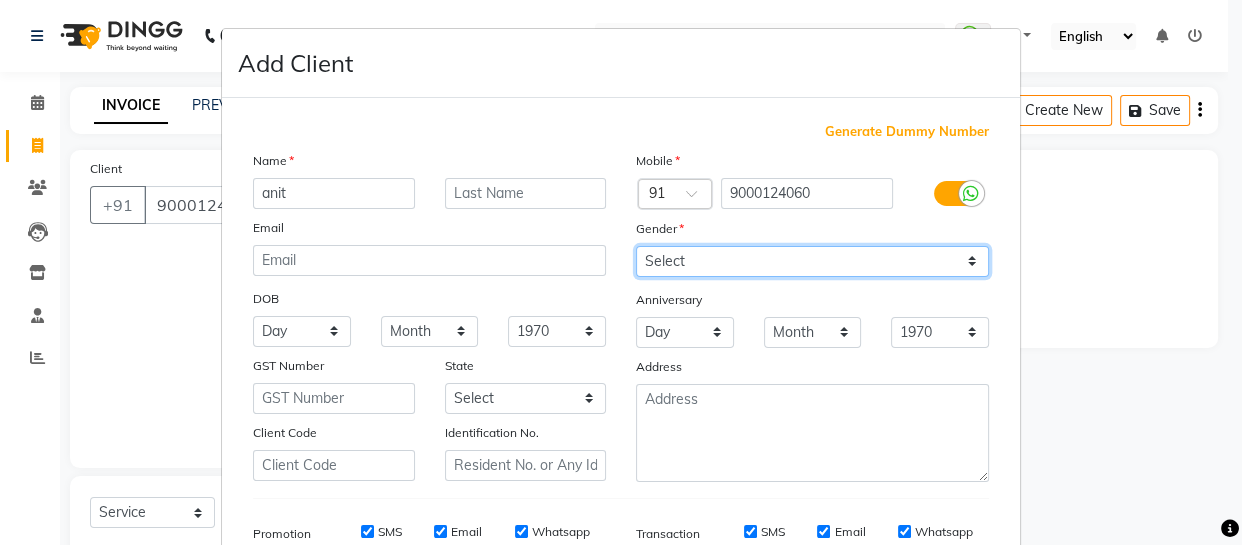 click on "Select Male Female Other Prefer Not To Say" at bounding box center [812, 261] 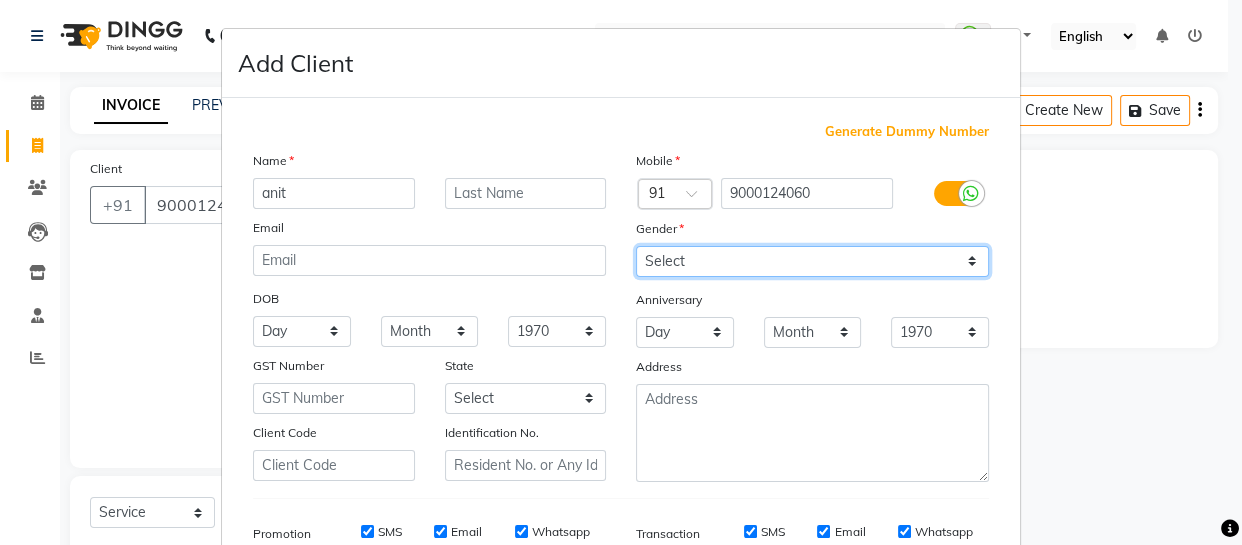 select on "male" 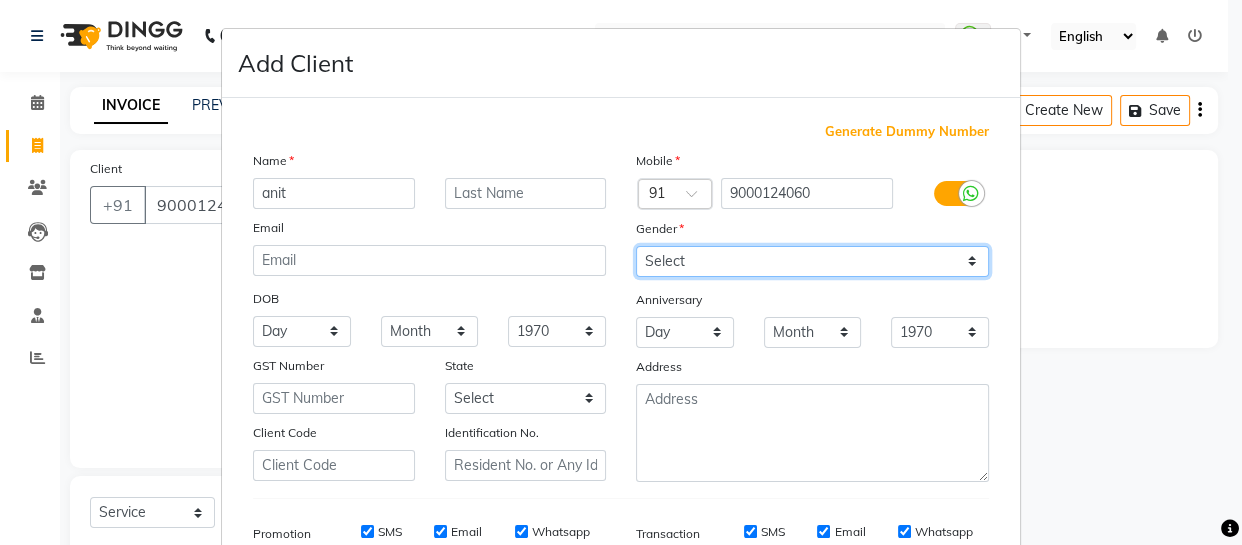 click on "Select Male Female Other Prefer Not To Say" at bounding box center (812, 261) 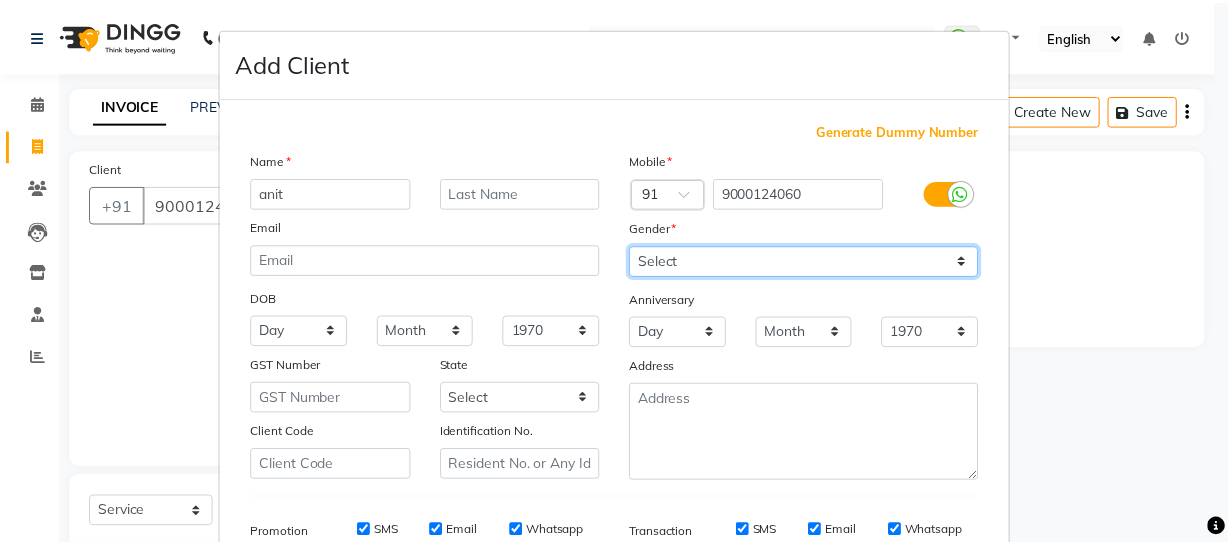 scroll, scrollTop: 309, scrollLeft: 0, axis: vertical 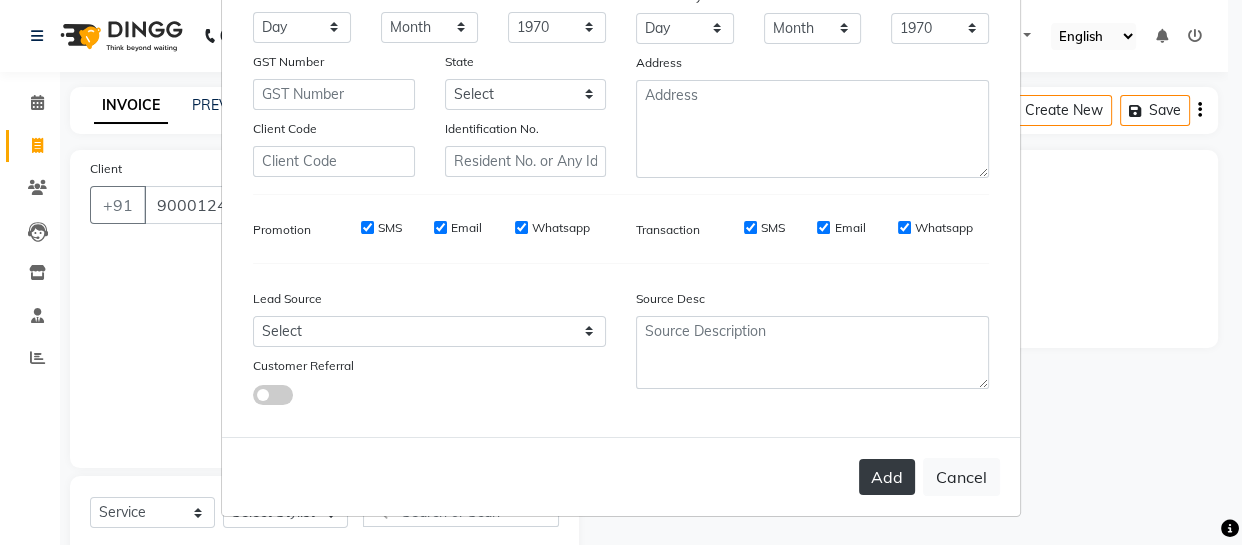 click on "Add" at bounding box center (887, 477) 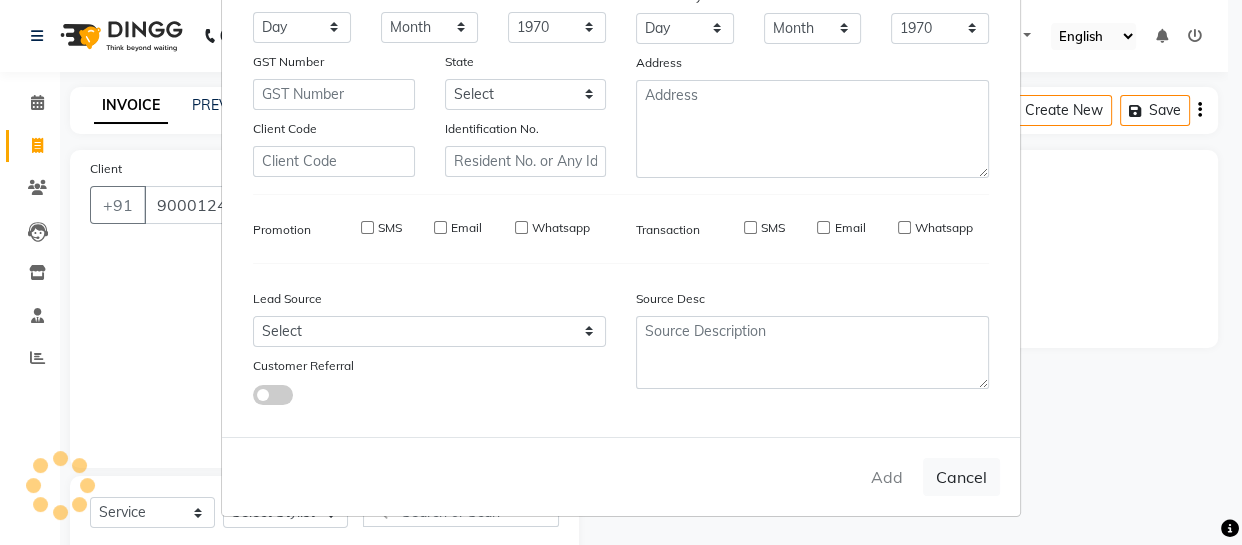 type 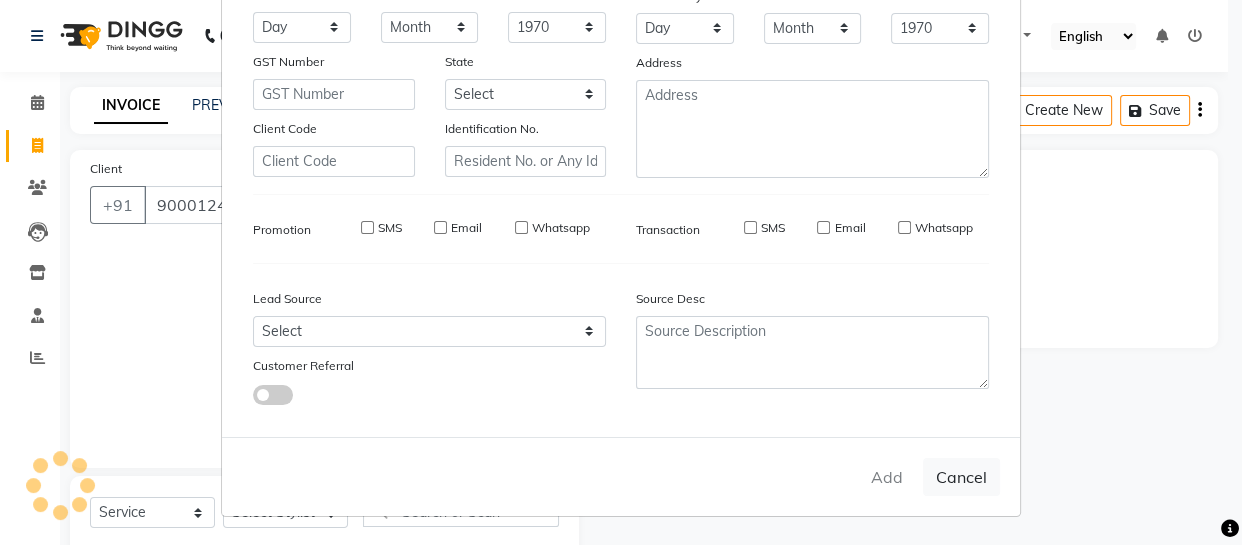 select 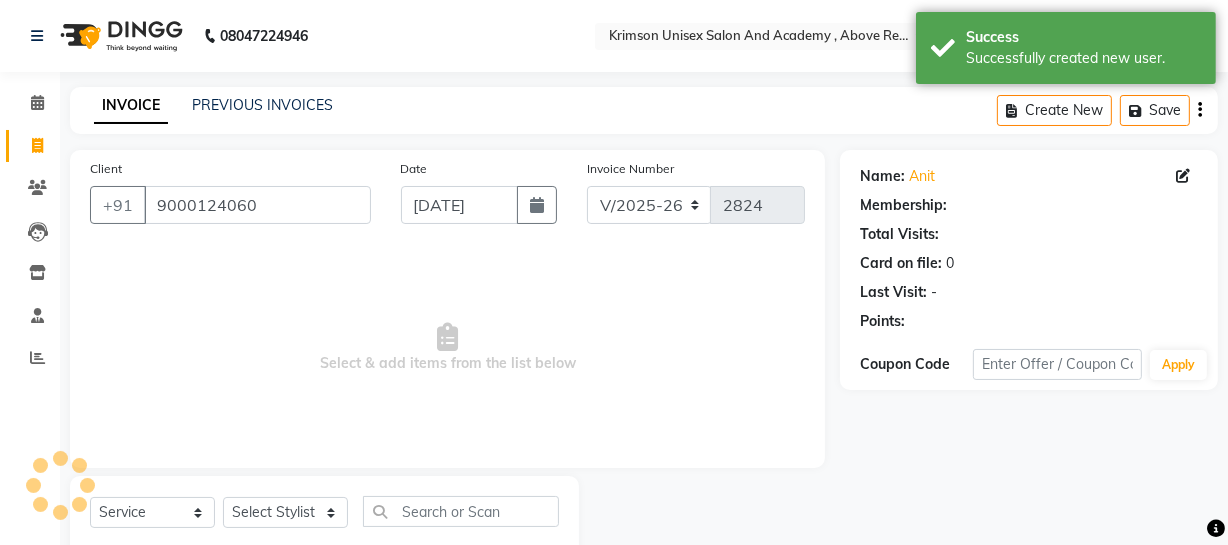 select on "1: Object" 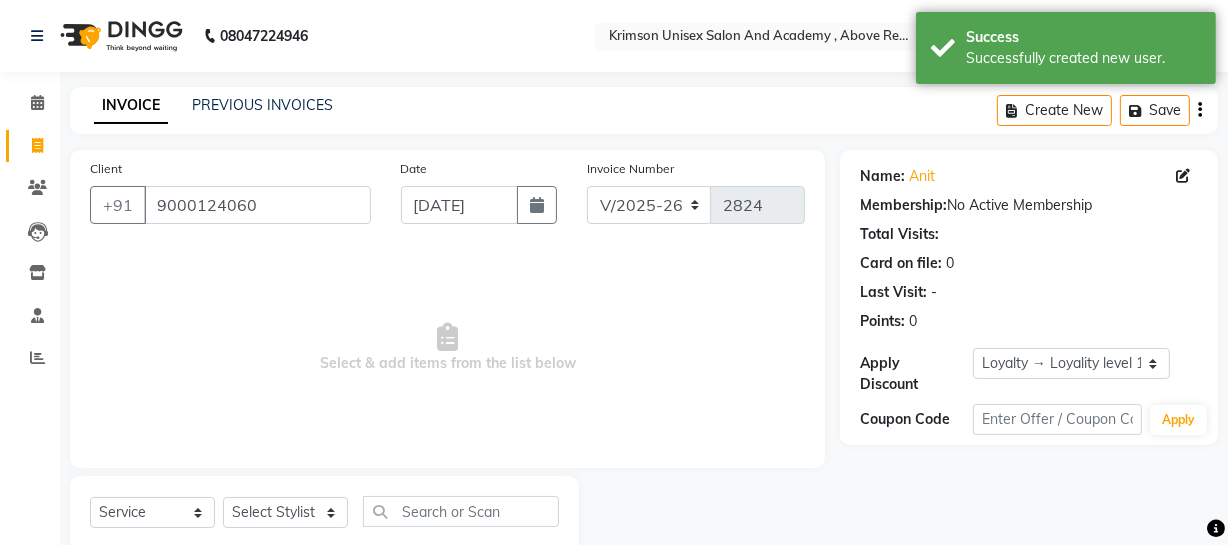 scroll, scrollTop: 57, scrollLeft: 0, axis: vertical 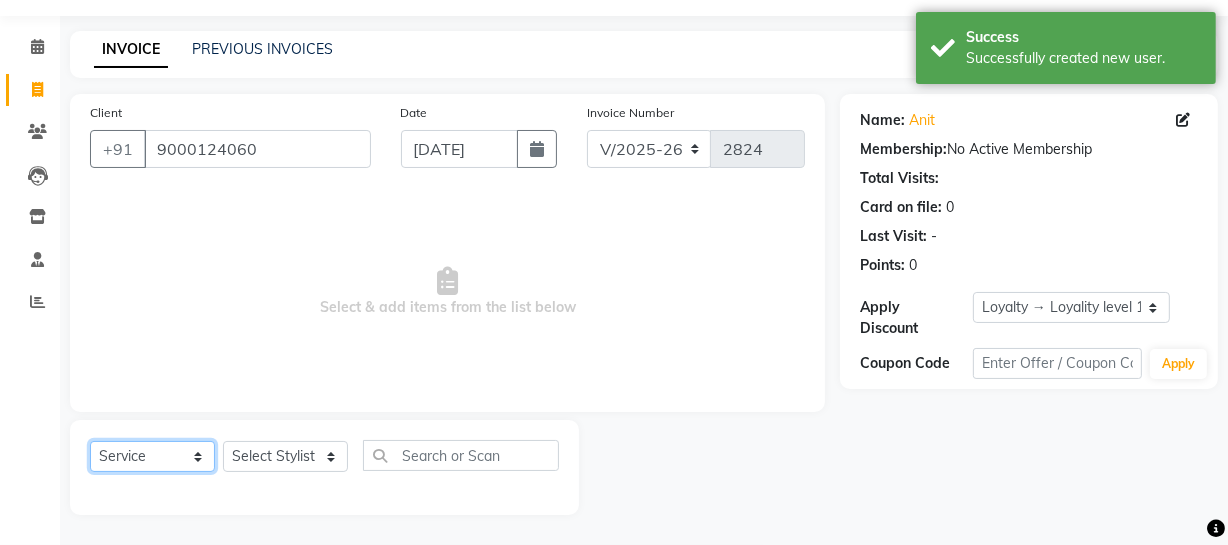 click on "Select  Service  Product  Membership  Package Voucher Prepaid Gift Card" 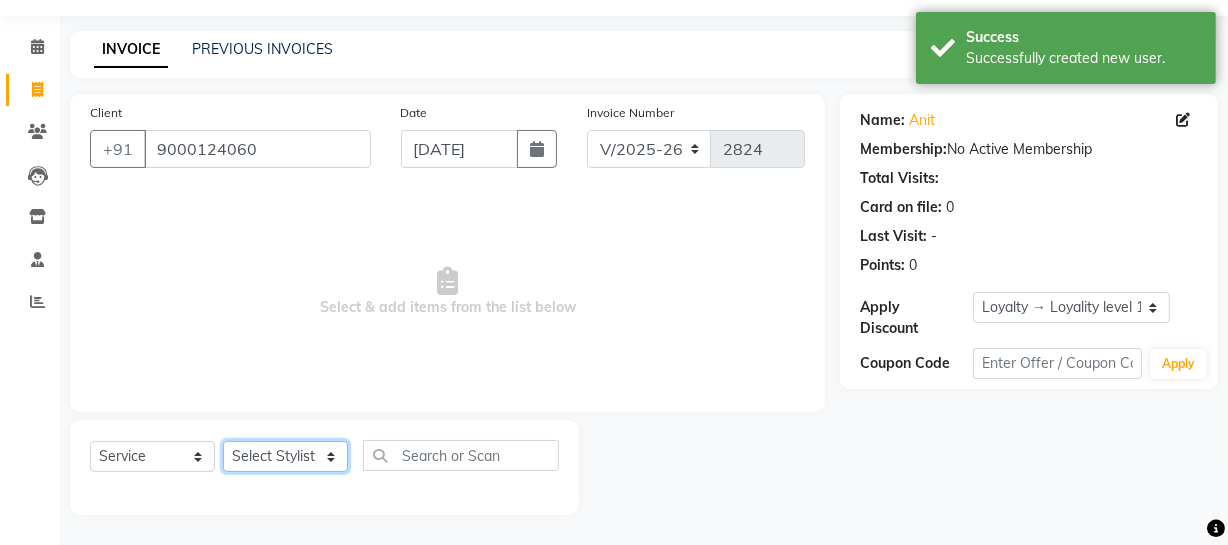 click on "Select Stylist ADMIN [PERSON_NAME] [PERSON_NAME] Danish DR. [PERSON_NAME] (cosmetologist) FRONT DESK [PERSON_NAME] Hem [PERSON_NAME]  [PERSON_NAME] Kaif [PERSON_NAME] [PERSON_NAME]  Pooja kulyal Ratan [PERSON_NAME] sahiba [PERSON_NAME] [PERSON_NAME] [PERSON_NAME] [PERSON_NAME]" 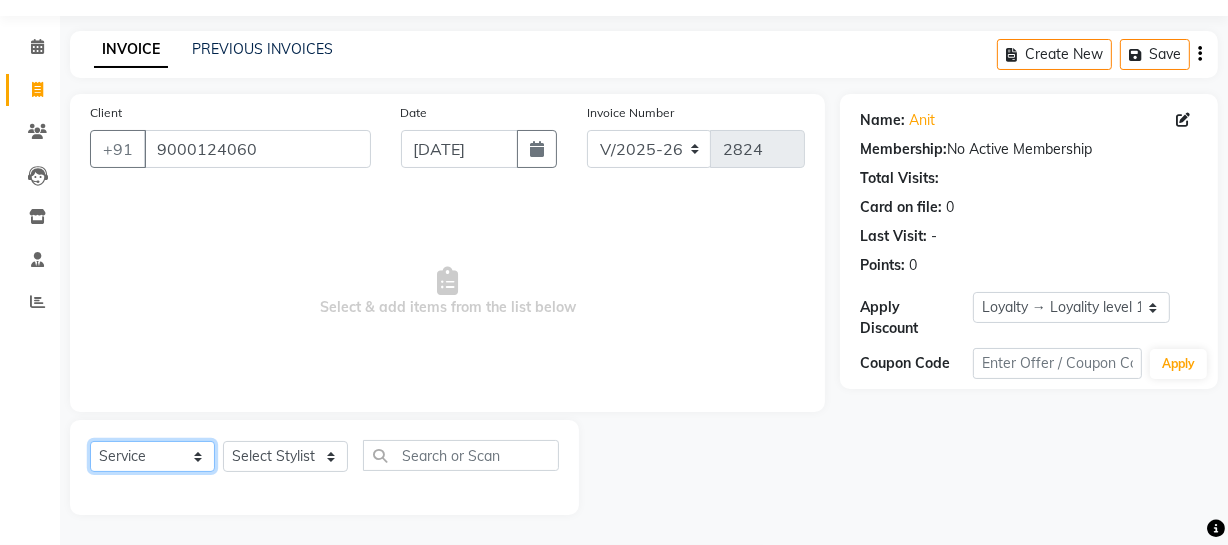 click on "Select  Service  Product  Membership  Package Voucher Prepaid Gift Card" 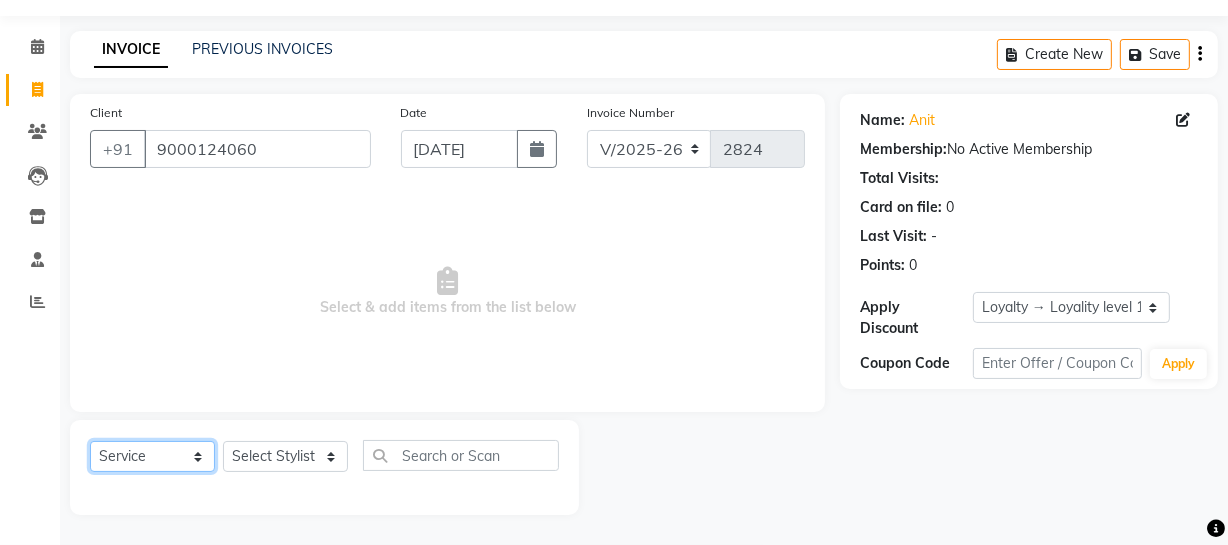 select on "package" 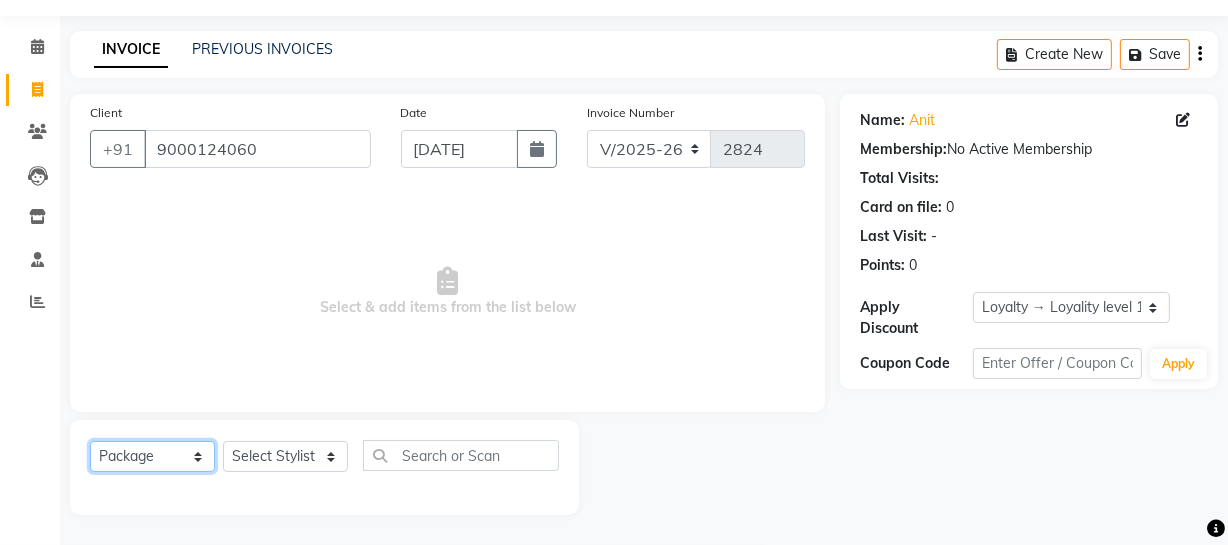 click on "Select  Service  Product  Membership  Package Voucher Prepaid Gift Card" 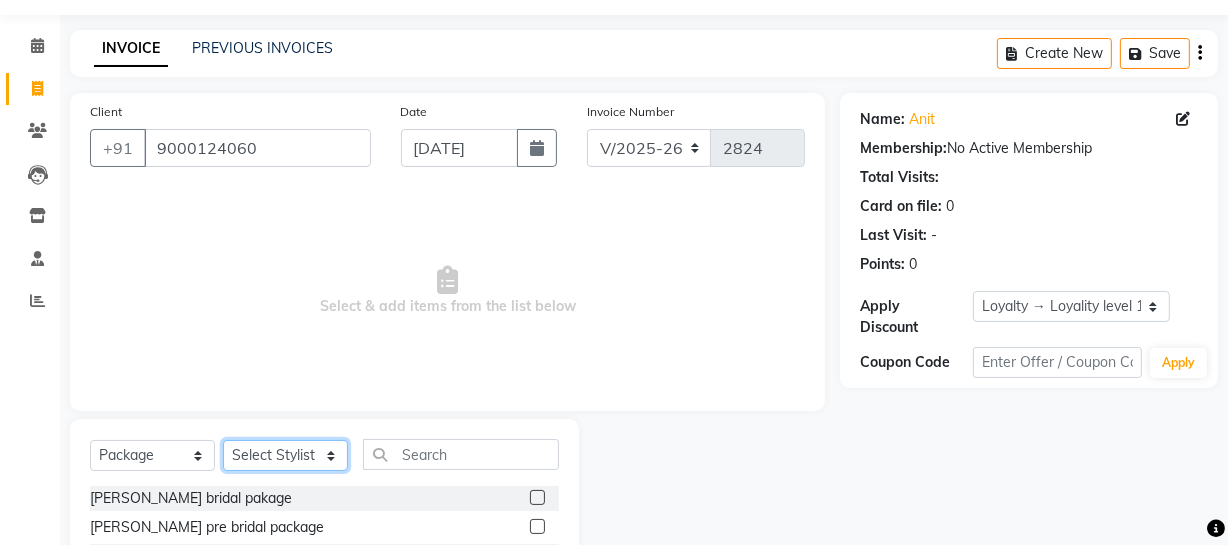 click on "Select Stylist ADMIN [PERSON_NAME] [PERSON_NAME] Danish DR. [PERSON_NAME] (cosmetologist) FRONT DESK [PERSON_NAME] Hem [PERSON_NAME]  [PERSON_NAME] Kaif [PERSON_NAME] [PERSON_NAME]  Pooja kulyal Ratan [PERSON_NAME] sahiba [PERSON_NAME] [PERSON_NAME] [PERSON_NAME] [PERSON_NAME]" 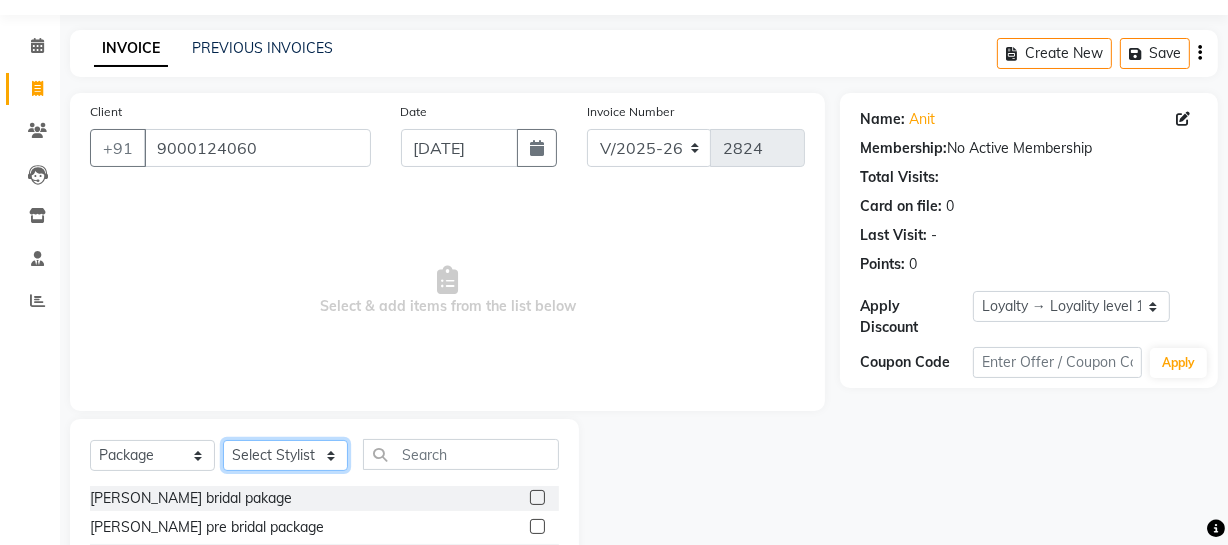 select on "42929" 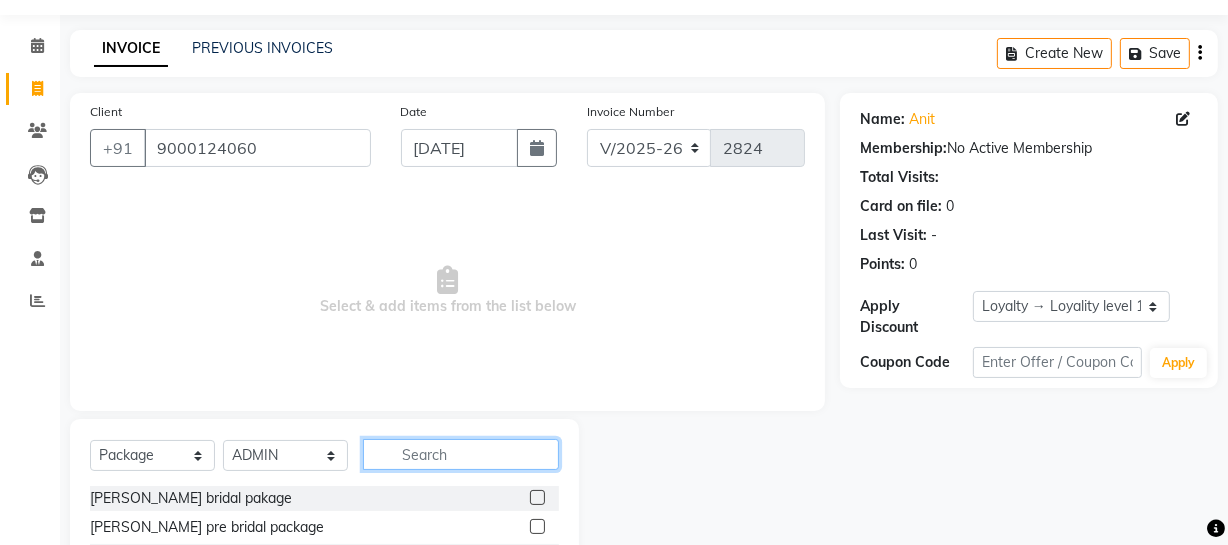 click 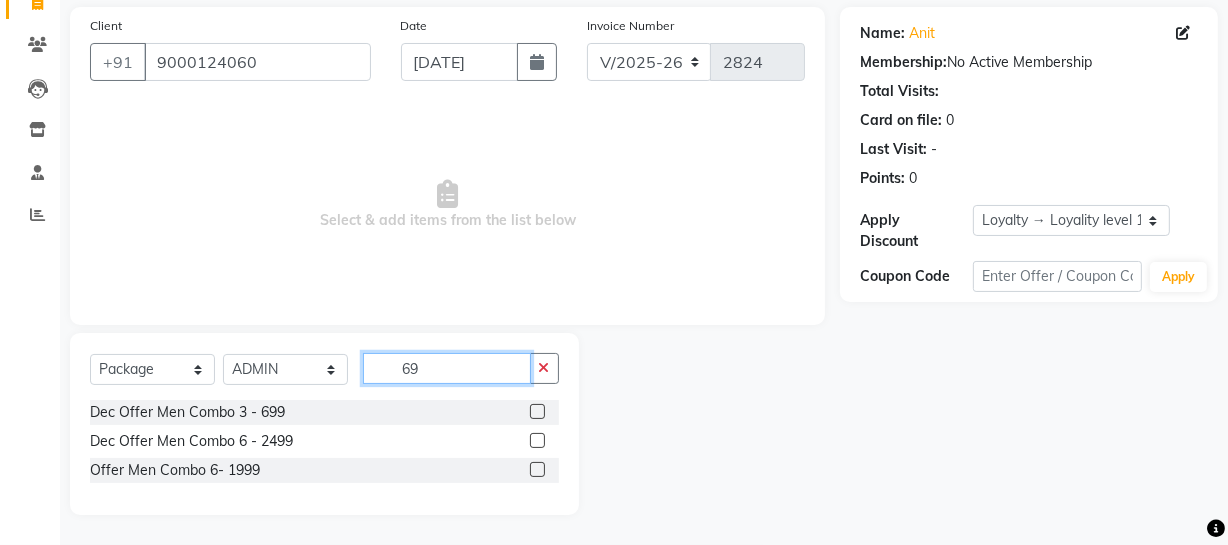scroll, scrollTop: 86, scrollLeft: 0, axis: vertical 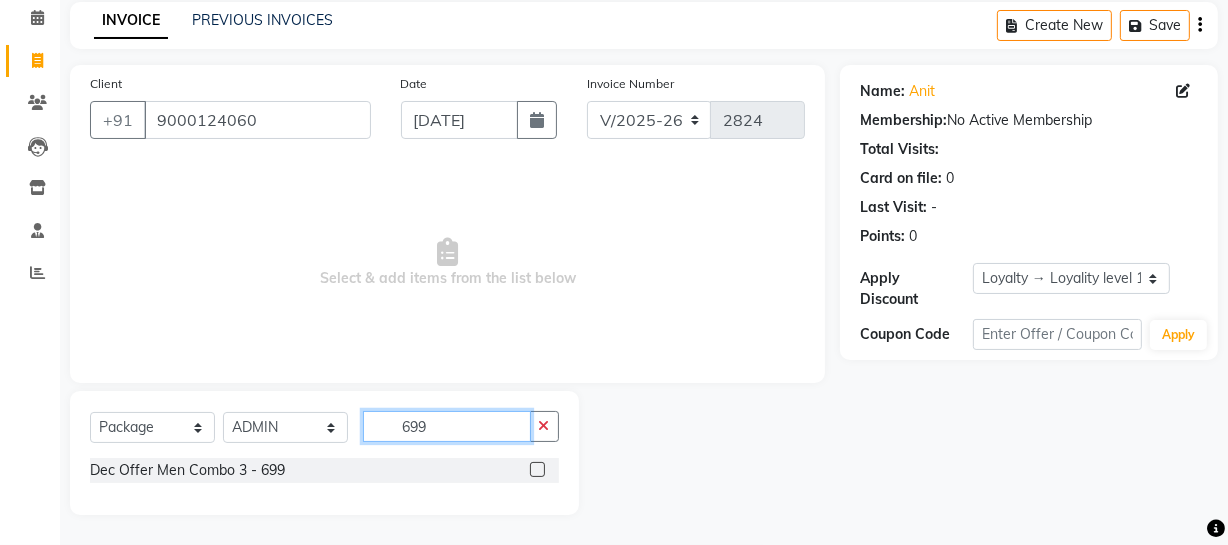 type on "699" 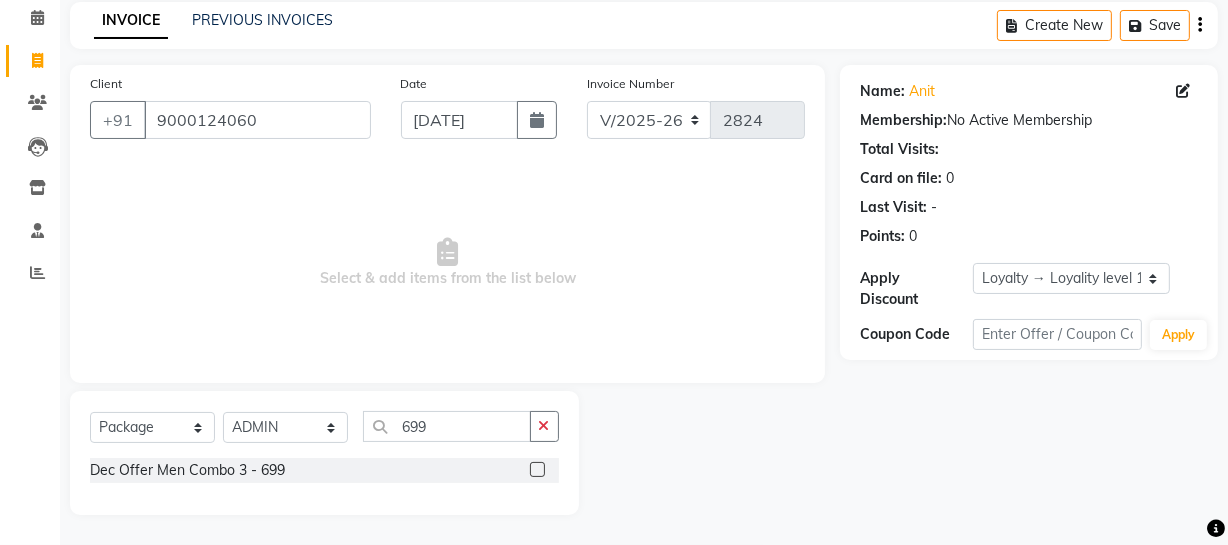 click 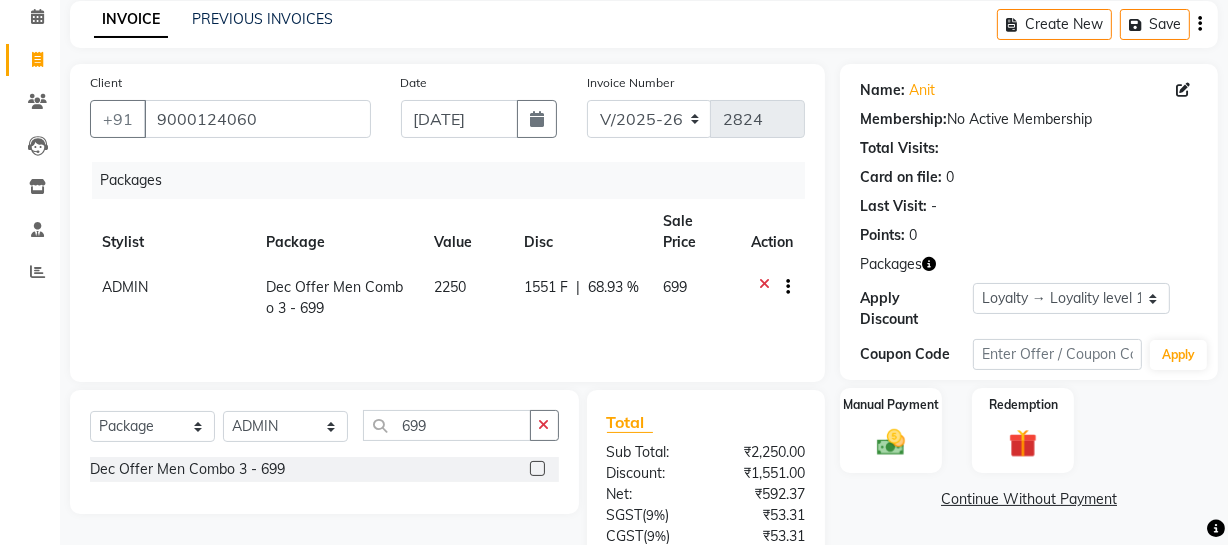 click 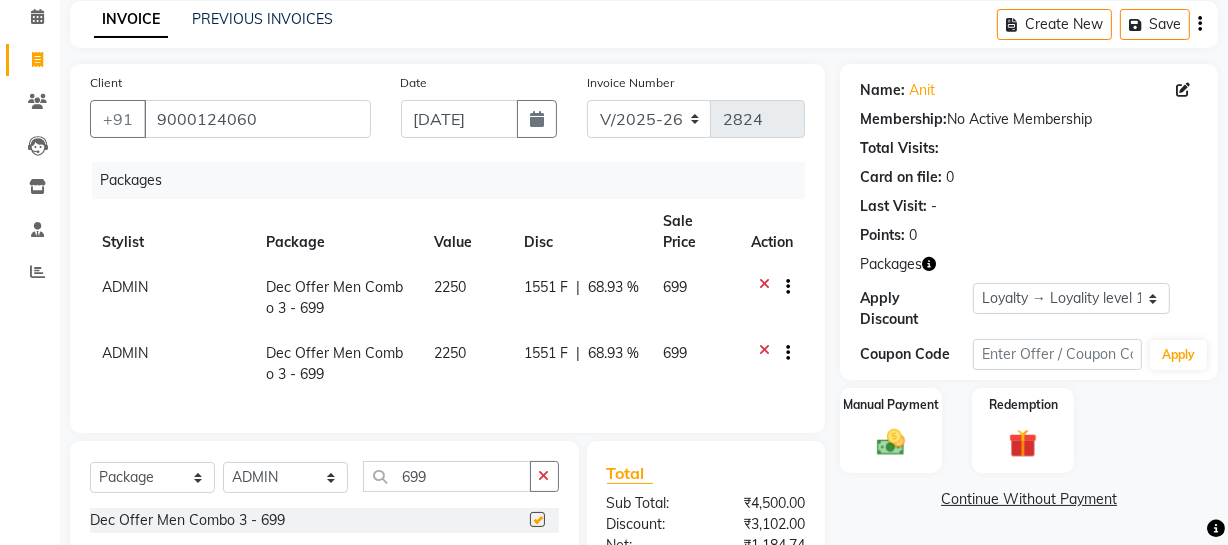 checkbox on "false" 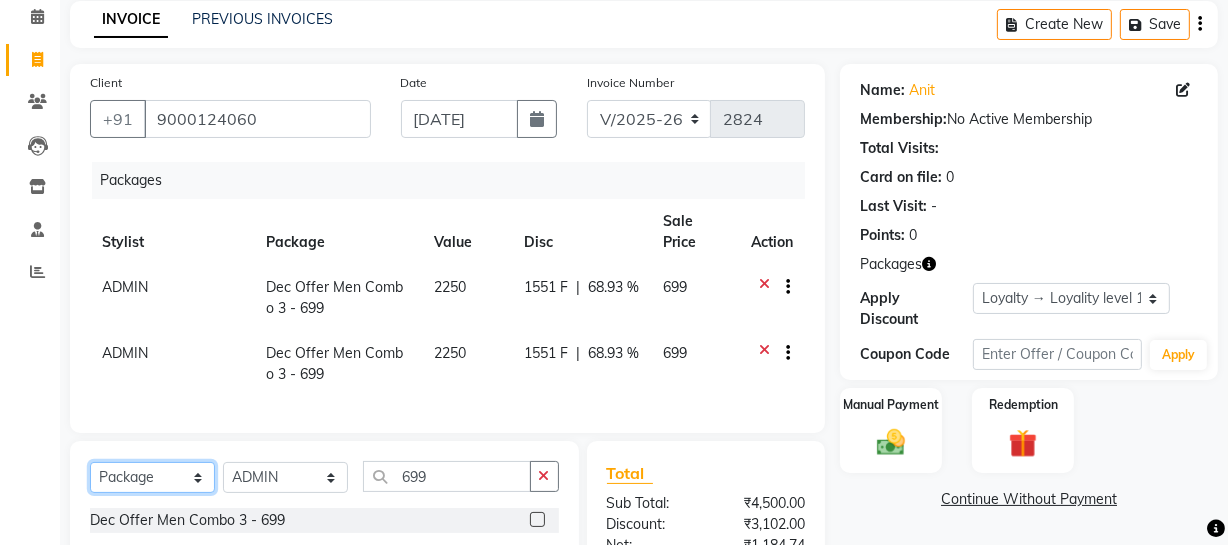 click on "Select  Service  Product  Membership  Package Voucher Prepaid Gift Card" 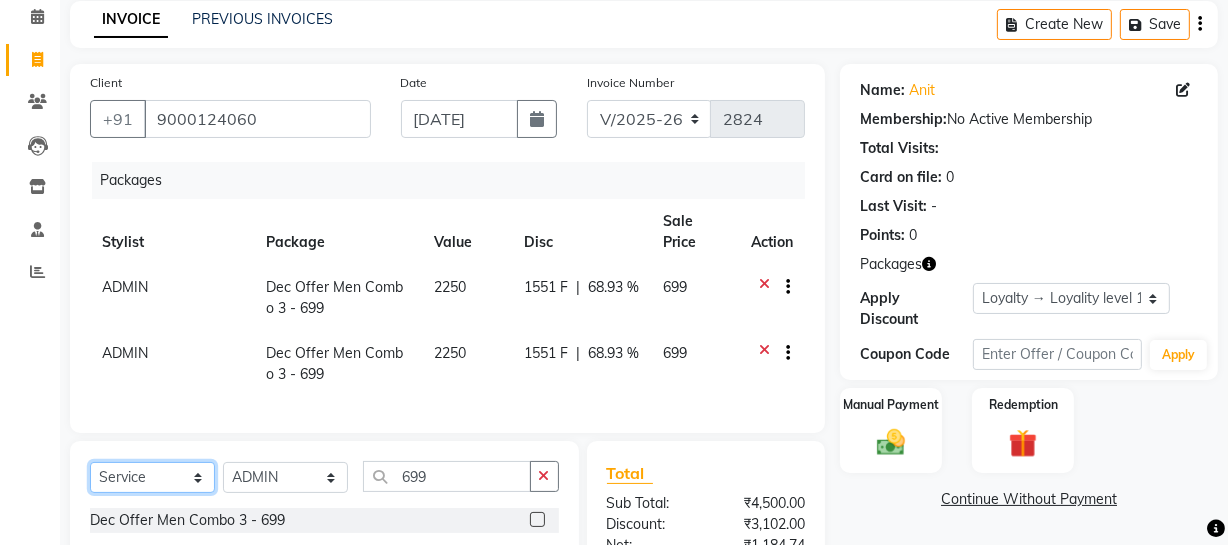 click on "Select  Service  Product  Membership  Package Voucher Prepaid Gift Card" 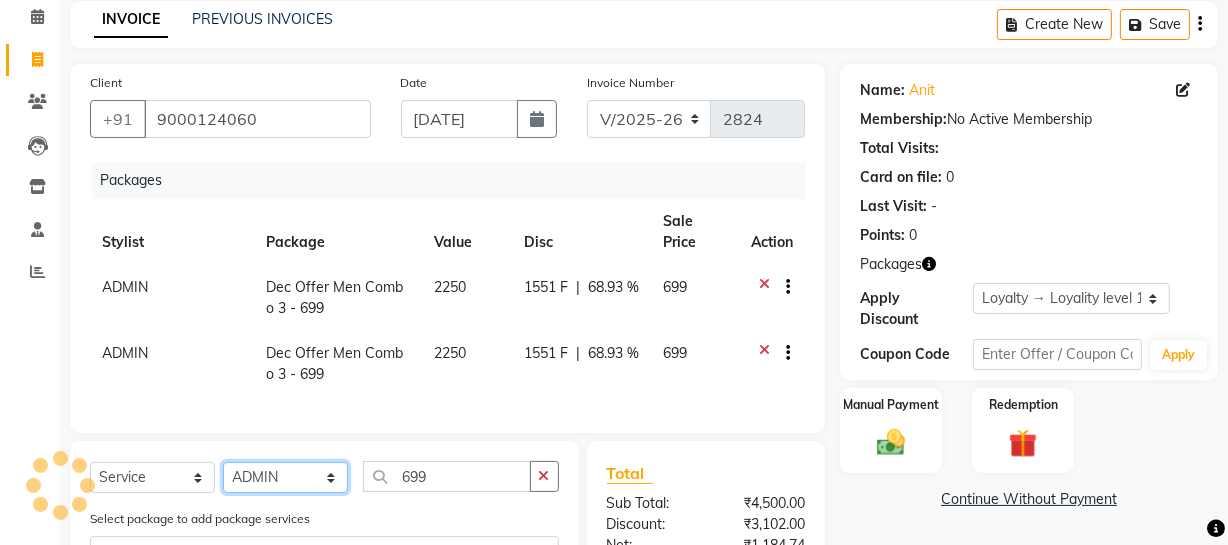 click on "Select Stylist ADMIN [PERSON_NAME] [PERSON_NAME] Danish DR. [PERSON_NAME] (cosmetologist) FRONT DESK [PERSON_NAME] Hem [PERSON_NAME]  [PERSON_NAME] Kaif [PERSON_NAME] [PERSON_NAME]  Pooja kulyal Ratan [PERSON_NAME] sahiba [PERSON_NAME] [PERSON_NAME] [PERSON_NAME] [PERSON_NAME]" 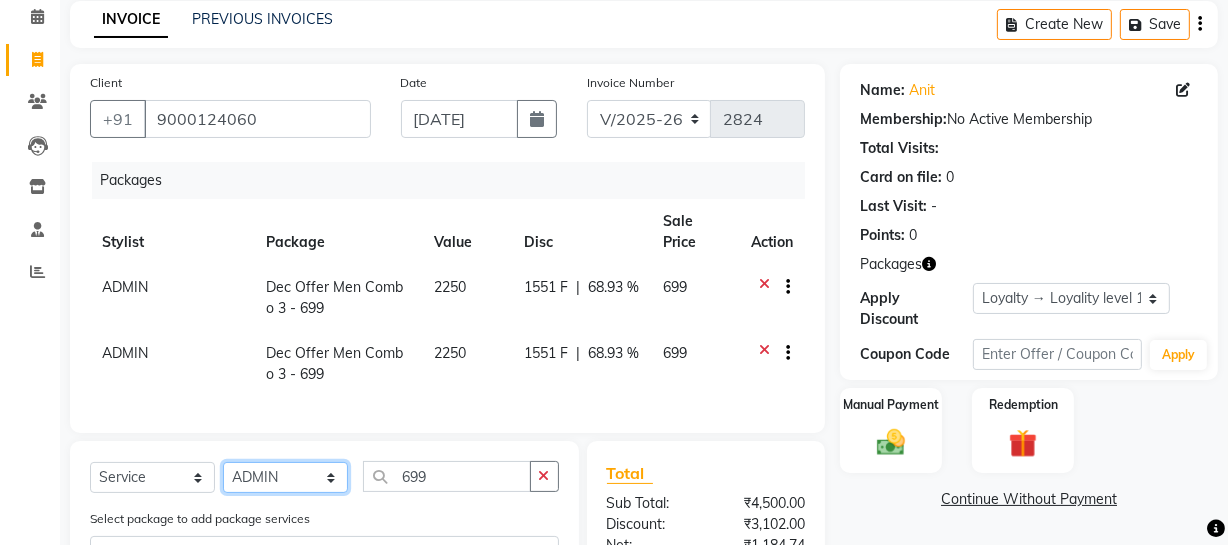 select on "84643" 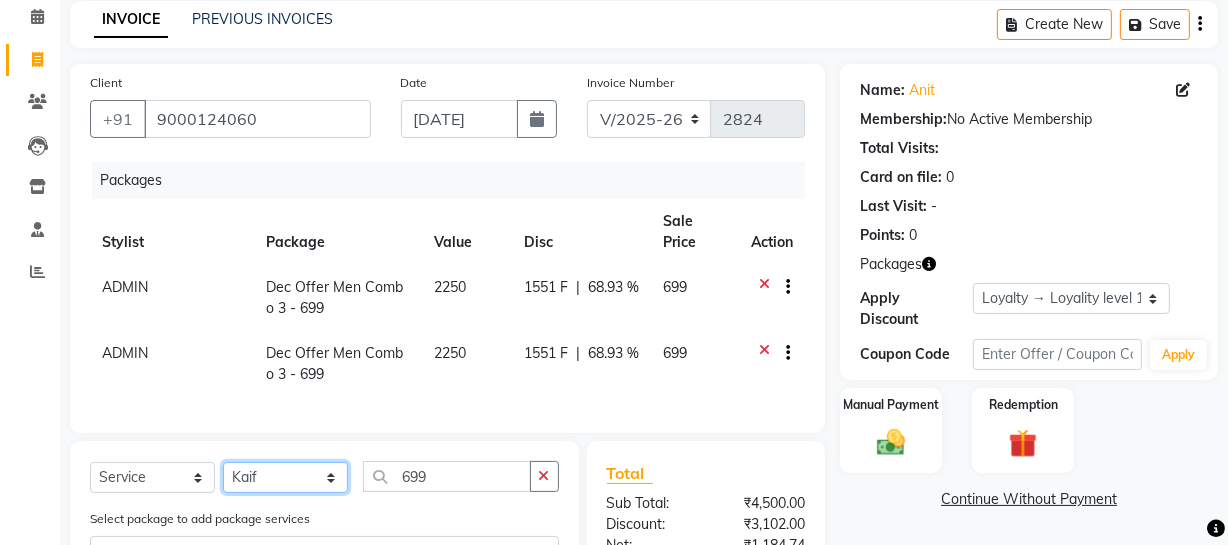 click on "Select Stylist ADMIN [PERSON_NAME] [PERSON_NAME] Danish DR. [PERSON_NAME] (cosmetologist) FRONT DESK [PERSON_NAME] Hem [PERSON_NAME]  [PERSON_NAME] Kaif [PERSON_NAME] [PERSON_NAME]  Pooja kulyal Ratan [PERSON_NAME] sahiba [PERSON_NAME] [PERSON_NAME] [PERSON_NAME] [PERSON_NAME]" 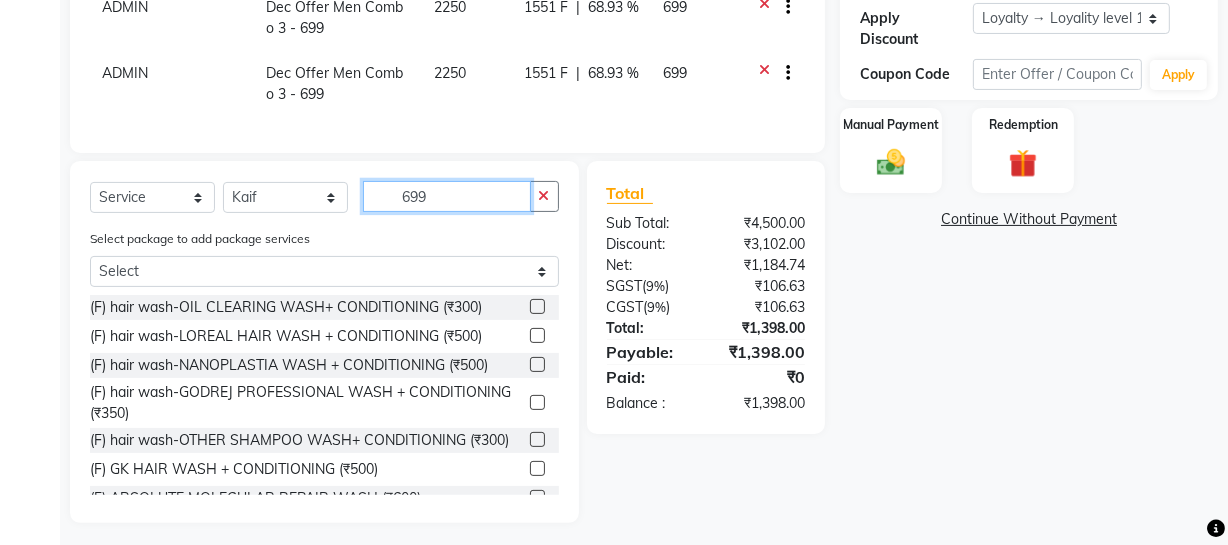click on "699" 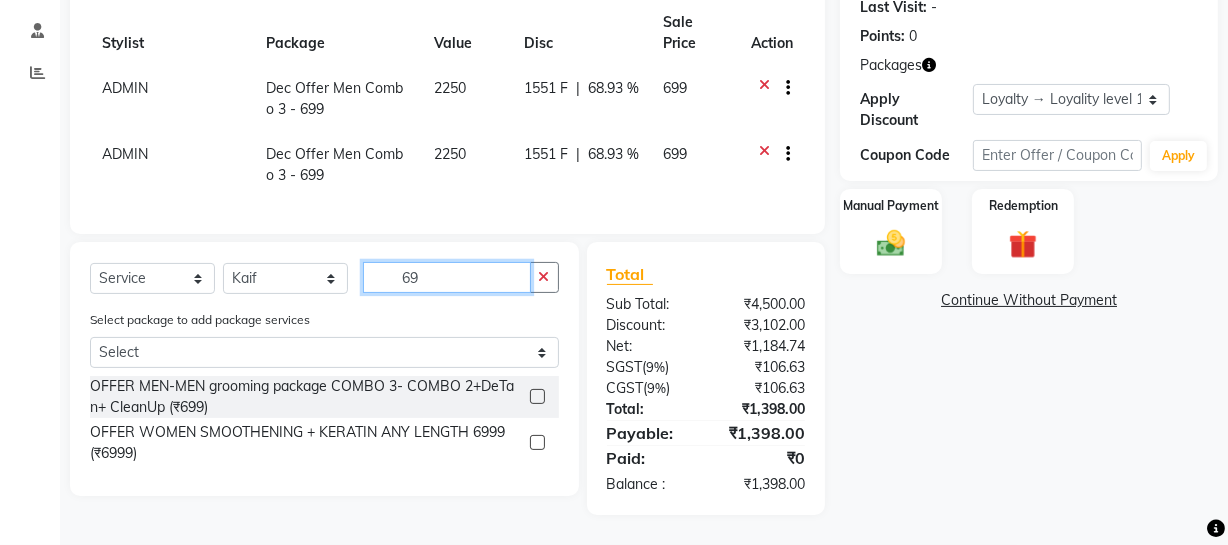 type on "6" 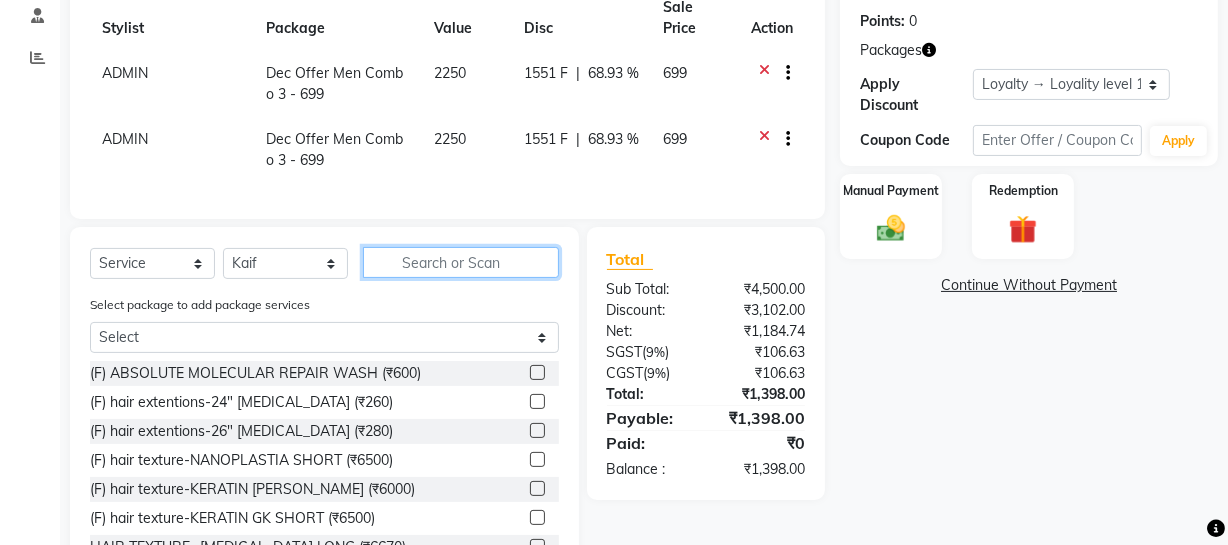scroll, scrollTop: 366, scrollLeft: 0, axis: vertical 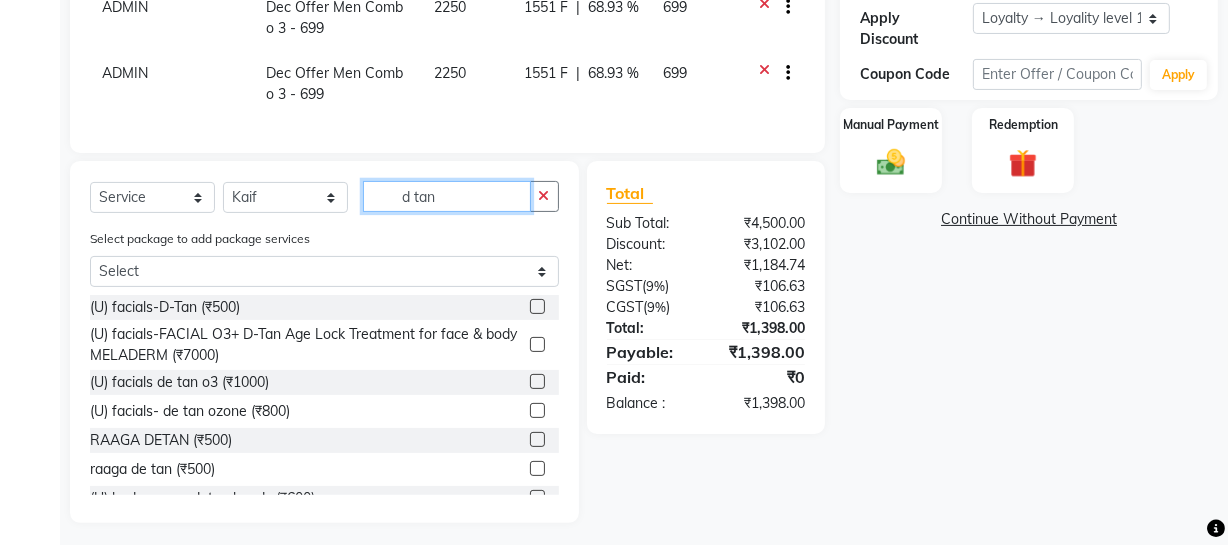 type on "d tan" 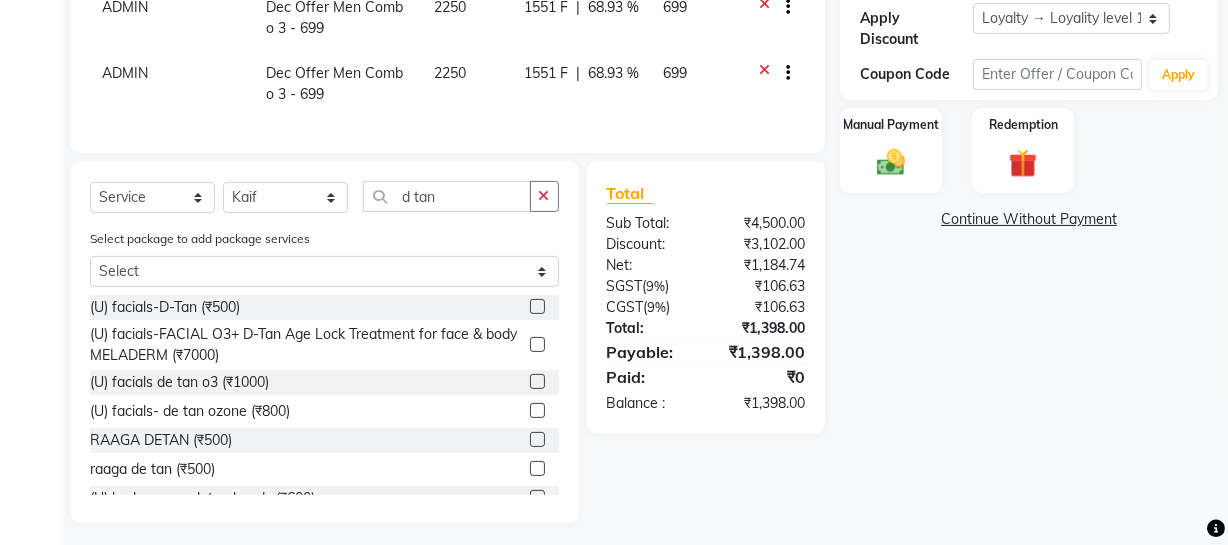 click 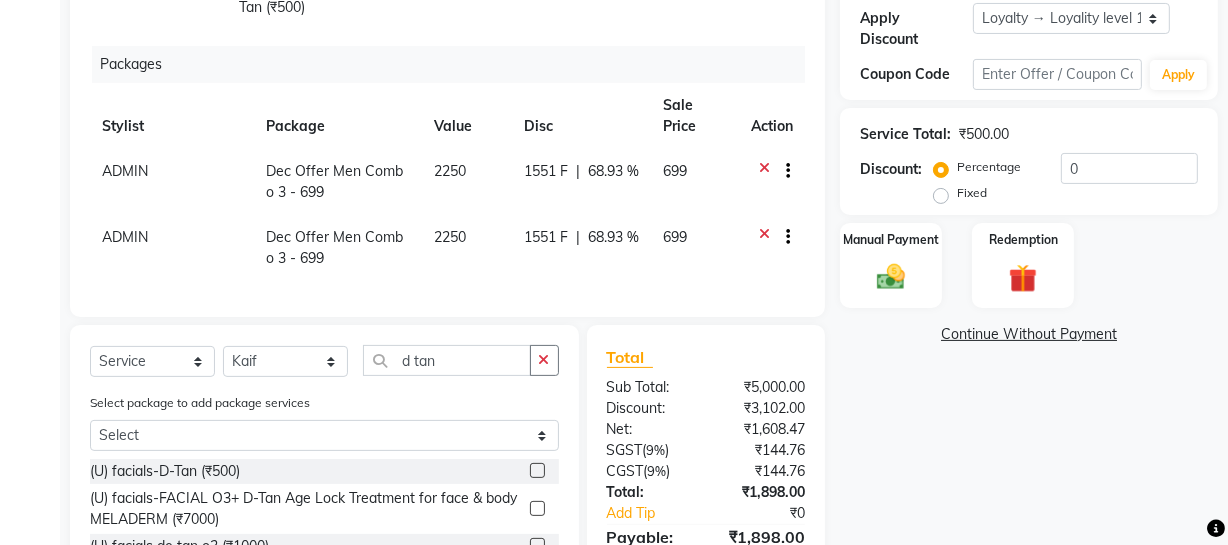 click 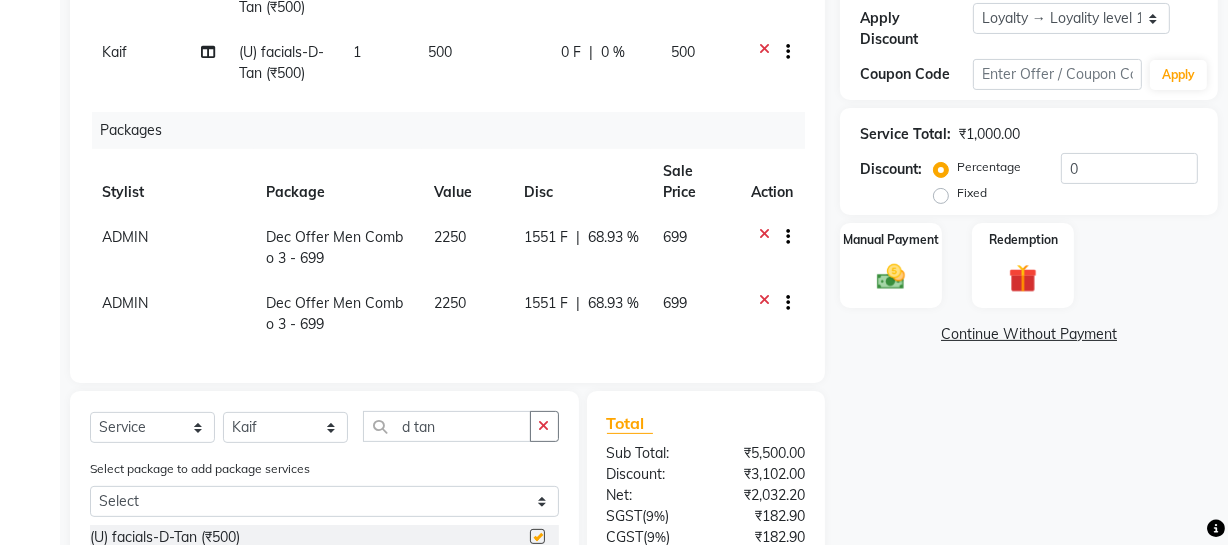 checkbox on "false" 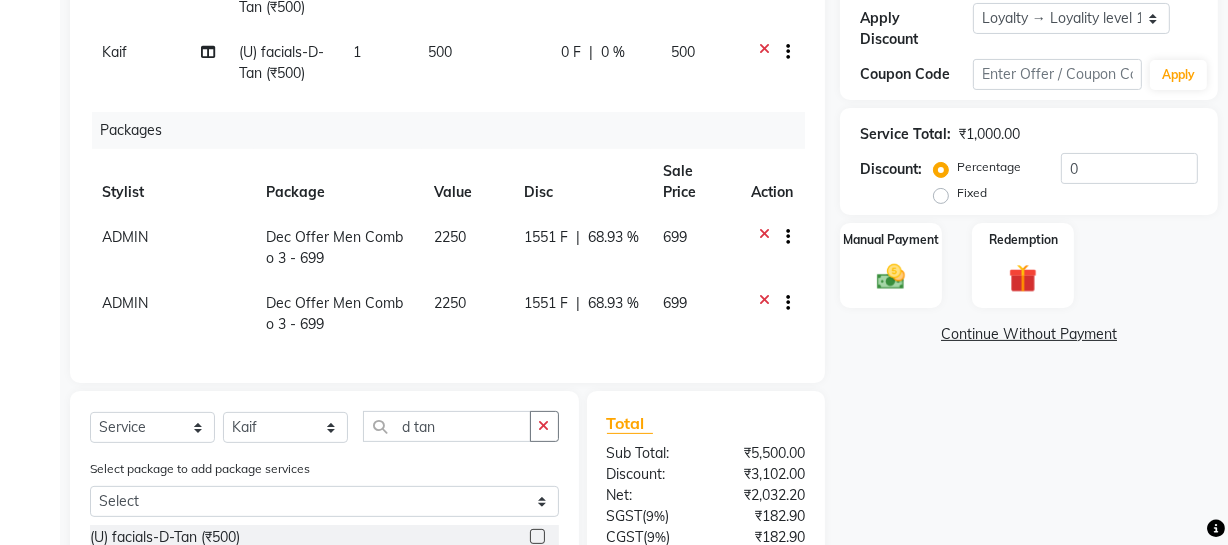 scroll, scrollTop: 619, scrollLeft: 0, axis: vertical 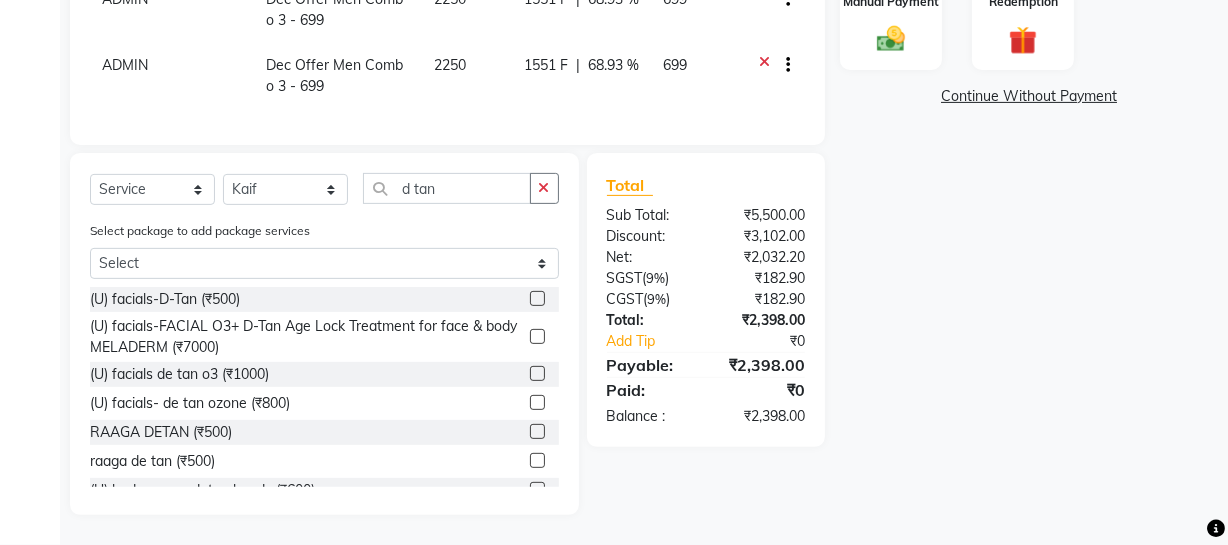 click 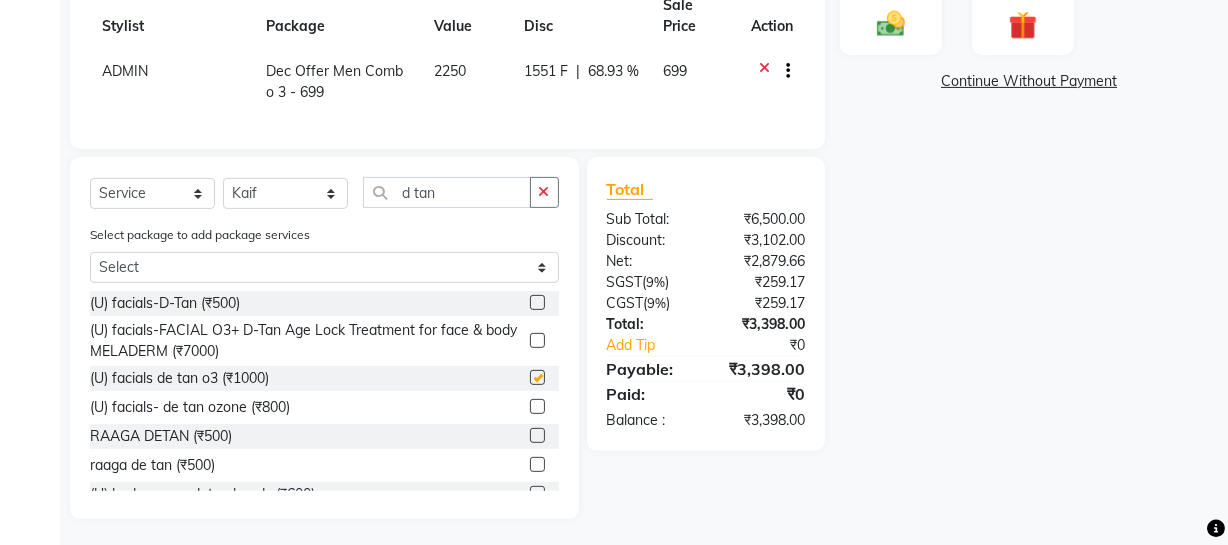 checkbox on "false" 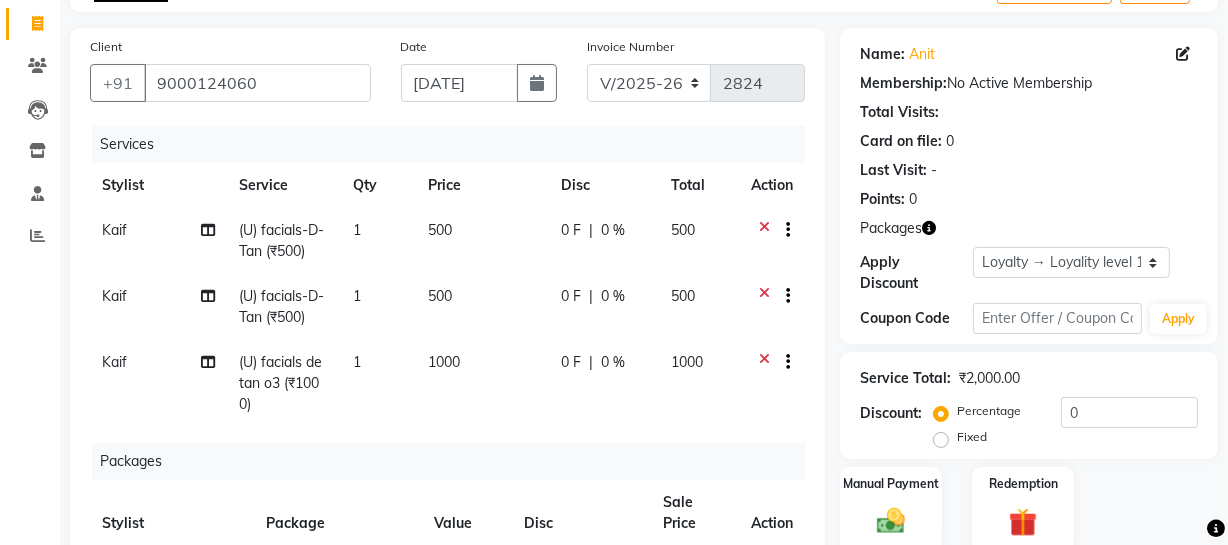 scroll, scrollTop: 81, scrollLeft: 0, axis: vertical 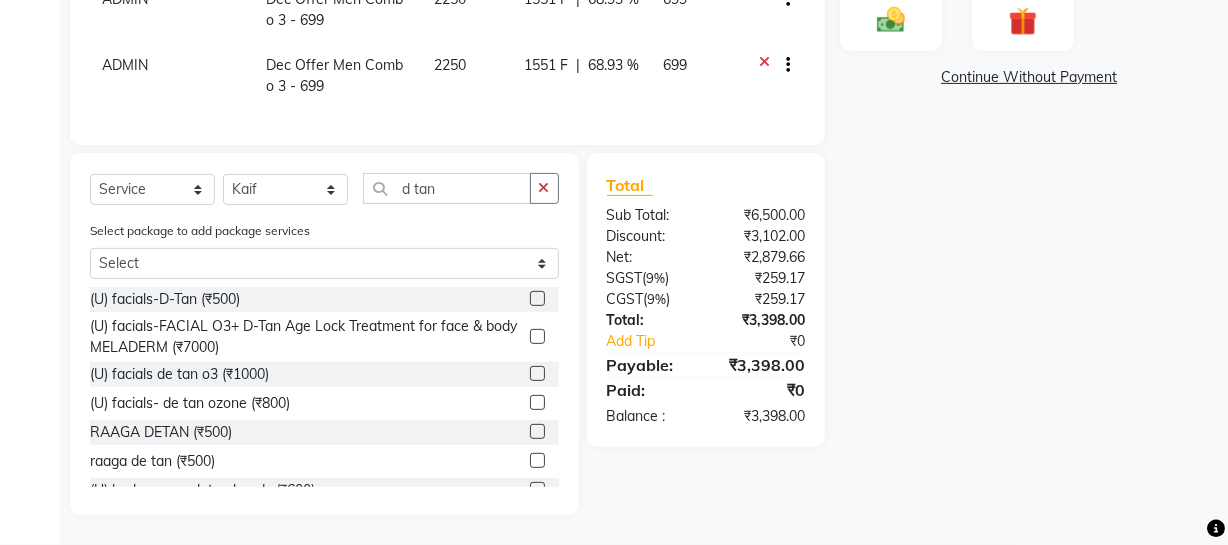 click 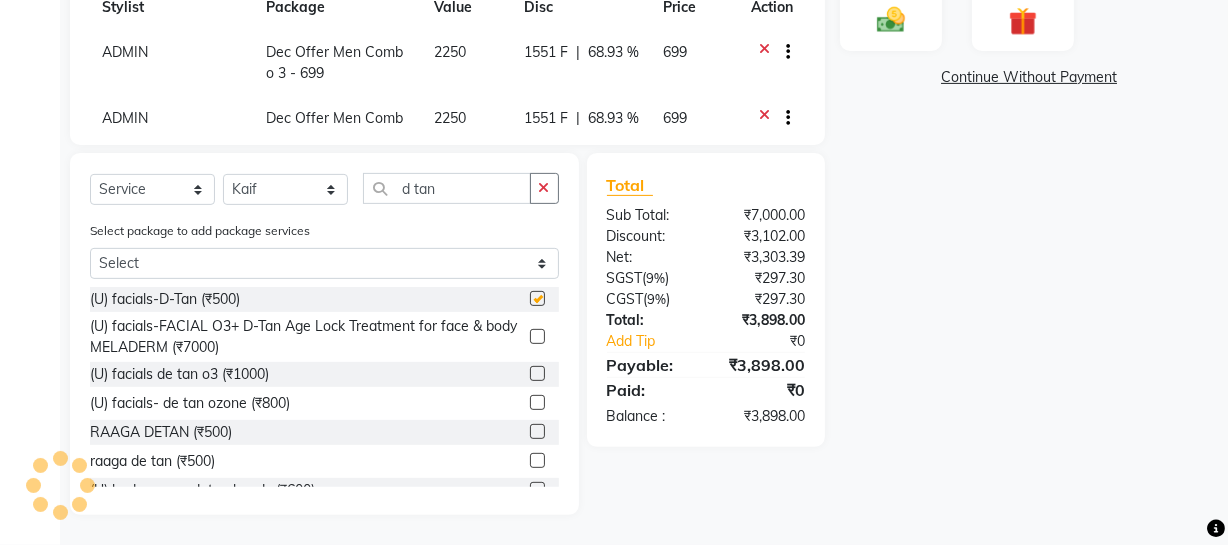 checkbox on "false" 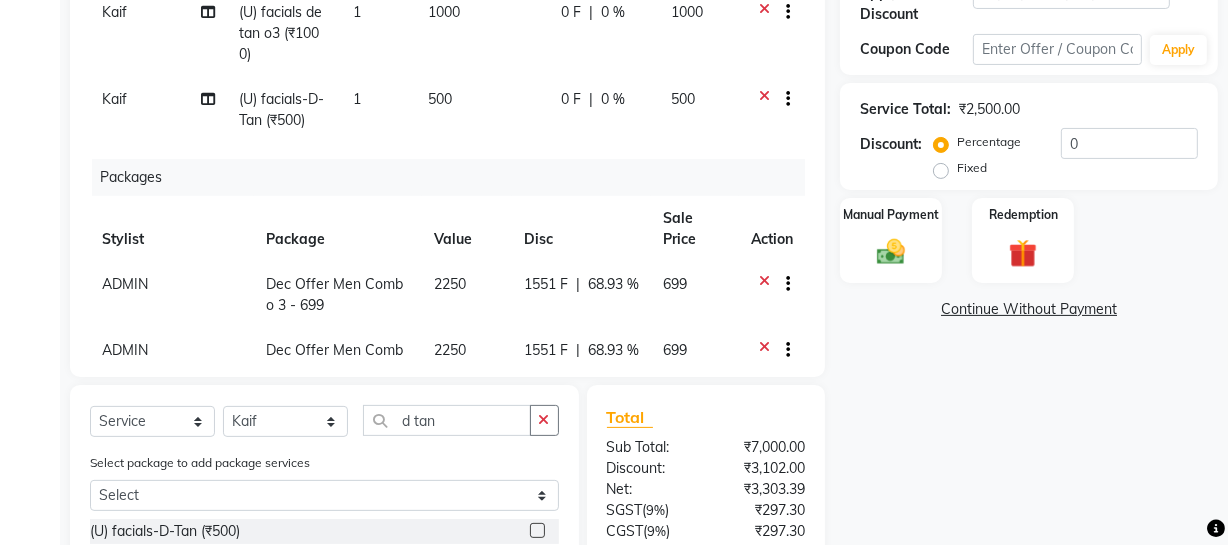 scroll, scrollTop: 359, scrollLeft: 0, axis: vertical 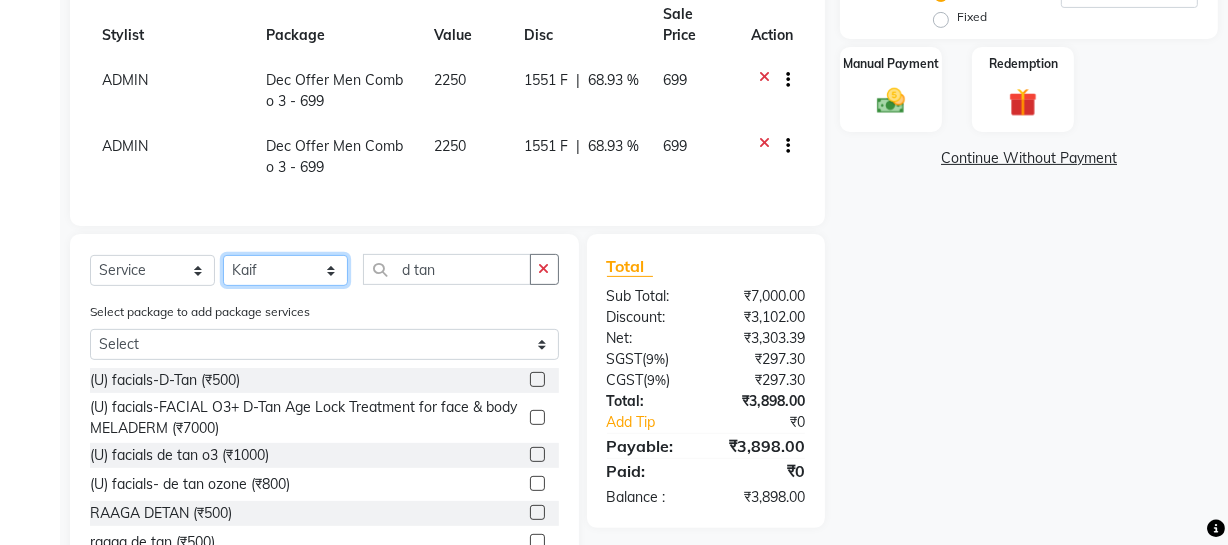 click on "Select Stylist ADMIN [PERSON_NAME] [PERSON_NAME] Danish DR. [PERSON_NAME] (cosmetologist) FRONT DESK [PERSON_NAME] Hem [PERSON_NAME]  [PERSON_NAME] Kaif [PERSON_NAME] [PERSON_NAME]  Pooja kulyal Ratan [PERSON_NAME] sahiba [PERSON_NAME] [PERSON_NAME] [PERSON_NAME] [PERSON_NAME]" 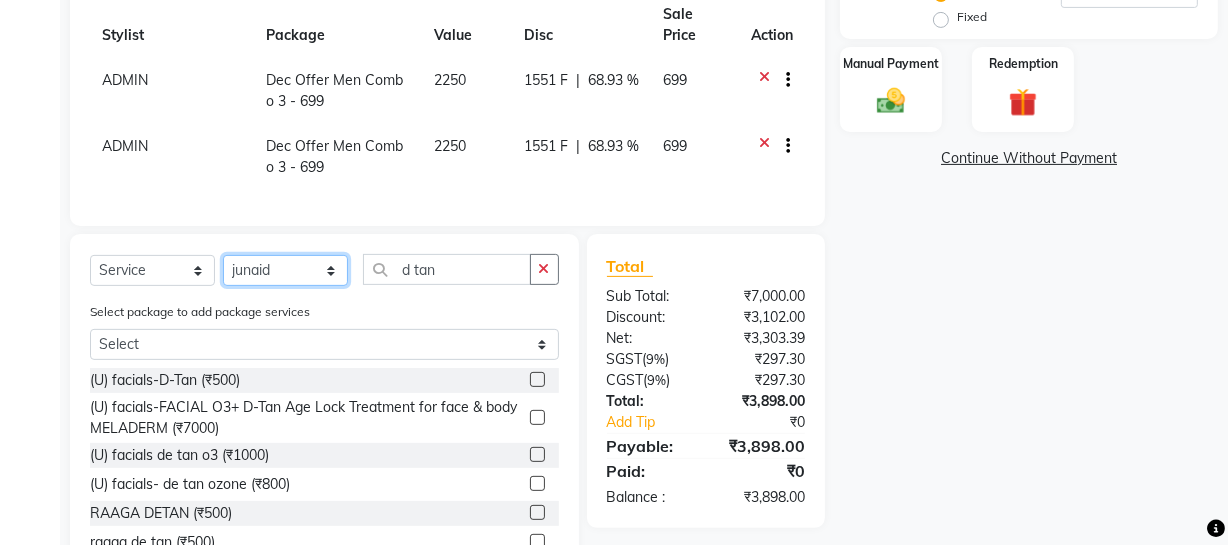 click on "Select Stylist ADMIN [PERSON_NAME] [PERSON_NAME] Danish DR. [PERSON_NAME] (cosmetologist) FRONT DESK [PERSON_NAME] Hem [PERSON_NAME]  [PERSON_NAME] Kaif [PERSON_NAME] [PERSON_NAME]  Pooja kulyal Ratan [PERSON_NAME] sahiba [PERSON_NAME] [PERSON_NAME] [PERSON_NAME] [PERSON_NAME]" 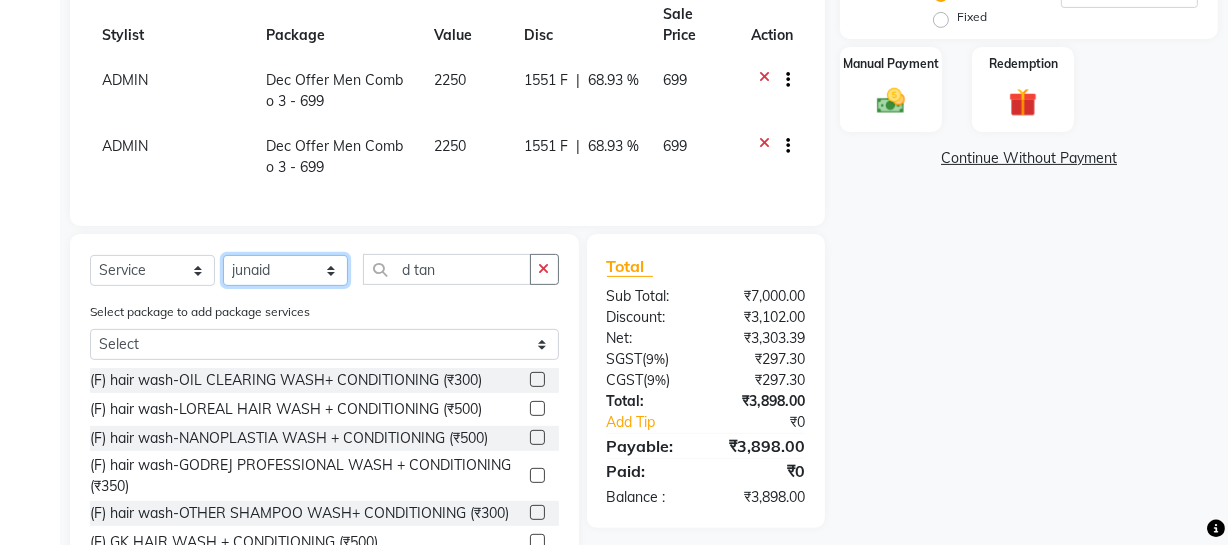 scroll, scrollTop: 624, scrollLeft: 0, axis: vertical 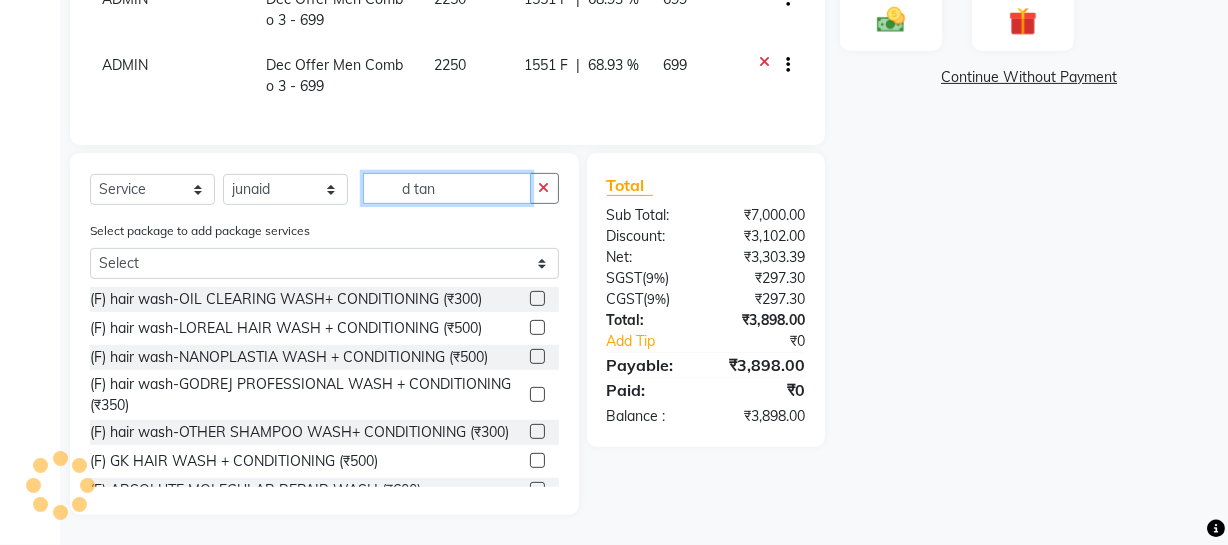 click on "d tan" 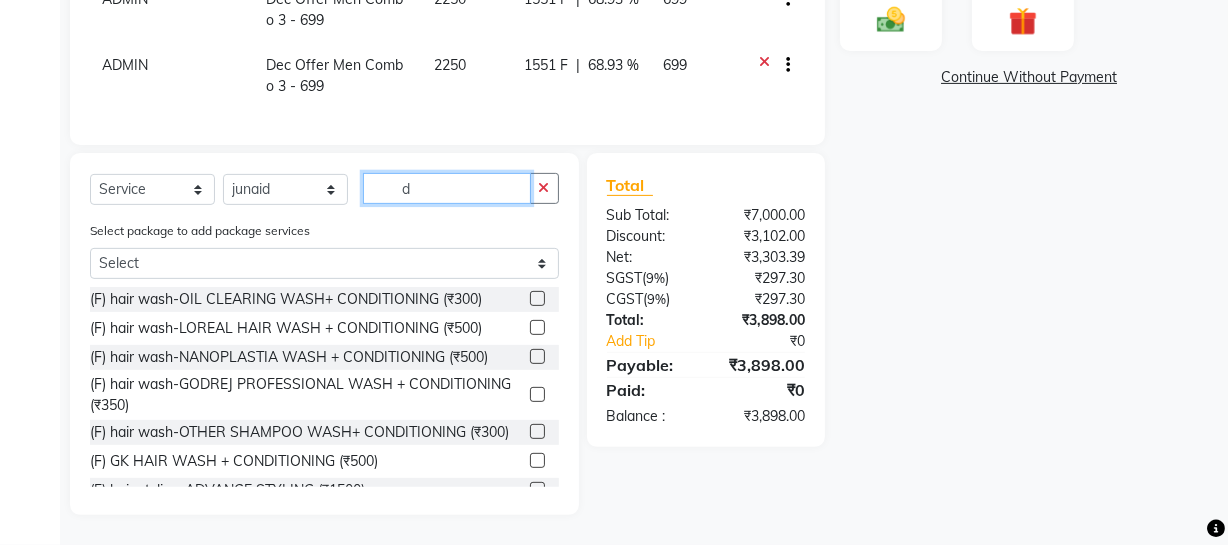 type on "d" 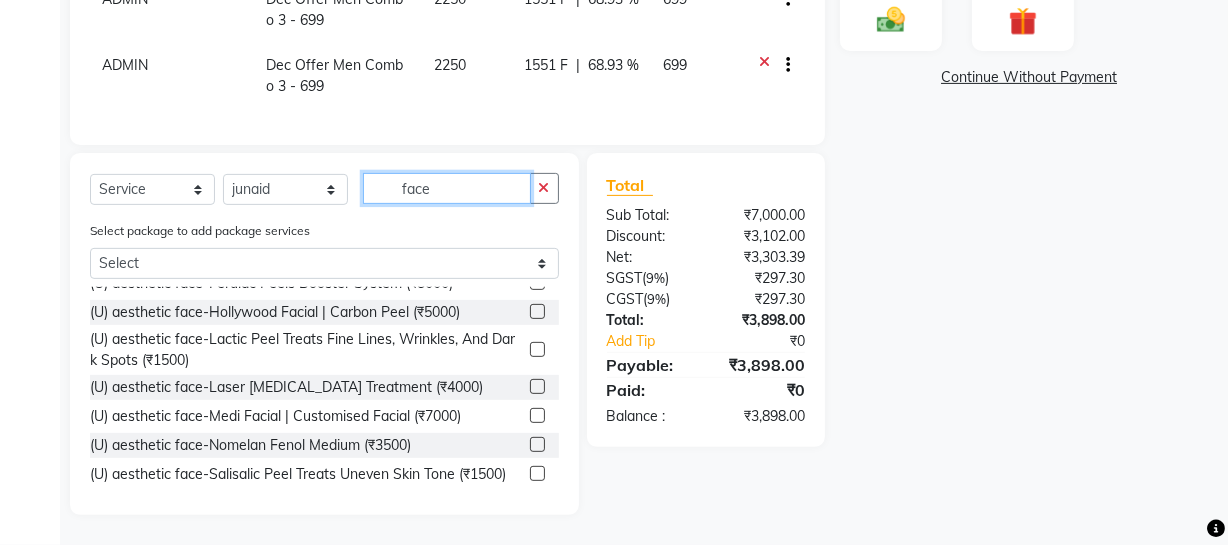 scroll, scrollTop: 0, scrollLeft: 0, axis: both 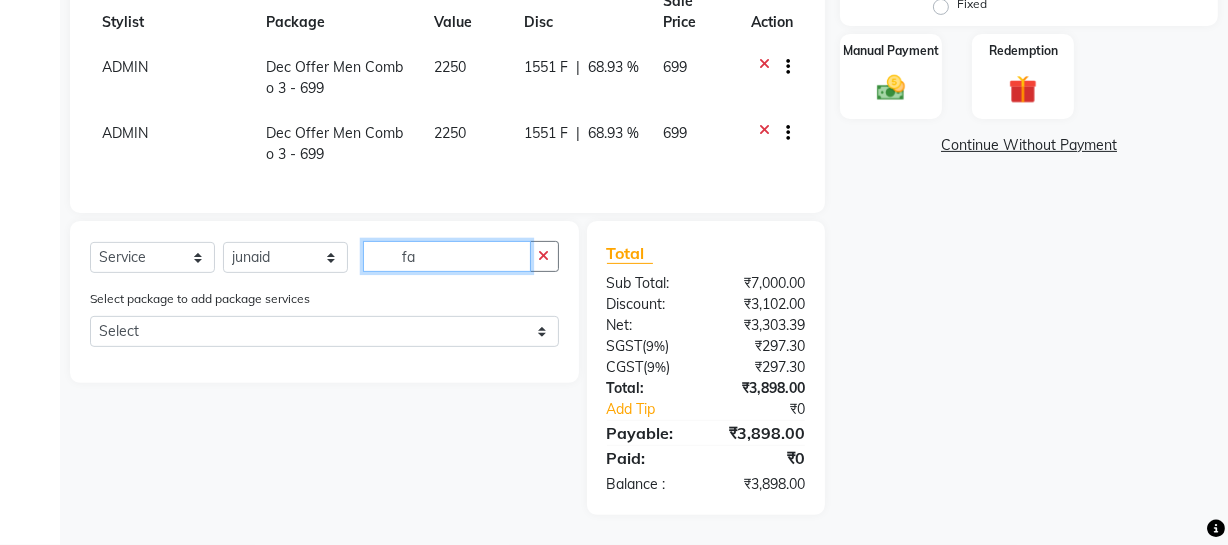 type on "f" 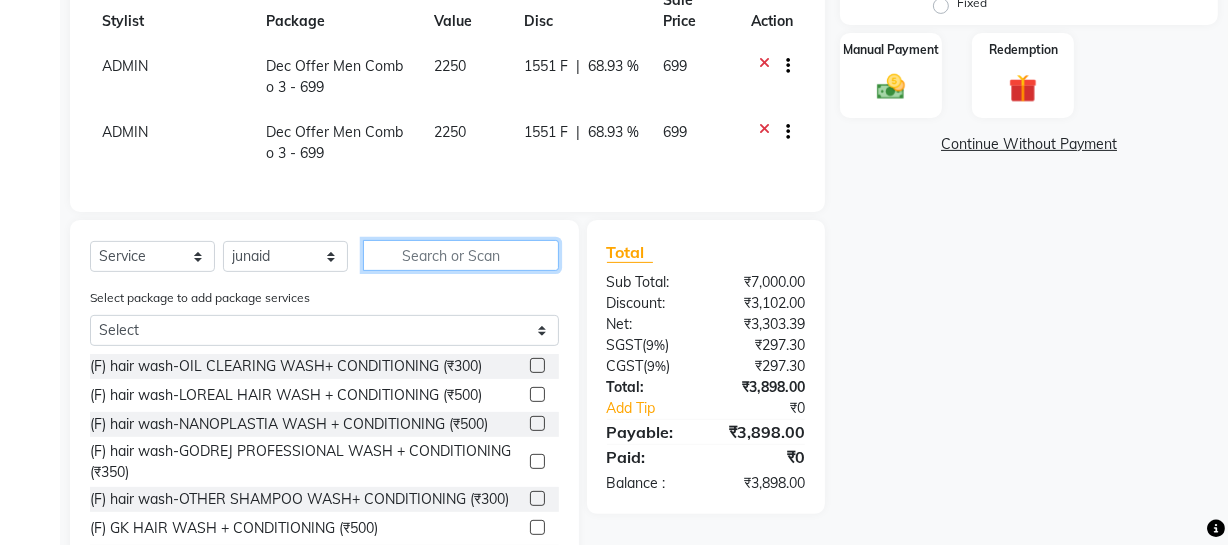 scroll, scrollTop: 624, scrollLeft: 0, axis: vertical 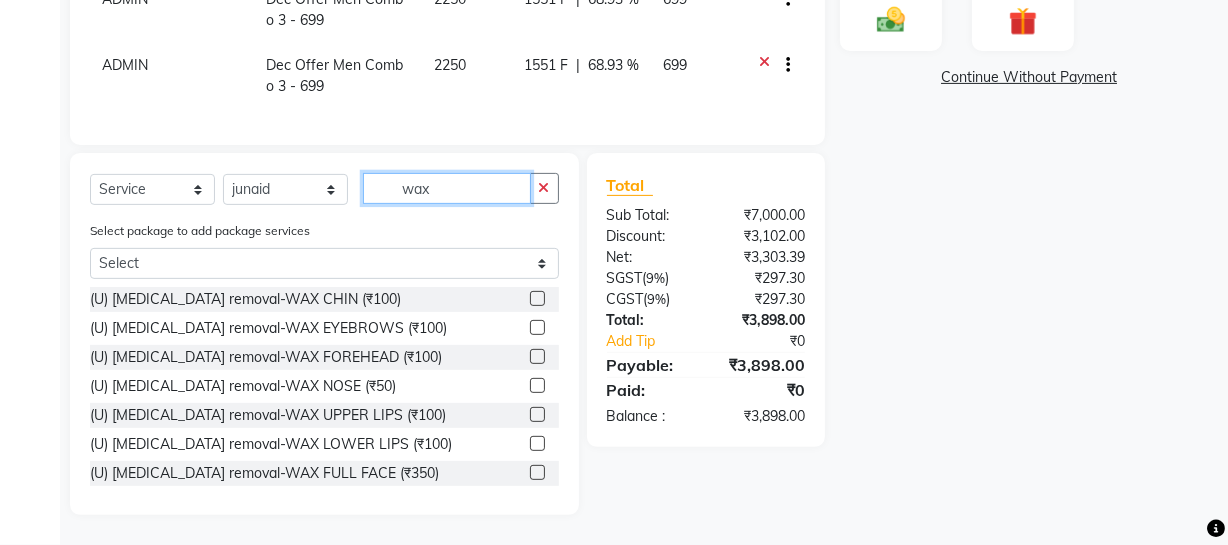 type on "wax" 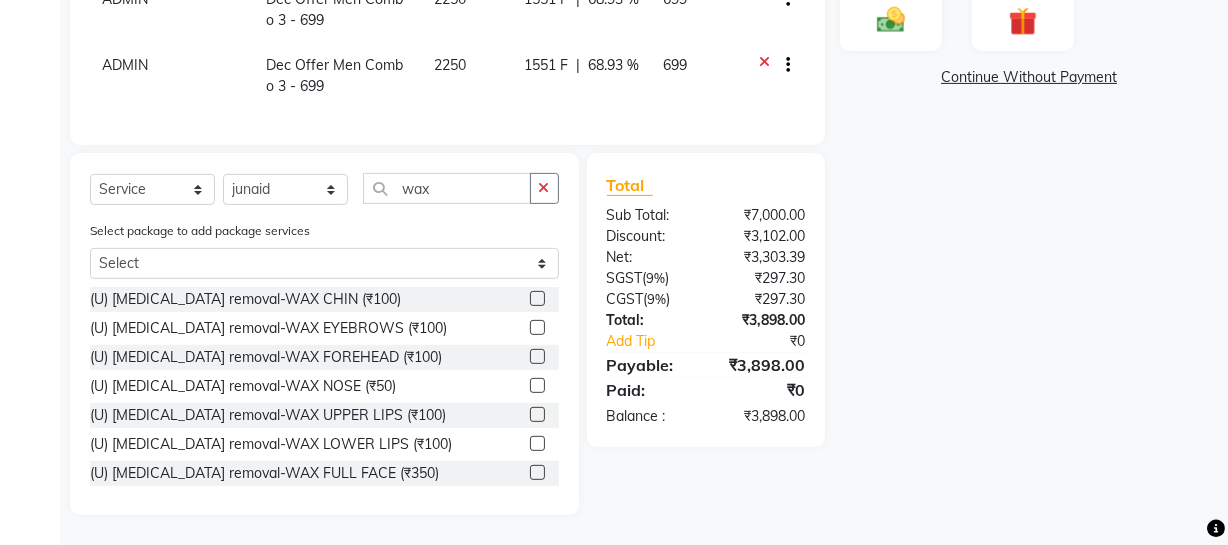 click 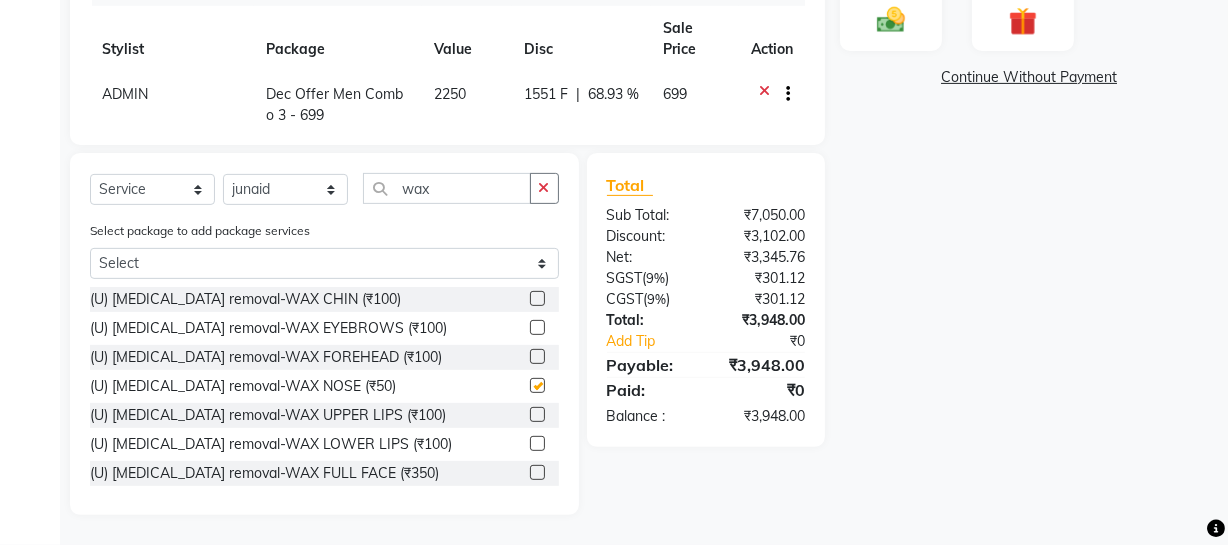 checkbox on "false" 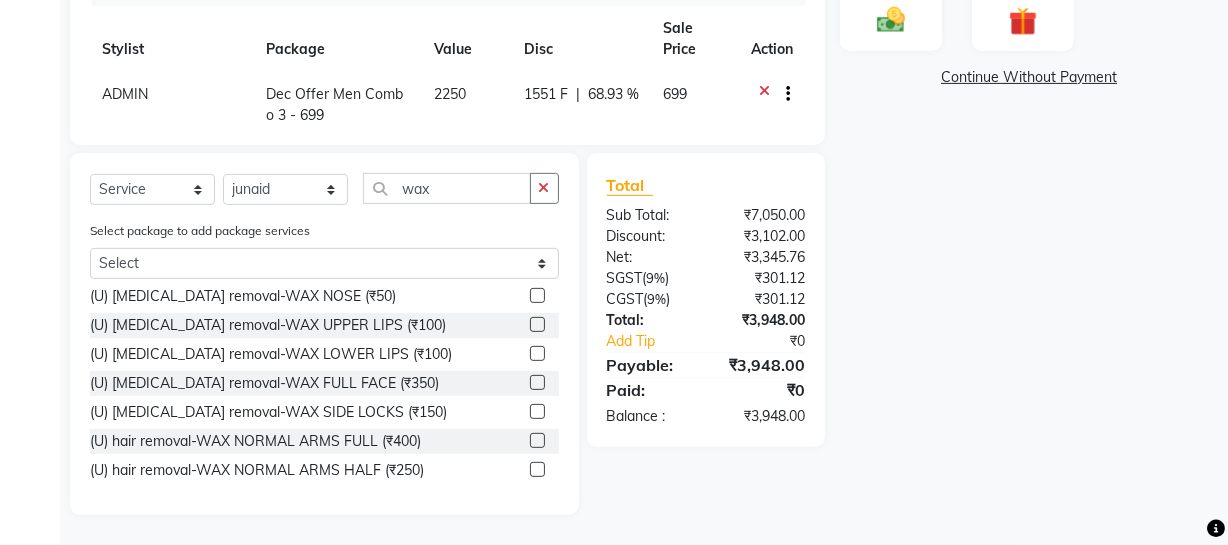 scroll, scrollTop: 91, scrollLeft: 0, axis: vertical 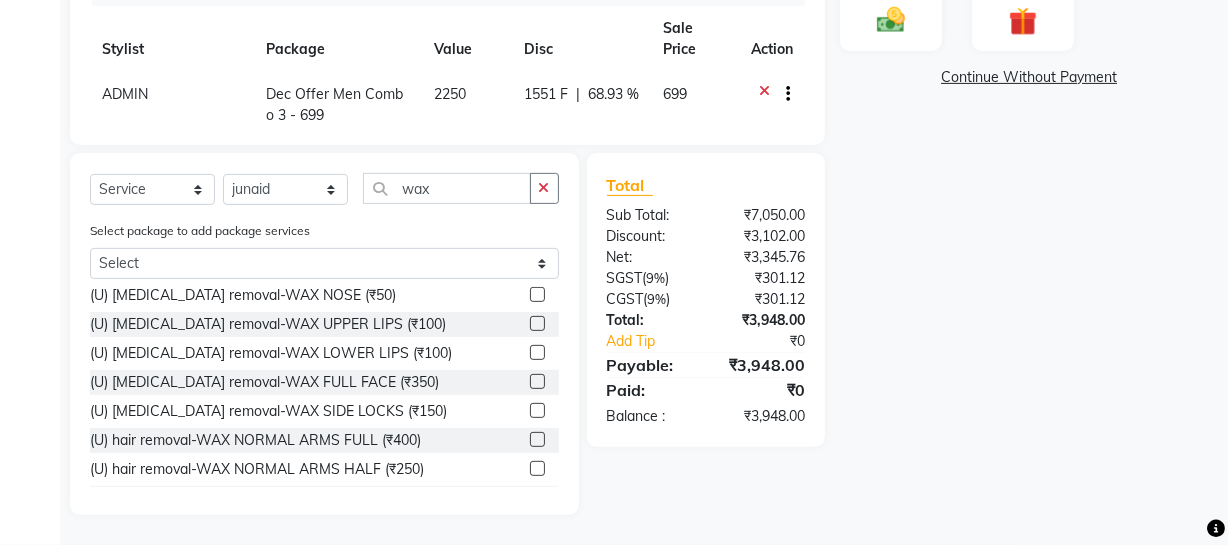 click 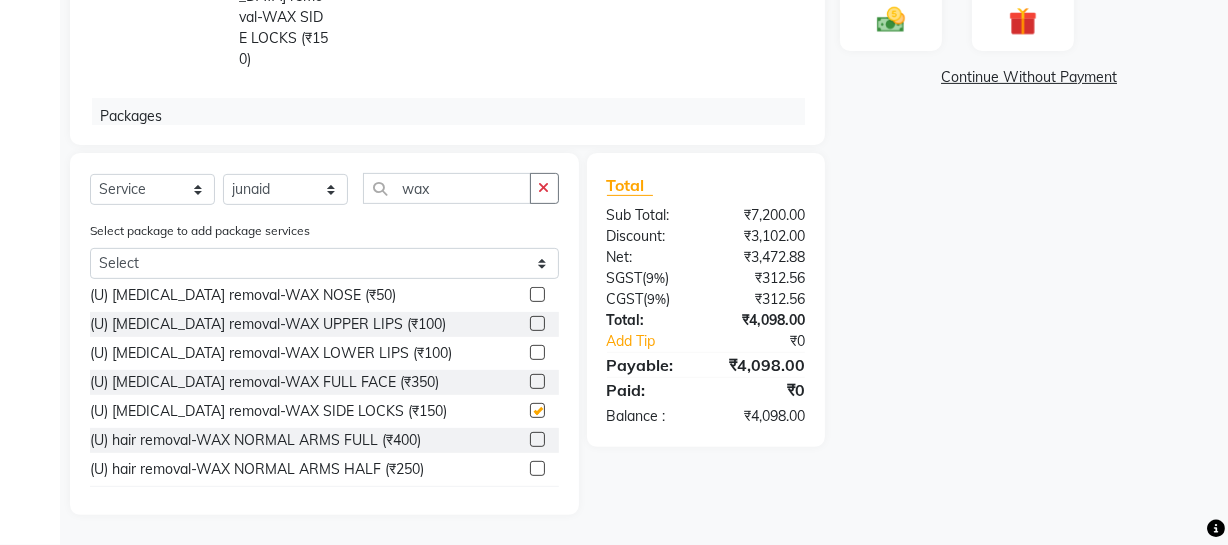 checkbox on "false" 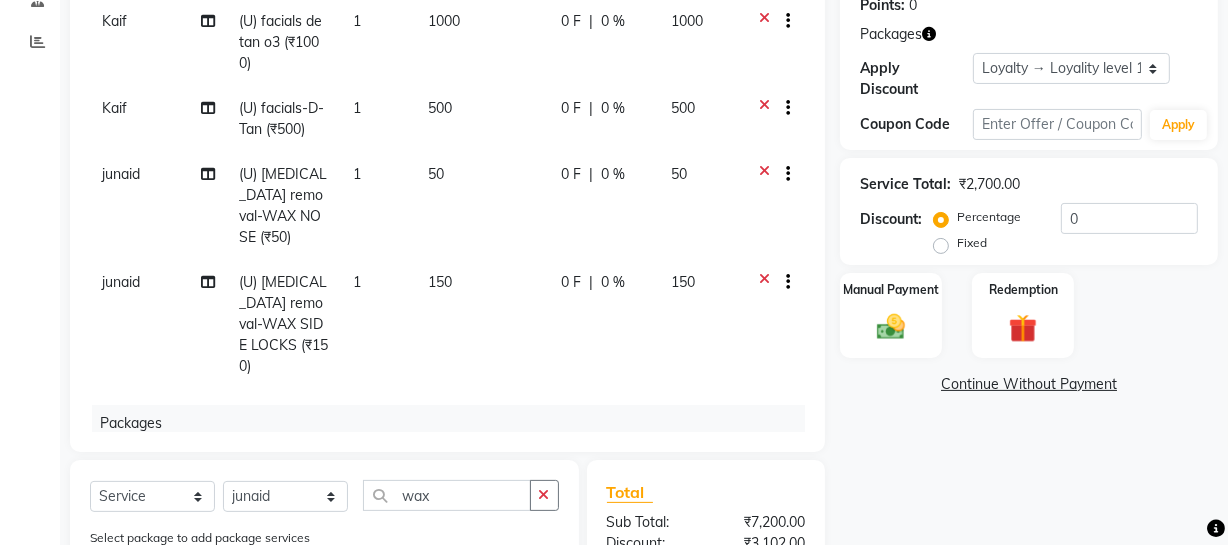 scroll, scrollTop: 315, scrollLeft: 0, axis: vertical 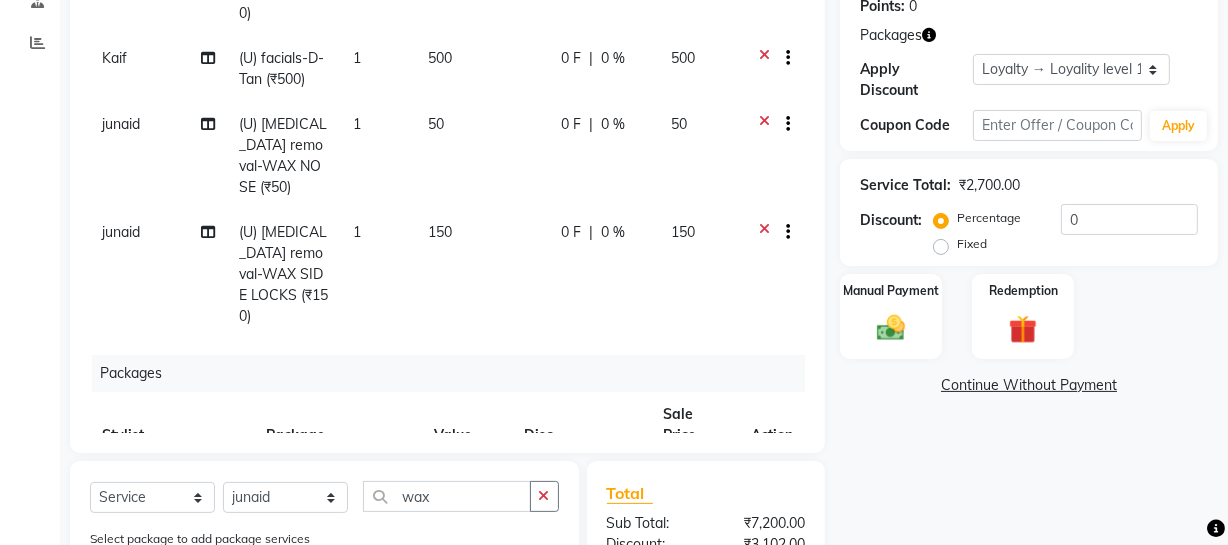 click 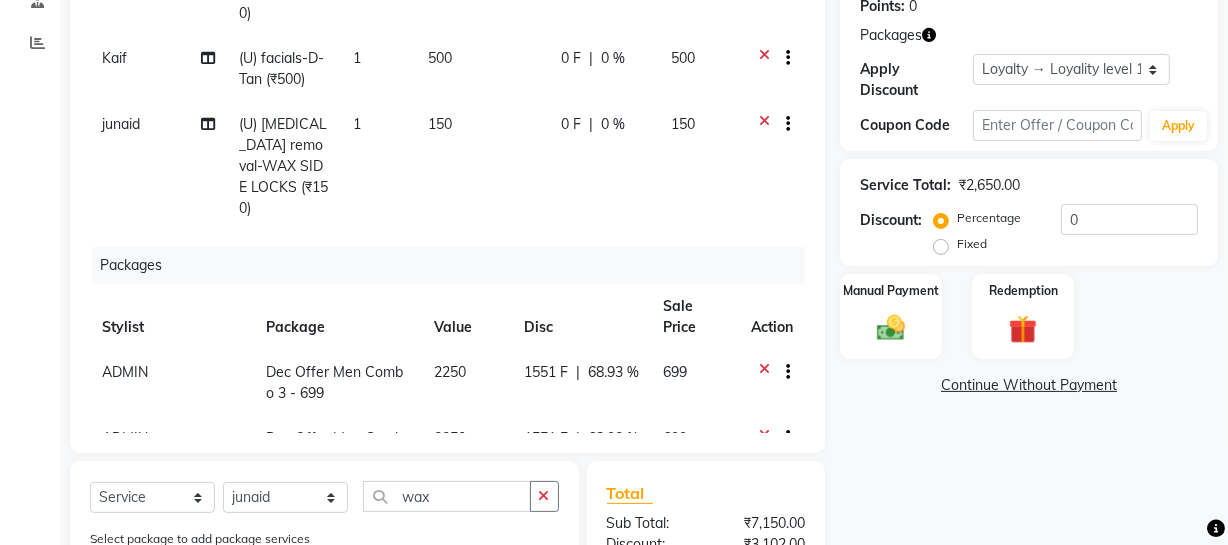 scroll, scrollTop: 255, scrollLeft: 0, axis: vertical 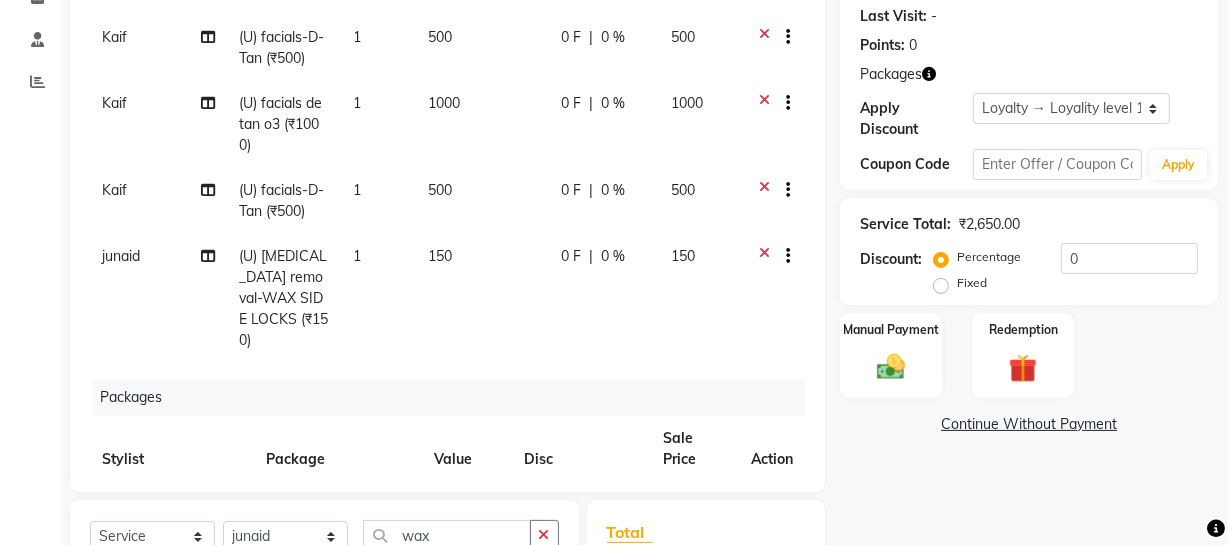 click on "150" 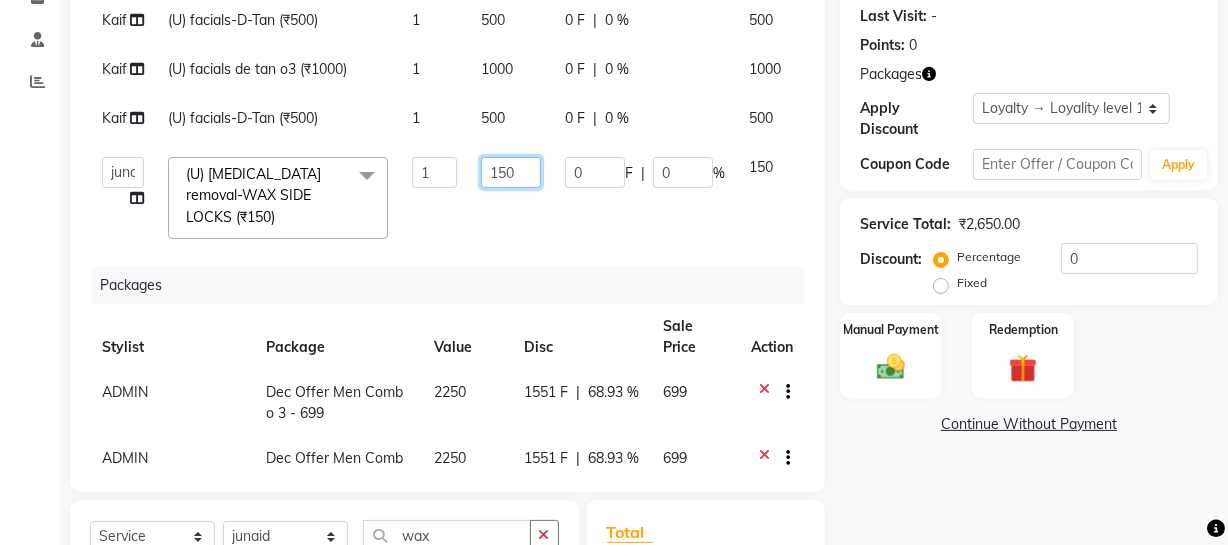 click on "150" 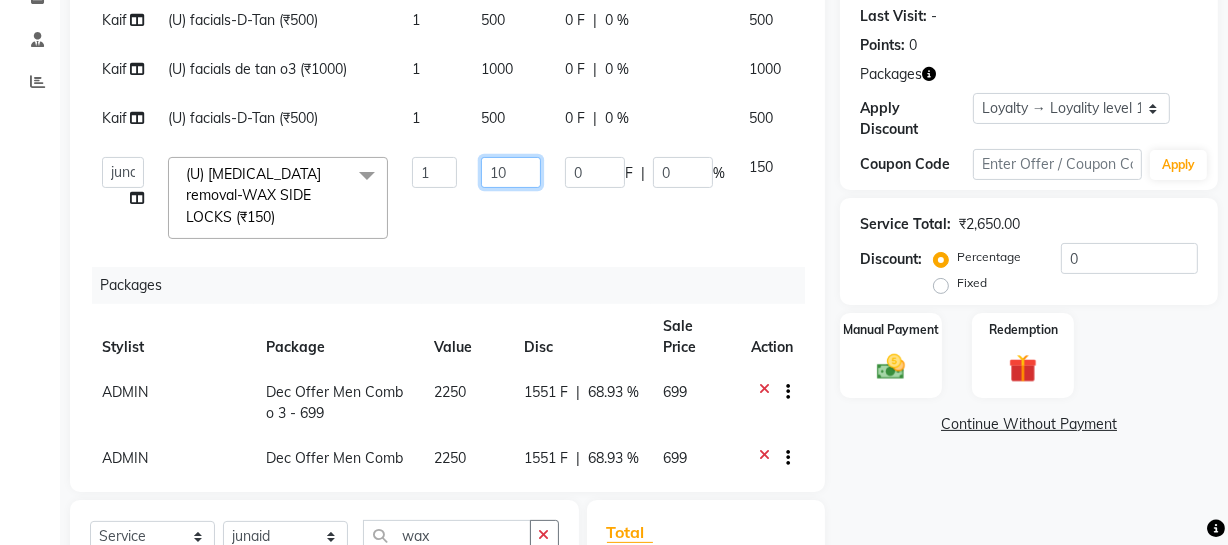 type on "100" 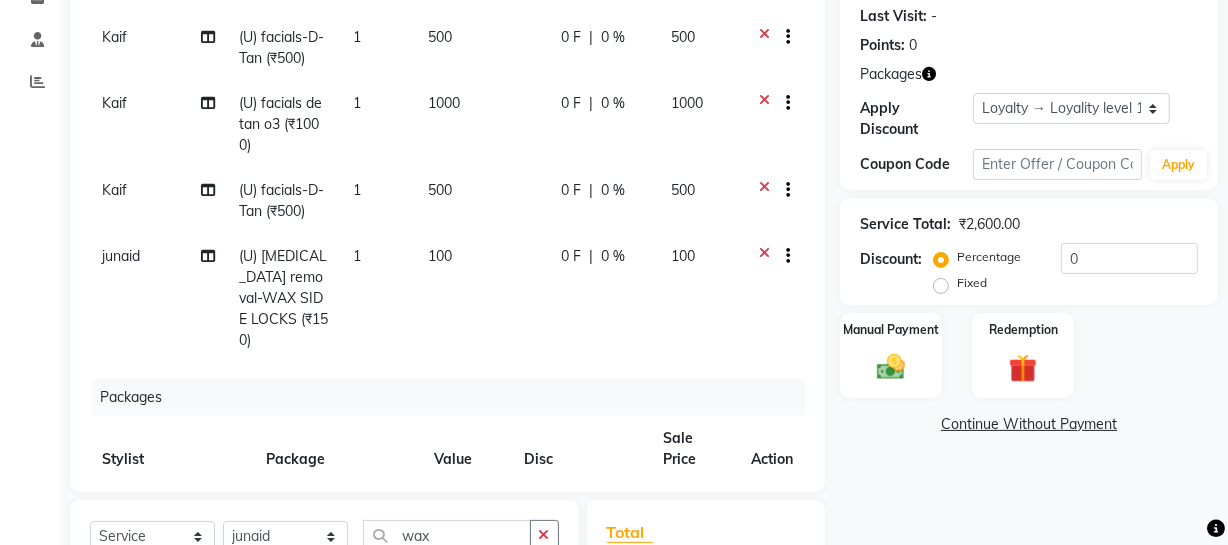 click on "Kaif (U) facials-D-Tan (₹500) 1 500 0 F | 0 % 500 Kaif (U) facials-D-Tan (₹500) 1 500 0 F | 0 % 500 Kaif (U) facials de tan o3 (₹1000) 1 1000 0 F | 0 % 1000 Kaif (U) facials-D-Tan (₹500) 1 500 0 F | 0 % 500 junaid  (U) facial hair removal-WAX SIDE LOCKS (₹150) 1 100 0 F | 0 % 100" 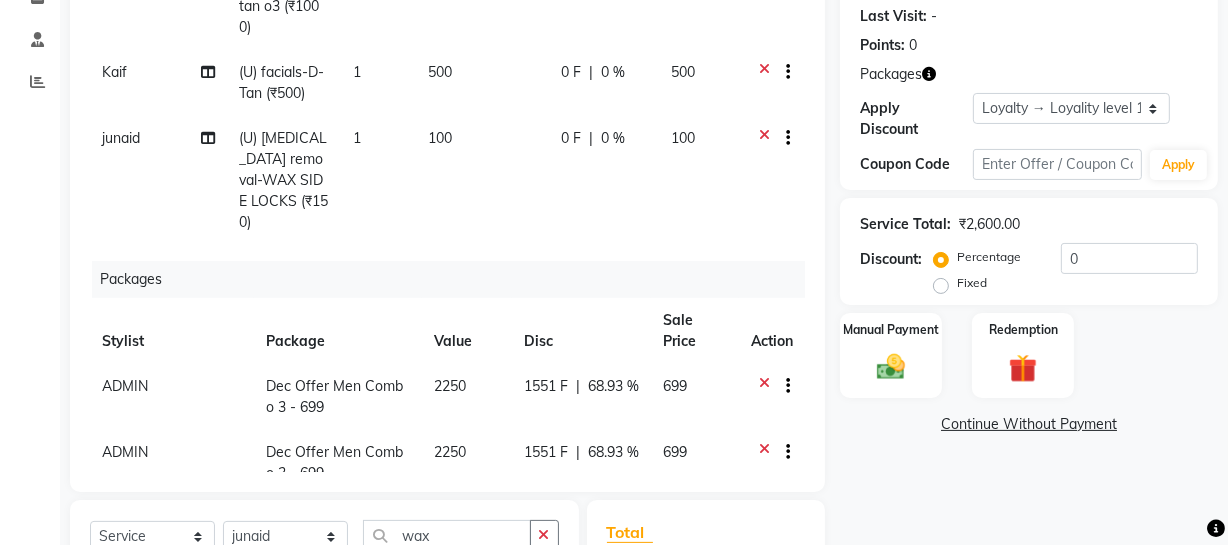 scroll, scrollTop: 255, scrollLeft: 0, axis: vertical 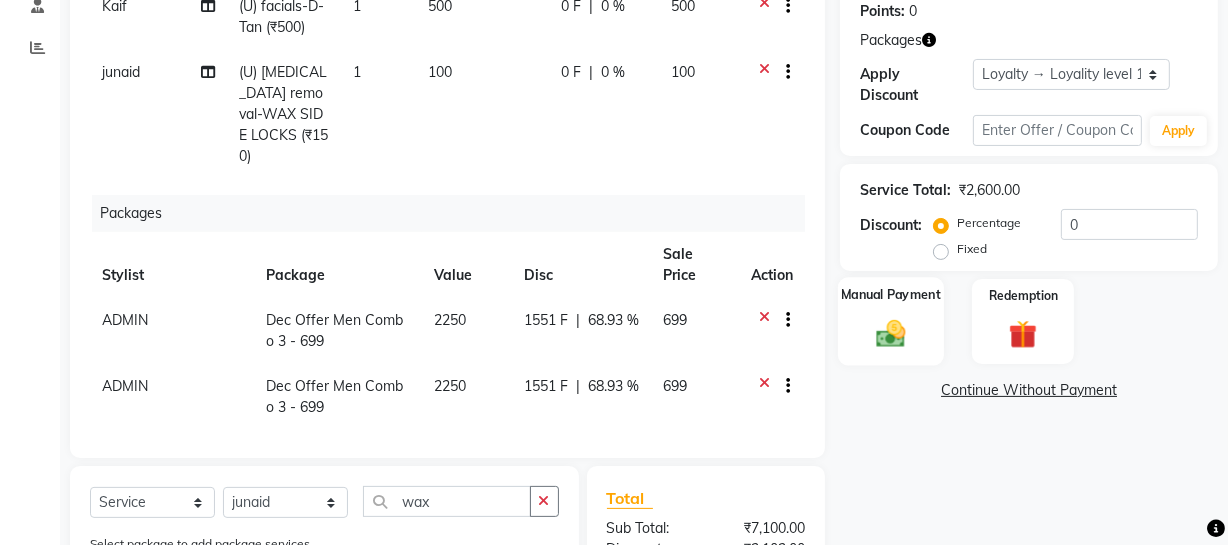 click 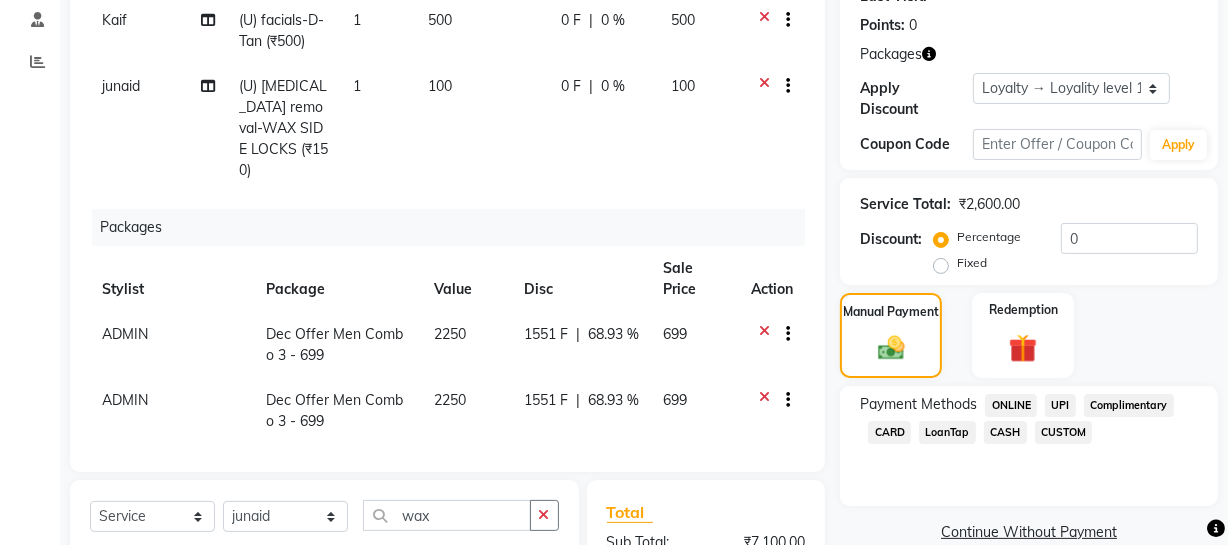 scroll, scrollTop: 290, scrollLeft: 0, axis: vertical 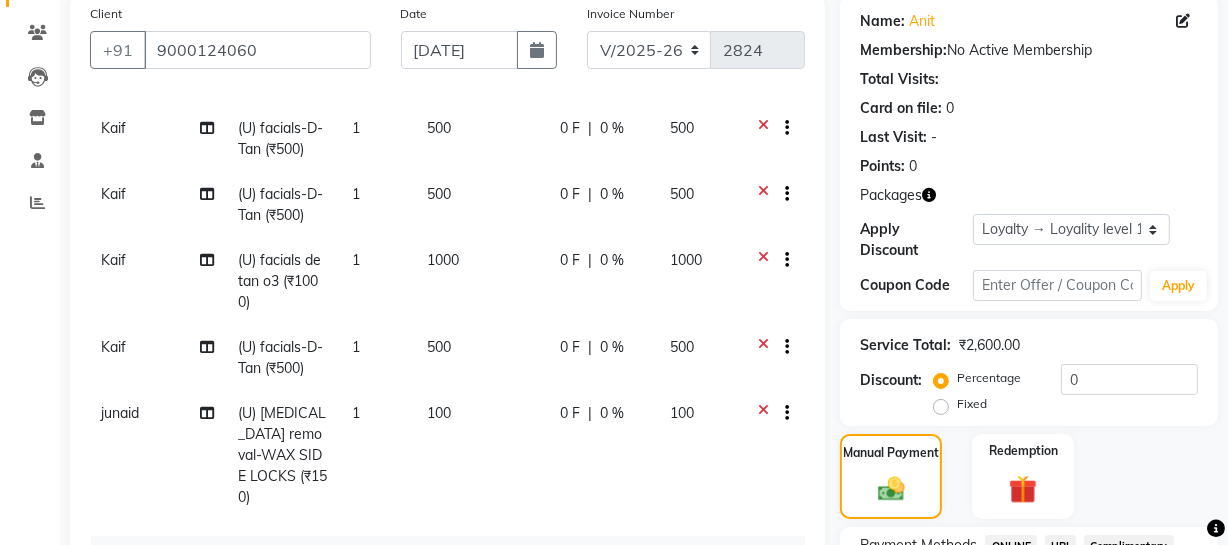 click on "Kaif" 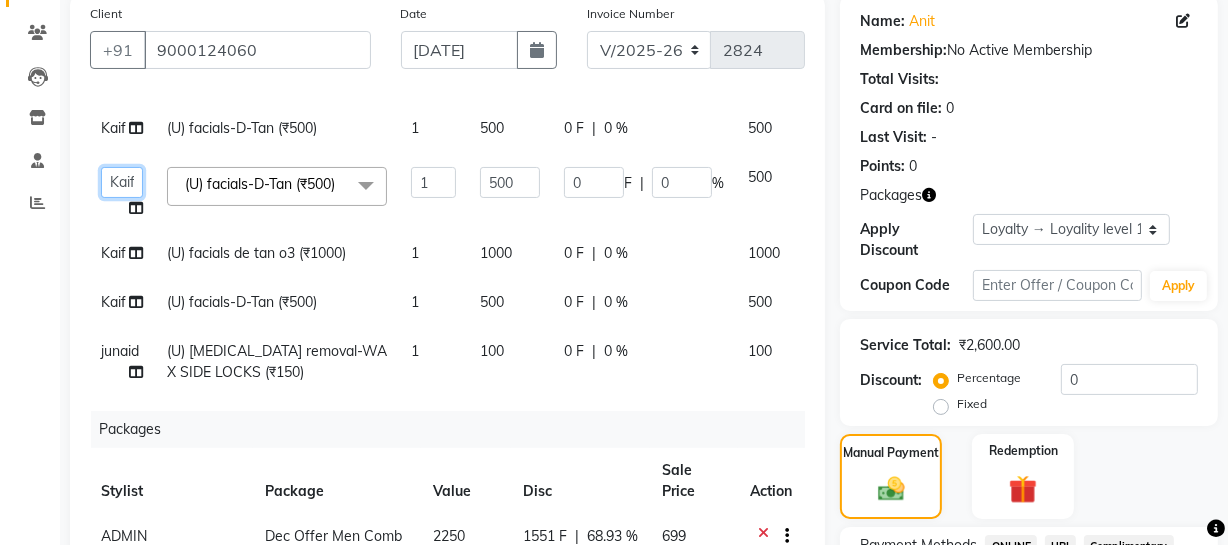 click on "ADMIN   [PERSON_NAME]   [PERSON_NAME]   Danish   DR. [PERSON_NAME] (cosmetologist)   FRONT DESK   [PERSON_NAME]   Hem [PERSON_NAME]    [PERSON_NAME]   Kaif   [PERSON_NAME]   [PERSON_NAME]    Pooja kulyal   Ratan [PERSON_NAME]   sahiba   [PERSON_NAME]   [PERSON_NAME]   [PERSON_NAME]   [PERSON_NAME]" 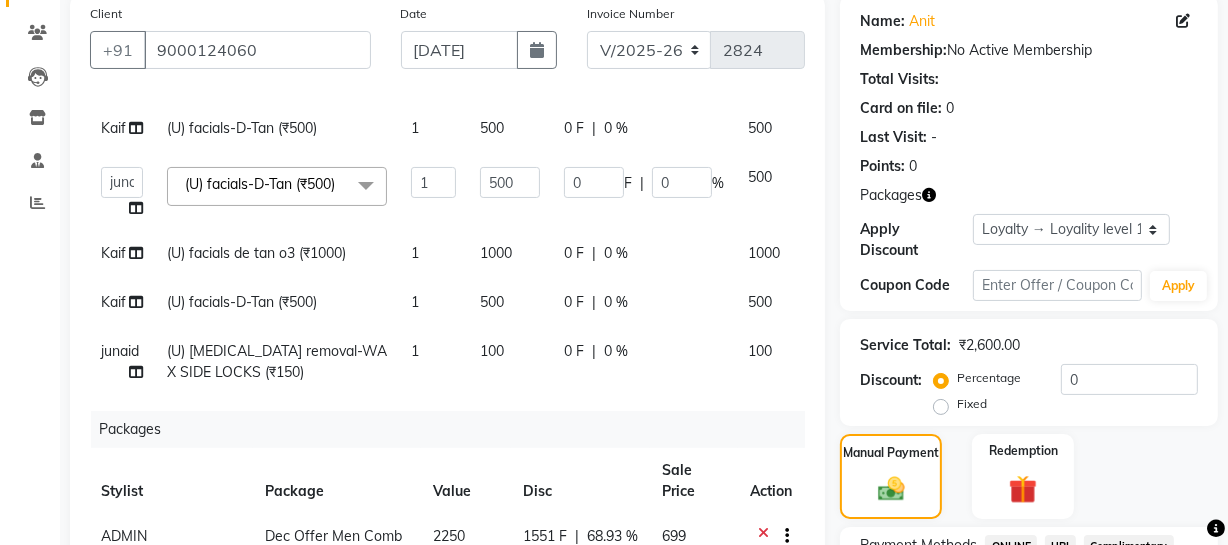 select on "61686" 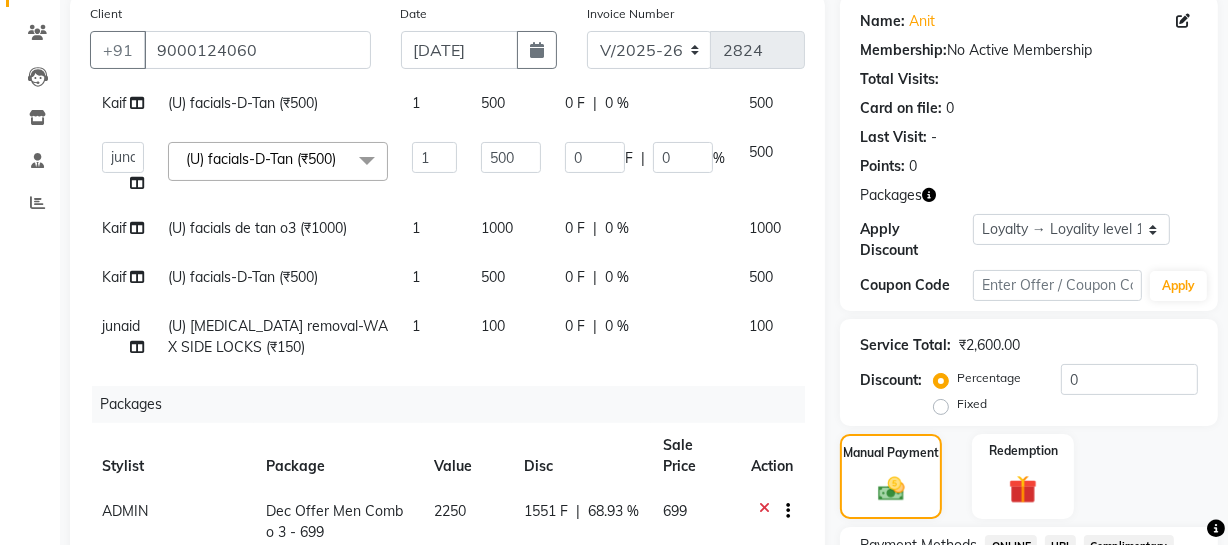 scroll, scrollTop: 95, scrollLeft: 0, axis: vertical 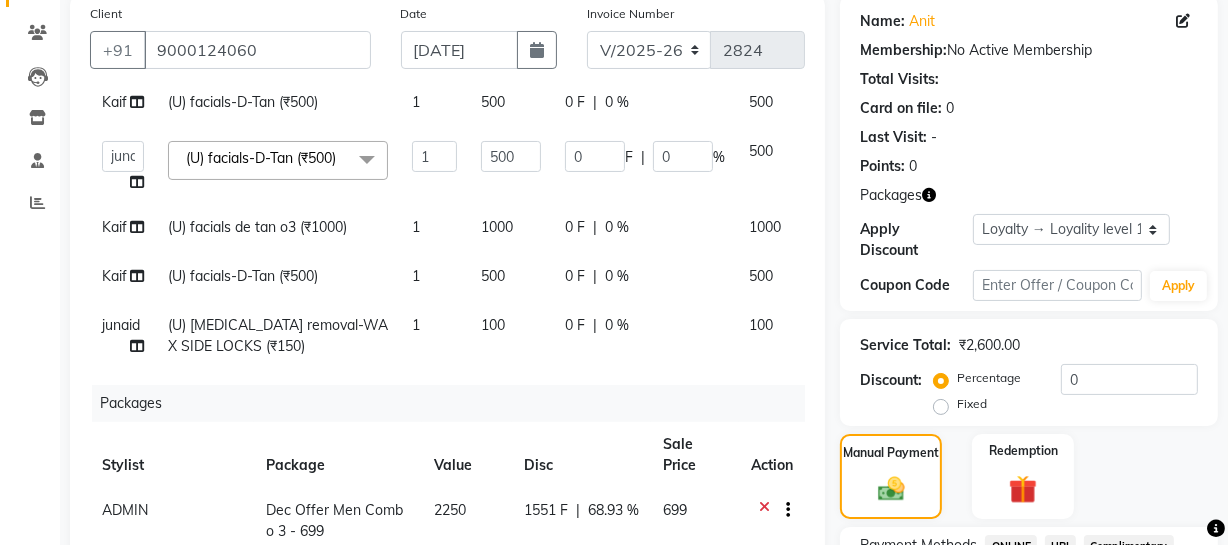 click on "Kaif" 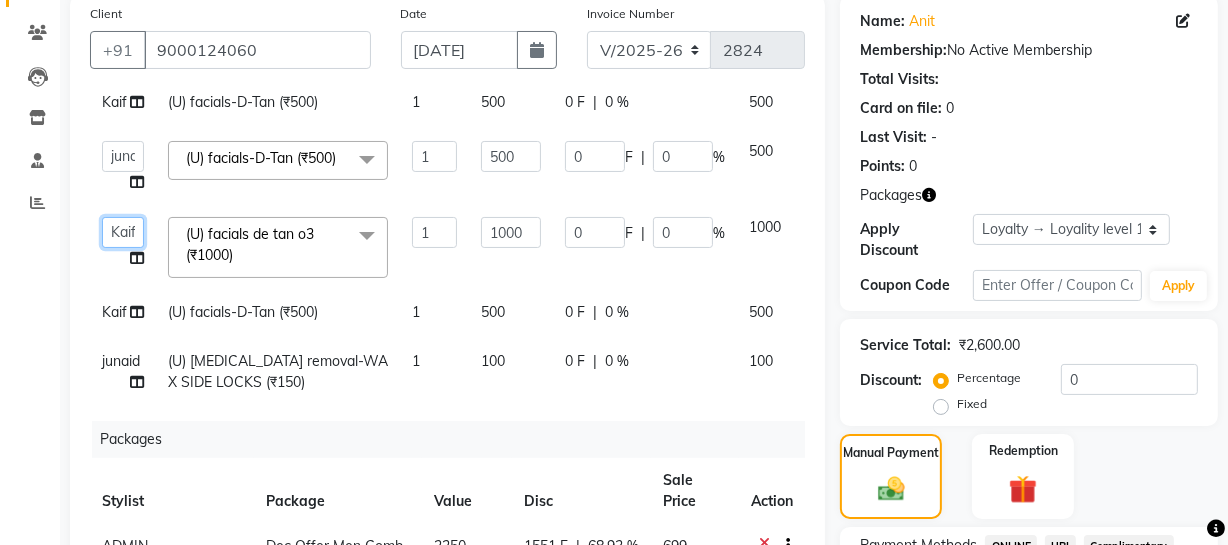 click on "ADMIN   [PERSON_NAME]   [PERSON_NAME]   Danish   DR. [PERSON_NAME] (cosmetologist)   FRONT DESK   [PERSON_NAME]   Hem [PERSON_NAME]    [PERSON_NAME]   Kaif   [PERSON_NAME]   [PERSON_NAME]    Pooja kulyal   Ratan [PERSON_NAME]   sahiba   [PERSON_NAME]   [PERSON_NAME]   [PERSON_NAME]   [PERSON_NAME]" 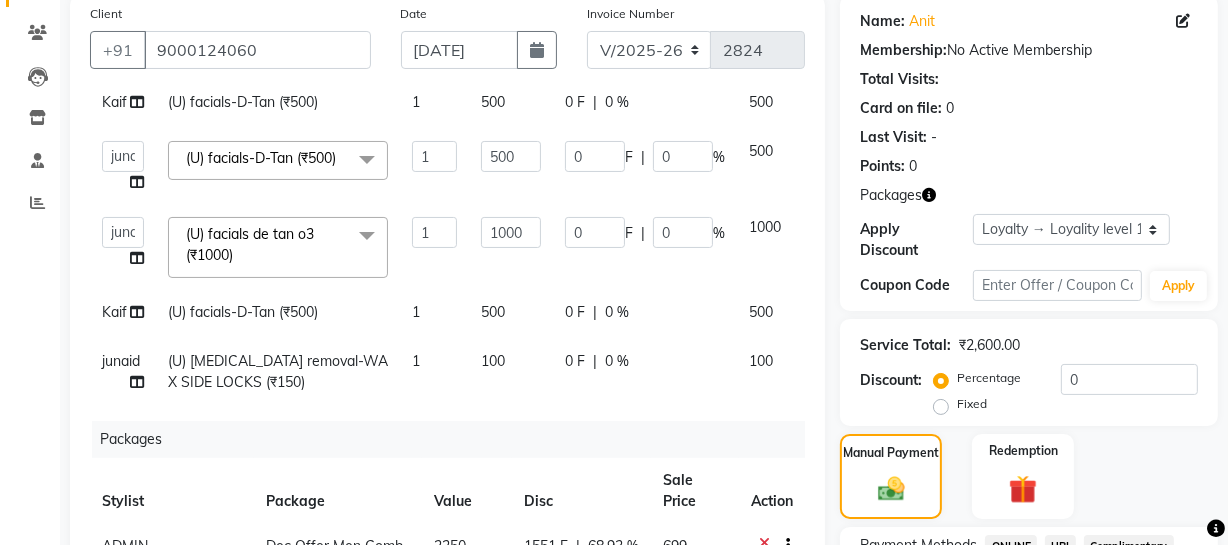 select on "61686" 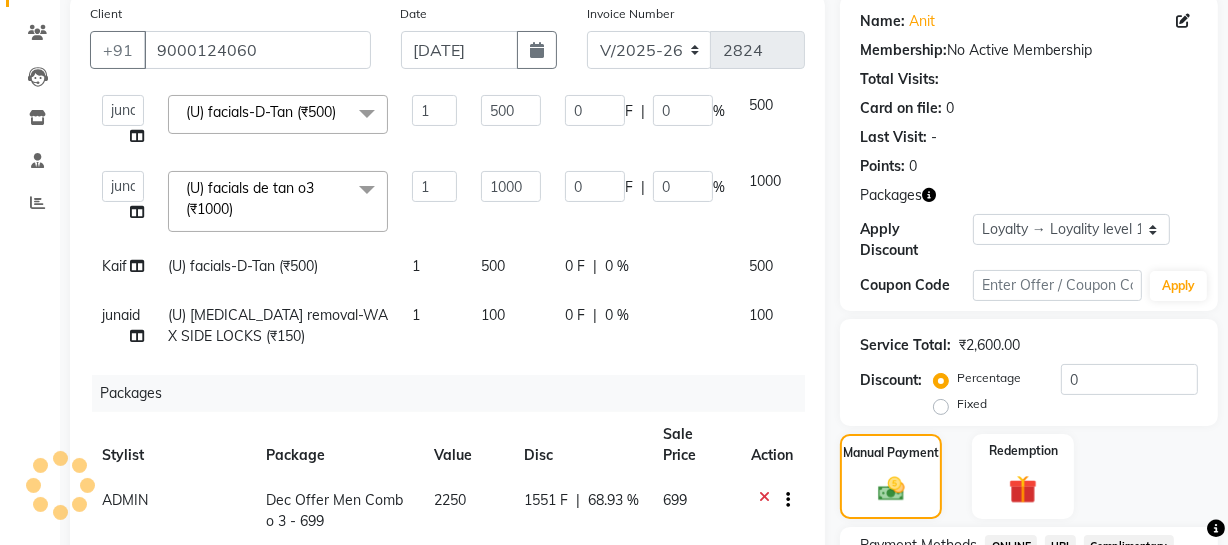scroll, scrollTop: 149, scrollLeft: 0, axis: vertical 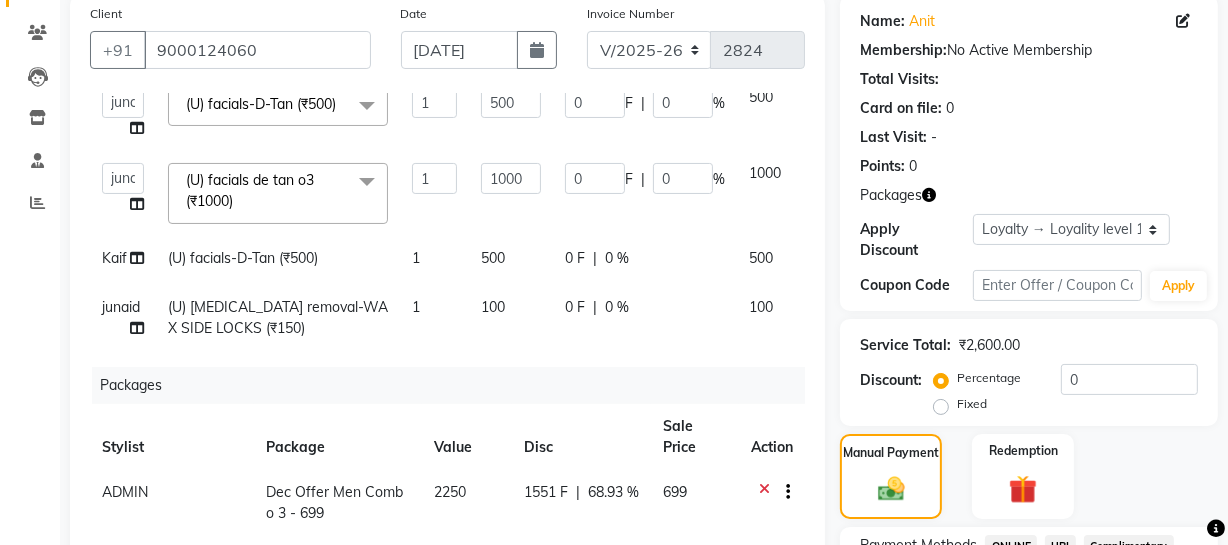 click on "Kaif" 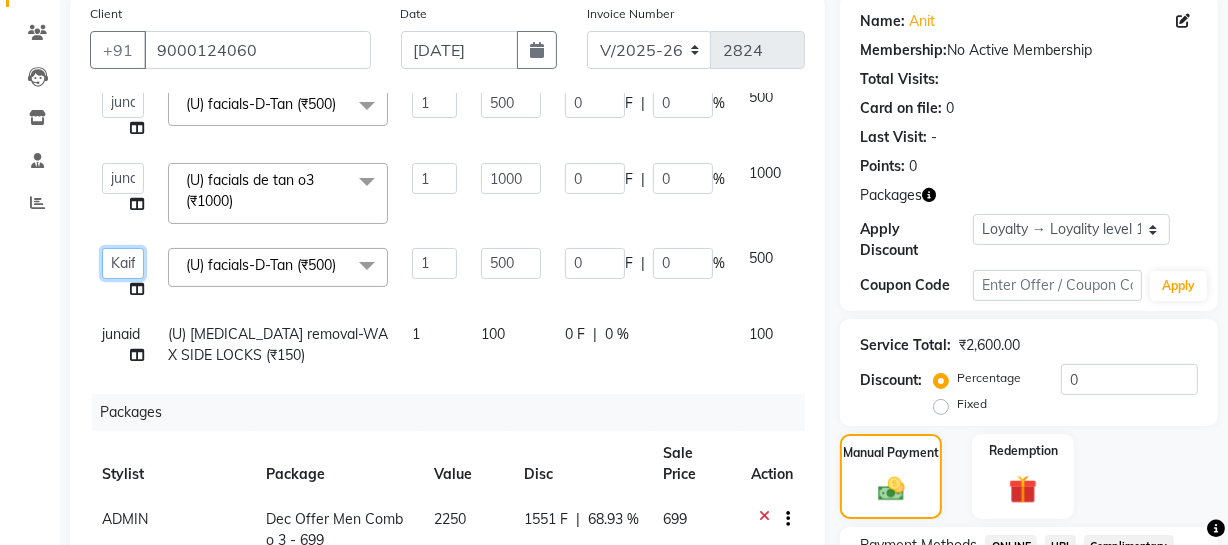click on "ADMIN   [PERSON_NAME]   [PERSON_NAME]   Danish   DR. [PERSON_NAME] (cosmetologist)   FRONT DESK   [PERSON_NAME]   Hem [PERSON_NAME]    [PERSON_NAME]   Kaif   [PERSON_NAME]   [PERSON_NAME]    Pooja kulyal   Ratan [PERSON_NAME]   sahiba   [PERSON_NAME]   [PERSON_NAME]   [PERSON_NAME]   [PERSON_NAME]" 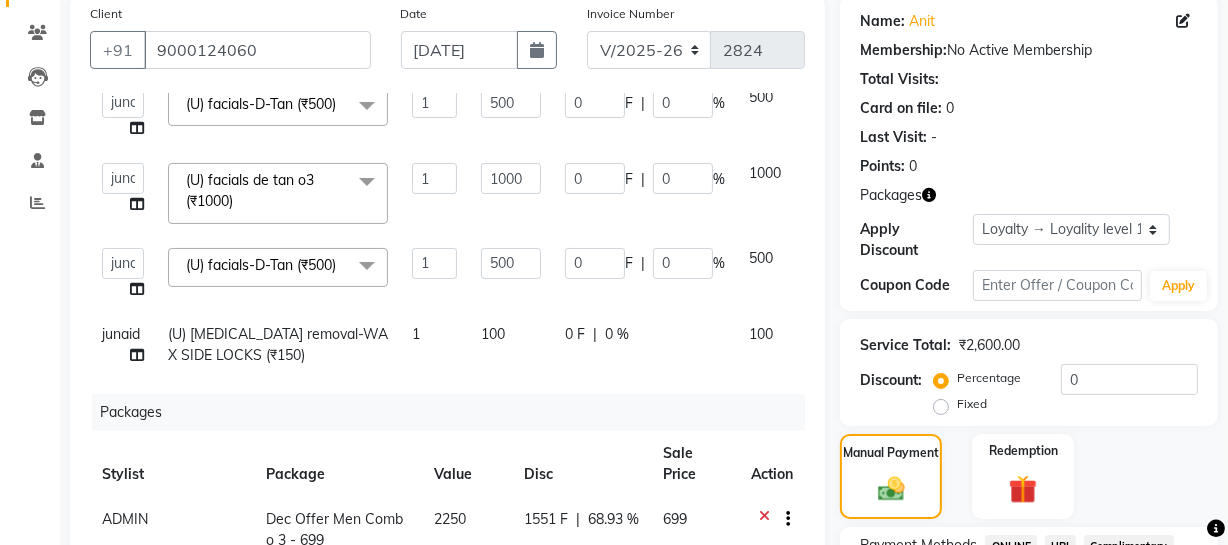 select on "61686" 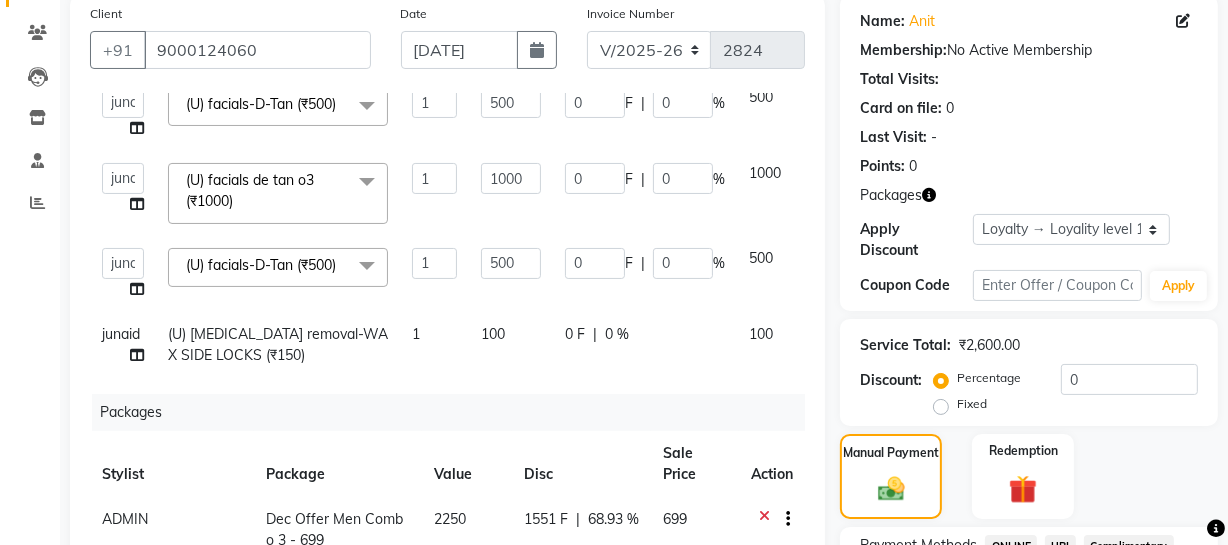 scroll, scrollTop: 230, scrollLeft: 0, axis: vertical 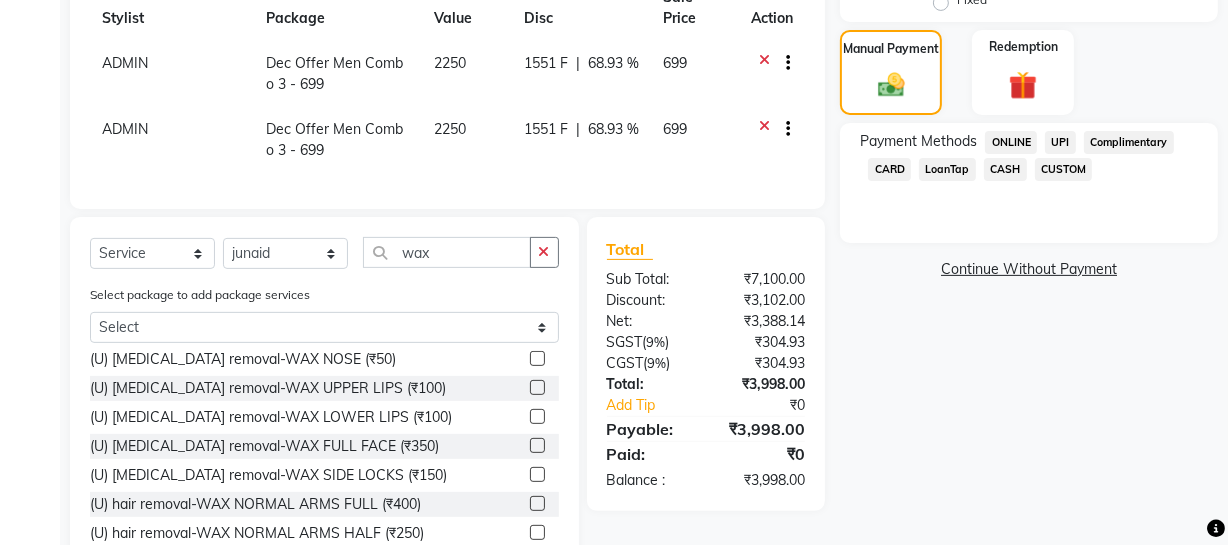 click on "CASH" 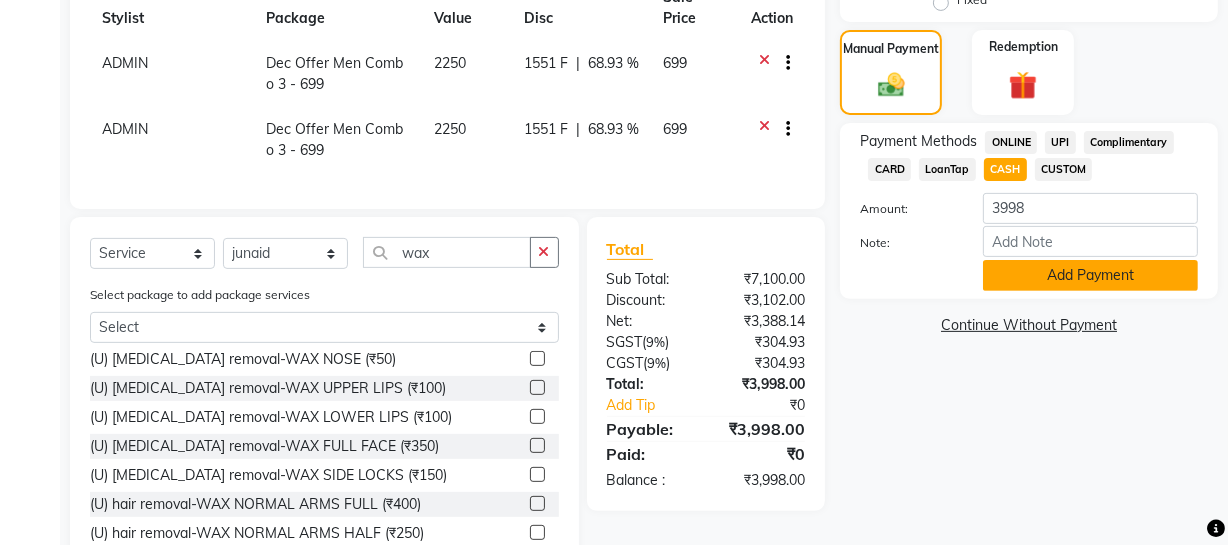 click on "Add Payment" 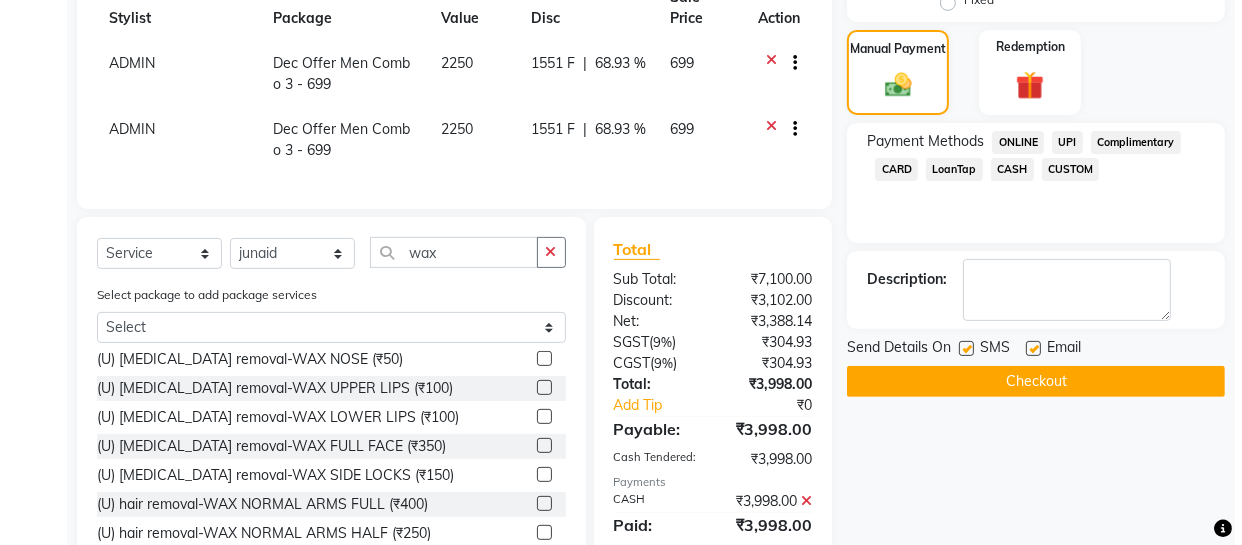 scroll, scrollTop: 788, scrollLeft: 0, axis: vertical 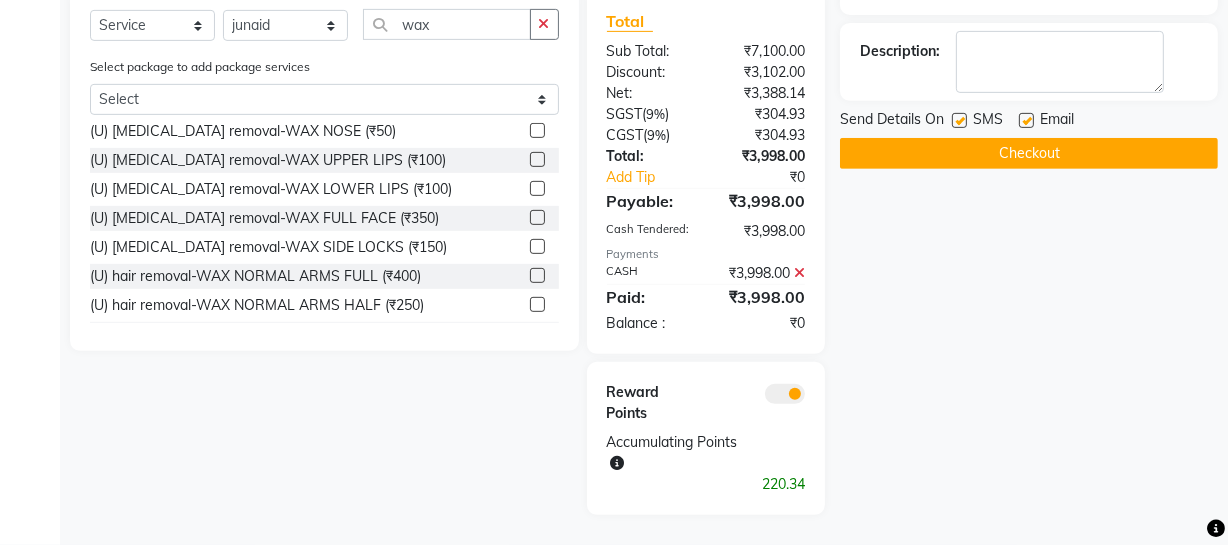 click 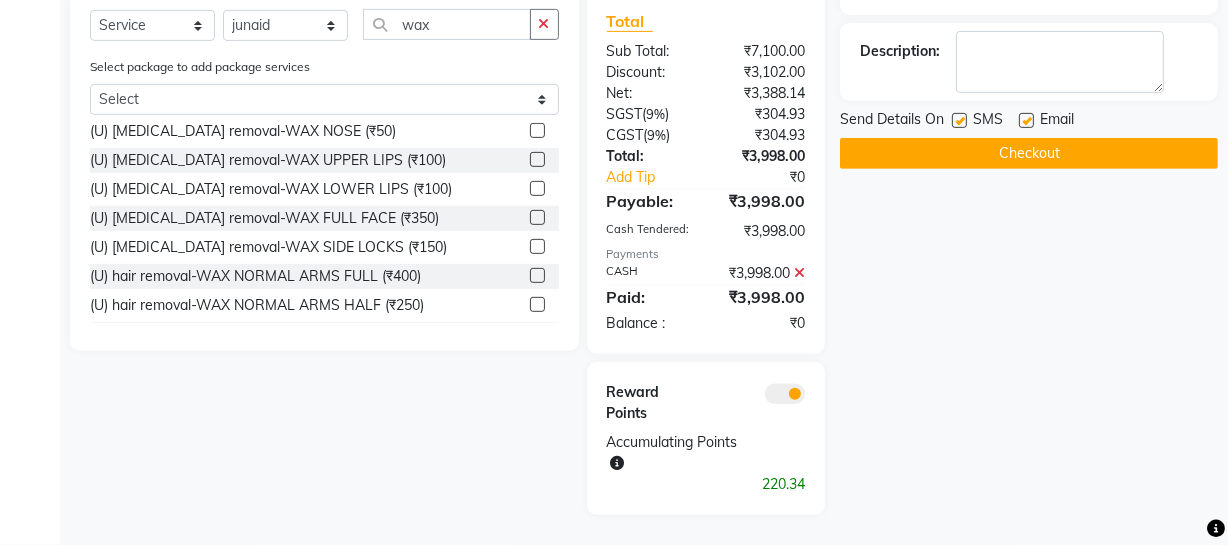 click 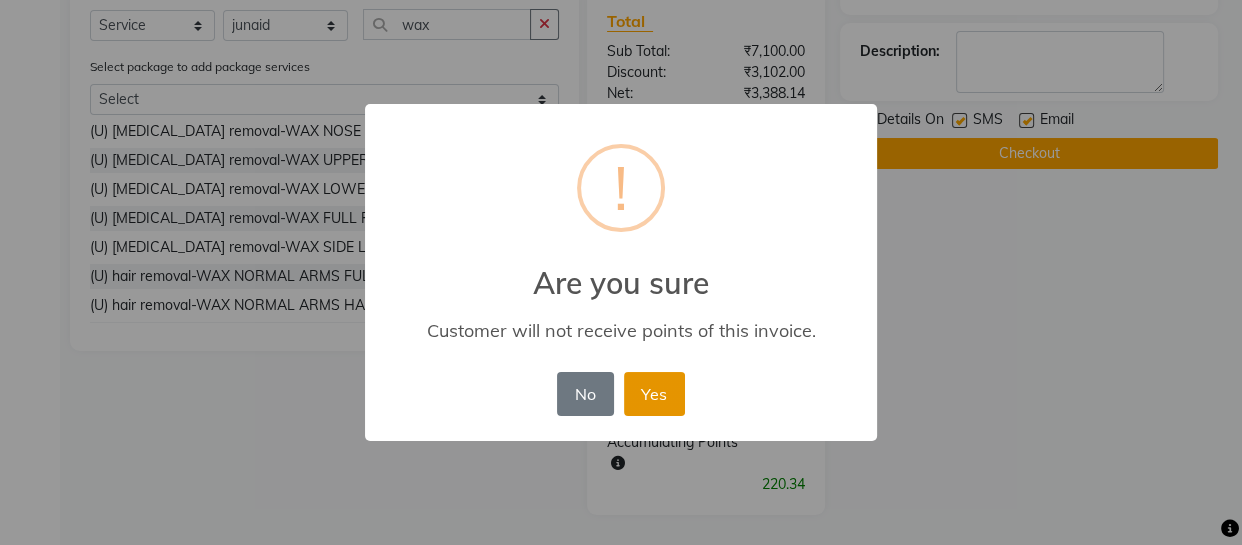click on "Yes" at bounding box center (654, 394) 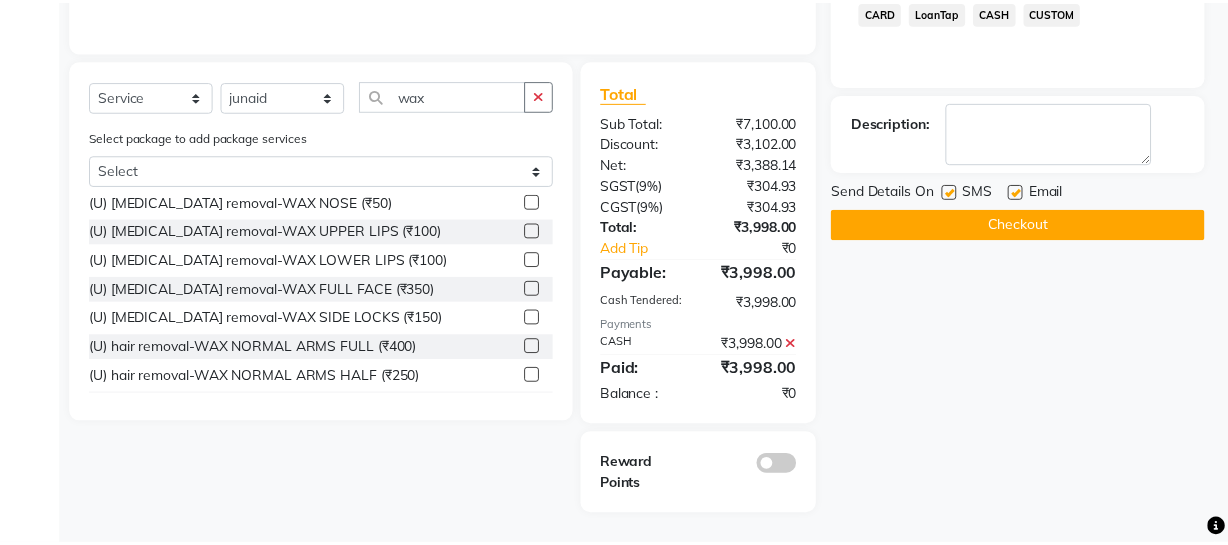 scroll, scrollTop: 717, scrollLeft: 0, axis: vertical 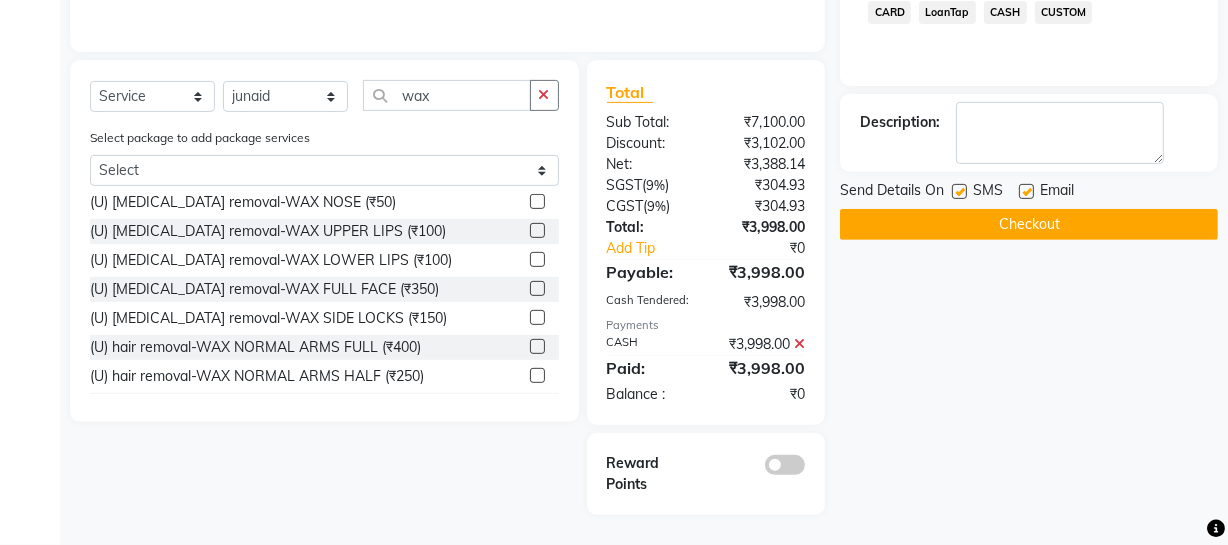 click on "Checkout" 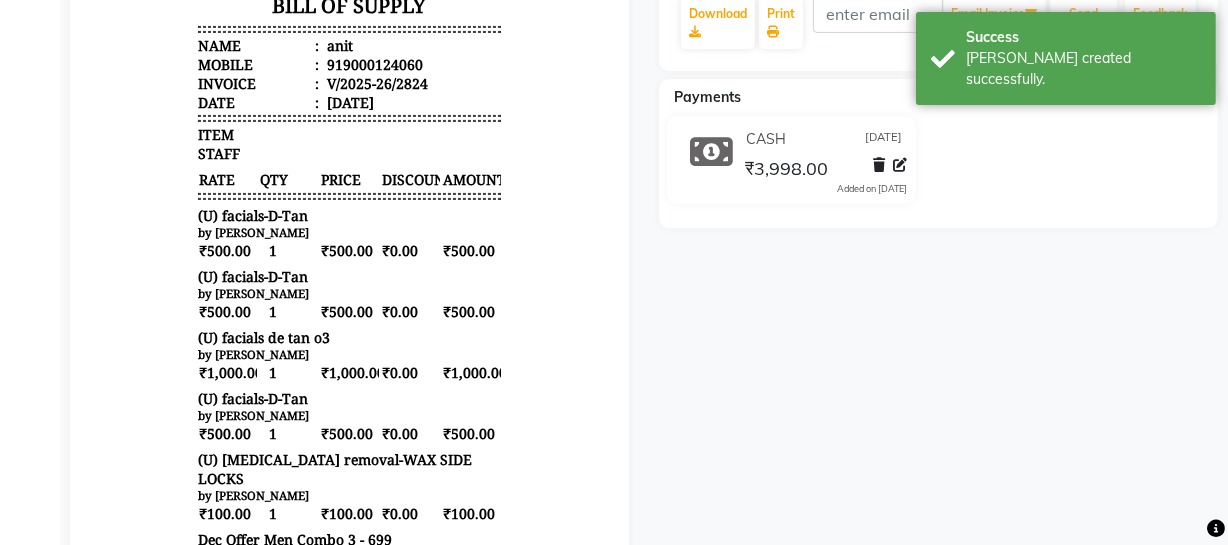 scroll, scrollTop: 0, scrollLeft: 0, axis: both 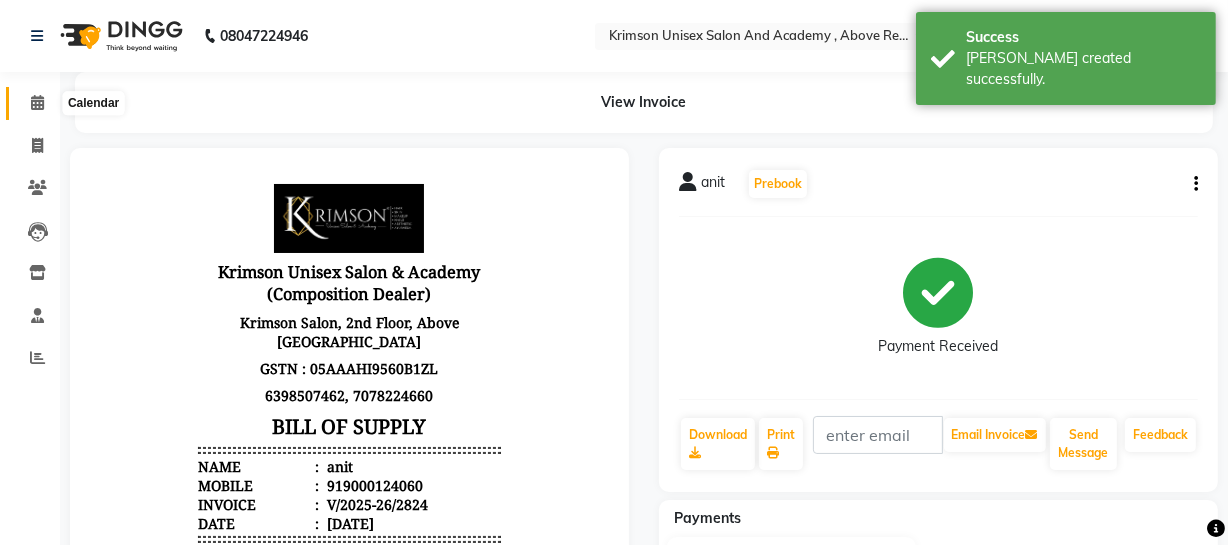 click 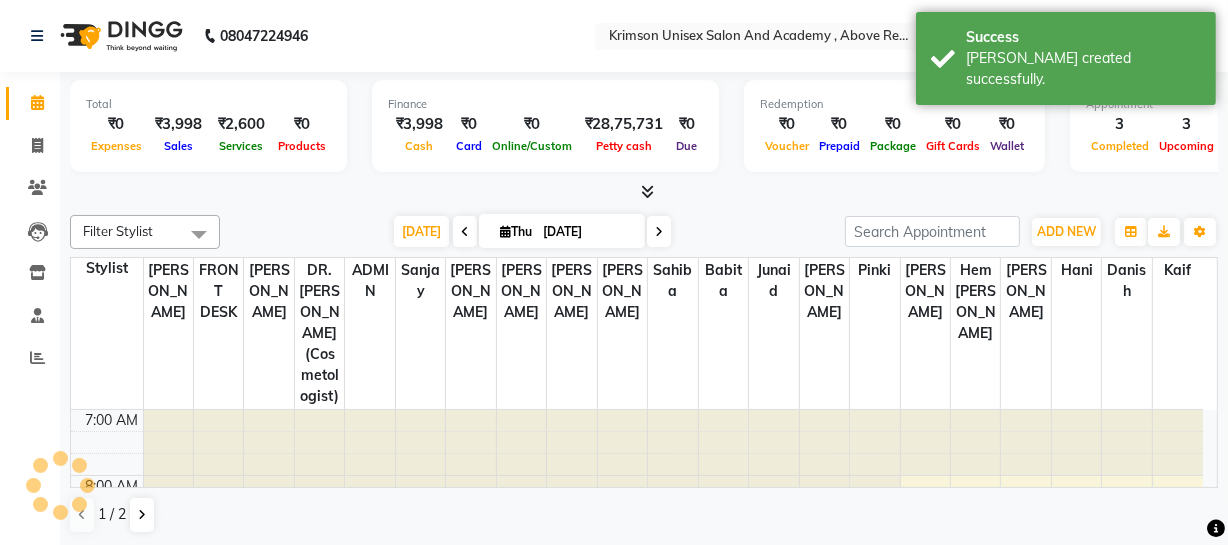 scroll, scrollTop: 0, scrollLeft: 0, axis: both 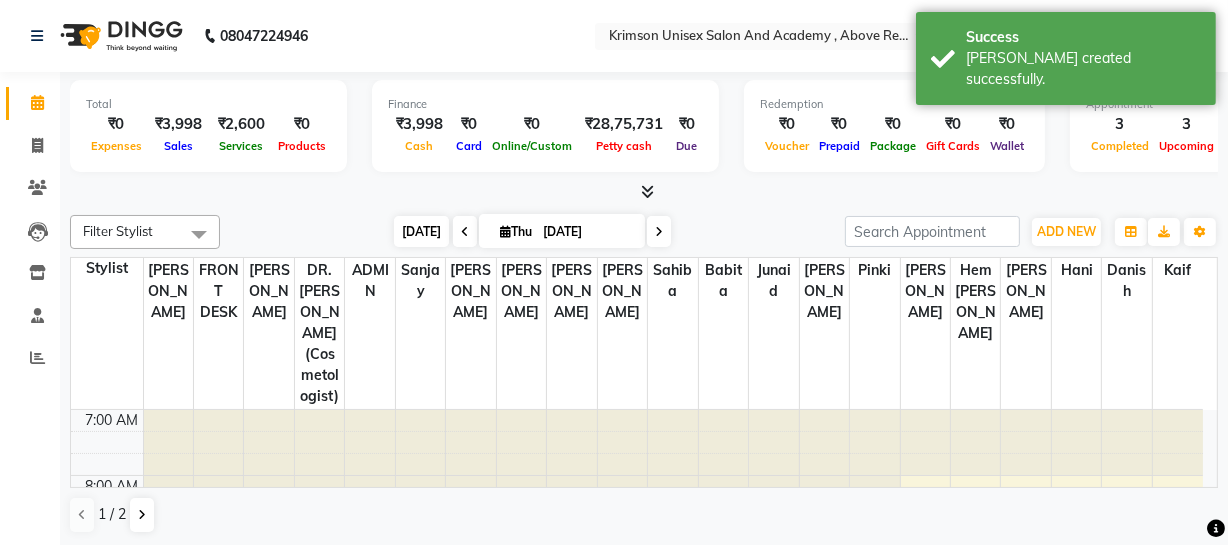 click on "[DATE]" at bounding box center [421, 231] 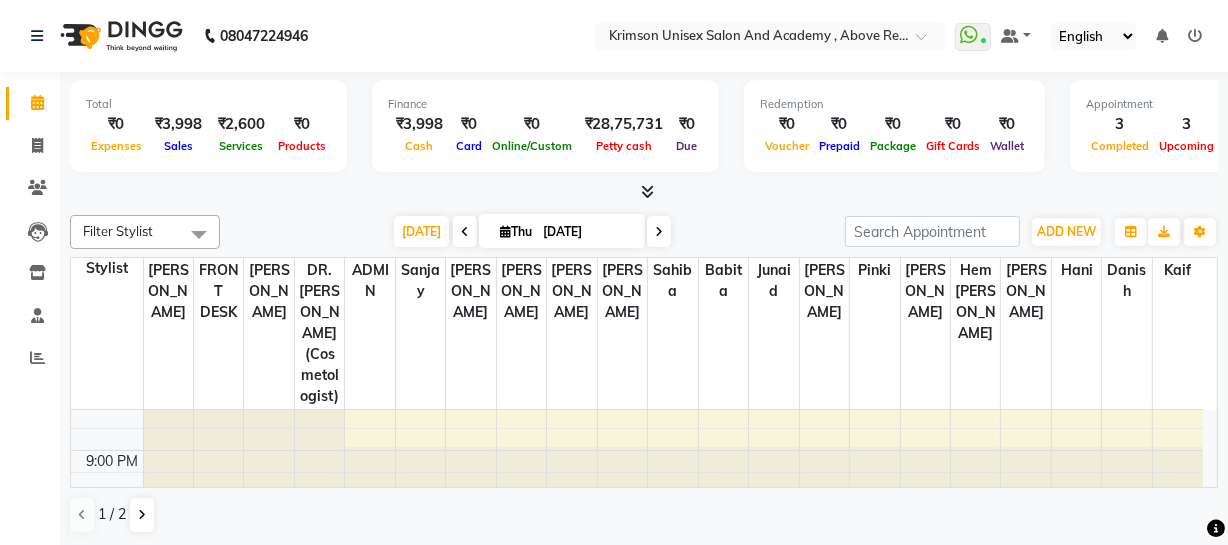 scroll, scrollTop: 887, scrollLeft: 0, axis: vertical 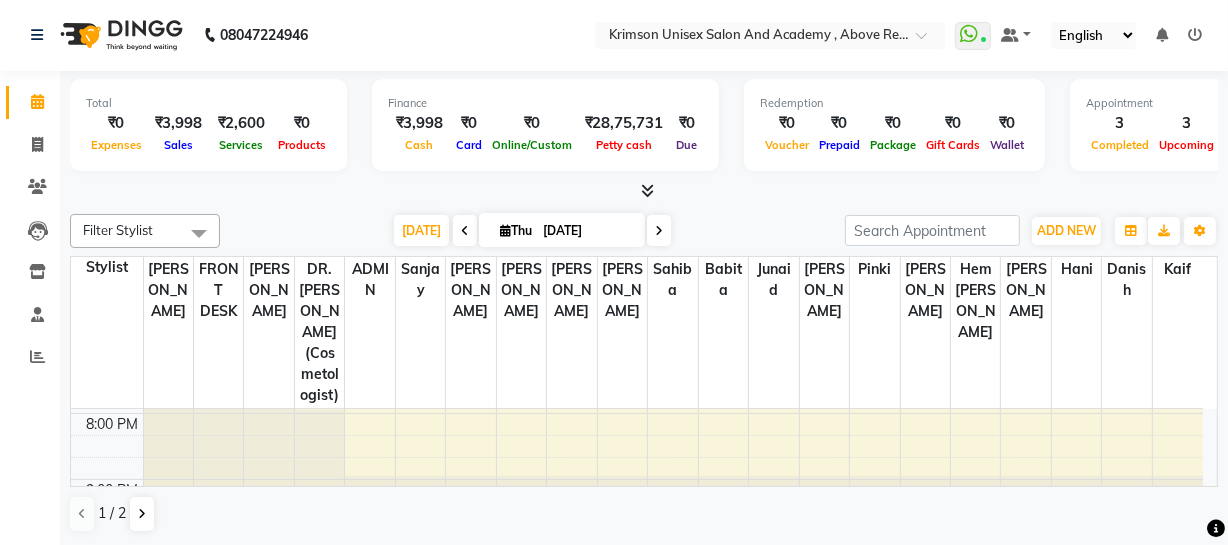 click at bounding box center (659, 231) 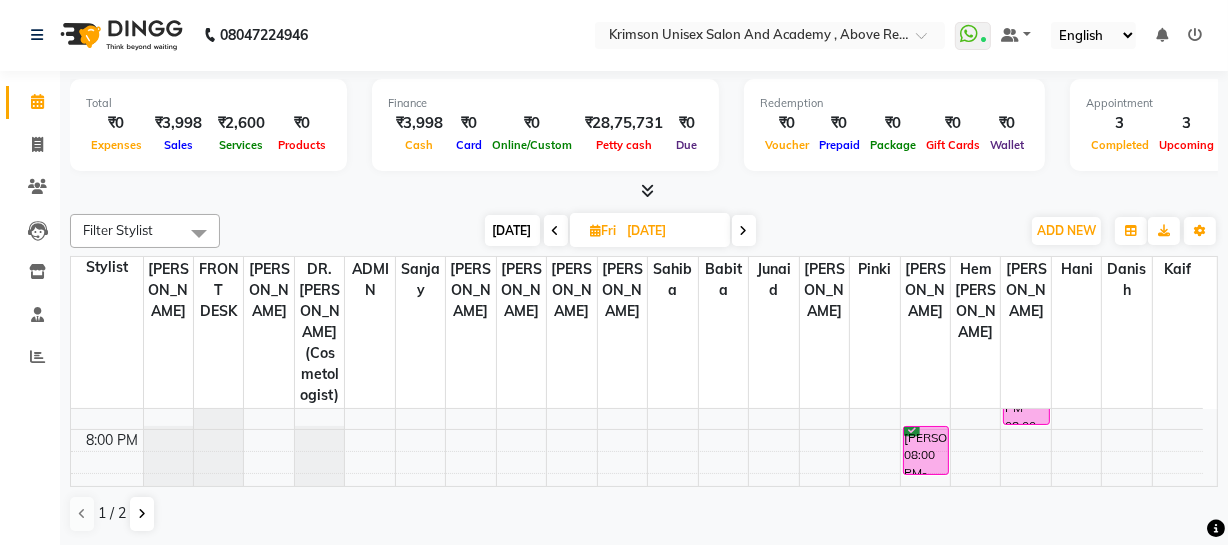 scroll, scrollTop: 838, scrollLeft: 0, axis: vertical 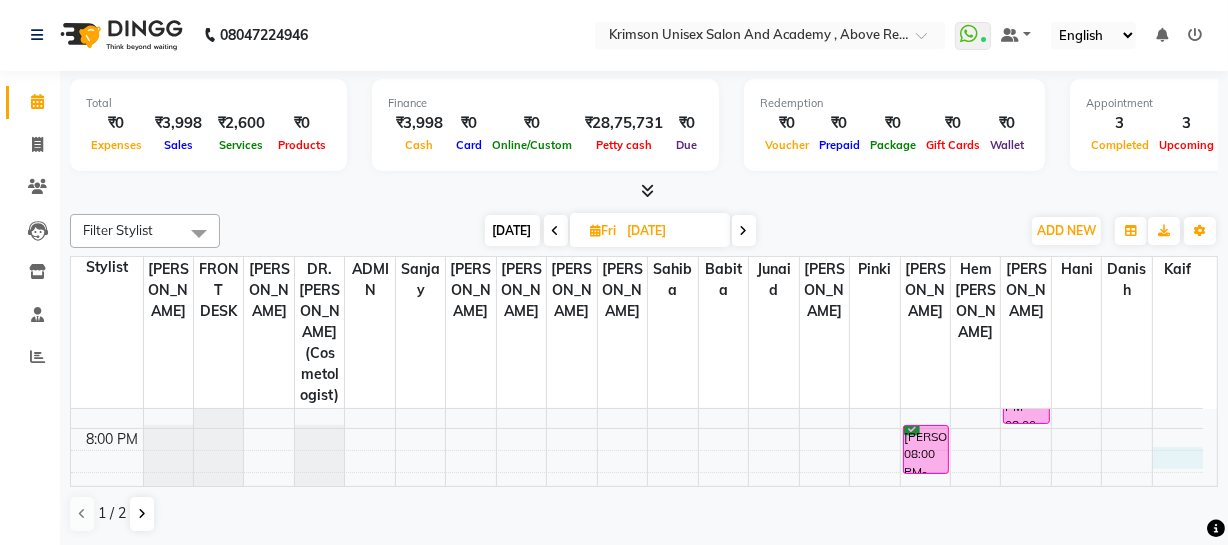 click on "7:00 AM 8:00 AM 9:00 AM 10:00 AM 11:00 AM 12:00 PM 1:00 PM 2:00 PM 3:00 PM 4:00 PM 5:00 PM 6:00 PM 7:00 PM 8:00 PM 9:00 PM     srishti, 08:00 PM-08:45 PM, (F) HAIR CUT BASIC     srishti, 06:00 PM-07:00 PM, (U) MANI/ PEDI-MANICURE BASIC     srishti, 07:00 PM-08:00 PM, (U) MANI/ PEDI-PEDICURE BASIC     shubham negi, 03:00 PM-03:45 PM, OFFER MEN-MEN grooming package combo 1- HAIR CUT + BEARD" at bounding box center [637, 65] 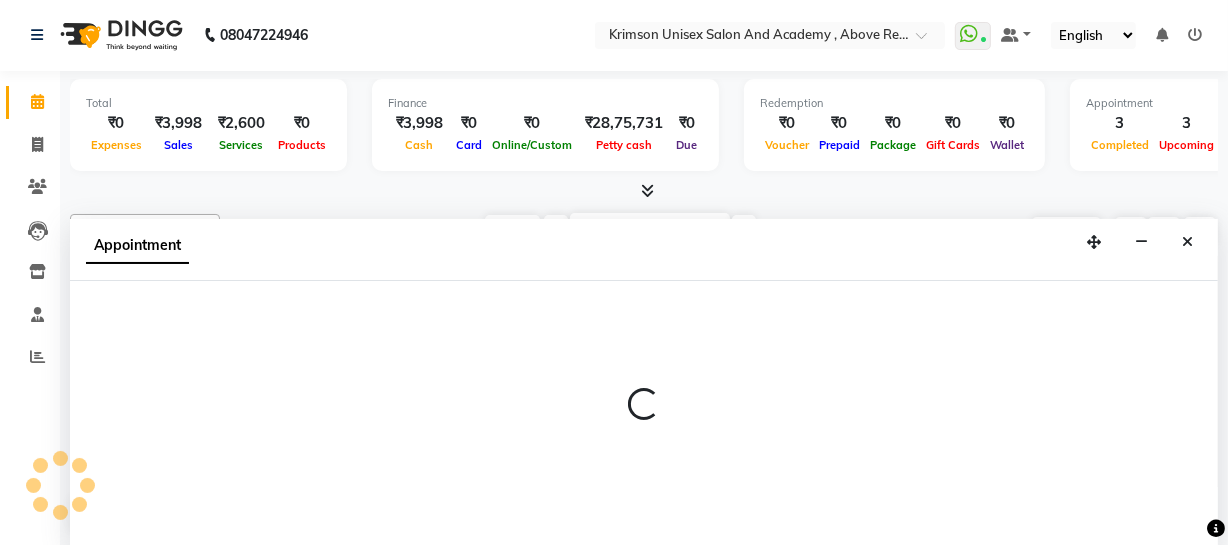select on "84643" 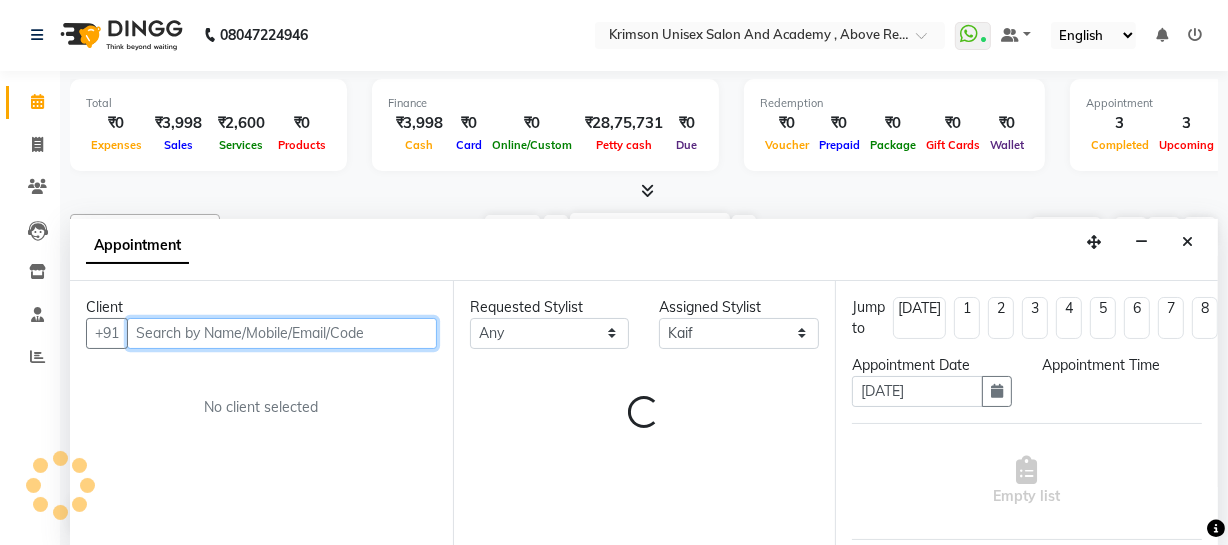 select on "1215" 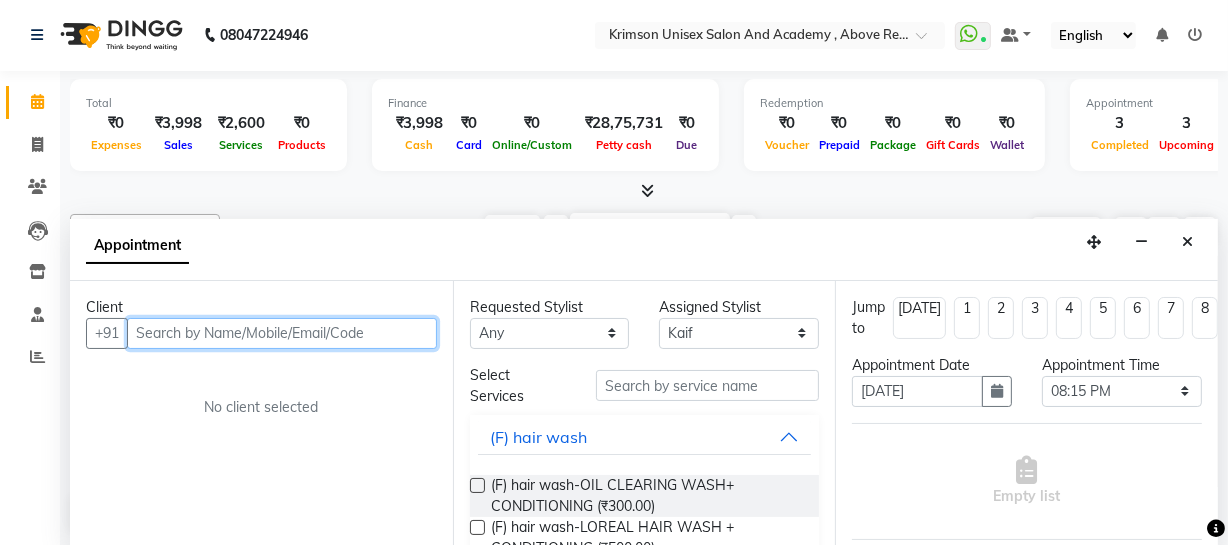 click at bounding box center [282, 333] 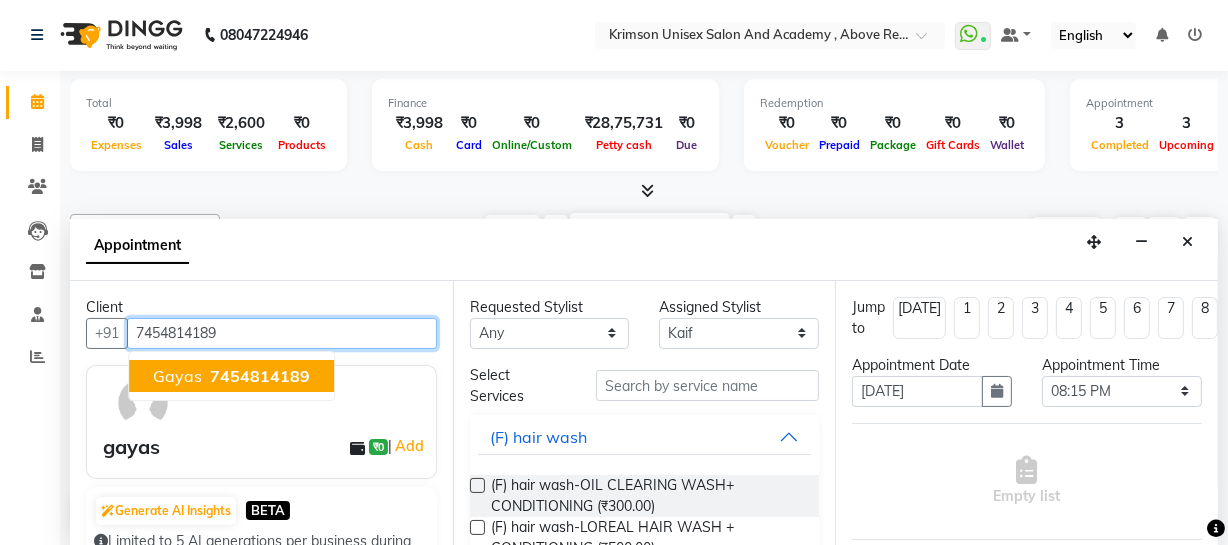 click on "7454814189" at bounding box center (260, 376) 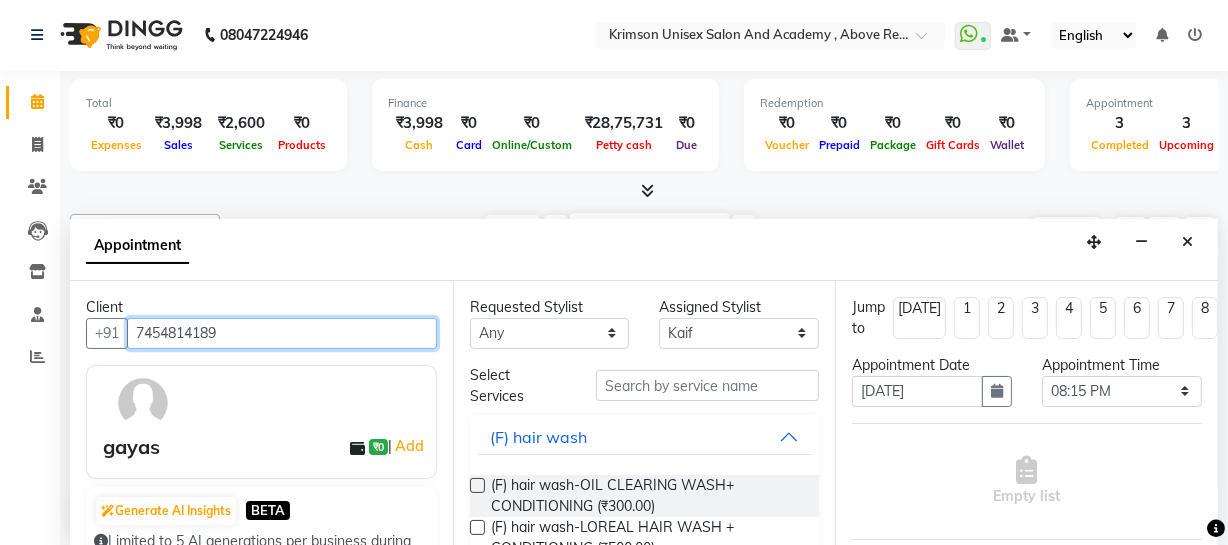 type on "7454814189" 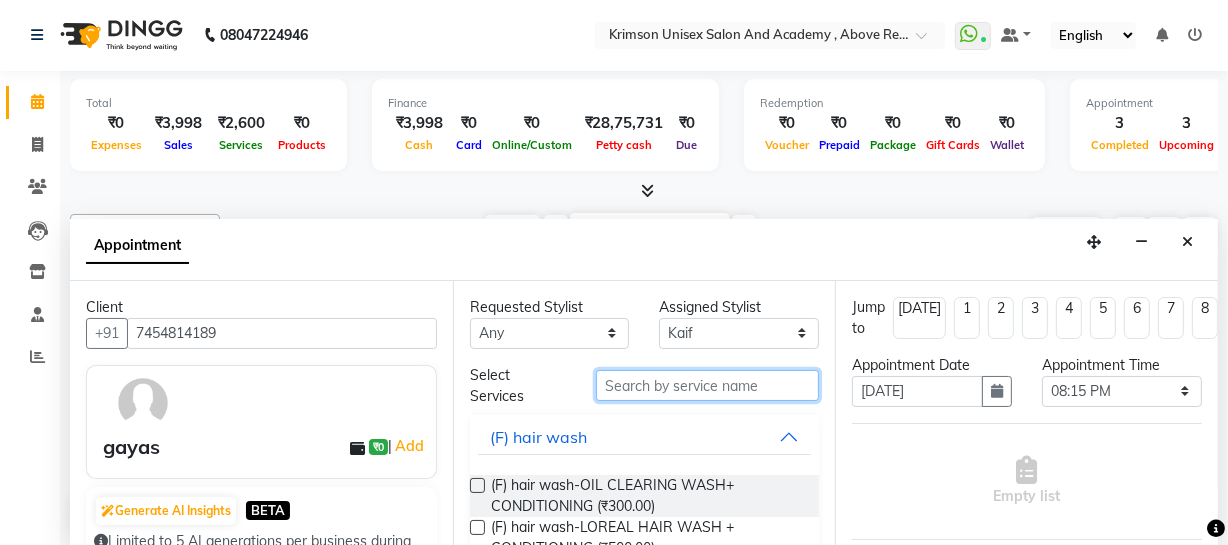 click at bounding box center (707, 385) 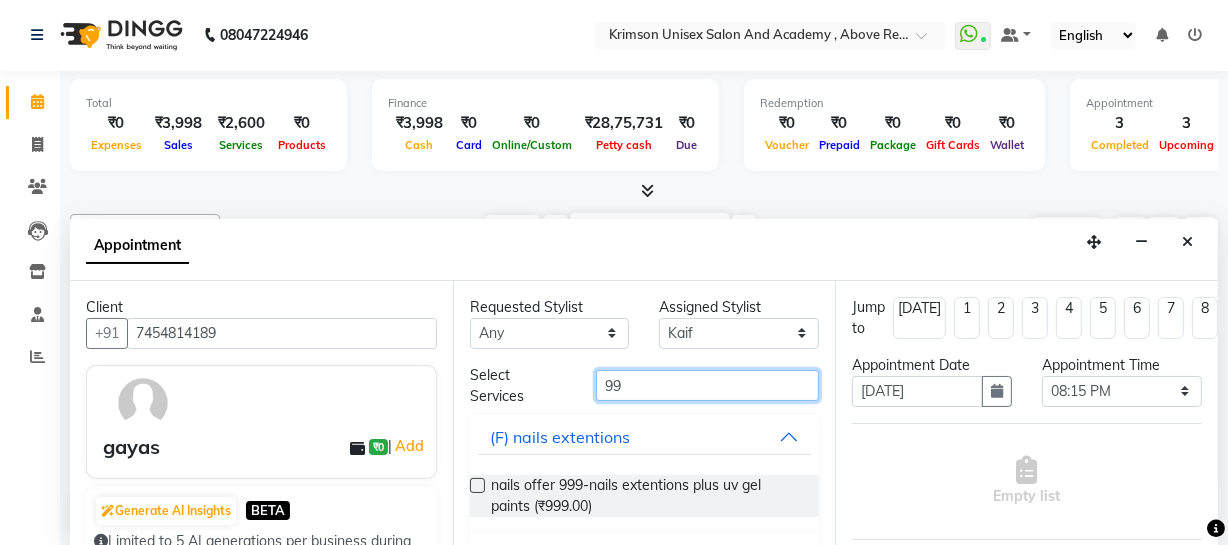scroll, scrollTop: 134, scrollLeft: 0, axis: vertical 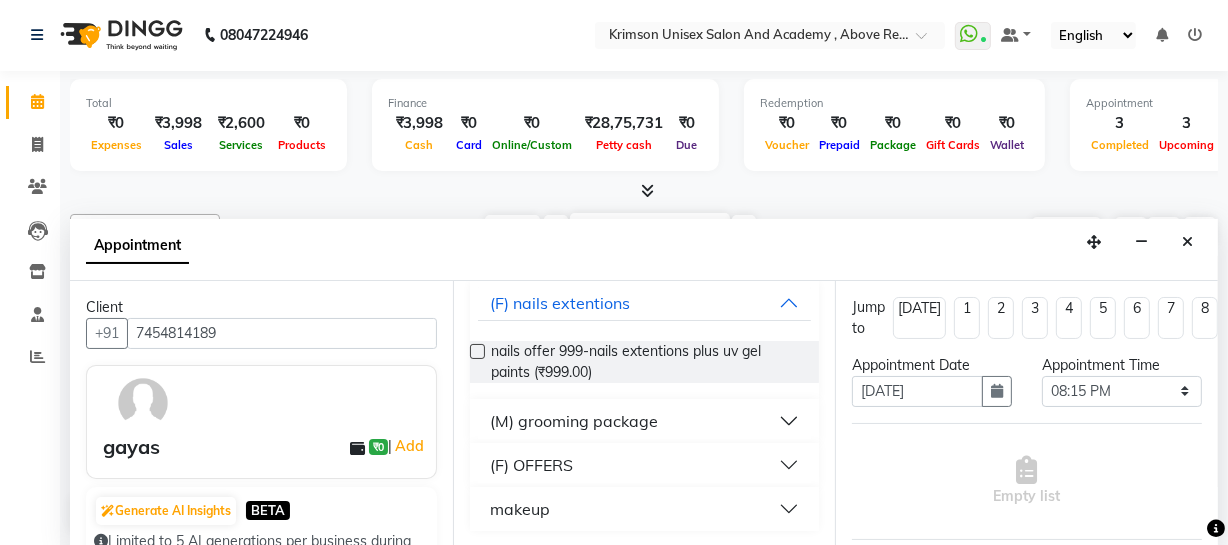 type on "99" 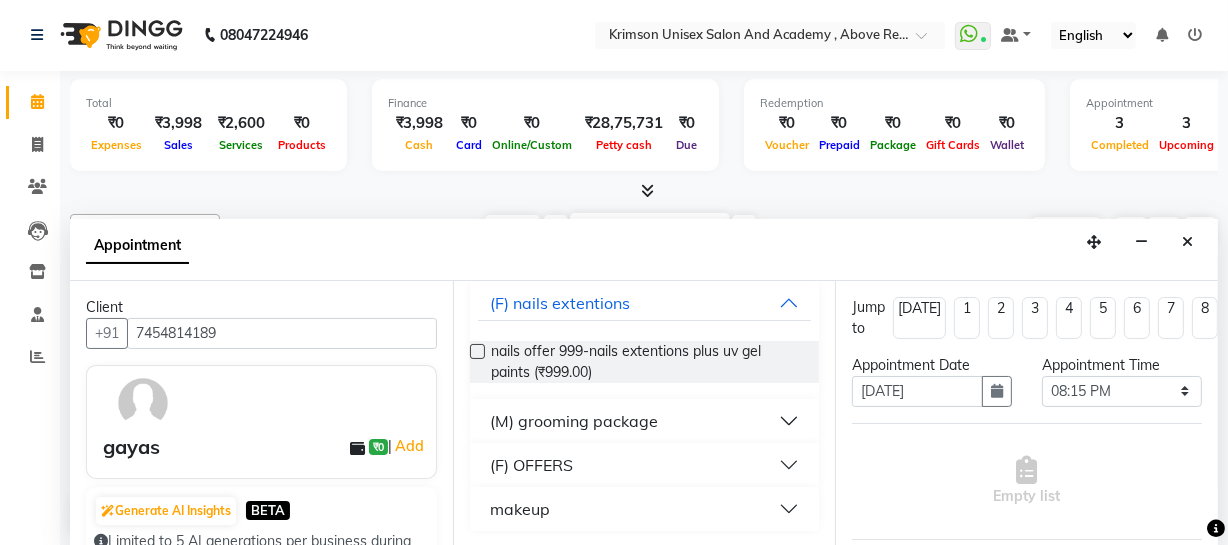 click on "(M) grooming package" at bounding box center [574, 421] 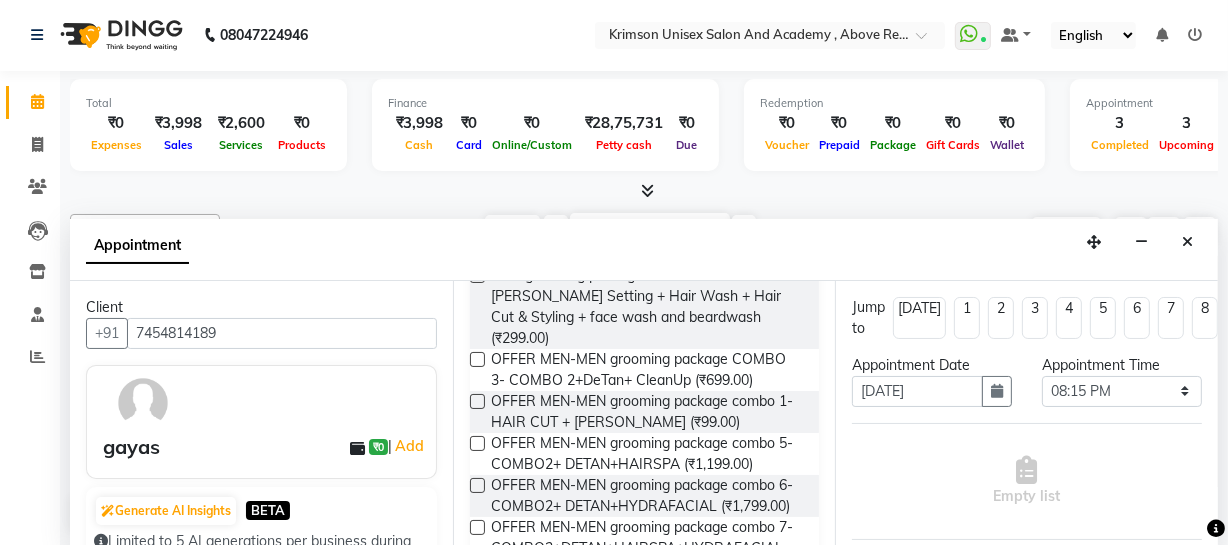 scroll, scrollTop: 330, scrollLeft: 0, axis: vertical 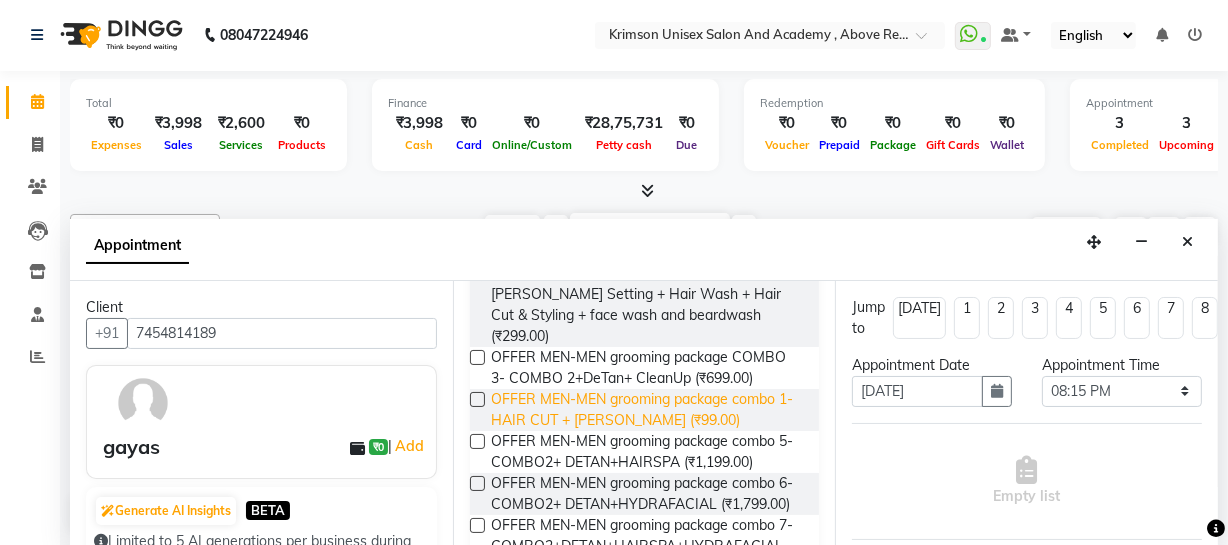 click on "OFFER MEN-MEN grooming package combo 1- HAIR CUT + BEARD (₹99.00)" at bounding box center [647, 410] 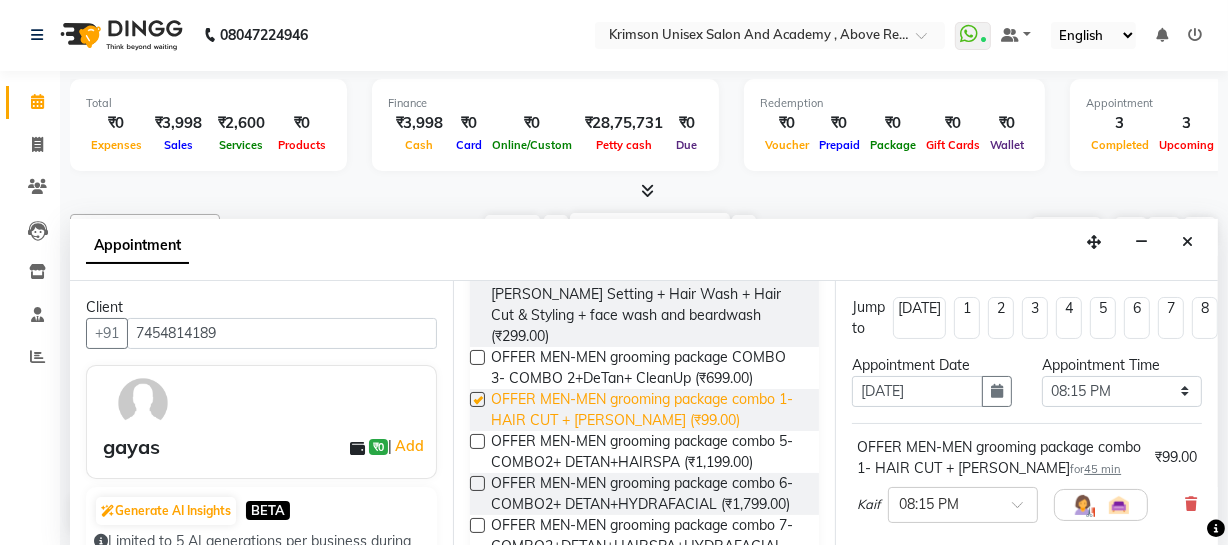 checkbox on "false" 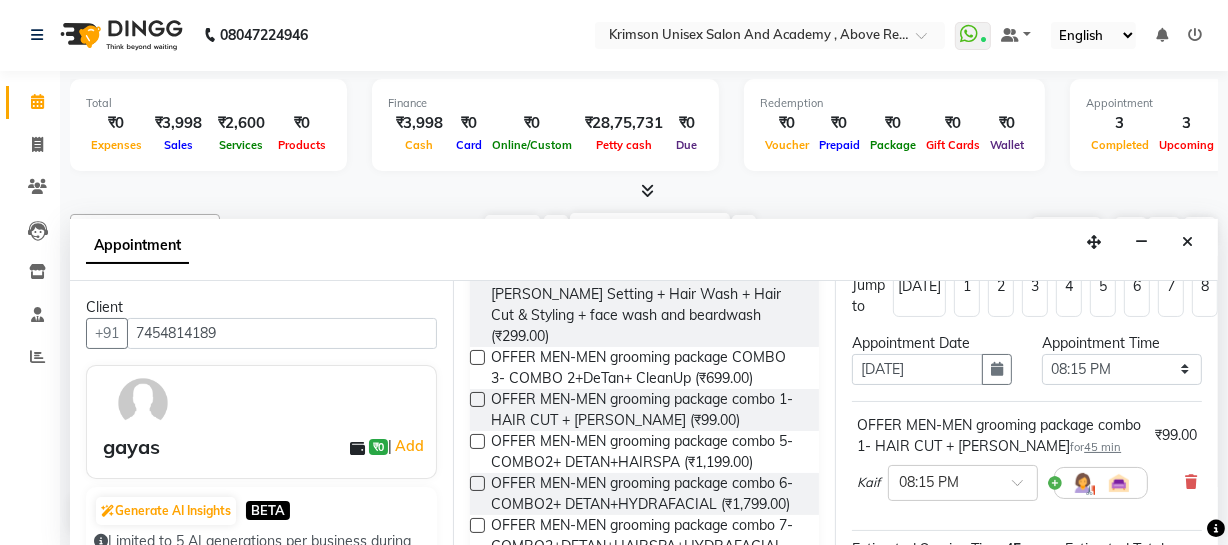 scroll, scrollTop: 18, scrollLeft: 0, axis: vertical 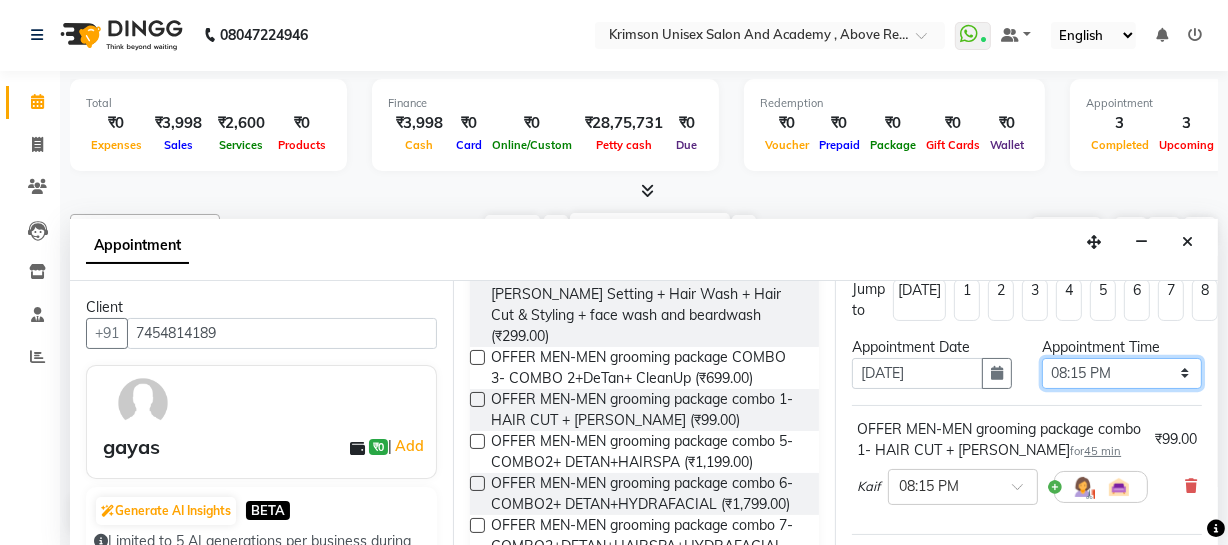 click on "Select 08:00 AM 08:15 AM 08:30 AM 08:45 AM 09:00 AM 09:15 AM 09:30 AM 09:45 AM 10:00 AM 10:15 AM 10:30 AM 10:45 AM 11:00 AM 11:15 AM 11:30 AM 11:45 AM 12:00 PM 12:15 PM 12:30 PM 12:45 PM 01:00 PM 01:15 PM 01:30 PM 01:45 PM 02:00 PM 02:15 PM 02:30 PM 02:45 PM 03:00 PM 03:15 PM 03:30 PM 03:45 PM 04:00 PM 04:15 PM 04:30 PM 04:45 PM 05:00 PM 05:15 PM 05:30 PM 05:45 PM 06:00 PM 06:15 PM 06:30 PM 06:45 PM 07:00 PM 07:15 PM 07:30 PM 07:45 PM 08:00 PM 08:15 PM 08:30 PM 08:45 PM 09:00 PM" at bounding box center (1122, 373) 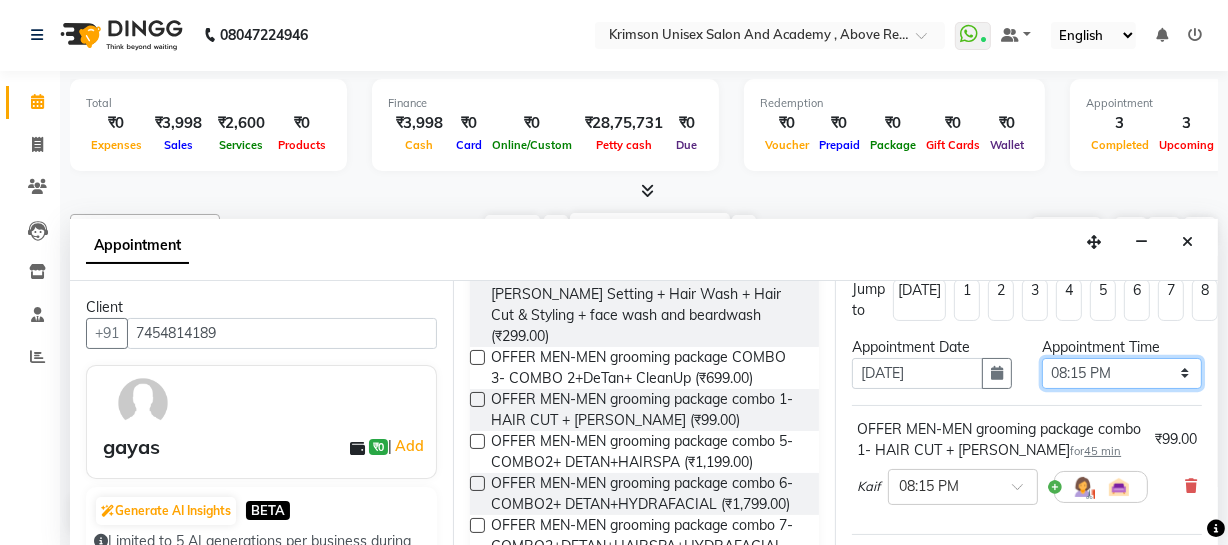 select on "1230" 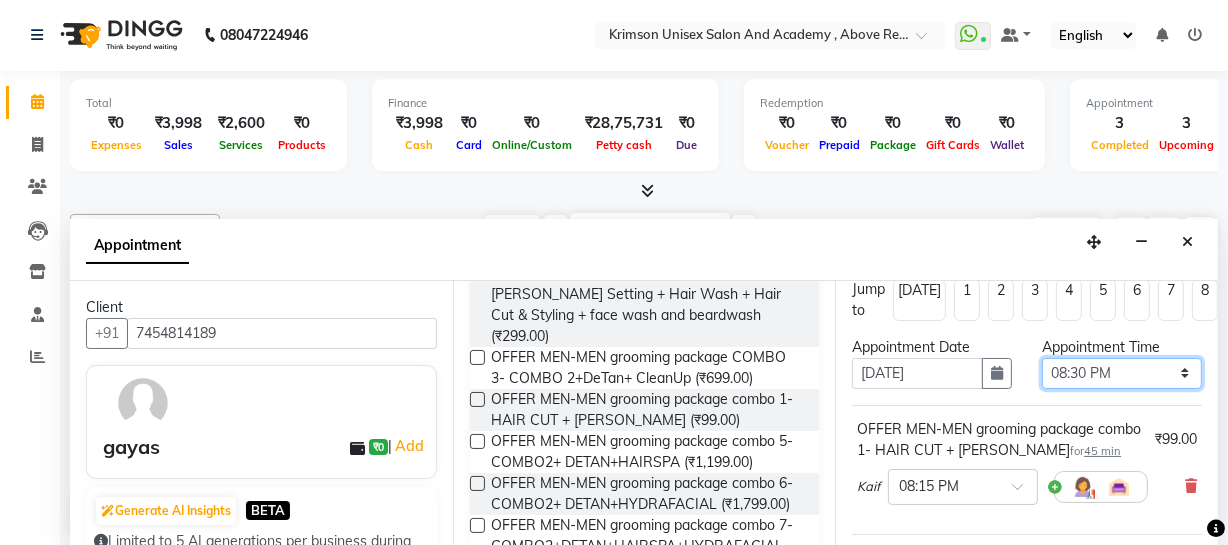 click on "Select 08:00 AM 08:15 AM 08:30 AM 08:45 AM 09:00 AM 09:15 AM 09:30 AM 09:45 AM 10:00 AM 10:15 AM 10:30 AM 10:45 AM 11:00 AM 11:15 AM 11:30 AM 11:45 AM 12:00 PM 12:15 PM 12:30 PM 12:45 PM 01:00 PM 01:15 PM 01:30 PM 01:45 PM 02:00 PM 02:15 PM 02:30 PM 02:45 PM 03:00 PM 03:15 PM 03:30 PM 03:45 PM 04:00 PM 04:15 PM 04:30 PM 04:45 PM 05:00 PM 05:15 PM 05:30 PM 05:45 PM 06:00 PM 06:15 PM 06:30 PM 06:45 PM 07:00 PM 07:15 PM 07:30 PM 07:45 PM 08:00 PM 08:15 PM 08:30 PM 08:45 PM 09:00 PM" at bounding box center (1122, 373) 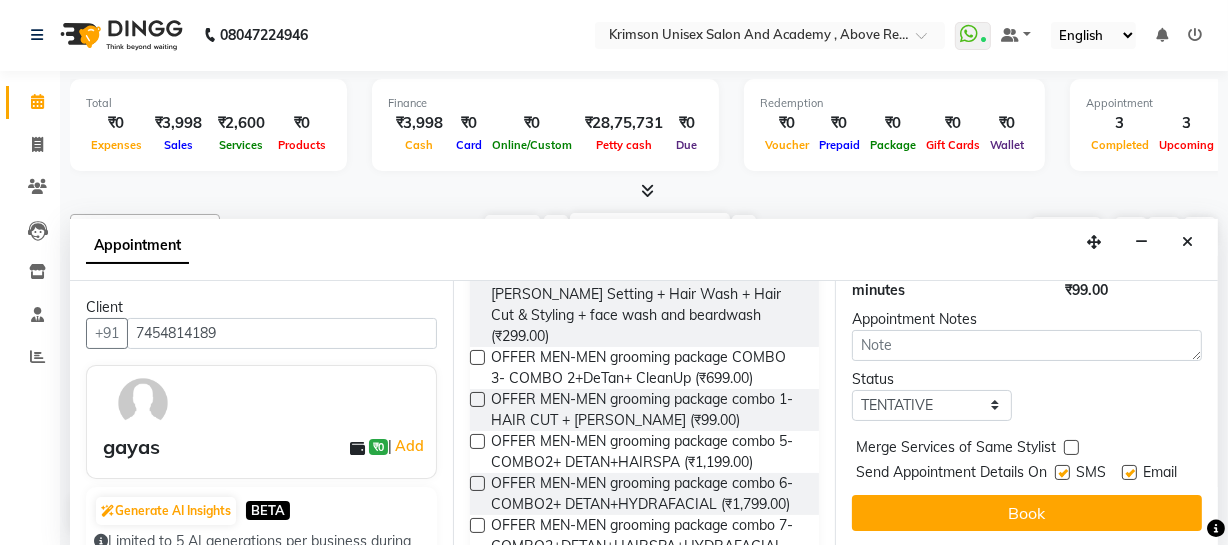 scroll, scrollTop: 333, scrollLeft: 0, axis: vertical 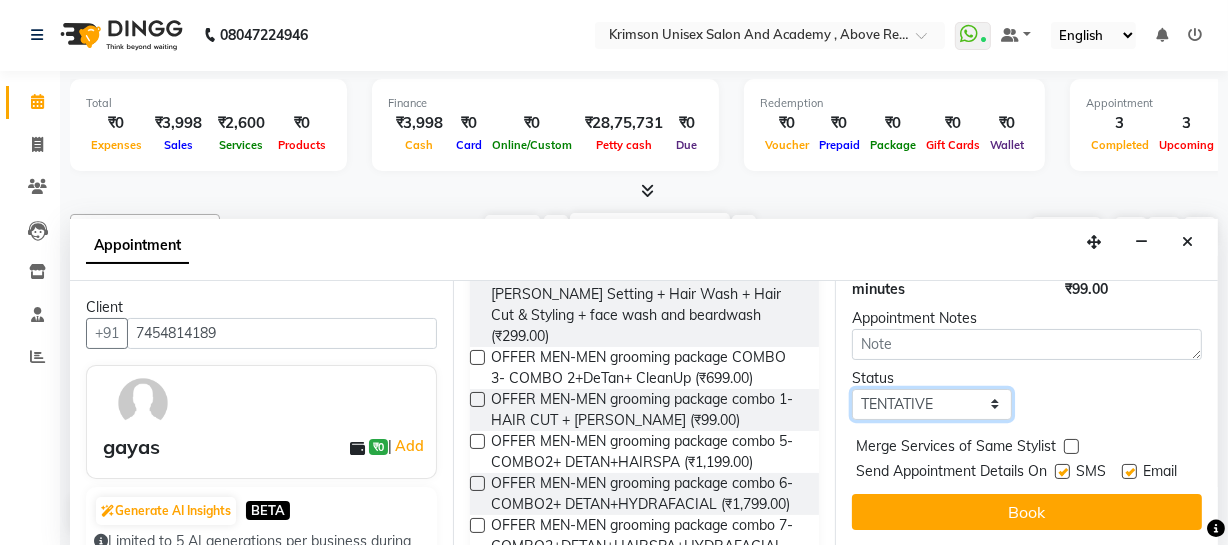 click on "Select TENTATIVE CONFIRM UPCOMING" at bounding box center (932, 404) 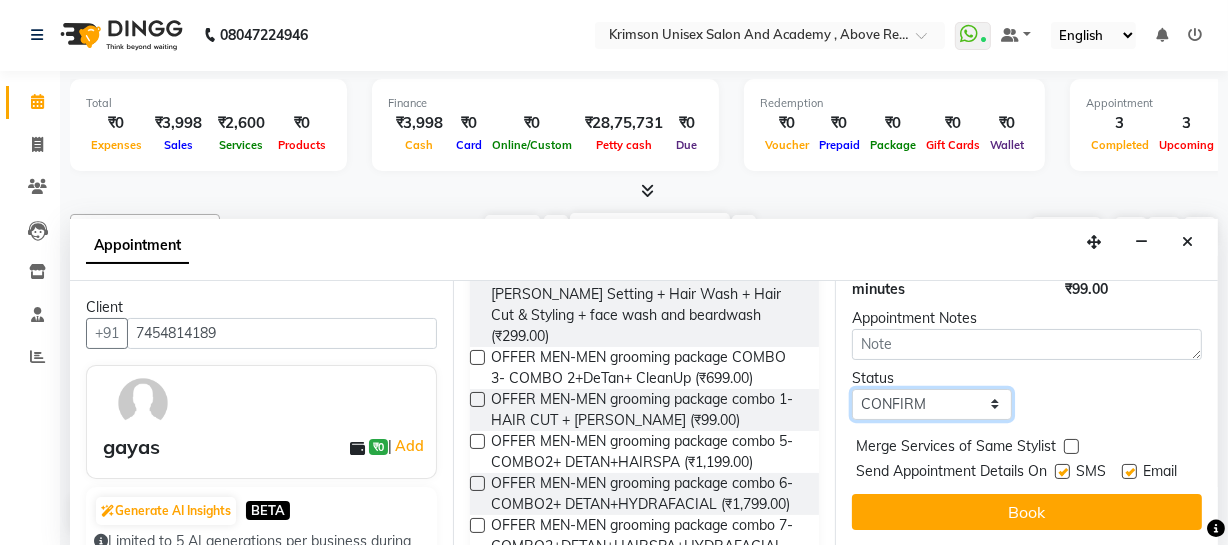 click on "Select TENTATIVE CONFIRM UPCOMING" at bounding box center (932, 404) 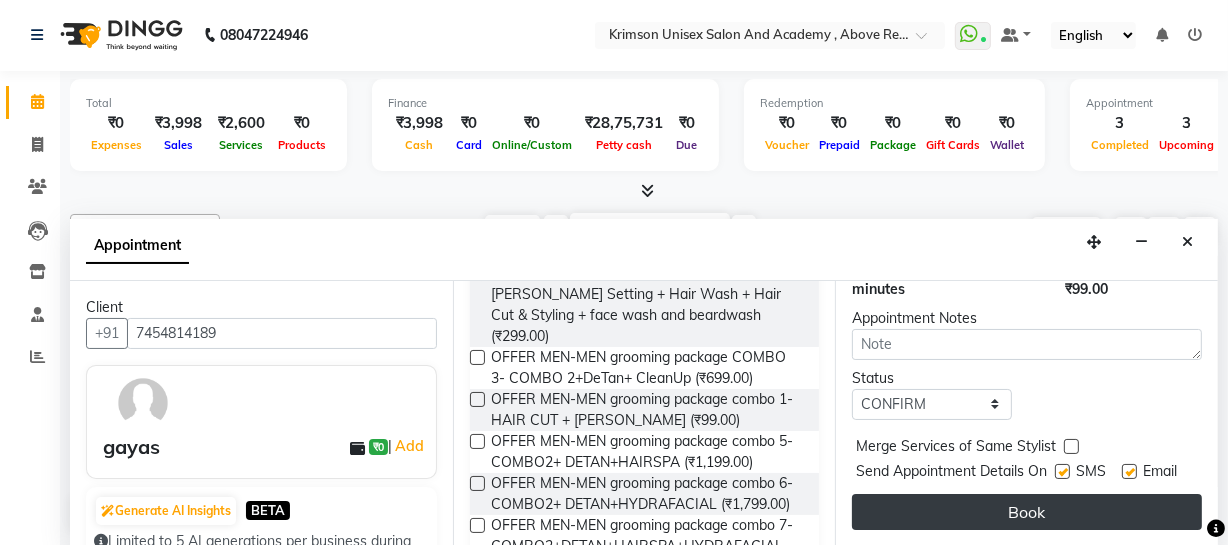 click on "Book" at bounding box center (1027, 512) 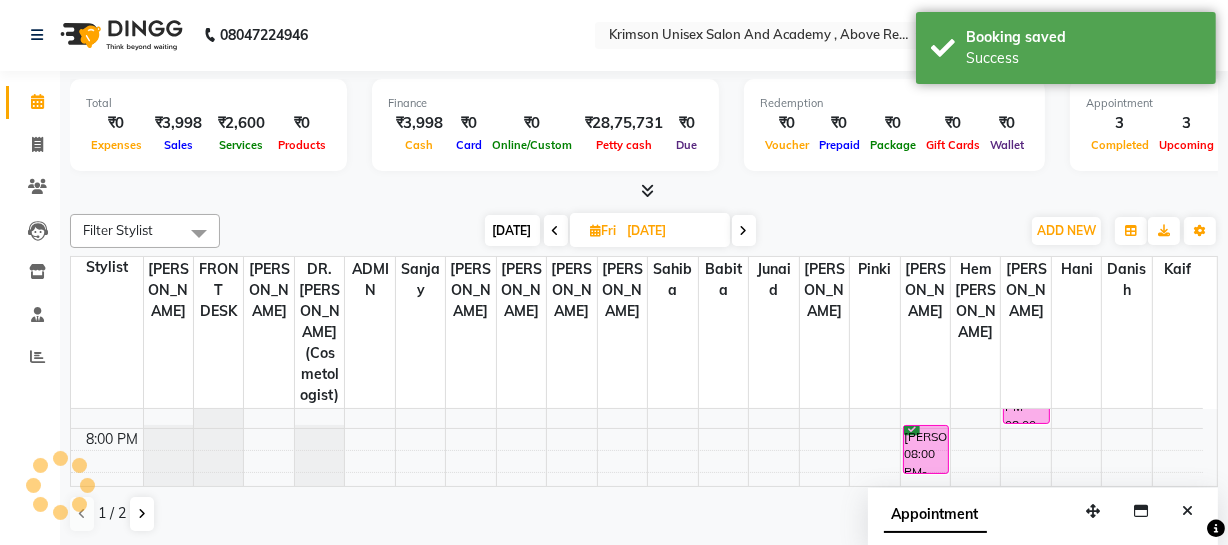 scroll, scrollTop: 0, scrollLeft: 0, axis: both 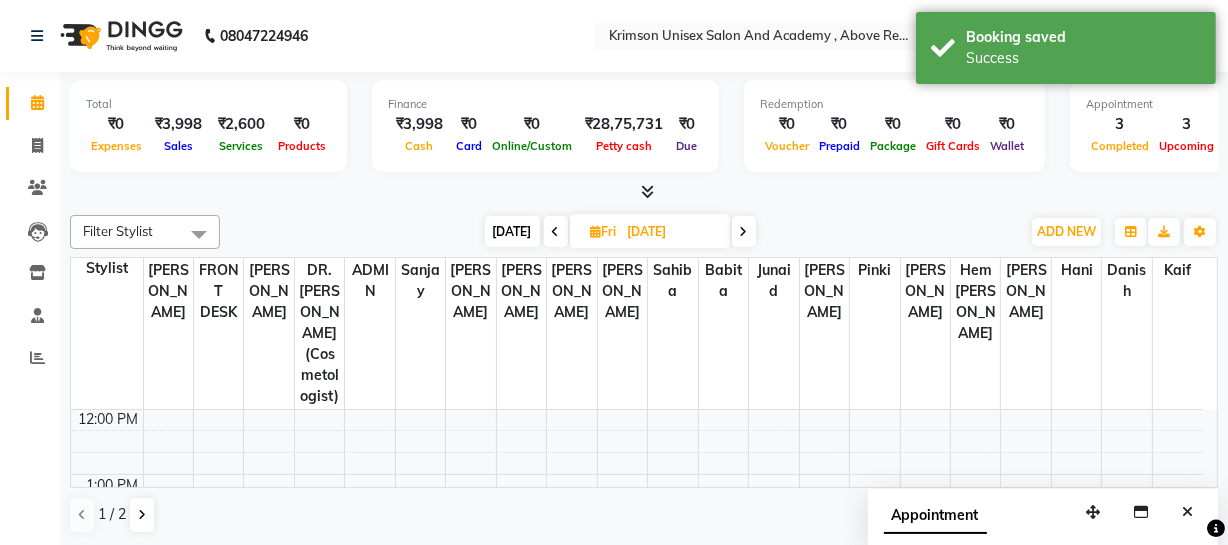 click on "[DATE]" at bounding box center [512, 231] 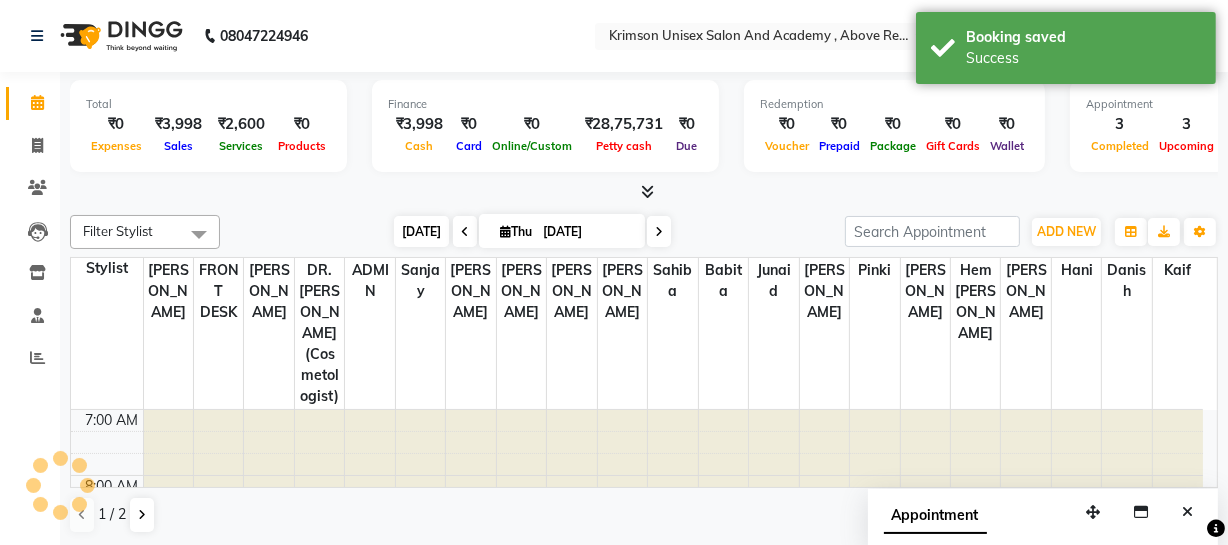 scroll, scrollTop: 460, scrollLeft: 0, axis: vertical 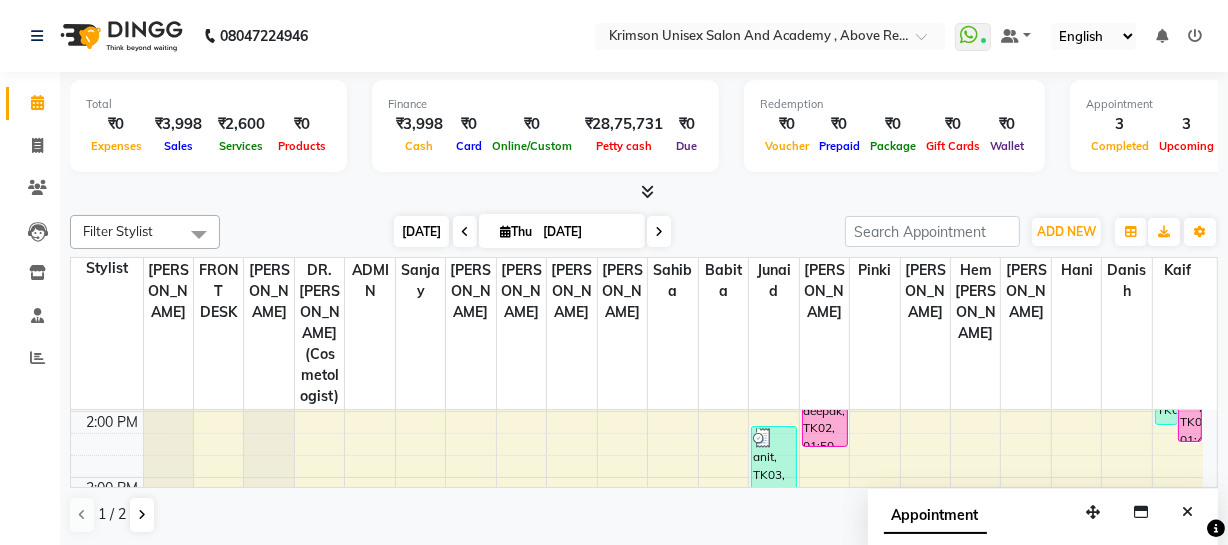 click on "[DATE]" at bounding box center (421, 231) 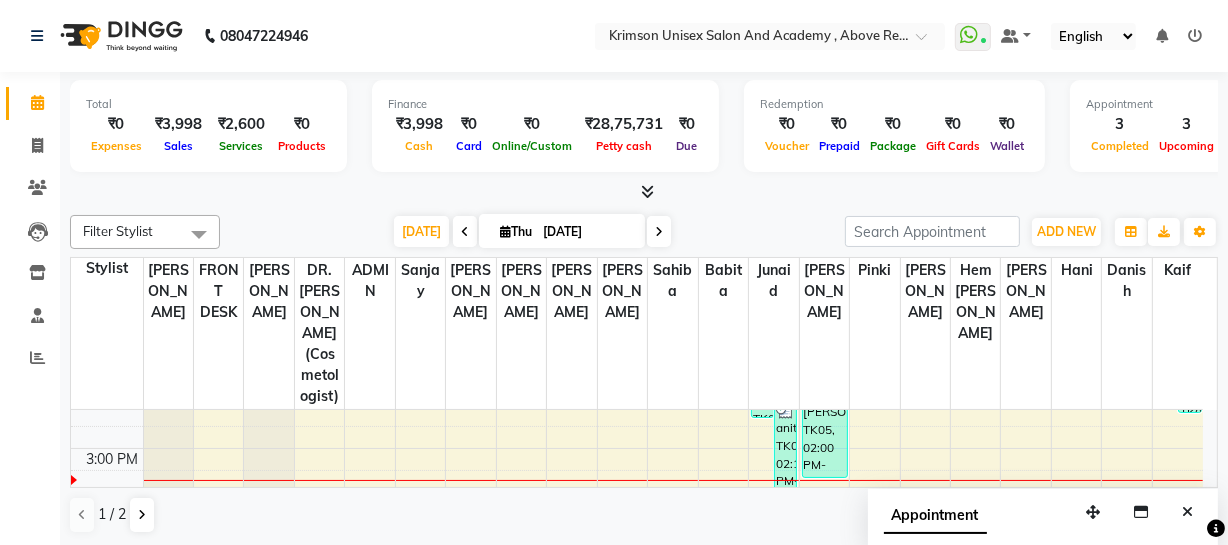 scroll, scrollTop: 488, scrollLeft: 0, axis: vertical 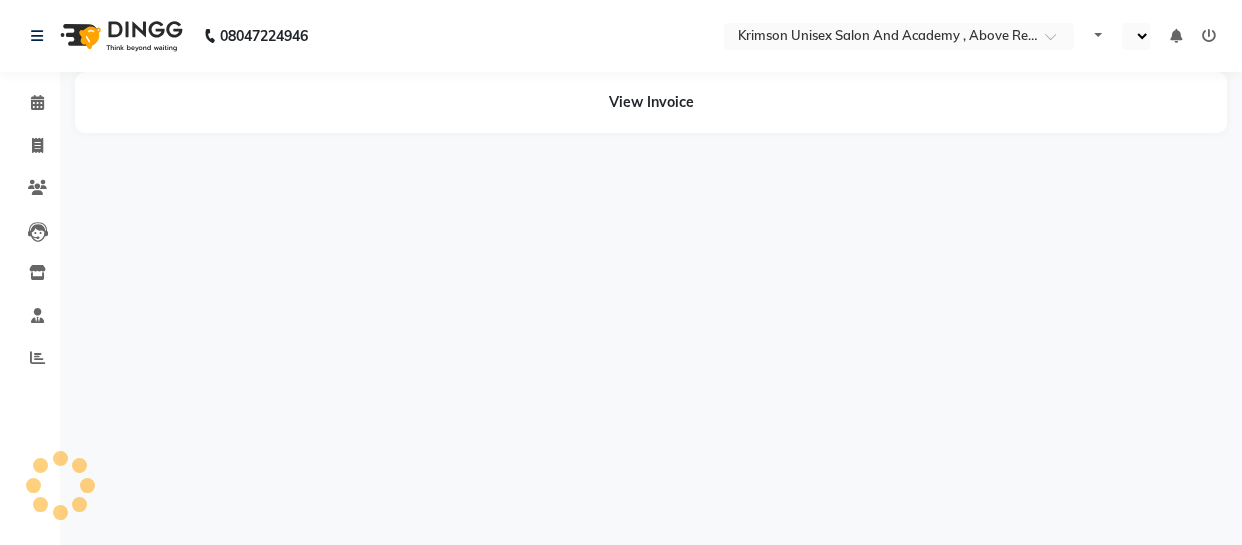 select on "en" 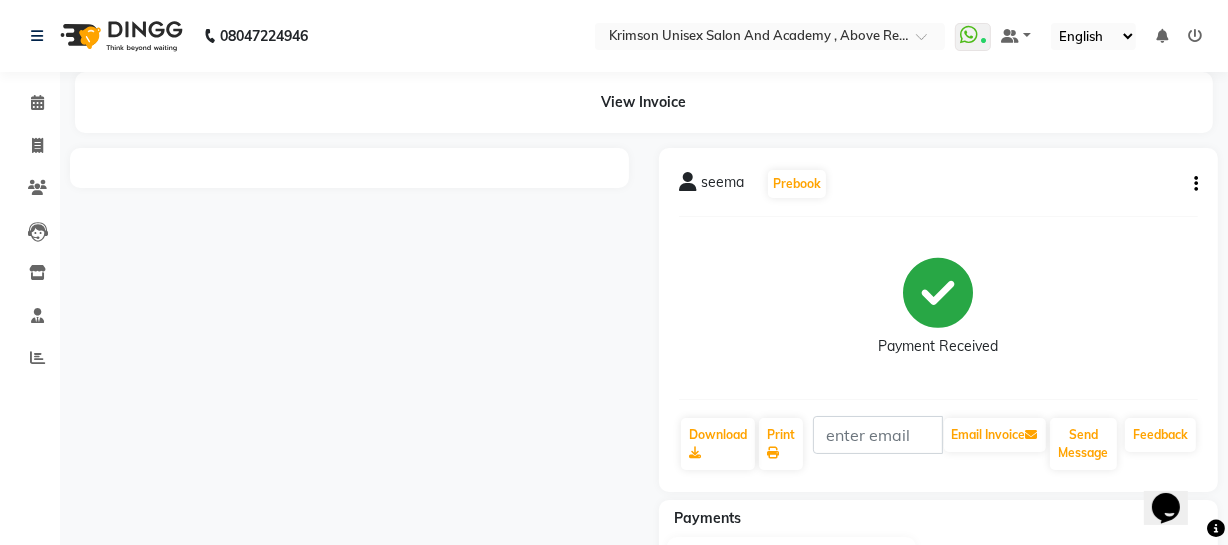 scroll, scrollTop: 0, scrollLeft: 0, axis: both 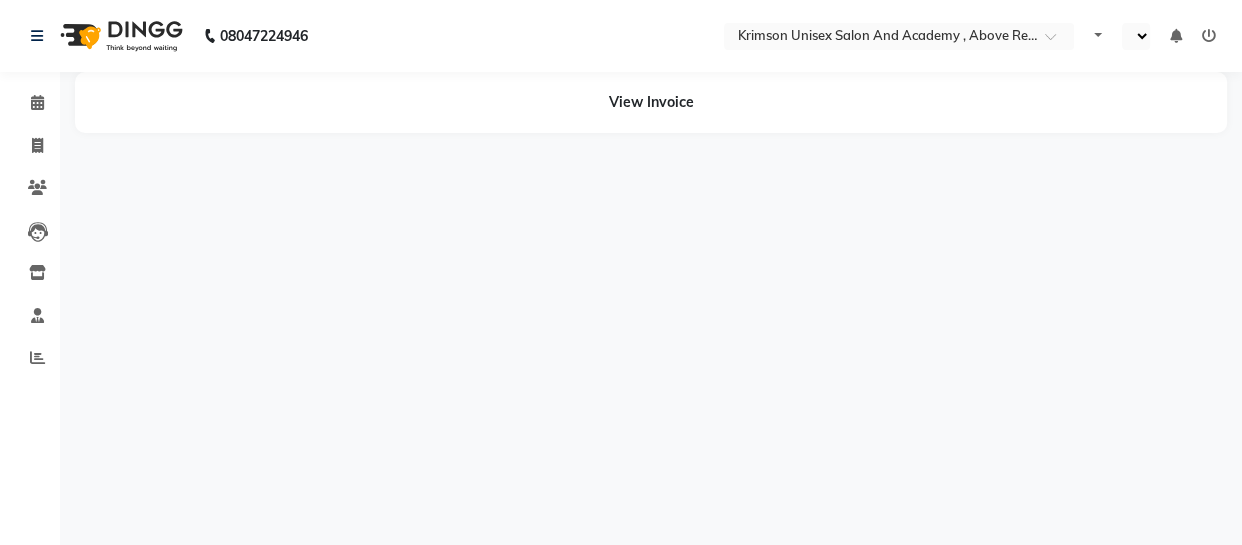 select on "en" 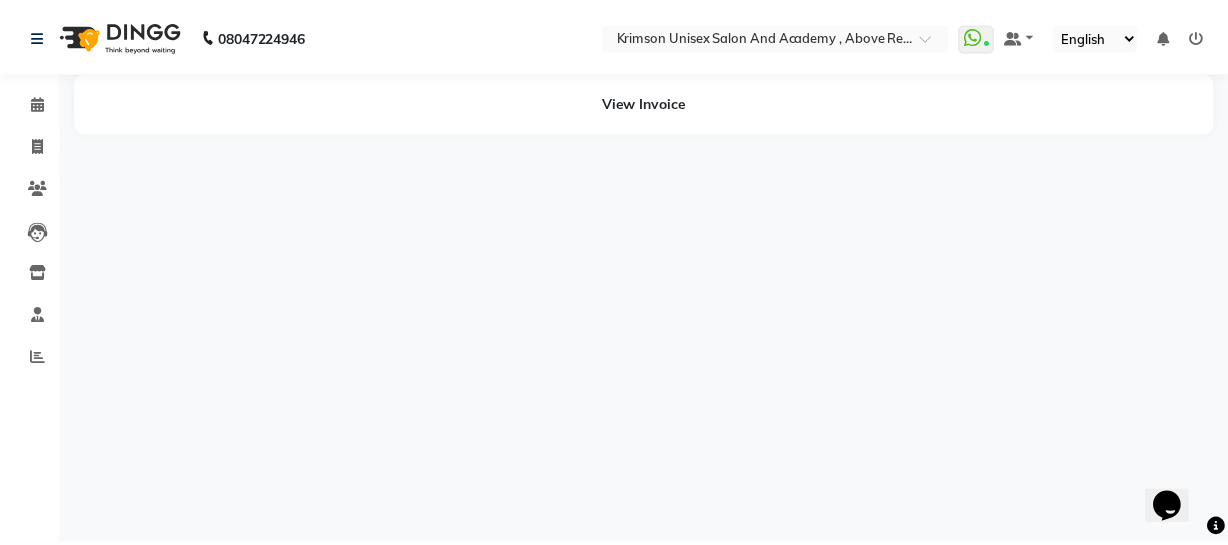scroll, scrollTop: 0, scrollLeft: 0, axis: both 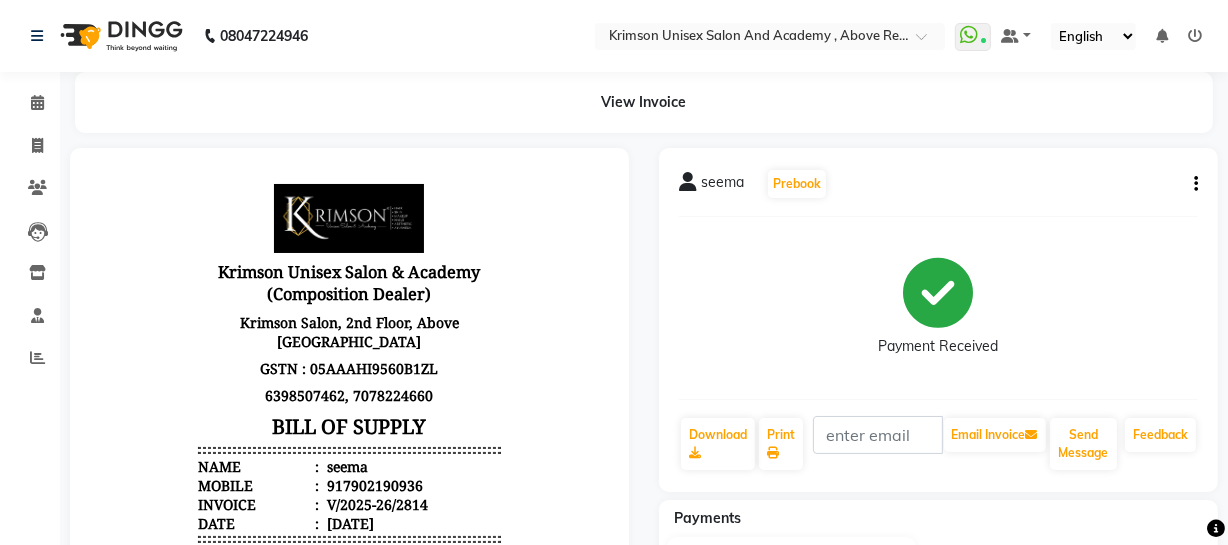 click on "917902190936" at bounding box center [372, 484] 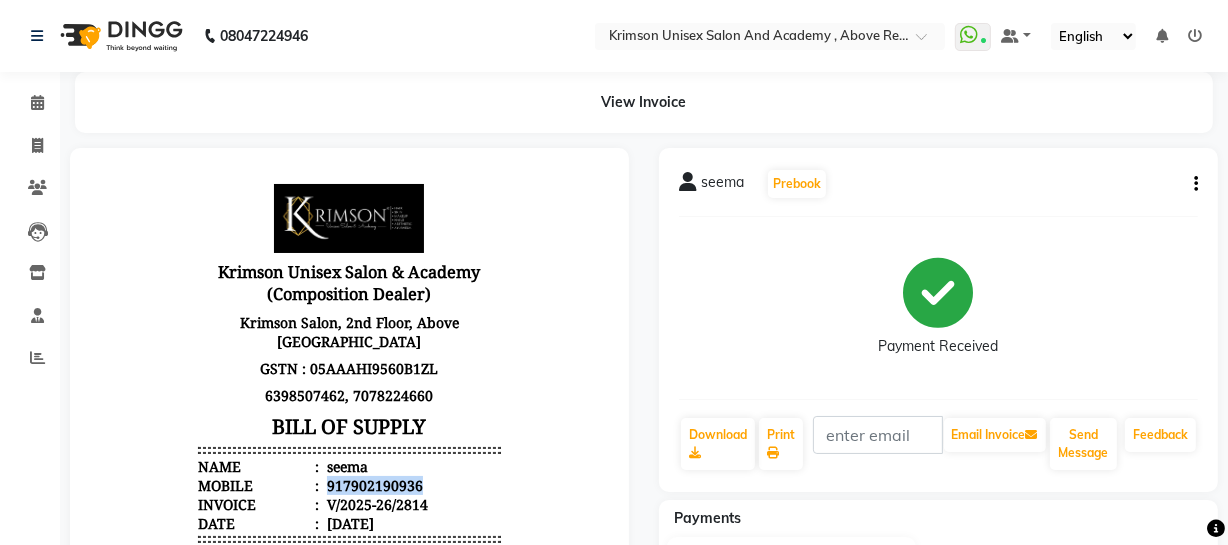 click on "917902190936" at bounding box center (372, 484) 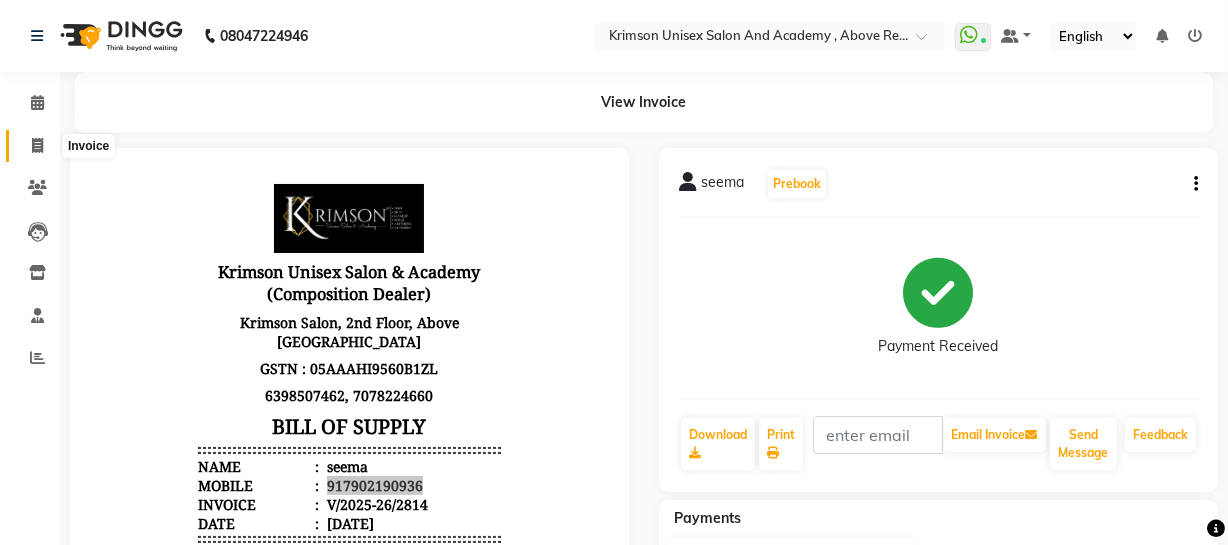 click 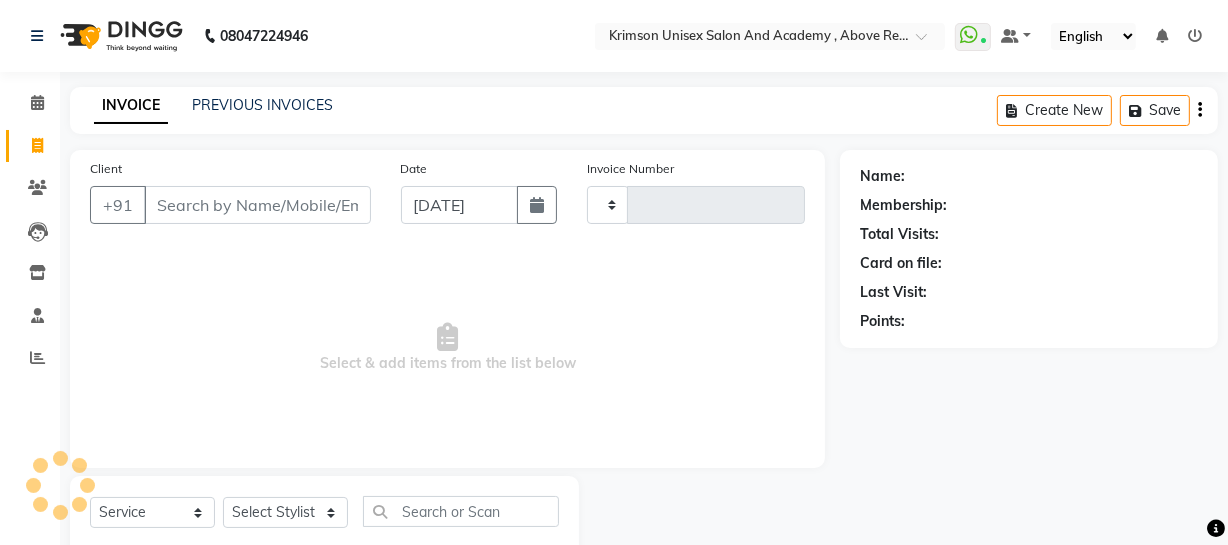 scroll, scrollTop: 57, scrollLeft: 0, axis: vertical 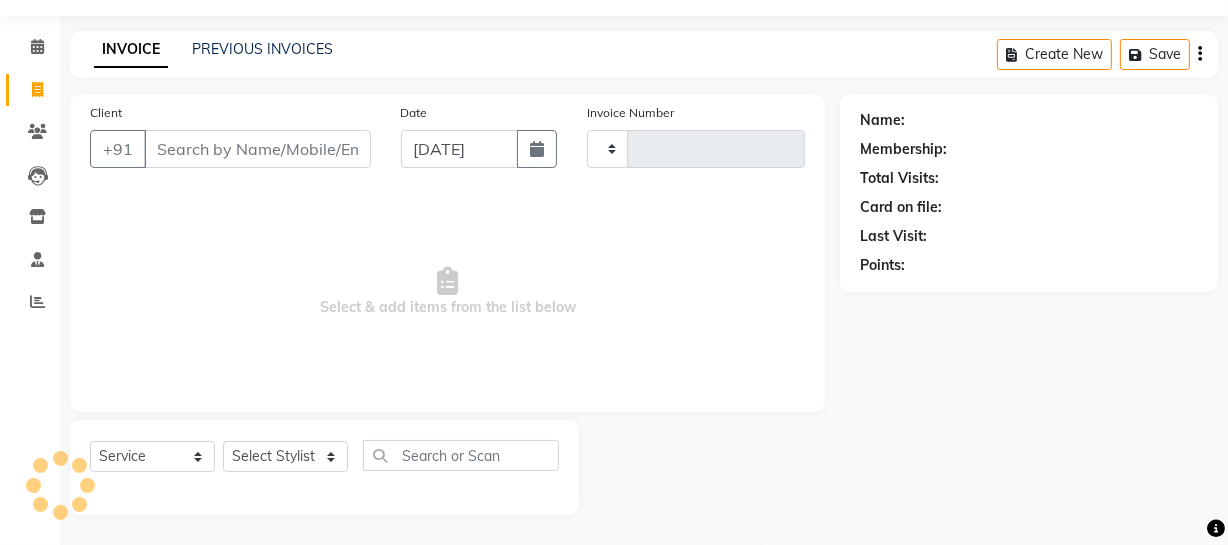 type on "2827" 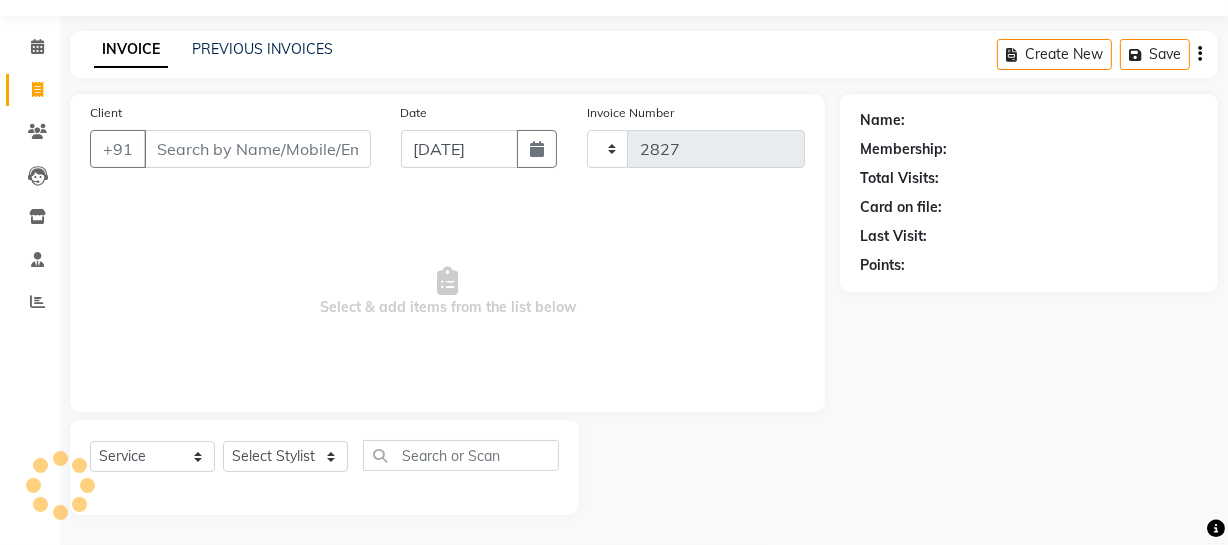 select on "5853" 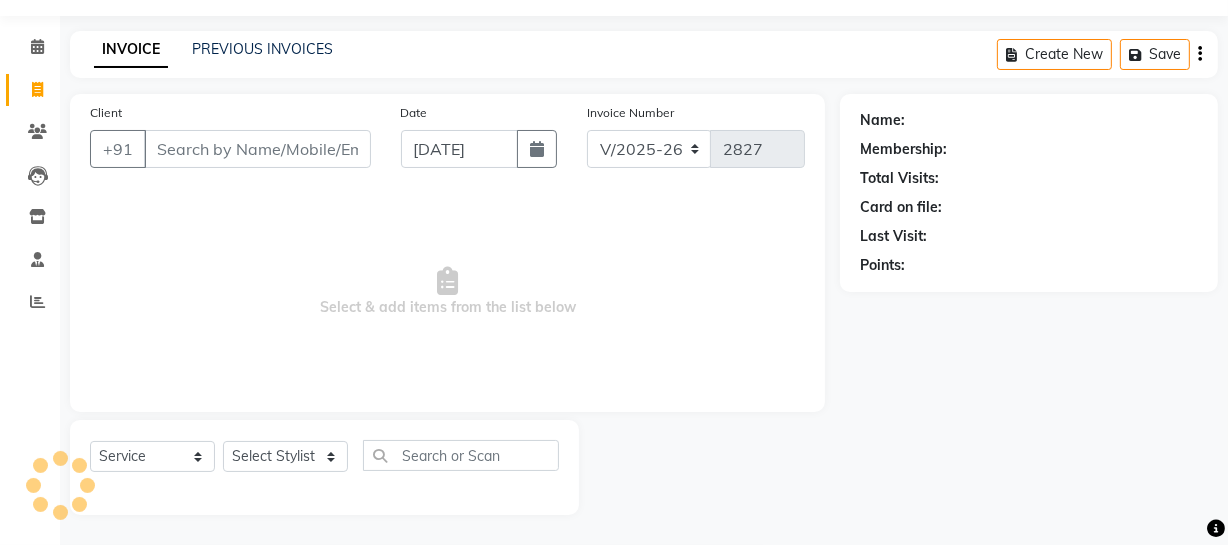 click on "Client" at bounding box center [257, 149] 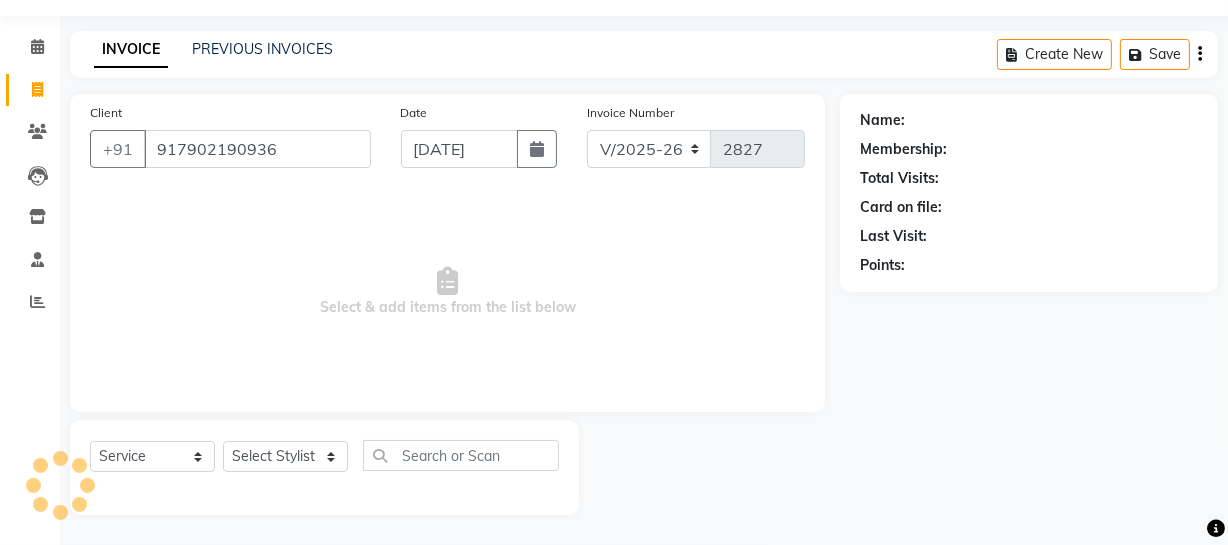 type on "917902190936" 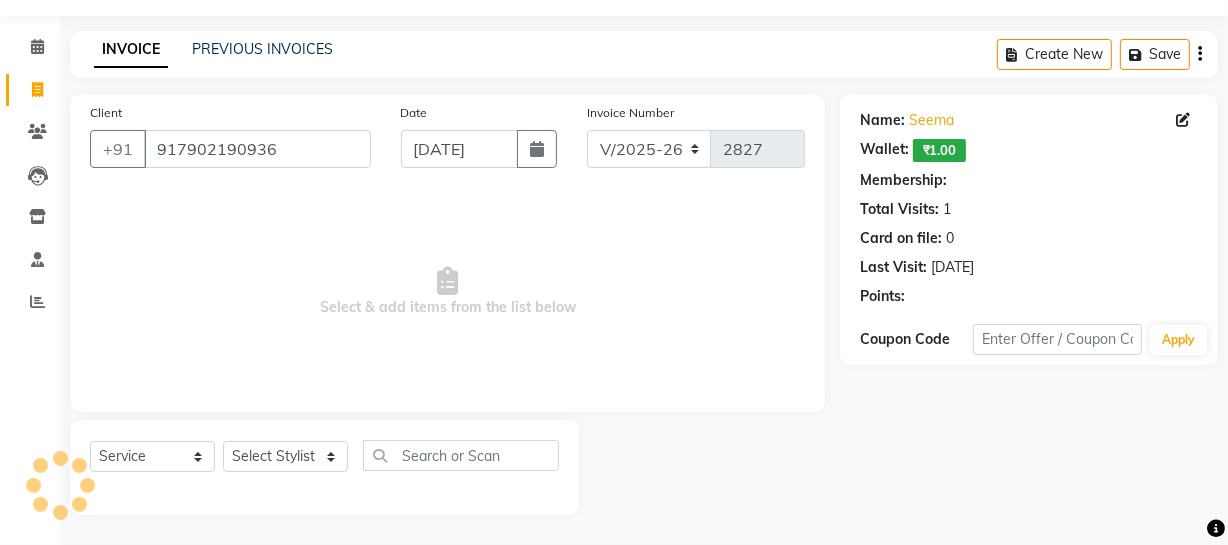 select on "1: Object" 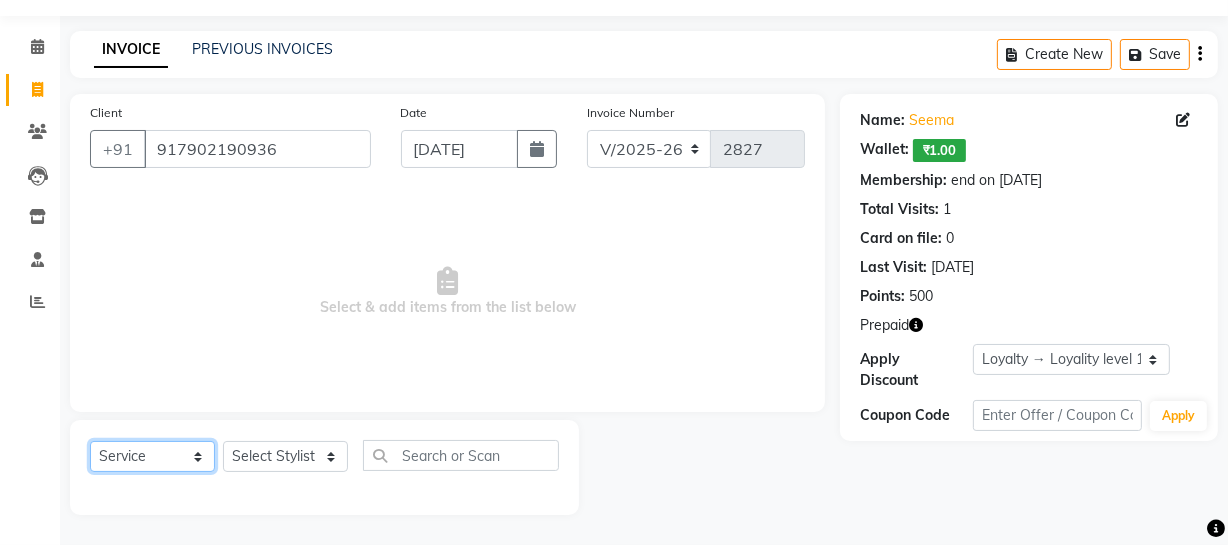 click on "Select  Service  Product  Membership  Package Voucher Prepaid Gift Card" 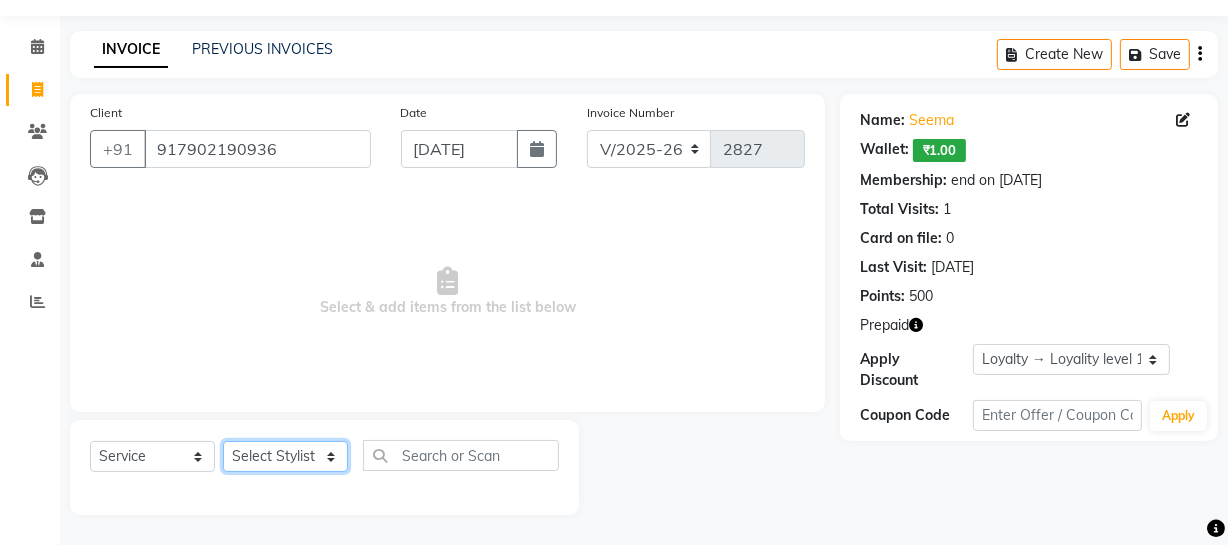 click on "Select Stylist ADMIN [PERSON_NAME] [PERSON_NAME] Danish DR. [PERSON_NAME] (cosmetologist) FRONT DESK [PERSON_NAME] Hem [PERSON_NAME]  [PERSON_NAME] Kaif [PERSON_NAME] [PERSON_NAME]  Pooja kulyal Ratan [PERSON_NAME] sahiba [PERSON_NAME] [PERSON_NAME] [PERSON_NAME] [PERSON_NAME]" 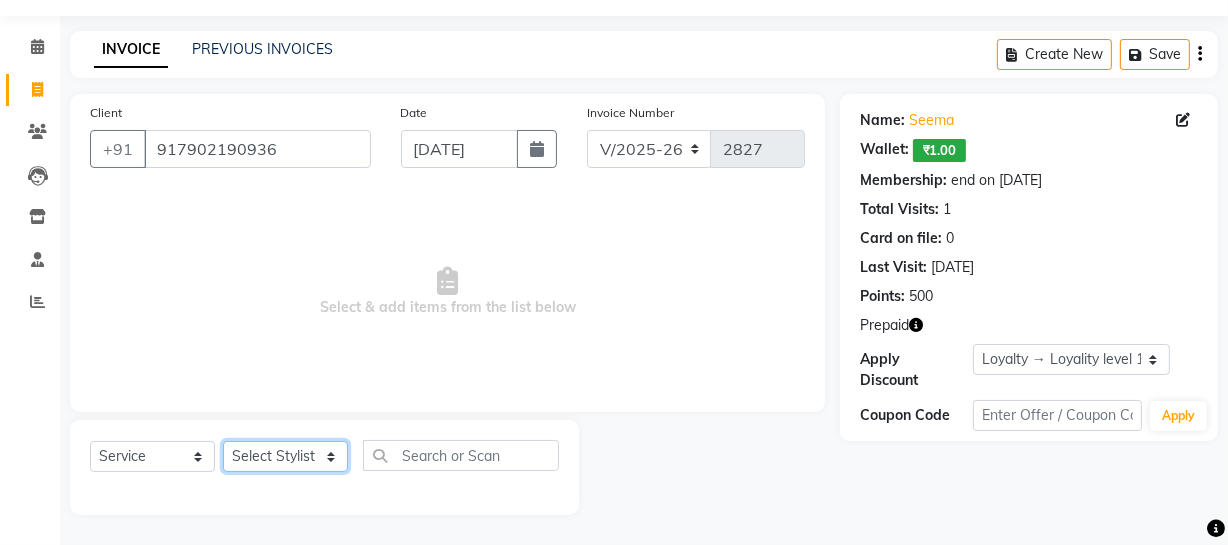 select on "68735" 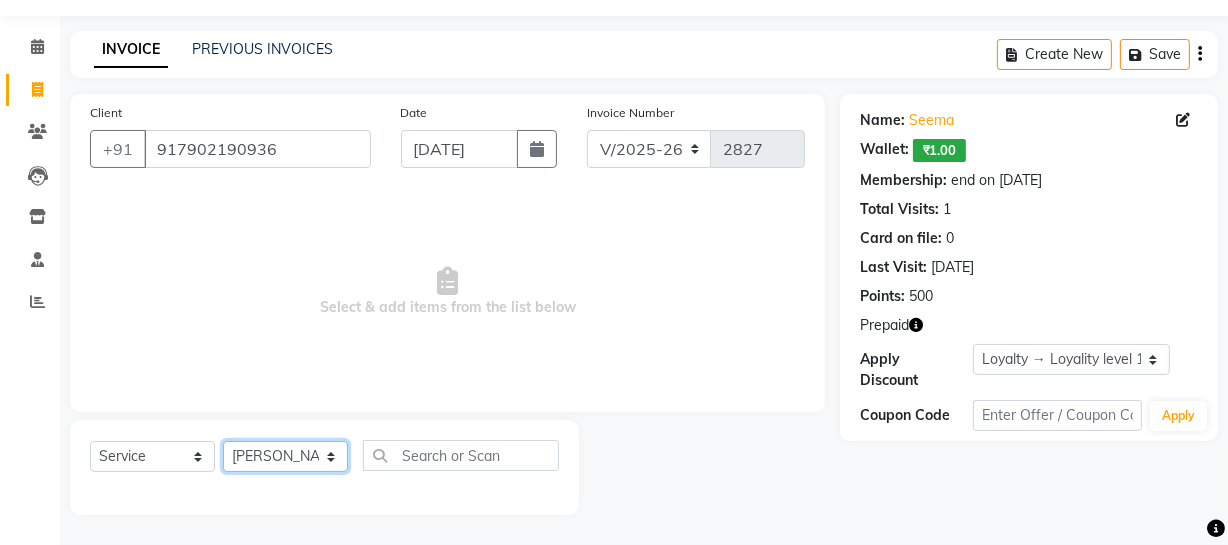 click on "Select Stylist ADMIN [PERSON_NAME] [PERSON_NAME] Danish DR. [PERSON_NAME] (cosmetologist) FRONT DESK [PERSON_NAME] Hem [PERSON_NAME]  [PERSON_NAME] Kaif [PERSON_NAME] [PERSON_NAME]  Pooja kulyal Ratan [PERSON_NAME] sahiba [PERSON_NAME] [PERSON_NAME] [PERSON_NAME] [PERSON_NAME]" 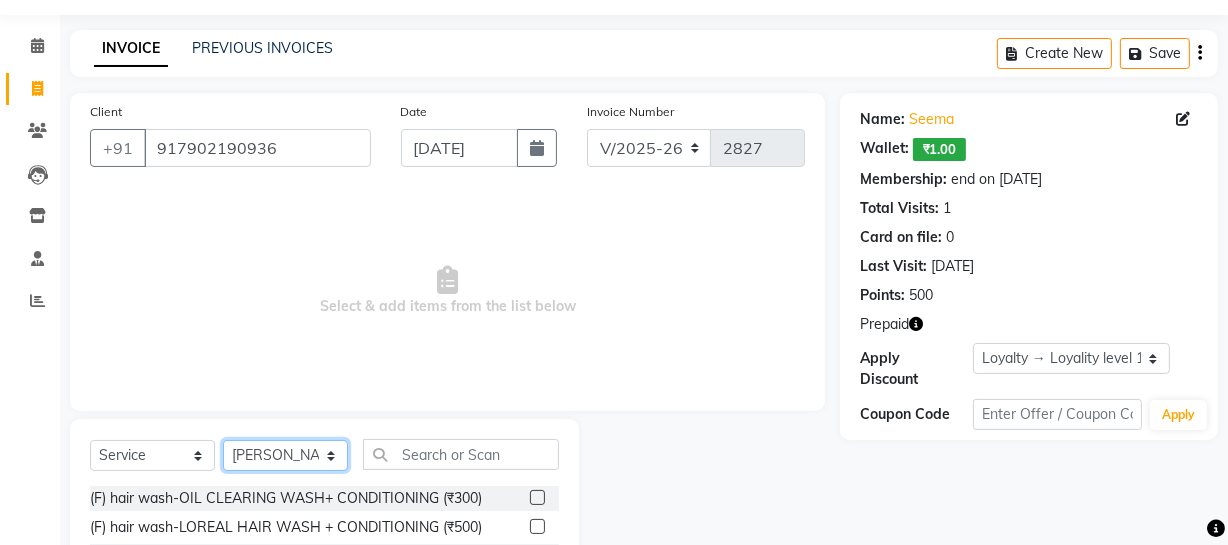 scroll, scrollTop: 257, scrollLeft: 0, axis: vertical 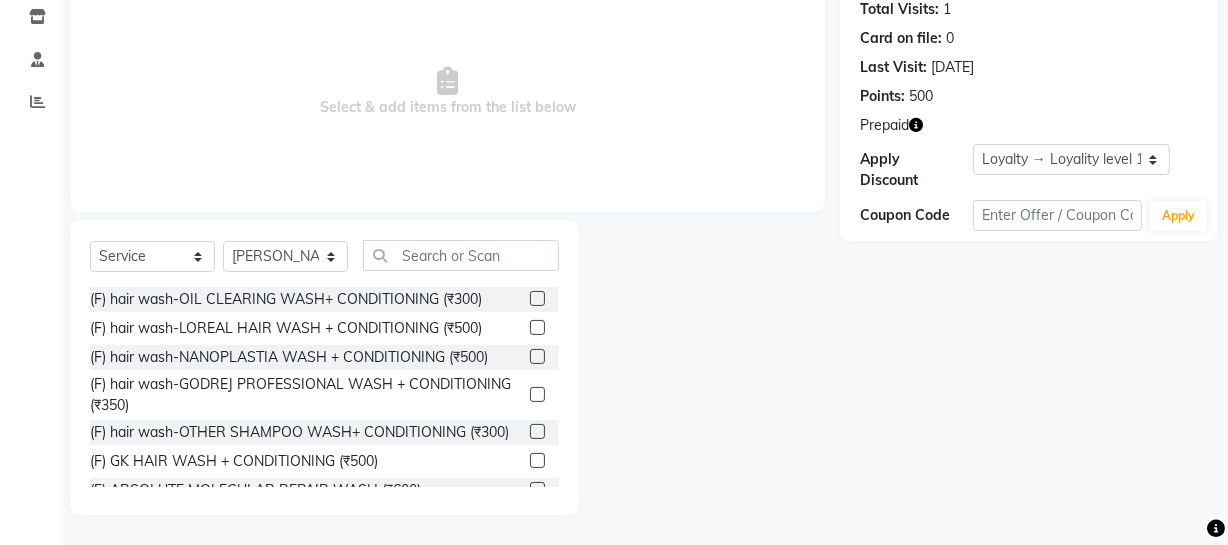click 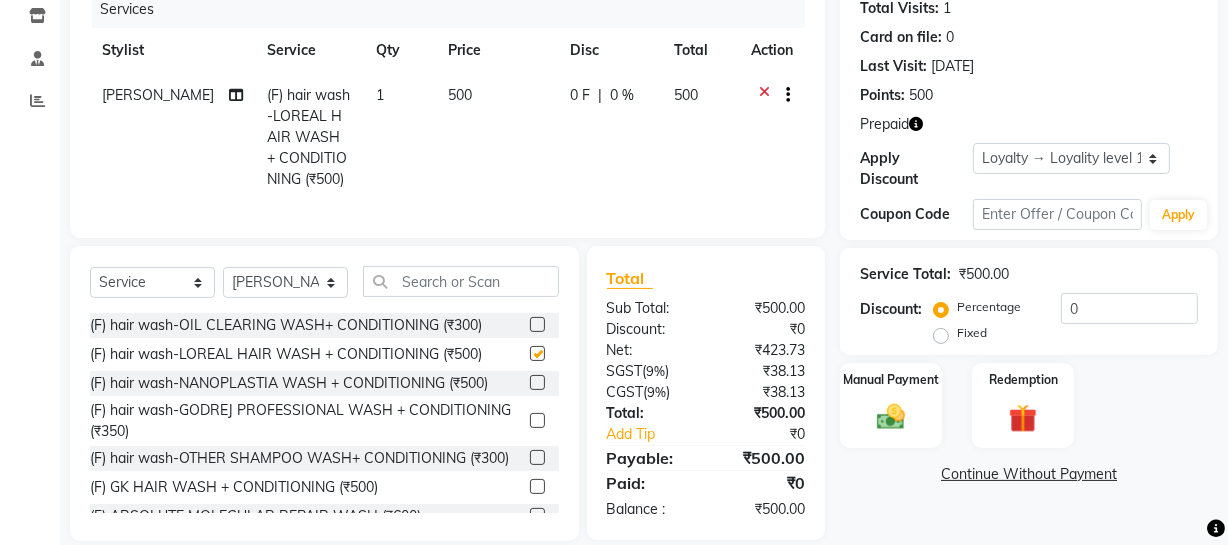 checkbox on "false" 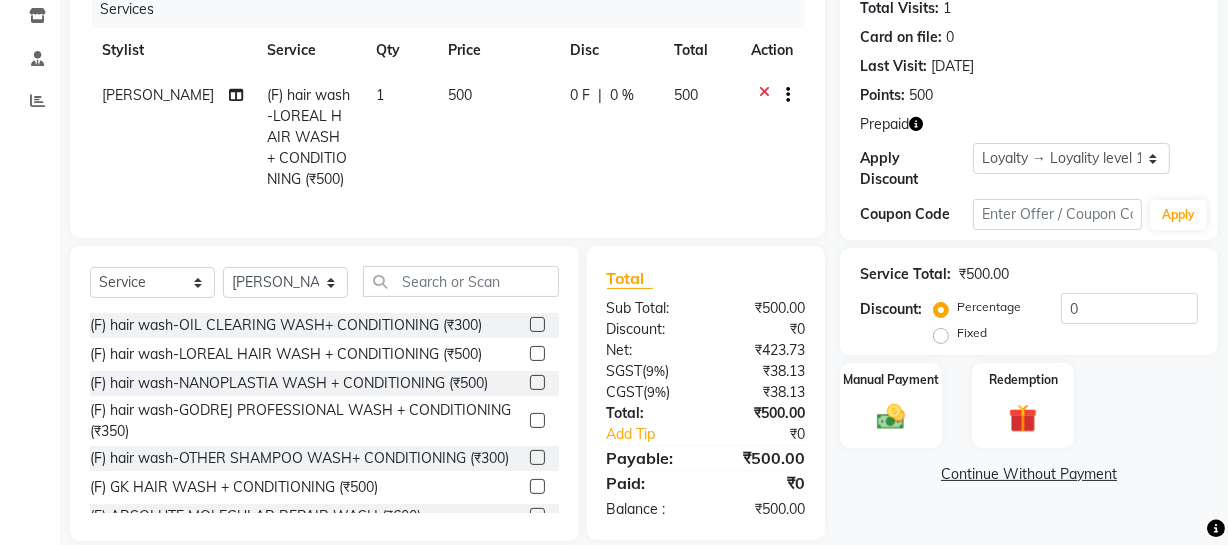 scroll, scrollTop: 297, scrollLeft: 0, axis: vertical 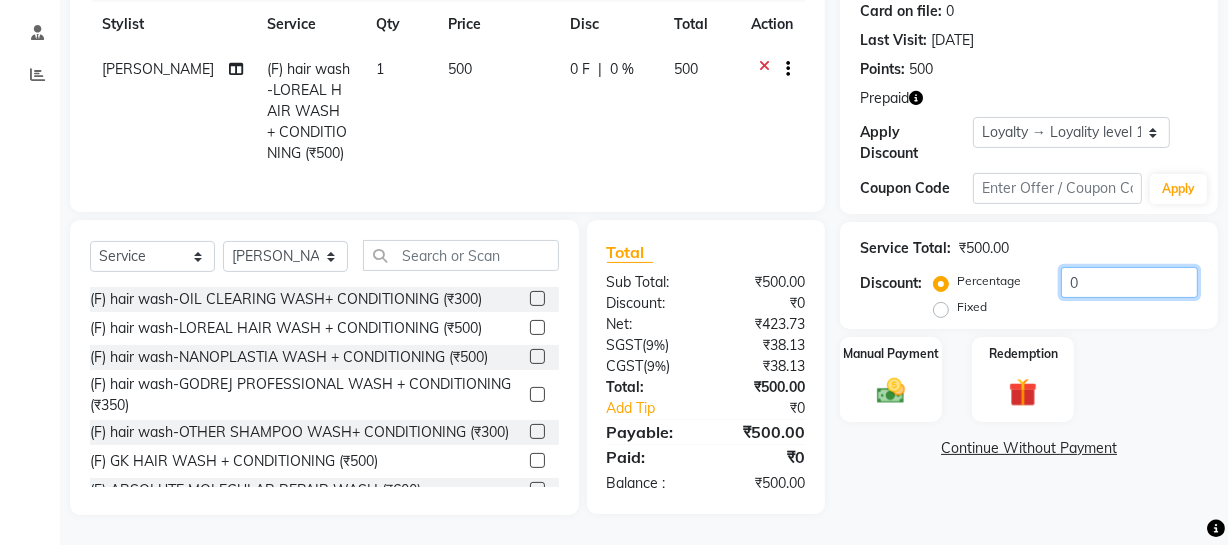 click on "0" 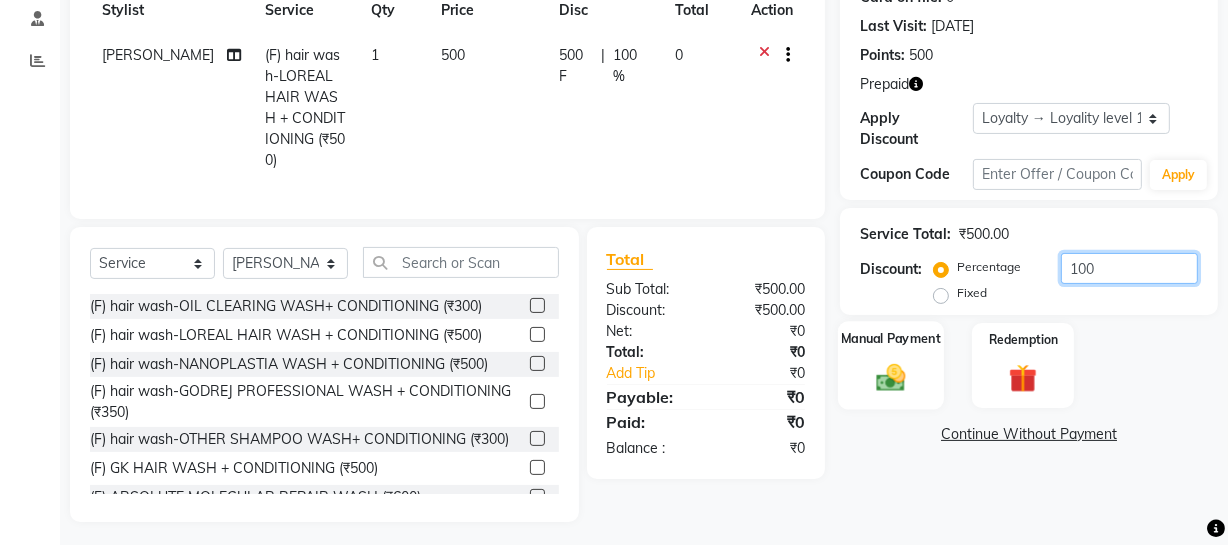 type on "100" 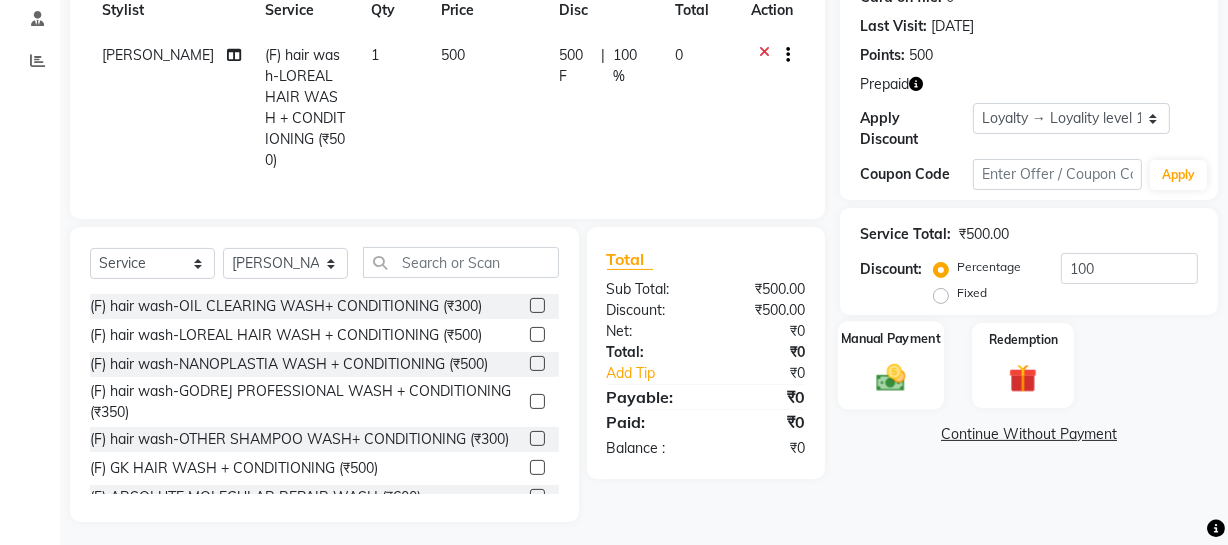 click 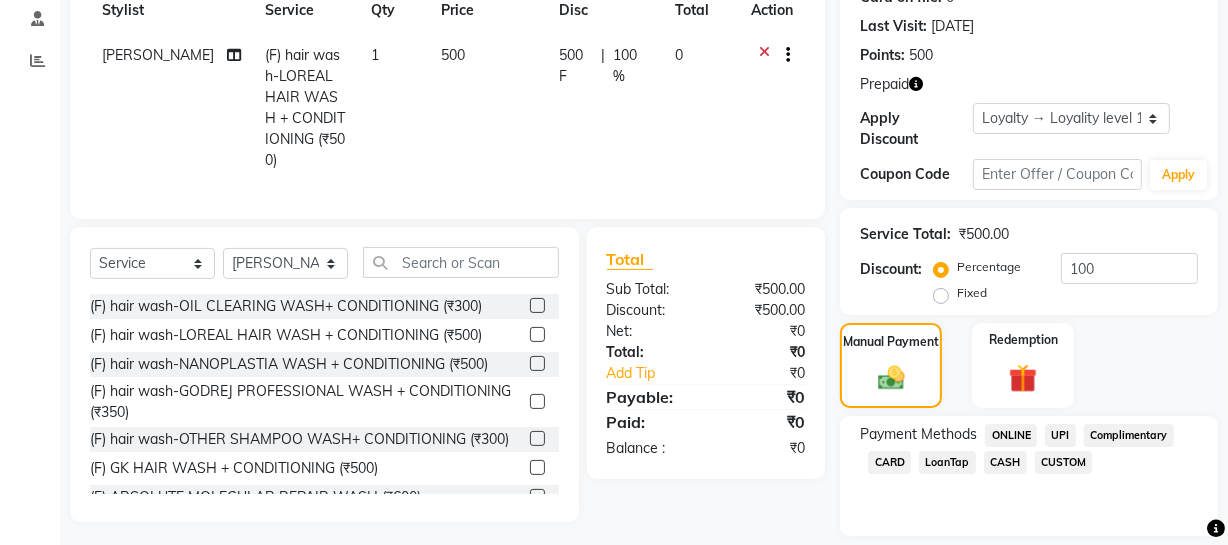click on "CUSTOM" 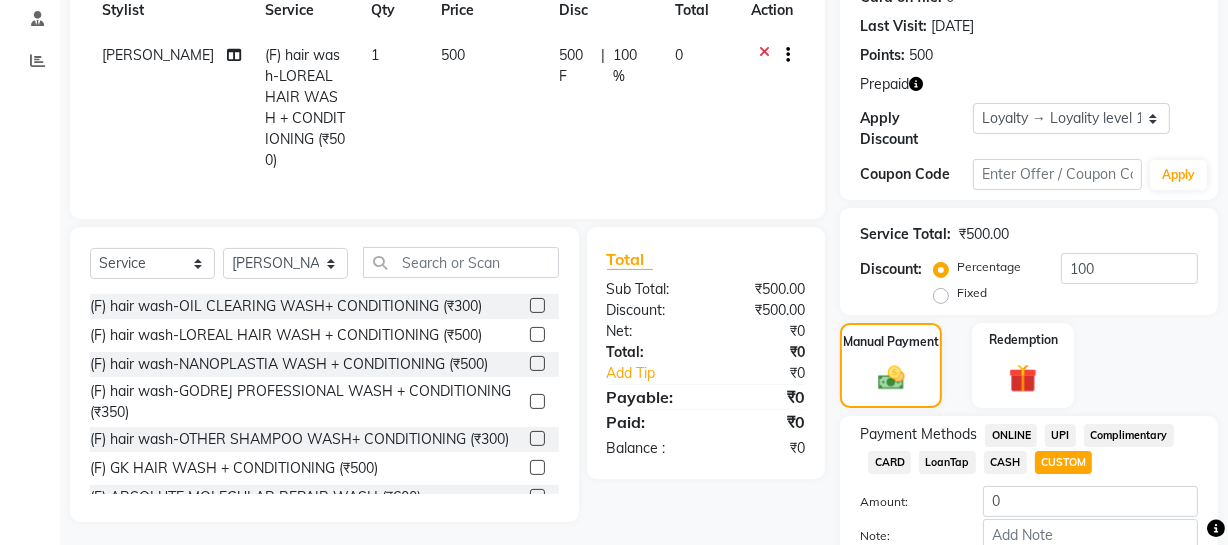 scroll, scrollTop: 415, scrollLeft: 0, axis: vertical 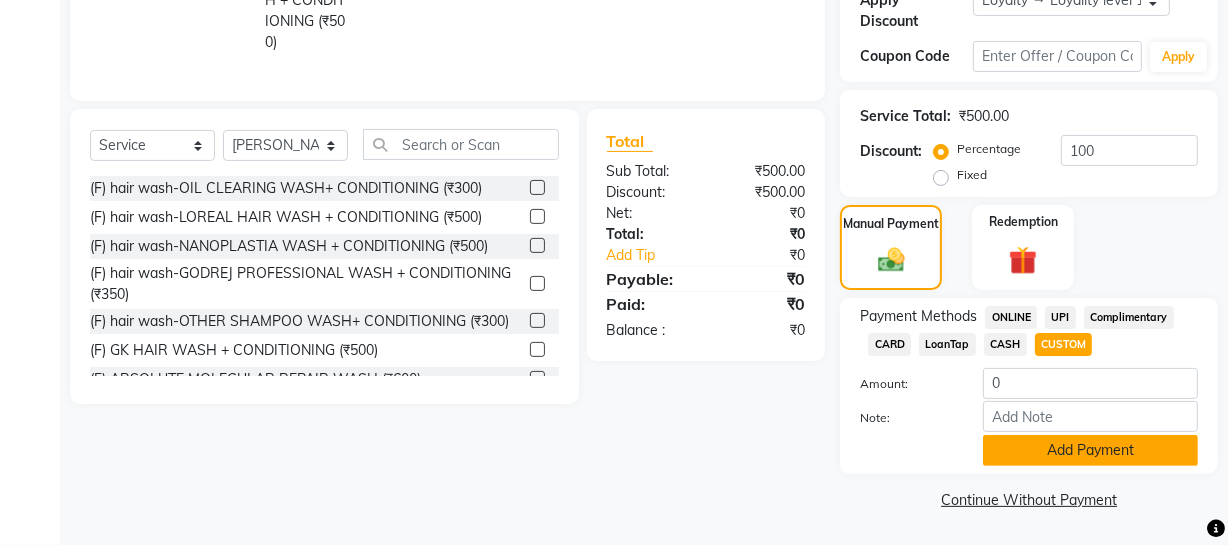 click on "Add Payment" 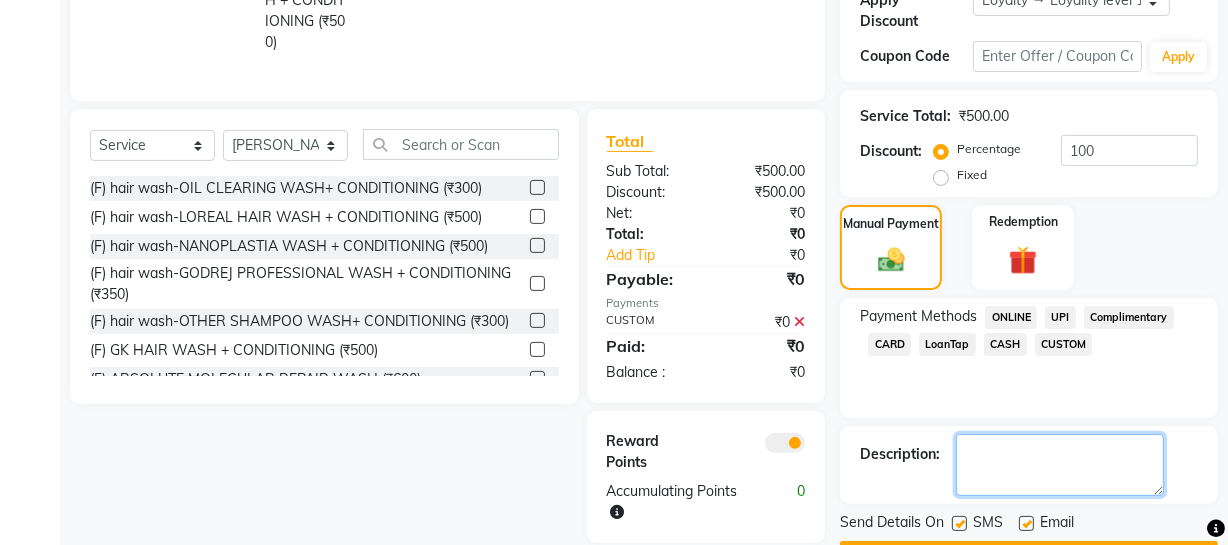 click 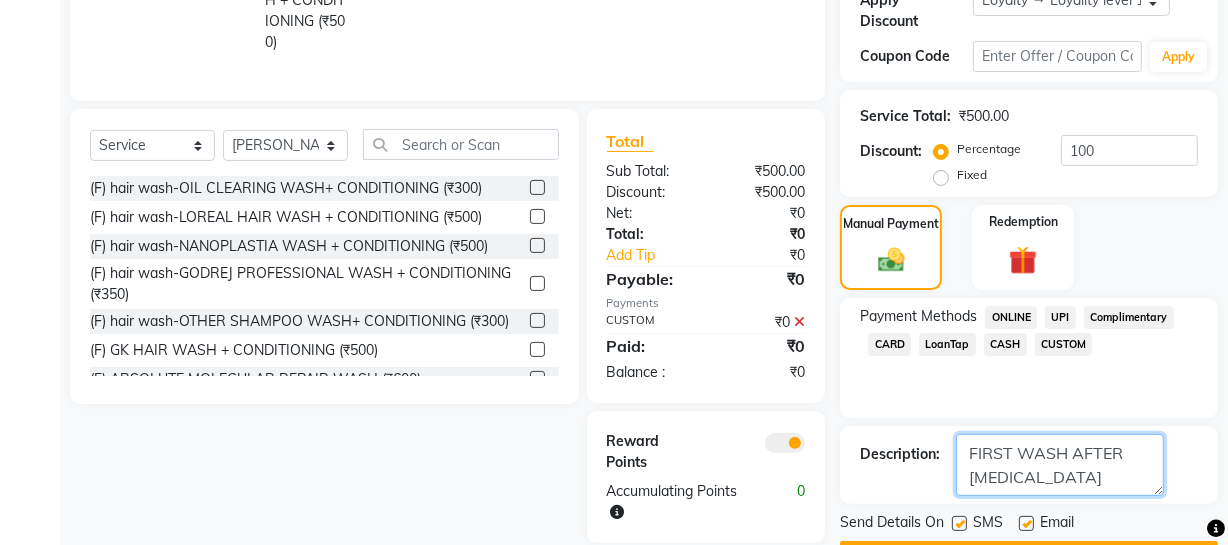 scroll, scrollTop: 471, scrollLeft: 0, axis: vertical 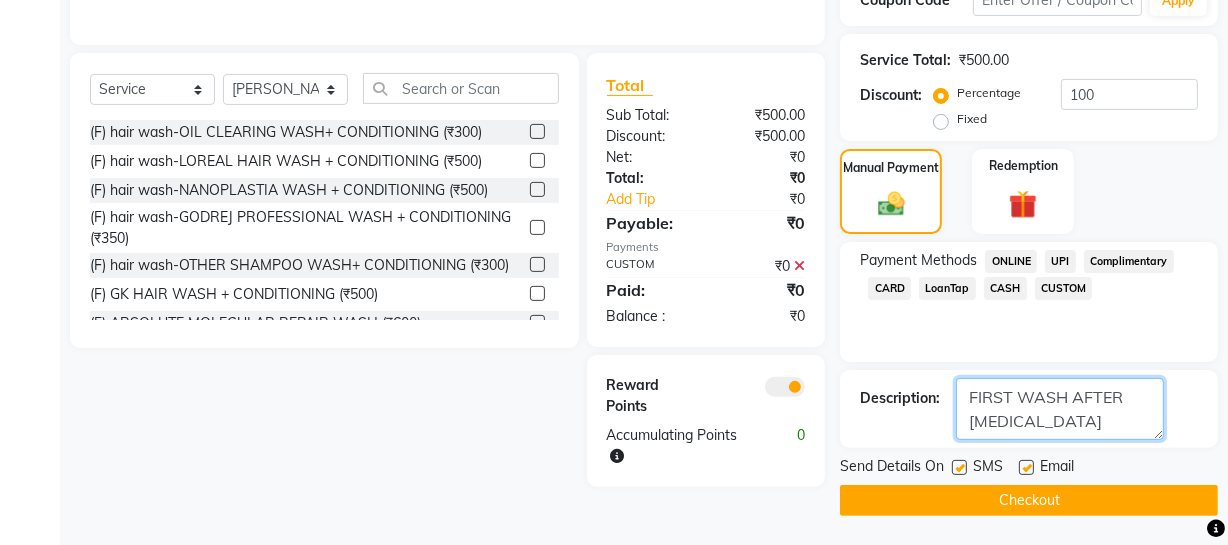 type on "FIRST WASH AFTER [MEDICAL_DATA]" 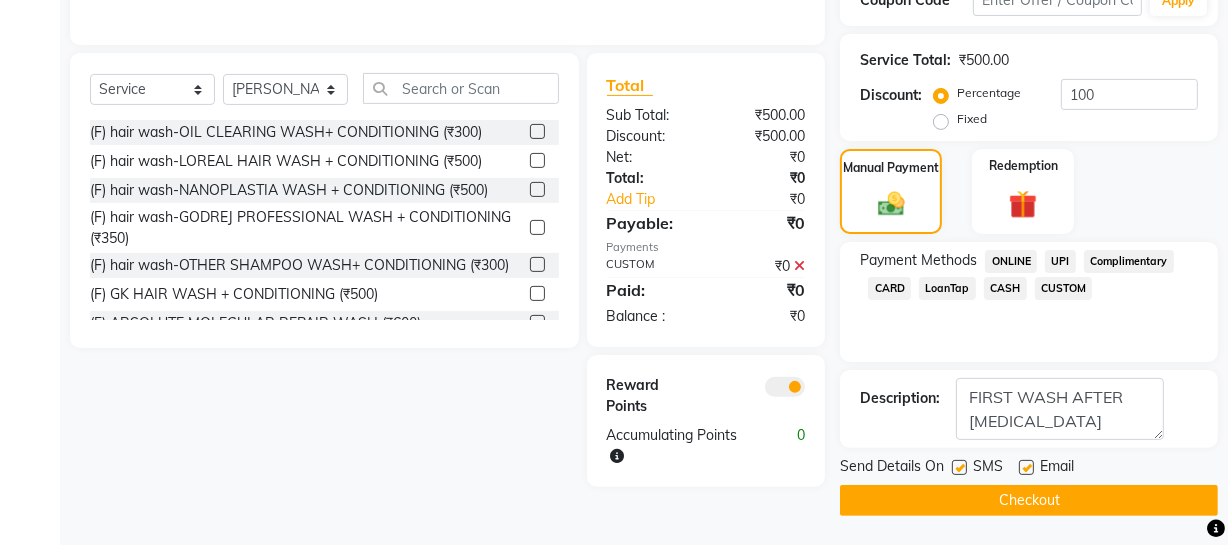 click on "Checkout" 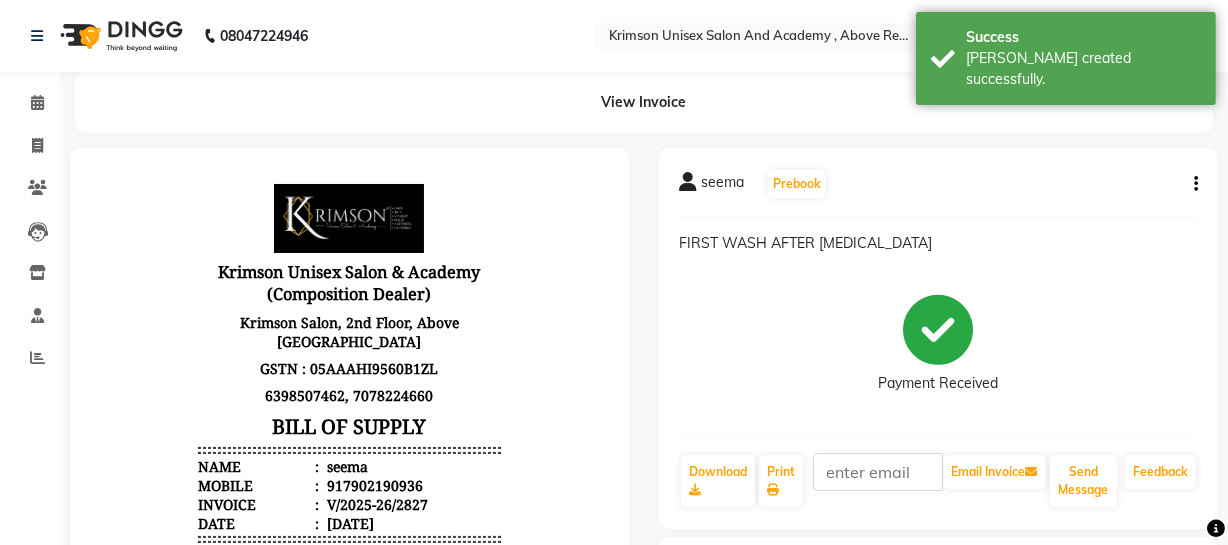 scroll, scrollTop: 0, scrollLeft: 0, axis: both 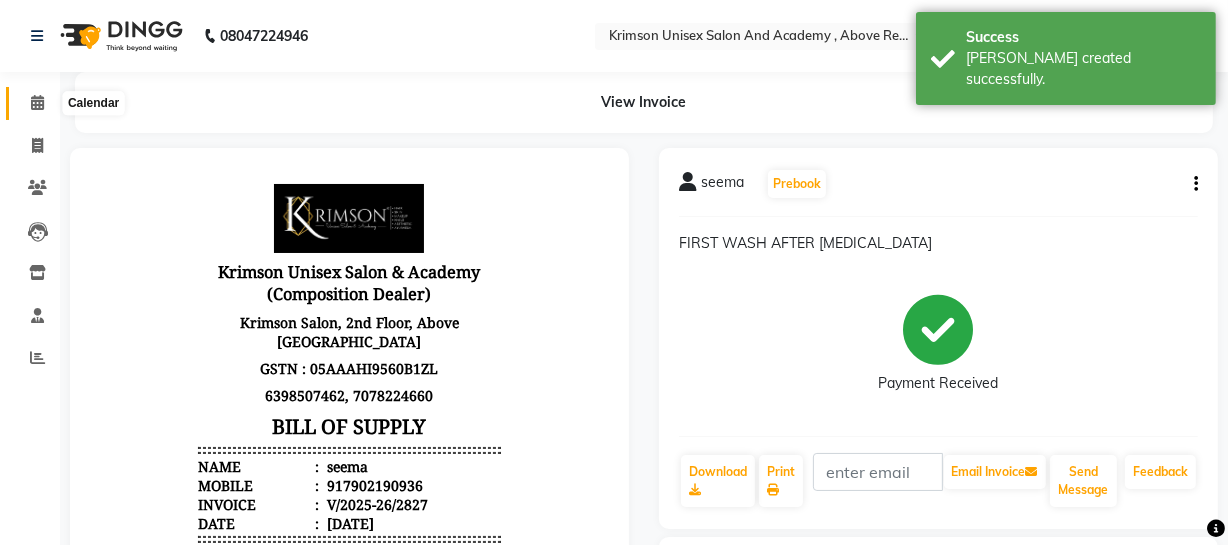 click 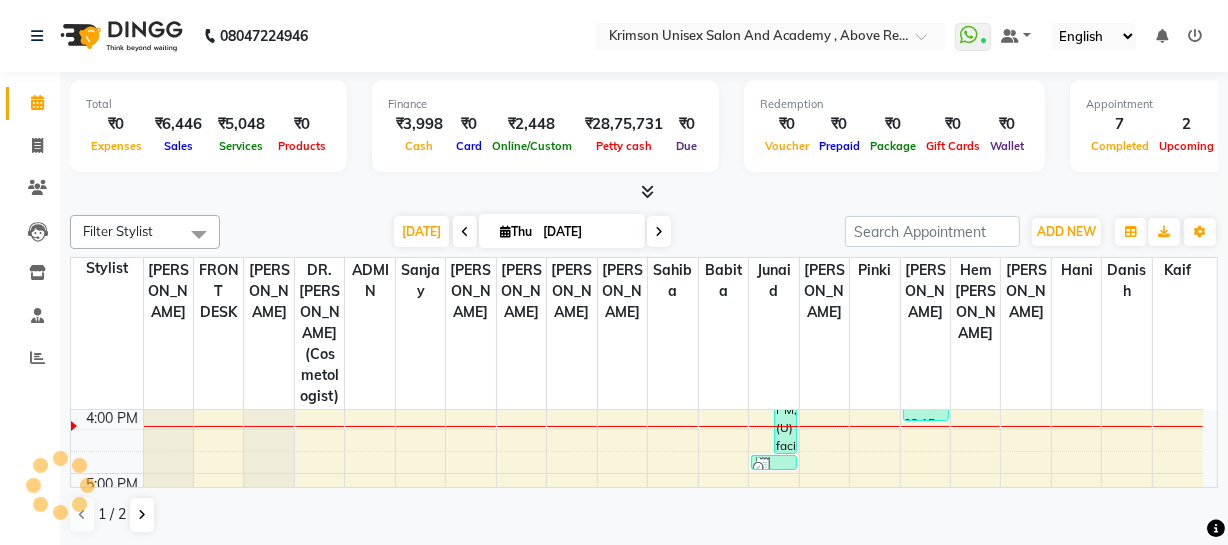scroll, scrollTop: 597, scrollLeft: 0, axis: vertical 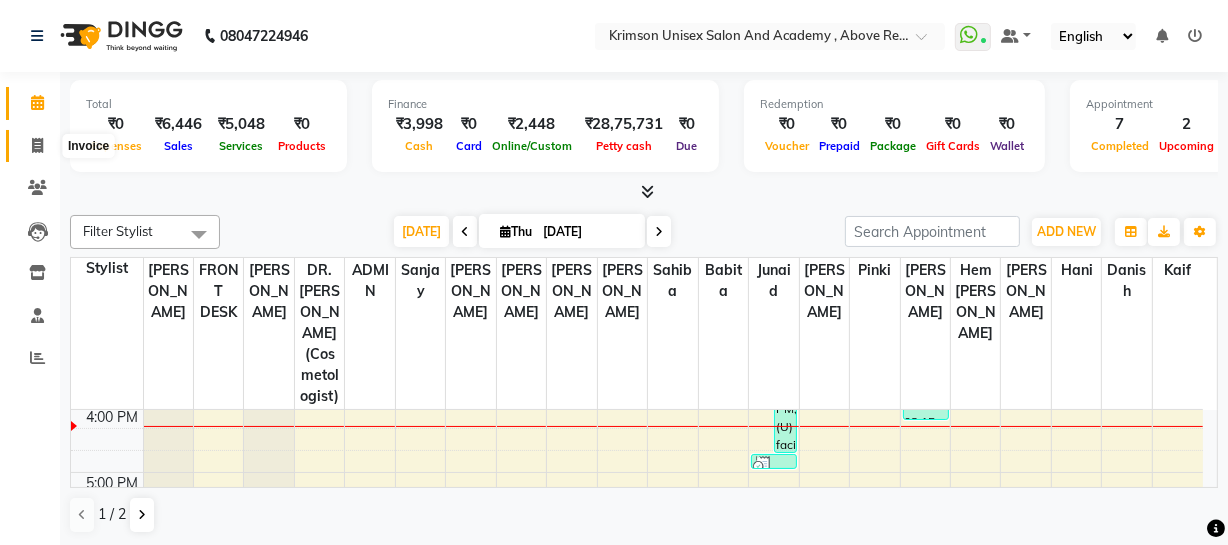 click 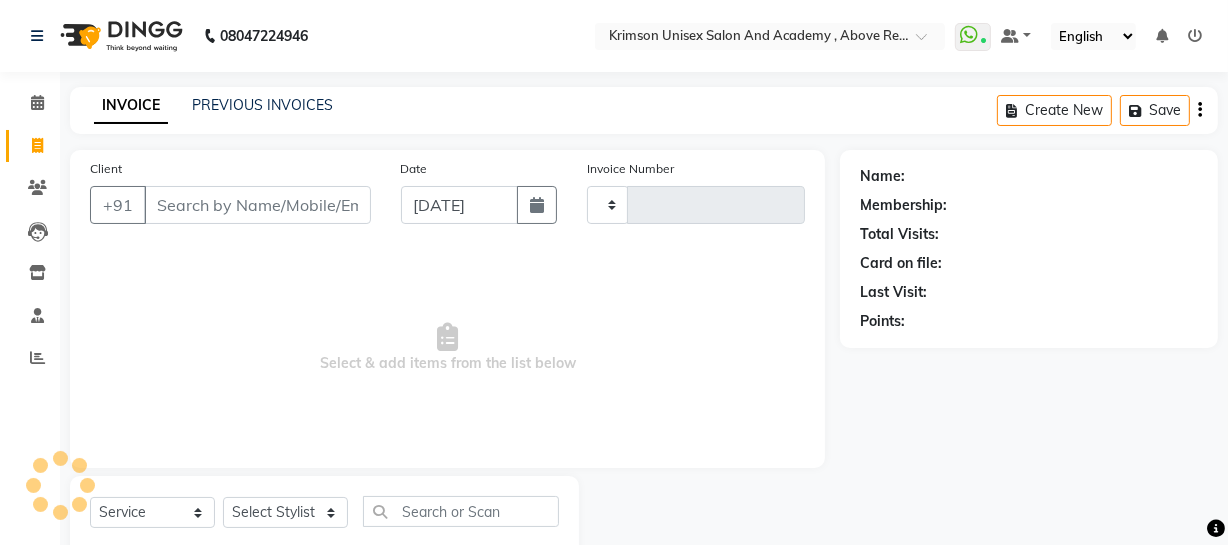 type on "2828" 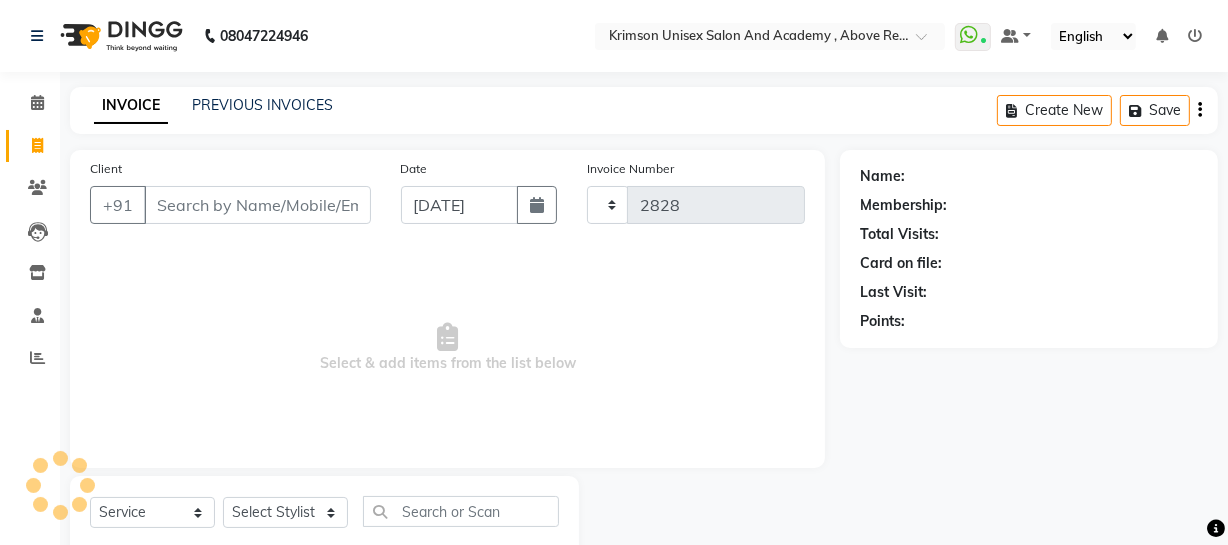 select on "5853" 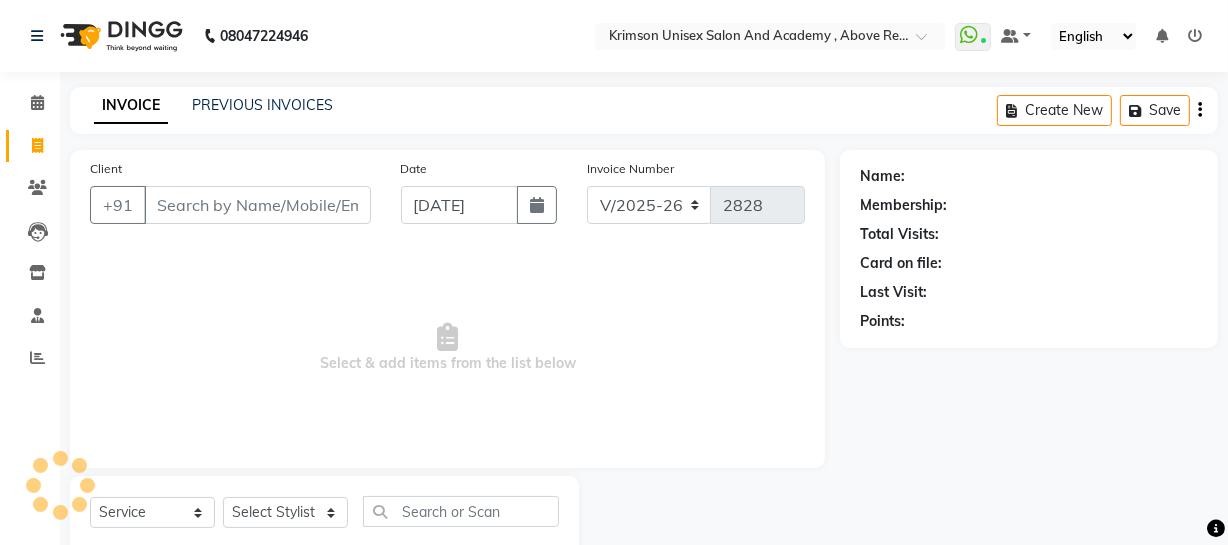 click on "Client" at bounding box center [257, 205] 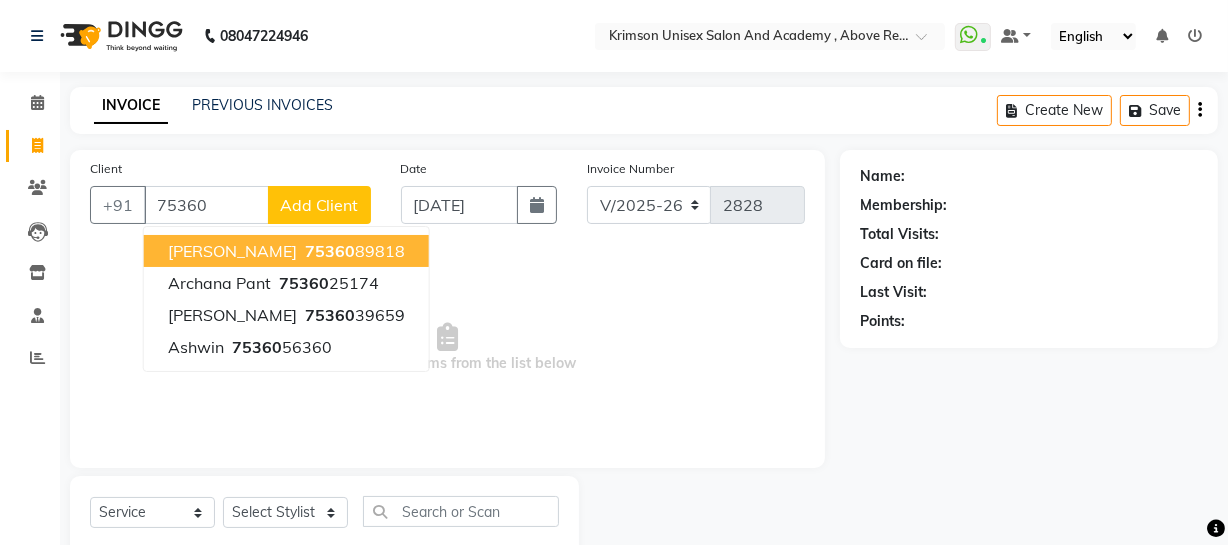 click on "75360 89818" at bounding box center [353, 251] 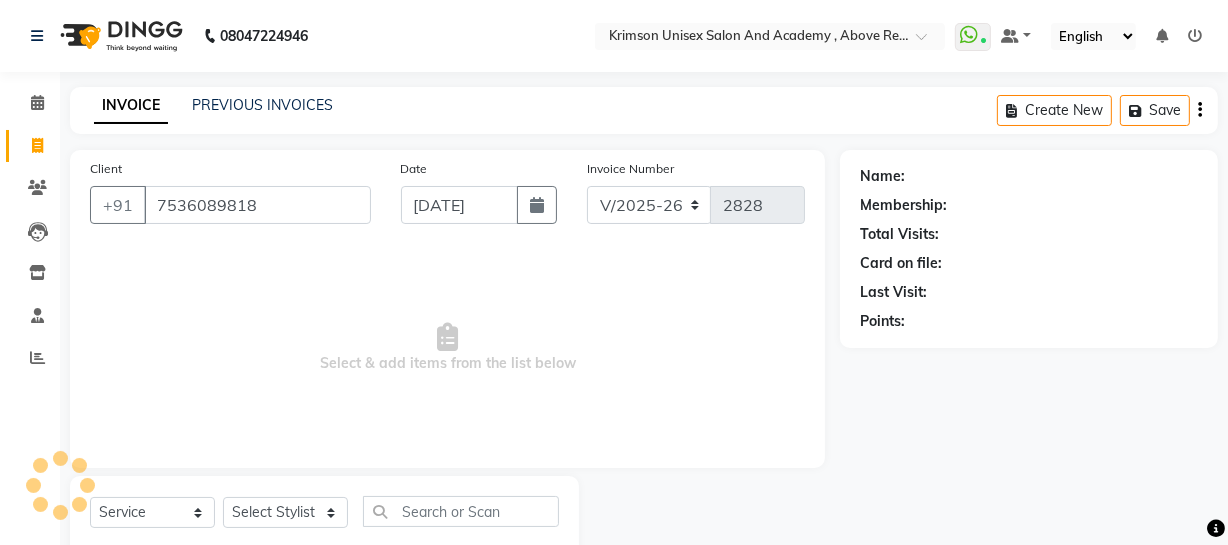 type on "7536089818" 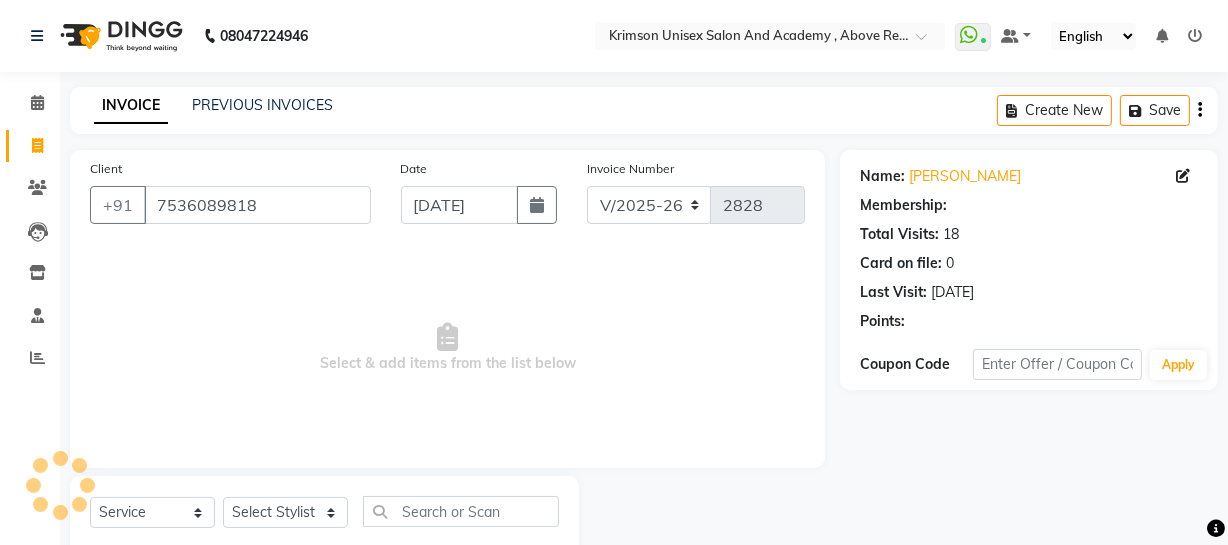 select on "1: Object" 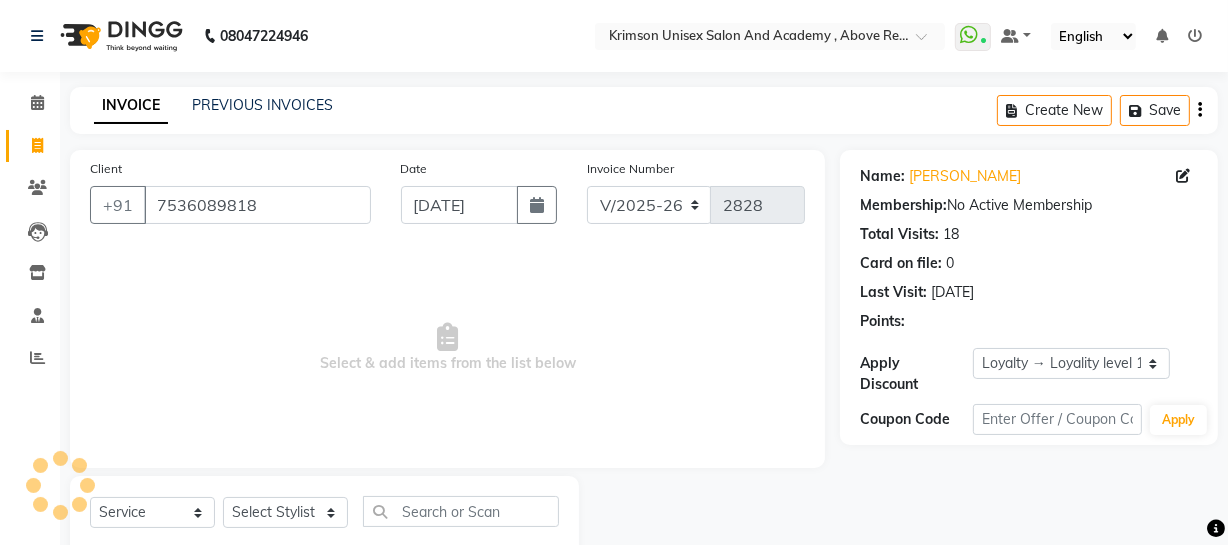 scroll, scrollTop: 57, scrollLeft: 0, axis: vertical 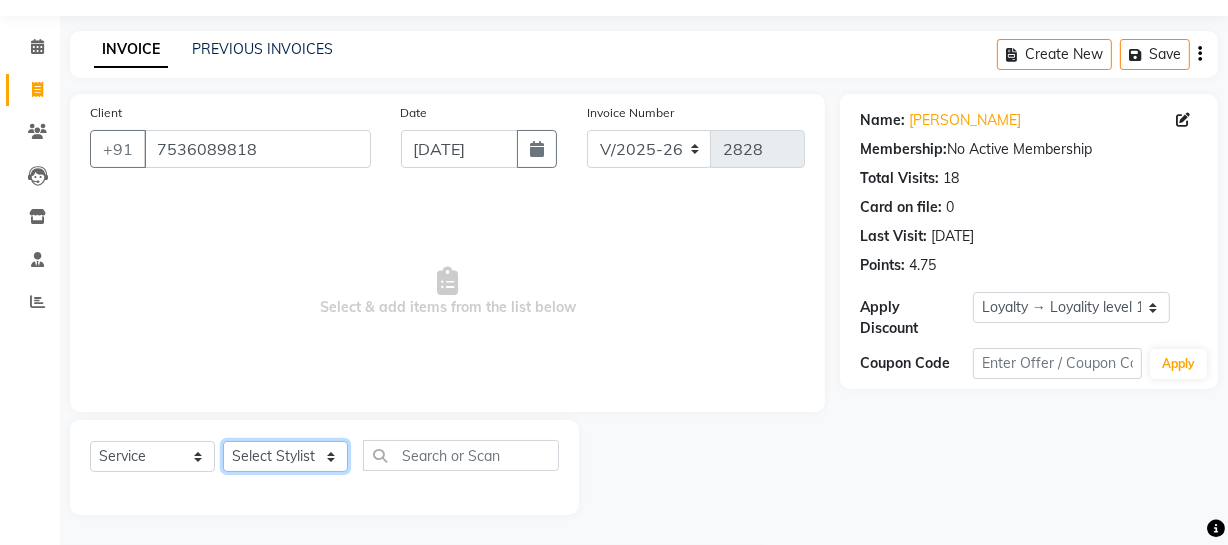 click on "Select Stylist ADMIN [PERSON_NAME] [PERSON_NAME] Danish DR. [PERSON_NAME] (cosmetologist) FRONT DESK [PERSON_NAME] Hem [PERSON_NAME]  [PERSON_NAME] Kaif [PERSON_NAME] [PERSON_NAME]  Pooja kulyal Ratan [PERSON_NAME] sahiba [PERSON_NAME] [PERSON_NAME] [PERSON_NAME] [PERSON_NAME]" 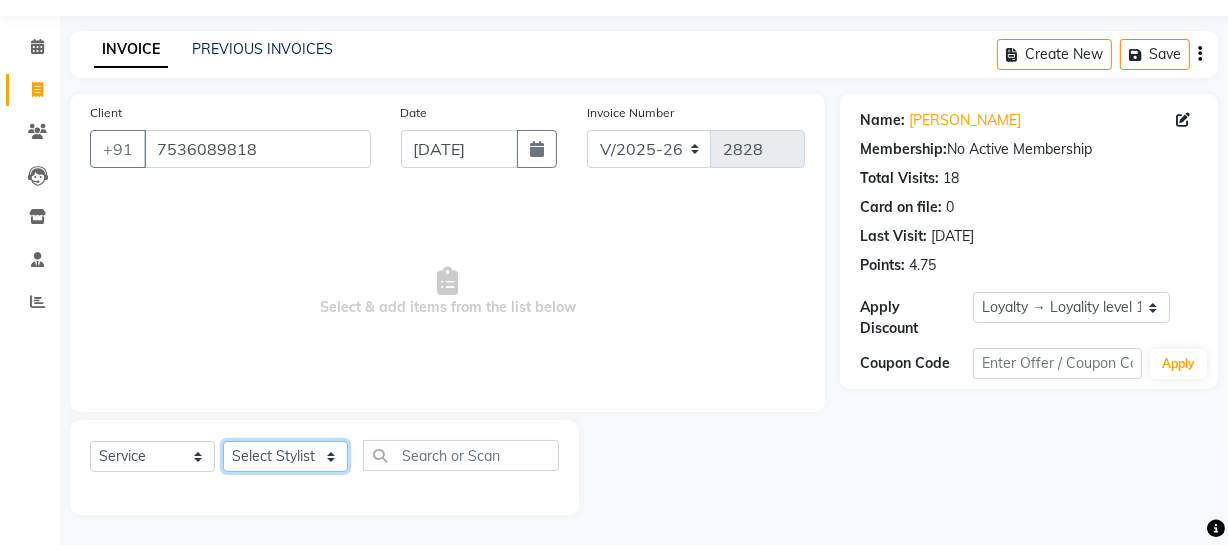 select on "52211" 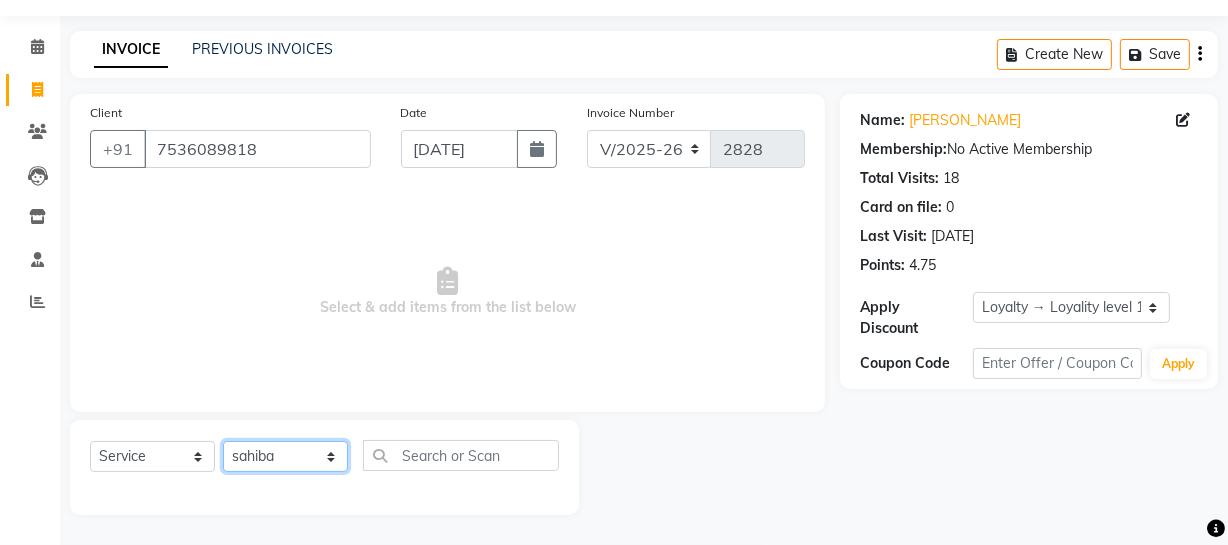 click on "Select Stylist ADMIN [PERSON_NAME] [PERSON_NAME] Danish DR. [PERSON_NAME] (cosmetologist) FRONT DESK [PERSON_NAME] Hem [PERSON_NAME]  [PERSON_NAME] Kaif [PERSON_NAME] [PERSON_NAME]  Pooja kulyal Ratan [PERSON_NAME] sahiba [PERSON_NAME] [PERSON_NAME] [PERSON_NAME] [PERSON_NAME]" 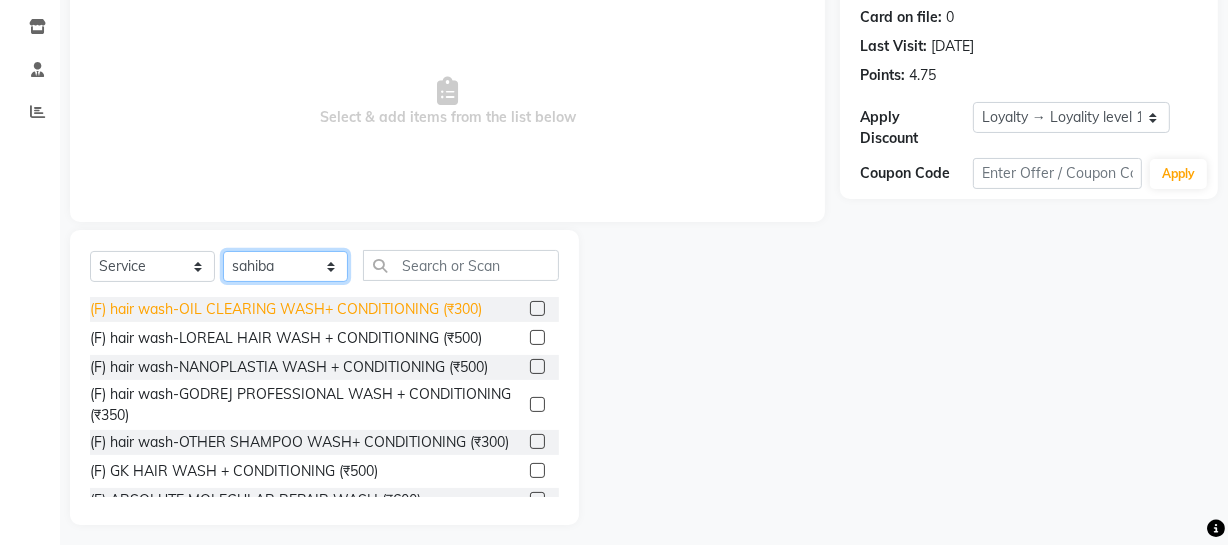 scroll, scrollTop: 247, scrollLeft: 0, axis: vertical 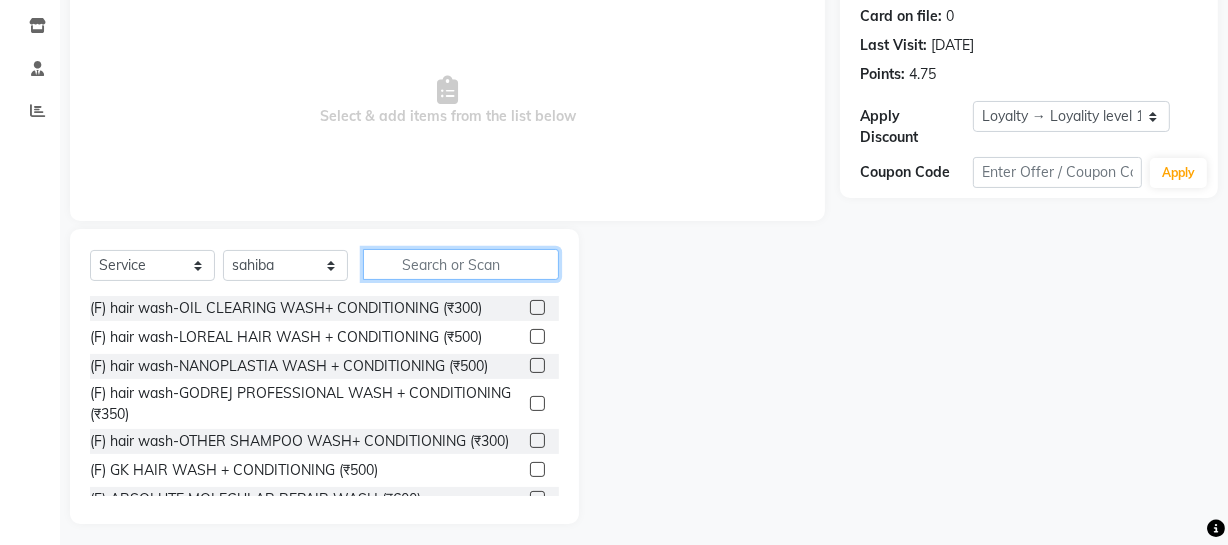 click 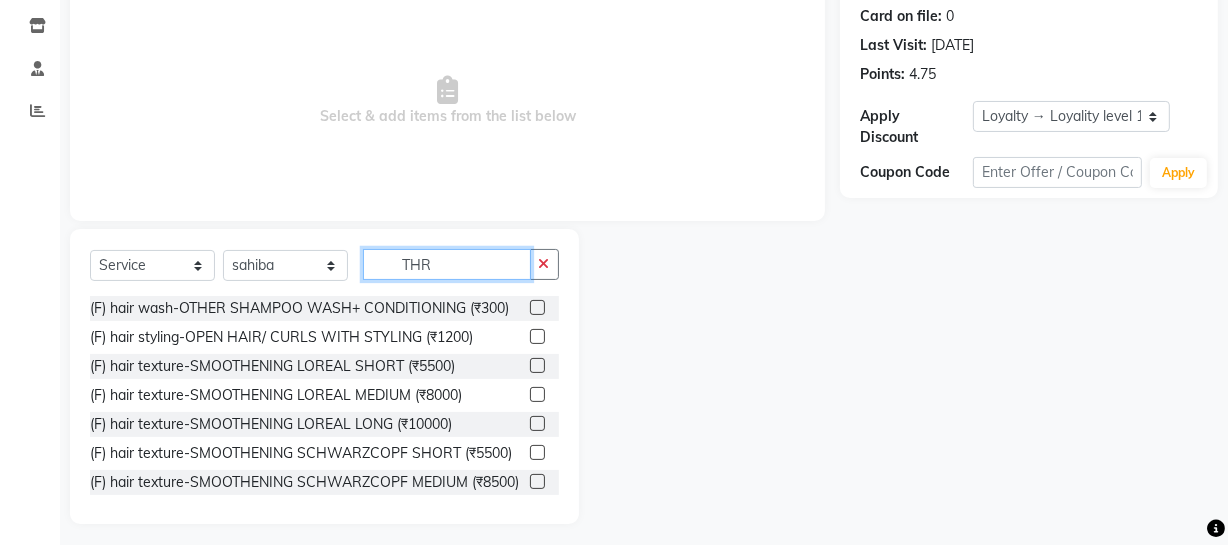 scroll, scrollTop: 230, scrollLeft: 0, axis: vertical 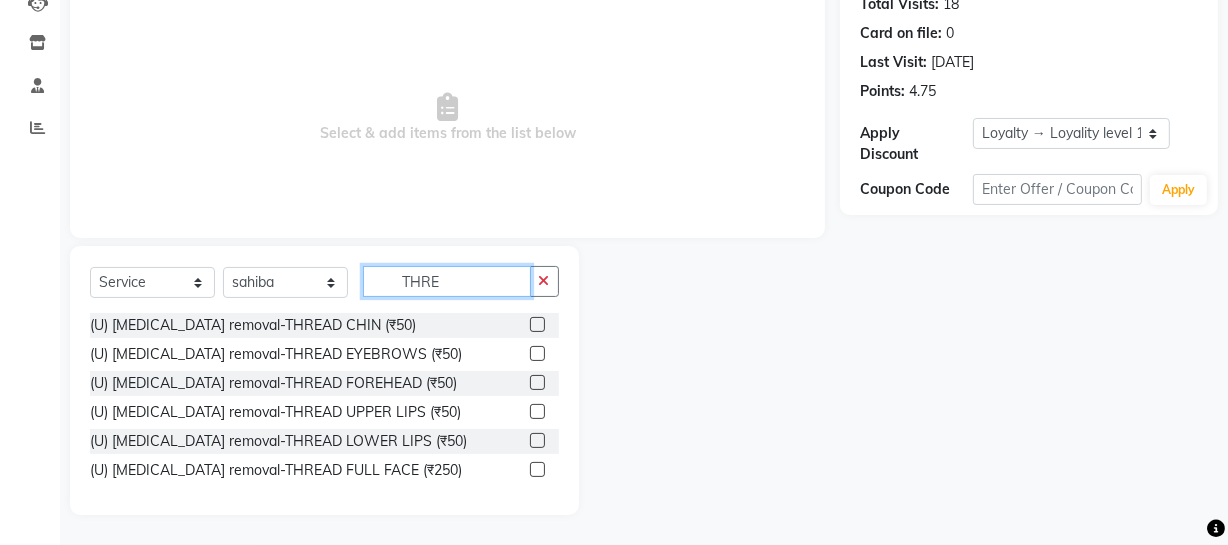 type on "THRE" 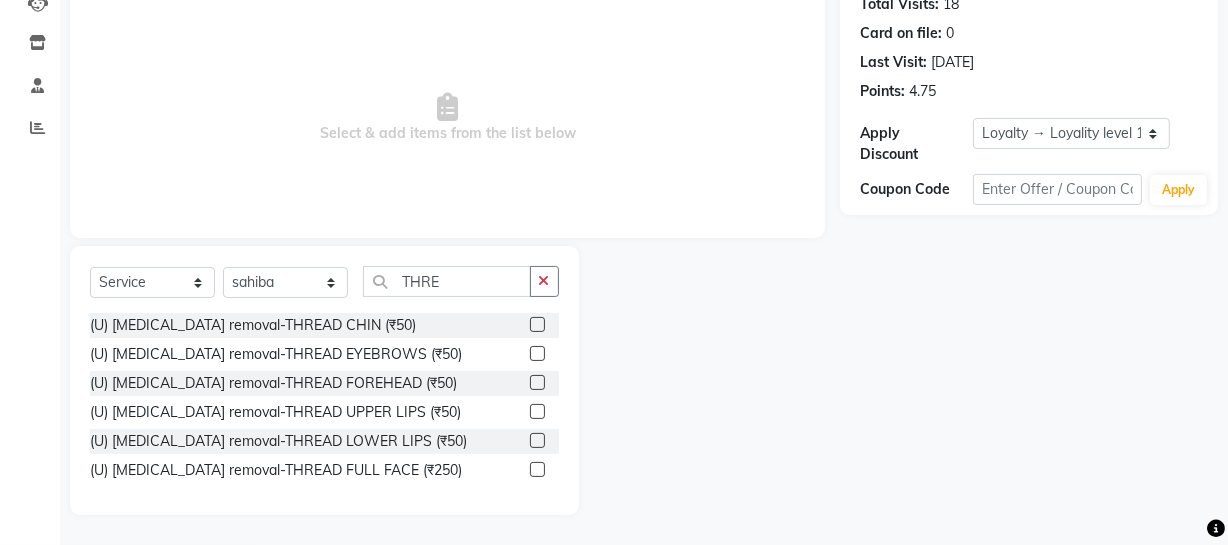 click 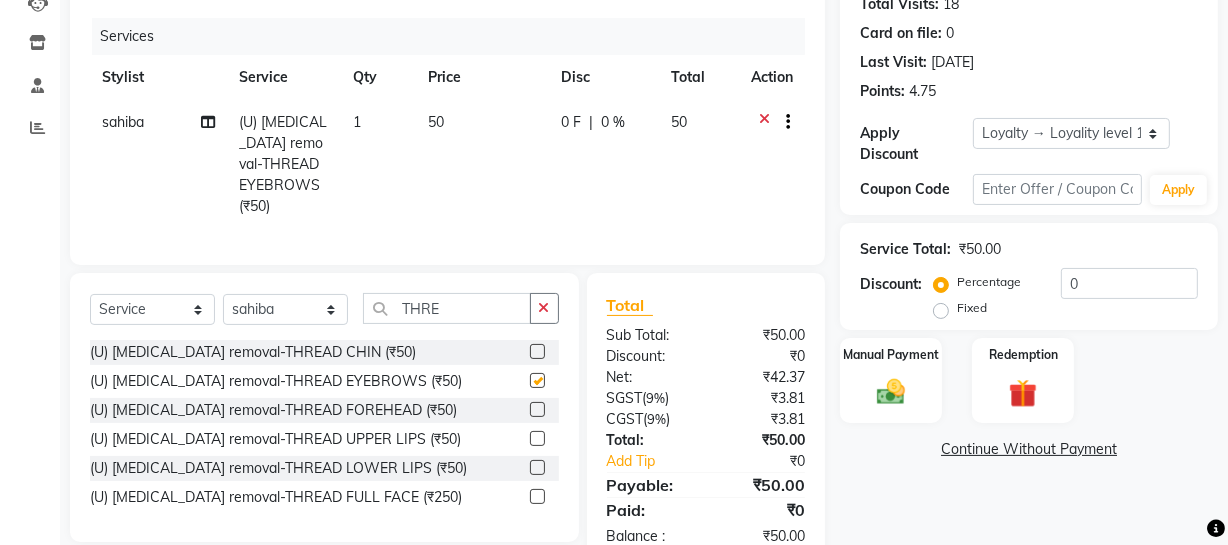 checkbox on "false" 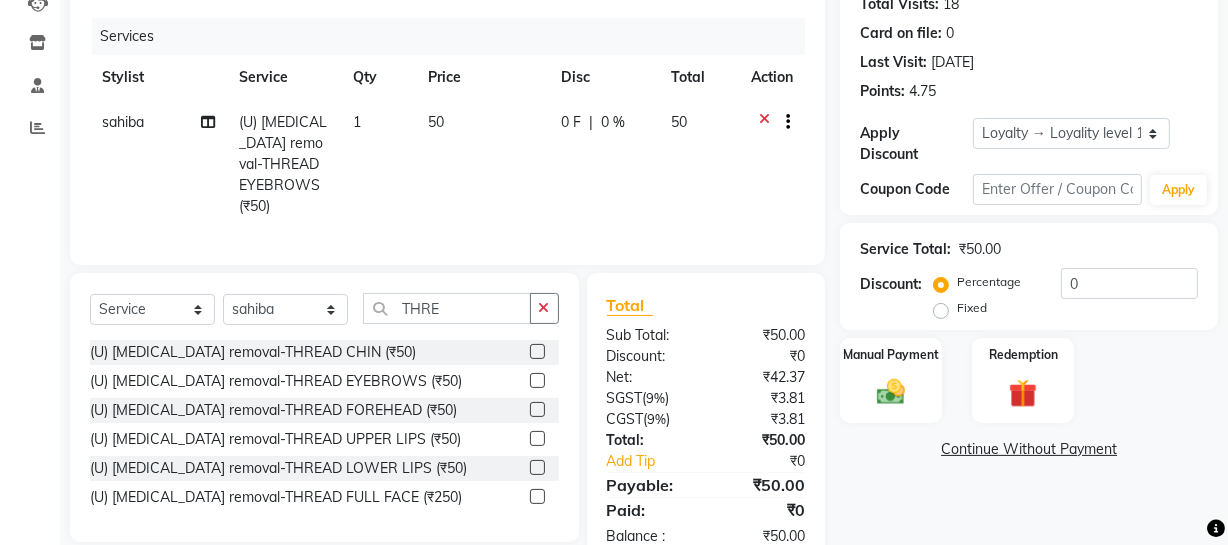 click 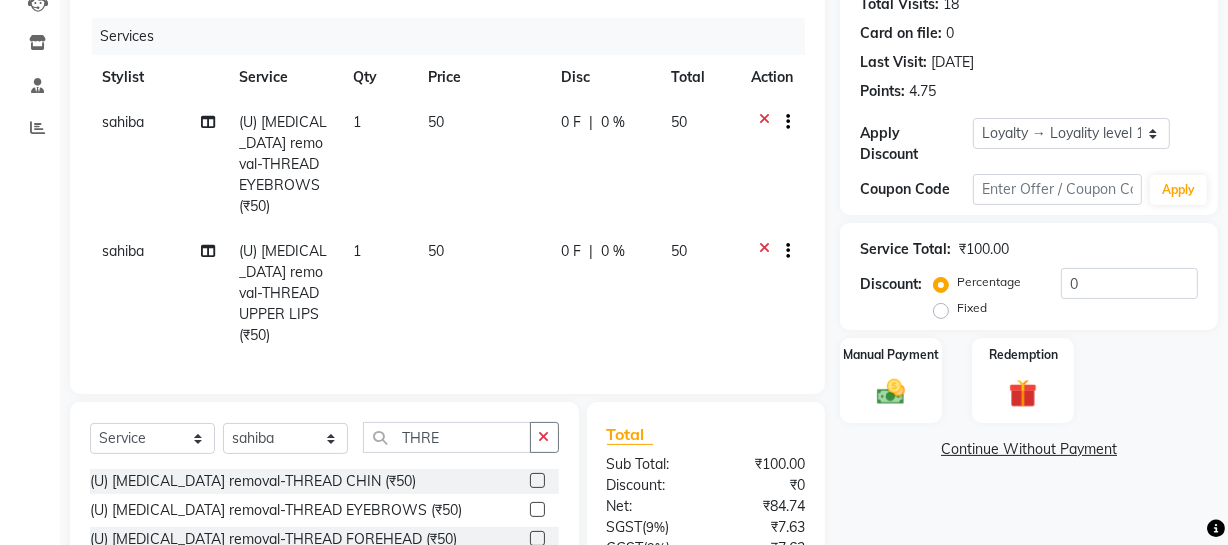 checkbox on "false" 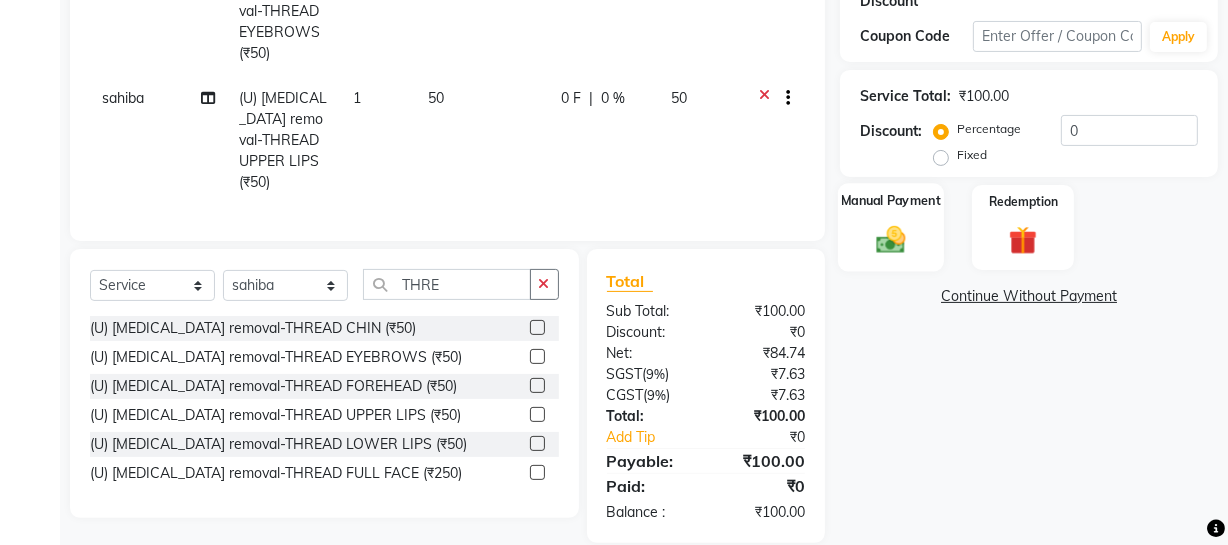 click on "Manual Payment" 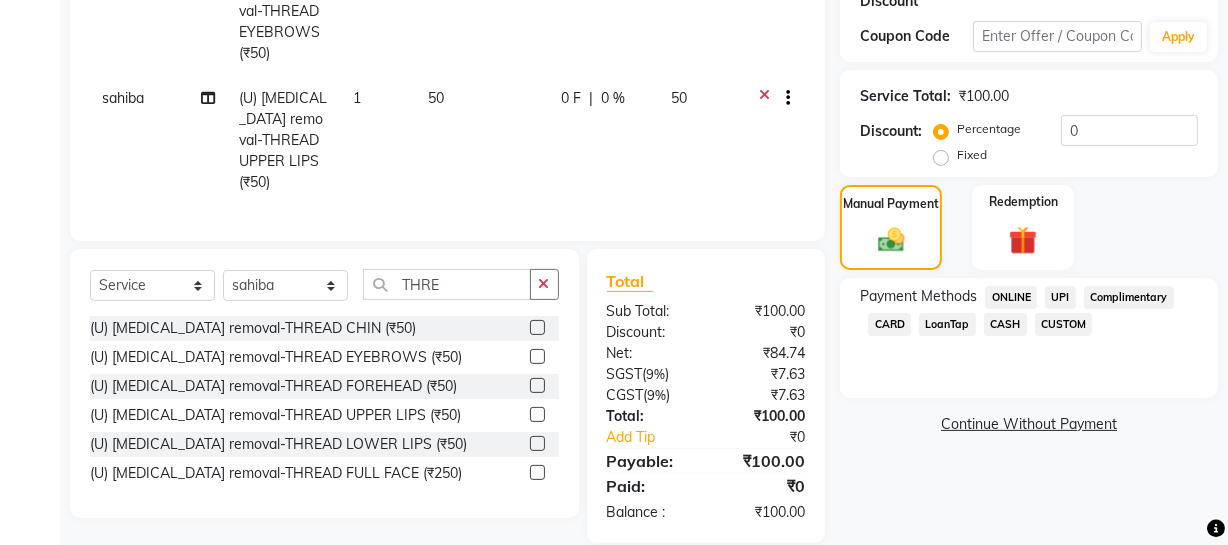 click on "CASH" 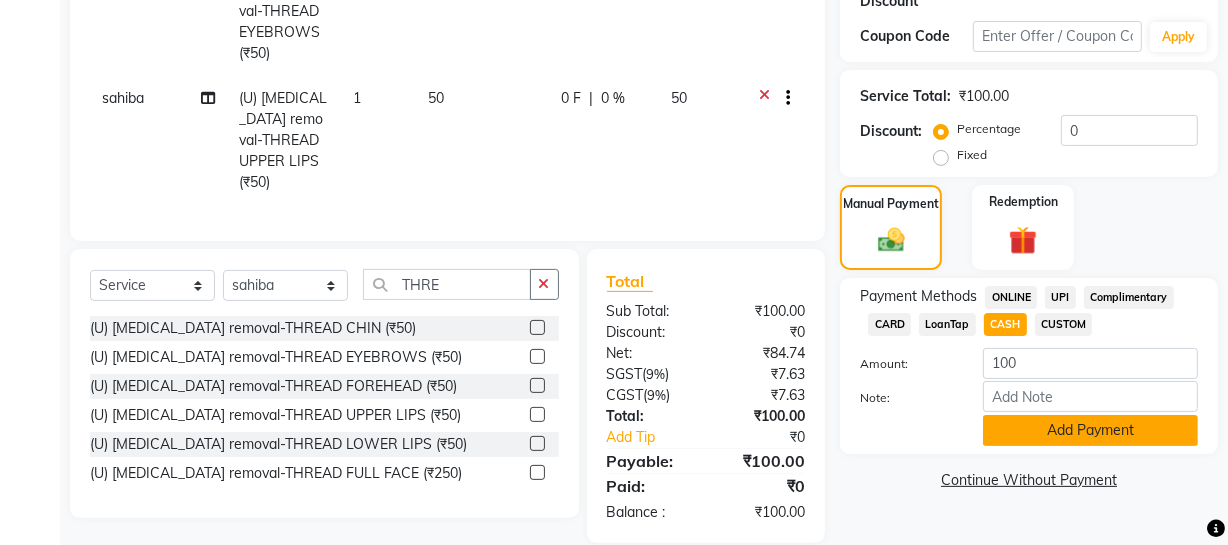 click on "Add Payment" 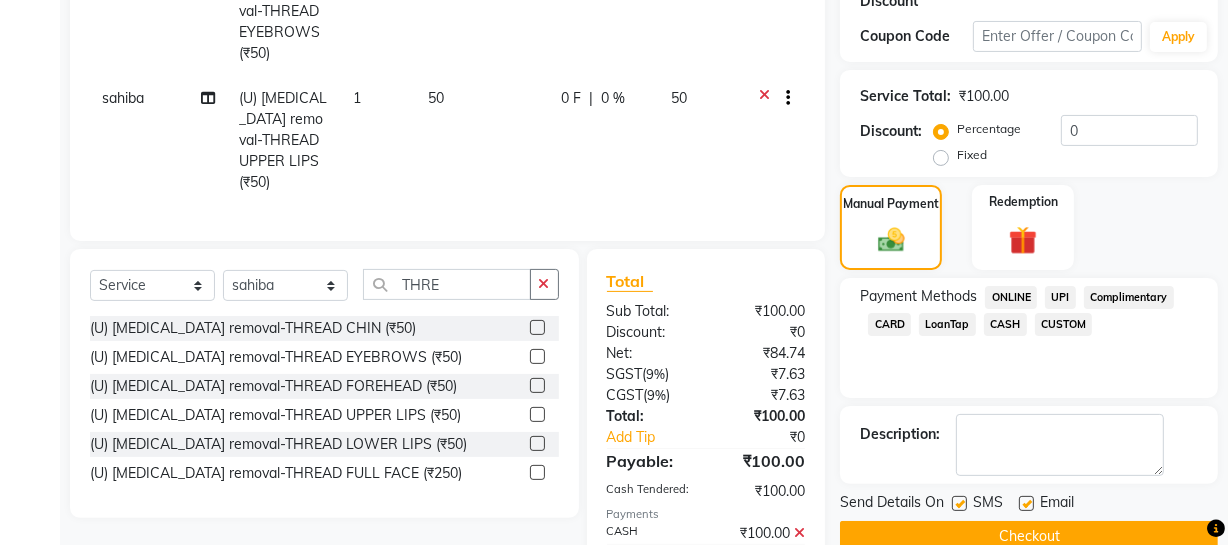 scroll, scrollTop: 615, scrollLeft: 0, axis: vertical 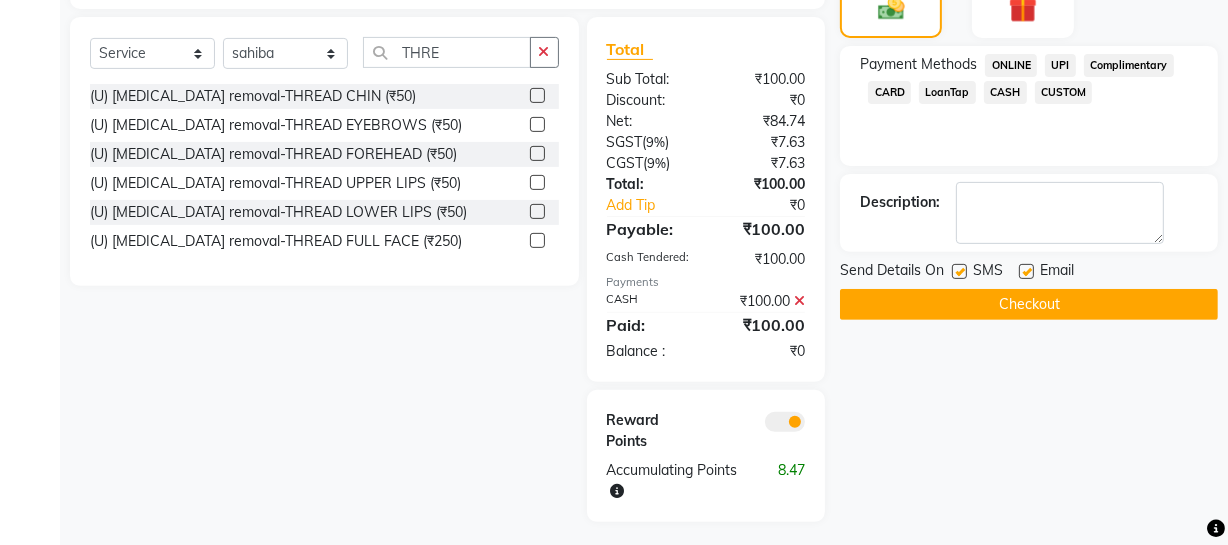 click on "Checkout" 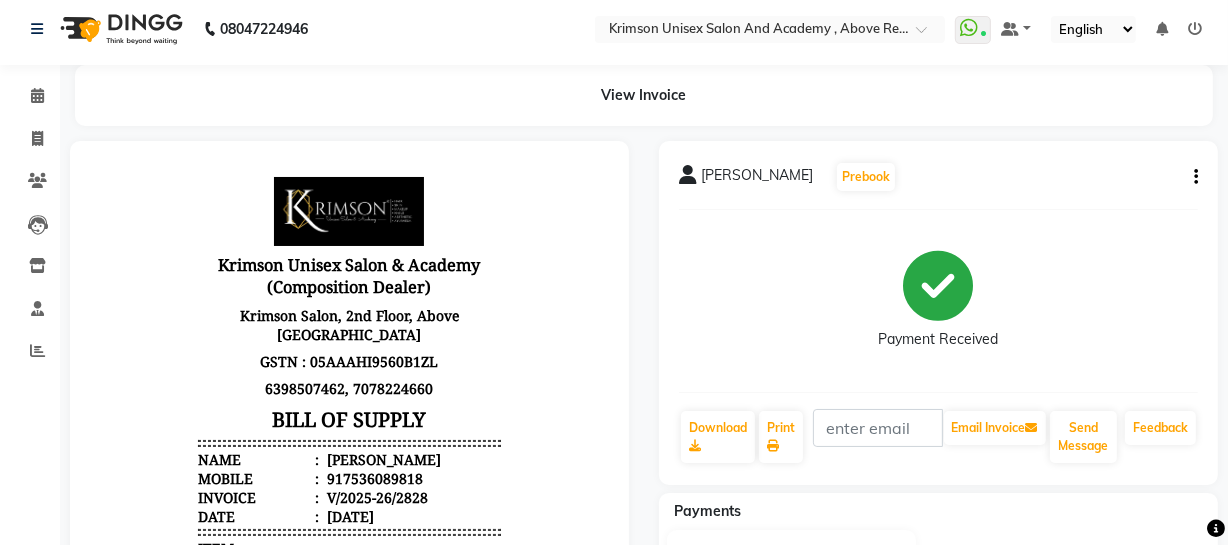 scroll, scrollTop: 0, scrollLeft: 0, axis: both 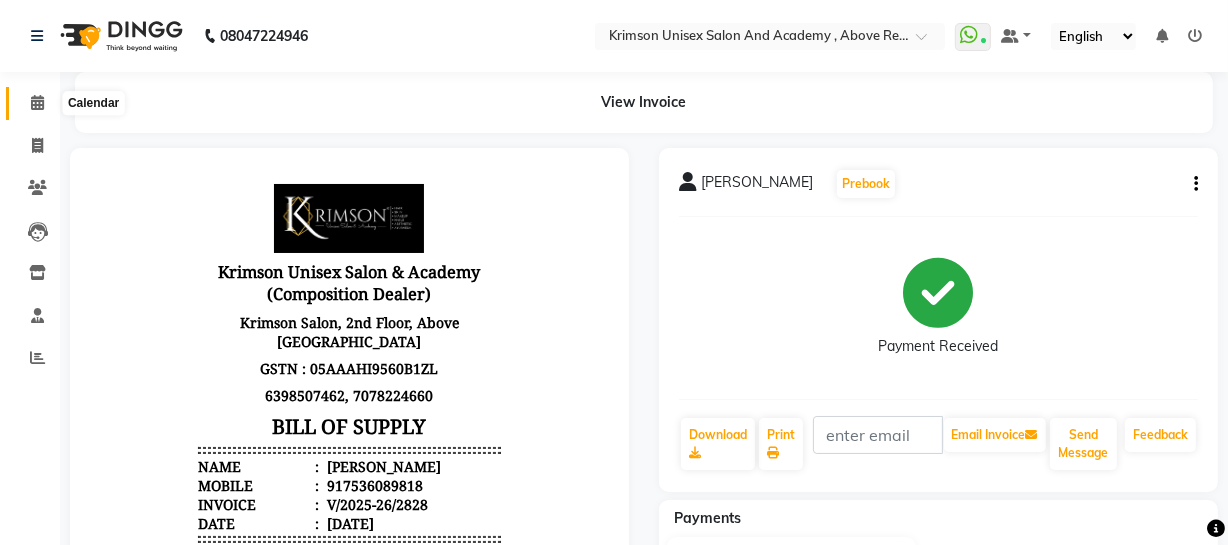 click 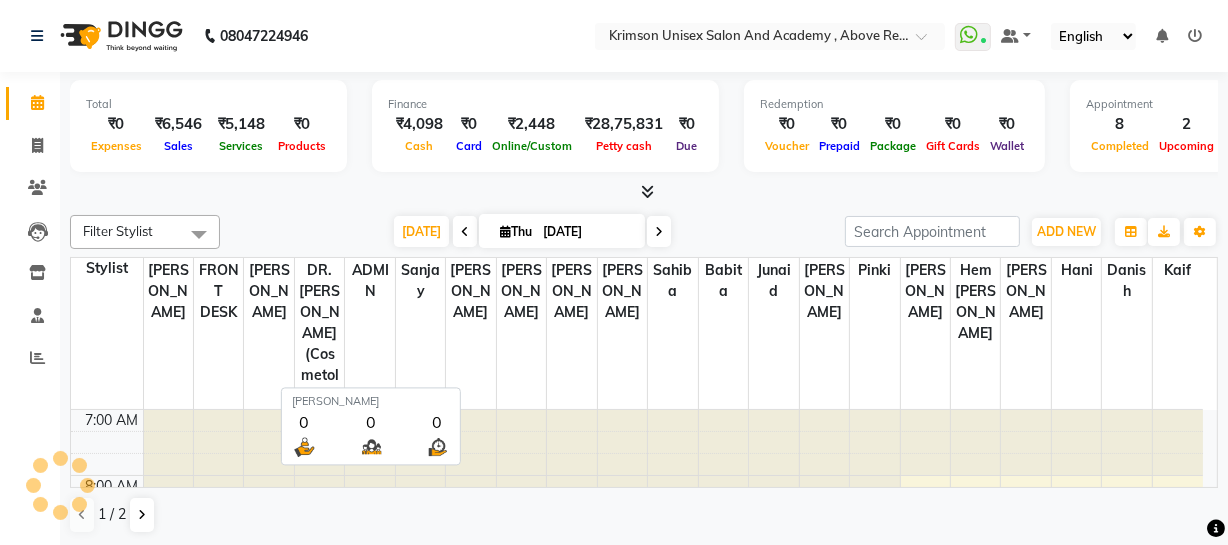 scroll, scrollTop: 592, scrollLeft: 0, axis: vertical 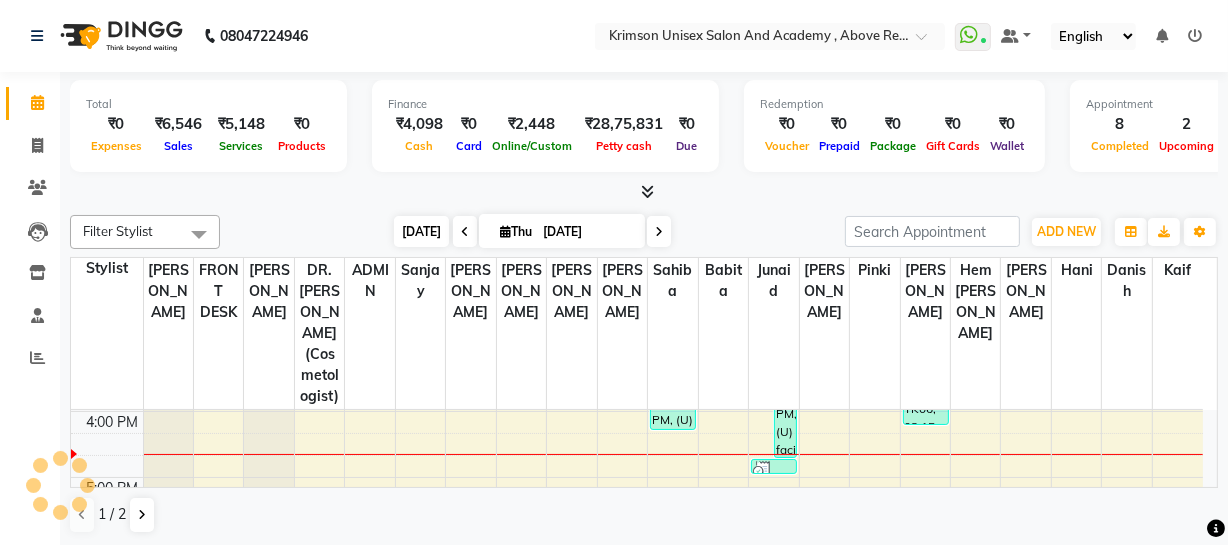 click on "[DATE]" at bounding box center [421, 231] 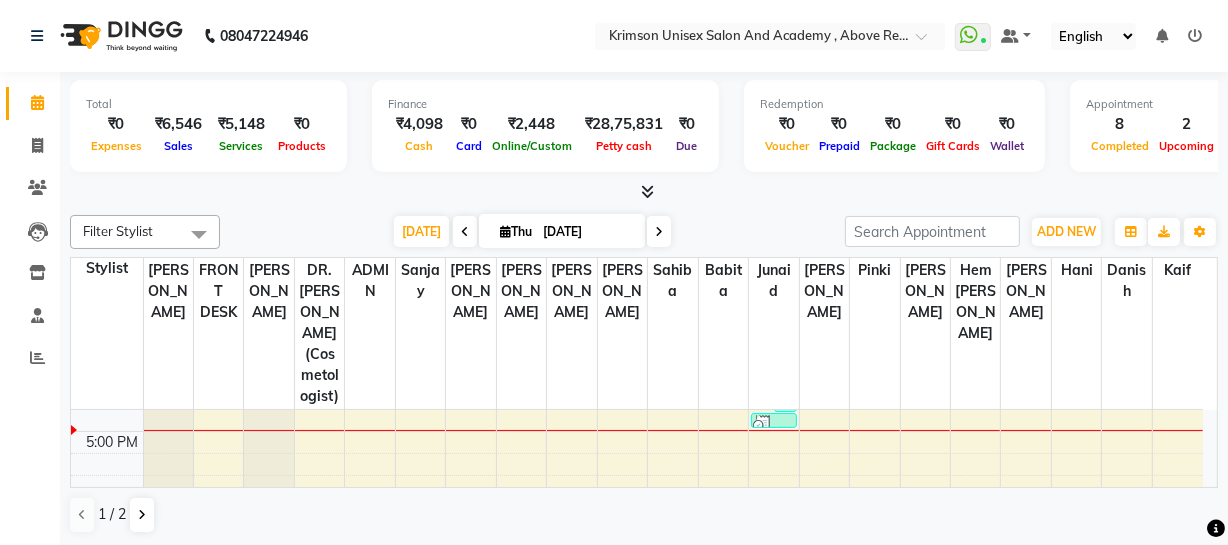 scroll, scrollTop: 638, scrollLeft: 0, axis: vertical 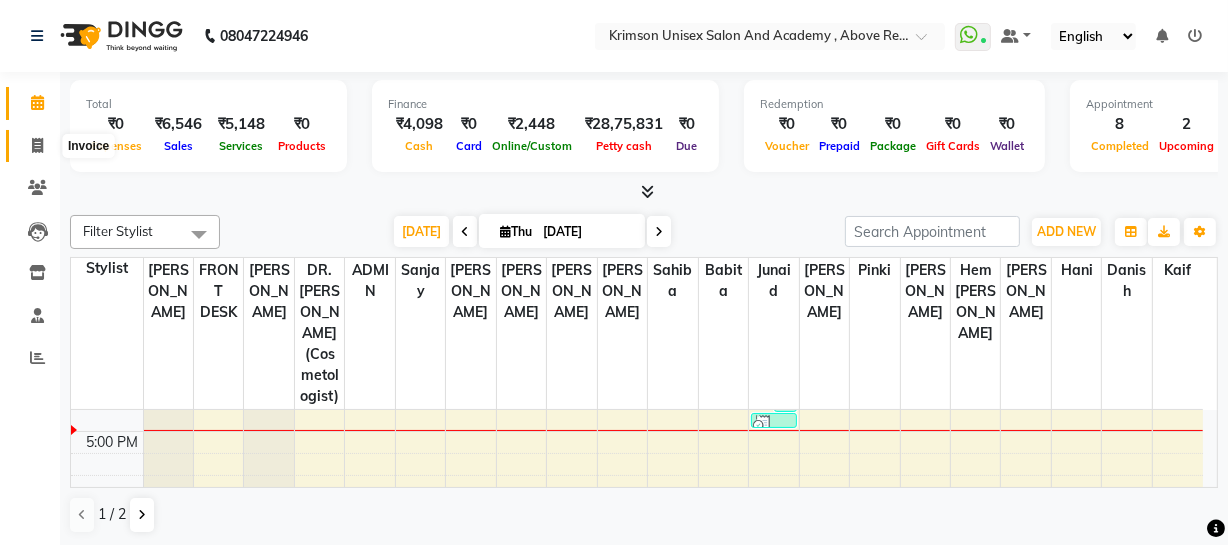click 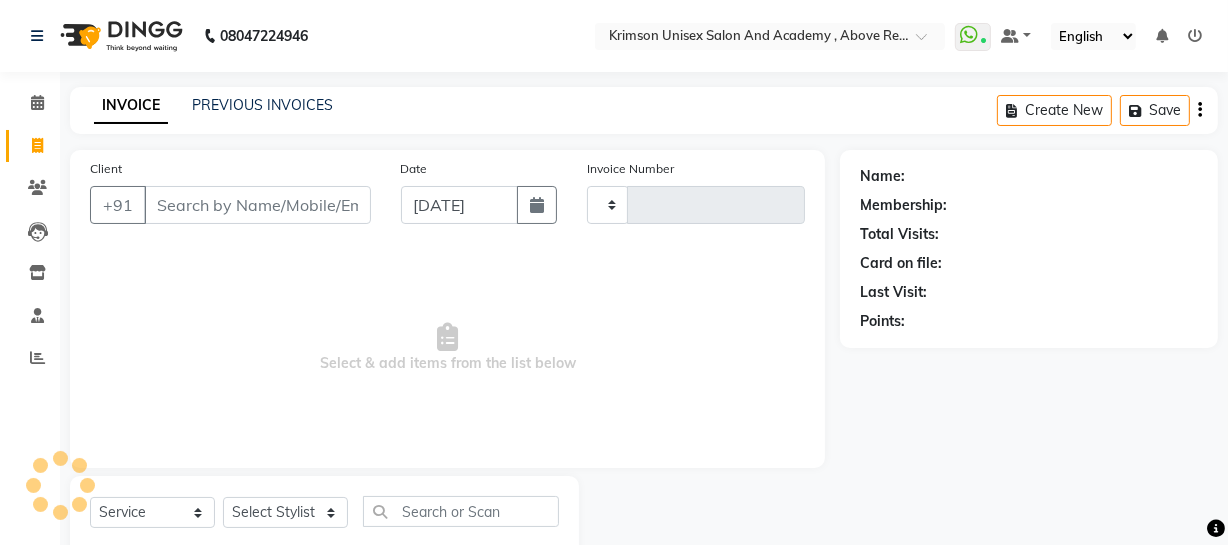 type on "9" 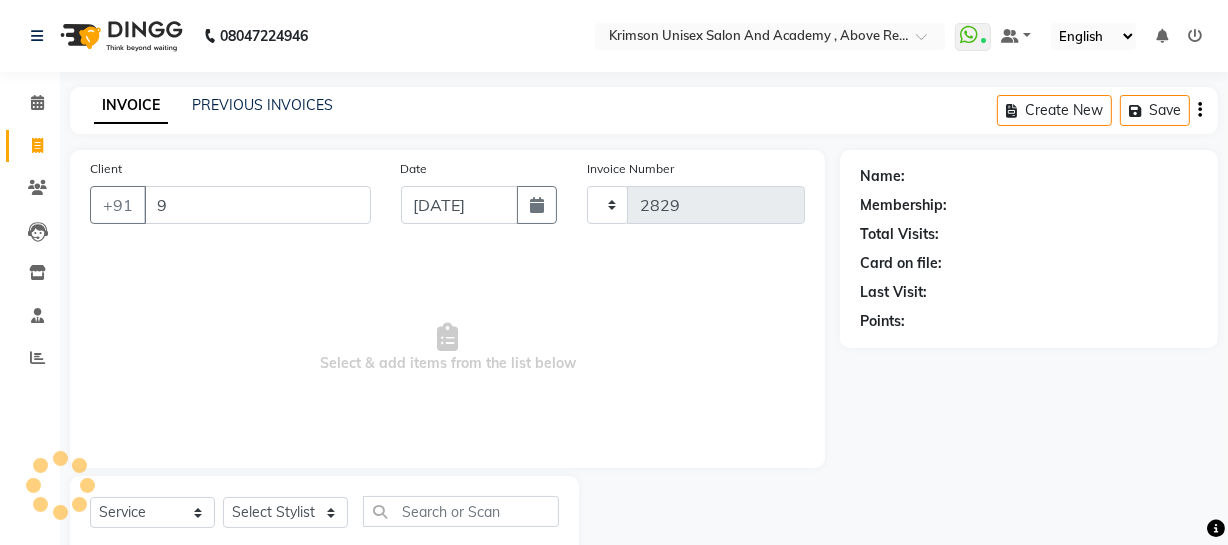 select on "5853" 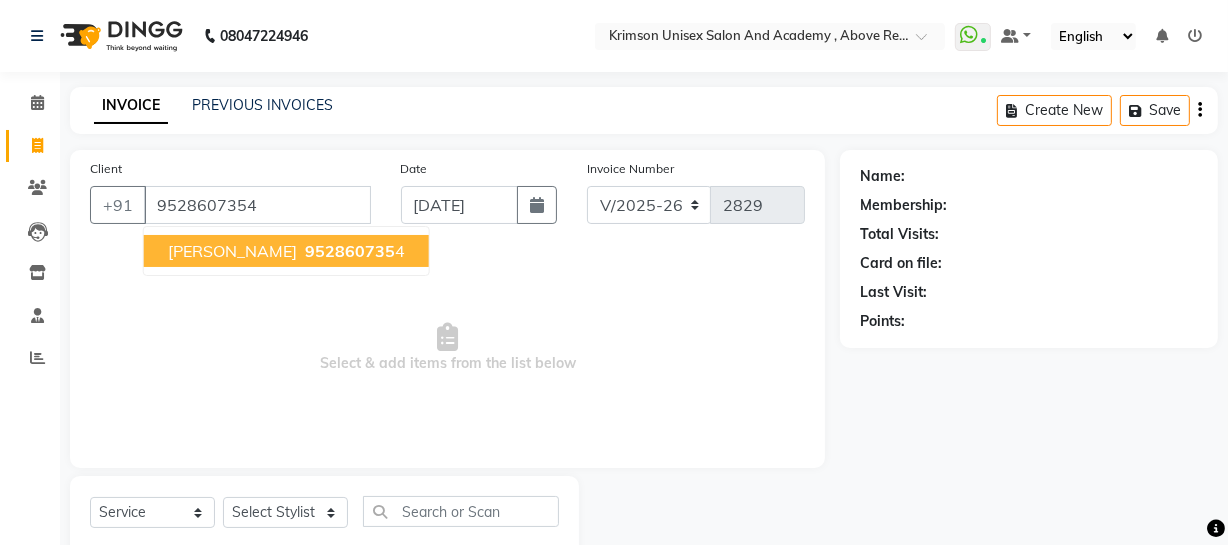 type on "9528607354" 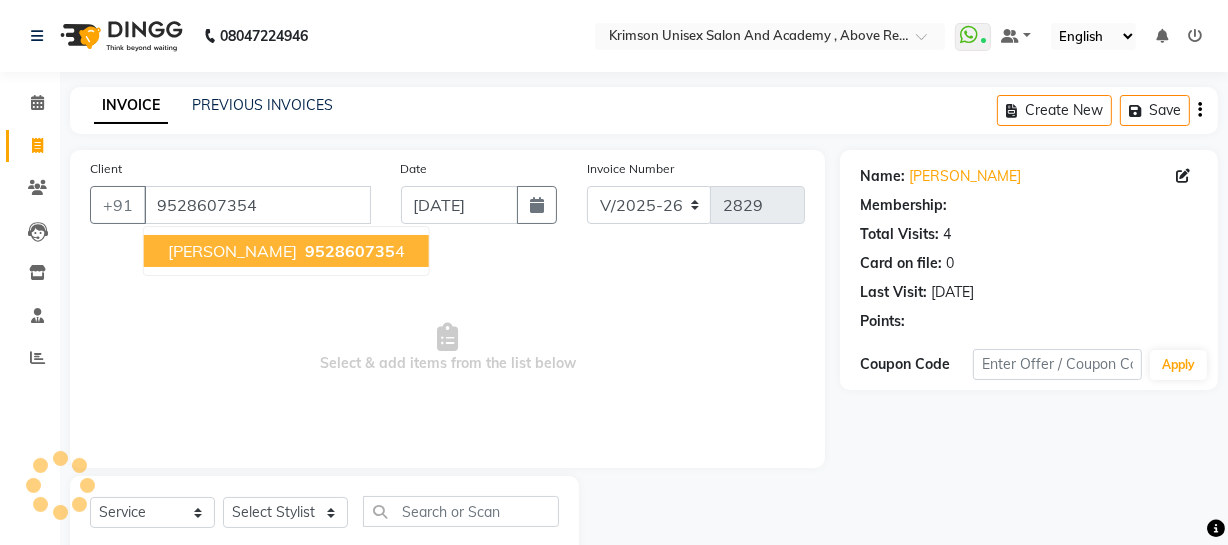select on "1: Object" 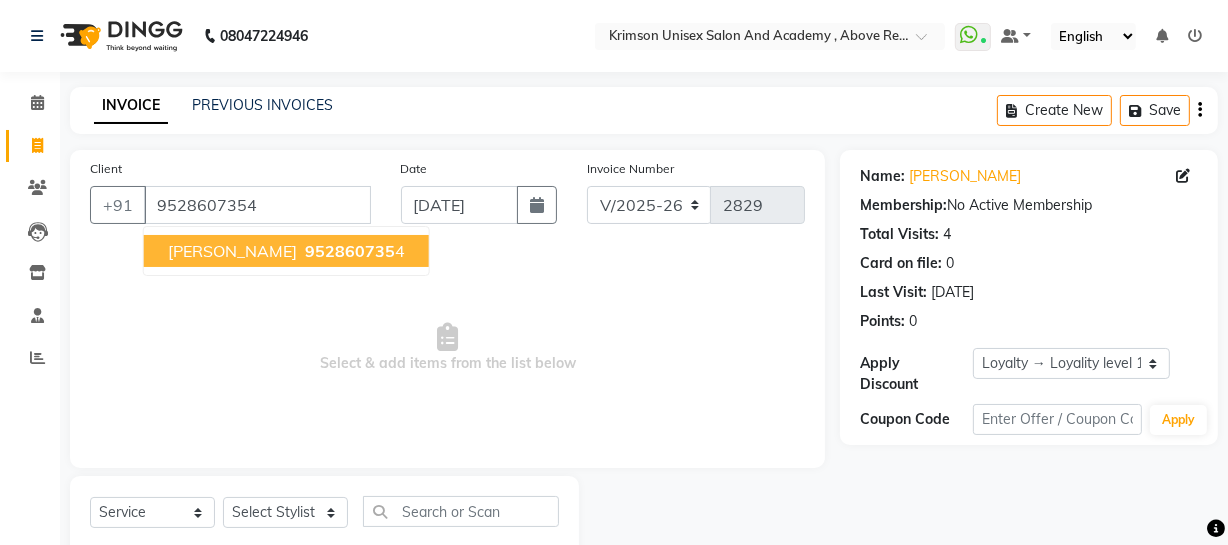 click on "Client [PHONE_NUMBER] [PERSON_NAME]   952860735 4" 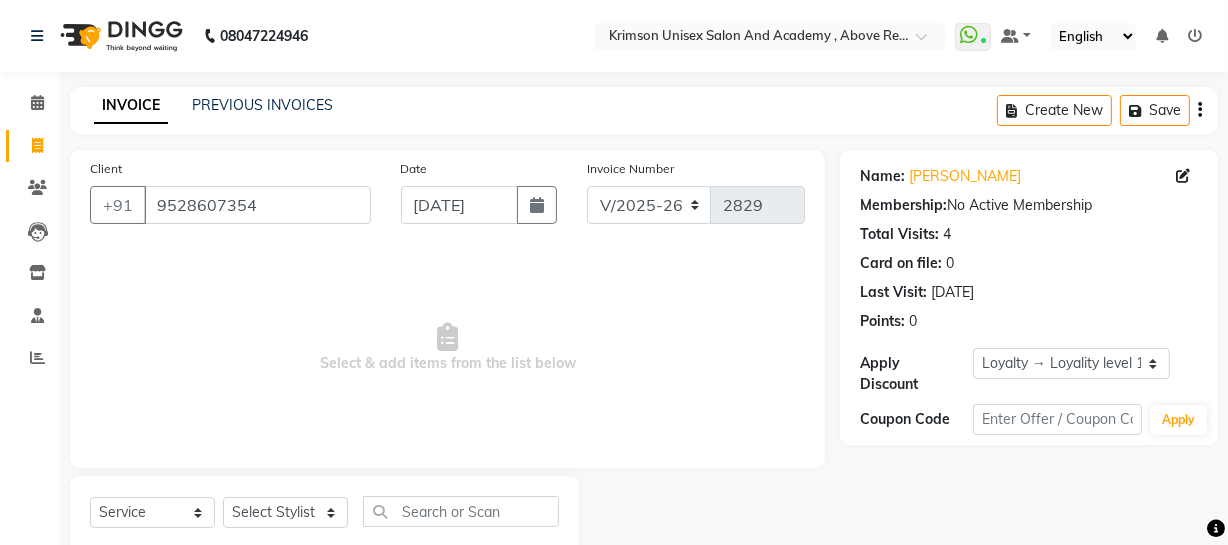 scroll, scrollTop: 57, scrollLeft: 0, axis: vertical 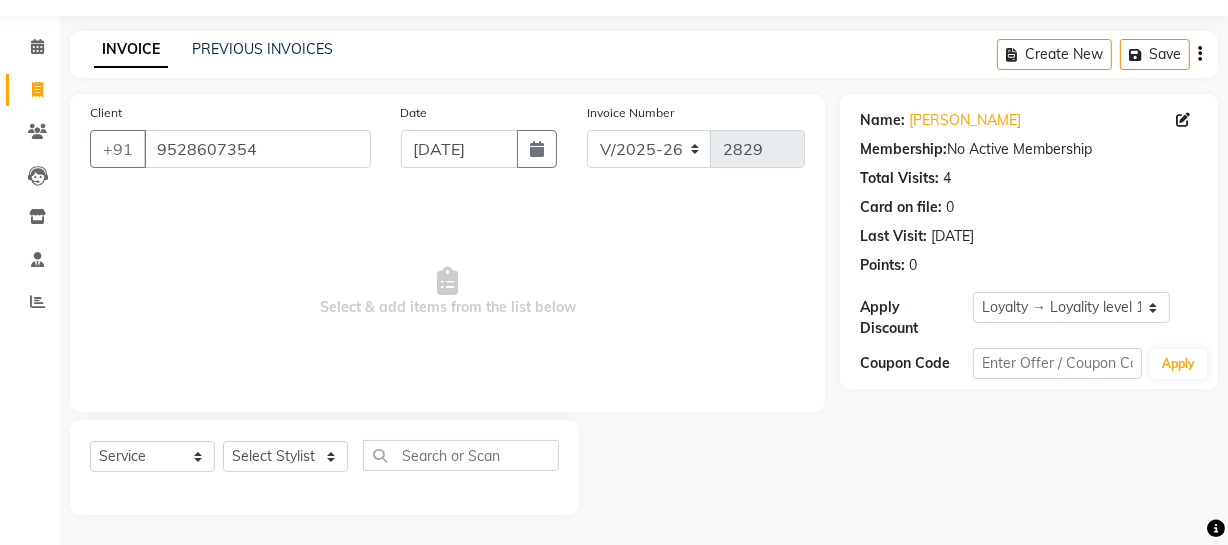 click on "Select  Service  Product  Membership  Package Voucher Prepaid Gift Card  Select Stylist ADMIN [PERSON_NAME] [PERSON_NAME] Danish DR. [PERSON_NAME] (cosmetologist) FRONT DESK [PERSON_NAME] Hem [PERSON_NAME]  [PERSON_NAME] Kaif [PERSON_NAME] [PERSON_NAME]  Pooja kulyal Ratan [PERSON_NAME] sahiba [PERSON_NAME] [PERSON_NAME] [PERSON_NAME] [PERSON_NAME]" 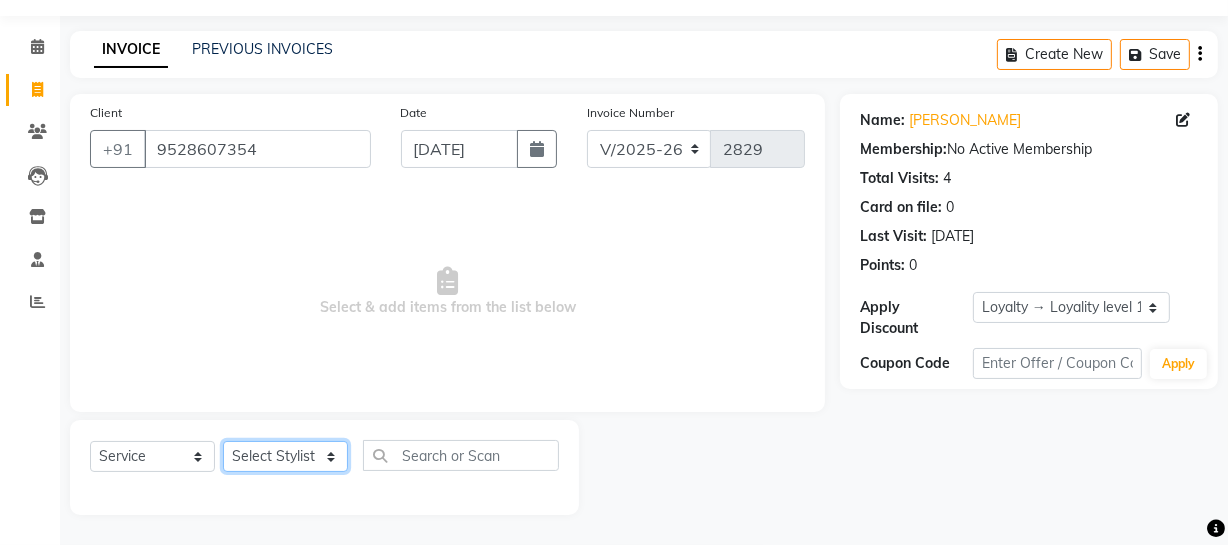 click on "Select Stylist ADMIN [PERSON_NAME] [PERSON_NAME] Danish DR. [PERSON_NAME] (cosmetologist) FRONT DESK [PERSON_NAME] Hem [PERSON_NAME]  [PERSON_NAME] Kaif [PERSON_NAME] [PERSON_NAME]  Pooja kulyal Ratan [PERSON_NAME] sahiba [PERSON_NAME] [PERSON_NAME] [PERSON_NAME] [PERSON_NAME]" 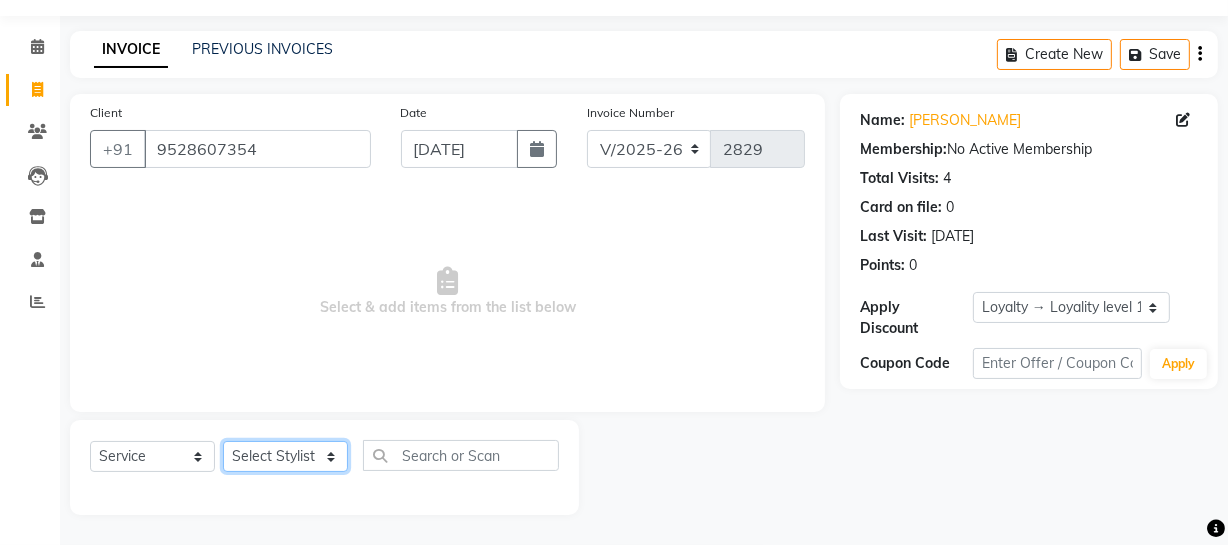 select on "84643" 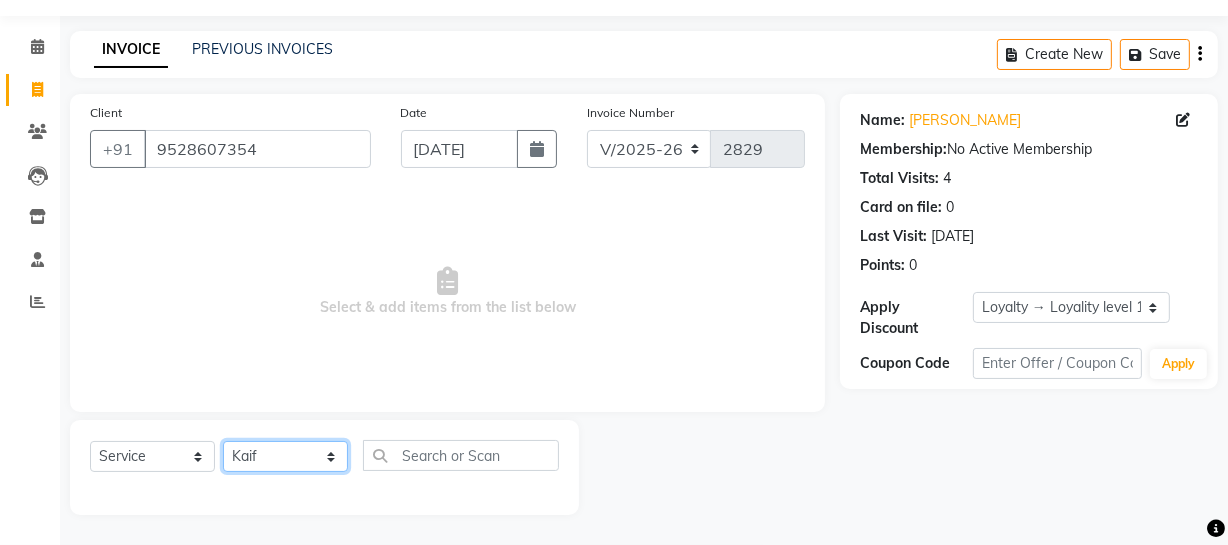 click on "Select Stylist ADMIN [PERSON_NAME] [PERSON_NAME] Danish DR. [PERSON_NAME] (cosmetologist) FRONT DESK [PERSON_NAME] Hem [PERSON_NAME]  [PERSON_NAME] Kaif [PERSON_NAME] [PERSON_NAME]  Pooja kulyal Ratan [PERSON_NAME] sahiba [PERSON_NAME] [PERSON_NAME] [PERSON_NAME] [PERSON_NAME]" 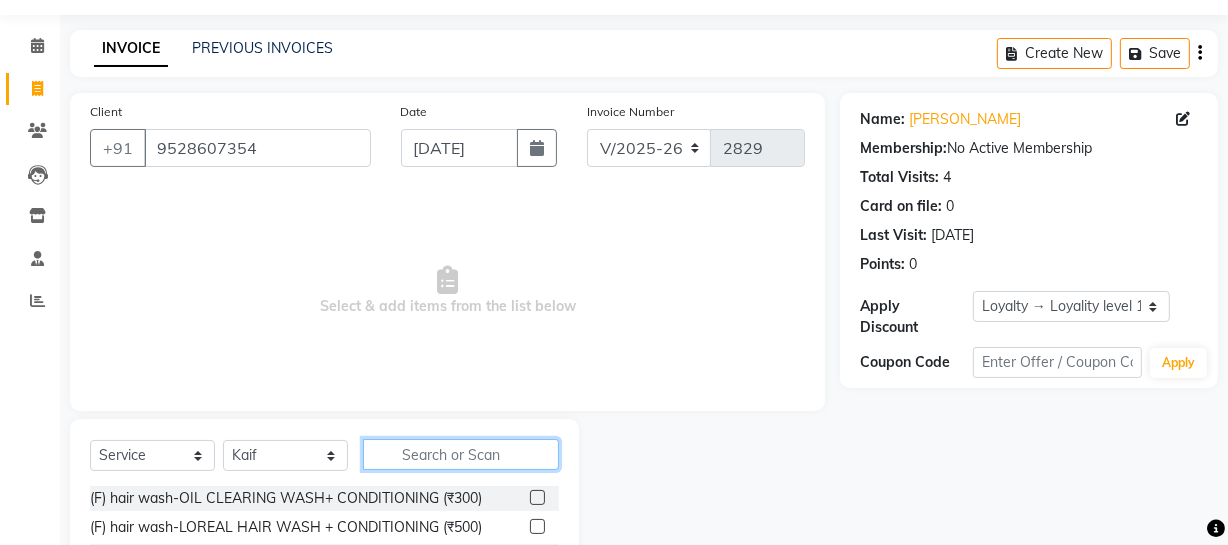 click 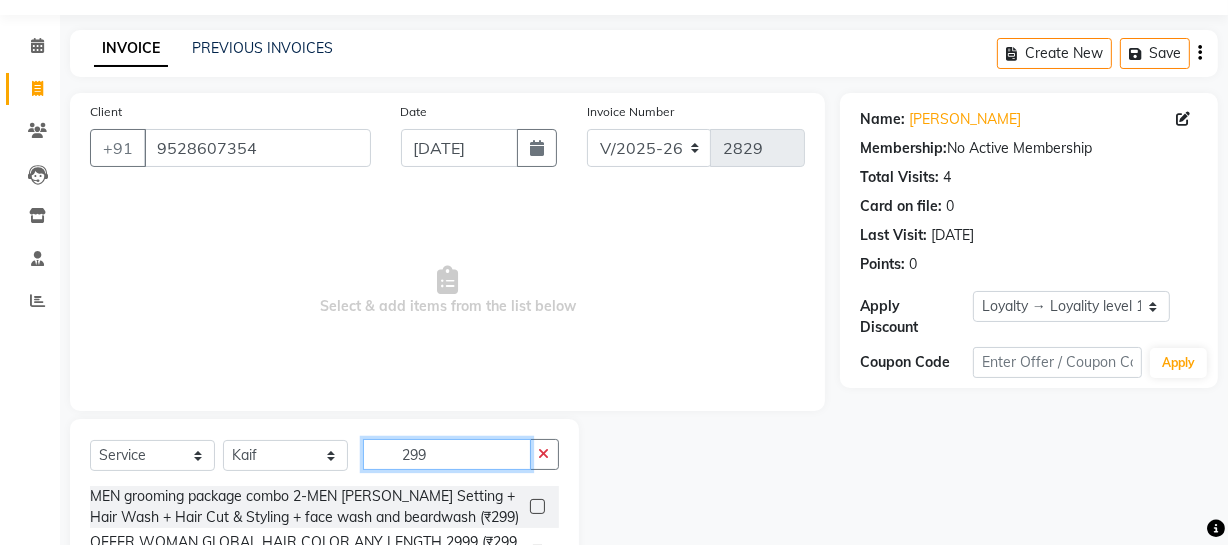 scroll, scrollTop: 149, scrollLeft: 0, axis: vertical 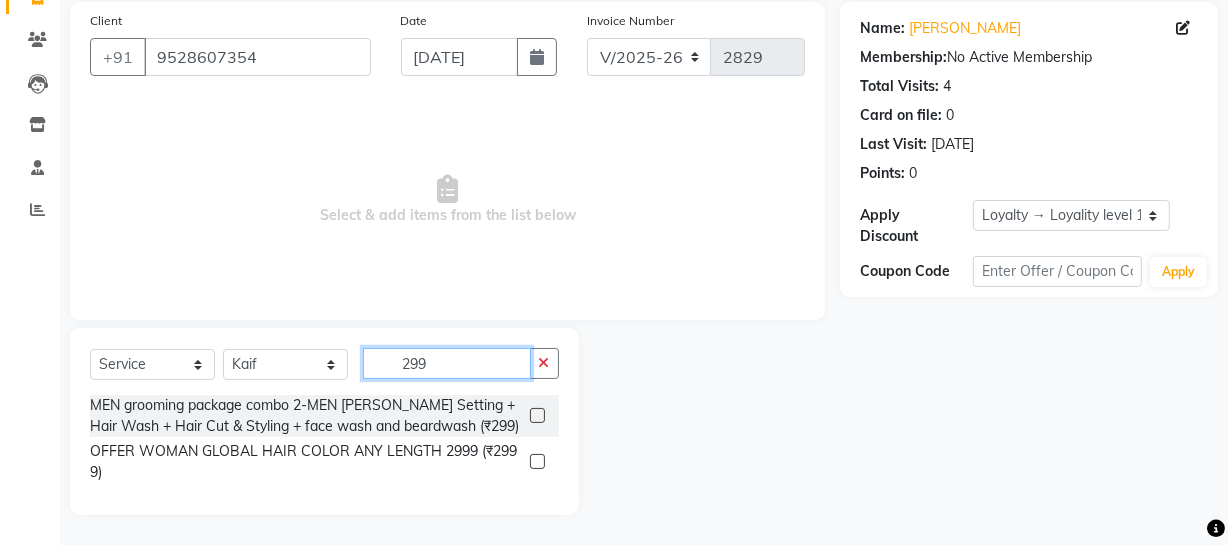 type on "299" 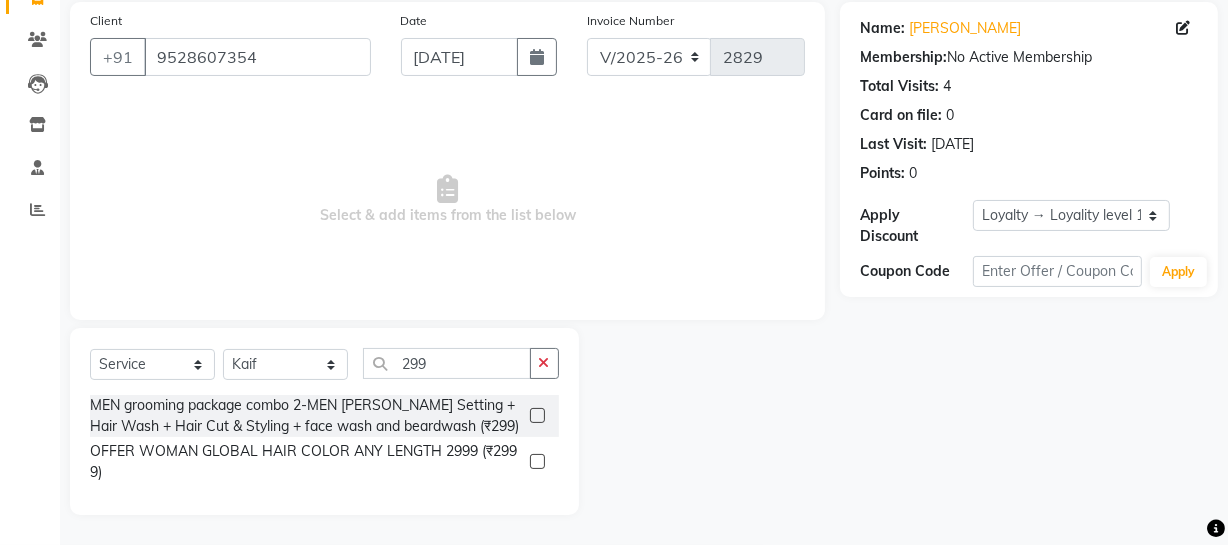 click 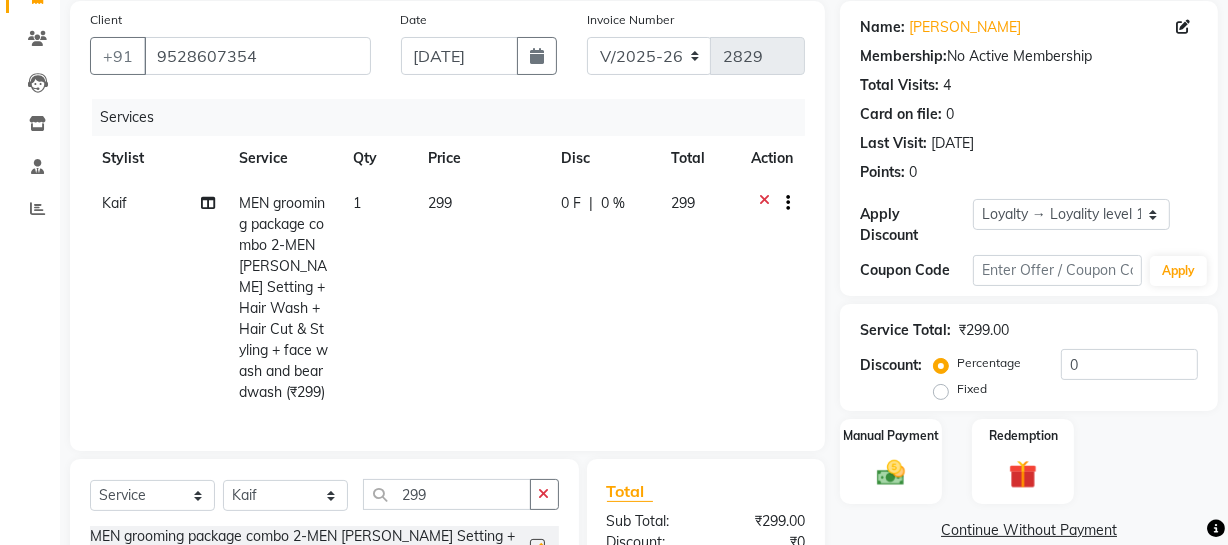 checkbox on "false" 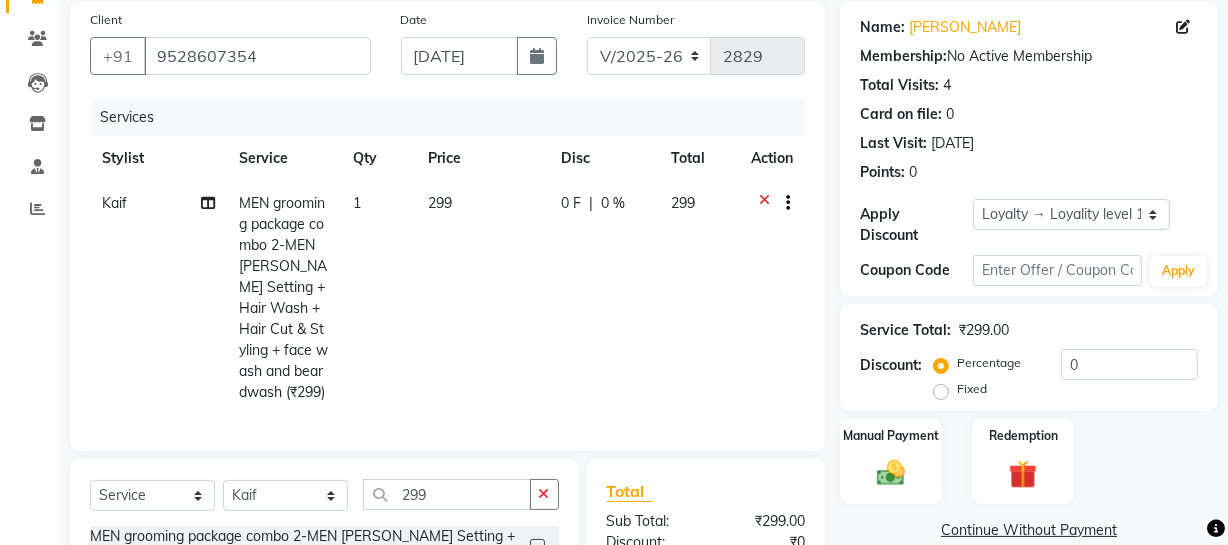 click on "Select  Service  Product  Membership  Package Voucher Prepaid Gift Card  Select Stylist ADMIN [PERSON_NAME] [PERSON_NAME] Danish DR. DIVYA (cosmetologist) FRONT DESK [PERSON_NAME] [PERSON_NAME]  [PERSON_NAME] Kaif [PERSON_NAME] [PERSON_NAME]  Pooja kulyal Ratan [PERSON_NAME] sahiba [PERSON_NAME] [PERSON_NAME] [PERSON_NAME] [PERSON_NAME] 299 MEN grooming package combo 2-MEN [PERSON_NAME] Setting + Hair Wash + Hair Cut & Styling + face wash and beardwash (₹299)  OFFER WOMAN GLOBAL HAIR COLOR ANY LENGTH 2999 (₹2999)" 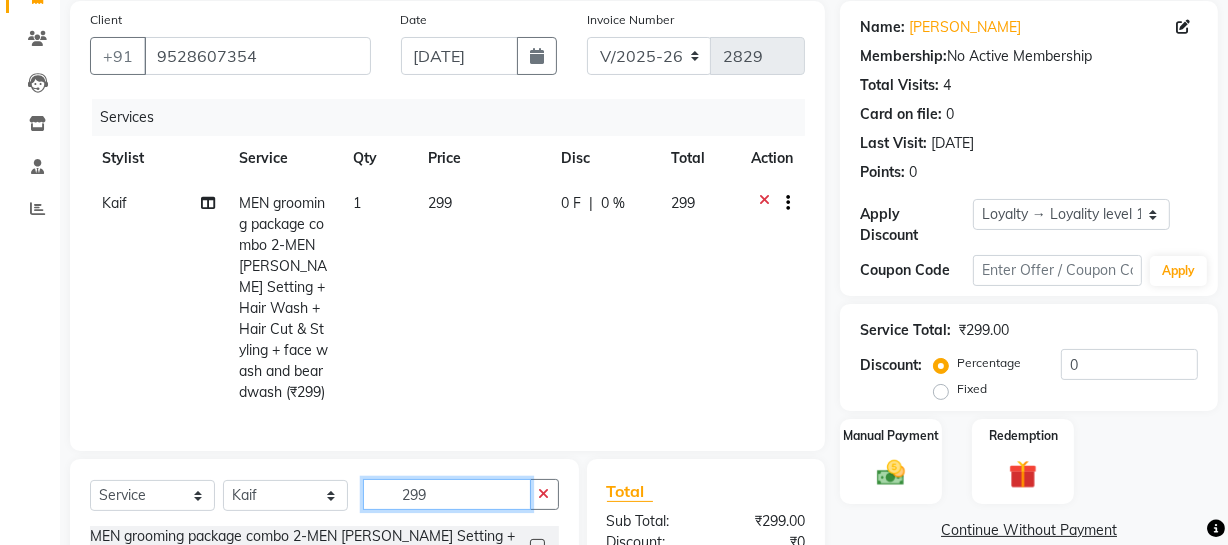 click on "299" 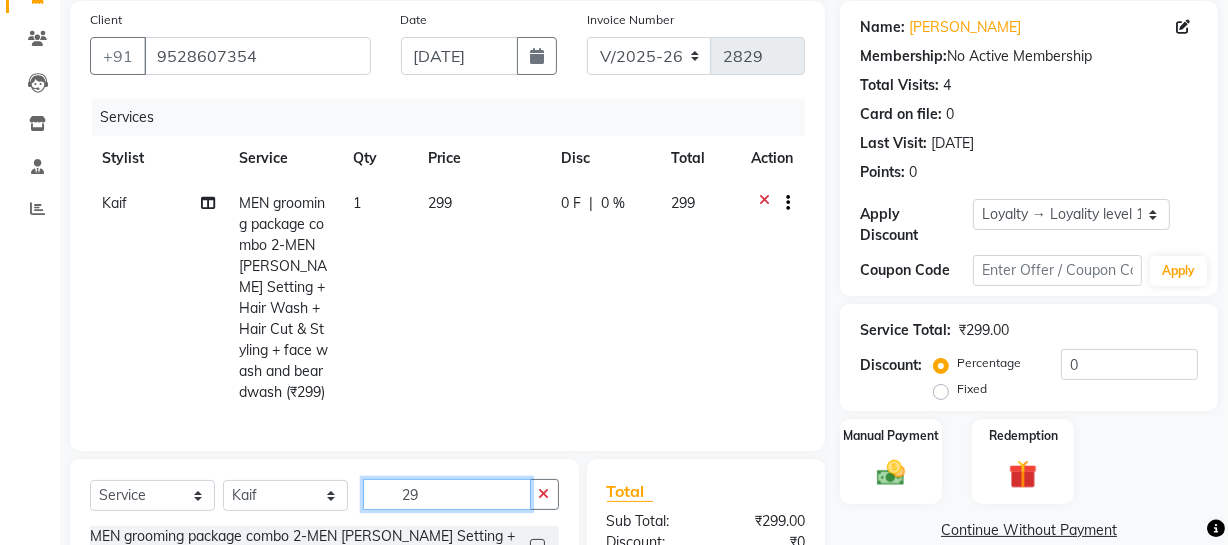 type on "2" 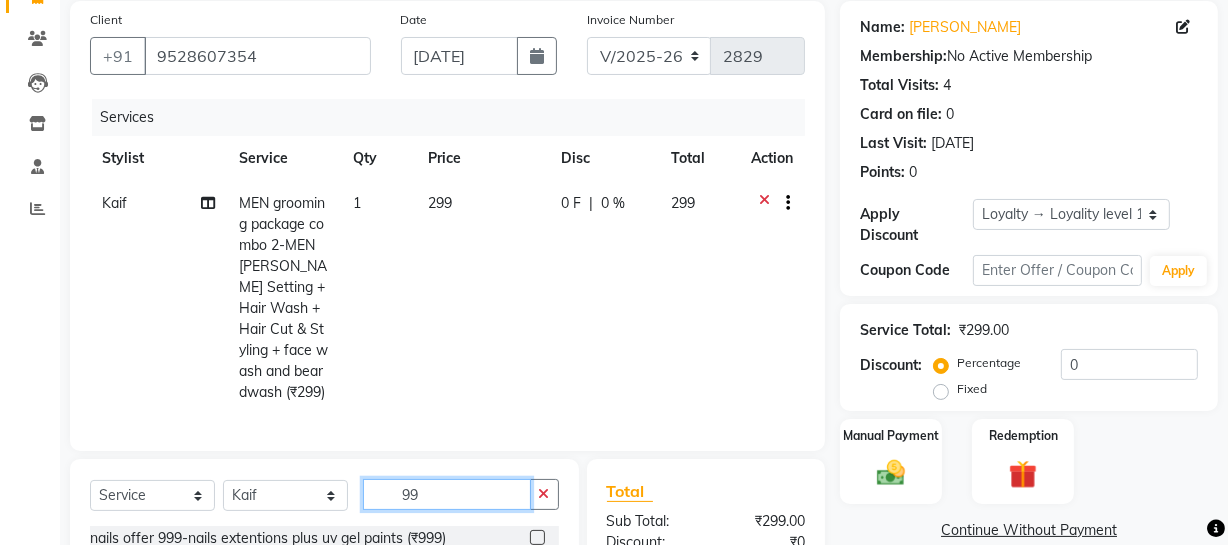 scroll, scrollTop: 402, scrollLeft: 0, axis: vertical 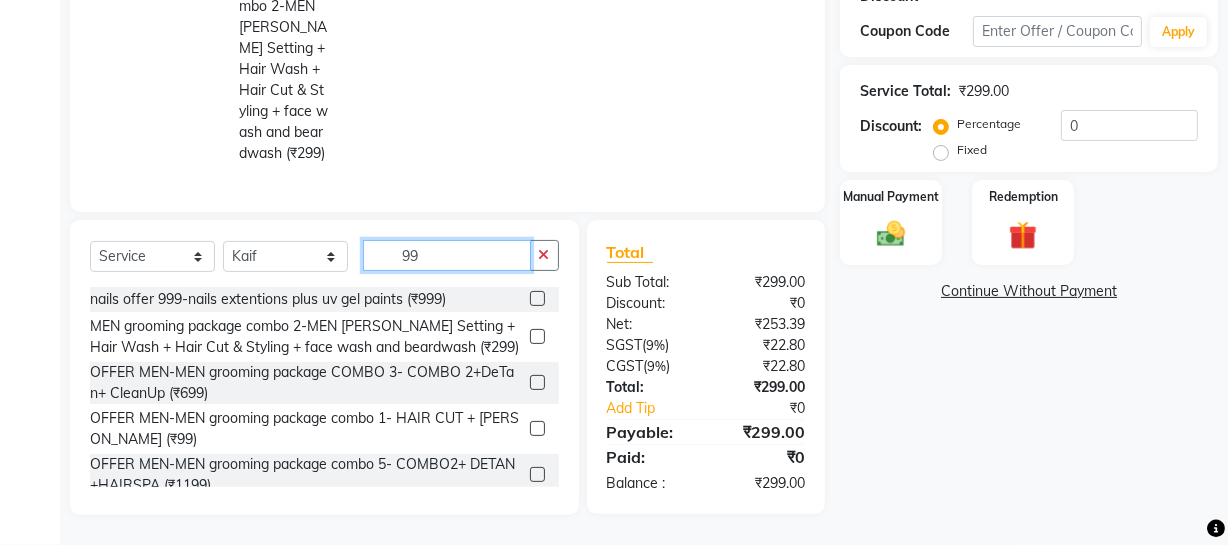 type on "99" 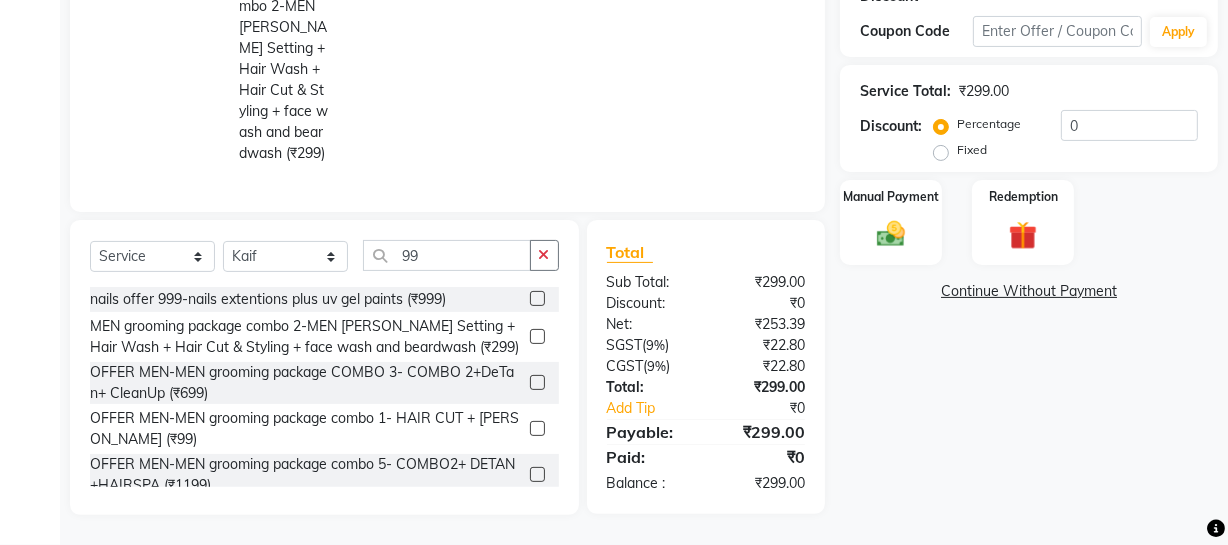 click 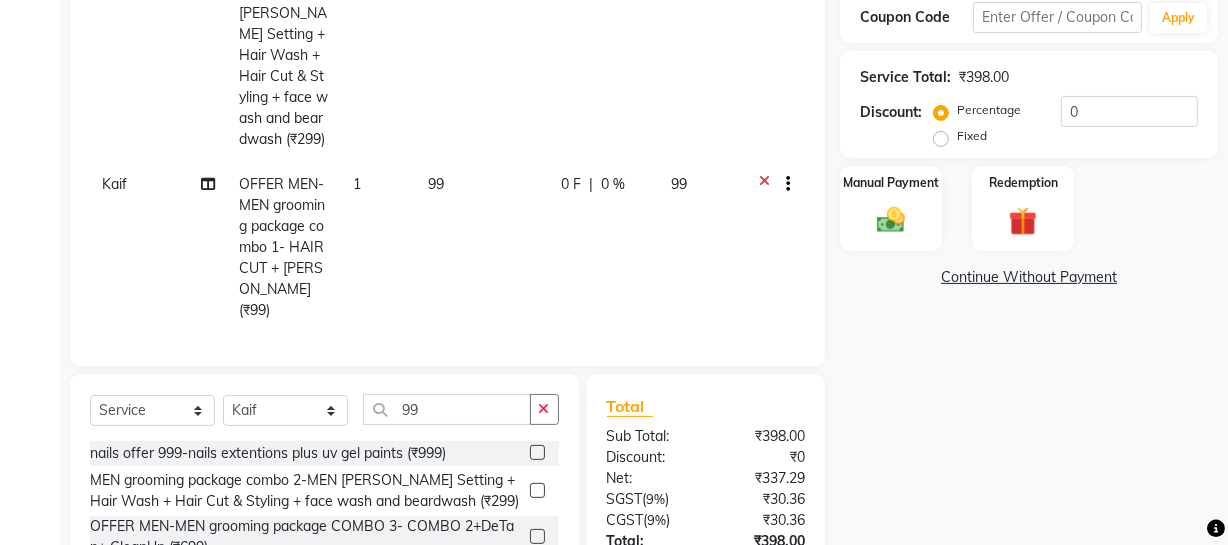 checkbox on "false" 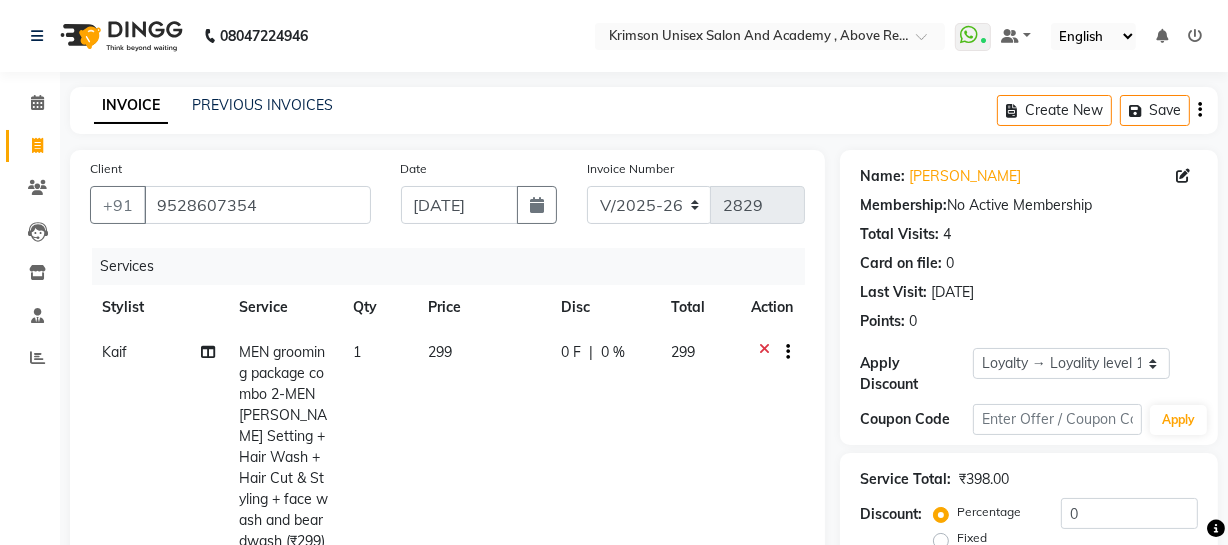 scroll, scrollTop: 340, scrollLeft: 0, axis: vertical 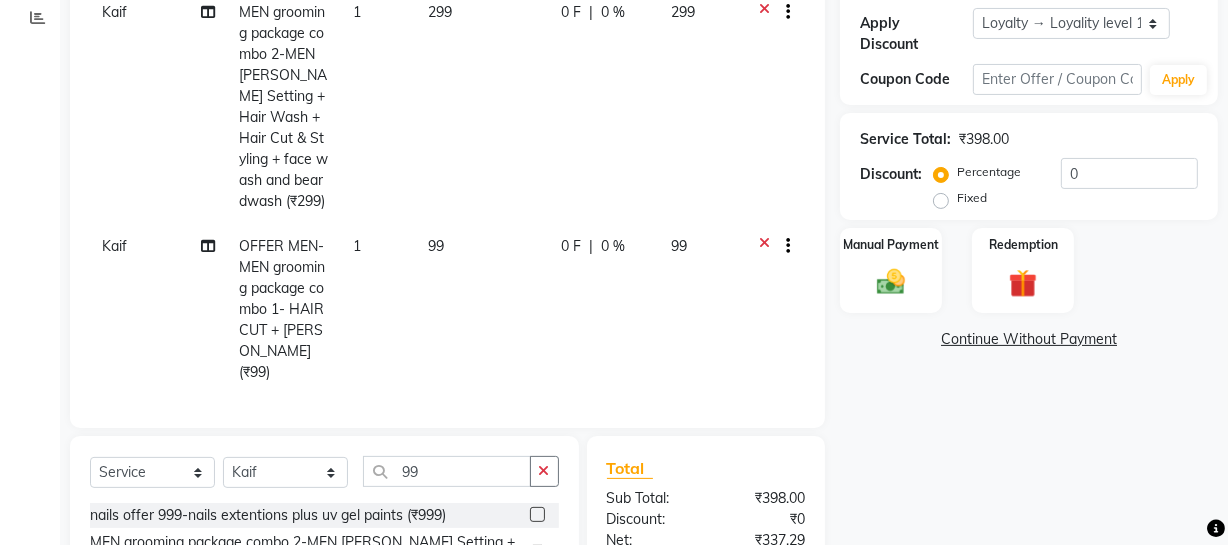 click on "Kaif" 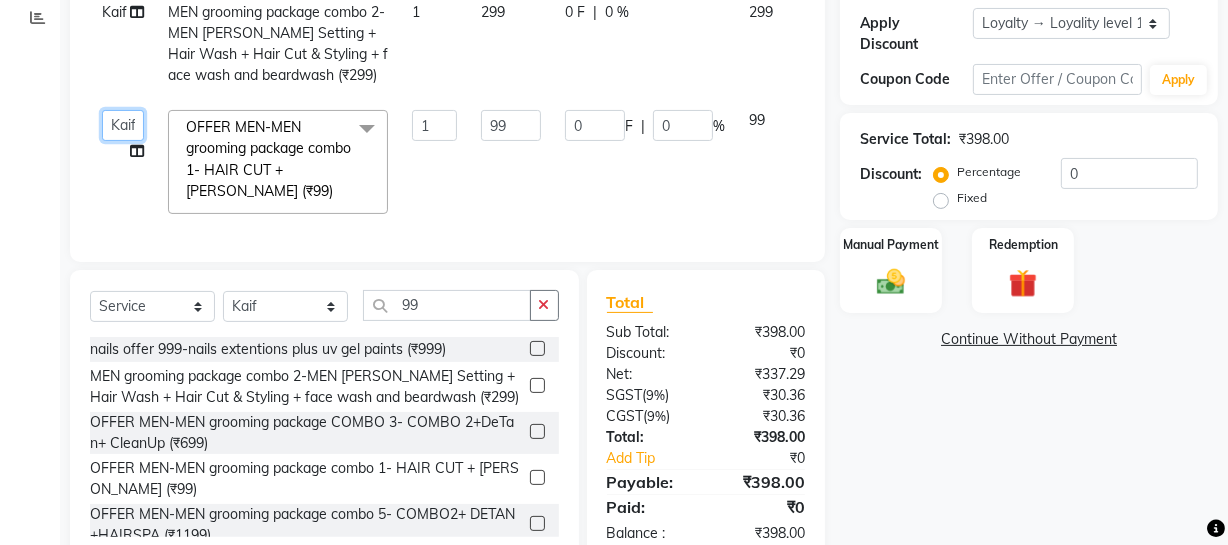 click on "ADMIN   [PERSON_NAME]   [PERSON_NAME]   Danish   DR. [PERSON_NAME] (cosmetologist)   FRONT DESK   [PERSON_NAME]   Hem [PERSON_NAME]    [PERSON_NAME]   Kaif   [PERSON_NAME]   [PERSON_NAME]    Pooja kulyal   Ratan [PERSON_NAME]   sahiba   [PERSON_NAME]   [PERSON_NAME]   [PERSON_NAME]   [PERSON_NAME]" 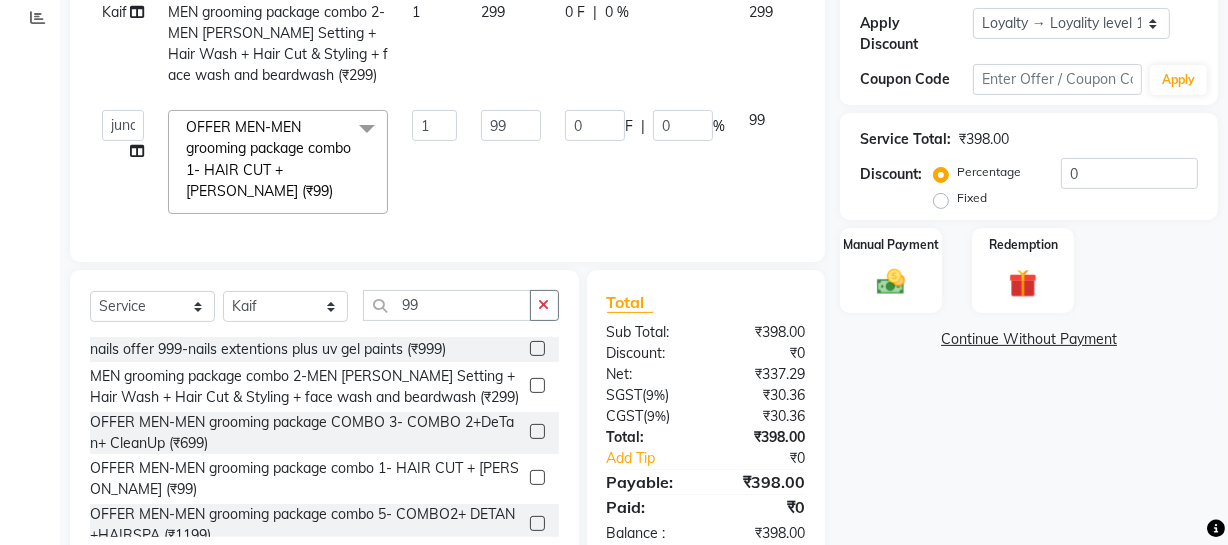 select on "61686" 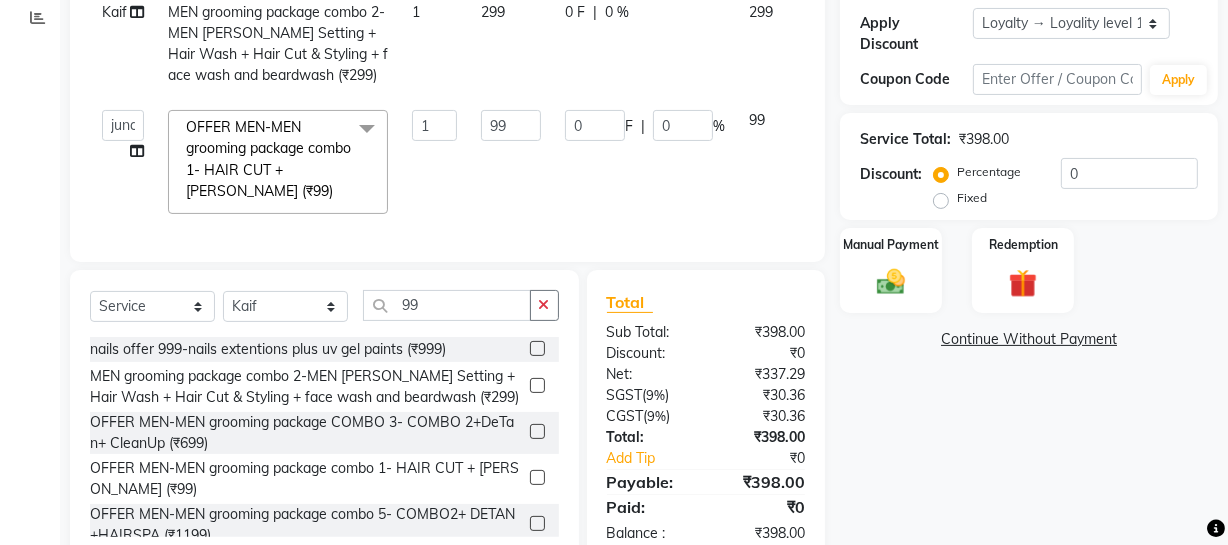 scroll, scrollTop: 403, scrollLeft: 0, axis: vertical 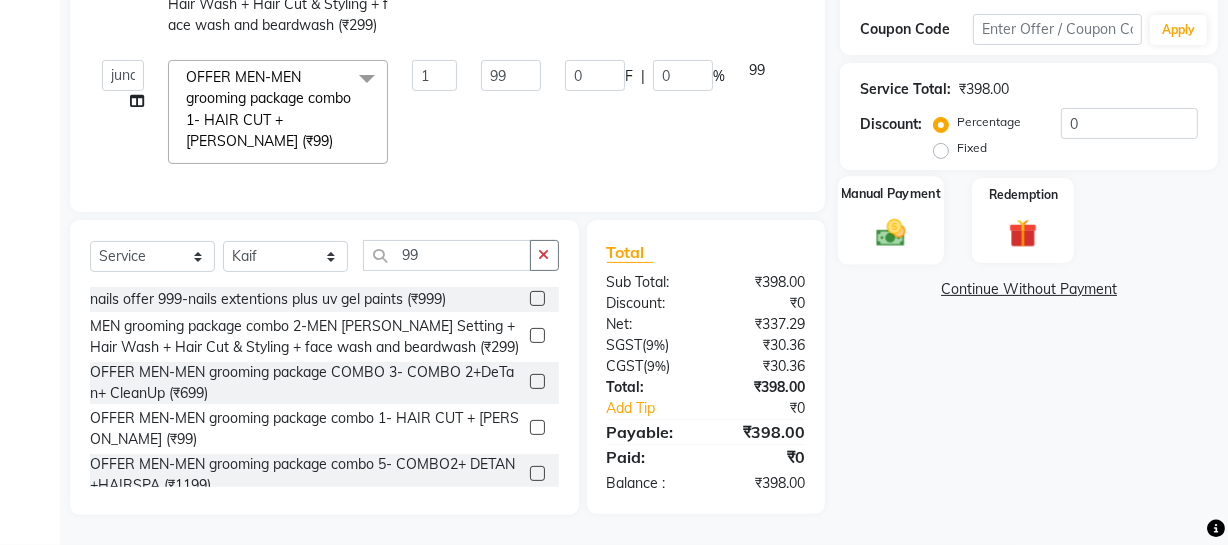 click on "Manual Payment" 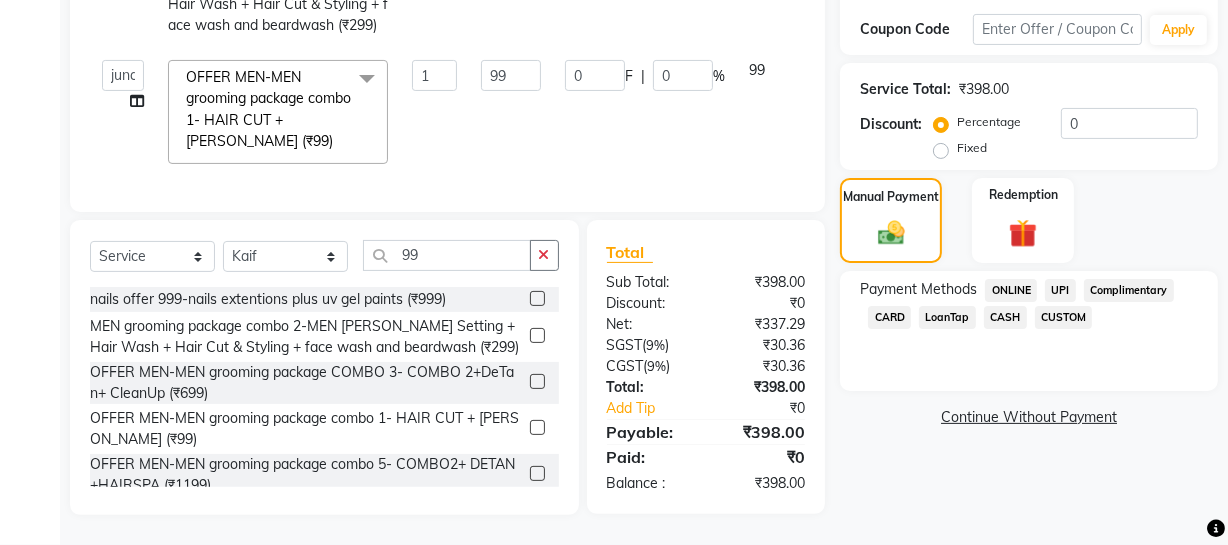 click on "ONLINE" 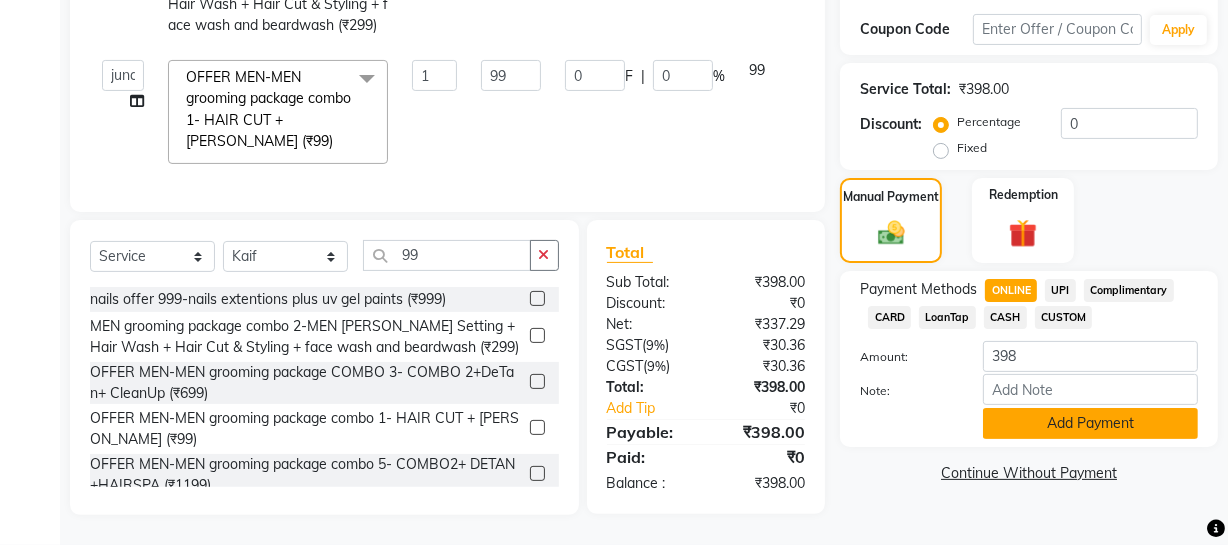 click on "Add Payment" 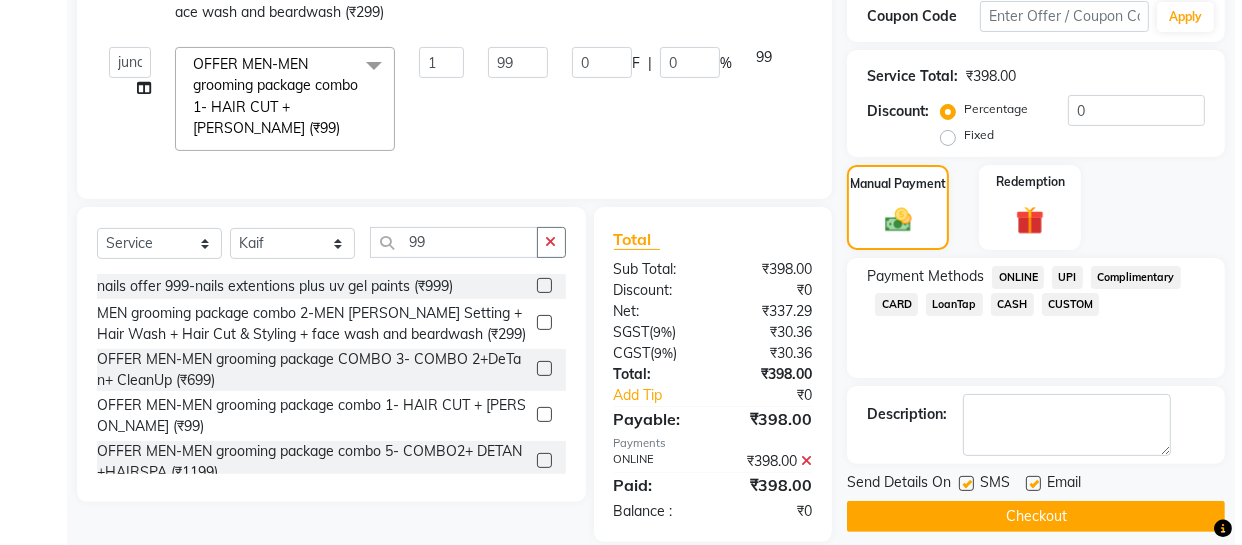 scroll, scrollTop: 606, scrollLeft: 0, axis: vertical 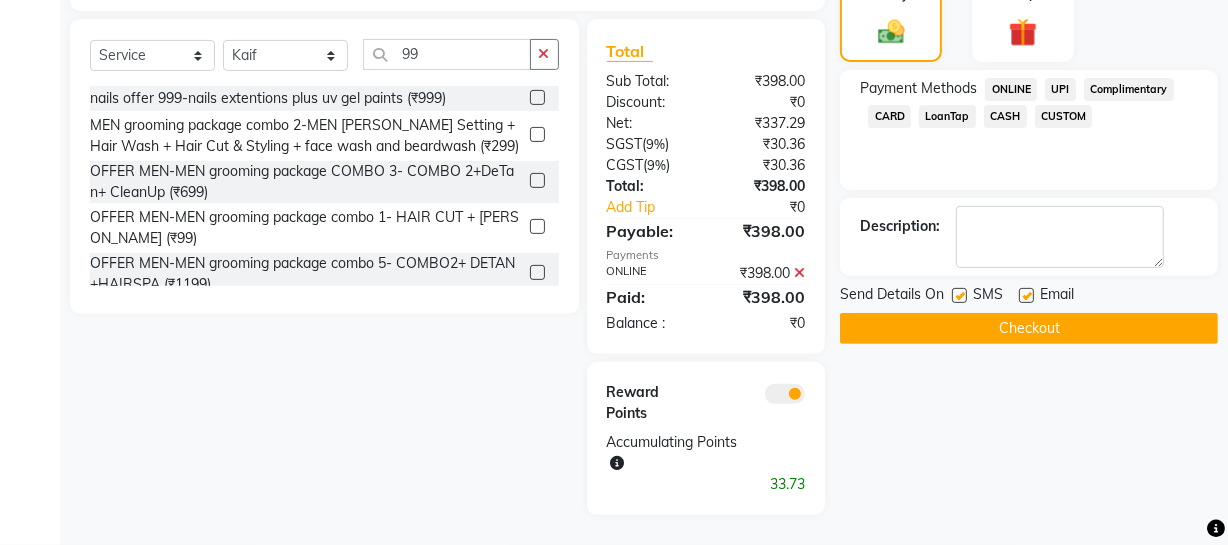 click 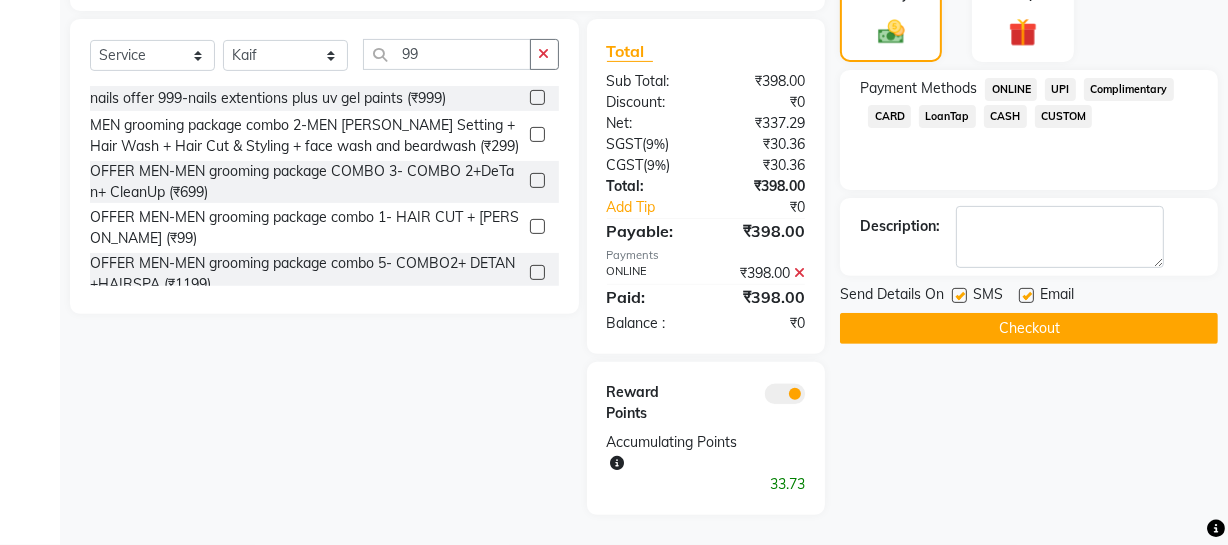 click 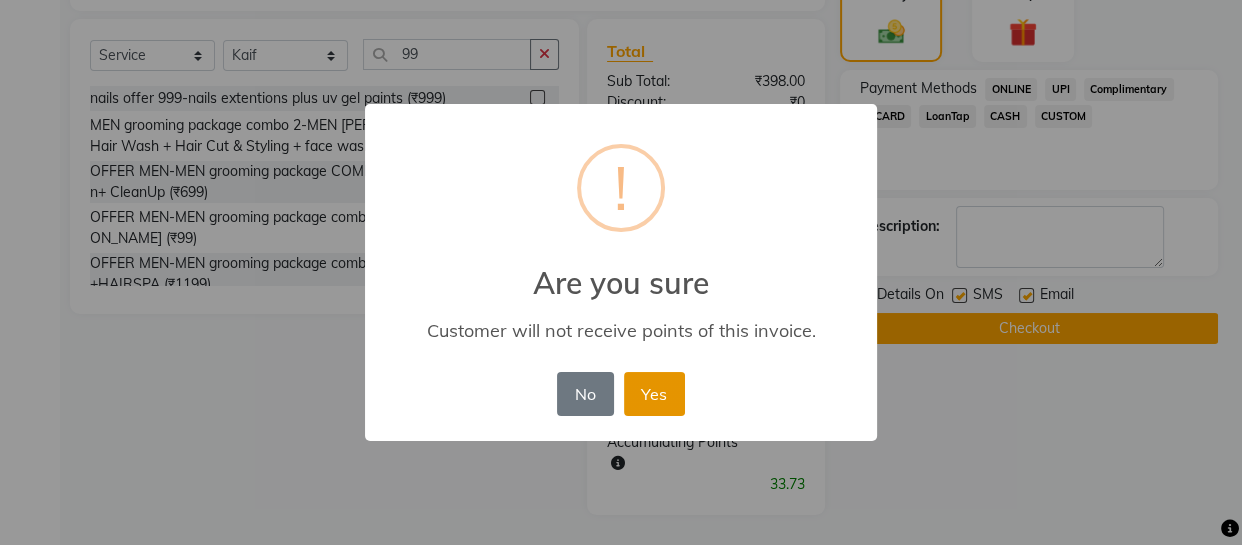 click on "Yes" at bounding box center (654, 394) 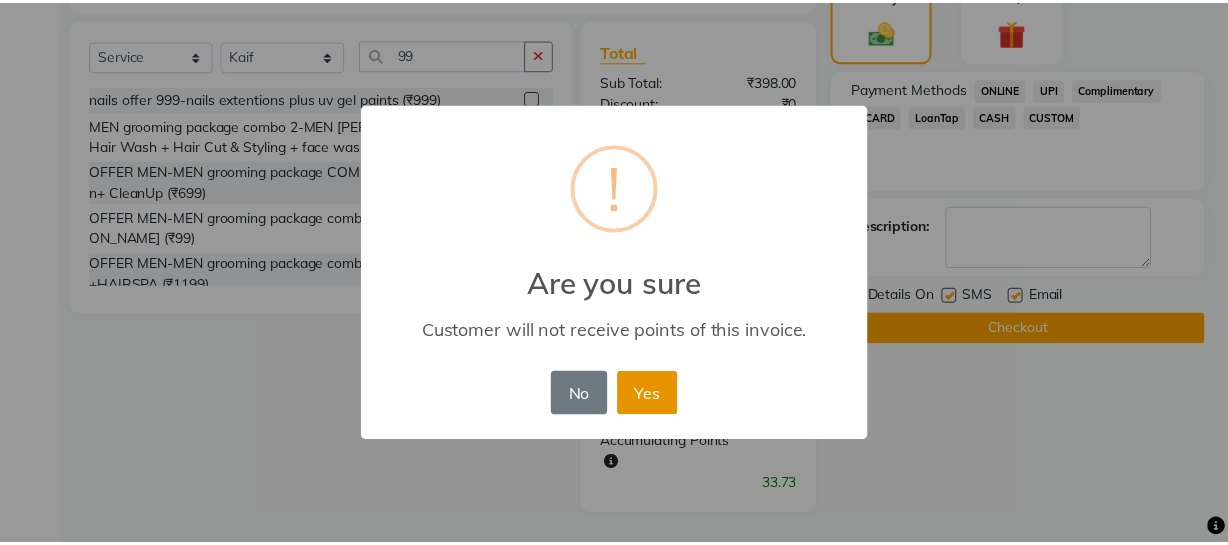 scroll, scrollTop: 535, scrollLeft: 0, axis: vertical 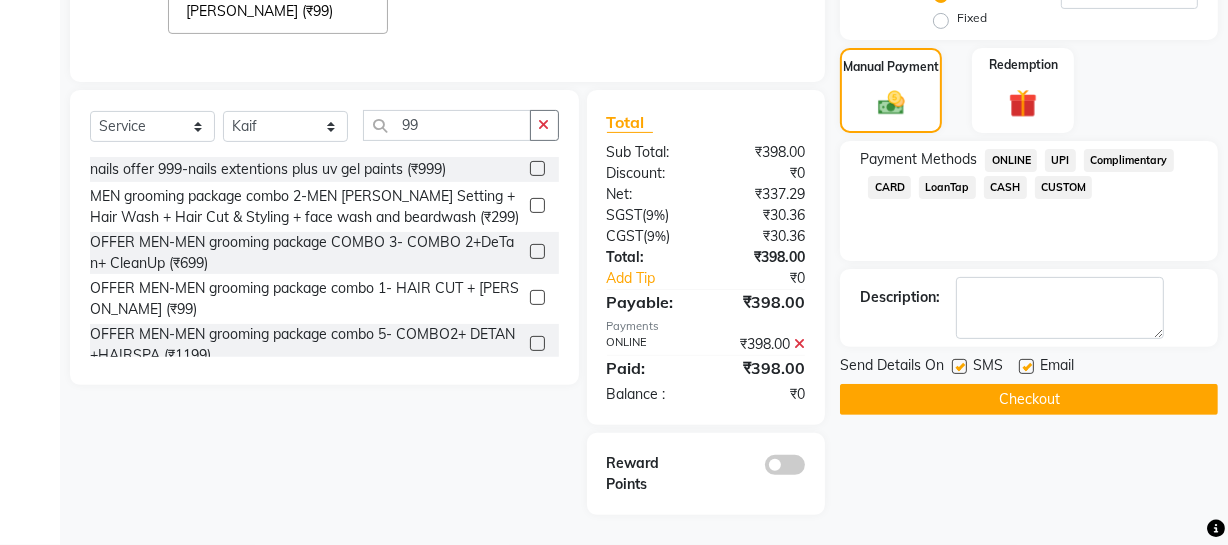 click on "Checkout" 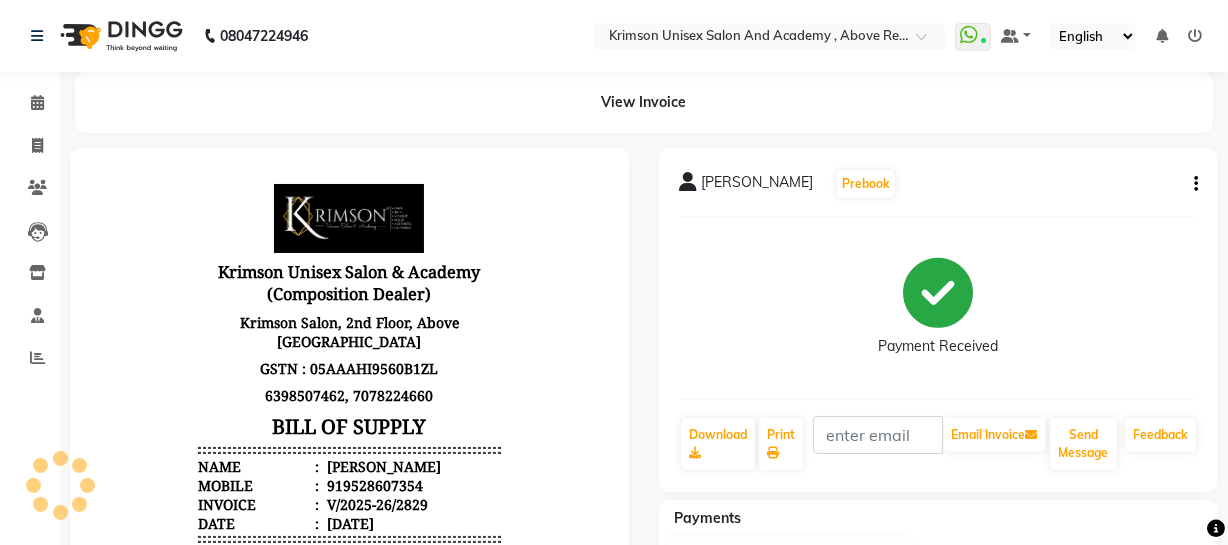 scroll, scrollTop: 0, scrollLeft: 0, axis: both 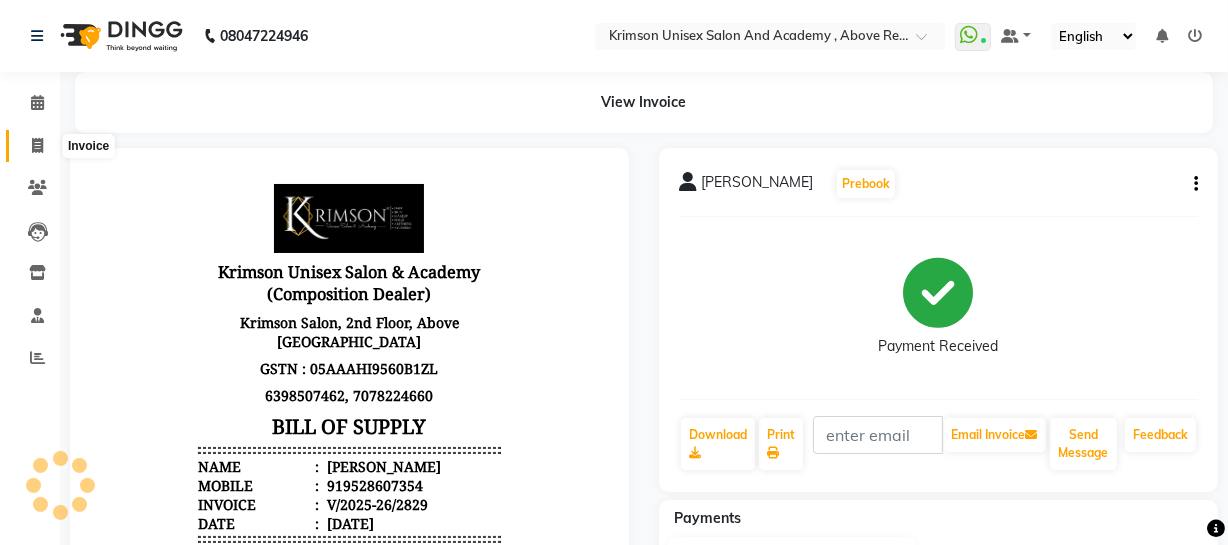 click 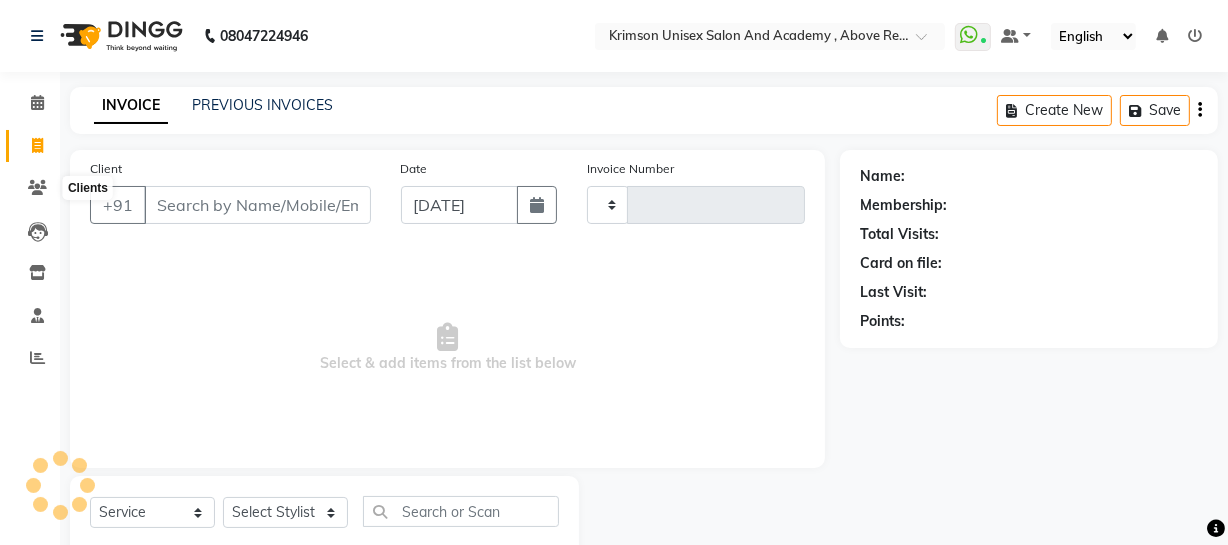 scroll, scrollTop: 57, scrollLeft: 0, axis: vertical 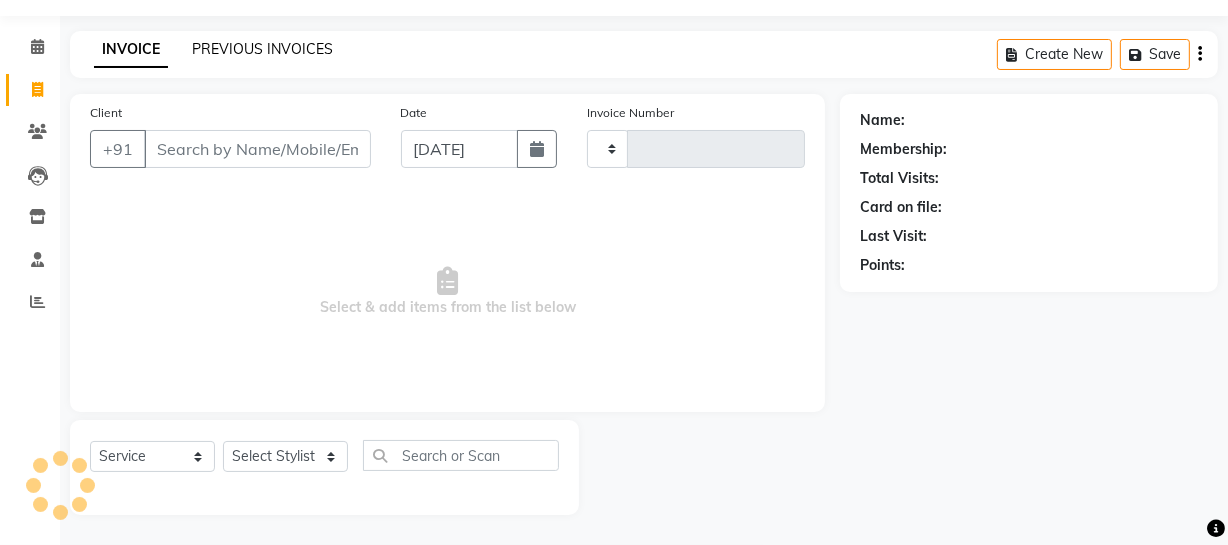click on "PREVIOUS INVOICES" 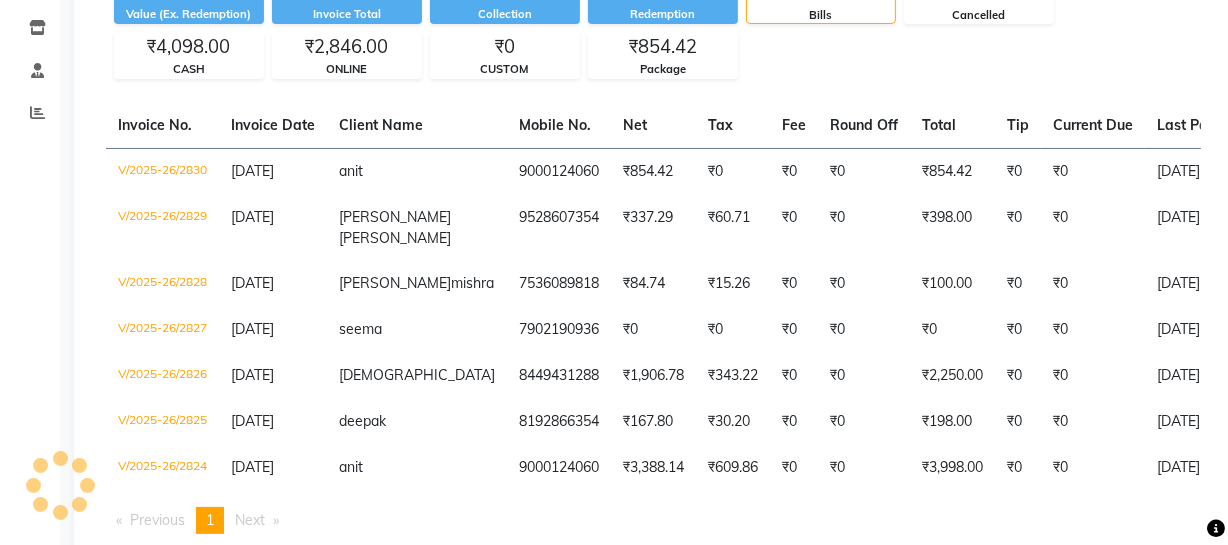 scroll, scrollTop: 334, scrollLeft: 0, axis: vertical 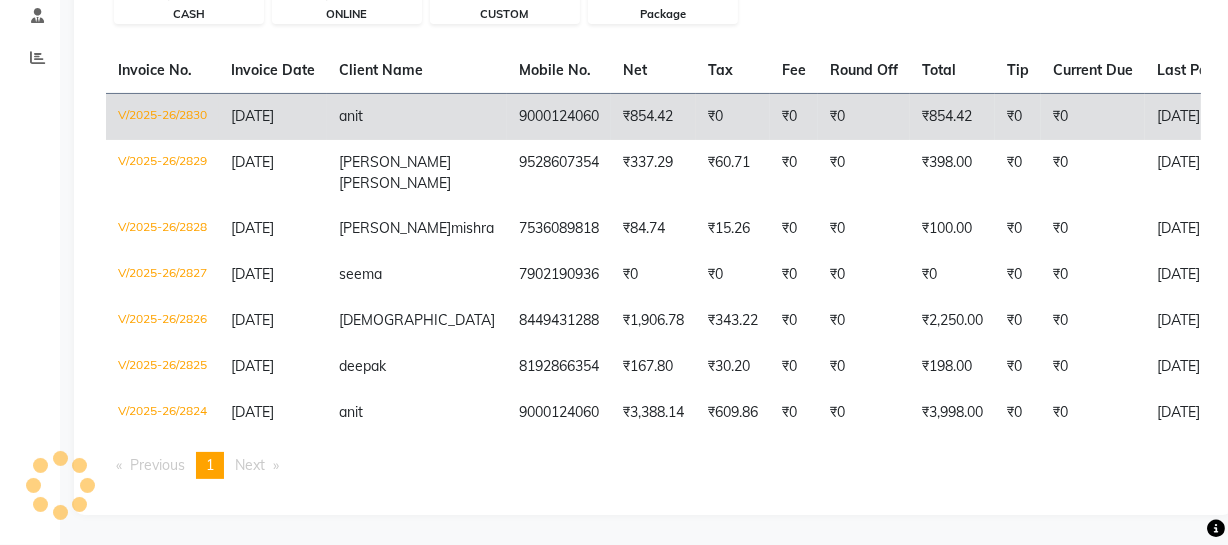 click on "anit" 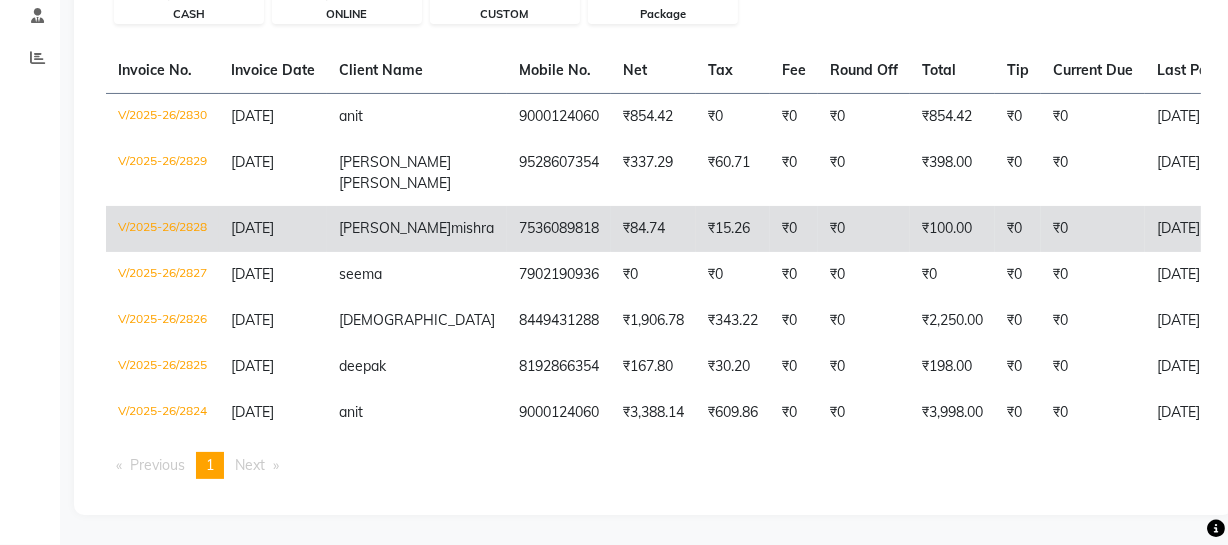 scroll, scrollTop: 0, scrollLeft: 0, axis: both 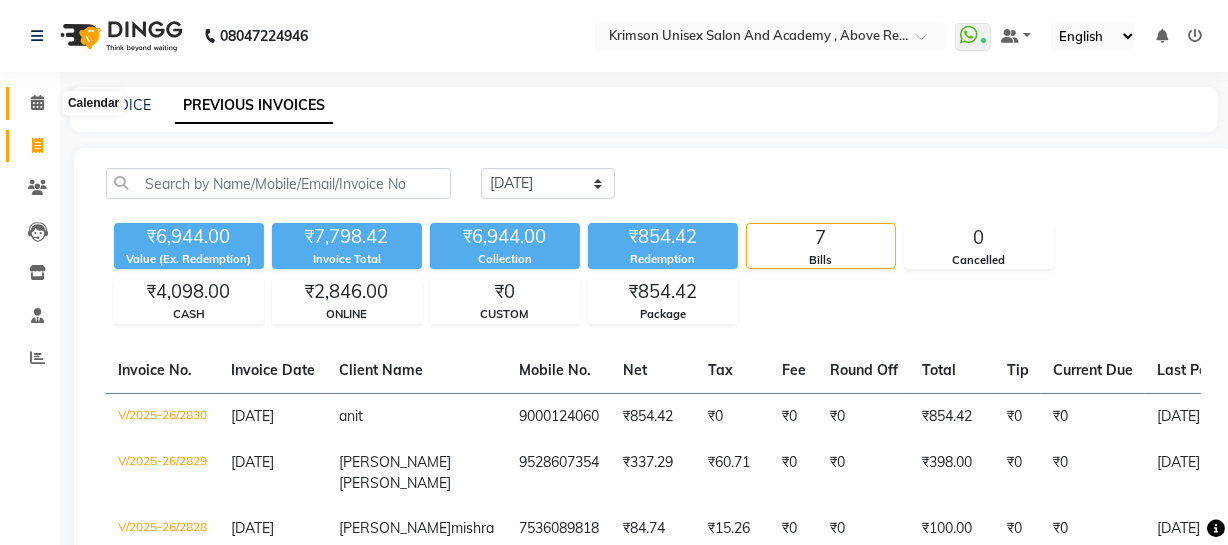 click 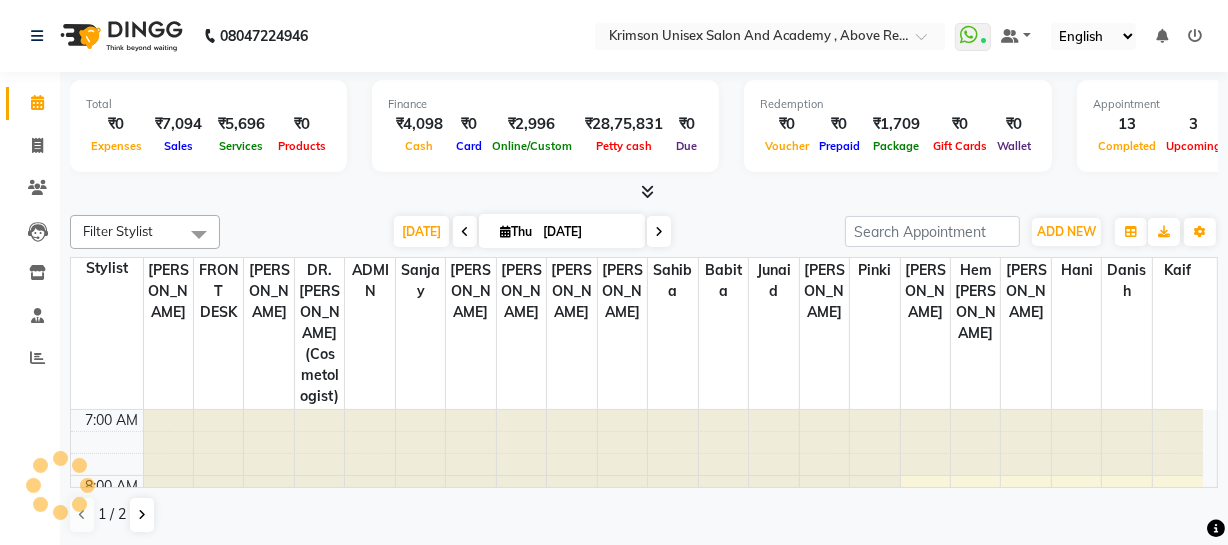 scroll, scrollTop: 0, scrollLeft: 0, axis: both 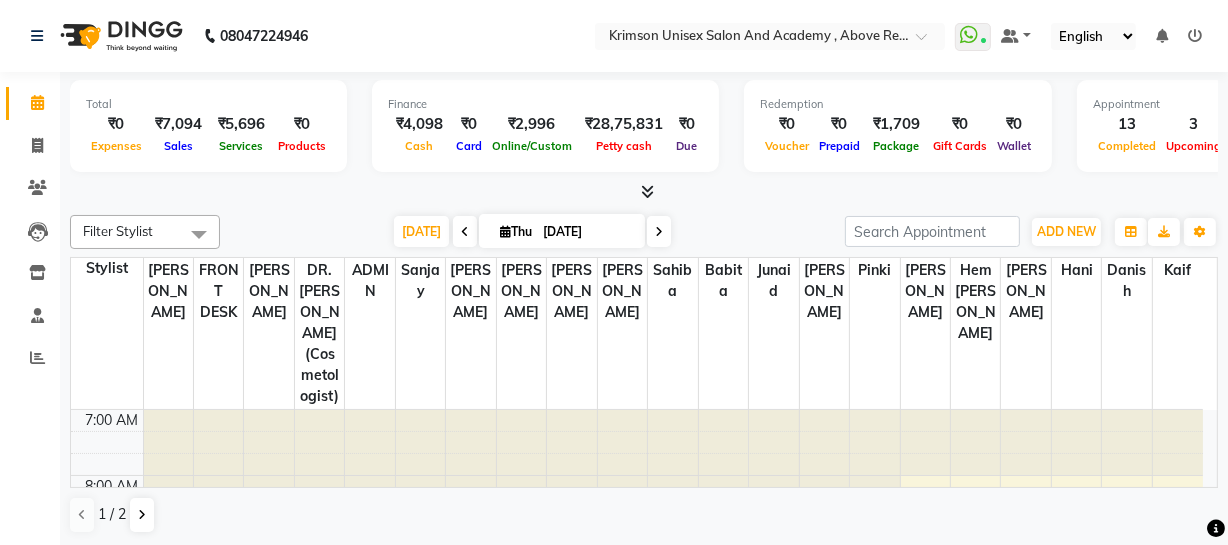 click on "[DATE]" at bounding box center [587, 232] 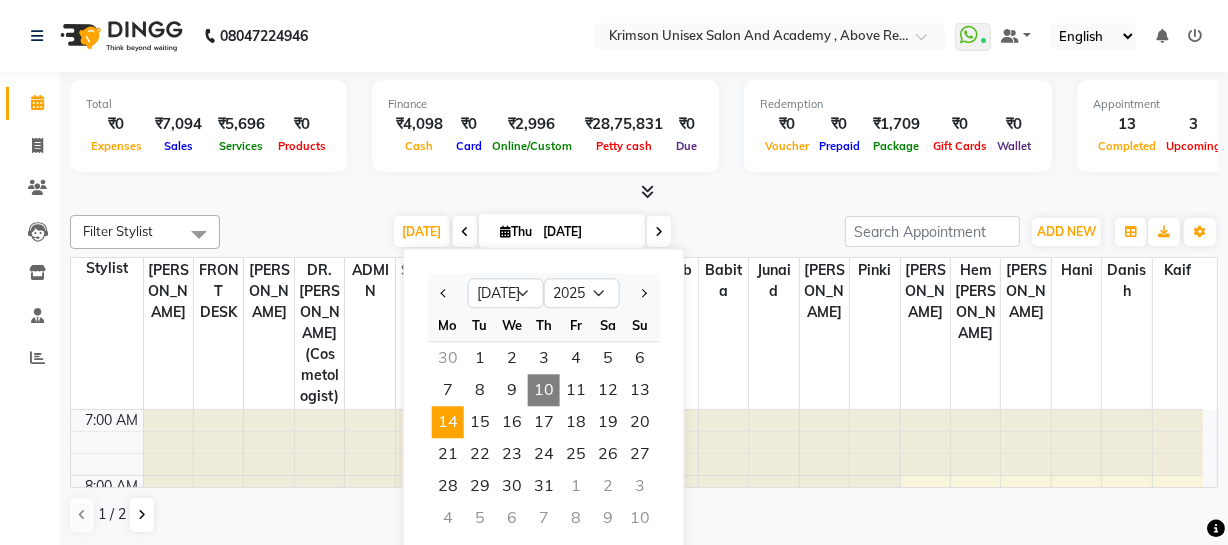 click on "14" at bounding box center (448, 422) 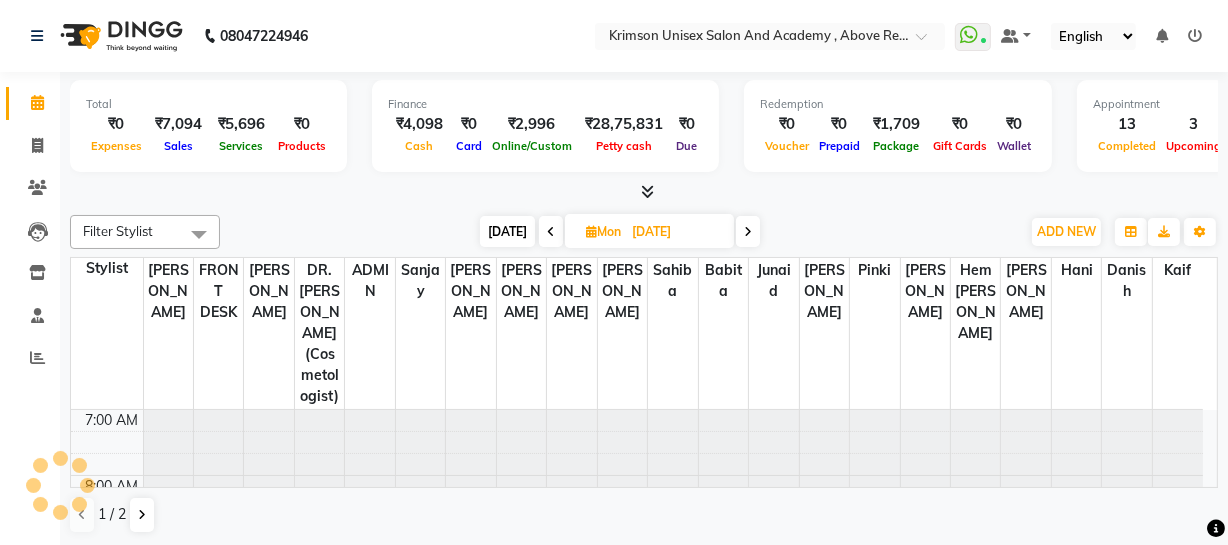 scroll, scrollTop: 659, scrollLeft: 0, axis: vertical 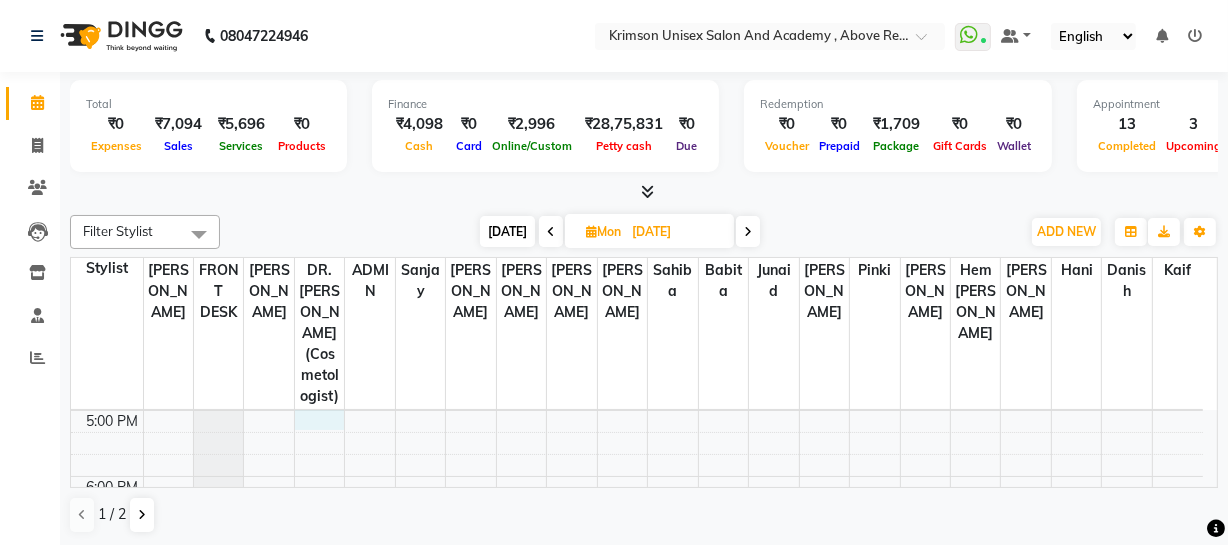 click on "7:00 AM 8:00 AM 9:00 AM 10:00 AM 11:00 AM 12:00 PM 1:00 PM 2:00 PM 3:00 PM 4:00 PM 5:00 PM 6:00 PM 7:00 PM 8:00 PM 9:00 PM" at bounding box center (637, 245) 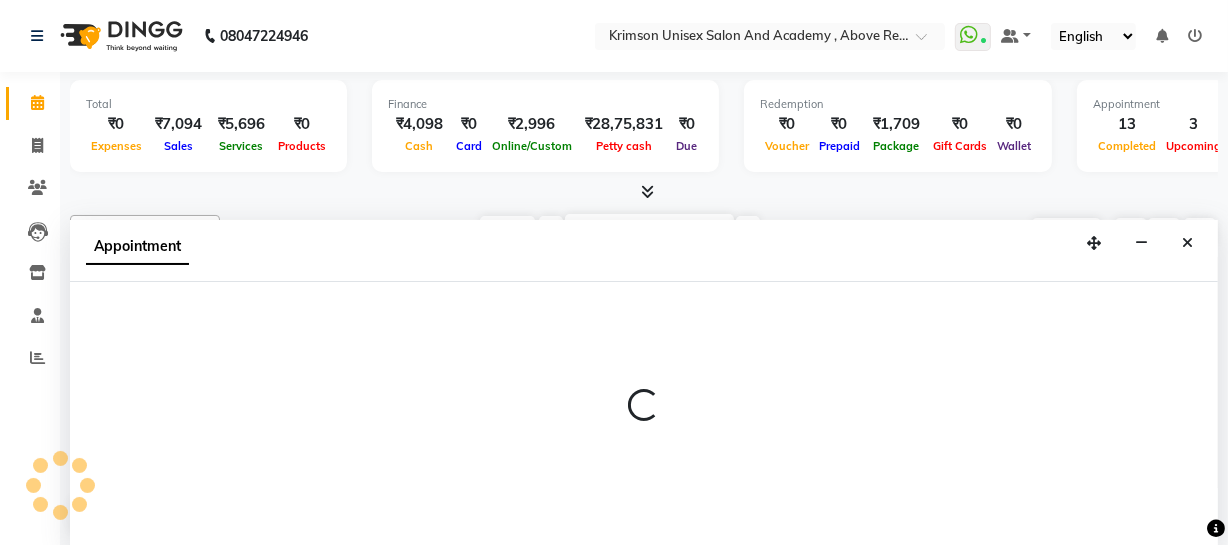 scroll, scrollTop: 1, scrollLeft: 0, axis: vertical 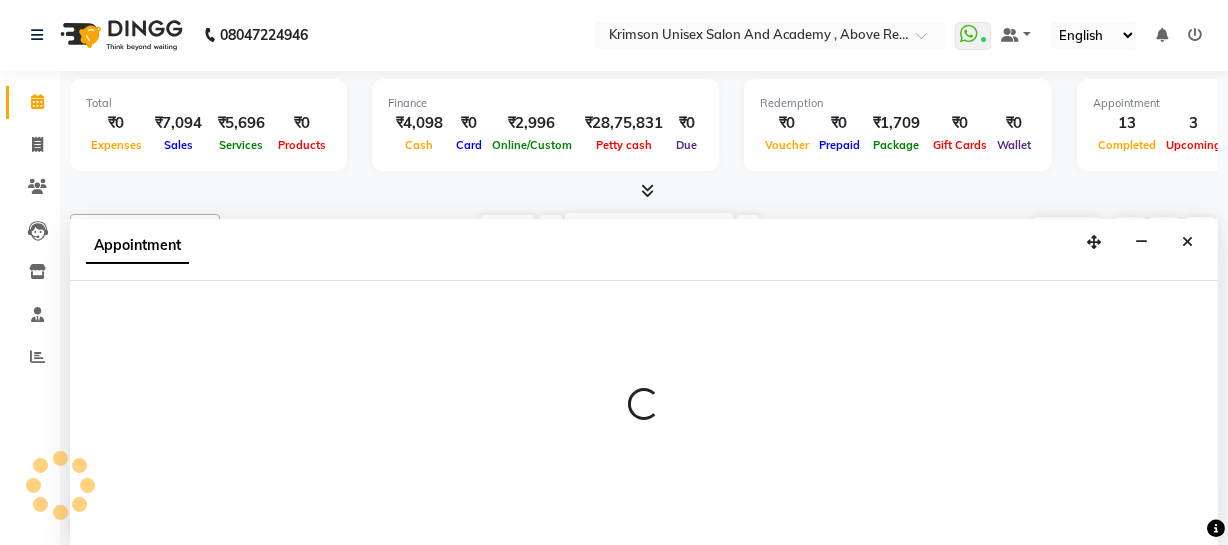 select on "41055" 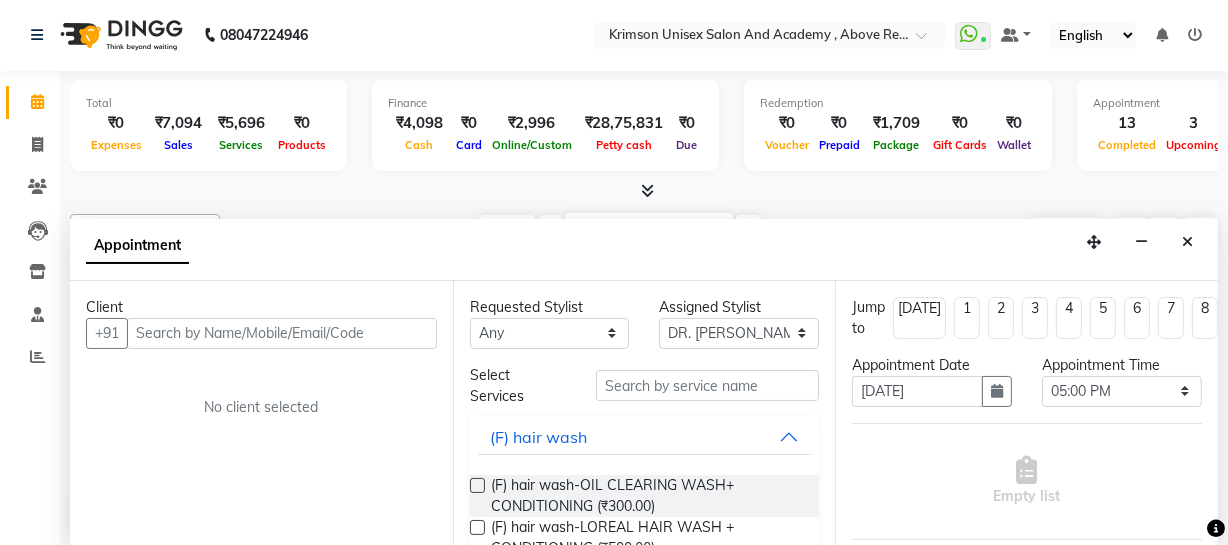 click at bounding box center (282, 333) 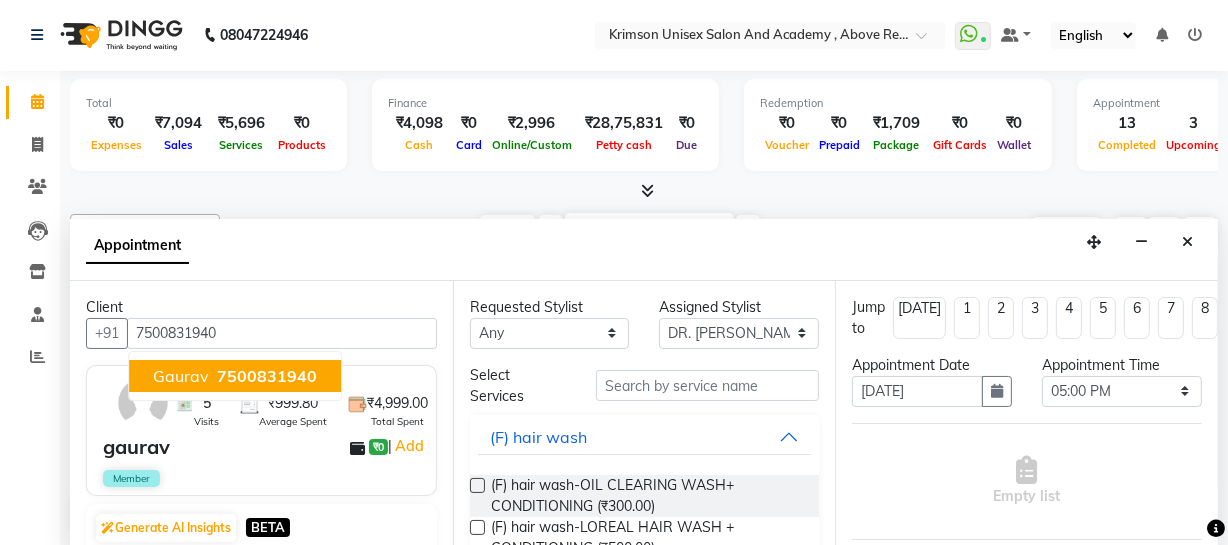 click on "7500831940" at bounding box center (267, 376) 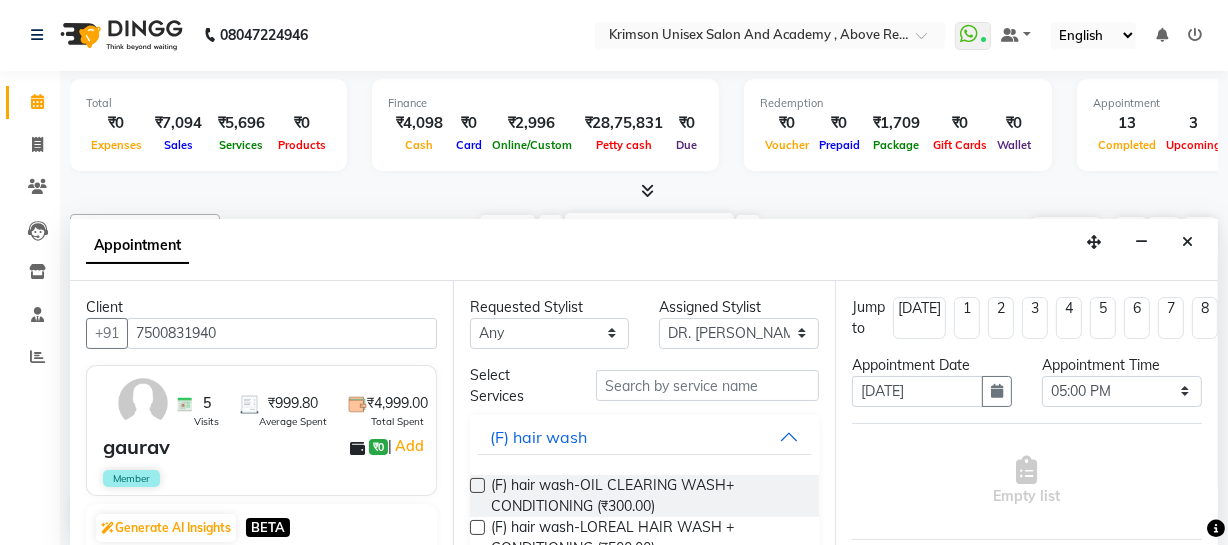 type on "7500831940" 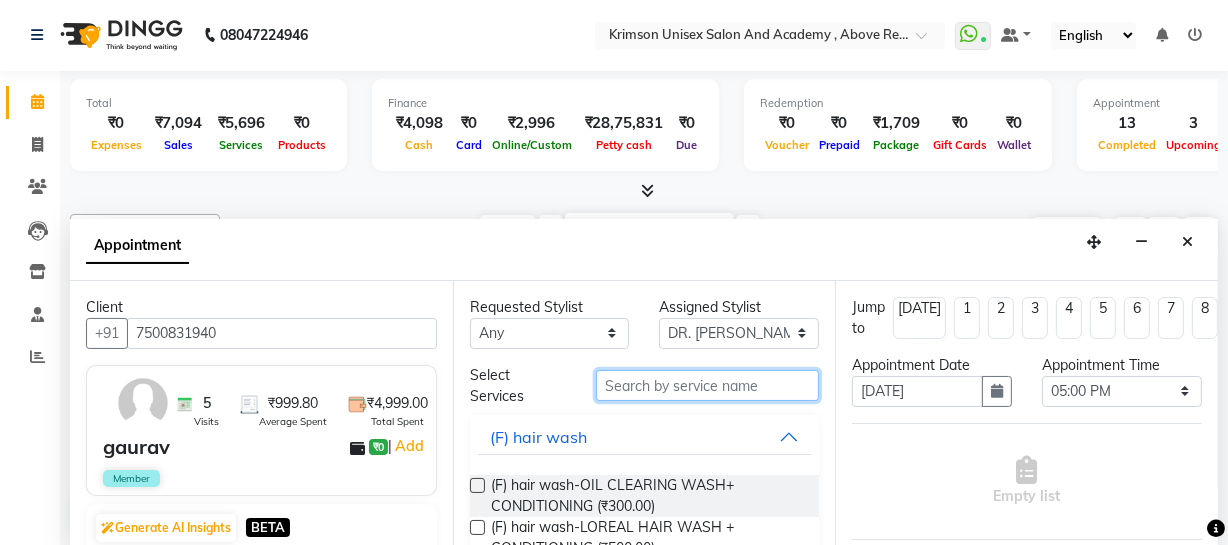 click at bounding box center [707, 385] 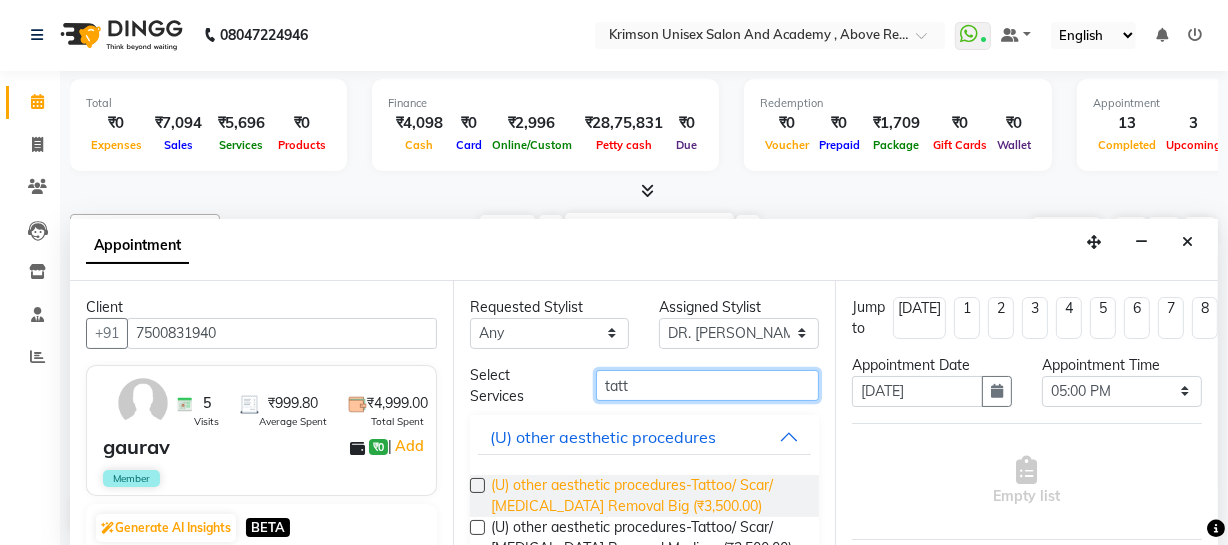 type on "tatt" 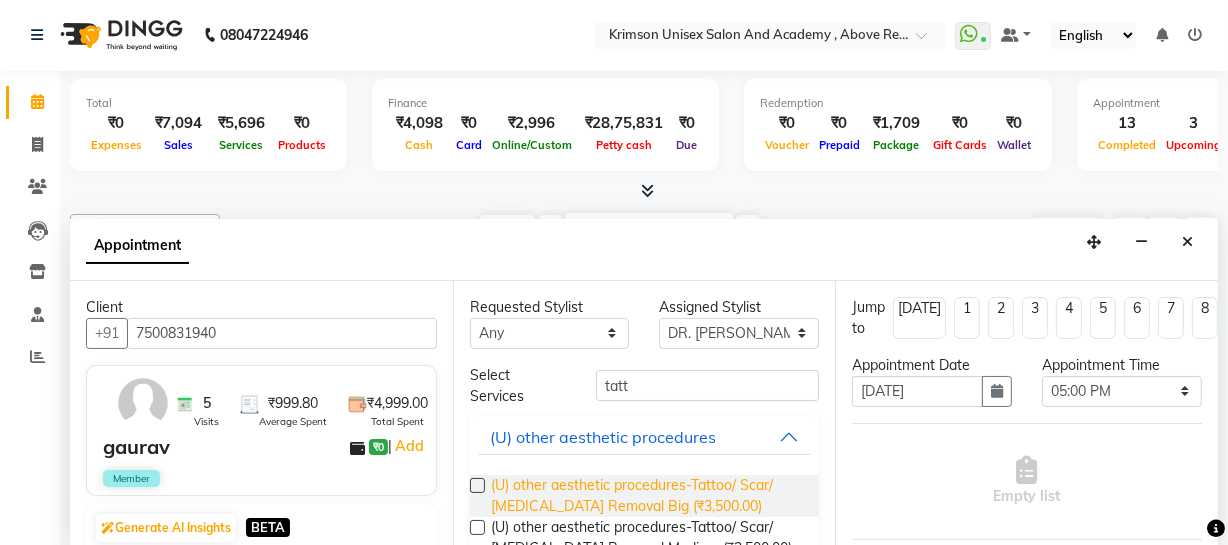 click on "(U) other aesthetic procedures-Tattoo/ Scar/ [MEDICAL_DATA] Removal Big (₹3,500.00)" at bounding box center [647, 496] 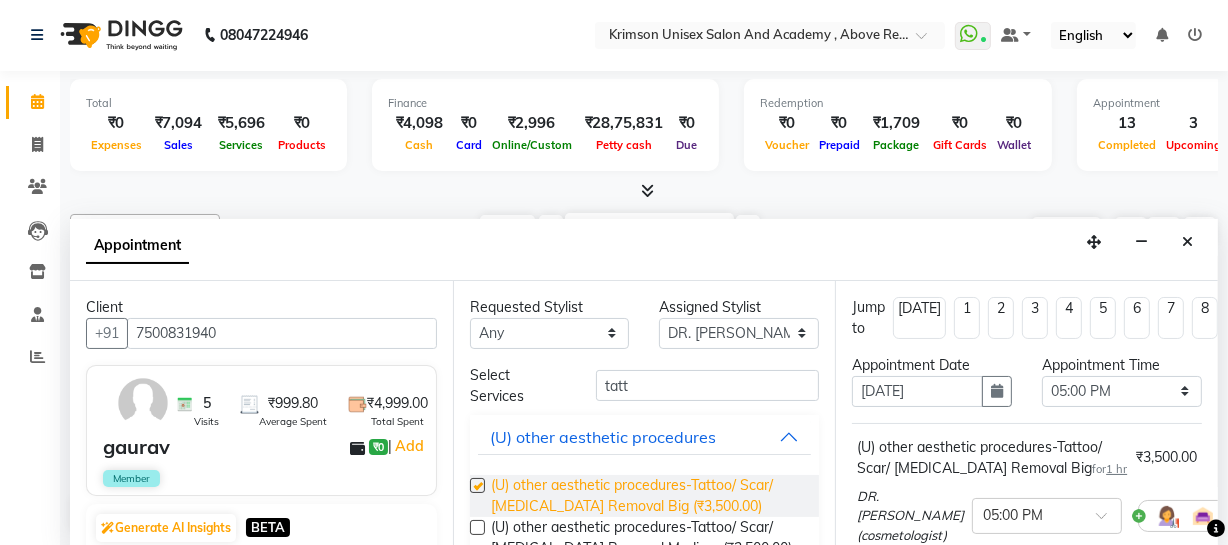 checkbox on "false" 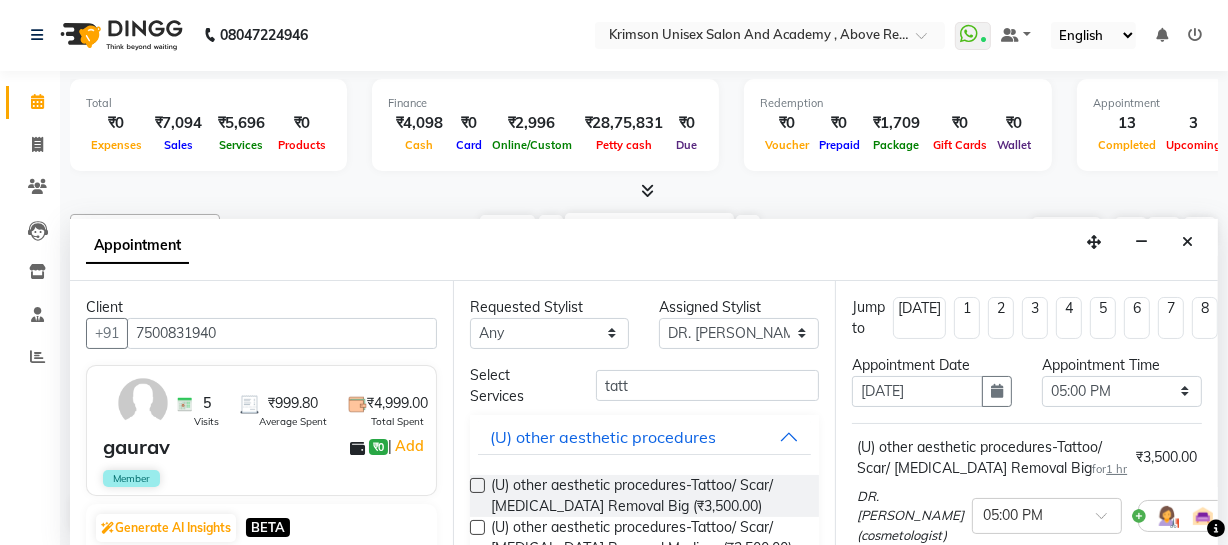 scroll, scrollTop: 336, scrollLeft: 0, axis: vertical 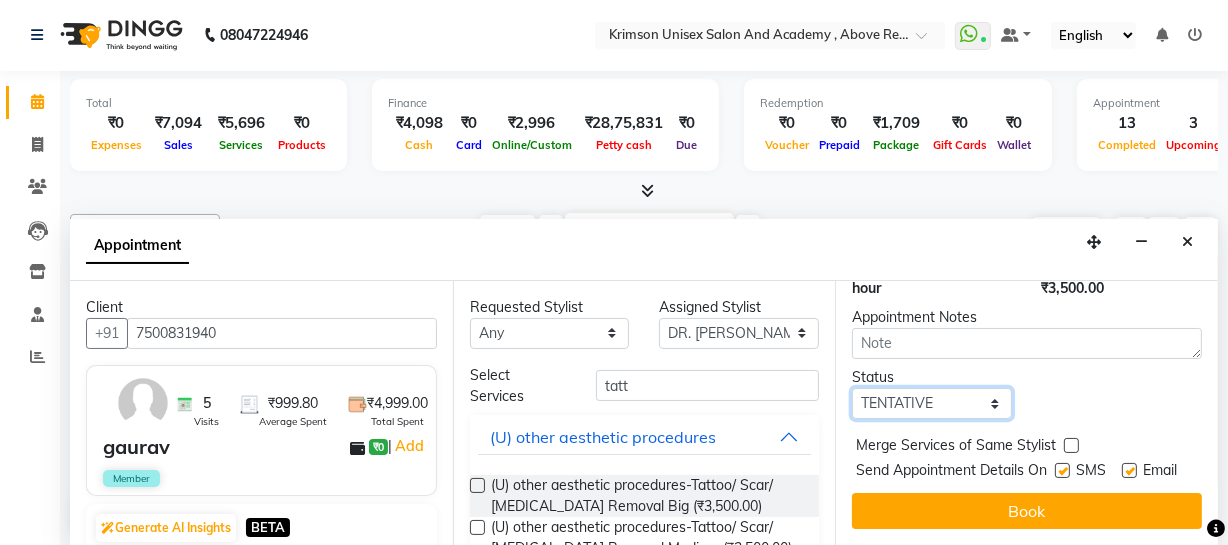click on "Select TENTATIVE CONFIRM UPCOMING" at bounding box center [932, 403] 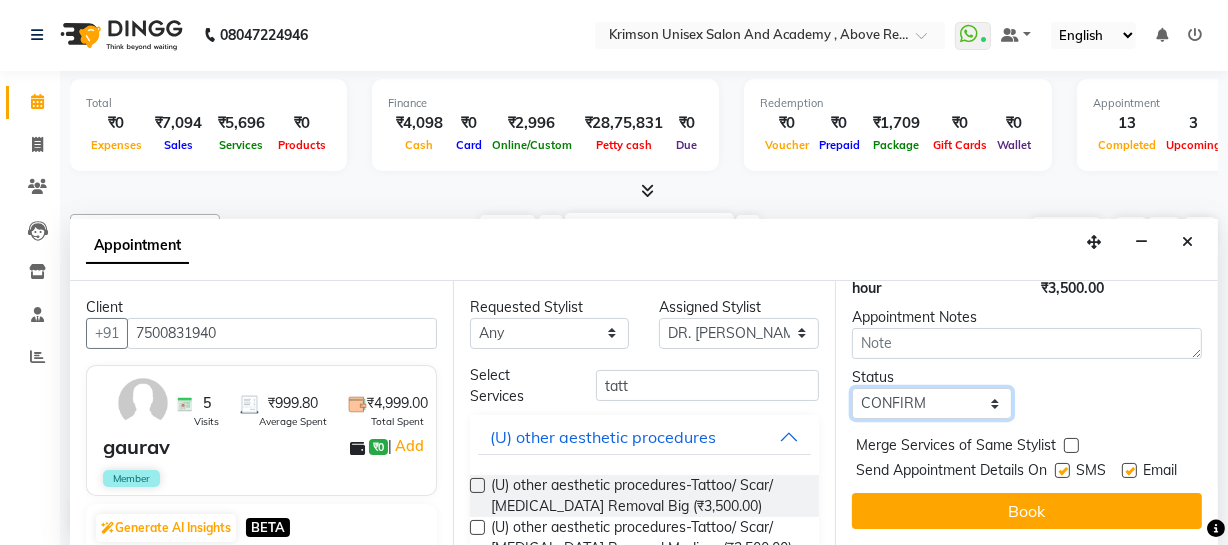 click on "Select TENTATIVE CONFIRM UPCOMING" at bounding box center (932, 403) 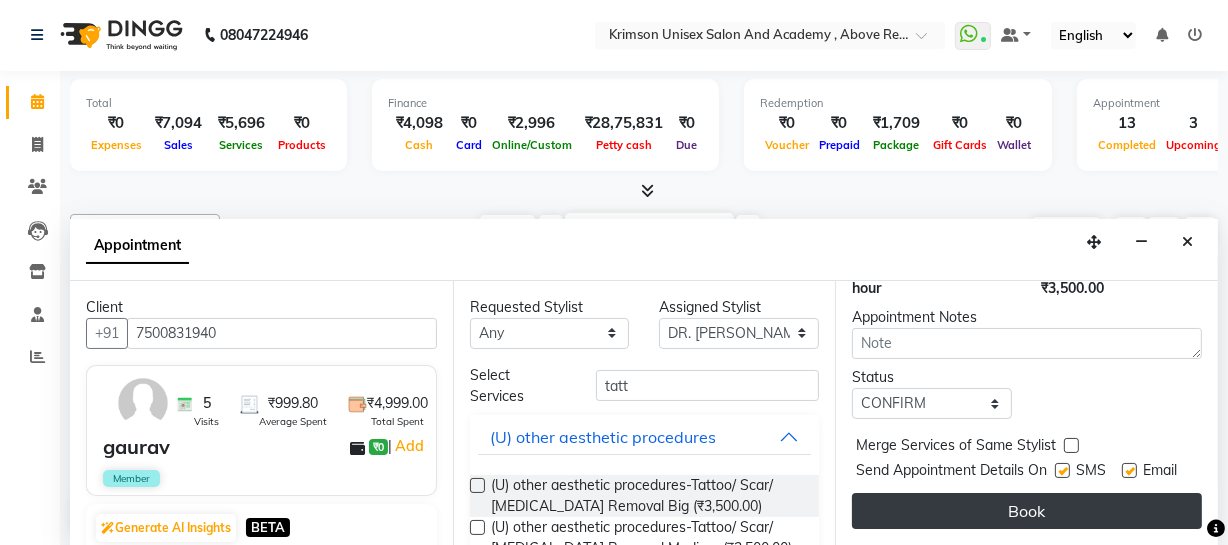 click on "Book" at bounding box center (1027, 511) 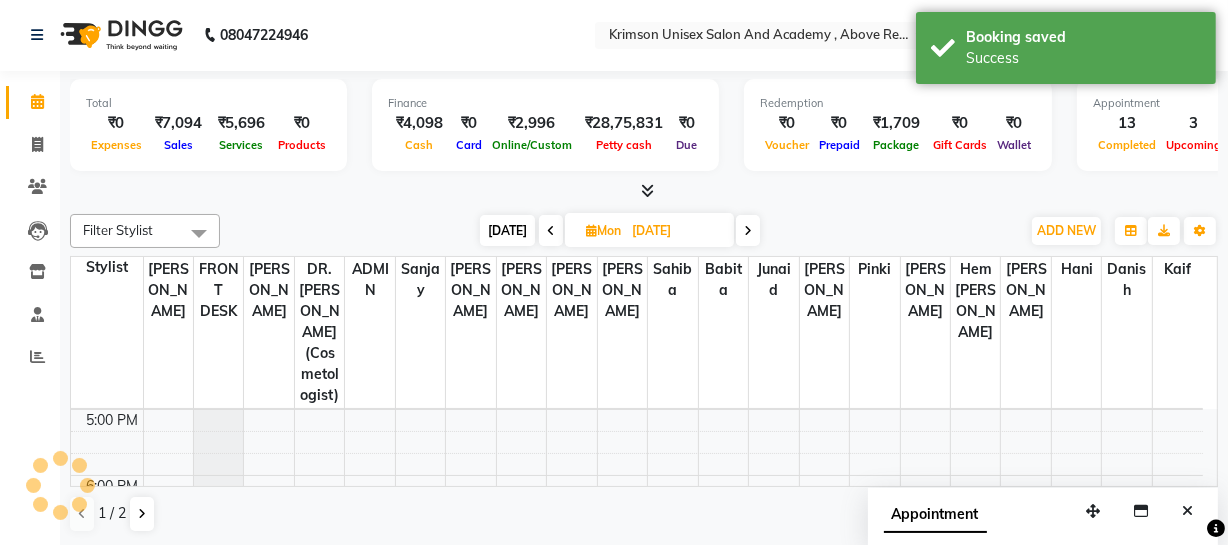 scroll, scrollTop: 0, scrollLeft: 0, axis: both 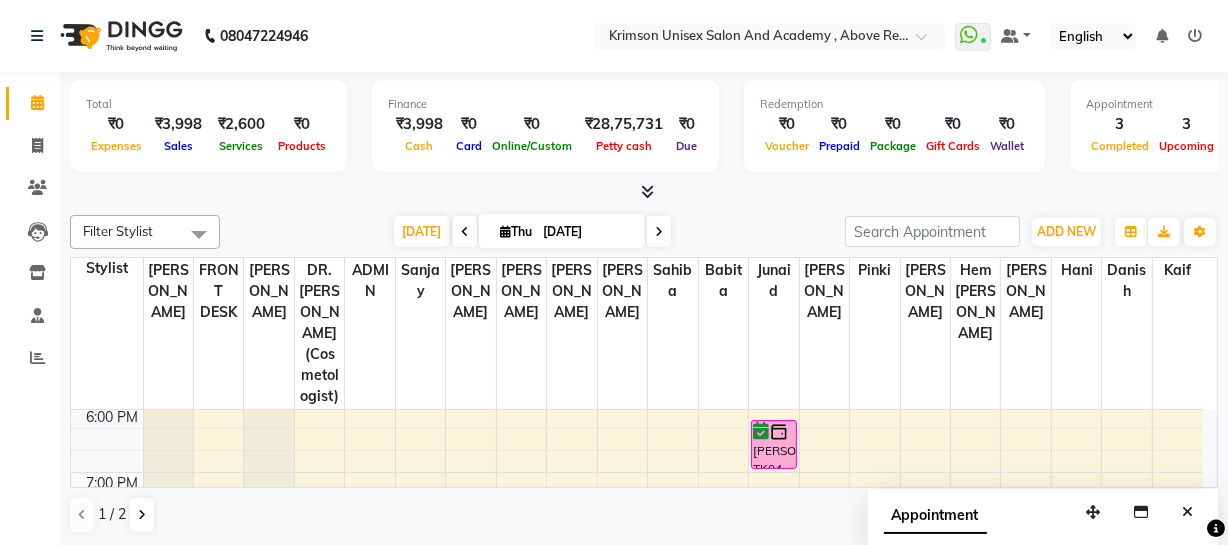 click at bounding box center [659, 232] 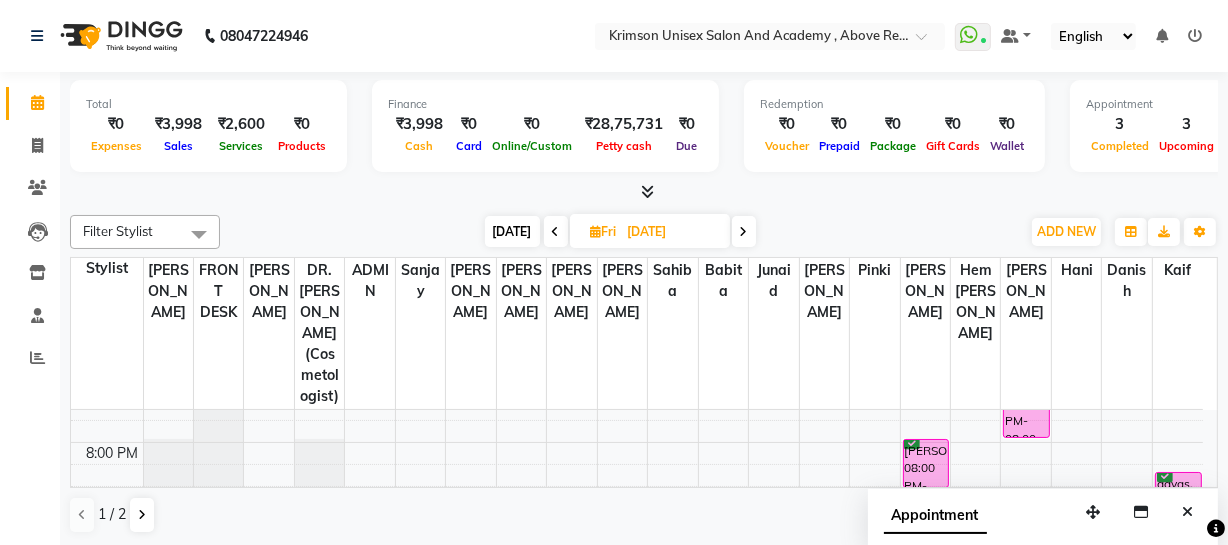 scroll, scrollTop: 887, scrollLeft: 0, axis: vertical 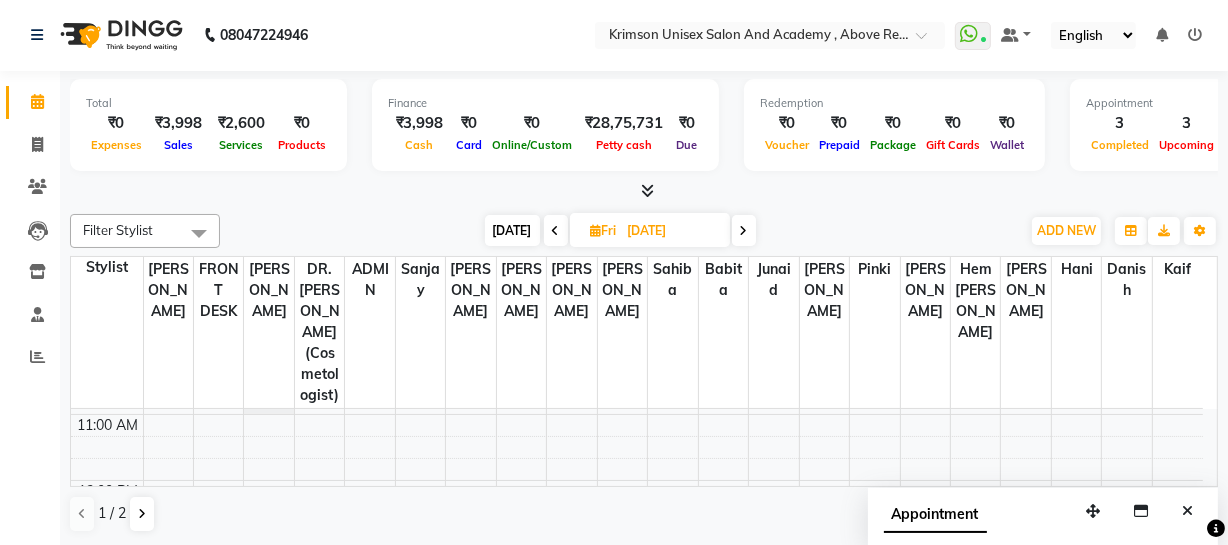 click on "[DATE]" at bounding box center (512, 230) 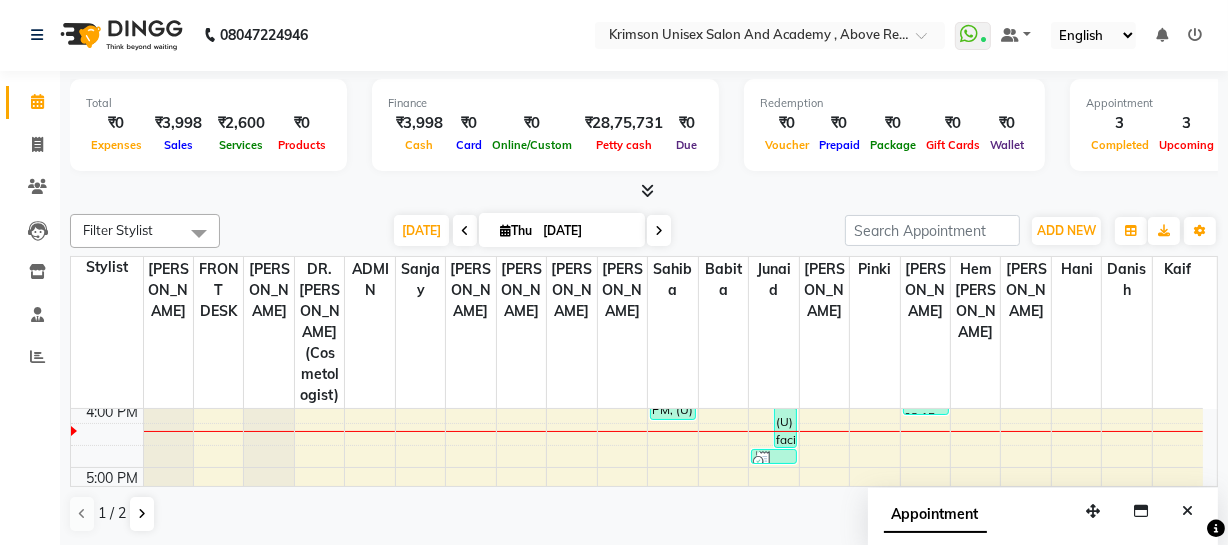 scroll, scrollTop: 600, scrollLeft: 0, axis: vertical 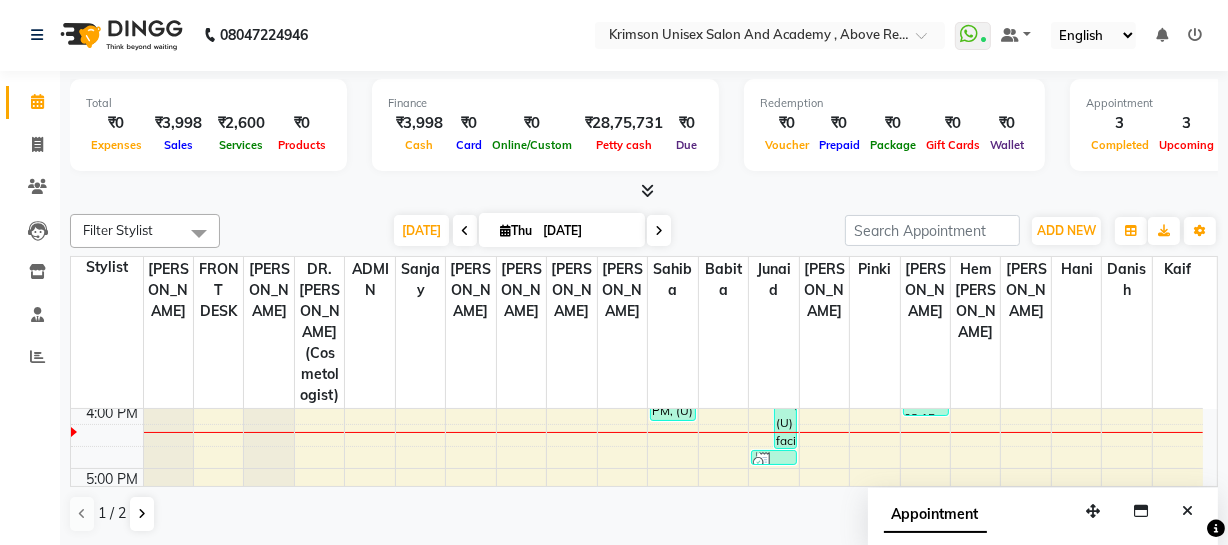 click at bounding box center (659, 230) 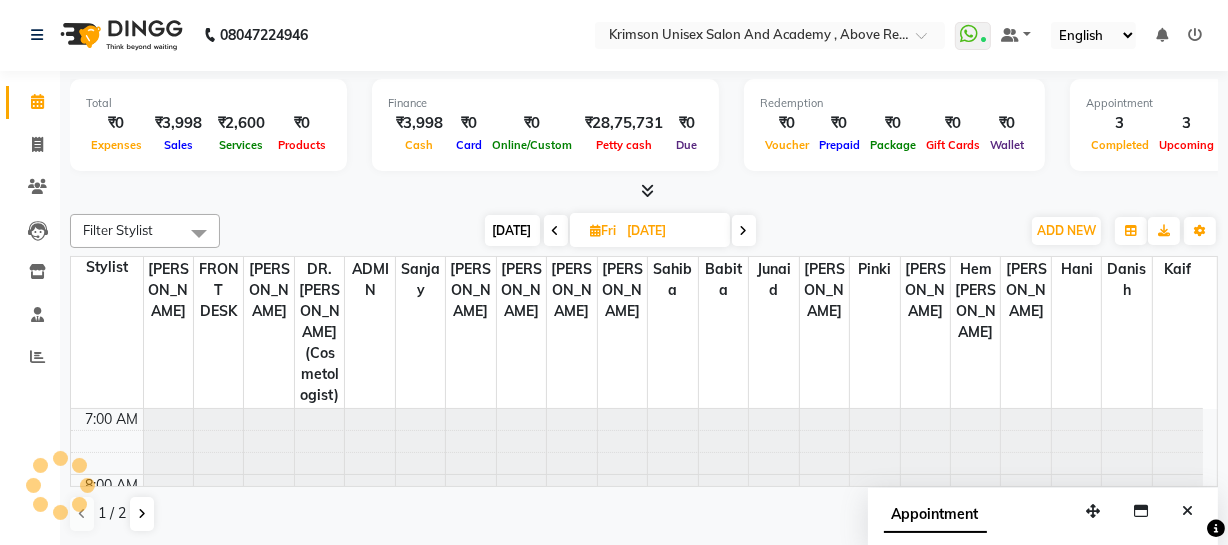 scroll, scrollTop: 592, scrollLeft: 0, axis: vertical 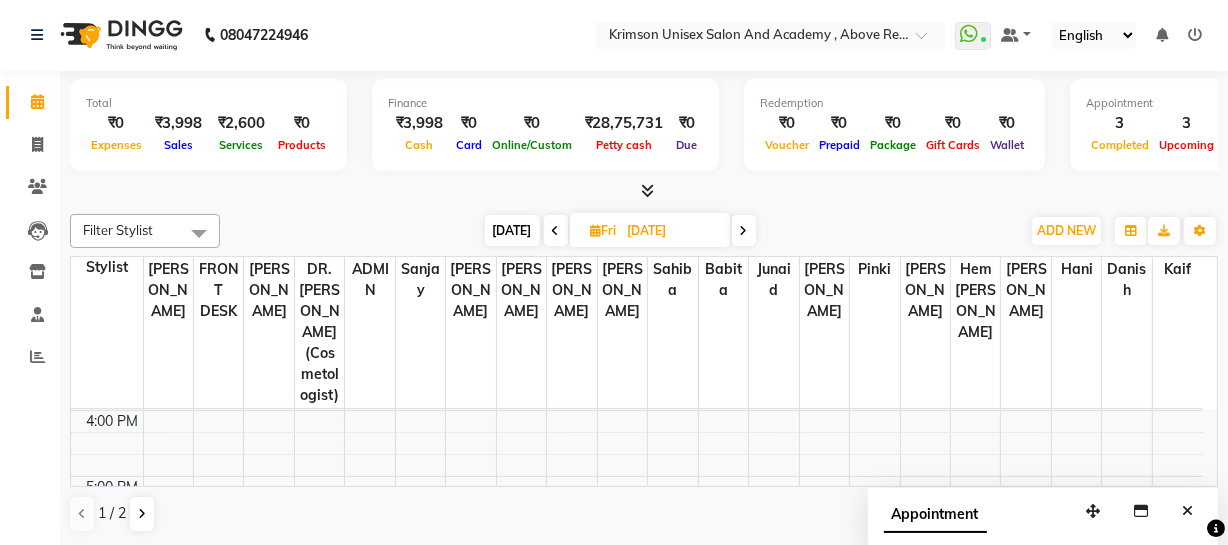 click on "[DATE]" at bounding box center (512, 230) 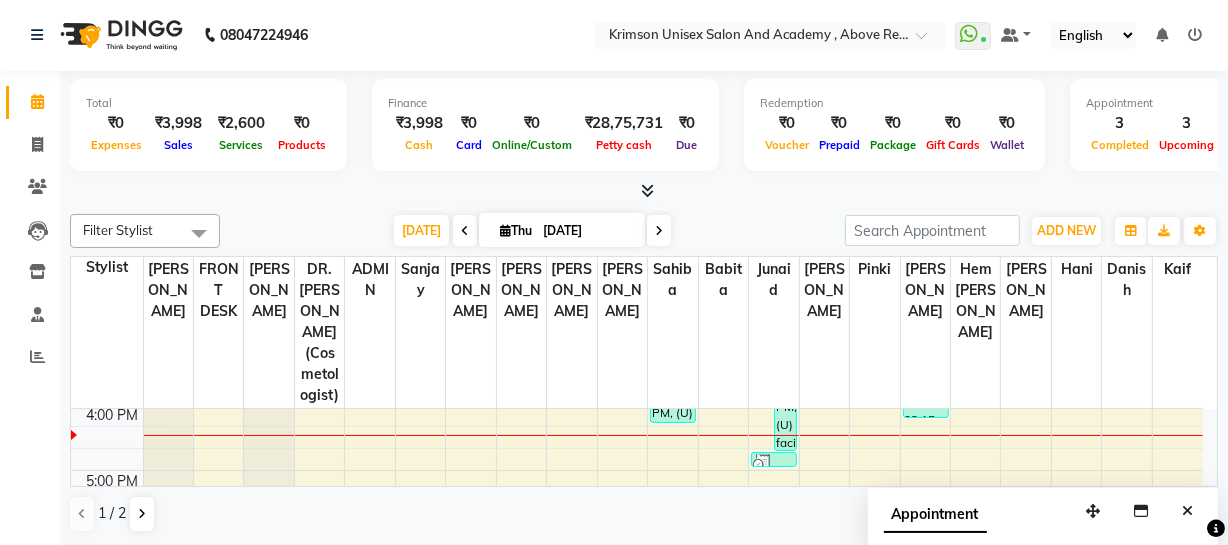 scroll, scrollTop: 597, scrollLeft: 0, axis: vertical 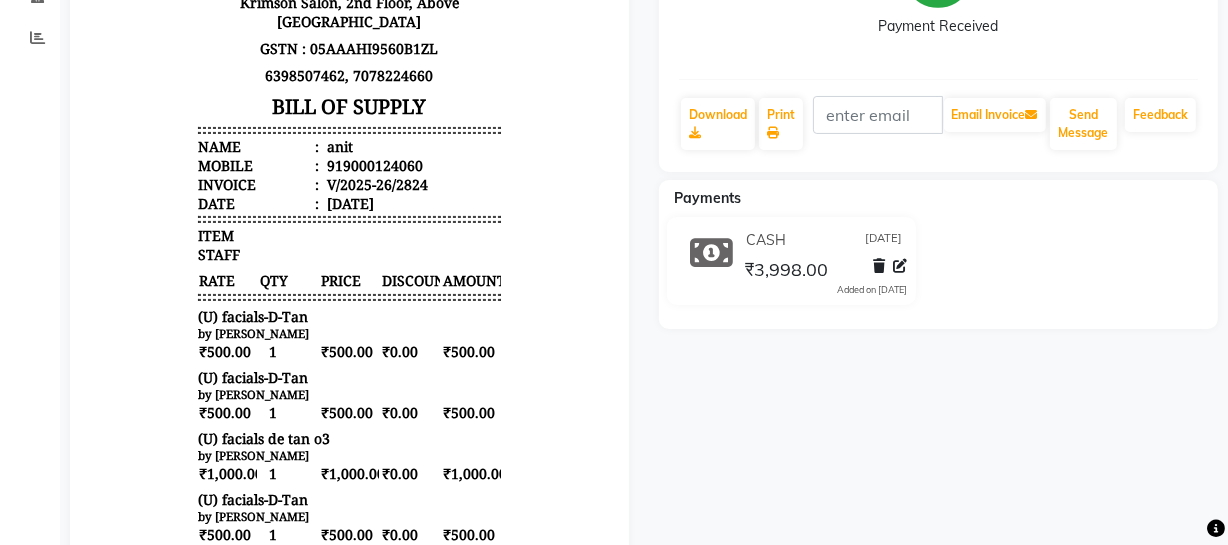 click on "919000124060" at bounding box center [372, 166] 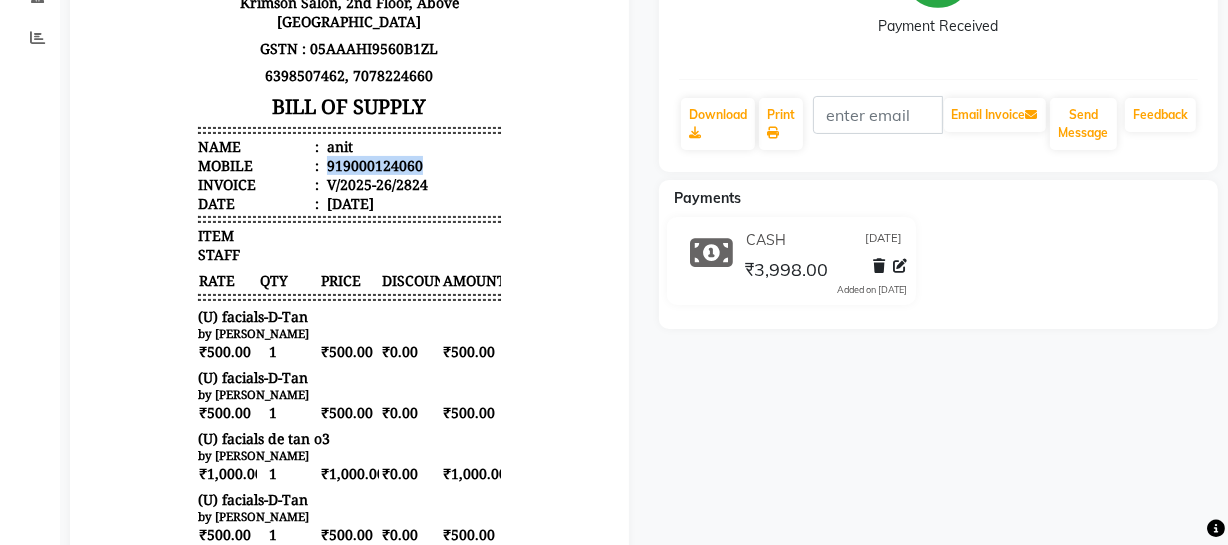 click on "919000124060" at bounding box center (372, 166) 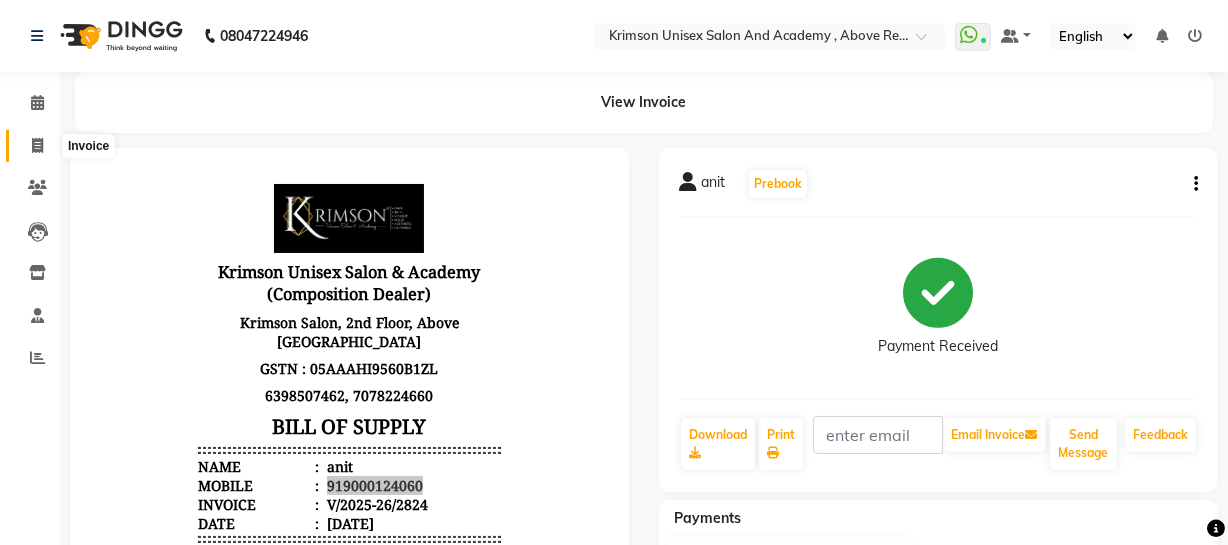 click 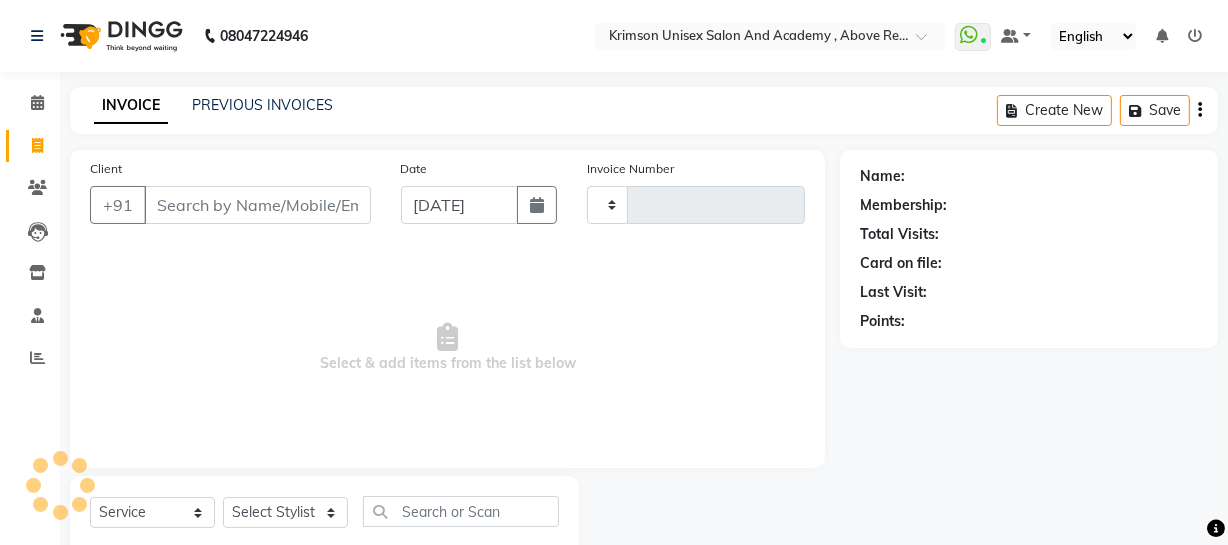 scroll, scrollTop: 57, scrollLeft: 0, axis: vertical 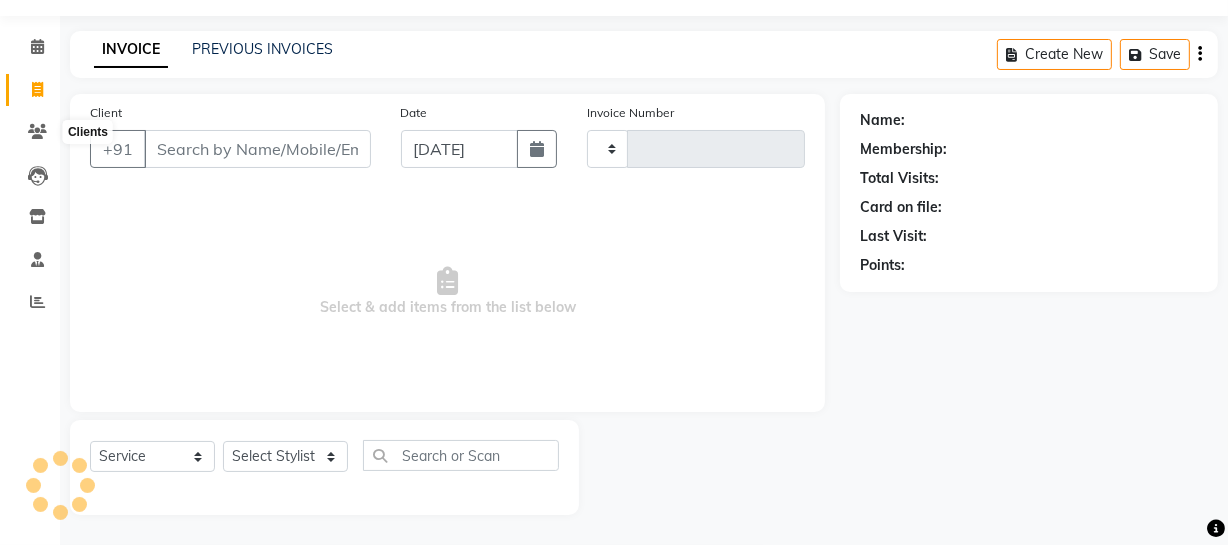 type on "2830" 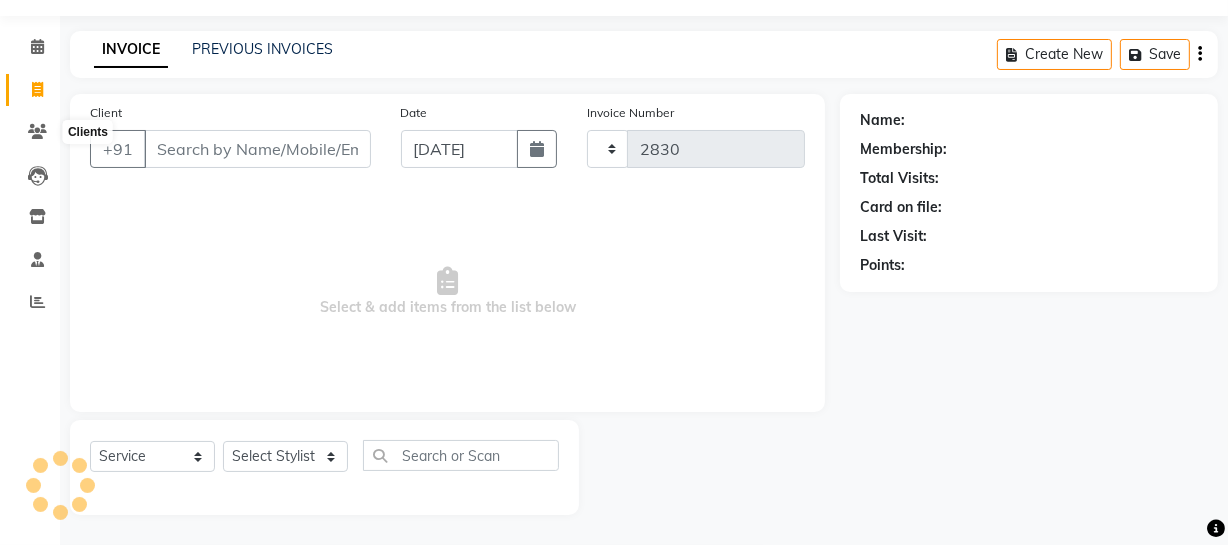 select on "5853" 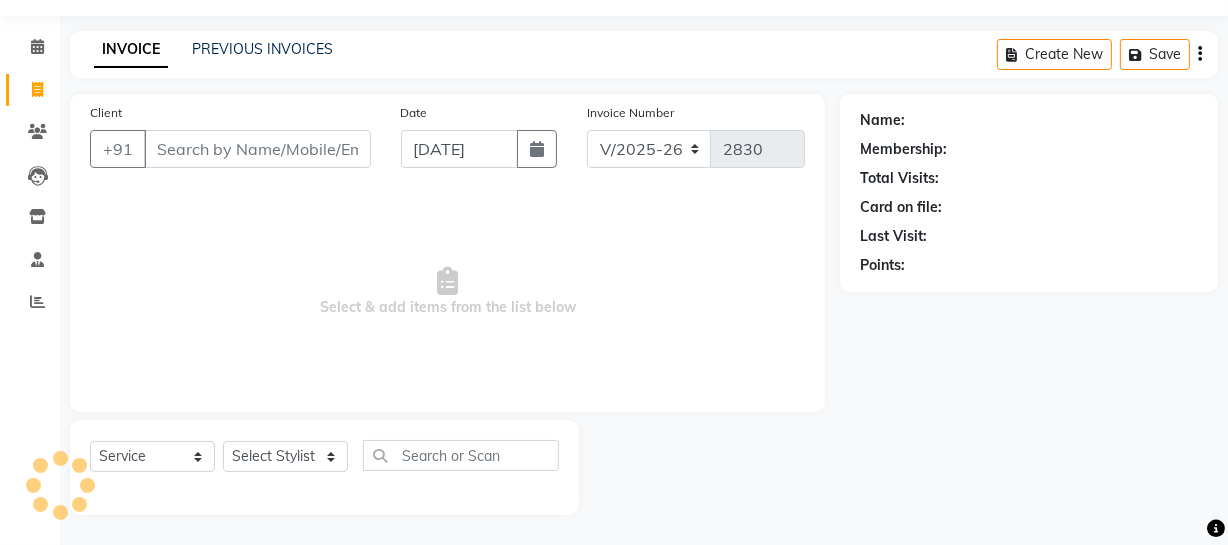 click on "Client" at bounding box center [257, 149] 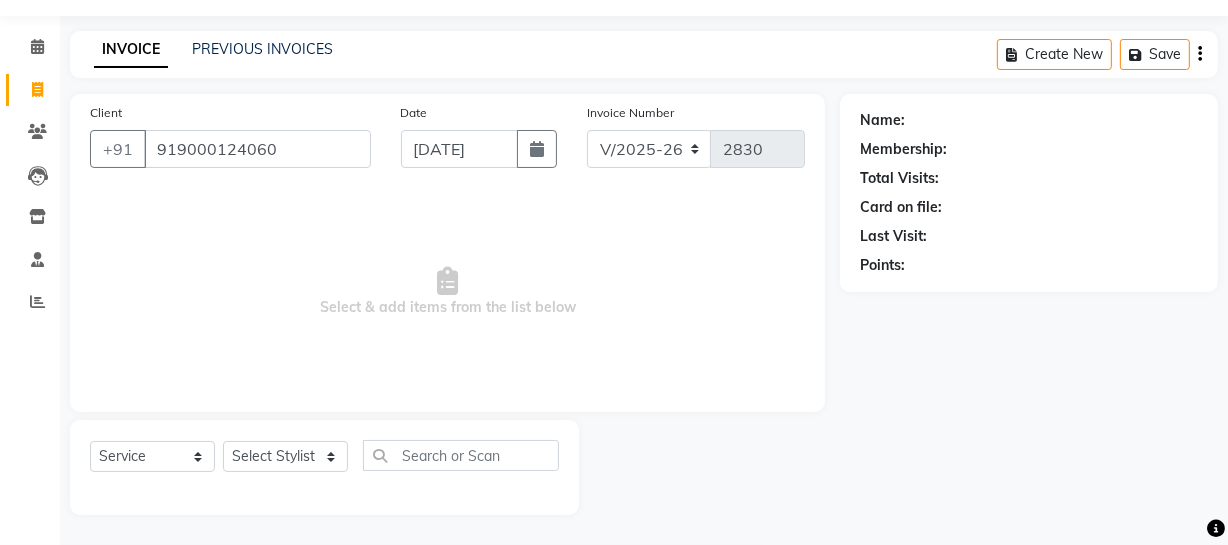 type on "919000124060" 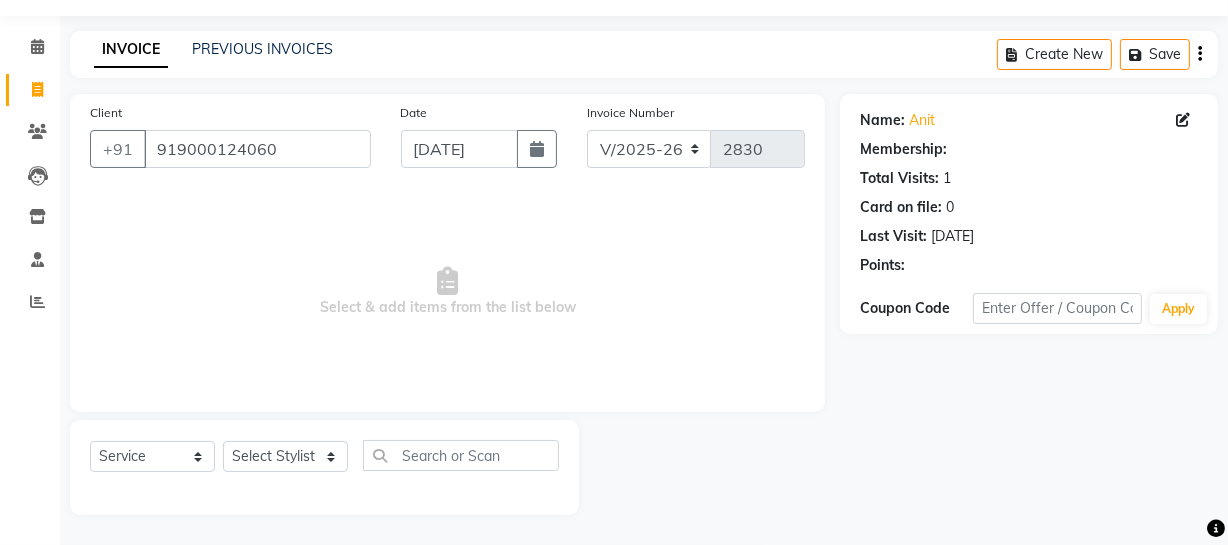 select on "1: Object" 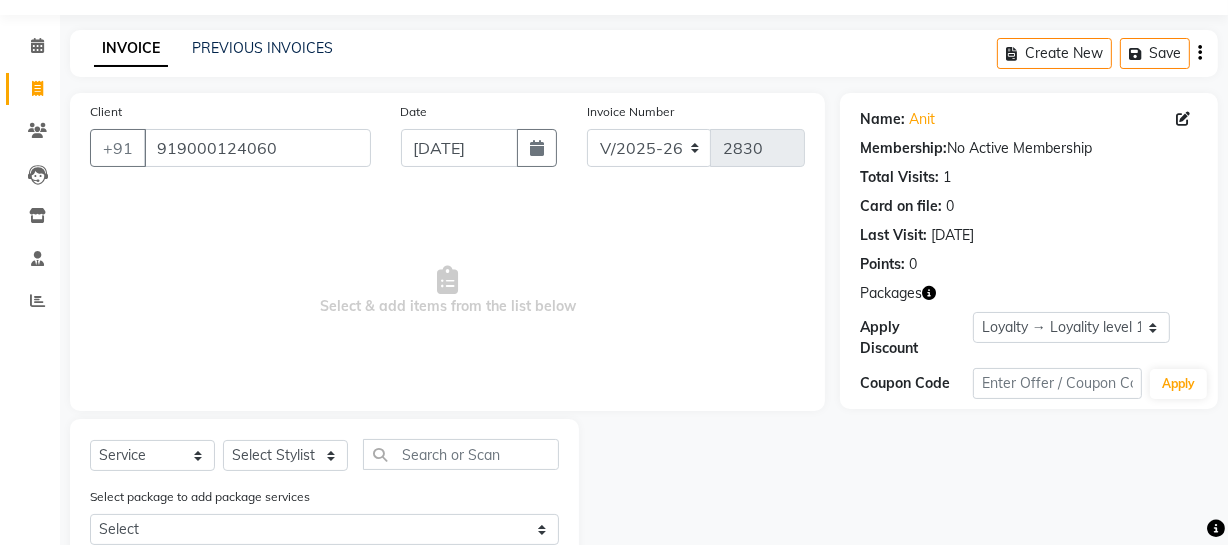 scroll, scrollTop: 76, scrollLeft: 0, axis: vertical 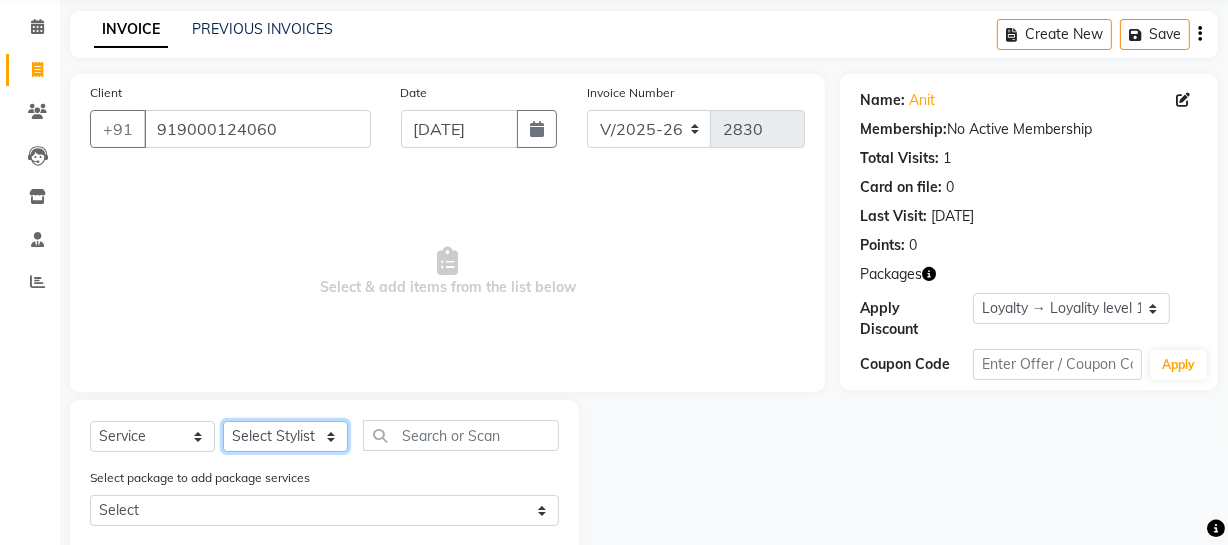 click on "Select Stylist ADMIN [PERSON_NAME] [PERSON_NAME] Danish DR. [PERSON_NAME] (cosmetologist) FRONT DESK [PERSON_NAME] Hem [PERSON_NAME]  [PERSON_NAME] Kaif [PERSON_NAME] [PERSON_NAME]  Pooja kulyal Ratan [PERSON_NAME] sahiba [PERSON_NAME] [PERSON_NAME] [PERSON_NAME] [PERSON_NAME]" 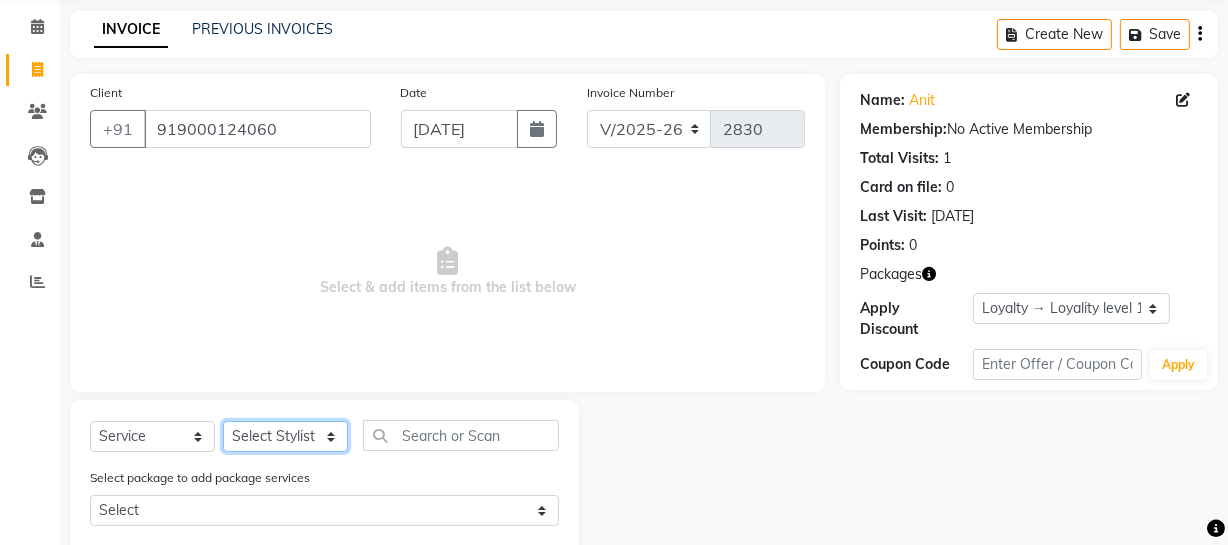 select on "61686" 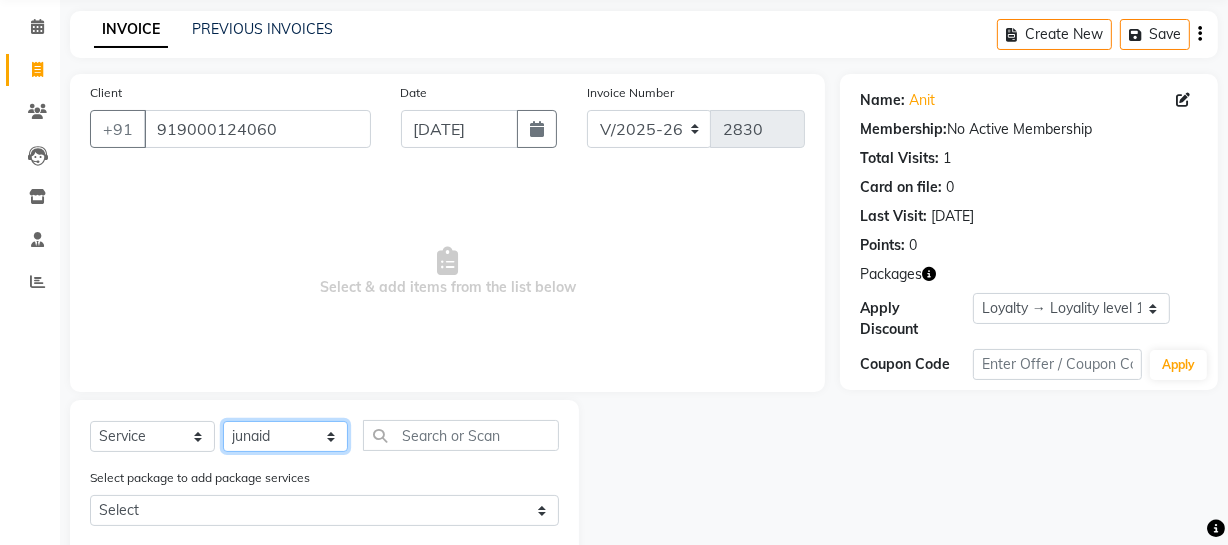 click on "Select Stylist ADMIN [PERSON_NAME] [PERSON_NAME] Danish DR. [PERSON_NAME] (cosmetologist) FRONT DESK [PERSON_NAME] Hem [PERSON_NAME]  [PERSON_NAME] Kaif [PERSON_NAME] [PERSON_NAME]  Pooja kulyal Ratan [PERSON_NAME] sahiba [PERSON_NAME] [PERSON_NAME] [PERSON_NAME] [PERSON_NAME]" 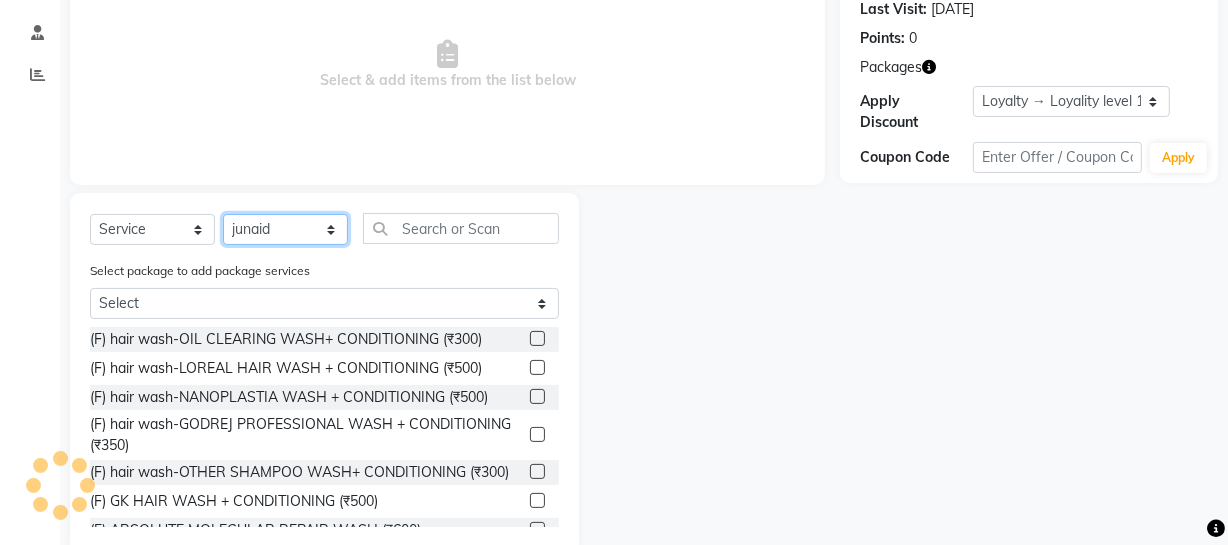 scroll, scrollTop: 314, scrollLeft: 0, axis: vertical 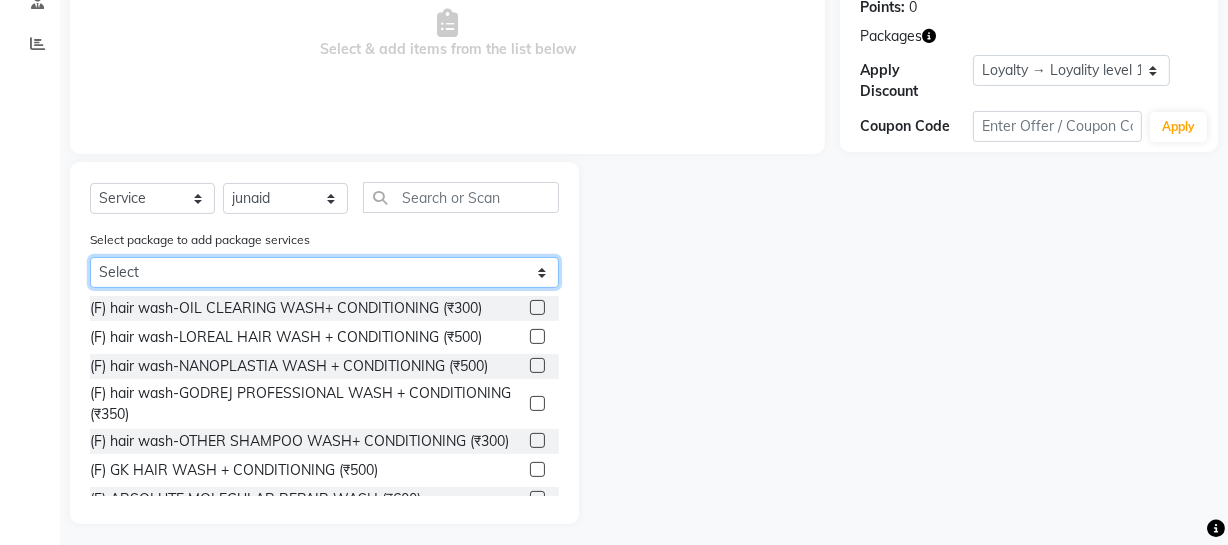 drag, startPoint x: 374, startPoint y: 272, endPoint x: 337, endPoint y: 323, distance: 63.007935 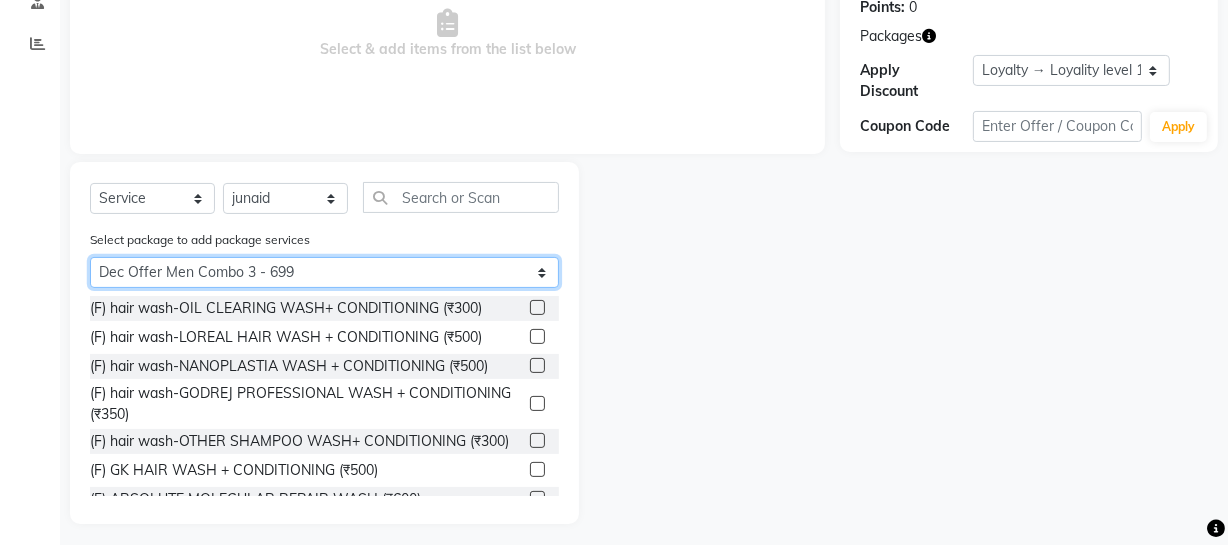 click on "Select Dec Offer Men Combo 3 - 699 Dec Offer Men Combo 3 - 699" 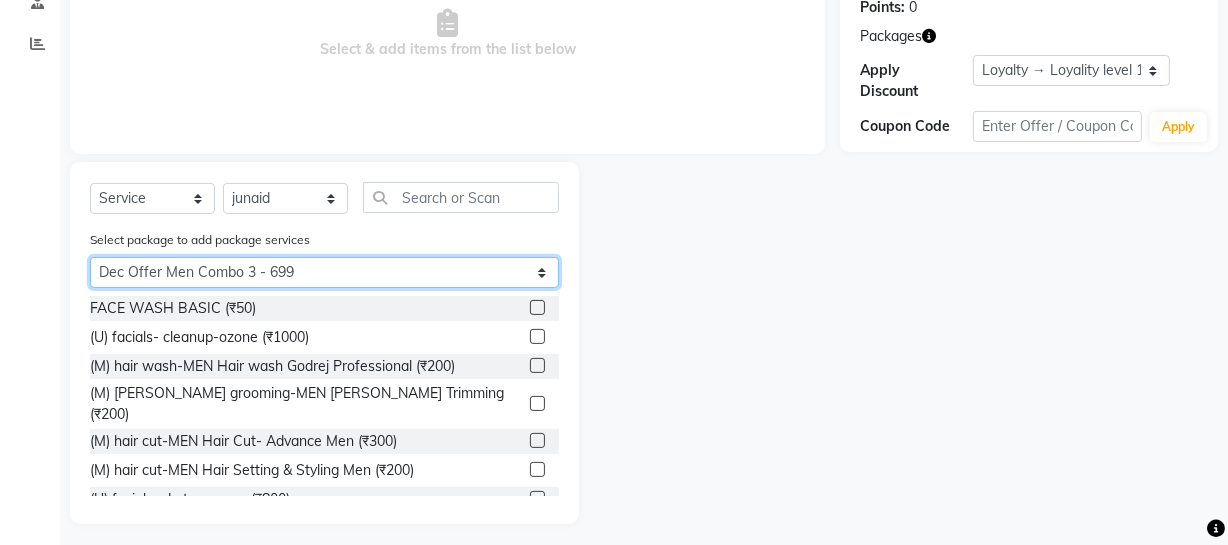 scroll, scrollTop: 324, scrollLeft: 0, axis: vertical 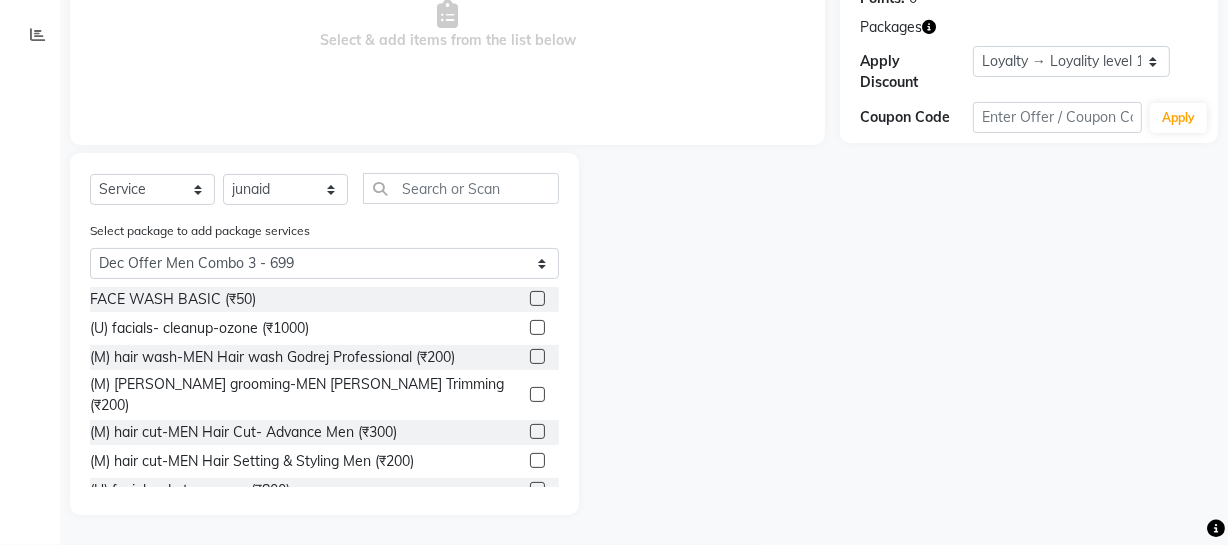click 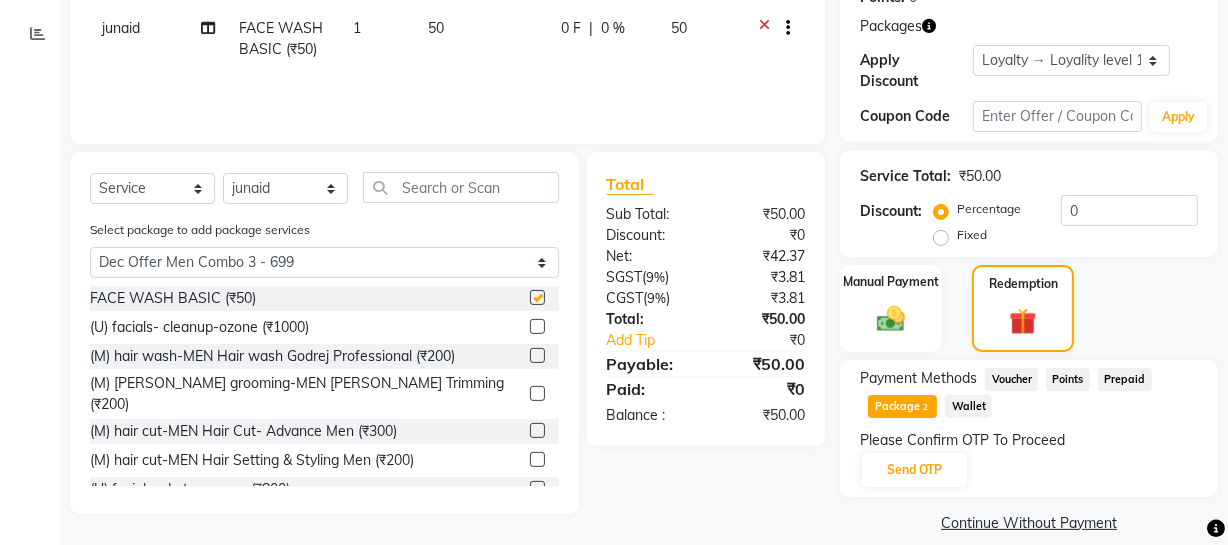 checkbox on "false" 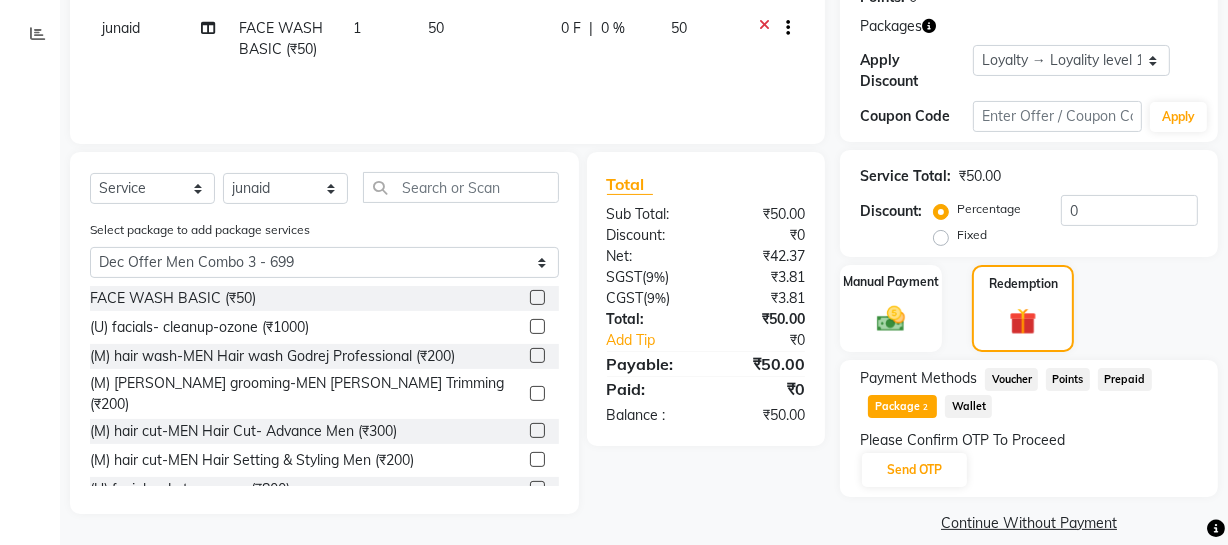 click 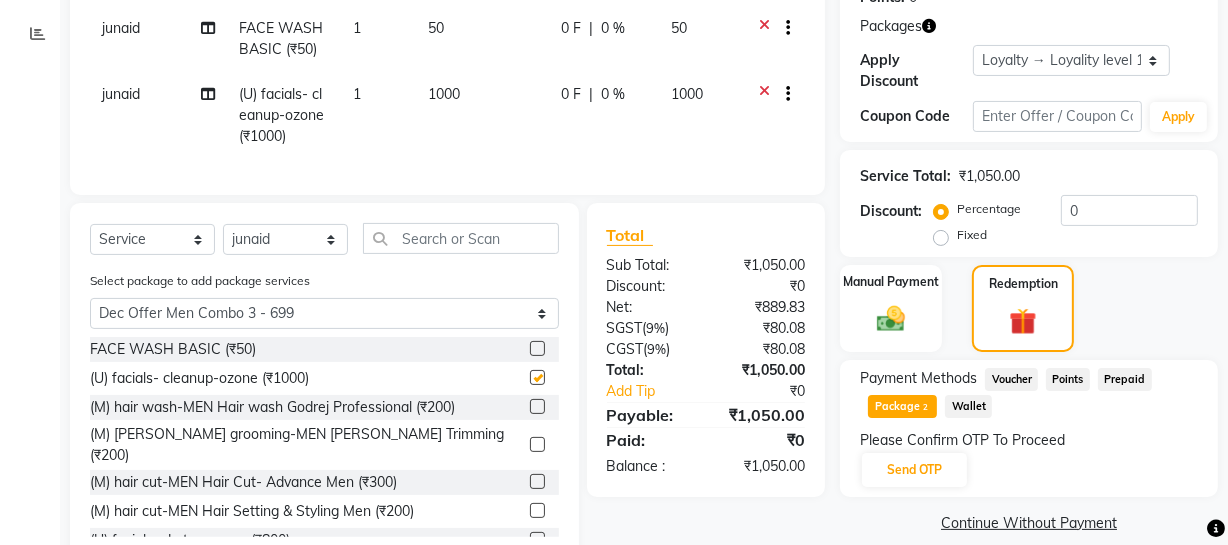 checkbox on "false" 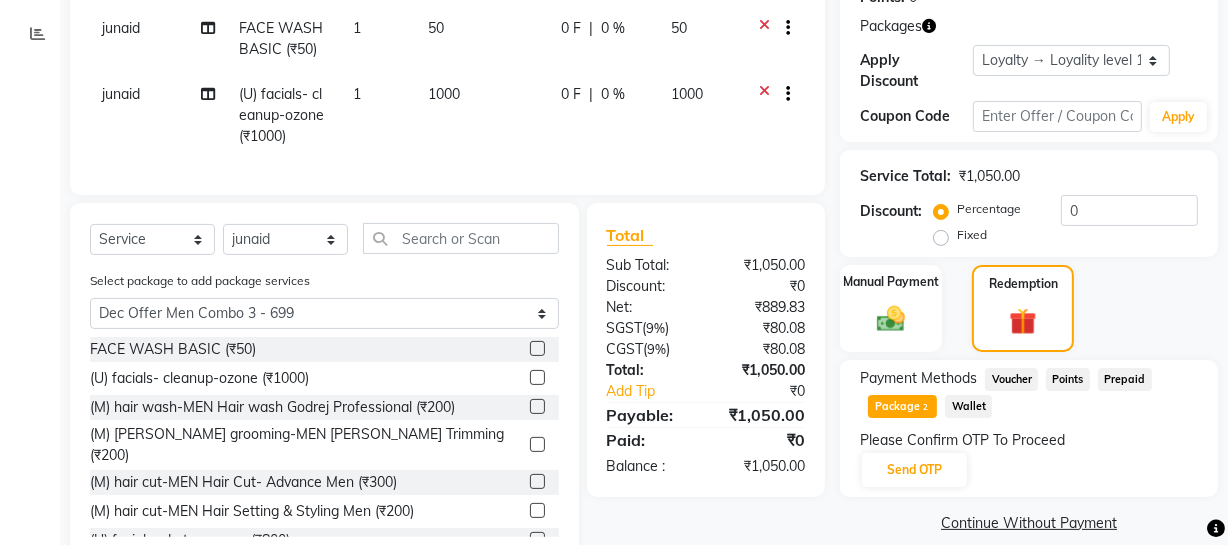 scroll, scrollTop: 389, scrollLeft: 0, axis: vertical 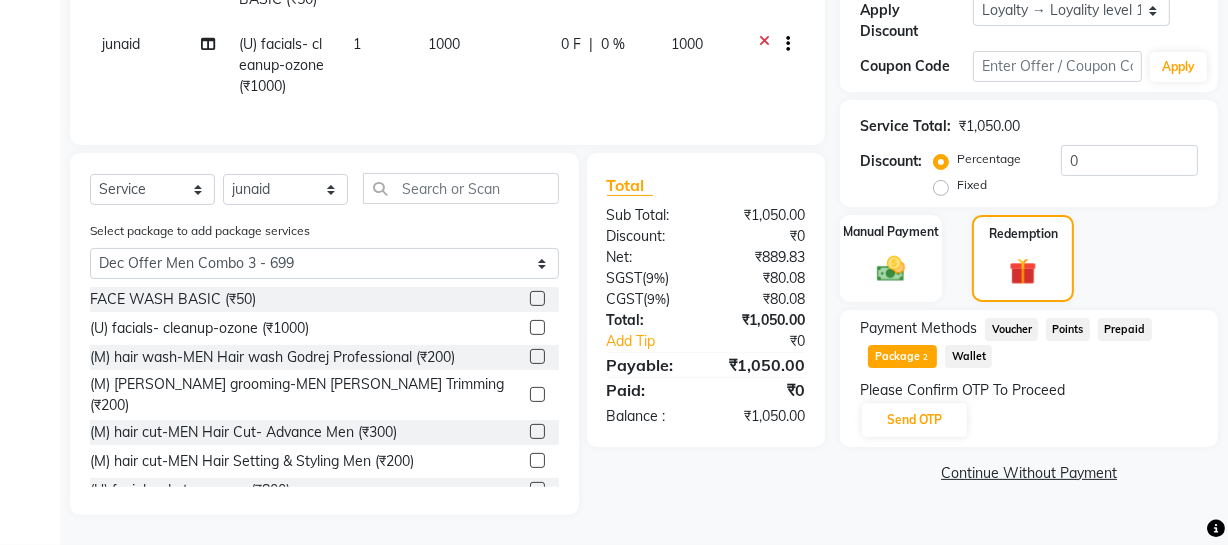 click 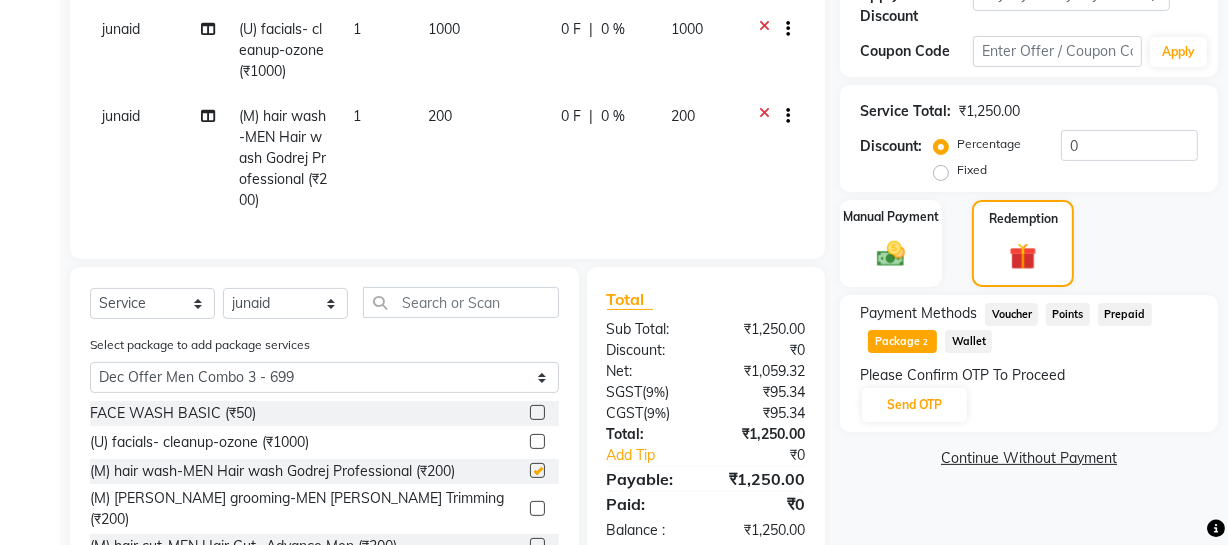 checkbox on "false" 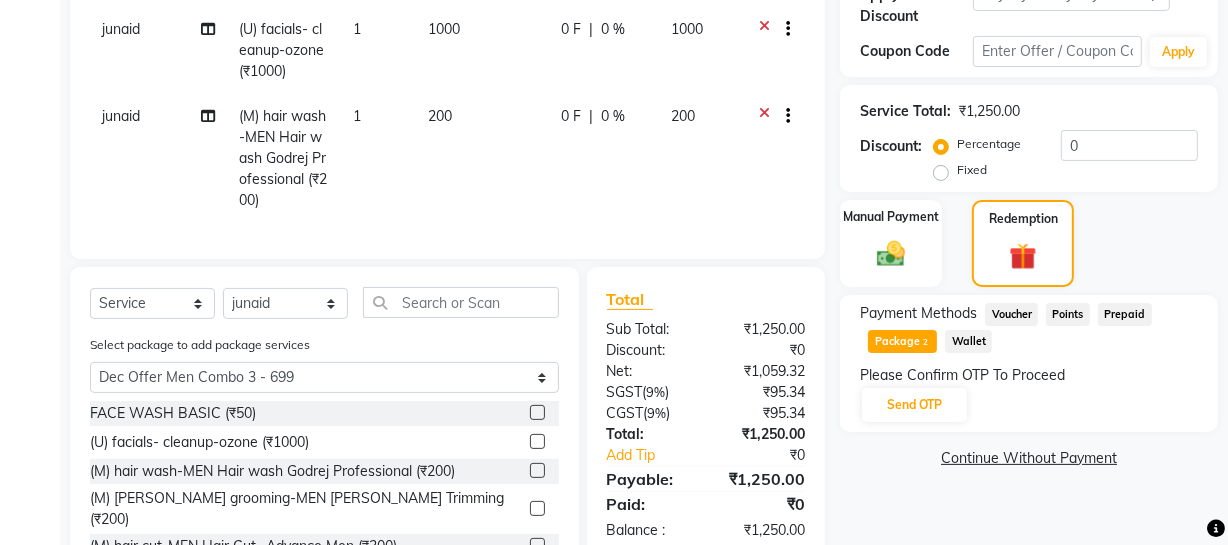 scroll, scrollTop: 2, scrollLeft: 0, axis: vertical 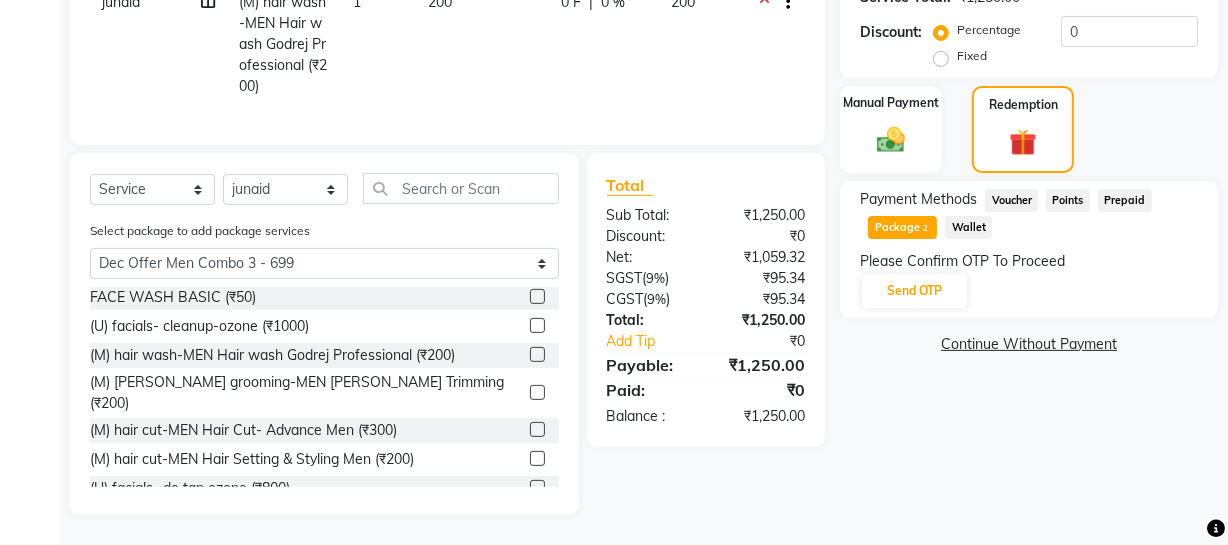 click 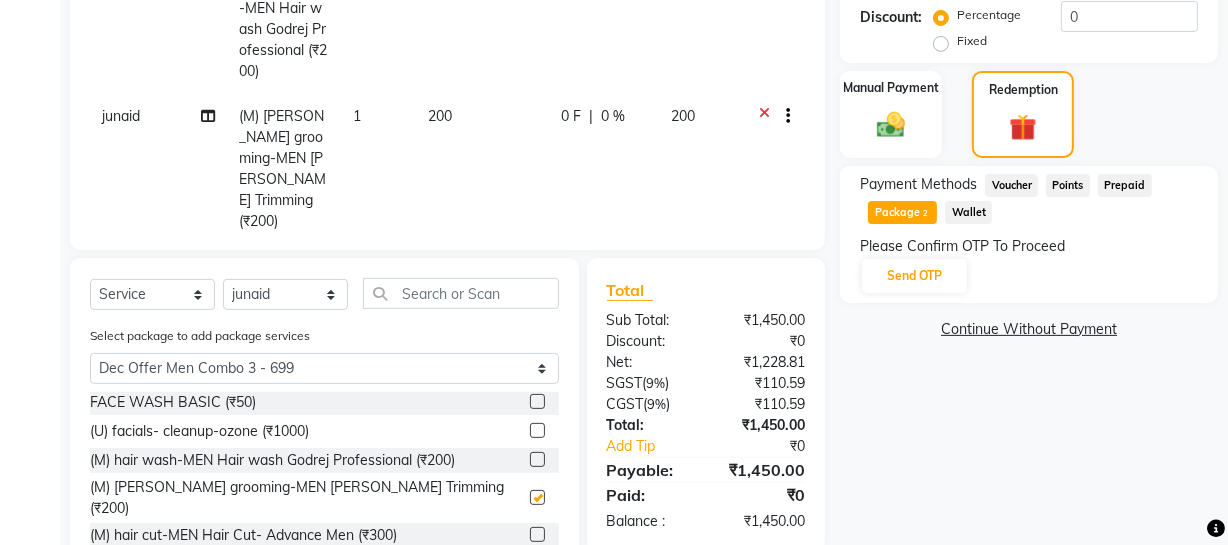 checkbox on "false" 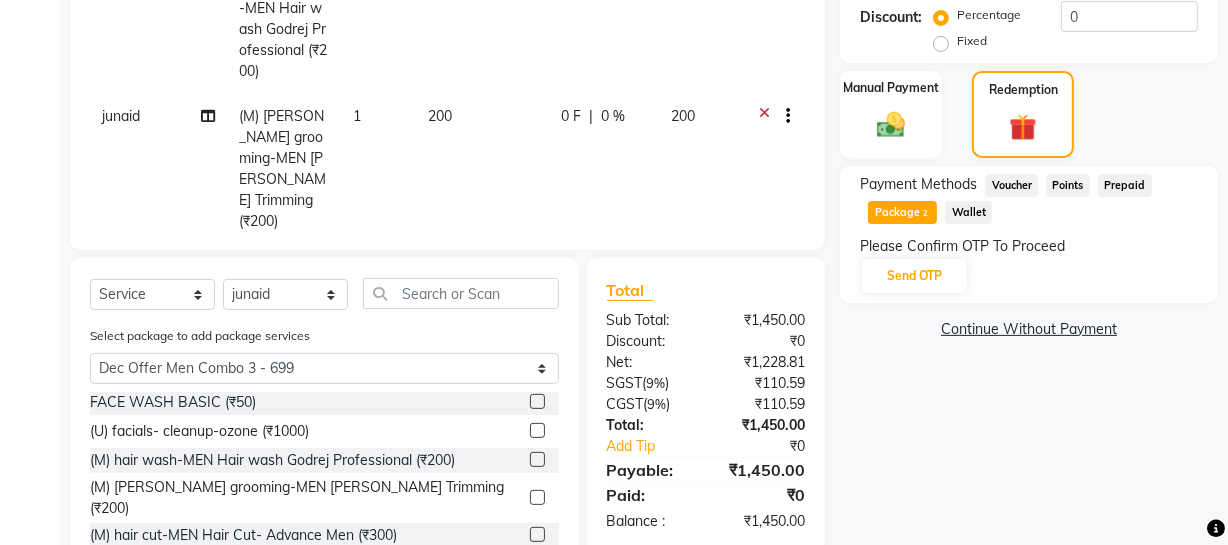 scroll, scrollTop: 624, scrollLeft: 0, axis: vertical 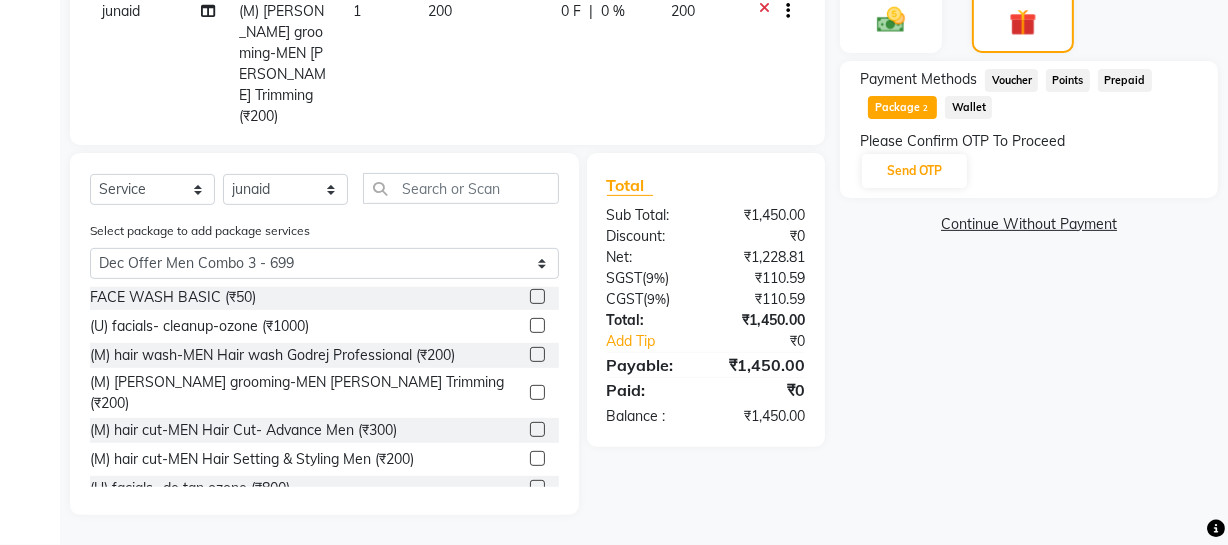 click 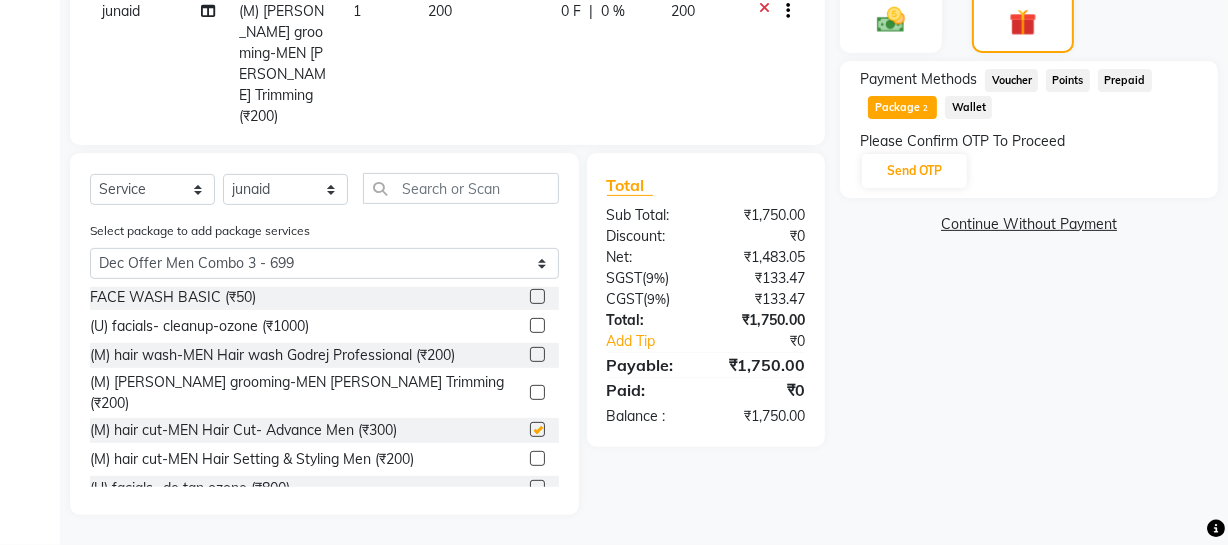 checkbox on "false" 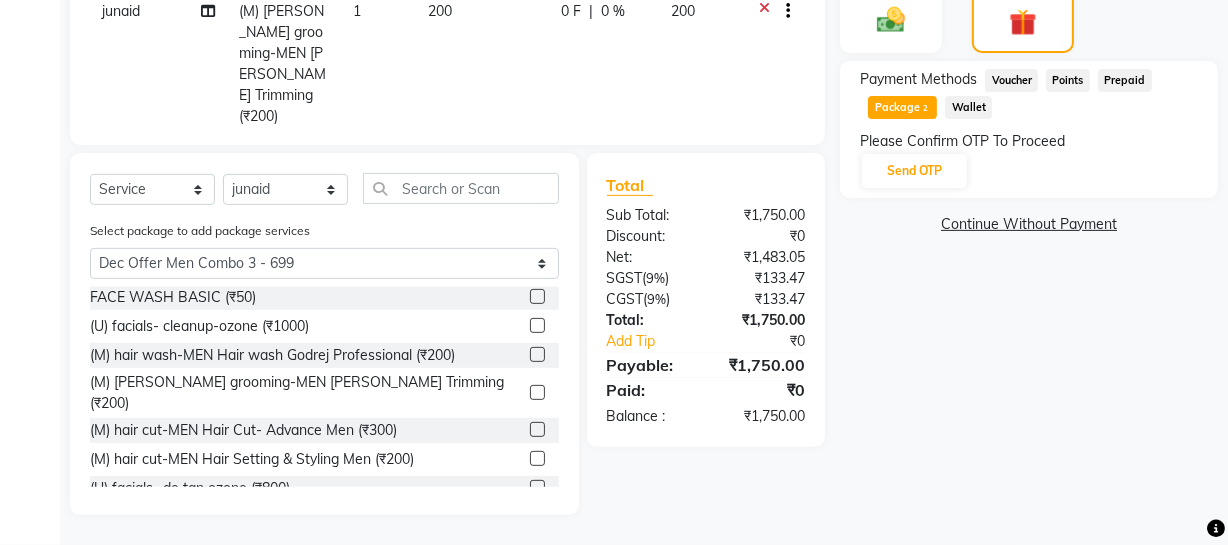 click 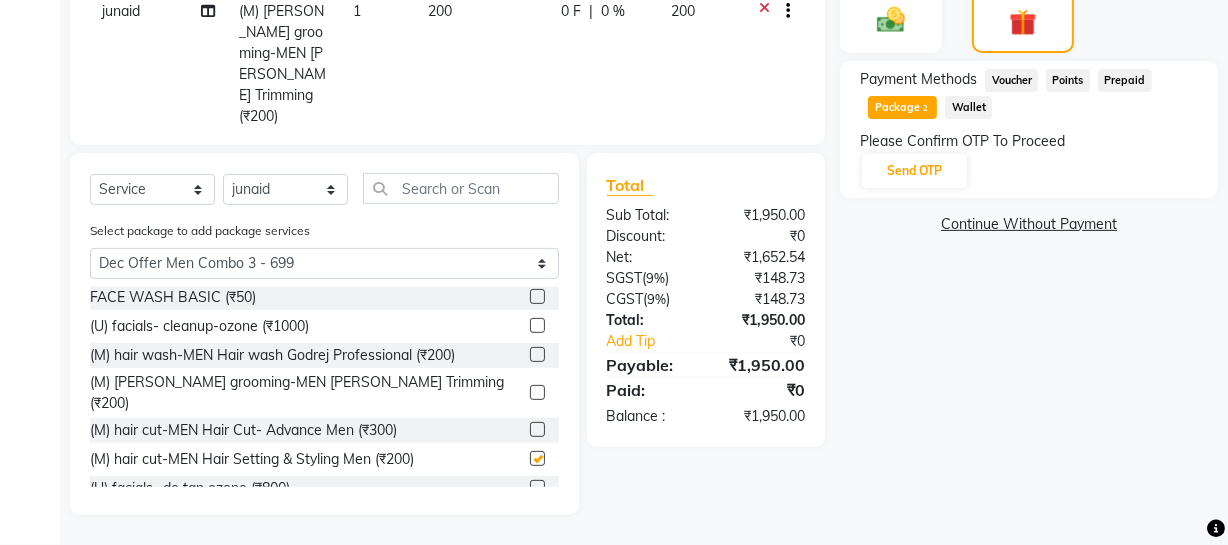 checkbox on "false" 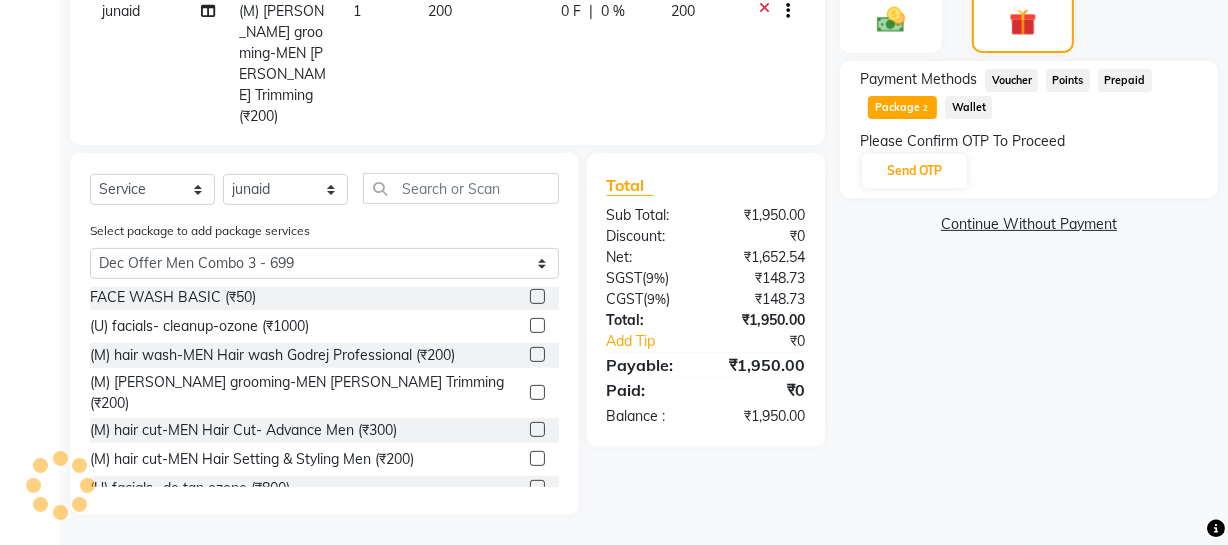 click 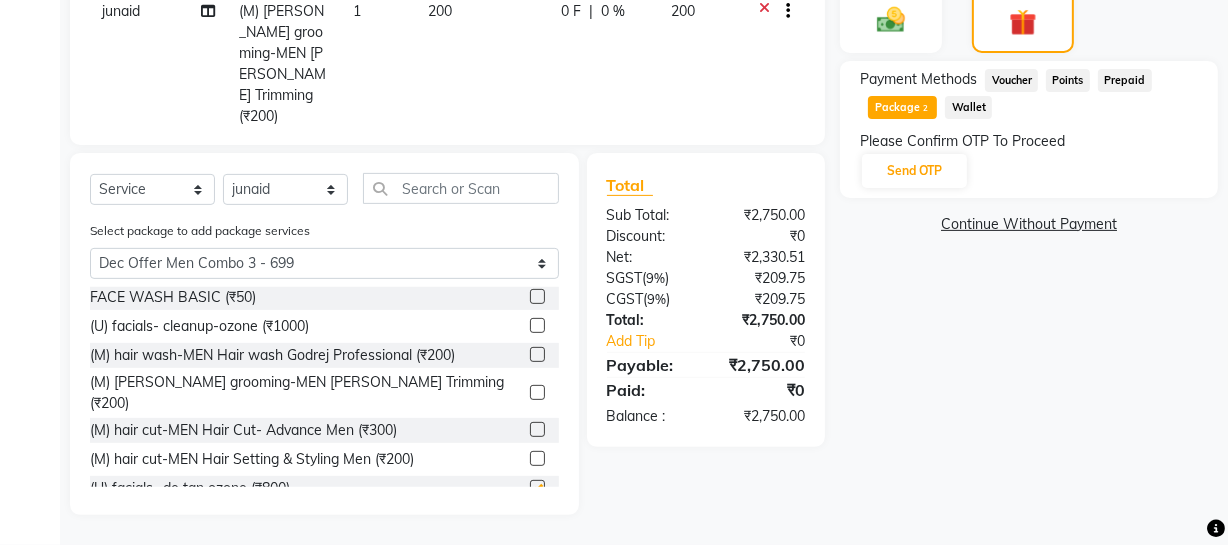 checkbox on "false" 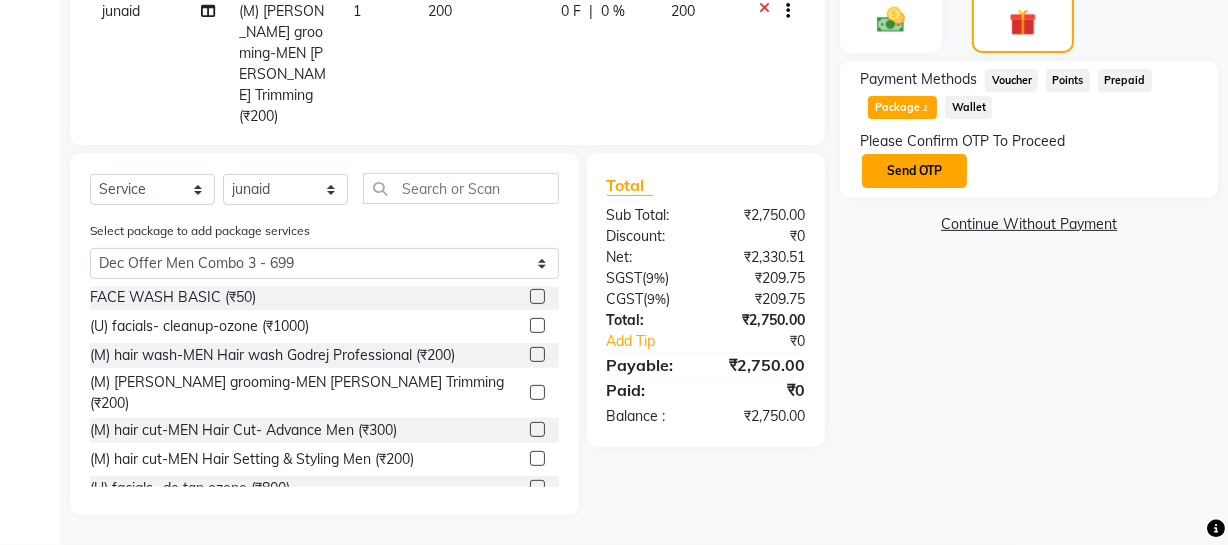 click on "Send OTP" 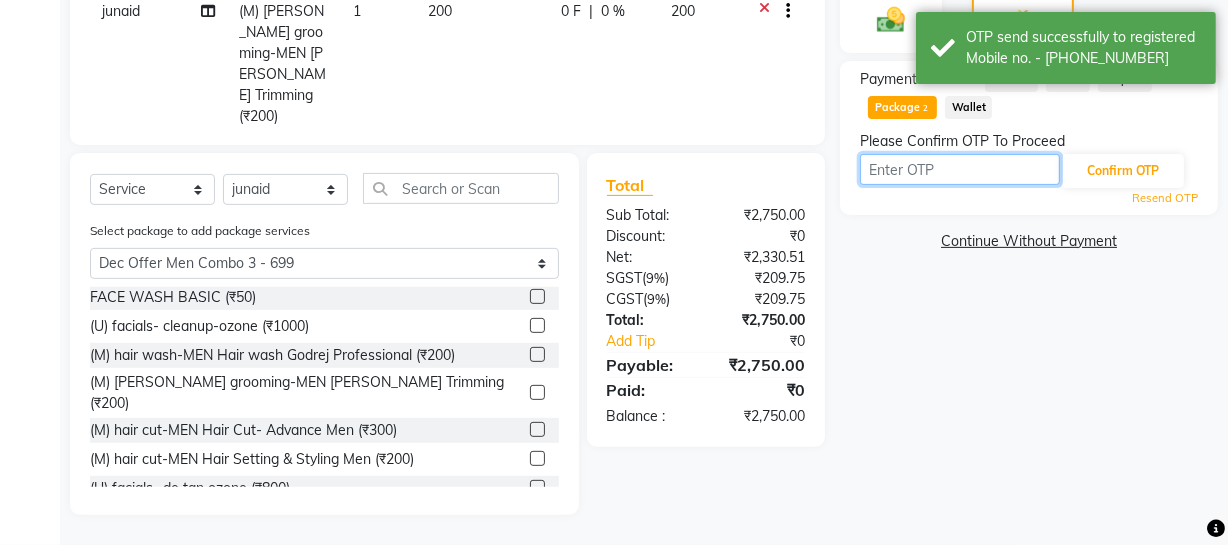 click at bounding box center (960, 169) 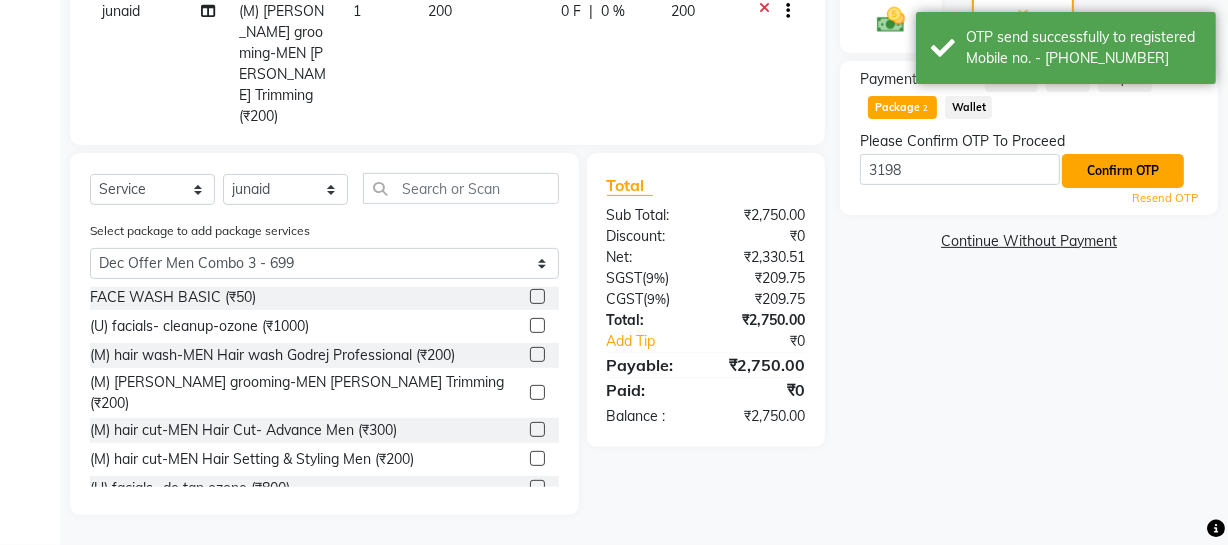 click on "Confirm OTP" 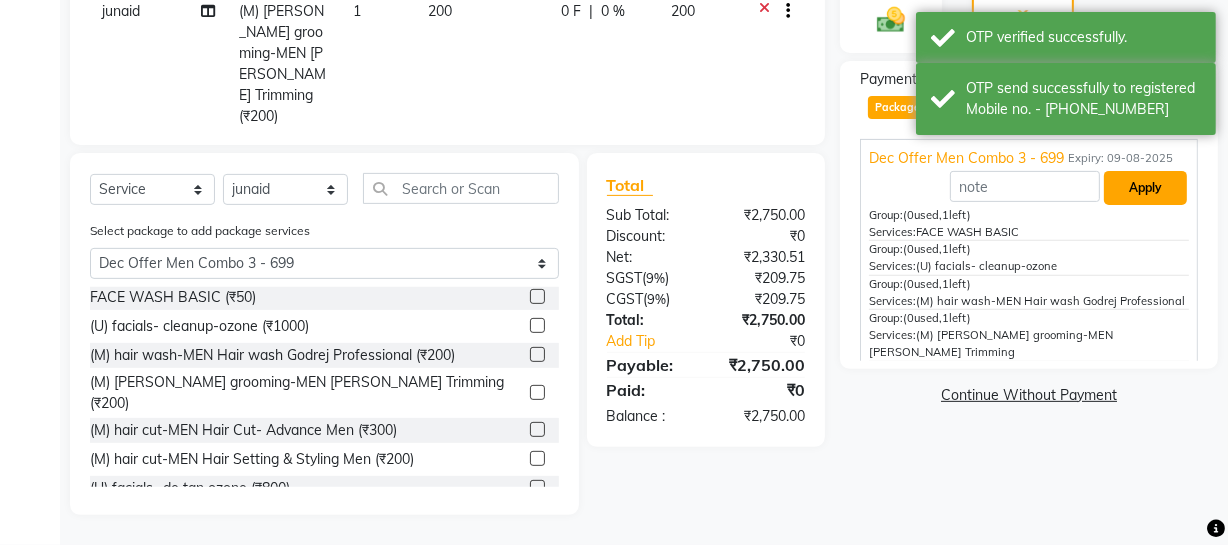 click on "Apply" at bounding box center [1145, 188] 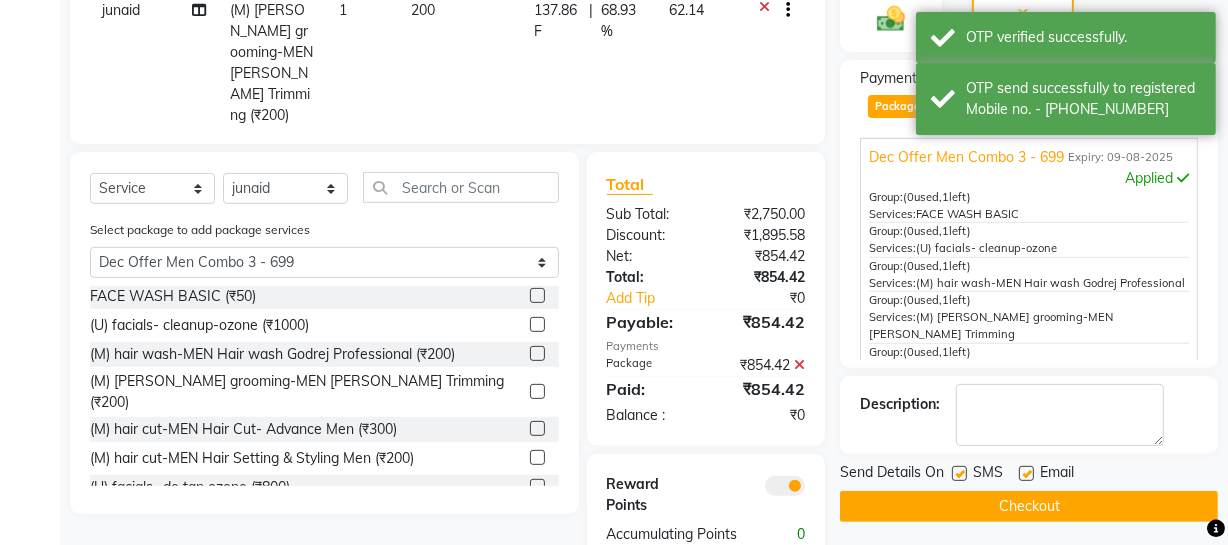 scroll, scrollTop: 158, scrollLeft: 0, axis: vertical 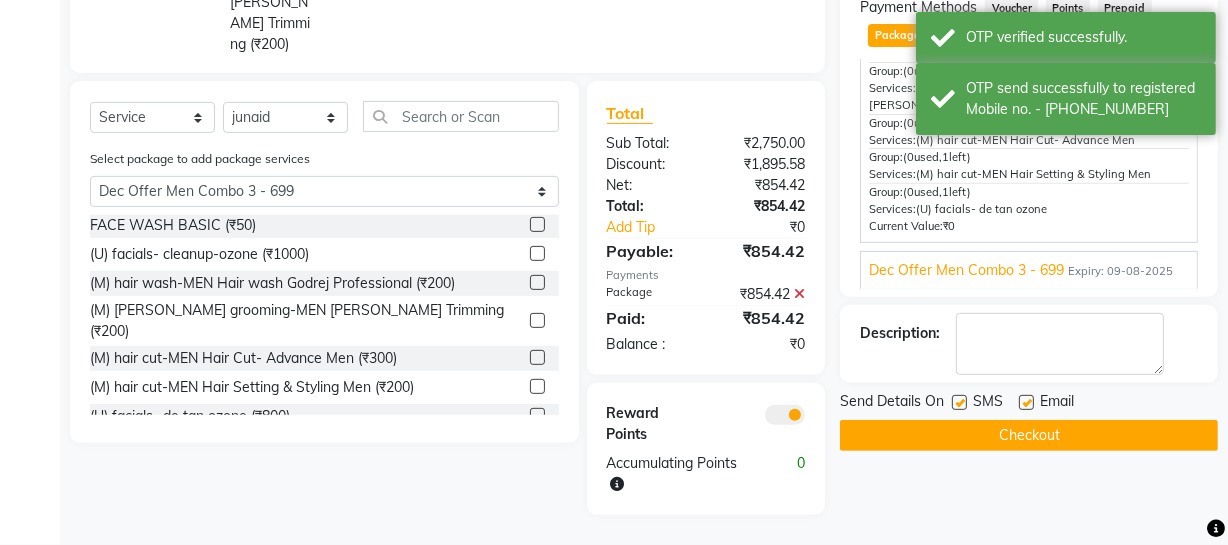 click on "Checkout" 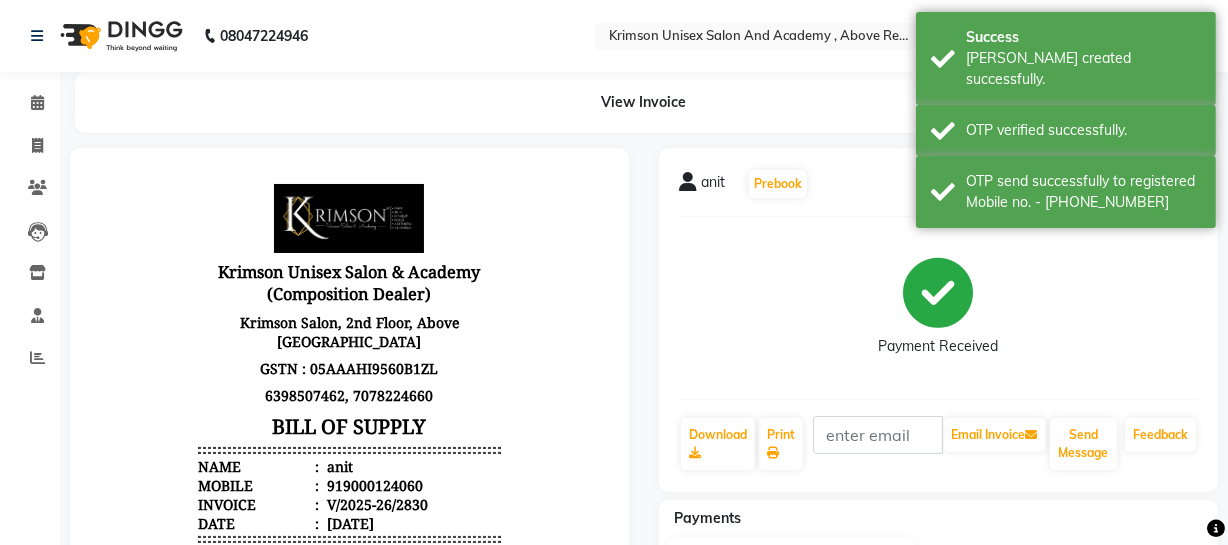 scroll, scrollTop: 0, scrollLeft: 0, axis: both 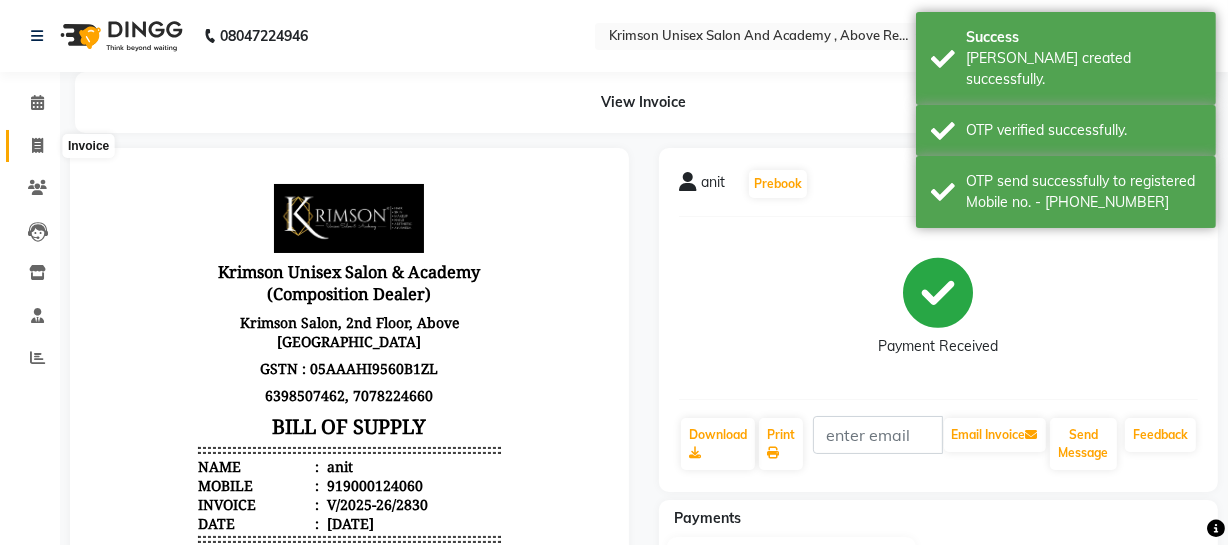 click 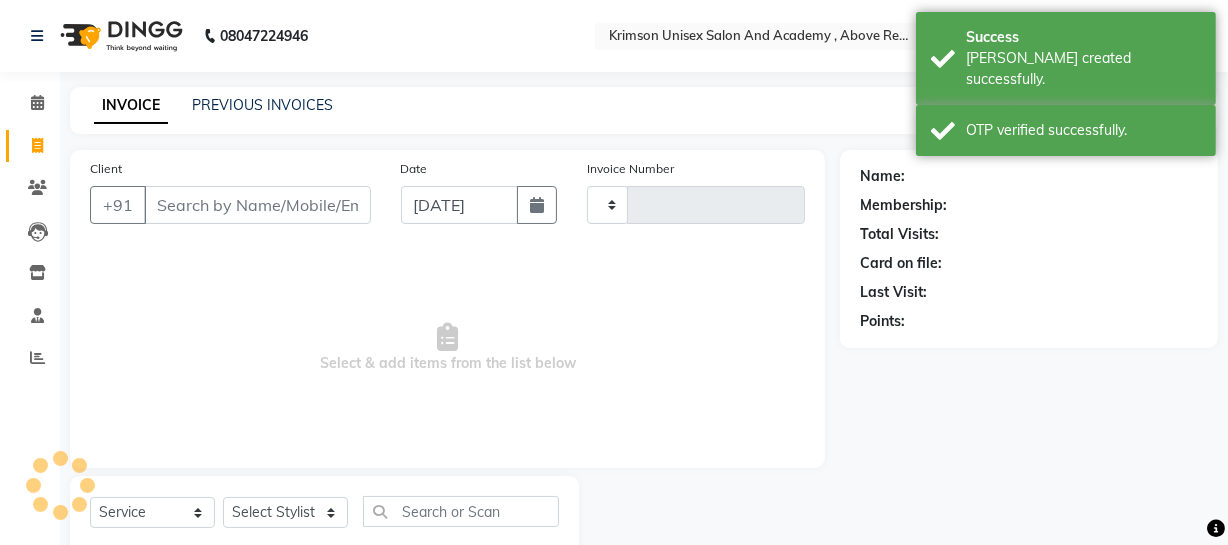 scroll, scrollTop: 57, scrollLeft: 0, axis: vertical 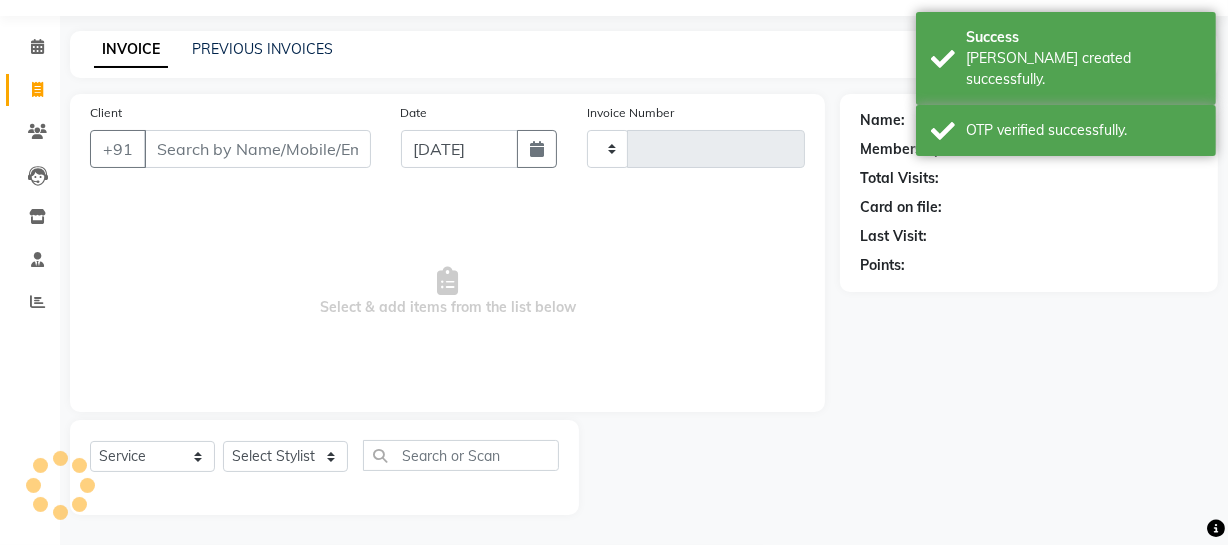 click on "Client" at bounding box center [257, 149] 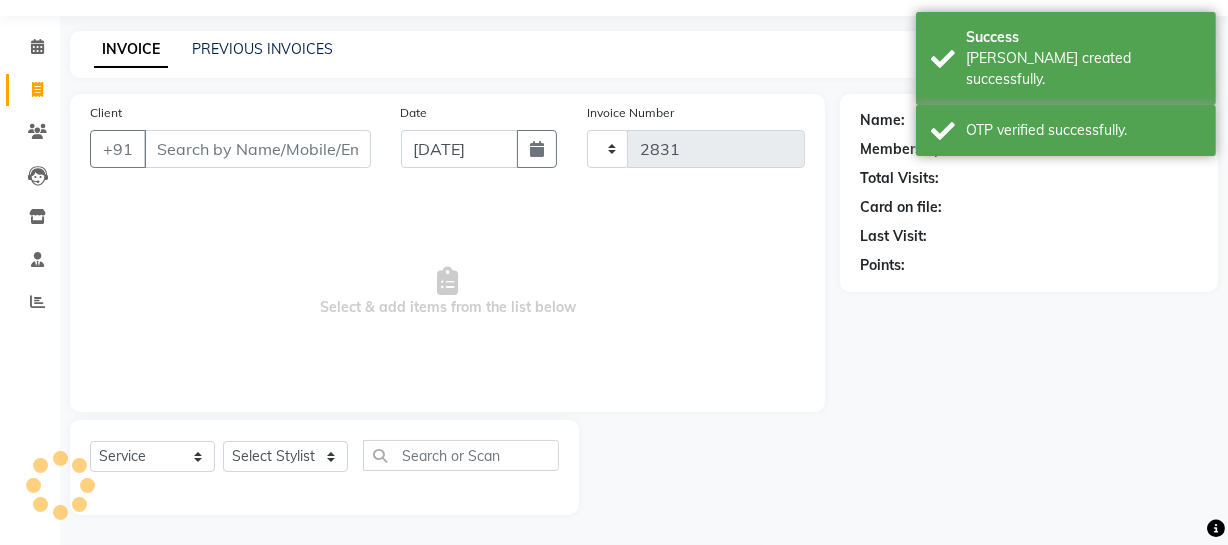 select on "5853" 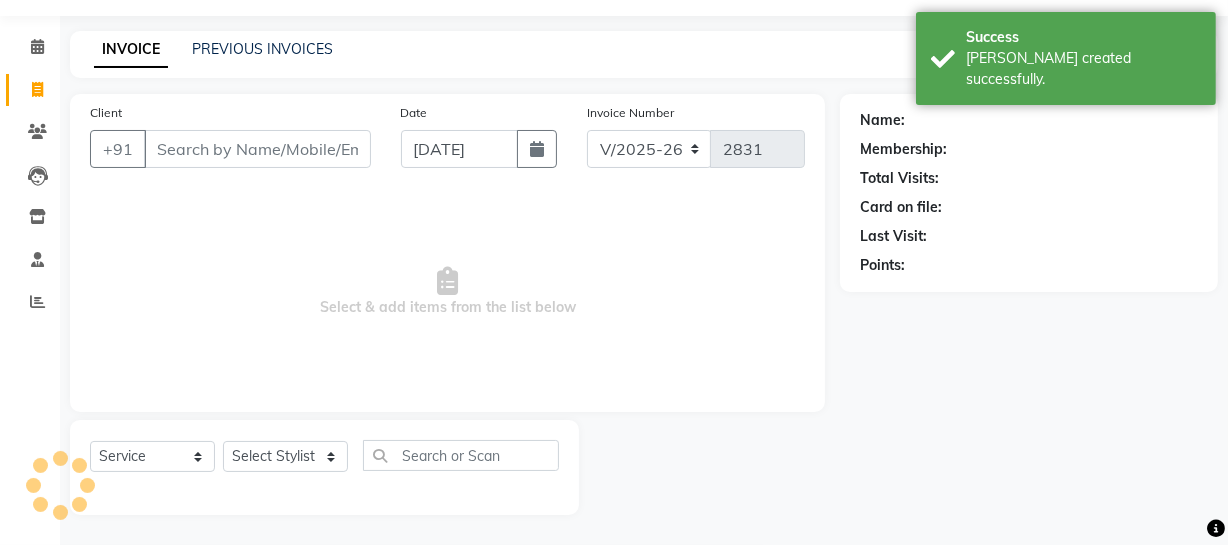 click on "Client" at bounding box center [257, 149] 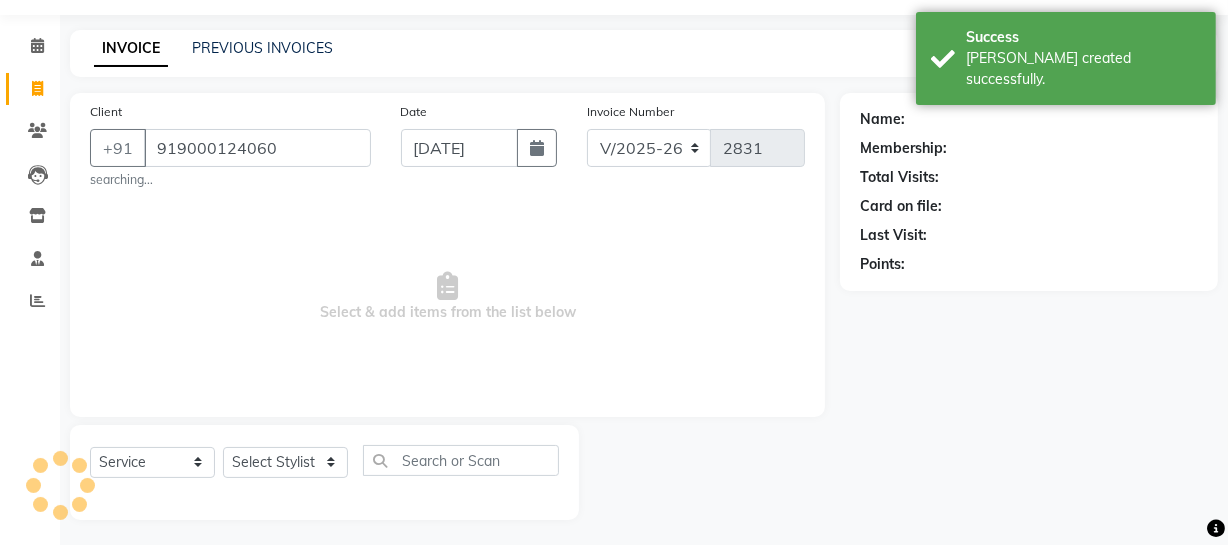 scroll, scrollTop: 63, scrollLeft: 0, axis: vertical 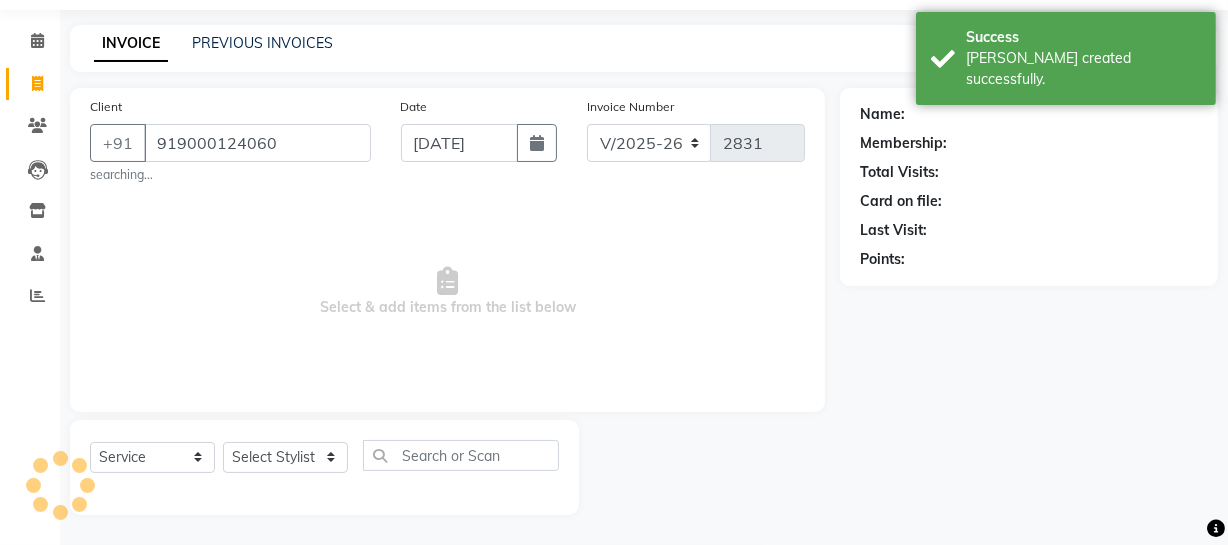 type on "919000124060" 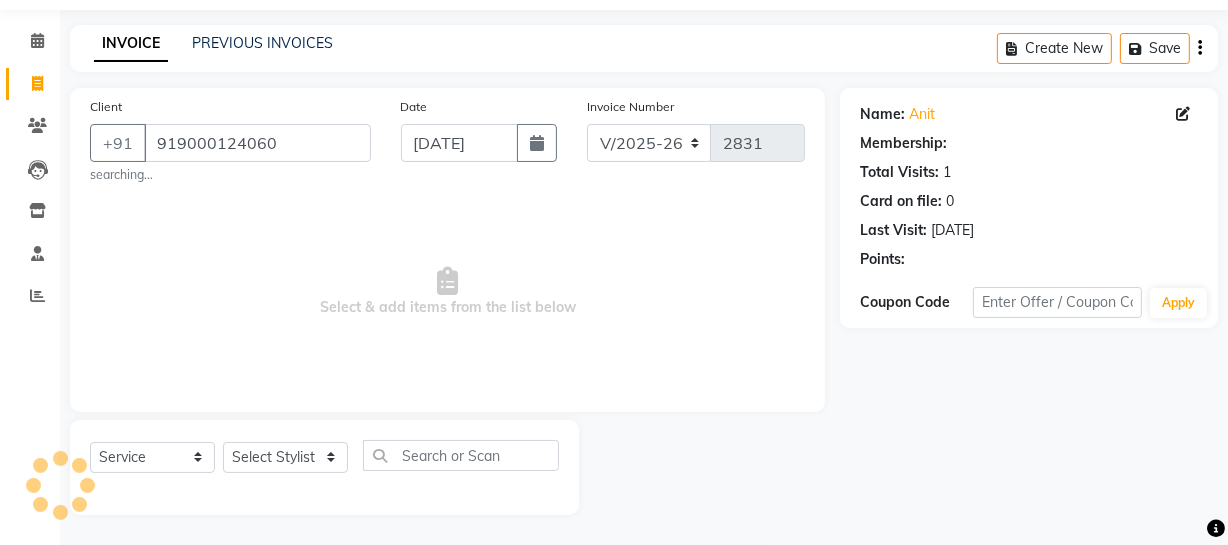 select on "1: Object" 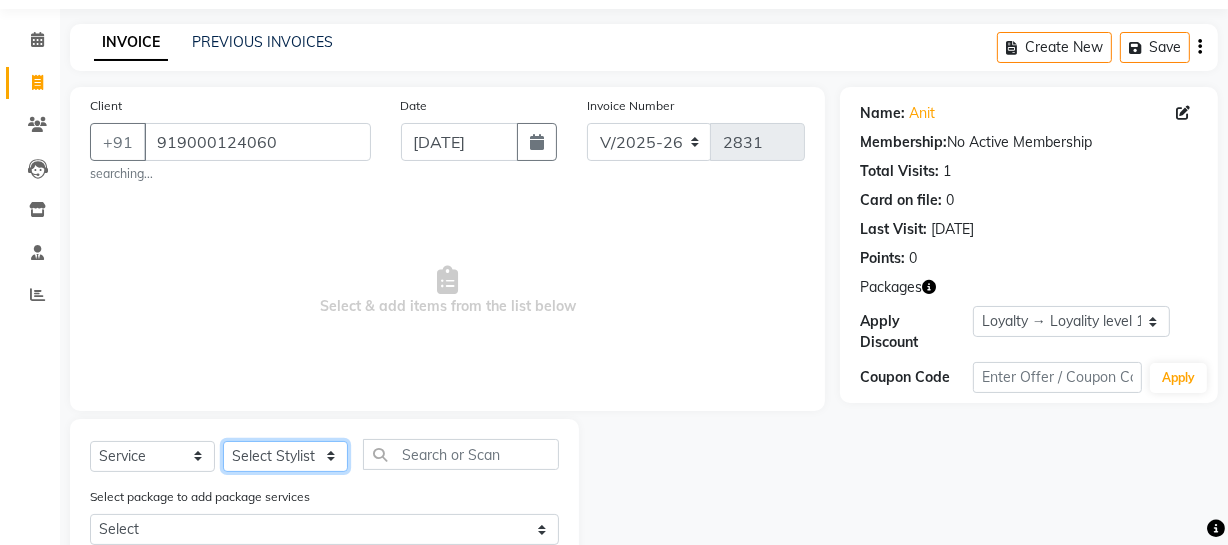 click on "Select Stylist ADMIN ARNAB Babita Danish DR. DIVYA (cosmetologist) FRONT DESK Hani Hem Atwal junaid  Kafil Kaif Manish Kumar Pinki  Pooja kulyal Ratan Dey safiya sahiba Sahil Sangeeta sanjay Sudeep Varsha" 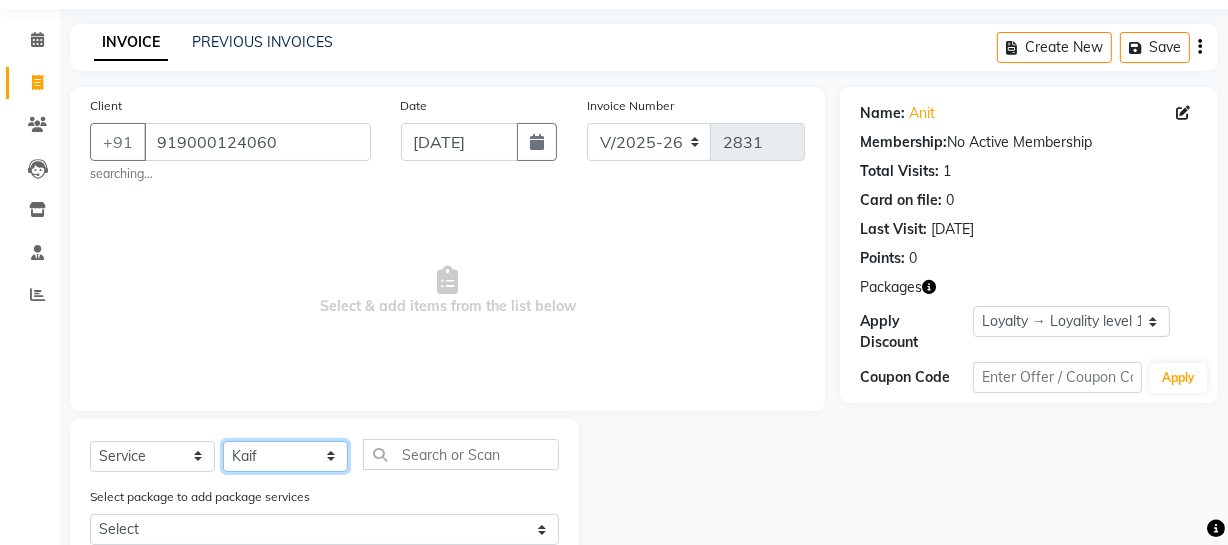 click on "Select Stylist ADMIN ARNAB Babita Danish DR. DIVYA (cosmetologist) FRONT DESK Hani Hem Atwal junaid  Kafil Kaif Manish Kumar Pinki  Pooja kulyal Ratan Dey safiya sahiba Sahil Sangeeta sanjay Sudeep Varsha" 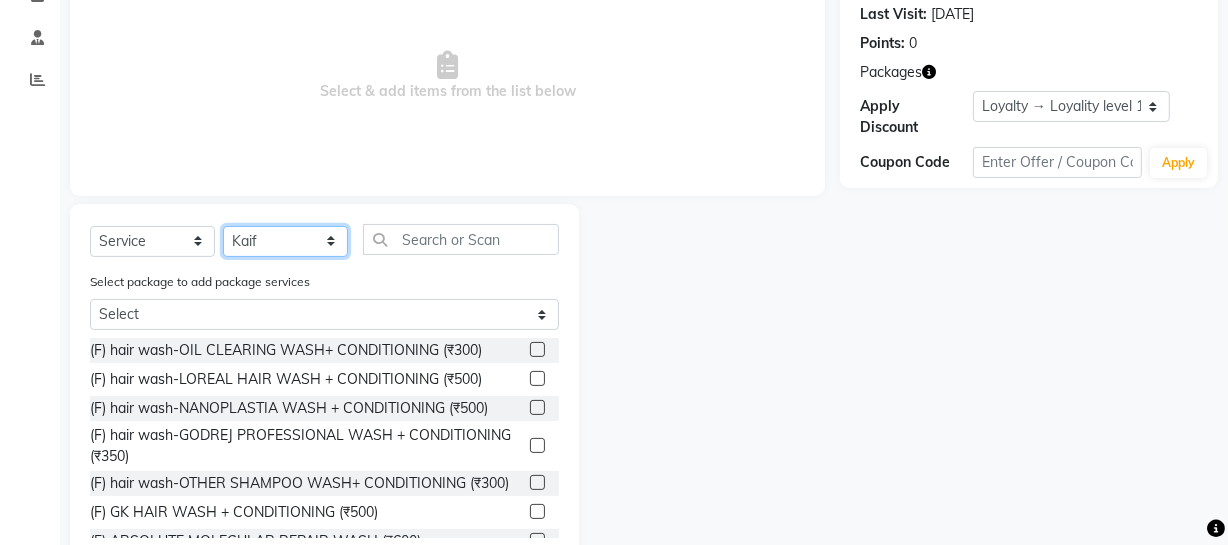 scroll, scrollTop: 330, scrollLeft: 0, axis: vertical 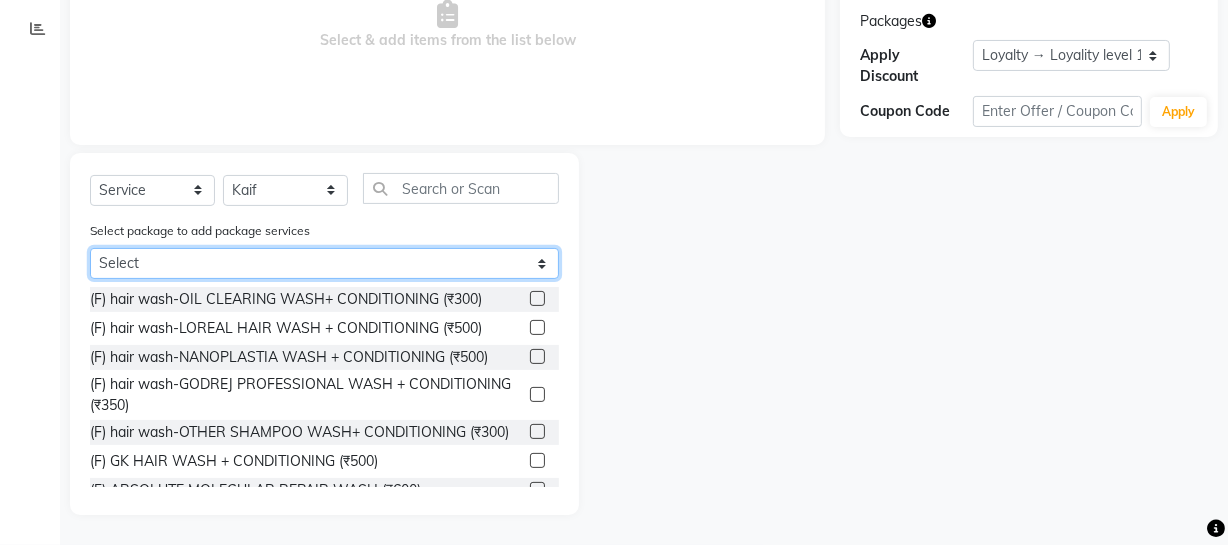 click on "Select Dec Offer Men Combo 3 - 699 Dec Offer Men Combo 3 - 699" 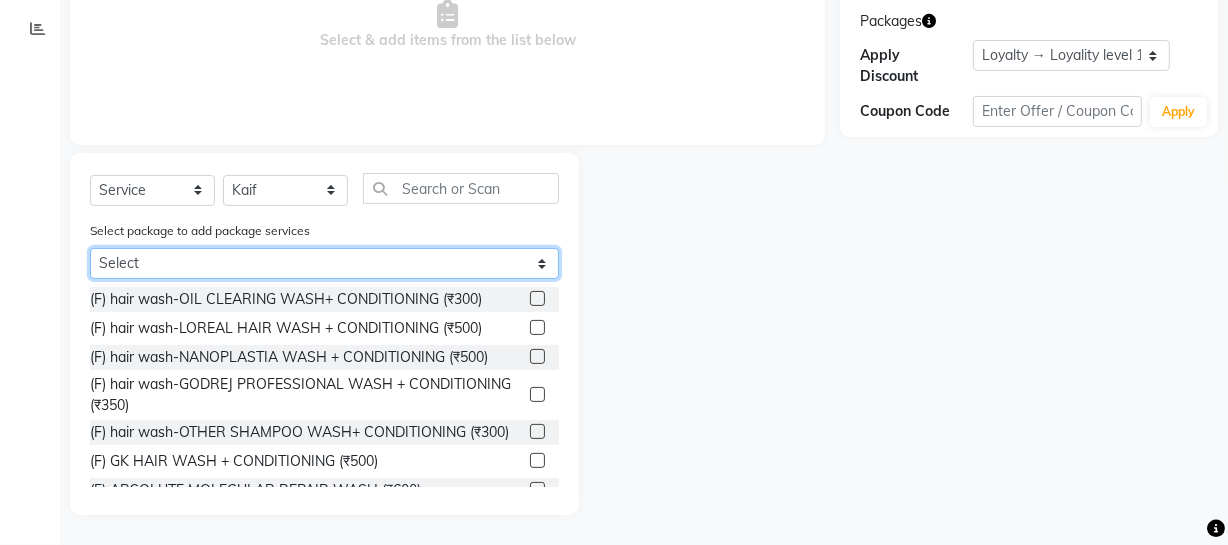 select on "2: Object" 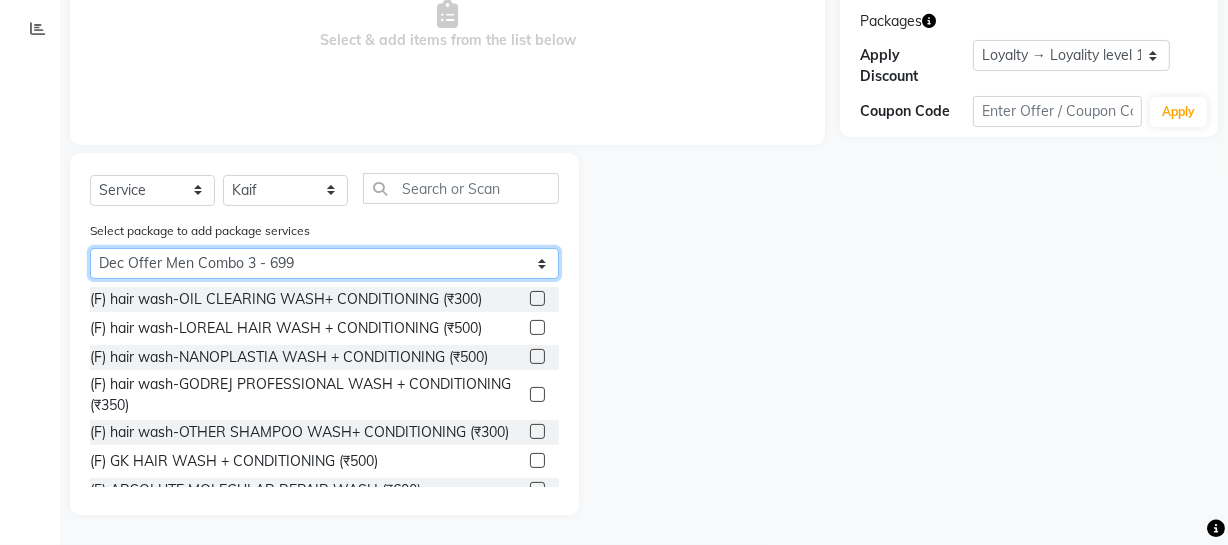 click on "Select Dec Offer Men Combo 3 - 699 Dec Offer Men Combo 3 - 699" 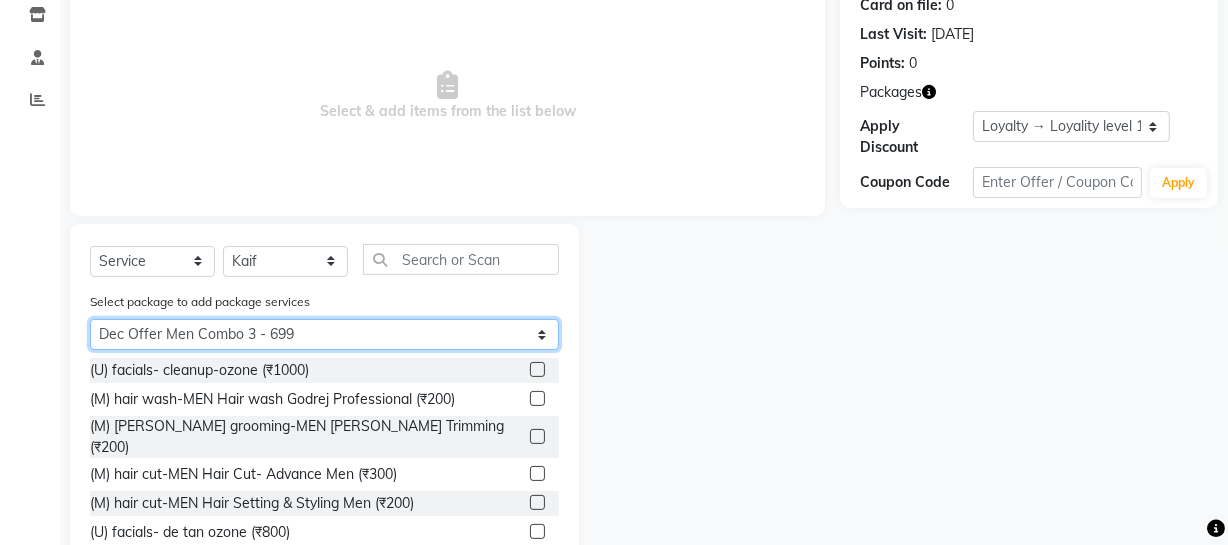 scroll, scrollTop: 263, scrollLeft: 0, axis: vertical 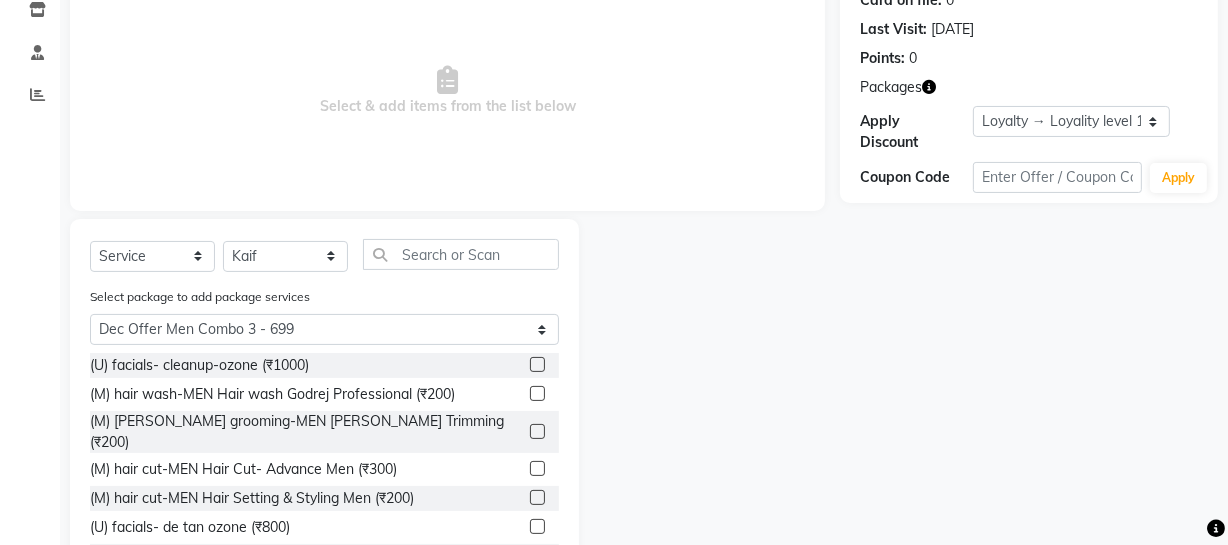 click 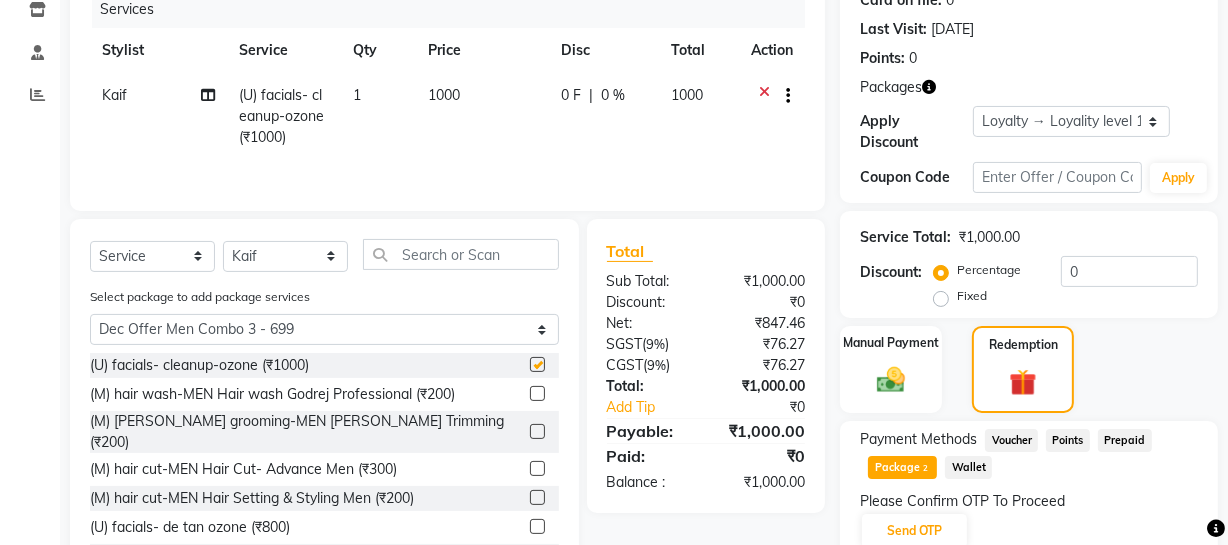 checkbox on "false" 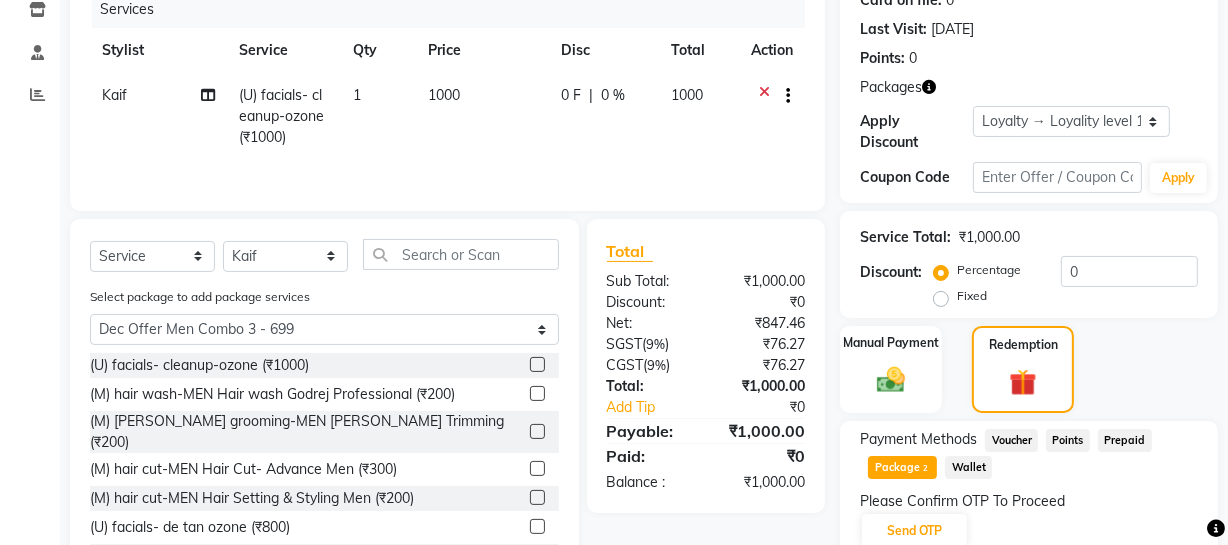 click 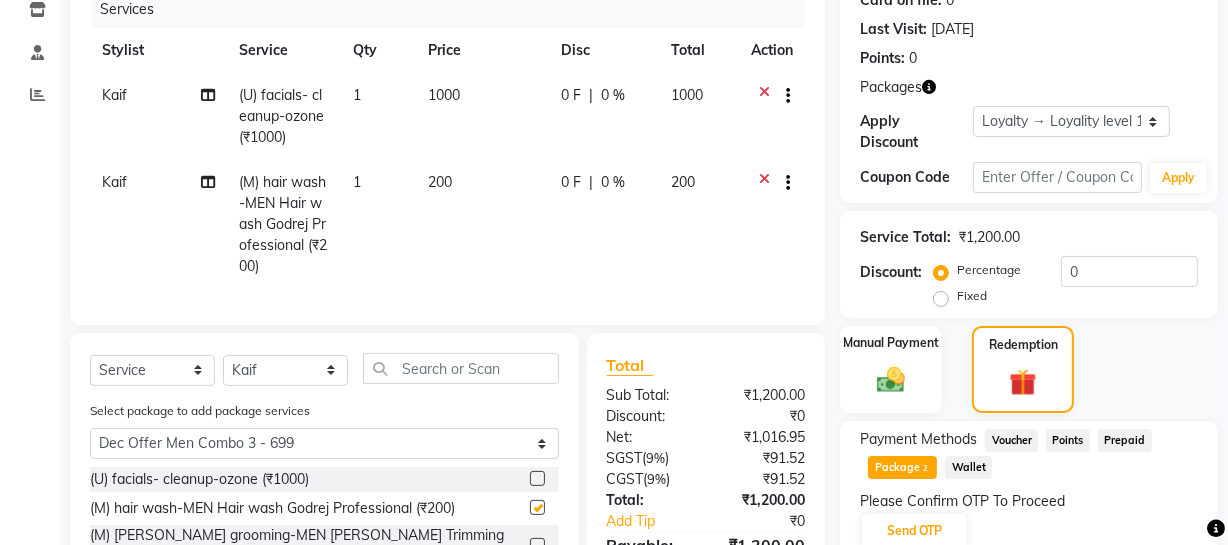 checkbox on "false" 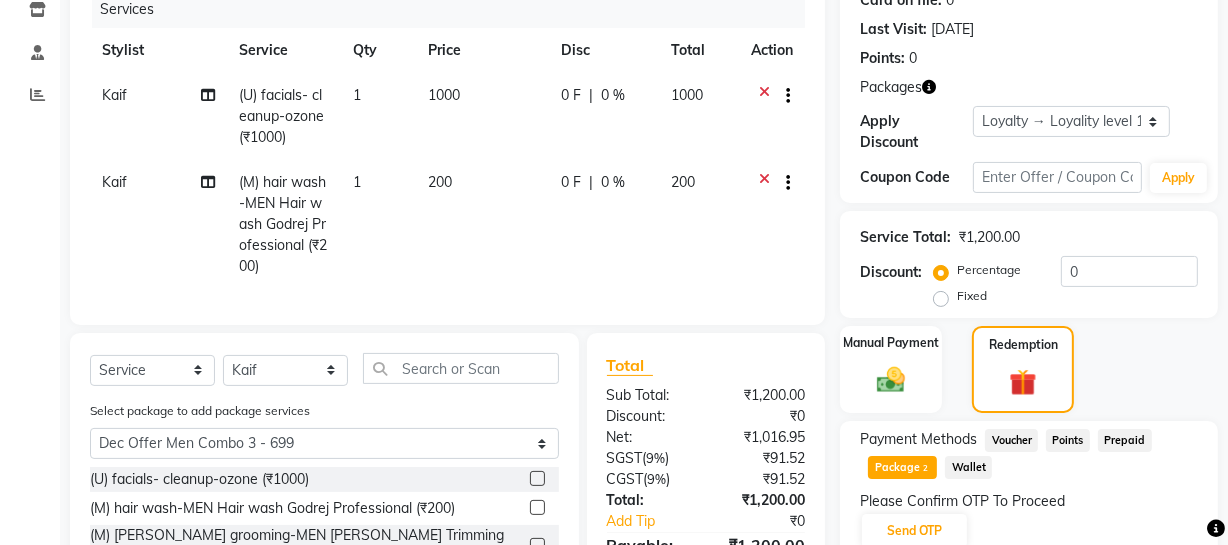 scroll, scrollTop: 459, scrollLeft: 0, axis: vertical 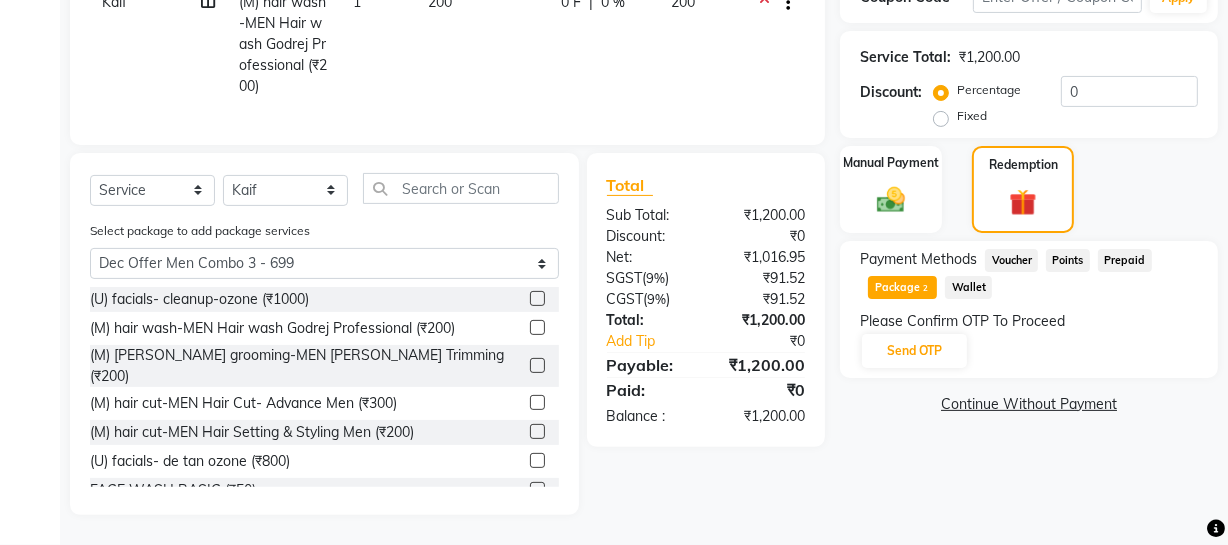 click 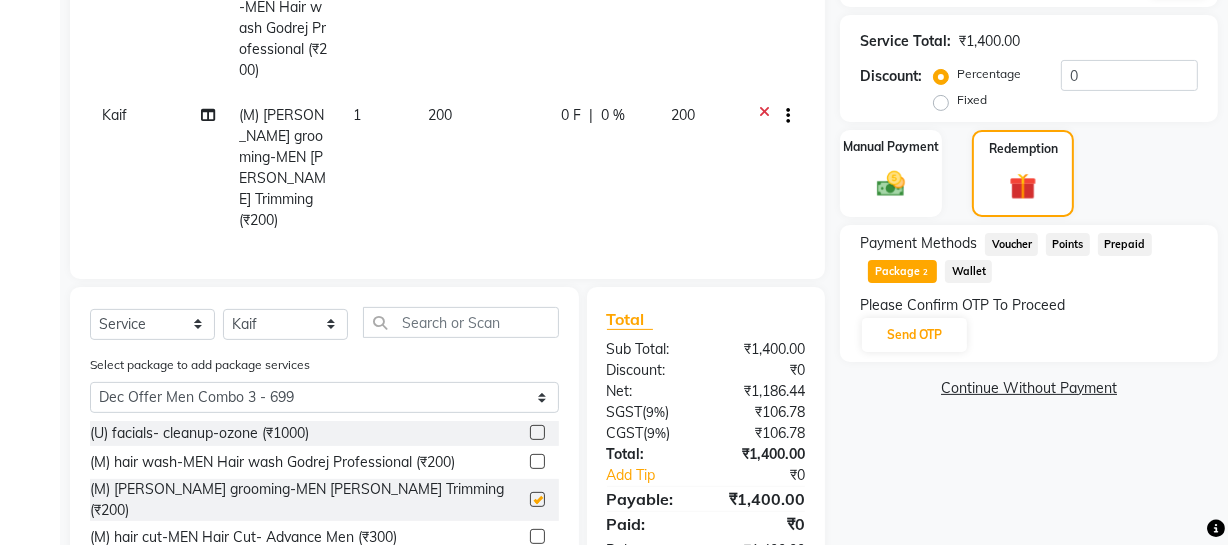 checkbox on "false" 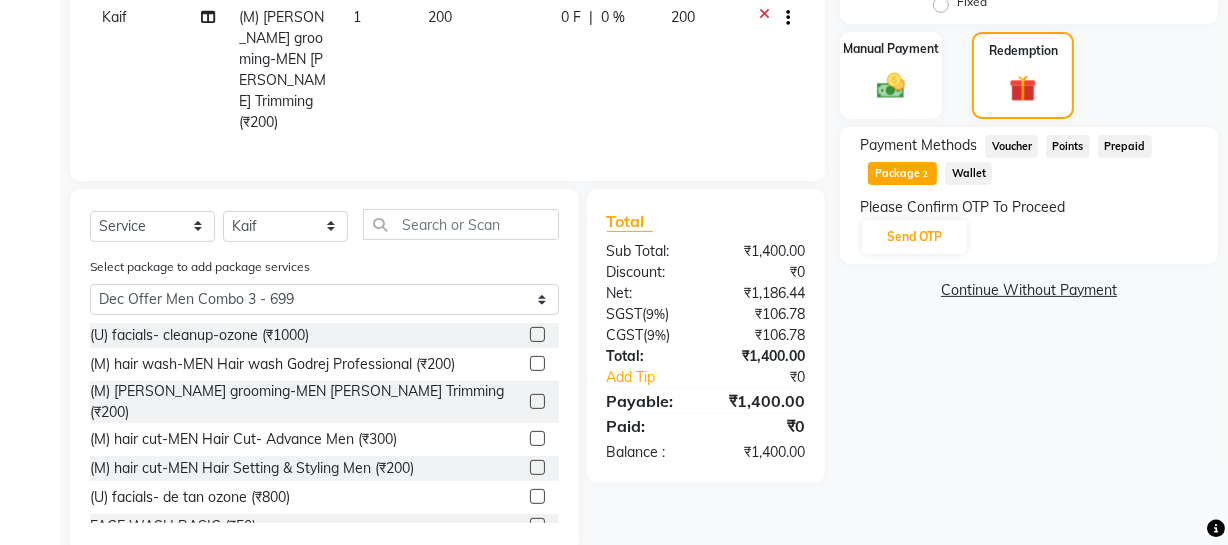 scroll, scrollTop: 566, scrollLeft: 0, axis: vertical 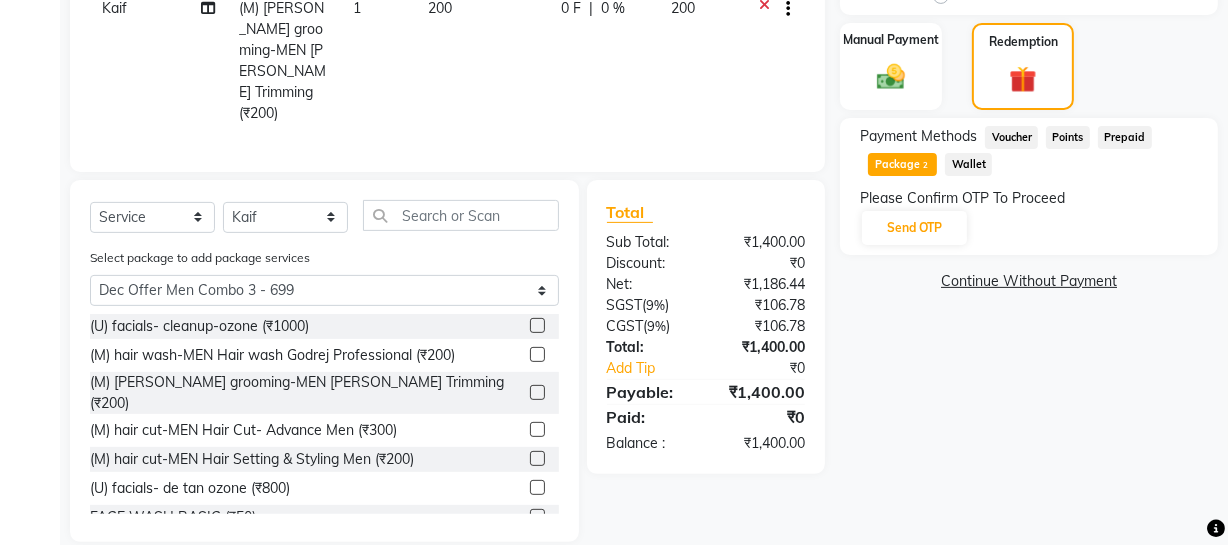 click 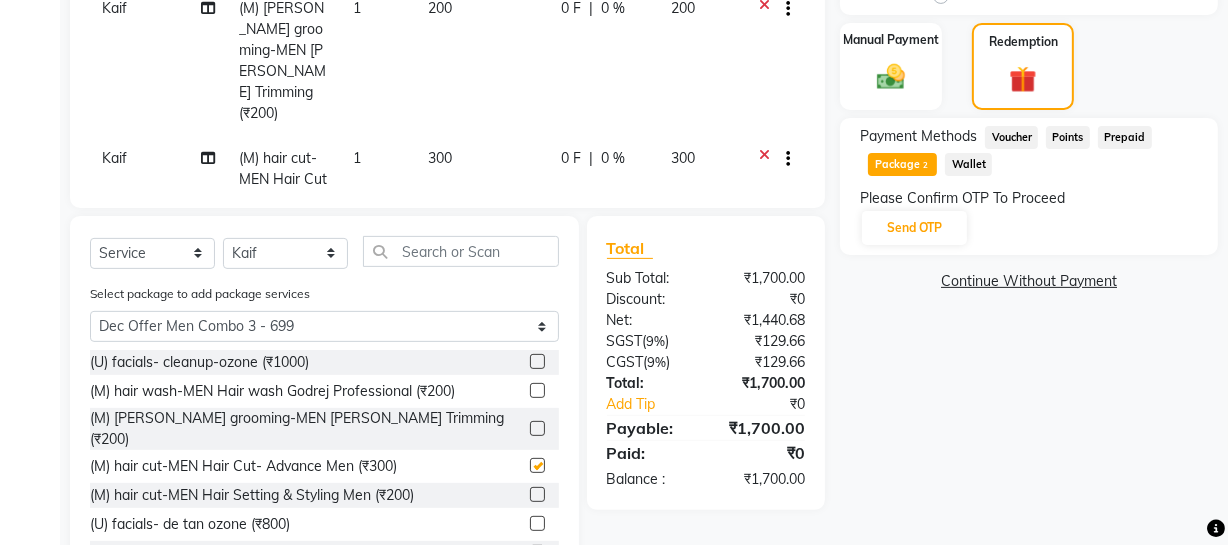checkbox on "false" 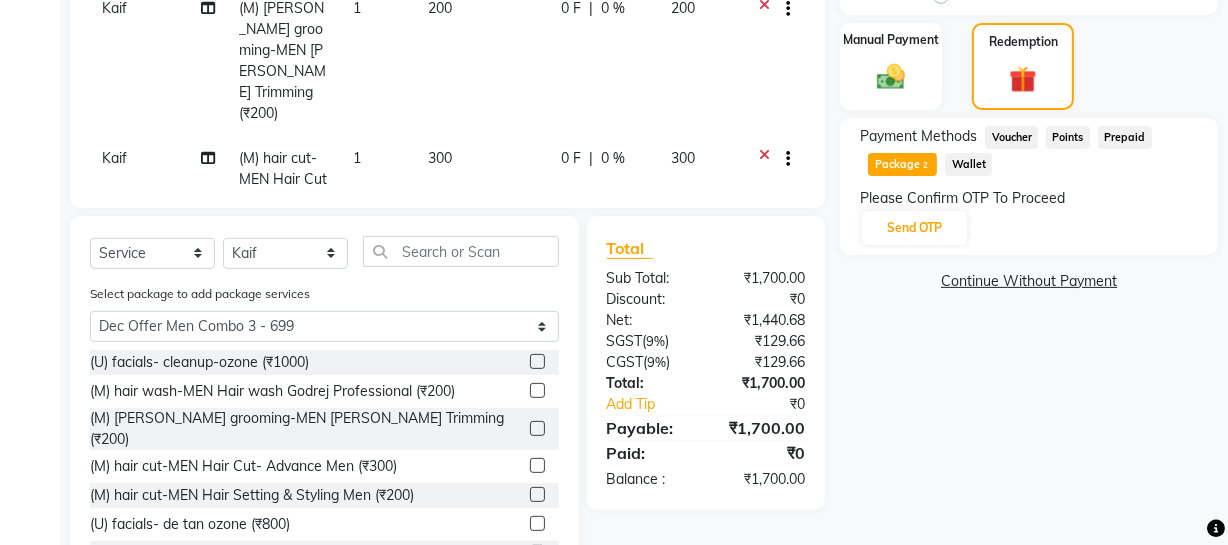 scroll, scrollTop: 2, scrollLeft: 0, axis: vertical 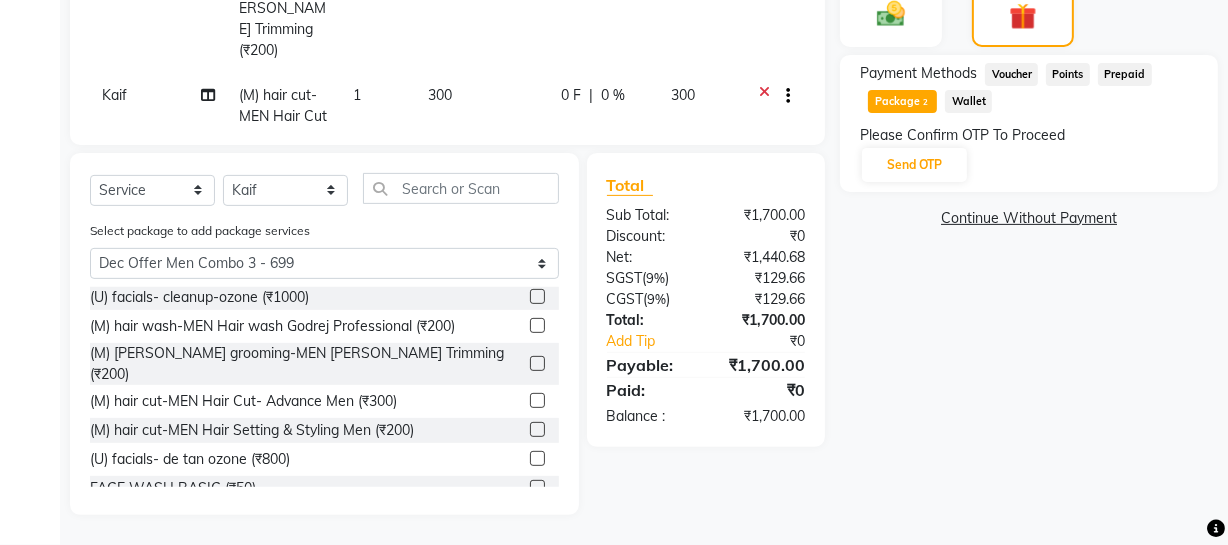 click 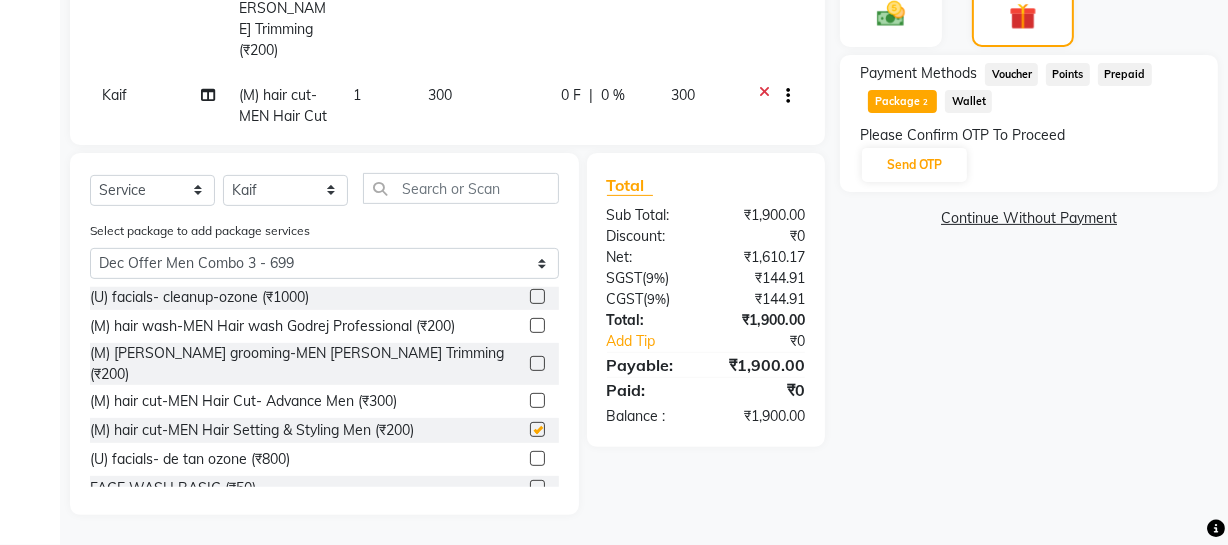 checkbox on "false" 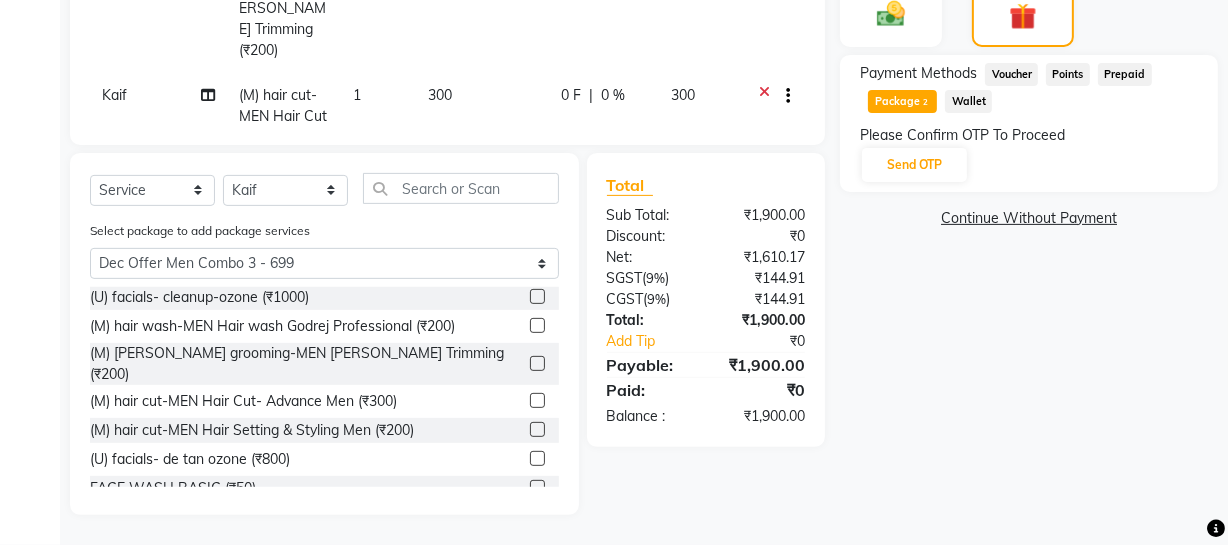 click 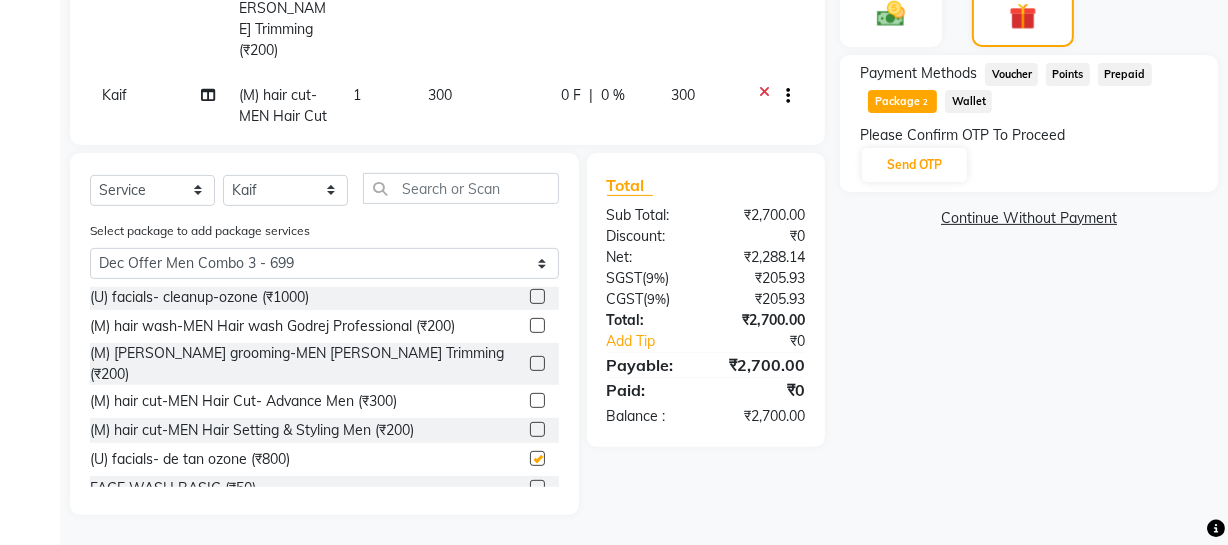 checkbox on "false" 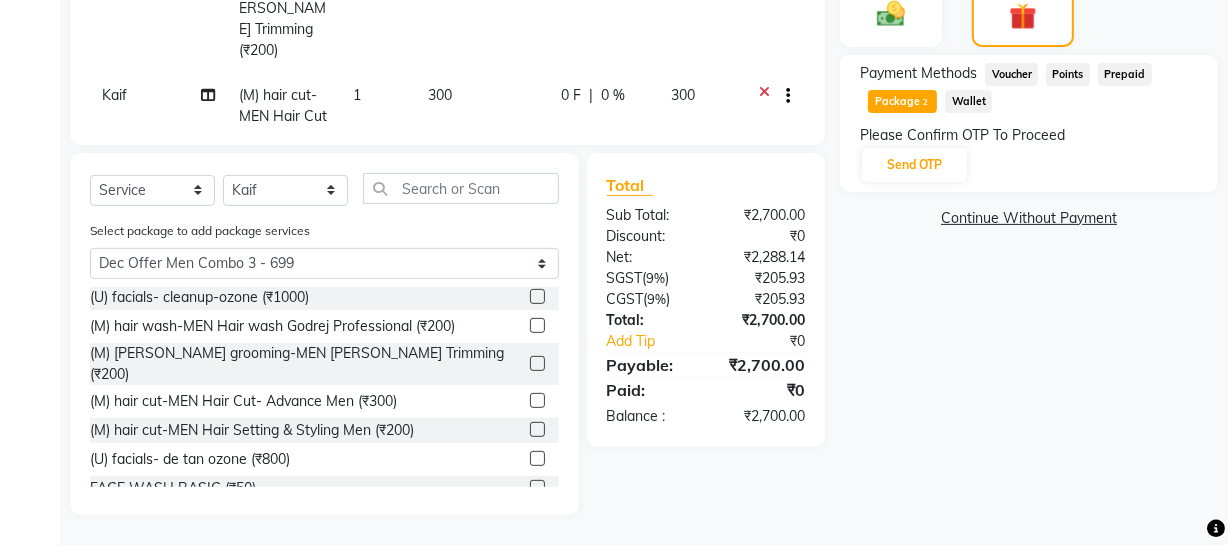 click 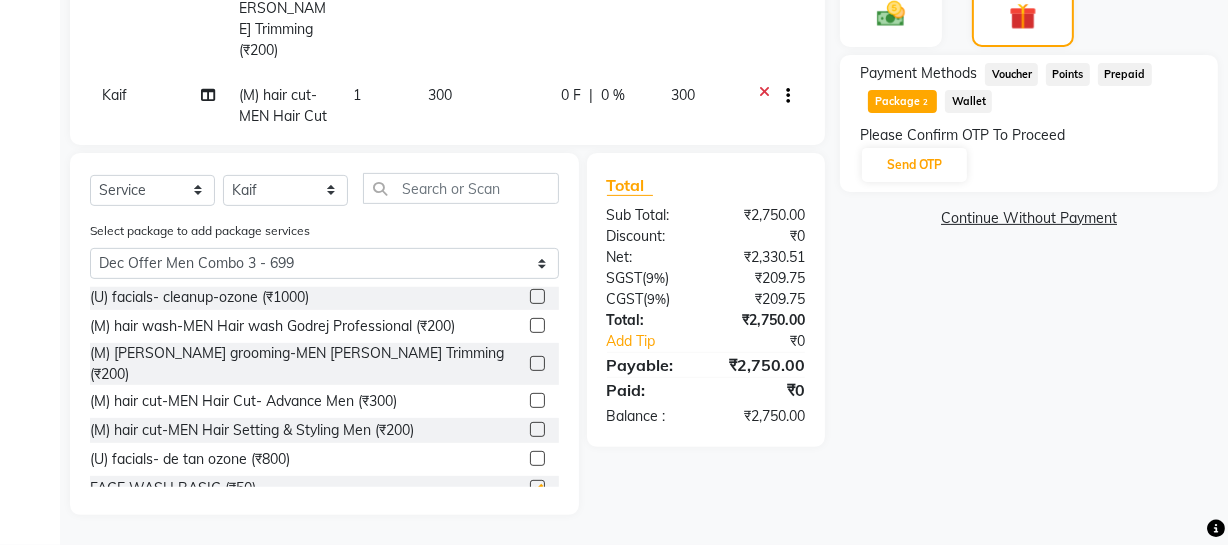 checkbox on "false" 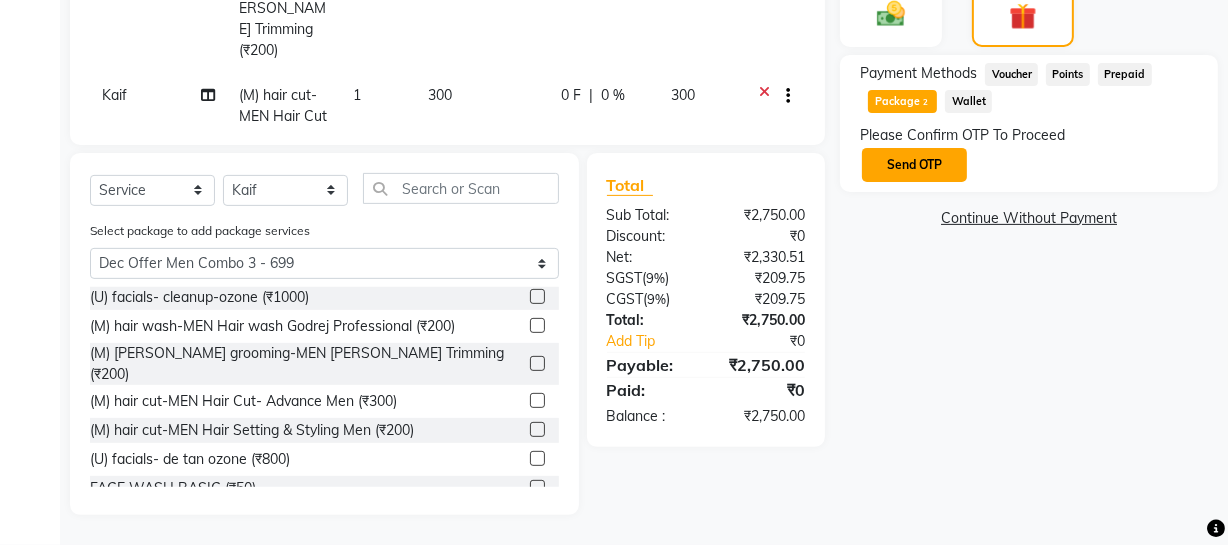 click on "Send OTP" 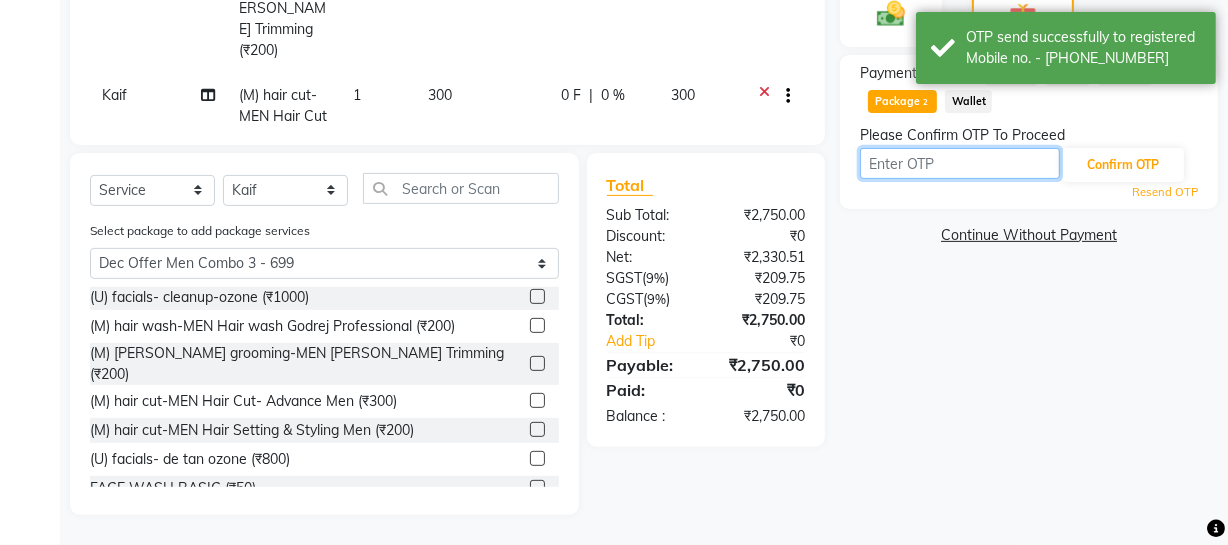 drag, startPoint x: 904, startPoint y: 163, endPoint x: 971, endPoint y: 203, distance: 78.03204 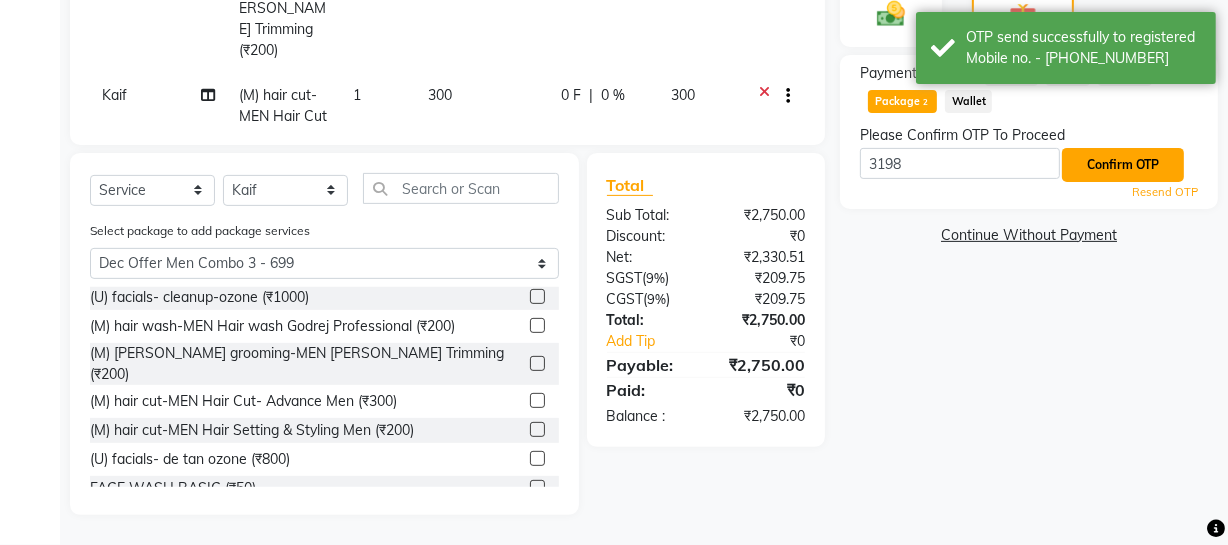 click on "Confirm OTP" 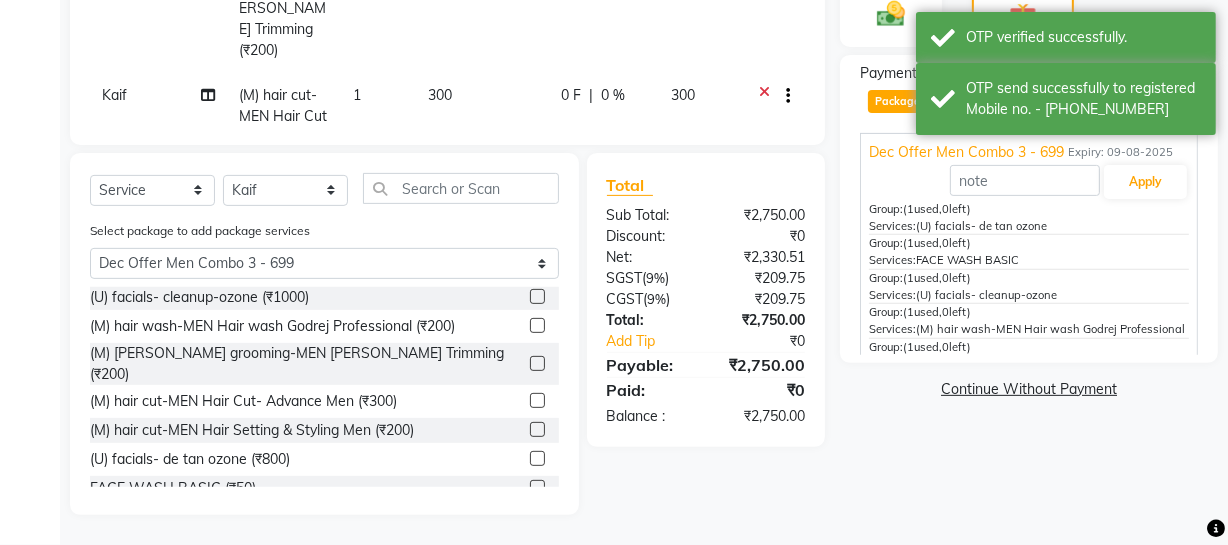 click on "Group:   (1  used,  0  left)  Services:   (U) facials- de tan ozone" at bounding box center (1029, 218) 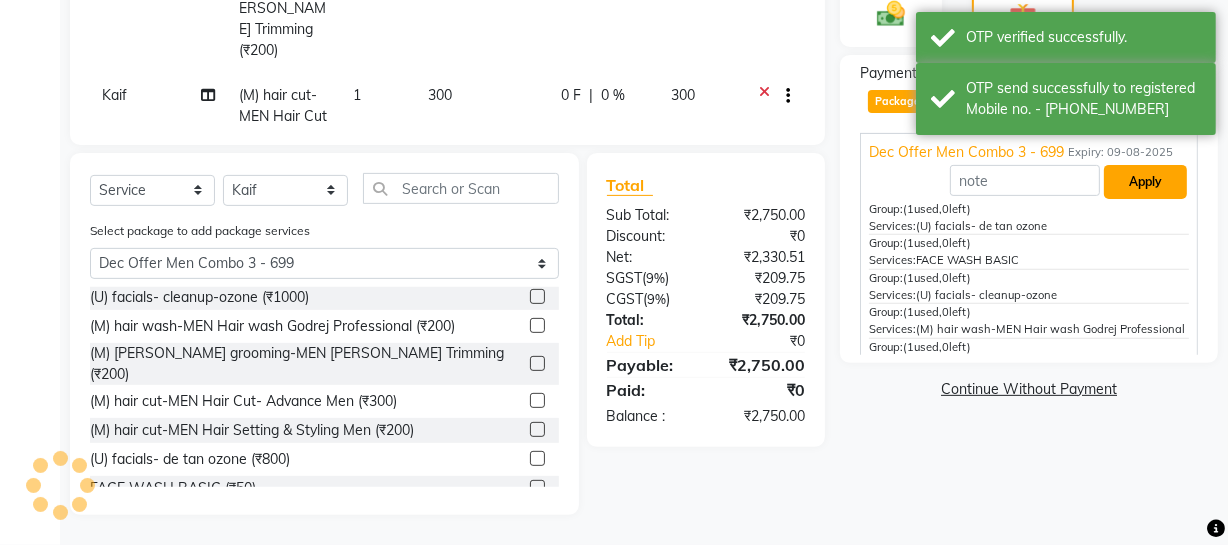 click on "Apply" at bounding box center [1145, 182] 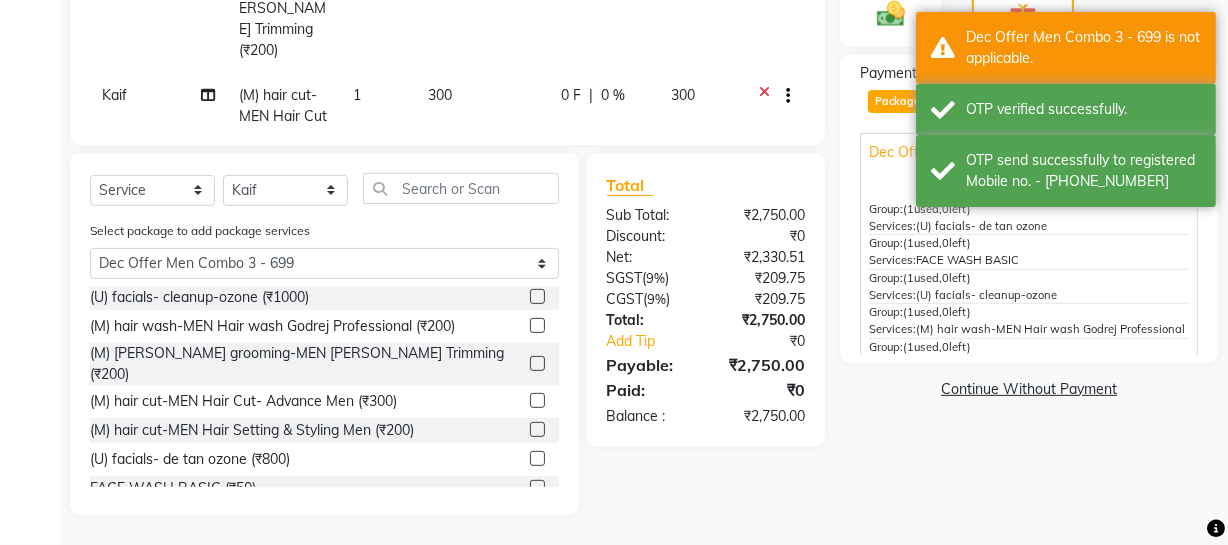 scroll, scrollTop: 175, scrollLeft: 0, axis: vertical 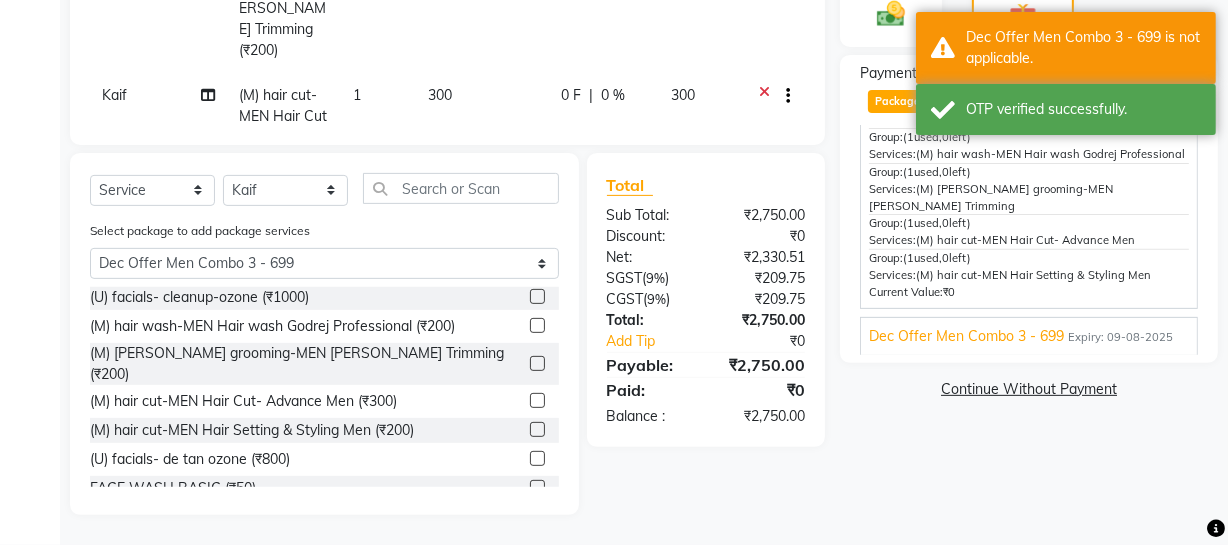 click on "Dec Offer Men Combo 3 - 699 Expiry: 09-08-2025" at bounding box center (1029, 336) 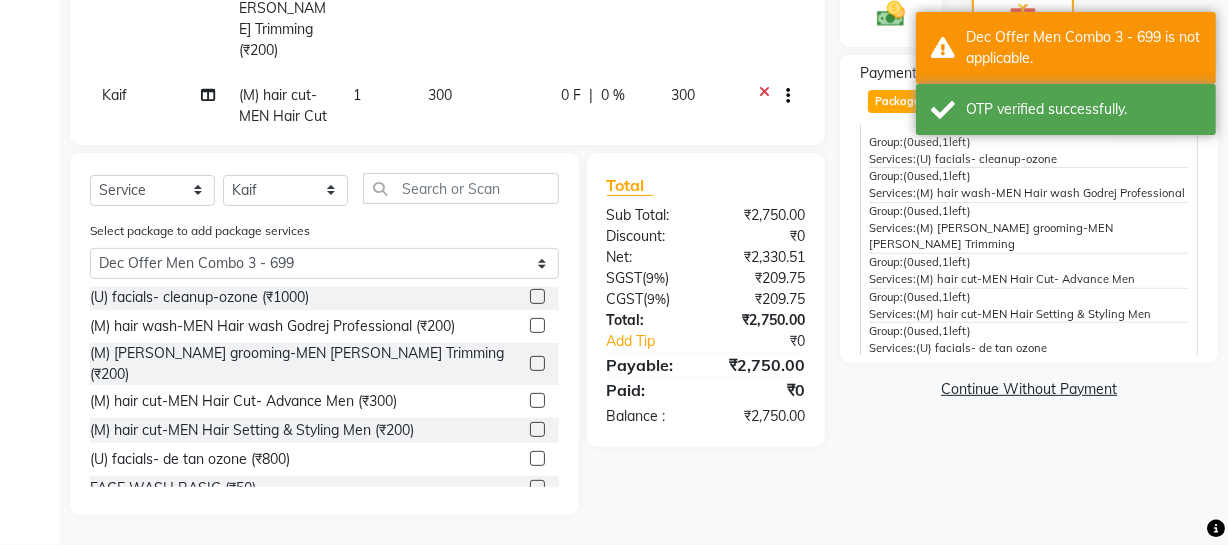 scroll, scrollTop: 0, scrollLeft: 0, axis: both 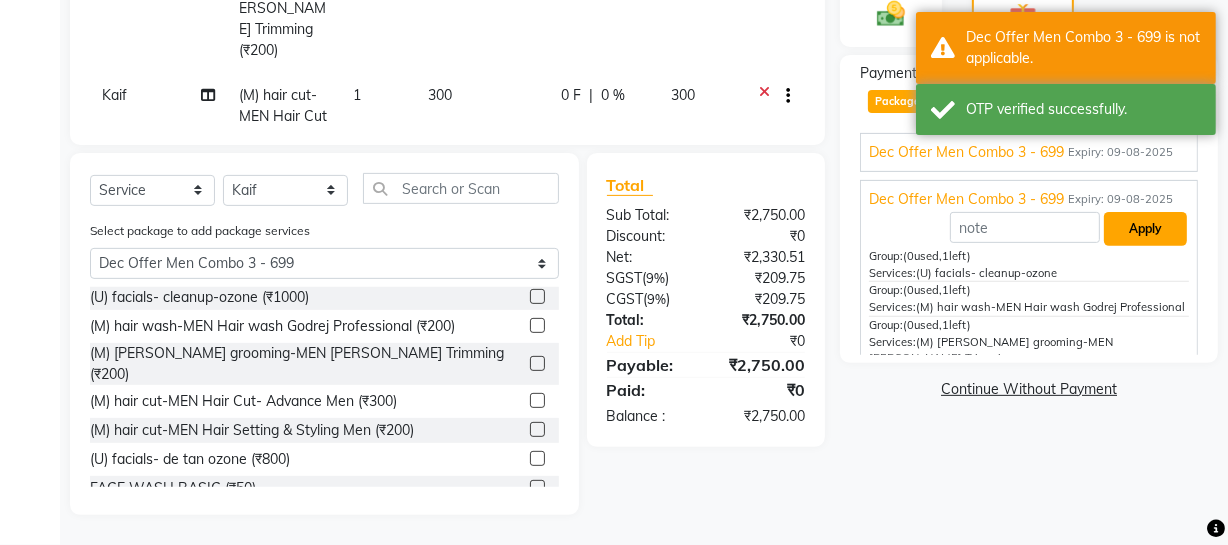 click on "Apply" at bounding box center (1145, 229) 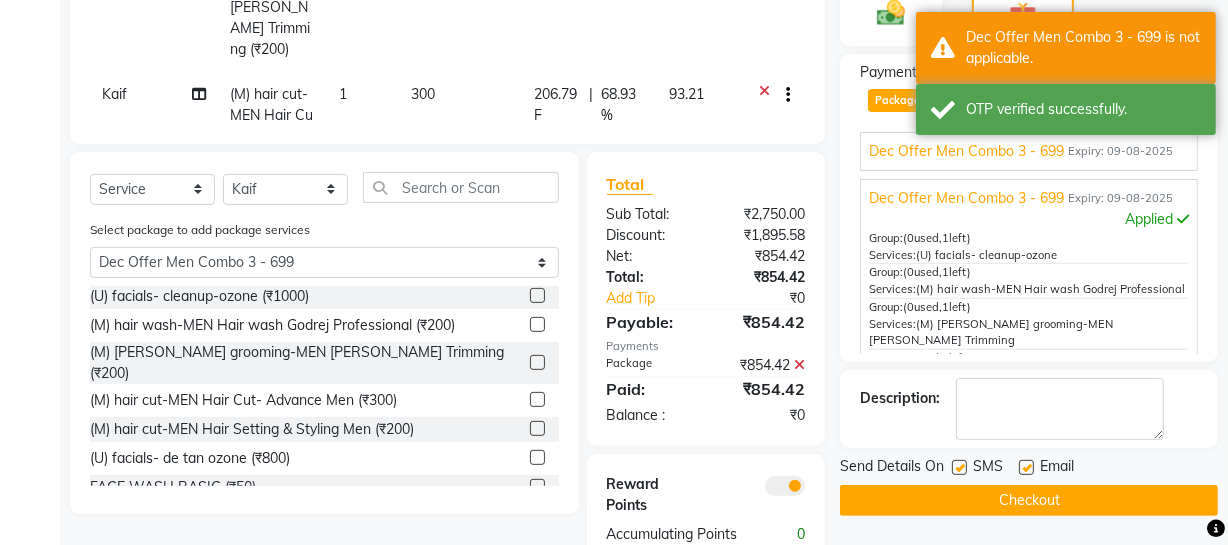 scroll, scrollTop: 158, scrollLeft: 0, axis: vertical 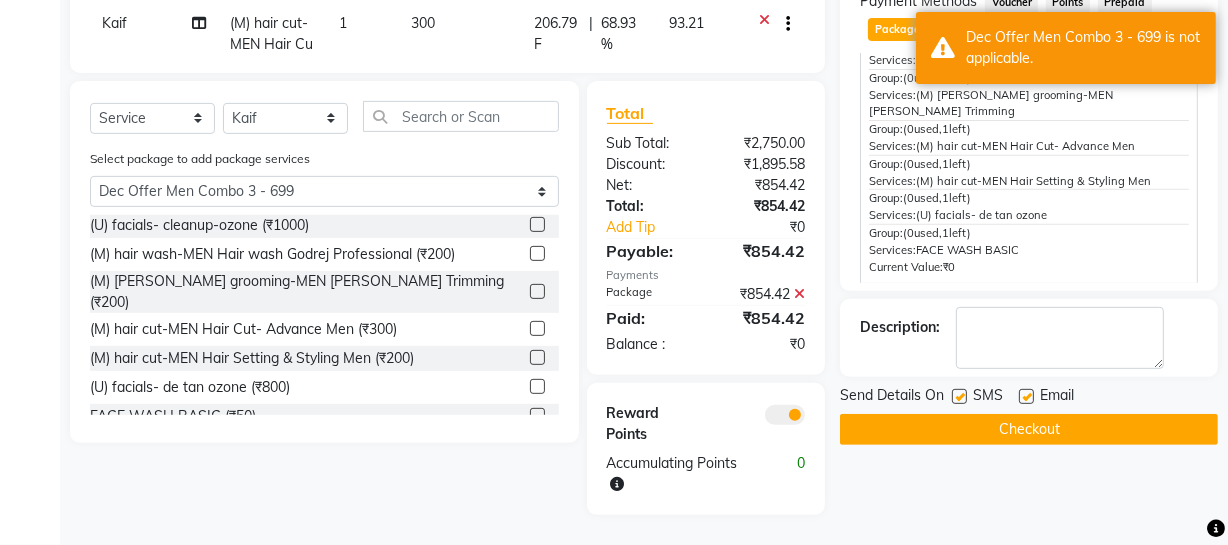 click on "Checkout" 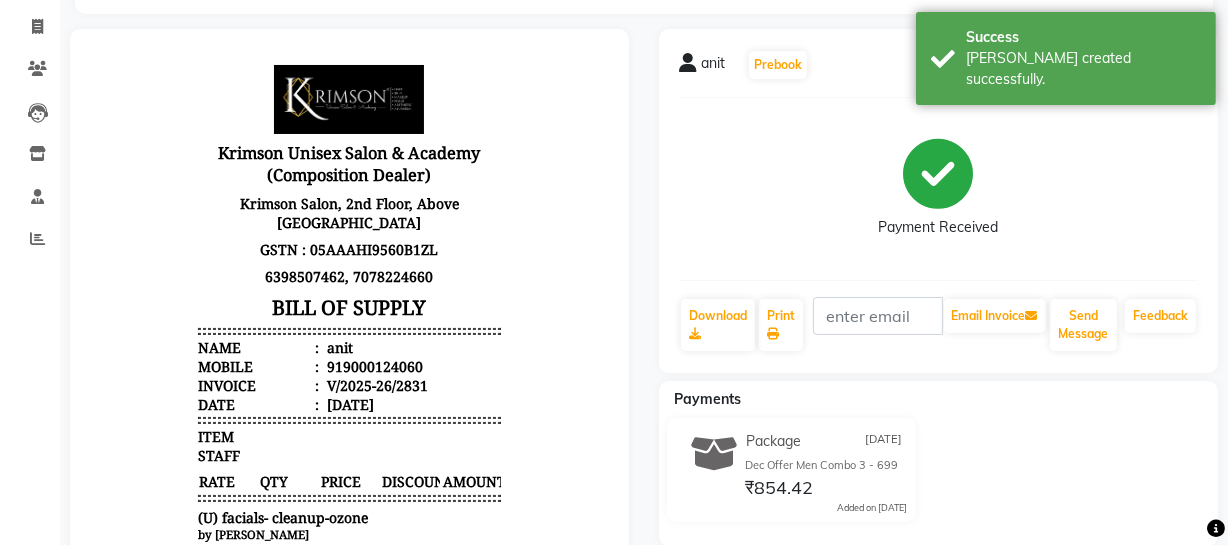 scroll, scrollTop: 0, scrollLeft: 0, axis: both 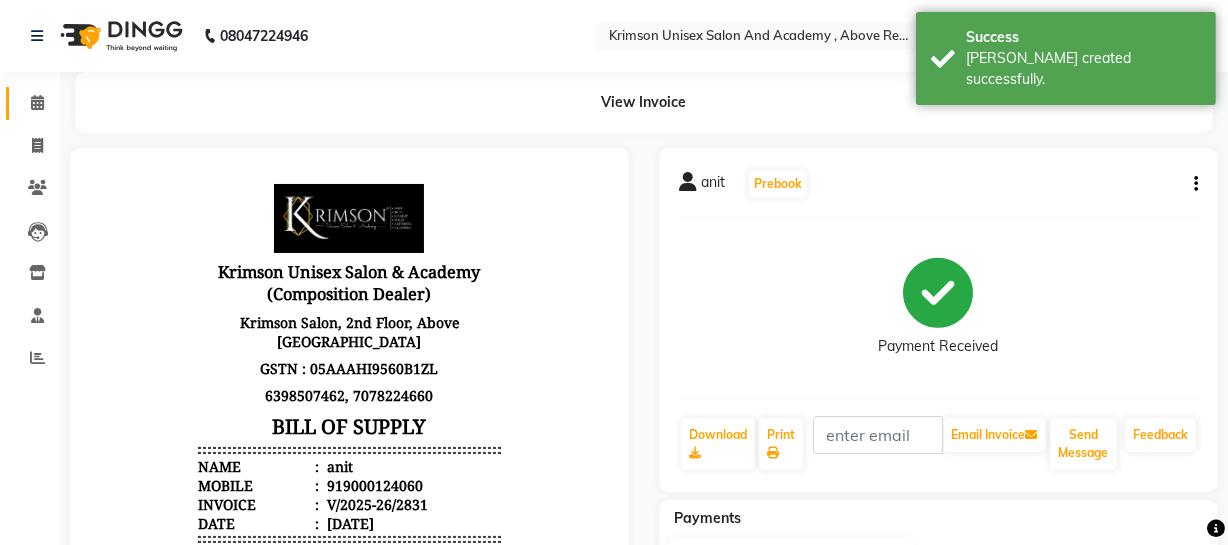 click on "Calendar" 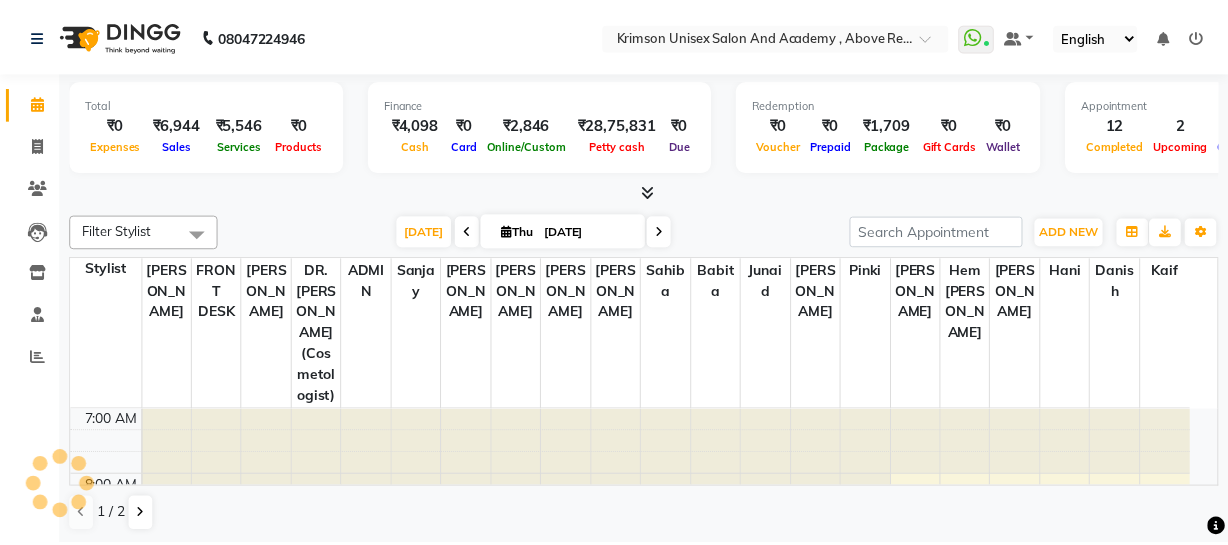 scroll, scrollTop: 0, scrollLeft: 0, axis: both 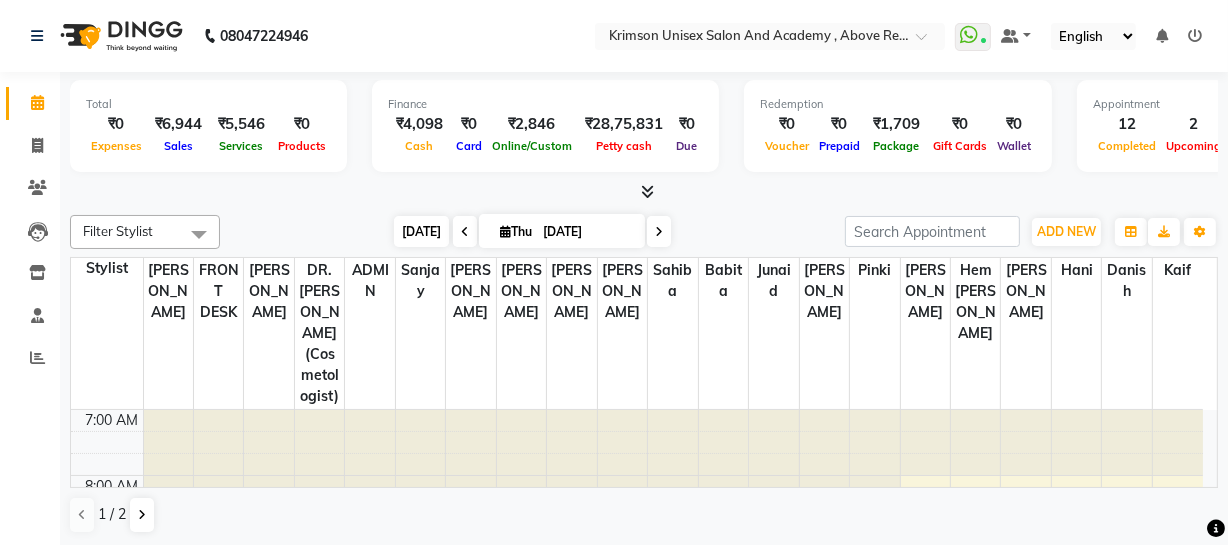click on "[DATE]" at bounding box center (421, 231) 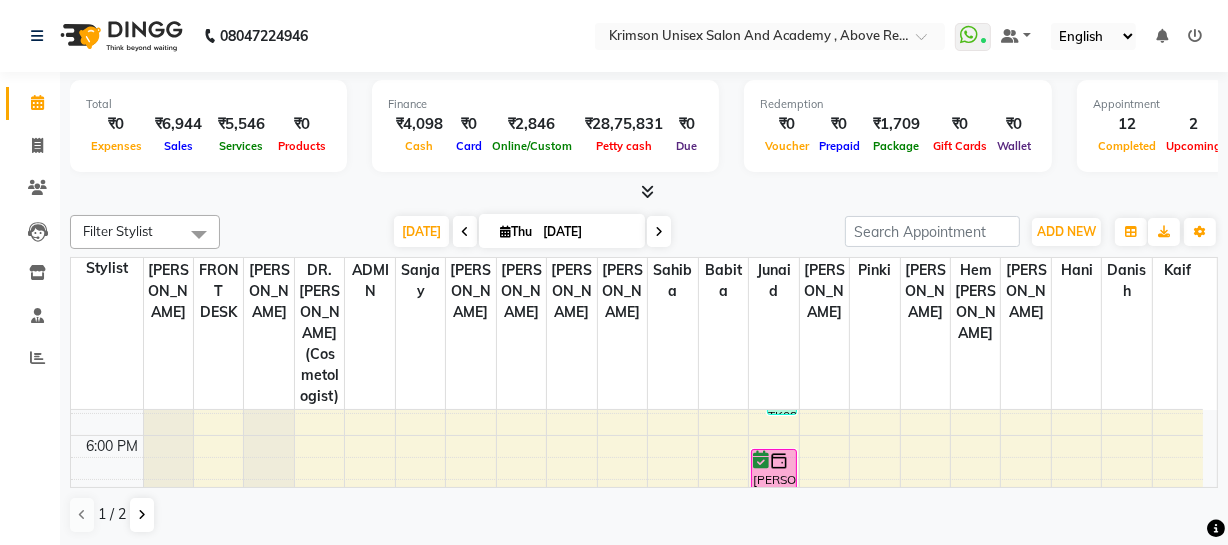 scroll, scrollTop: 651, scrollLeft: 0, axis: vertical 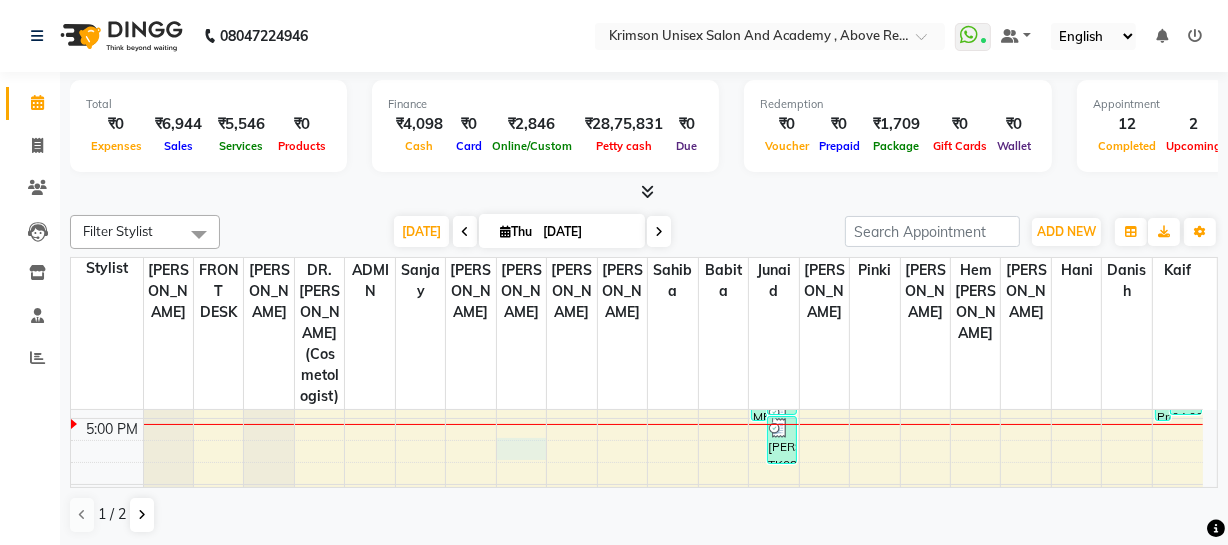 click on "7:00 AM 8:00 AM 9:00 AM 10:00 AM 11:00 AM 12:00 PM 1:00 PM 2:00 PM 3:00 PM 4:00 PM 5:00 PM 6:00 PM 7:00 PM 8:00 PM 9:00 PM     garima mishra, TK07, 02:20 PM-04:20 PM, (U) facial hair removal-THREAD EYEBROWS (₹50),(U) facial hair removal-THREAD UPPER LIPS (₹50)     anit, TK09, 11:40 AM-05:05 PM, FACE WASH BASIC (₹50),(U) facials- cleanup-ozone (₹1000),(M) hair wash-MEN Hair wash Godrej Professional (₹200),(M) beard grooming-MEN Beard Trimming (₹200),(M) hair cut-MEN Hair Cut- Advance Men (₹300),(M) hair cut-MEN Hair Setting & Styling Men (₹200),(U) facials- de tan ozone (₹800)     deepak, TK02, 01:50 PM-02:35 PM, OFFER MEN-MEN grooming package combo 1- HAIR CUT + BEARD     anit, TK03, 02:15 PM-04:45 PM, (U) facials-D-Tan (₹500),(U) facials de tan o3 (₹1000),(U) facials-D-Tan (₹500)     jatin, TK01, 12:00 PM-12:45 PM, OFFER MEN-MEN grooming package combo 1- HAIR CUT + BEARD     anit, TK03, 04:45 PM-05:00 PM, (U) facial hair removal-WAX SIDE LOCKS (₹150)" at bounding box center (637, 253) 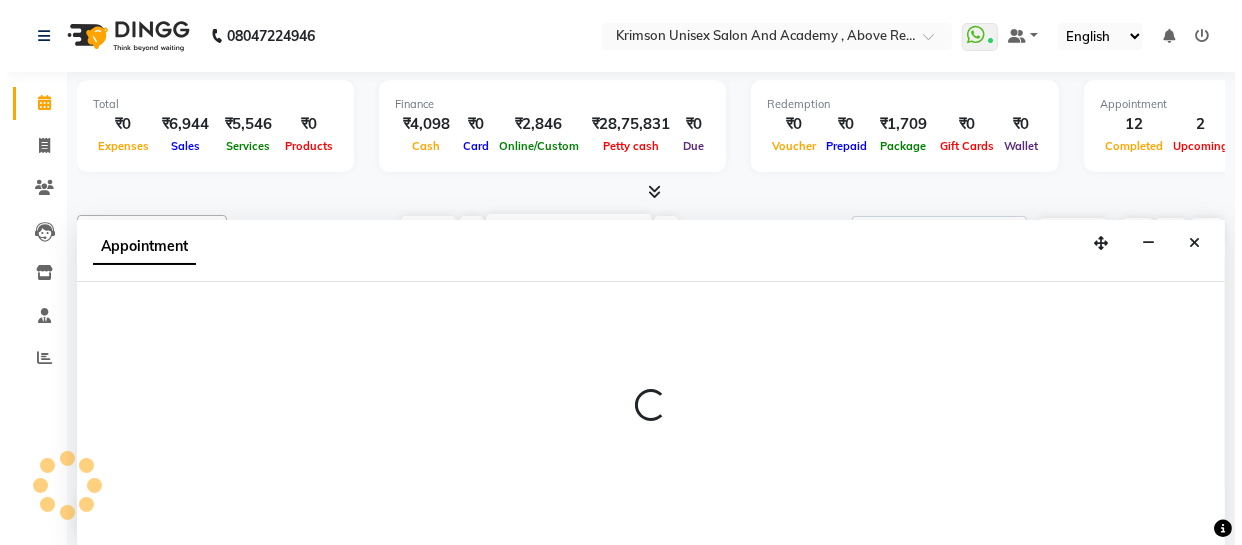 scroll, scrollTop: 1, scrollLeft: 0, axis: vertical 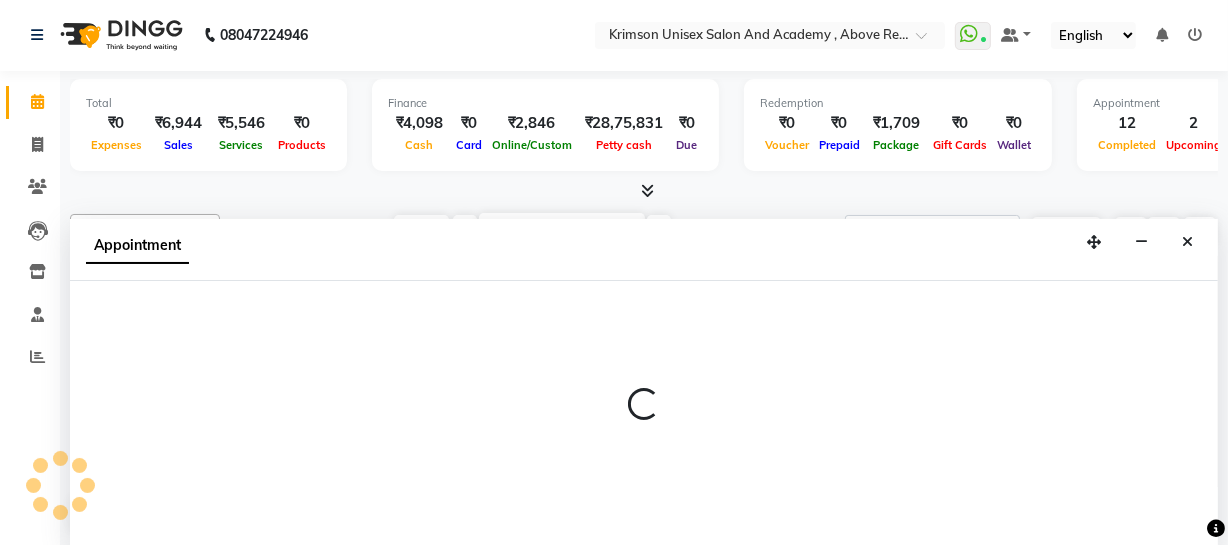select on "44162" 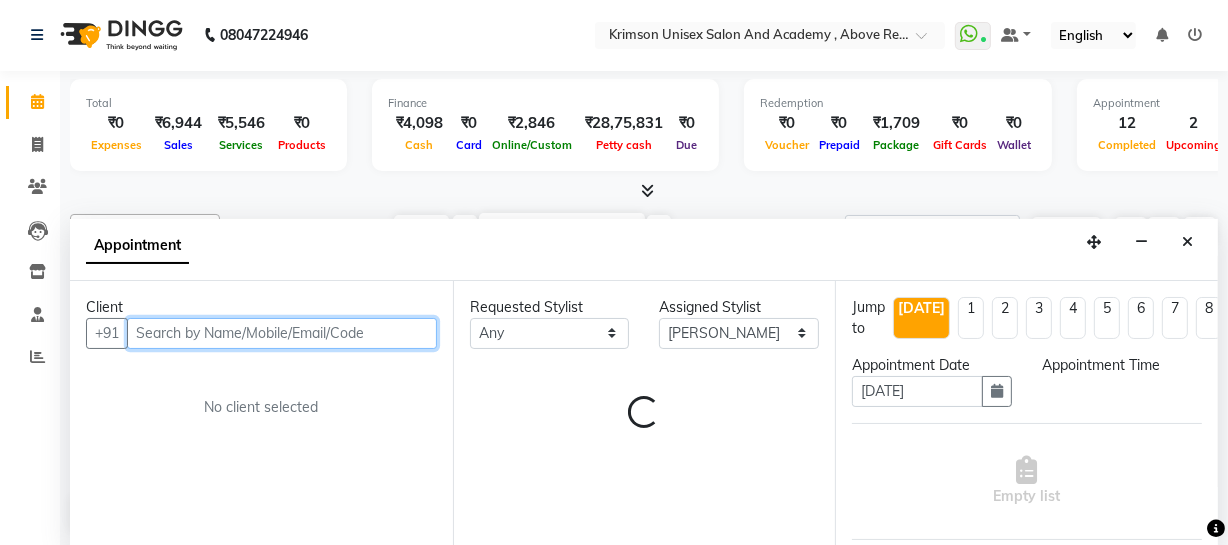 select on "1035" 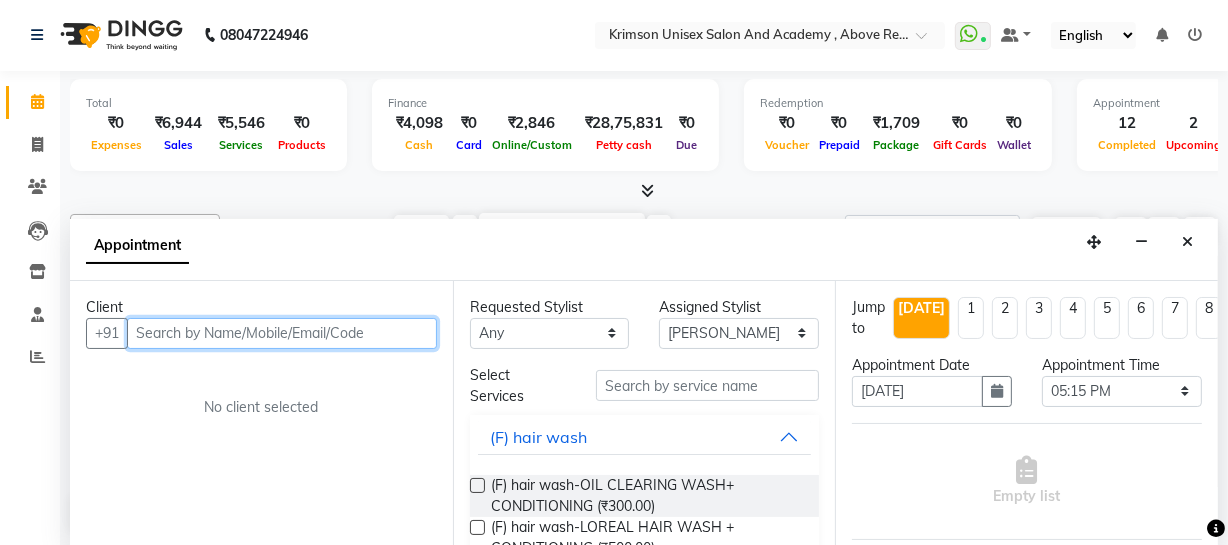 click at bounding box center (282, 333) 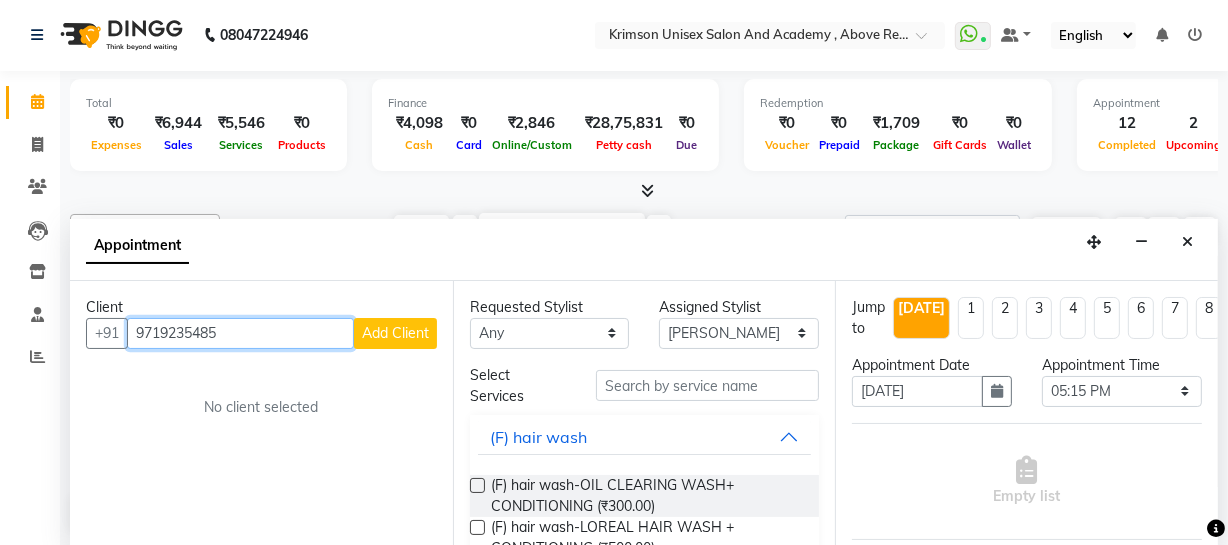 type on "9719235485" 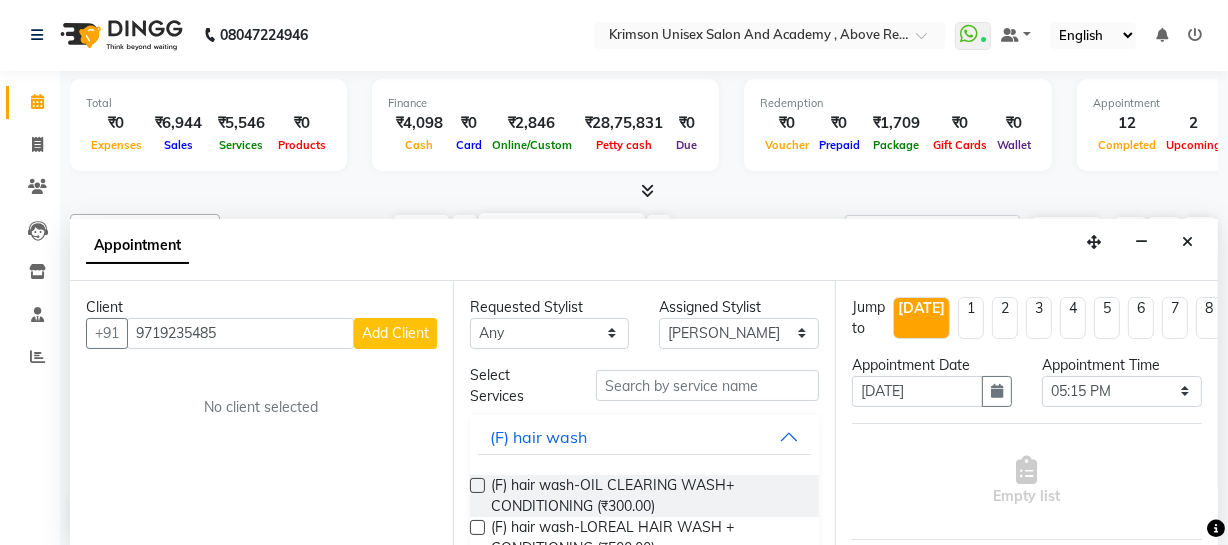 click on "Add Client" at bounding box center [395, 333] 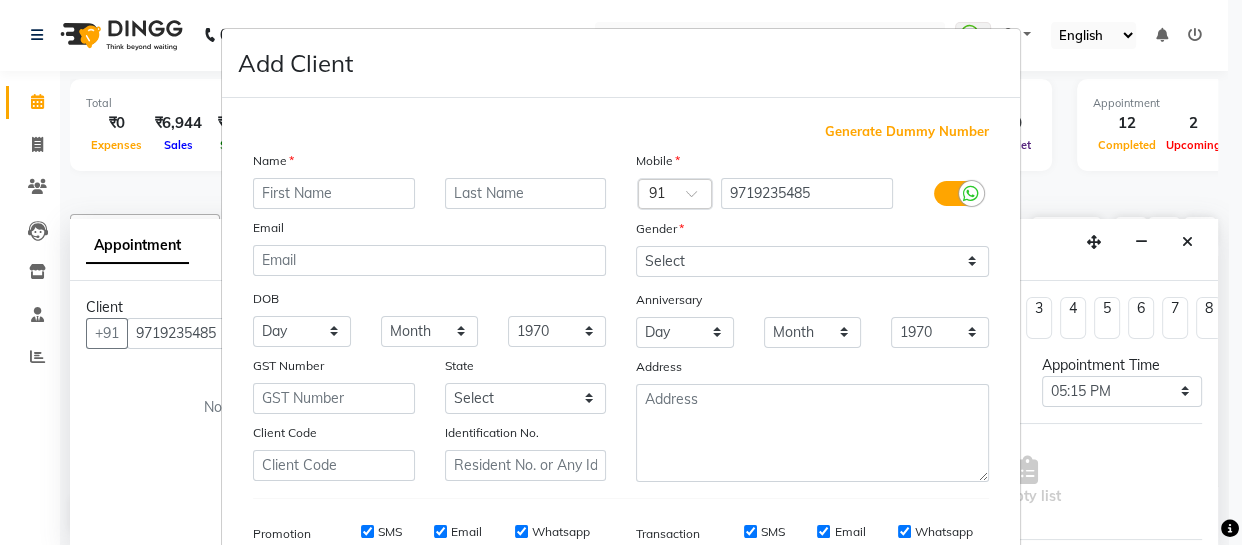 click at bounding box center [334, 193] 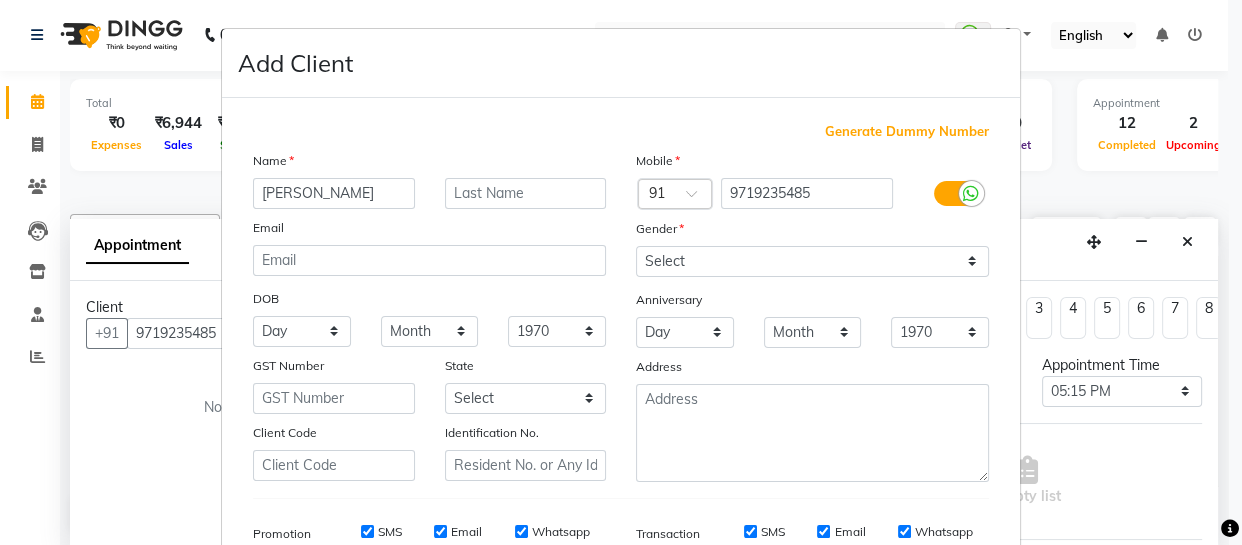 type on "KRITIKA" 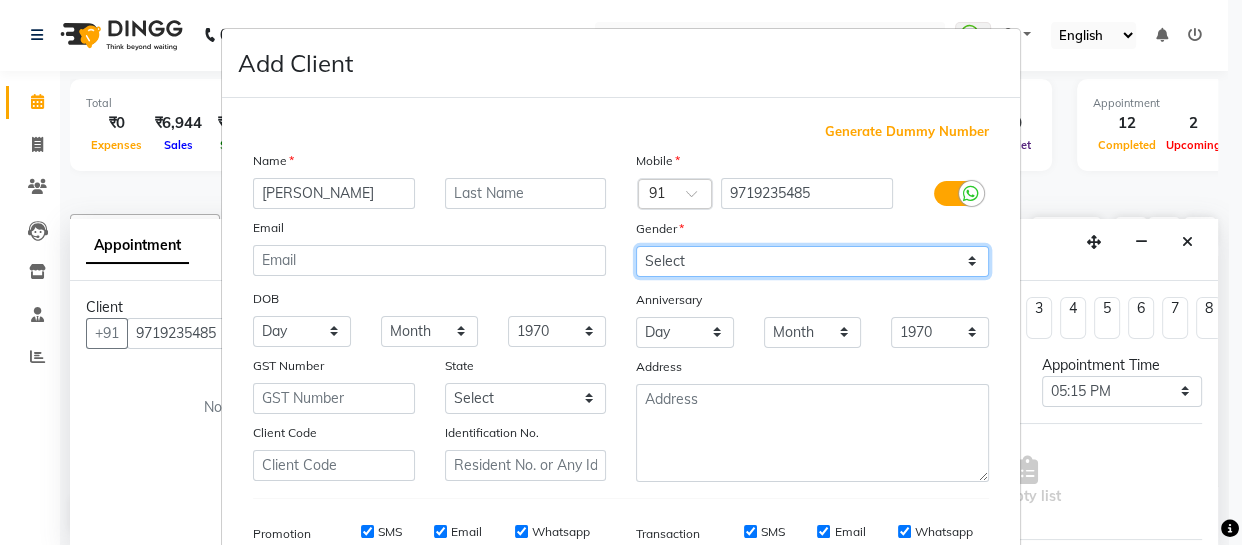 click on "Select Male Female Other Prefer Not To Say" at bounding box center (812, 261) 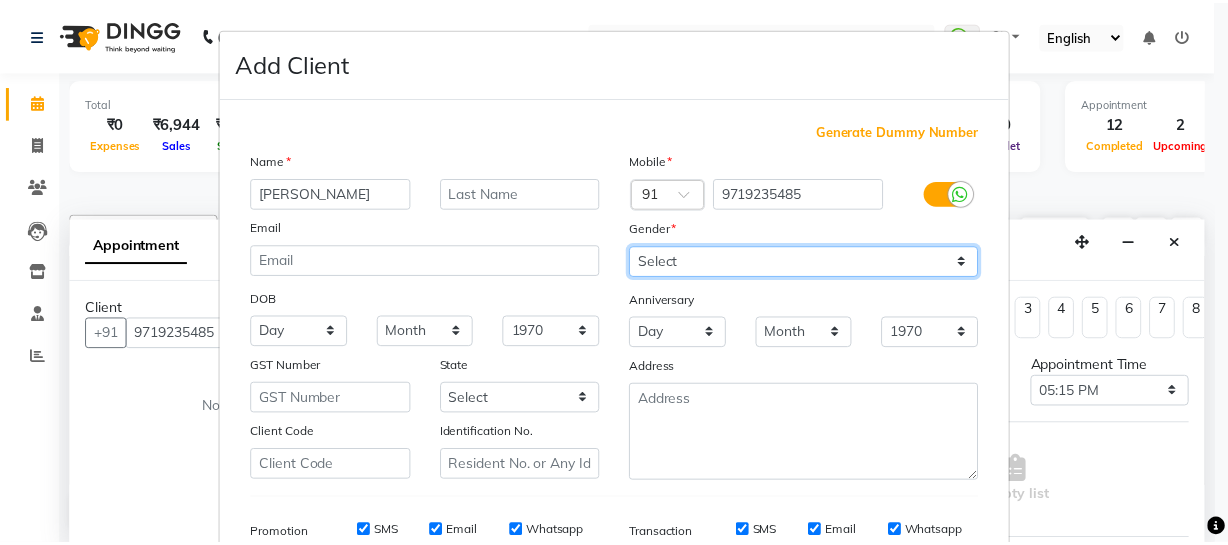 scroll, scrollTop: 309, scrollLeft: 0, axis: vertical 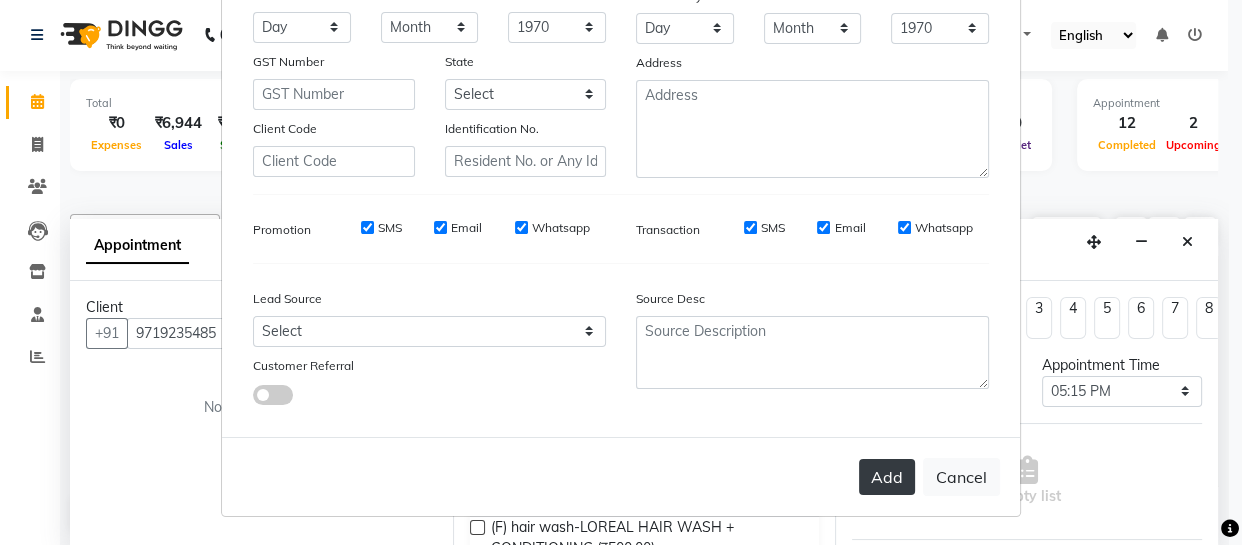 click on "Add" at bounding box center (887, 477) 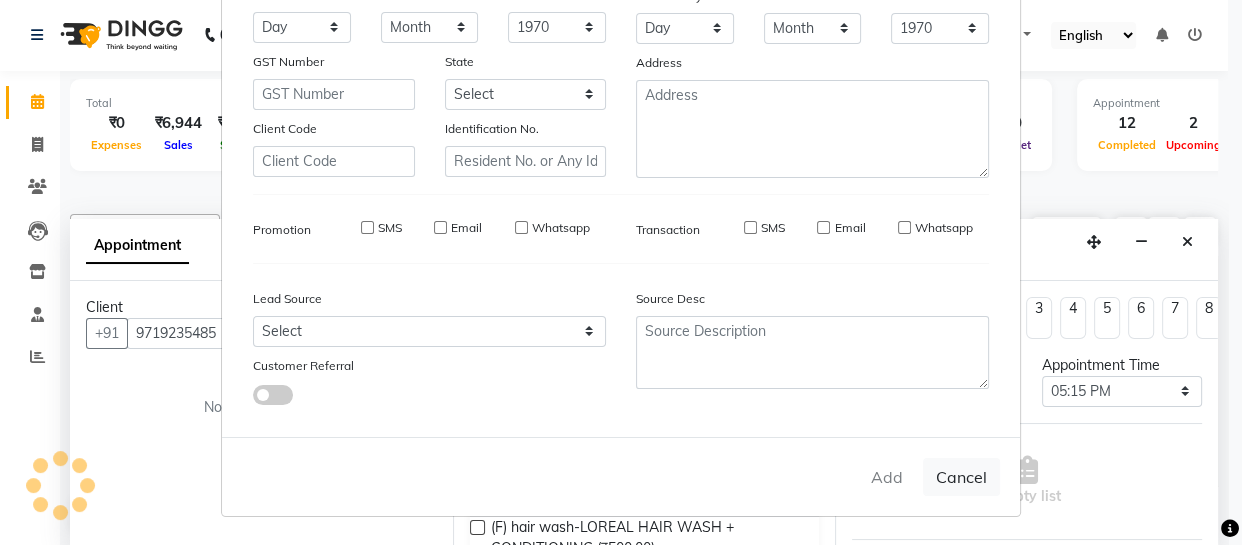 type 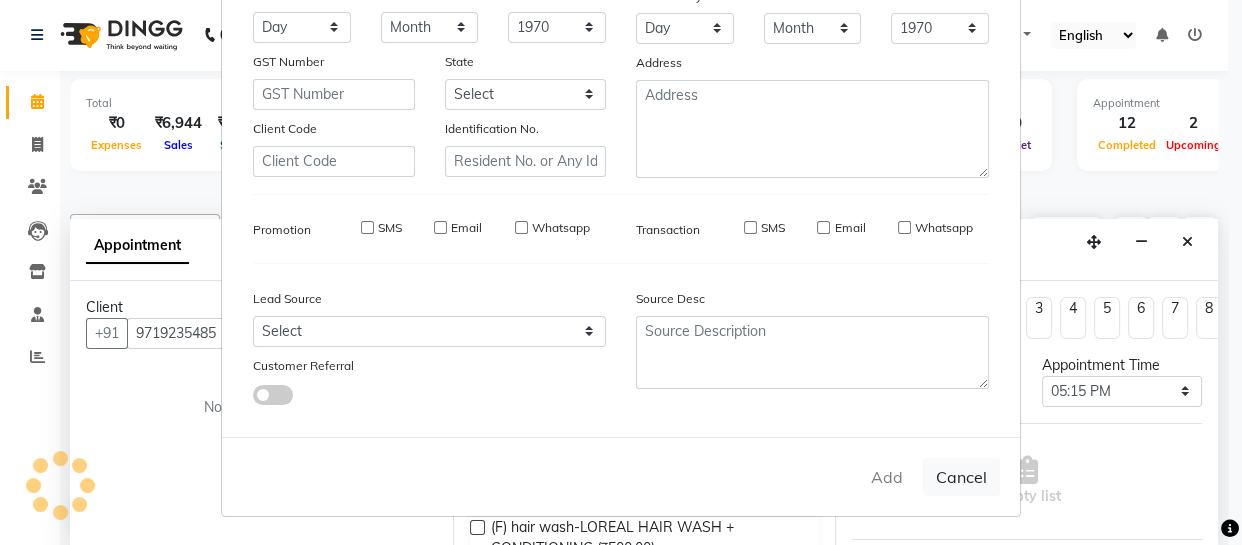 select 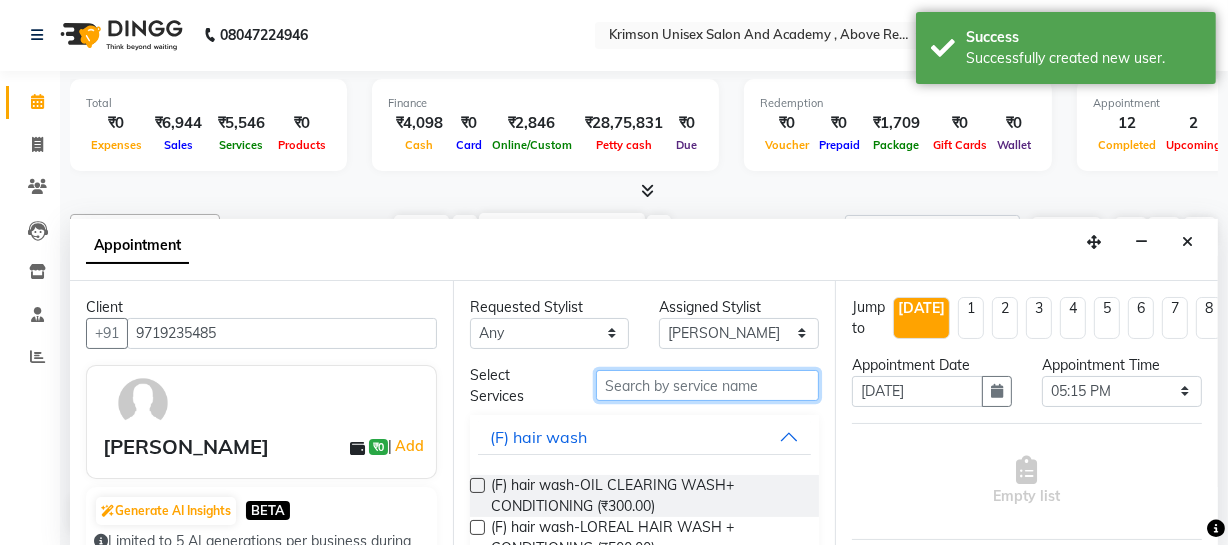 click at bounding box center [707, 385] 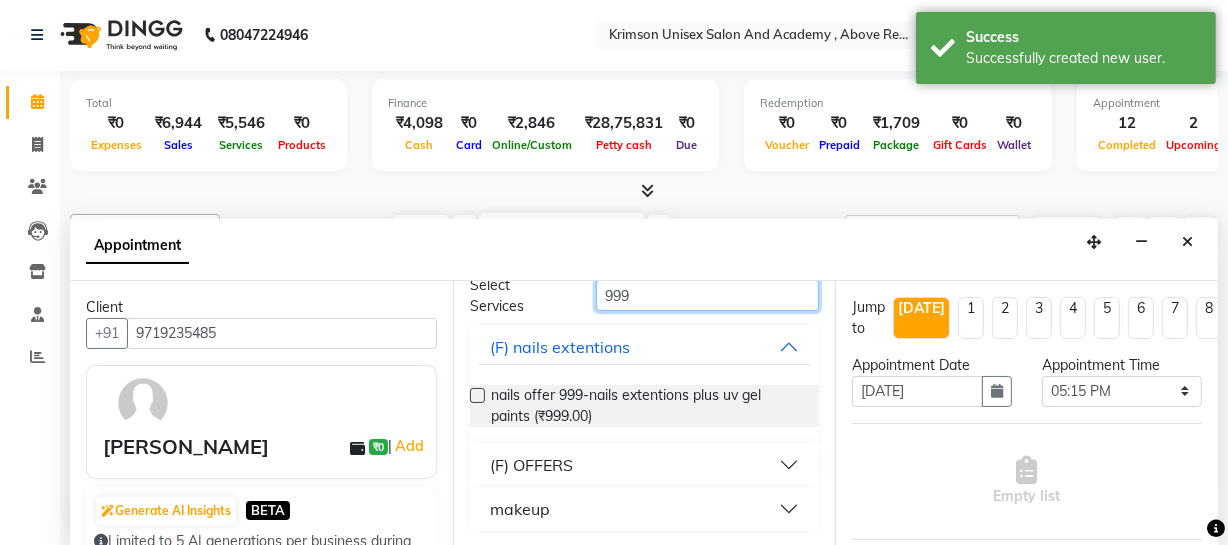 scroll, scrollTop: 90, scrollLeft: 0, axis: vertical 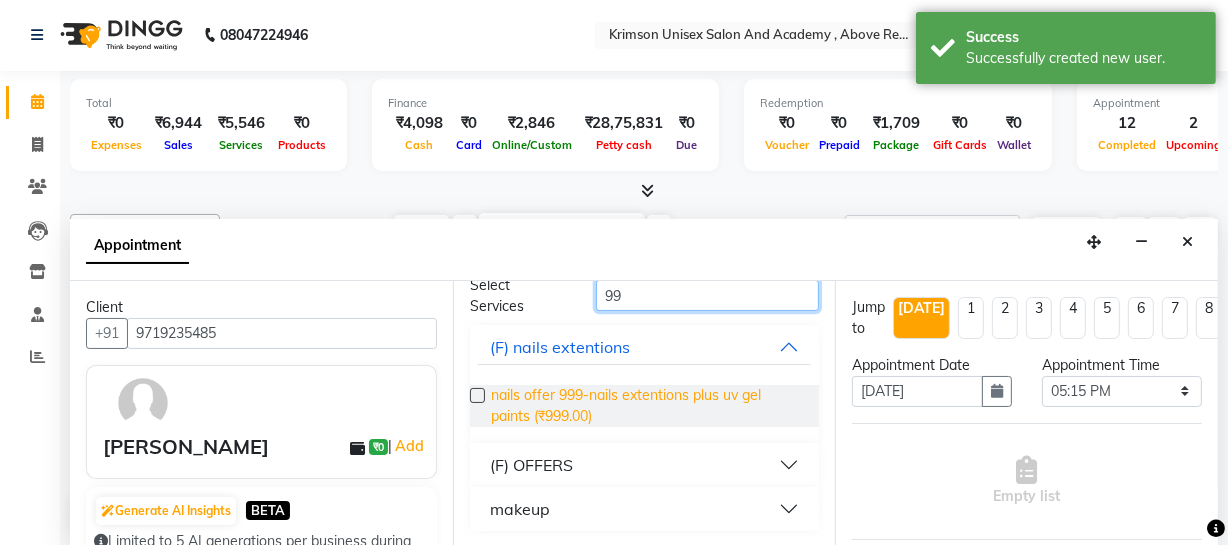 type on "9" 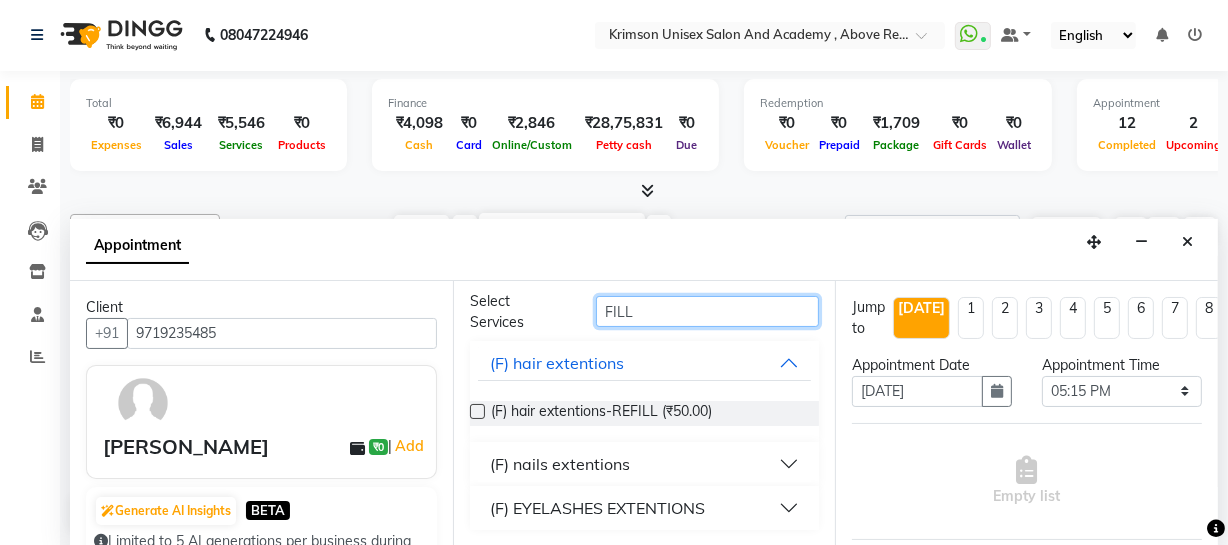 scroll, scrollTop: 53, scrollLeft: 0, axis: vertical 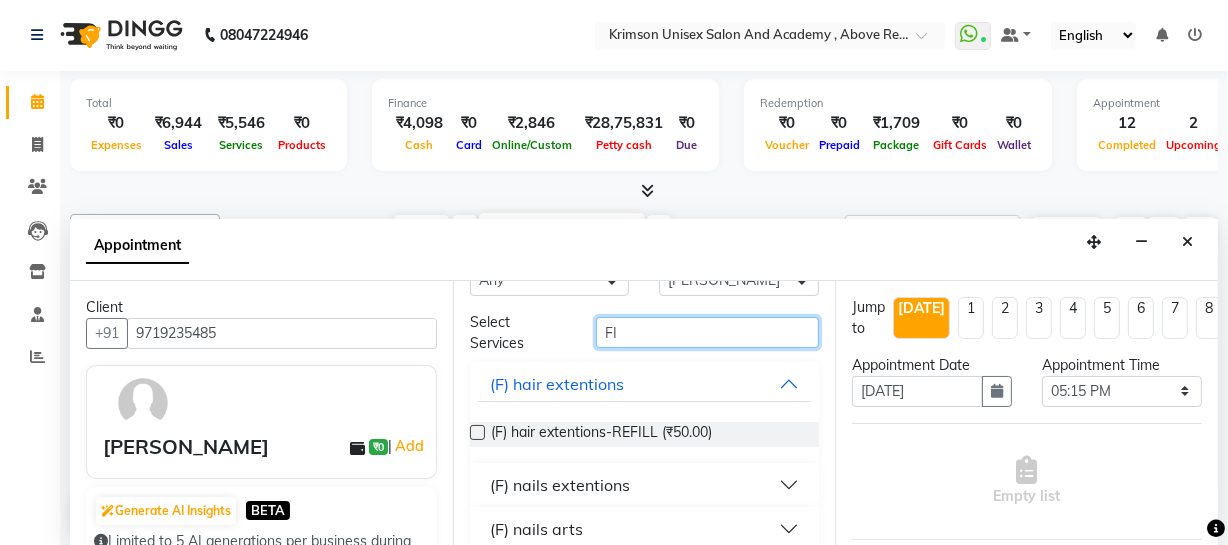 type on "F" 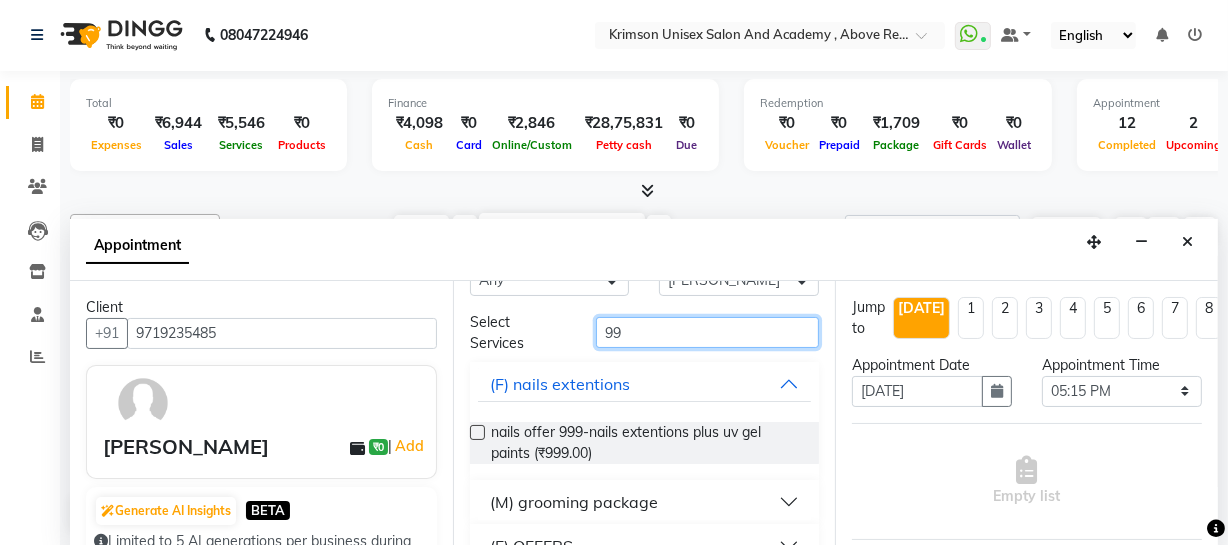 type on "9" 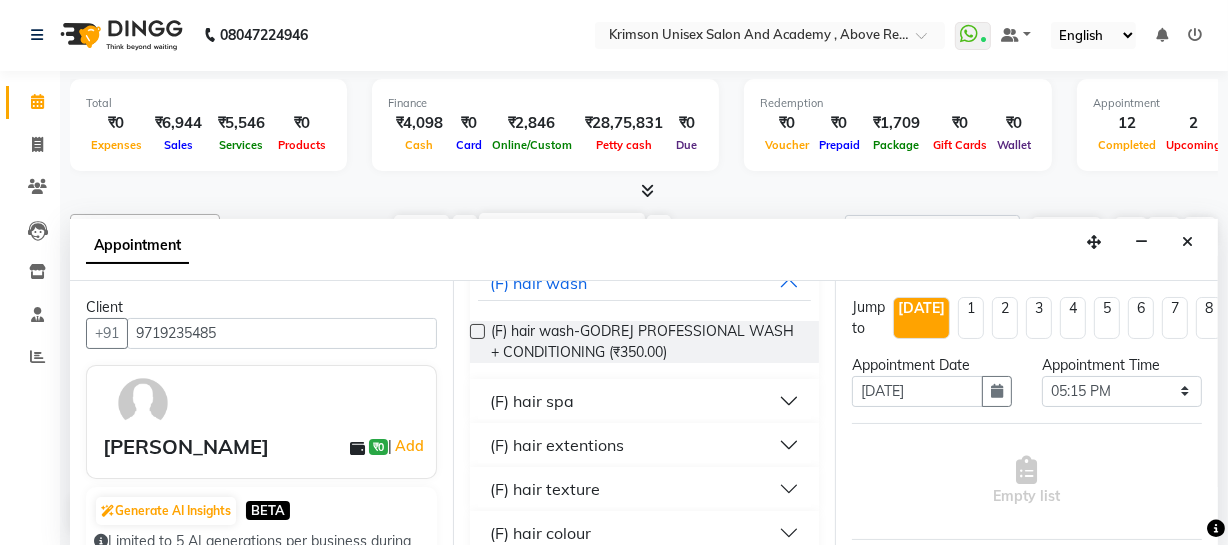 scroll, scrollTop: 187, scrollLeft: 0, axis: vertical 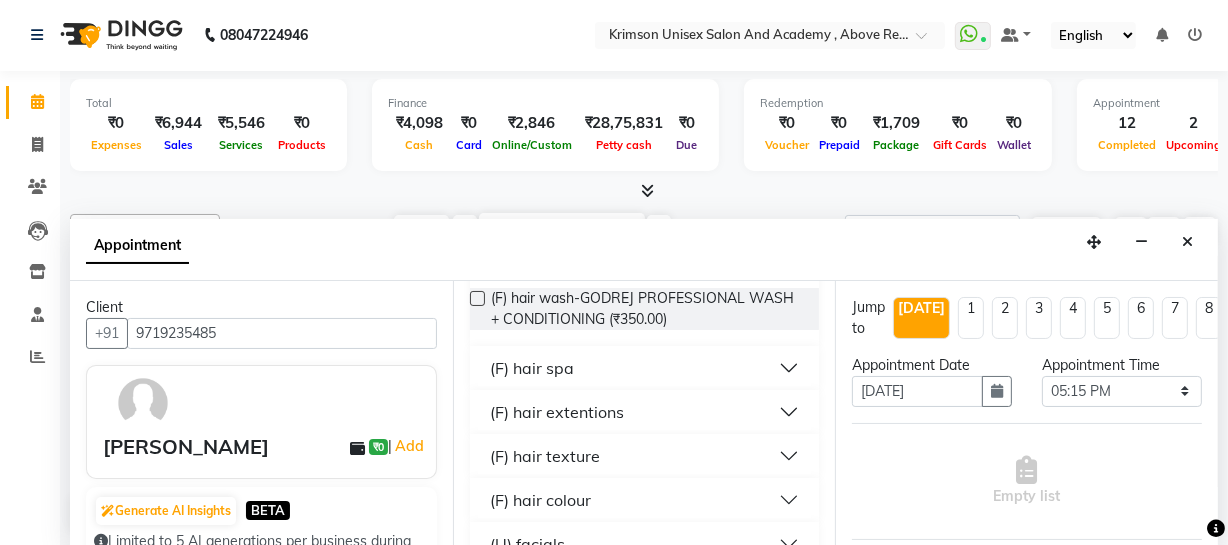 type on "RE F" 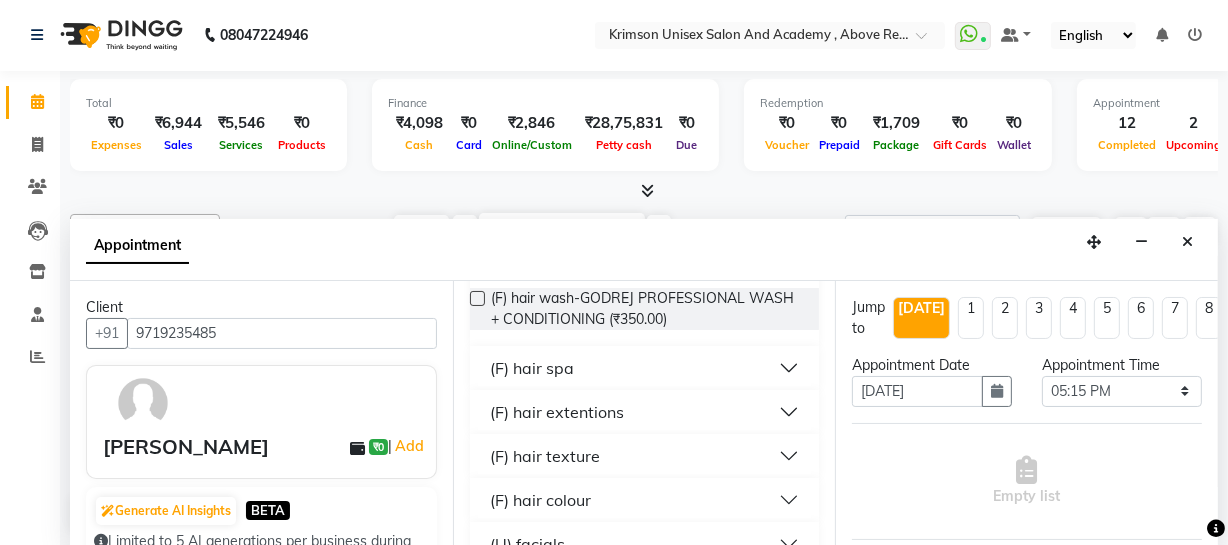 click on "(F) hair extentions" at bounding box center (557, 412) 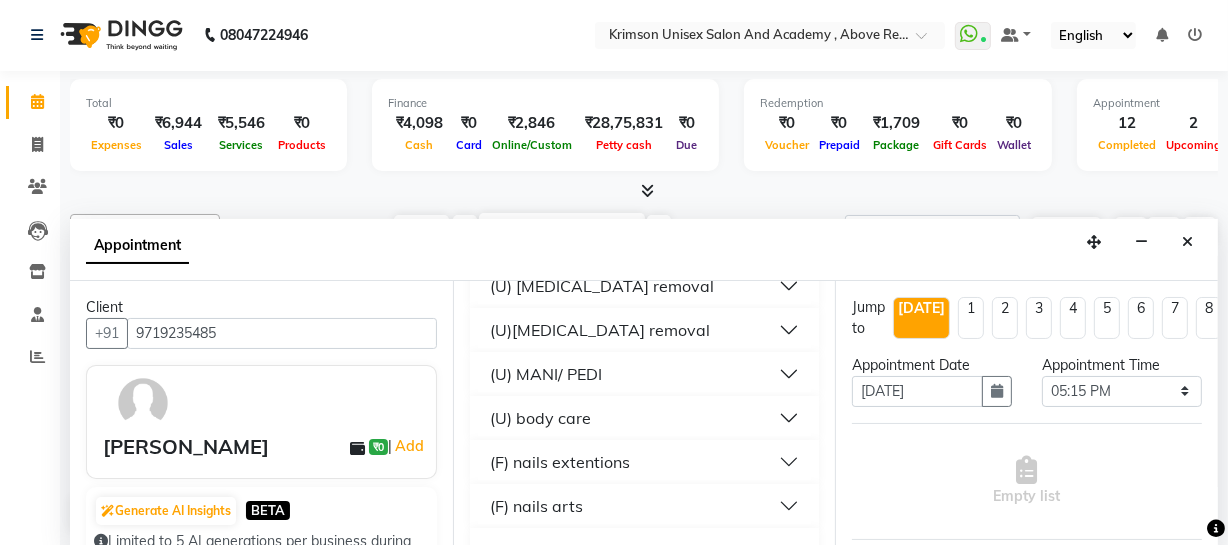 scroll, scrollTop: 547, scrollLeft: 0, axis: vertical 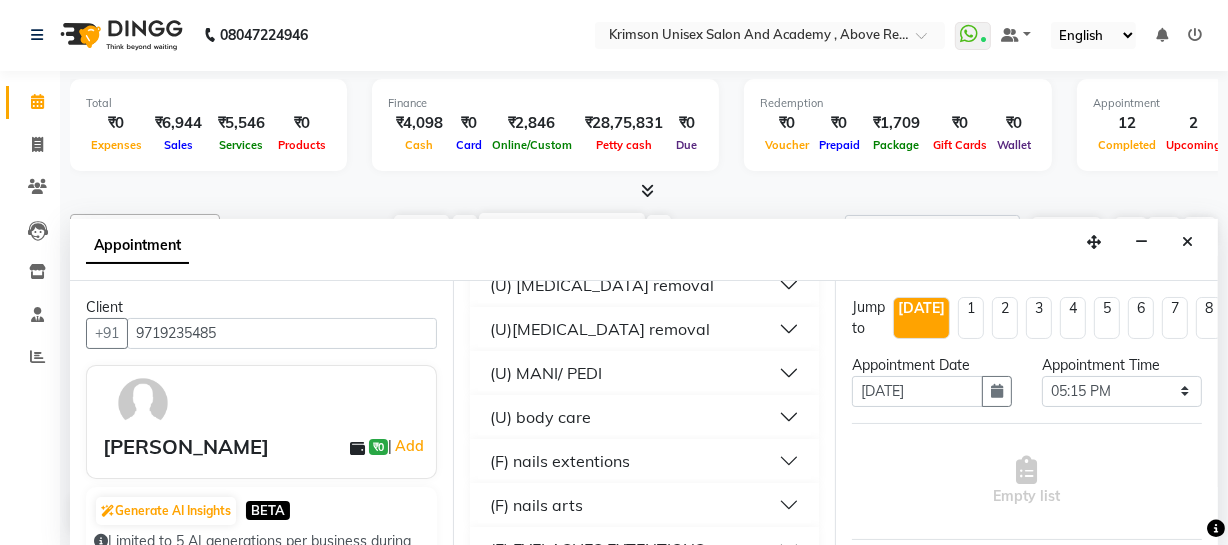 click on "(F) nails extentions" at bounding box center (645, 461) 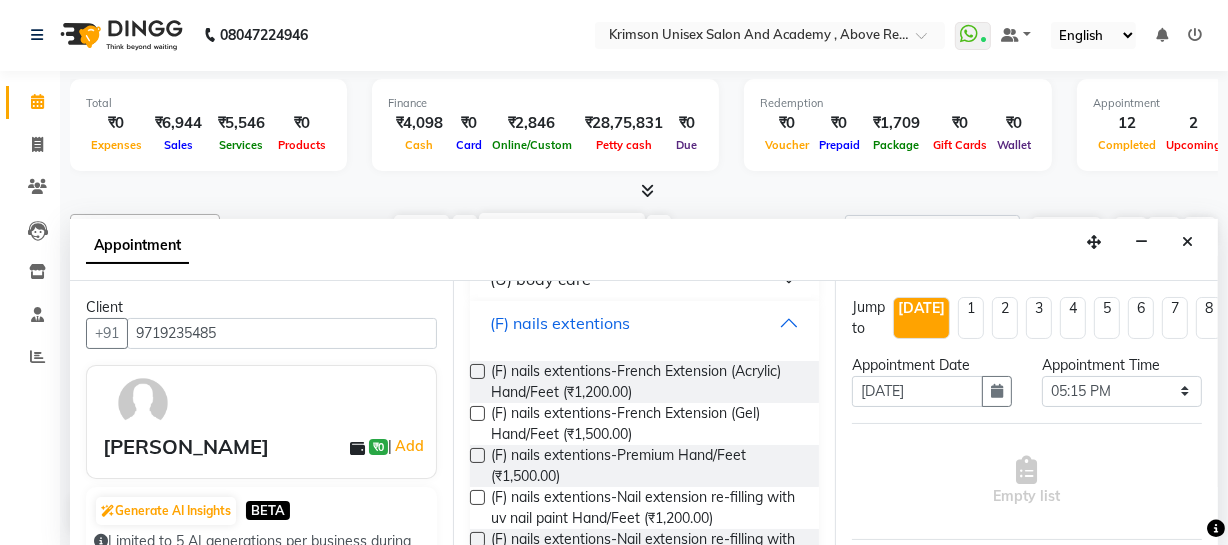 scroll, scrollTop: 706, scrollLeft: 0, axis: vertical 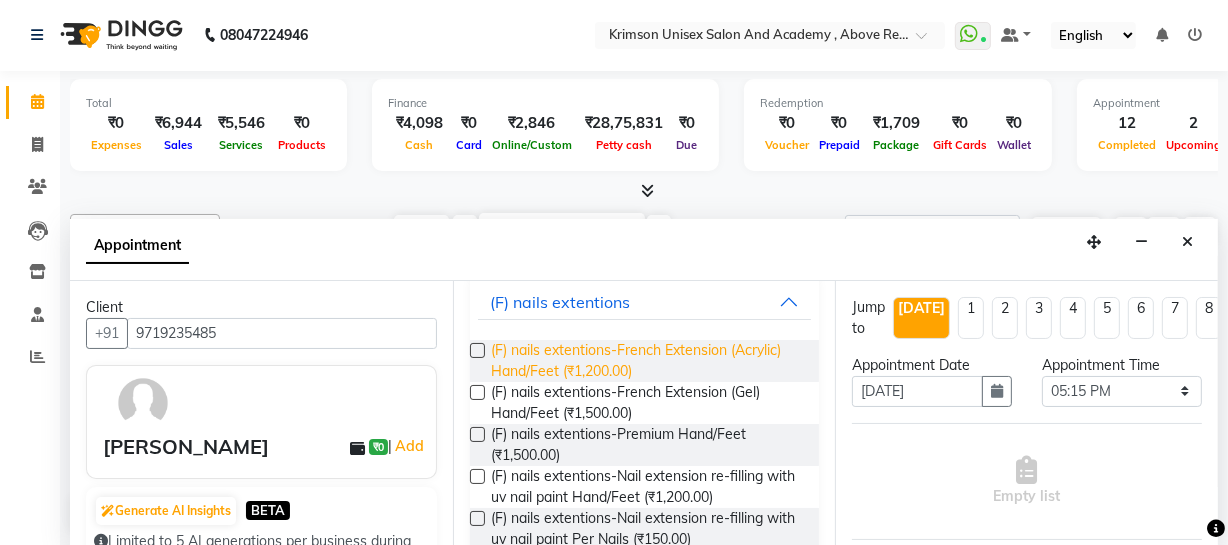 click on "(F) nails extentions-French Extension (Acrylic) Hand/Feet (₹1,200.00)" at bounding box center (647, 361) 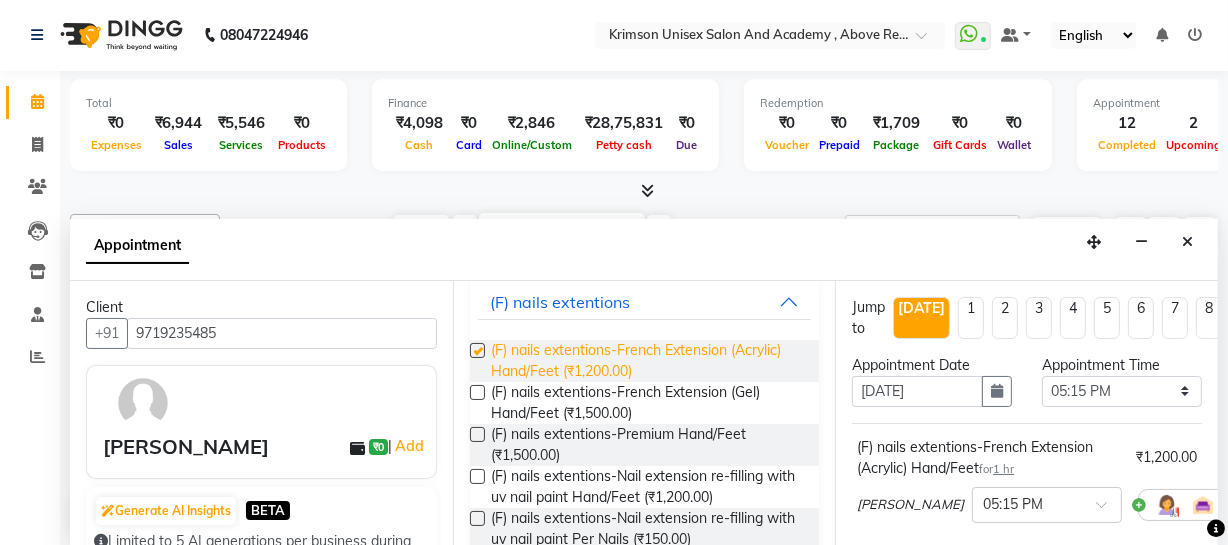 checkbox on "false" 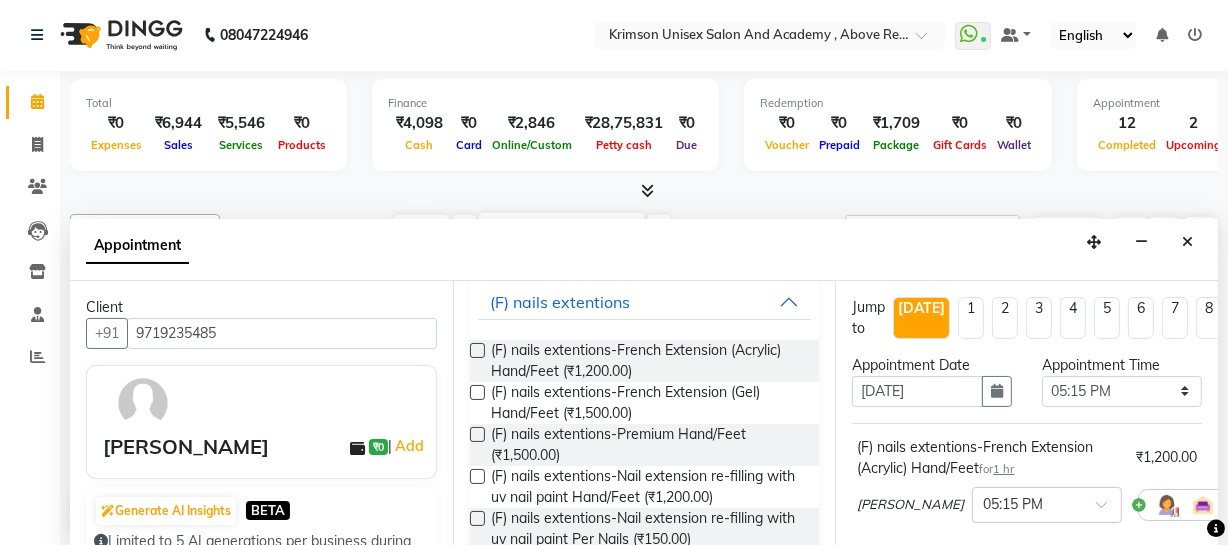scroll, scrollTop: 0, scrollLeft: 0, axis: both 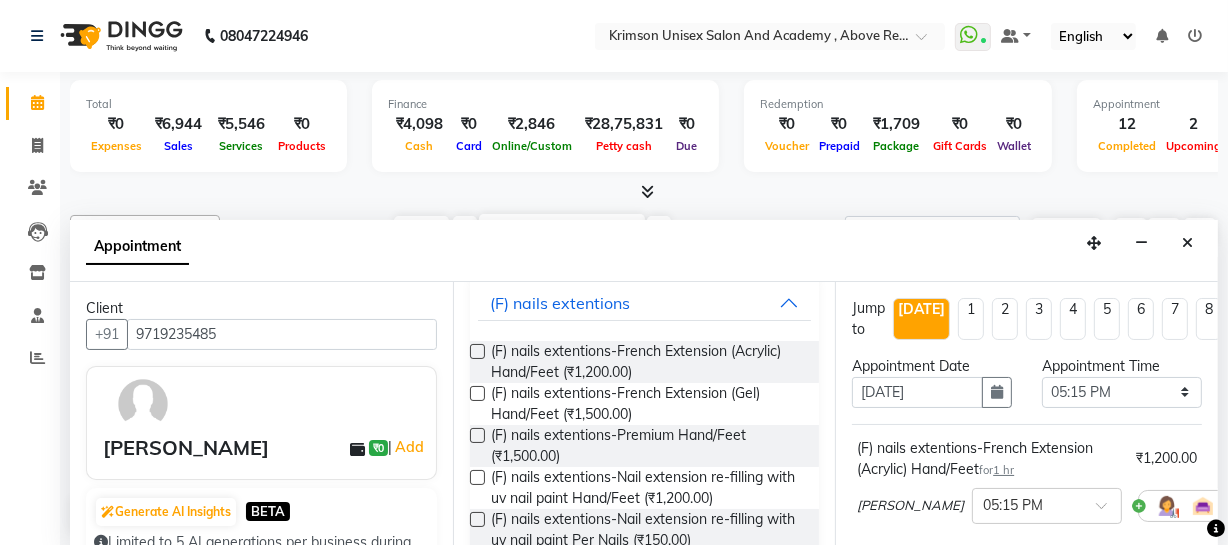 click on "Appointment Time" at bounding box center (1122, 366) 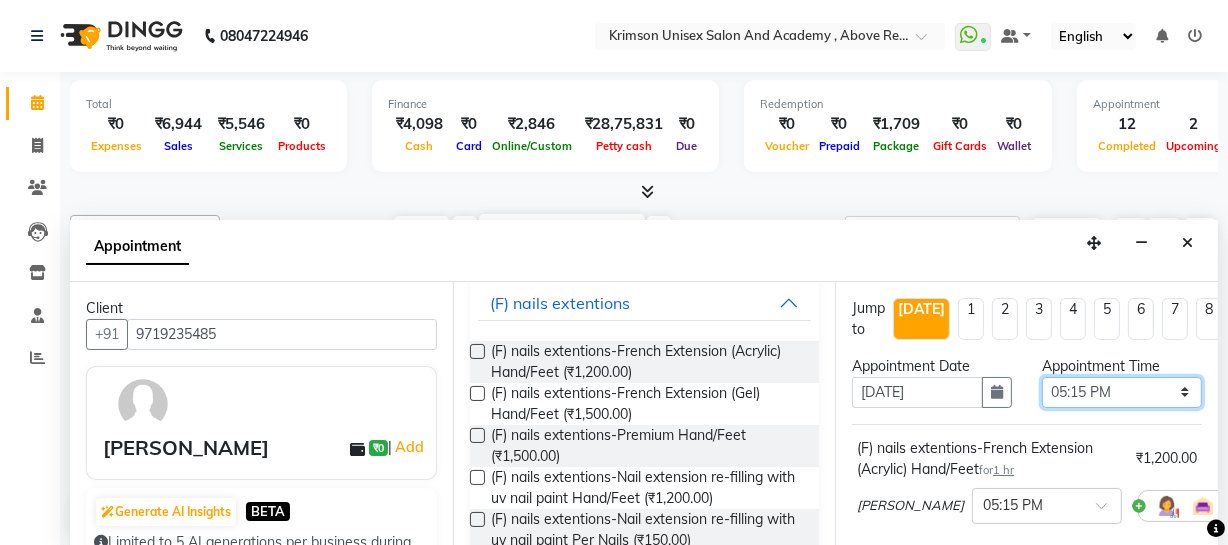 click on "Select 08:00 AM 08:15 AM 08:30 AM 08:45 AM 09:00 AM 09:15 AM 09:30 AM 09:45 AM 10:00 AM 10:15 AM 10:30 AM 10:45 AM 11:00 AM 11:15 AM 11:30 AM 11:45 AM 12:00 PM 12:15 PM 12:30 PM 12:45 PM 01:00 PM 01:15 PM 01:30 PM 01:45 PM 02:00 PM 02:15 PM 02:30 PM 02:45 PM 03:00 PM 03:15 PM 03:30 PM 03:45 PM 04:00 PM 04:15 PM 04:30 PM 04:45 PM 05:00 PM 05:15 PM 05:30 PM 05:45 PM 06:00 PM 06:15 PM 06:30 PM 06:45 PM 07:00 PM 07:15 PM 07:30 PM 07:45 PM 08:00 PM 08:15 PM 08:30 PM 08:45 PM 09:00 PM" at bounding box center [1122, 392] 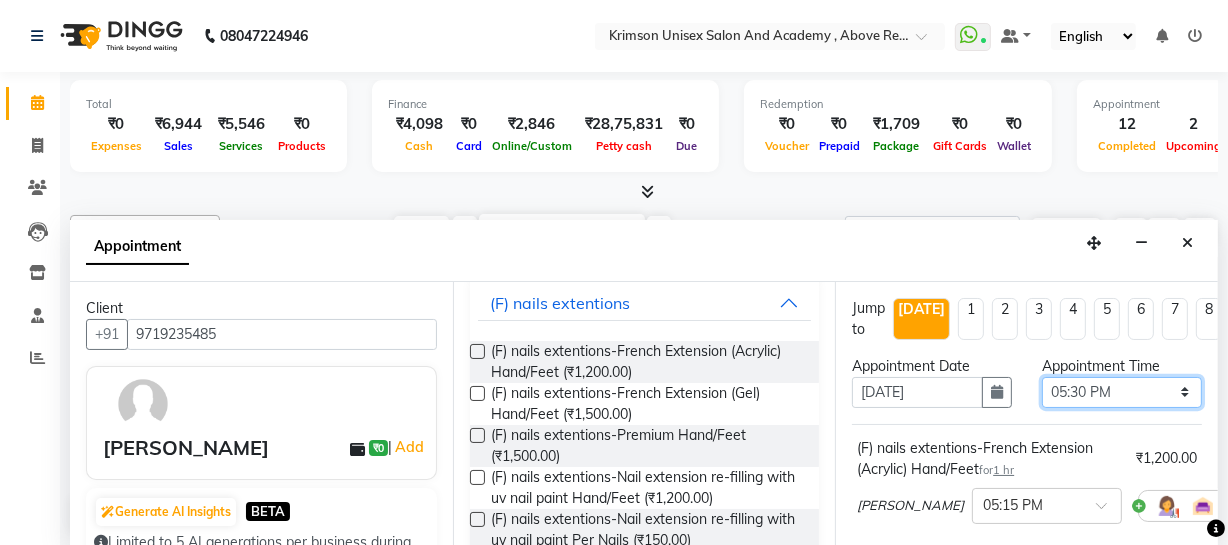 click on "Select 08:00 AM 08:15 AM 08:30 AM 08:45 AM 09:00 AM 09:15 AM 09:30 AM 09:45 AM 10:00 AM 10:15 AM 10:30 AM 10:45 AM 11:00 AM 11:15 AM 11:30 AM 11:45 AM 12:00 PM 12:15 PM 12:30 PM 12:45 PM 01:00 PM 01:15 PM 01:30 PM 01:45 PM 02:00 PM 02:15 PM 02:30 PM 02:45 PM 03:00 PM 03:15 PM 03:30 PM 03:45 PM 04:00 PM 04:15 PM 04:30 PM 04:45 PM 05:00 PM 05:15 PM 05:30 PM 05:45 PM 06:00 PM 06:15 PM 06:30 PM 06:45 PM 07:00 PM 07:15 PM 07:30 PM 07:45 PM 08:00 PM 08:15 PM 08:30 PM 08:45 PM 09:00 PM" at bounding box center (1122, 392) 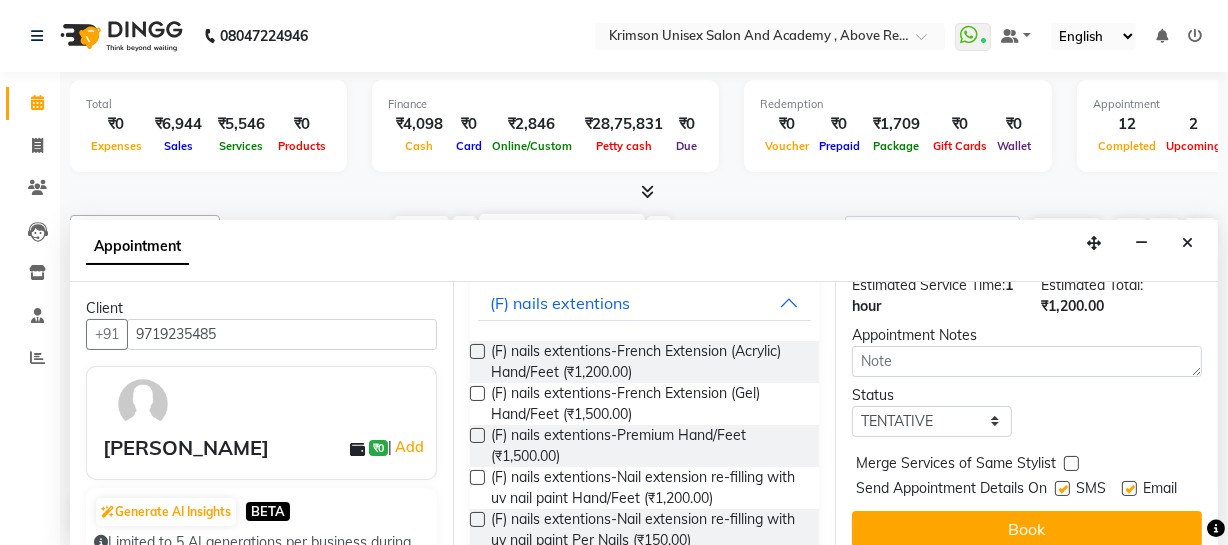 scroll, scrollTop: 336, scrollLeft: 0, axis: vertical 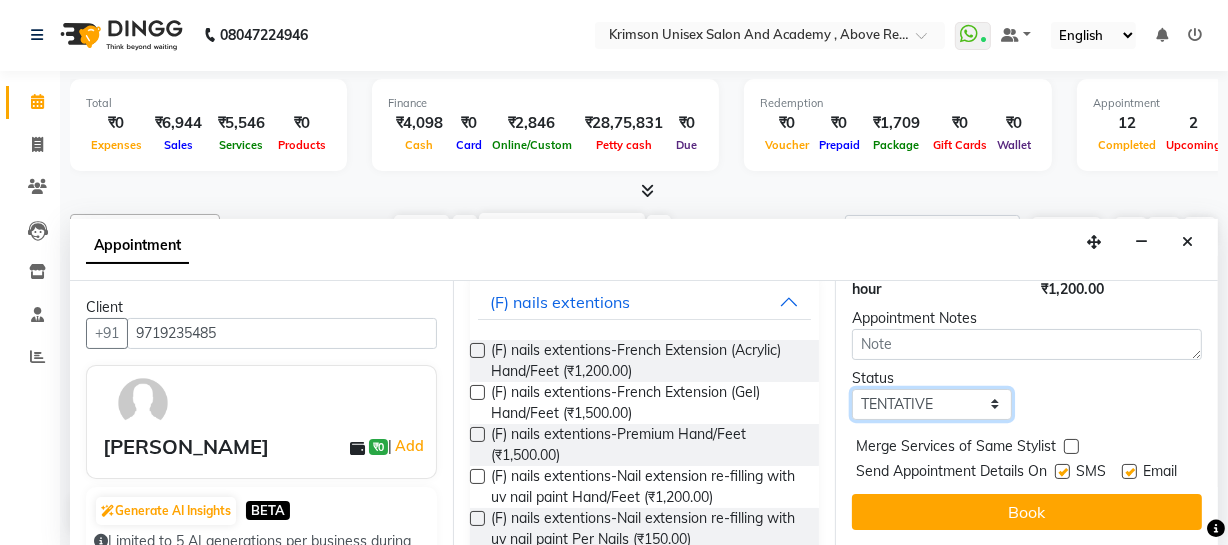 click on "Select TENTATIVE CONFIRM CHECK-IN UPCOMING" at bounding box center (932, 404) 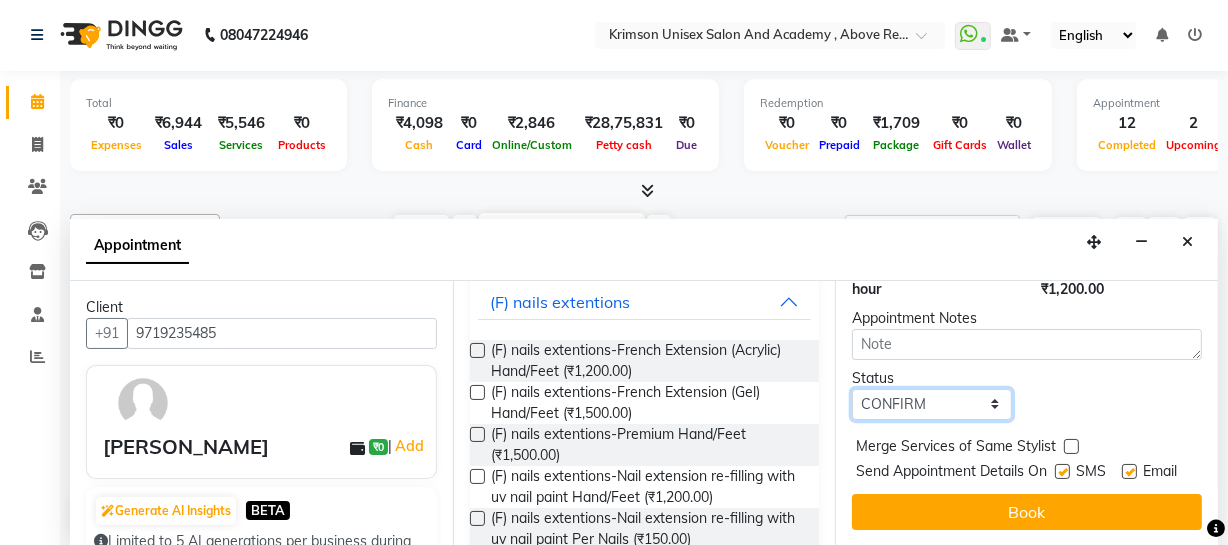 click on "Select TENTATIVE CONFIRM CHECK-IN UPCOMING" at bounding box center (932, 404) 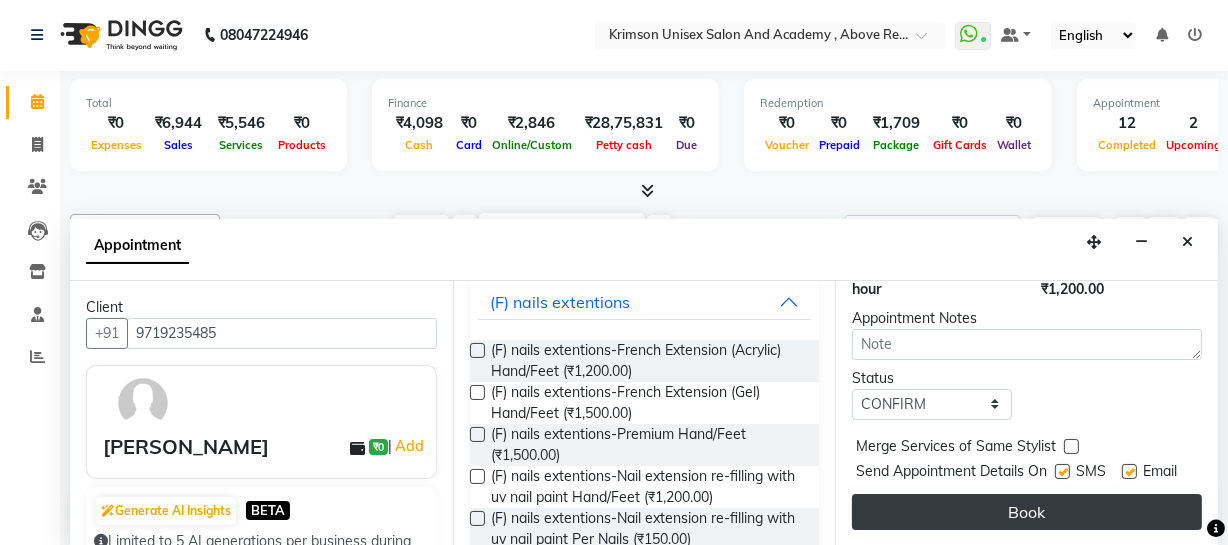 click on "Book" at bounding box center [1027, 512] 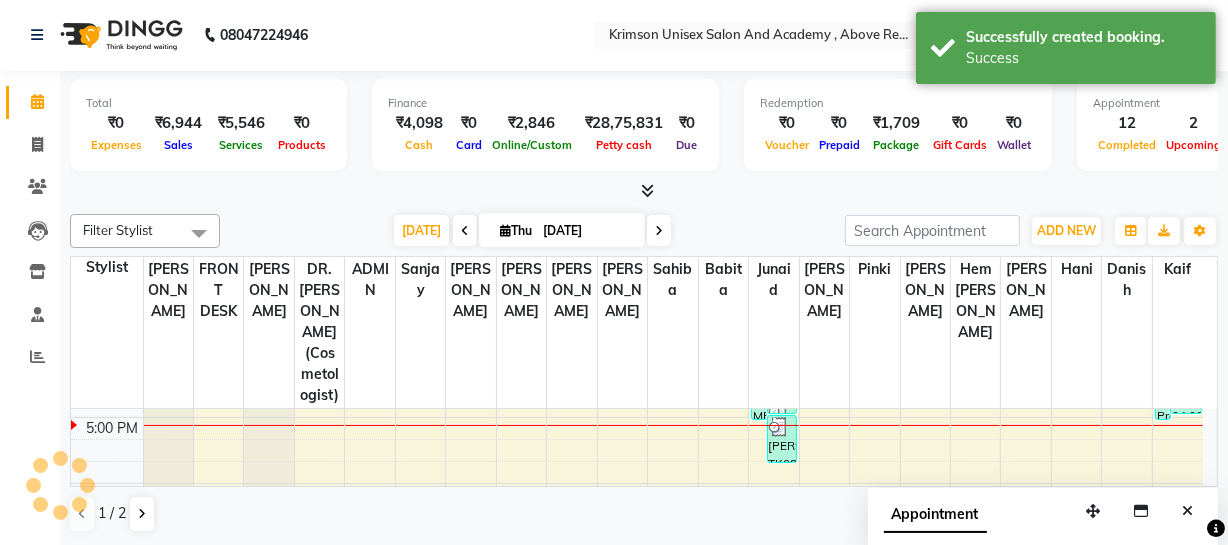scroll, scrollTop: 0, scrollLeft: 0, axis: both 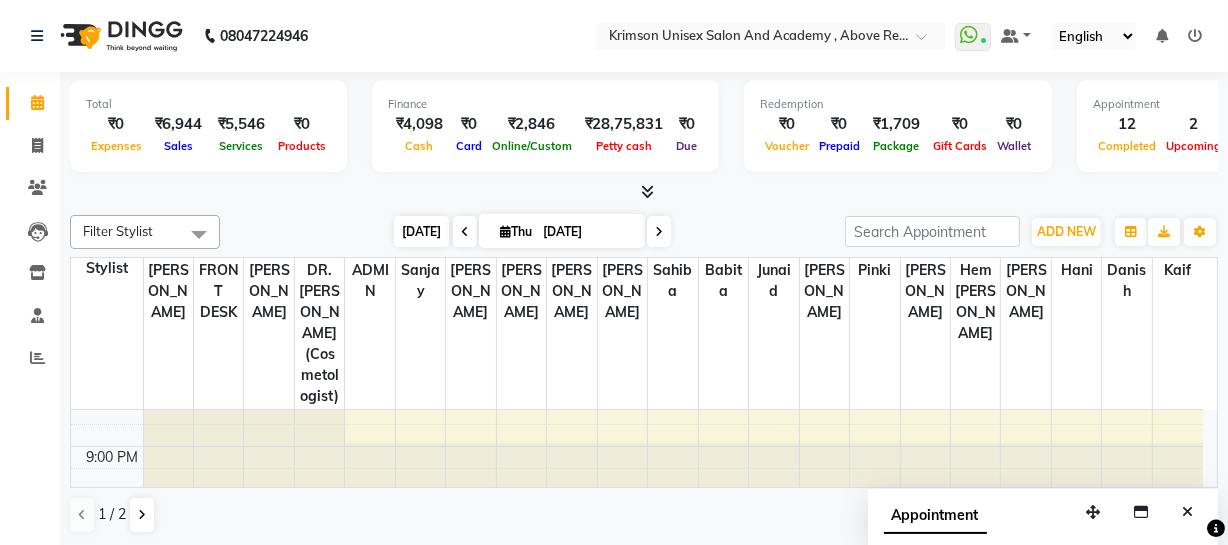 click on "Today" at bounding box center [421, 231] 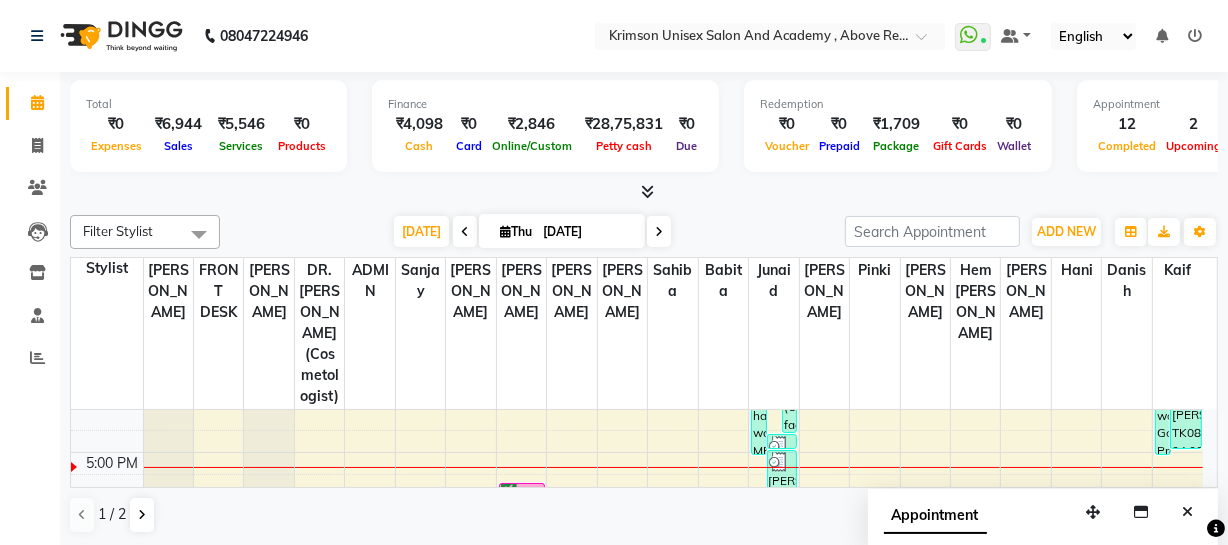 scroll, scrollTop: 615, scrollLeft: 0, axis: vertical 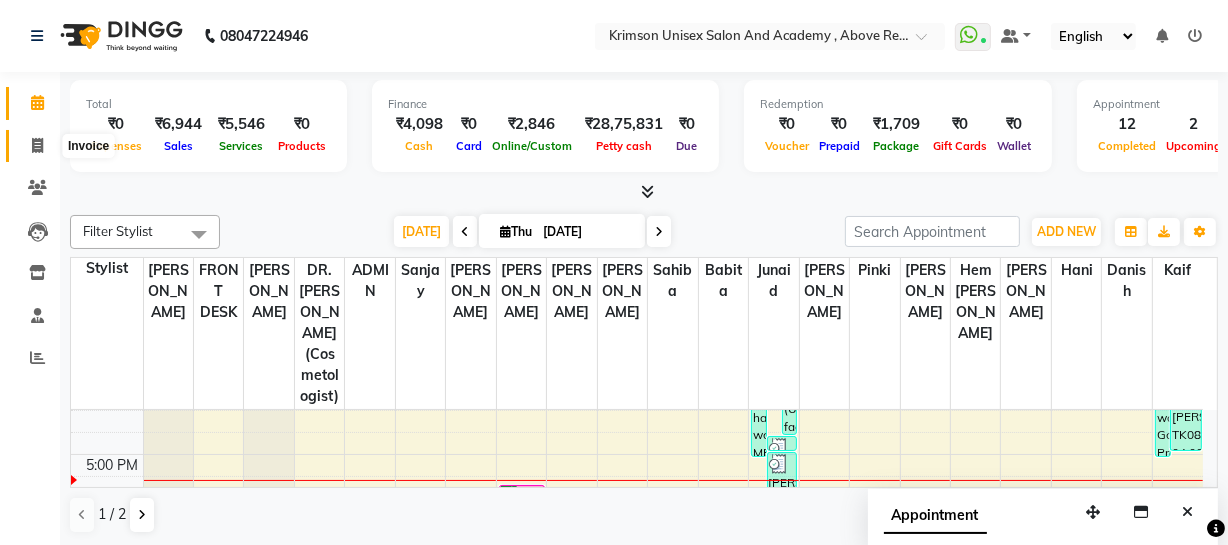 click 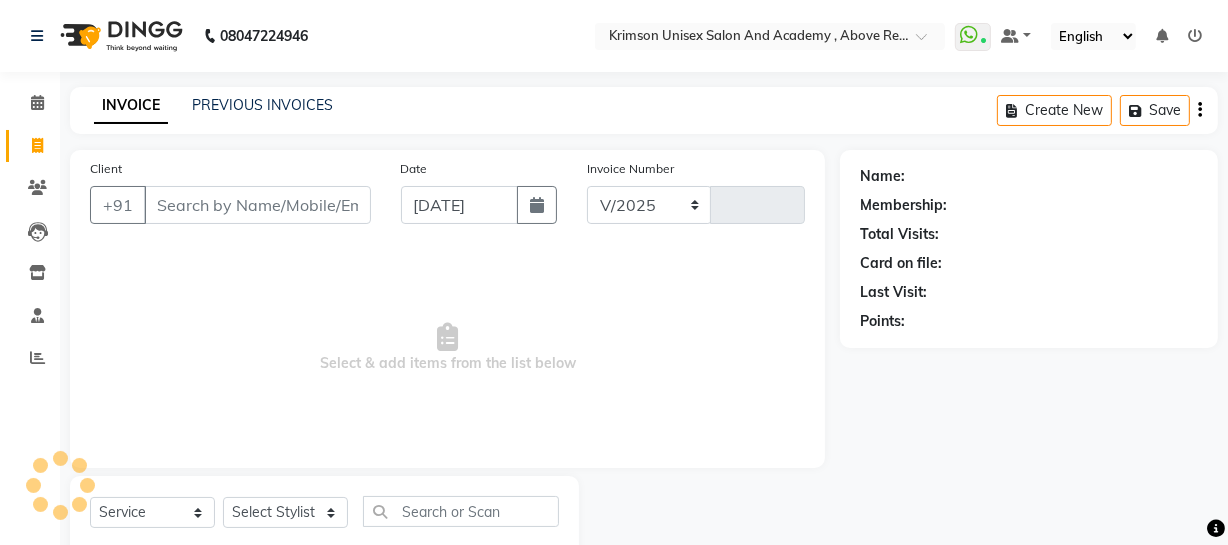 scroll, scrollTop: 0, scrollLeft: 0, axis: both 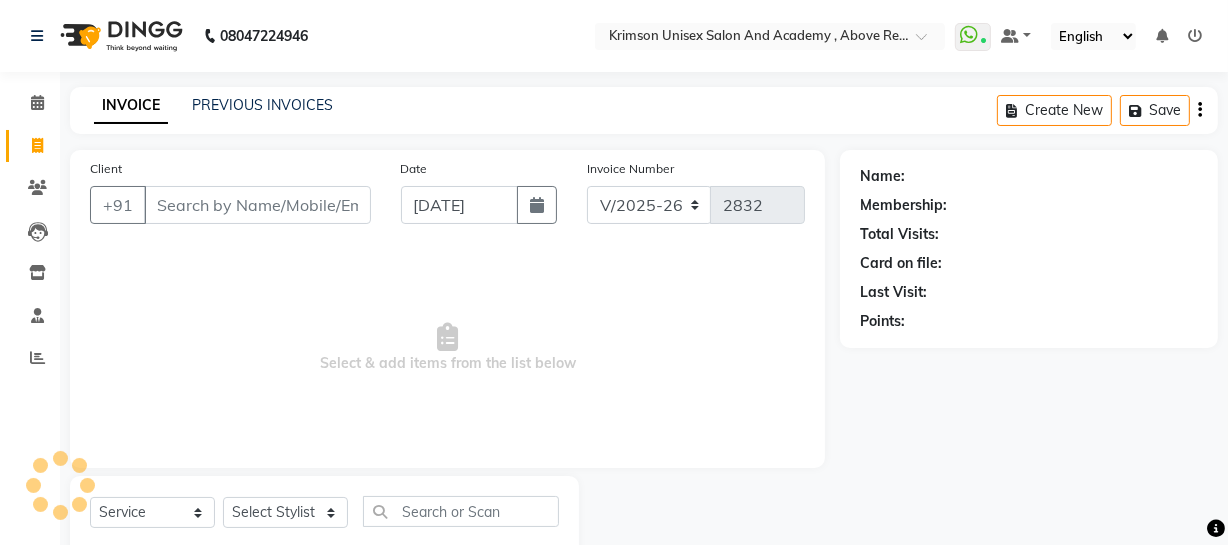 click on "Client" at bounding box center (257, 205) 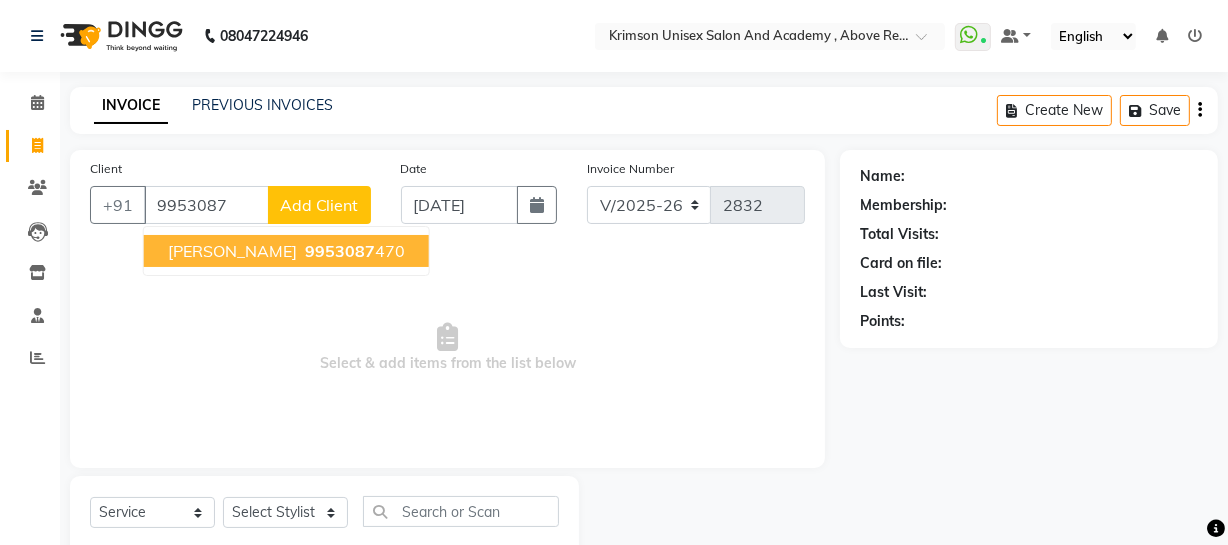 click on "9953087" at bounding box center [340, 251] 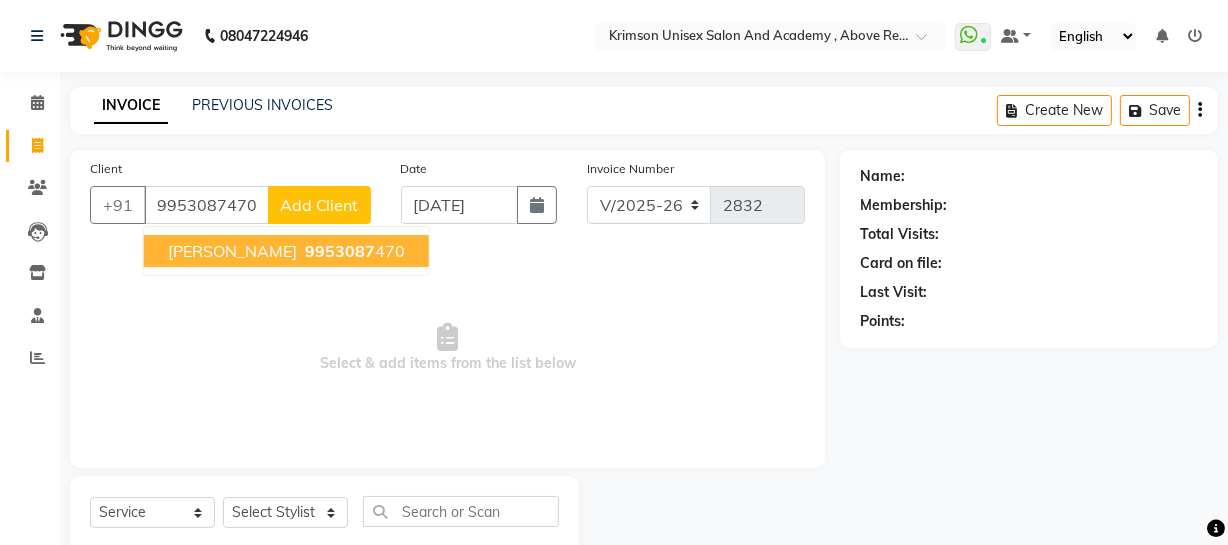 type on "9953087470" 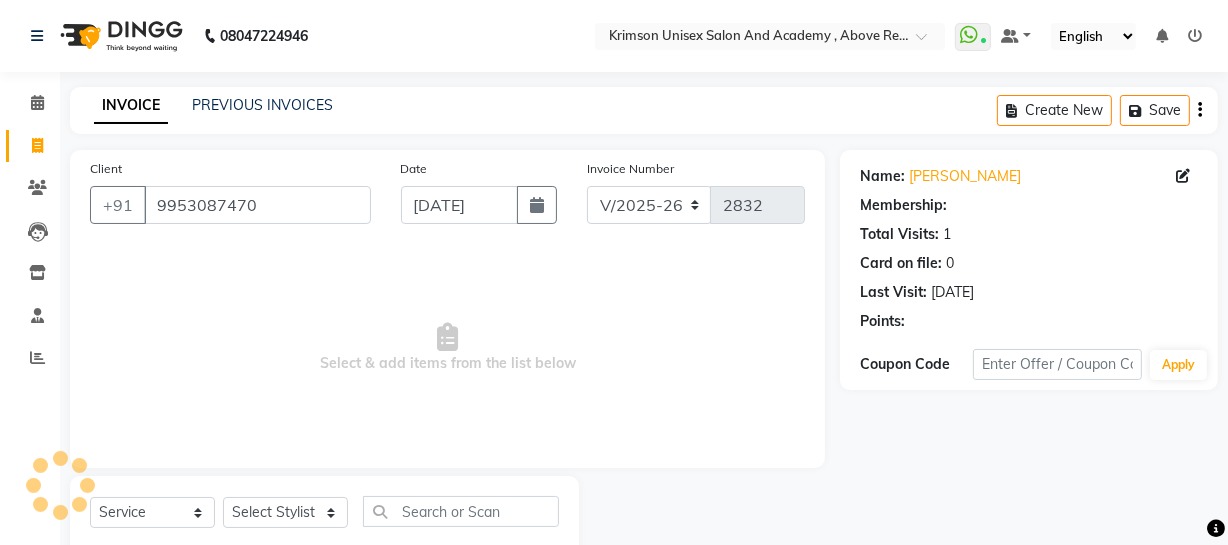 select on "1: Object" 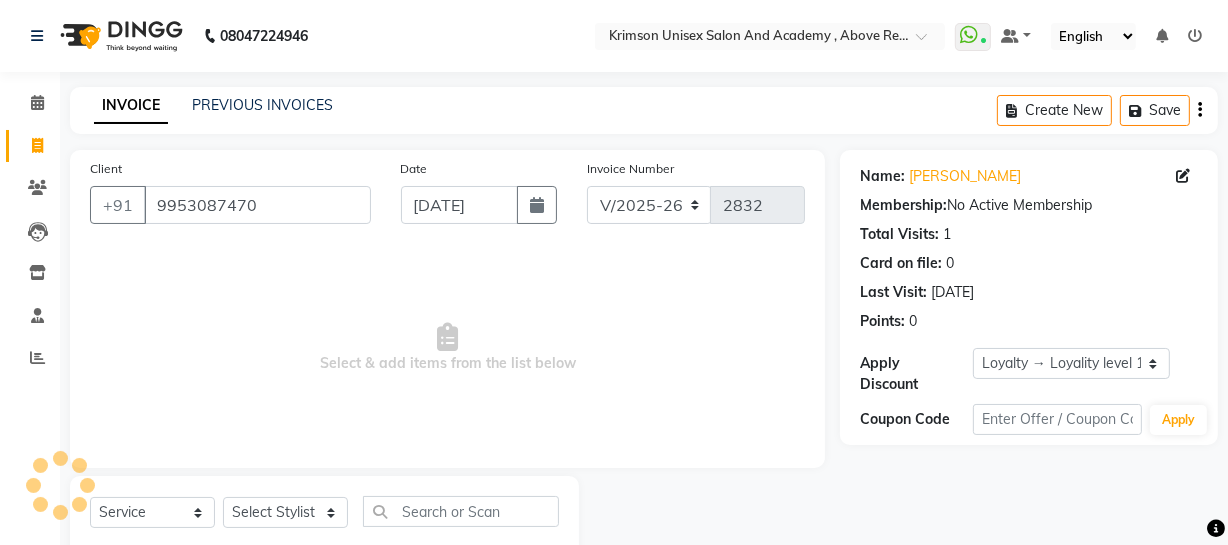 scroll, scrollTop: 57, scrollLeft: 0, axis: vertical 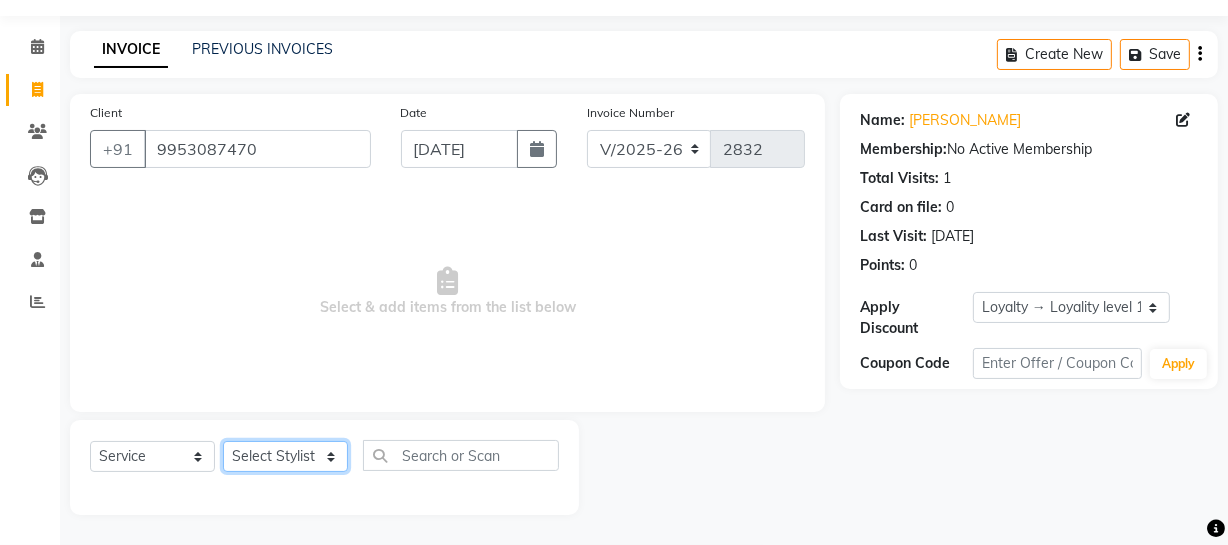 click on "Select Stylist ADMIN [PERSON_NAME] [PERSON_NAME] Danish DR. [PERSON_NAME] (cosmetologist) FRONT DESK [PERSON_NAME] Hem [PERSON_NAME]  [PERSON_NAME] Kaif [PERSON_NAME] [PERSON_NAME]  Pooja kulyal Ratan [PERSON_NAME] sahiba [PERSON_NAME] [PERSON_NAME] [PERSON_NAME] [PERSON_NAME]" 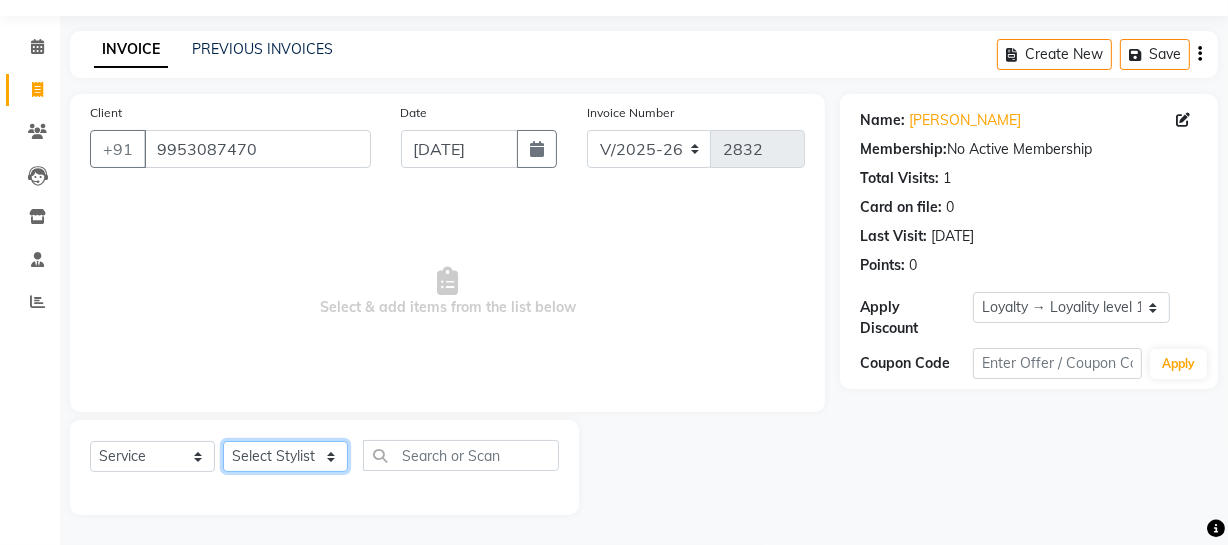select on "44090" 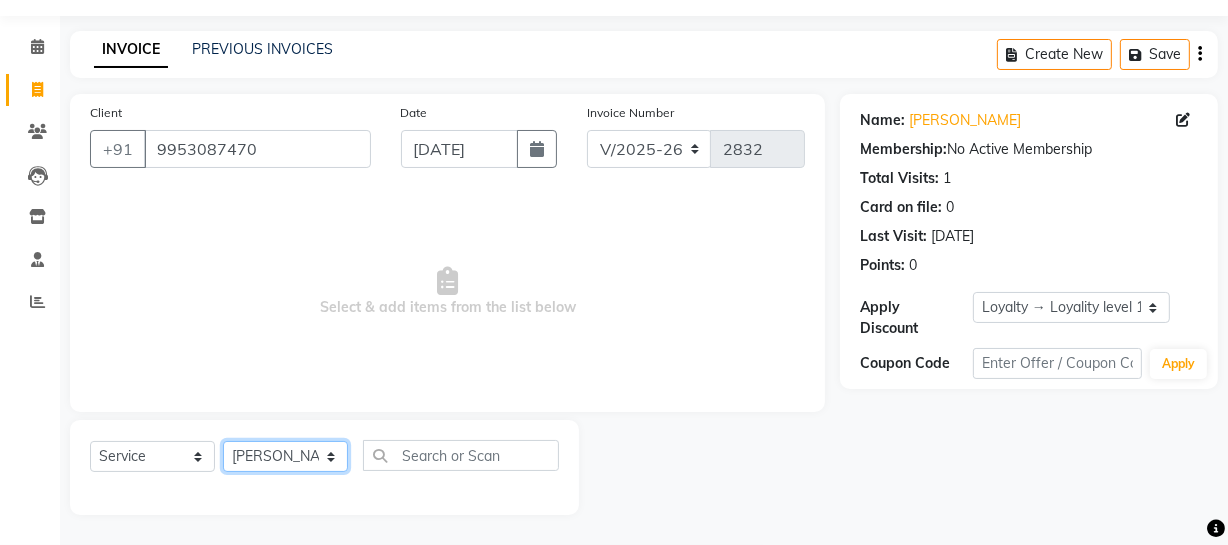 click on "Select Stylist ADMIN [PERSON_NAME] [PERSON_NAME] Danish DR. [PERSON_NAME] (cosmetologist) FRONT DESK [PERSON_NAME] Hem [PERSON_NAME]  [PERSON_NAME] Kaif [PERSON_NAME] [PERSON_NAME]  Pooja kulyal Ratan [PERSON_NAME] sahiba [PERSON_NAME] [PERSON_NAME] [PERSON_NAME] [PERSON_NAME]" 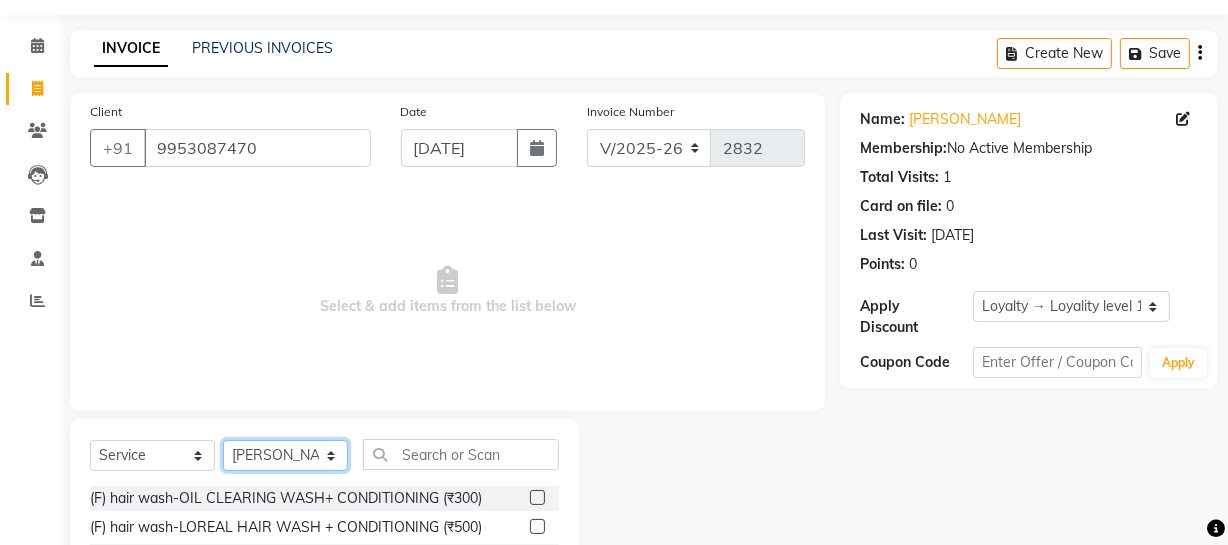 scroll, scrollTop: 257, scrollLeft: 0, axis: vertical 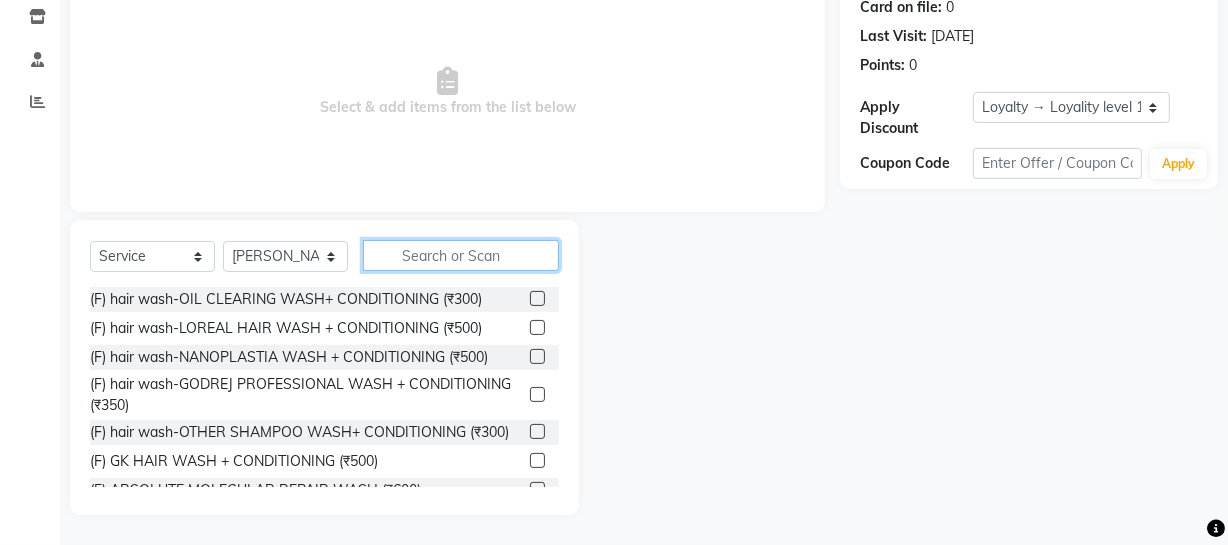 click 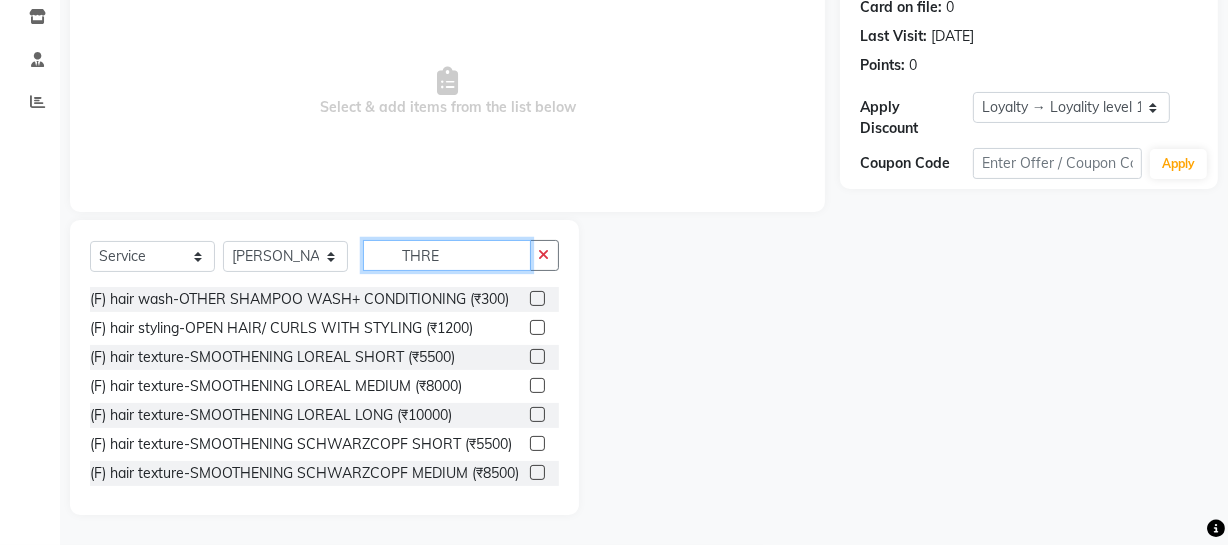 scroll, scrollTop: 230, scrollLeft: 0, axis: vertical 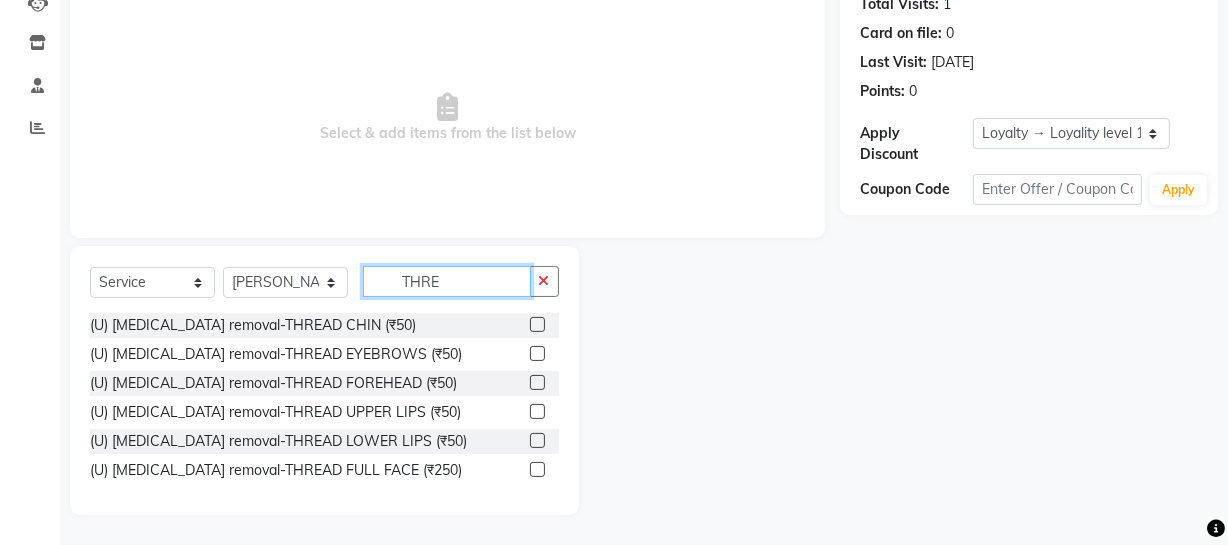 type on "THRE" 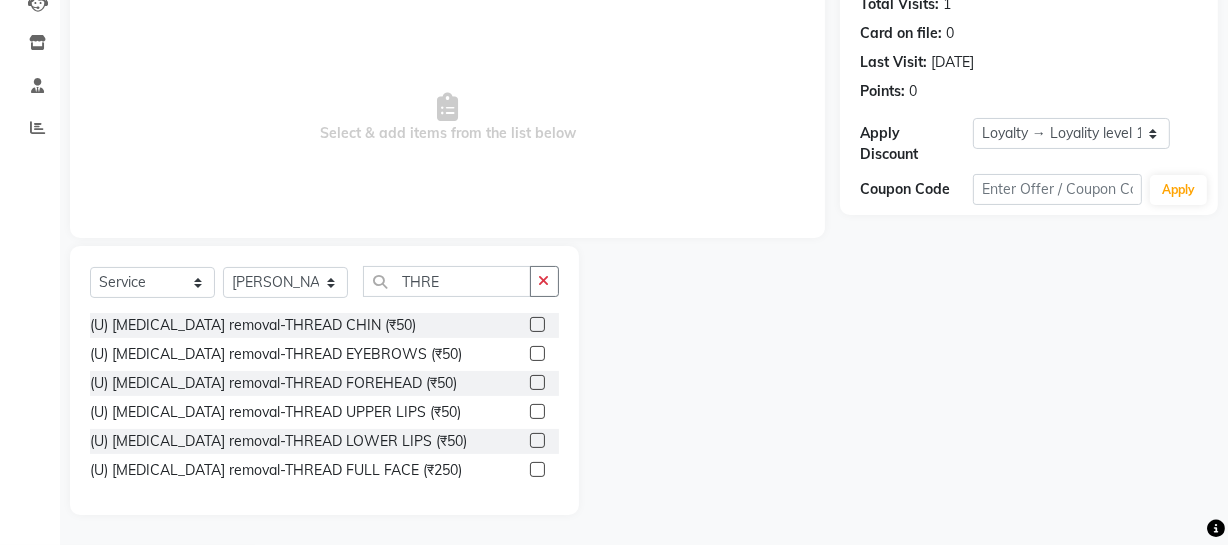 click 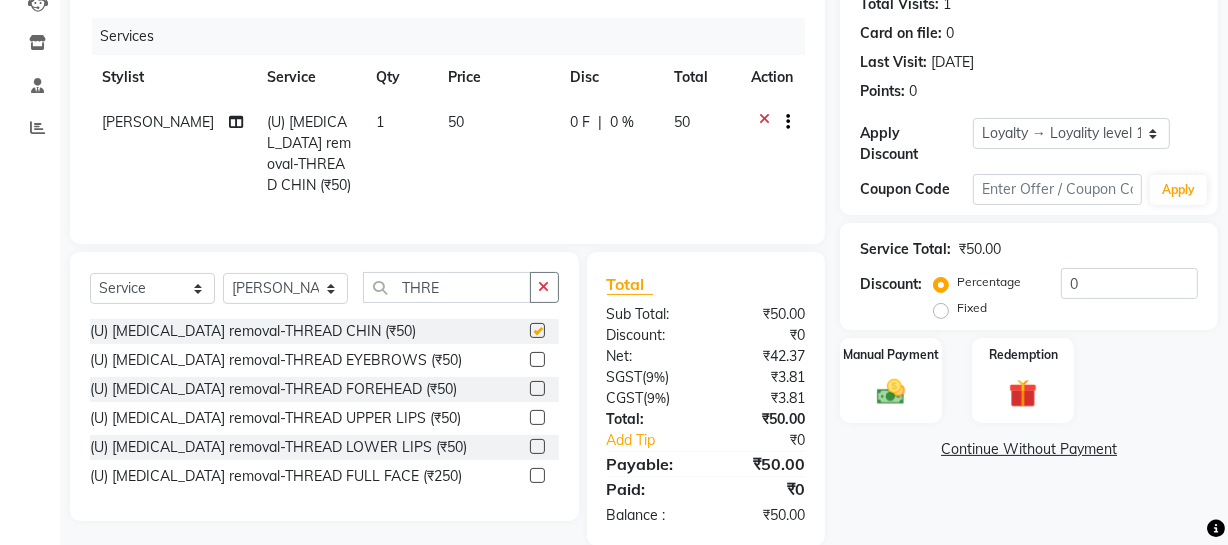 checkbox on "false" 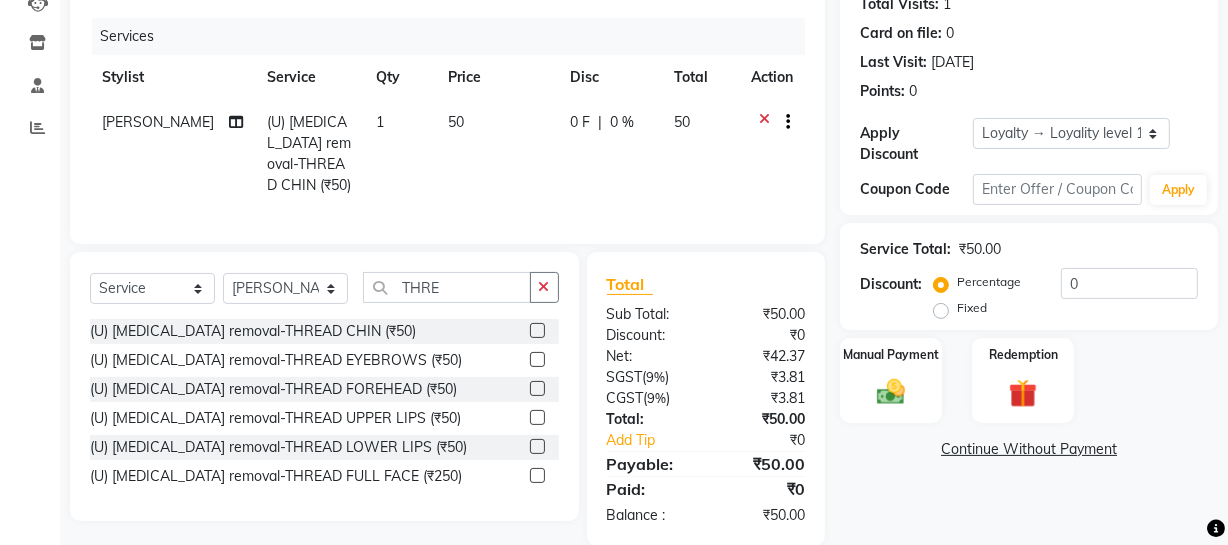 click 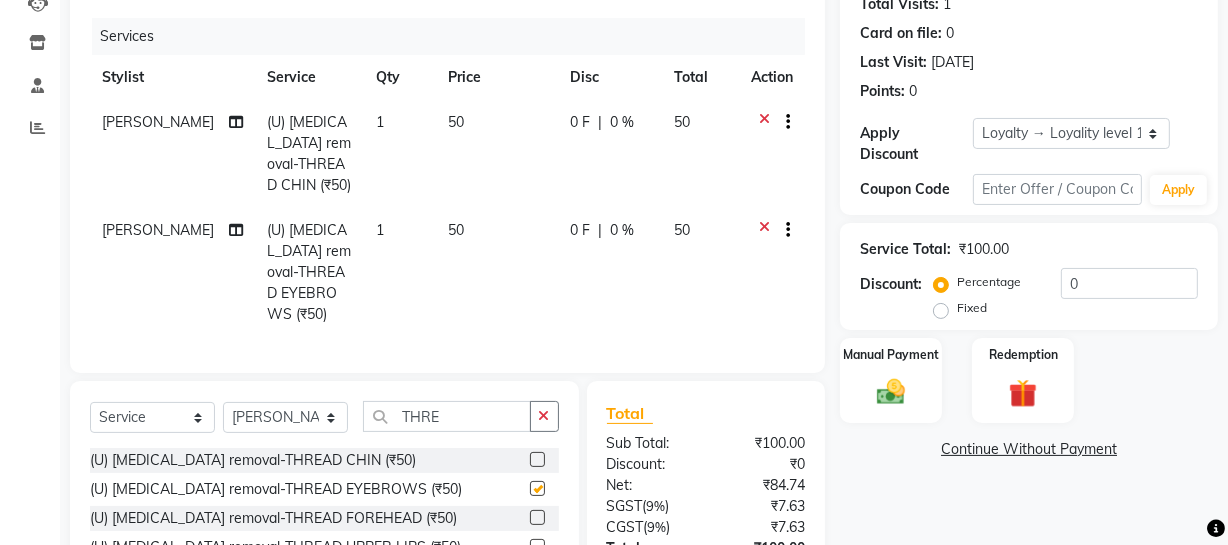 checkbox on "false" 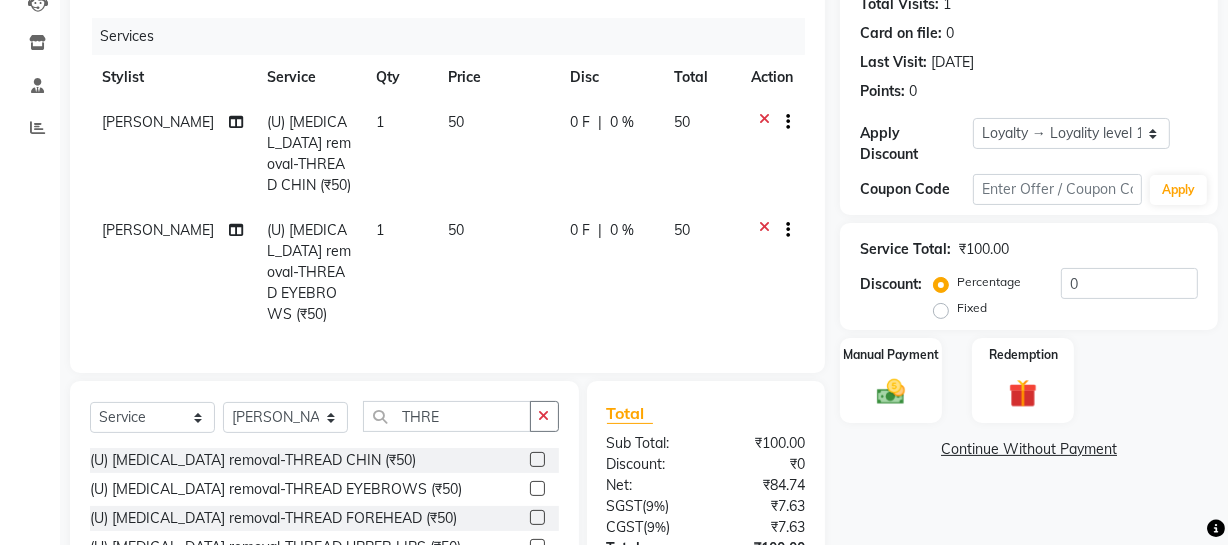 scroll, scrollTop: 383, scrollLeft: 0, axis: vertical 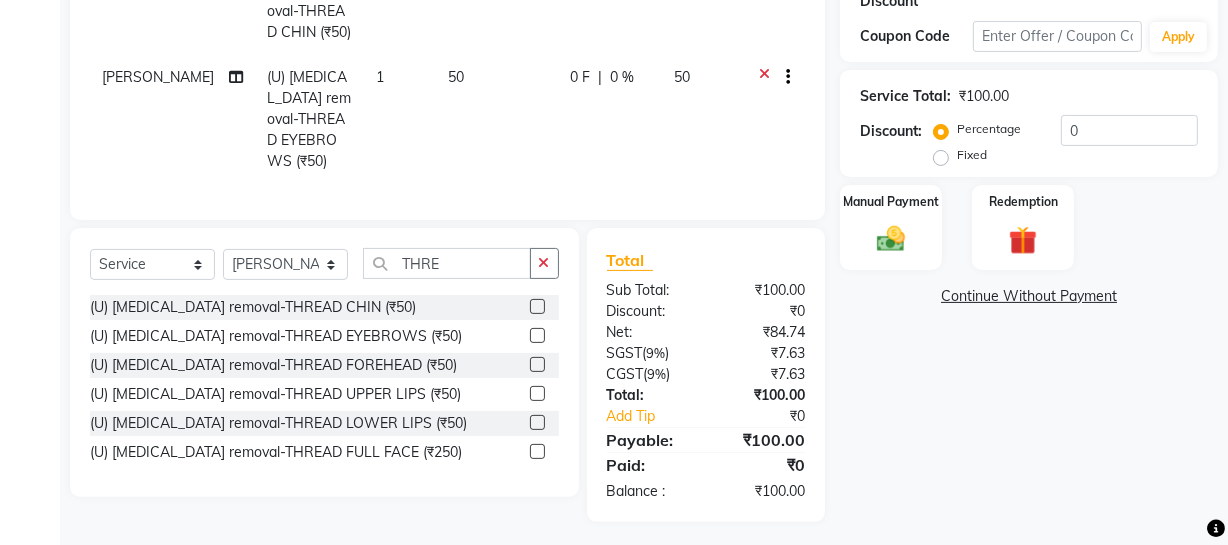 click 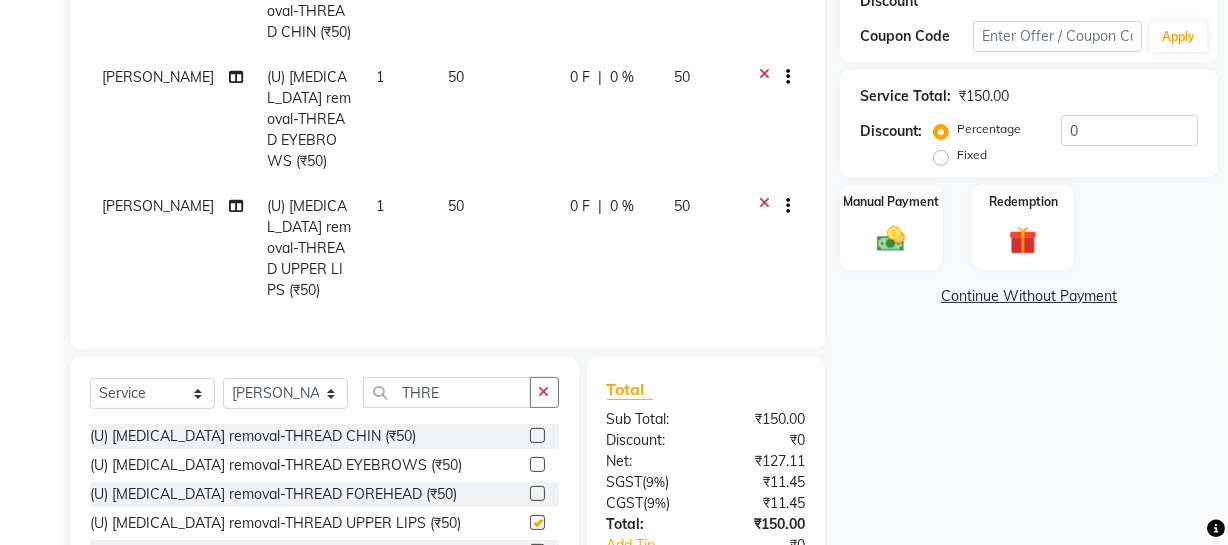 checkbox on "false" 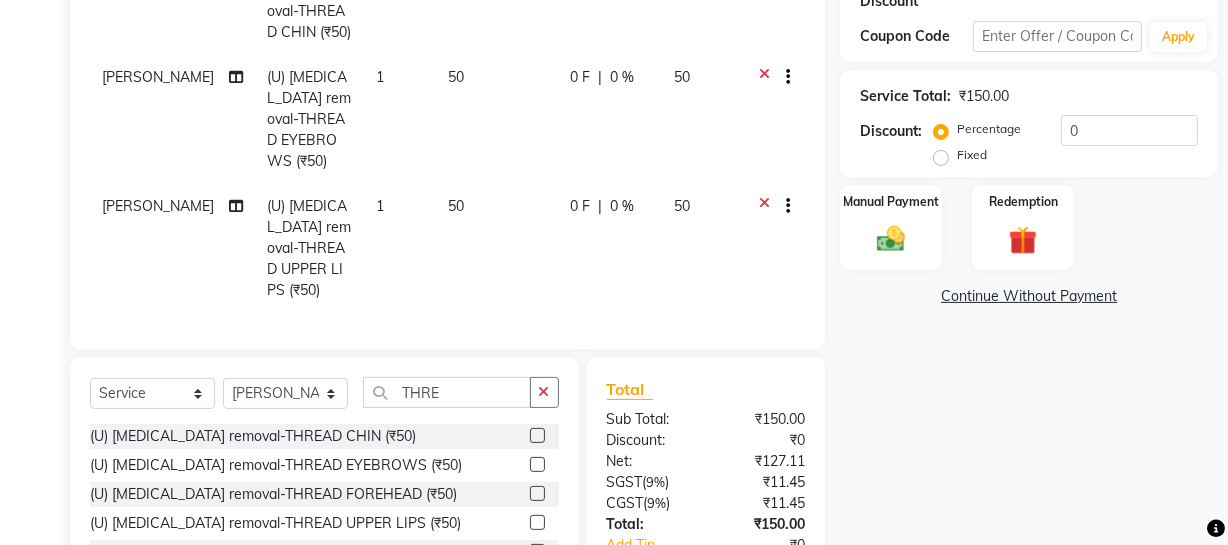 scroll, scrollTop: 491, scrollLeft: 0, axis: vertical 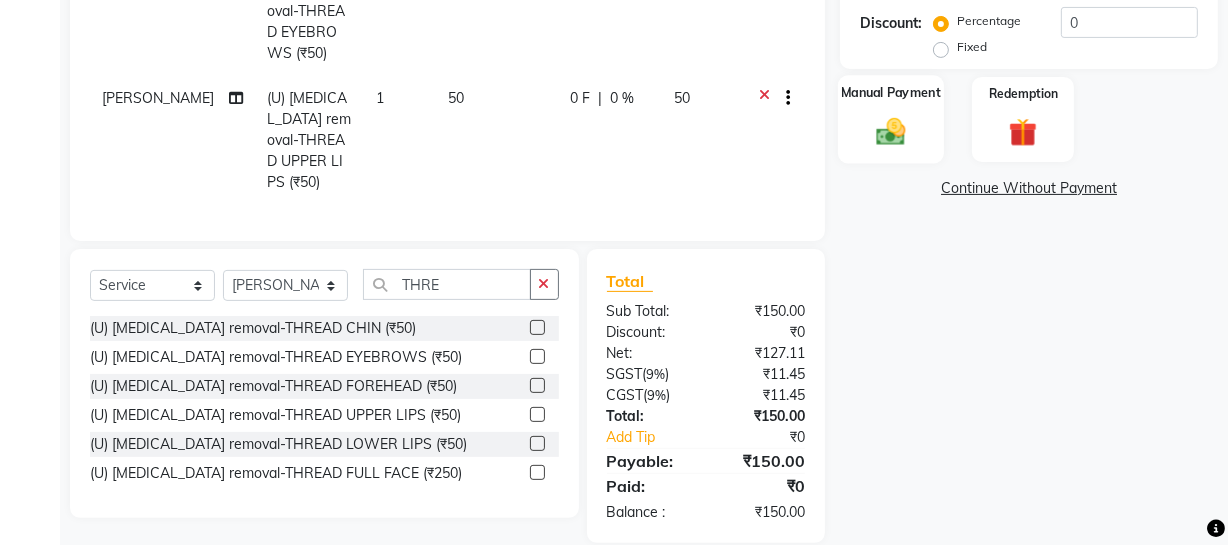 click 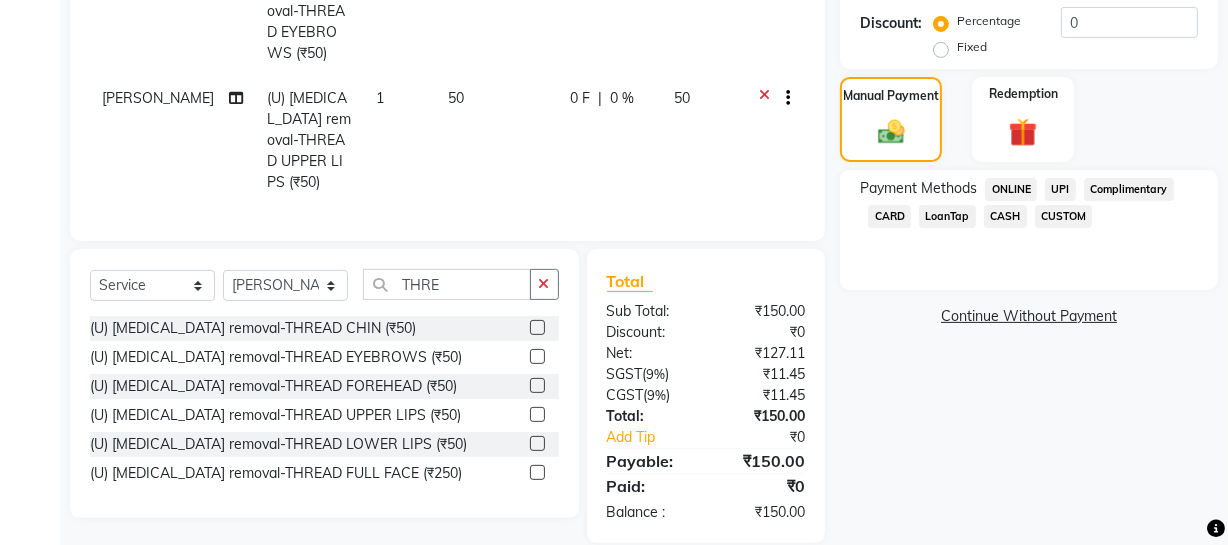 click on "ONLINE" 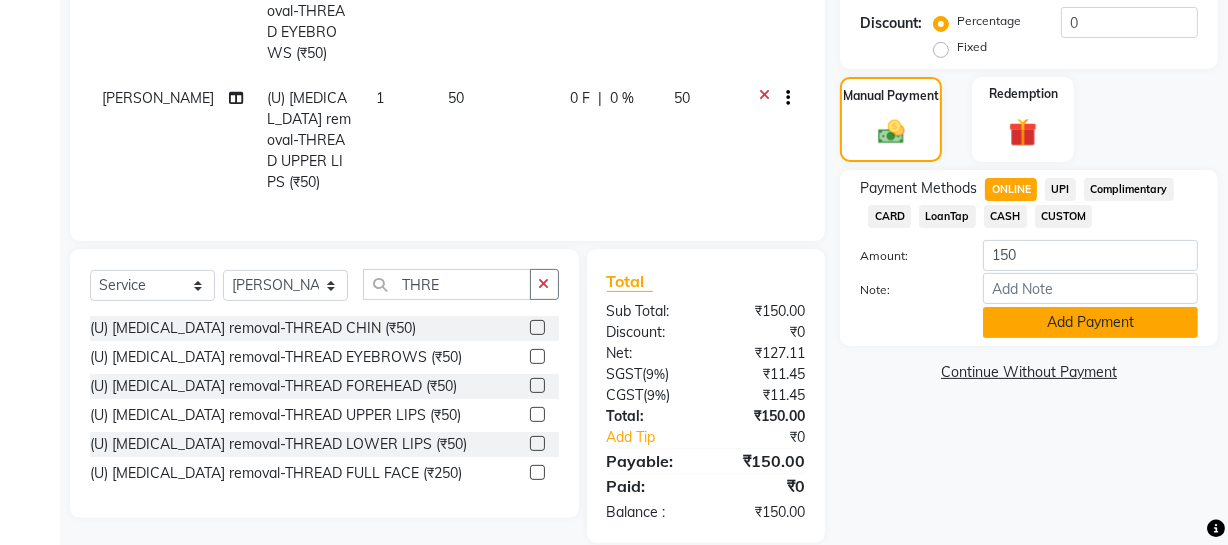 click on "Add Payment" 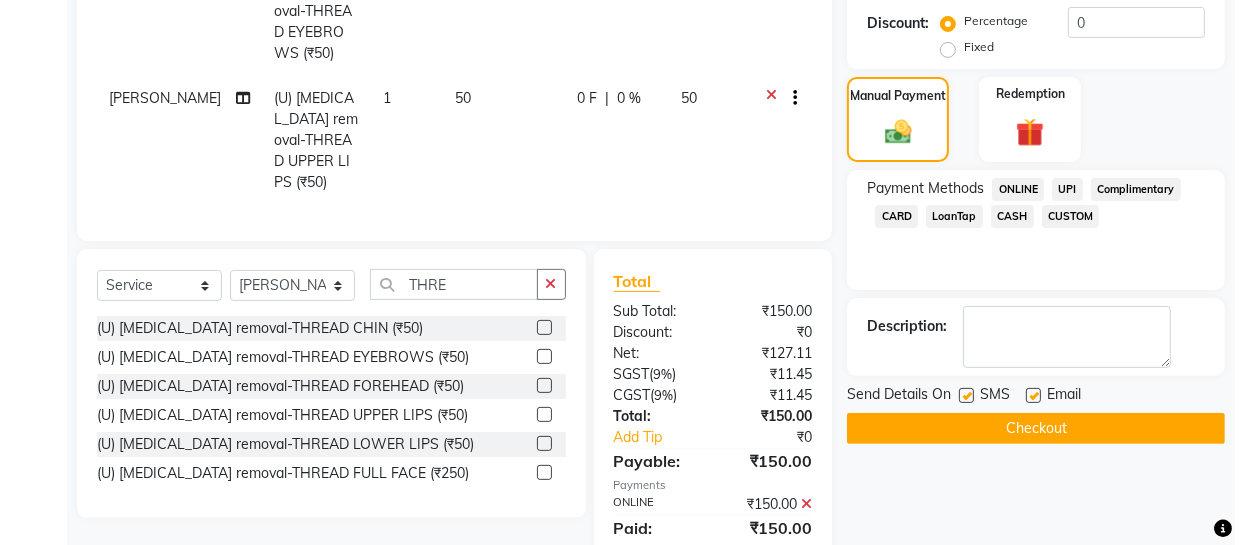 scroll, scrollTop: 694, scrollLeft: 0, axis: vertical 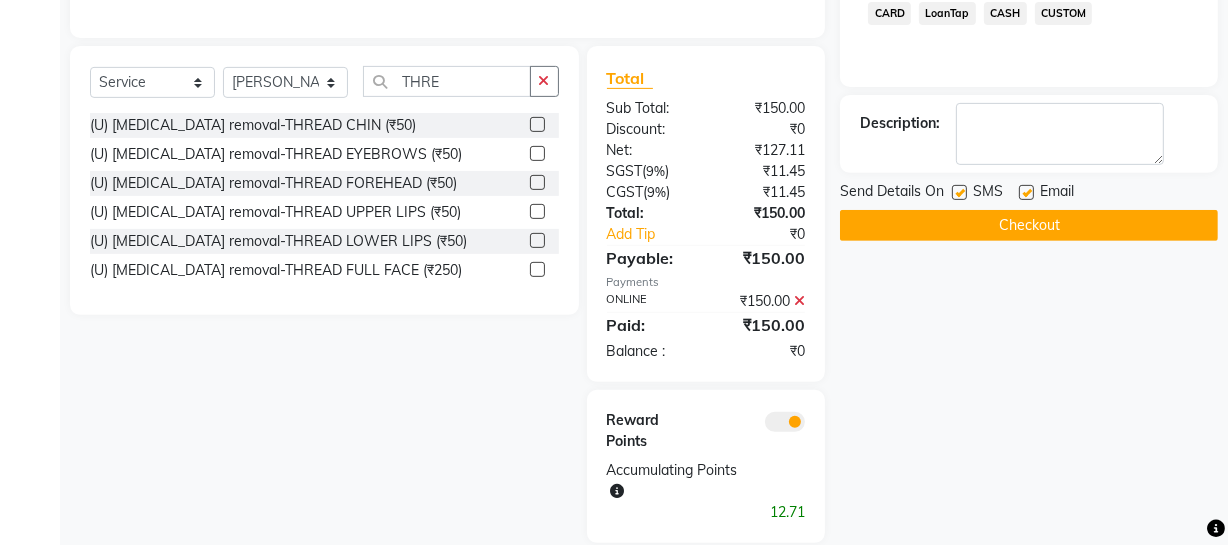 click 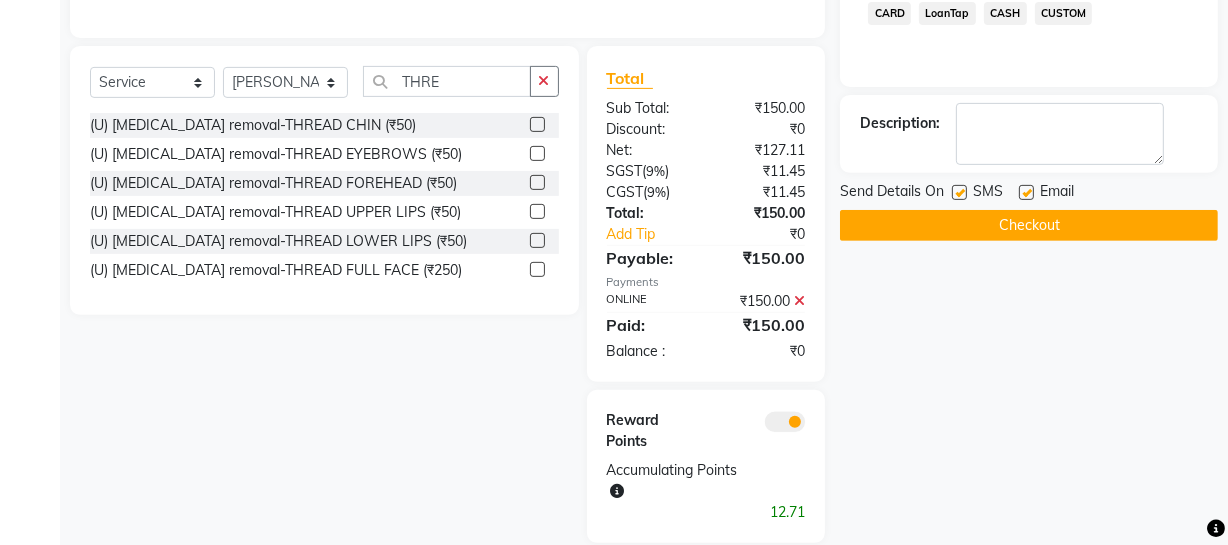 click 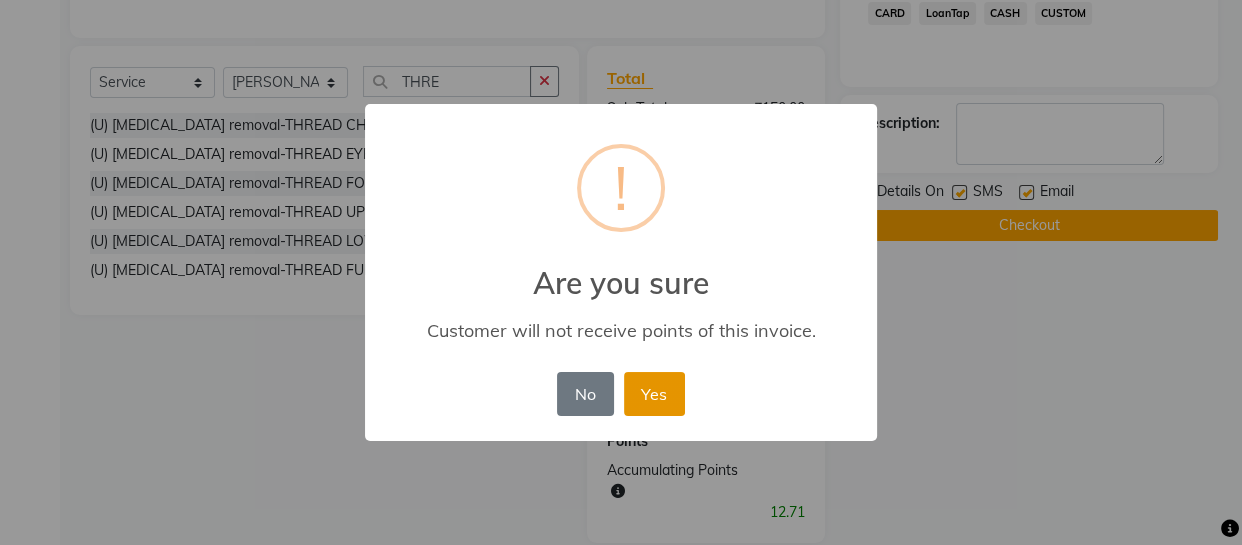 click on "Yes" at bounding box center [654, 394] 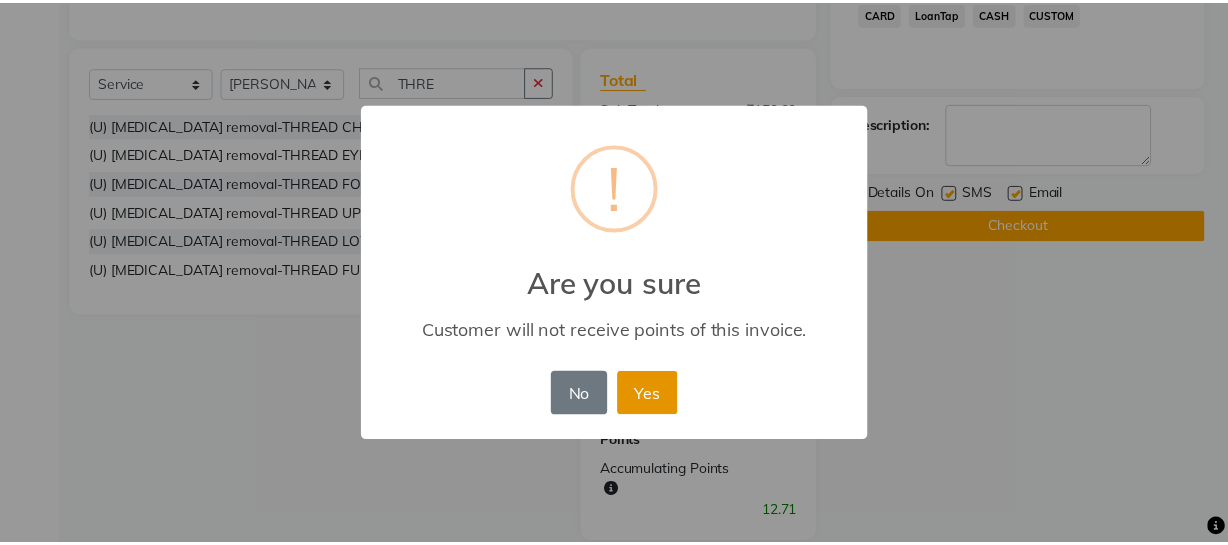 scroll, scrollTop: 623, scrollLeft: 0, axis: vertical 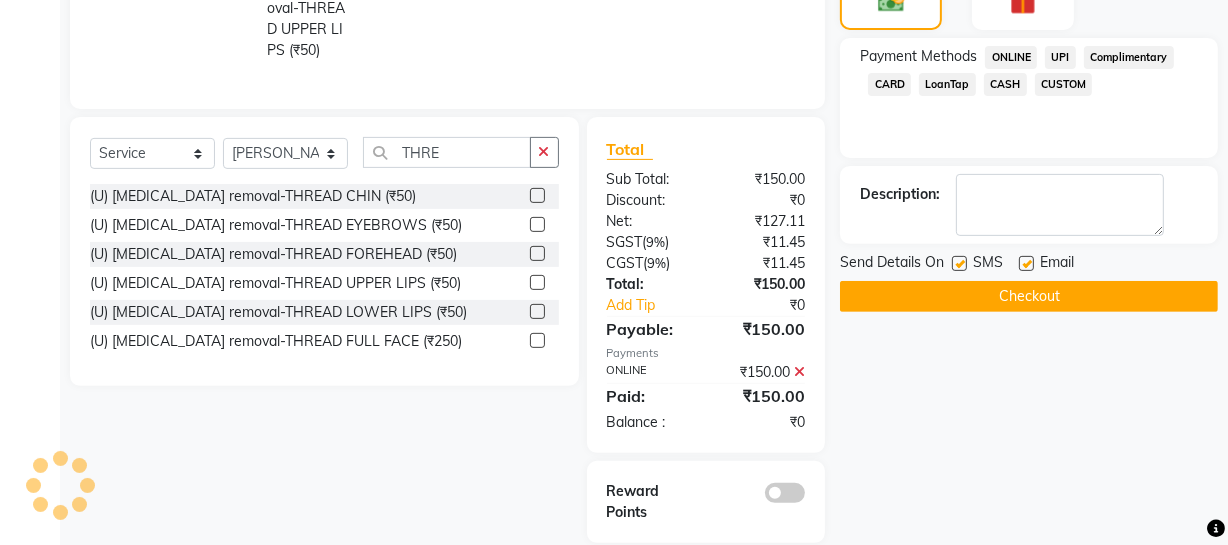 click on "Checkout" 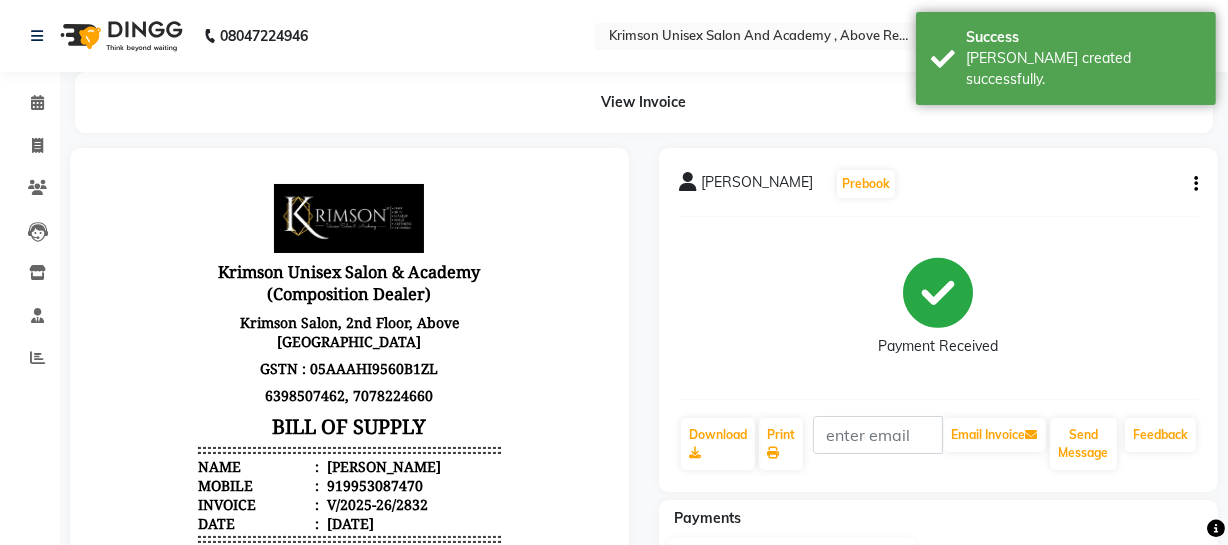 scroll, scrollTop: 0, scrollLeft: 0, axis: both 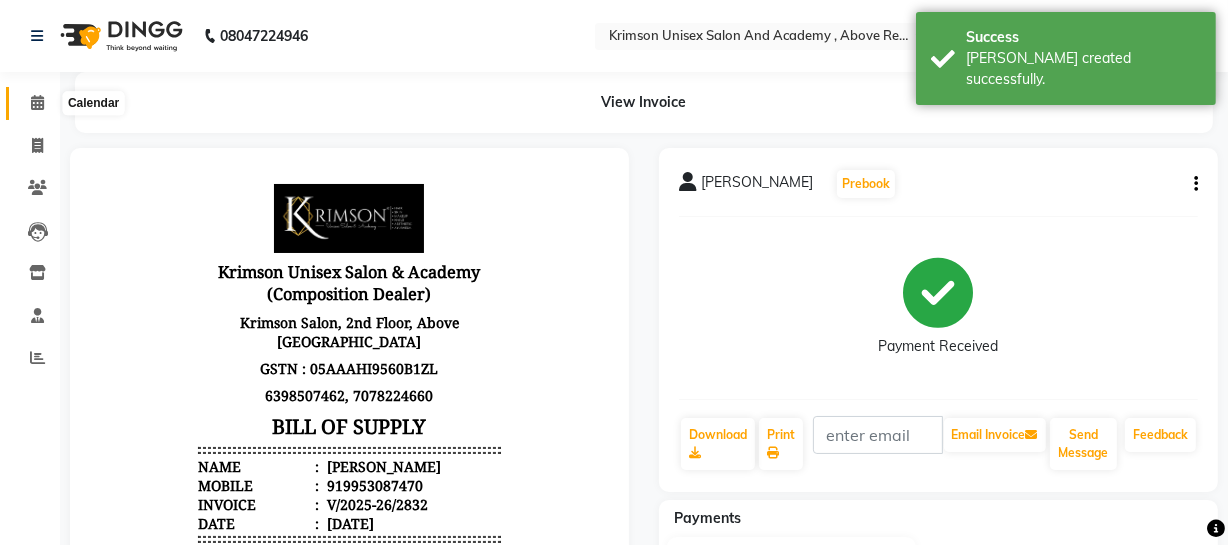 click 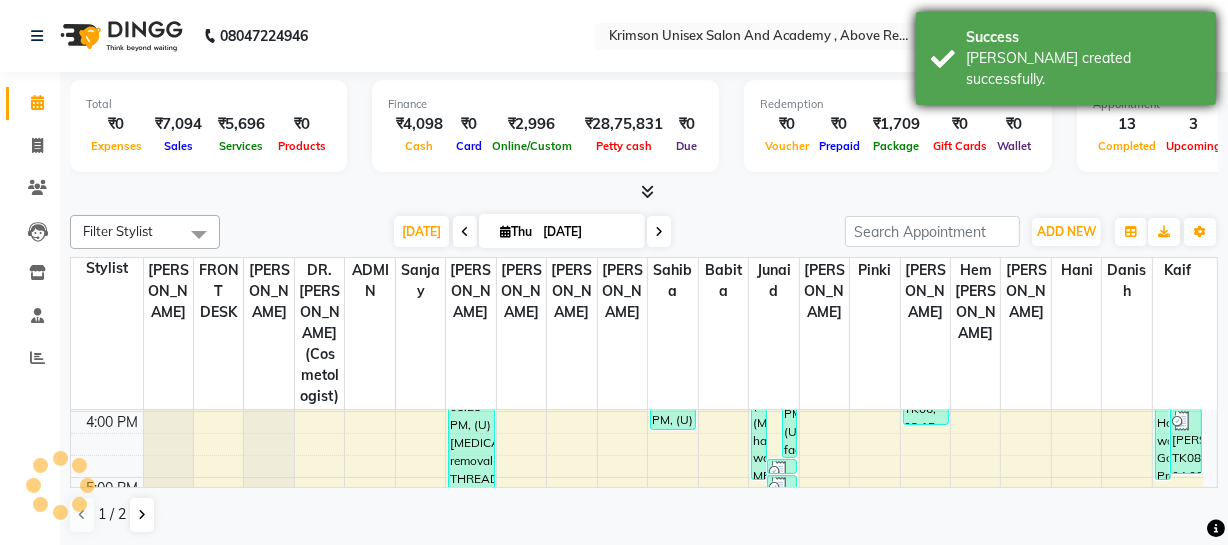 scroll, scrollTop: 0, scrollLeft: 0, axis: both 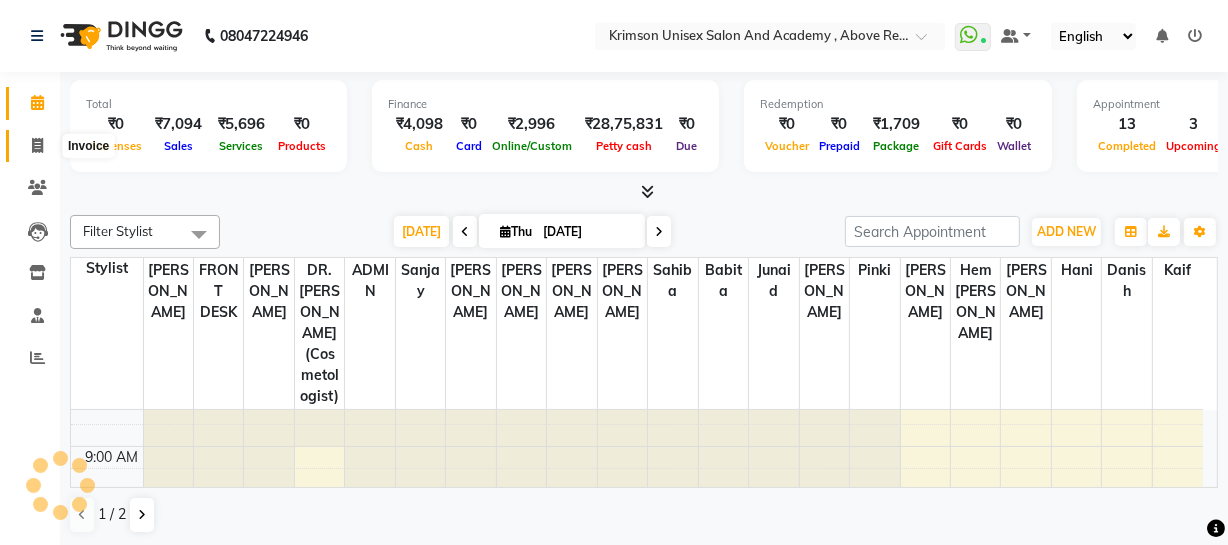 click 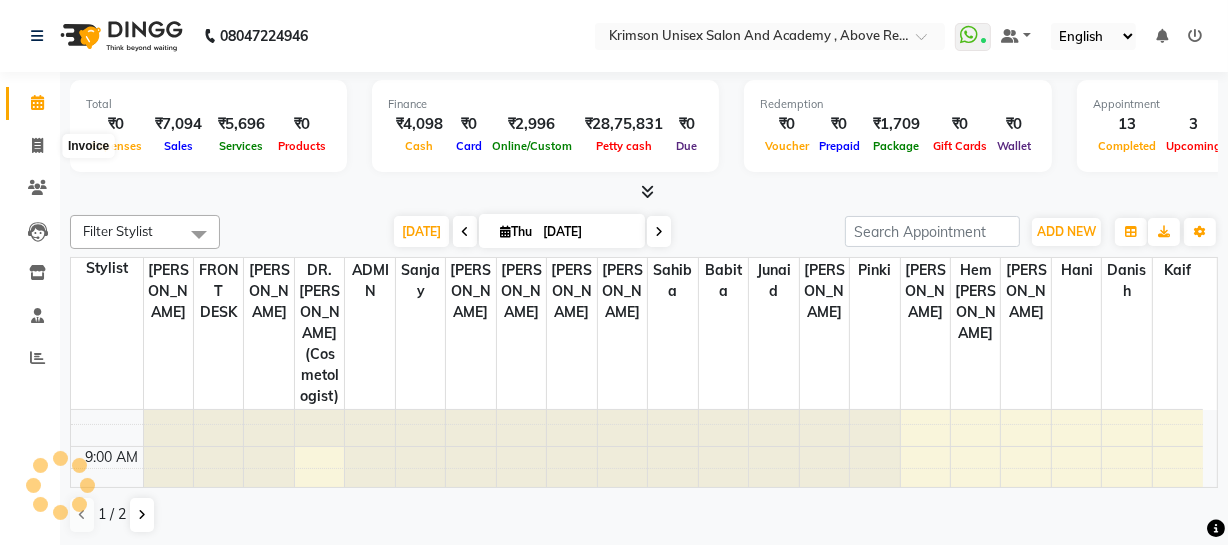 select on "service" 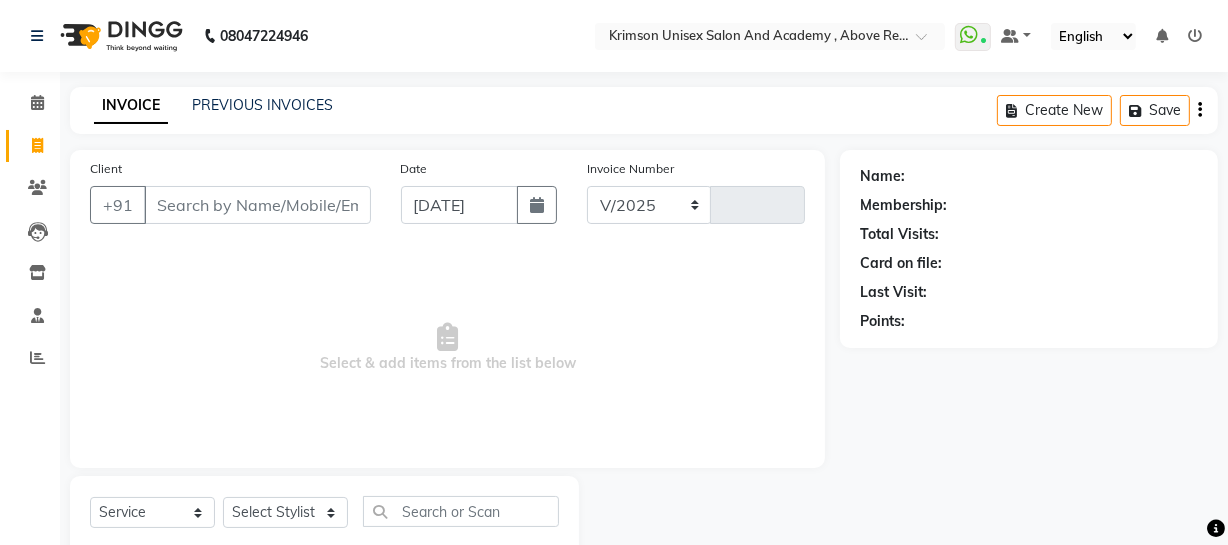 select on "5853" 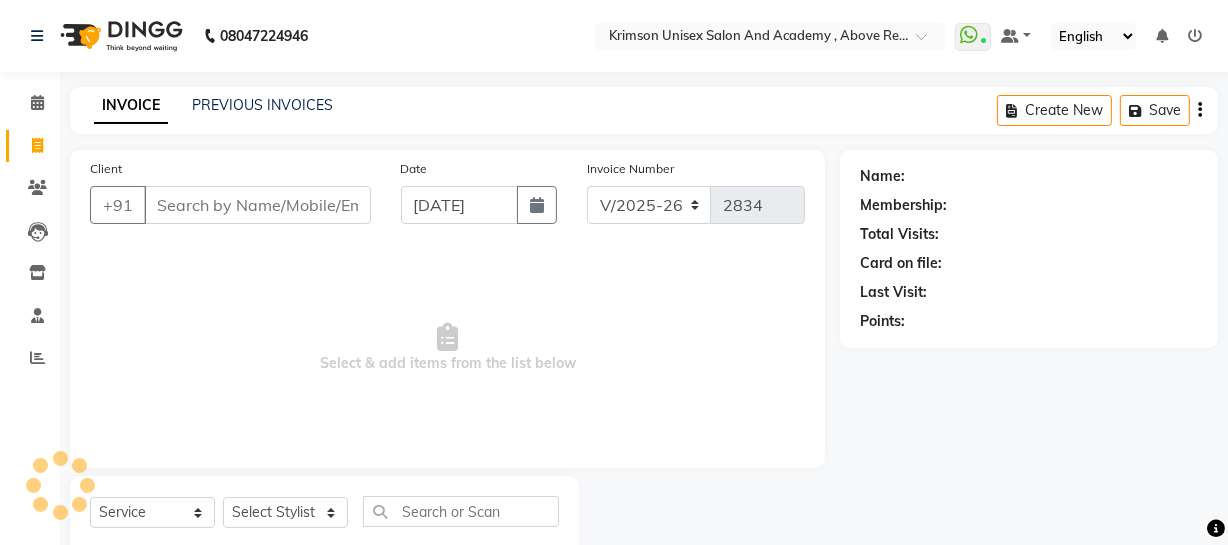 click on "Client" at bounding box center (257, 205) 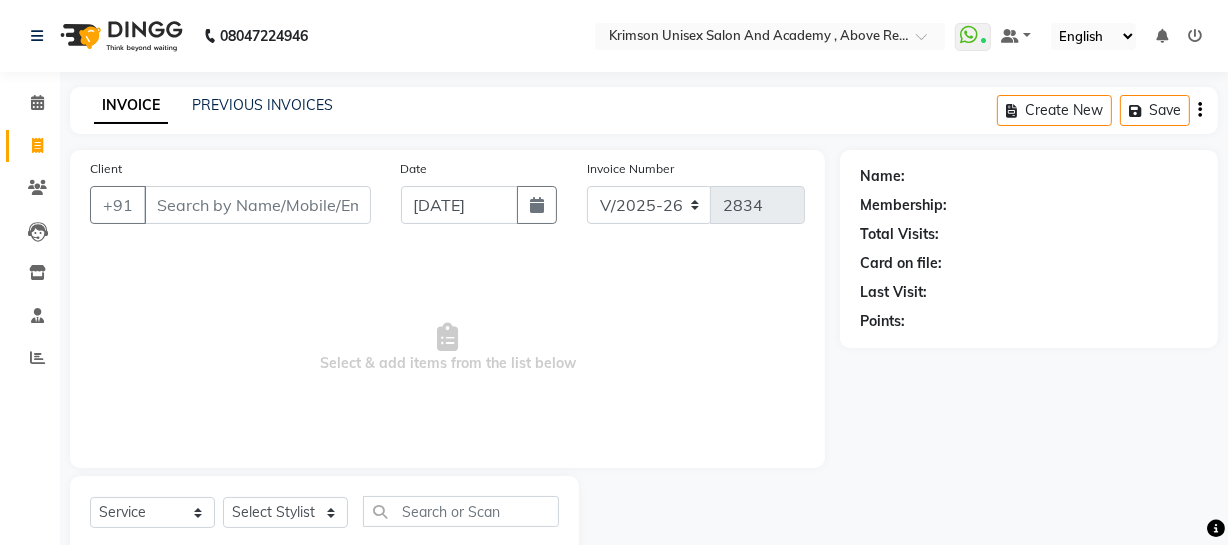click on "Client" at bounding box center (257, 205) 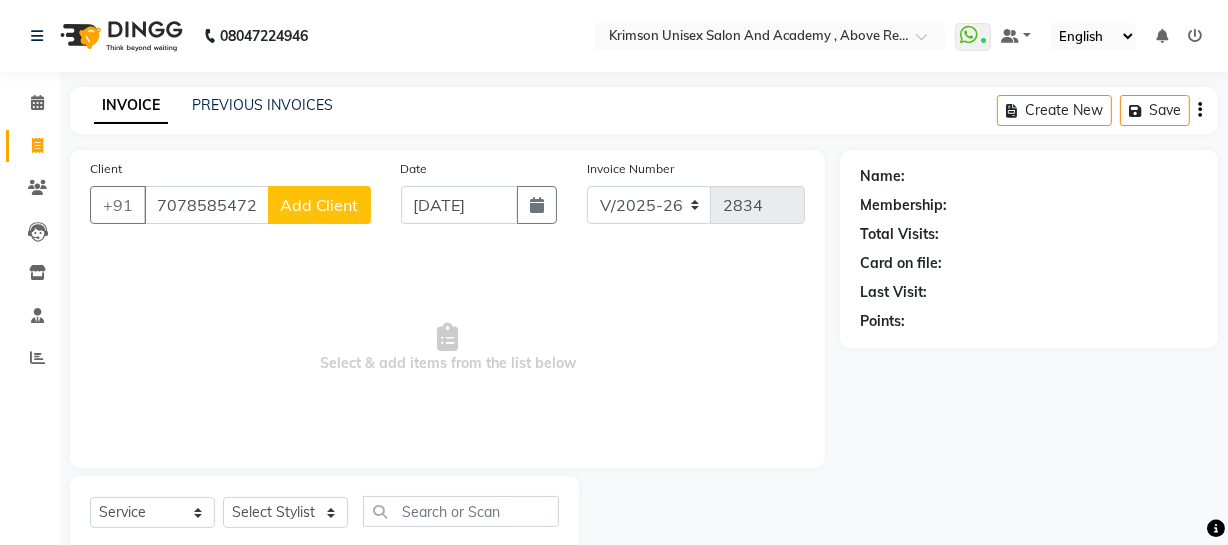 type on "7078585472" 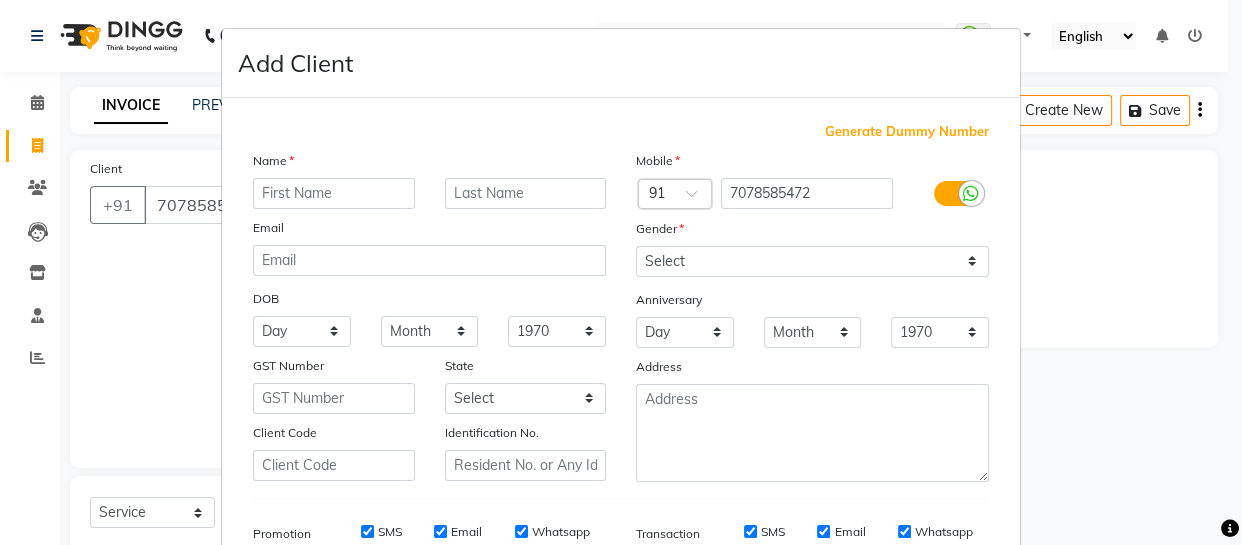 click at bounding box center (334, 193) 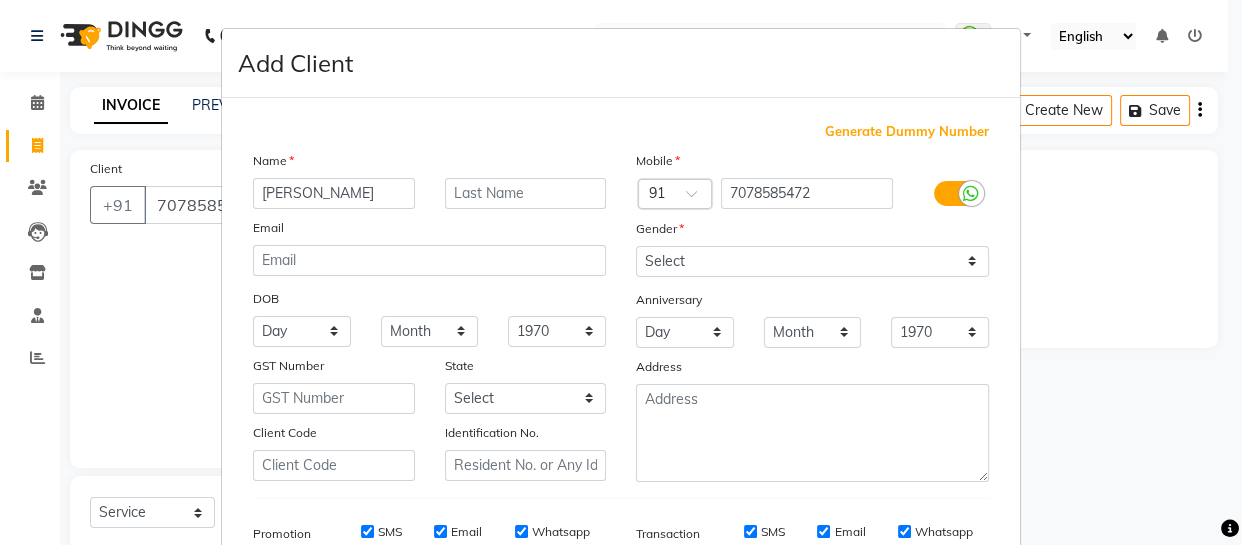 type on "Rohan" 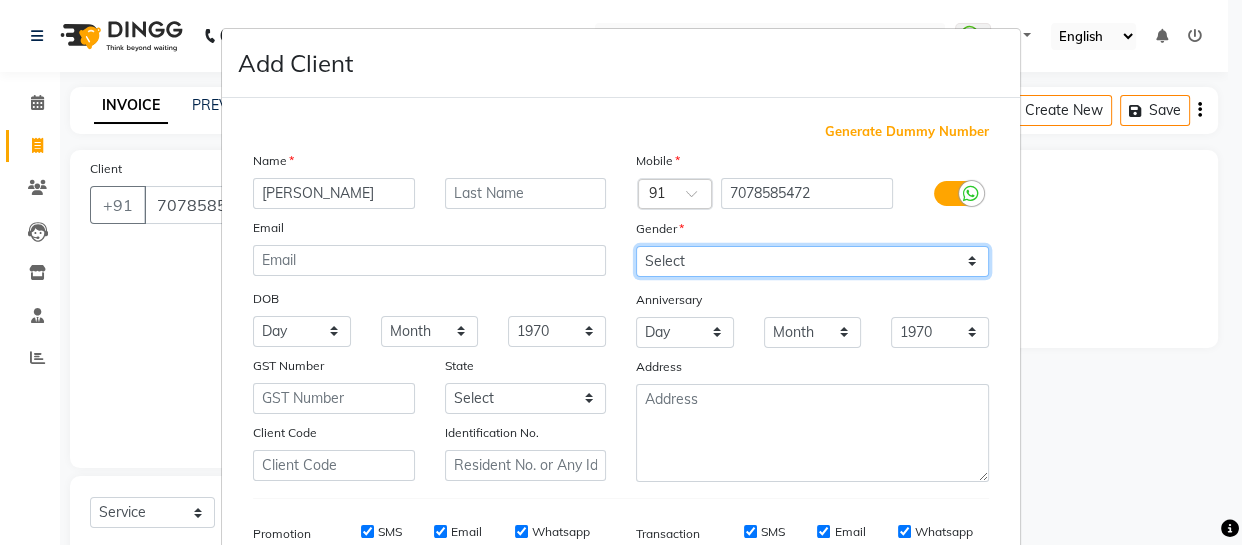 click on "Select Male Female Other Prefer Not To Say" at bounding box center [812, 261] 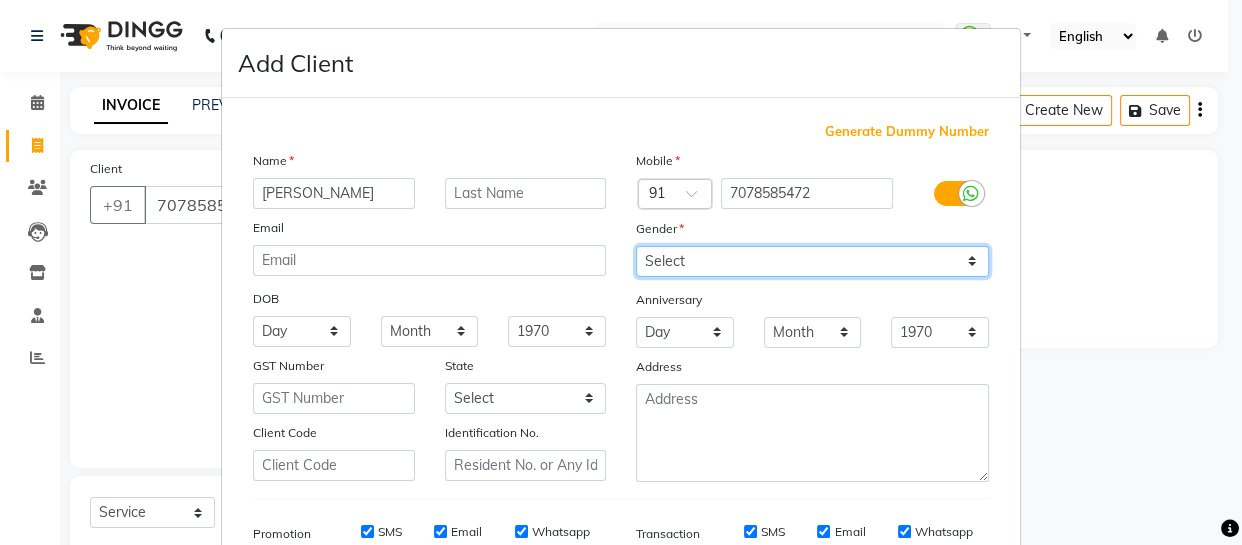 select on "male" 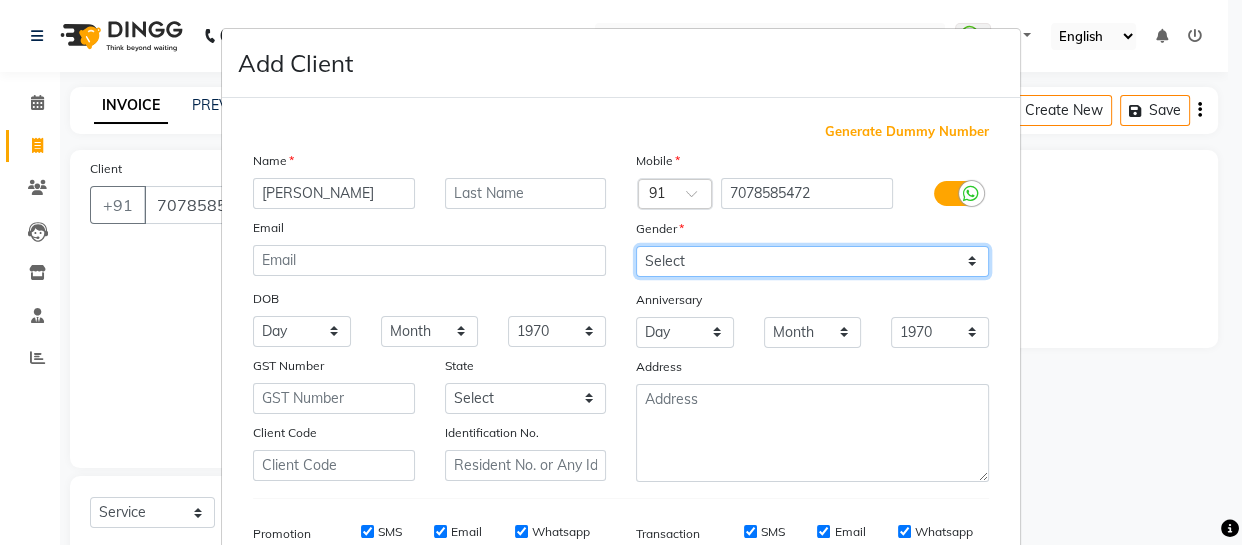 click on "Select Male Female Other Prefer Not To Say" at bounding box center [812, 261] 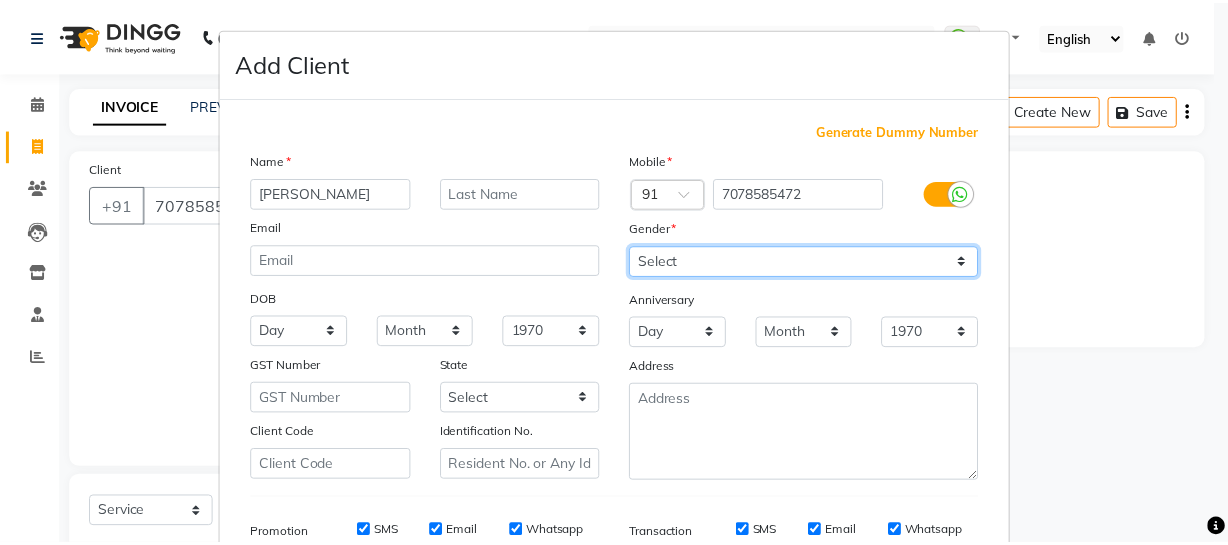 scroll, scrollTop: 309, scrollLeft: 0, axis: vertical 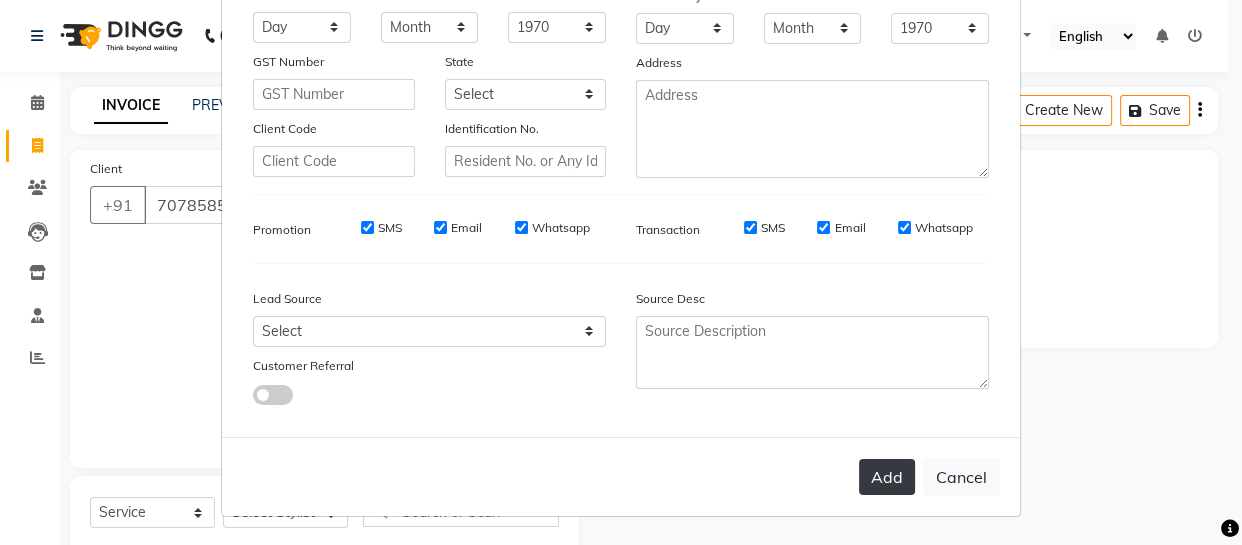 click on "Add" at bounding box center [887, 477] 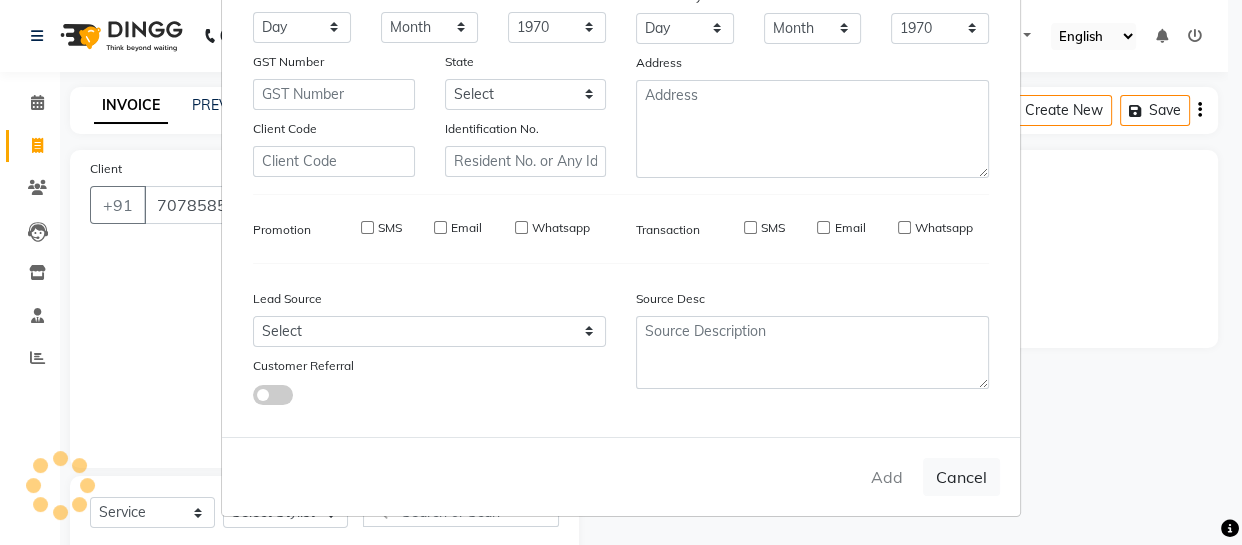 type 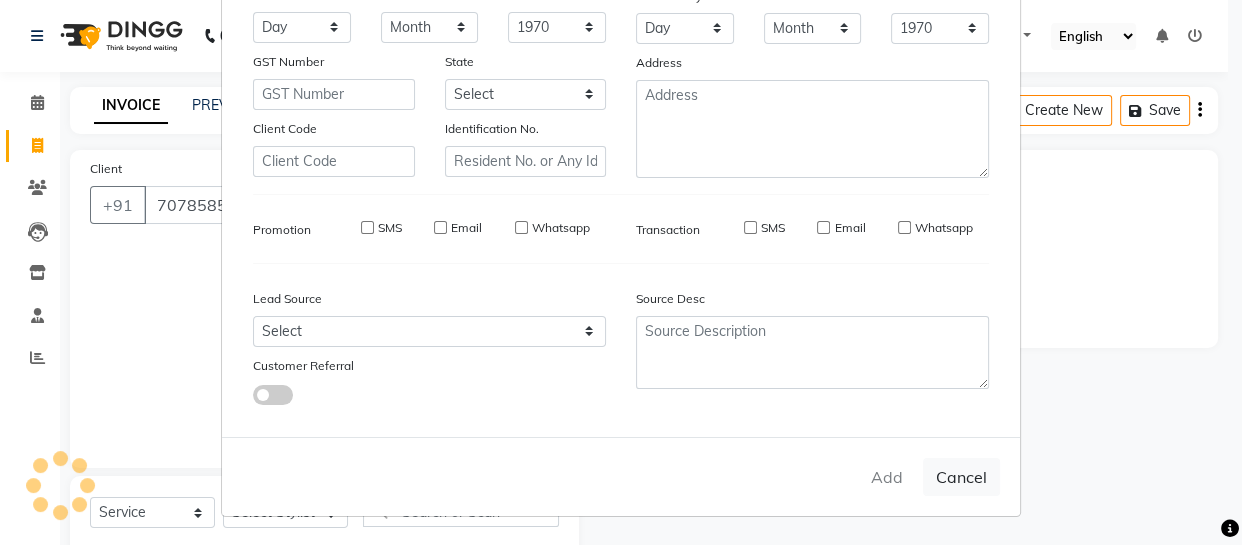 select 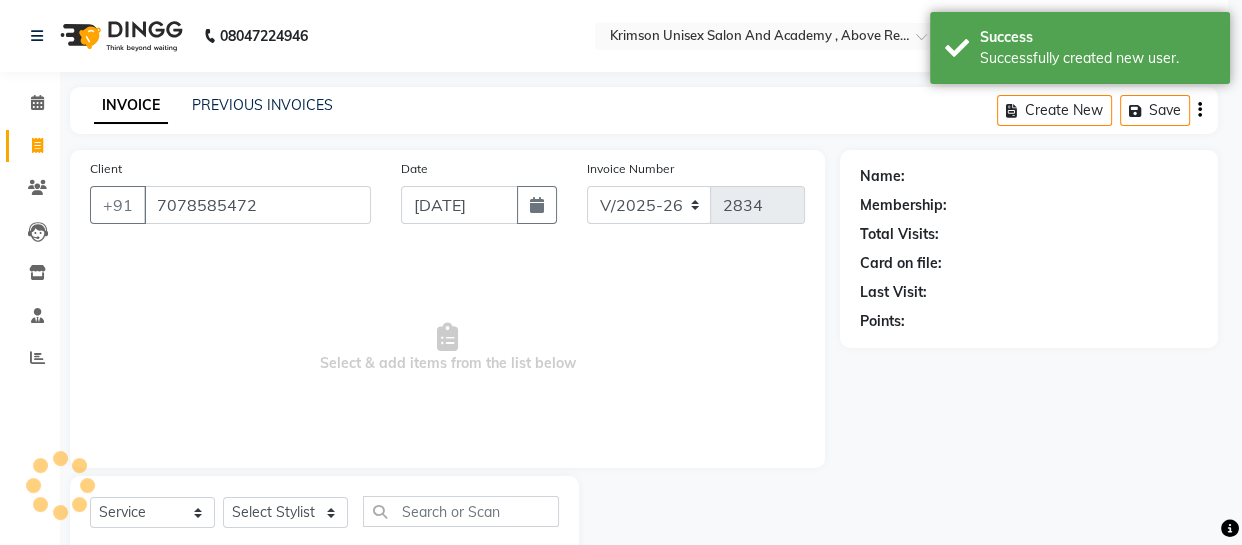 select on "1: Object" 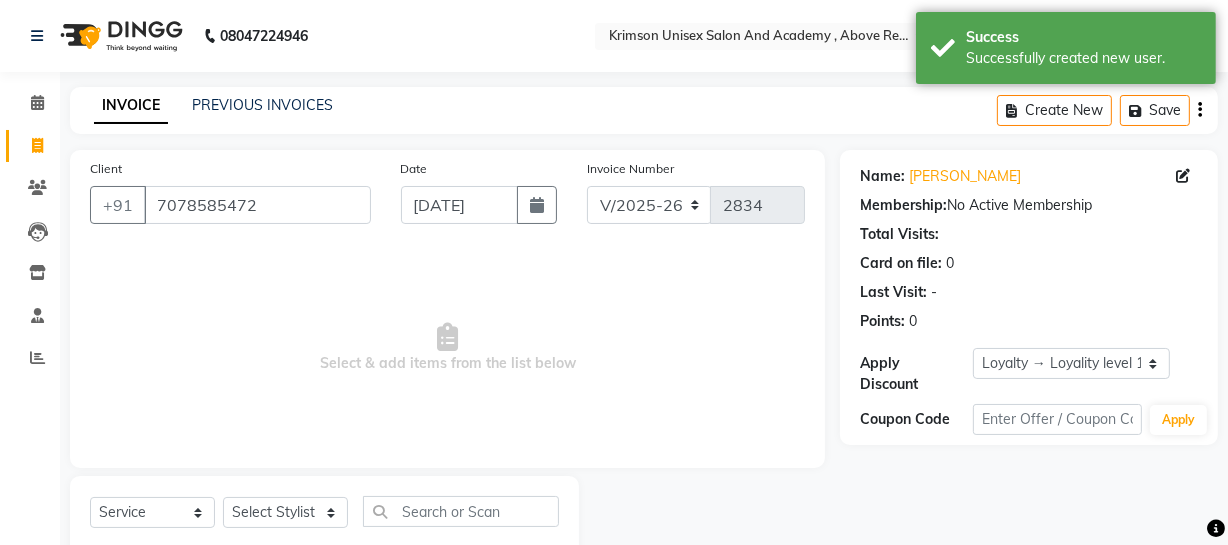 scroll, scrollTop: 57, scrollLeft: 0, axis: vertical 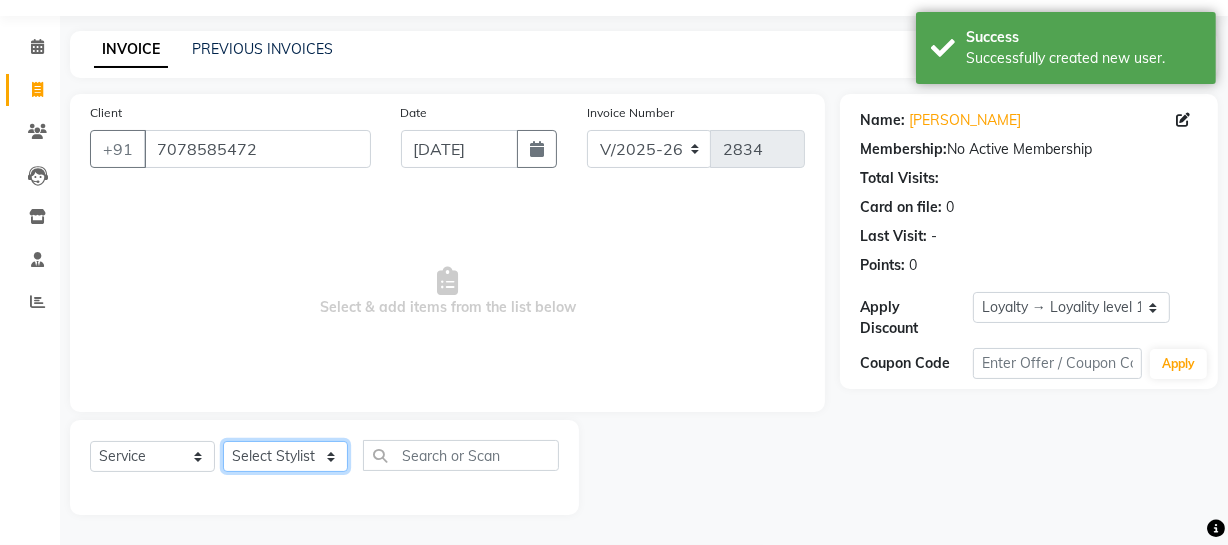 click on "Select Stylist ADMIN [PERSON_NAME] [PERSON_NAME] Danish DR. [PERSON_NAME] (cosmetologist) FRONT DESK [PERSON_NAME] Hem [PERSON_NAME]  [PERSON_NAME] Kaif [PERSON_NAME] [PERSON_NAME]  Pooja kulyal Ratan [PERSON_NAME] sahiba [PERSON_NAME] [PERSON_NAME] [PERSON_NAME] [PERSON_NAME]" 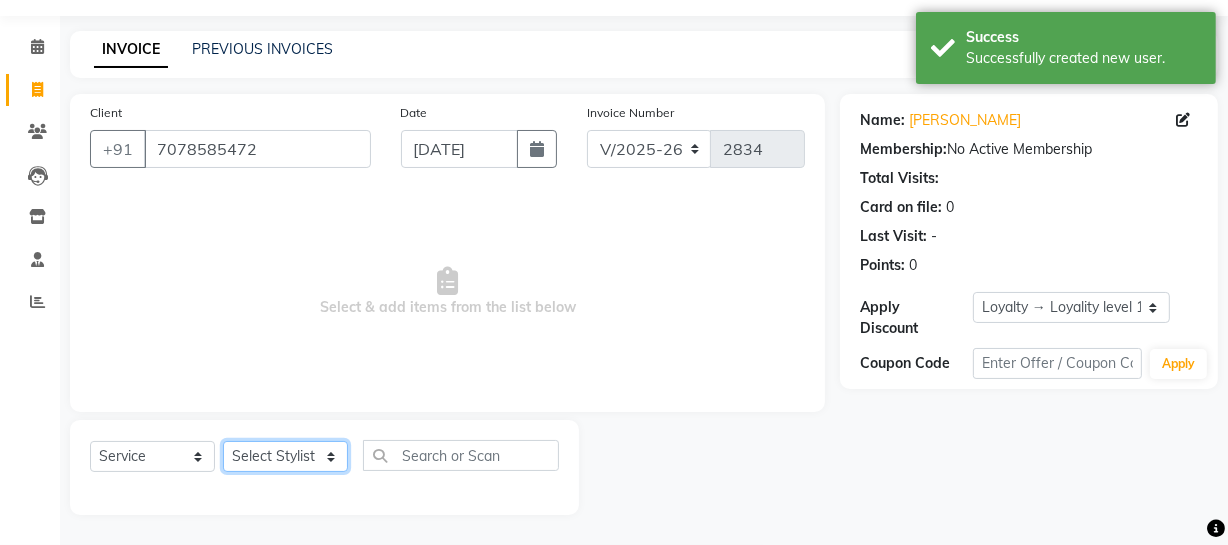 select on "84643" 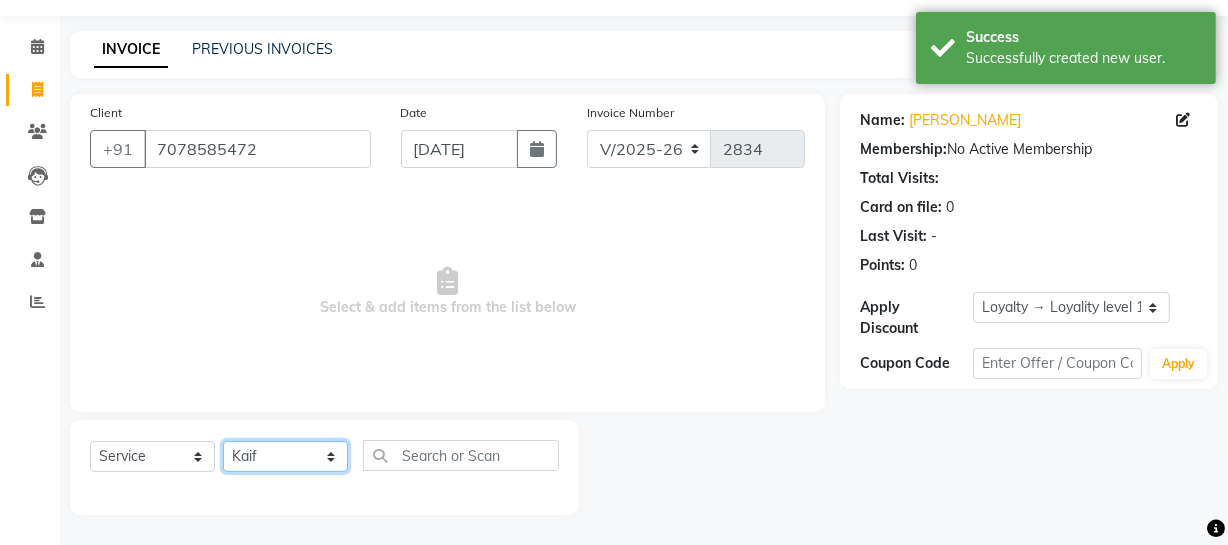 click on "Select Stylist ADMIN [PERSON_NAME] [PERSON_NAME] Danish DR. [PERSON_NAME] (cosmetologist) FRONT DESK [PERSON_NAME] Hem [PERSON_NAME]  [PERSON_NAME] Kaif [PERSON_NAME] [PERSON_NAME]  Pooja kulyal Ratan [PERSON_NAME] sahiba [PERSON_NAME] [PERSON_NAME] [PERSON_NAME] [PERSON_NAME]" 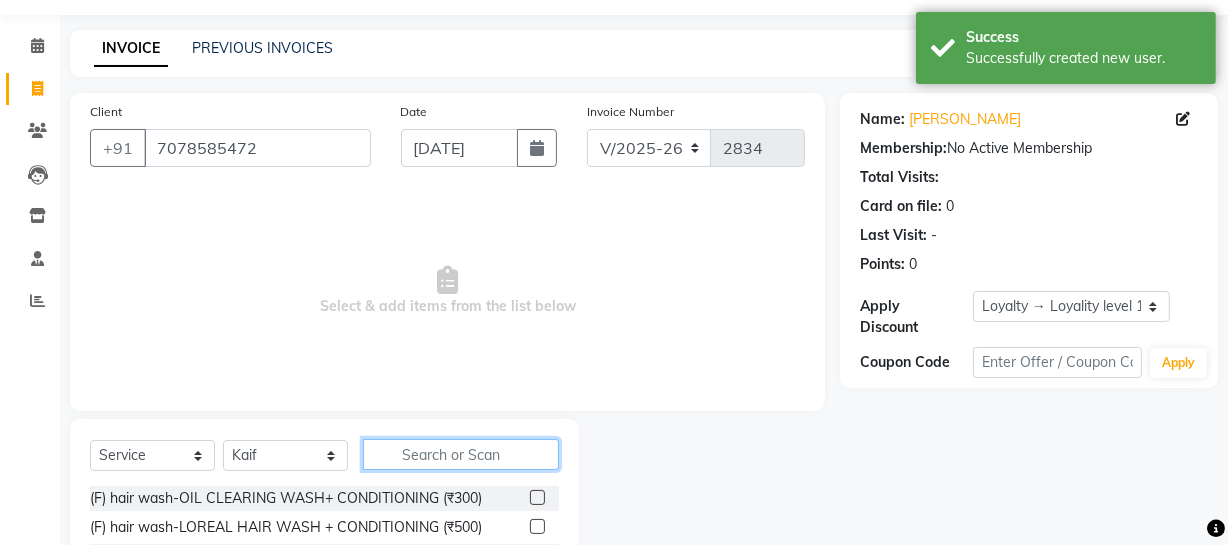 click 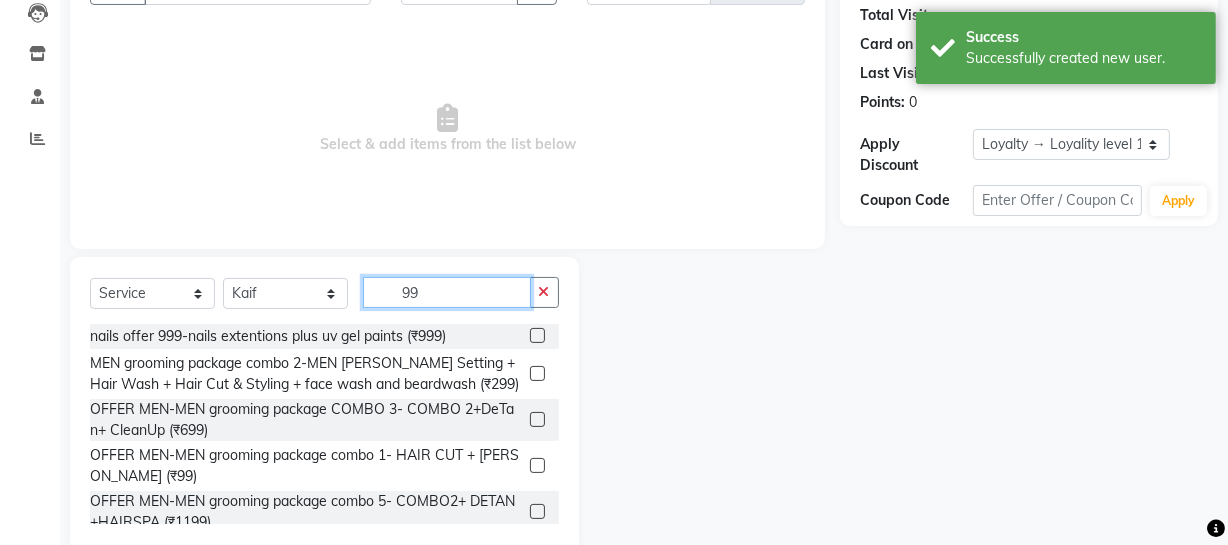 scroll, scrollTop: 220, scrollLeft: 0, axis: vertical 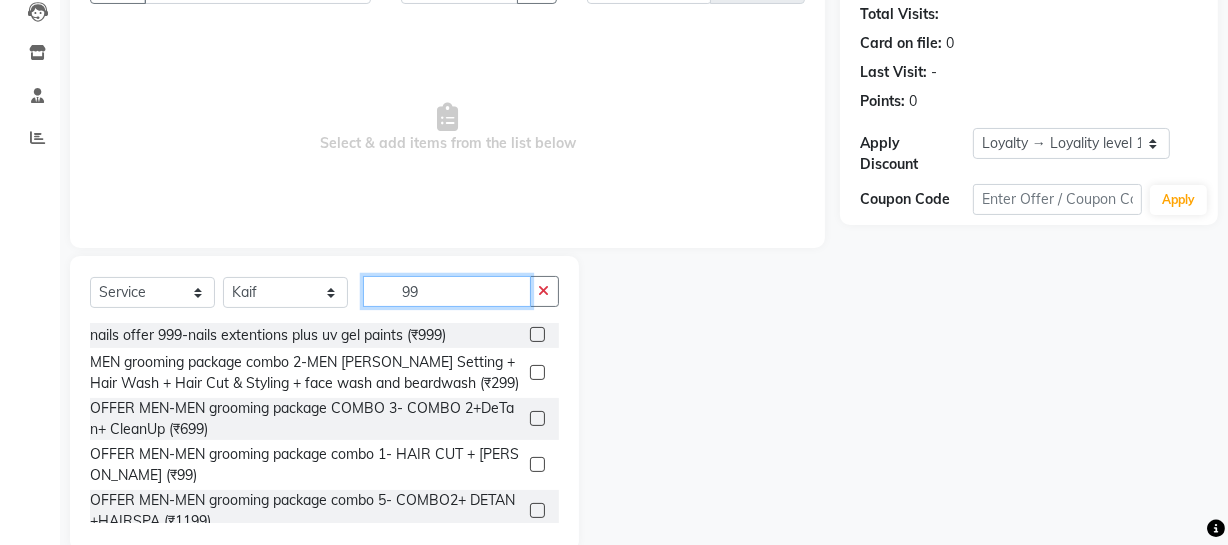 type on "99" 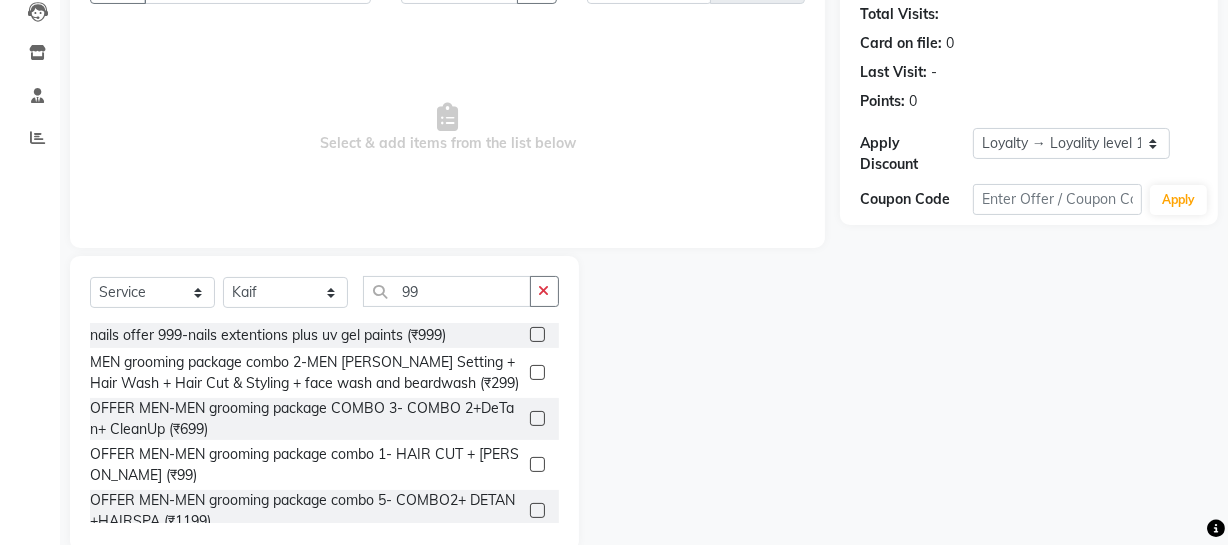 click 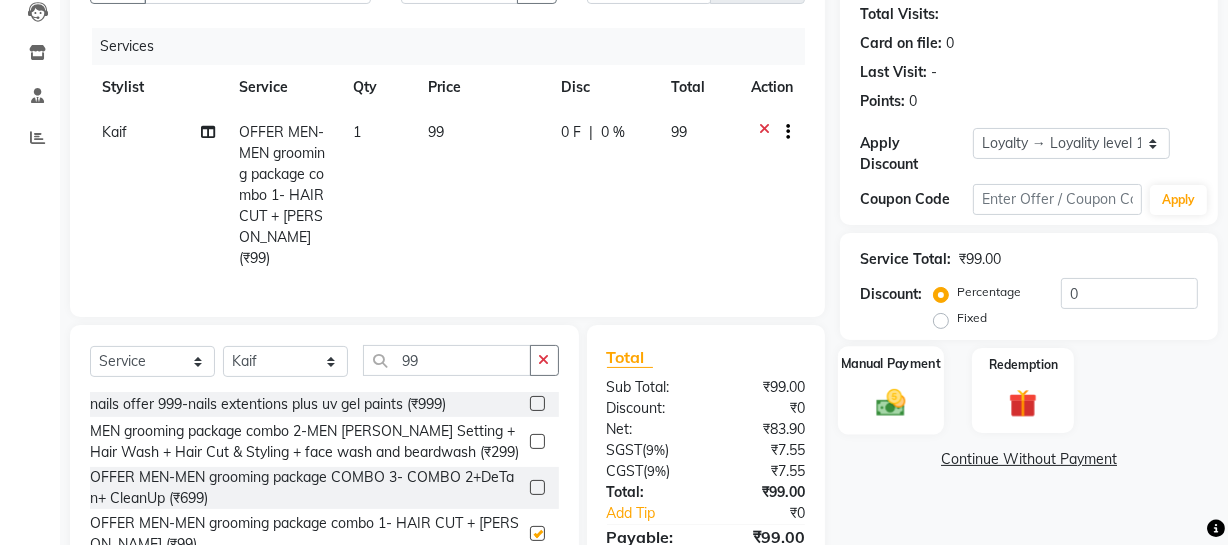 checkbox on "false" 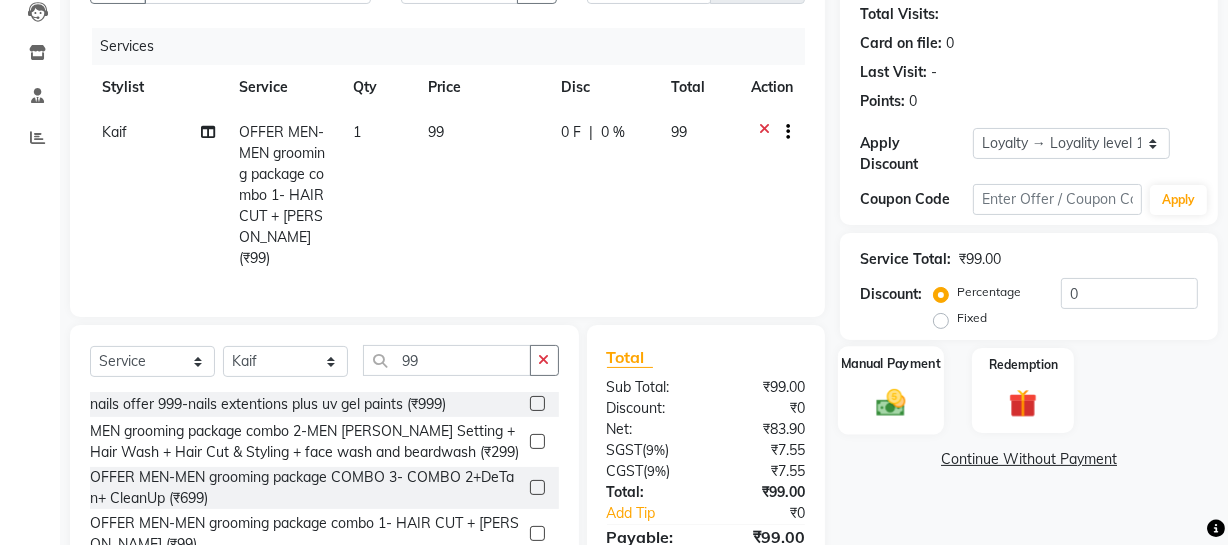 scroll, scrollTop: 318, scrollLeft: 0, axis: vertical 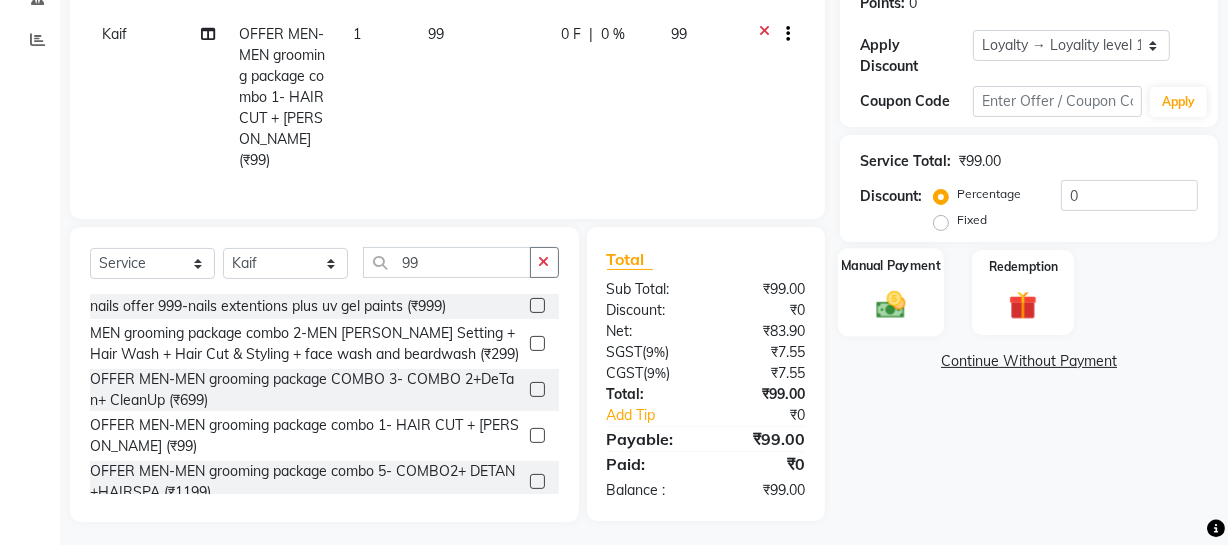 click 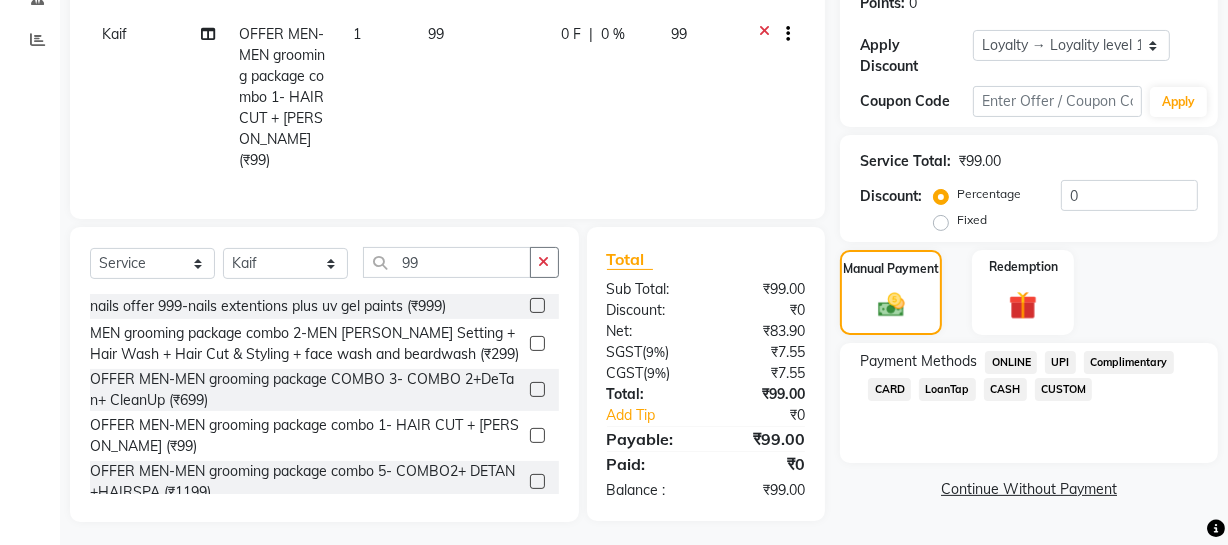 click on "CASH" 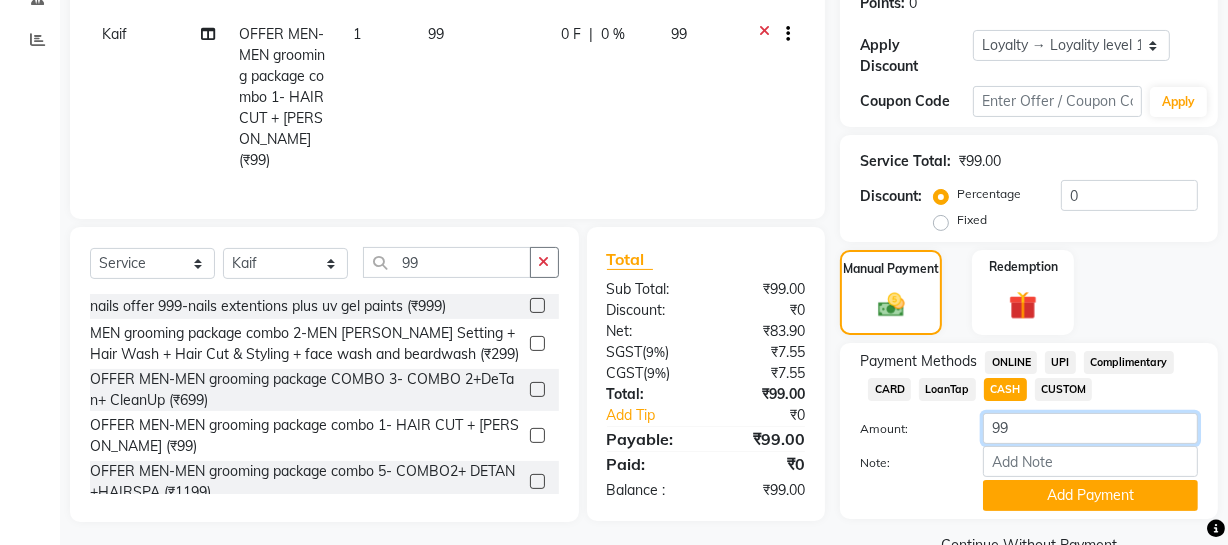 click on "99" 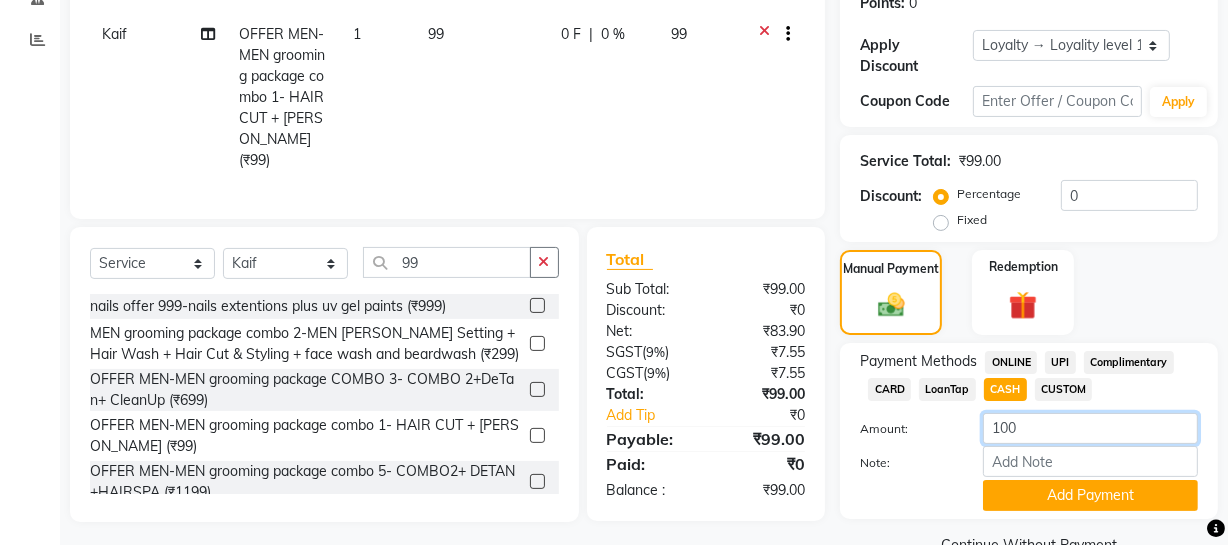 scroll, scrollTop: 363, scrollLeft: 0, axis: vertical 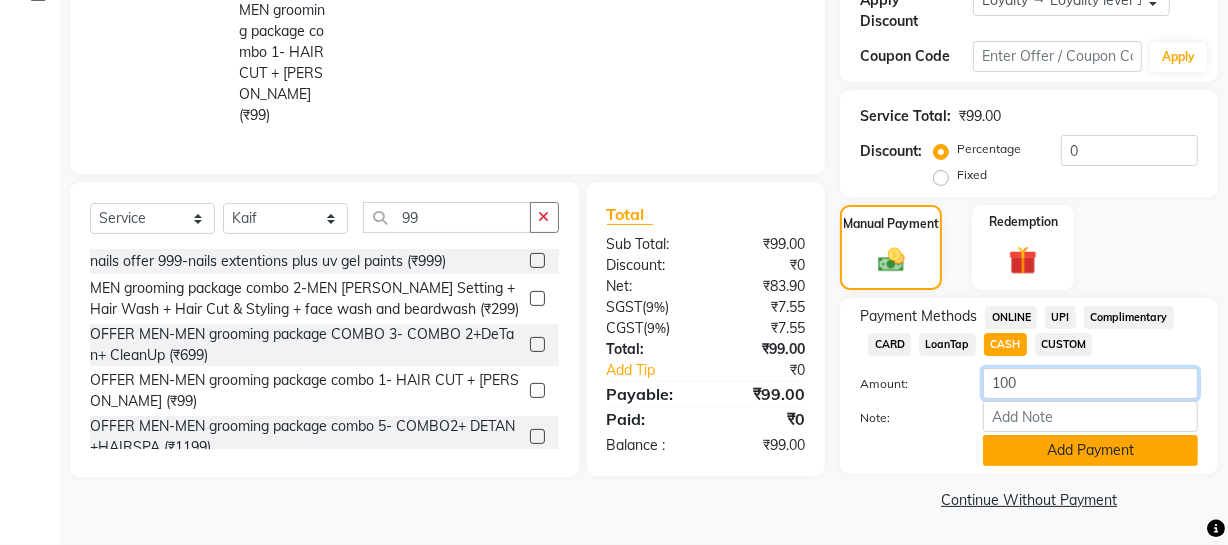type on "100" 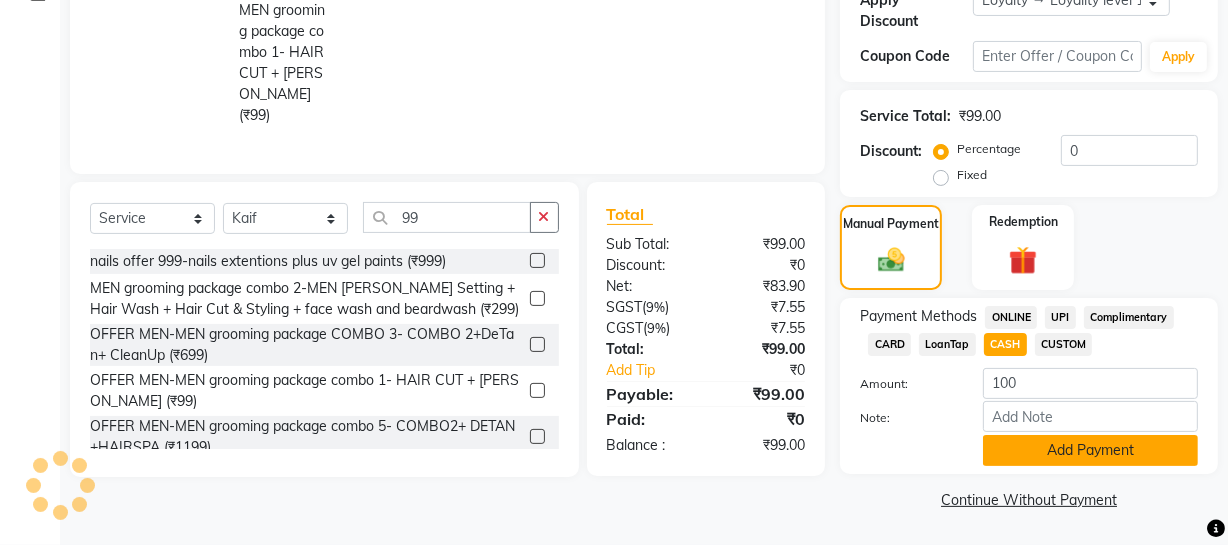 click on "Add Payment" 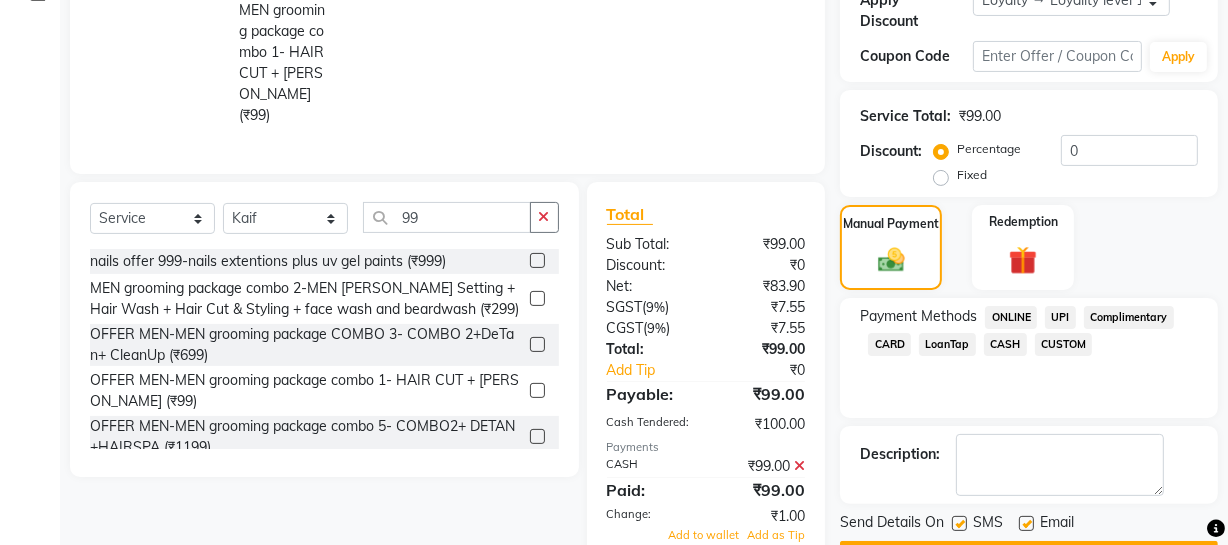 scroll, scrollTop: 591, scrollLeft: 0, axis: vertical 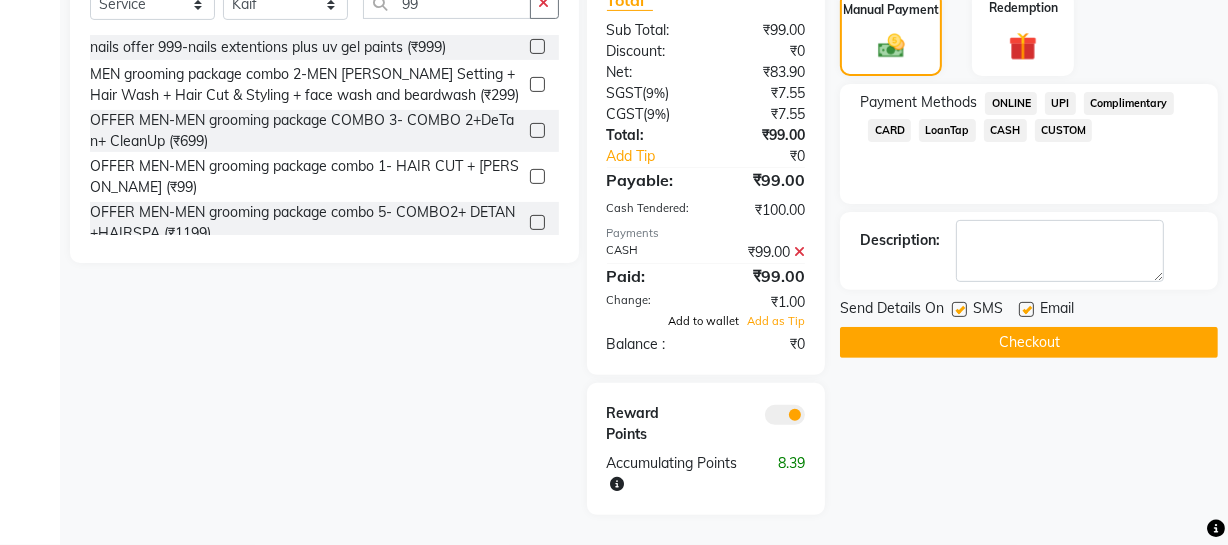 click on "Add to wallet" 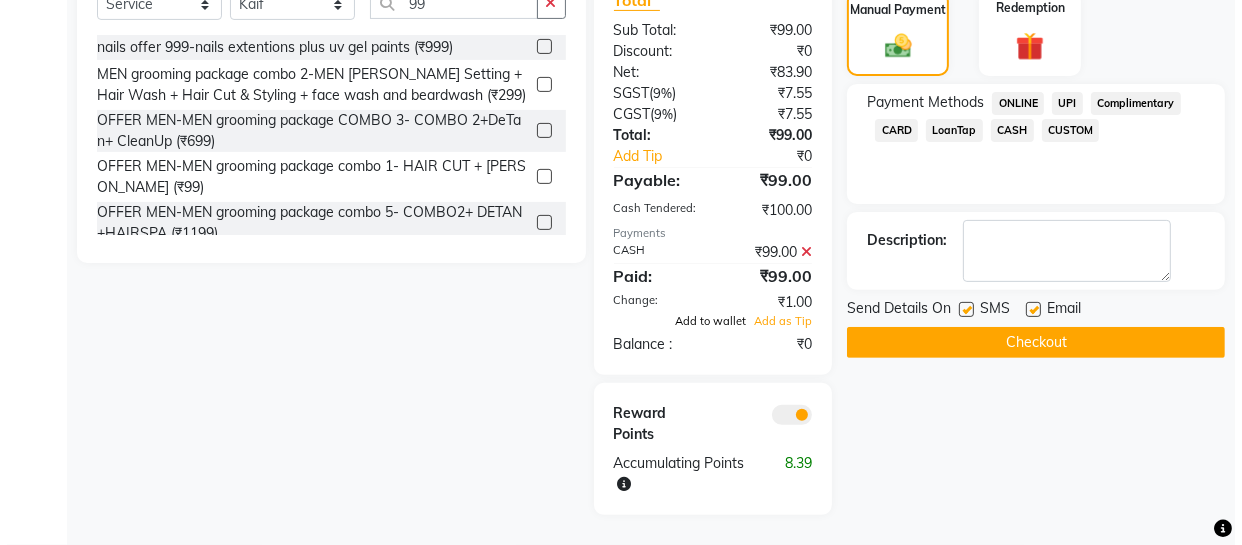 scroll, scrollTop: 573, scrollLeft: 0, axis: vertical 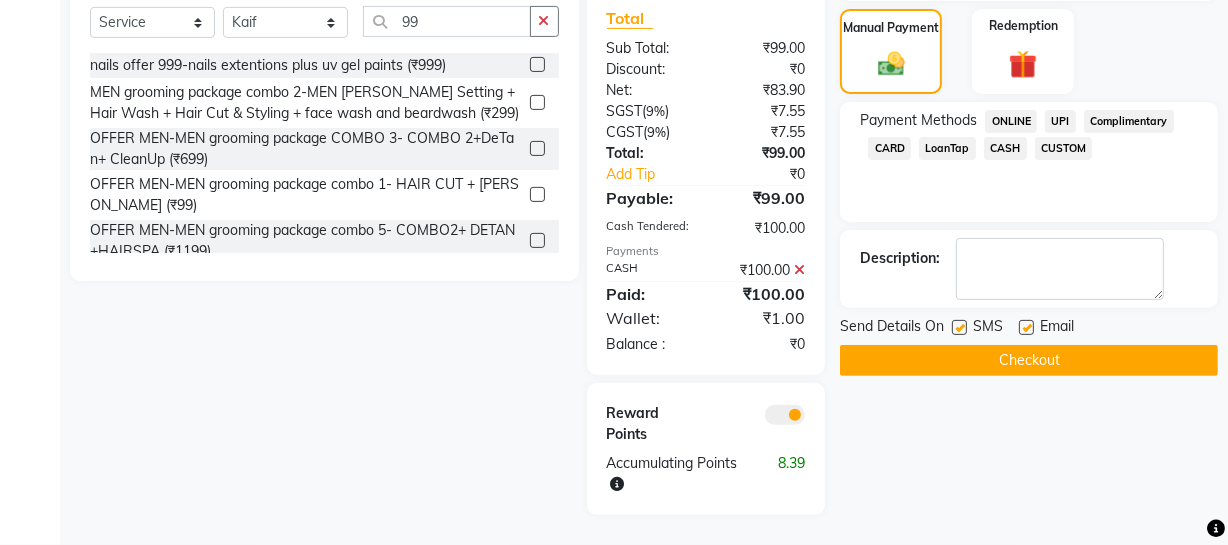 click 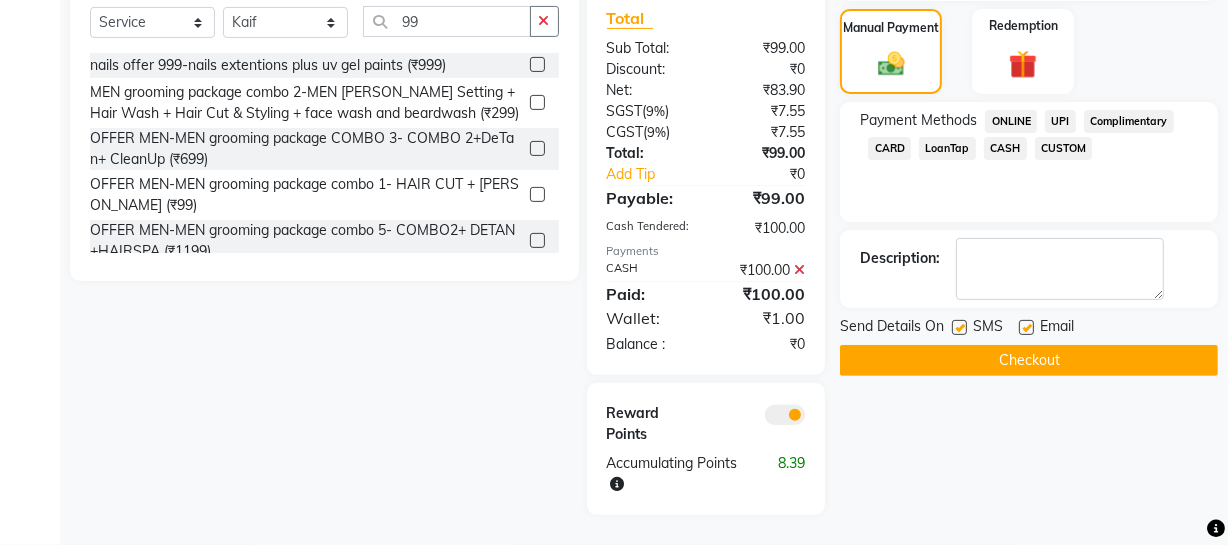 click 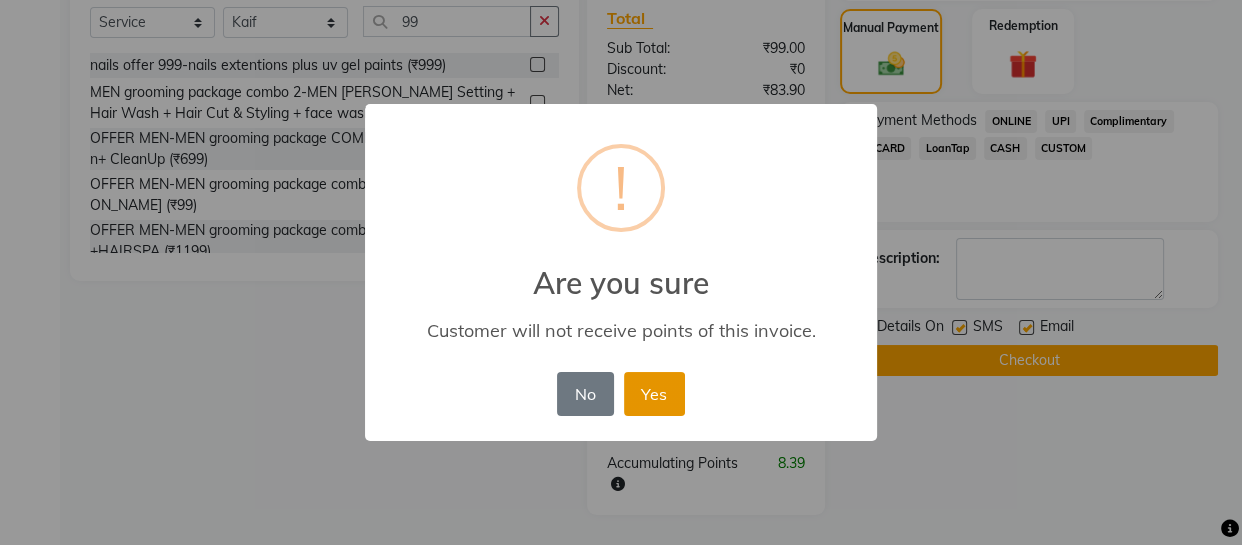 click on "Yes" at bounding box center (654, 394) 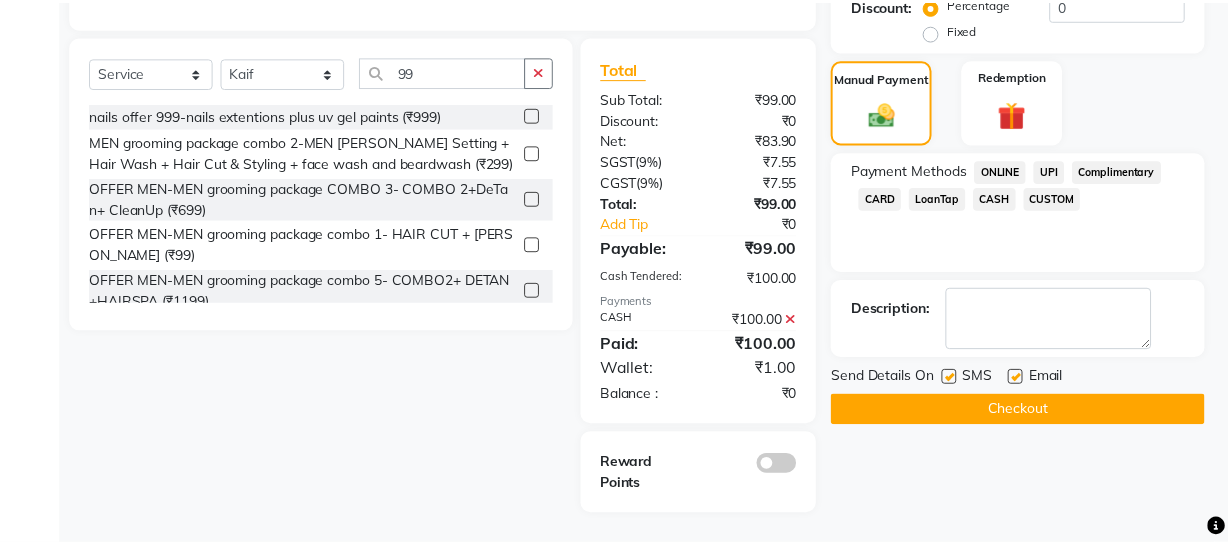 scroll, scrollTop: 502, scrollLeft: 0, axis: vertical 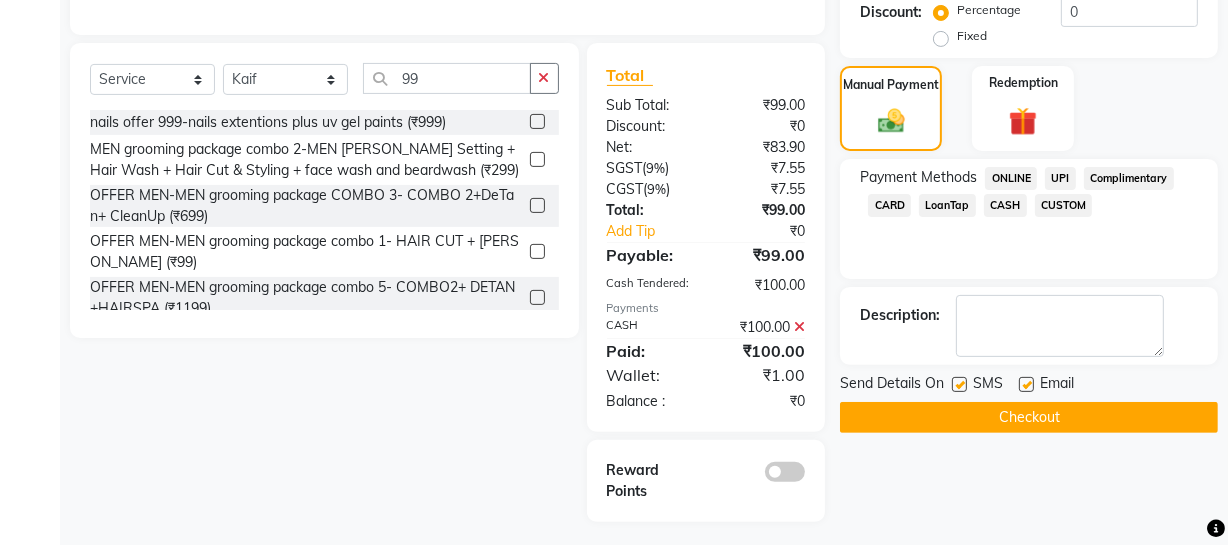 click on "Checkout" 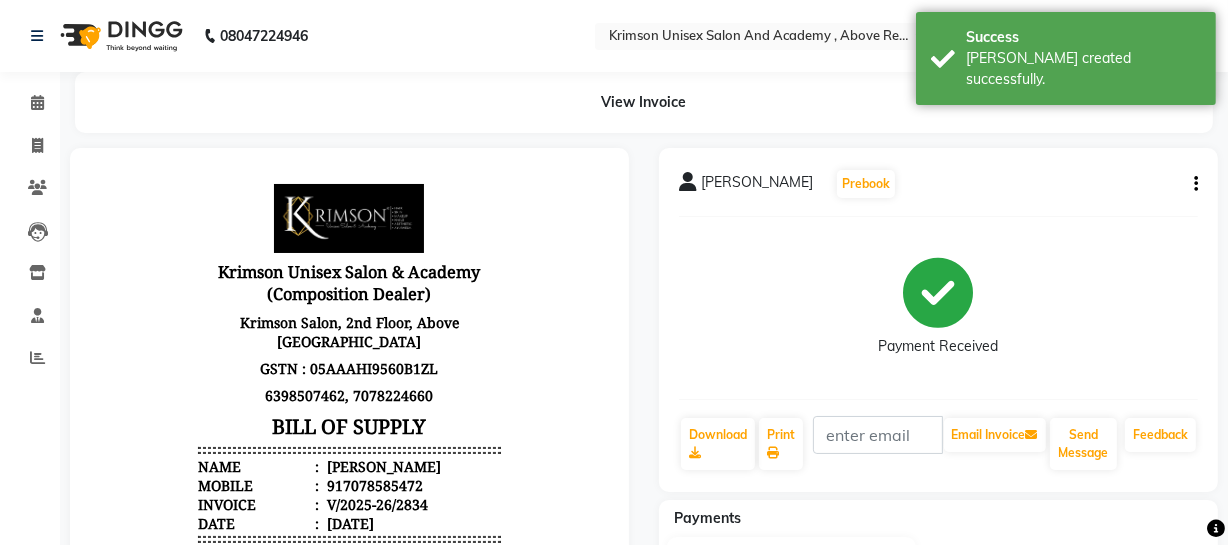 scroll, scrollTop: 0, scrollLeft: 0, axis: both 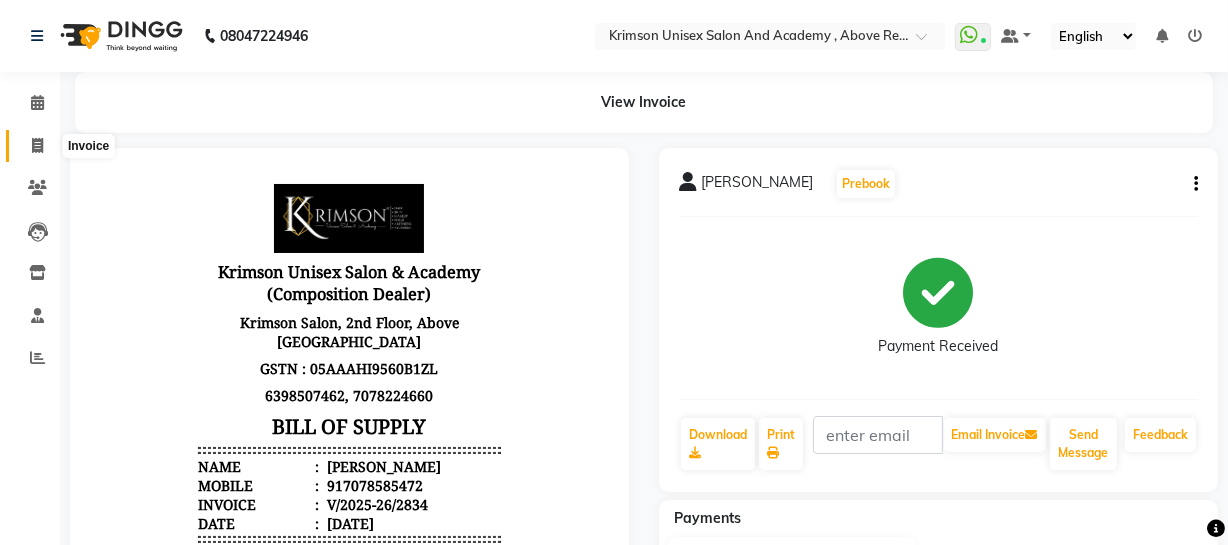 click 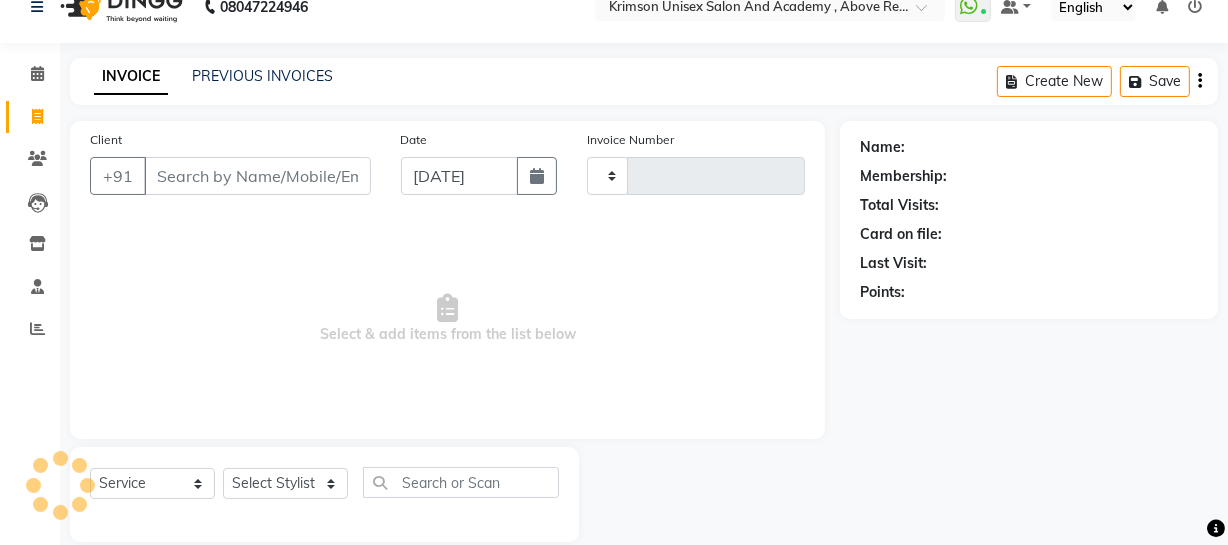 type on "2835" 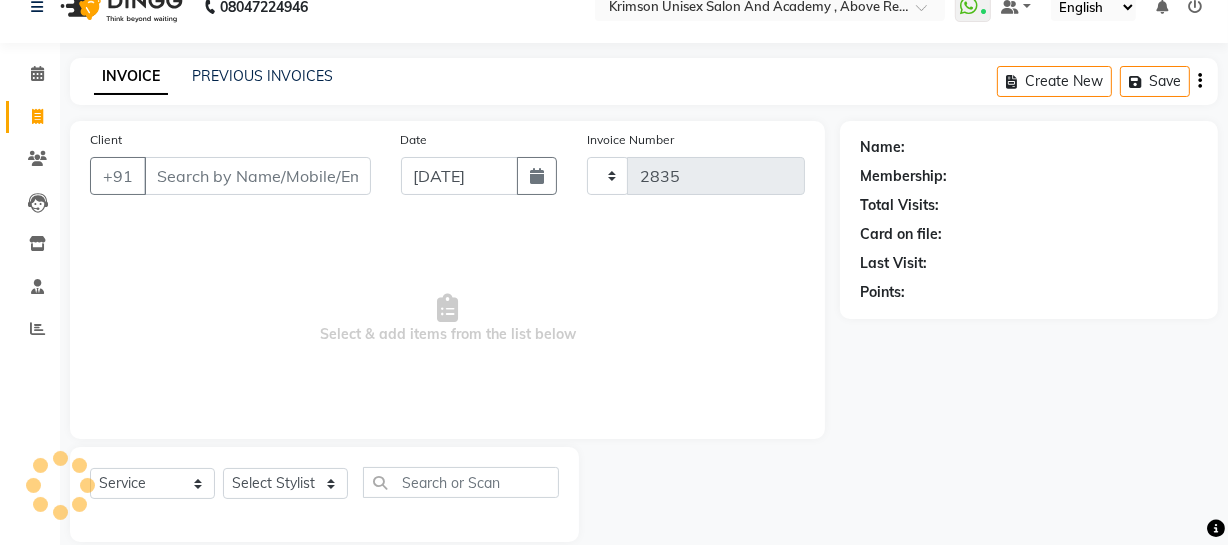 scroll, scrollTop: 57, scrollLeft: 0, axis: vertical 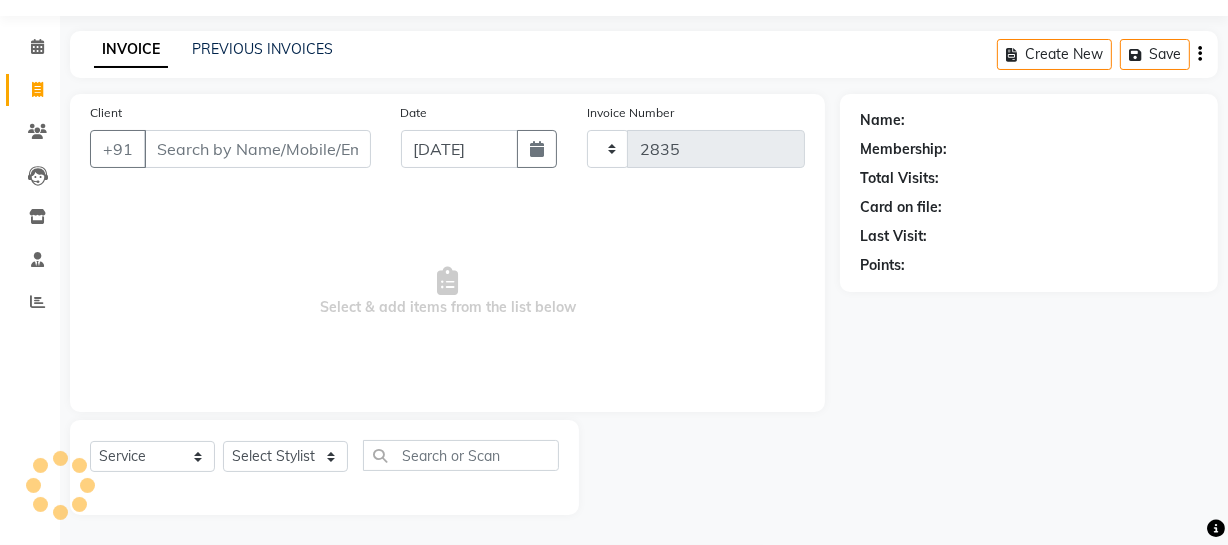 select on "5853" 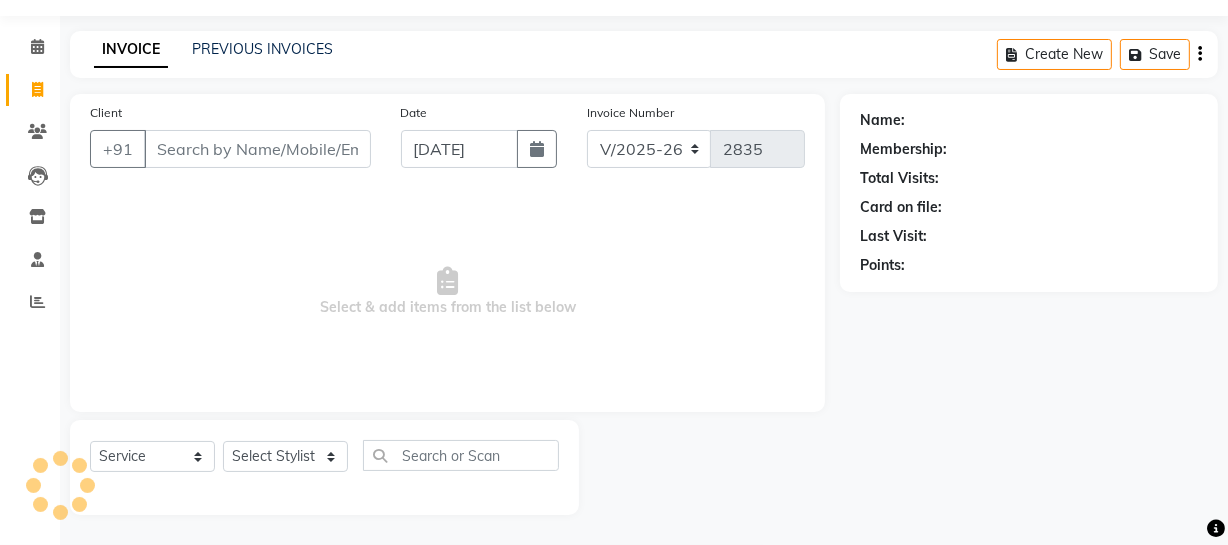 click on "Client" at bounding box center (257, 149) 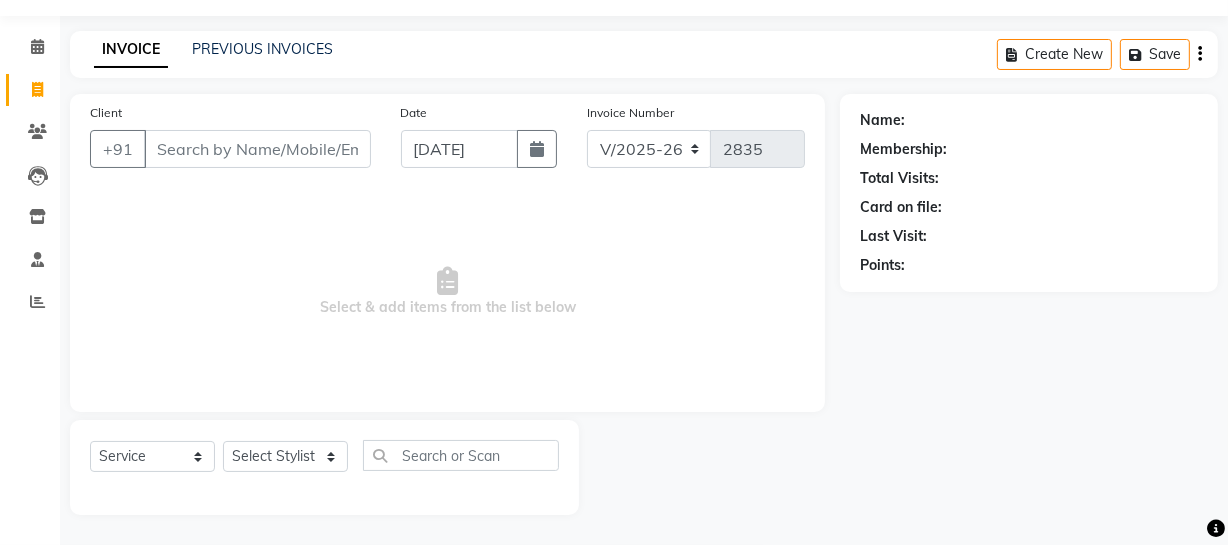 click on "Client" at bounding box center [257, 149] 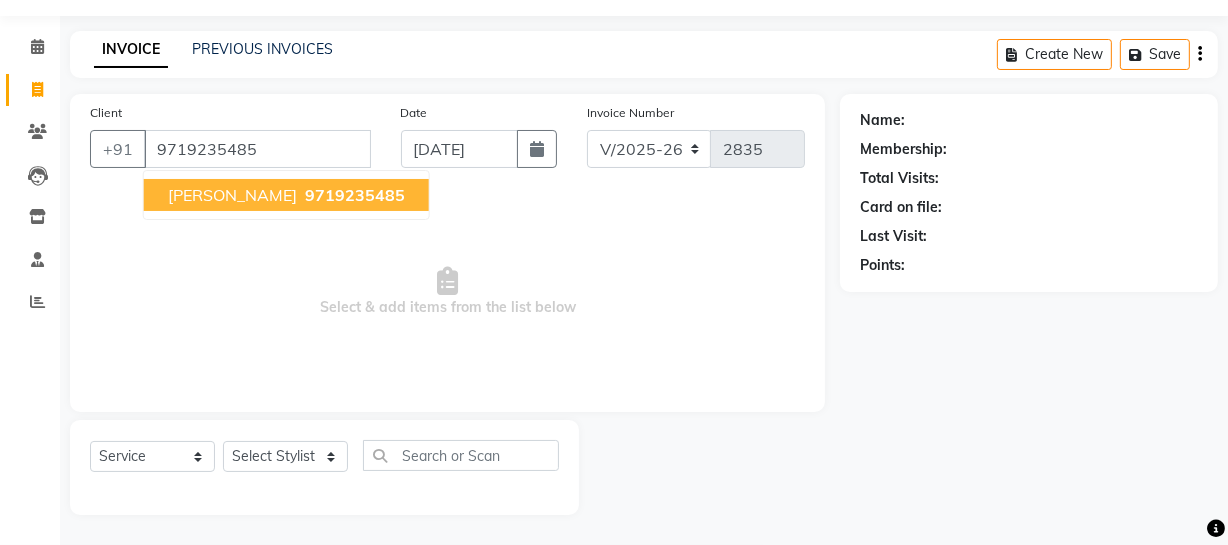 type on "9719235485" 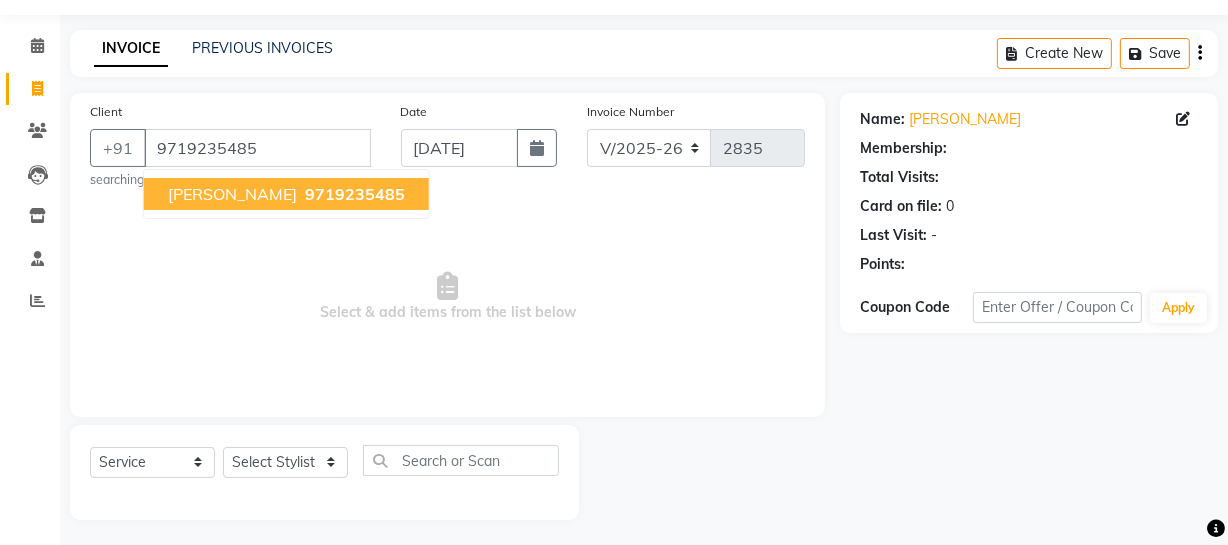 select on "1: Object" 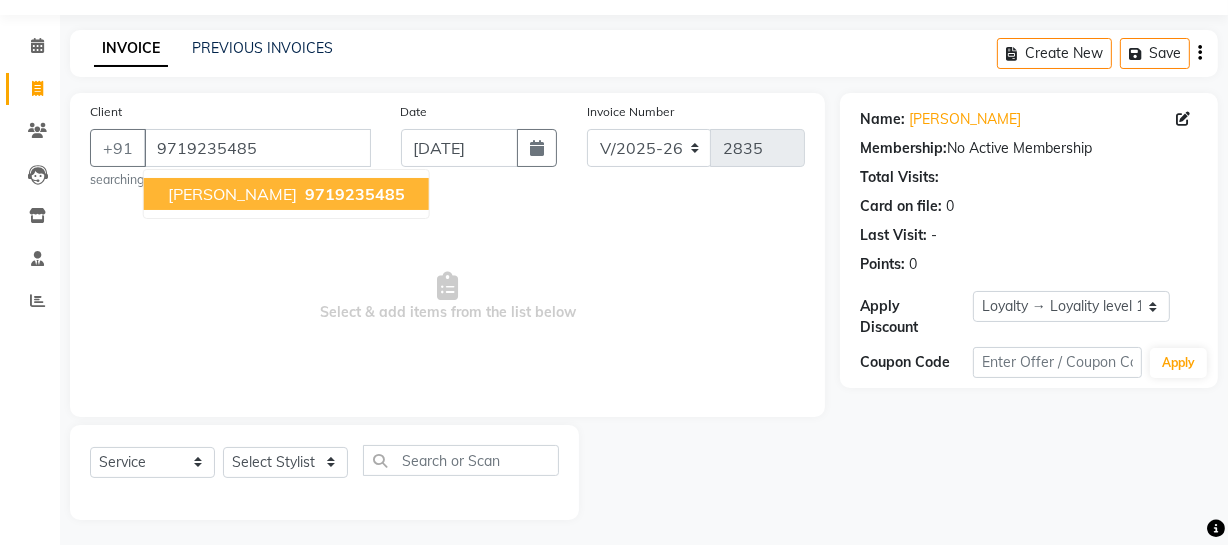 click on "9719235485" at bounding box center [355, 194] 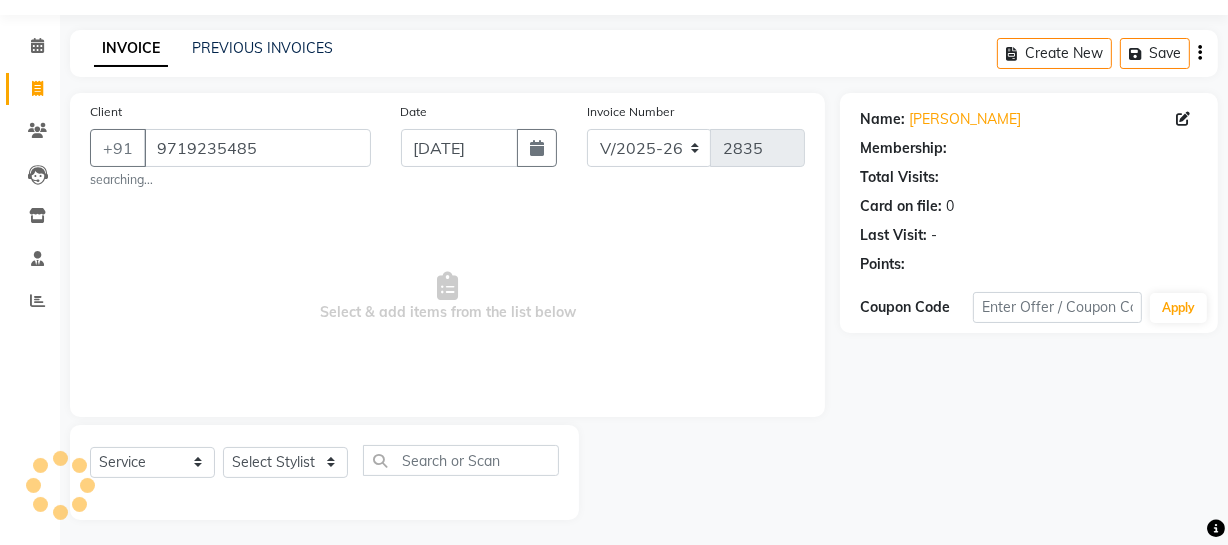select on "1: Object" 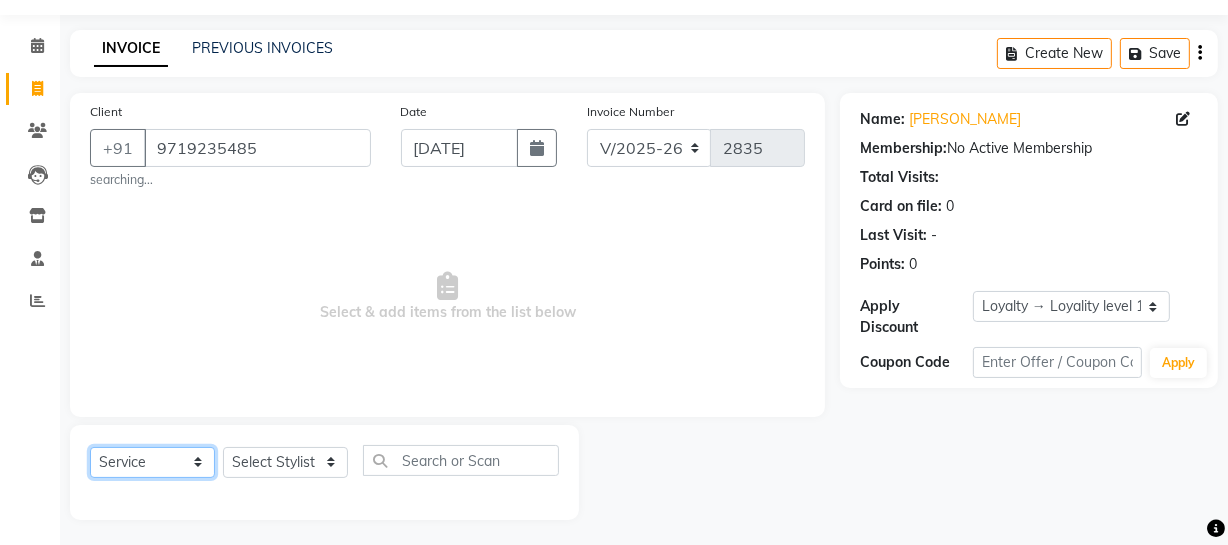 click on "Select  Service  Product  Membership  Package Voucher Prepaid Gift Card" 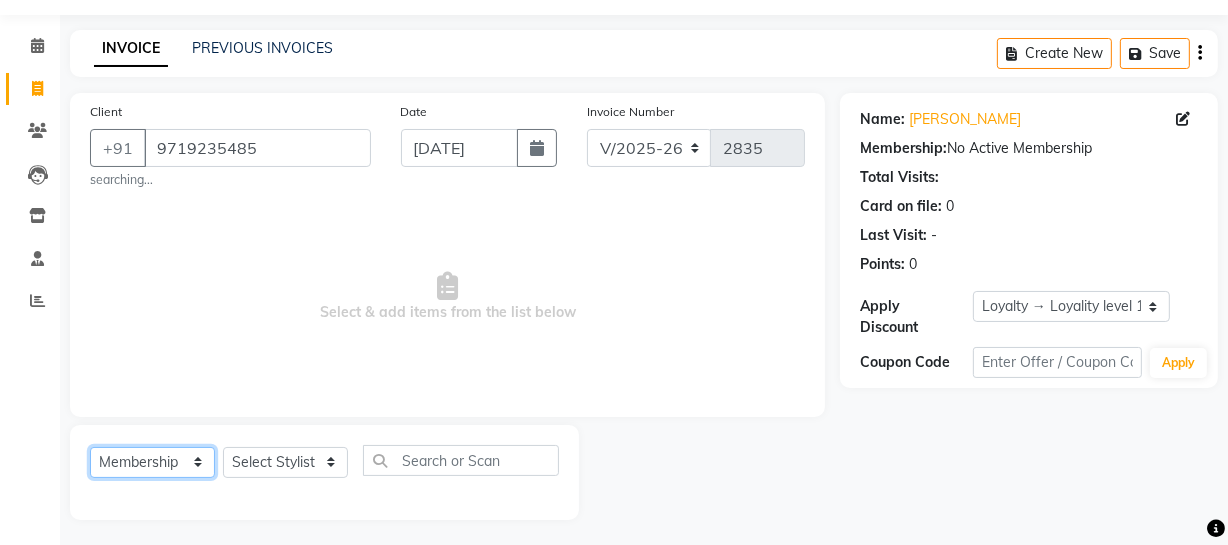 click on "Select  Service  Product  Membership  Package Voucher Prepaid Gift Card" 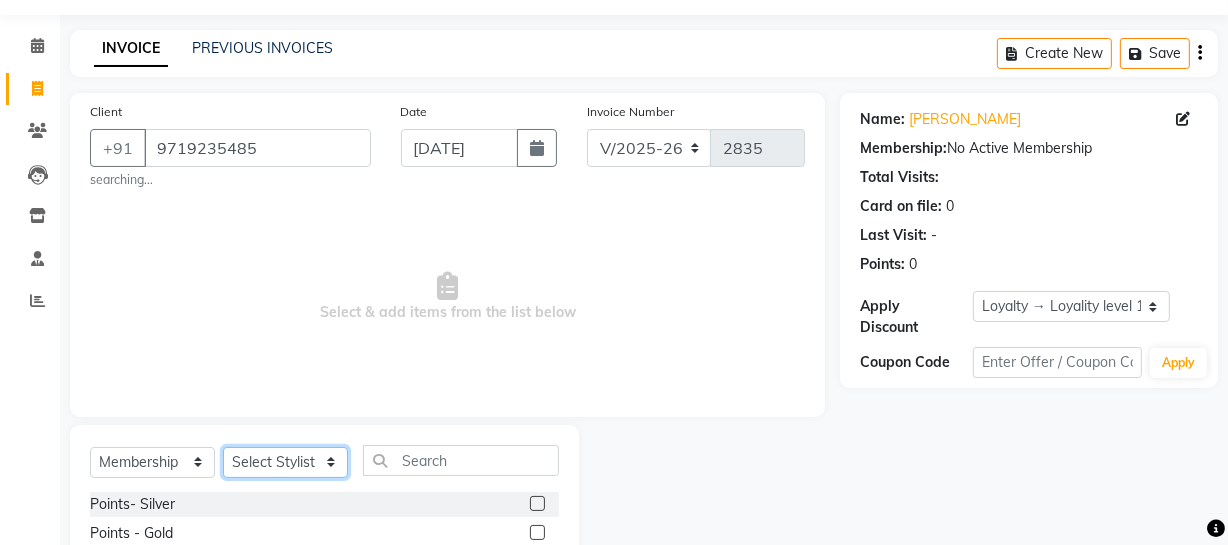 click on "Select Stylist ADMIN [PERSON_NAME] [PERSON_NAME] Danish DR. [PERSON_NAME] (cosmetologist) FRONT DESK [PERSON_NAME] Hem [PERSON_NAME]  [PERSON_NAME] Kaif [PERSON_NAME] [PERSON_NAME]  Pooja kulyal Ratan [PERSON_NAME] sahiba [PERSON_NAME] [PERSON_NAME] [PERSON_NAME] [PERSON_NAME]" 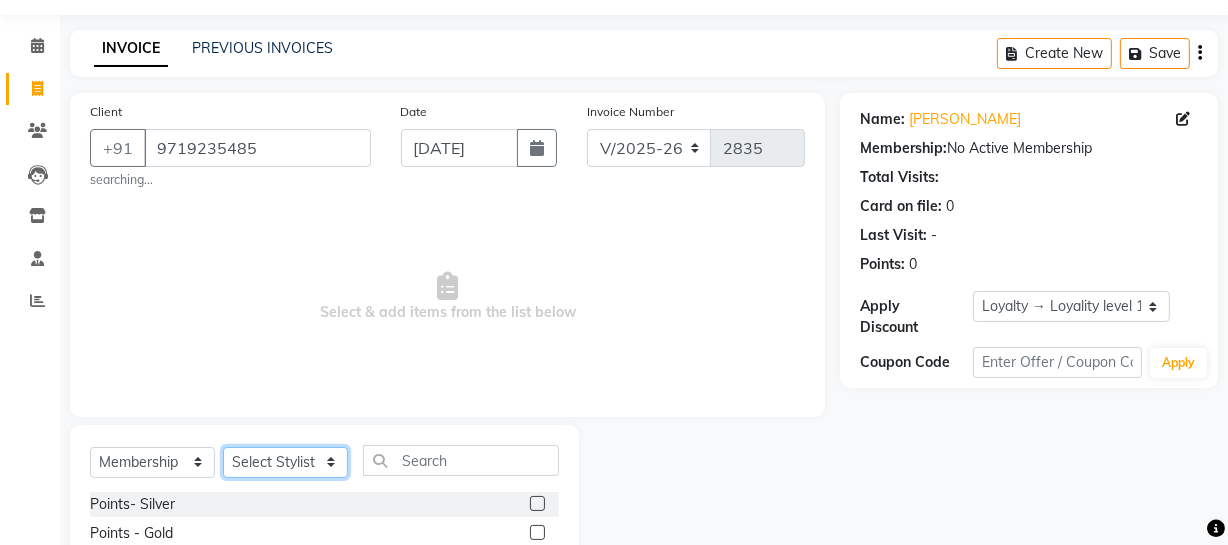 select on "68907" 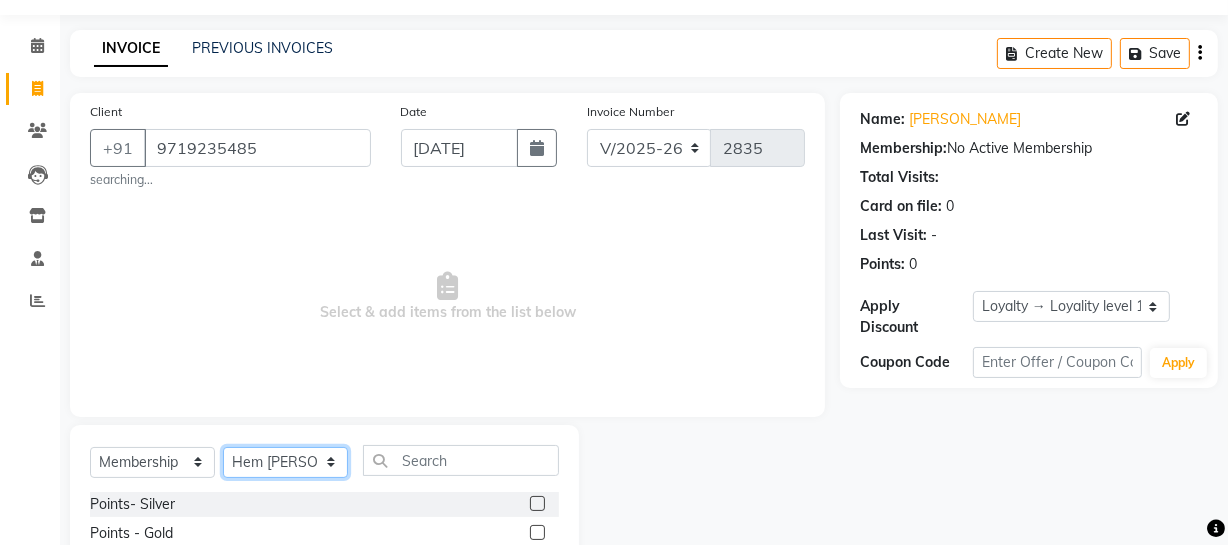 click on "Select Stylist ADMIN [PERSON_NAME] [PERSON_NAME] Danish DR. [PERSON_NAME] (cosmetologist) FRONT DESK [PERSON_NAME] Hem [PERSON_NAME]  [PERSON_NAME] Kaif [PERSON_NAME] [PERSON_NAME]  Pooja kulyal Ratan [PERSON_NAME] sahiba [PERSON_NAME] [PERSON_NAME] [PERSON_NAME] [PERSON_NAME]" 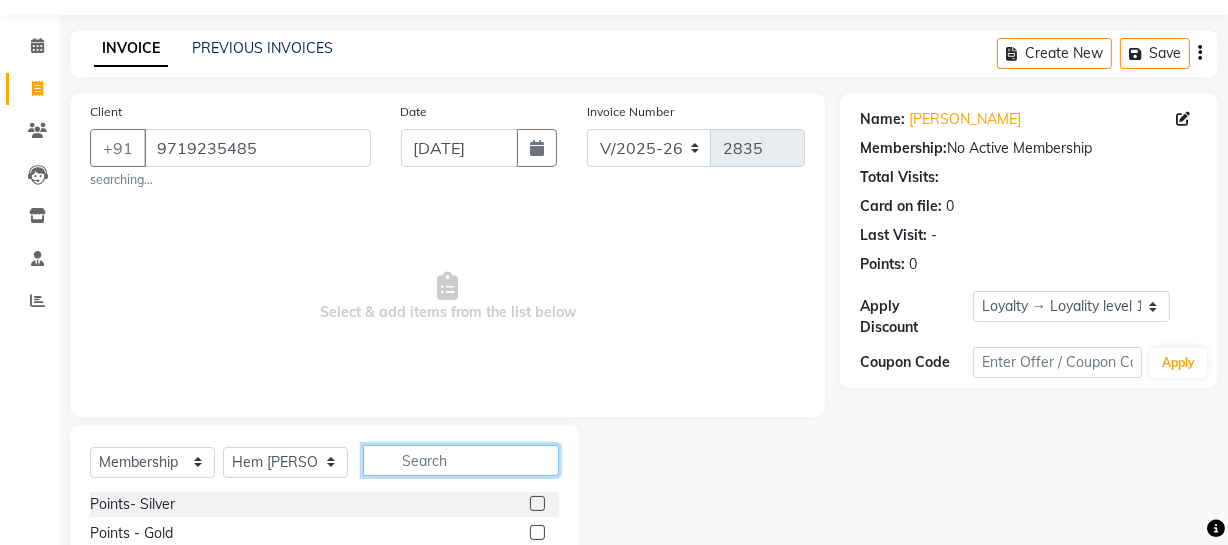 click 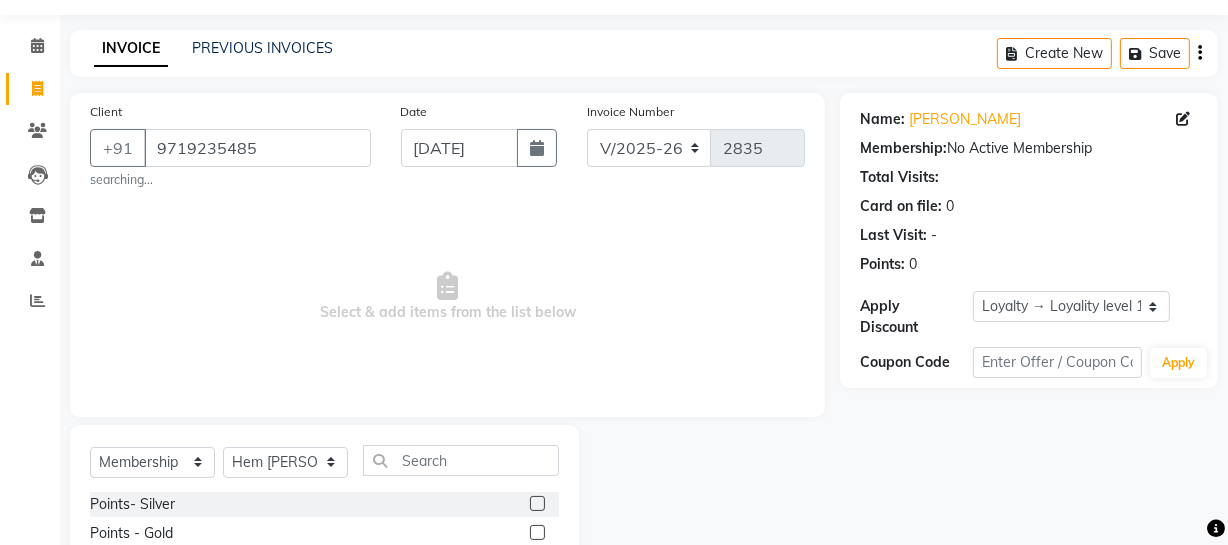 click 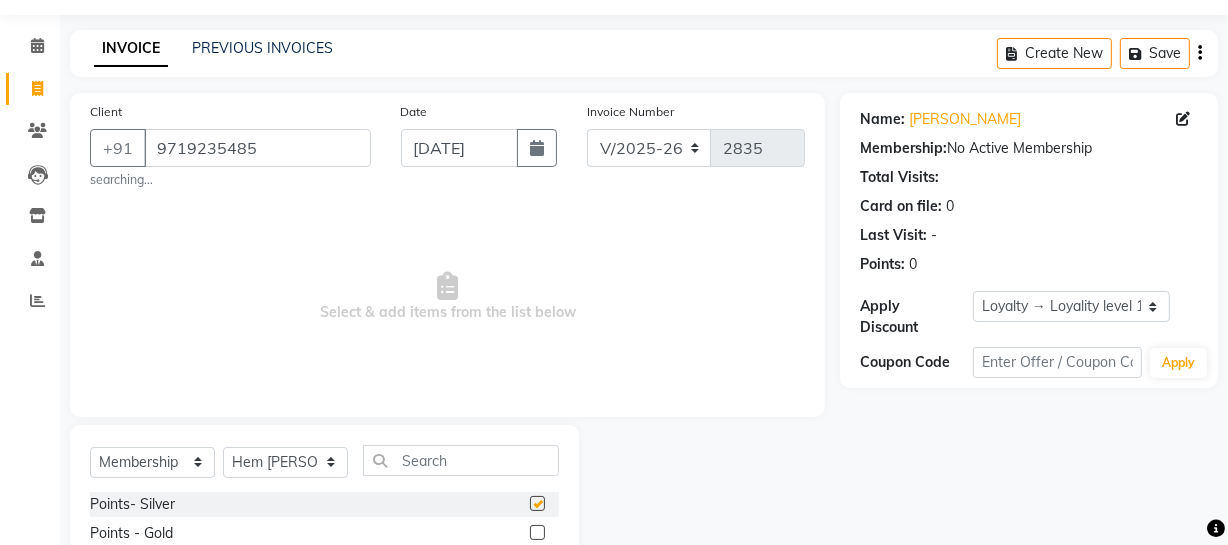select on "select" 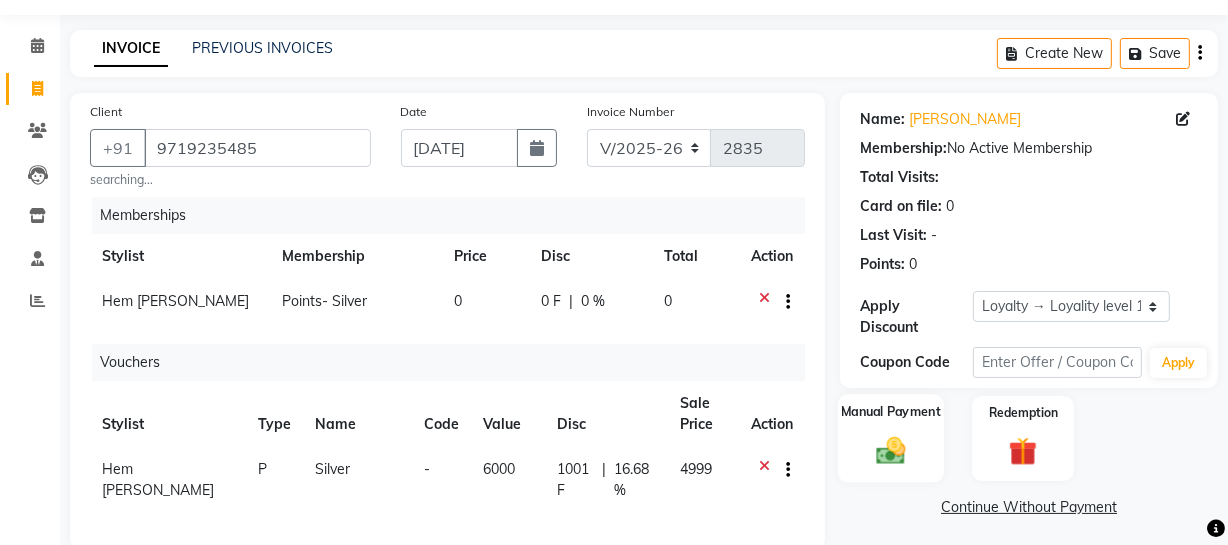click on "Manual Payment" 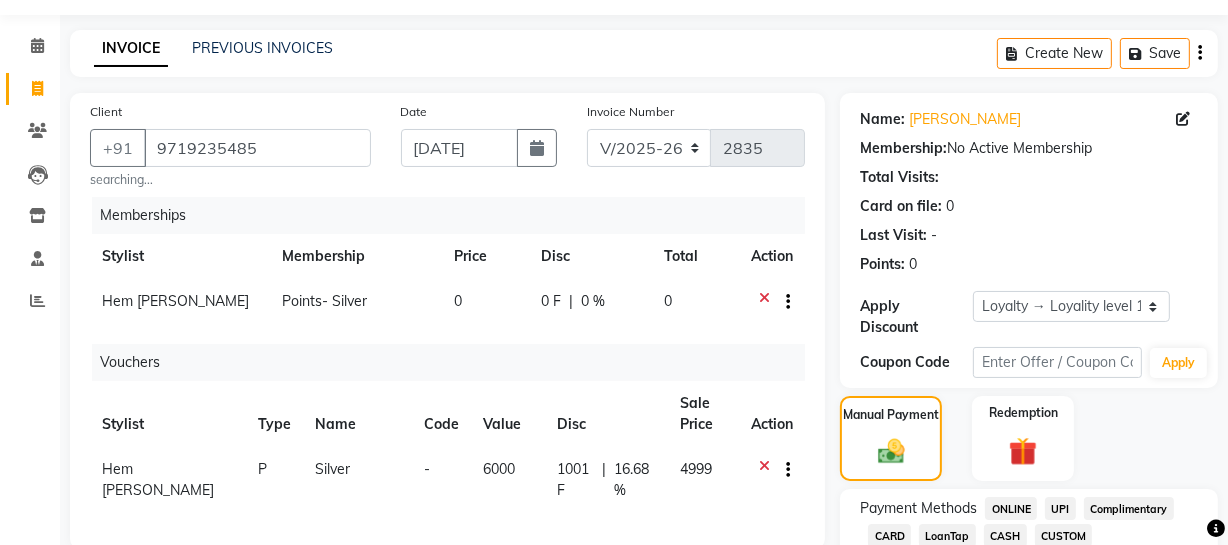scroll, scrollTop: 321, scrollLeft: 0, axis: vertical 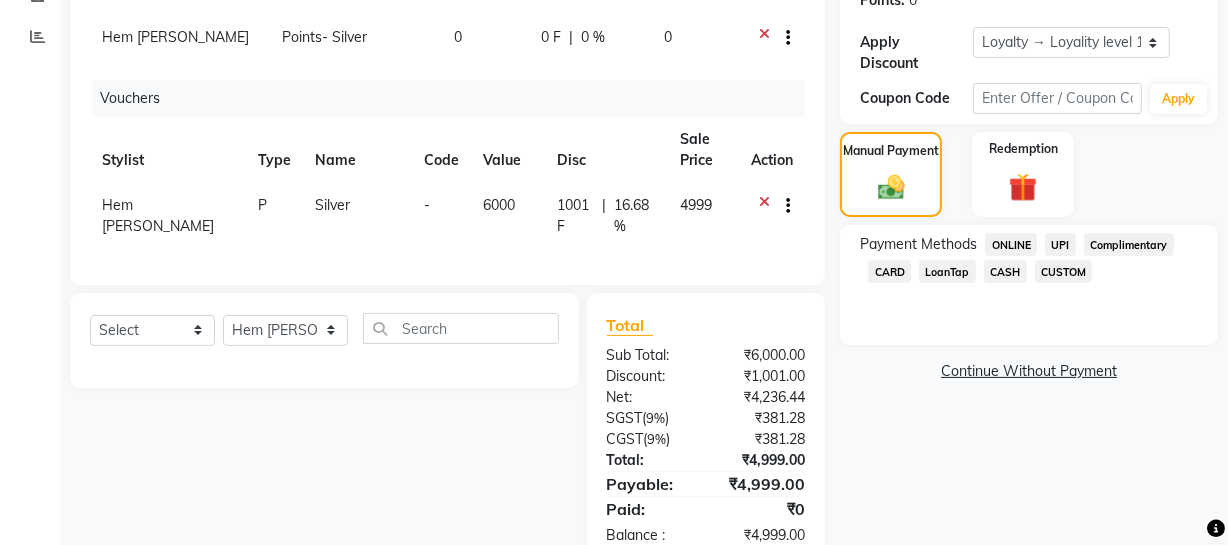 click on "CASH" 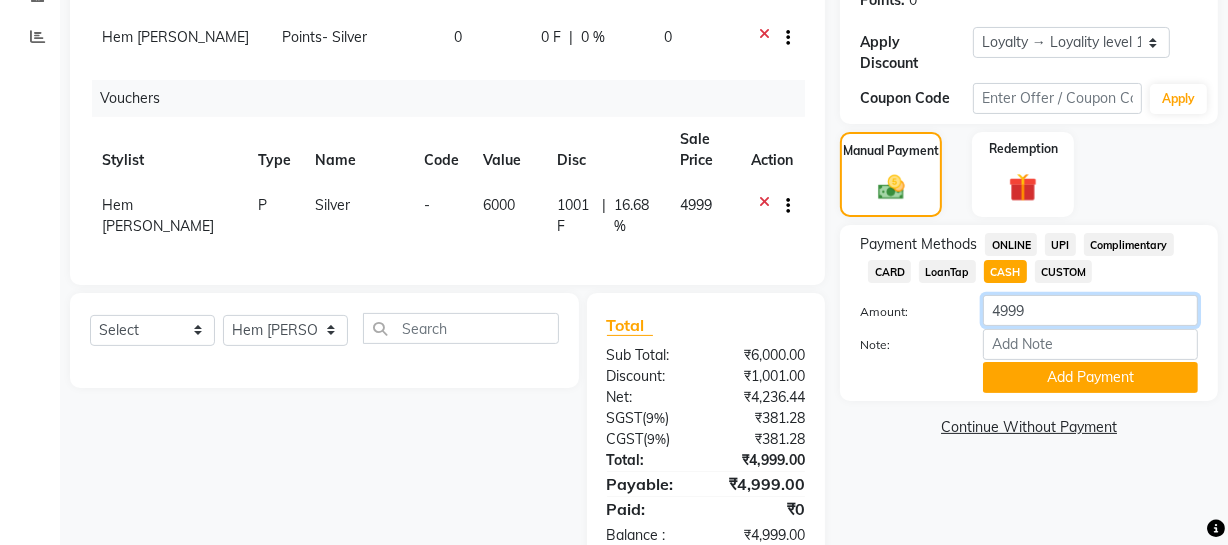 click on "4999" 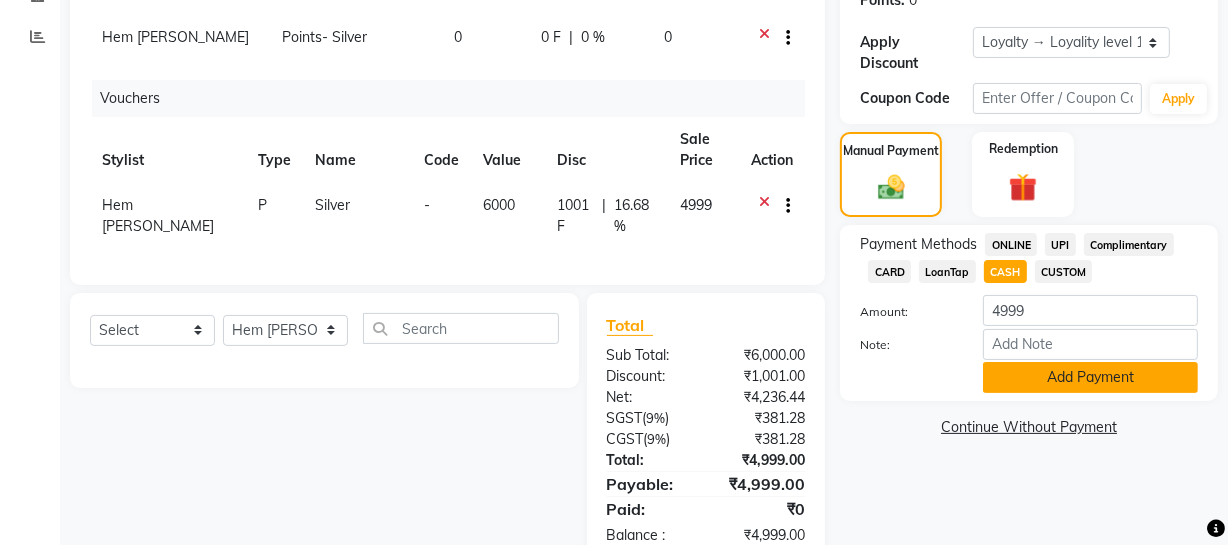 click on "Add Payment" 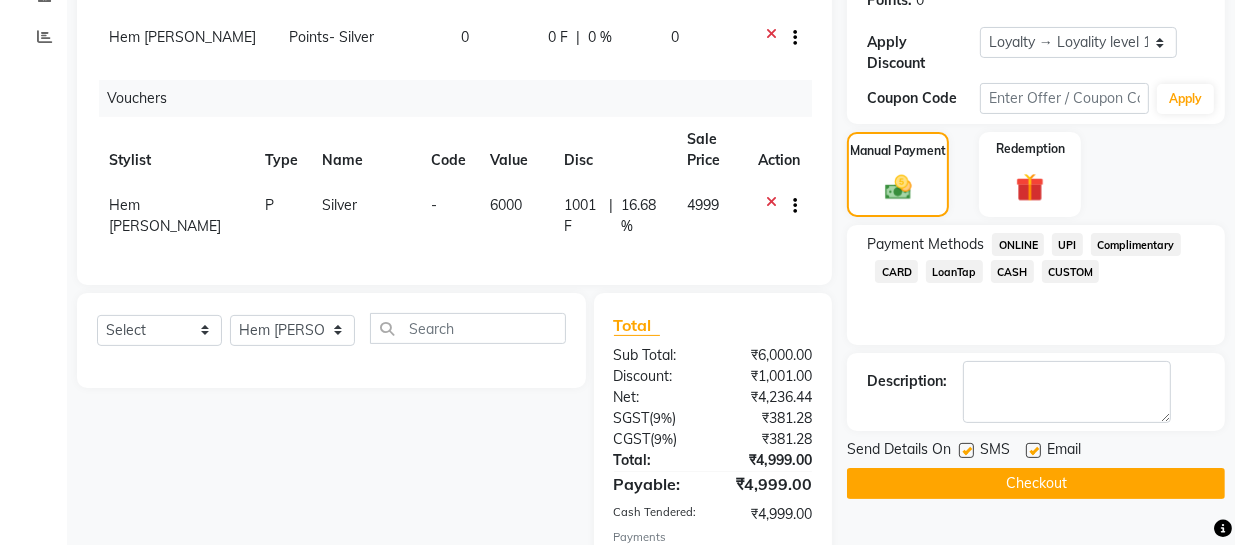 scroll, scrollTop: 598, scrollLeft: 0, axis: vertical 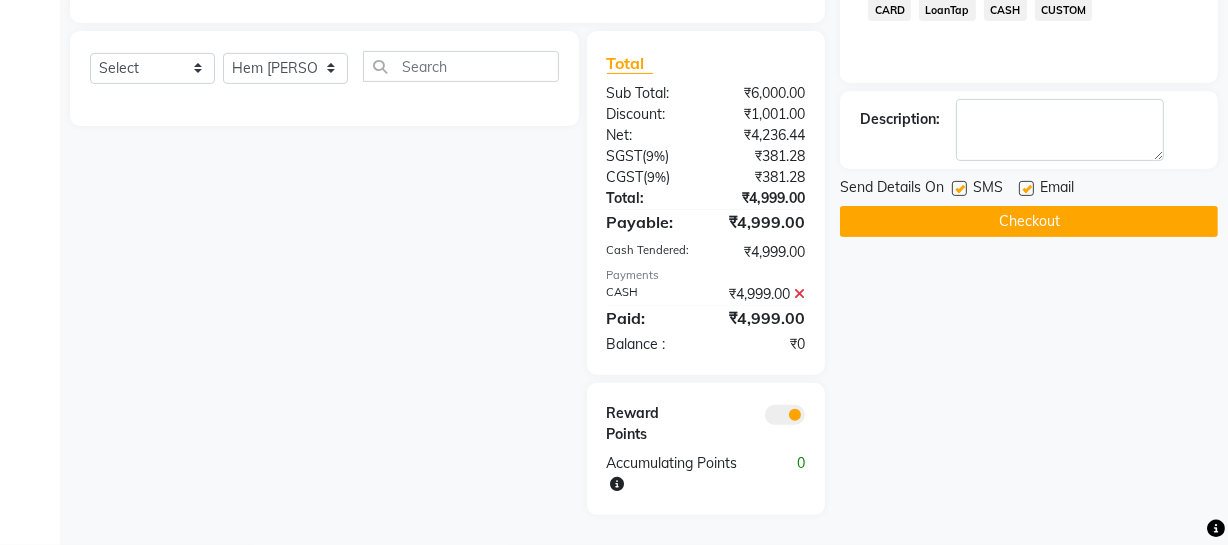 click 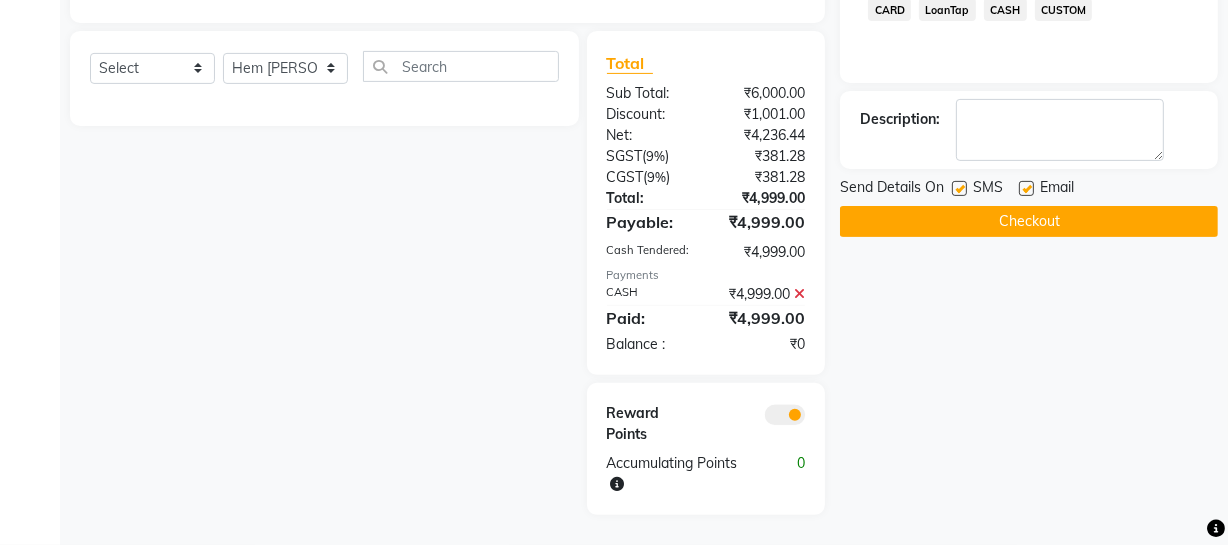 click 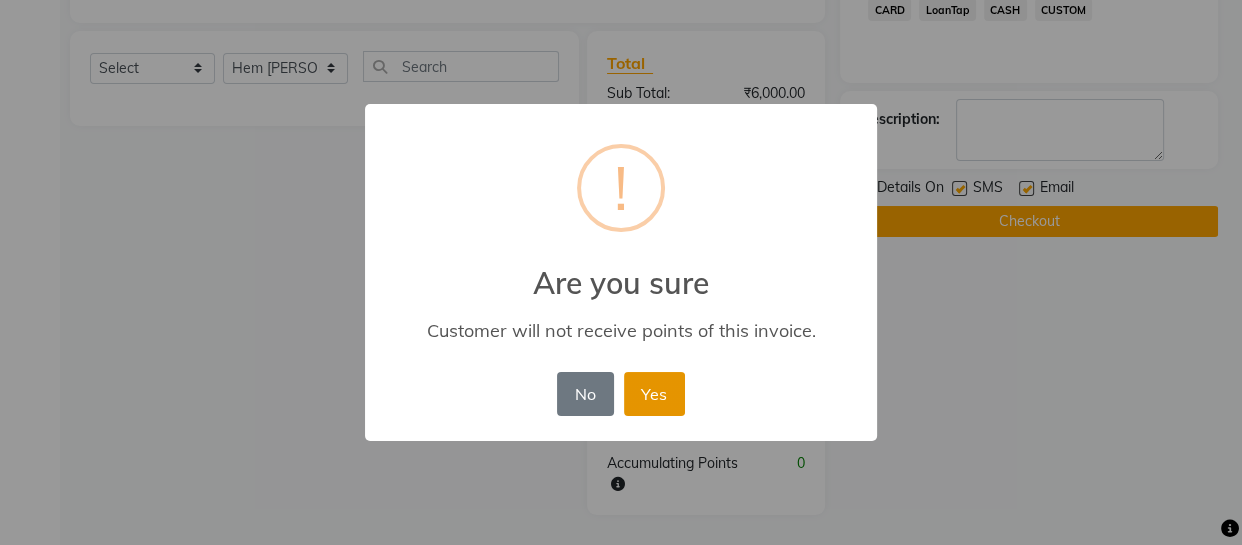 click on "Yes" at bounding box center [654, 394] 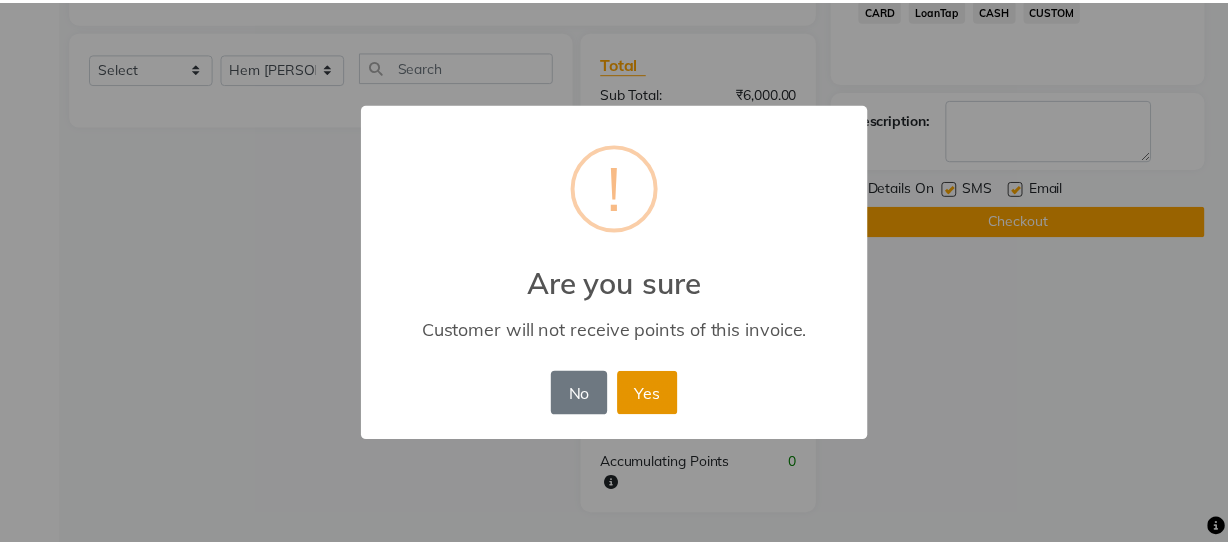 scroll, scrollTop: 548, scrollLeft: 0, axis: vertical 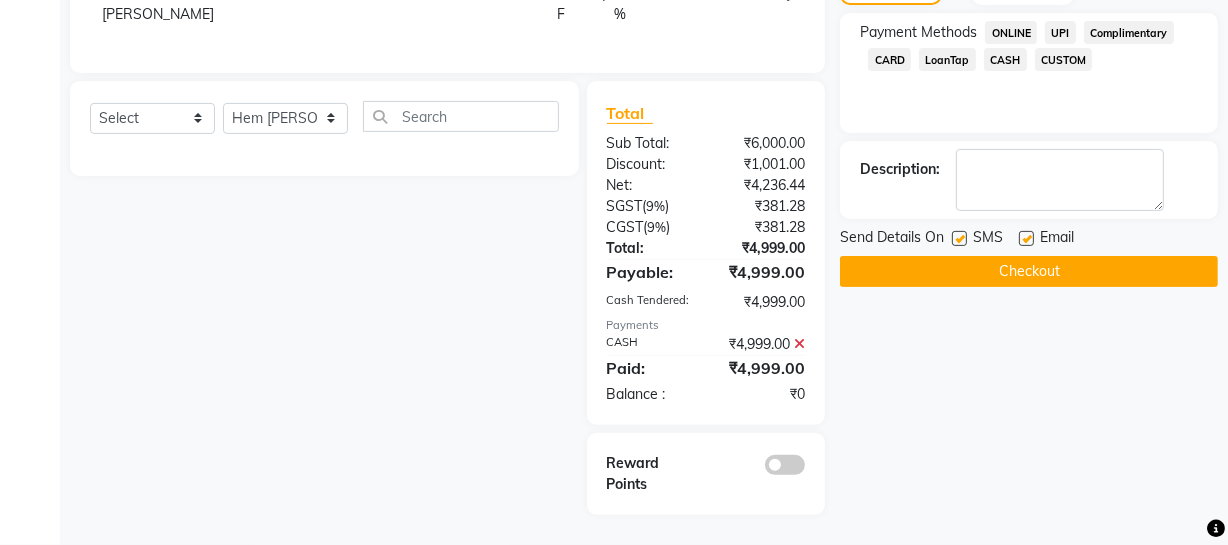 click on "Checkout" 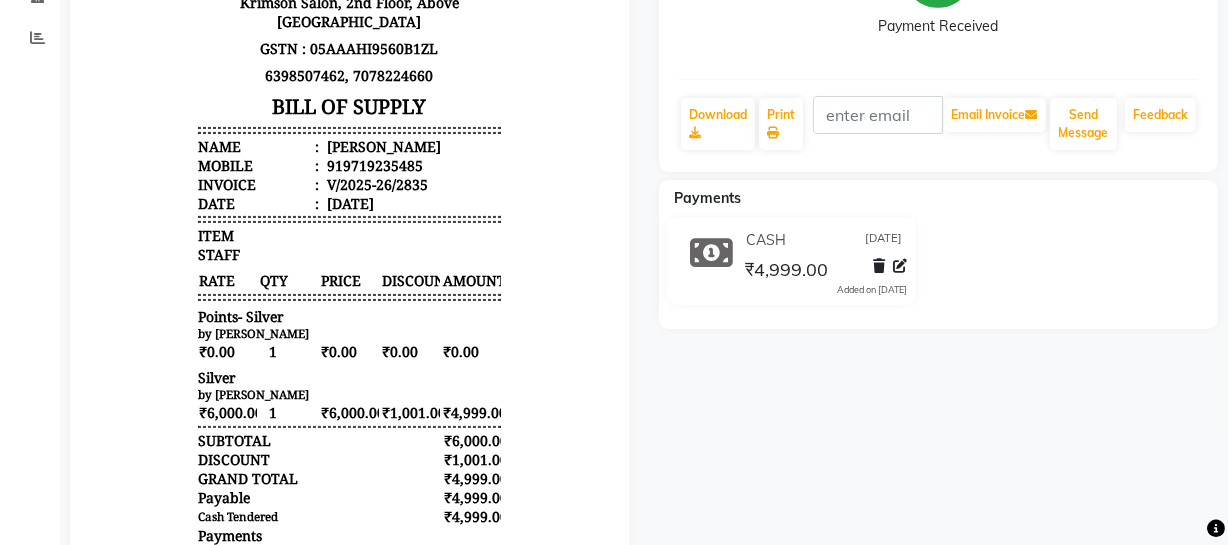 scroll, scrollTop: 0, scrollLeft: 0, axis: both 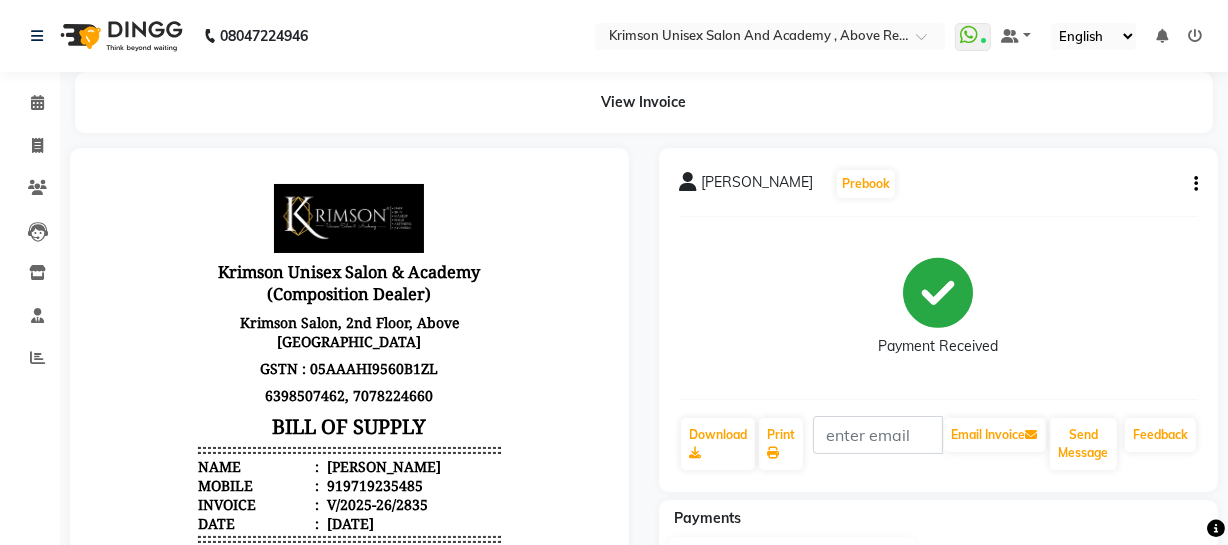 click 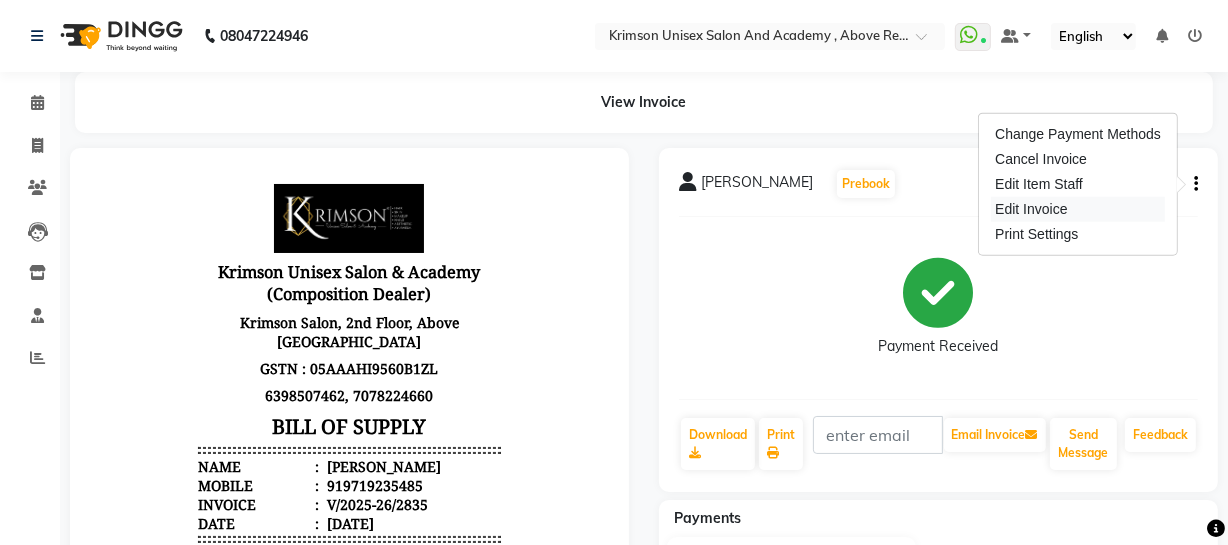 click on "Edit Invoice" at bounding box center (1078, 209) 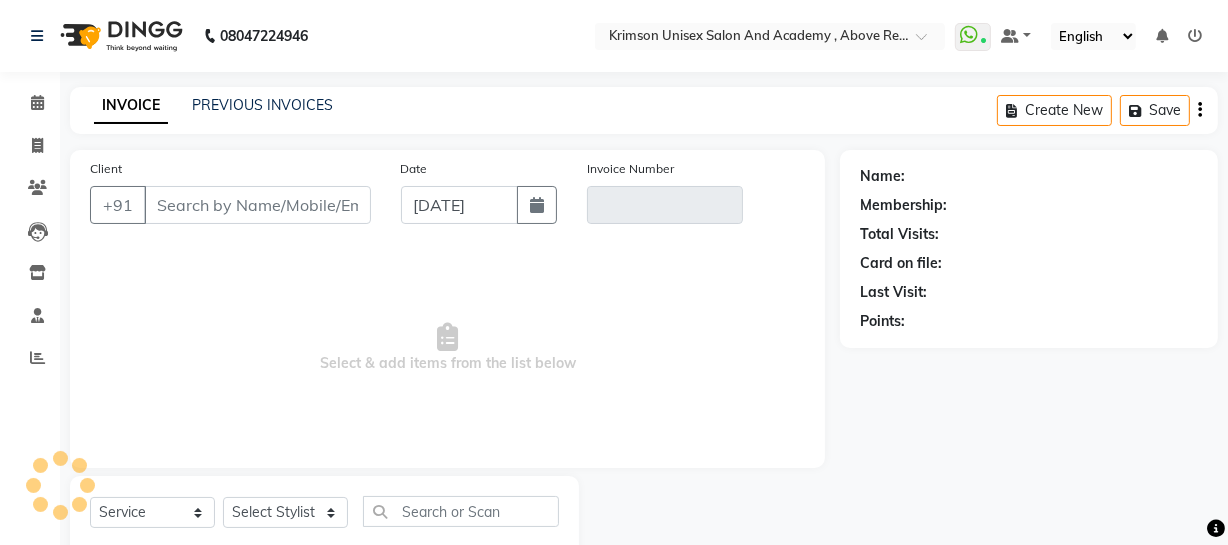 scroll, scrollTop: 57, scrollLeft: 0, axis: vertical 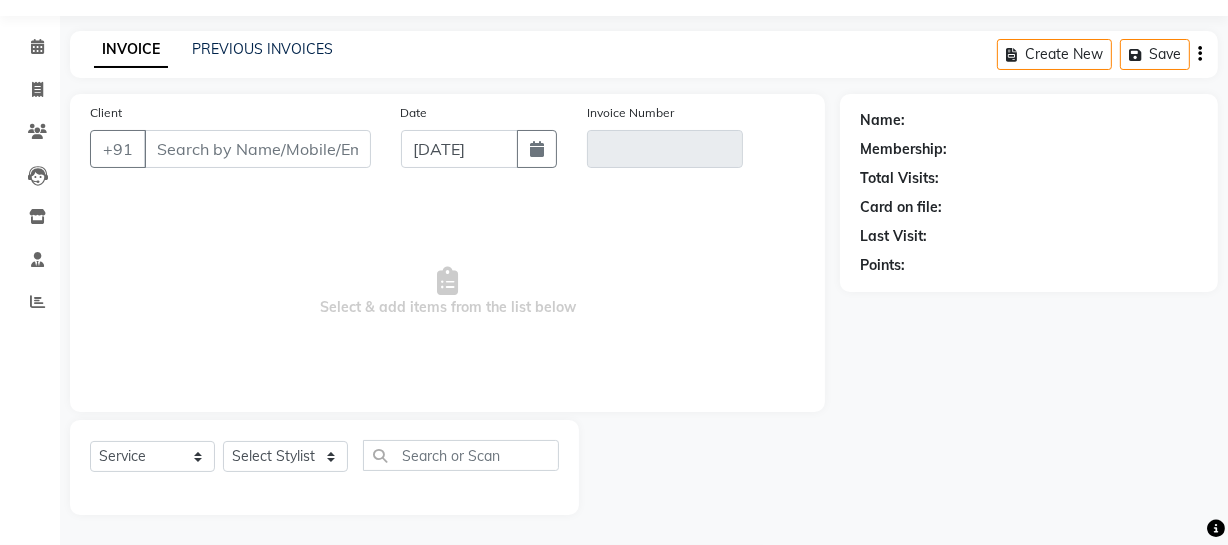 type on "9719235485" 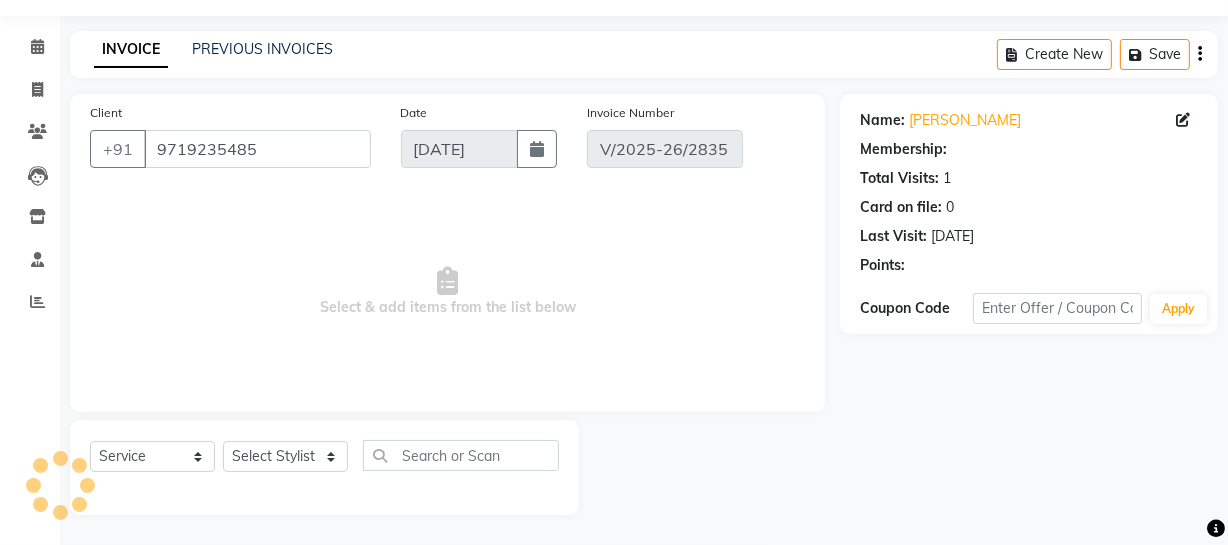select on "1: Object" 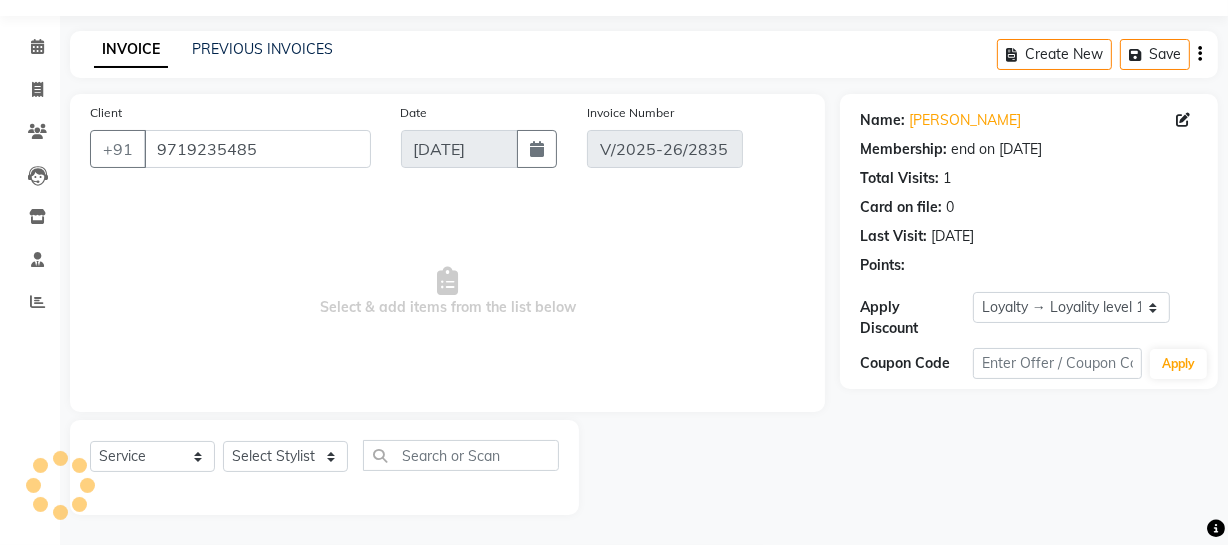 select on "select" 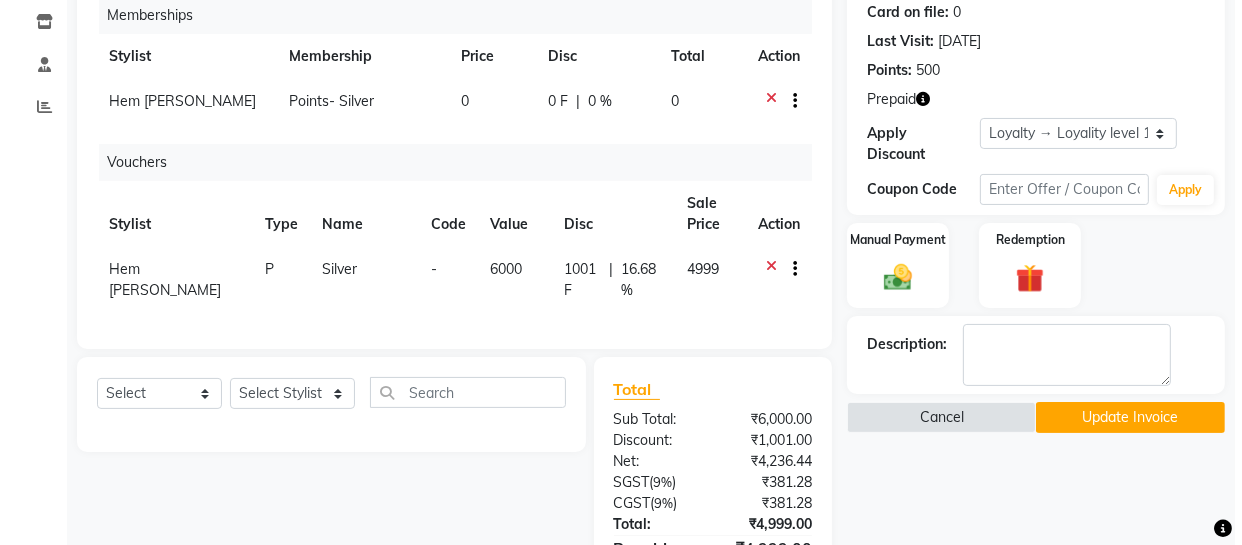 scroll, scrollTop: 0, scrollLeft: 0, axis: both 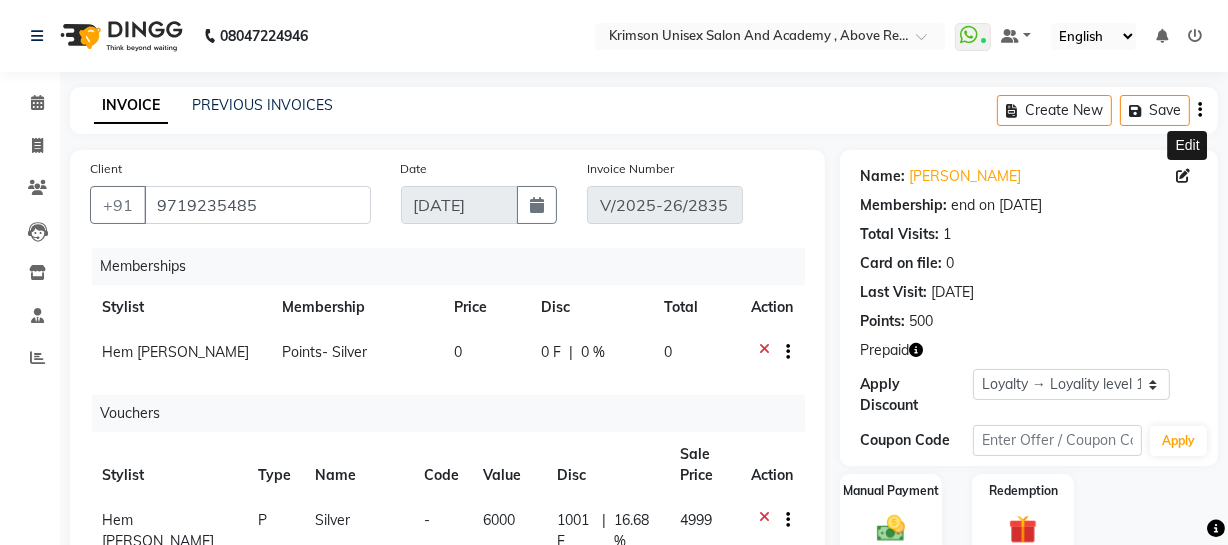 click 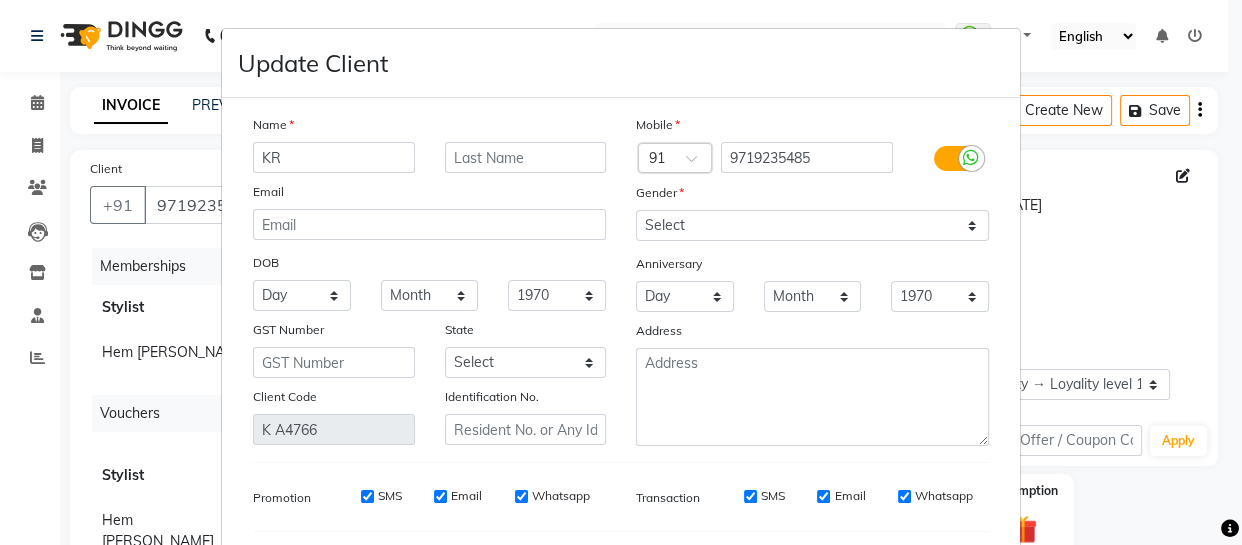 type on "K" 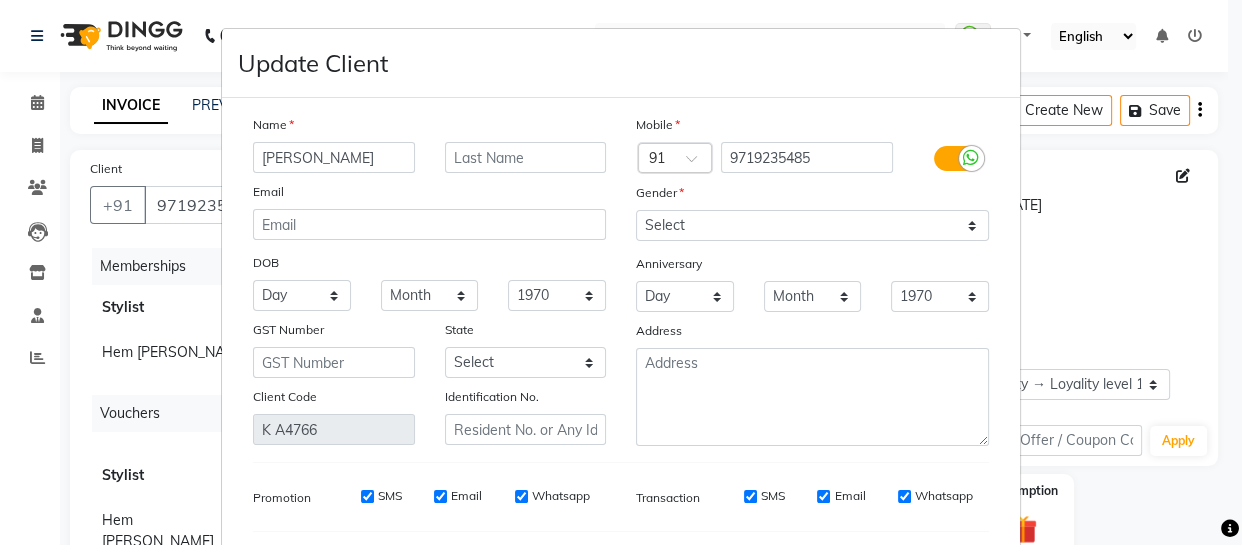 type on "[PERSON_NAME]" 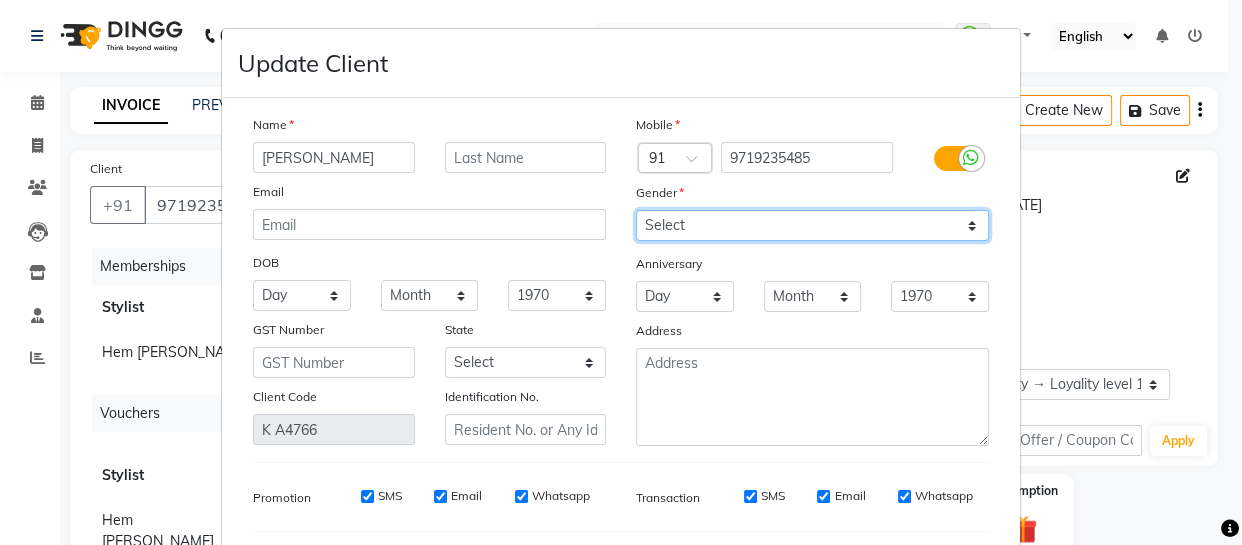 click on "Select Male Female Other Prefer Not To Say" at bounding box center (812, 225) 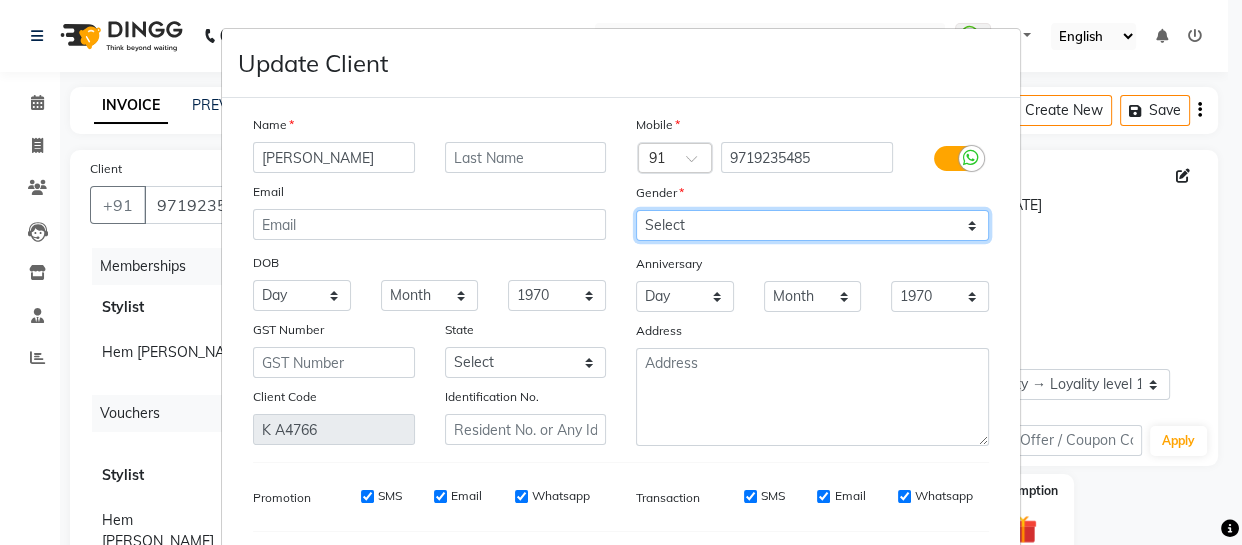 select on "female" 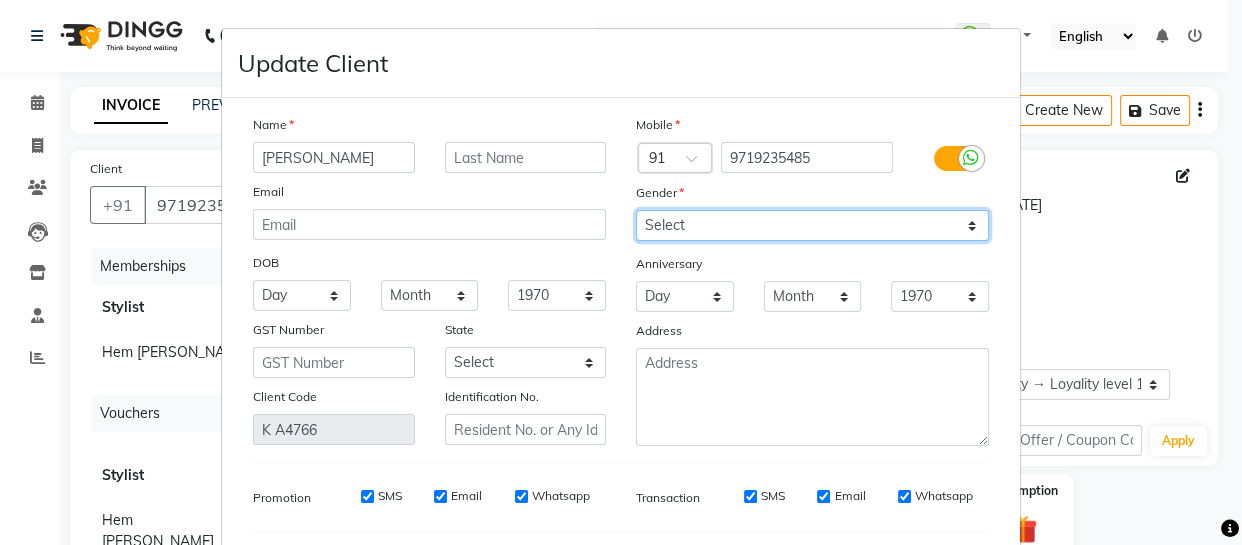 click on "Select Male Female Other Prefer Not To Say" at bounding box center [812, 225] 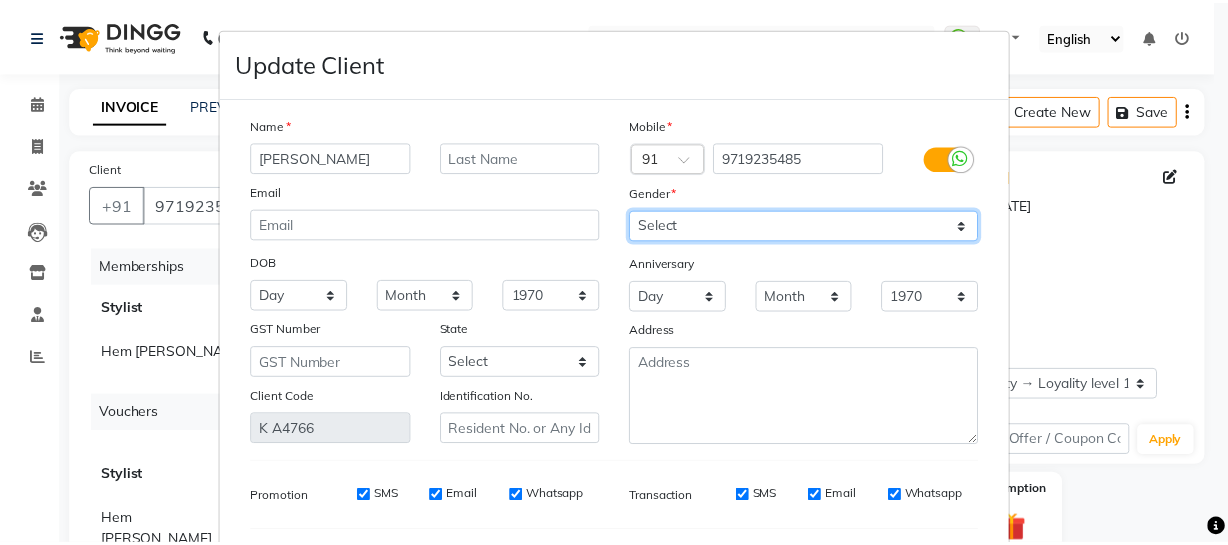 scroll, scrollTop: 273, scrollLeft: 0, axis: vertical 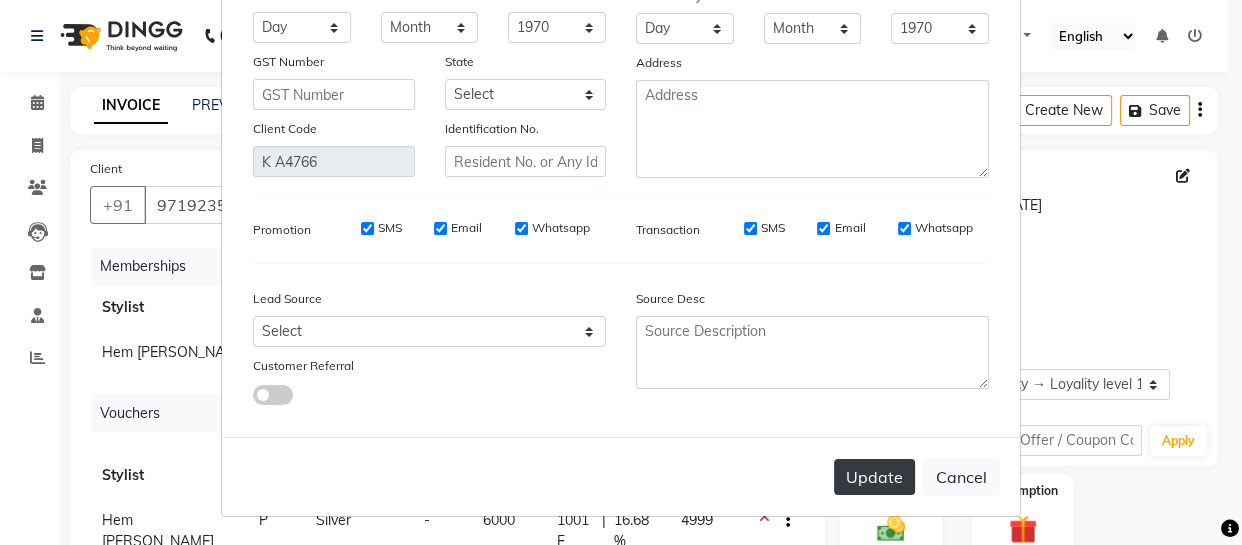 click on "Update" at bounding box center [874, 477] 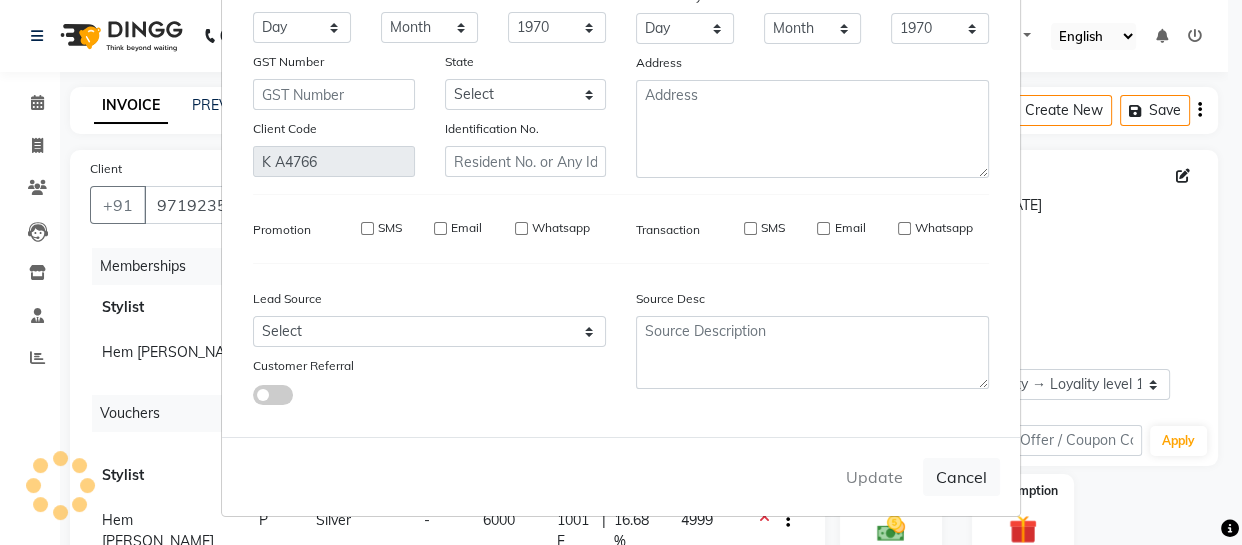 type 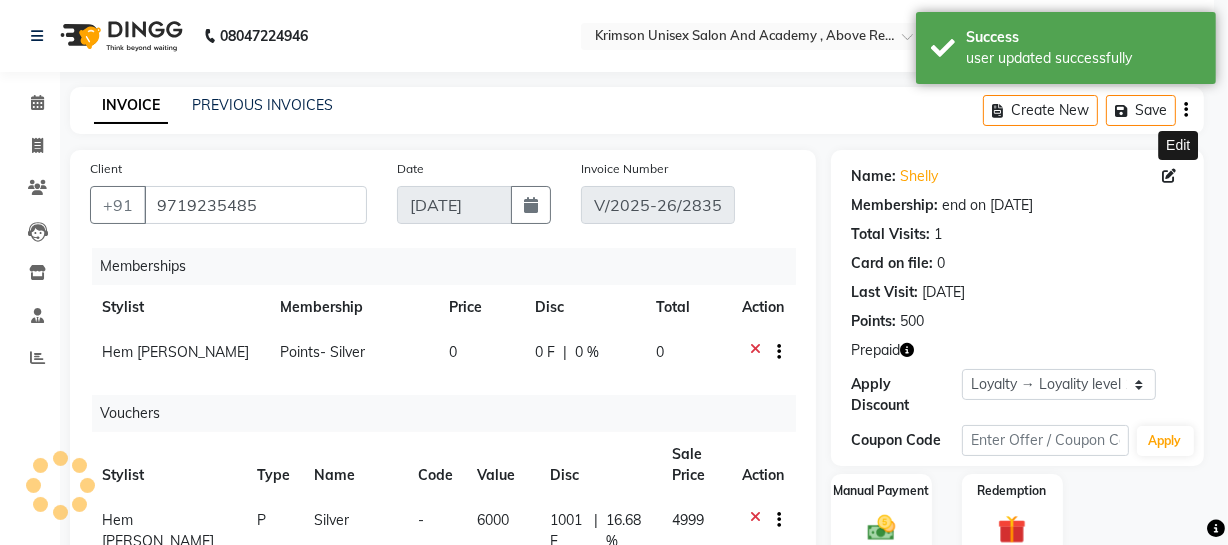 select on "1: Object" 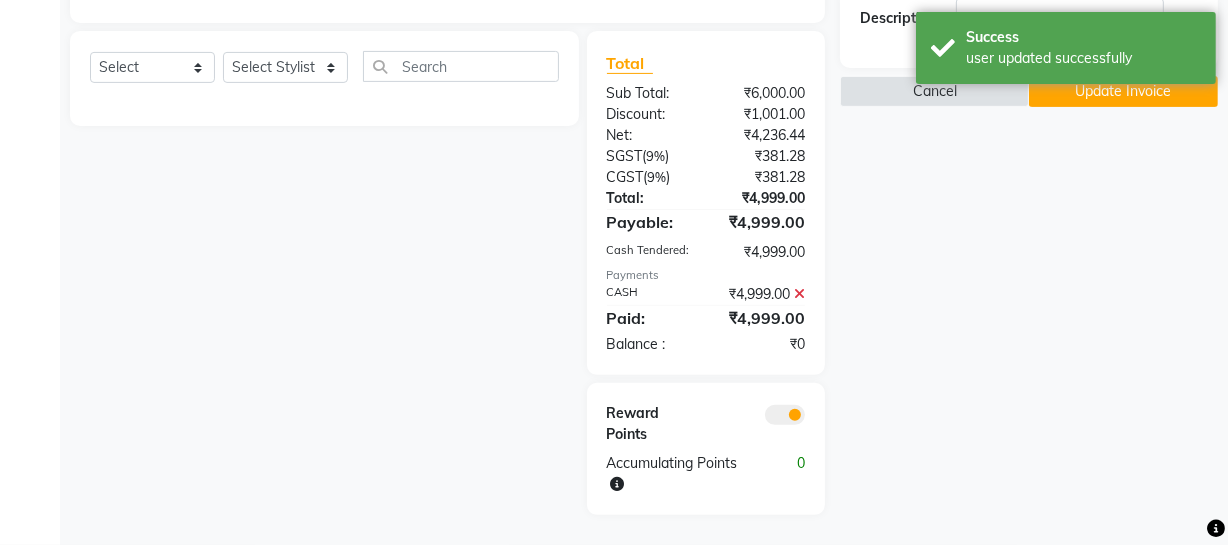 scroll, scrollTop: 425, scrollLeft: 0, axis: vertical 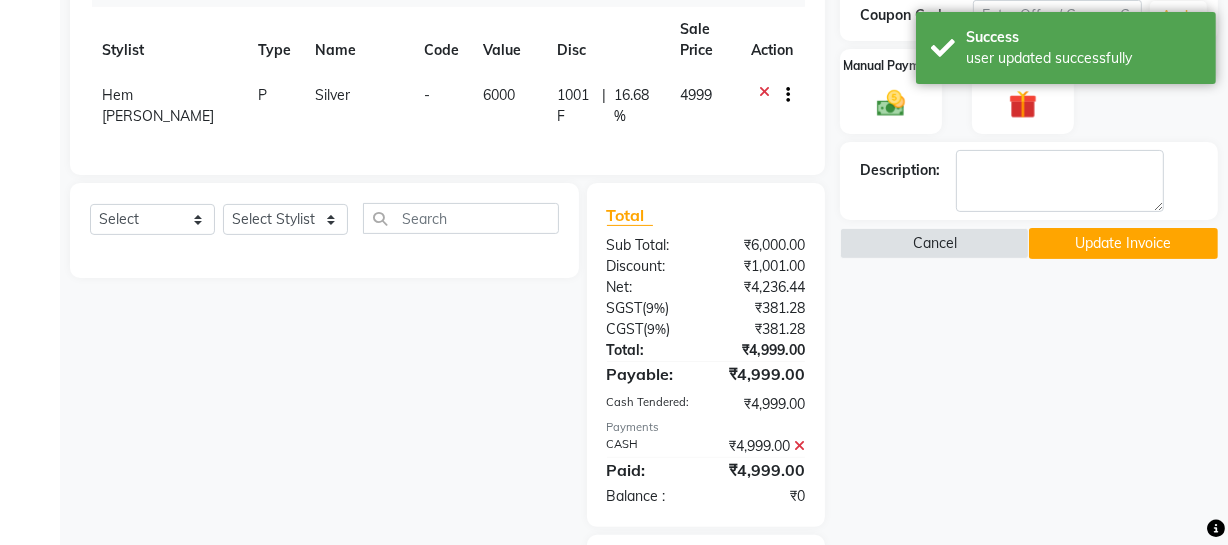 click on "Update Invoice" 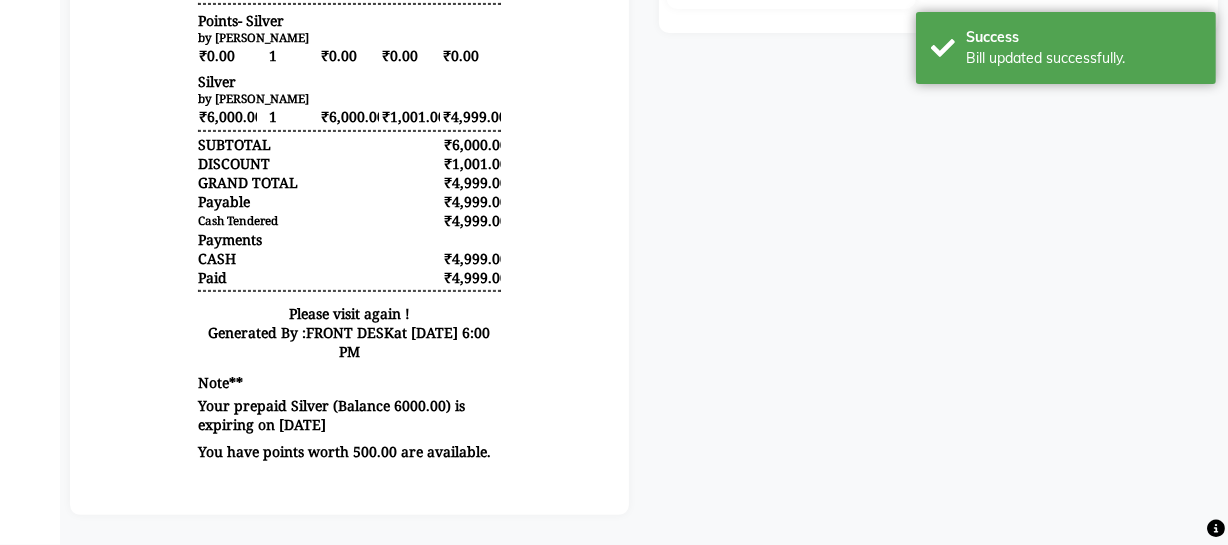 scroll, scrollTop: 0, scrollLeft: 0, axis: both 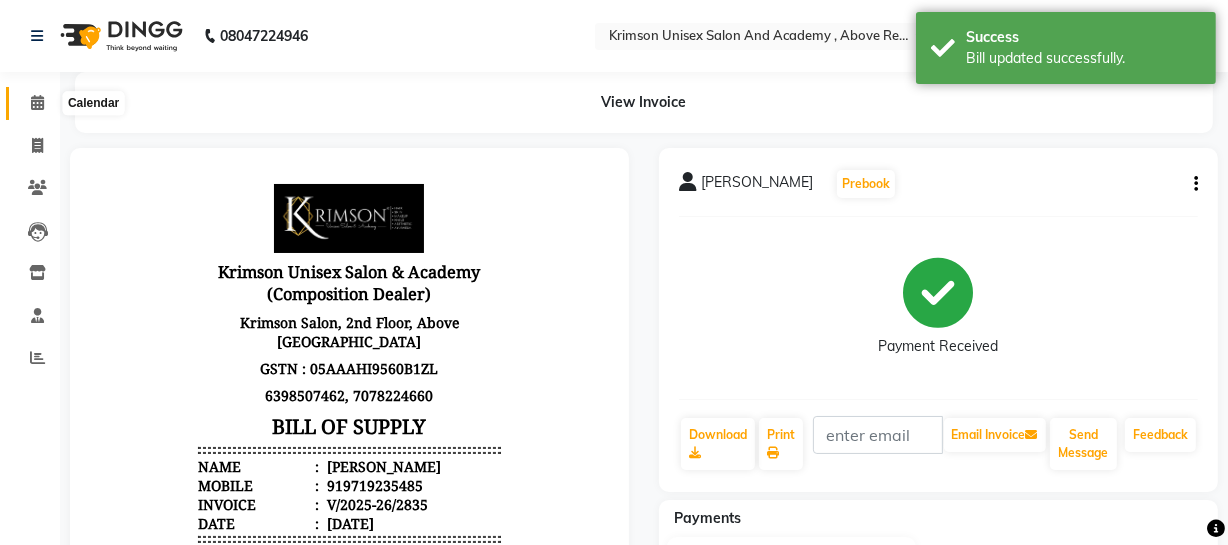 click 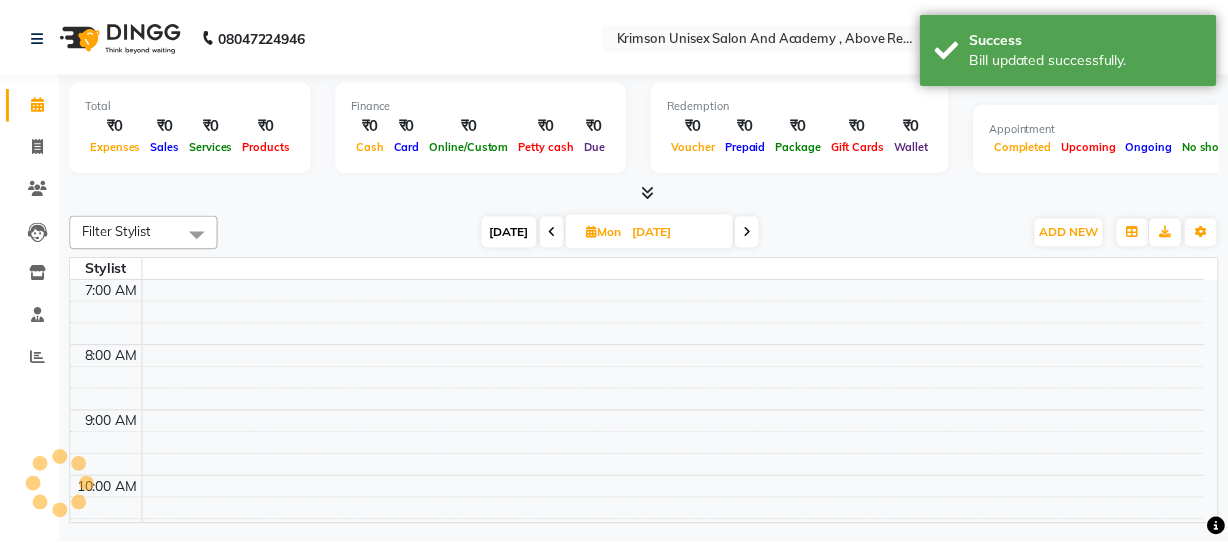scroll, scrollTop: 0, scrollLeft: 0, axis: both 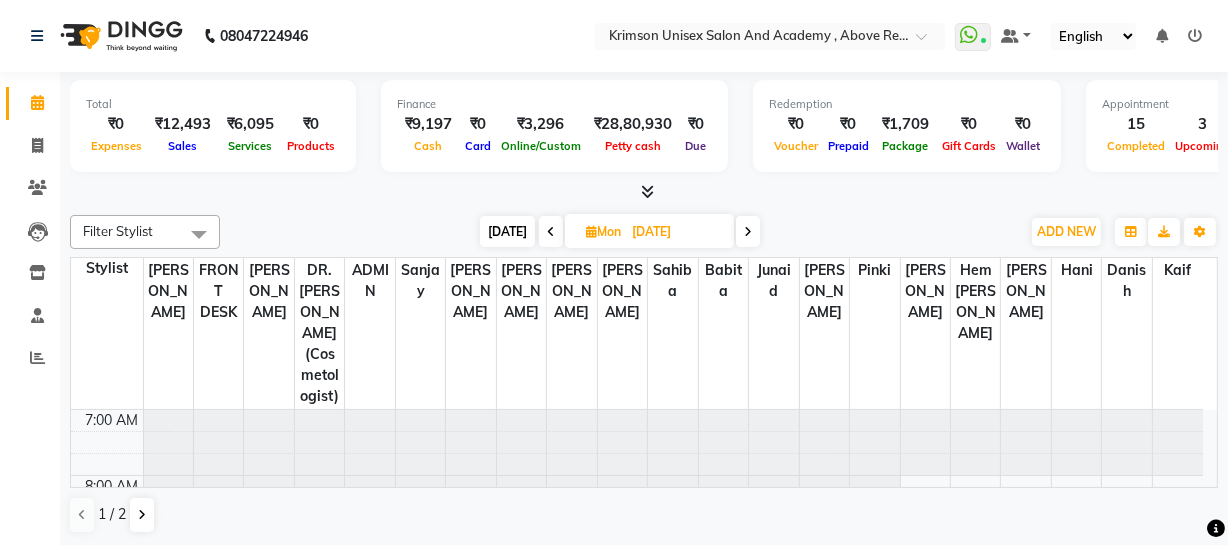 click on "Today" at bounding box center (507, 231) 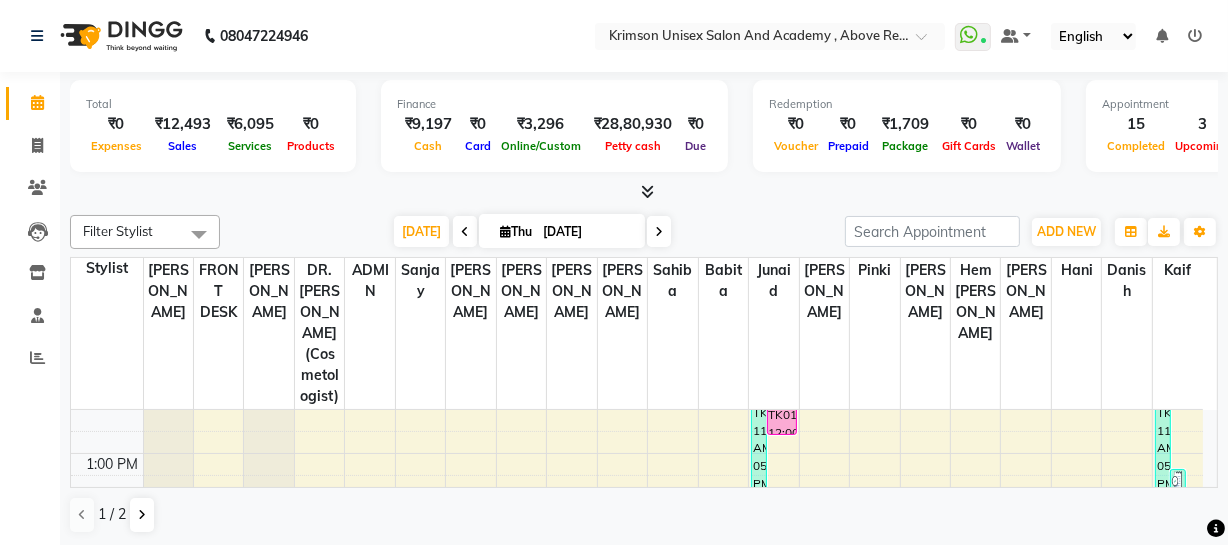 scroll, scrollTop: 361, scrollLeft: 0, axis: vertical 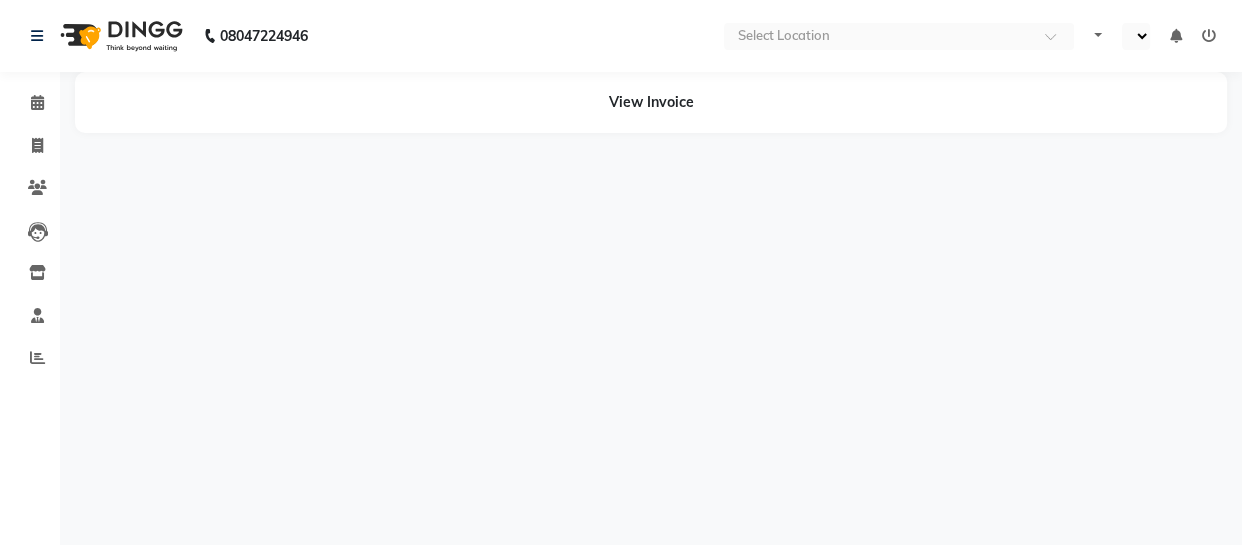 select on "en" 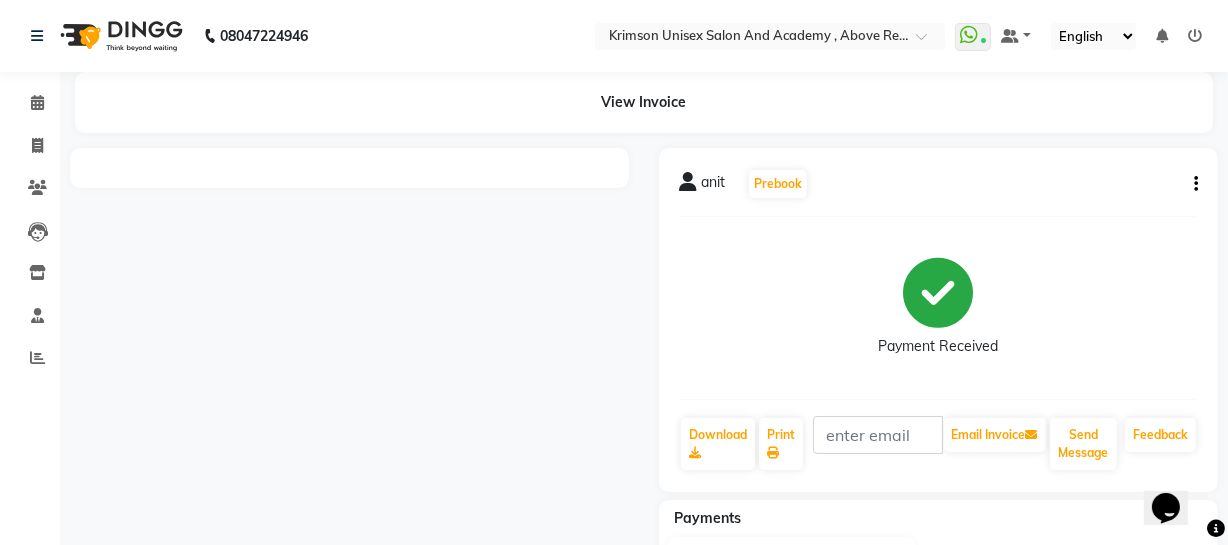 scroll, scrollTop: 0, scrollLeft: 0, axis: both 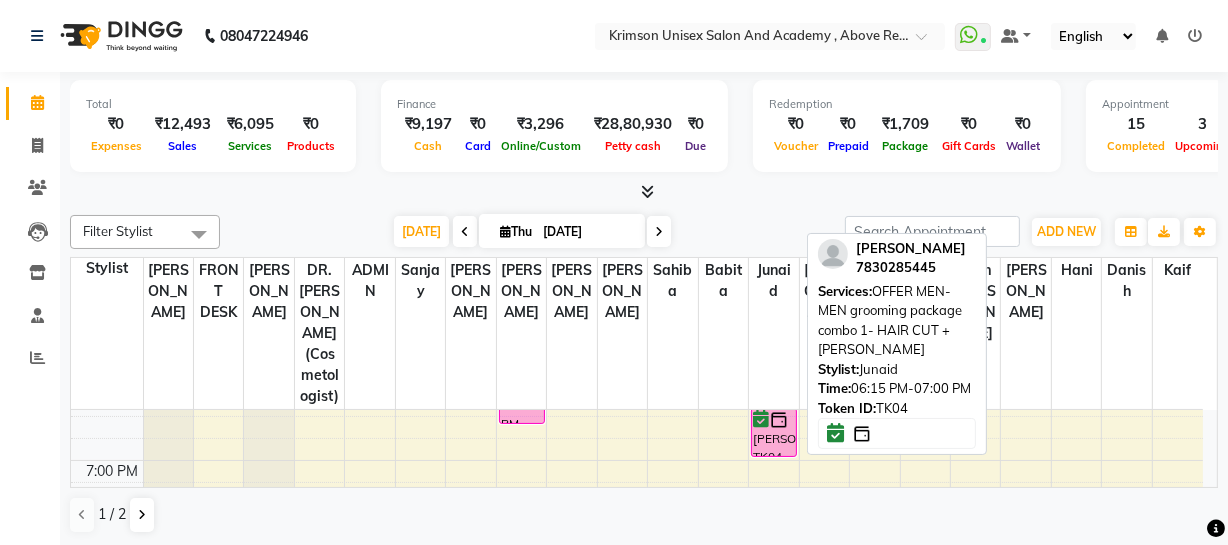 click on "[PERSON_NAME], TK04, 06:15 PM-07:00 PM, OFFER MEN-MEN grooming package combo 1- HAIR CUT + [PERSON_NAME]" at bounding box center (774, 432) 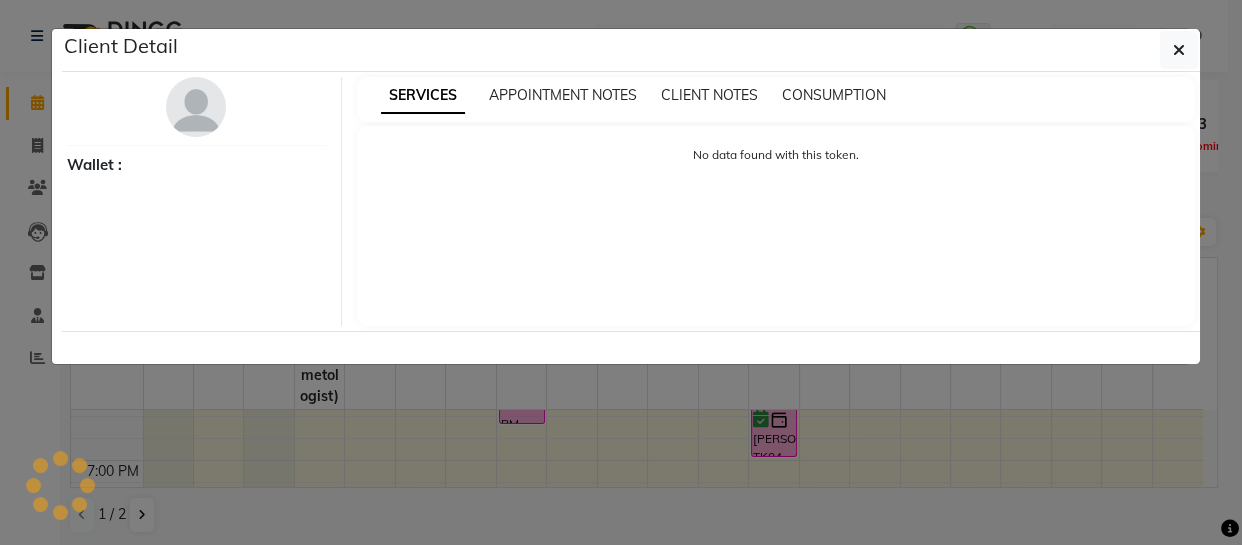 select on "6" 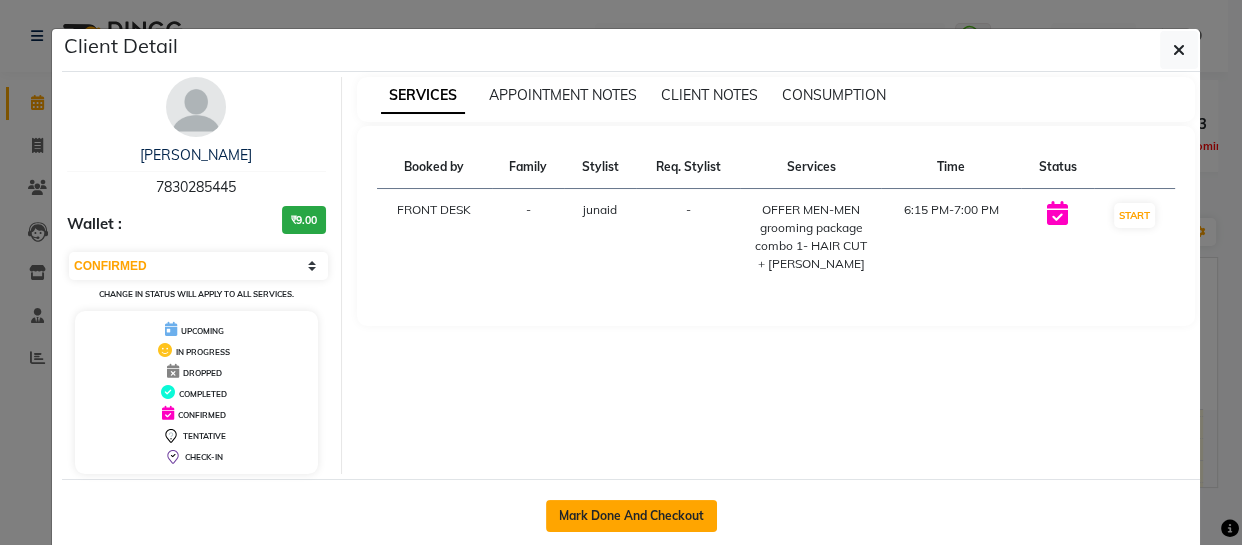 click on "Mark Done And Checkout" 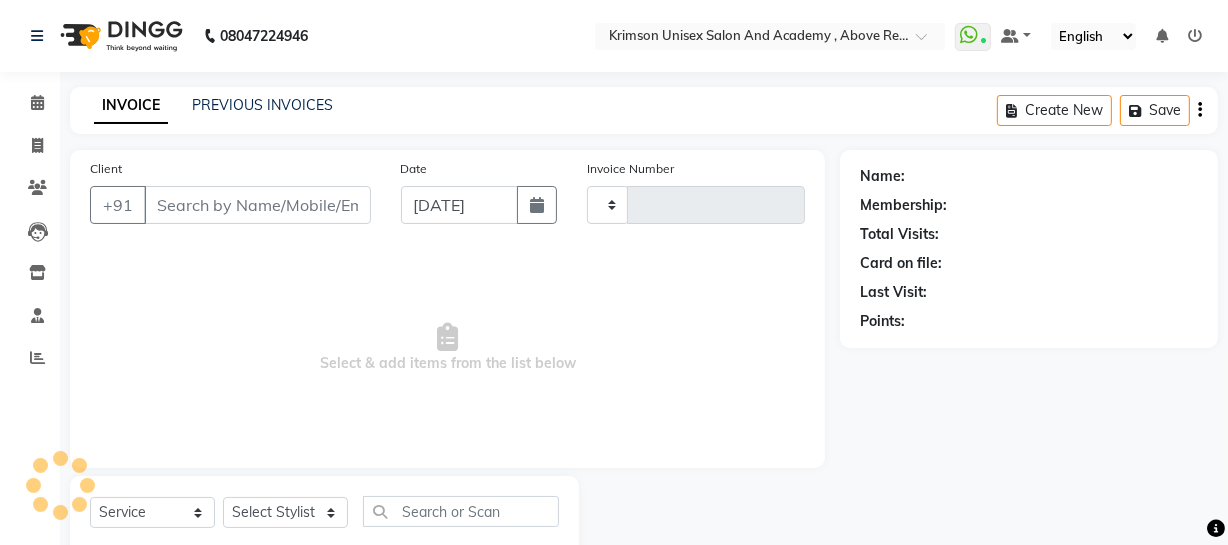 type on "2836" 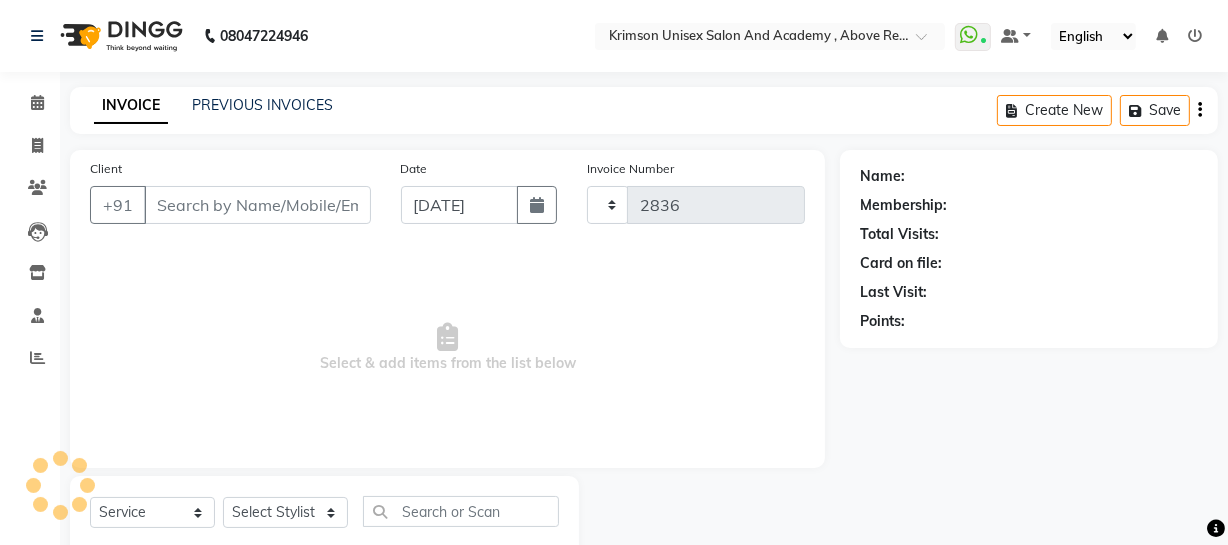 select on "5853" 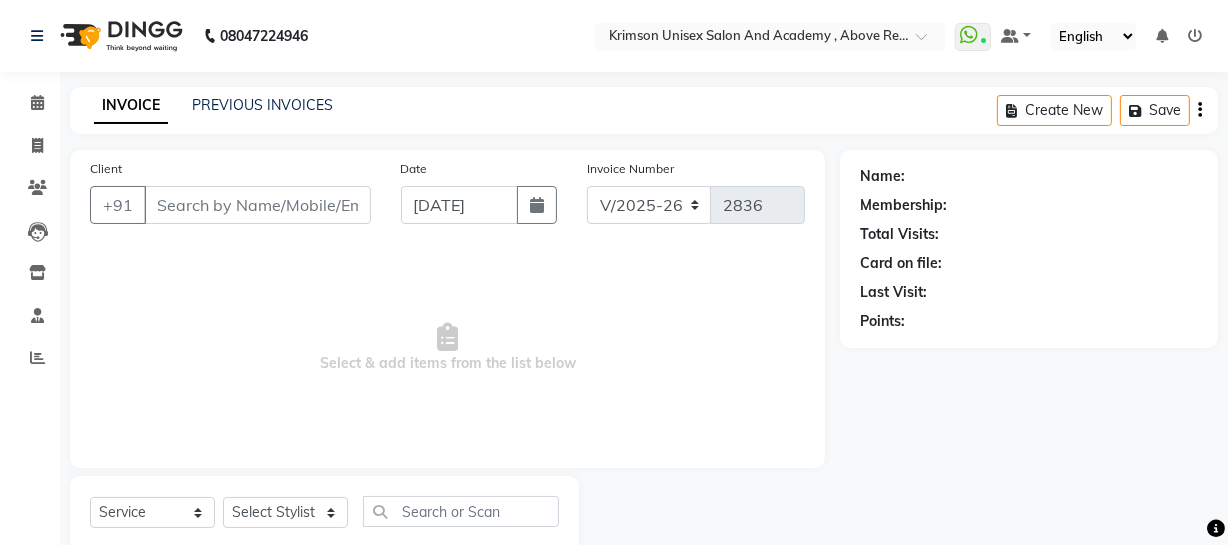 type on "7830285445" 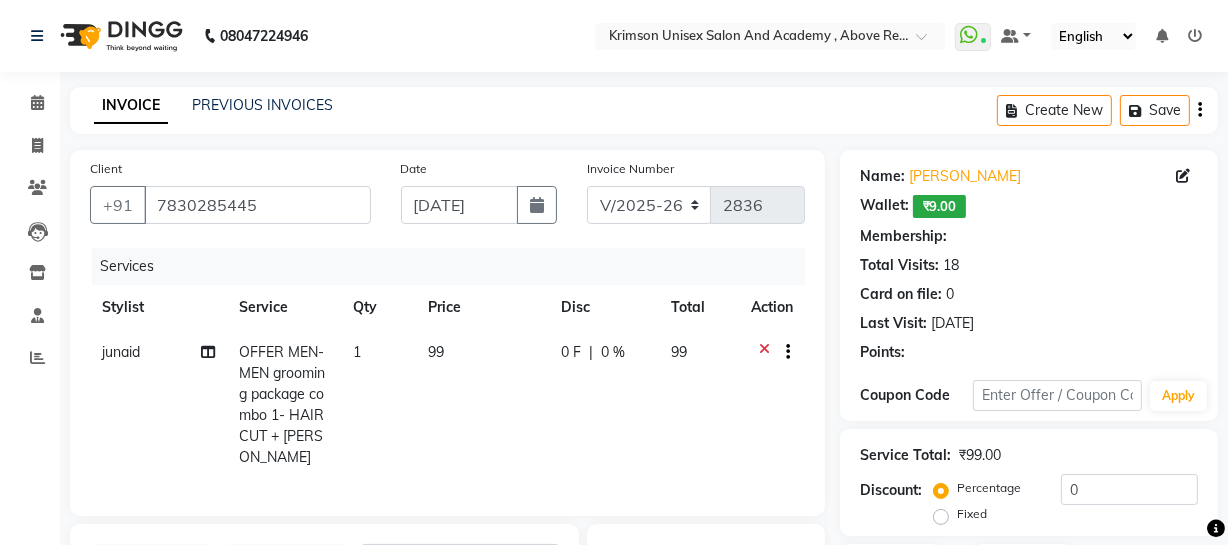 select on "1: Object" 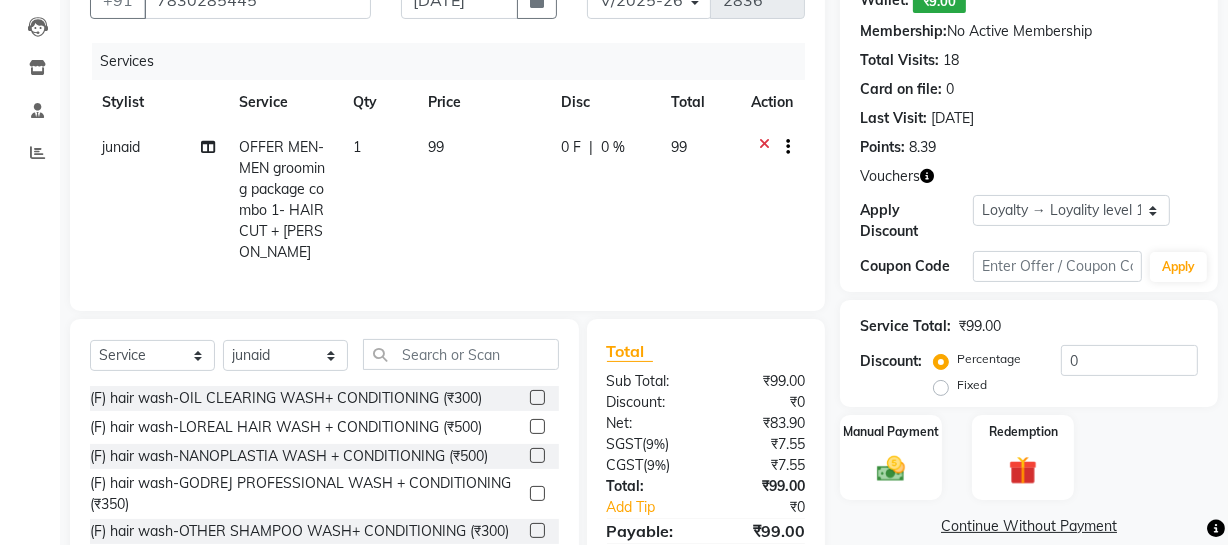 scroll, scrollTop: 318, scrollLeft: 0, axis: vertical 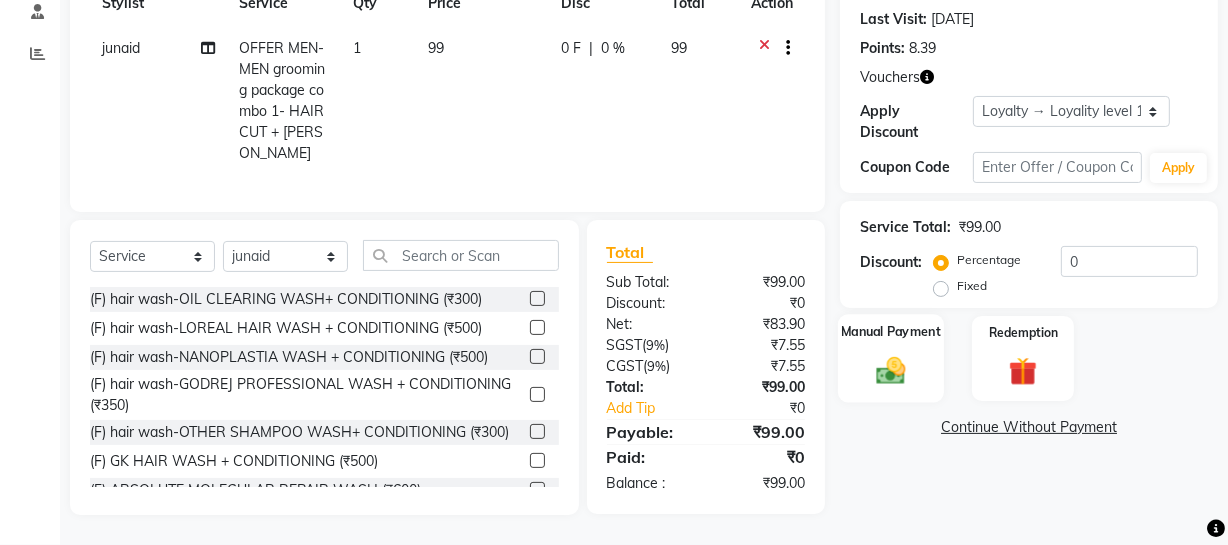 click on "Manual Payment" 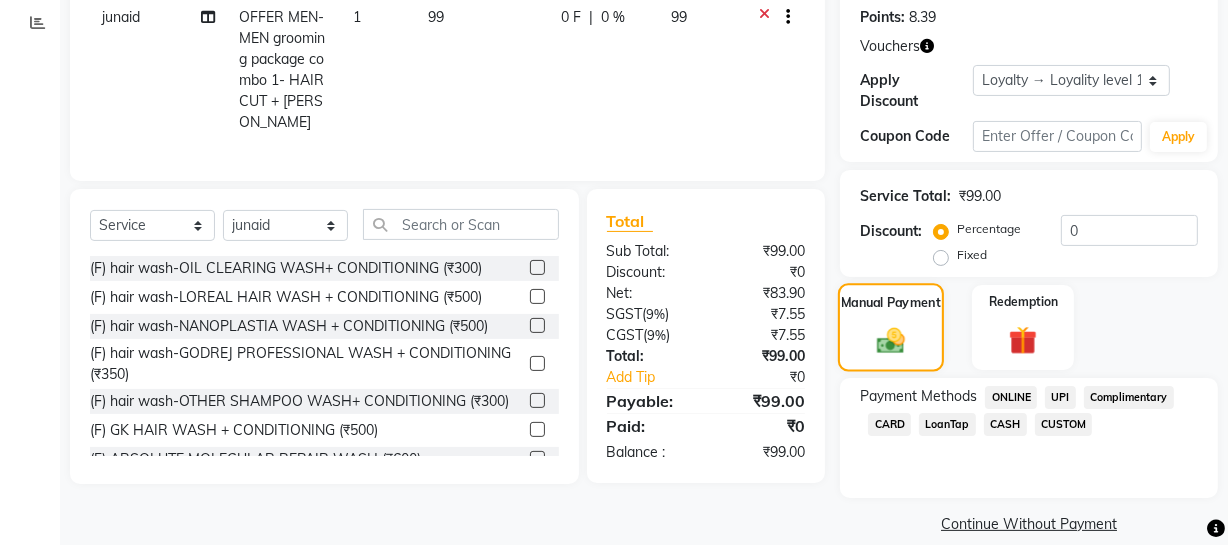 scroll, scrollTop: 359, scrollLeft: 0, axis: vertical 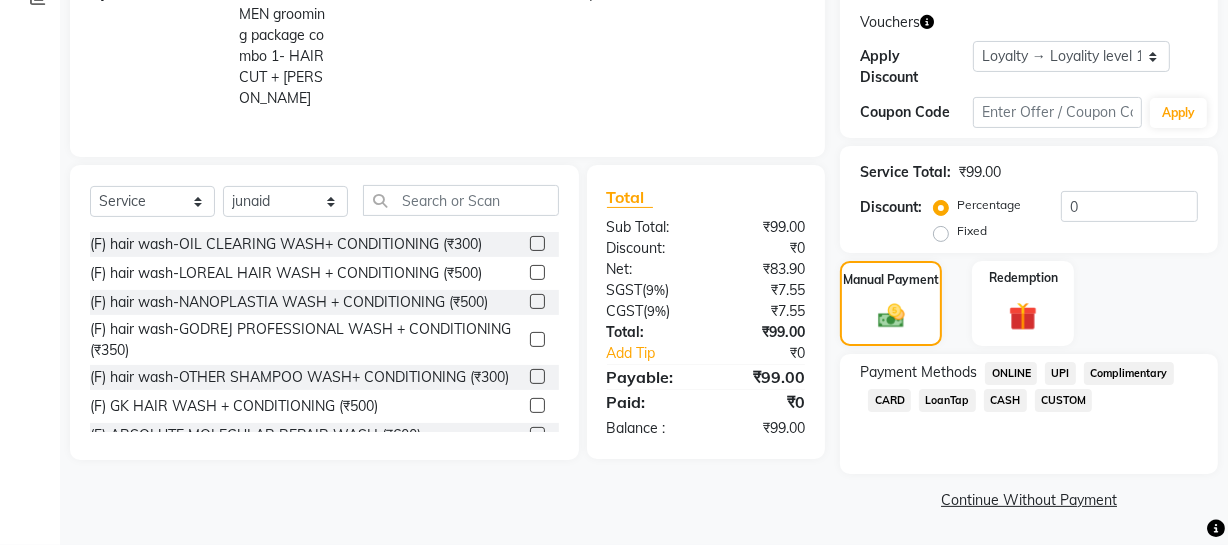 click on "CASH" 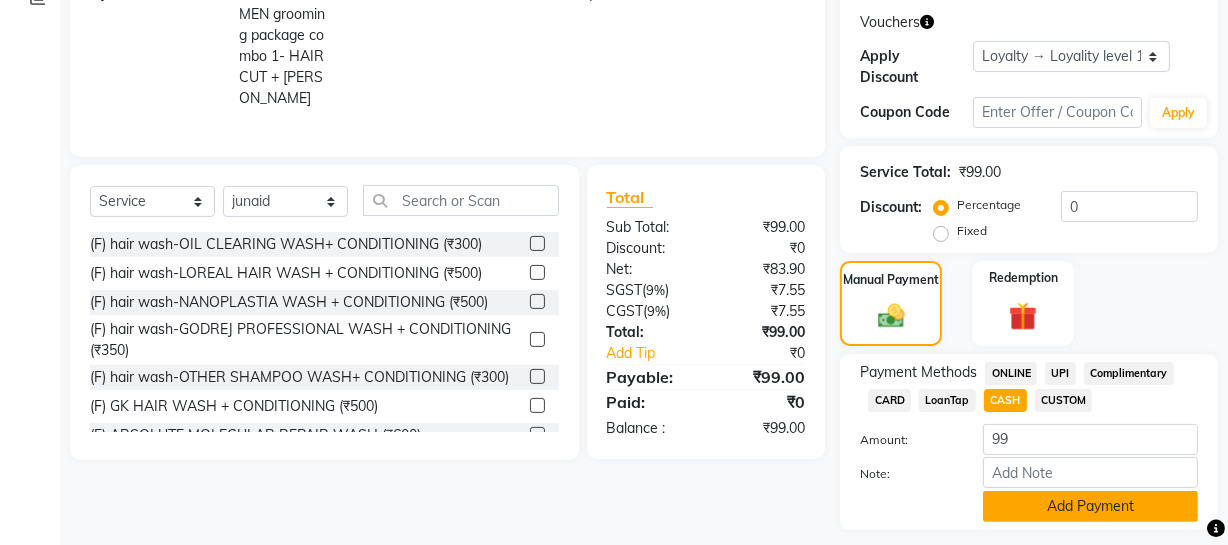 click on "Add Payment" 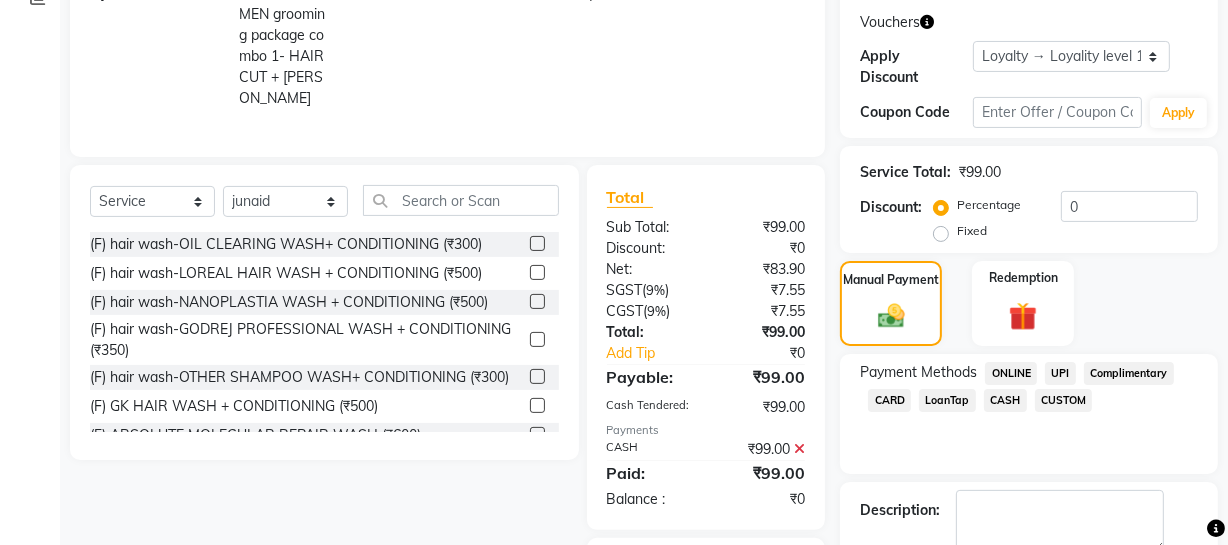 scroll, scrollTop: 550, scrollLeft: 0, axis: vertical 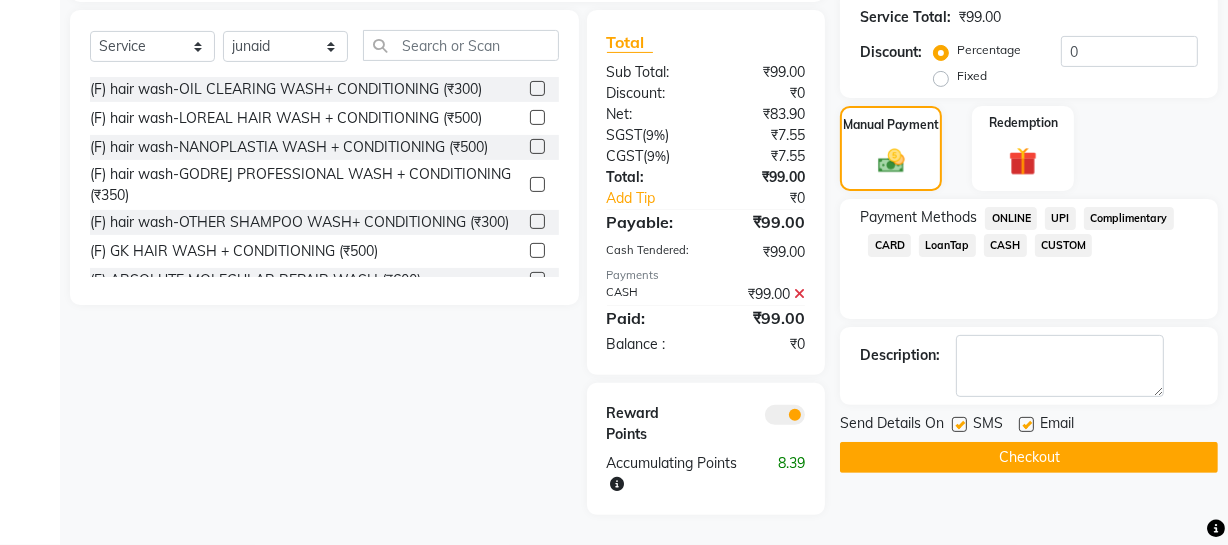 click on "Checkout" 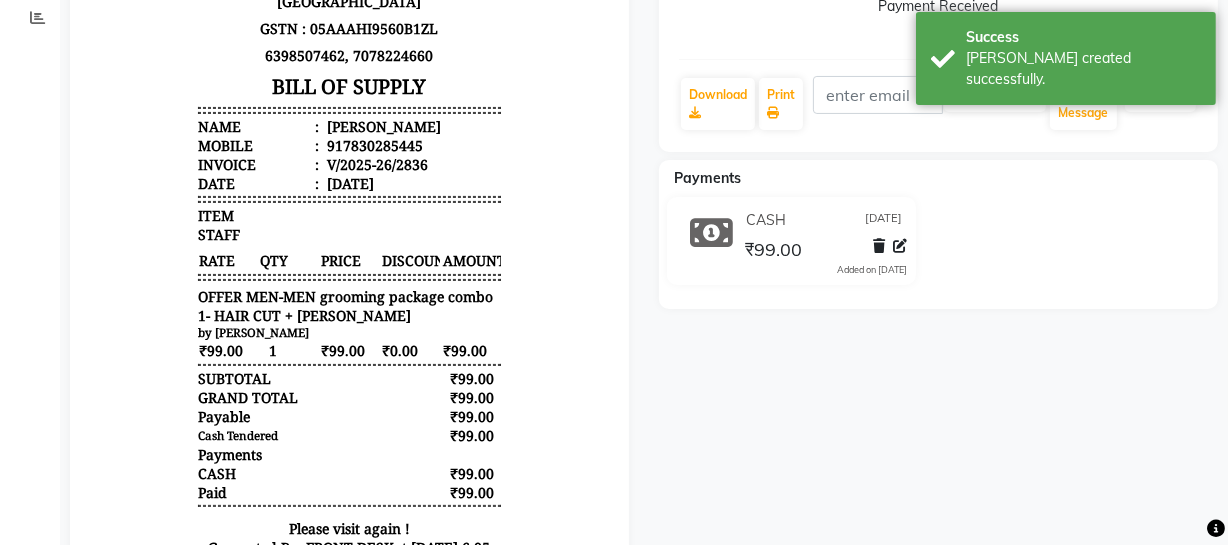 scroll, scrollTop: 0, scrollLeft: 0, axis: both 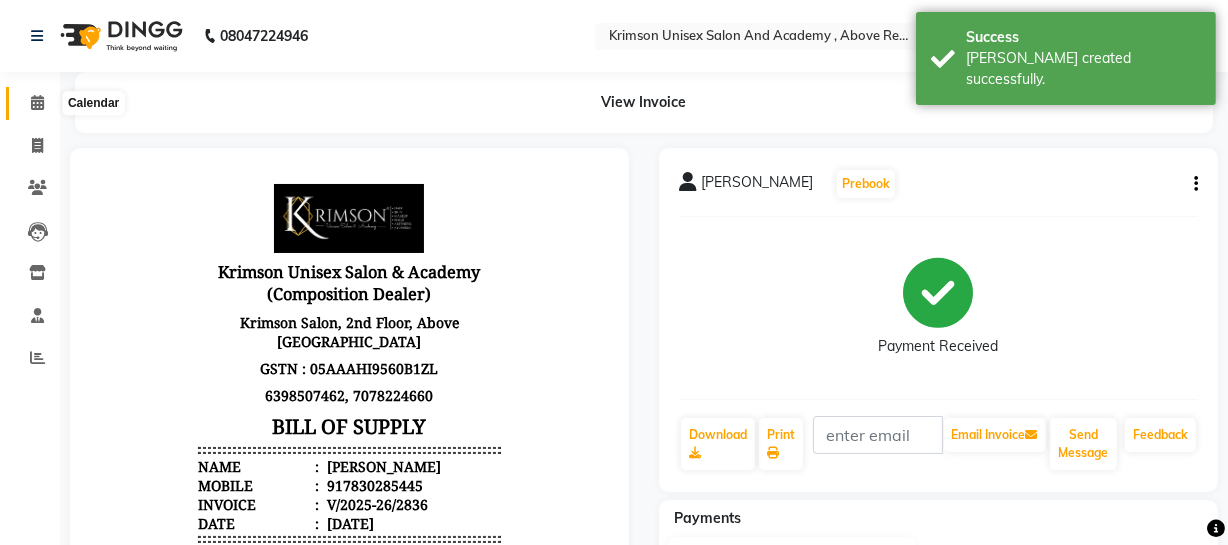 click 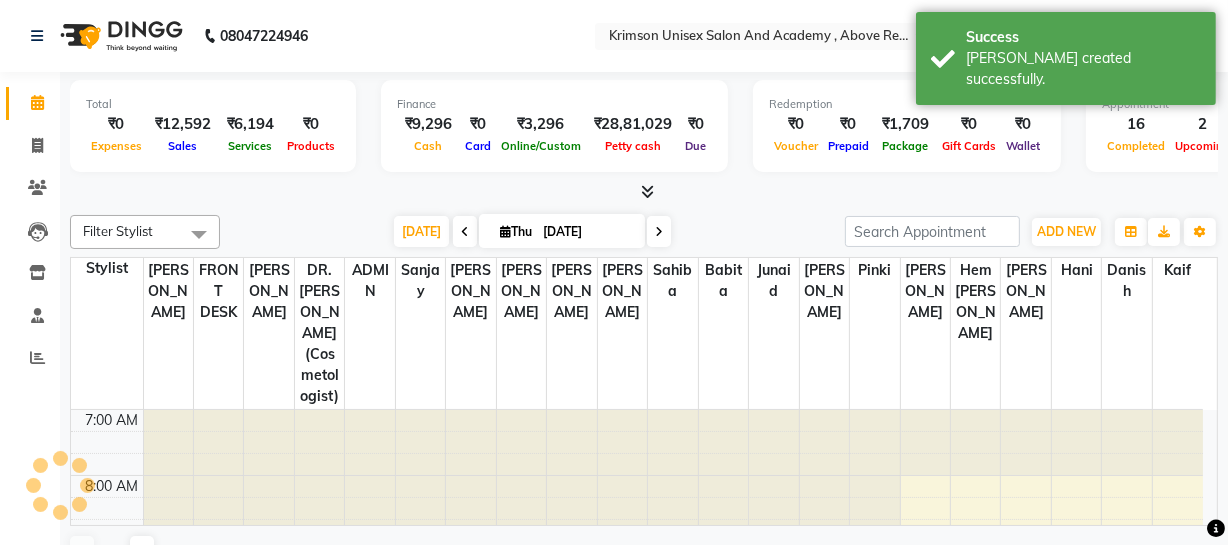 scroll, scrollTop: 0, scrollLeft: 0, axis: both 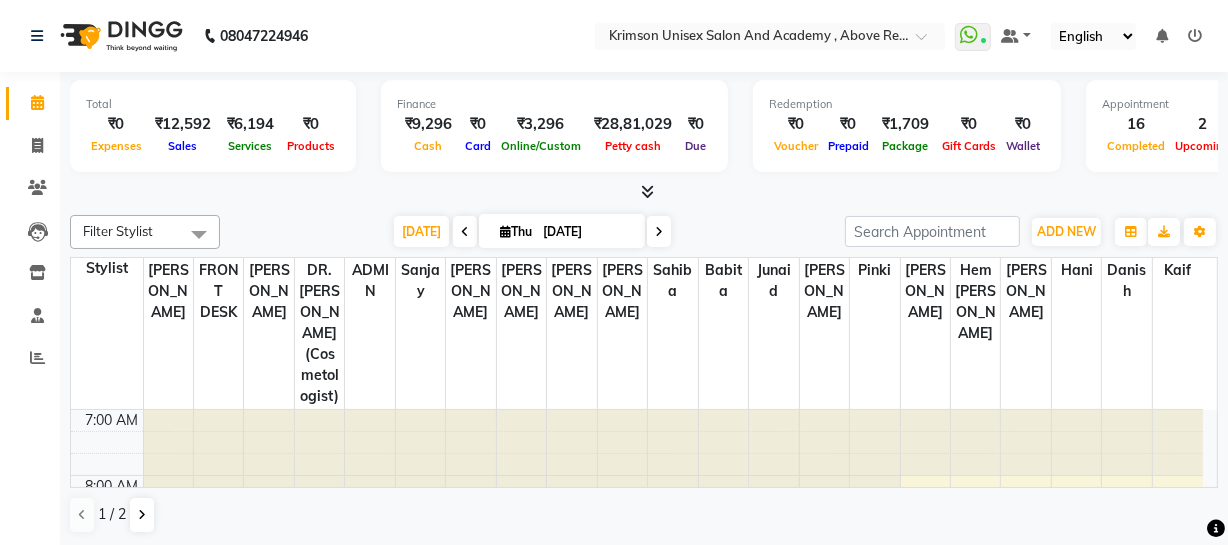 click on "Filter Stylist Select All ADMIN [PERSON_NAME] [PERSON_NAME] Danish DR. DIVYA (cosmetologist) FRONT DESK [PERSON_NAME] [PERSON_NAME]  [PERSON_NAME] Kaif [PERSON_NAME] [PERSON_NAME]  Pooja kulyal Ratan [PERSON_NAME] sahiba [PERSON_NAME] [PERSON_NAME] [PERSON_NAME] [PERSON_NAME] [DATE]  [DATE] Toggle Dropdown Add Appointment Add Invoice Add Client Toggle Dropdown Add Appointment Add Invoice Add Client ADD NEW Toggle Dropdown Add Appointment Add Invoice Add Client Filter Stylist Select All ADMIN [PERSON_NAME] [PERSON_NAME] Danish DR. DIVYA (cosmetologist) FRONT DESK [PERSON_NAME] [PERSON_NAME]  [PERSON_NAME] Kaif [PERSON_NAME] [PERSON_NAME]  Pooja kulyal Ratan [PERSON_NAME] sahiba [PERSON_NAME] [PERSON_NAME] [PERSON_NAME] [PERSON_NAME] Group By  Staff View   Room View  View as Vertical  Vertical - Week View  Horizontal  Horizontal - Week View  List  Toggle Dropdown Calendar Settings Manage Tags   Arrange Stylists   Reset Stylists  Full Screen Appointment Form Zoom 75% Staff/Room Display Count 21 Stylist [PERSON_NAME] FRONT DESK [PERSON_NAME] DR. [PERSON_NAME] (cosmetologist) ADMIN [PERSON_NAME] [PERSON_NAME] Ratan [PERSON_NAME] [PERSON_NAME] sahiba [PERSON_NAME]" 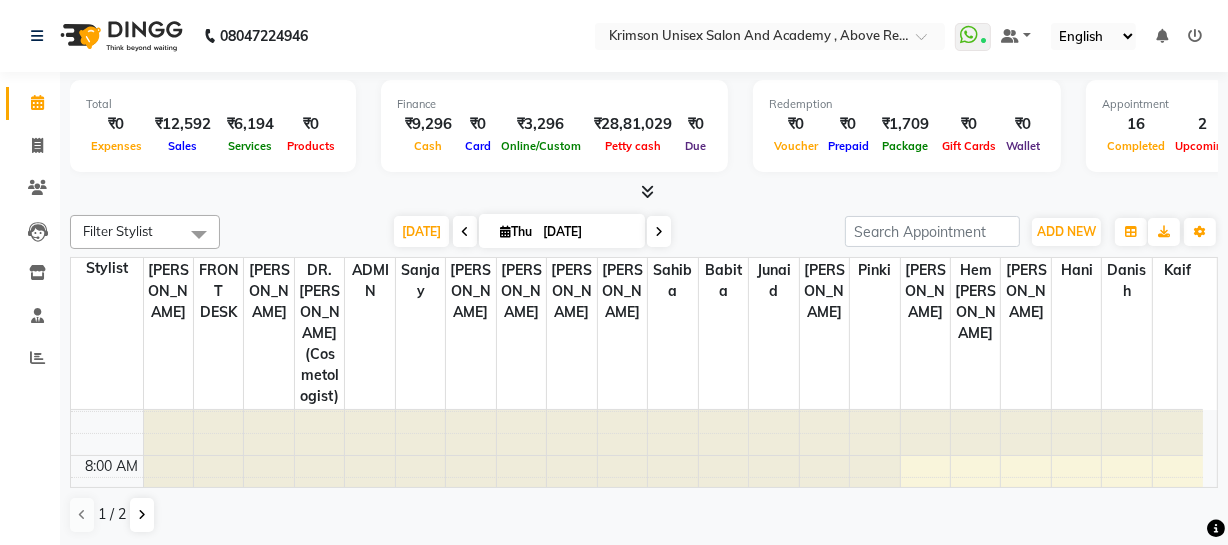 scroll, scrollTop: 0, scrollLeft: 0, axis: both 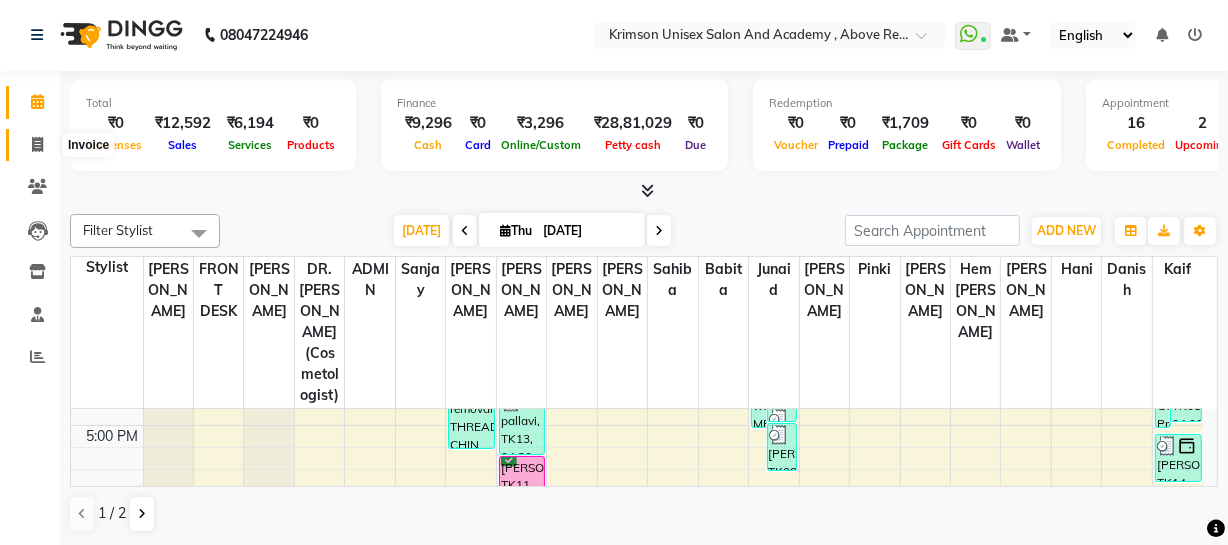 click 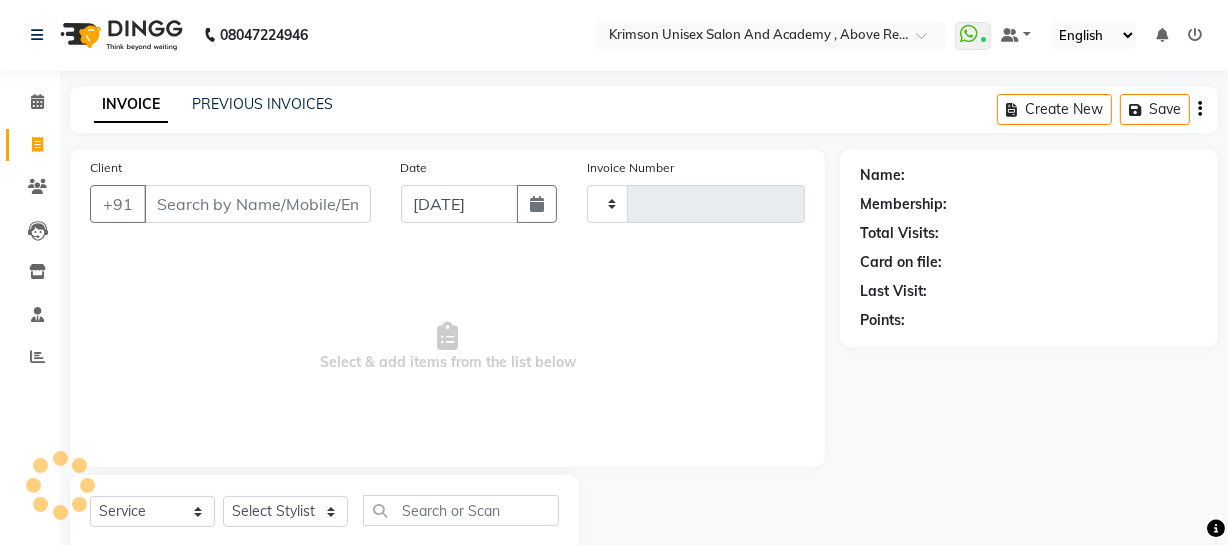 type on "2837" 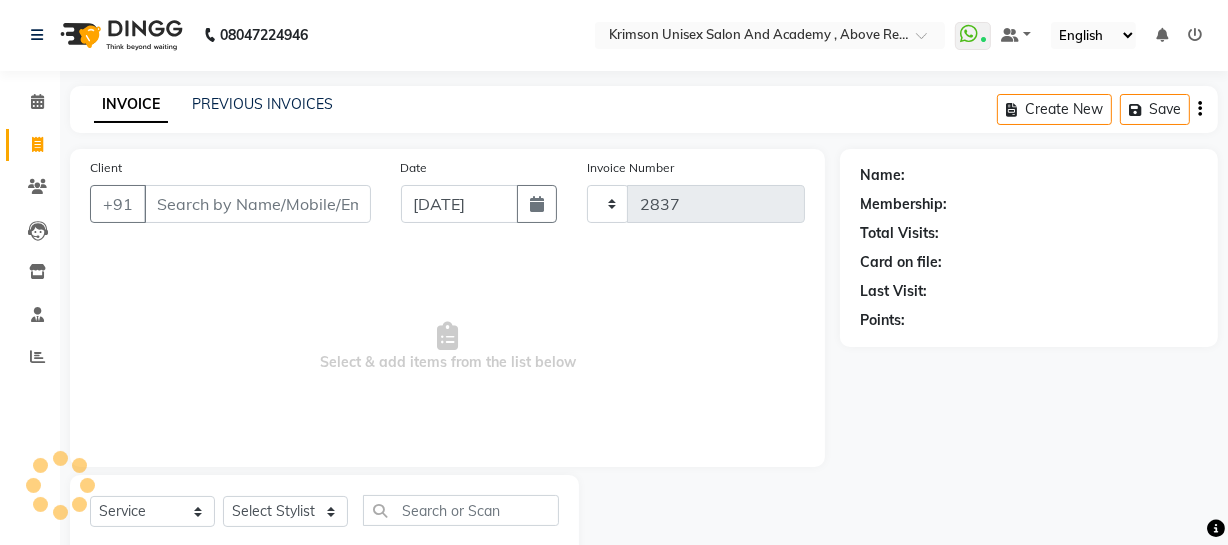 select on "5853" 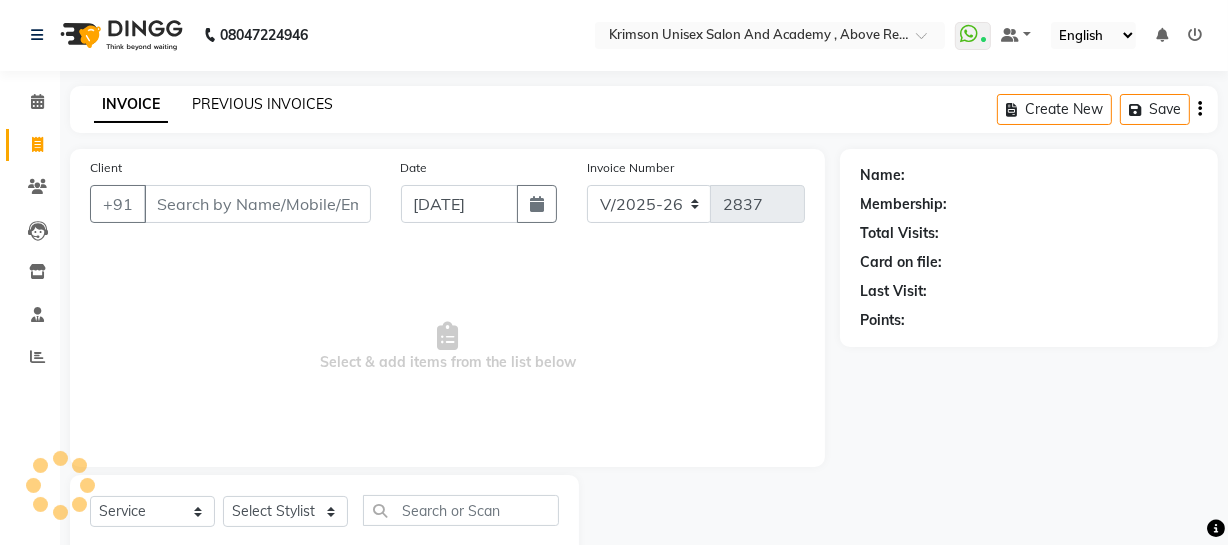 click on "PREVIOUS INVOICES" 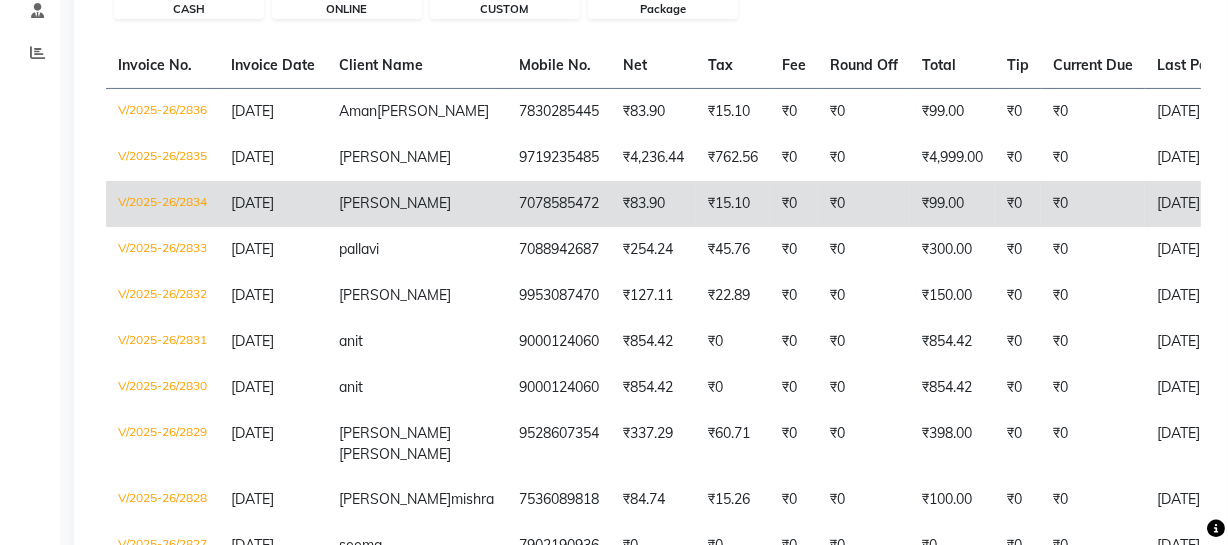 scroll, scrollTop: 306, scrollLeft: 0, axis: vertical 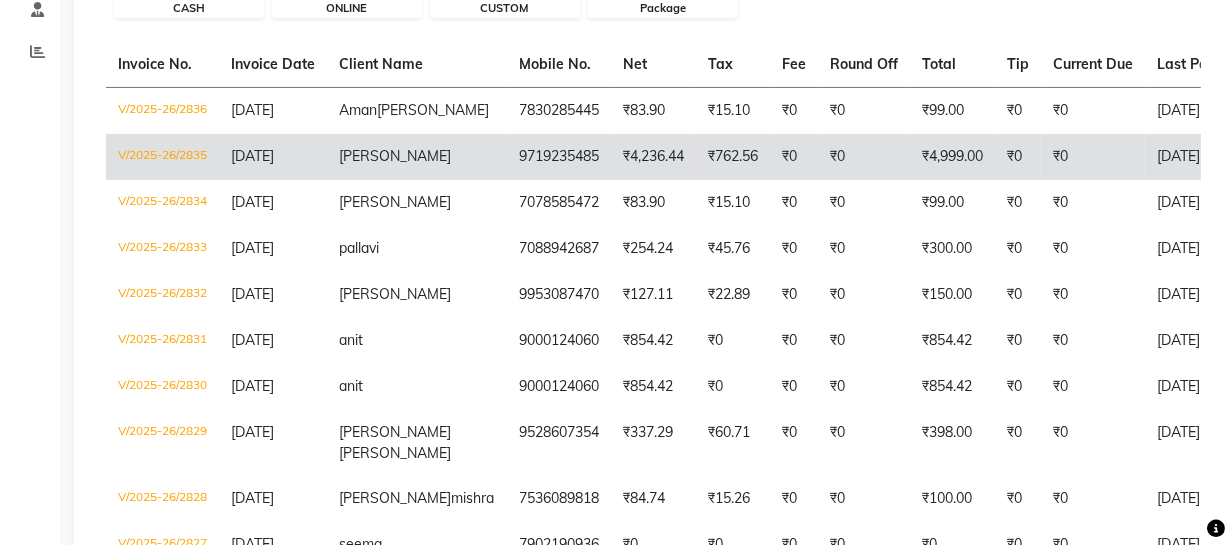 click on "[PERSON_NAME]" 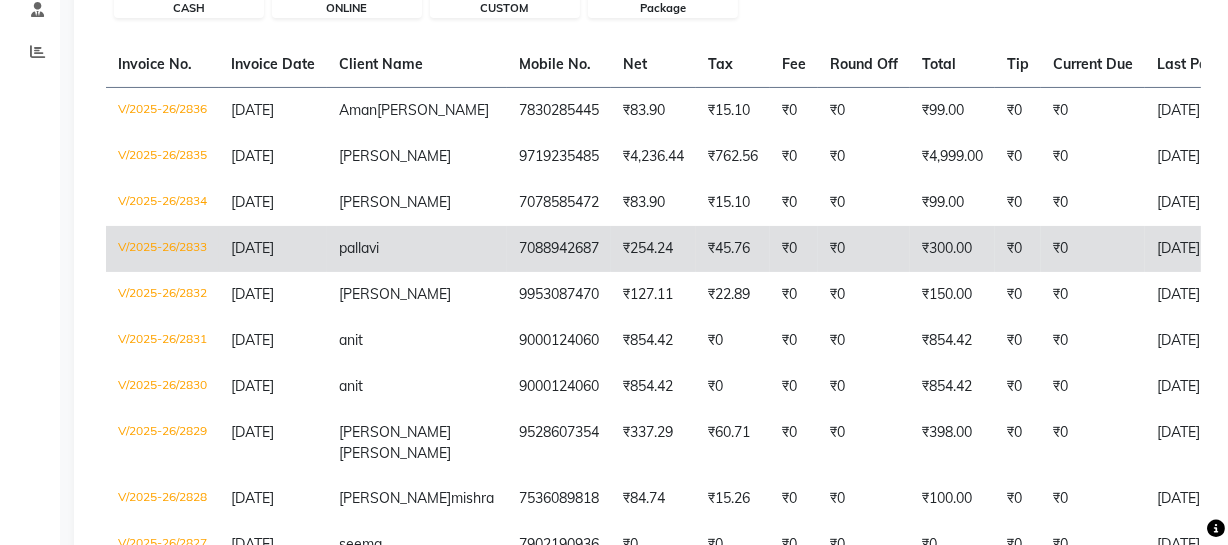 scroll, scrollTop: 0, scrollLeft: 0, axis: both 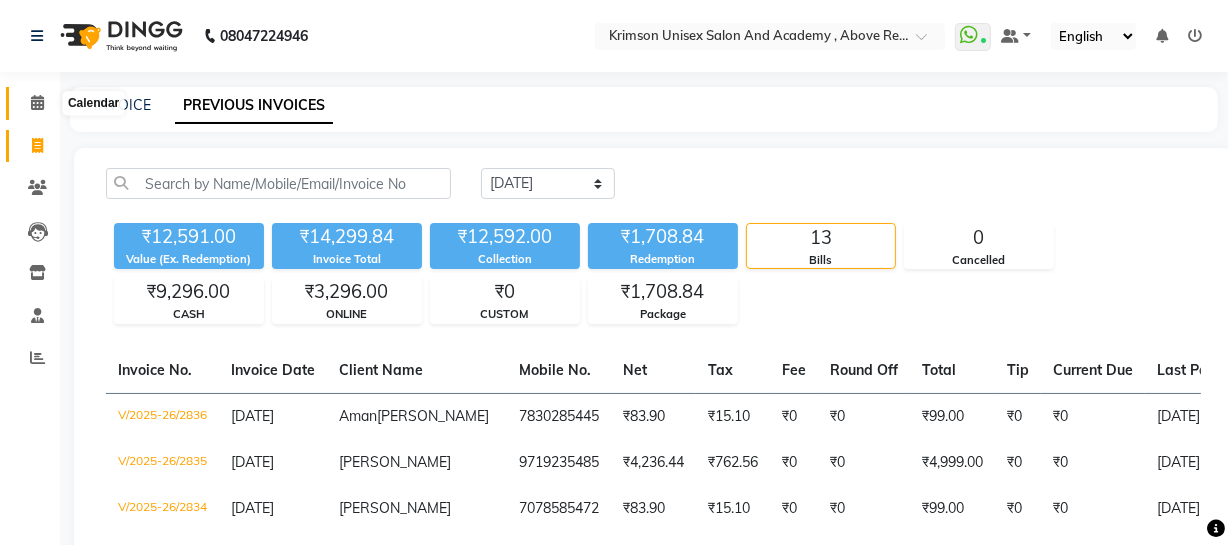 click 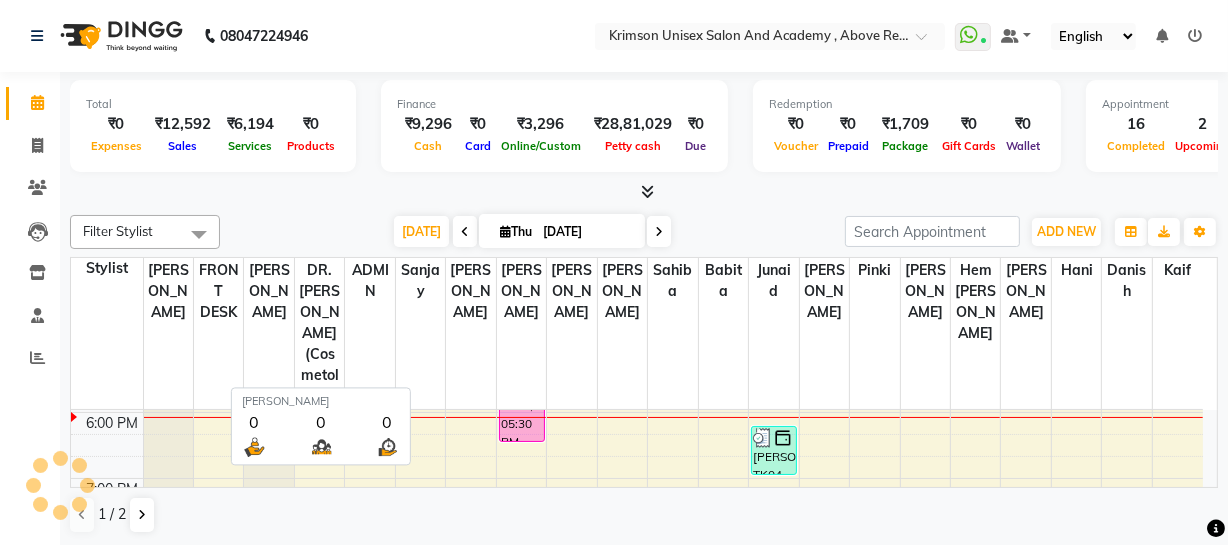 scroll, scrollTop: 723, scrollLeft: 0, axis: vertical 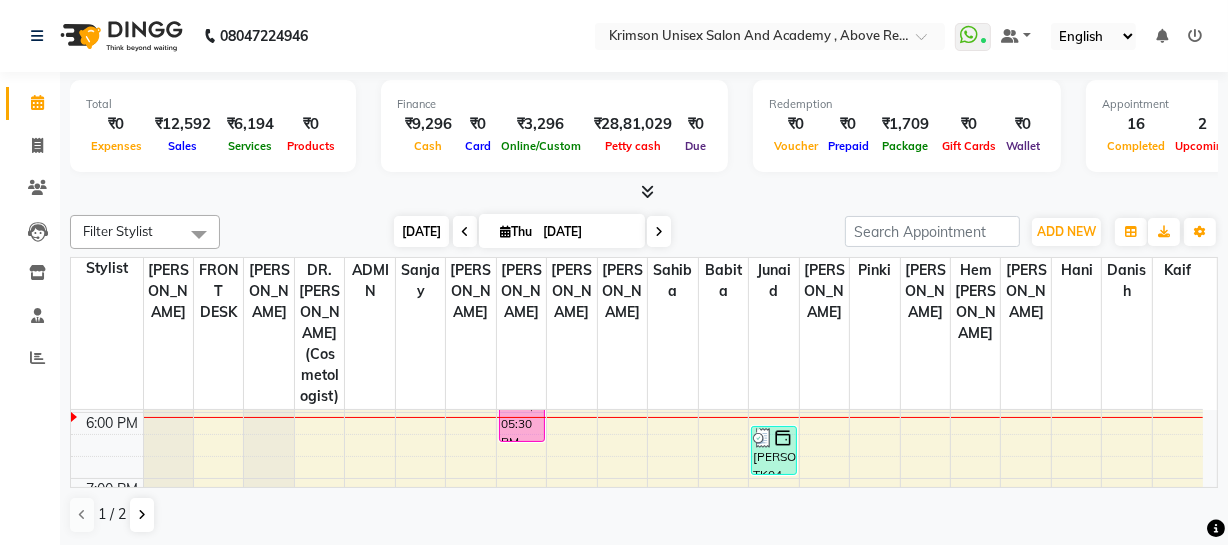 click on "[DATE]" at bounding box center (421, 231) 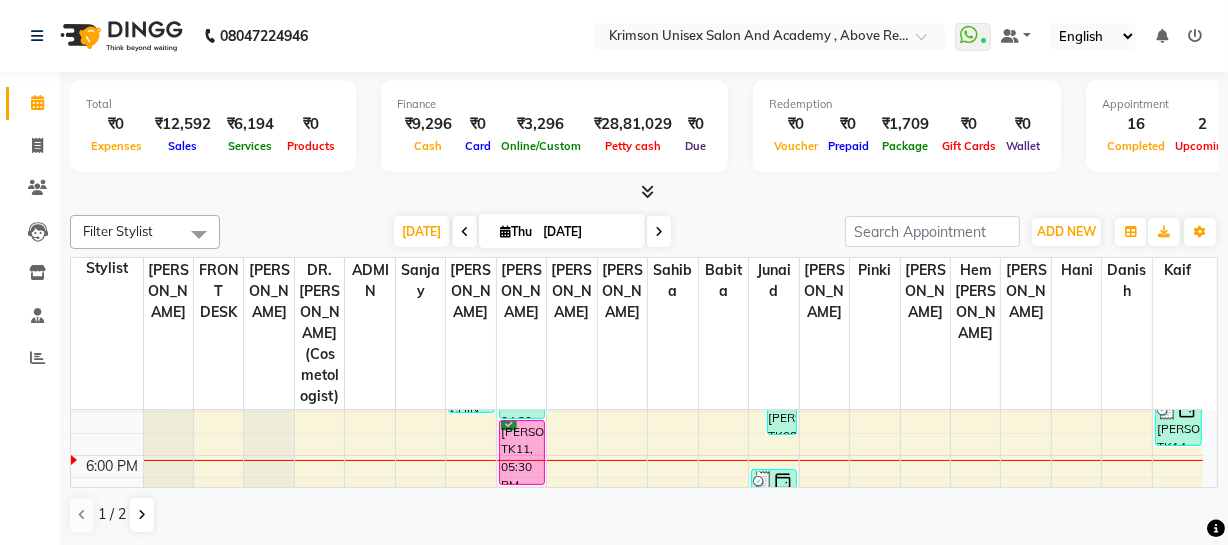 scroll, scrollTop: 671, scrollLeft: 0, axis: vertical 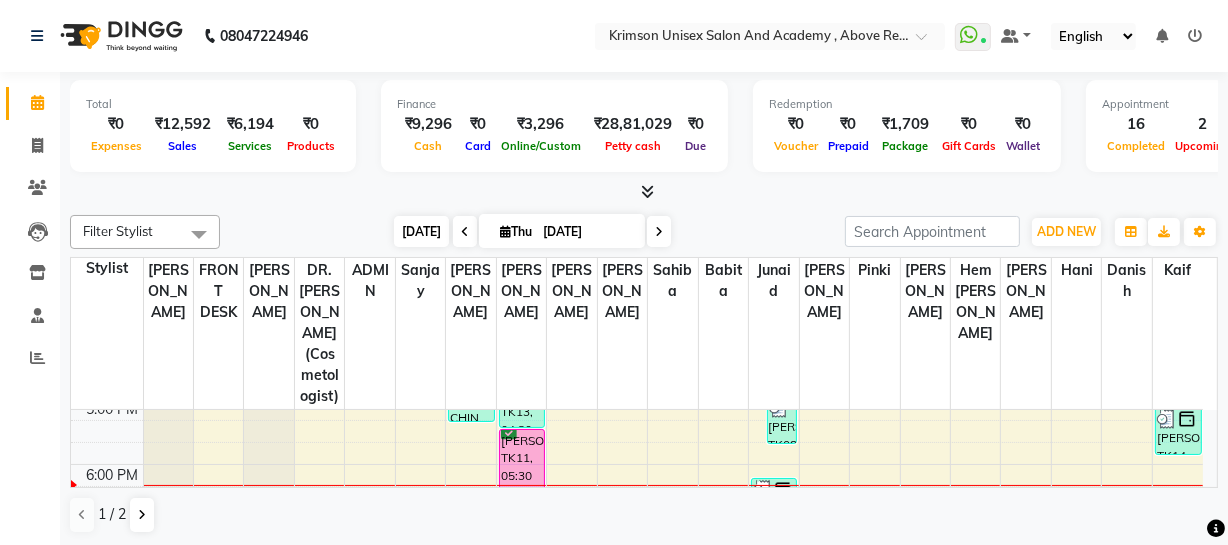 click on "[DATE]" at bounding box center [421, 231] 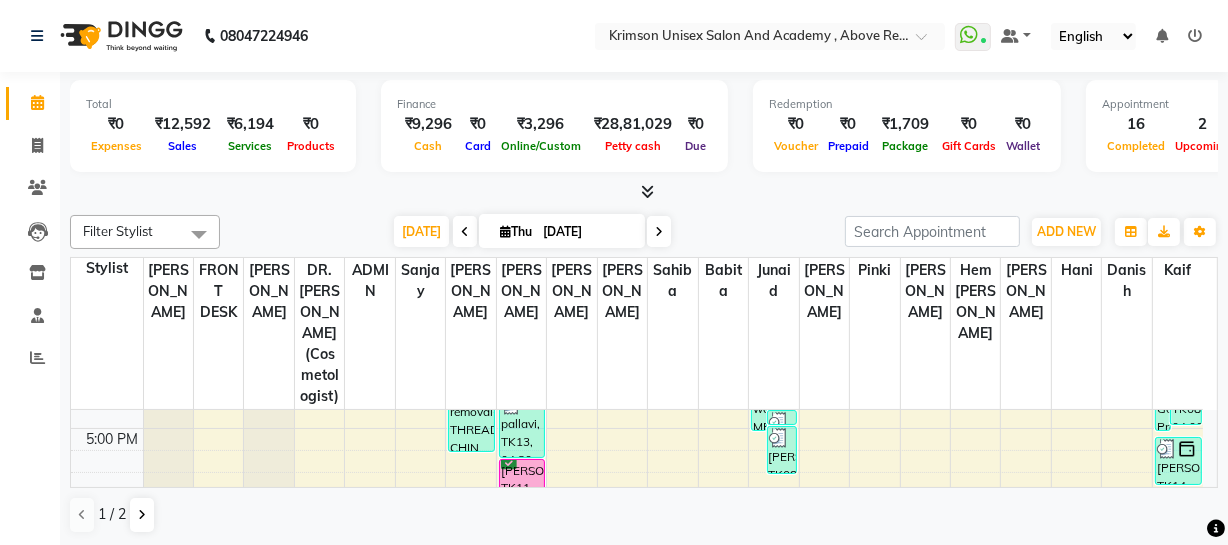 scroll, scrollTop: 627, scrollLeft: 0, axis: vertical 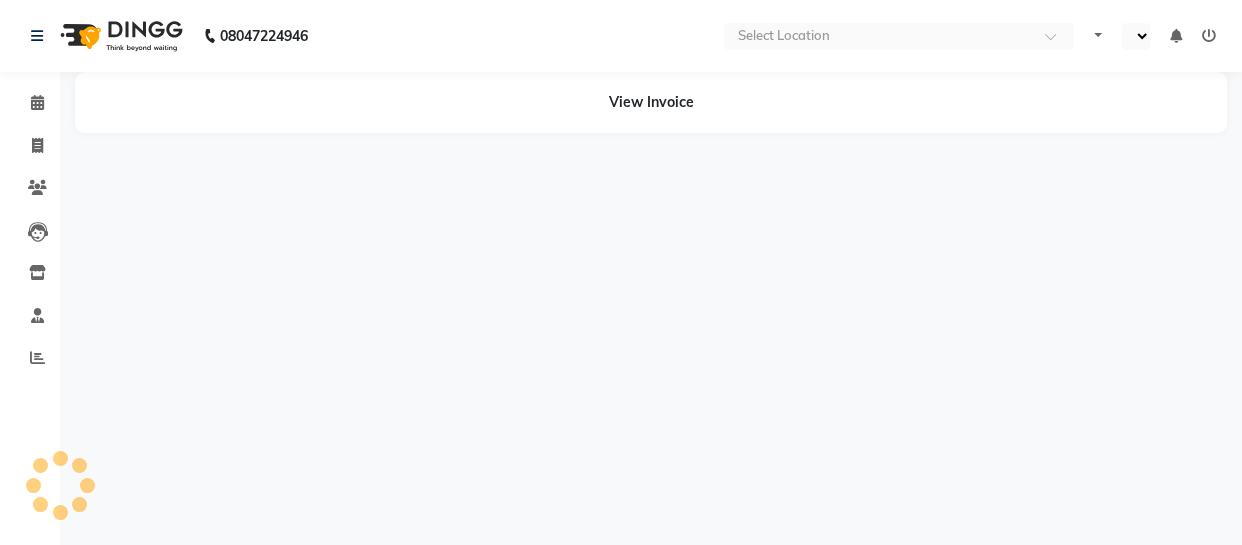 select on "en" 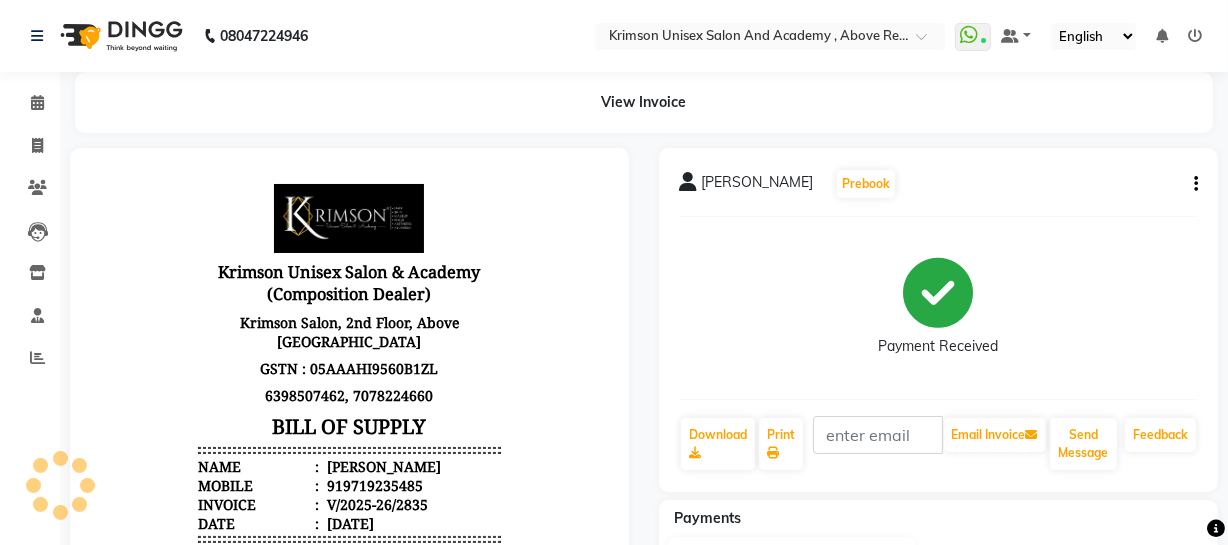 scroll, scrollTop: 0, scrollLeft: 0, axis: both 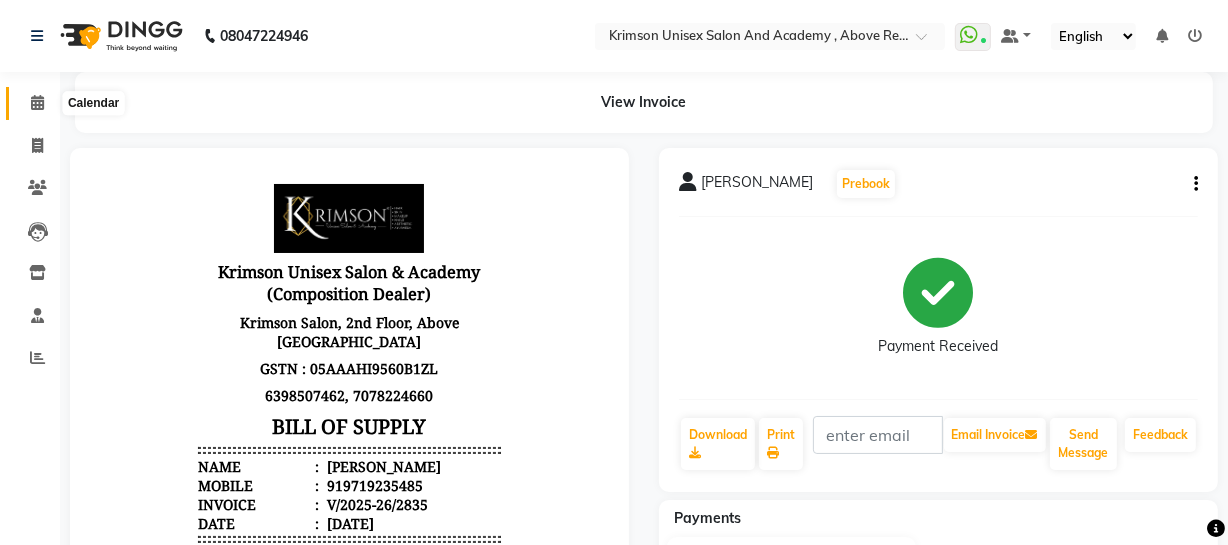 click 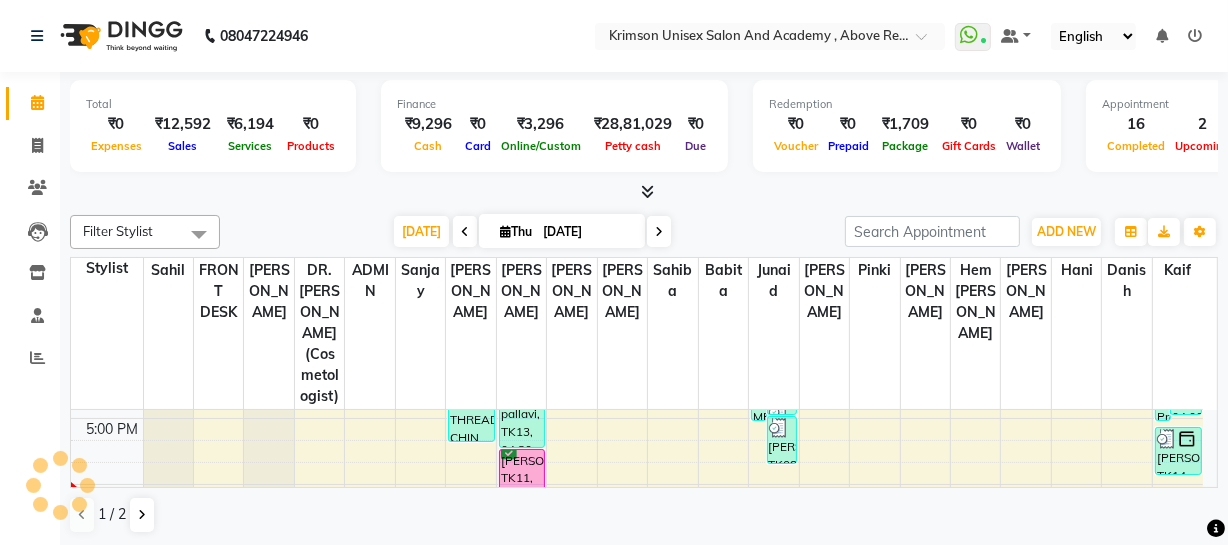 scroll, scrollTop: 0, scrollLeft: 0, axis: both 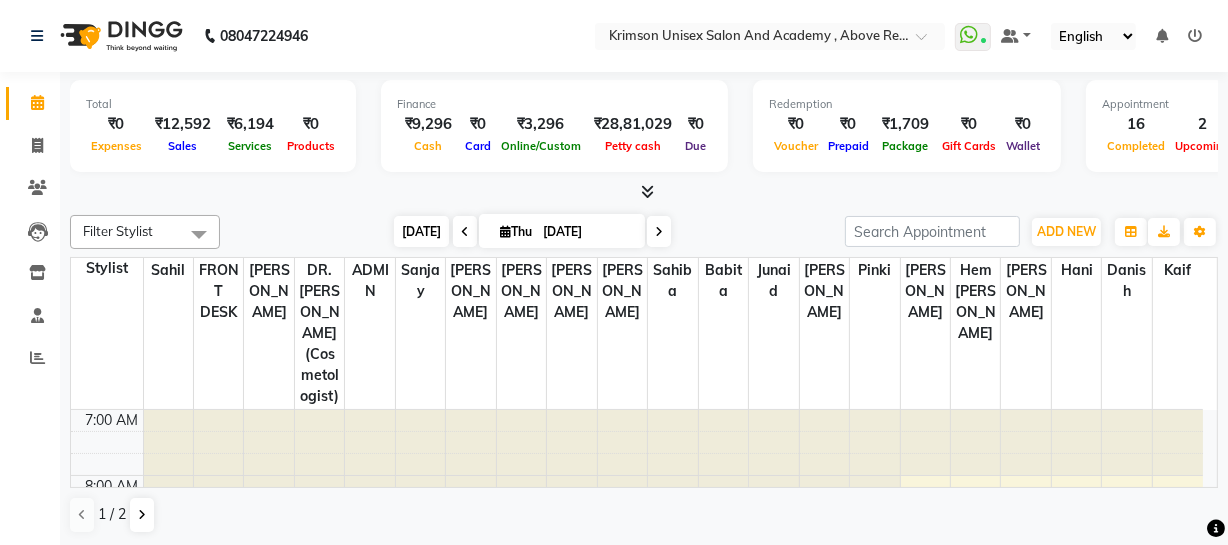 click on "[DATE]" at bounding box center (421, 231) 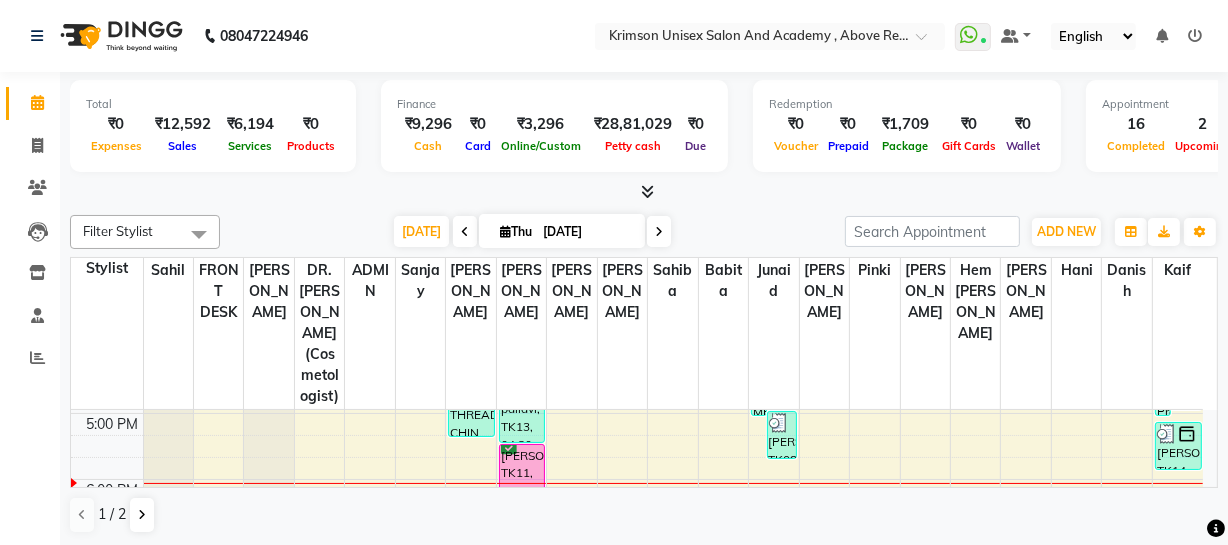 scroll, scrollTop: 657, scrollLeft: 0, axis: vertical 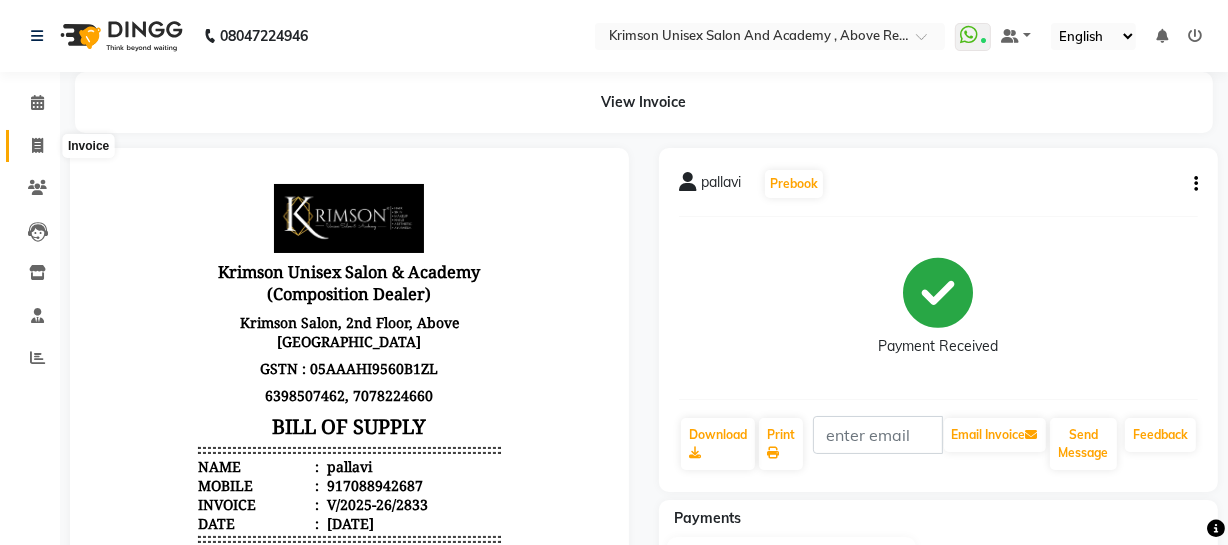 click 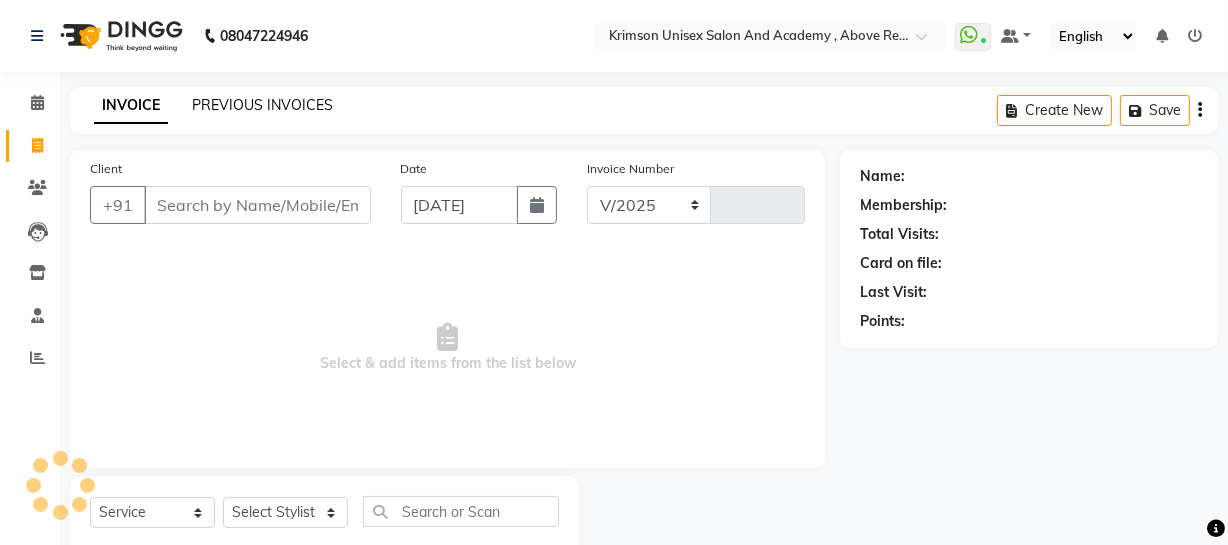 scroll, scrollTop: 57, scrollLeft: 0, axis: vertical 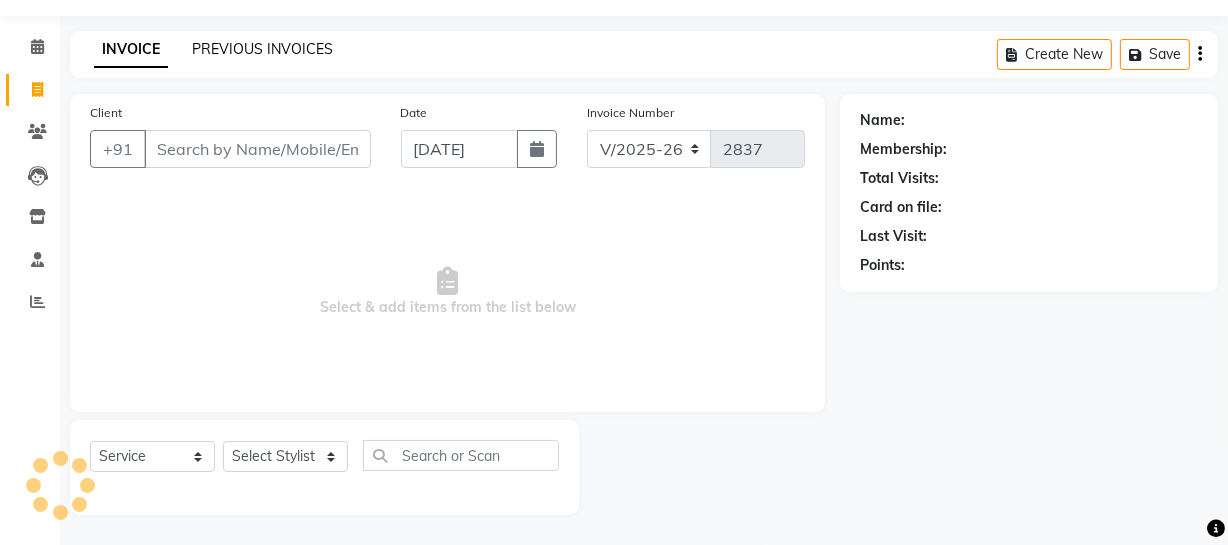 click on "PREVIOUS INVOICES" 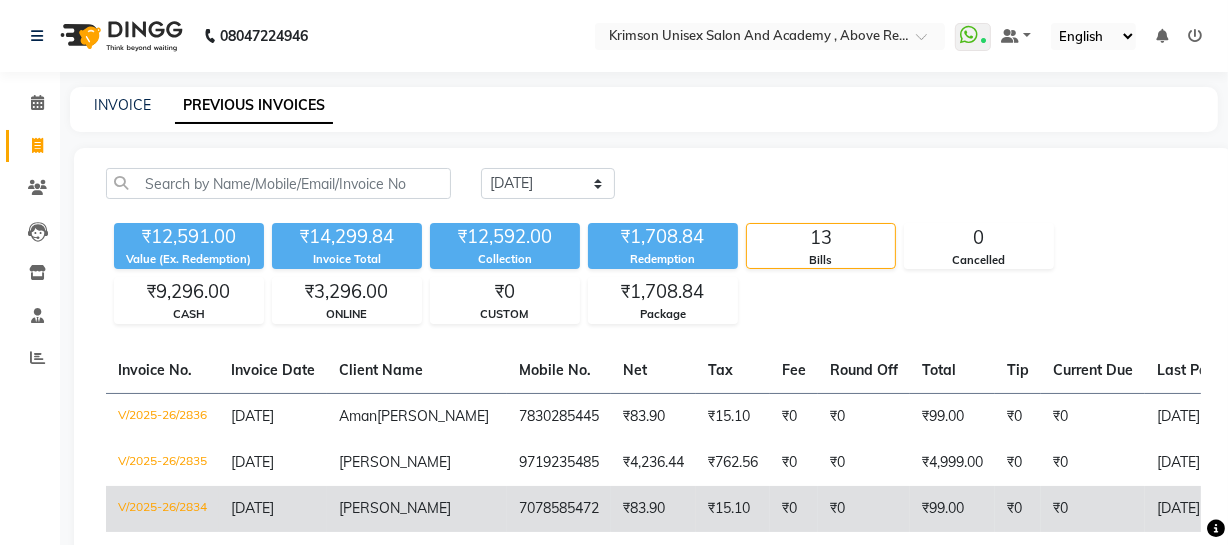 scroll, scrollTop: 118, scrollLeft: 0, axis: vertical 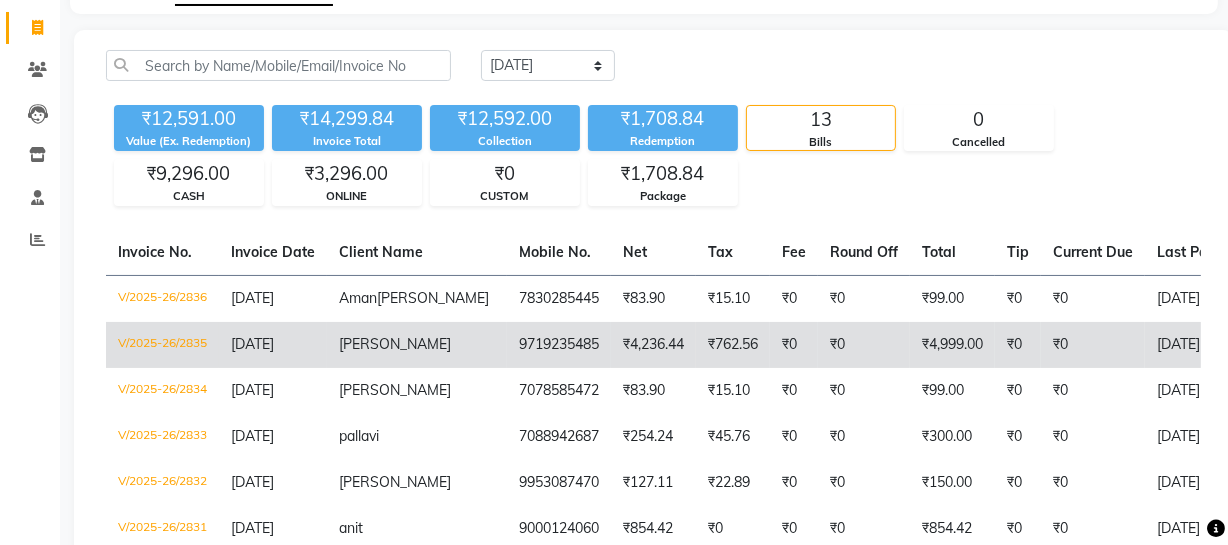 click on "₹762.56" 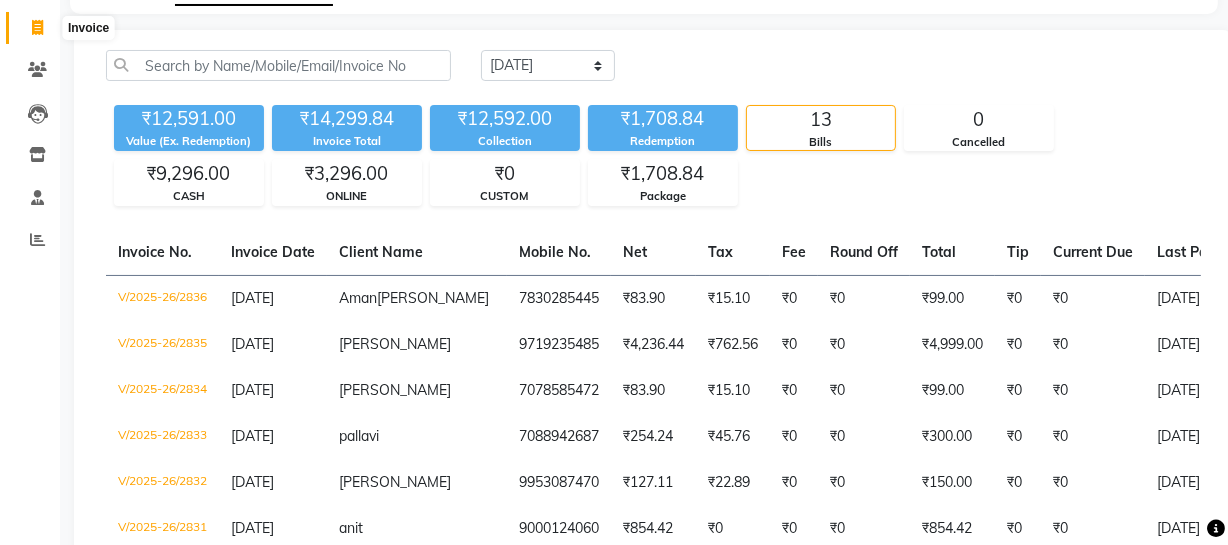 click 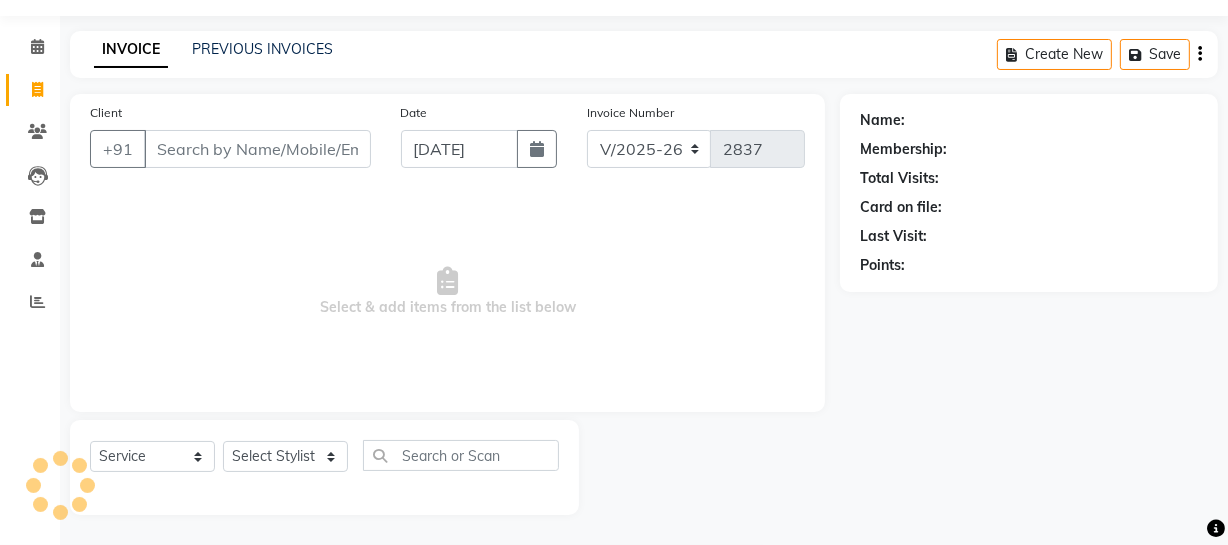 scroll, scrollTop: 57, scrollLeft: 0, axis: vertical 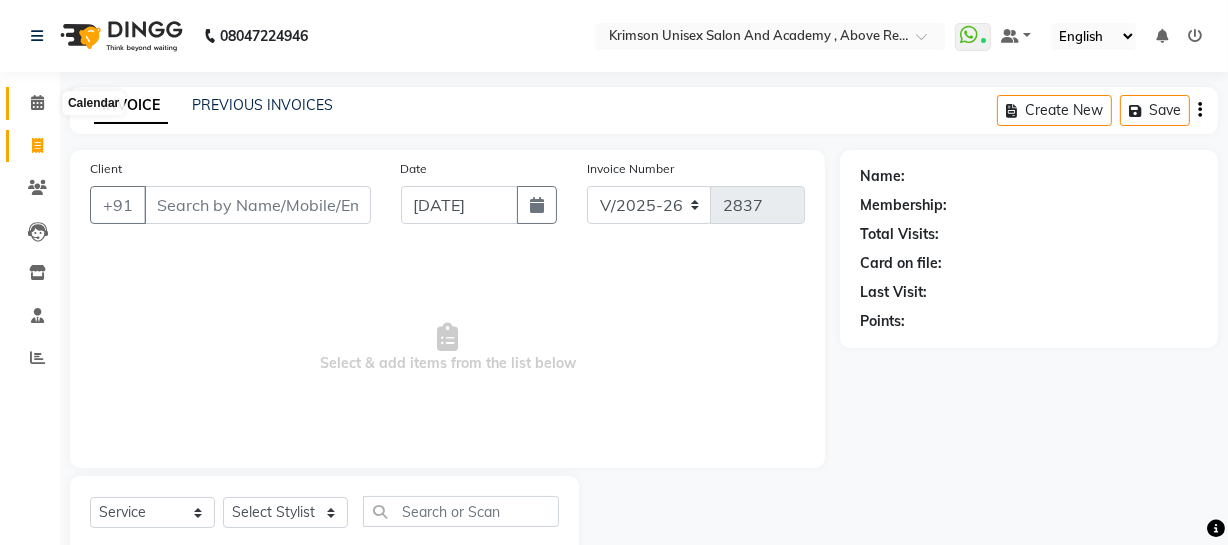 click 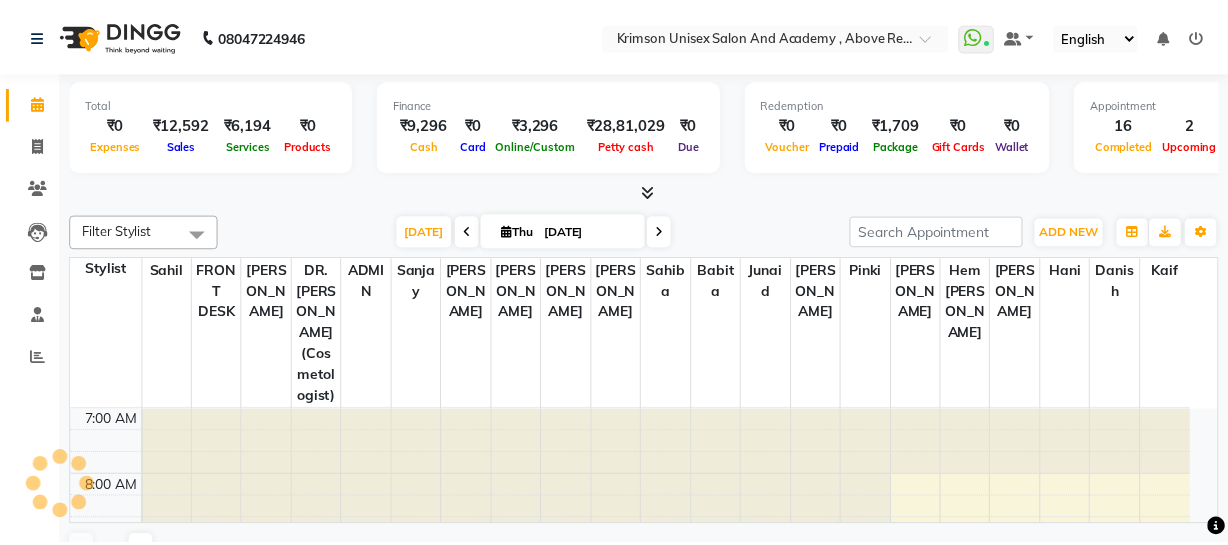 scroll, scrollTop: 723, scrollLeft: 0, axis: vertical 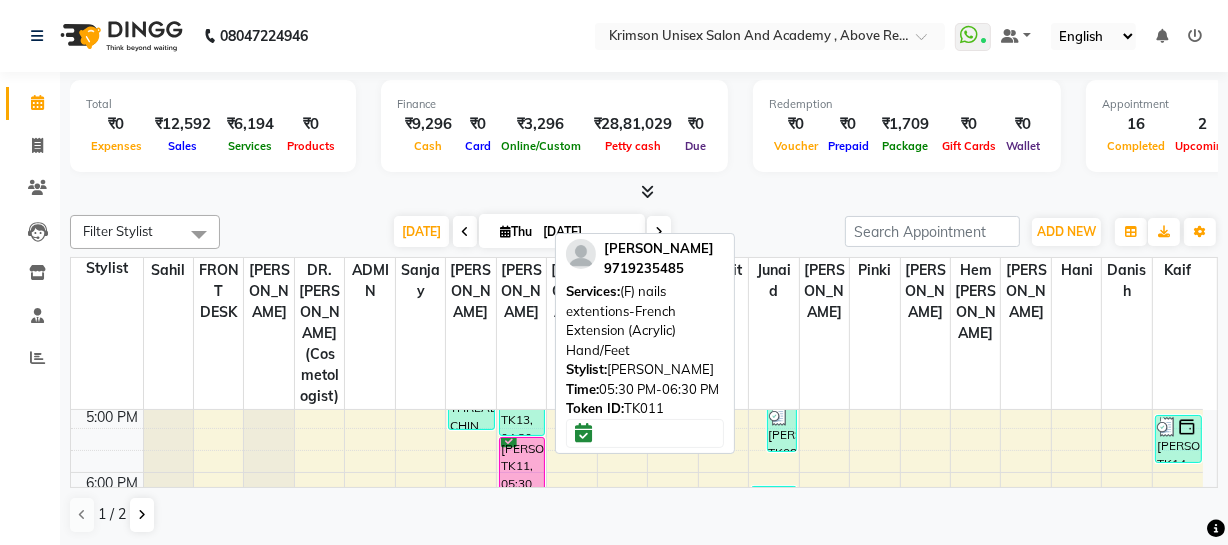 click on "[PERSON_NAME], TK11, 05:30 PM-06:30 PM, (F) nails extentions-French Extension (Acrylic) Hand/Feet" at bounding box center (522, 469) 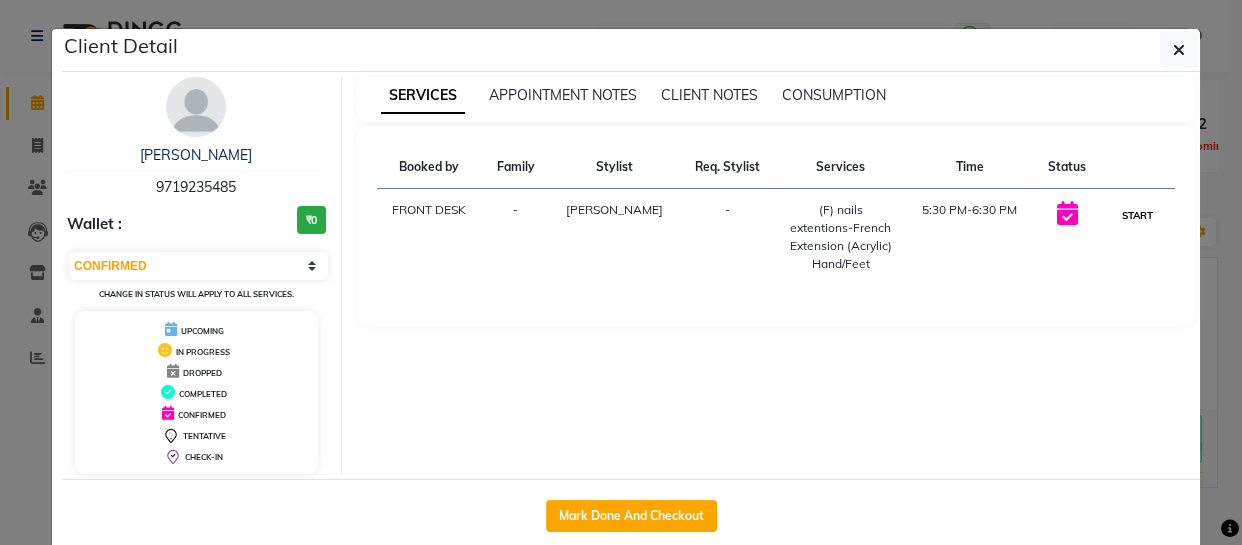 click on "START" at bounding box center [1137, 215] 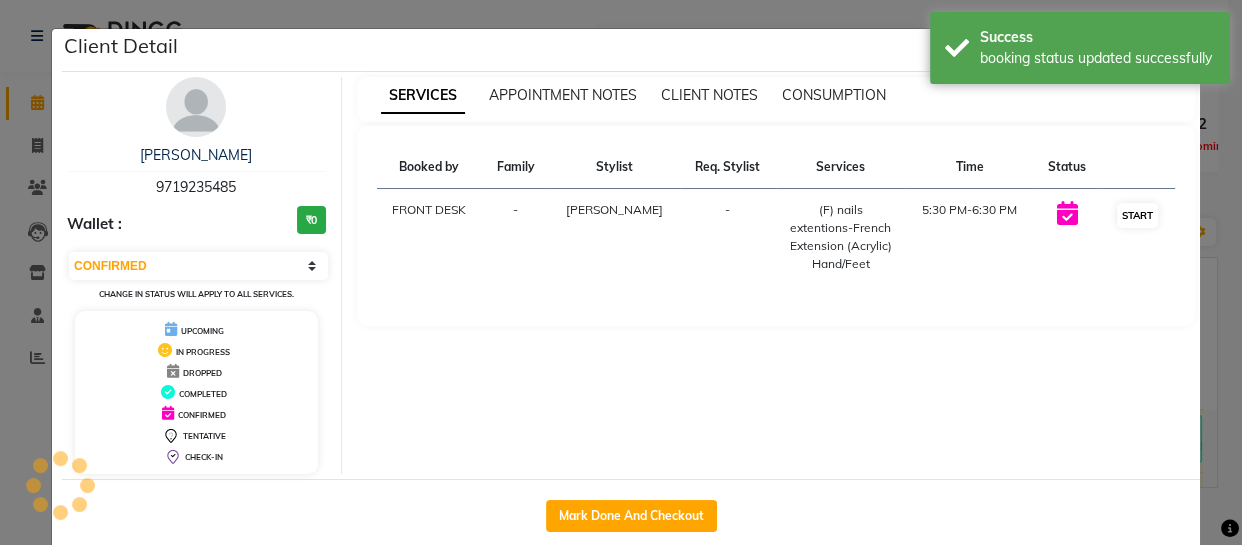 select on "1" 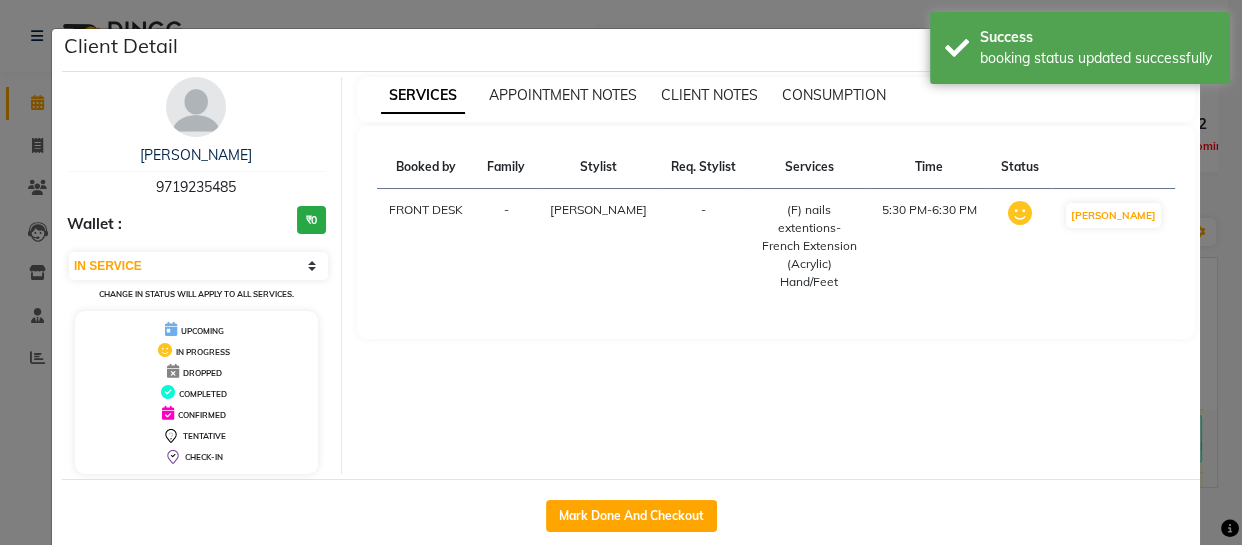 click on "Client Detail  [PERSON_NAME]    9719235485 Wallet : ₹0 Select IN SERVICE CONFIRMED TENTATIVE CHECK IN MARK DONE DROPPED UPCOMING Change in status will apply to all services. UPCOMING IN PROGRESS DROPPED COMPLETED CONFIRMED TENTATIVE CHECK-IN SERVICES APPOINTMENT NOTES CLIENT NOTES CONSUMPTION Booked by Family Stylist Req. Stylist Services Time Status  FRONT DESK  - [PERSON_NAME] -  (F) nails extentions-French Extension (Acrylic) Hand/Feet   5:30 PM-6:30 PM   MARK DONE   Mark Done And Checkout" 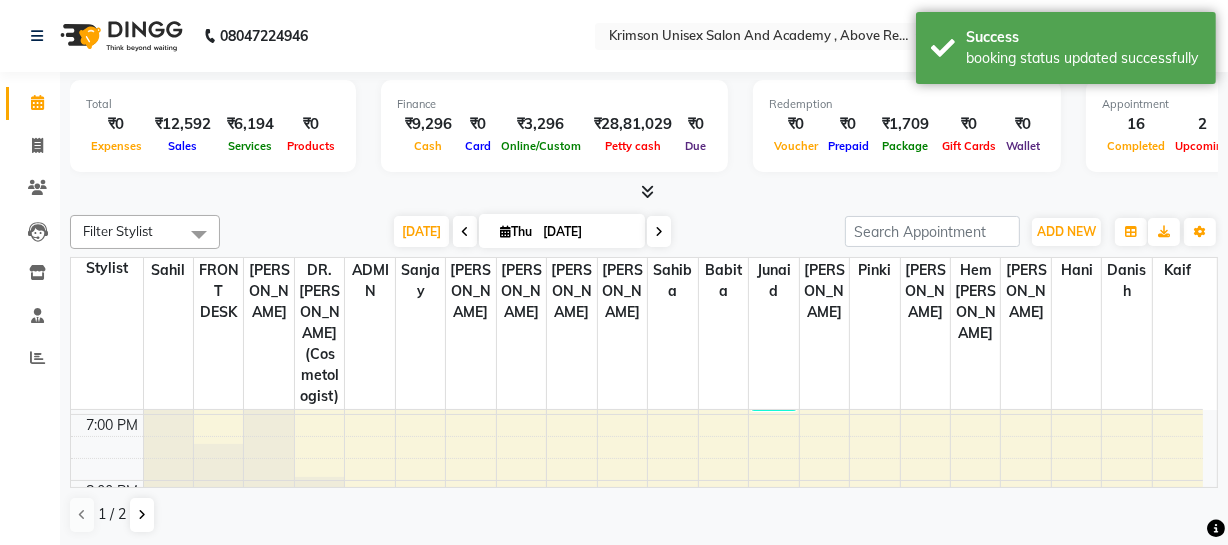 scroll, scrollTop: 791, scrollLeft: 0, axis: vertical 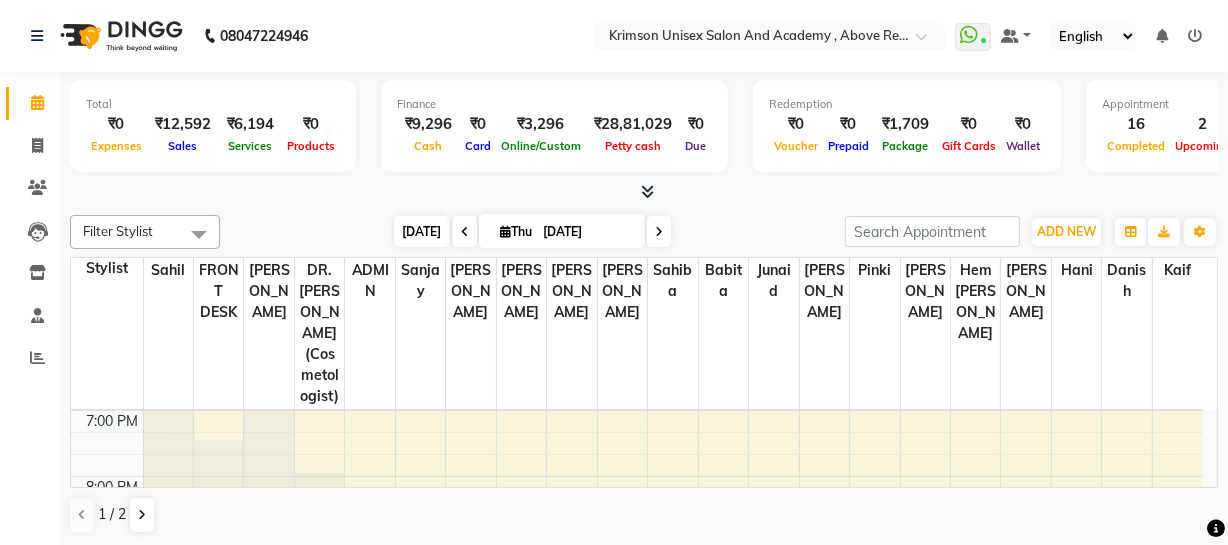 click on "[DATE]" at bounding box center [421, 231] 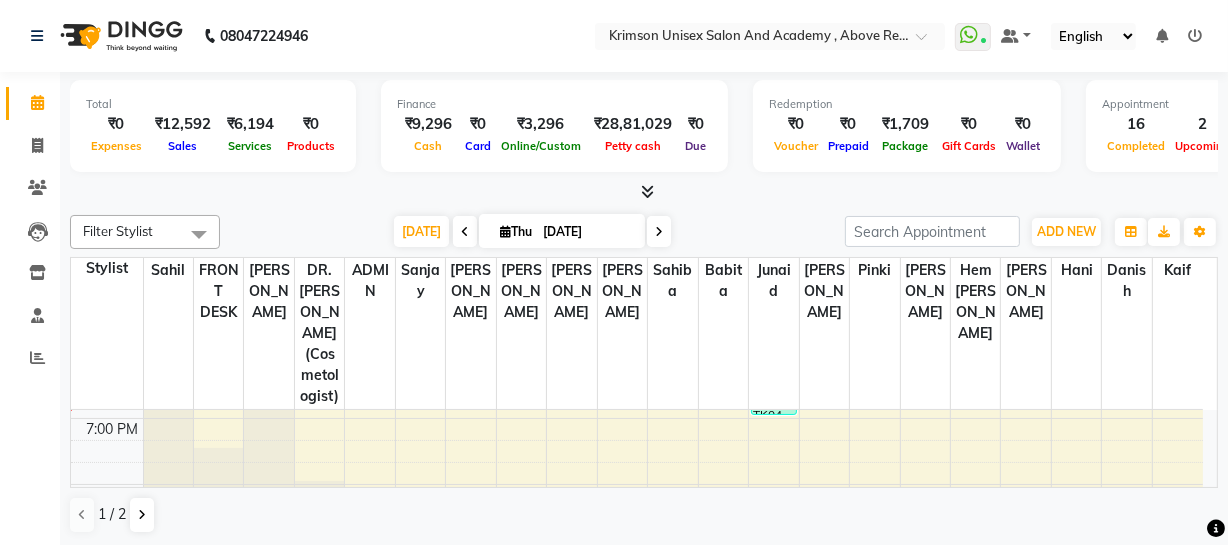 scroll, scrollTop: 783, scrollLeft: 0, axis: vertical 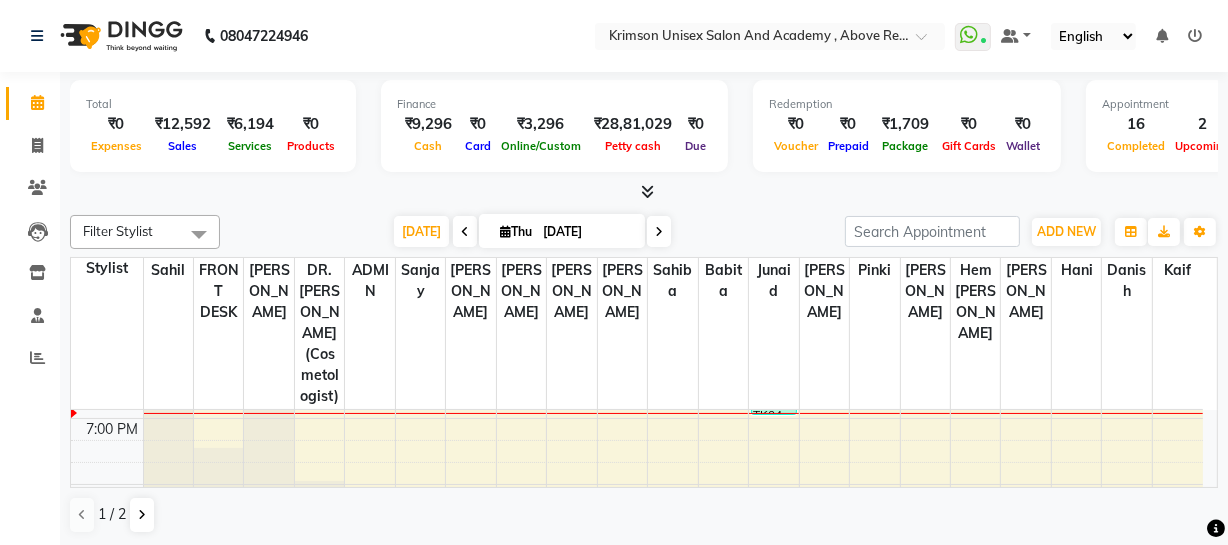 click on "[DATE]" at bounding box center [587, 232] 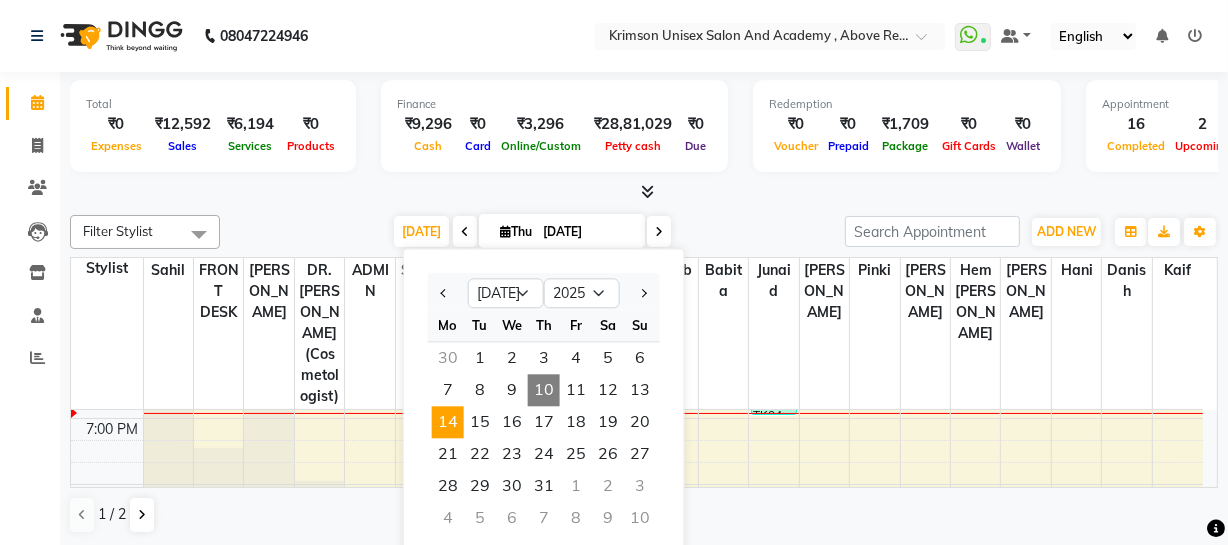 click on "14" at bounding box center [448, 422] 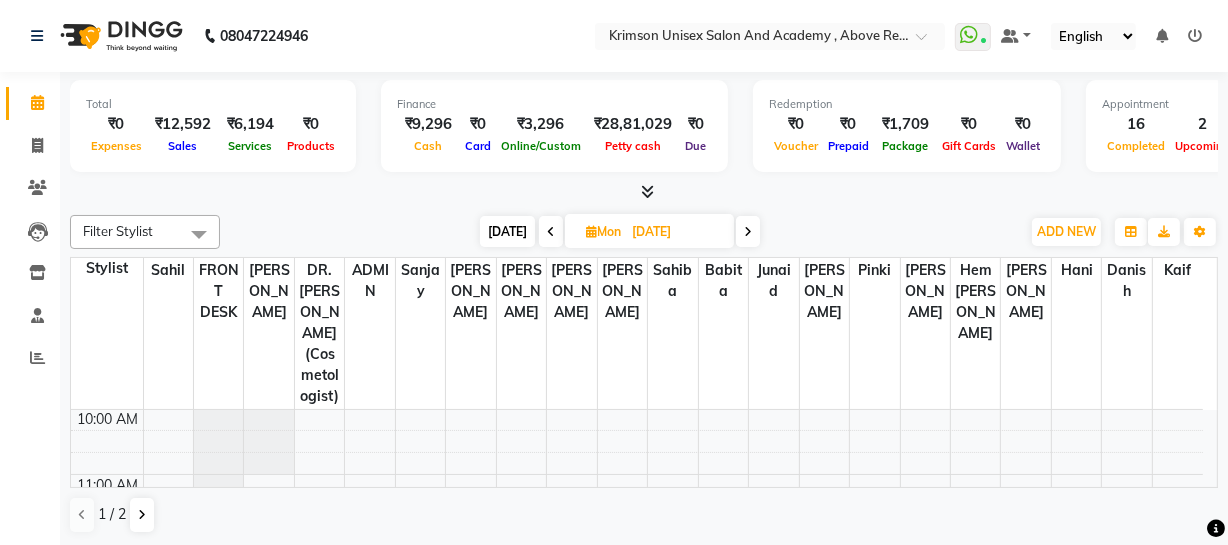 scroll, scrollTop: 203, scrollLeft: 0, axis: vertical 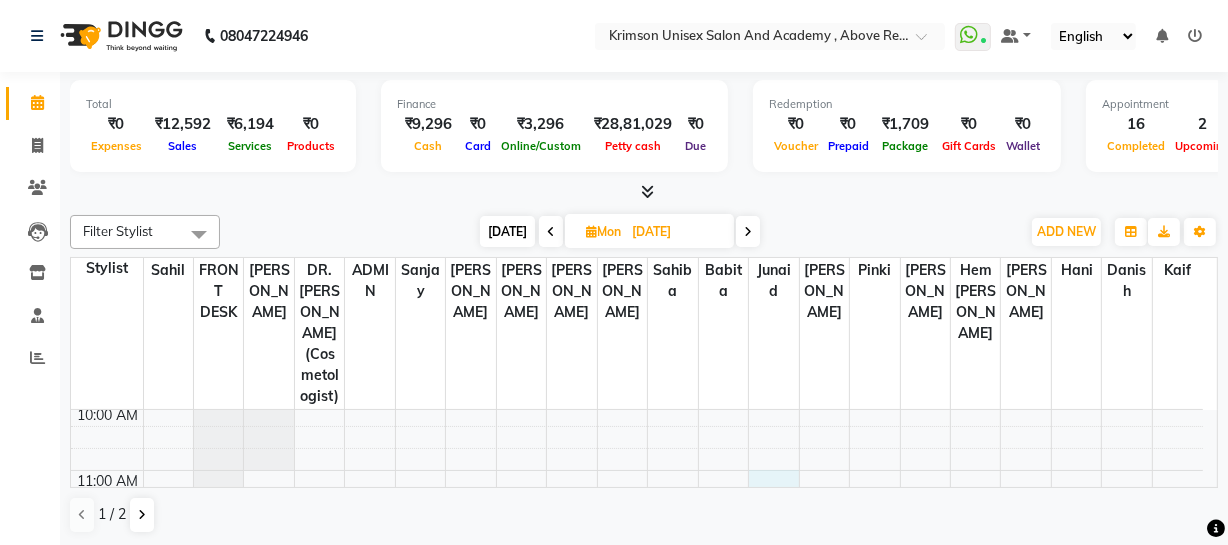 click on "7:00 AM 8:00 AM 9:00 AM 10:00 AM 11:00 AM 12:00 PM 1:00 PM 2:00 PM 3:00 PM 4:00 PM 5:00 PM 6:00 PM 7:00 PM 8:00 PM 9:00 PM     gaurav, 05:00 PM-06:00 PM, (U) other aesthetic procedures-Tattoo/ Scar/ Birthmarks Removal Big" at bounding box center [637, 701] 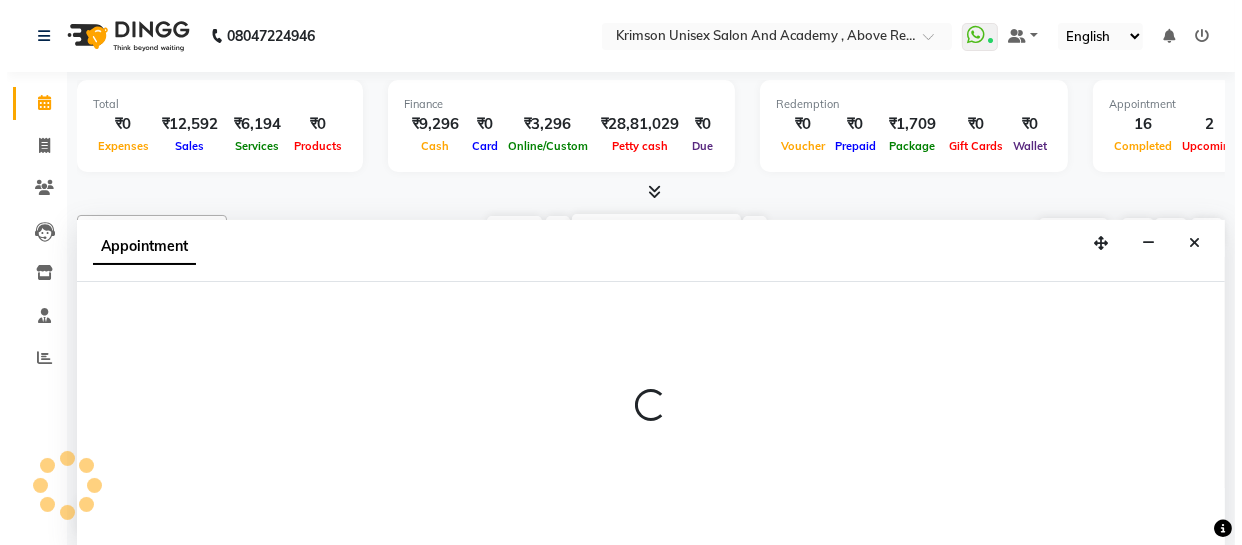 scroll, scrollTop: 1, scrollLeft: 0, axis: vertical 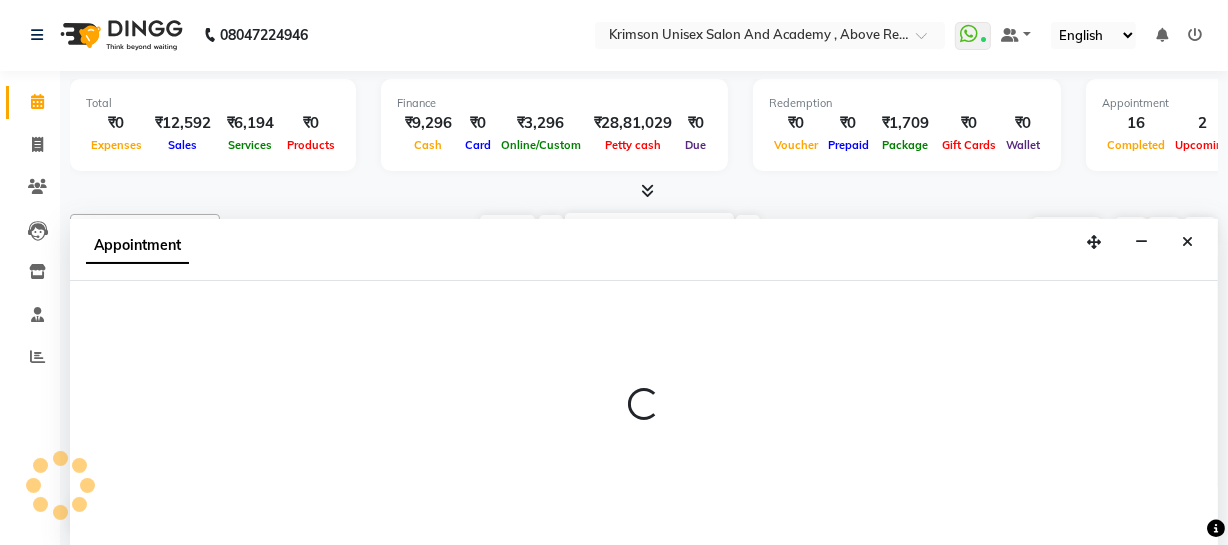 select on "61686" 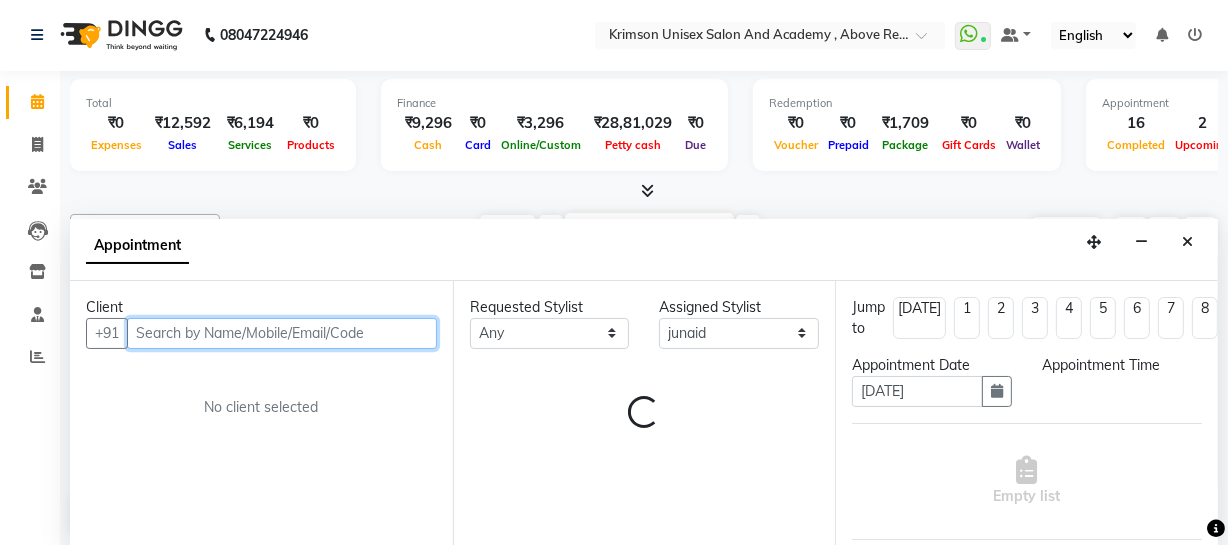 select on "660" 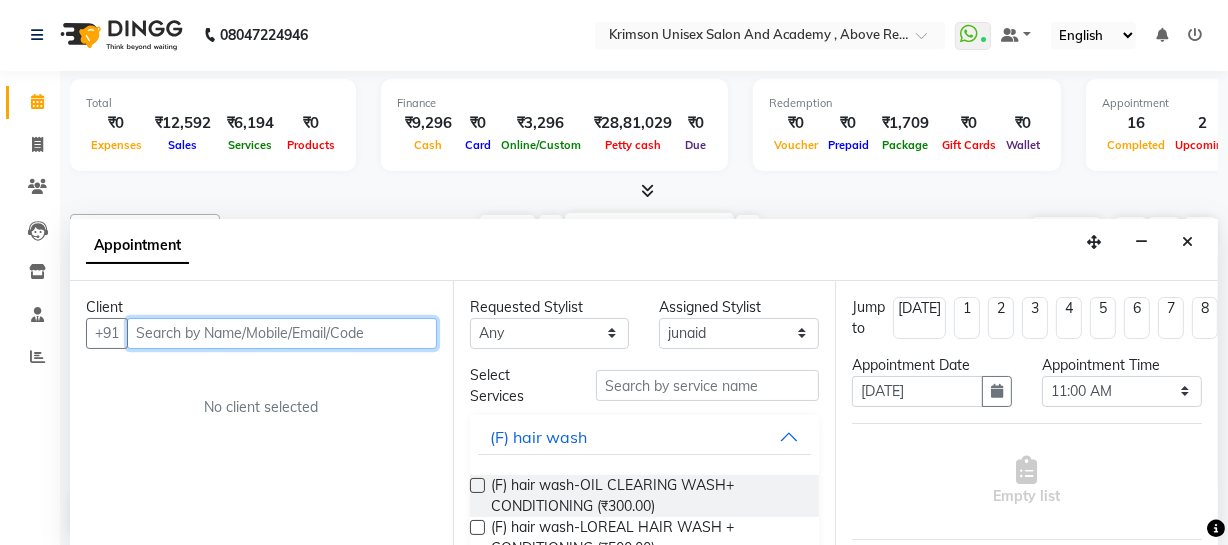 click at bounding box center [282, 333] 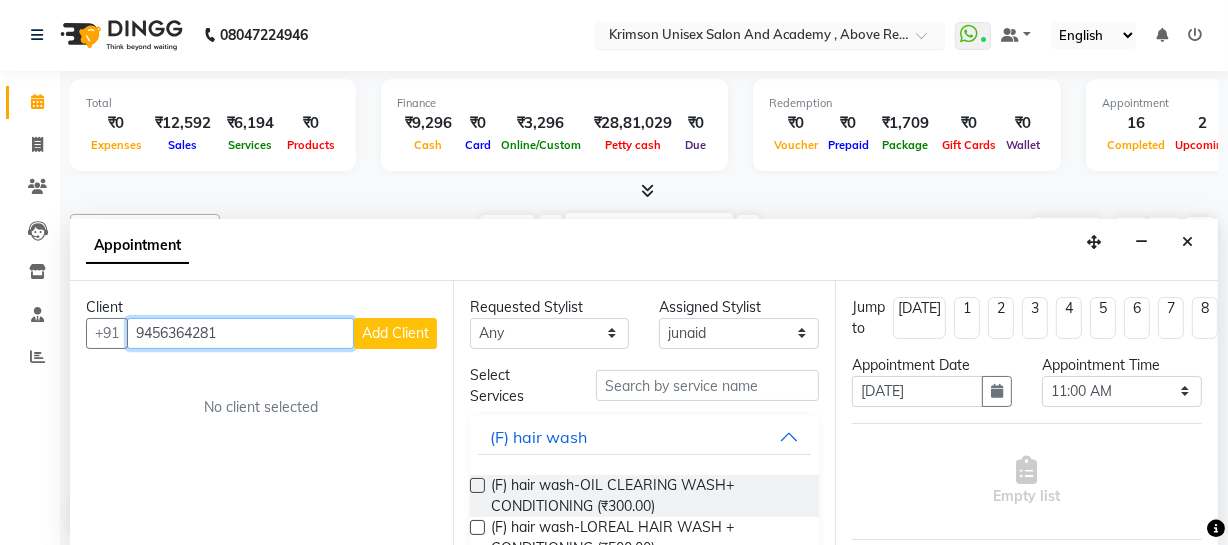 type on "9456364281" 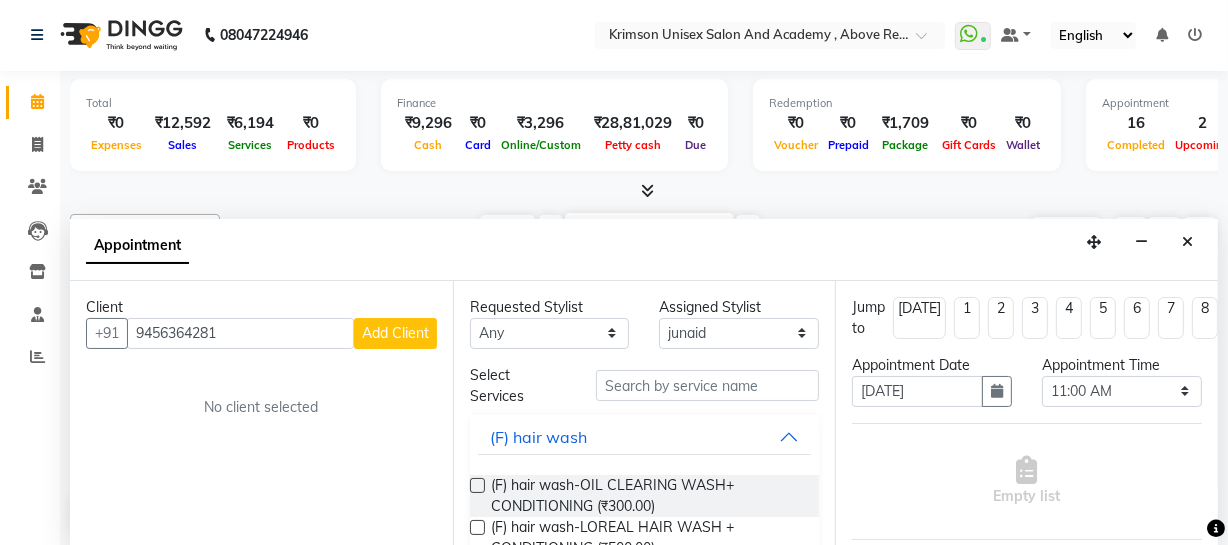 click on "Add Client" at bounding box center (395, 333) 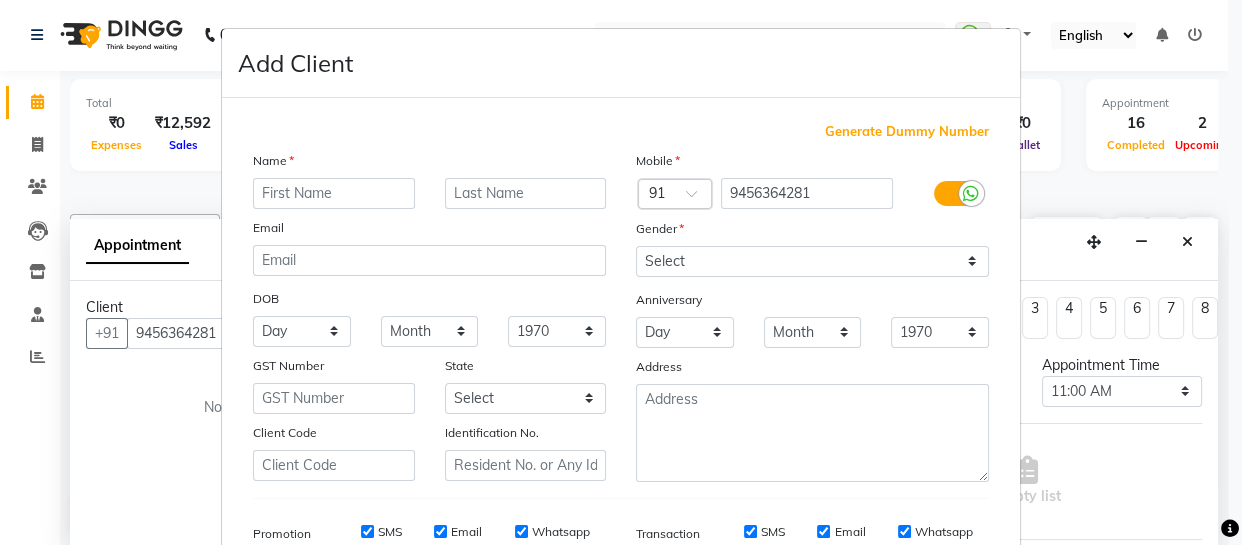 click at bounding box center (334, 193) 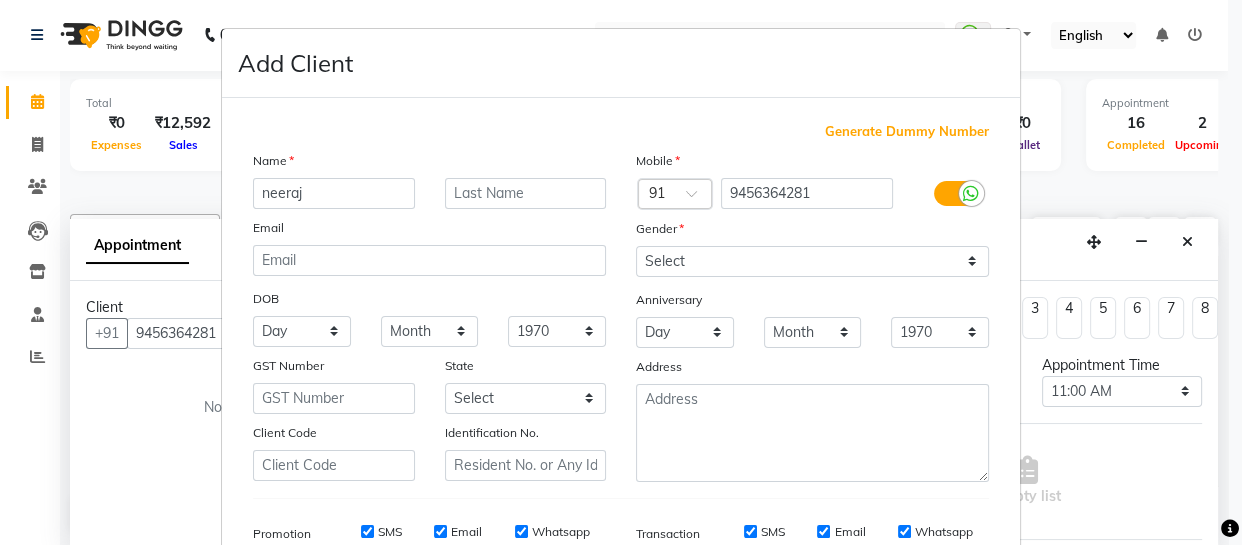 type on "neeraj" 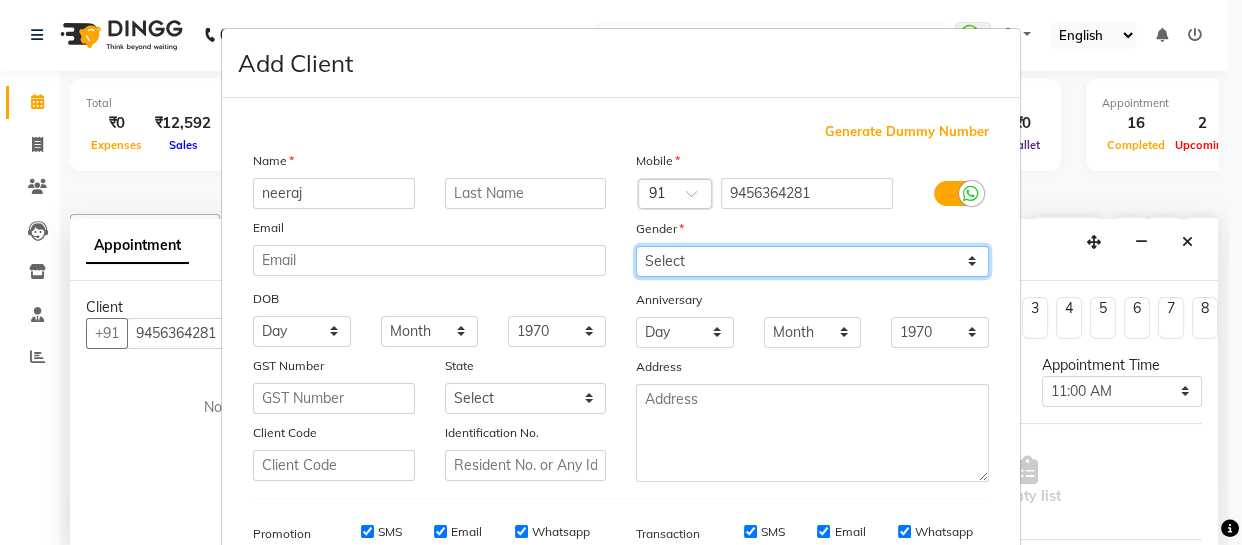 click on "Select Male Female Other Prefer Not To Say" at bounding box center (812, 261) 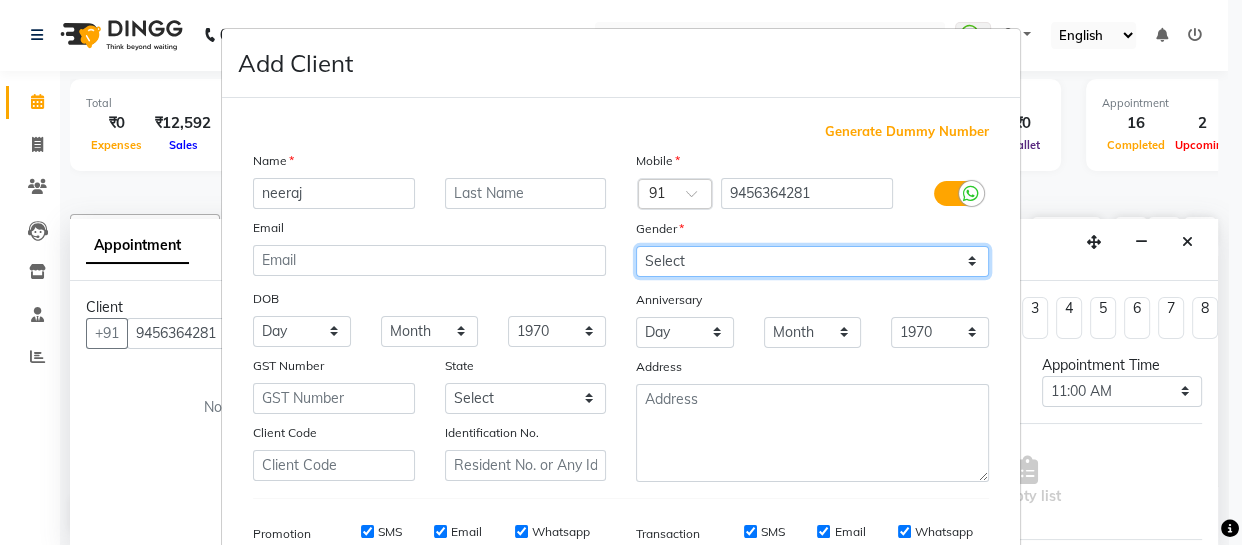 select on "male" 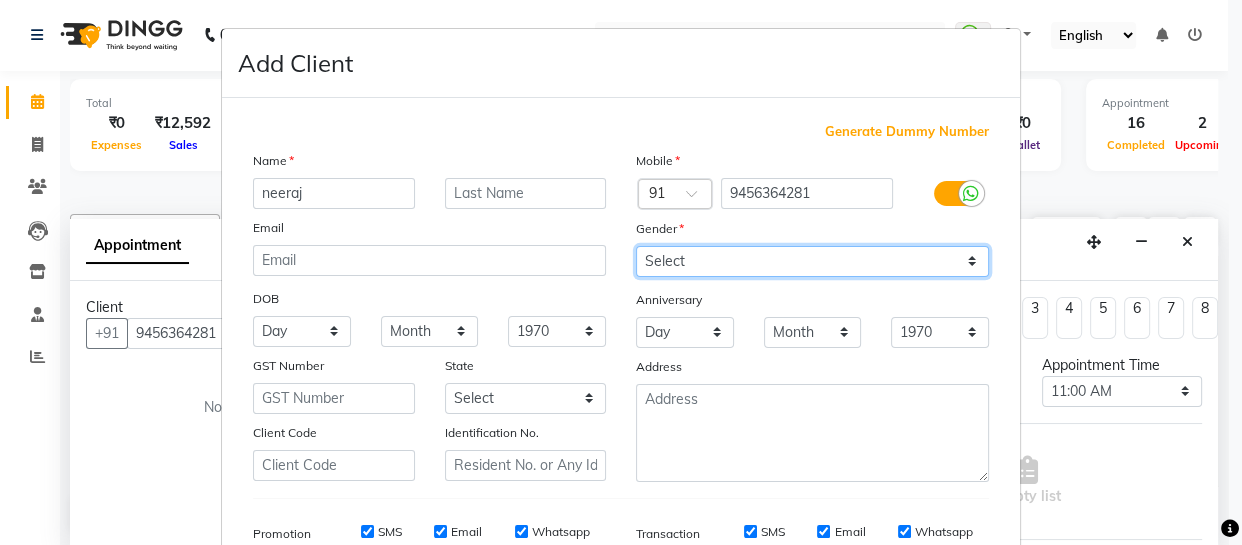 click on "Select Male Female Other Prefer Not To Say" at bounding box center (812, 261) 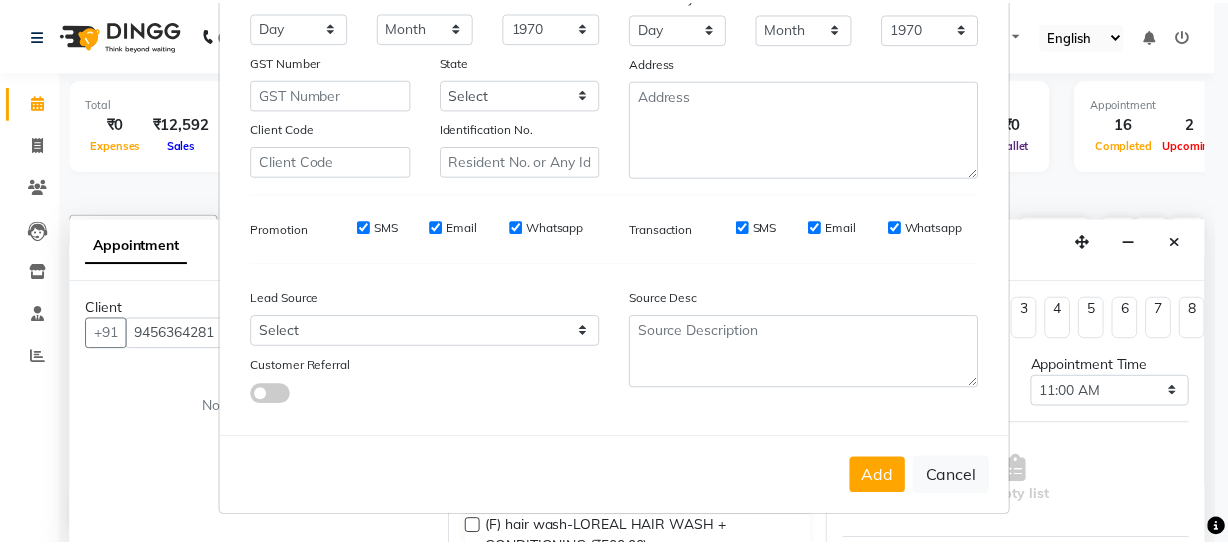 scroll, scrollTop: 309, scrollLeft: 0, axis: vertical 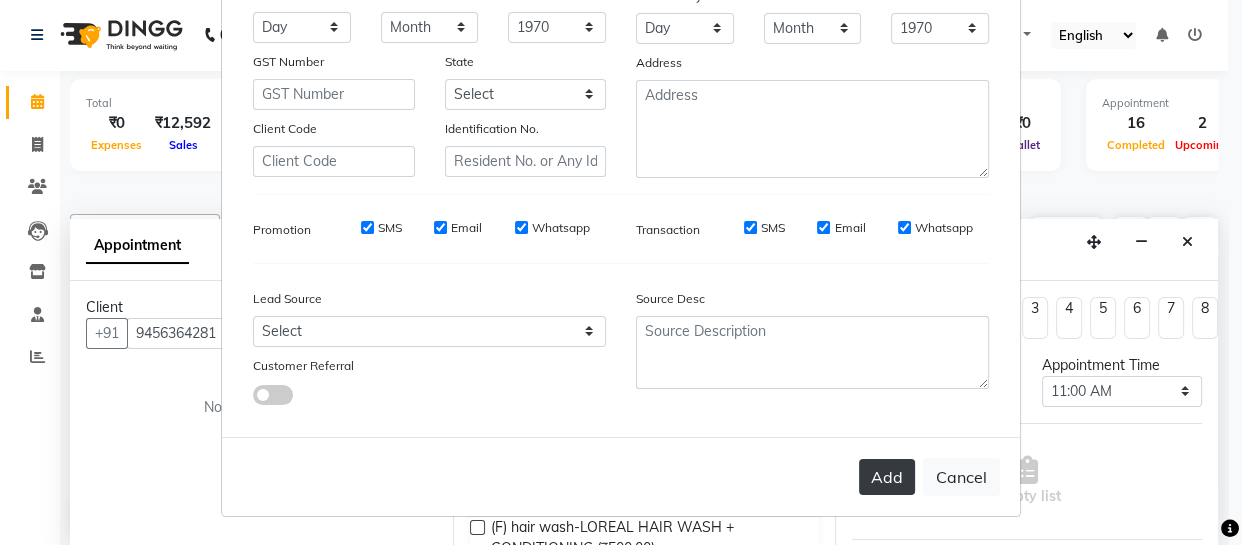 click on "Add" at bounding box center [887, 477] 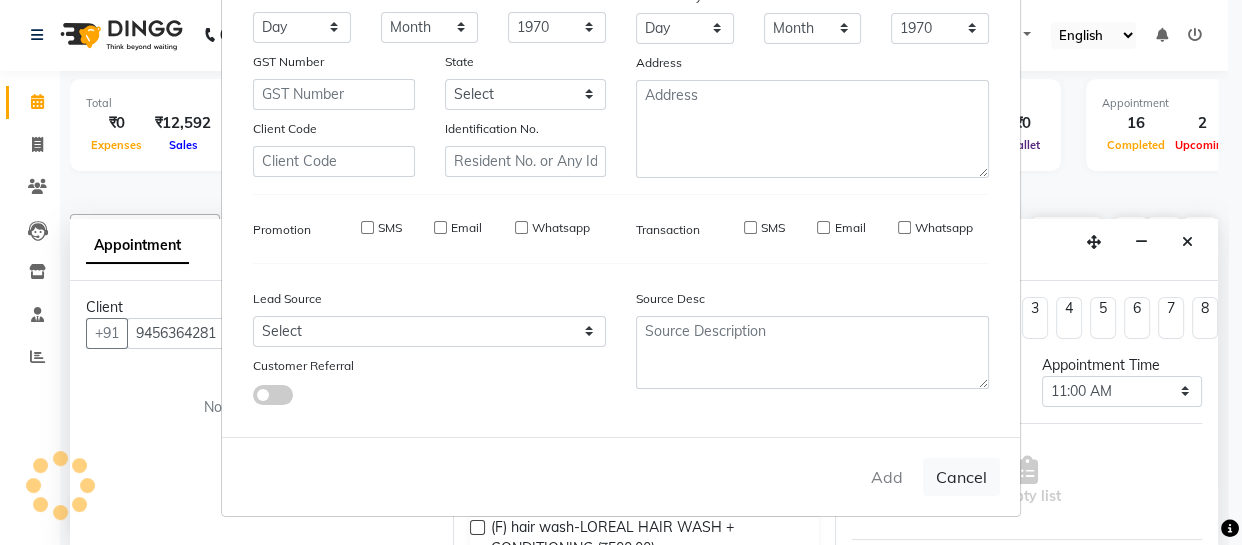 type 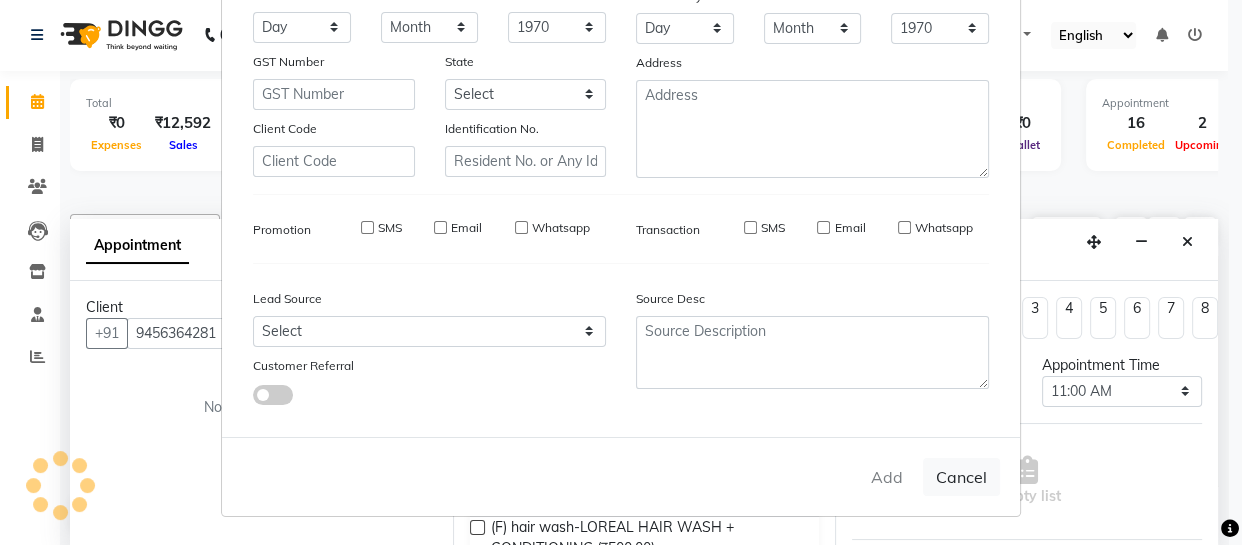 select 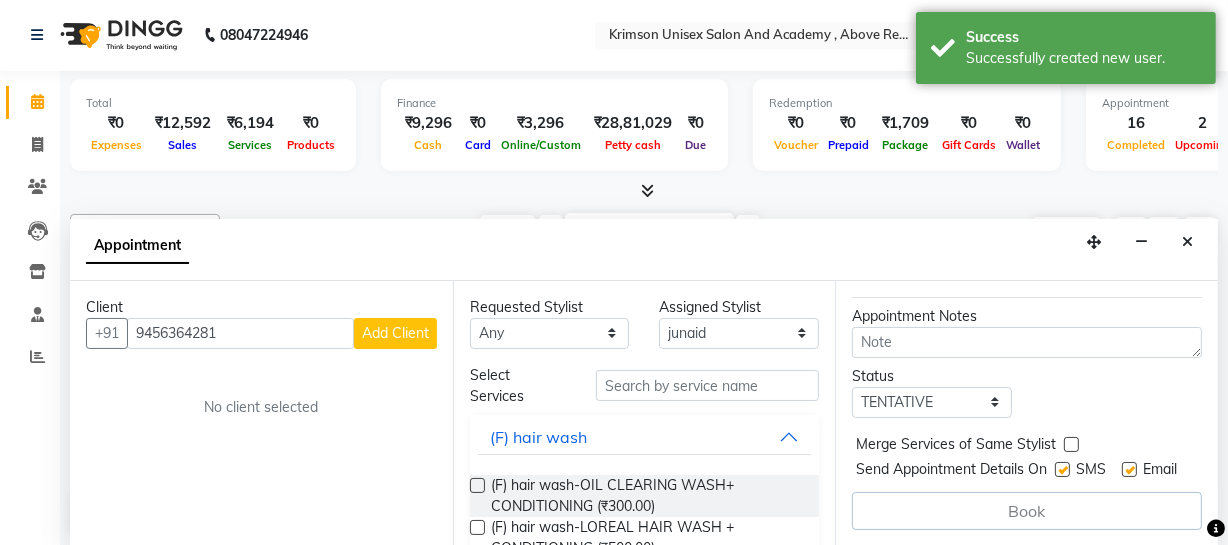 scroll, scrollTop: 270, scrollLeft: 0, axis: vertical 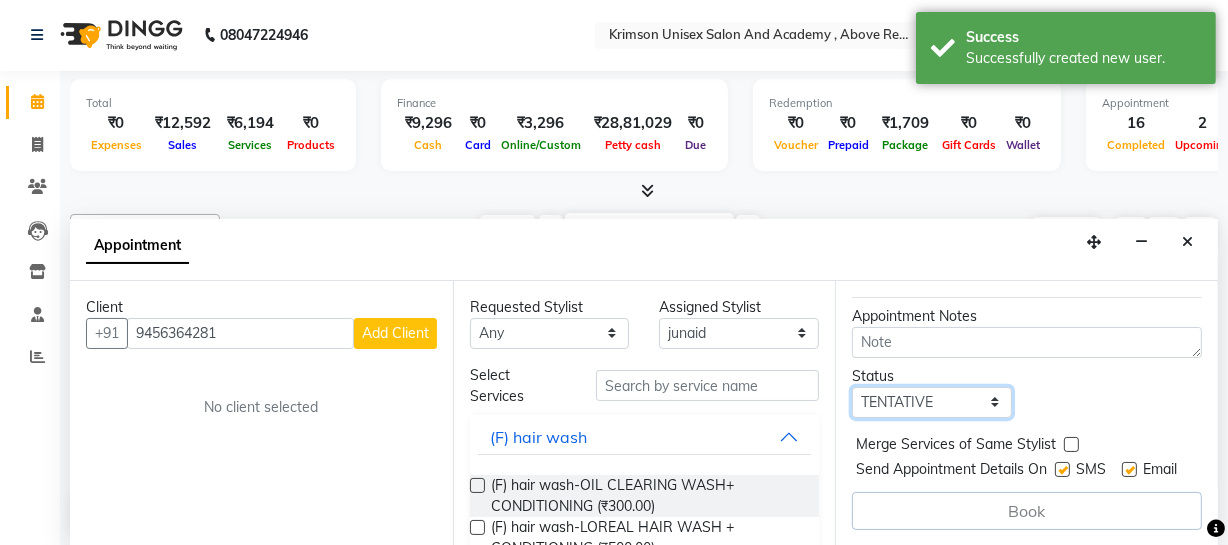 click on "Select TENTATIVE CONFIRM UPCOMING" at bounding box center [932, 402] 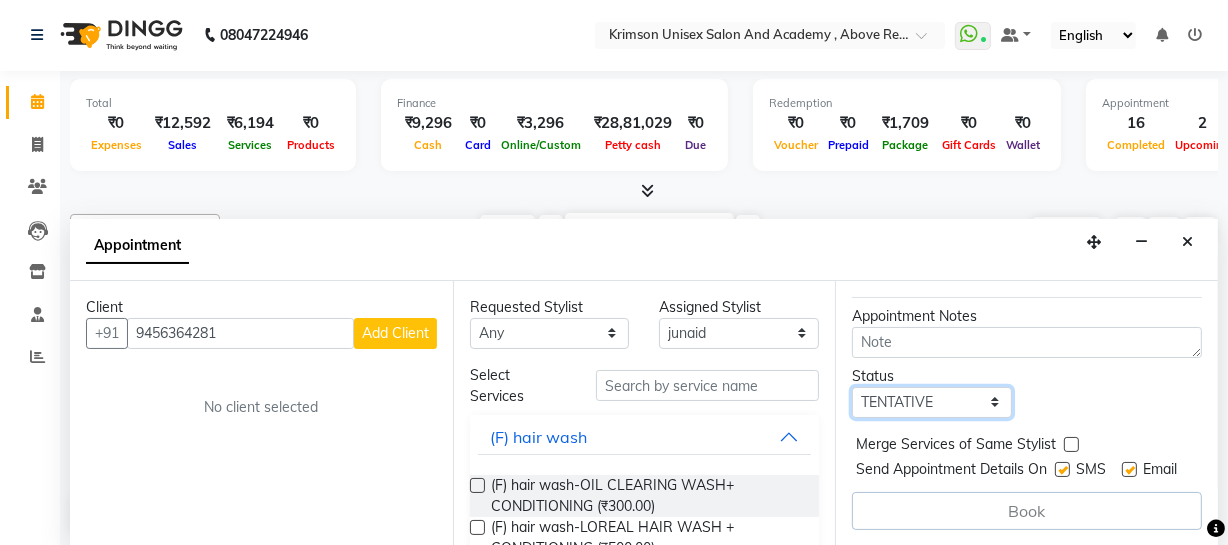 select on "confirm booking" 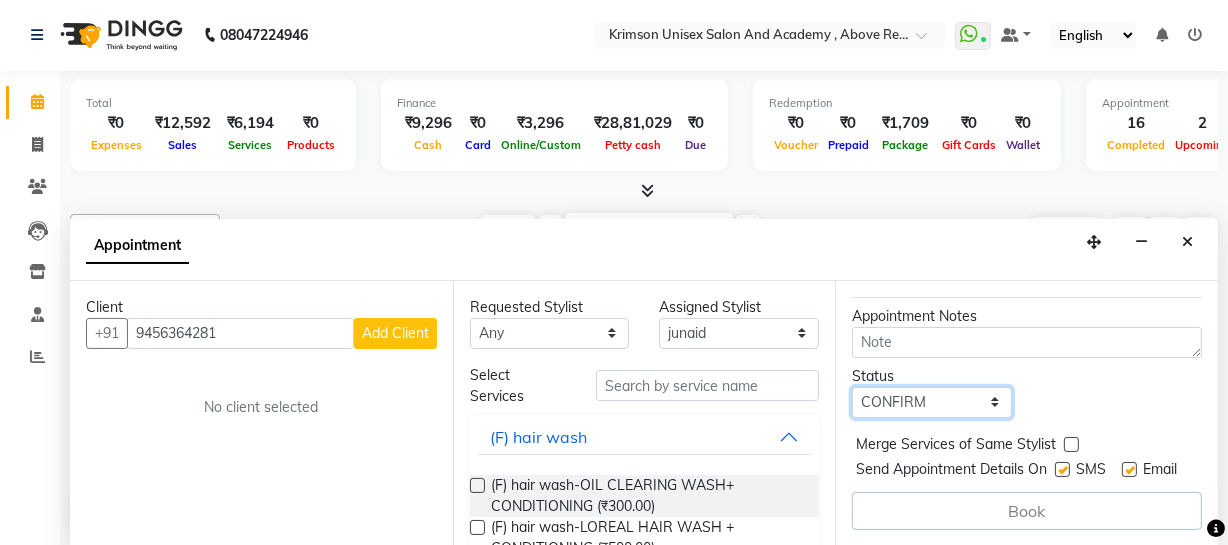 click on "Select TENTATIVE CONFIRM UPCOMING" at bounding box center [932, 402] 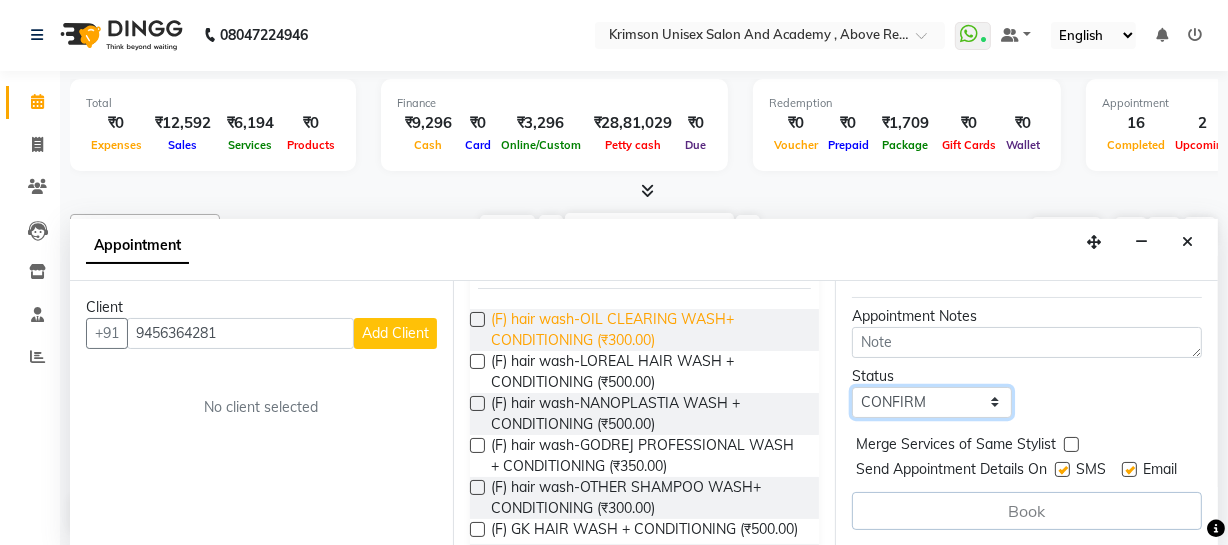 scroll, scrollTop: 0, scrollLeft: 0, axis: both 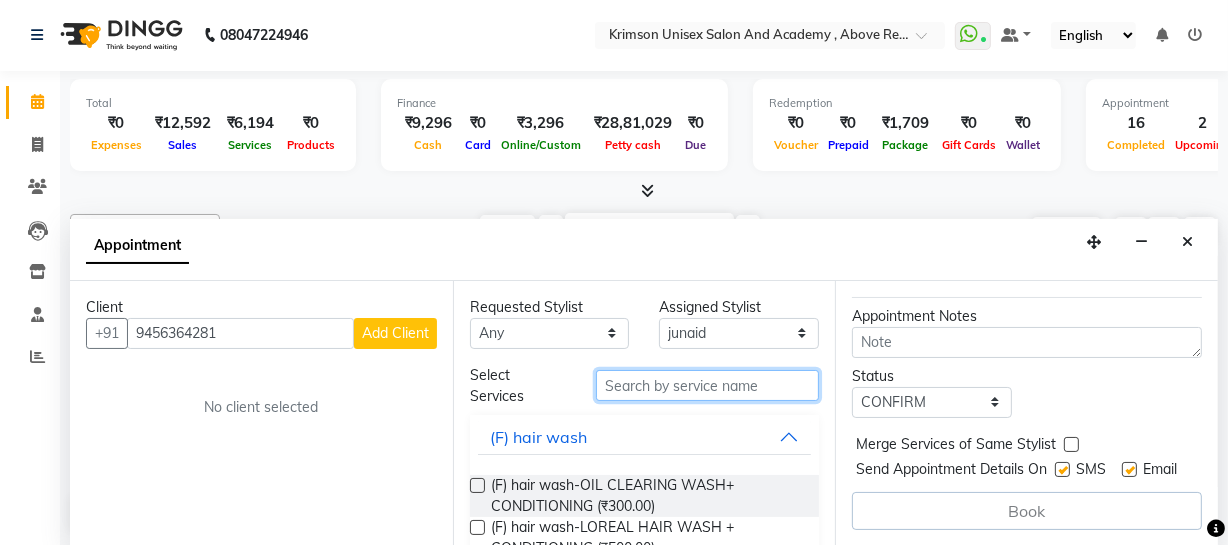 click at bounding box center (707, 385) 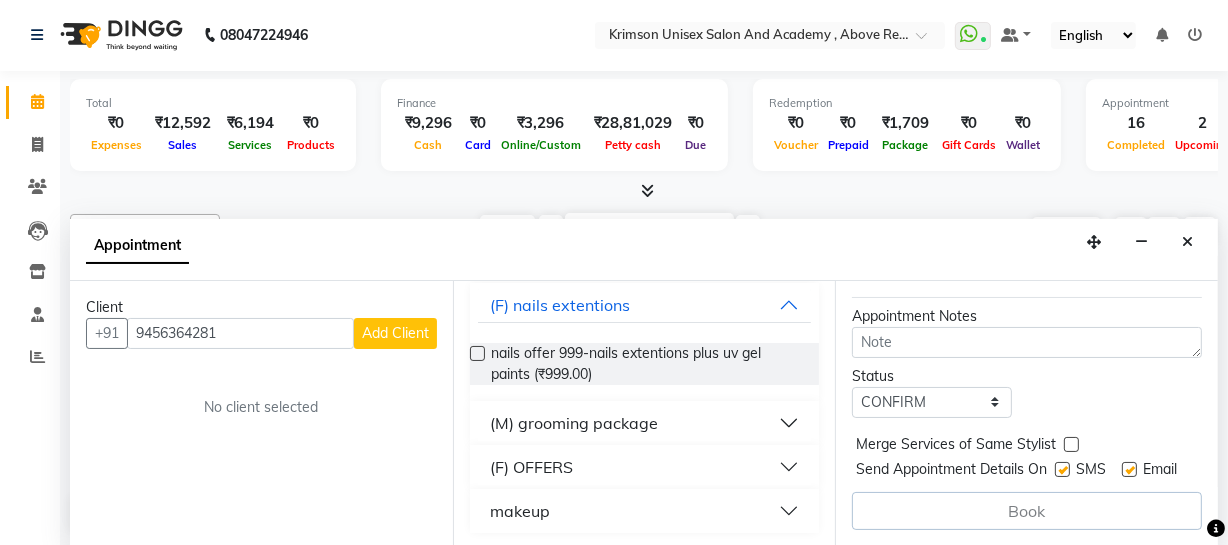 scroll, scrollTop: 134, scrollLeft: 0, axis: vertical 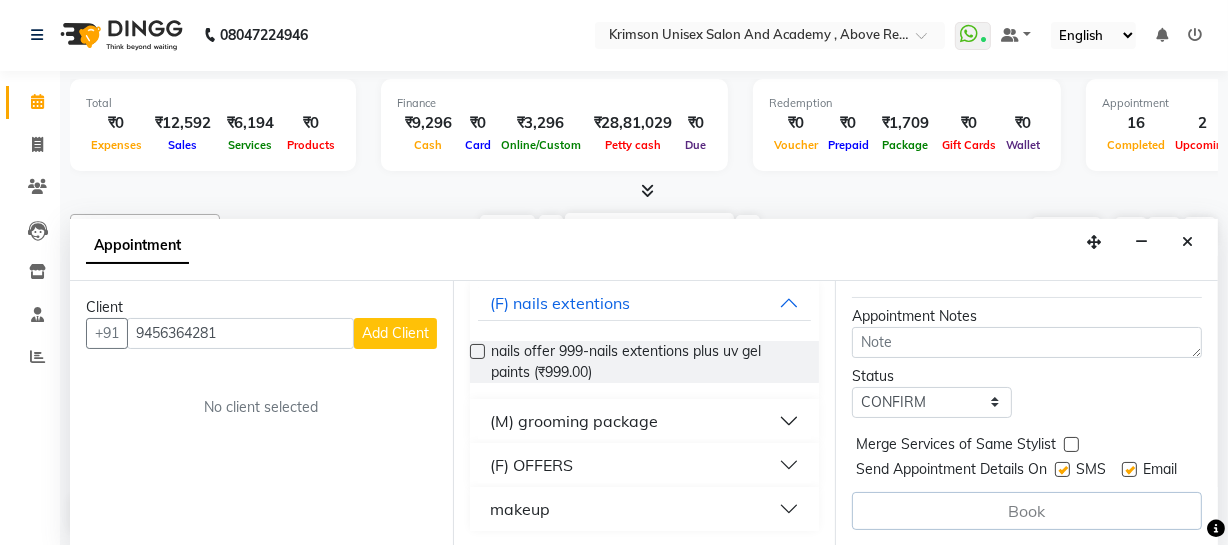type on "99" 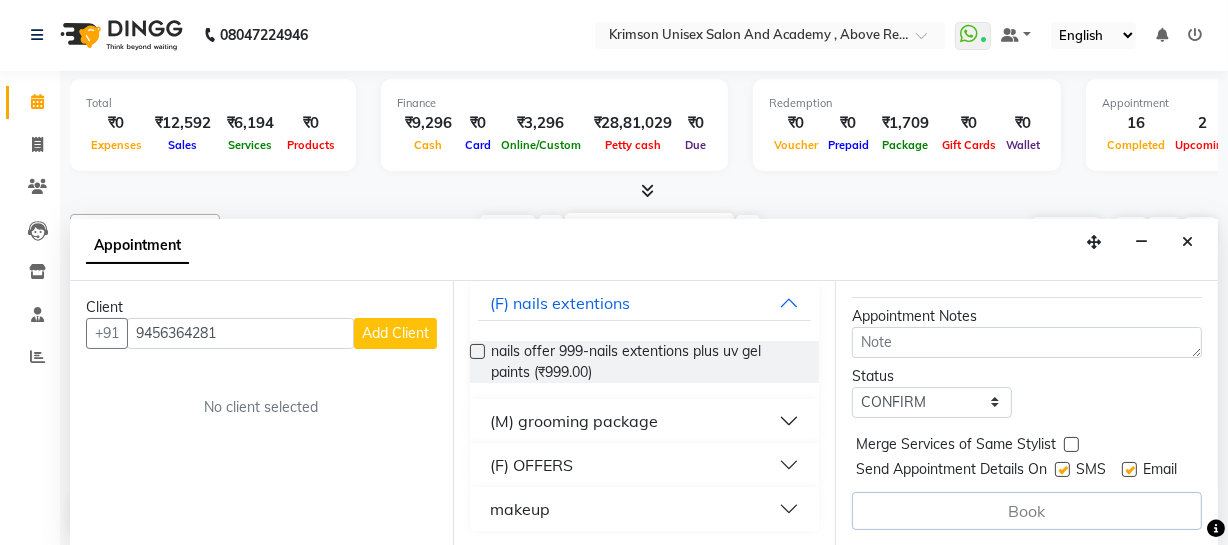 click on "(M) grooming package" at bounding box center [574, 421] 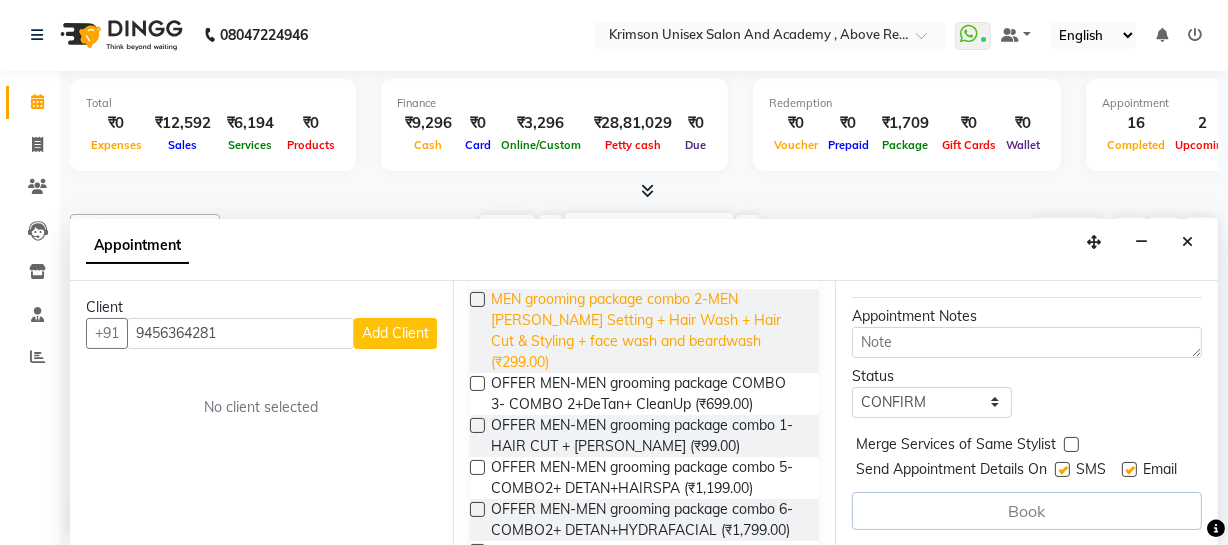 scroll, scrollTop: 305, scrollLeft: 0, axis: vertical 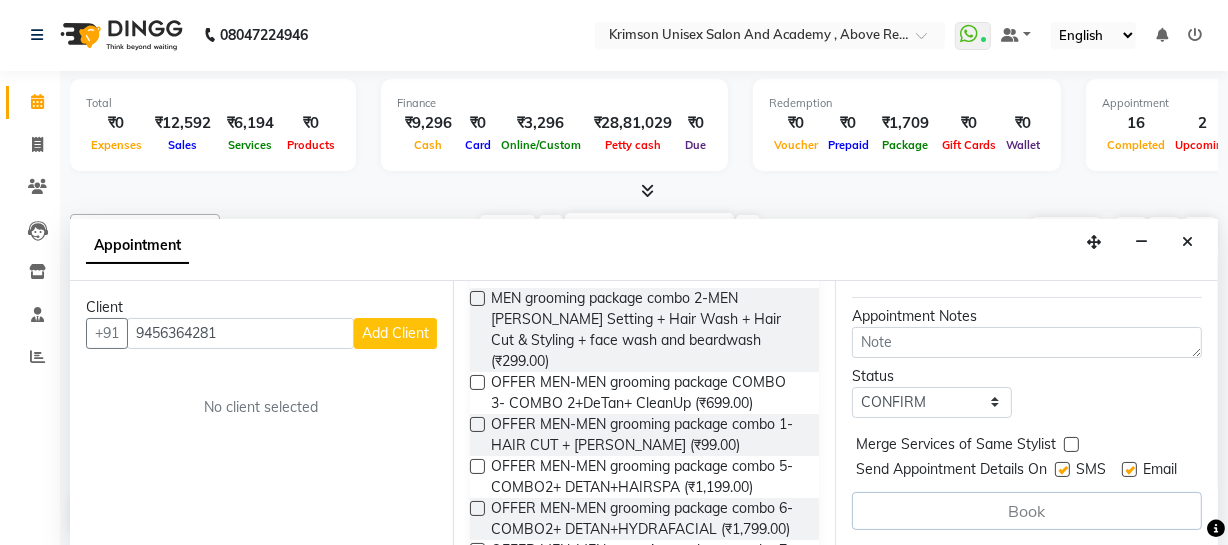 click at bounding box center (477, 424) 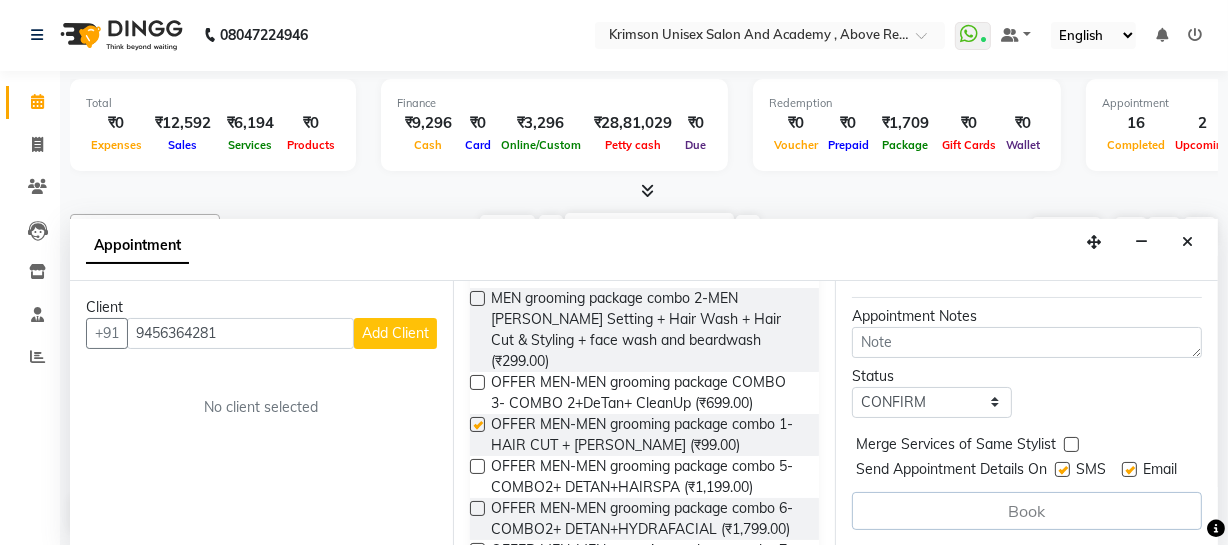 scroll, scrollTop: 334, scrollLeft: 0, axis: vertical 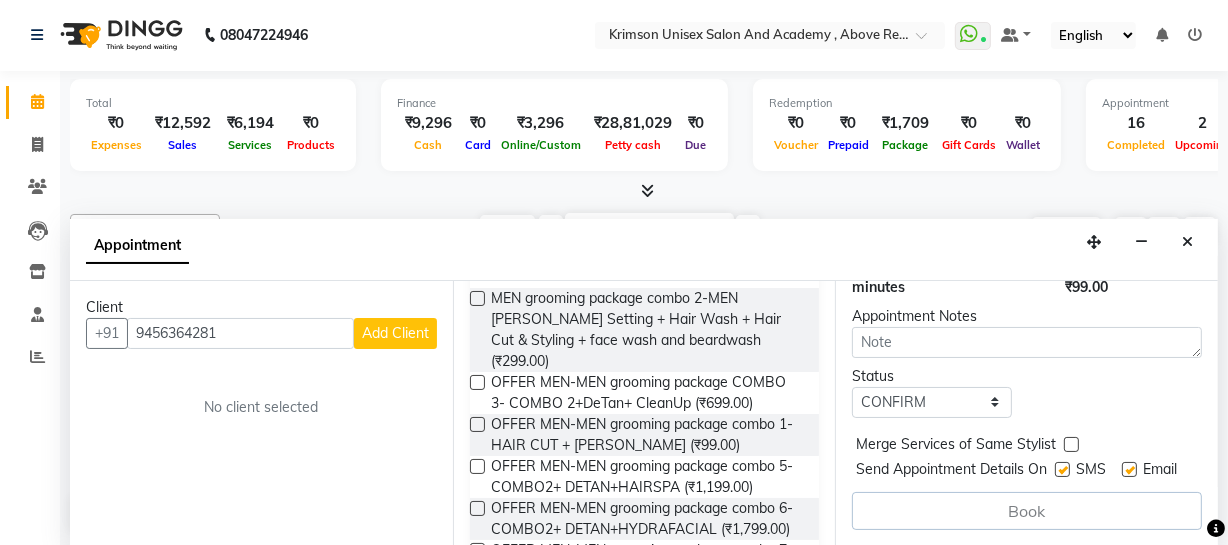 checkbox on "false" 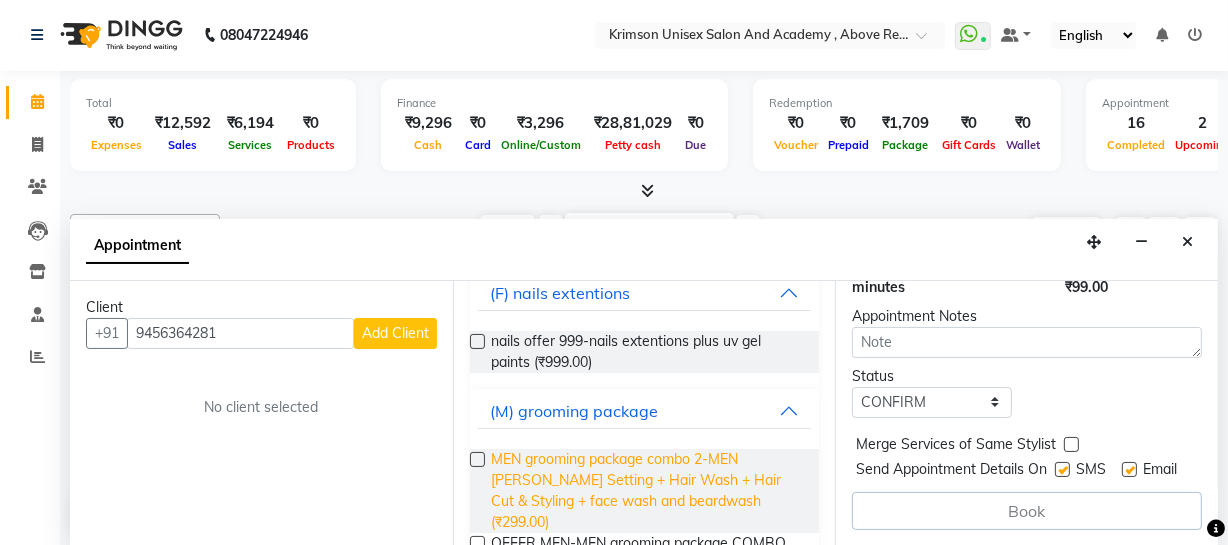 scroll, scrollTop: 143, scrollLeft: 0, axis: vertical 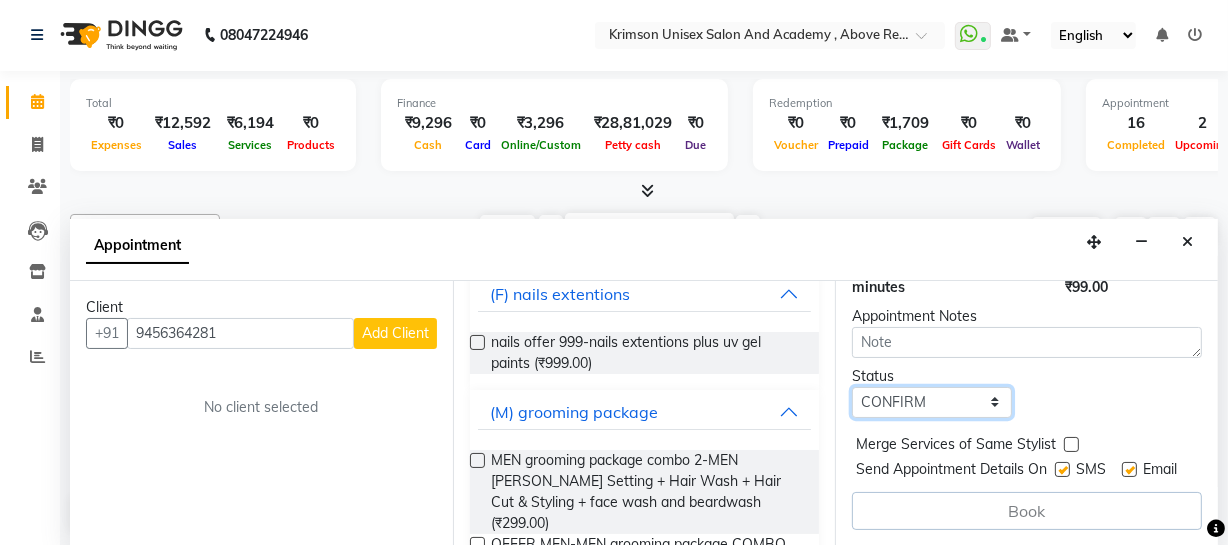 click on "Select TENTATIVE CONFIRM UPCOMING" at bounding box center (932, 402) 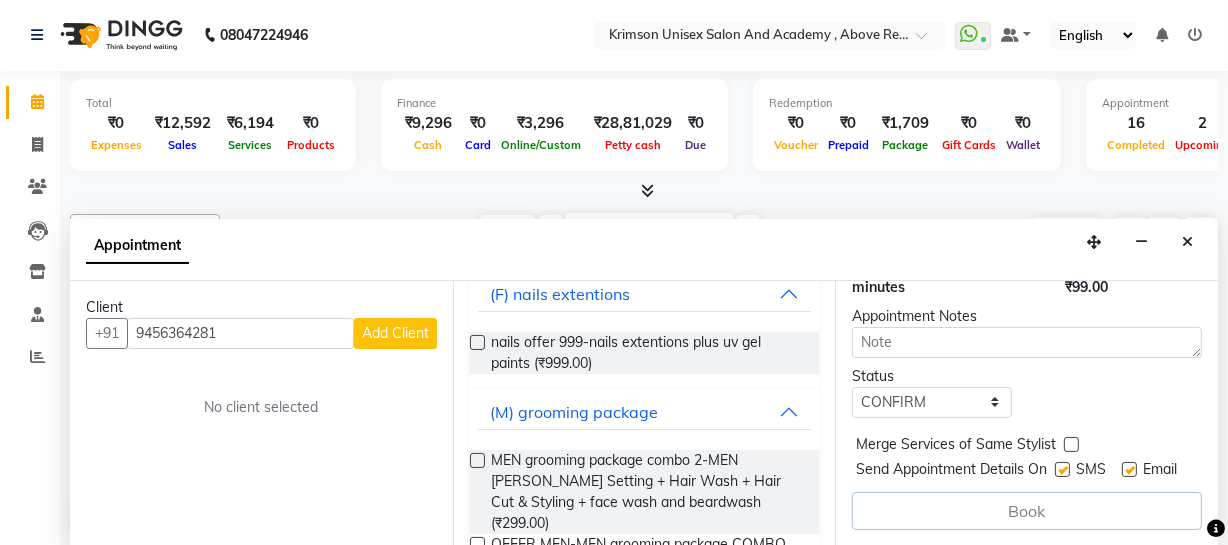 click on "Book" at bounding box center (1027, 511) 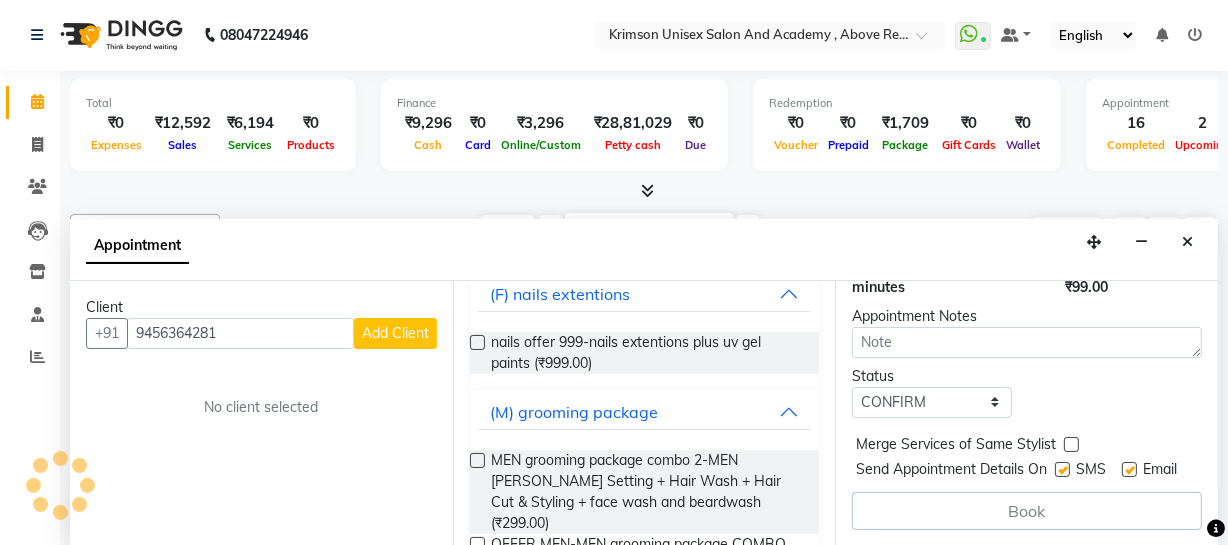 click on "Add Client" at bounding box center (395, 333) 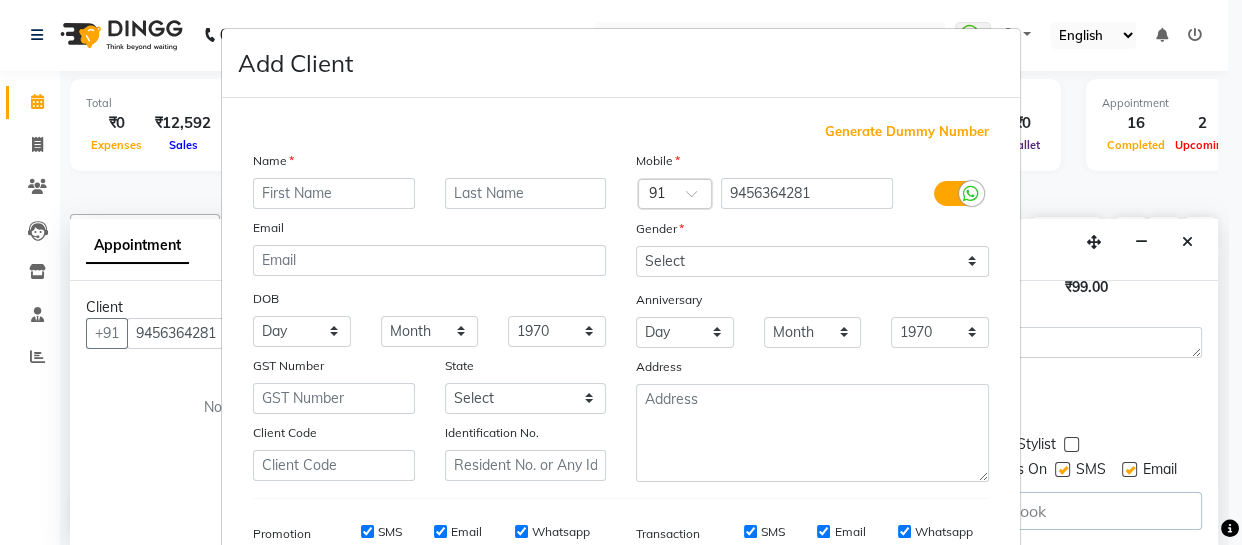 click at bounding box center [334, 193] 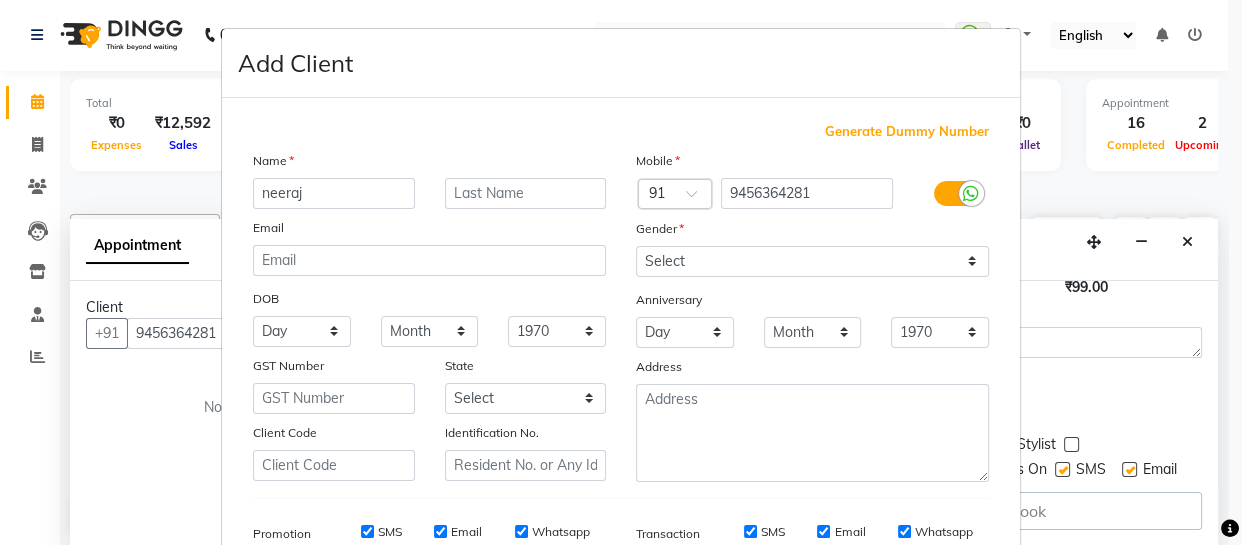 scroll, scrollTop: 309, scrollLeft: 0, axis: vertical 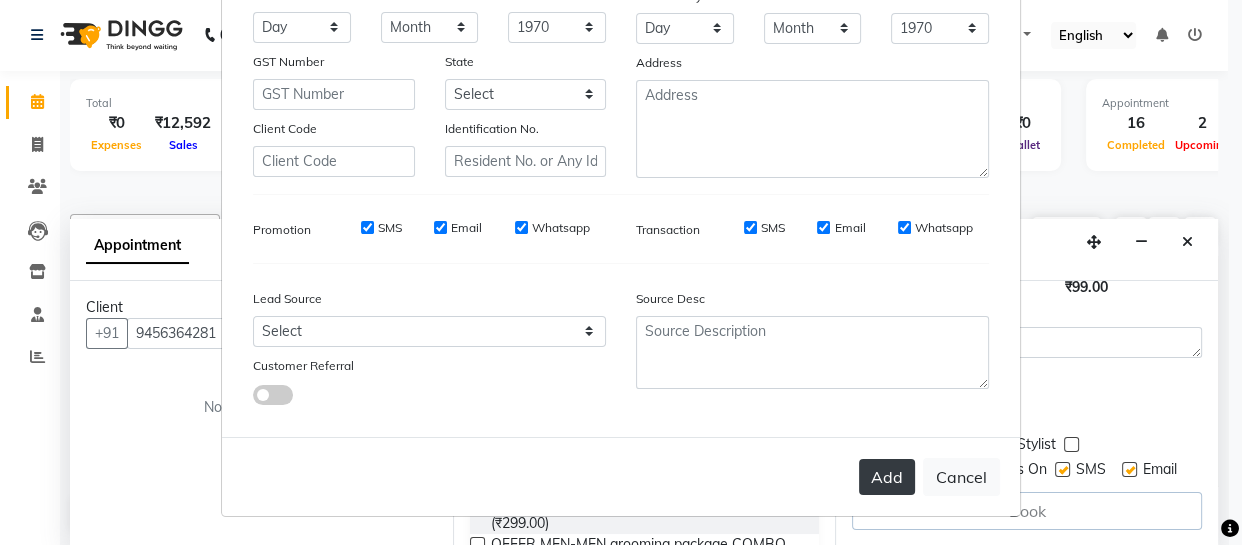 type on "neeraj" 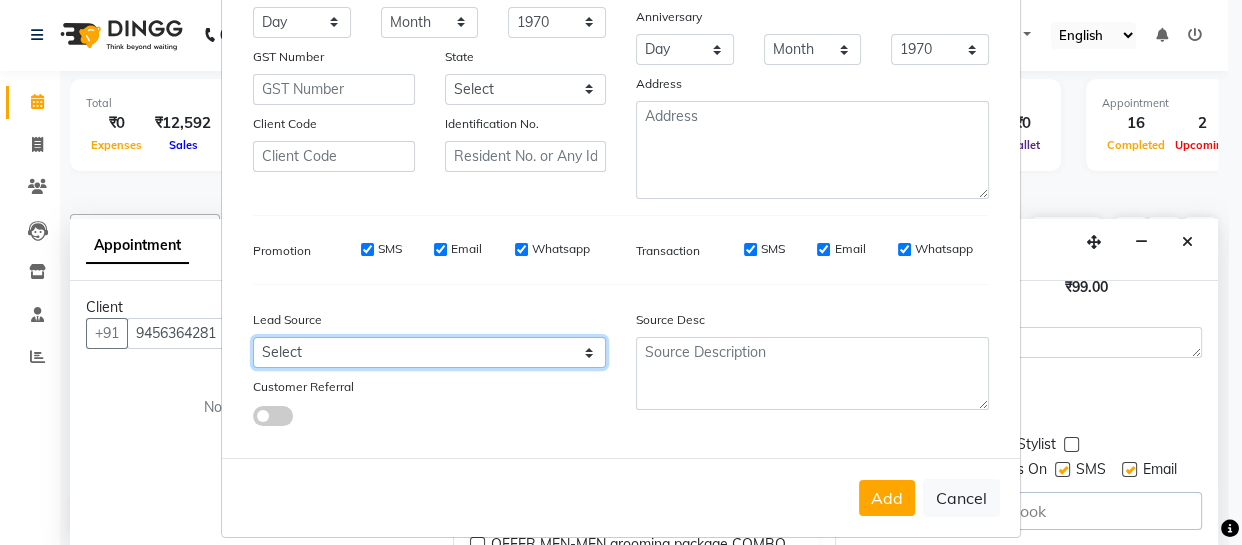 click on "Select Walk-in Referral Internet Friend Word of Mouth Advertisement Facebook JustDial Google Other Instagram  YouTube  WhatsApp" at bounding box center (429, 352) 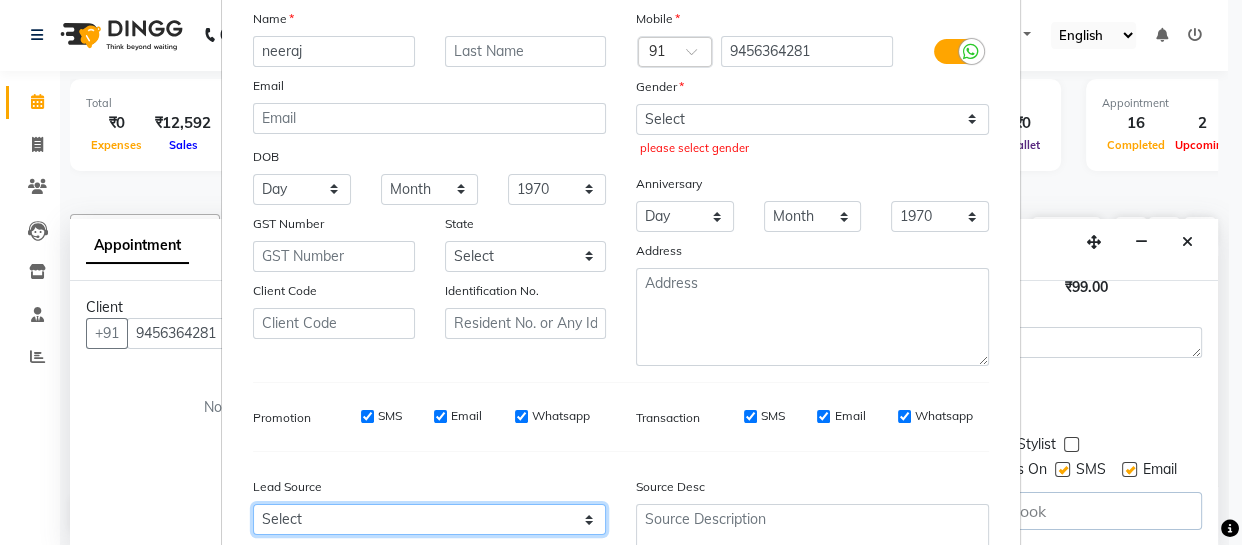 scroll, scrollTop: 141, scrollLeft: 0, axis: vertical 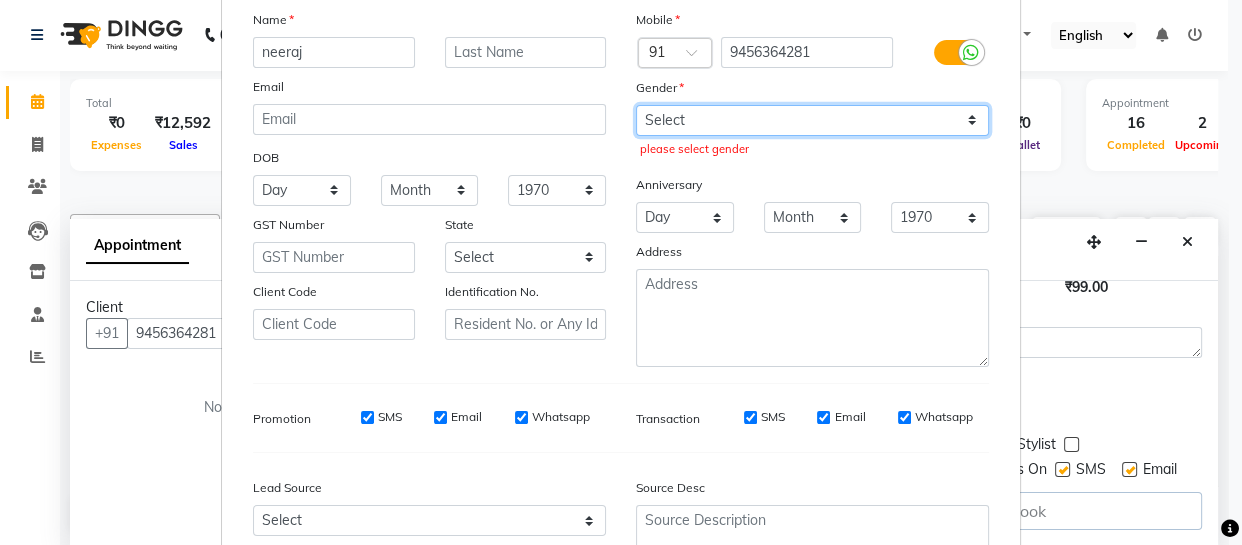 click on "Select Male Female Other Prefer Not To Say" at bounding box center [812, 120] 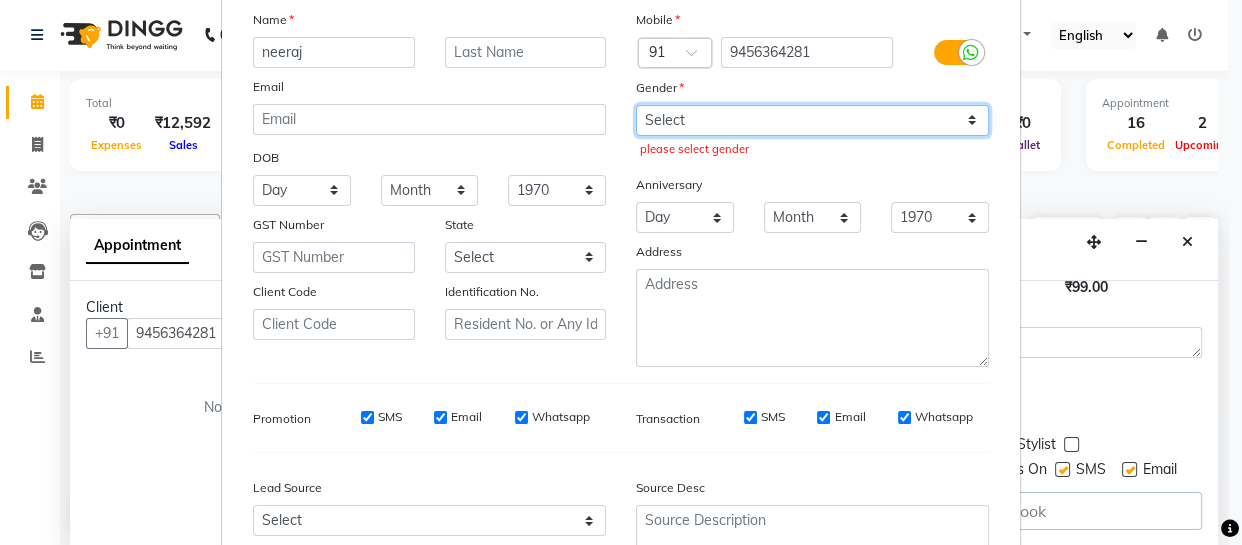 select on "male" 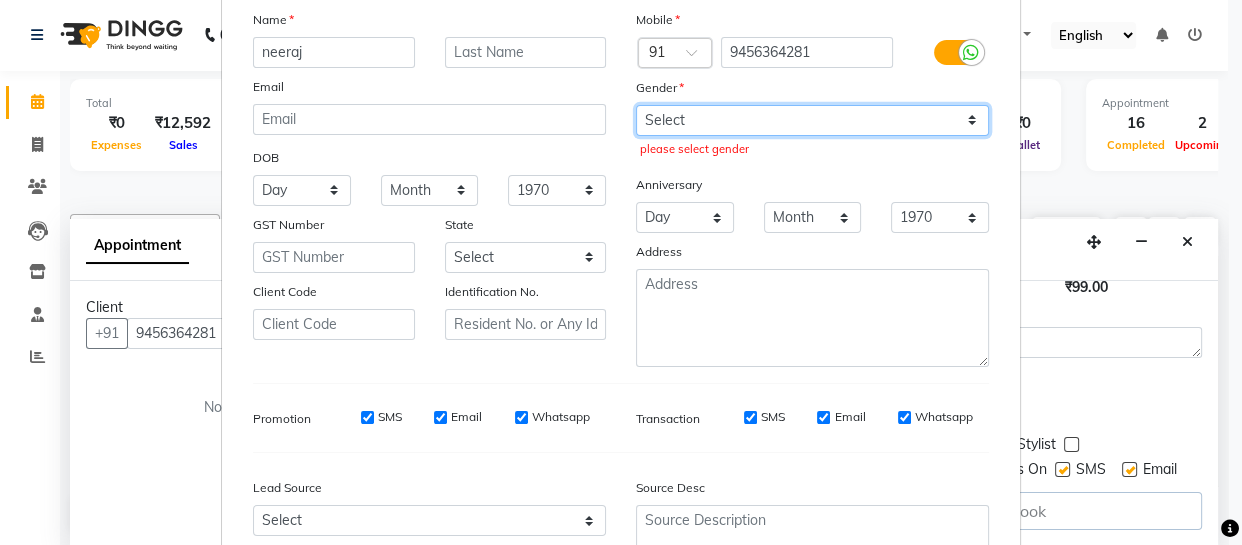 click on "Select Male Female Other Prefer Not To Say" at bounding box center [812, 120] 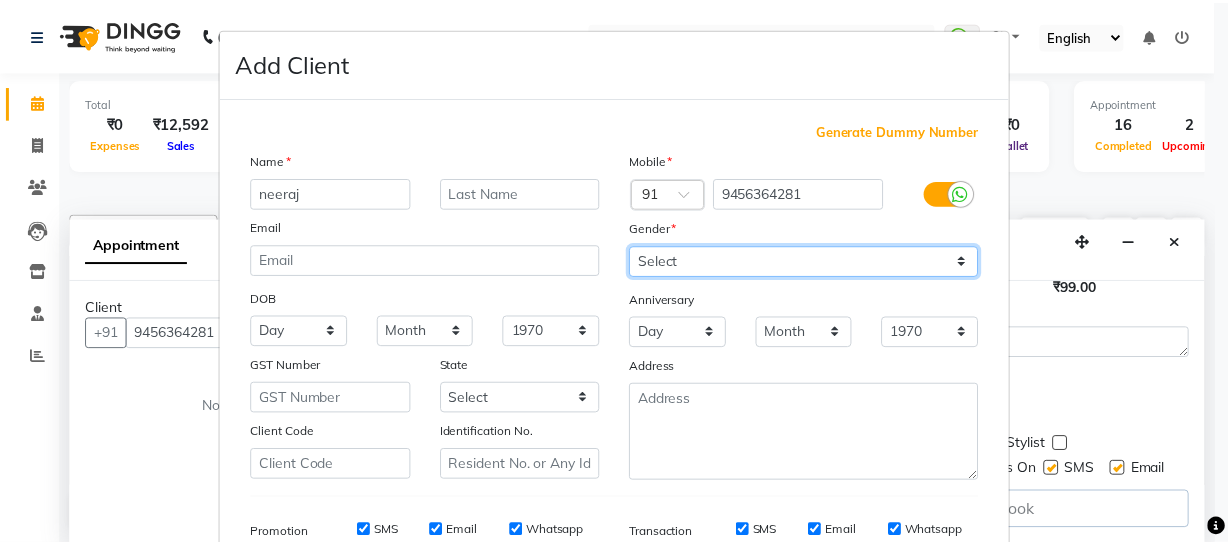 scroll, scrollTop: 309, scrollLeft: 0, axis: vertical 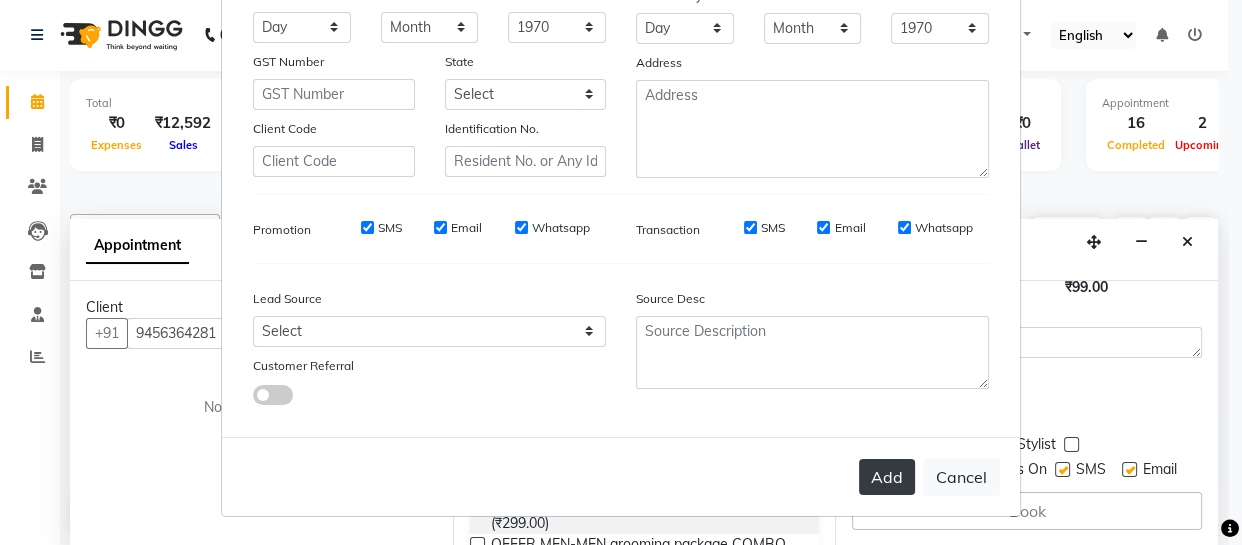 click on "Add" at bounding box center [887, 477] 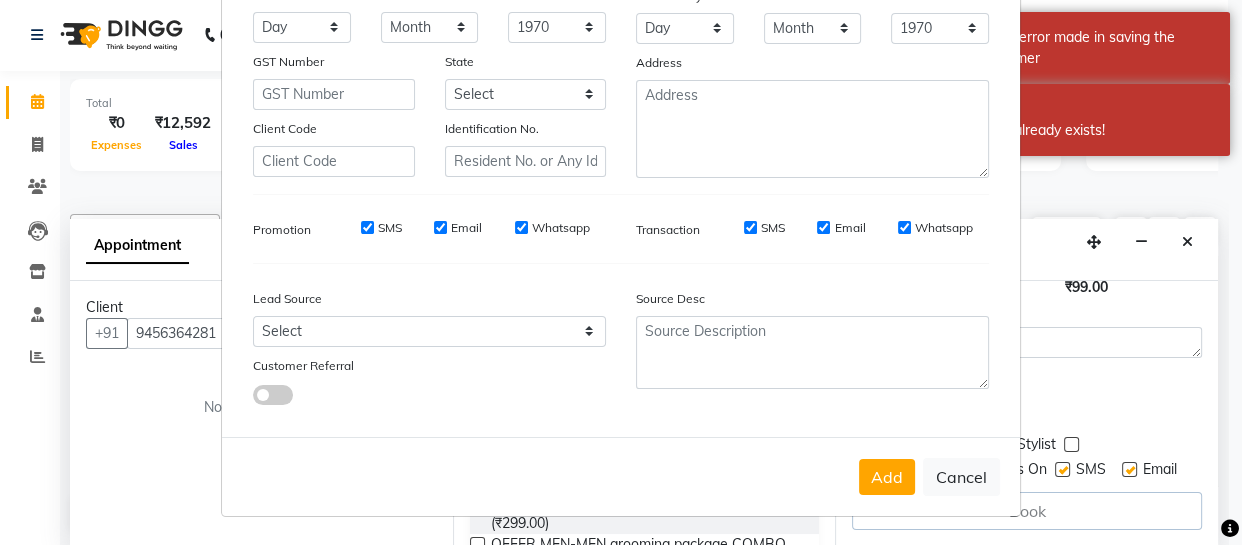 click on "Add Client Generate Dummy Number Name neeraj Email DOB Day 01 02 03 04 05 06 07 08 09 10 11 12 13 14 15 16 17 18 19 20 21 22 23 24 25 26 27 28 29 30 31 Month January February March April May June July August September October November December 1940 1941 1942 1943 1944 1945 1946 1947 1948 1949 1950 1951 1952 1953 1954 1955 1956 1957 1958 1959 1960 1961 1962 1963 1964 1965 1966 1967 1968 1969 1970 1971 1972 1973 1974 1975 1976 1977 1978 1979 1980 1981 1982 1983 1984 1985 1986 1987 1988 1989 1990 1991 1992 1993 1994 1995 1996 1997 1998 1999 2000 2001 2002 2003 2004 2005 2006 2007 2008 2009 2010 2011 2012 2013 2014 2015 2016 2017 2018 2019 2020 2021 2022 2023 2024 GST Number State Select Andaman and Nicobar Islands Andhra Pradesh Arunachal Pradesh Assam Bihar Chandigarh Chhattisgarh Dadra and Nagar Haveli Daman and Diu Delhi Goa Gujarat Haryana Himachal Pradesh Jammu and Kashmir Jharkhand Karnataka Kerala Lakshadweep Madhya Pradesh Maharashtra Manipur Meghalaya Mizoram Nagaland Odisha Pondicherry Punjab Rajasthan" at bounding box center (621, 272) 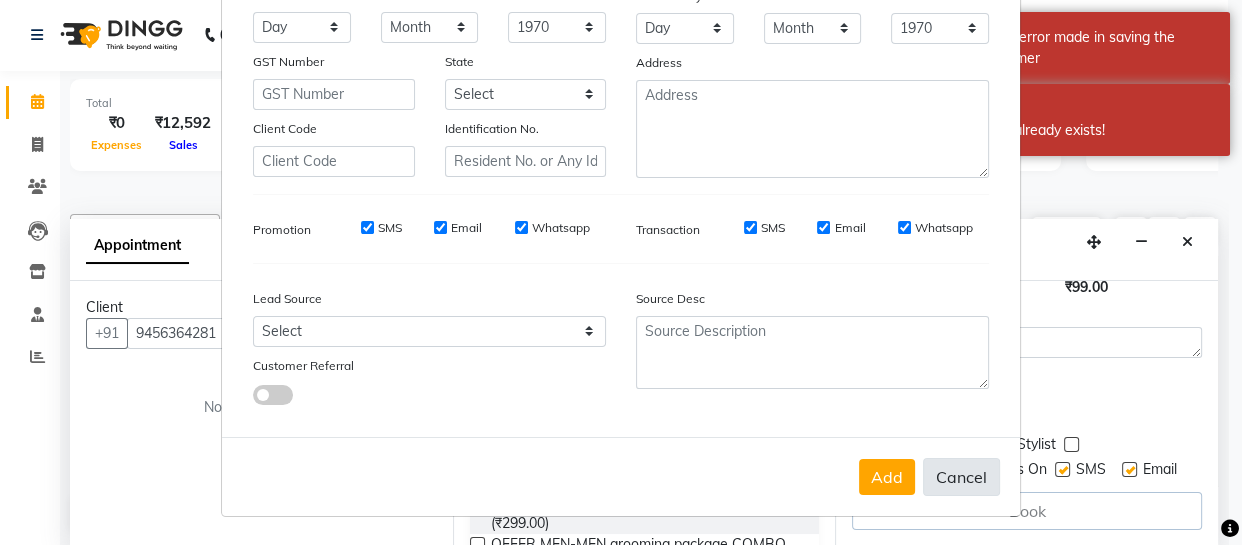 click on "Cancel" at bounding box center (961, 477) 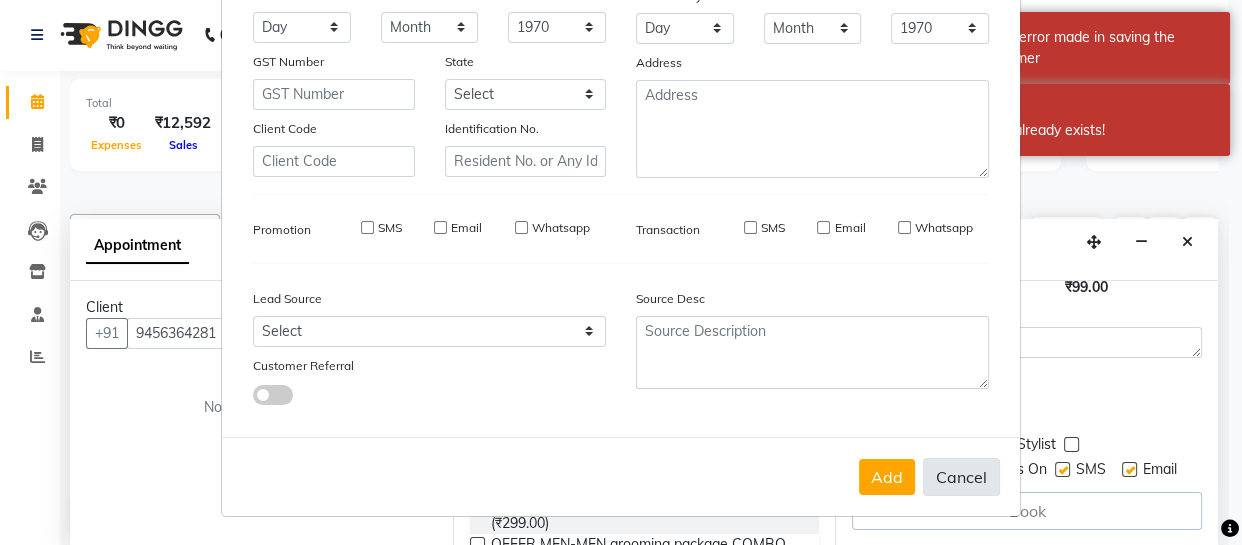 type 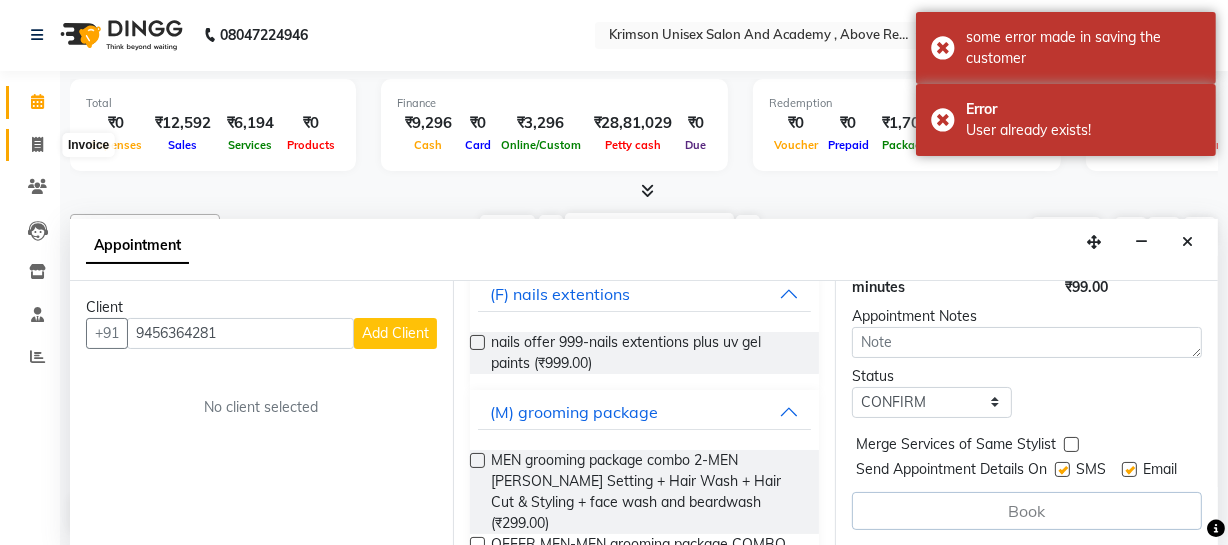 click 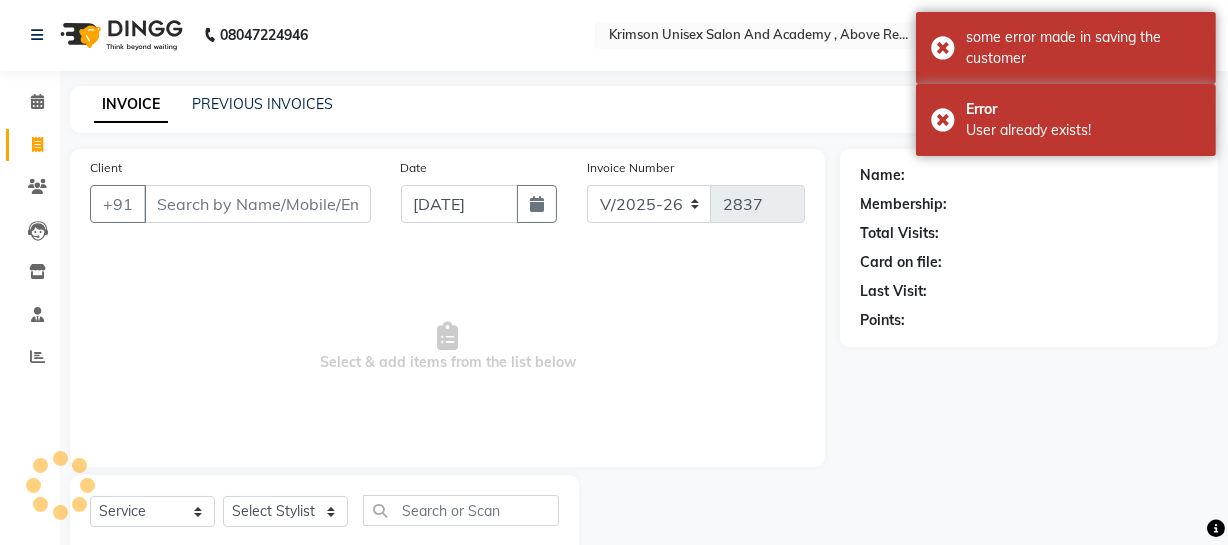 scroll, scrollTop: 0, scrollLeft: 0, axis: both 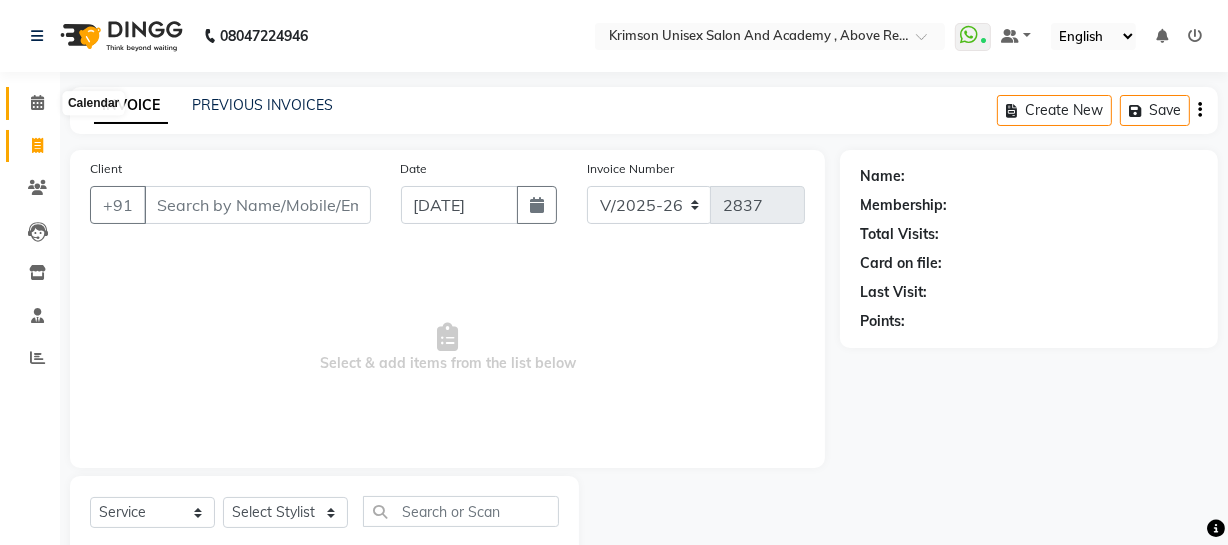 click 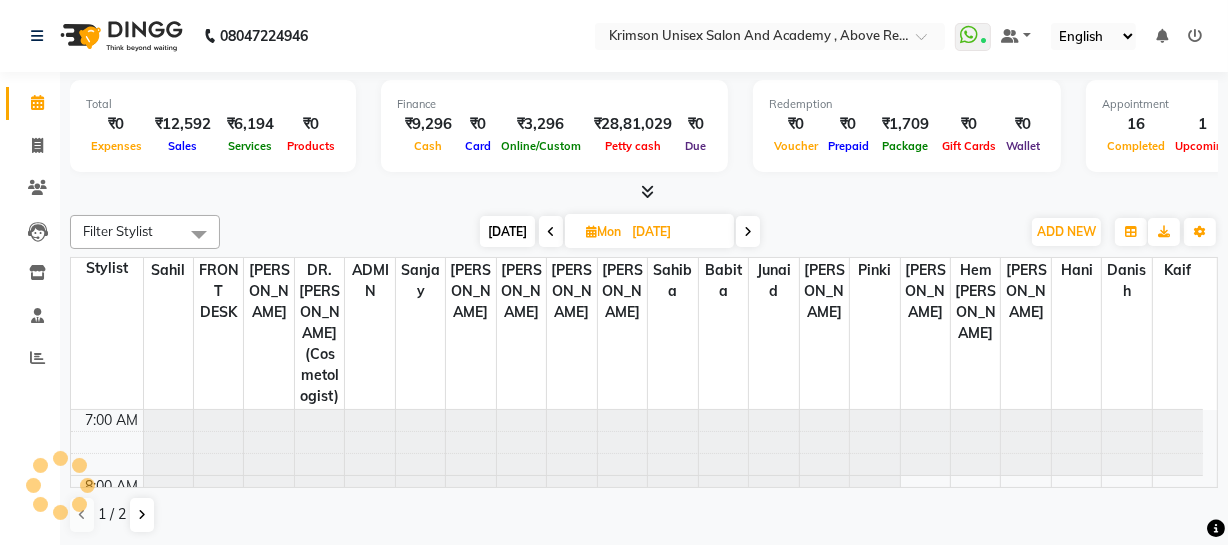 scroll, scrollTop: 0, scrollLeft: 0, axis: both 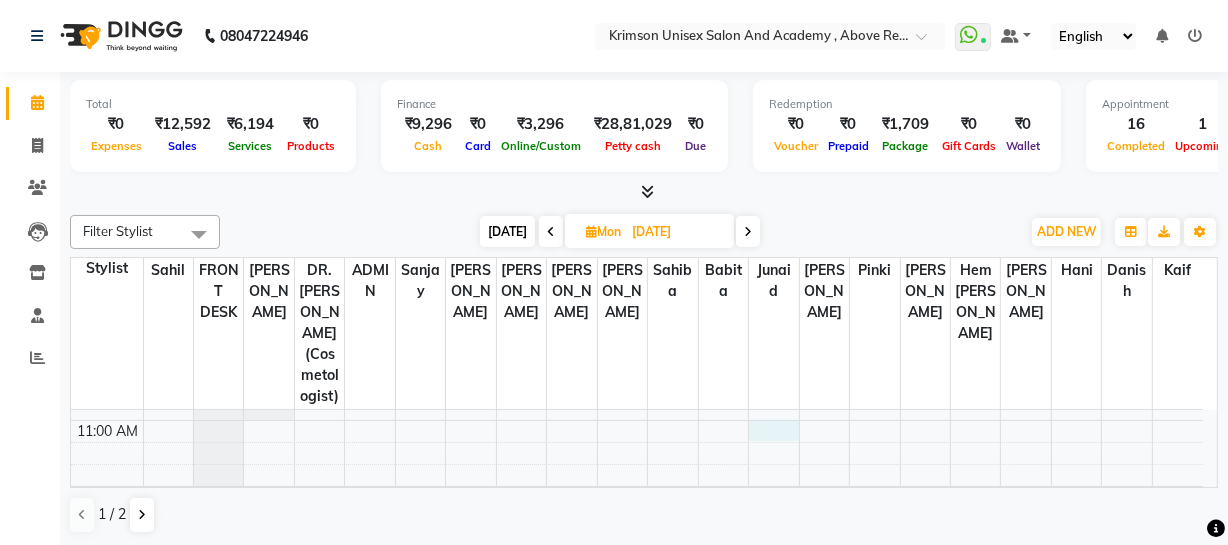 click on "7:00 AM 8:00 AM 9:00 AM 10:00 AM 11:00 AM 12:00 PM 1:00 PM 2:00 PM 3:00 PM 4:00 PM 5:00 PM 6:00 PM 7:00 PM 8:00 PM 9:00 PM     gaurav, 05:00 PM-06:00 PM, (U) other aesthetic procedures-Tattoo/ Scar/ Birthmarks Removal Big" at bounding box center [637, 651] 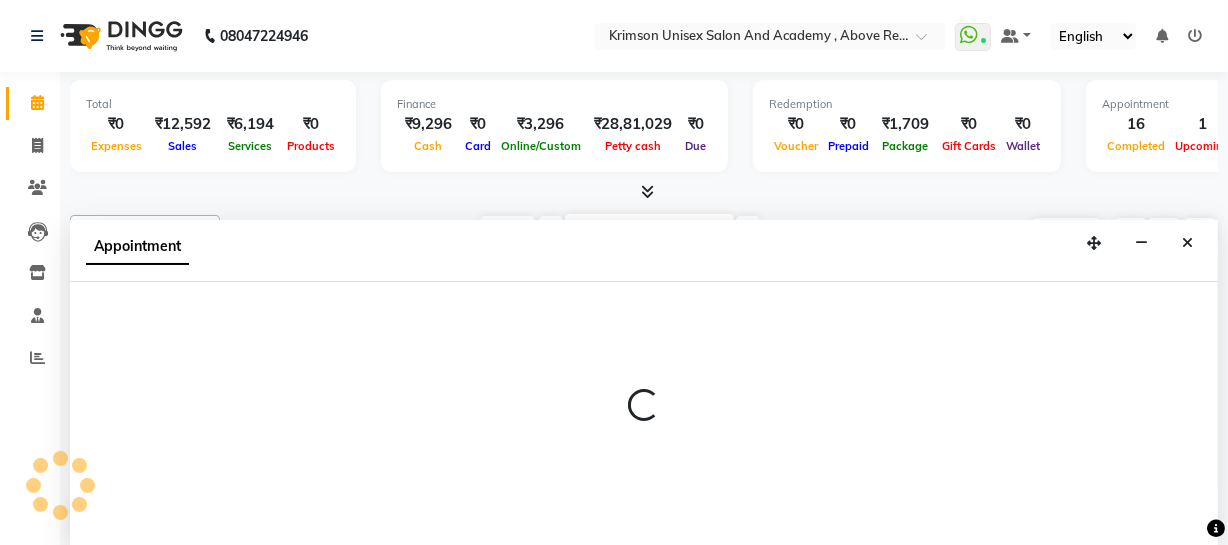 scroll, scrollTop: 1, scrollLeft: 0, axis: vertical 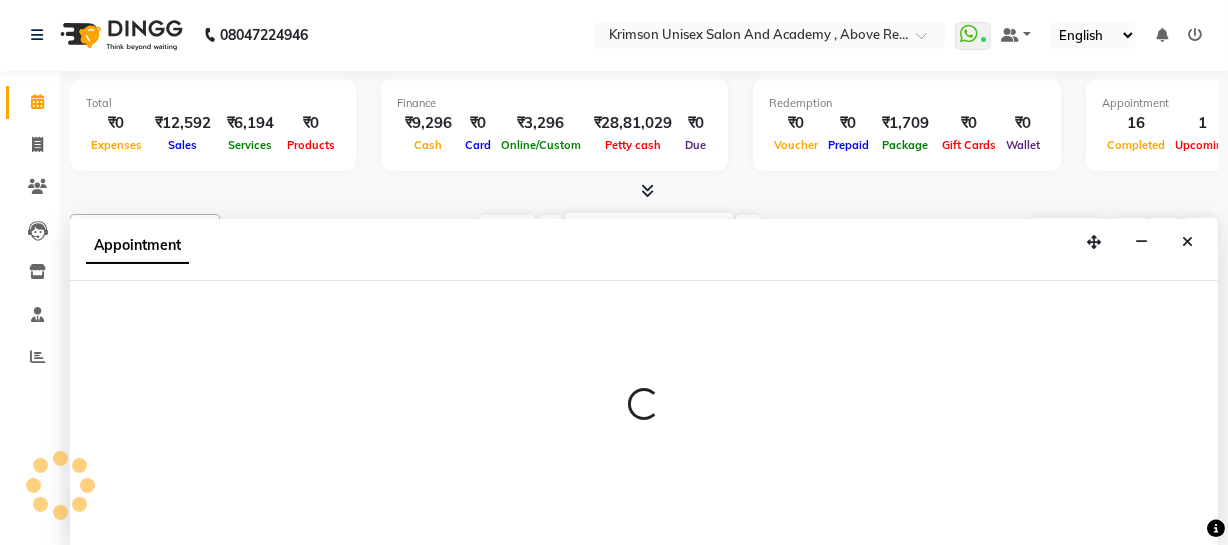 select on "61686" 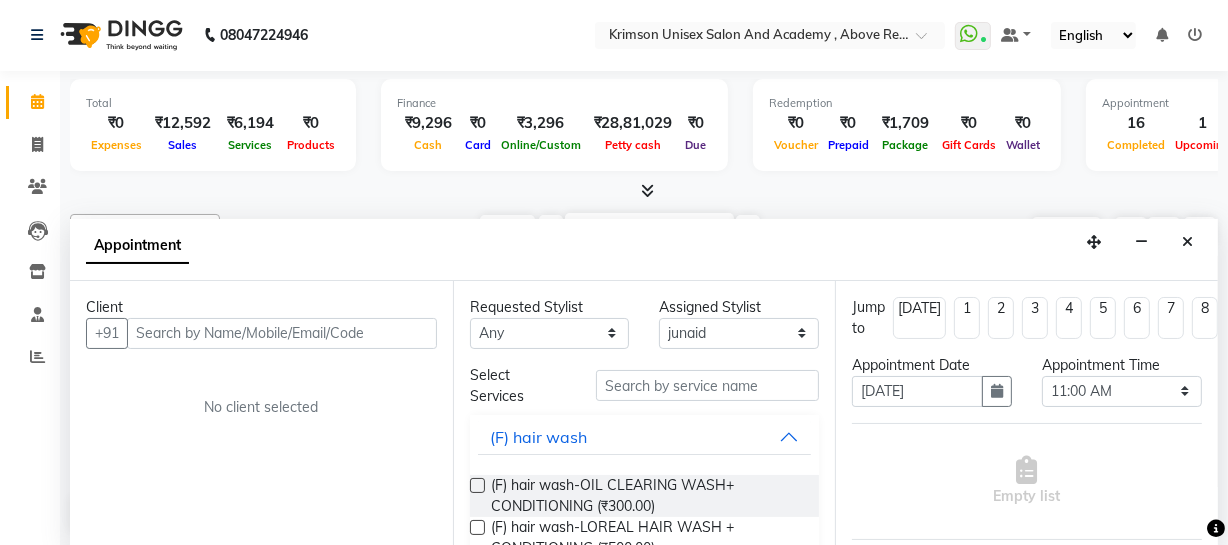 click at bounding box center [282, 333] 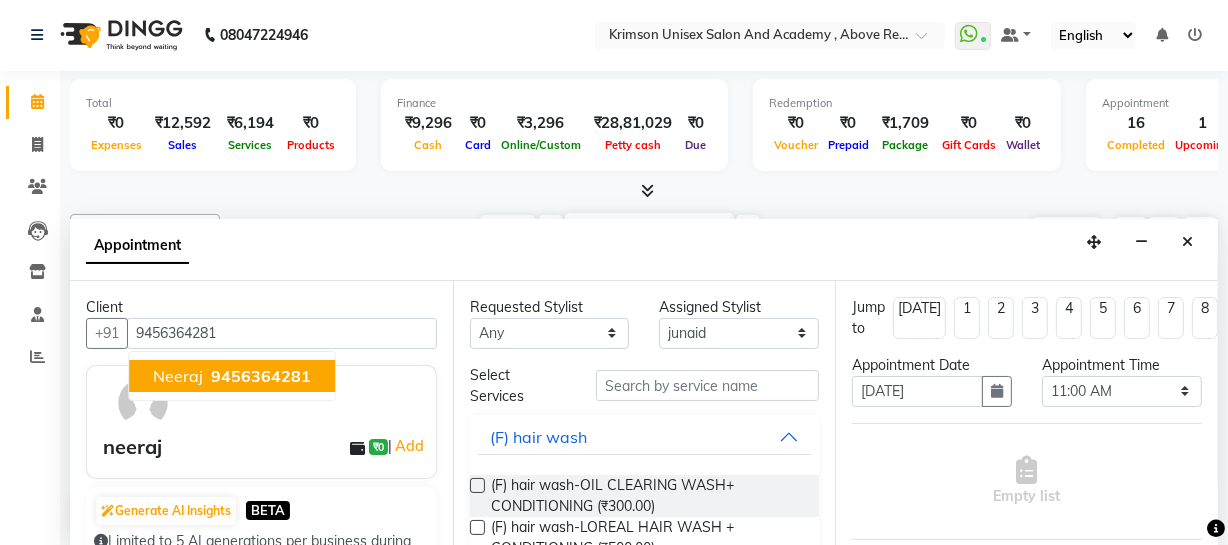 click on "9456364281" at bounding box center (261, 376) 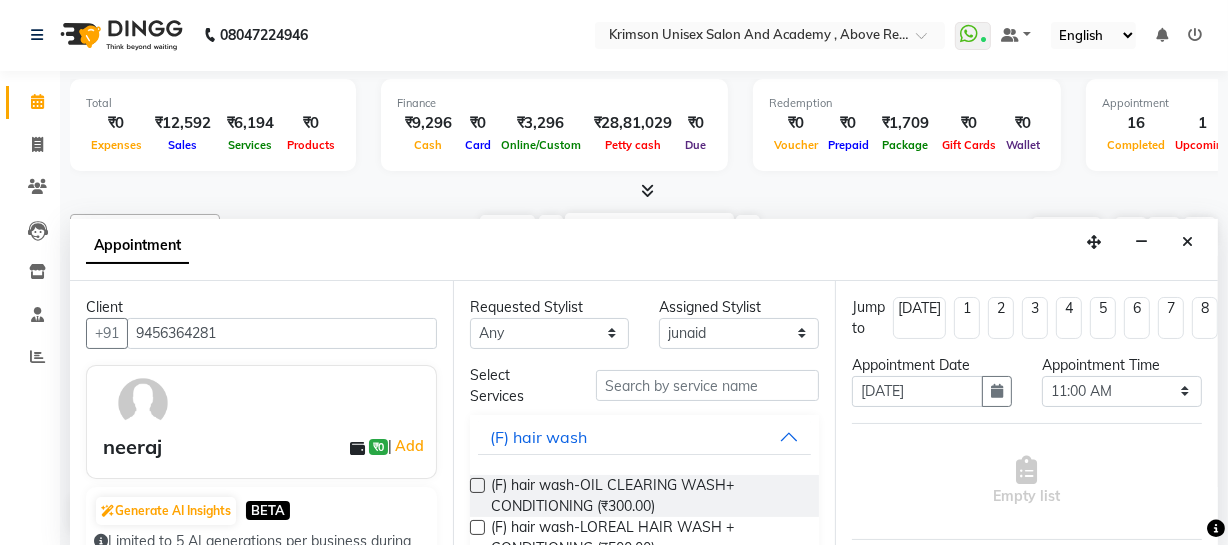 type on "9456364281" 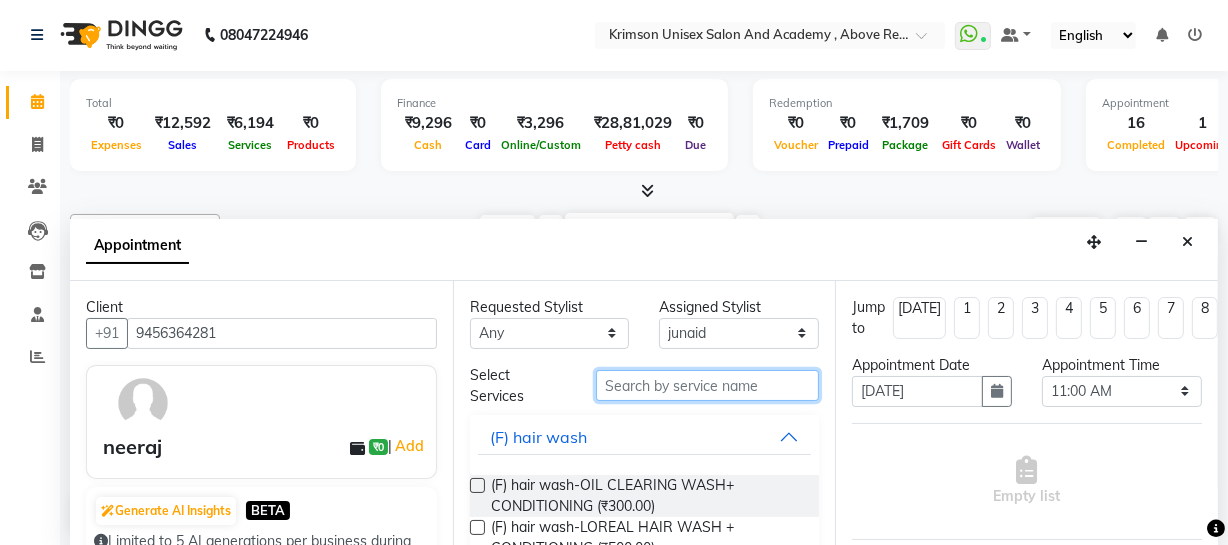 click at bounding box center (707, 385) 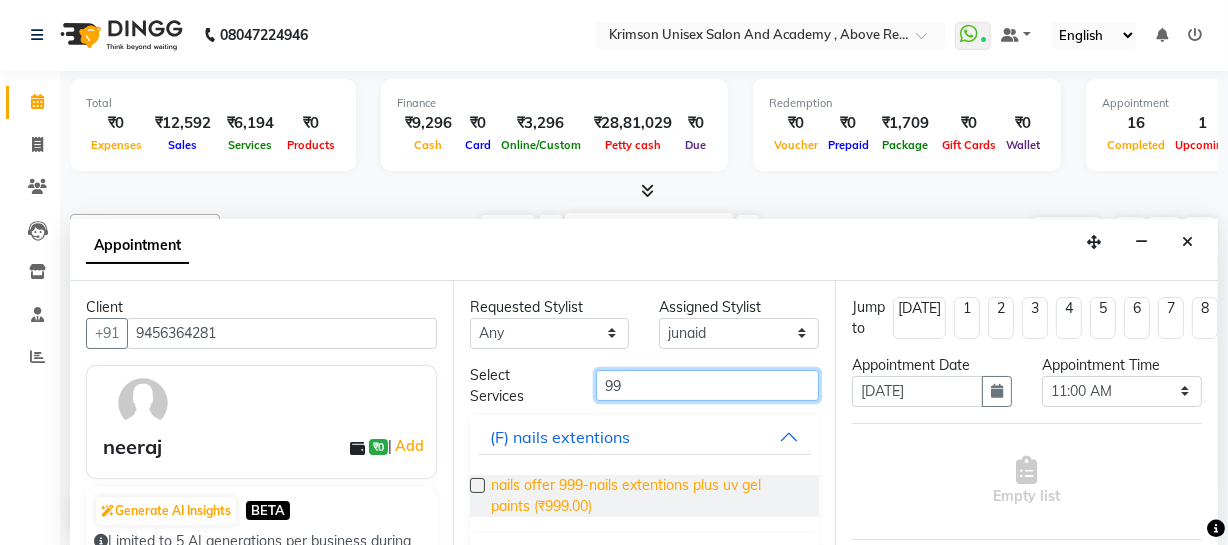scroll, scrollTop: 134, scrollLeft: 0, axis: vertical 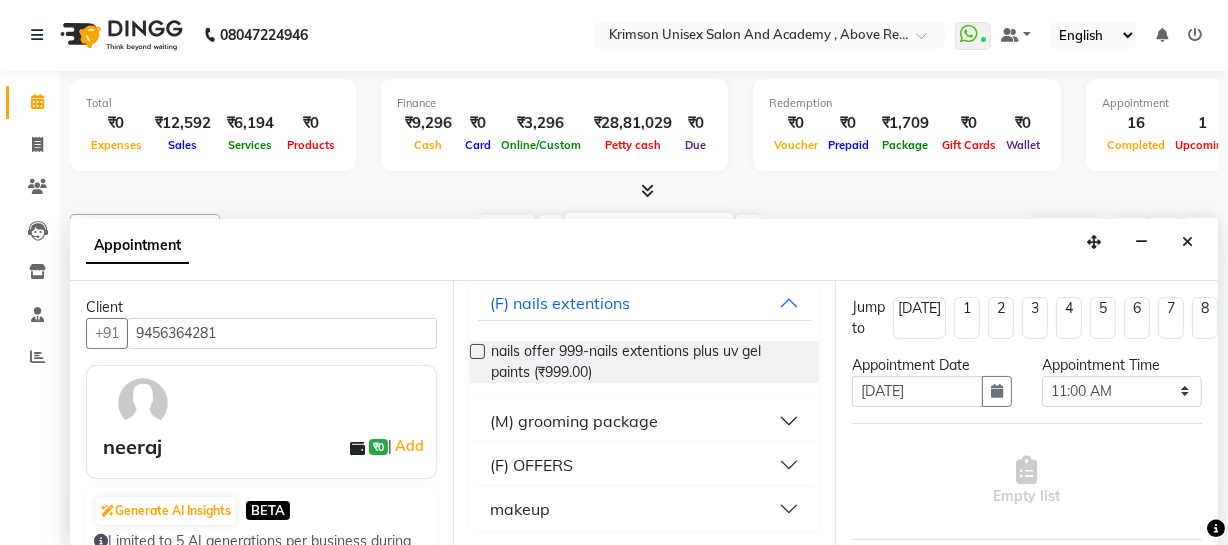 type on "99" 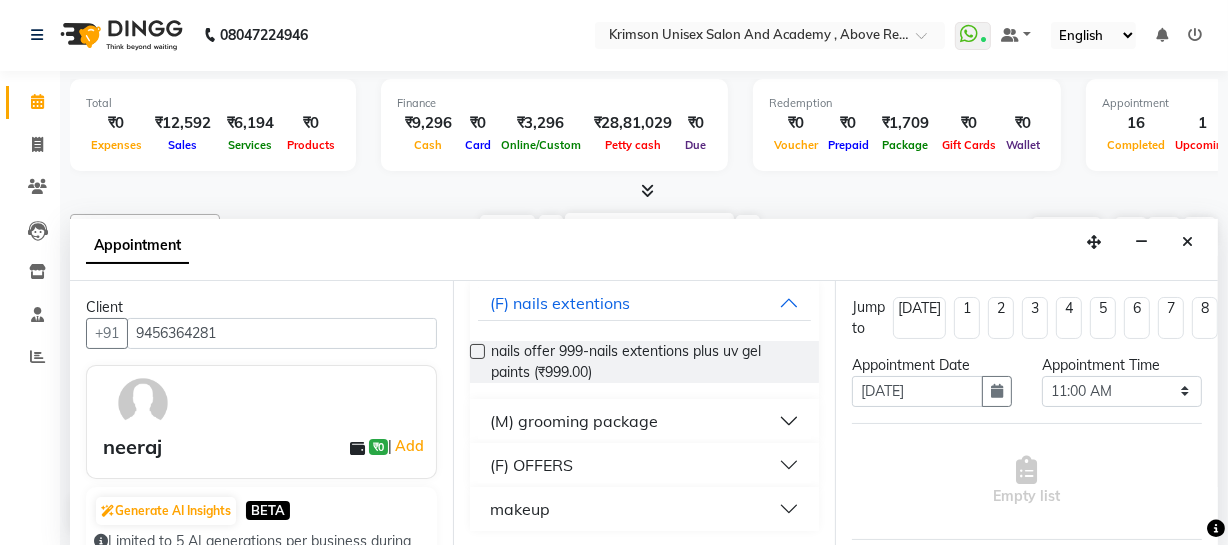 click on "(M) grooming package" at bounding box center (574, 421) 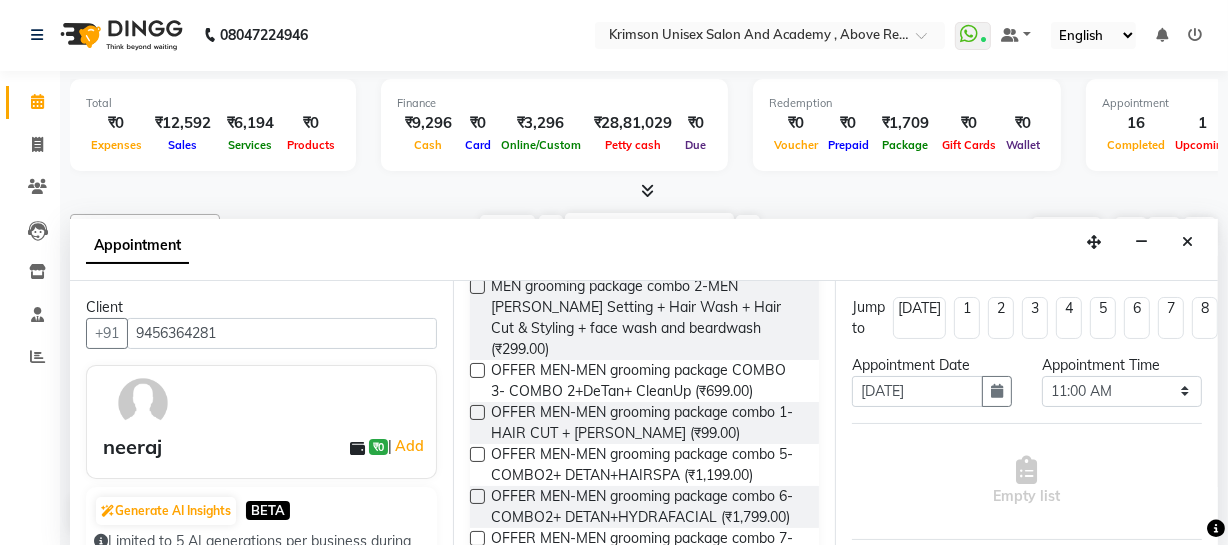scroll, scrollTop: 318, scrollLeft: 0, axis: vertical 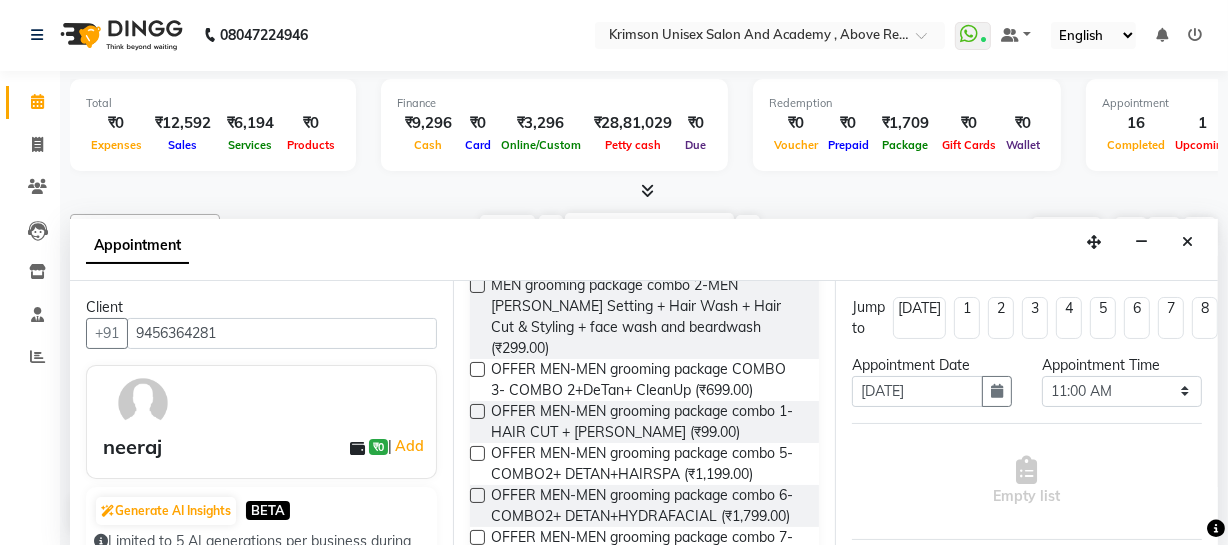 click at bounding box center (477, 411) 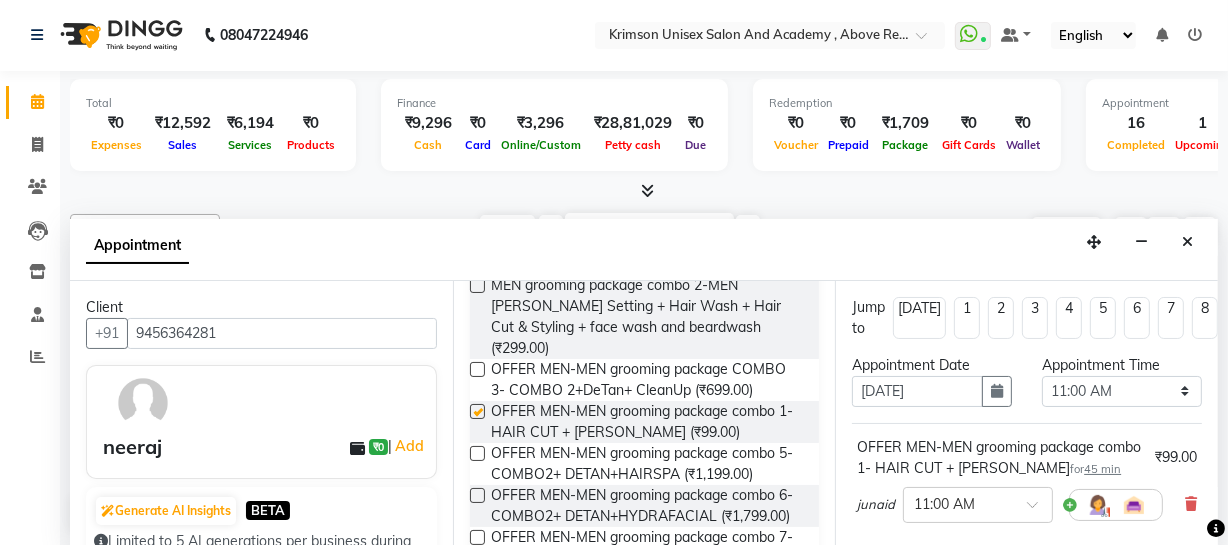 checkbox on "false" 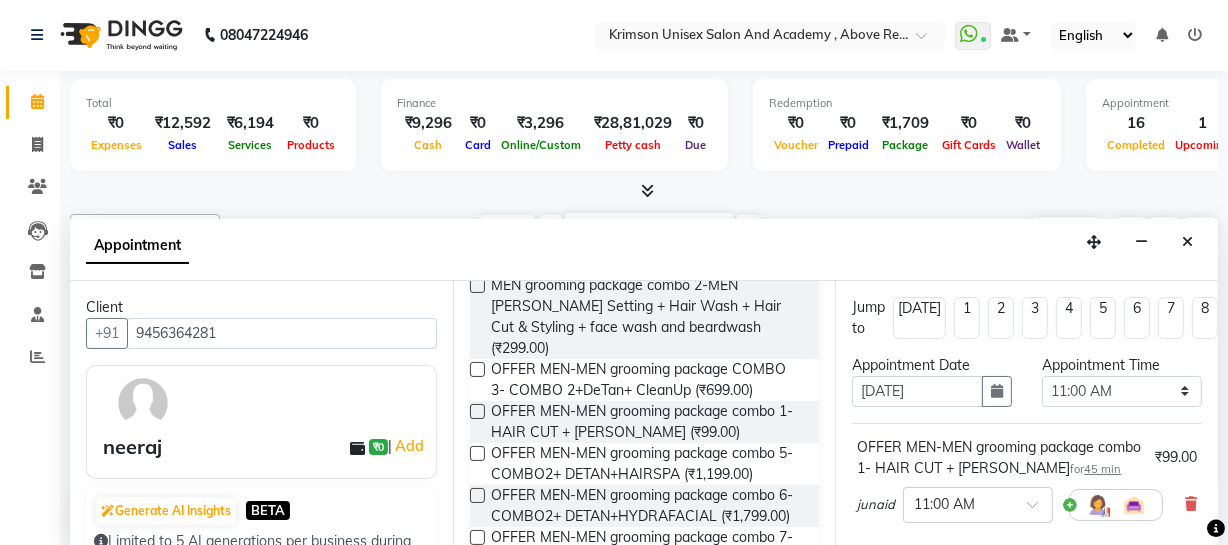 scroll, scrollTop: 333, scrollLeft: 0, axis: vertical 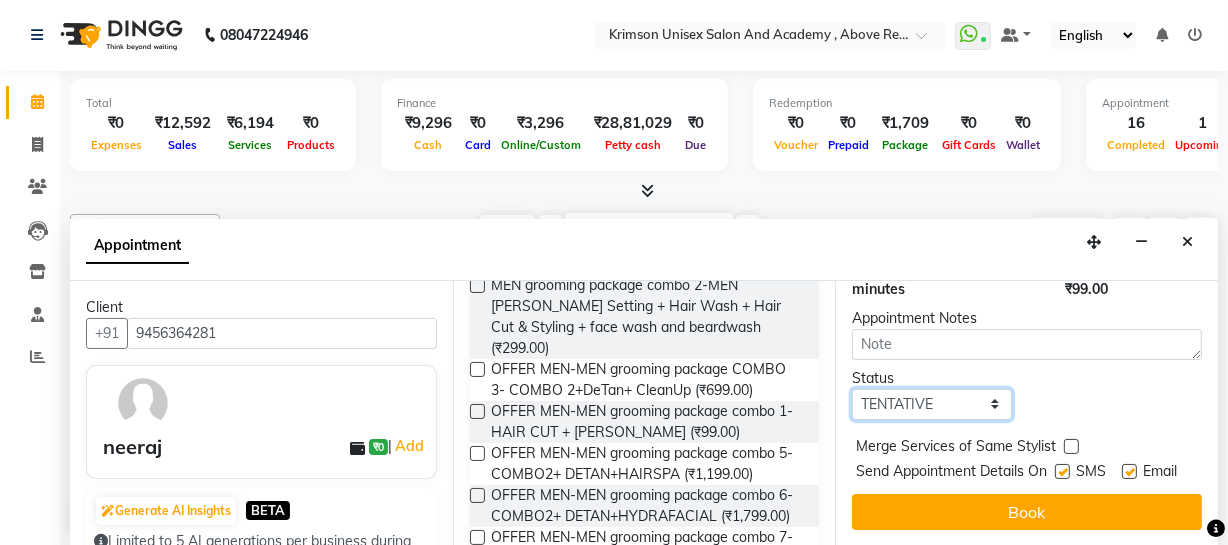 click on "Select TENTATIVE CONFIRM UPCOMING" at bounding box center (932, 404) 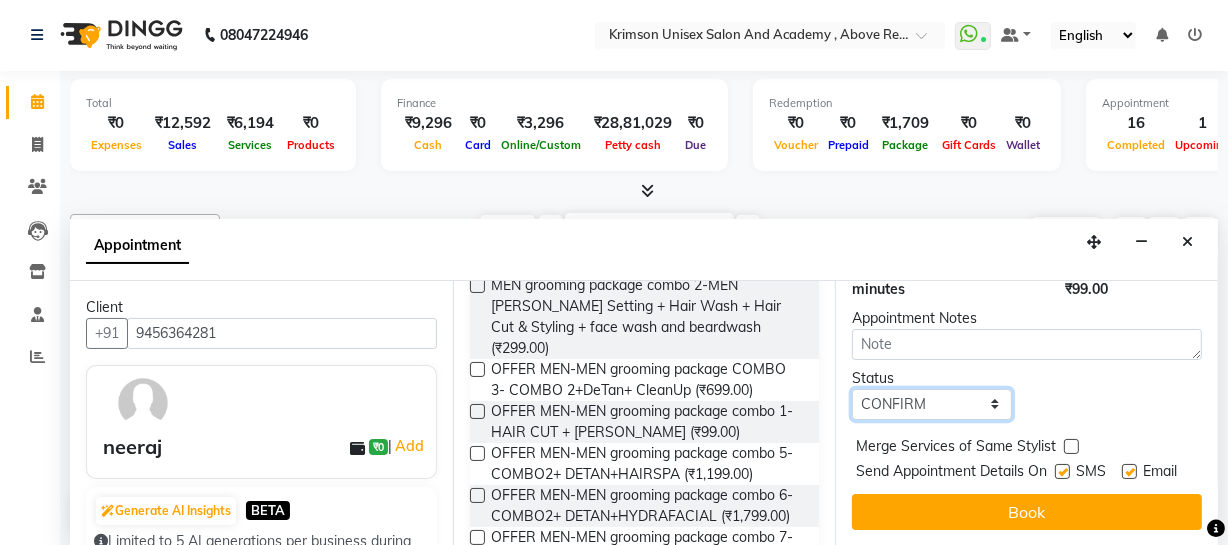 click on "Select TENTATIVE CONFIRM UPCOMING" at bounding box center [932, 404] 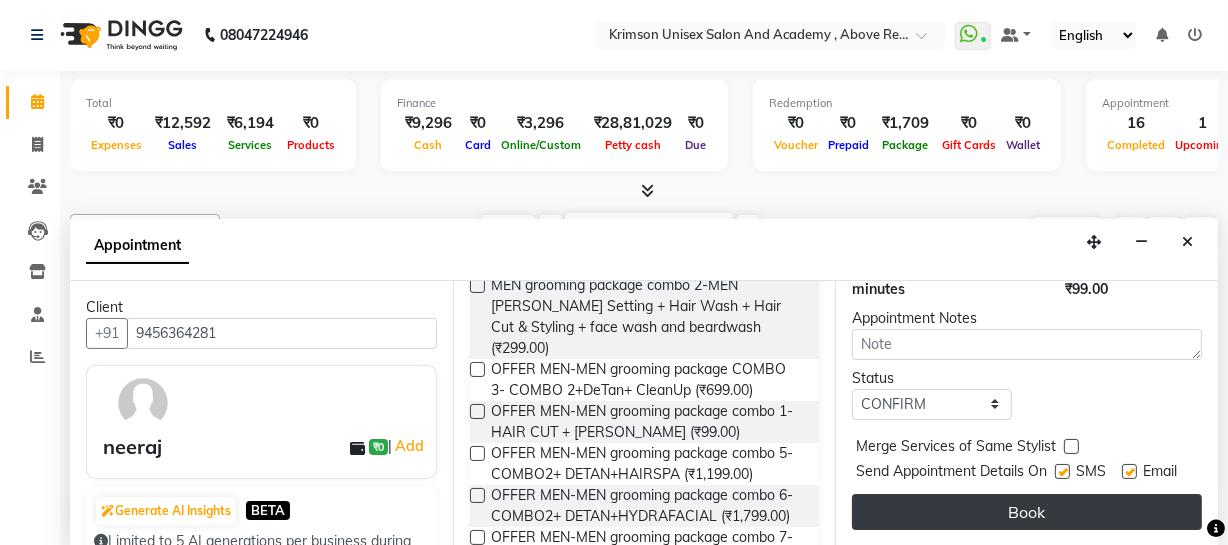 click on "Book" at bounding box center [1027, 512] 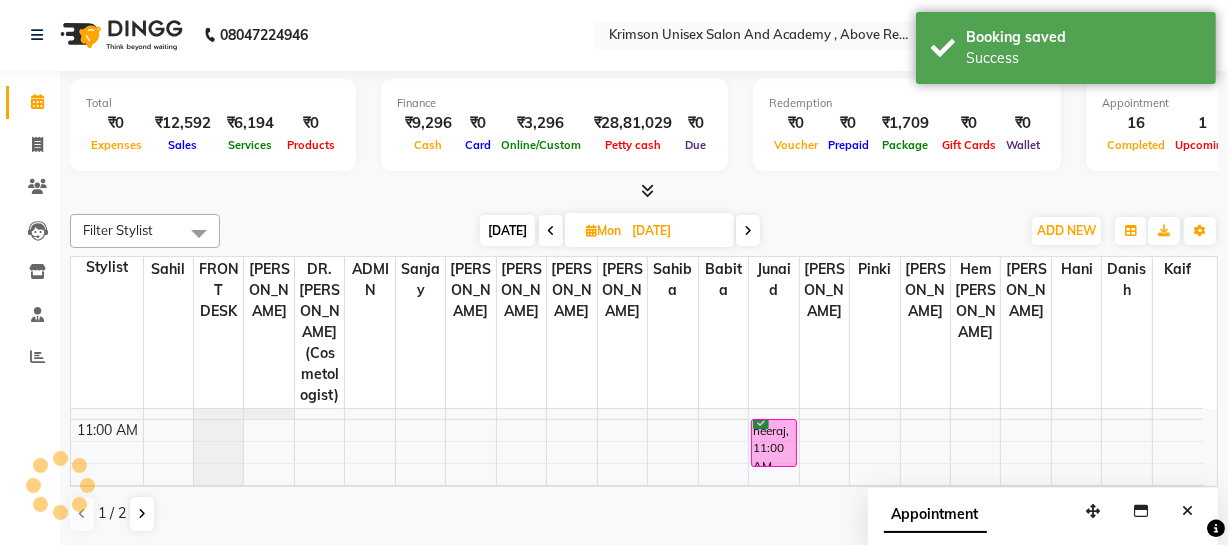 scroll, scrollTop: 0, scrollLeft: 0, axis: both 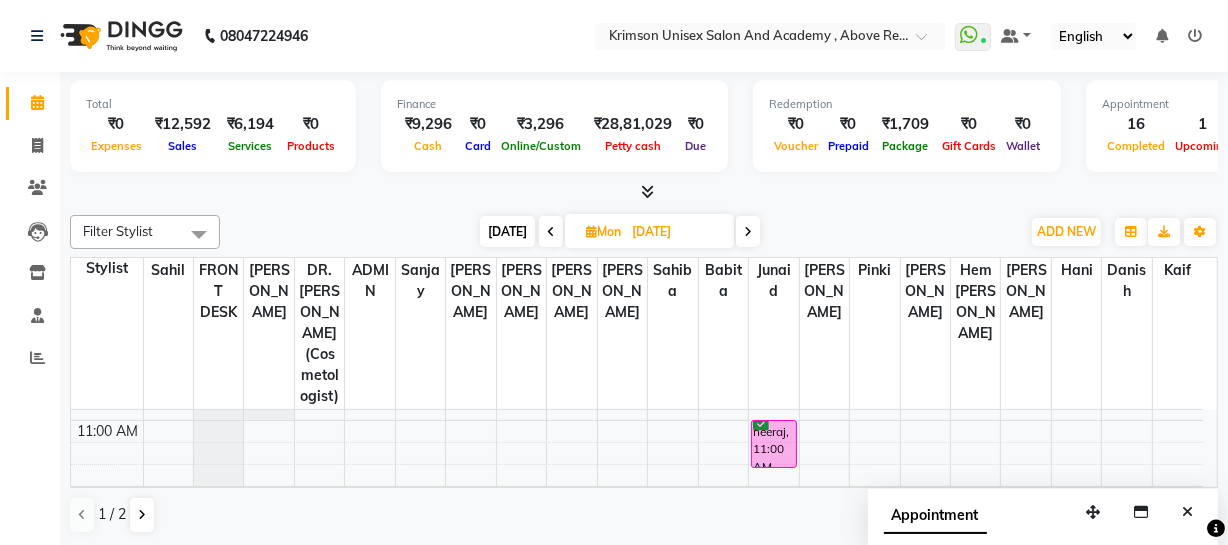 click on "Today" at bounding box center (507, 231) 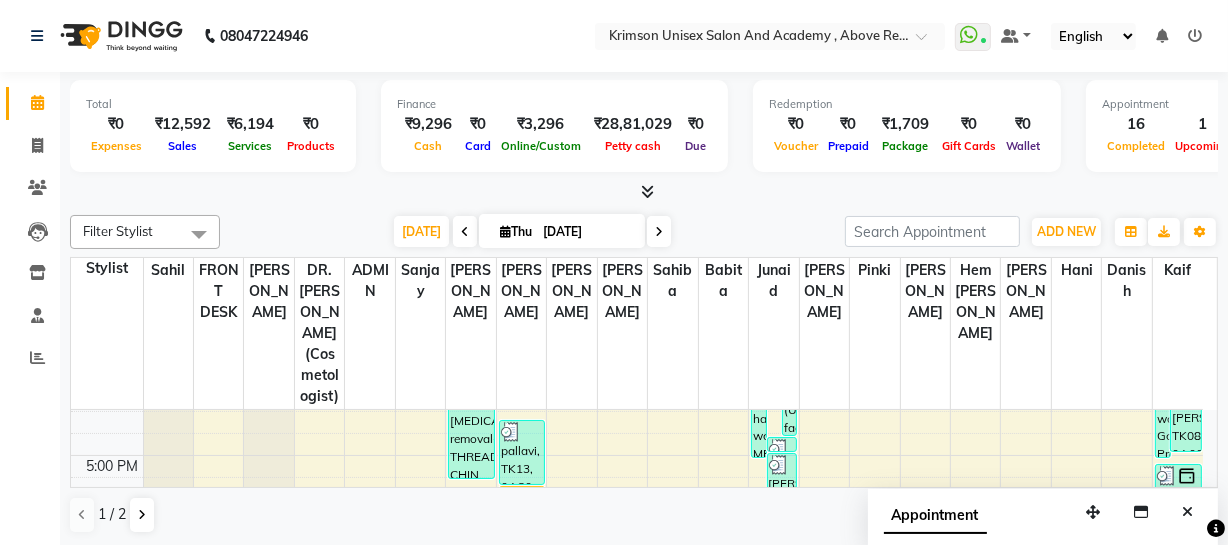 scroll, scrollTop: 585, scrollLeft: 0, axis: vertical 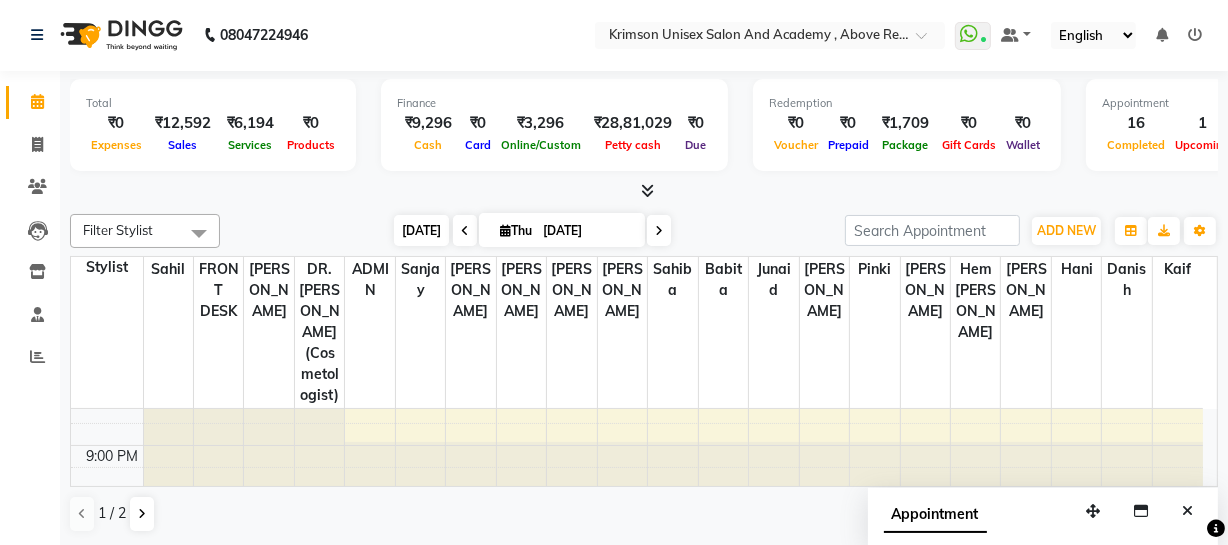 click on "Today" at bounding box center (421, 230) 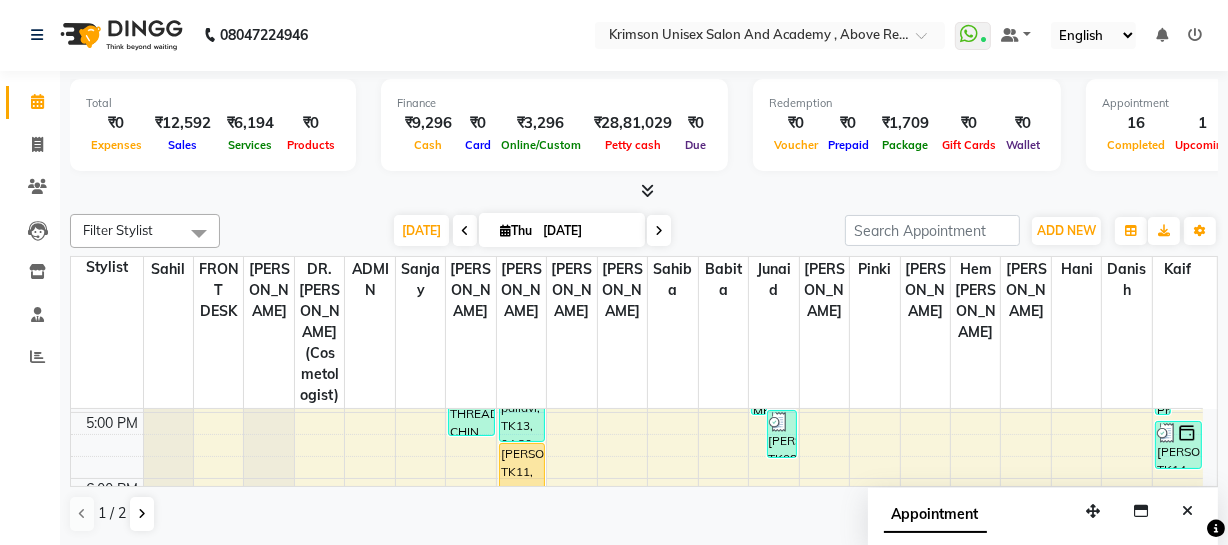 scroll, scrollTop: 655, scrollLeft: 0, axis: vertical 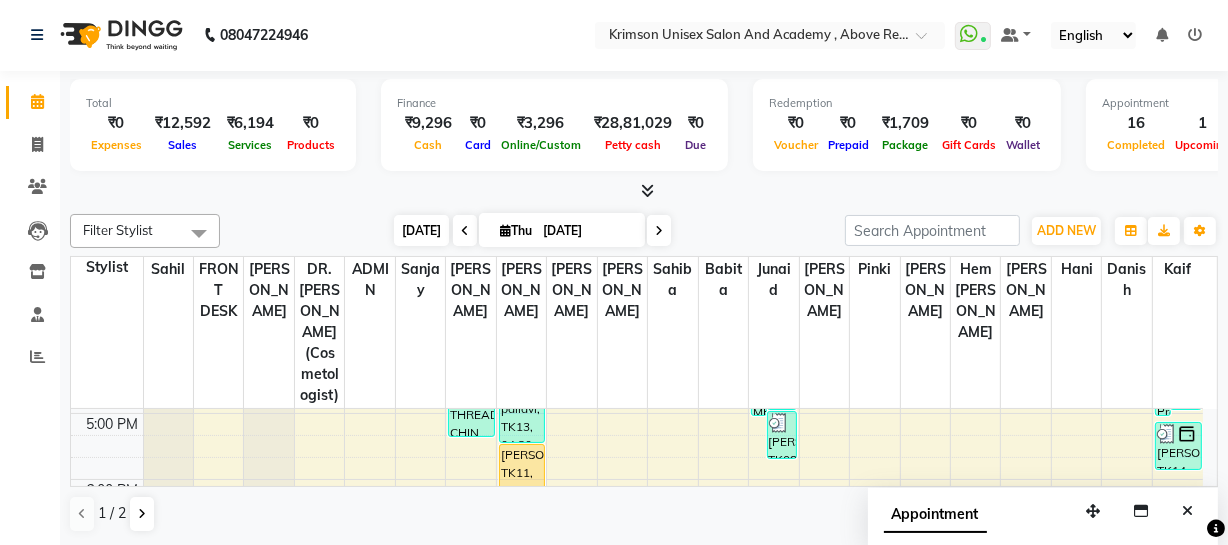 click on "Today" at bounding box center (421, 230) 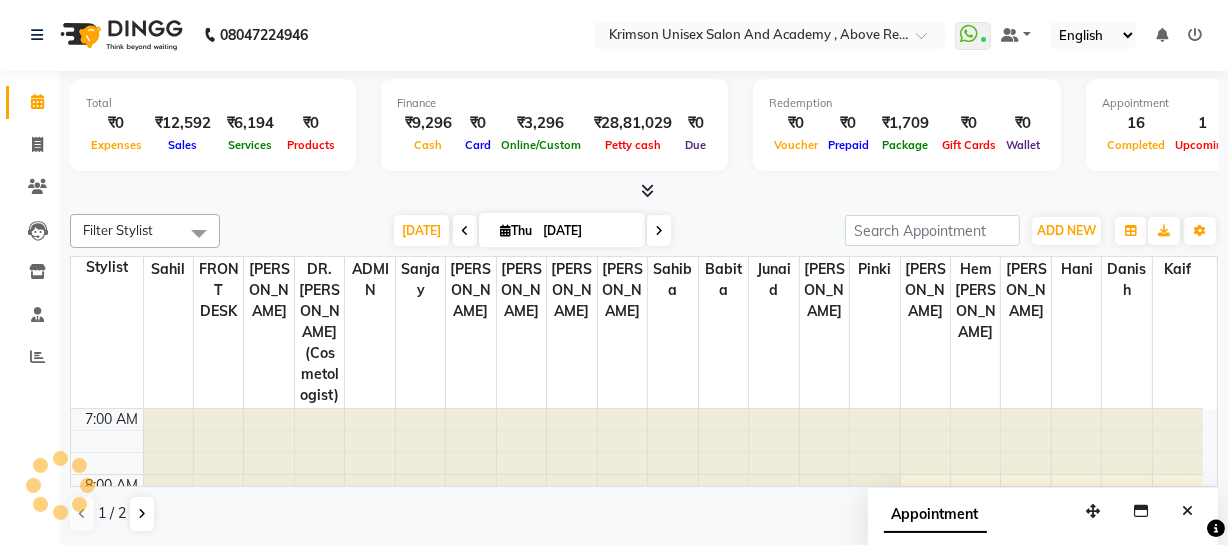 scroll, scrollTop: 790, scrollLeft: 0, axis: vertical 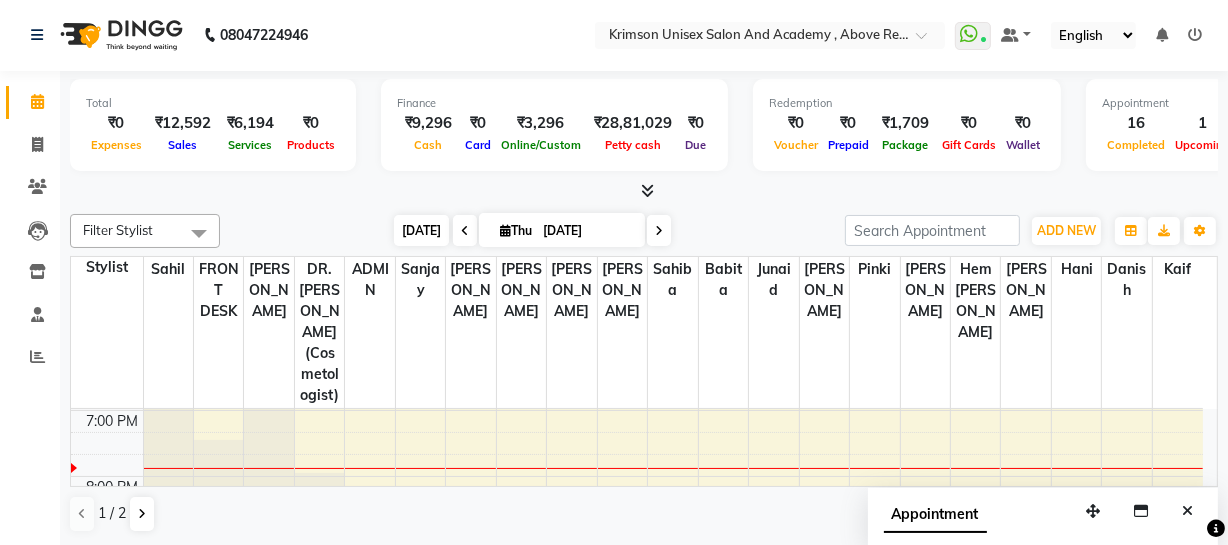 click on "Today" at bounding box center (421, 230) 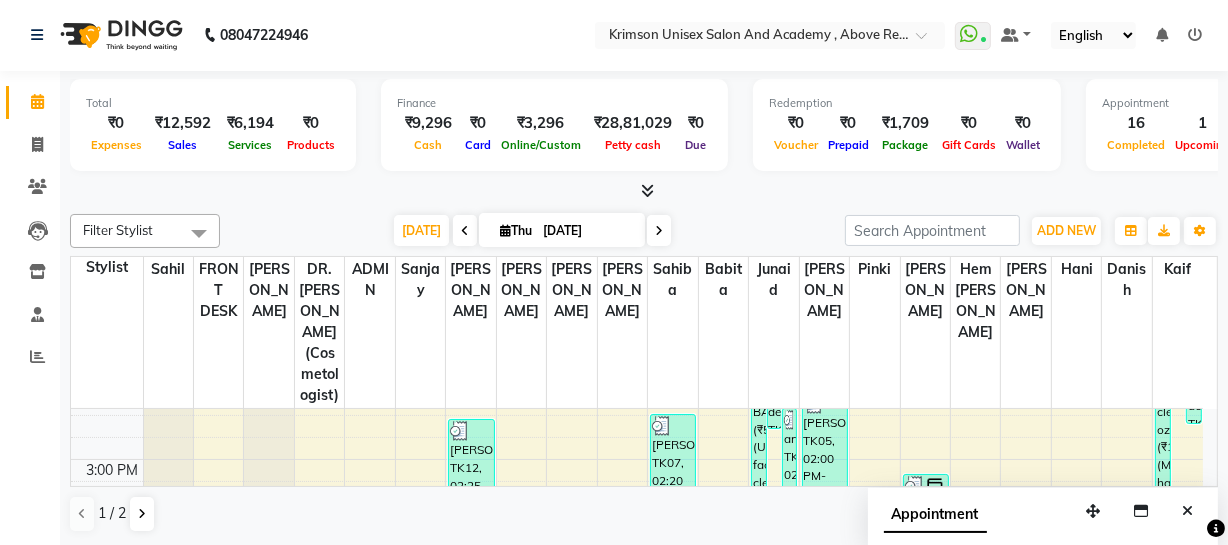 scroll, scrollTop: 478, scrollLeft: 0, axis: vertical 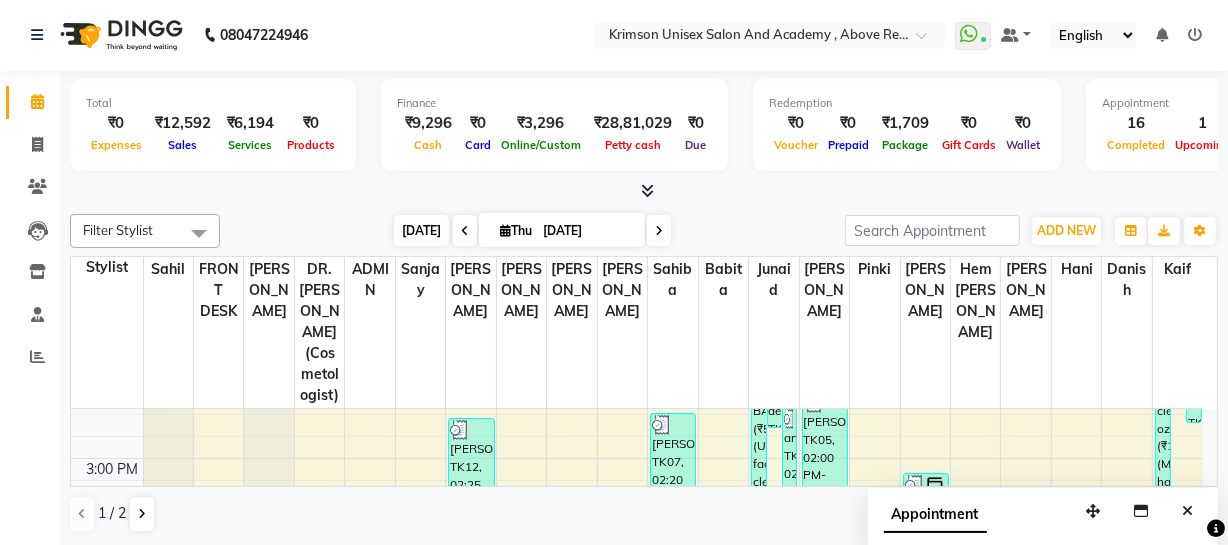 click on "Today" at bounding box center [421, 230] 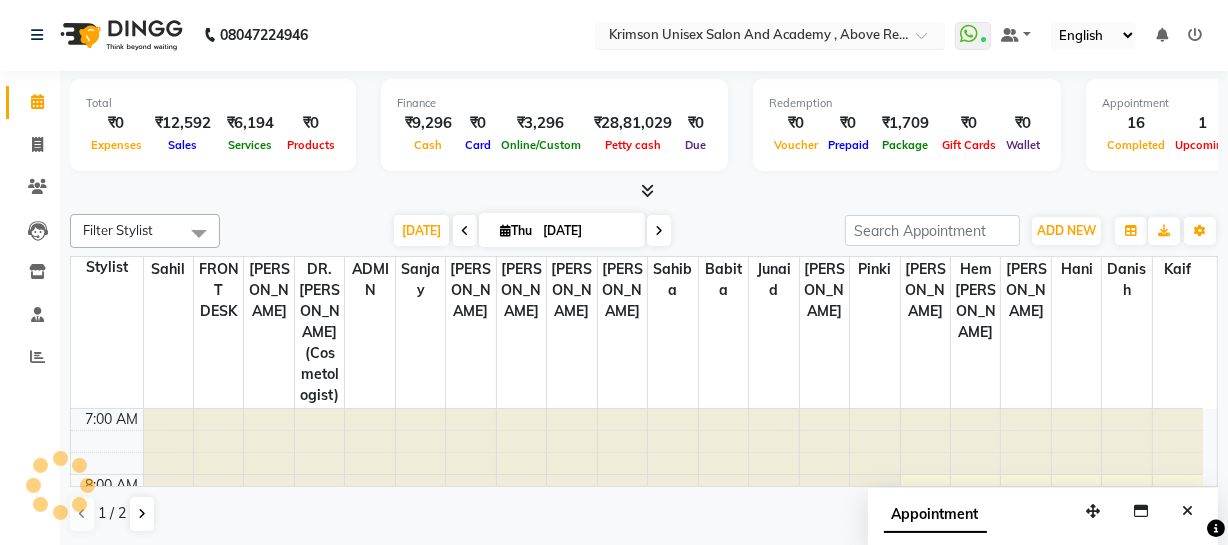 scroll, scrollTop: 790, scrollLeft: 0, axis: vertical 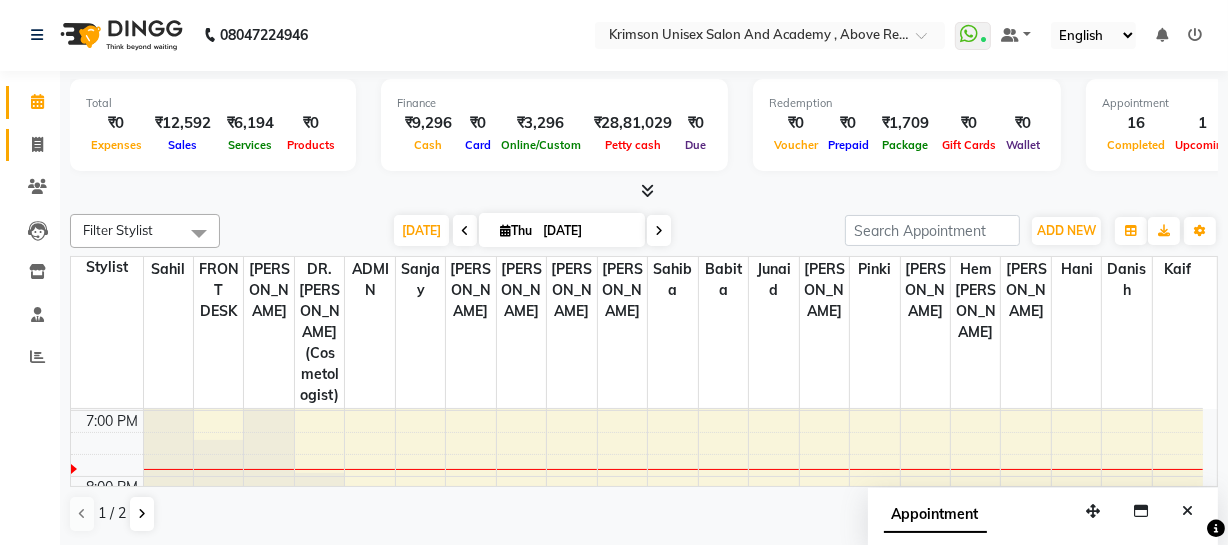 click 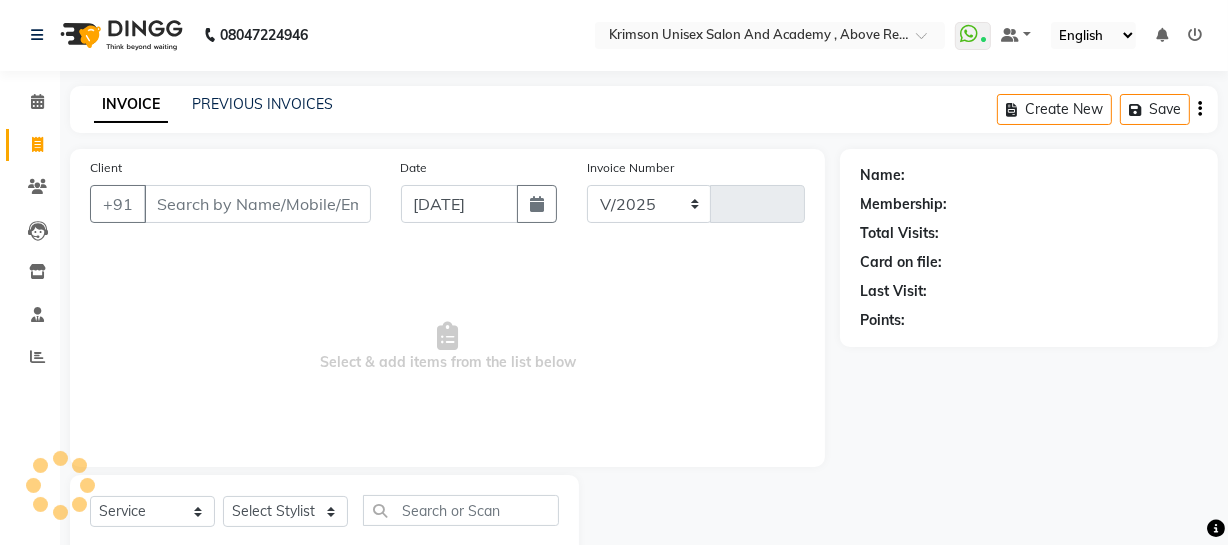 select on "5853" 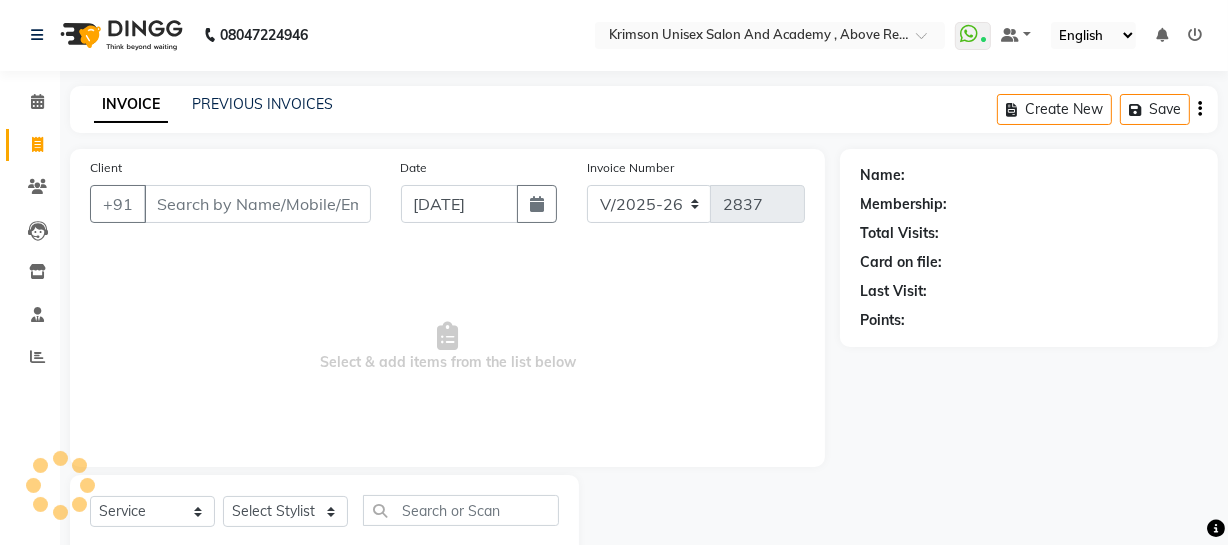 scroll, scrollTop: 0, scrollLeft: 0, axis: both 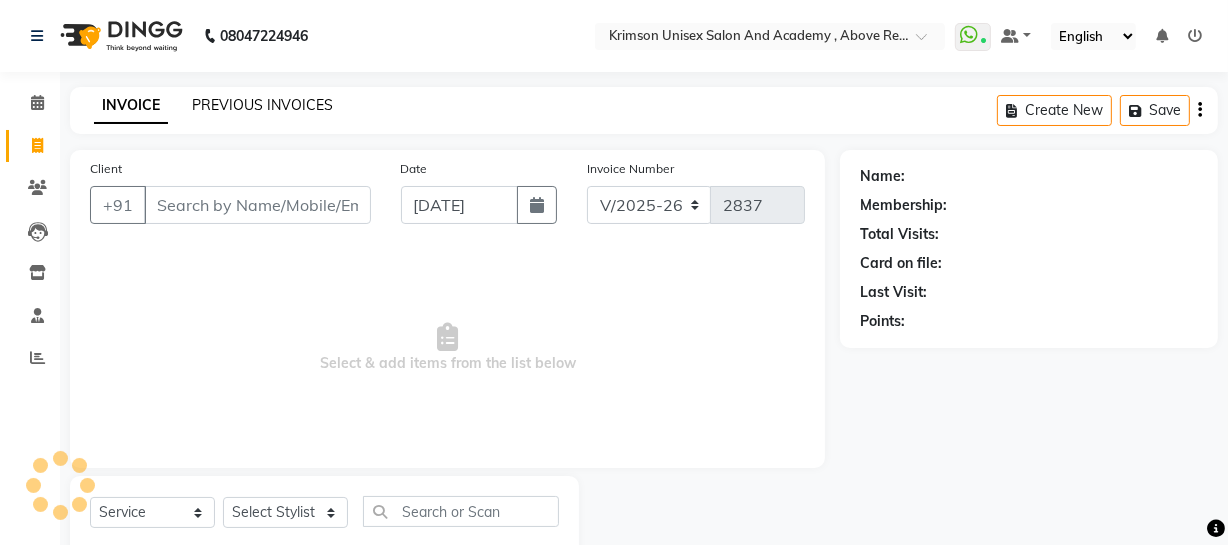 click on "PREVIOUS INVOICES" 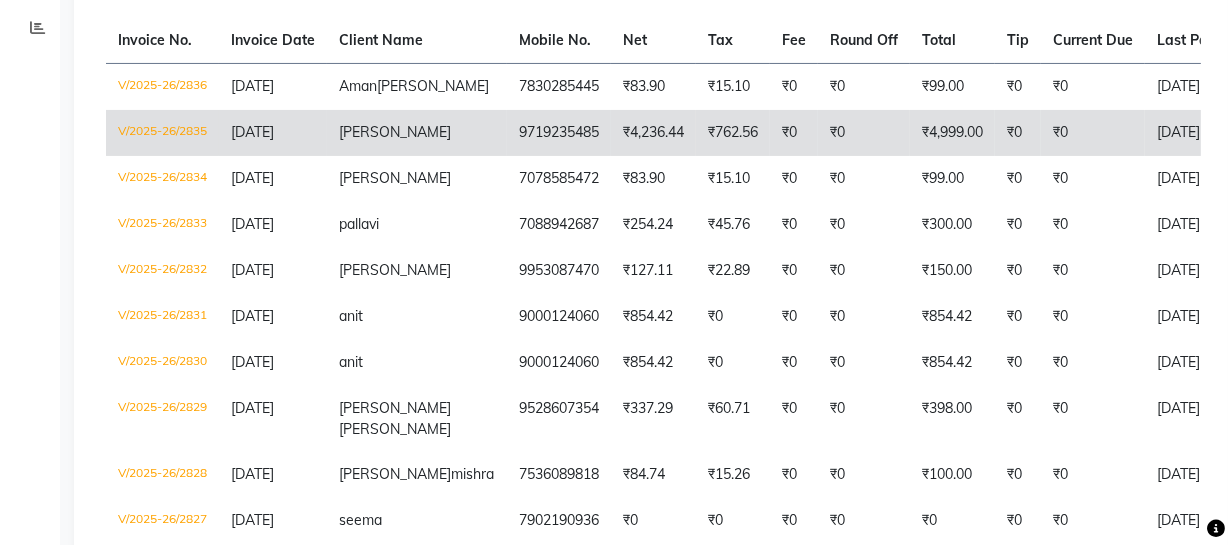scroll, scrollTop: 0, scrollLeft: 0, axis: both 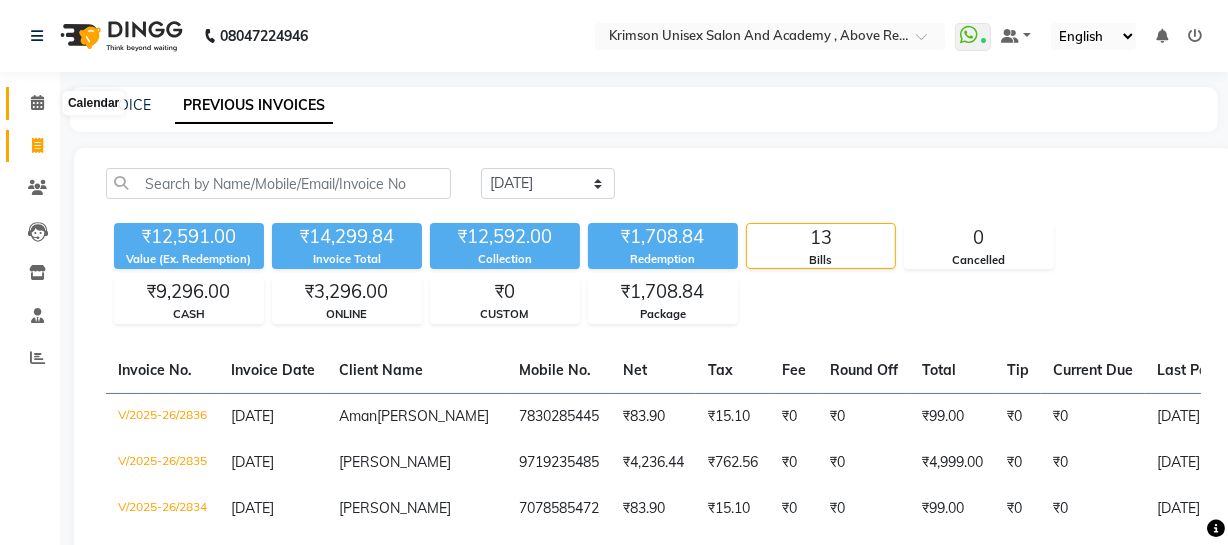 click 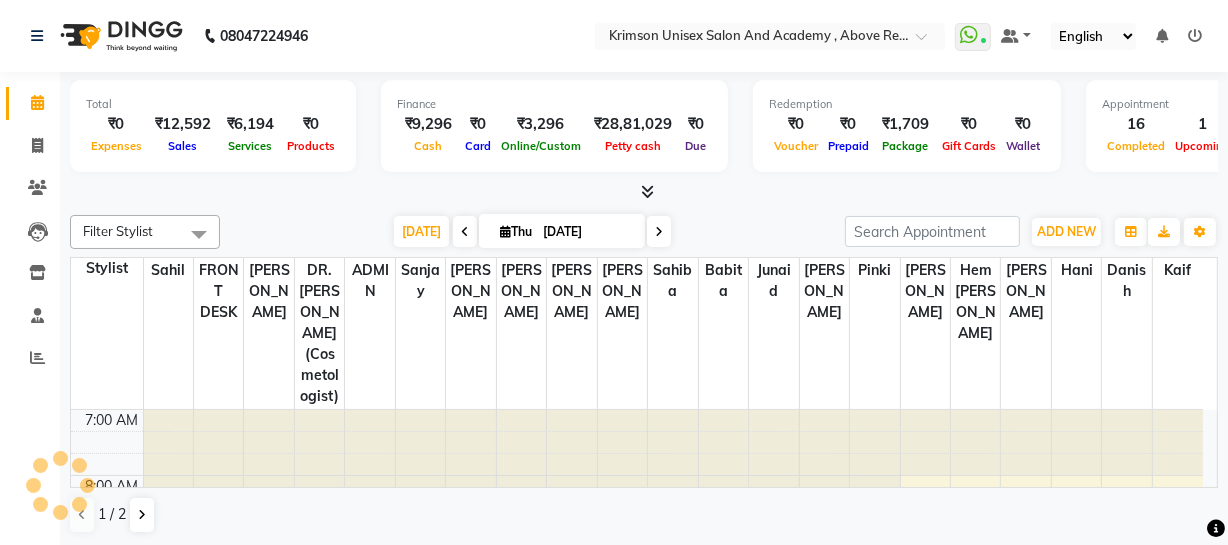 scroll, scrollTop: 0, scrollLeft: 0, axis: both 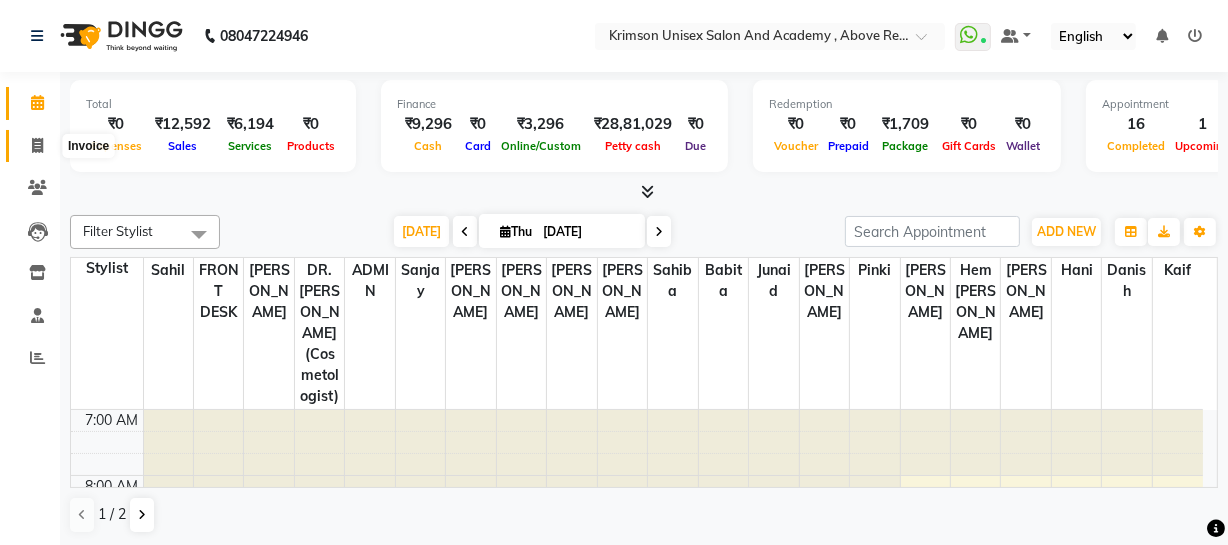 click 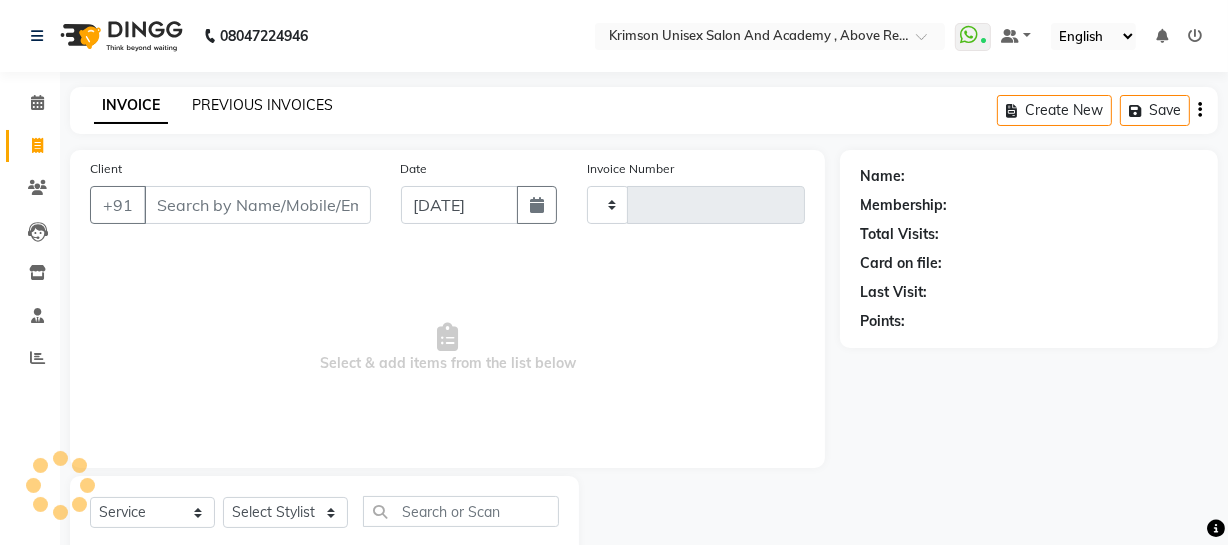 click on "PREVIOUS INVOICES" 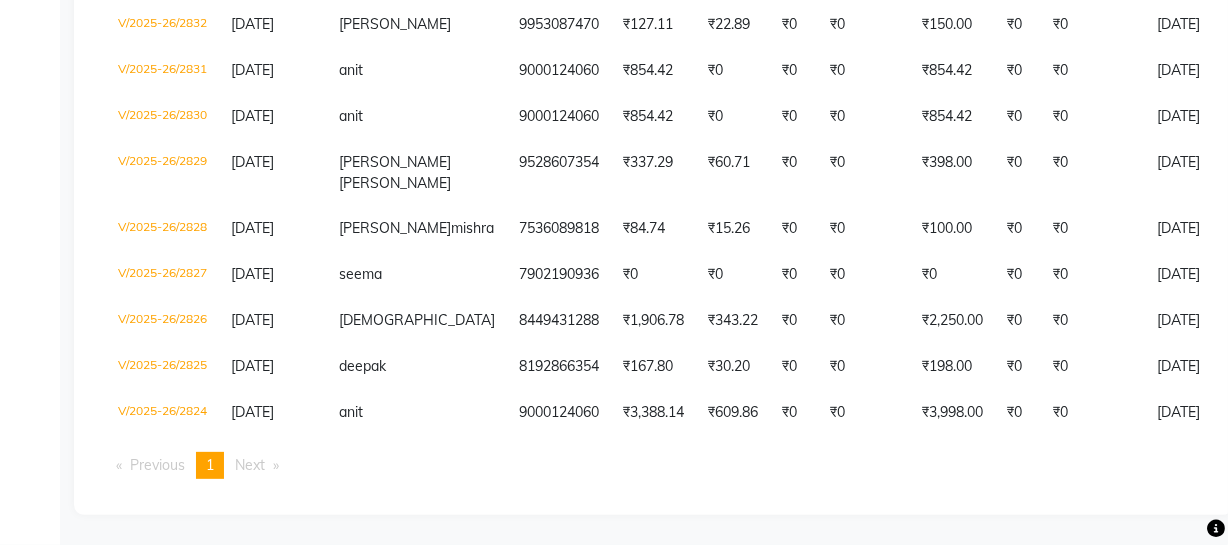 scroll, scrollTop: 0, scrollLeft: 0, axis: both 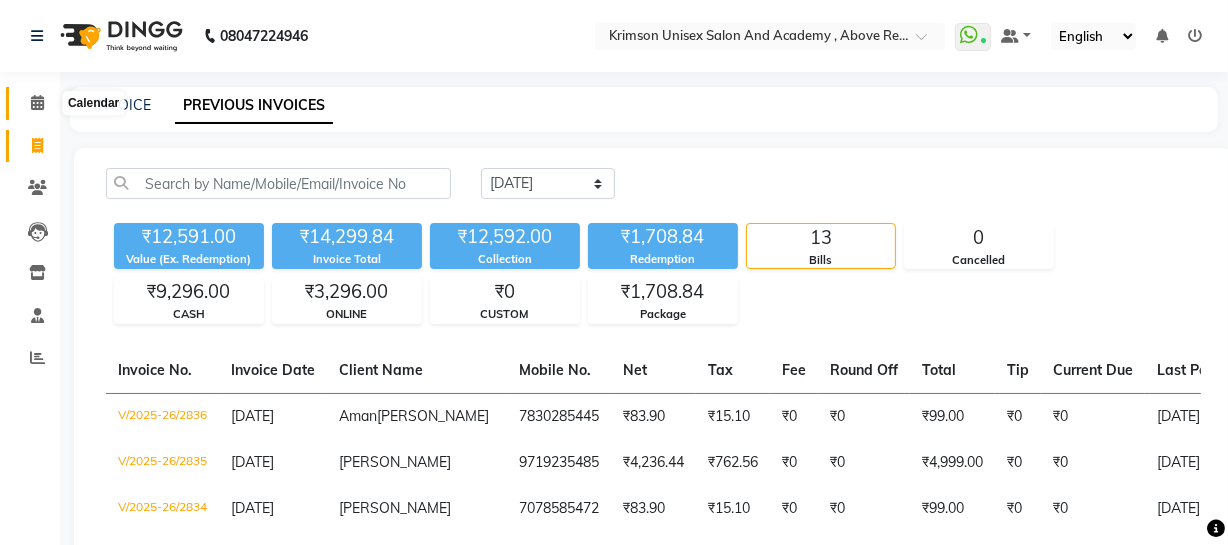 click 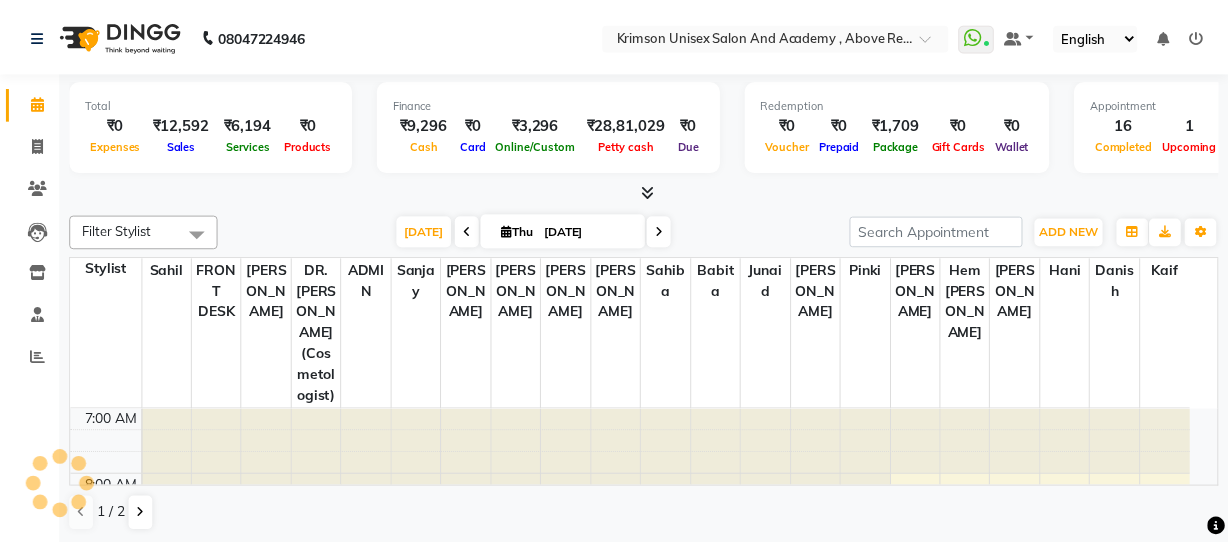 scroll, scrollTop: 0, scrollLeft: 0, axis: both 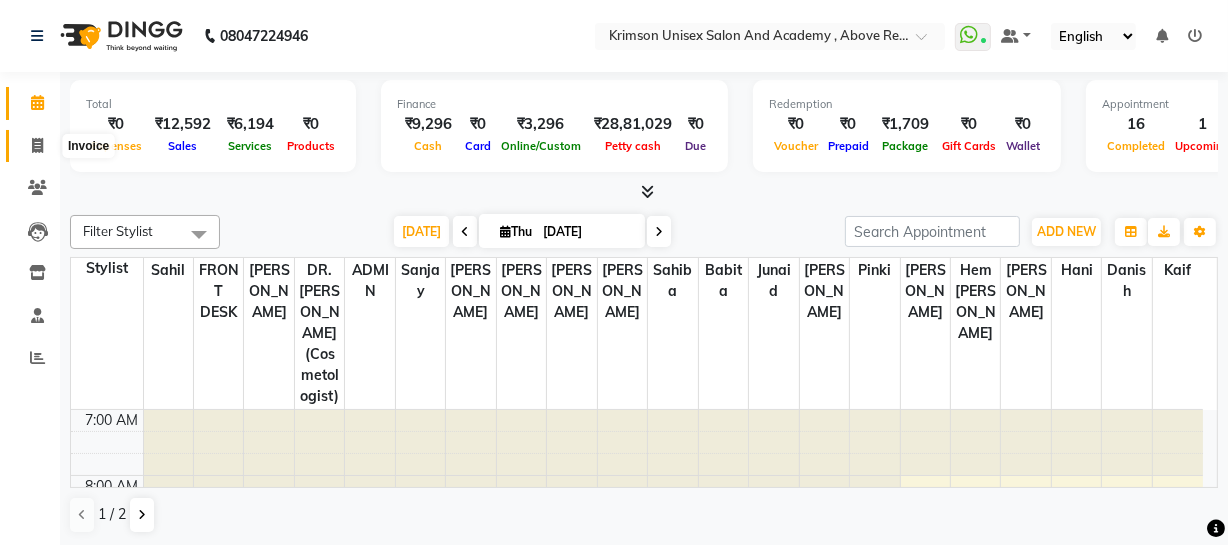 click 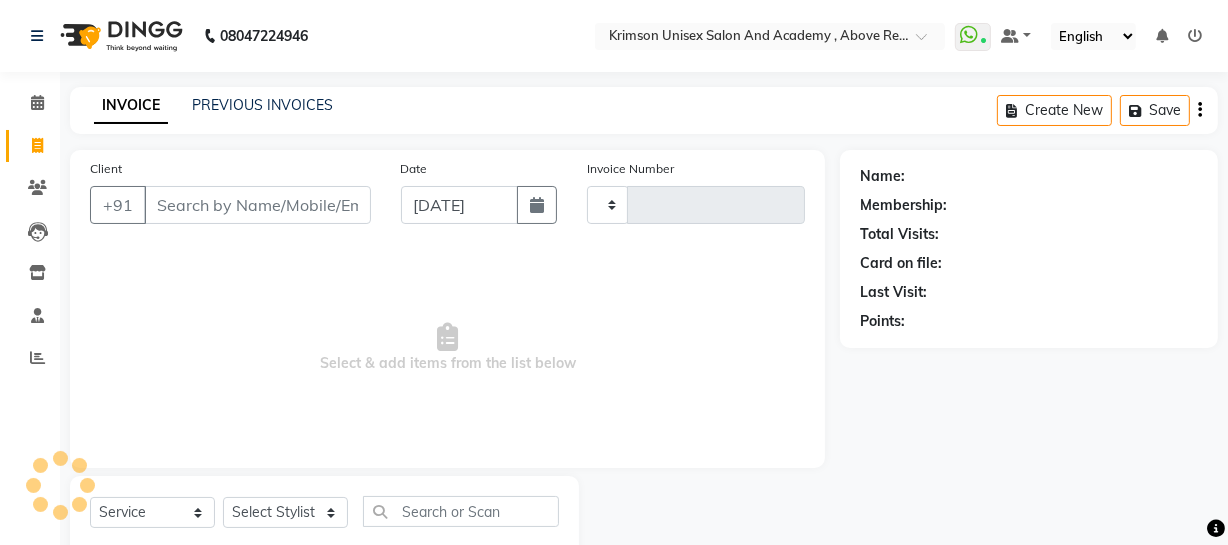 type on "2838" 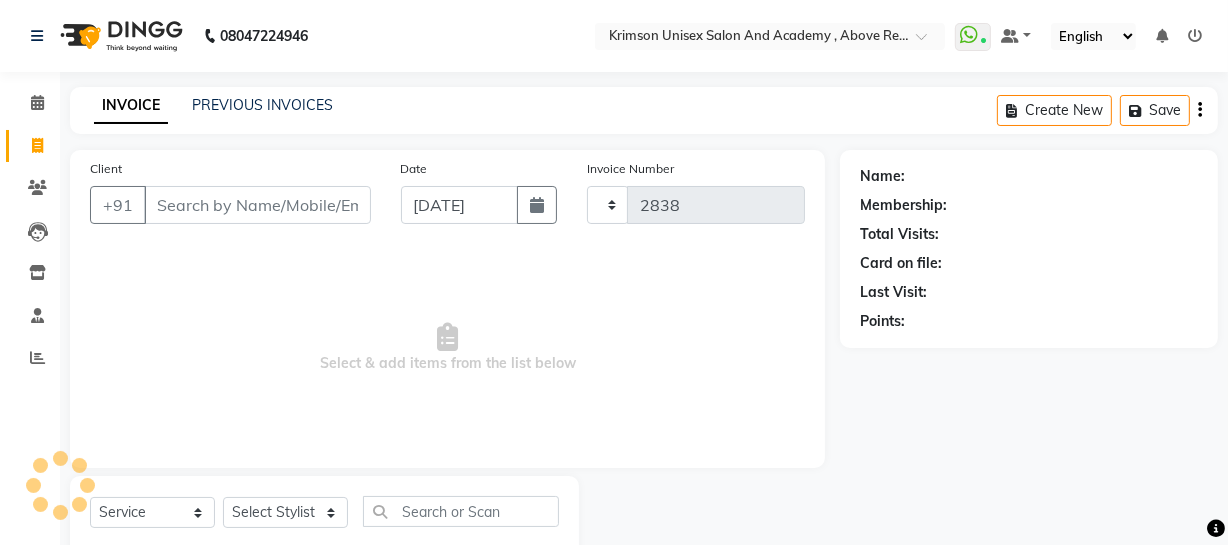 select on "5853" 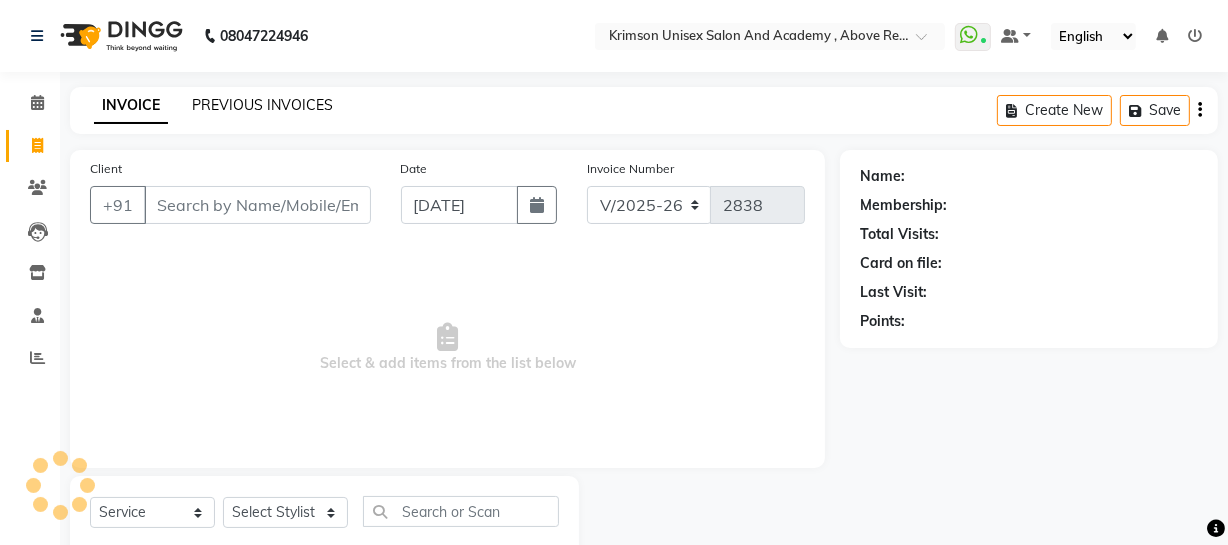 click on "PREVIOUS INVOICES" 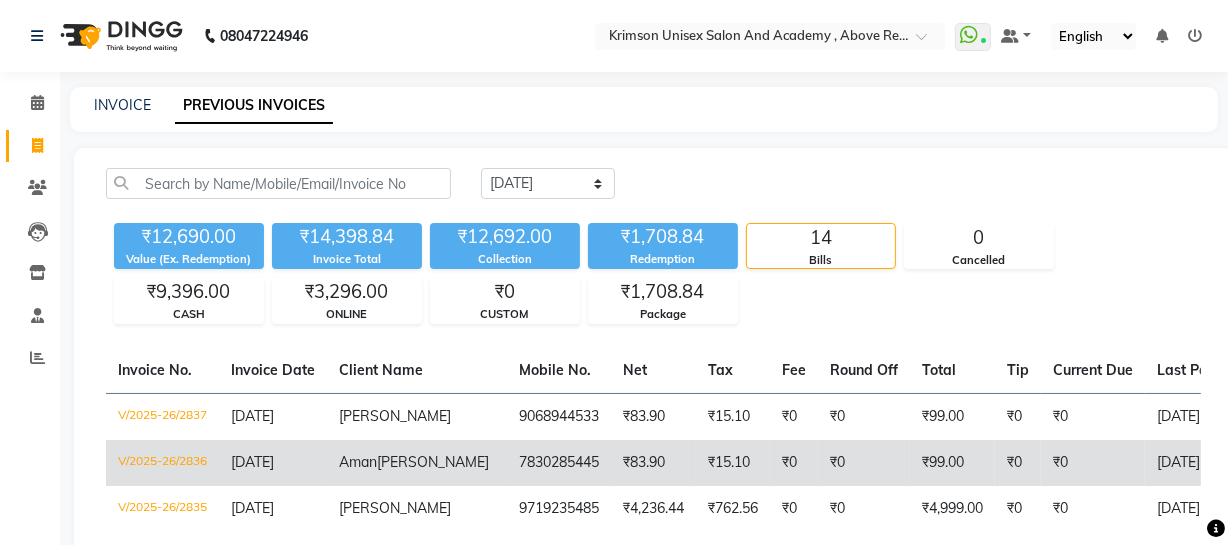 scroll, scrollTop: 154, scrollLeft: 0, axis: vertical 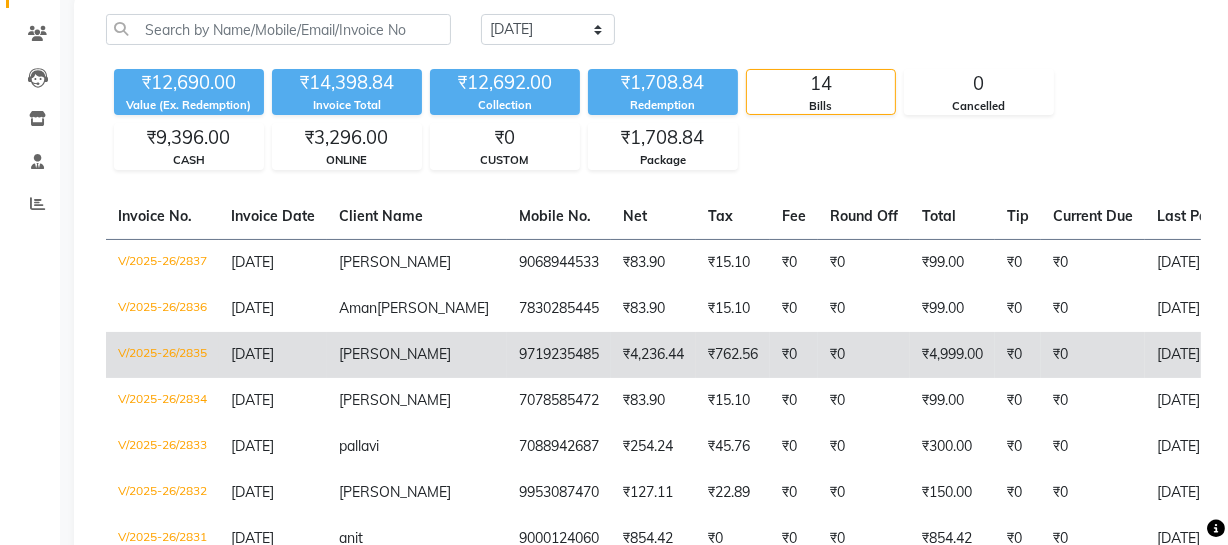 click on "[PERSON_NAME]" 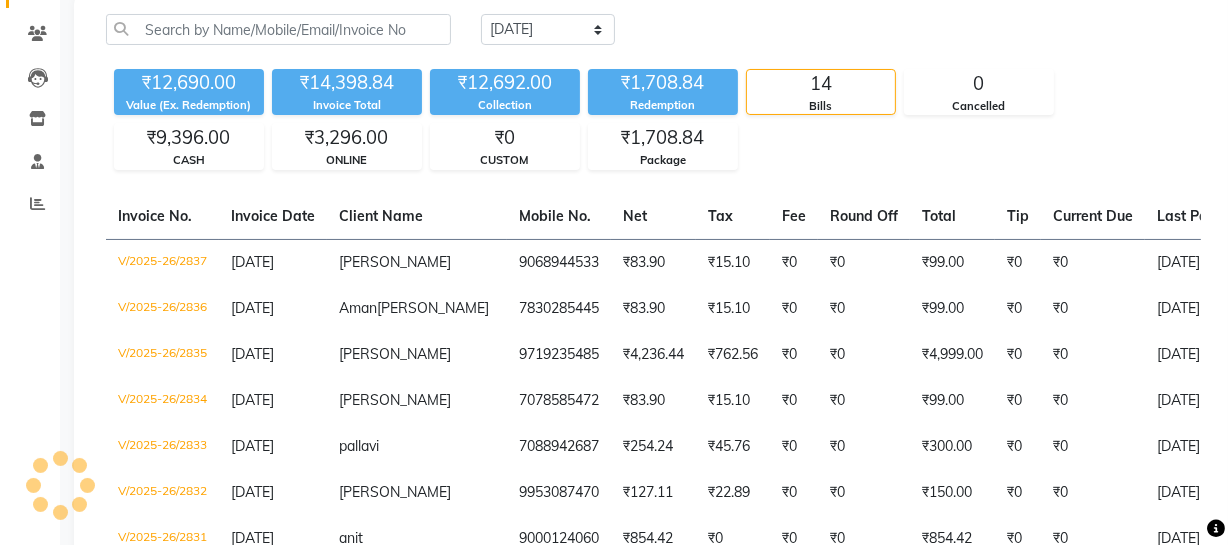 scroll, scrollTop: 0, scrollLeft: 0, axis: both 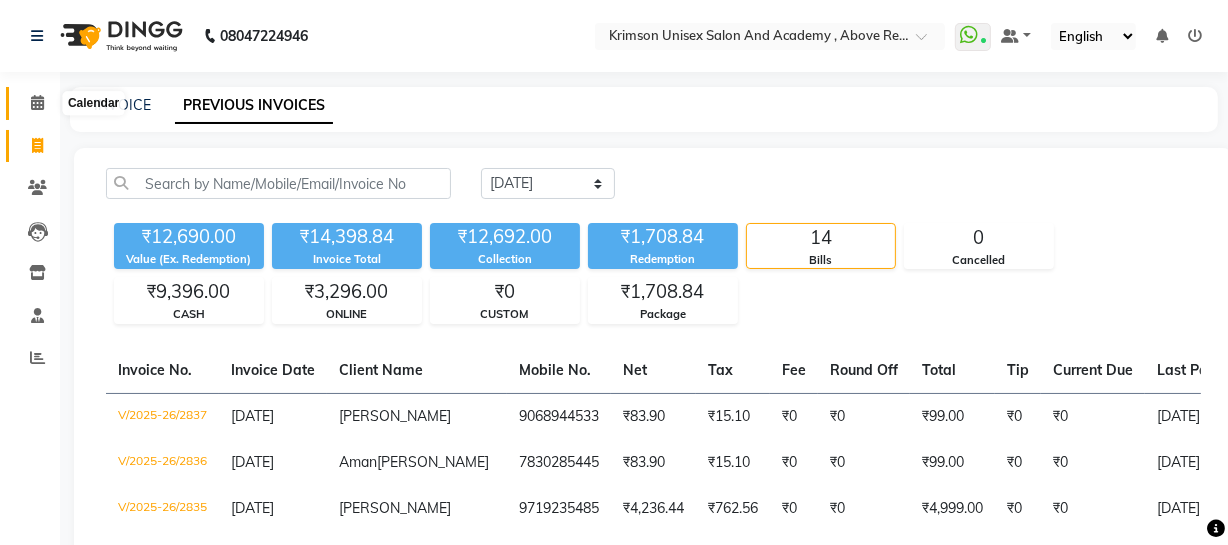 click 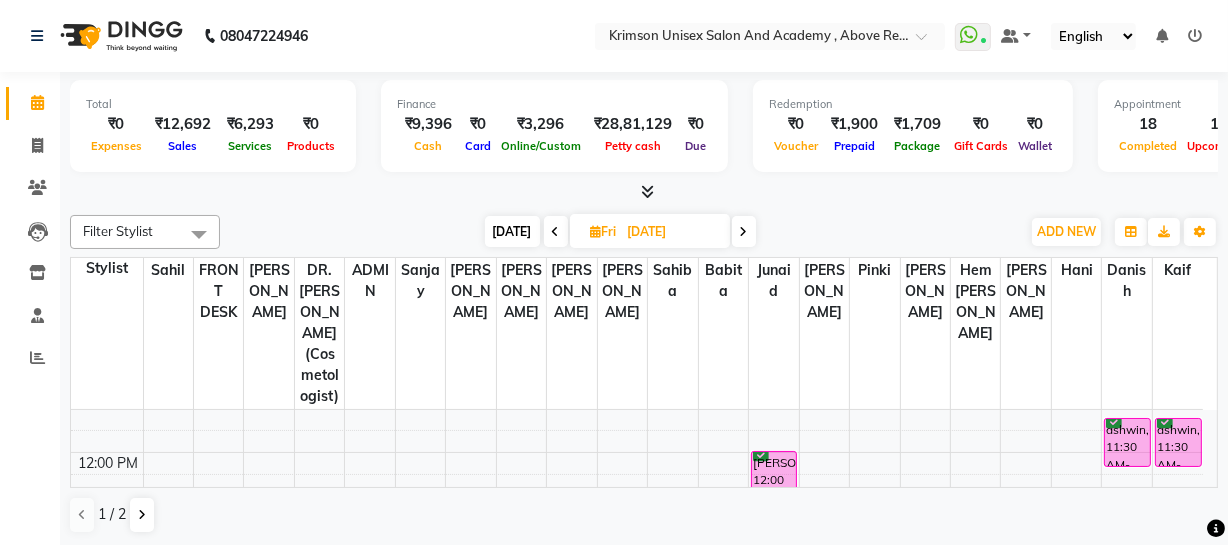 scroll, scrollTop: 287, scrollLeft: 0, axis: vertical 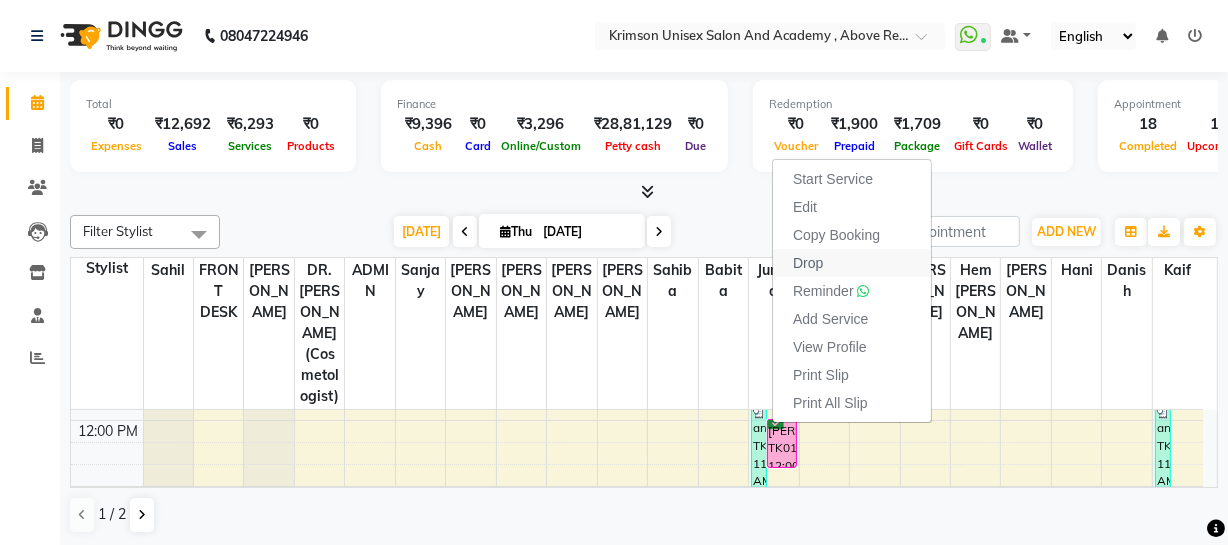 click on "Drop" at bounding box center [808, 263] 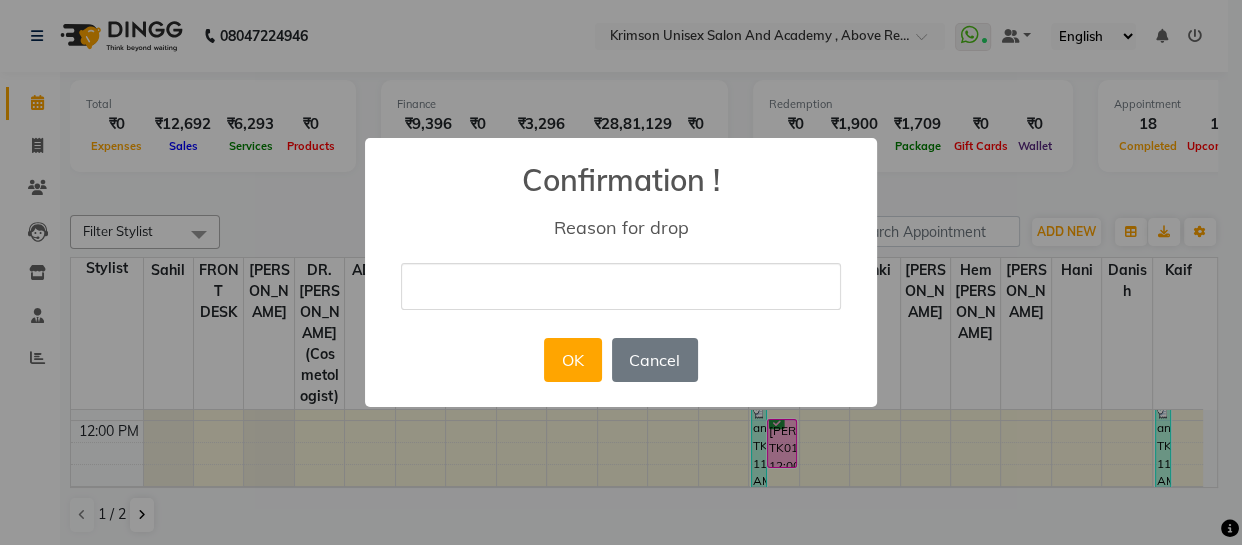 click at bounding box center [621, 286] 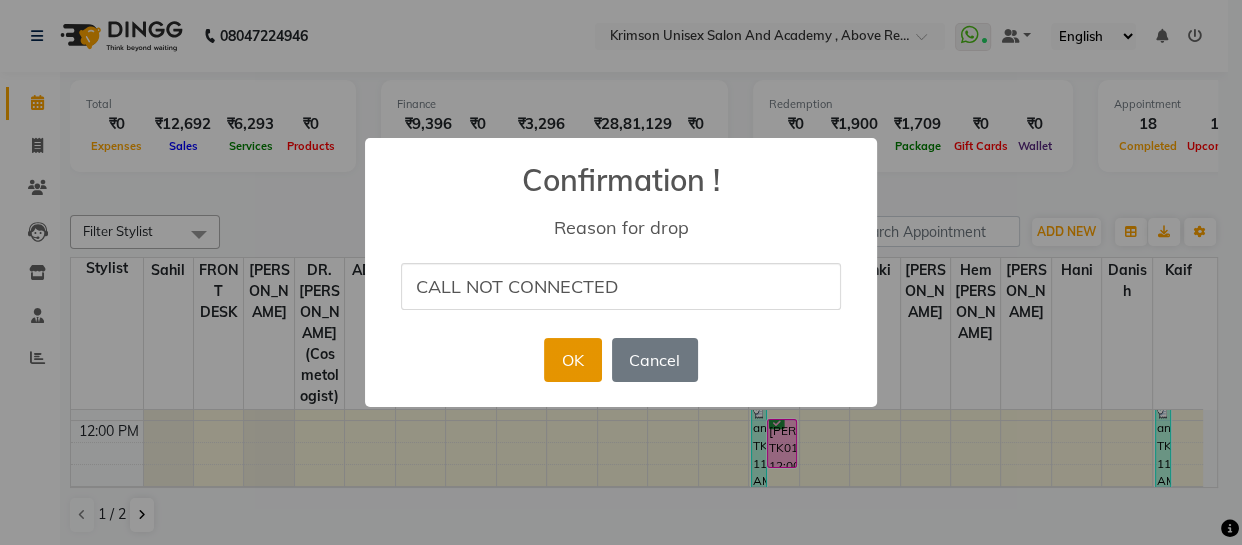 click on "OK" at bounding box center (572, 360) 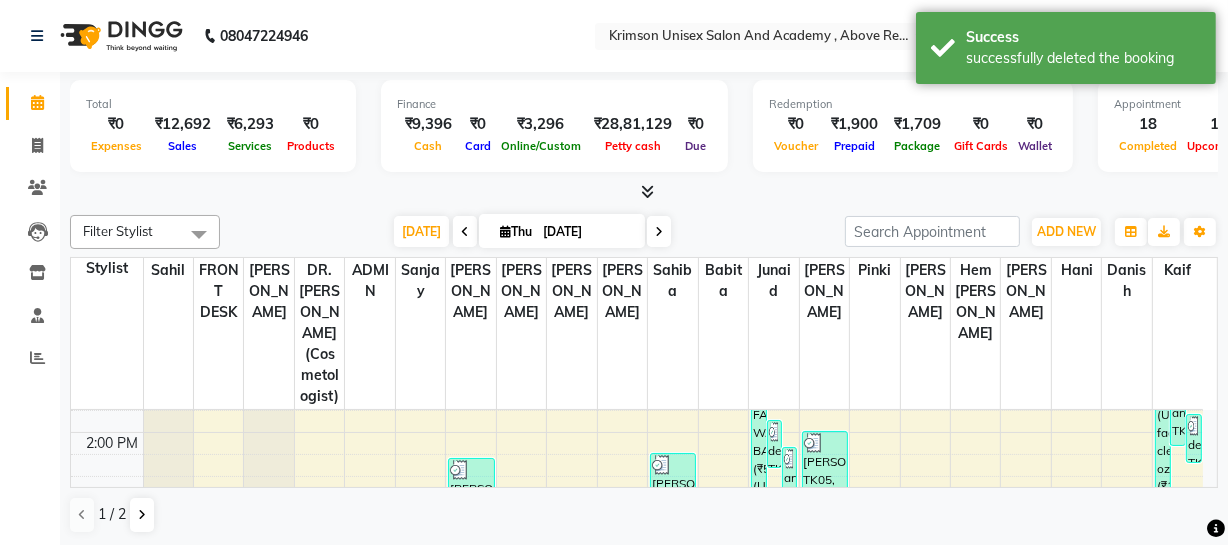 scroll, scrollTop: 444, scrollLeft: 0, axis: vertical 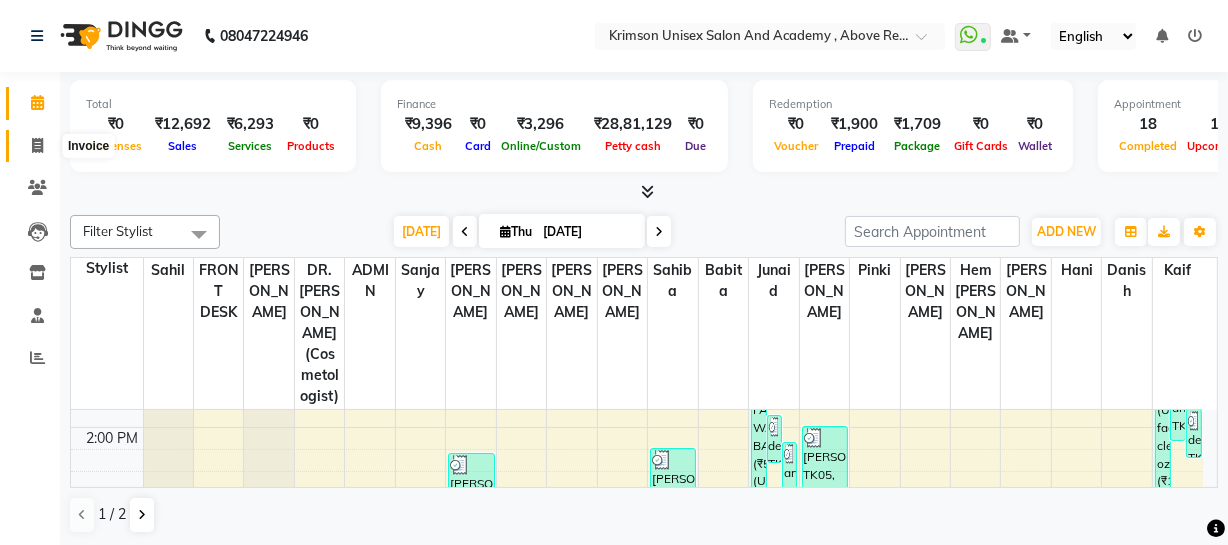 click 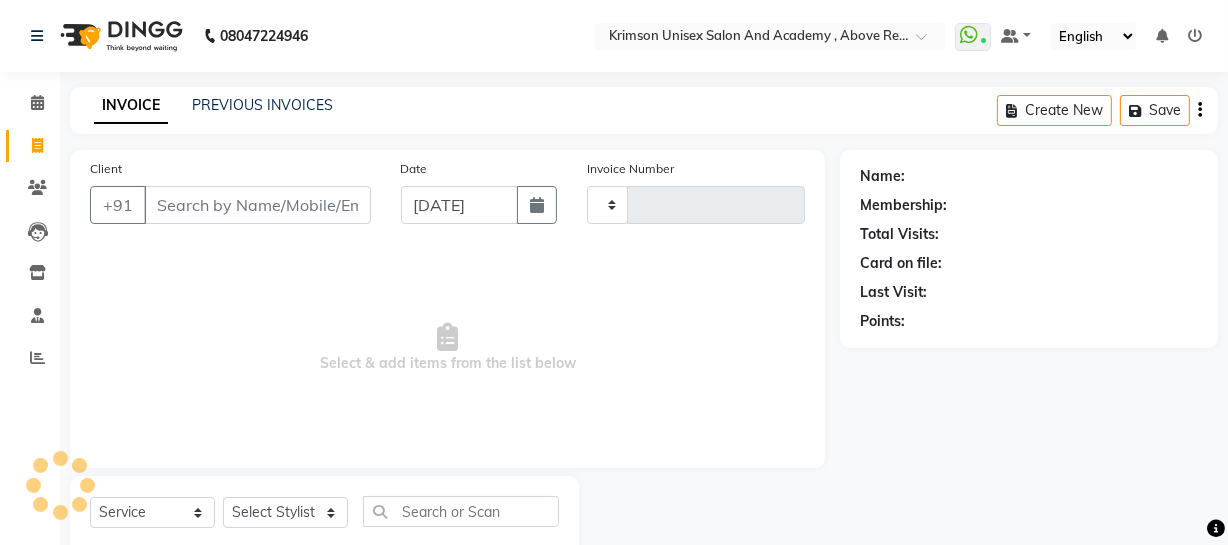 type on "2839" 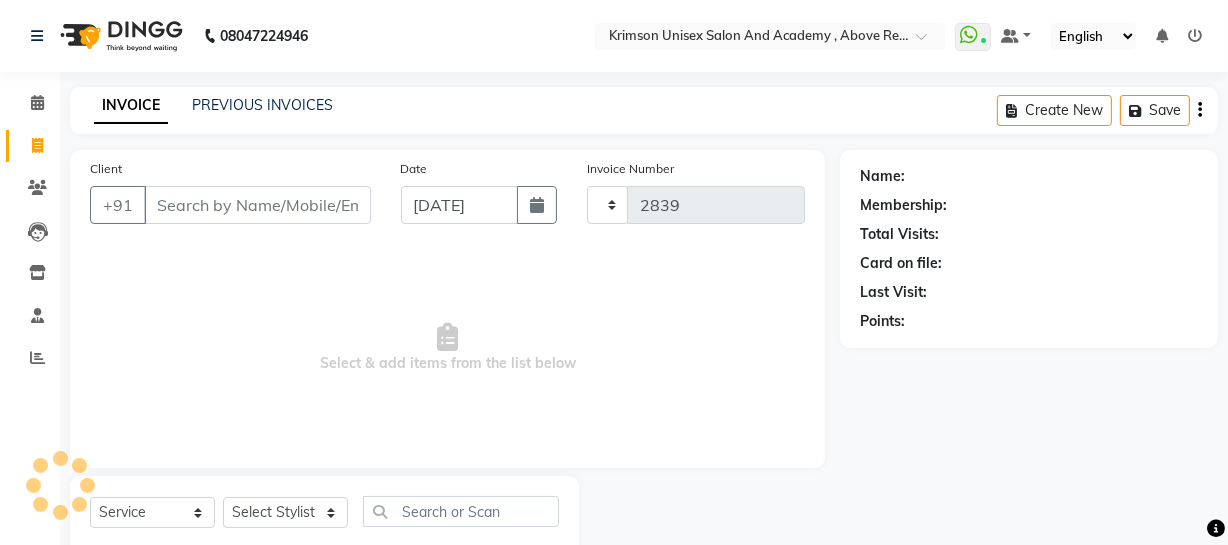 select on "5853" 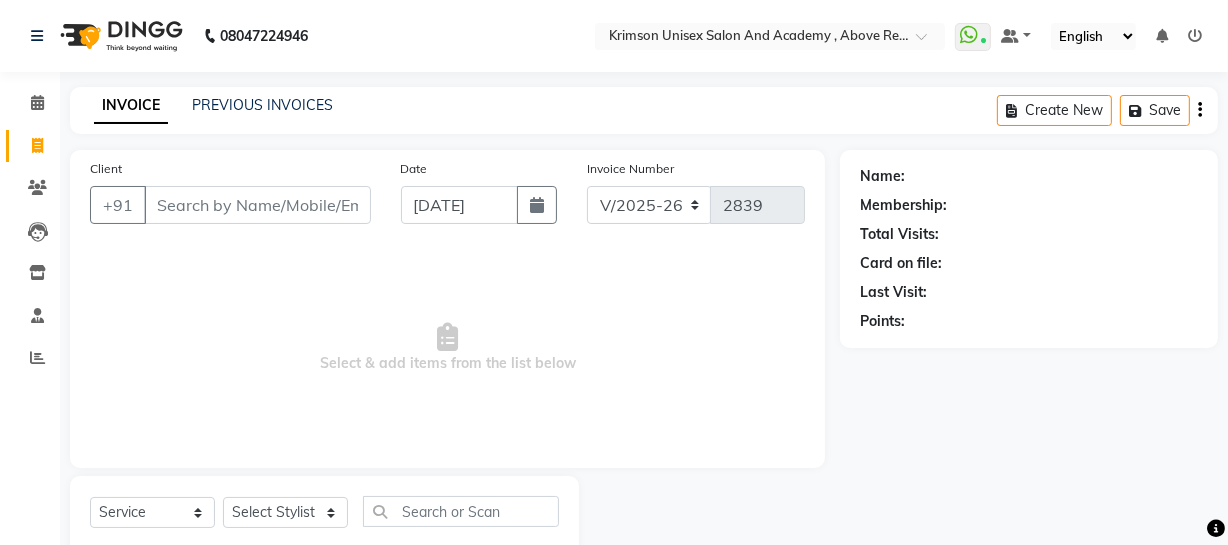 click on "Client" at bounding box center (257, 205) 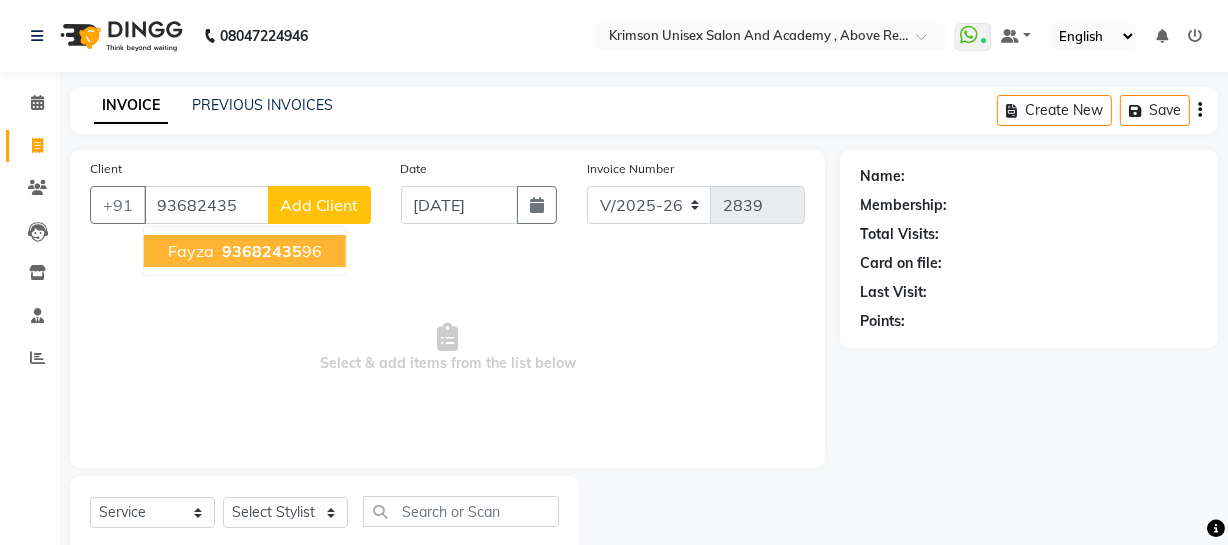 click on "93682435" at bounding box center (262, 251) 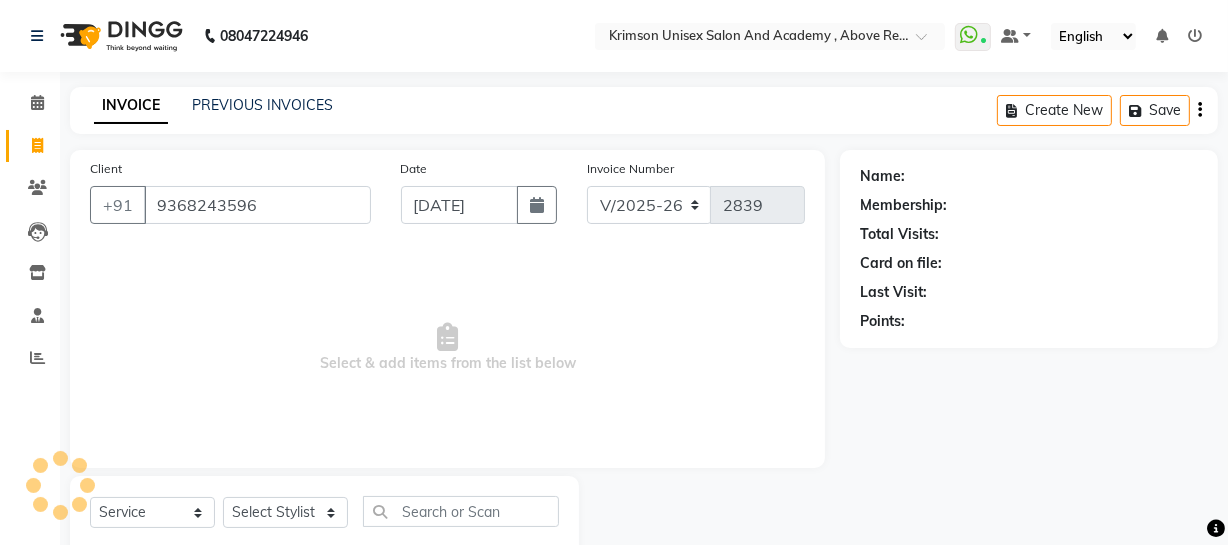type on "9368243596" 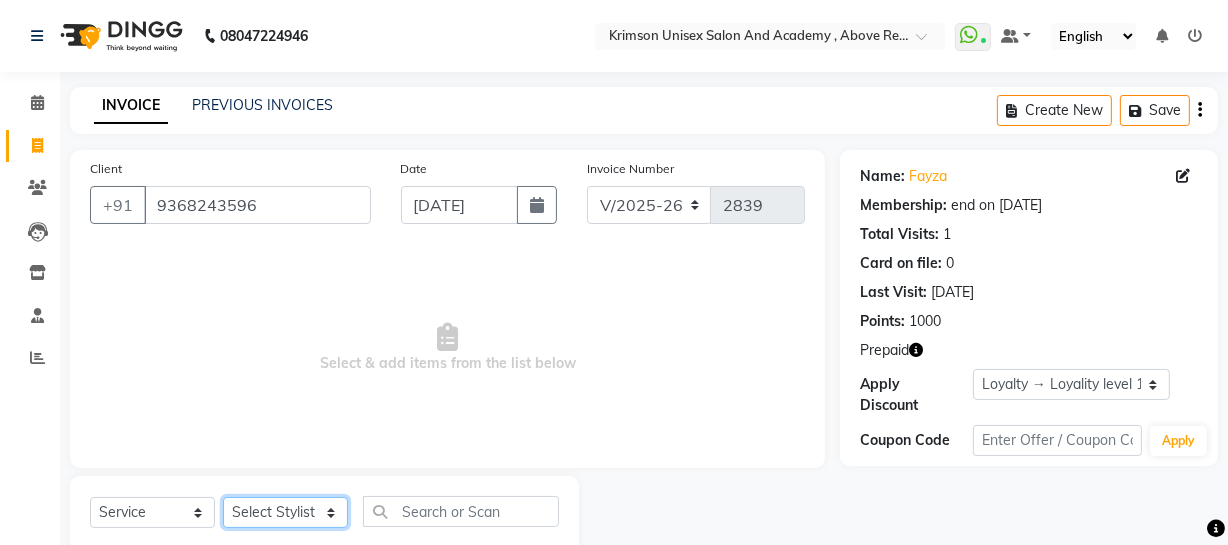click on "Select Stylist ADMIN [PERSON_NAME] [PERSON_NAME] Danish DR. [PERSON_NAME] (cosmetologist) FRONT DESK [PERSON_NAME] Hem [PERSON_NAME]  [PERSON_NAME] Kaif [PERSON_NAME] [PERSON_NAME]  Pooja kulyal Ratan [PERSON_NAME] sahiba [PERSON_NAME] [PERSON_NAME] [PERSON_NAME] [PERSON_NAME]" 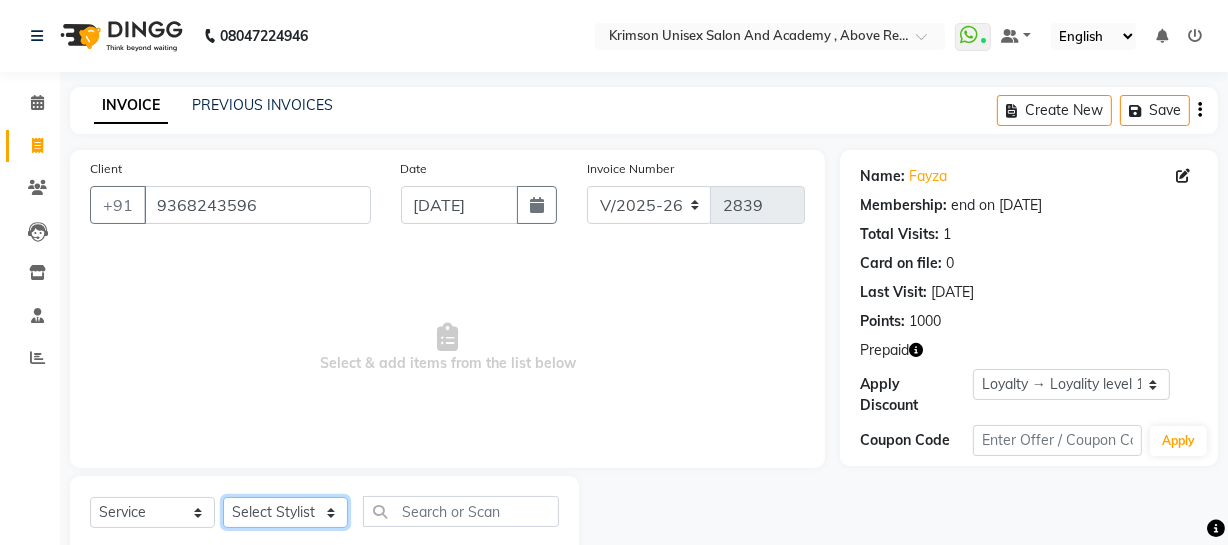 select on "69108" 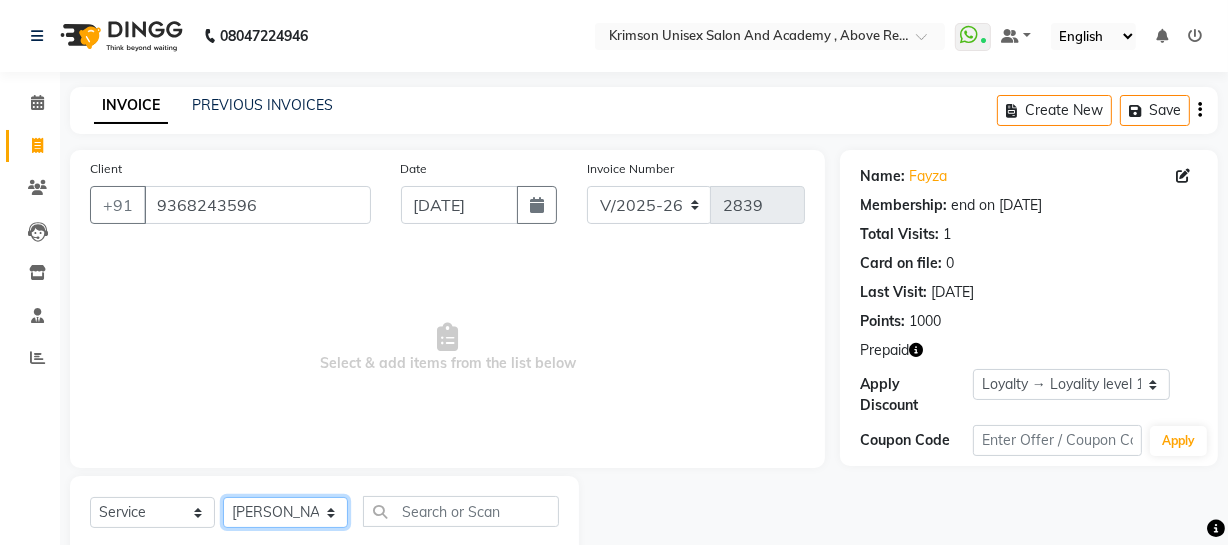 click on "Select Stylist ADMIN [PERSON_NAME] [PERSON_NAME] Danish DR. [PERSON_NAME] (cosmetologist) FRONT DESK [PERSON_NAME] Hem [PERSON_NAME]  [PERSON_NAME] Kaif [PERSON_NAME] [PERSON_NAME]  Pooja kulyal Ratan [PERSON_NAME] sahiba [PERSON_NAME] [PERSON_NAME] [PERSON_NAME] [PERSON_NAME]" 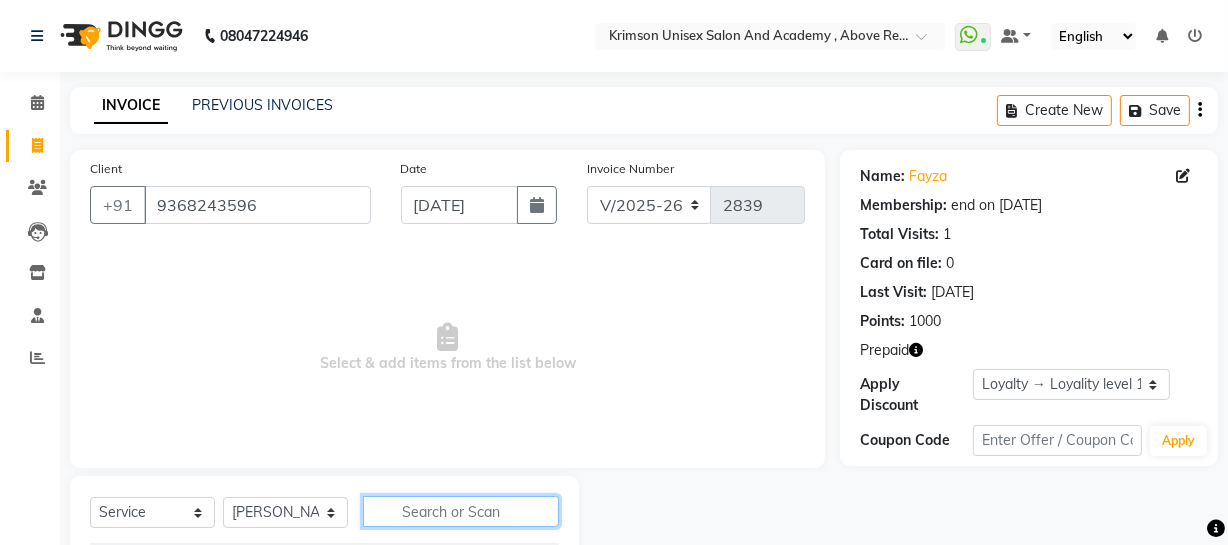 click 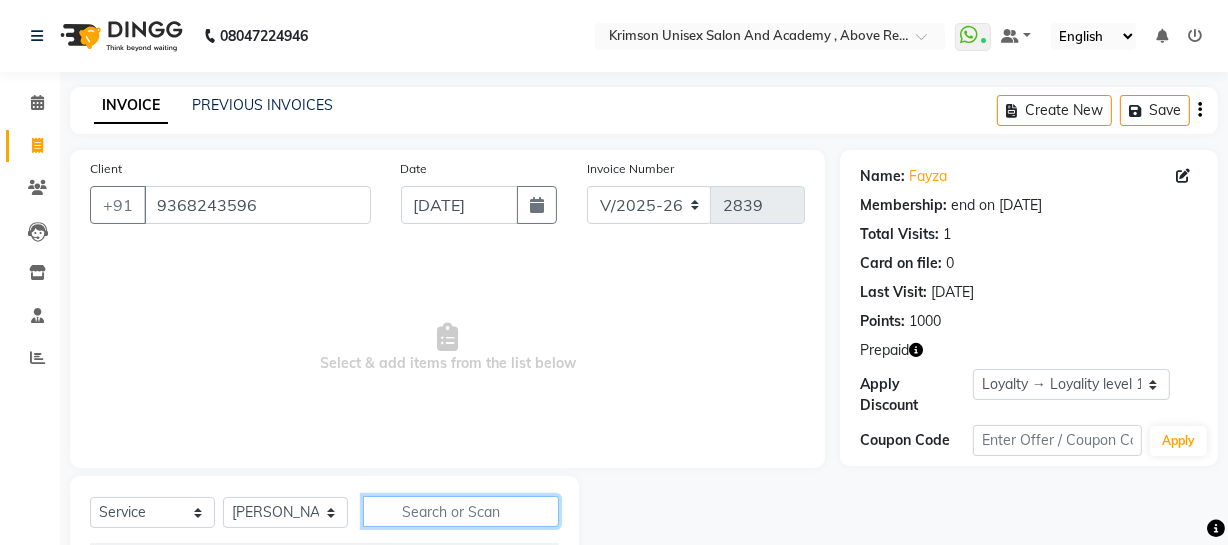 click 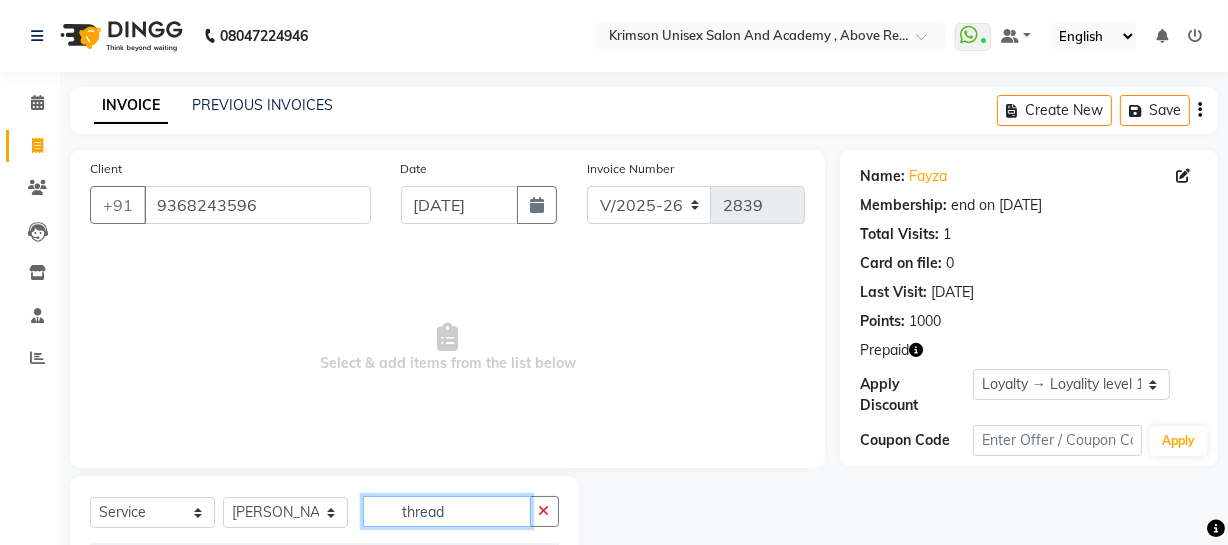 scroll, scrollTop: 230, scrollLeft: 0, axis: vertical 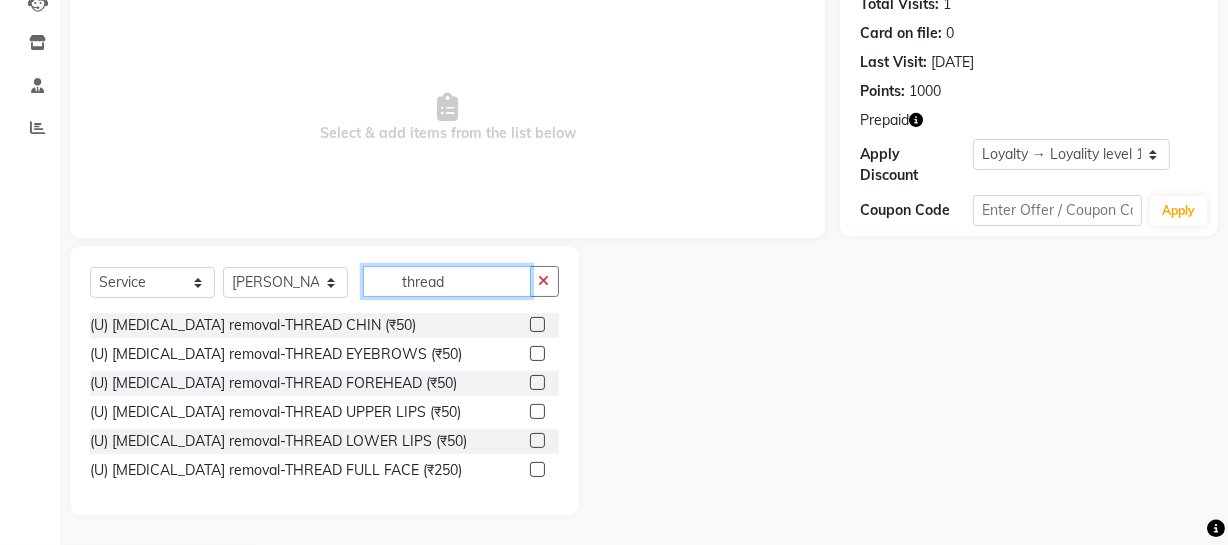 type on "thread" 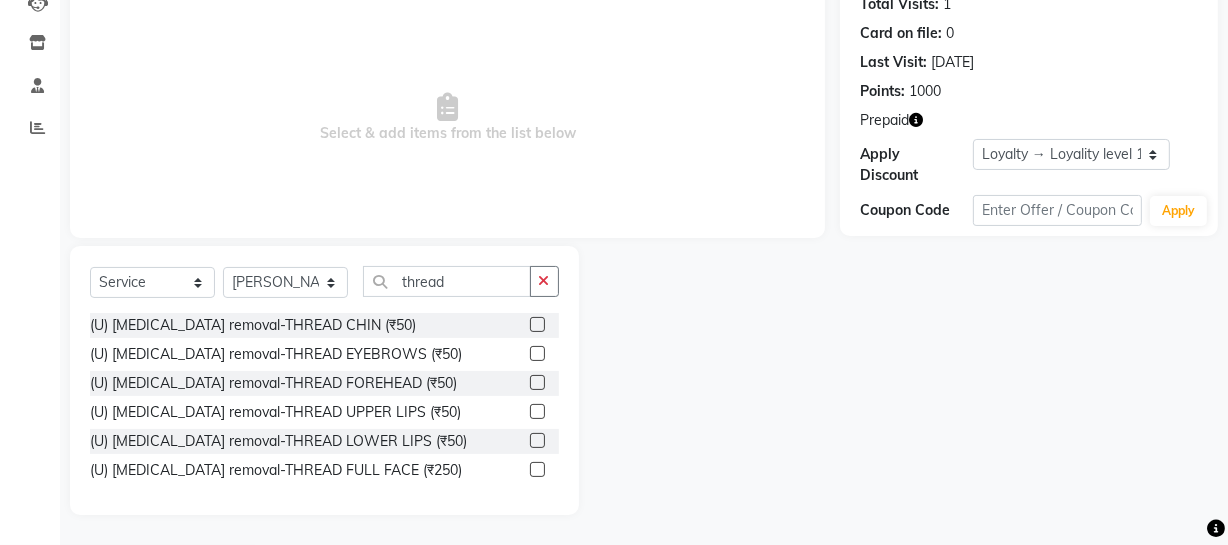 click 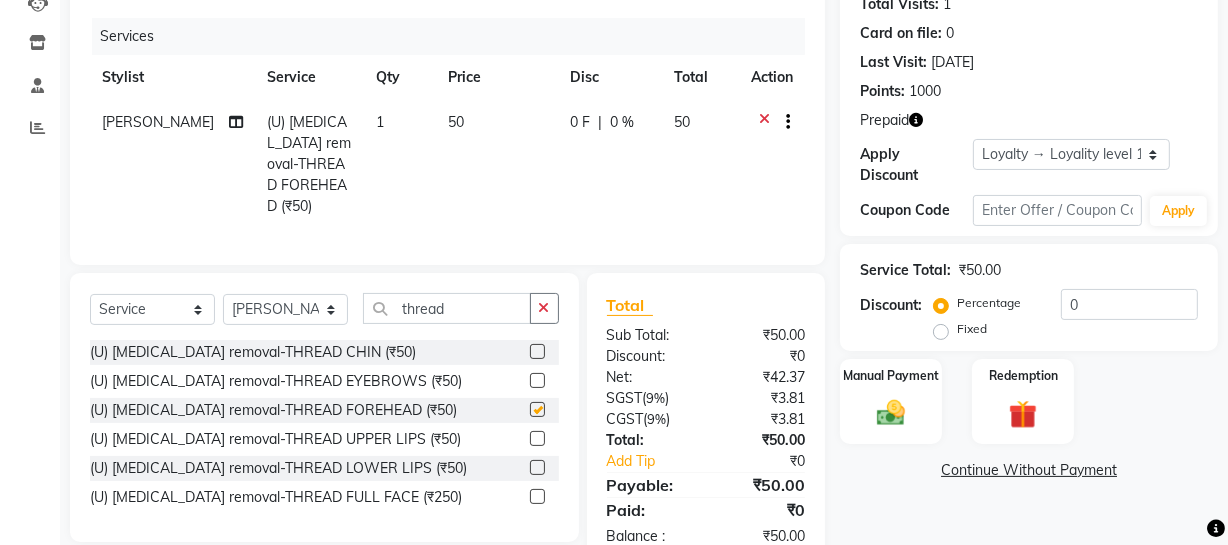 checkbox on "false" 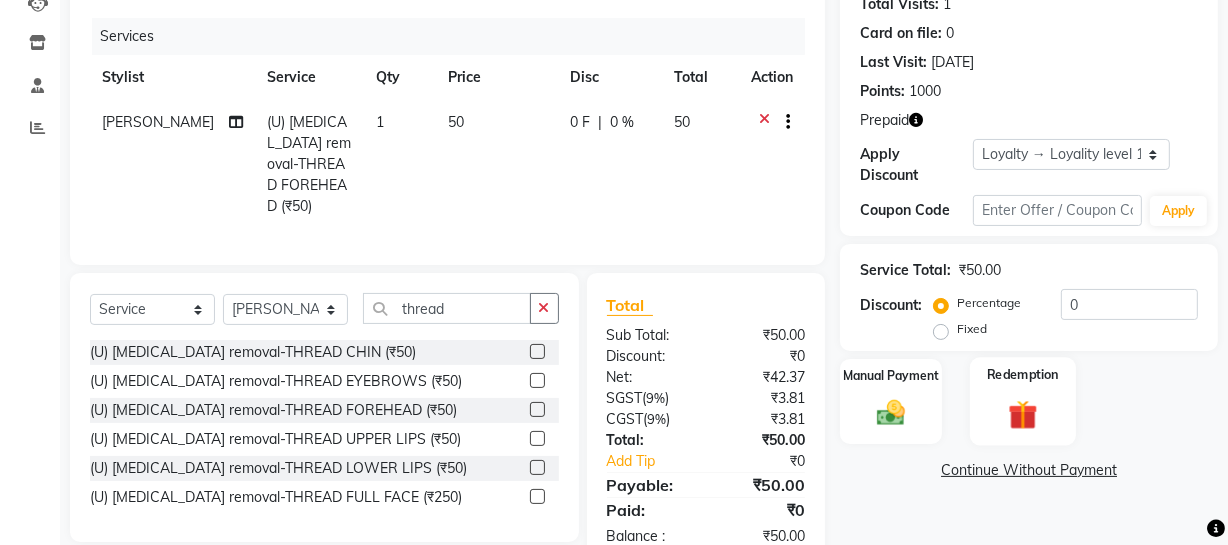 click 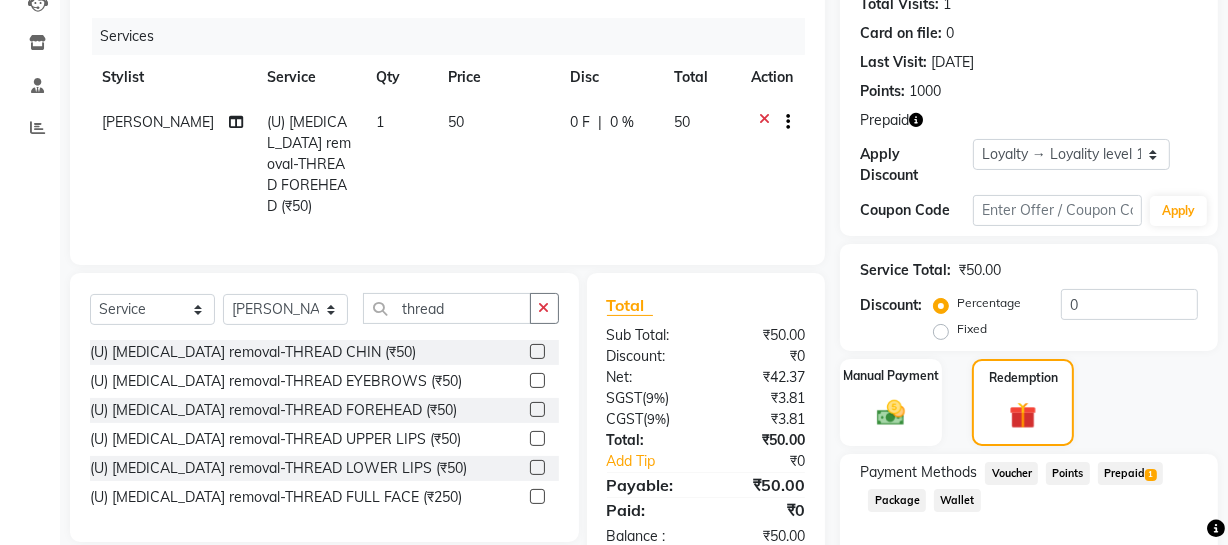 scroll, scrollTop: 330, scrollLeft: 0, axis: vertical 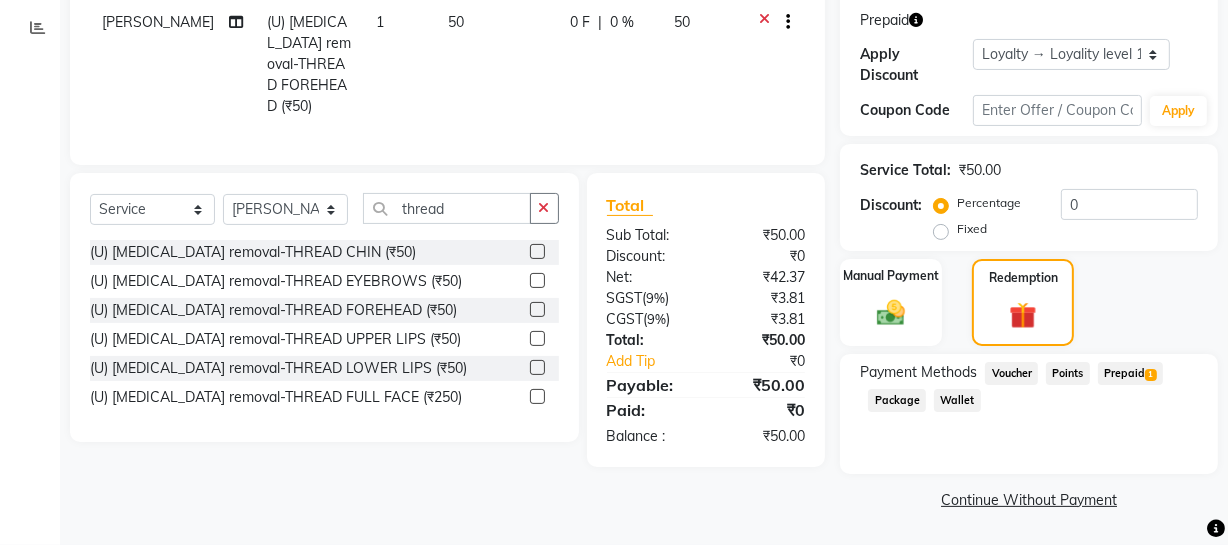 click on "Points" 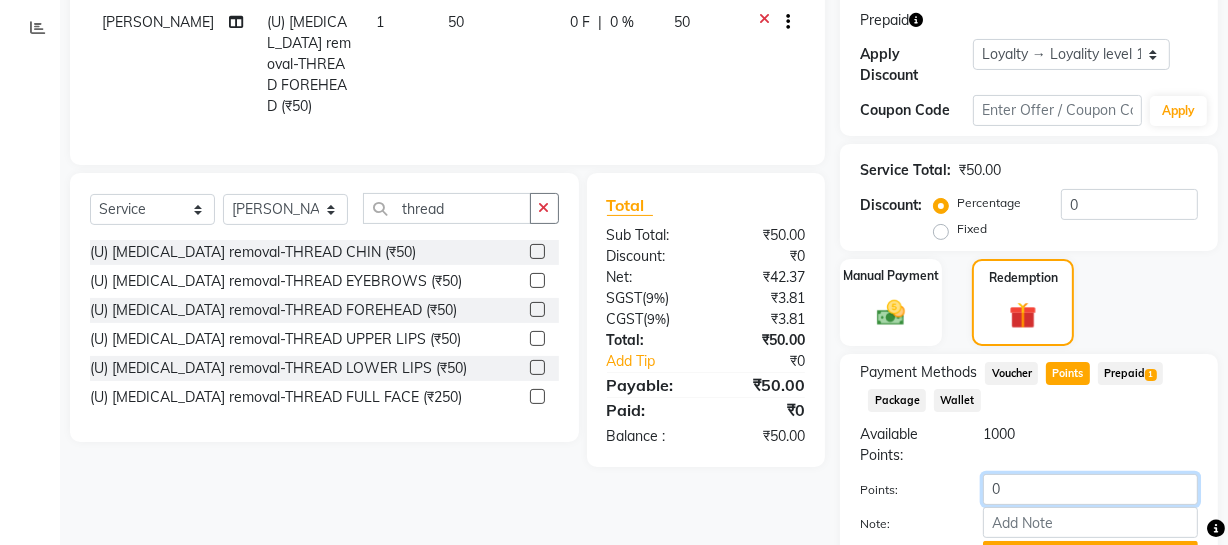 click on "0" 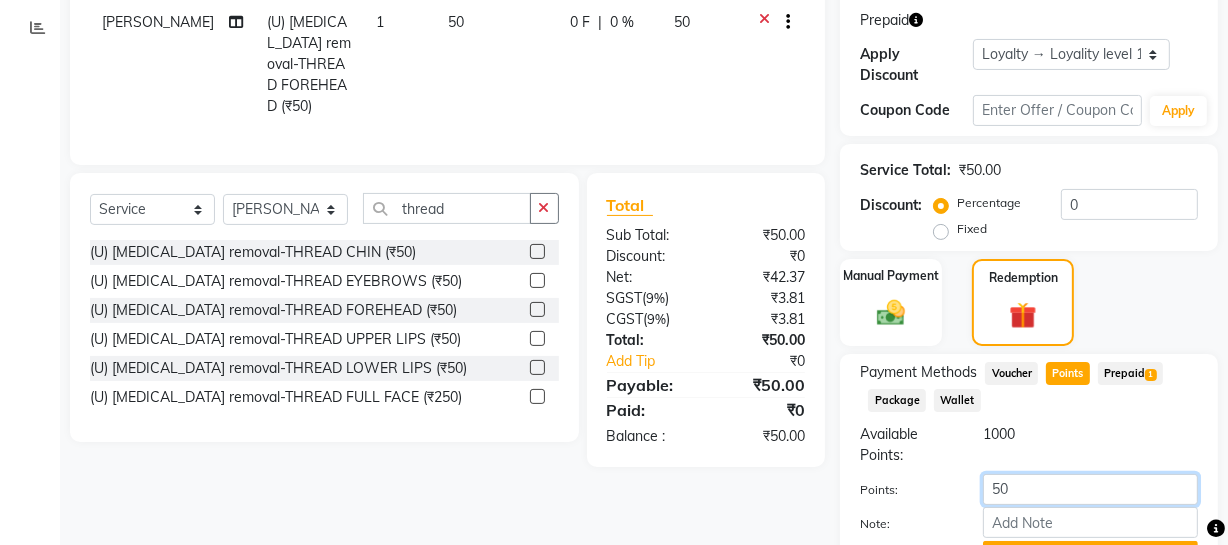 scroll, scrollTop: 436, scrollLeft: 0, axis: vertical 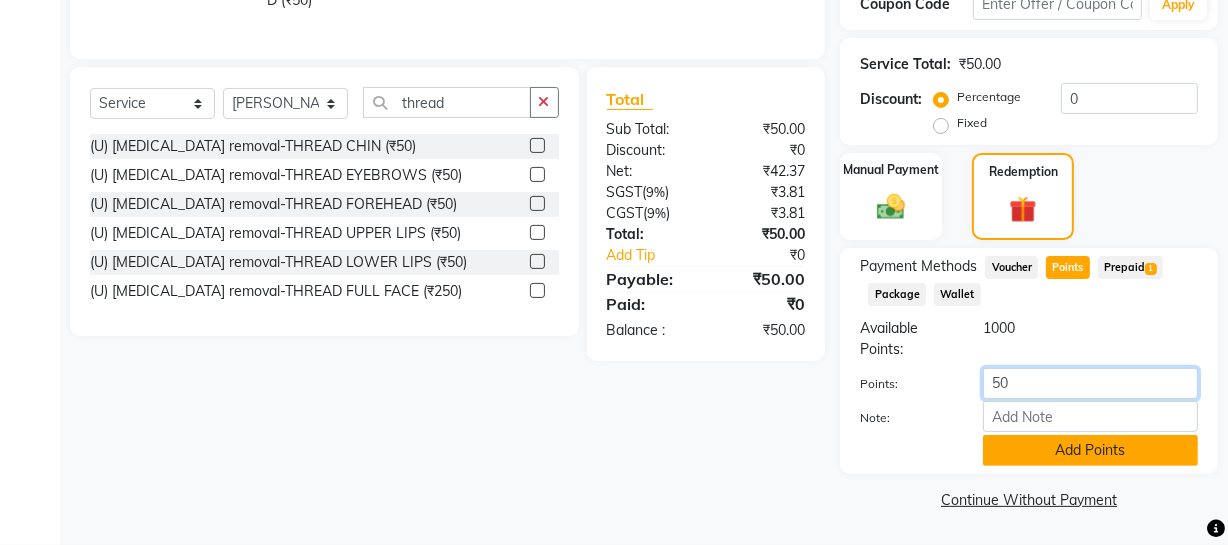 type on "50" 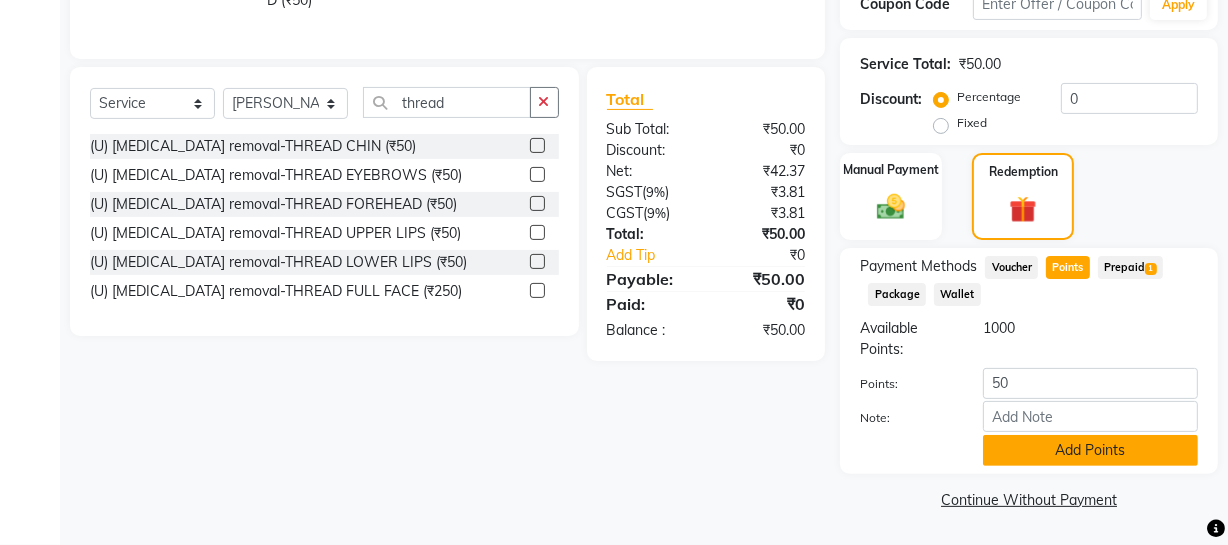 click on "Add Points" 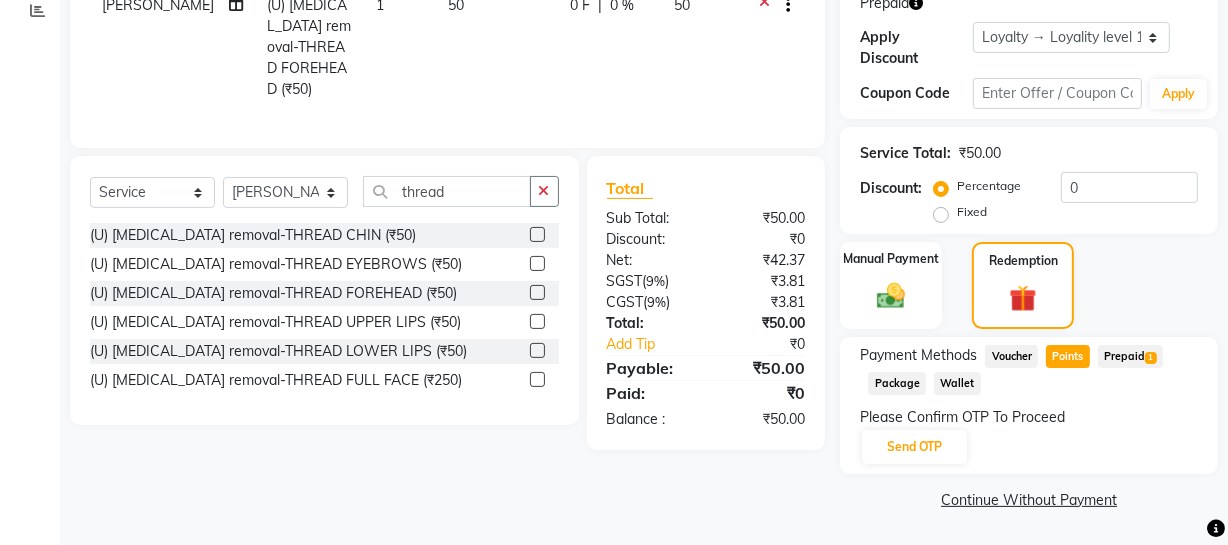 scroll, scrollTop: 346, scrollLeft: 0, axis: vertical 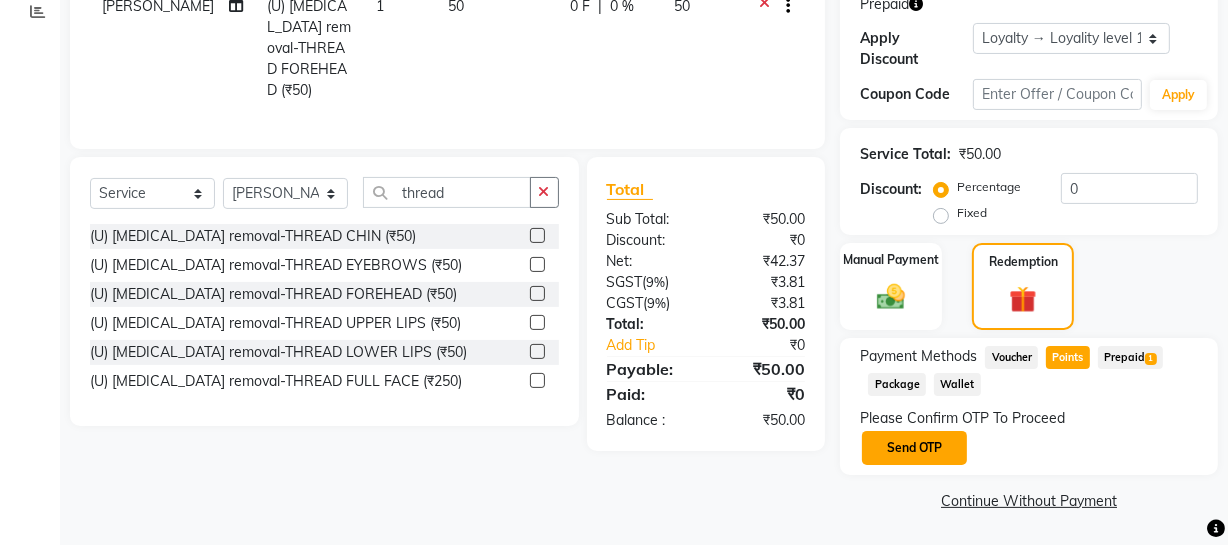 click on "Send OTP" 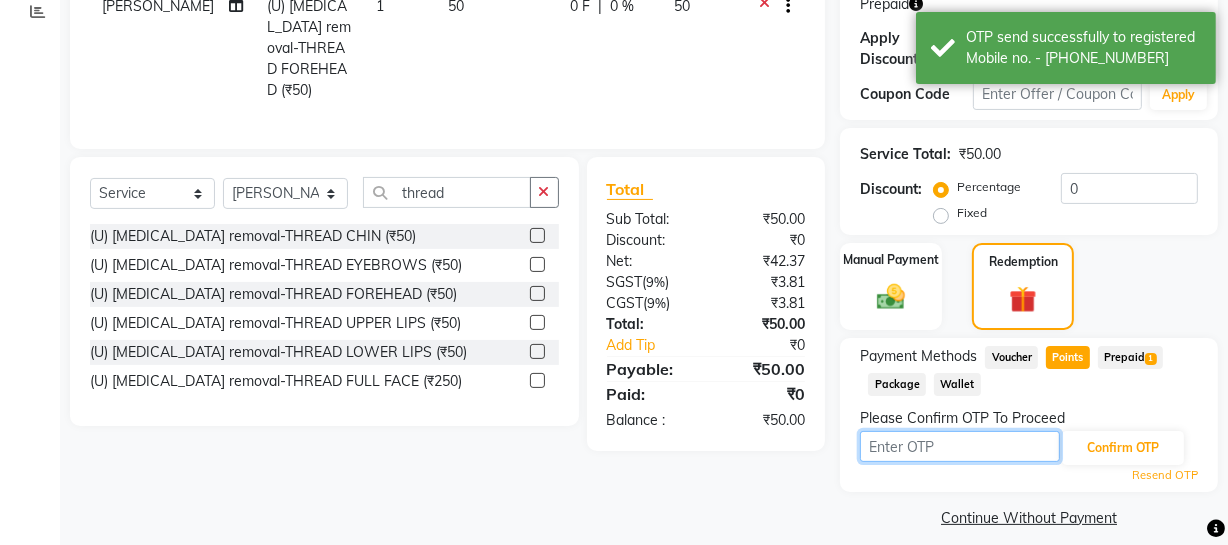 click at bounding box center (960, 446) 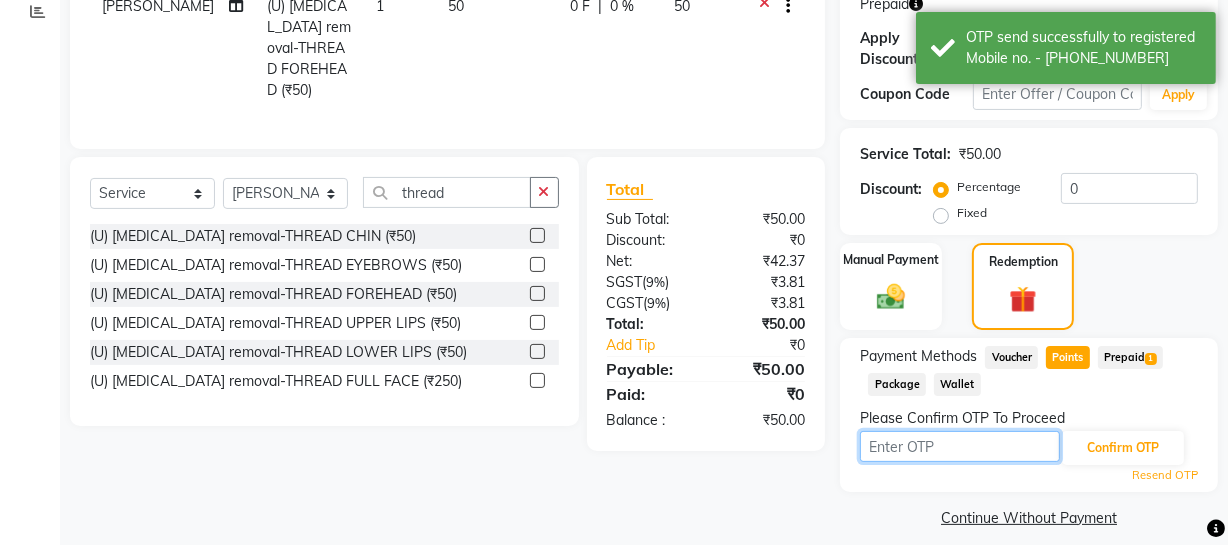 type on "3198" 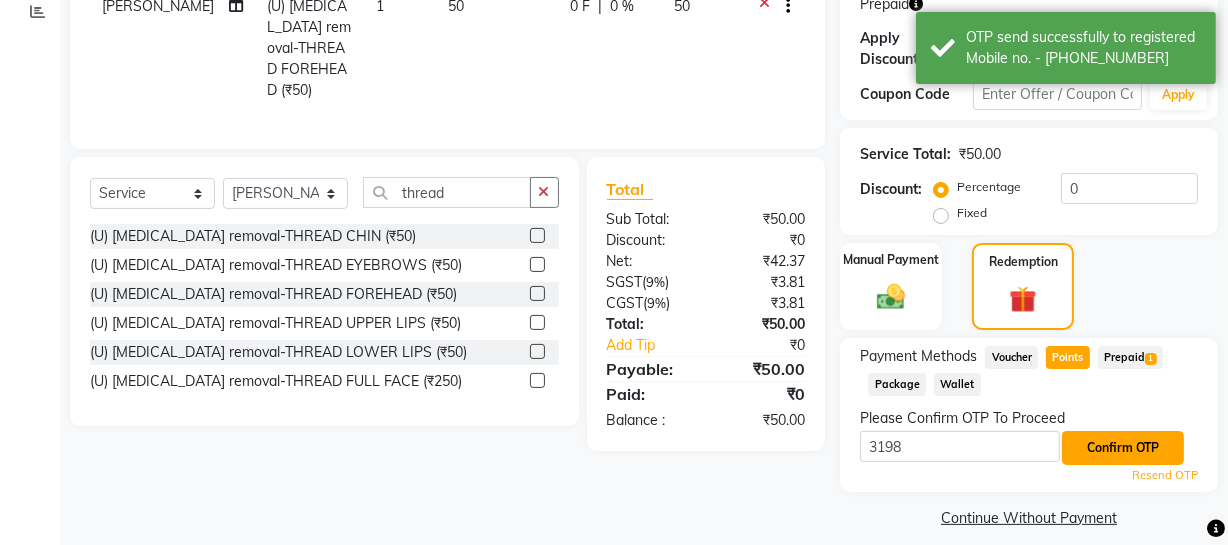 click on "Confirm OTP" 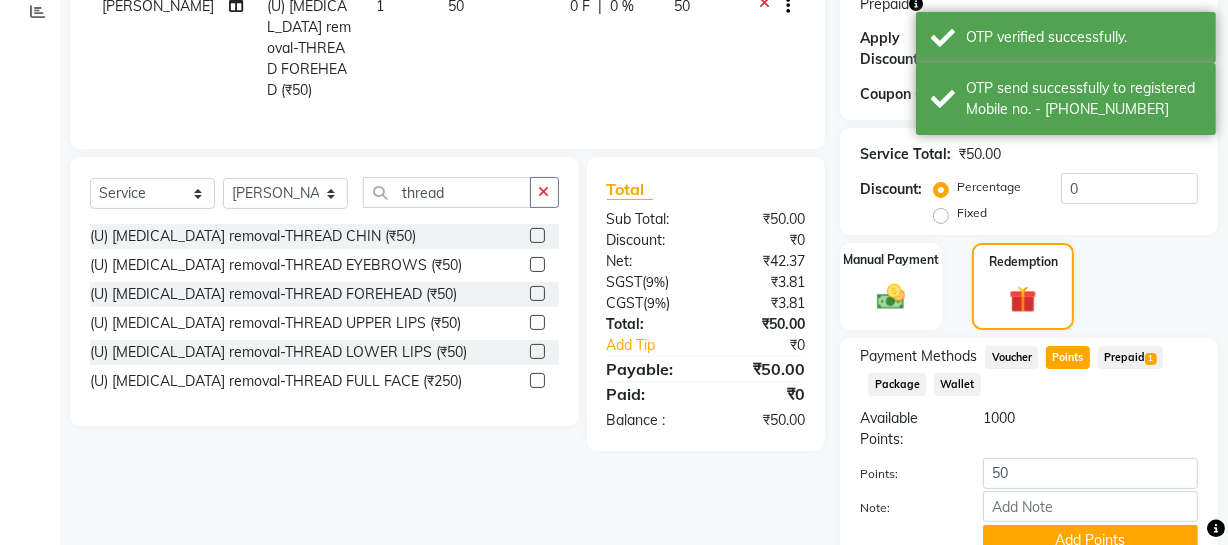 scroll, scrollTop: 436, scrollLeft: 0, axis: vertical 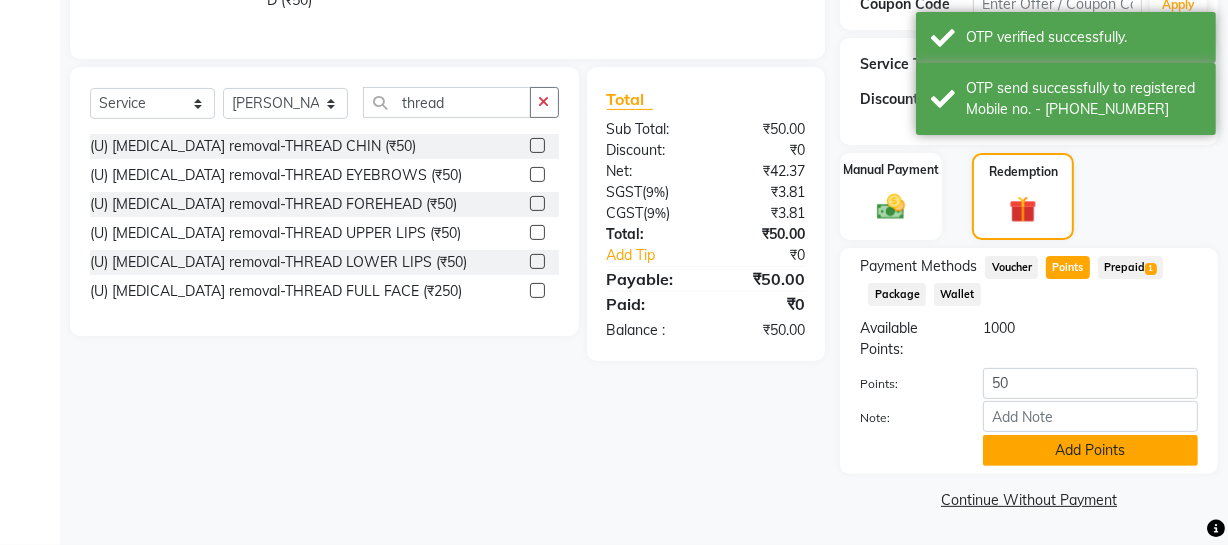 click on "Add Points" 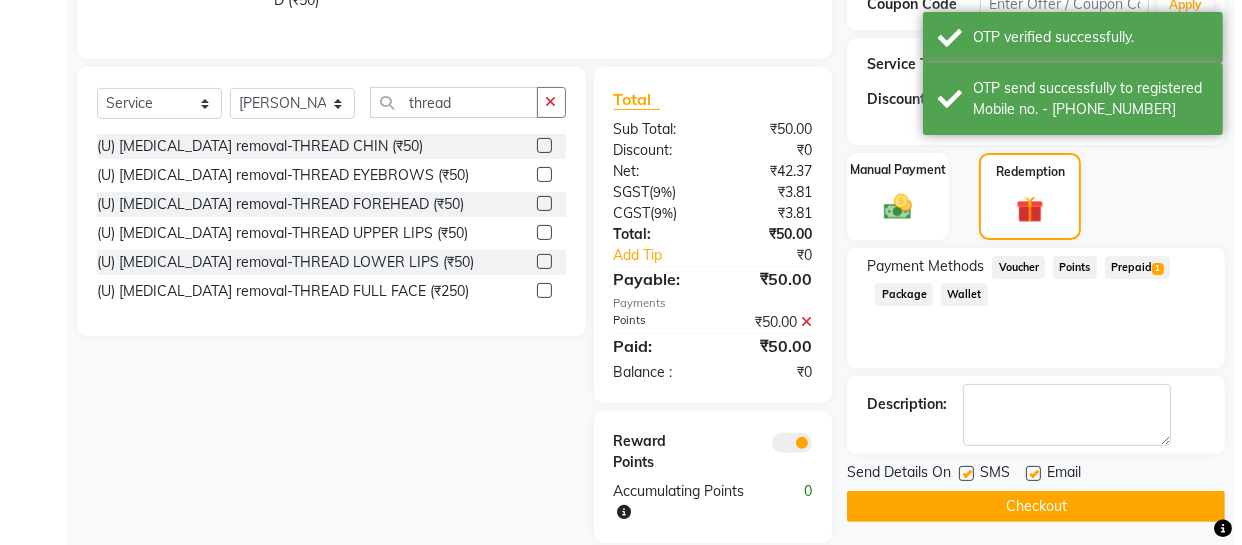 scroll, scrollTop: 458, scrollLeft: 0, axis: vertical 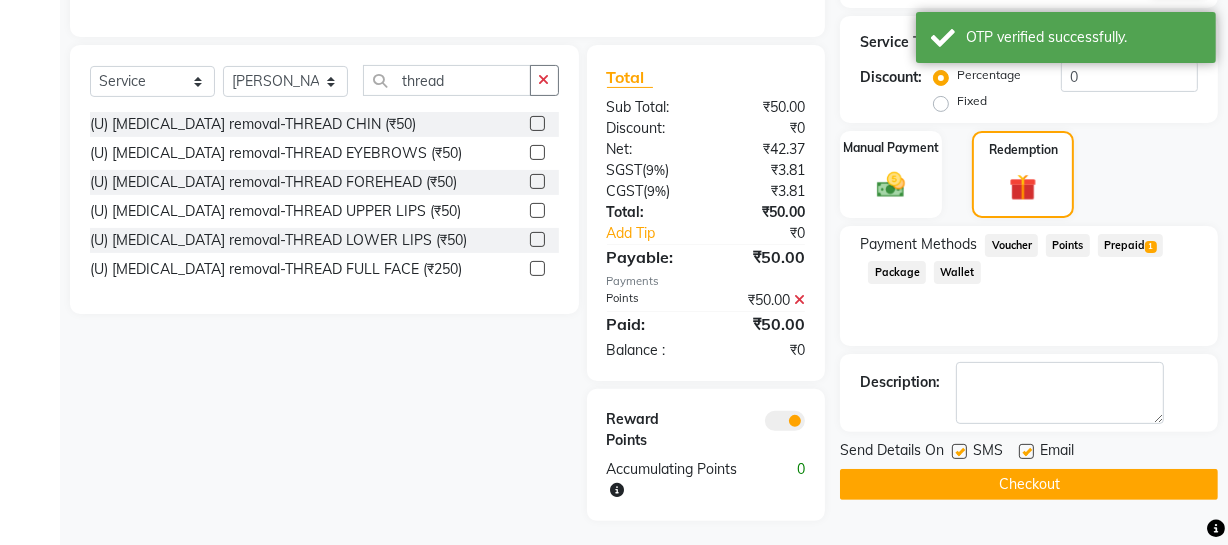 click 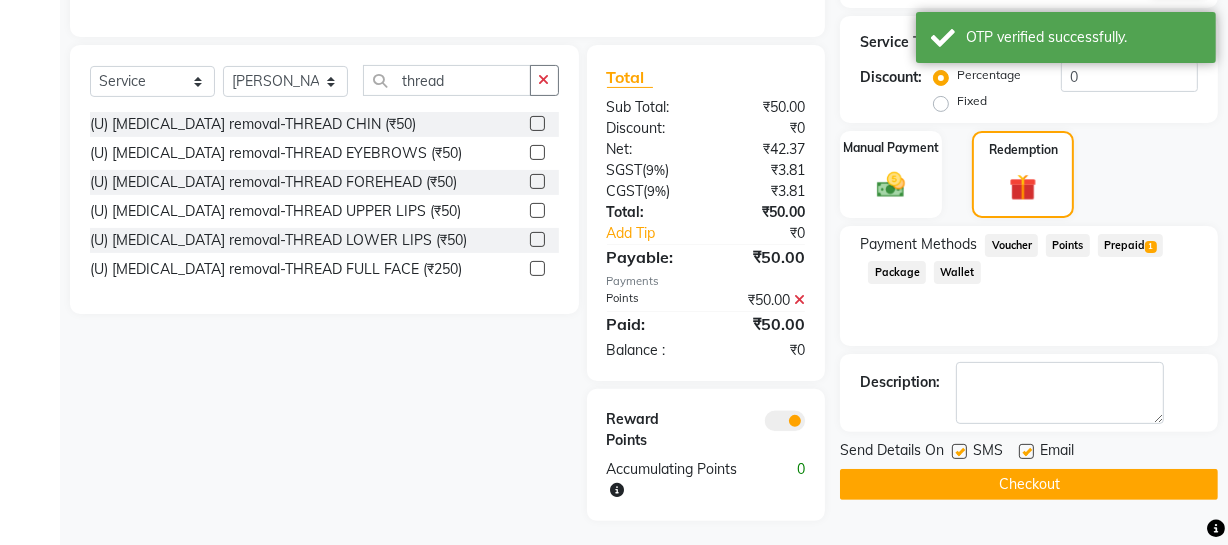 click 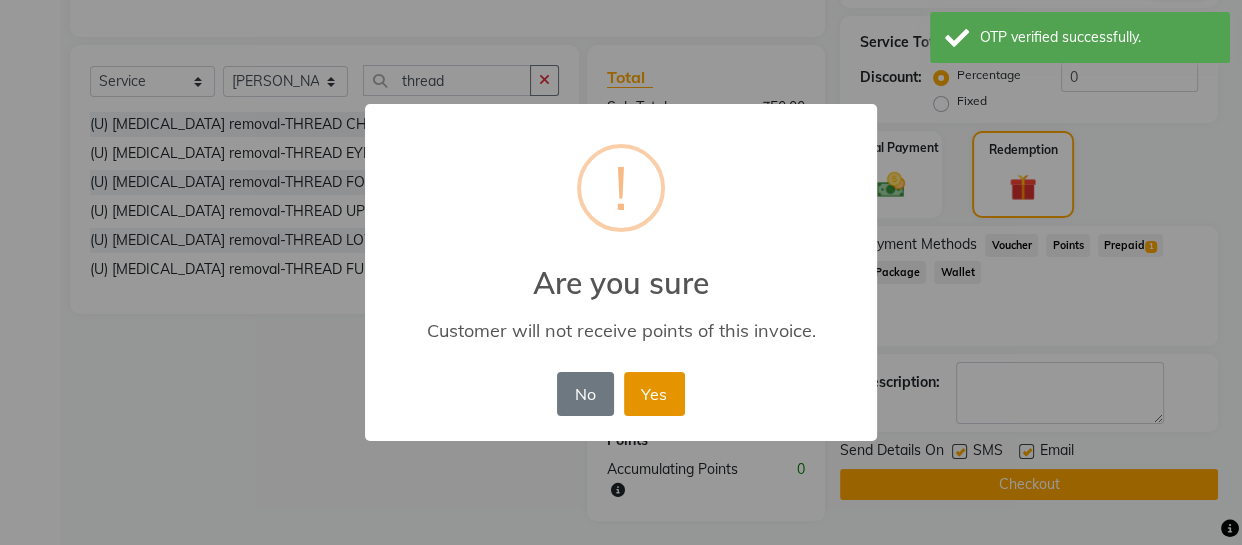 click on "Yes" at bounding box center [654, 394] 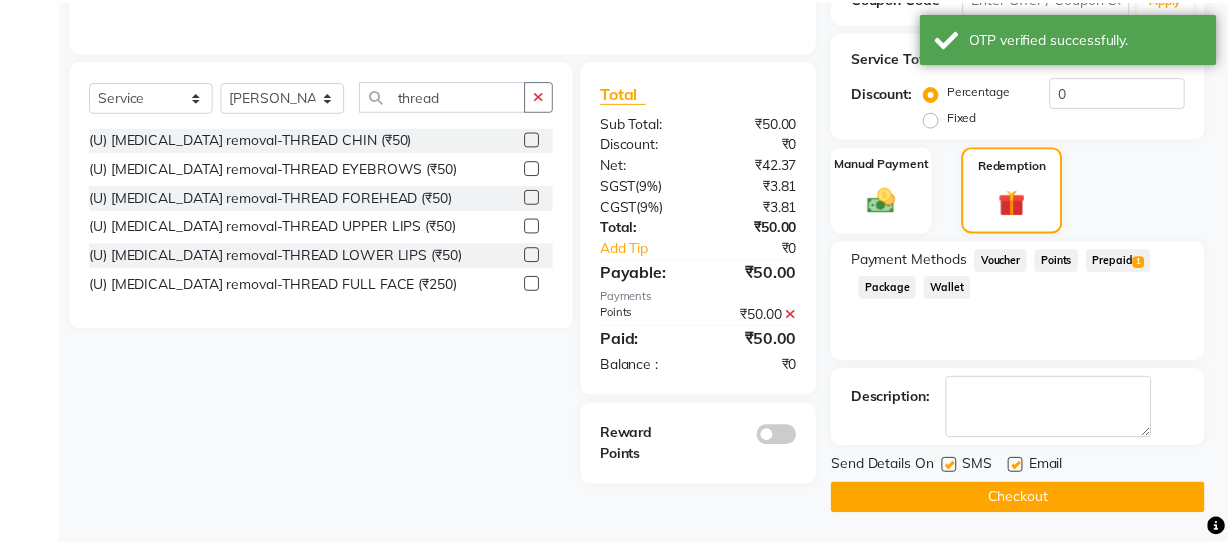 scroll, scrollTop: 442, scrollLeft: 0, axis: vertical 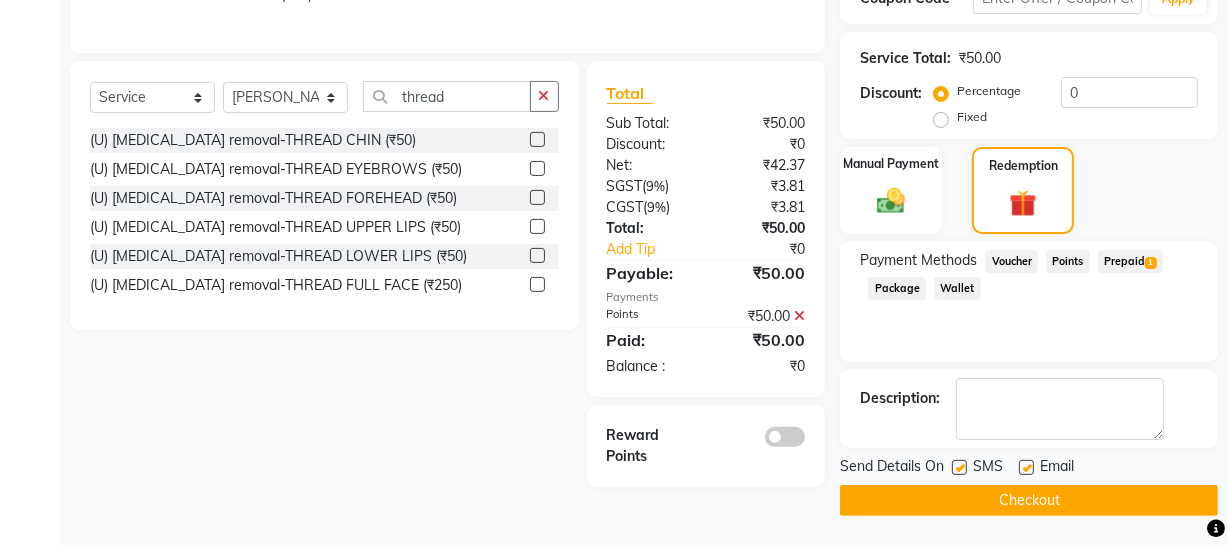 click on "Checkout" 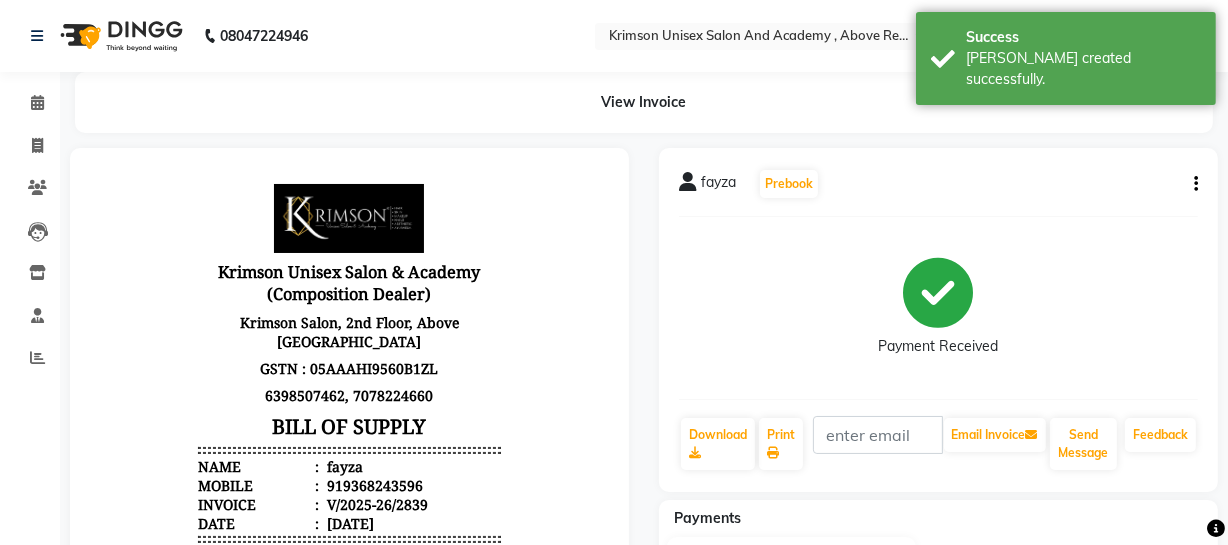 scroll, scrollTop: 0, scrollLeft: 0, axis: both 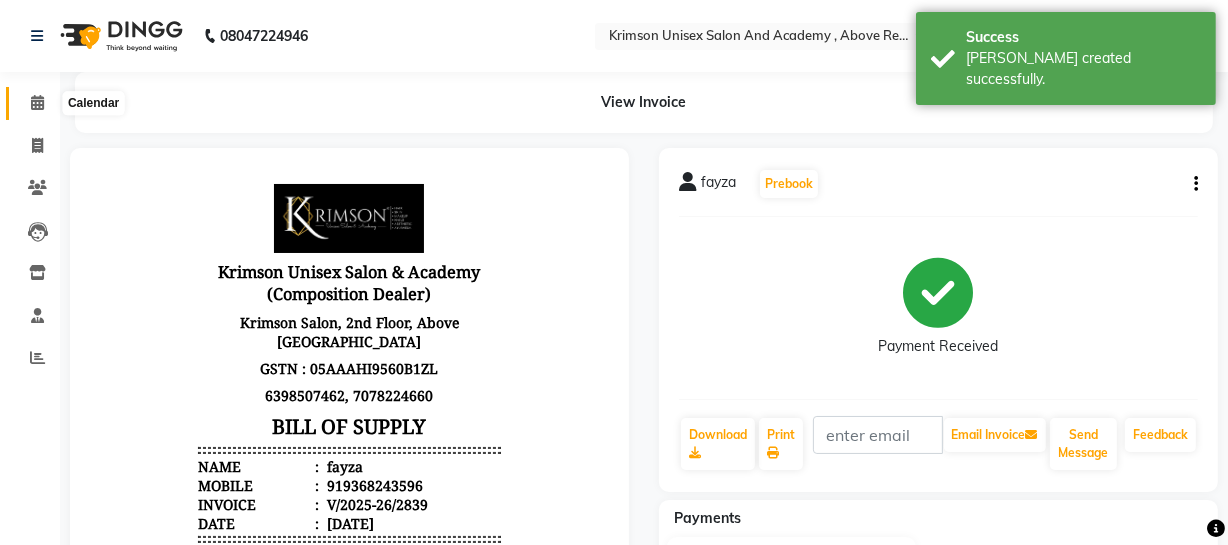 click 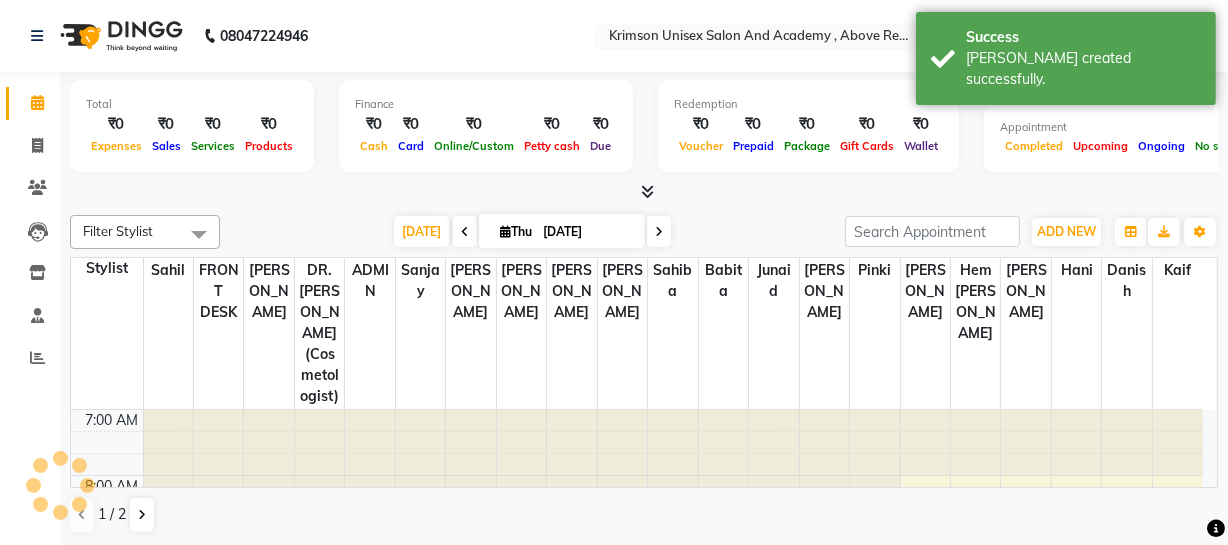 scroll, scrollTop: 0, scrollLeft: 0, axis: both 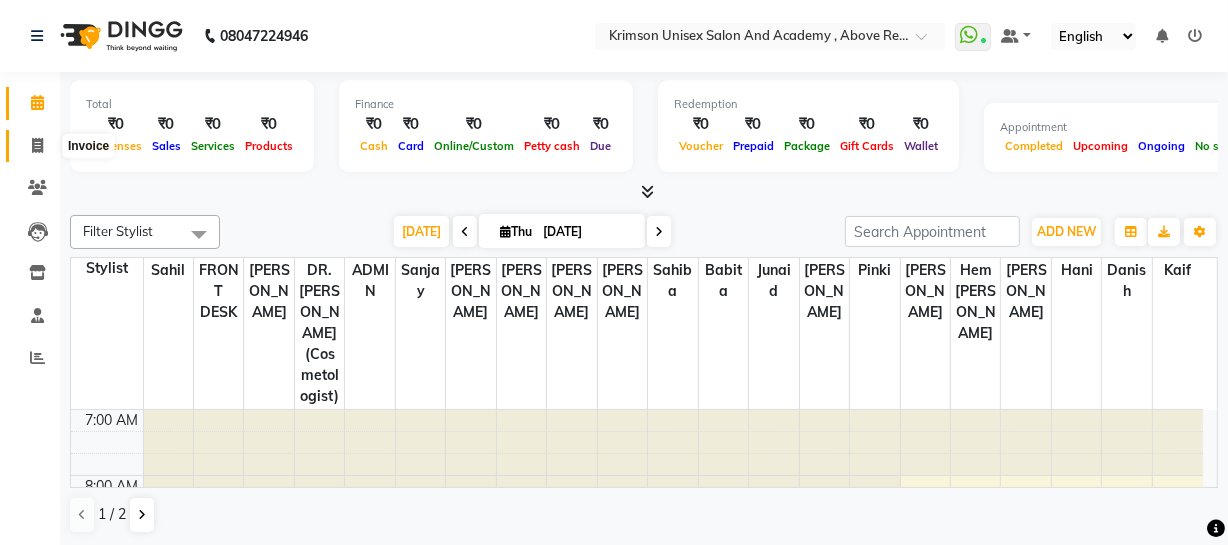 click 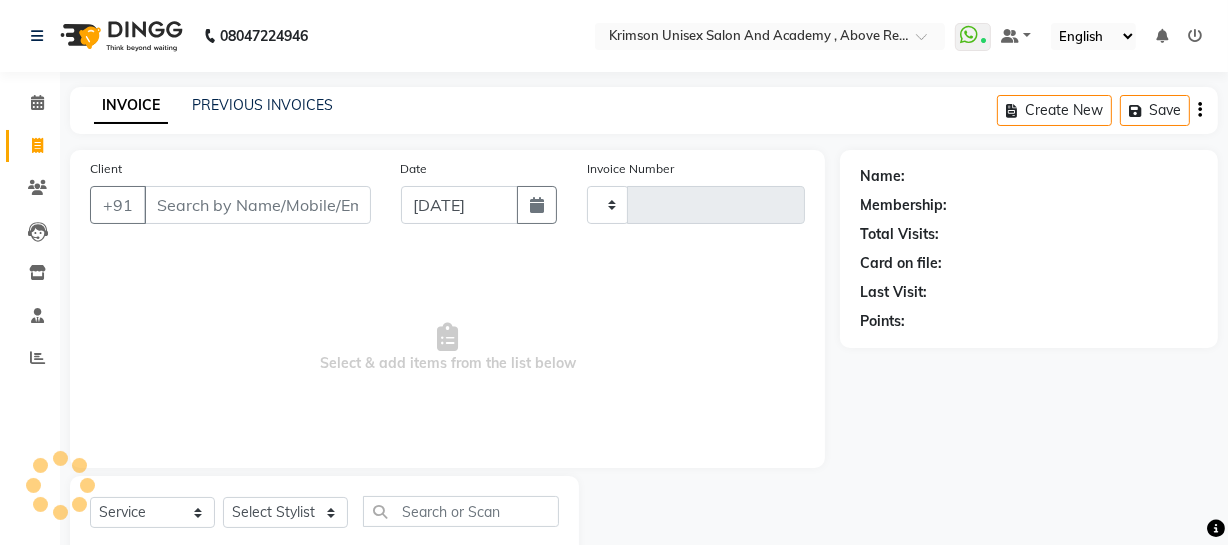 type on "2840" 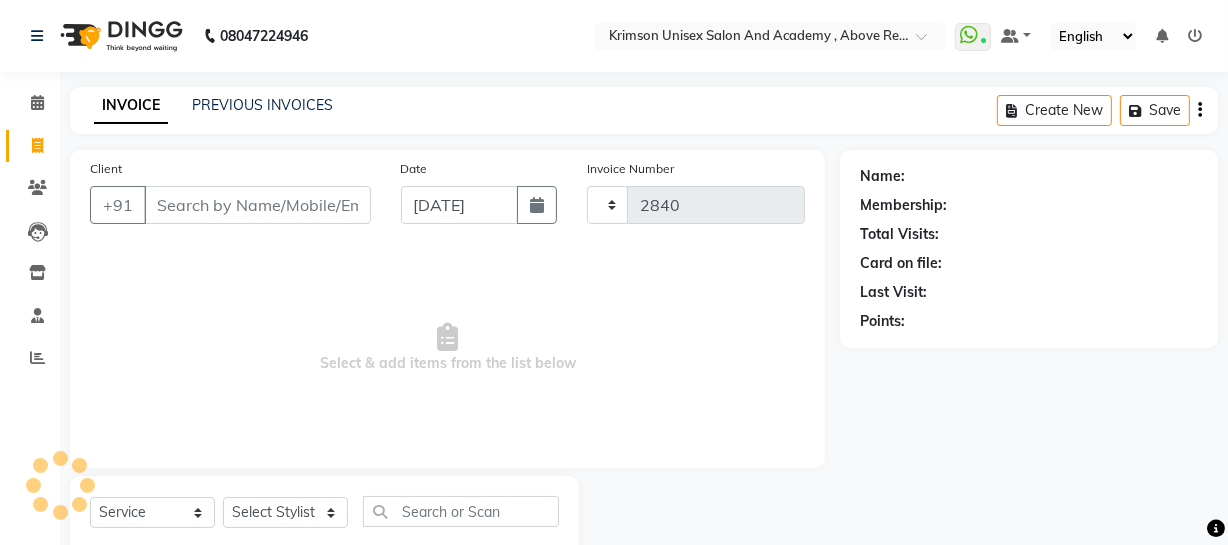 select on "5853" 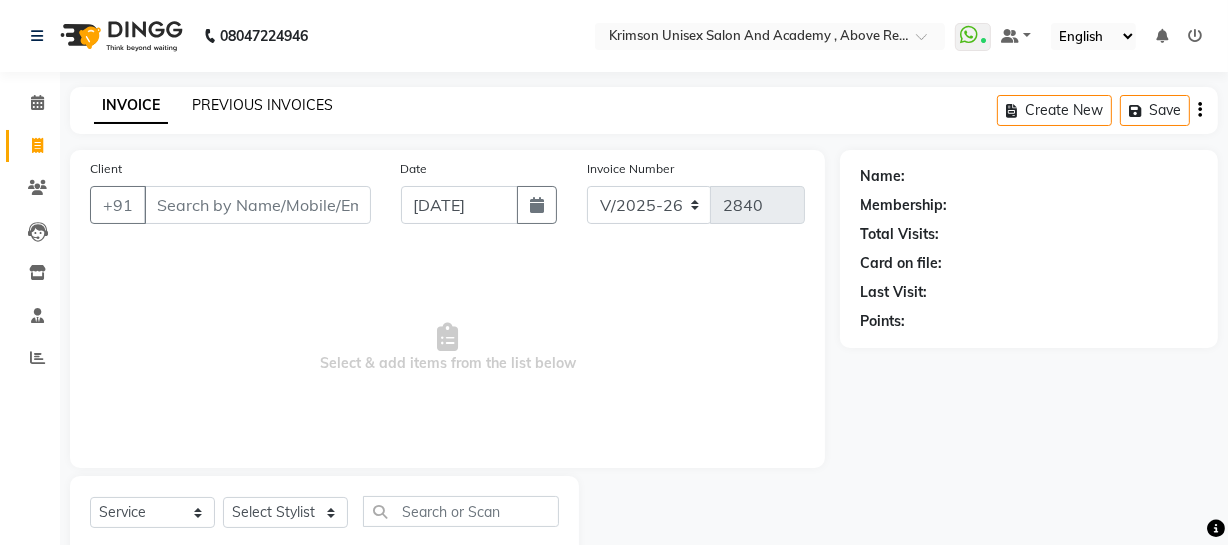 click on "PREVIOUS INVOICES" 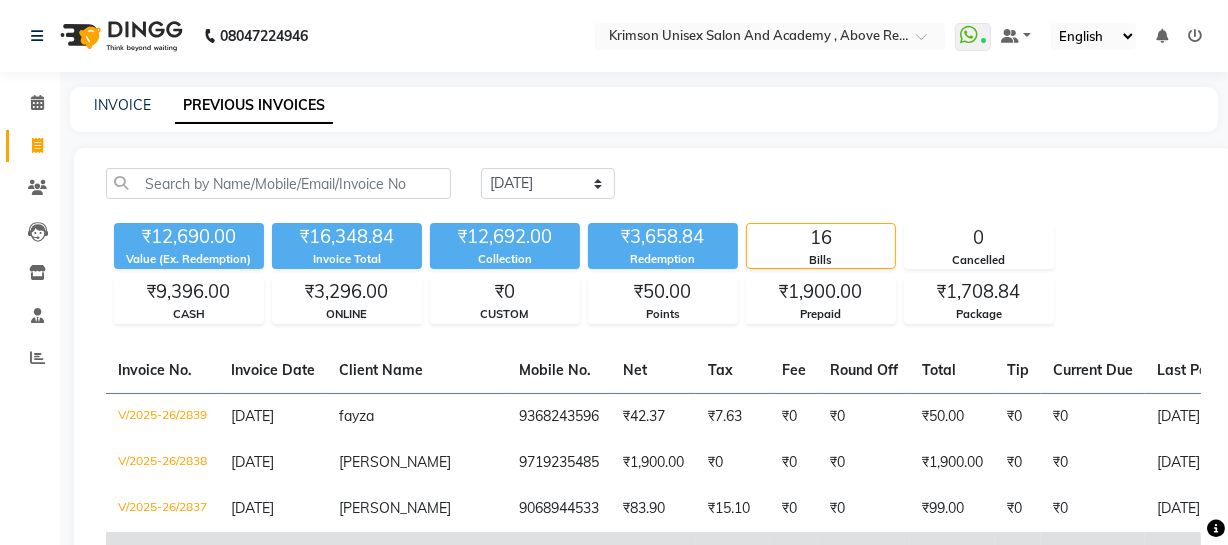 scroll, scrollTop: 151, scrollLeft: 0, axis: vertical 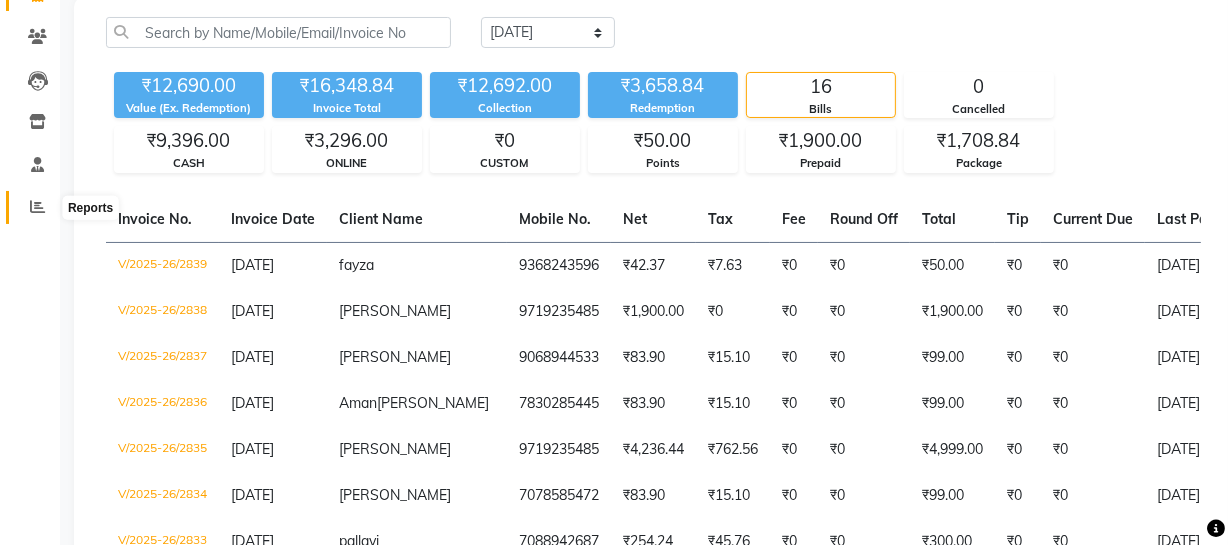click 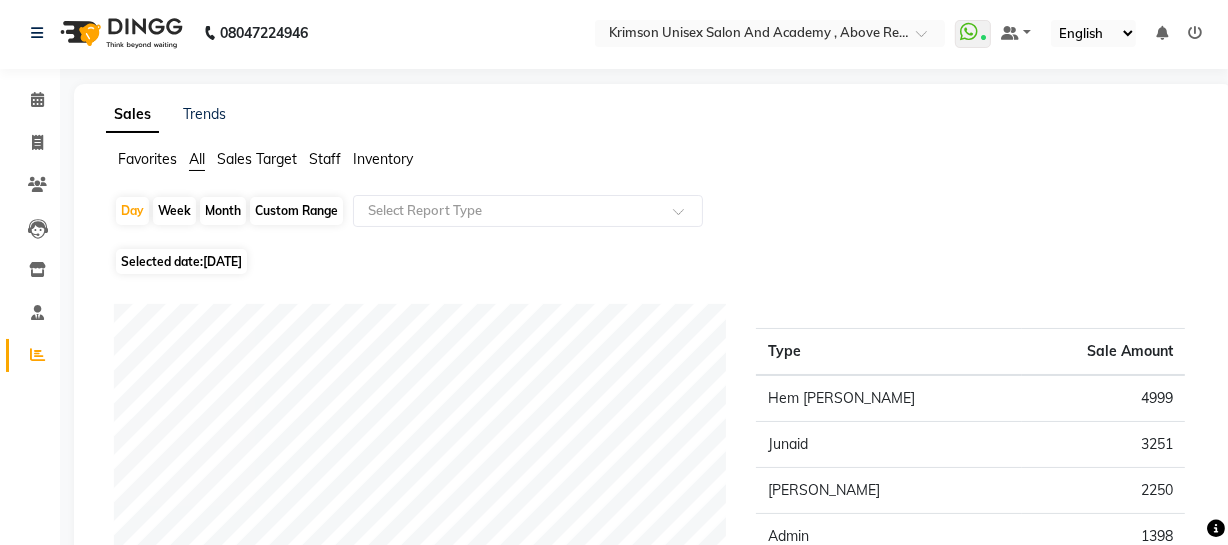 scroll, scrollTop: 2, scrollLeft: 0, axis: vertical 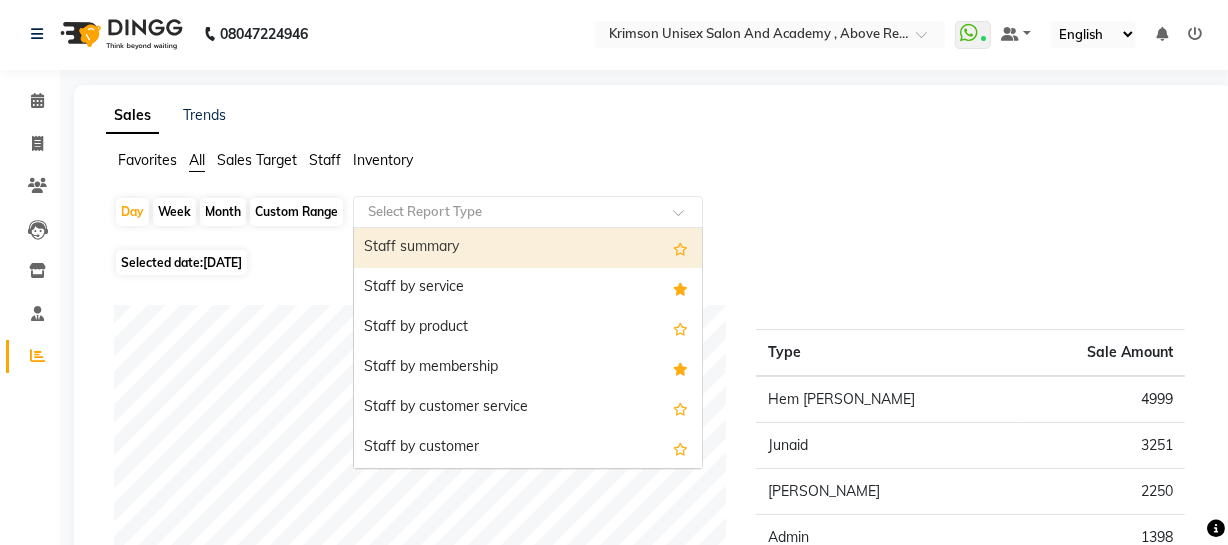 click 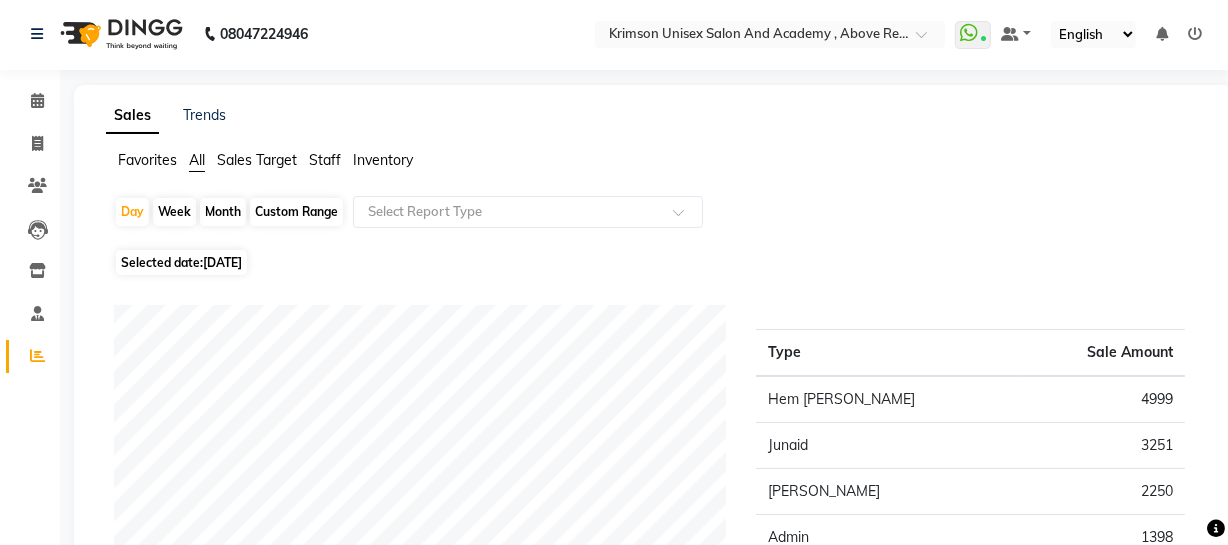 click on "Month" 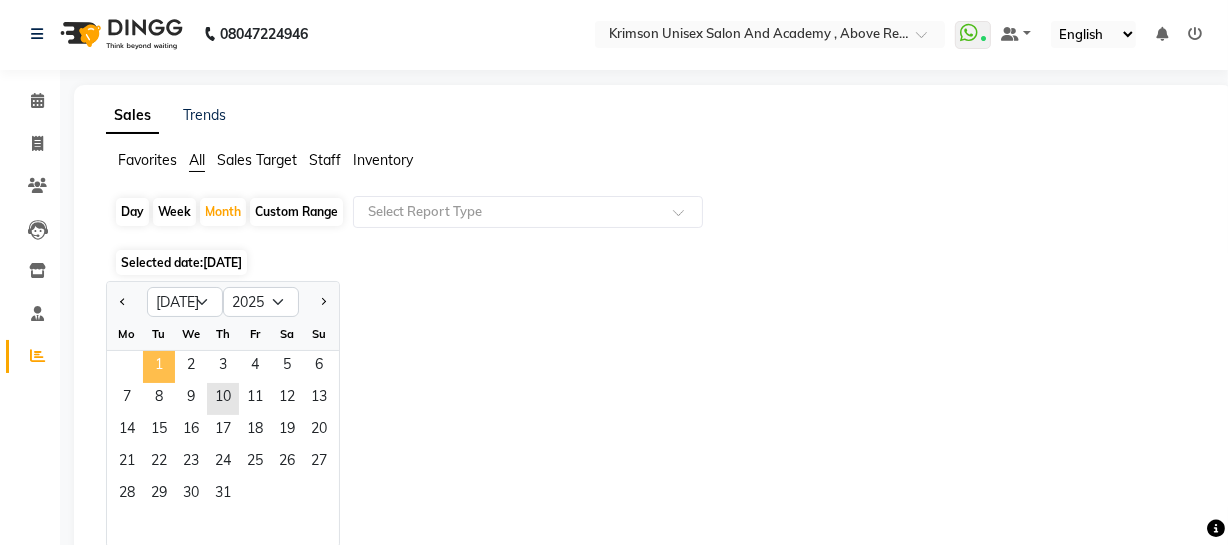 click on "1" 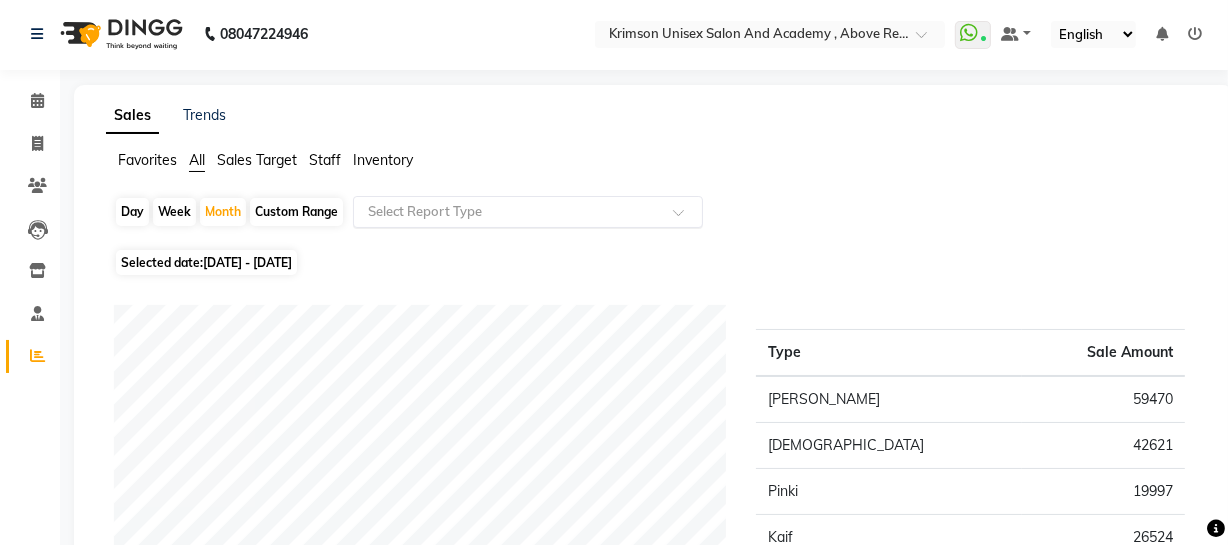 click on "Select Report Type" 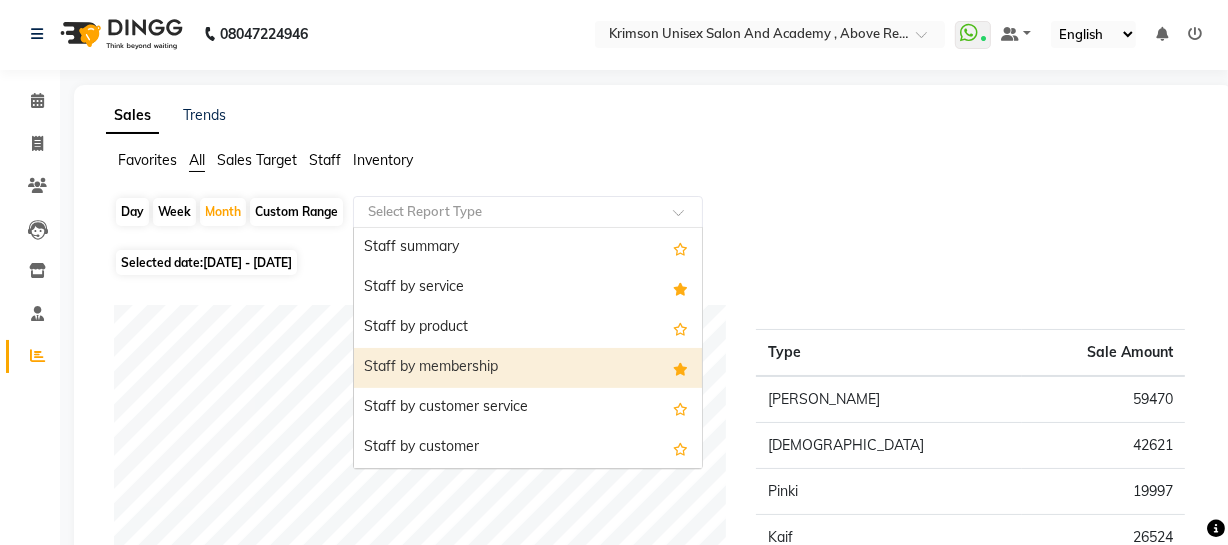 click on "Staff by membership" at bounding box center [528, 368] 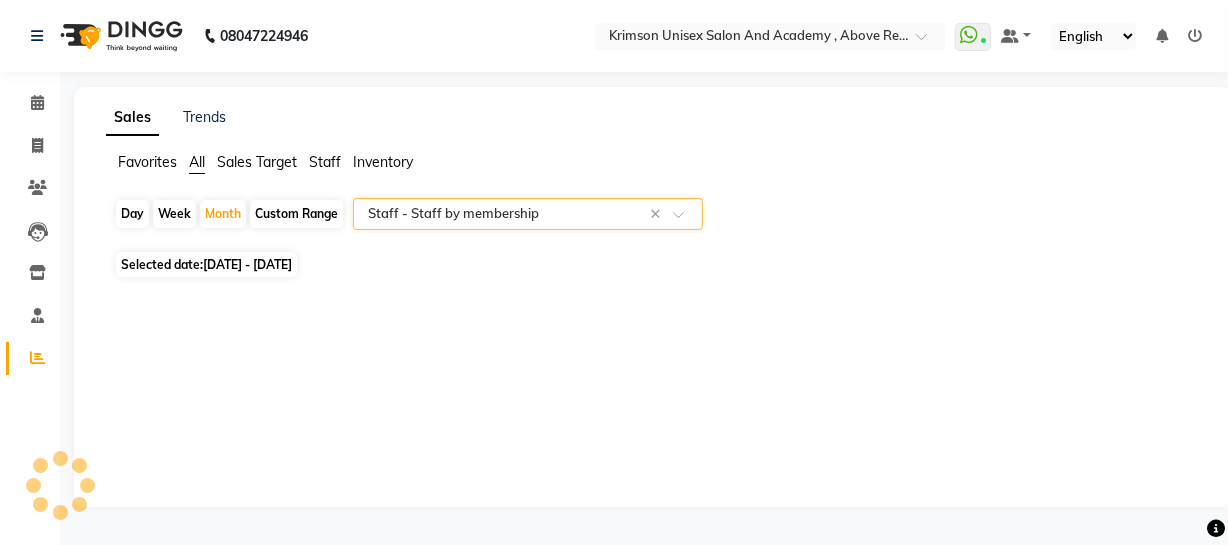 scroll, scrollTop: 0, scrollLeft: 0, axis: both 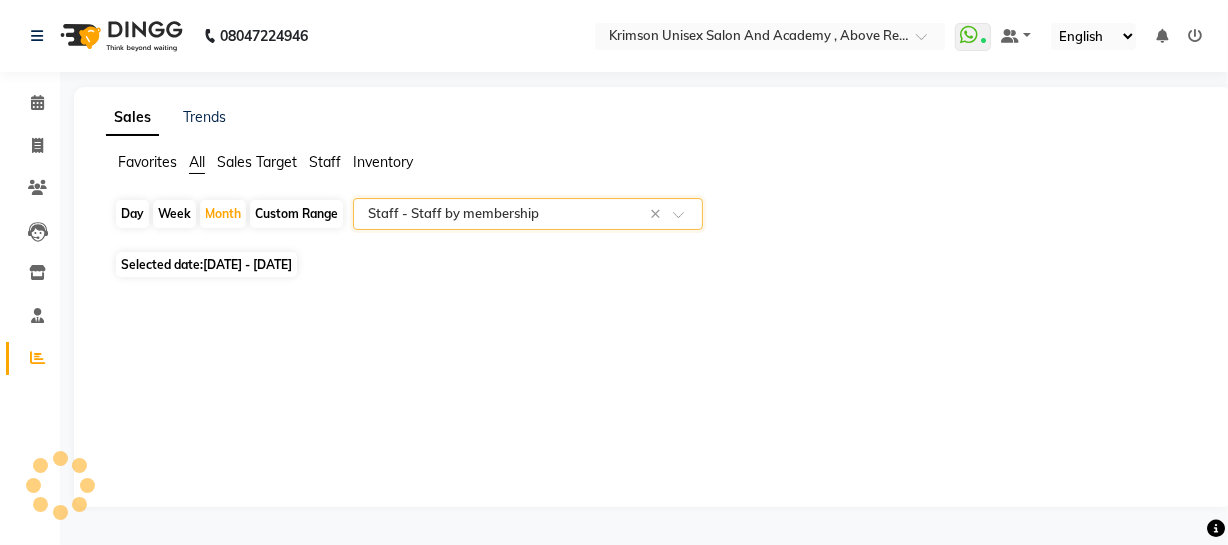 select on "csv" 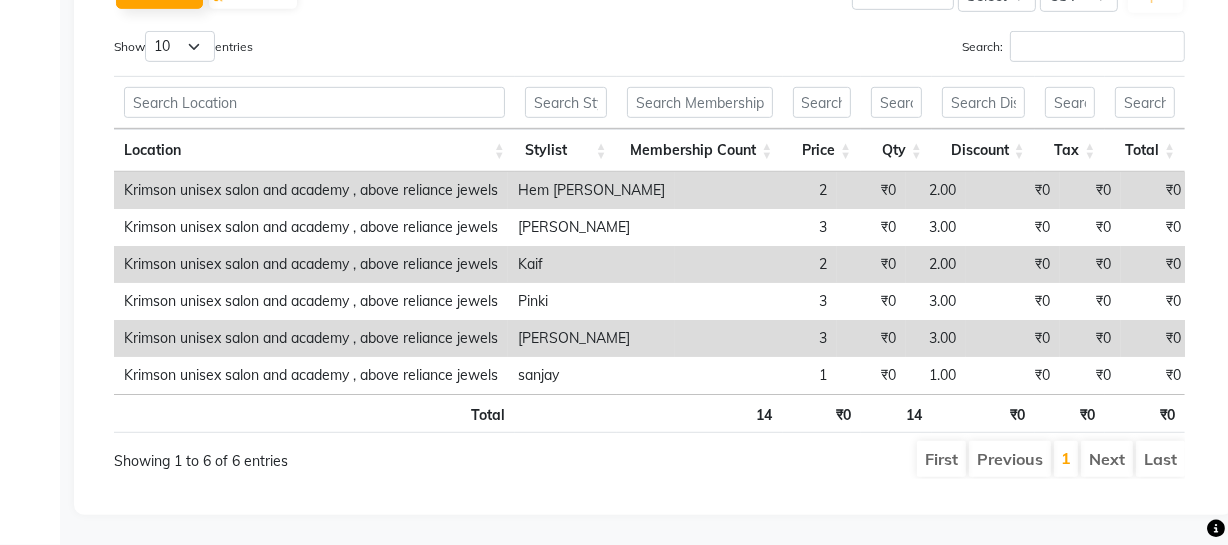 scroll, scrollTop: 0, scrollLeft: 0, axis: both 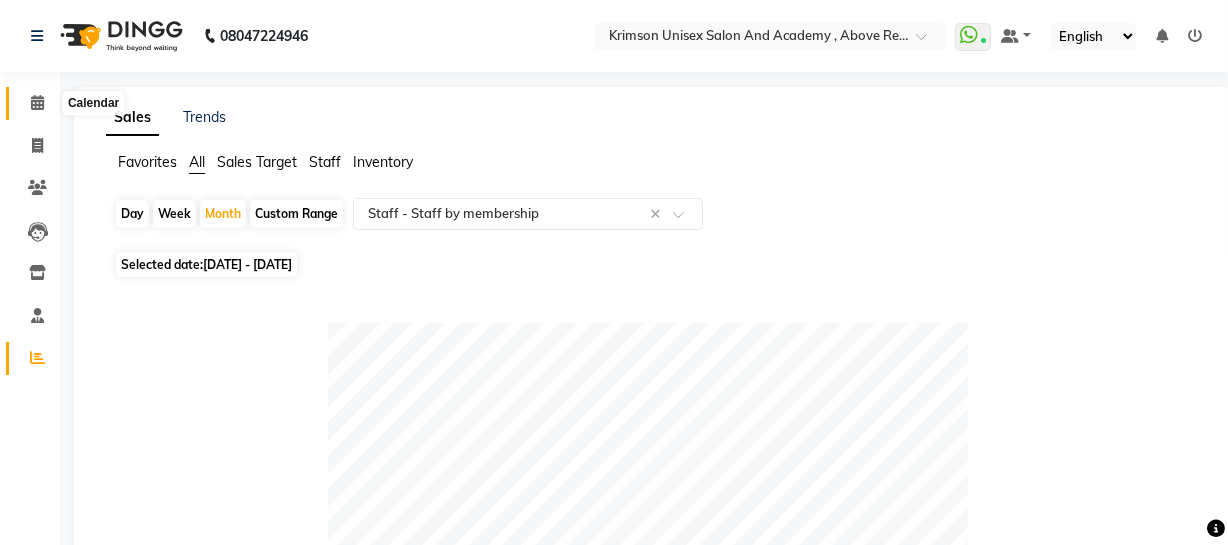 click 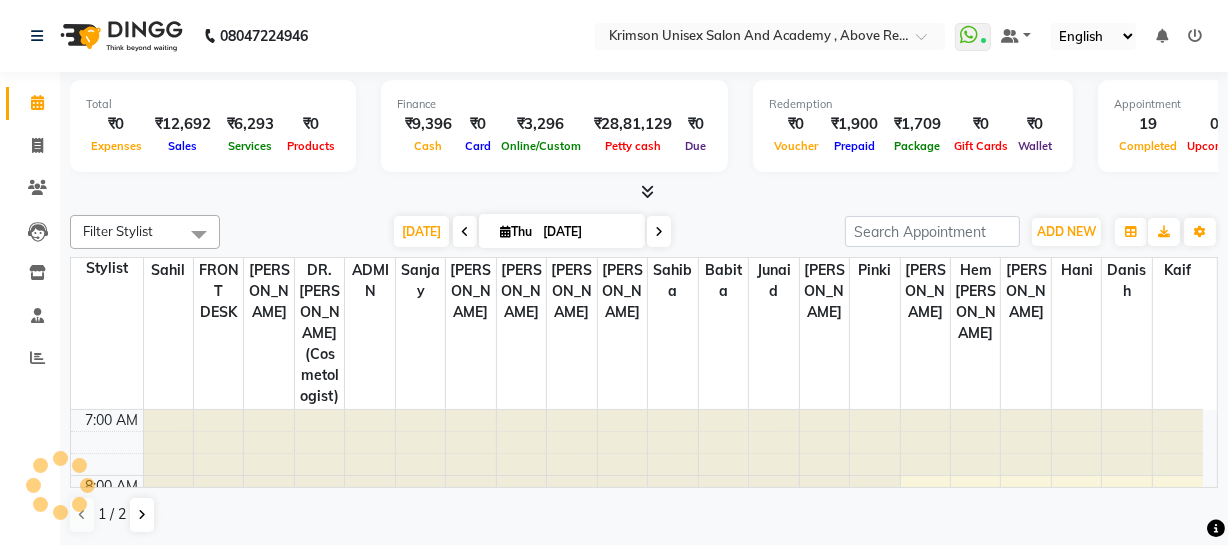 scroll, scrollTop: 0, scrollLeft: 0, axis: both 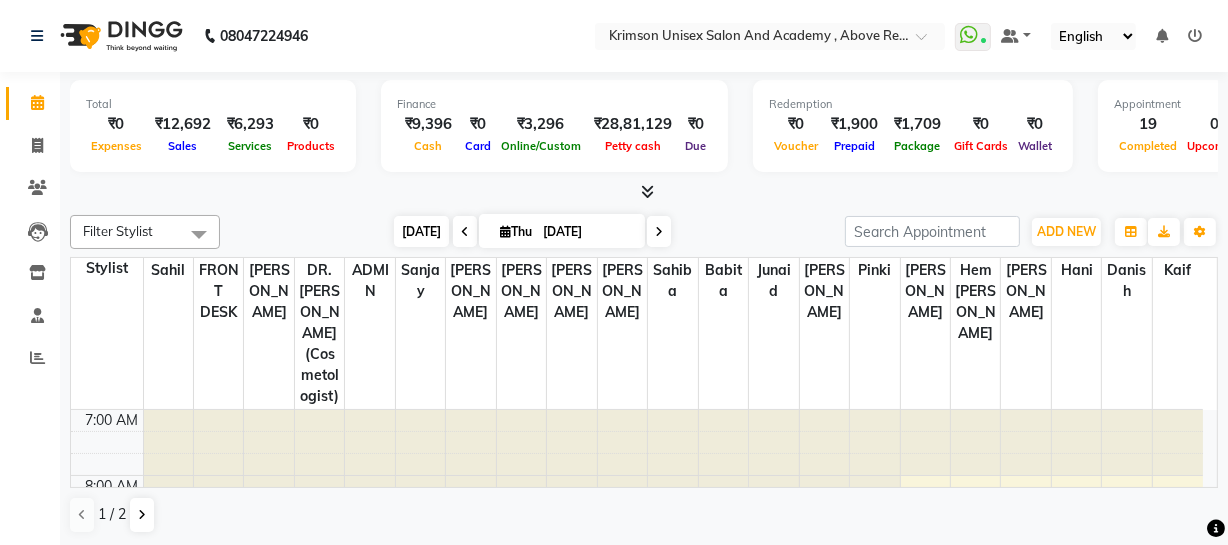 click on "Today" at bounding box center (421, 231) 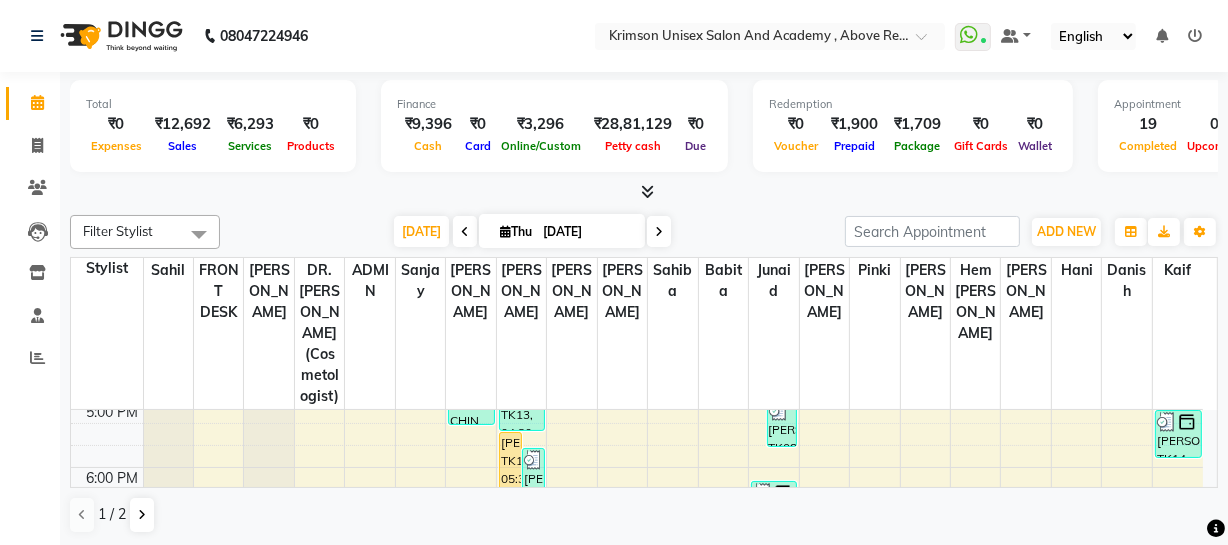 scroll, scrollTop: 665, scrollLeft: 0, axis: vertical 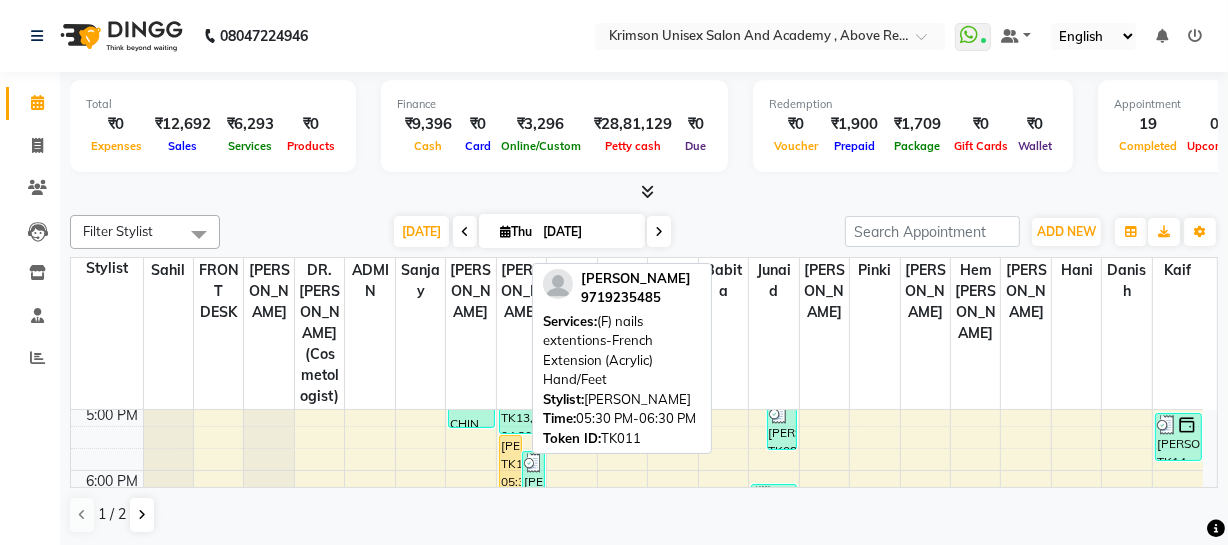 click on "[PERSON_NAME], TK11, 05:30 PM-06:30 PM, (F) nails extentions-French Extension (Acrylic) Hand/Feet" at bounding box center [510, 467] 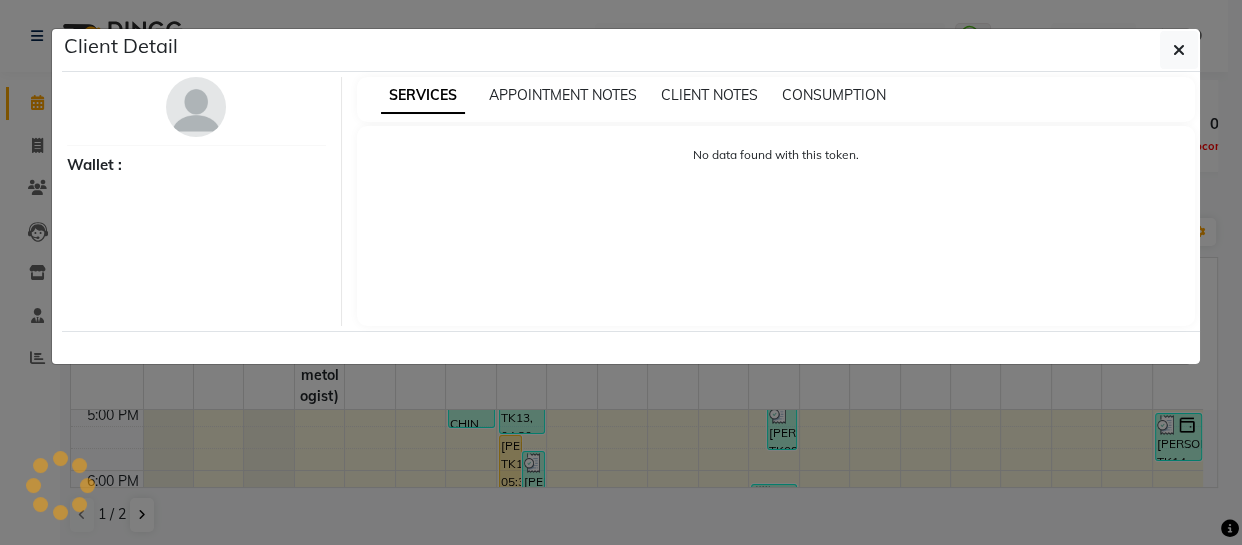 select on "1" 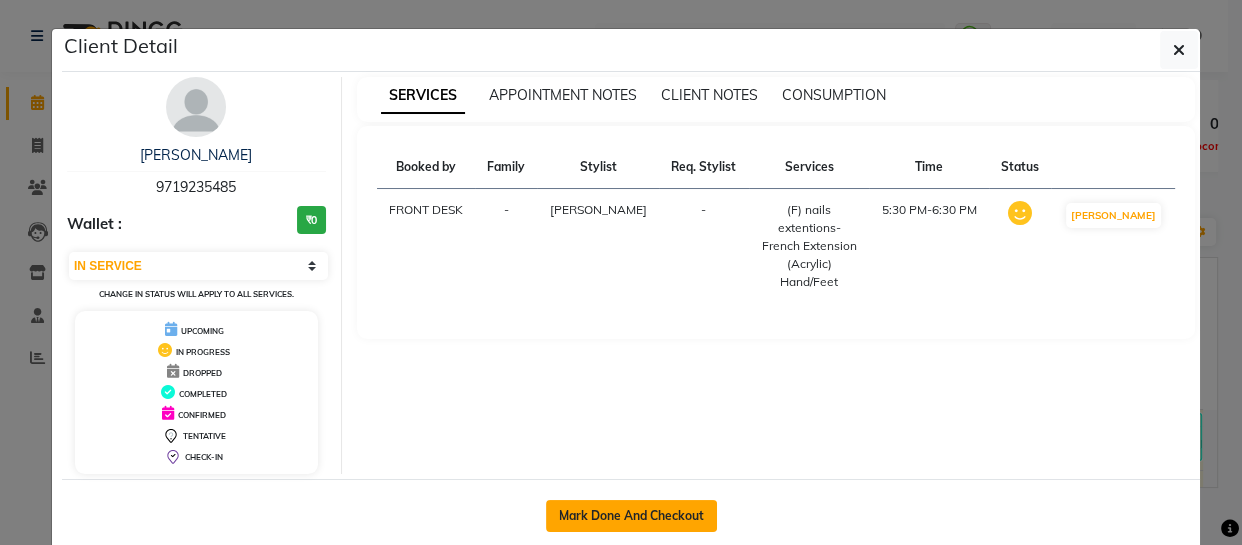 click on "Mark Done And Checkout" 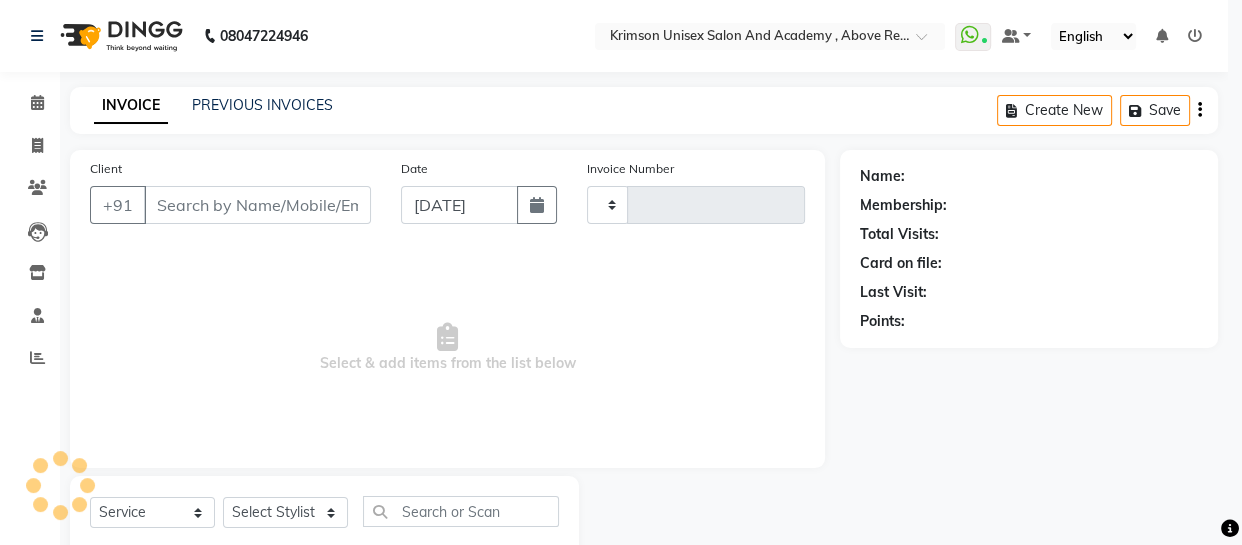 type on "2840" 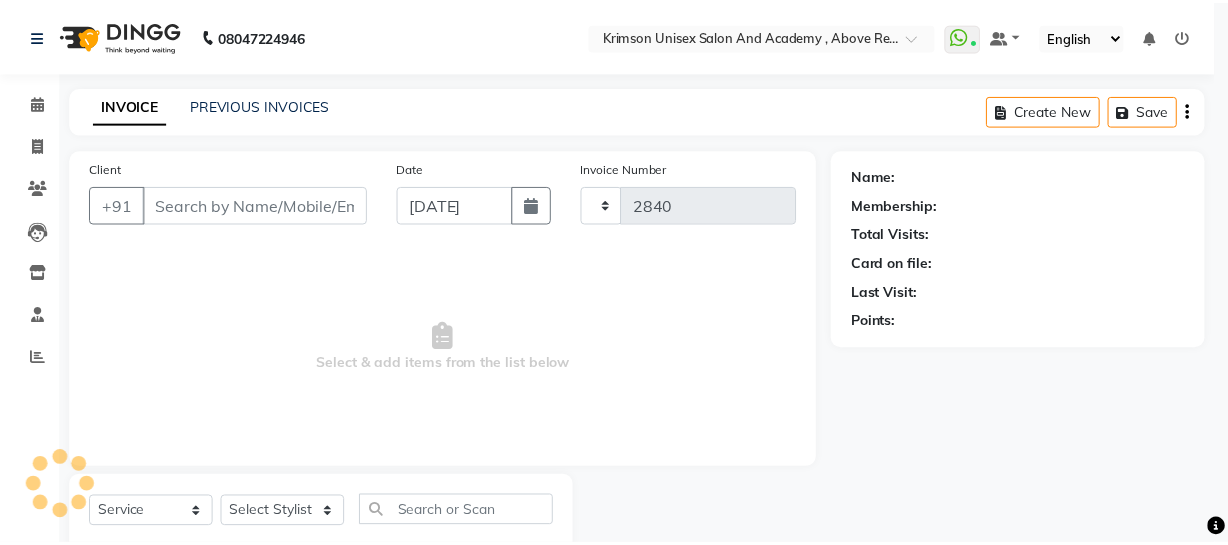 select on "5853" 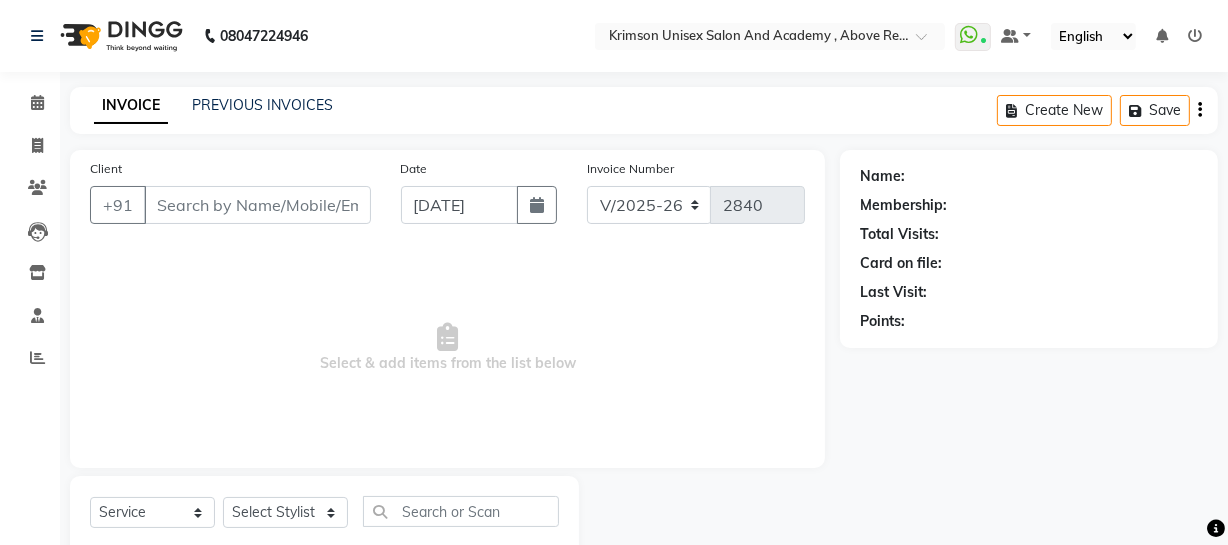 type on "9719235485" 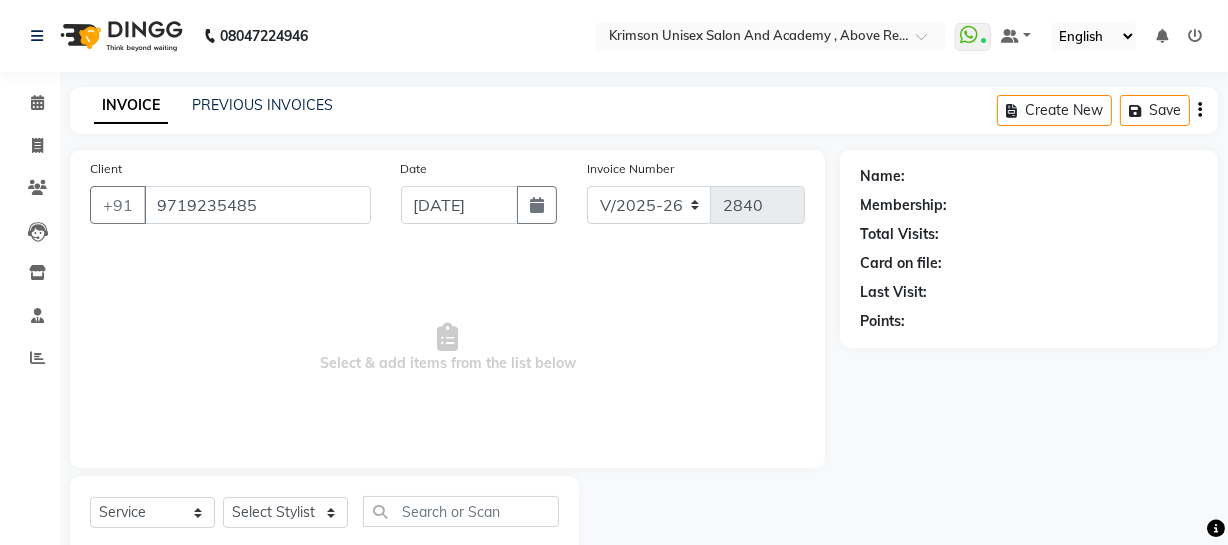 select on "44162" 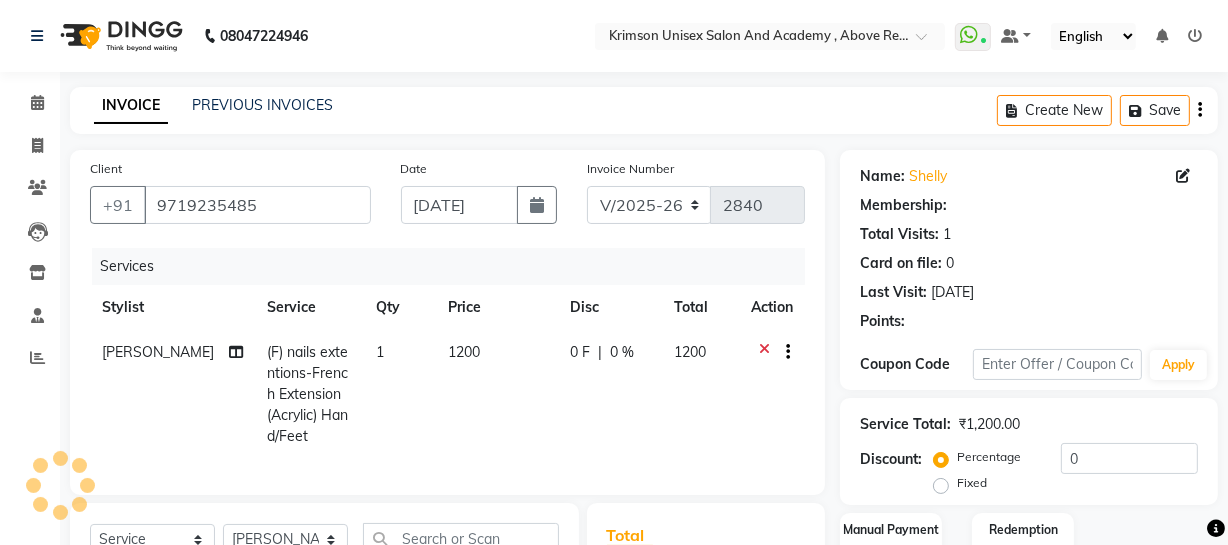 select on "1: Object" 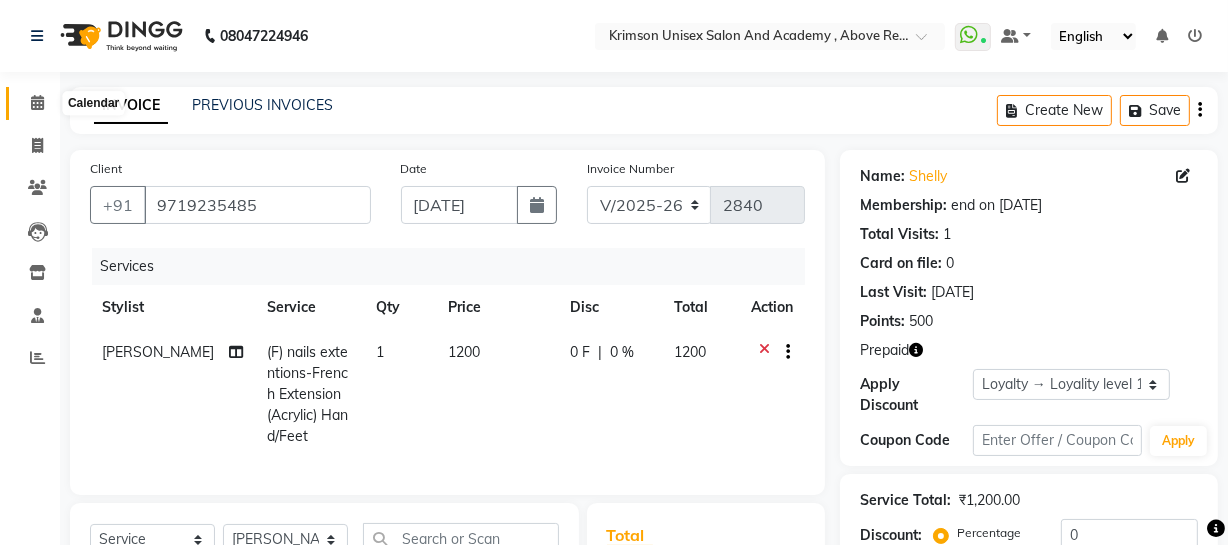 click 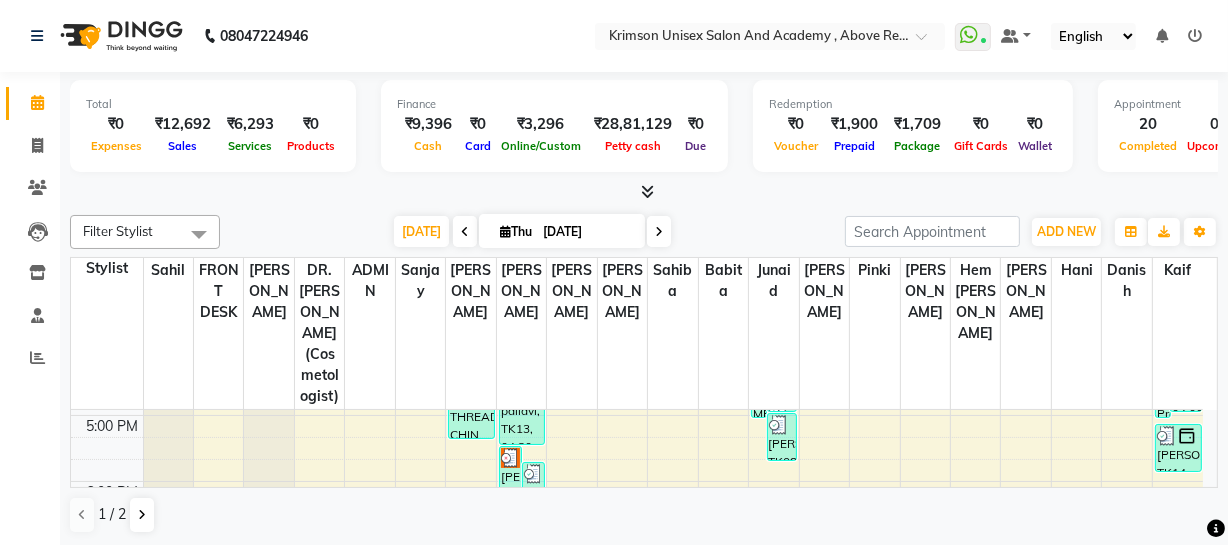 scroll, scrollTop: 653, scrollLeft: 0, axis: vertical 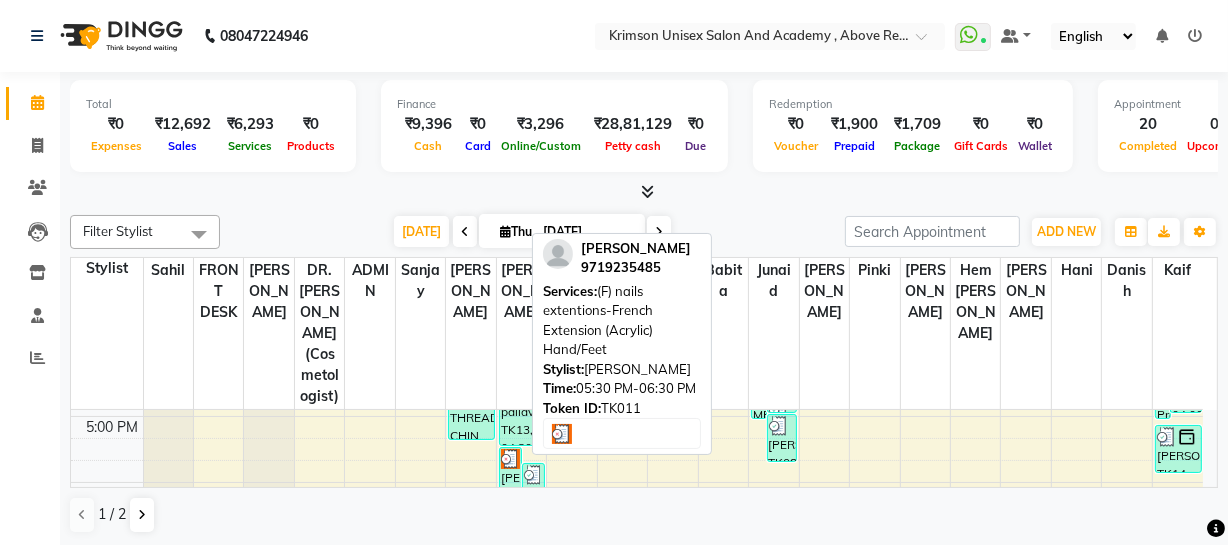 click on "[PERSON_NAME], TK11, 05:30 PM-06:30 PM, (F) nails extentions-French Extension (Acrylic) Hand/Feet" at bounding box center (510, 479) 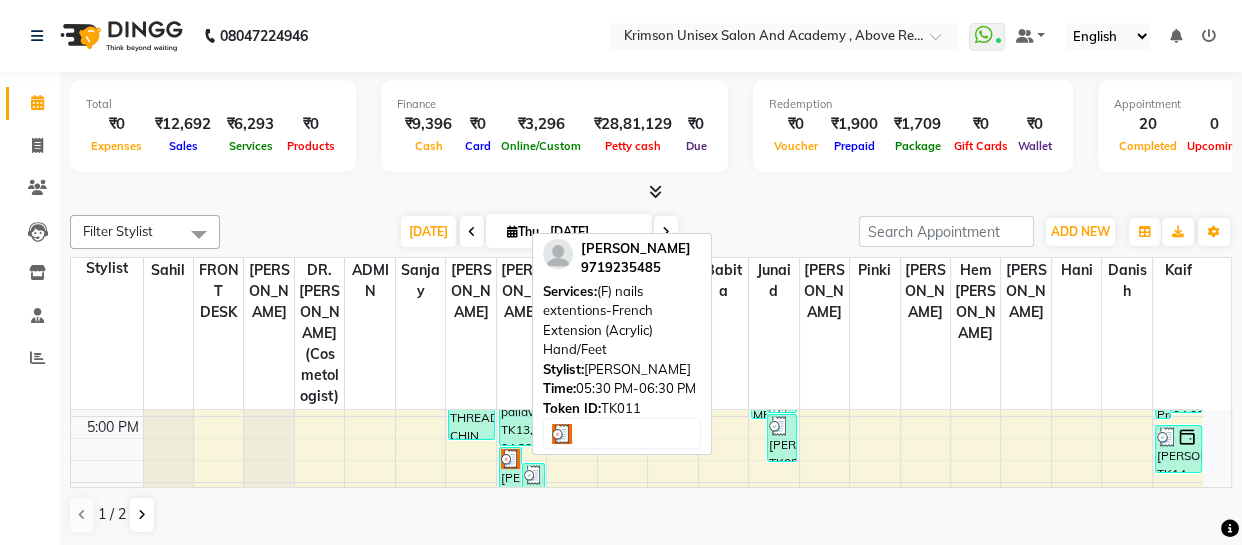 select on "3" 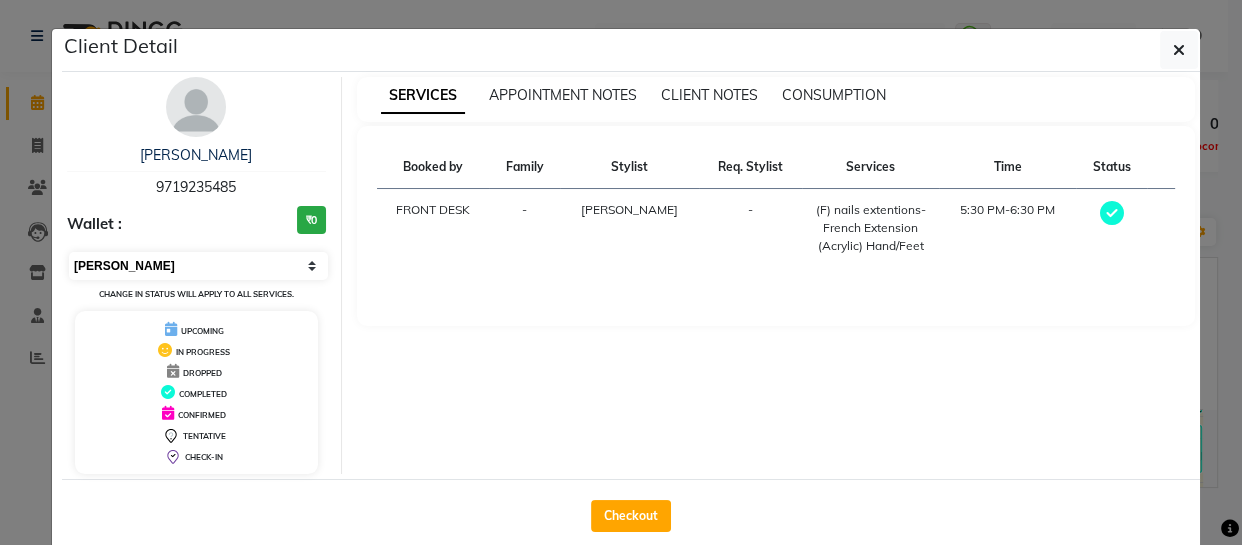 click on "Select MARK DONE UPCOMING" at bounding box center [198, 266] 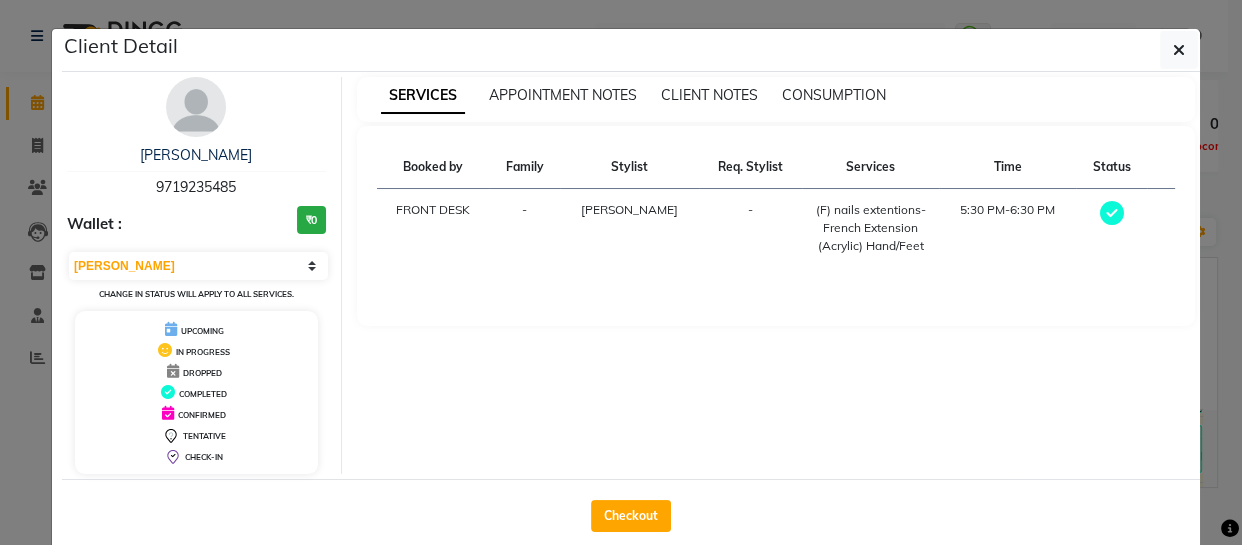 click on "Select MARK DONE UPCOMING" at bounding box center [198, 266] 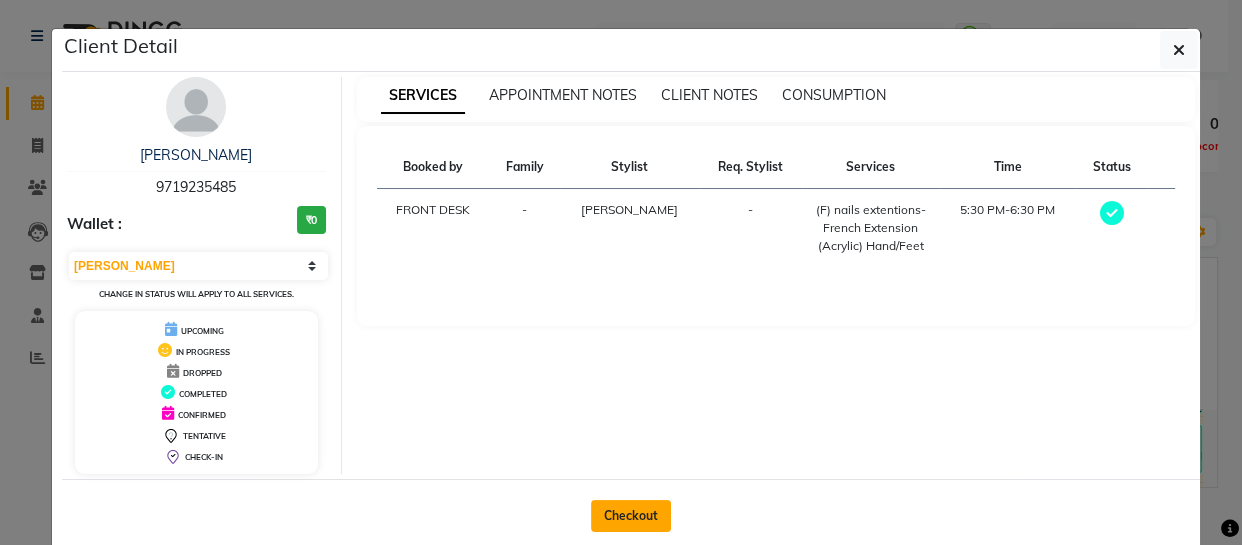 click on "Checkout" 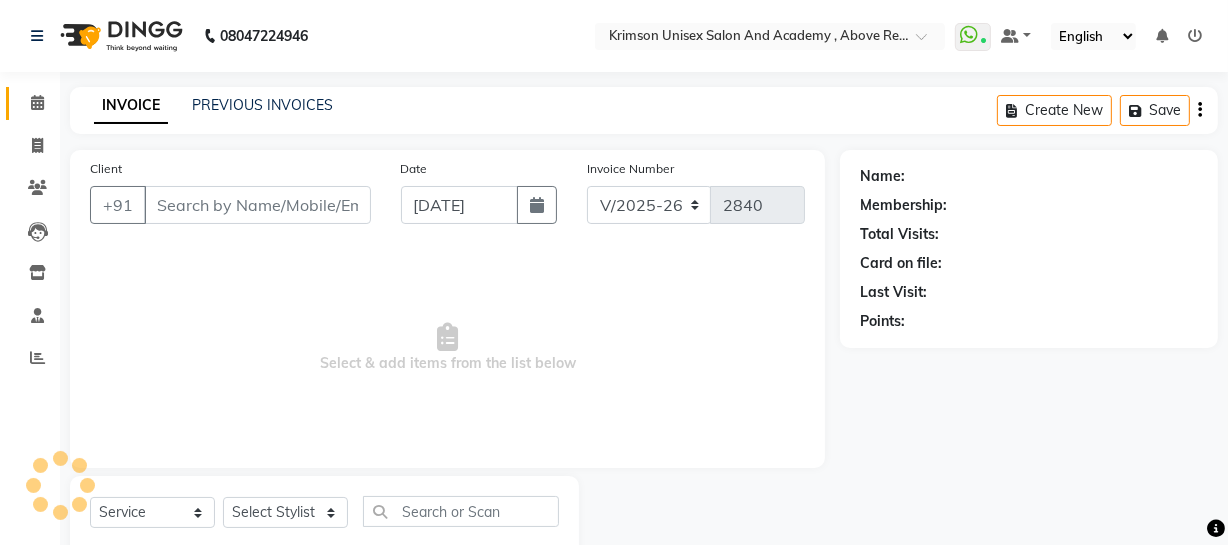 type on "9719235485" 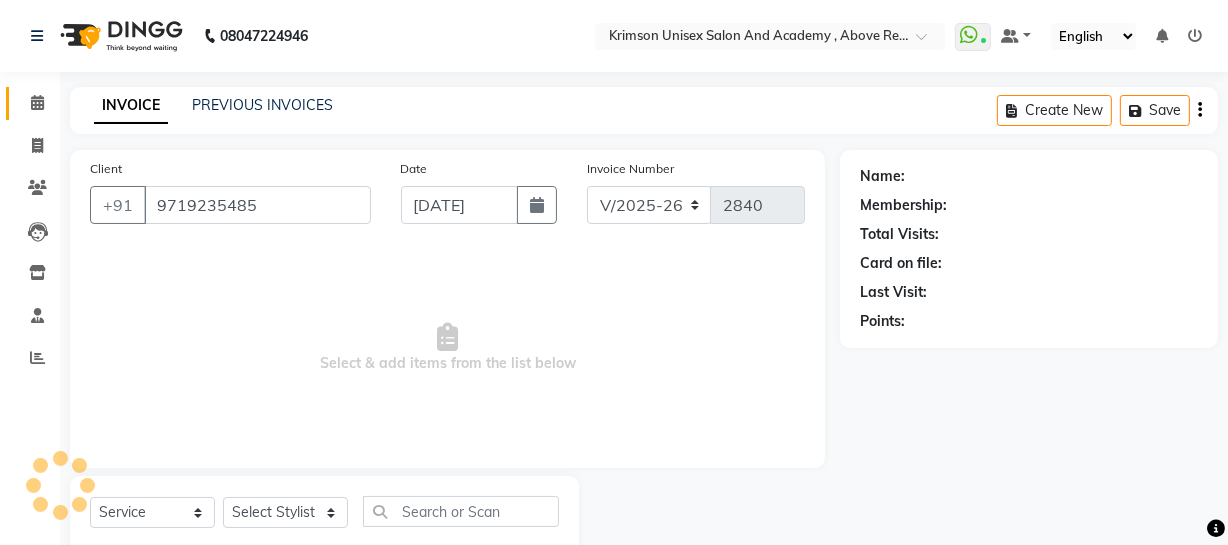 select on "44162" 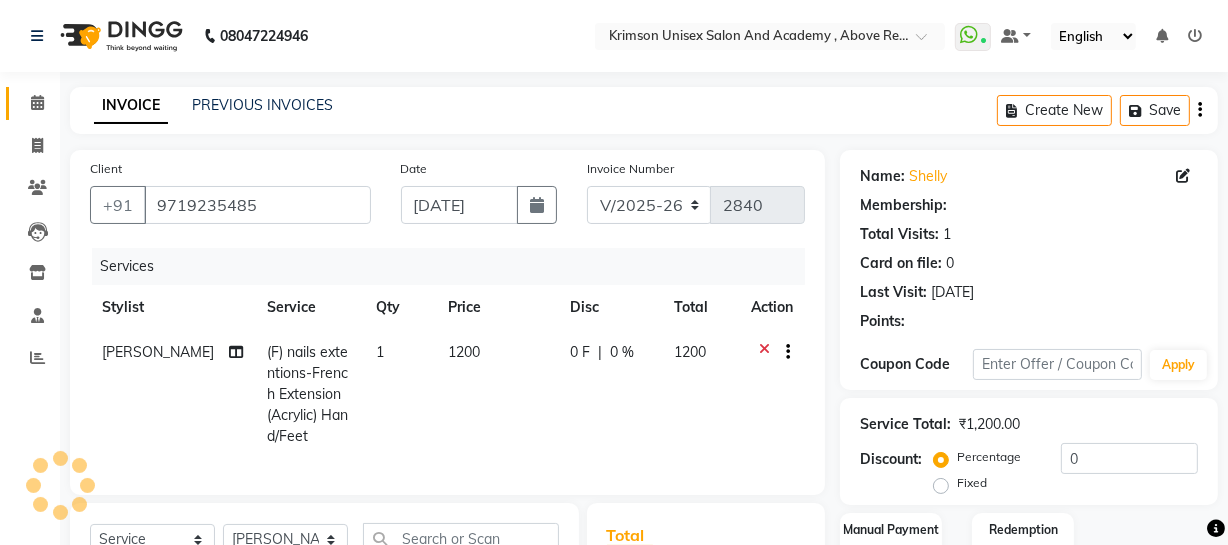 select on "1: Object" 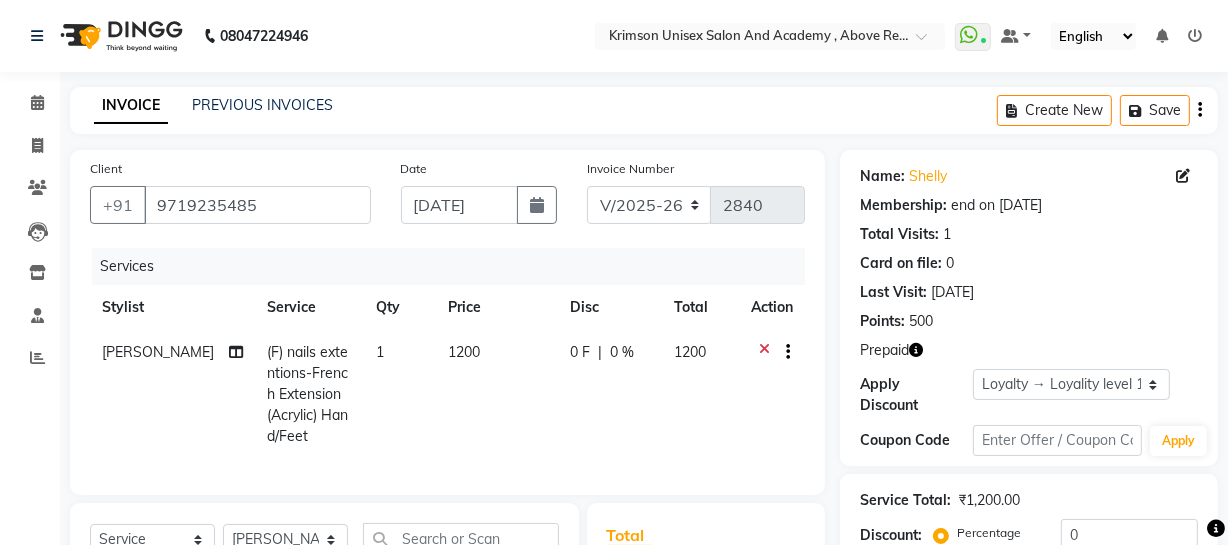 click 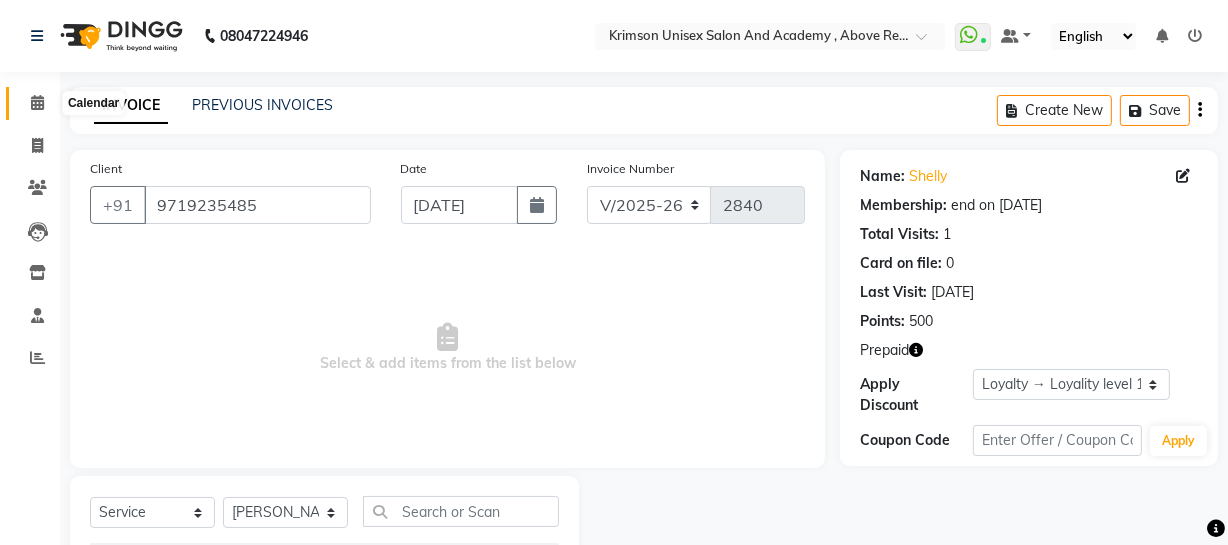 click 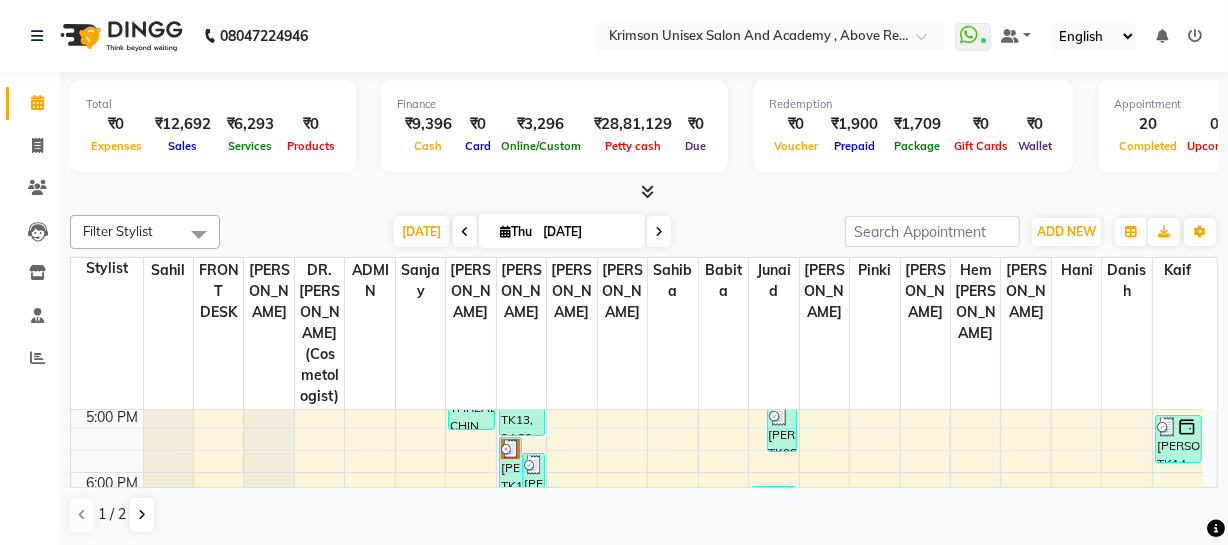 scroll, scrollTop: 661, scrollLeft: 0, axis: vertical 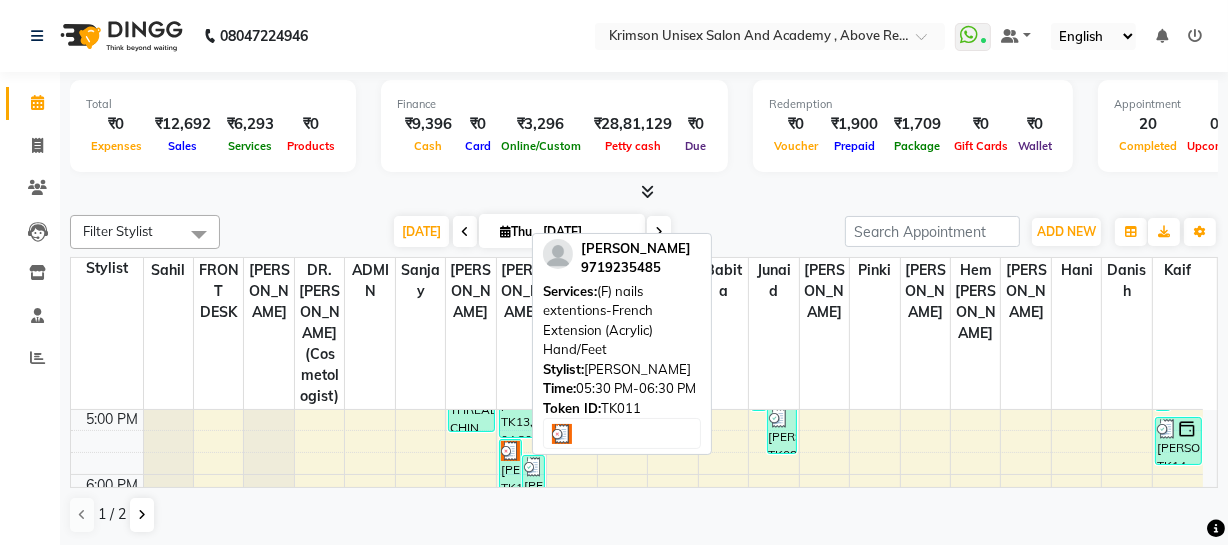 click at bounding box center (510, 451) 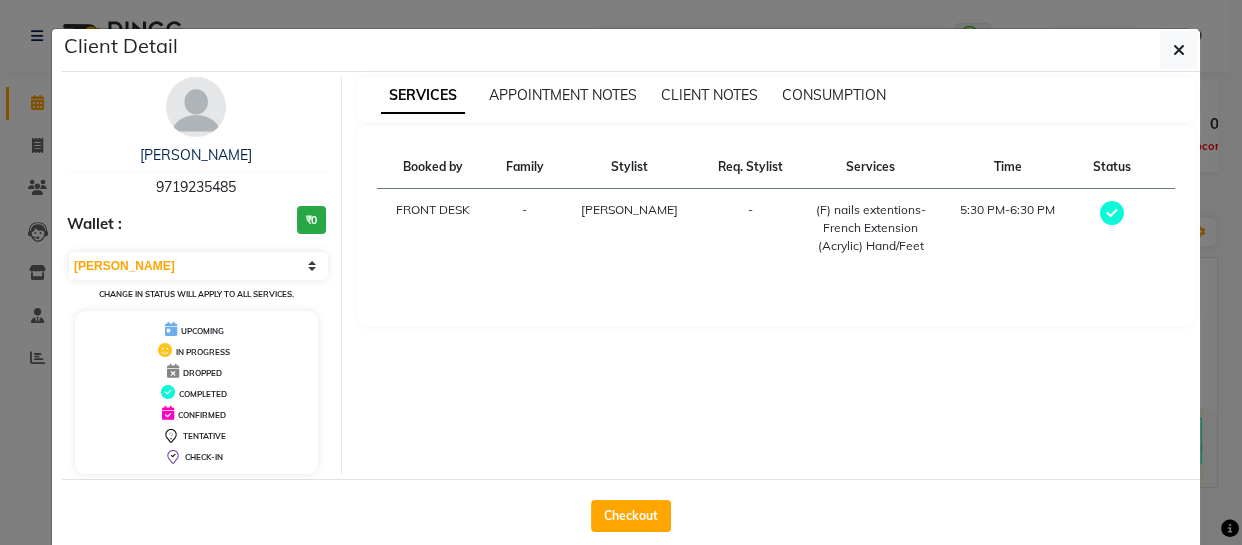 click on "Change in status will apply to all services." at bounding box center [196, 294] 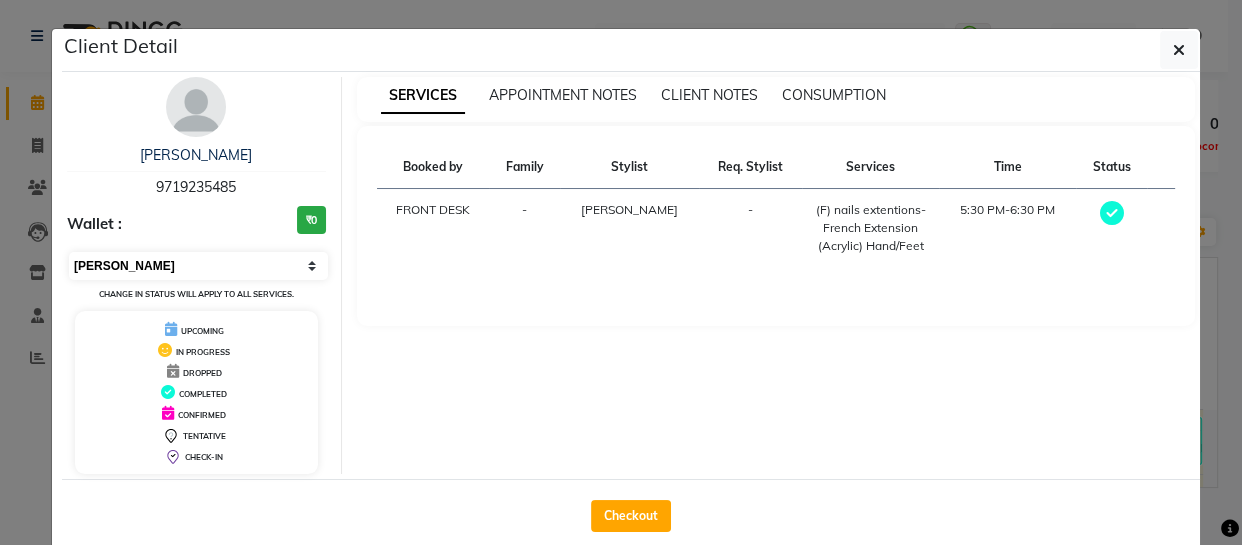 click on "Select MARK DONE UPCOMING" at bounding box center [198, 266] 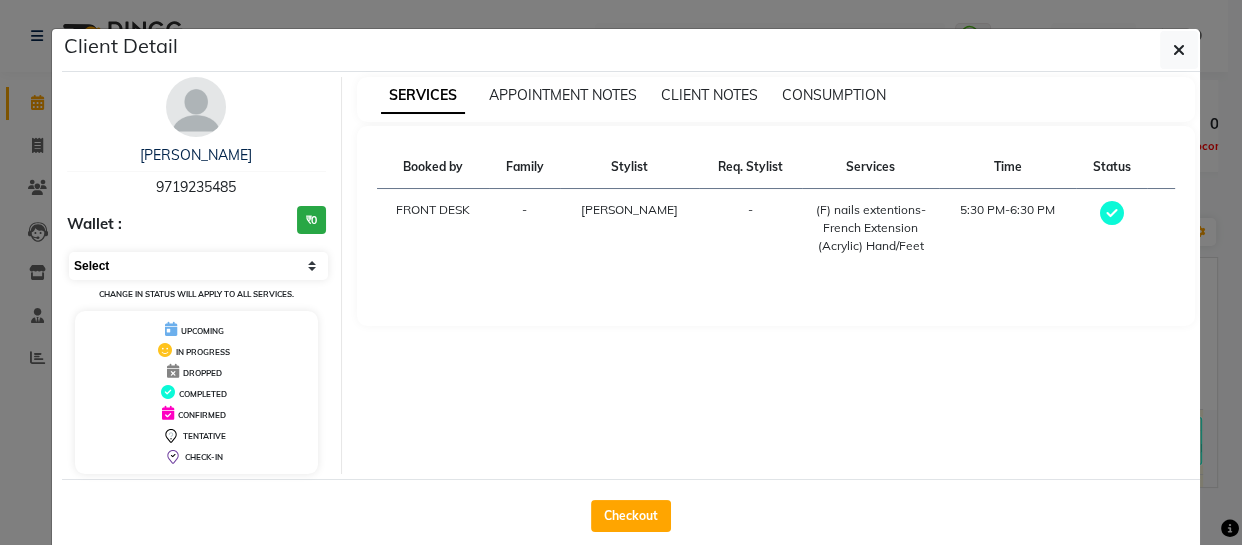 click on "Select MARK DONE UPCOMING" at bounding box center [198, 266] 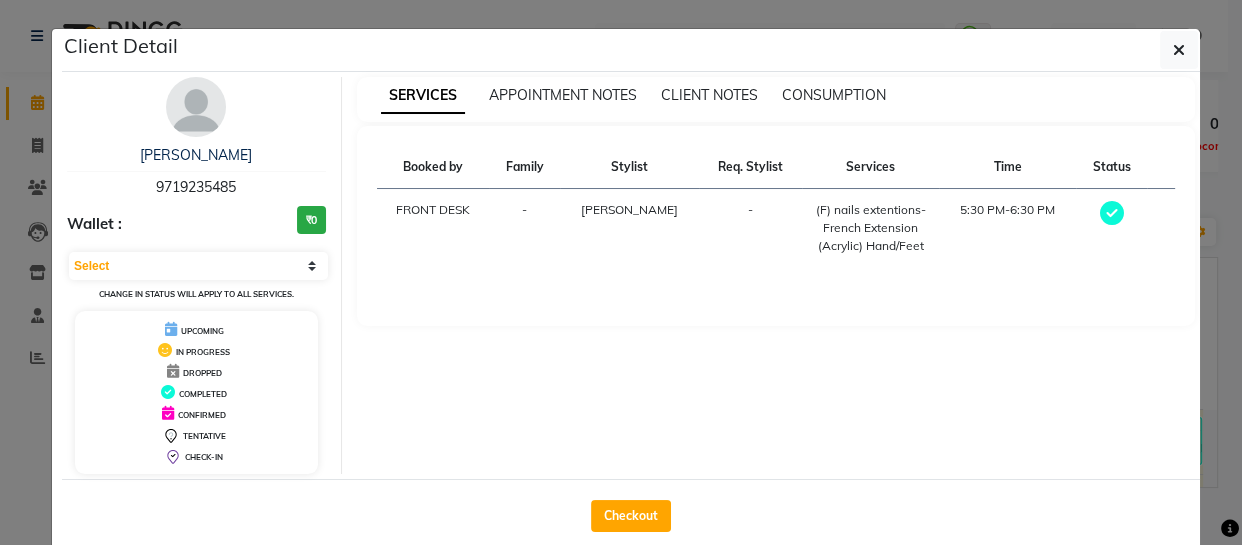 click on "SERVICES APPOINTMENT NOTES CLIENT NOTES CONSUMPTION Booked by Family Stylist Req. Stylist Services Time Status  FRONT DESK  - Ratan Dey -  (F) nails extentions-French Extension (Acrylic) Hand/Feet   5:30 PM-6:30 PM" at bounding box center [776, 275] 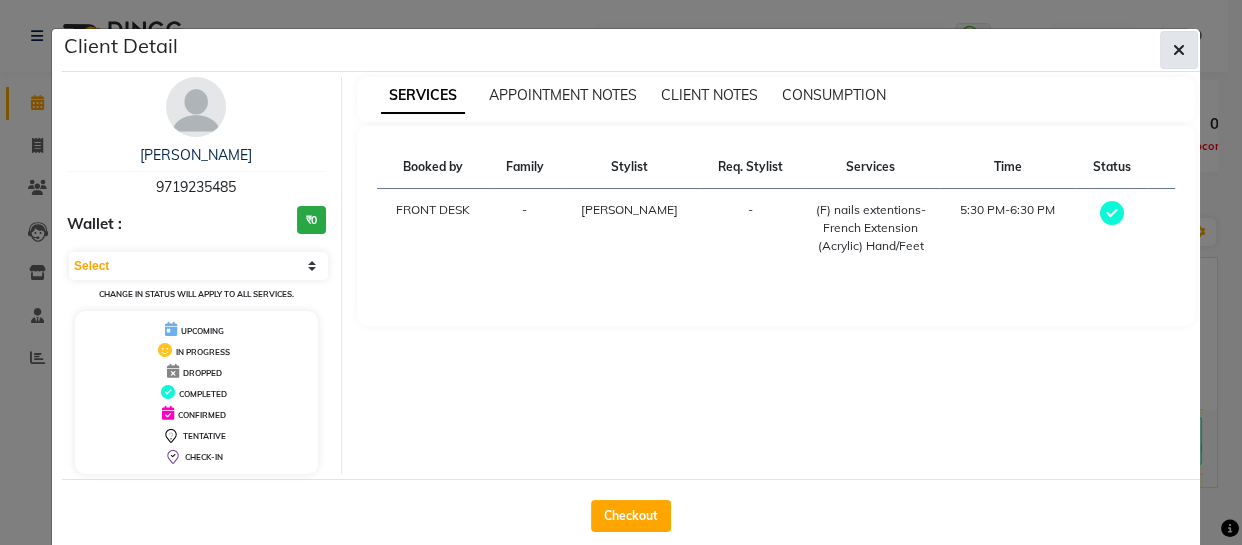 click 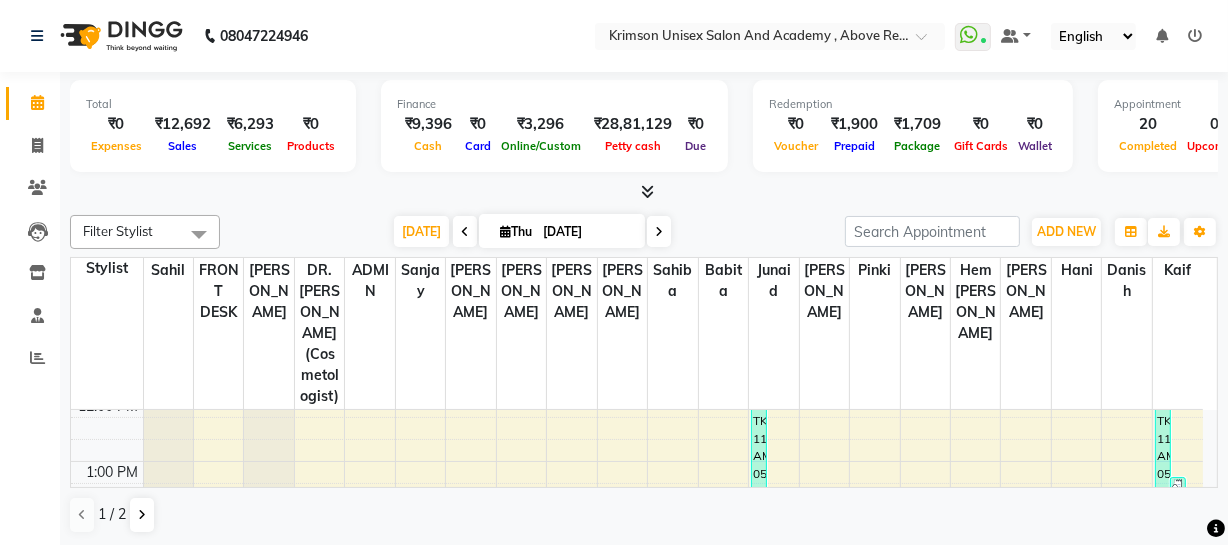 scroll, scrollTop: 343, scrollLeft: 0, axis: vertical 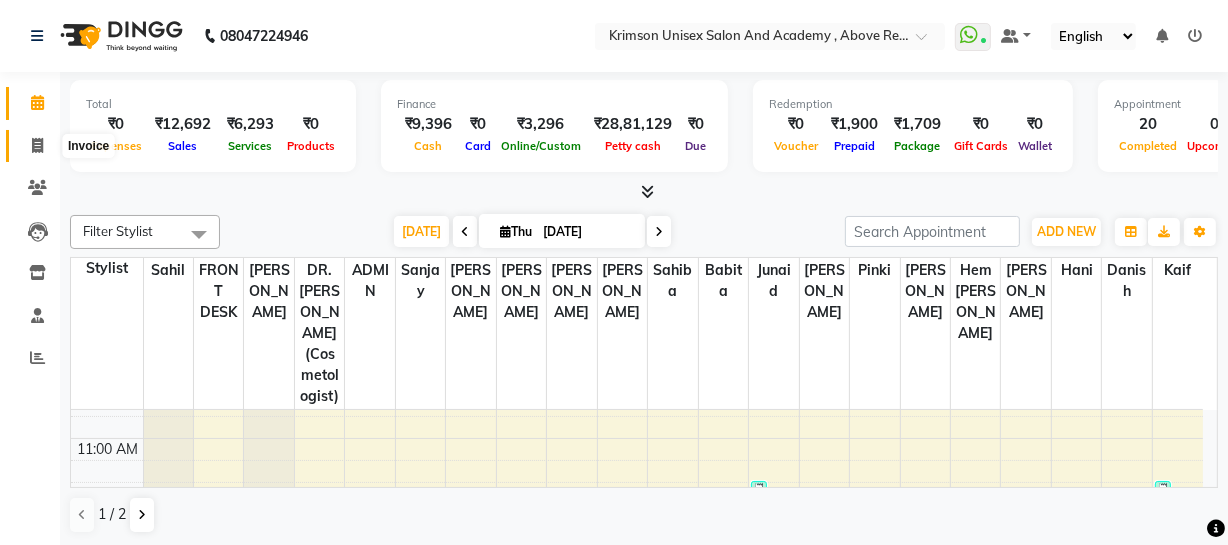 click 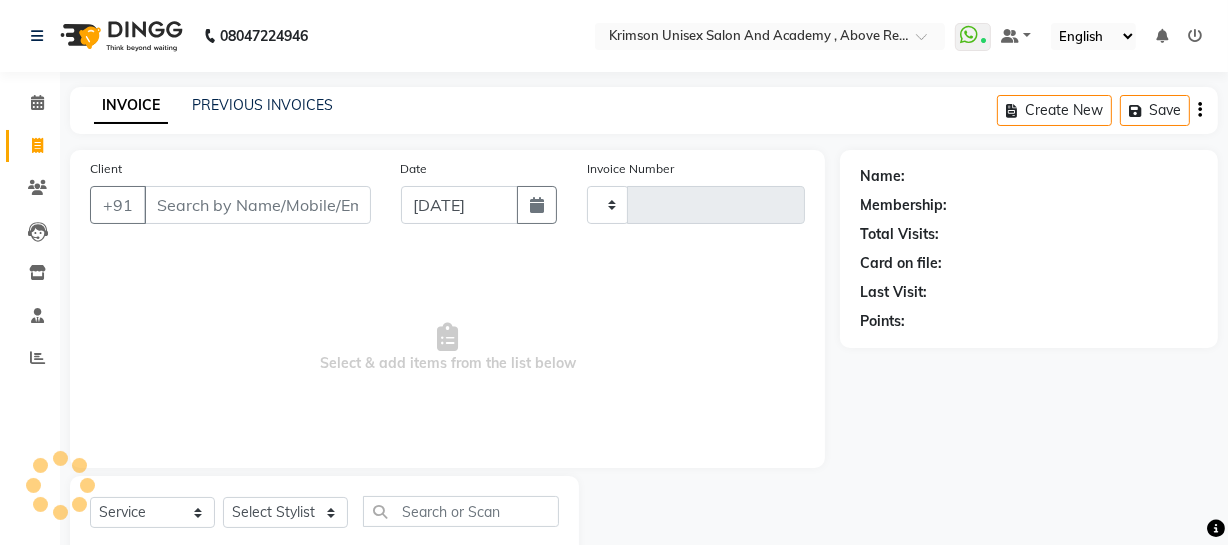 type on "2840" 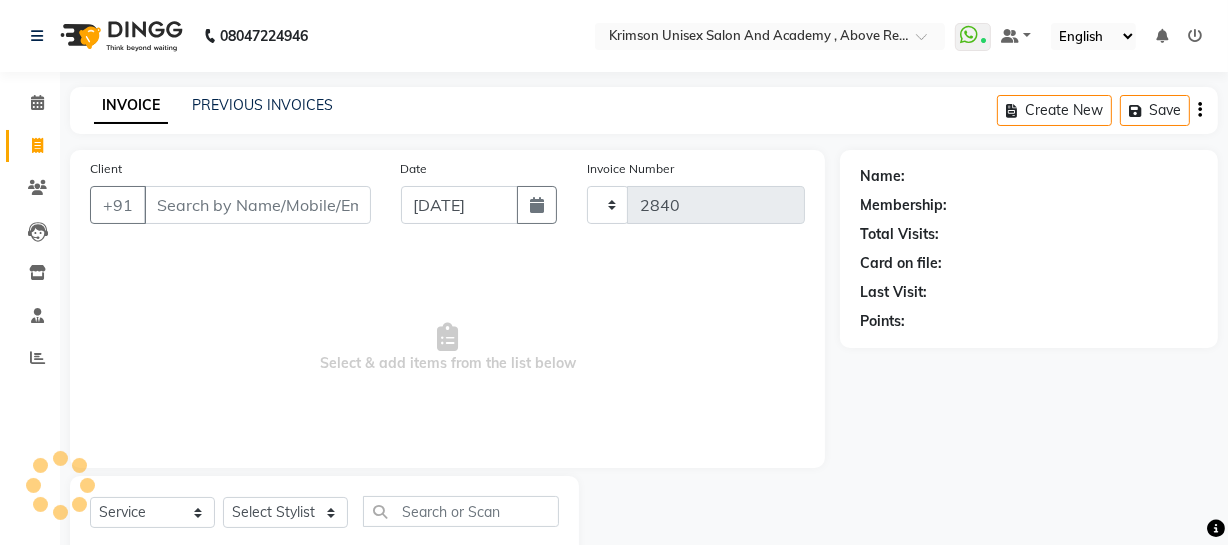 select on "5853" 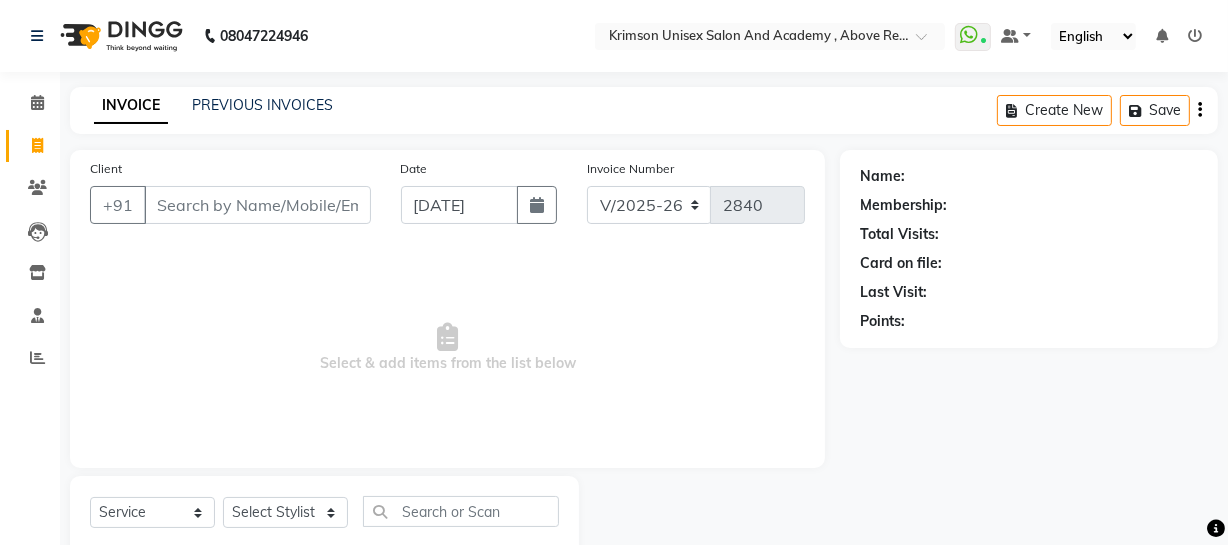 click on "Client" at bounding box center (257, 205) 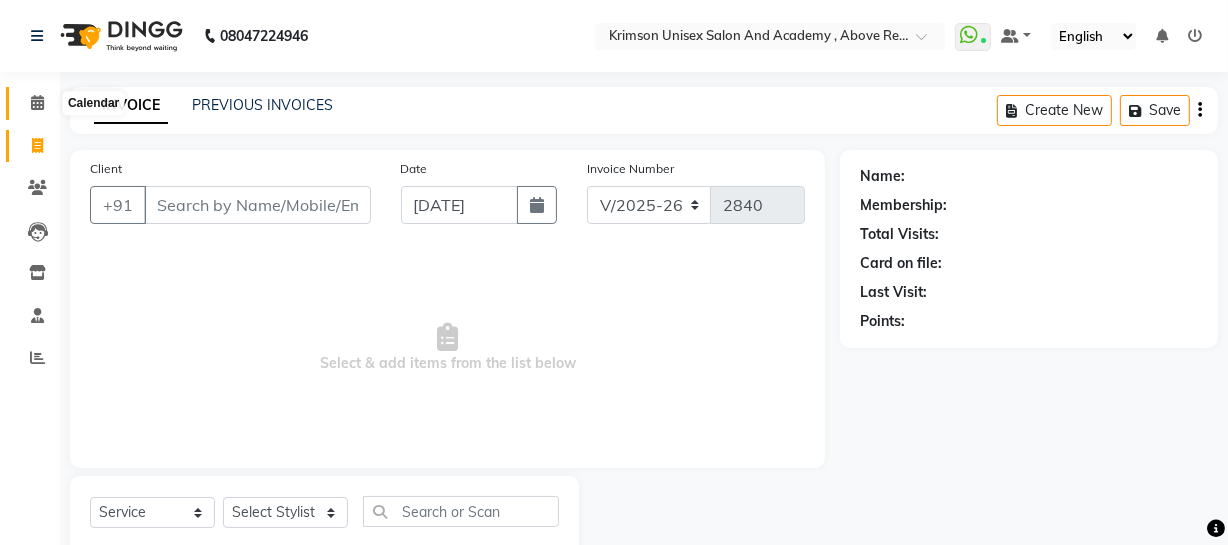 click 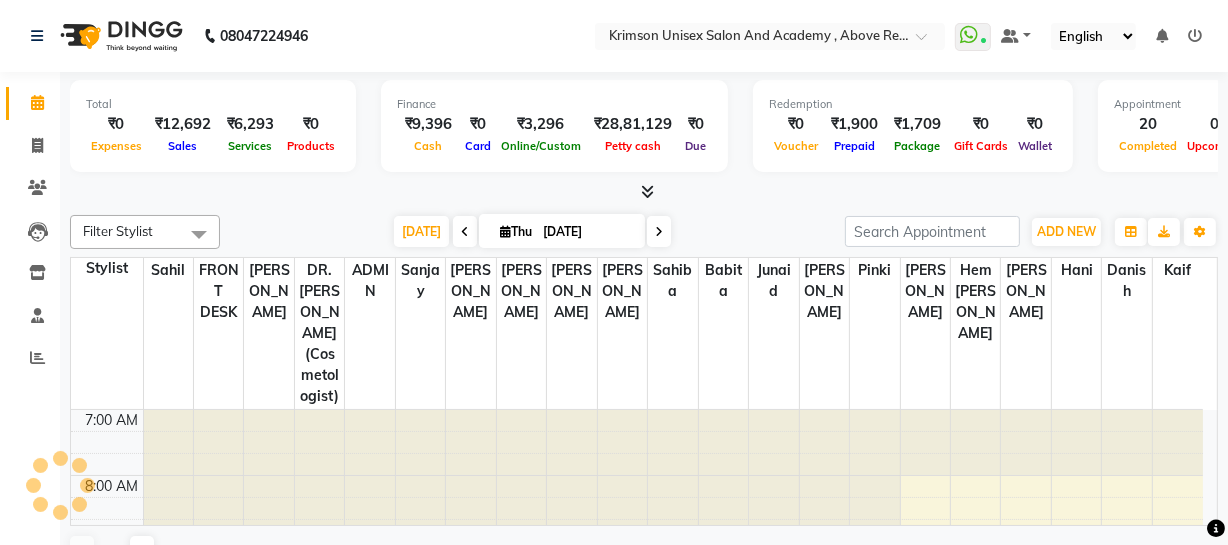 scroll, scrollTop: 0, scrollLeft: 0, axis: both 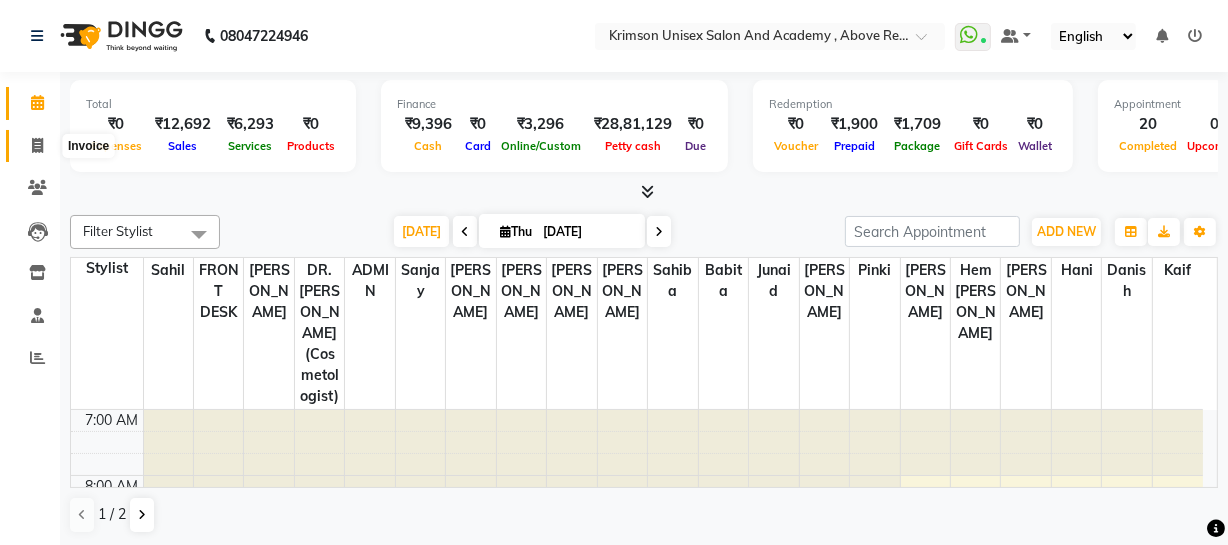 click 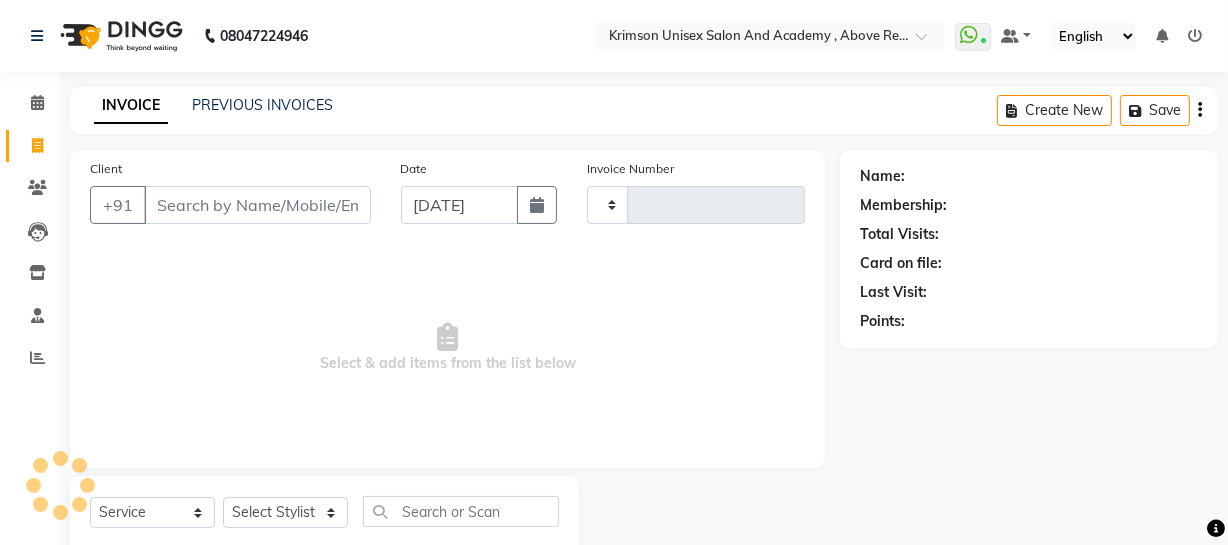 type on "2840" 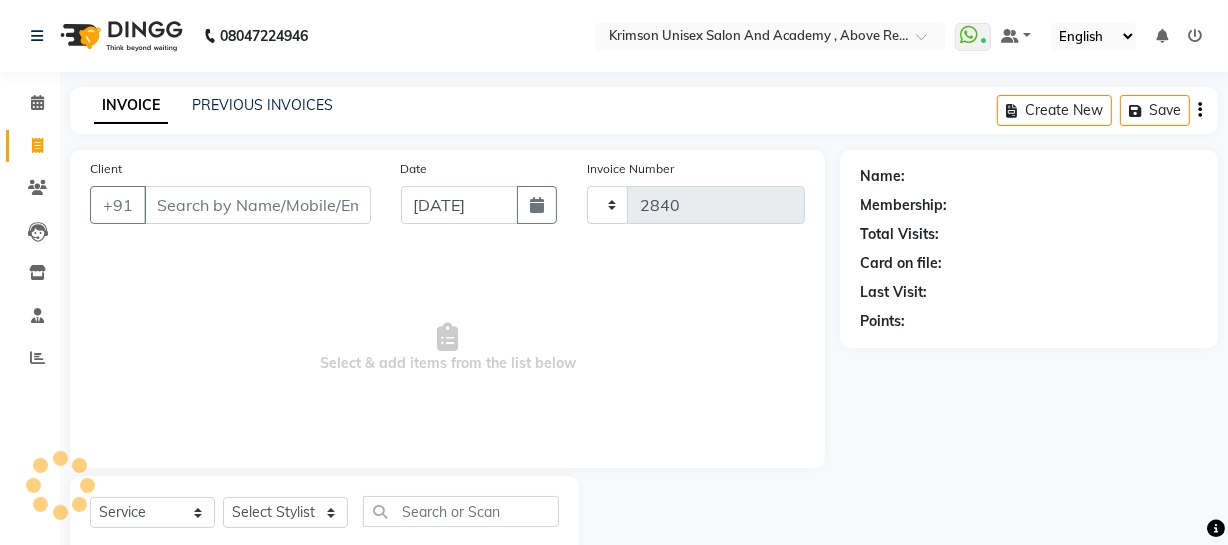 select on "5853" 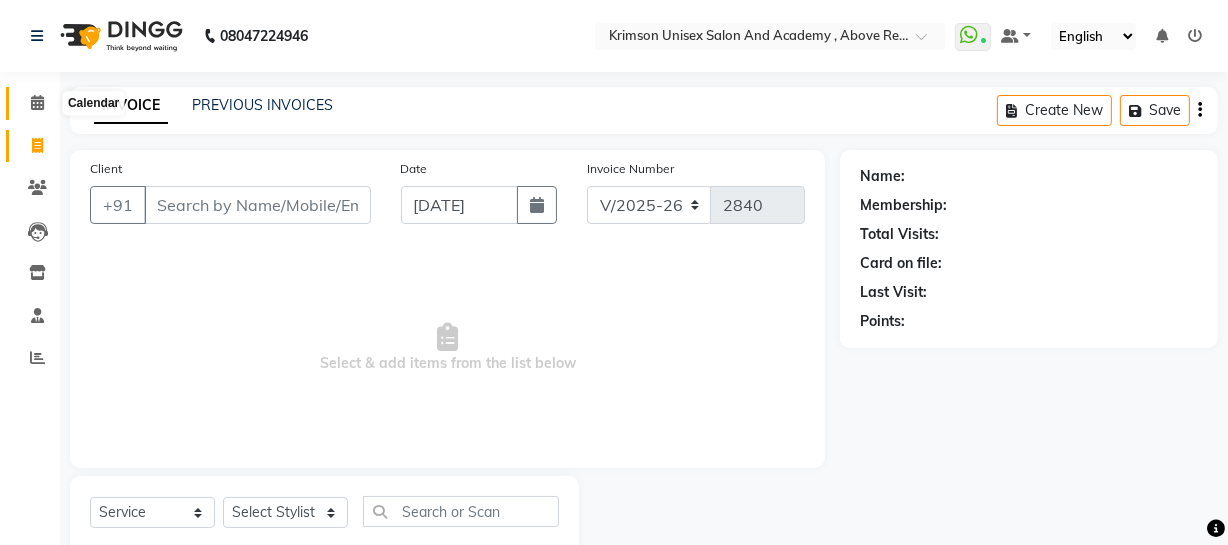 click 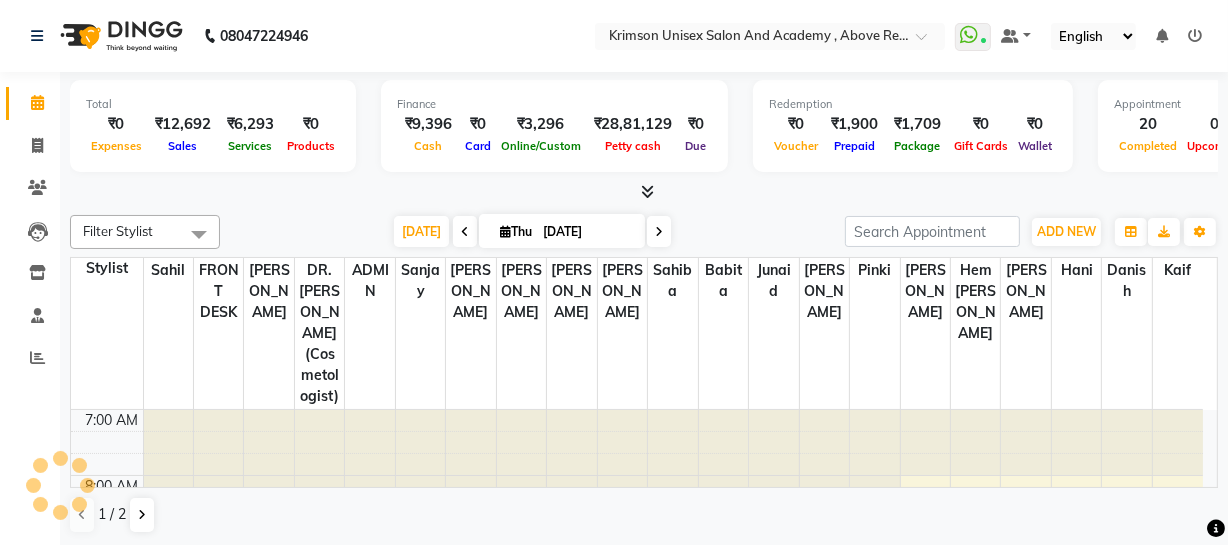 scroll, scrollTop: 0, scrollLeft: 0, axis: both 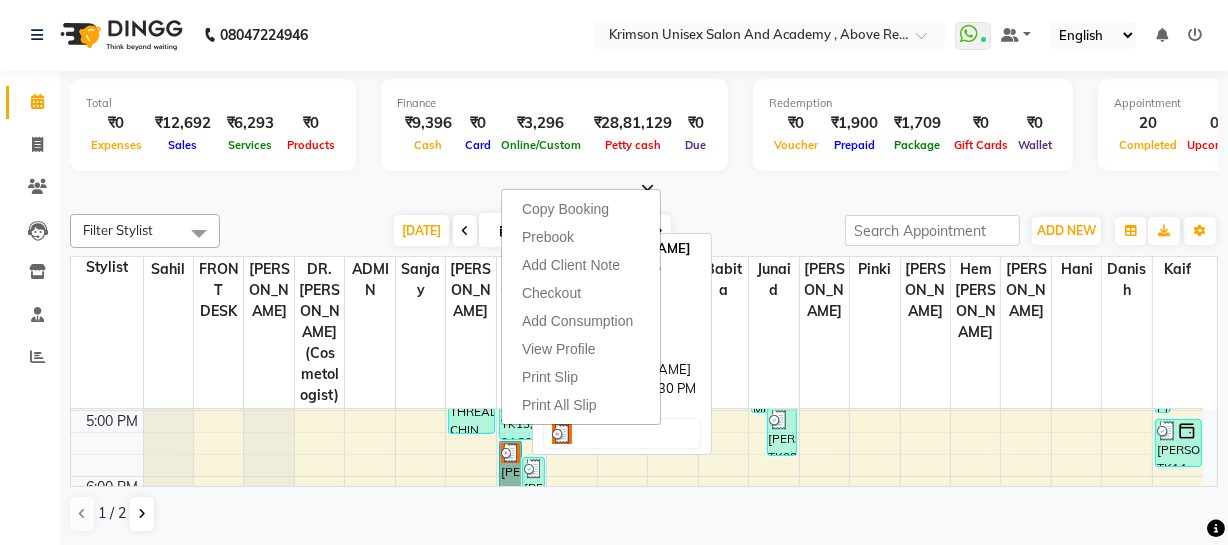 click on "[PERSON_NAME], TK11, 05:30 PM-06:30 PM, (F) nails extentions-French Extension (Acrylic) Hand/Feet" at bounding box center (510, 473) 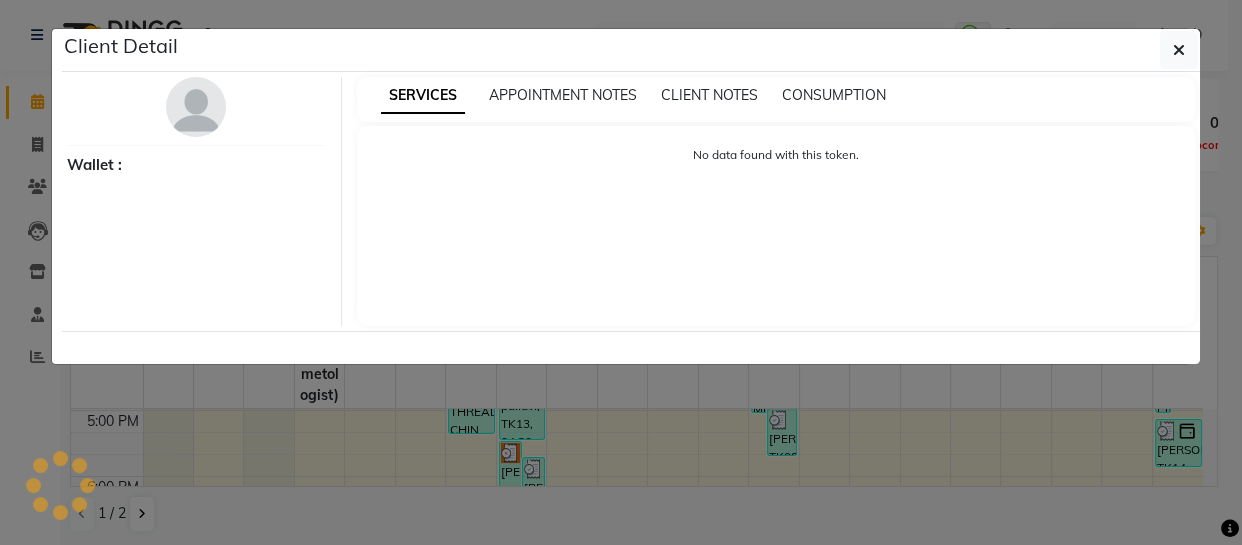 select on "3" 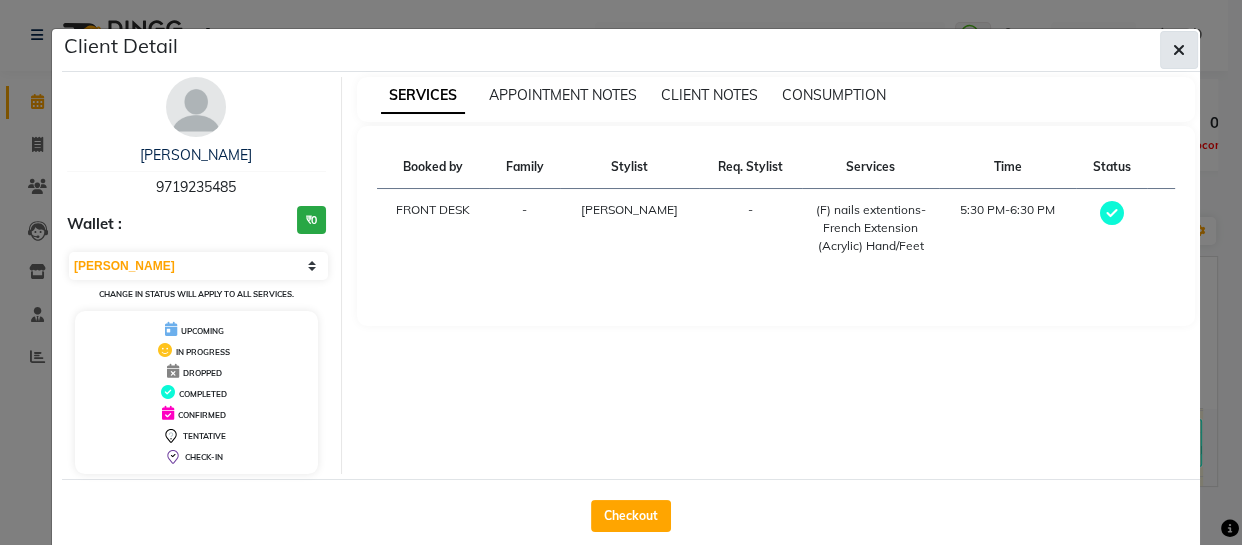 click 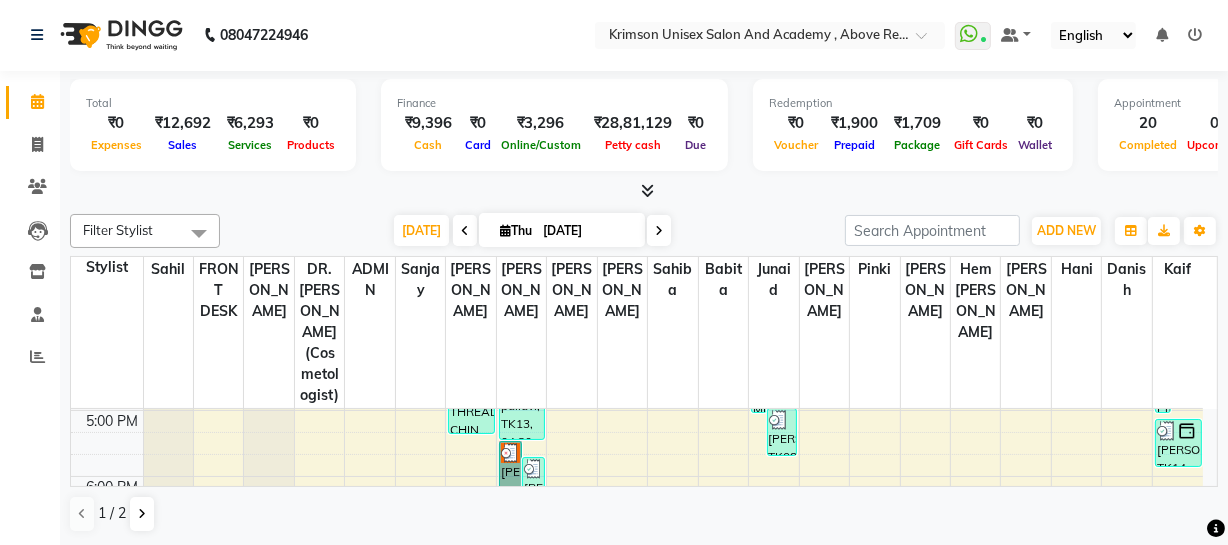 scroll, scrollTop: 0, scrollLeft: 0, axis: both 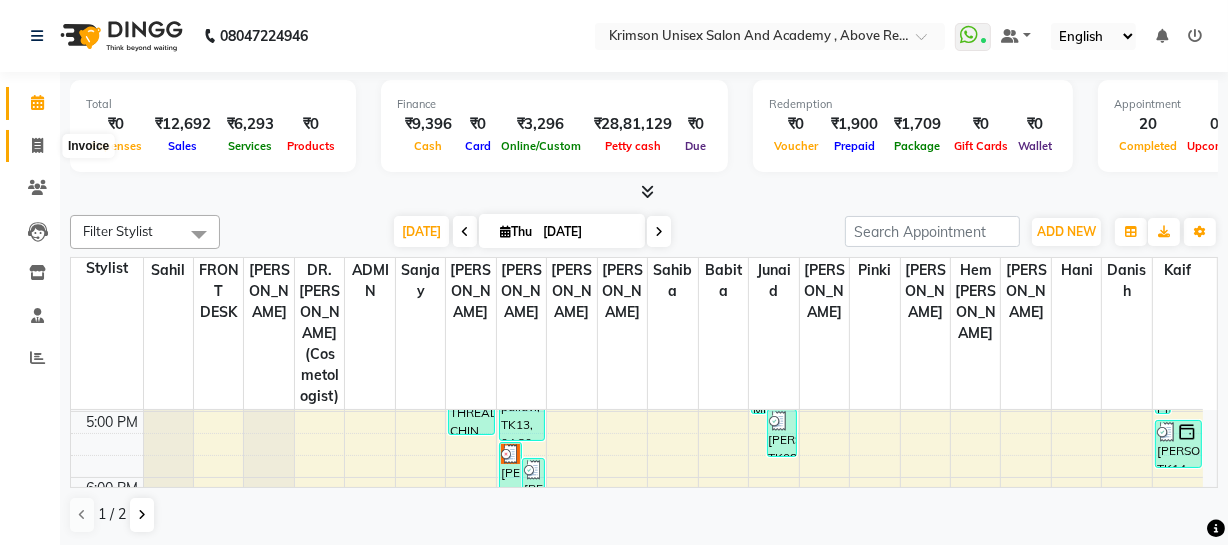 click 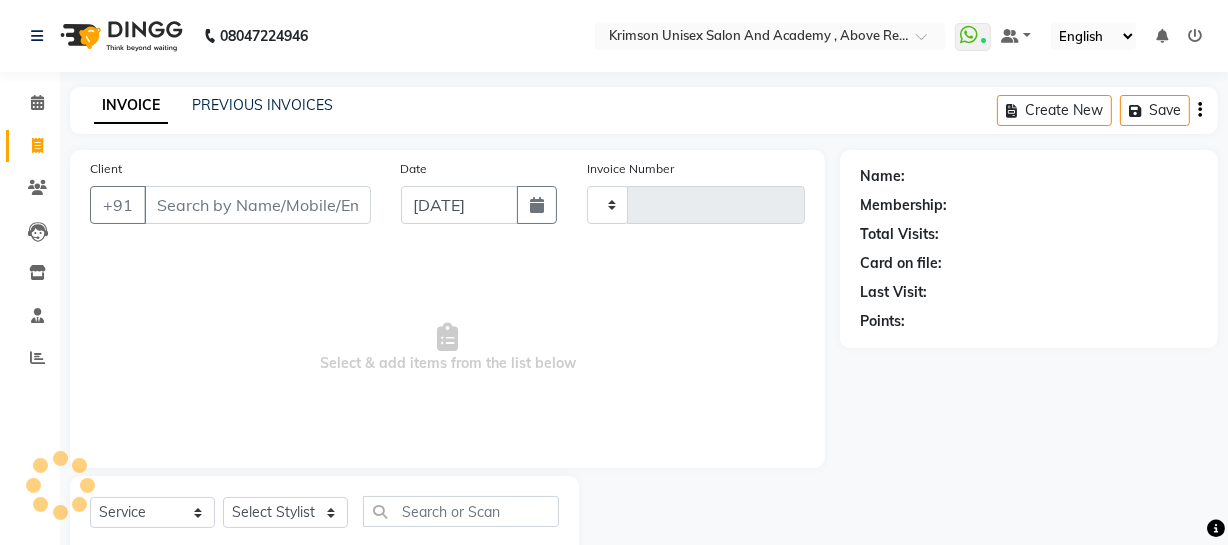 type on "2840" 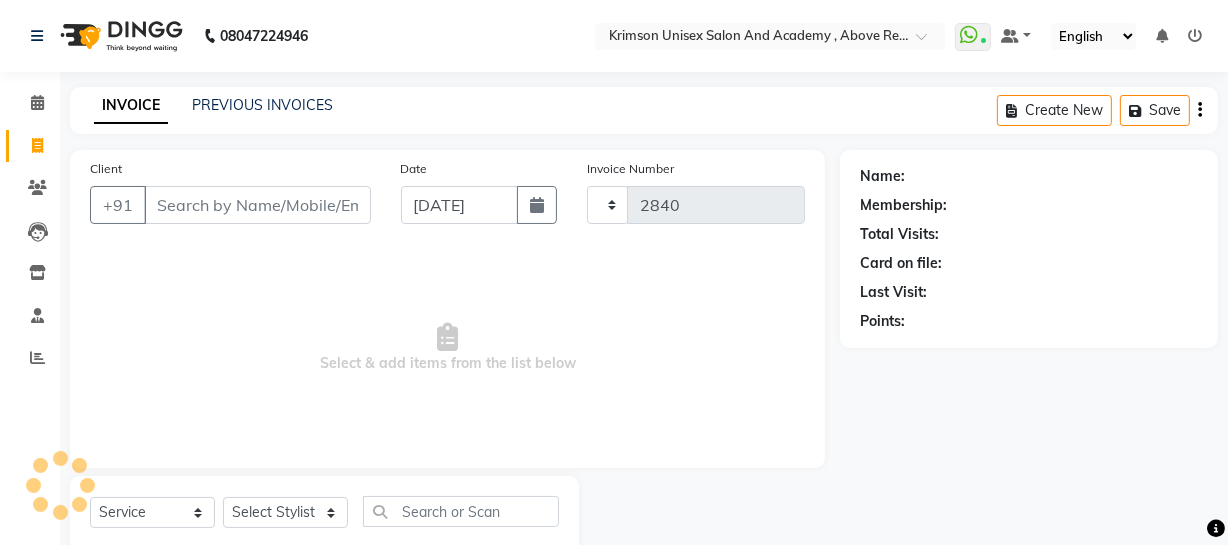 select on "5853" 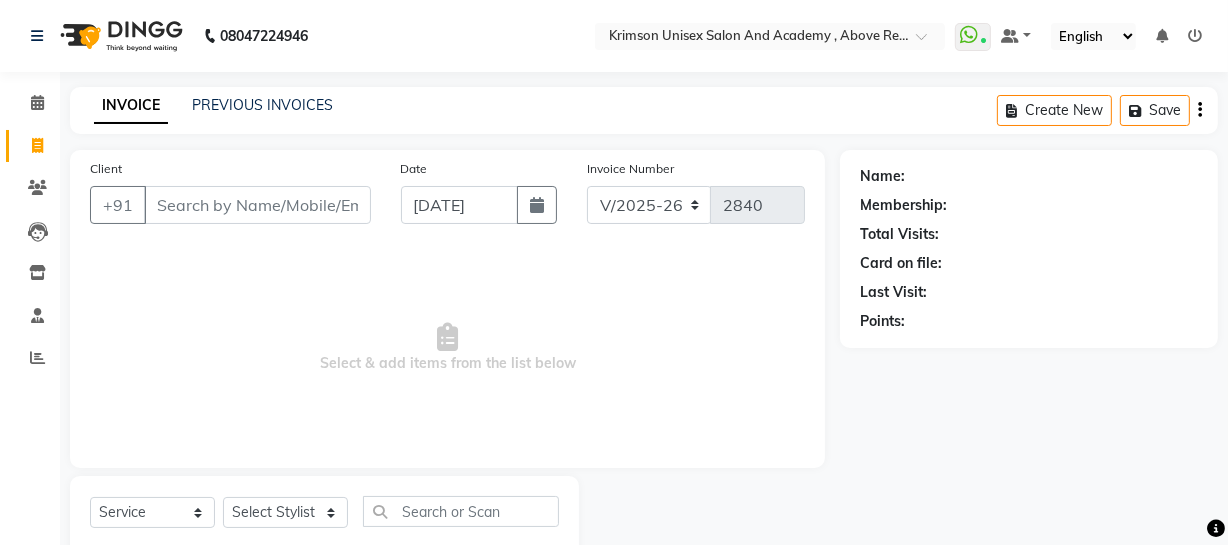click on "Name: Membership: Total Visits: Card on file: Last Visit:  Points:" 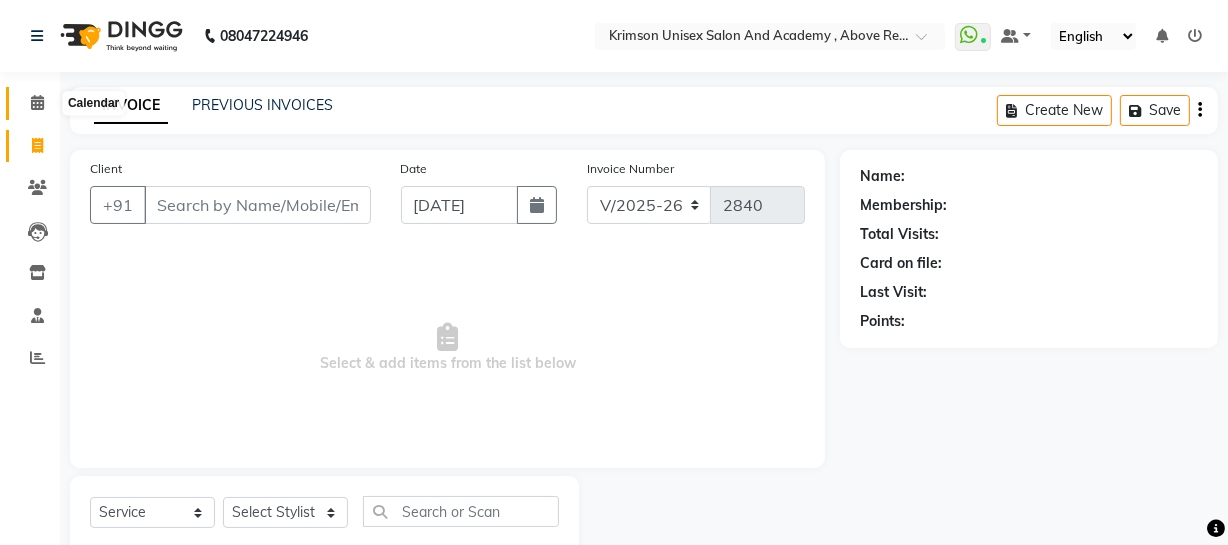 click 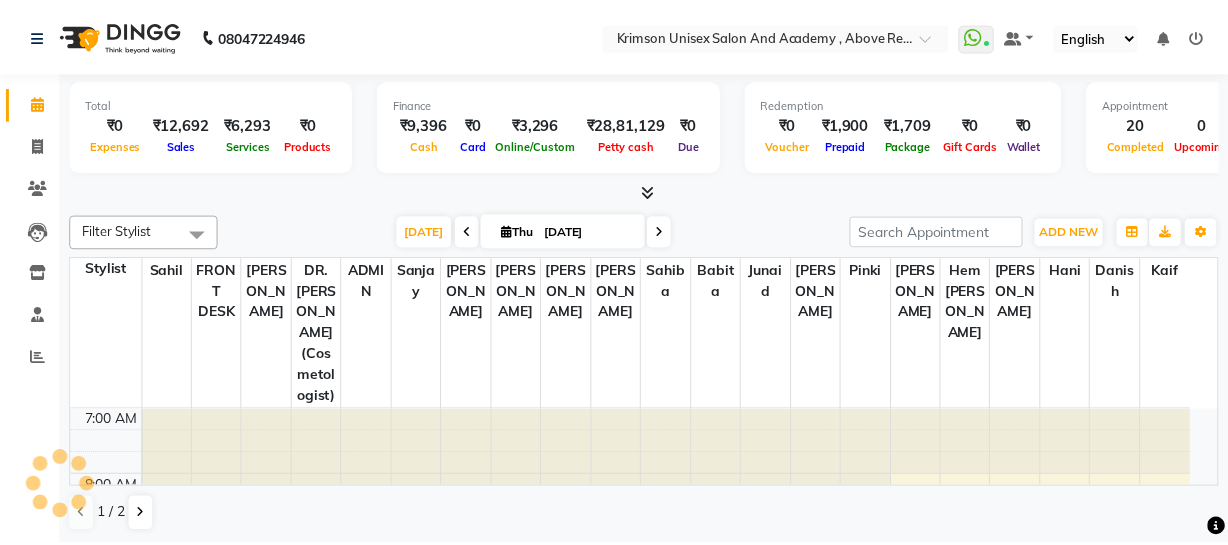 scroll, scrollTop: 0, scrollLeft: 0, axis: both 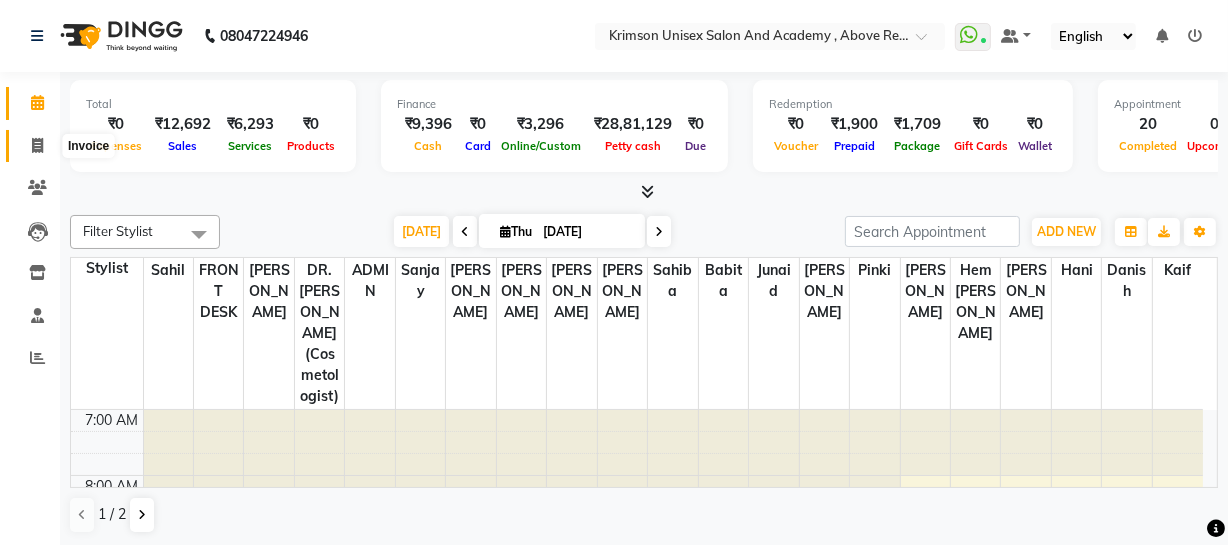 click 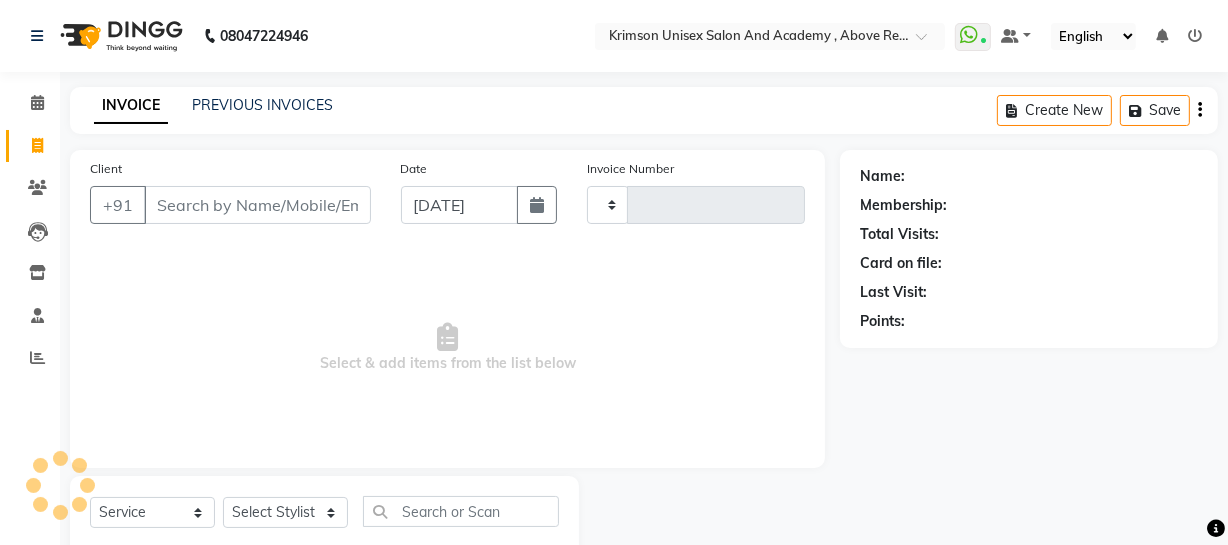 type on "2840" 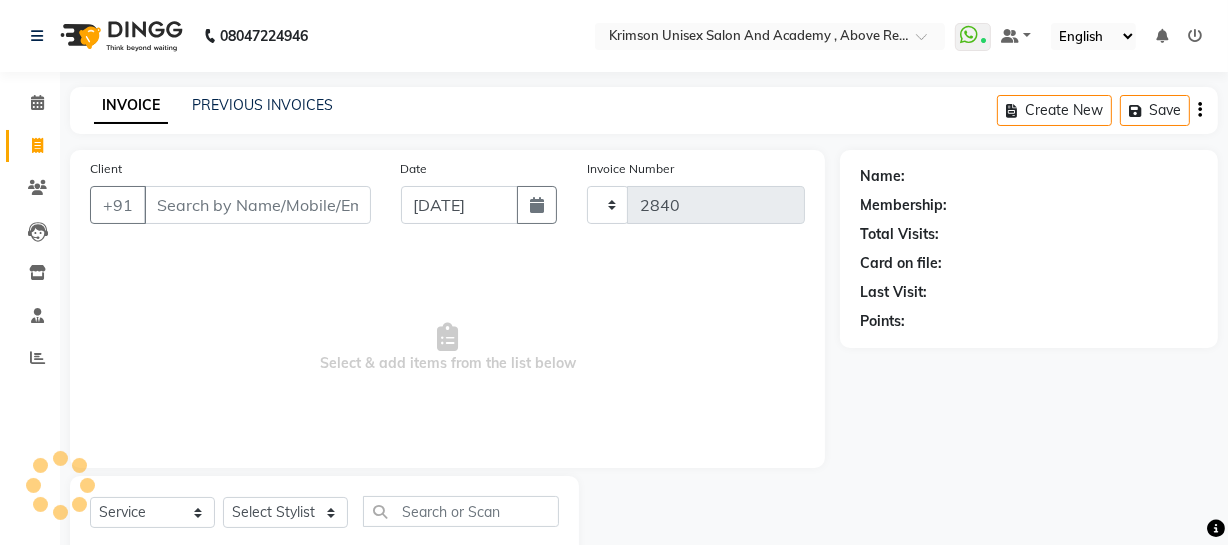 select on "5853" 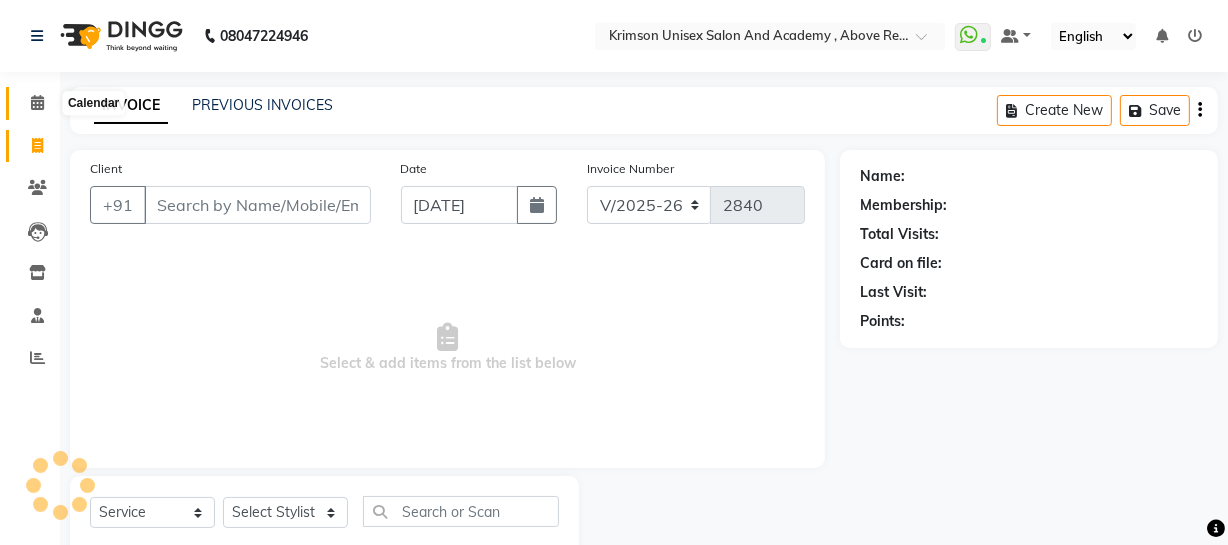 click 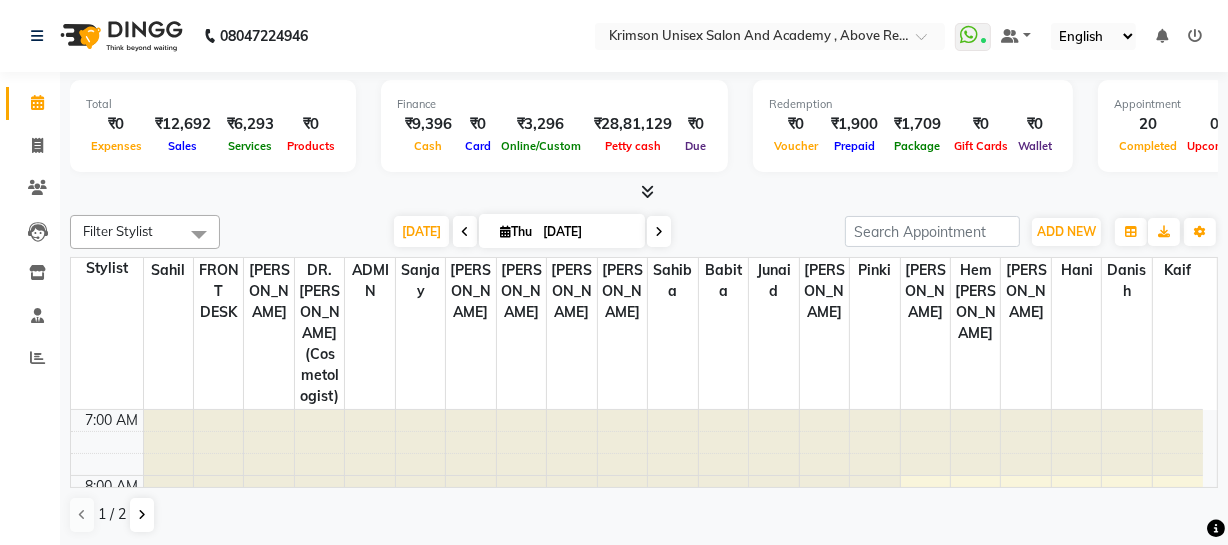 scroll, scrollTop: 0, scrollLeft: 0, axis: both 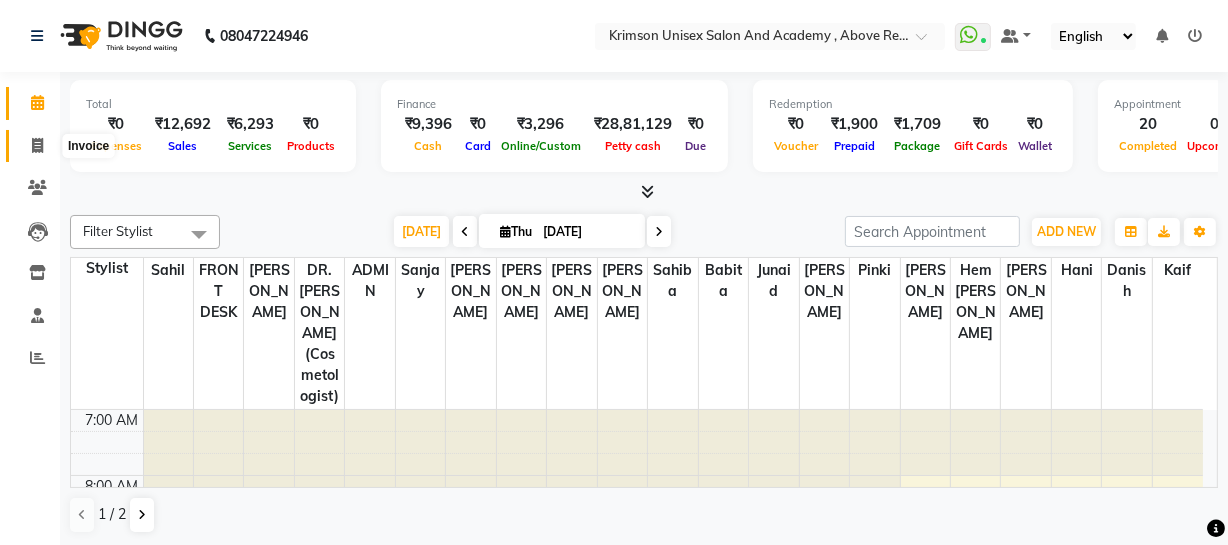 click 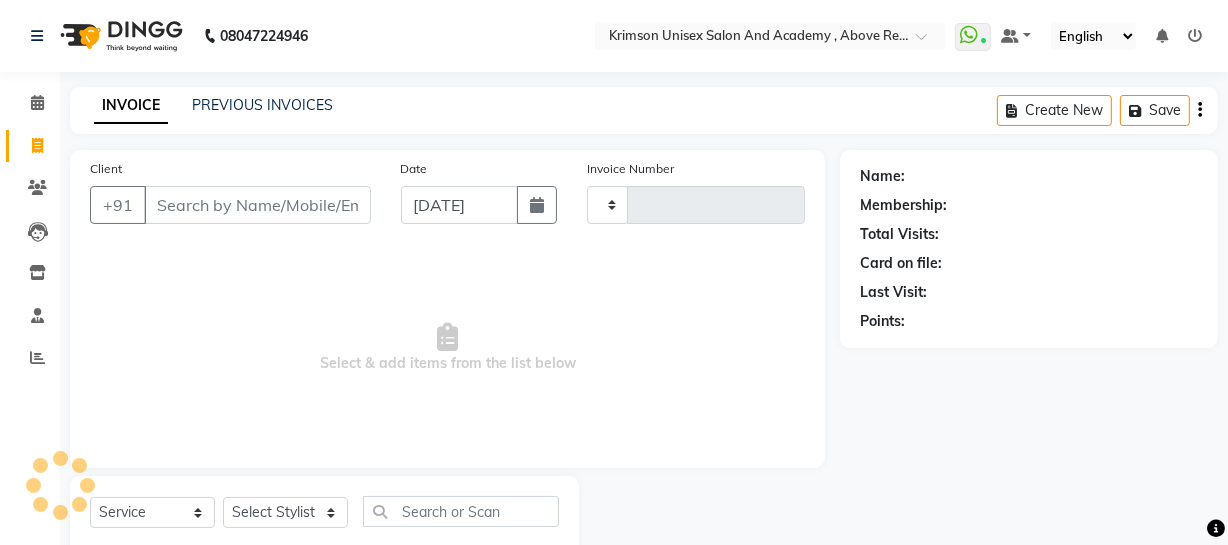 type on "2840" 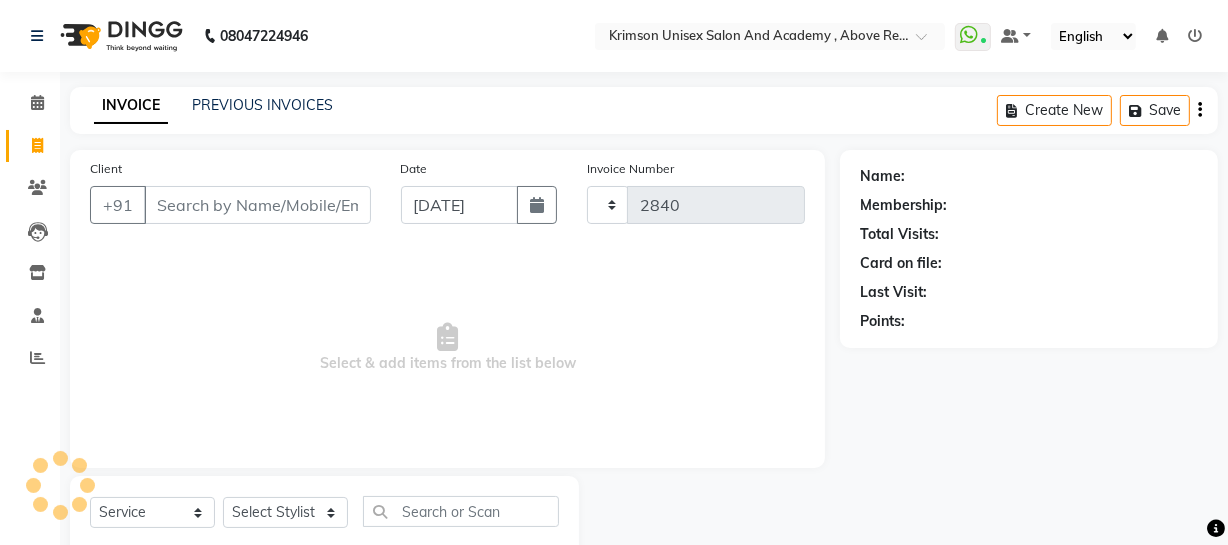 select on "5853" 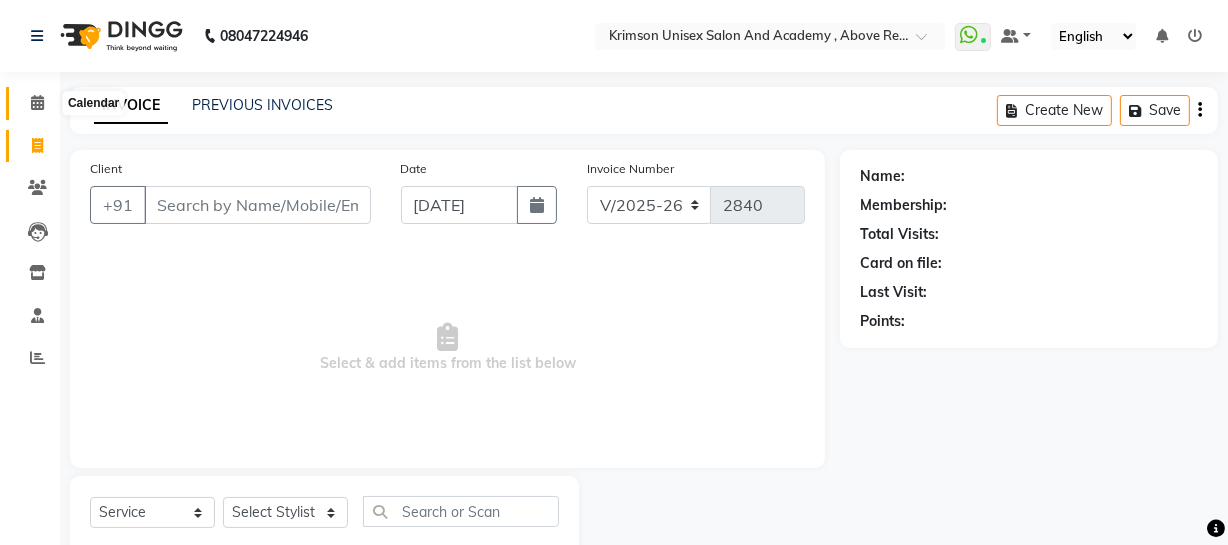 click 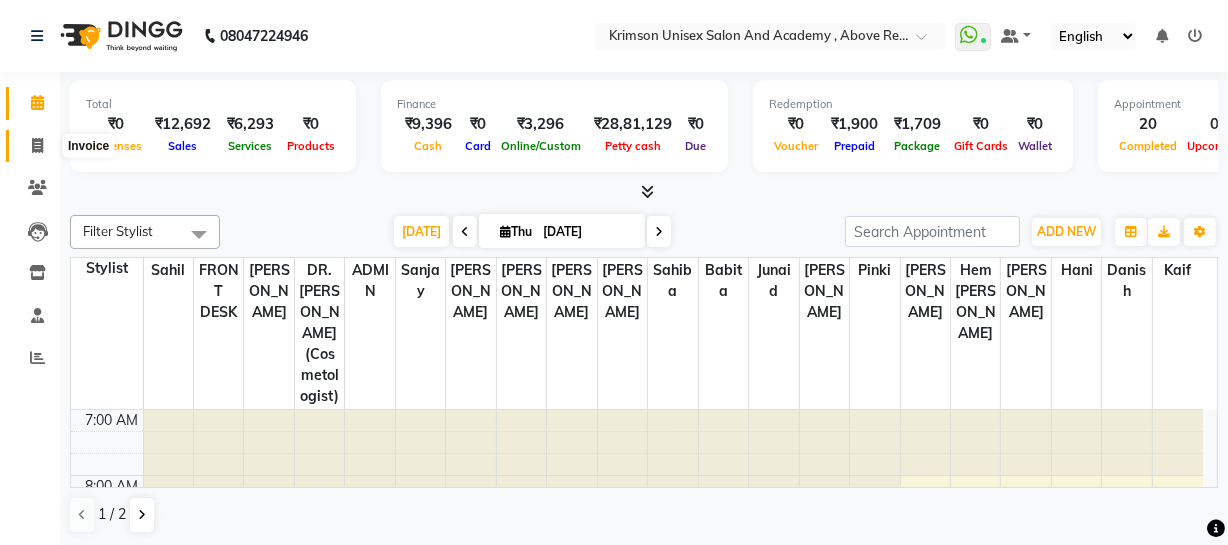 click 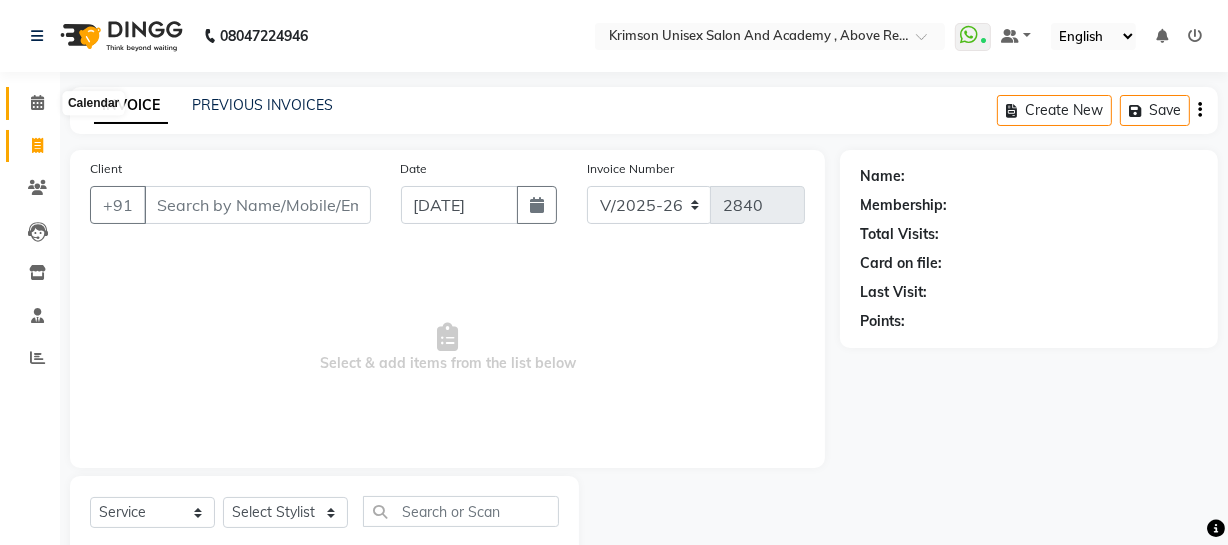 click 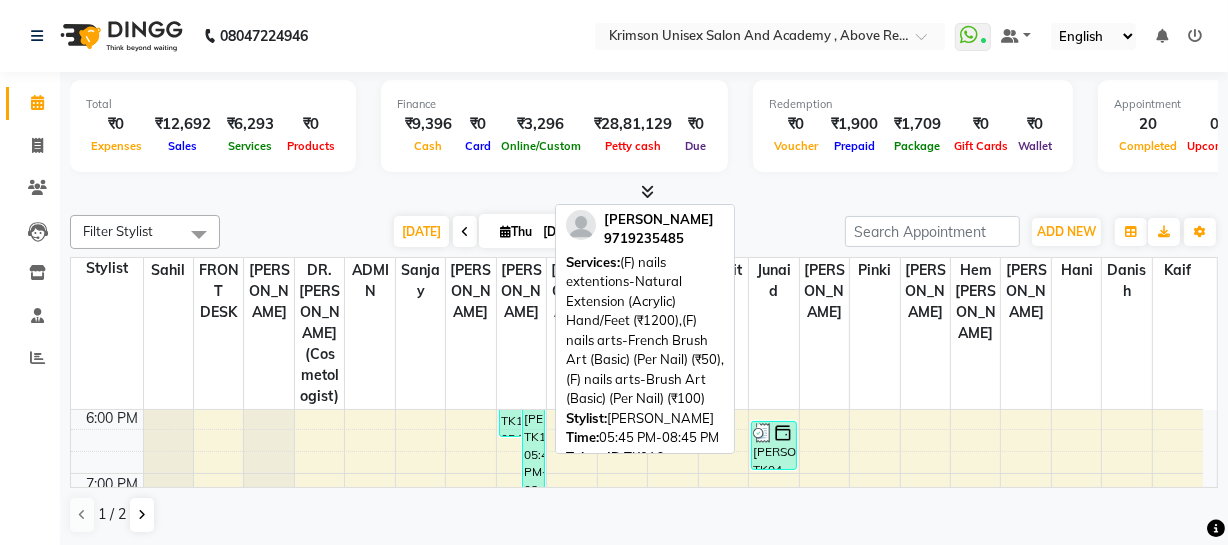 scroll, scrollTop: 729, scrollLeft: 0, axis: vertical 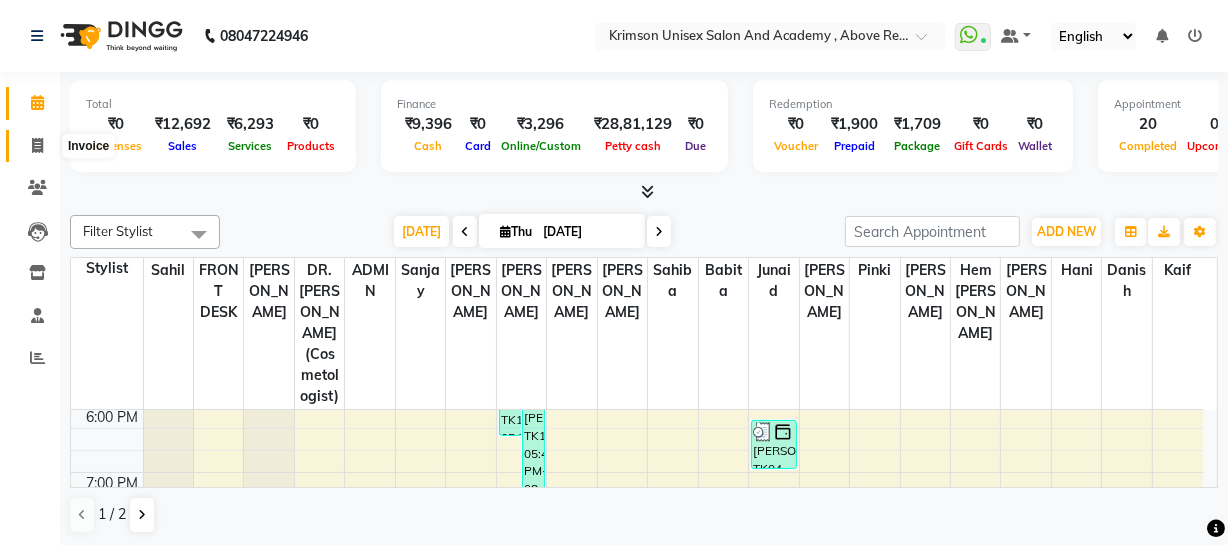 click 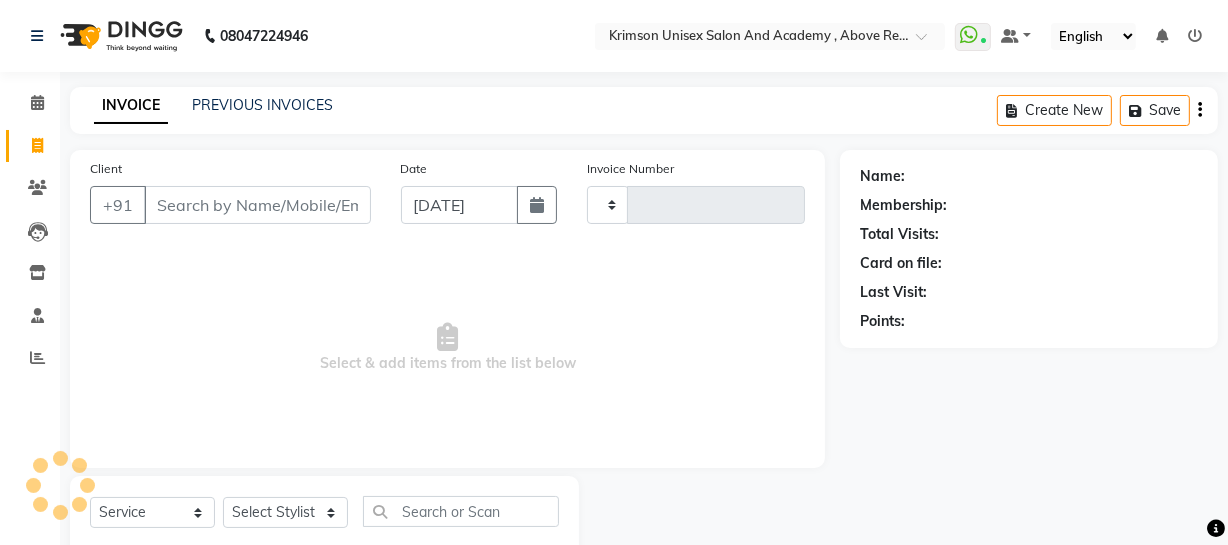 type on "2840" 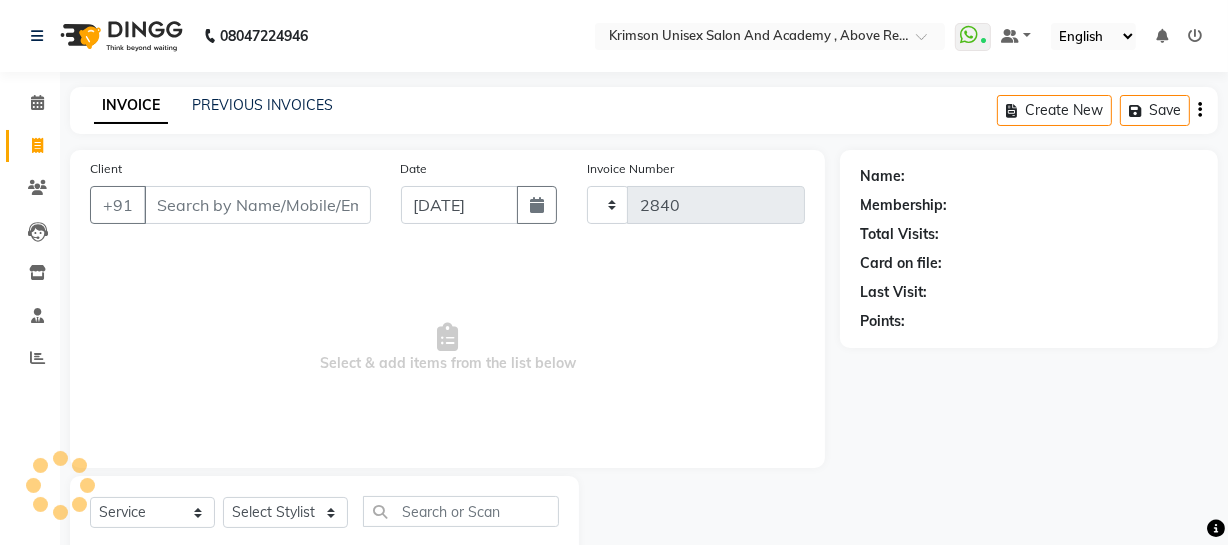 select on "5853" 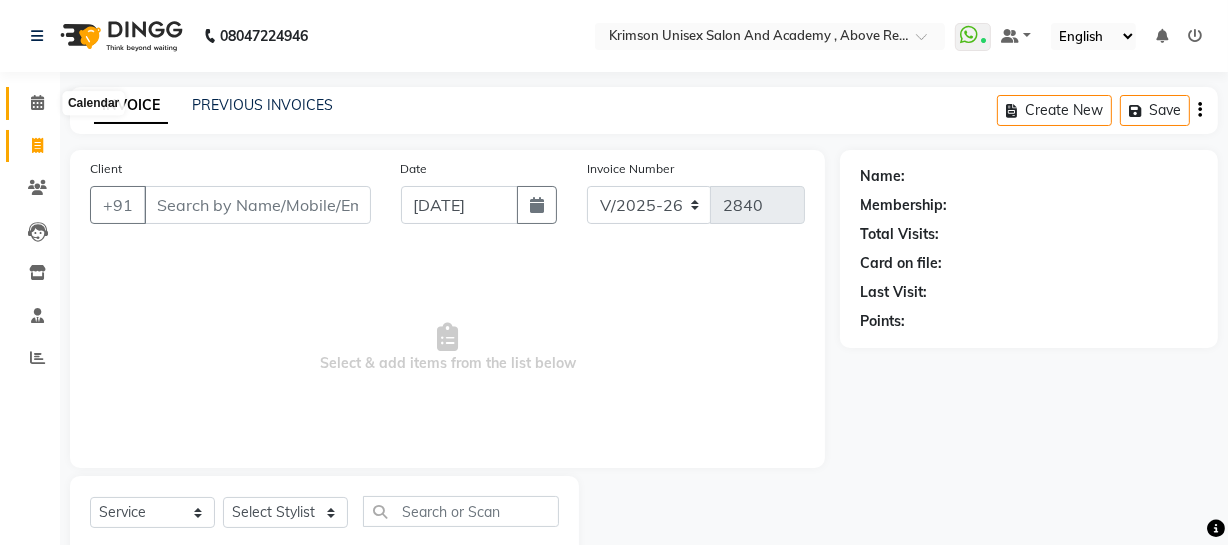 click 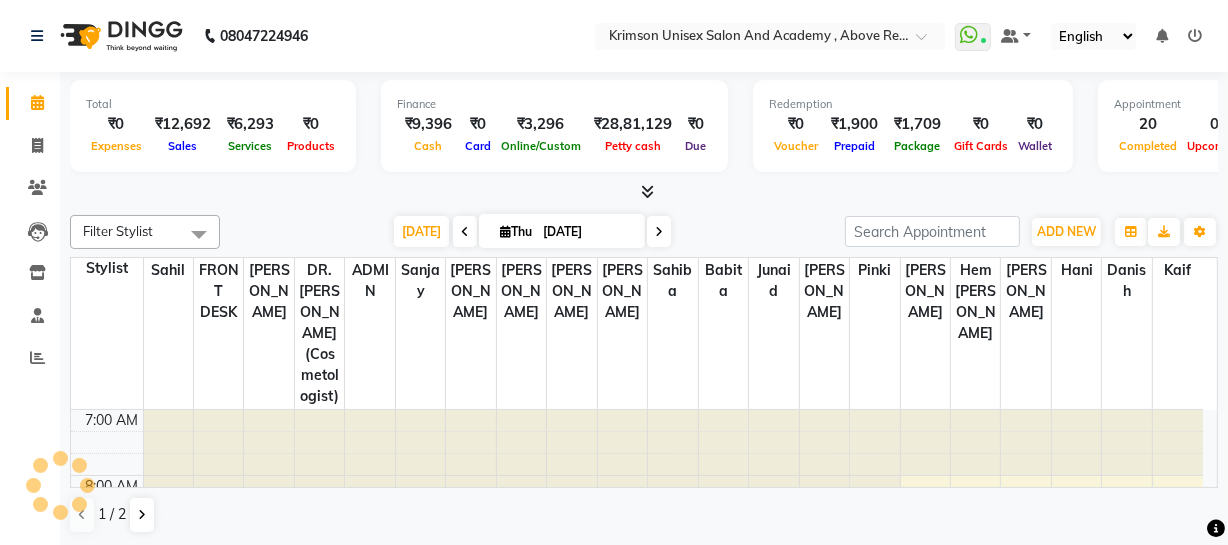 scroll, scrollTop: 0, scrollLeft: 0, axis: both 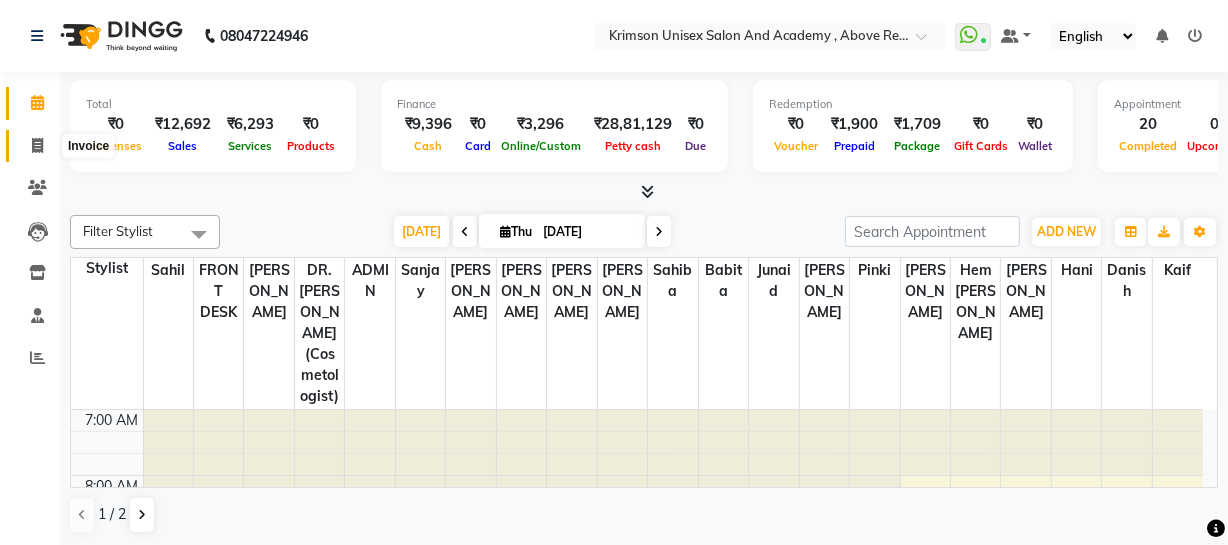 click 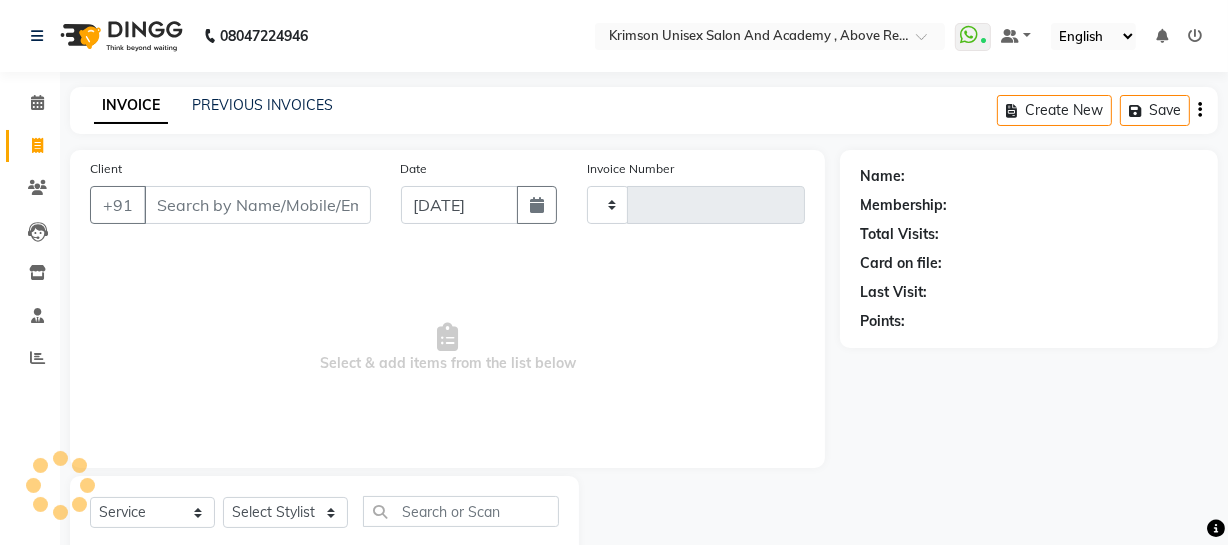 type on "2840" 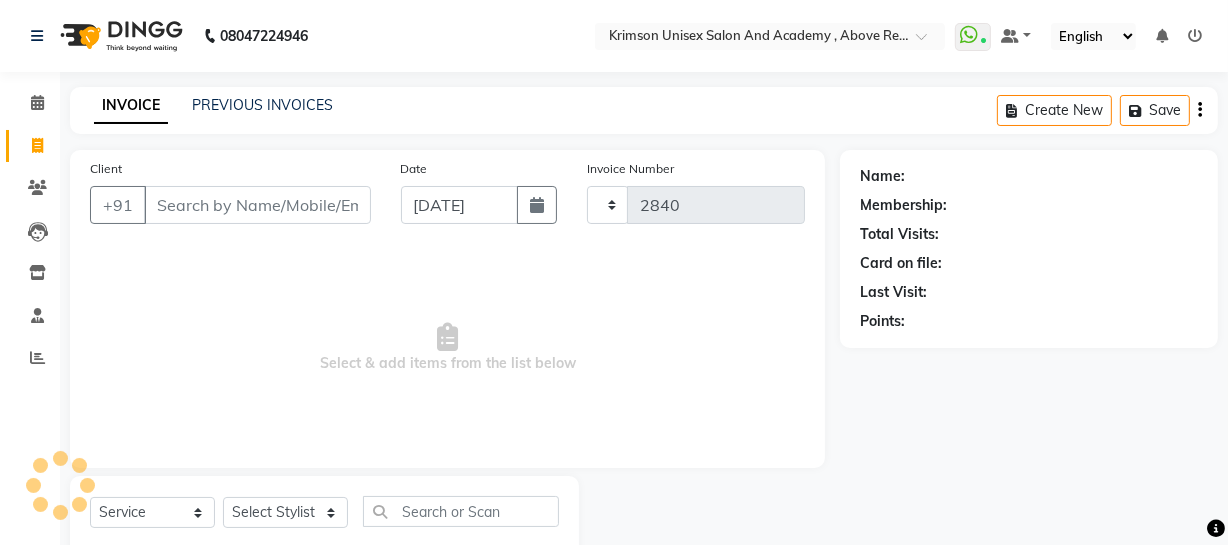select on "5853" 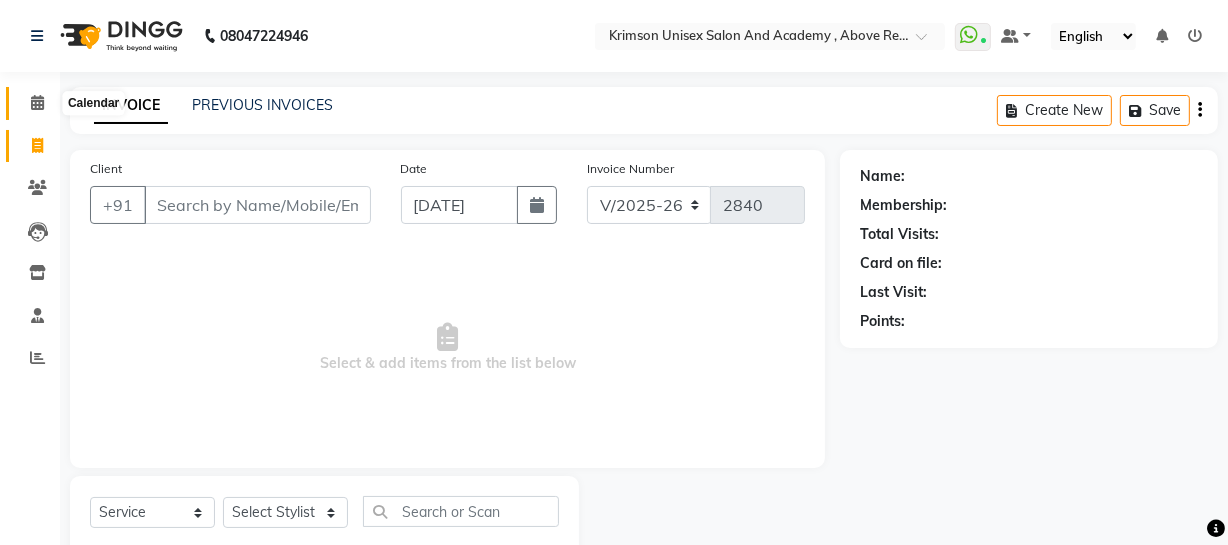 click 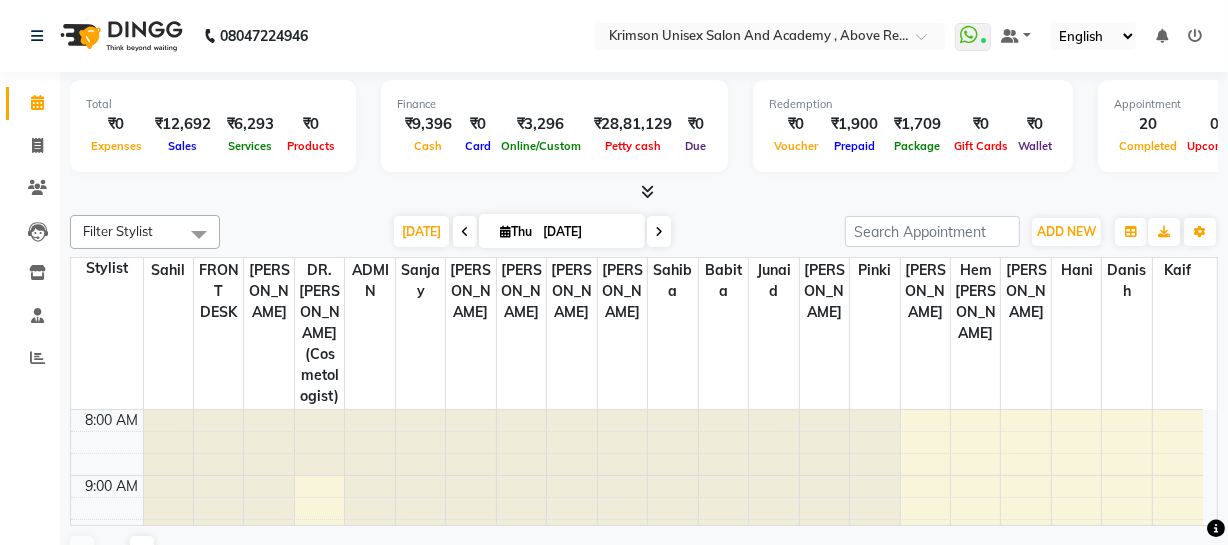 scroll, scrollTop: 0, scrollLeft: 0, axis: both 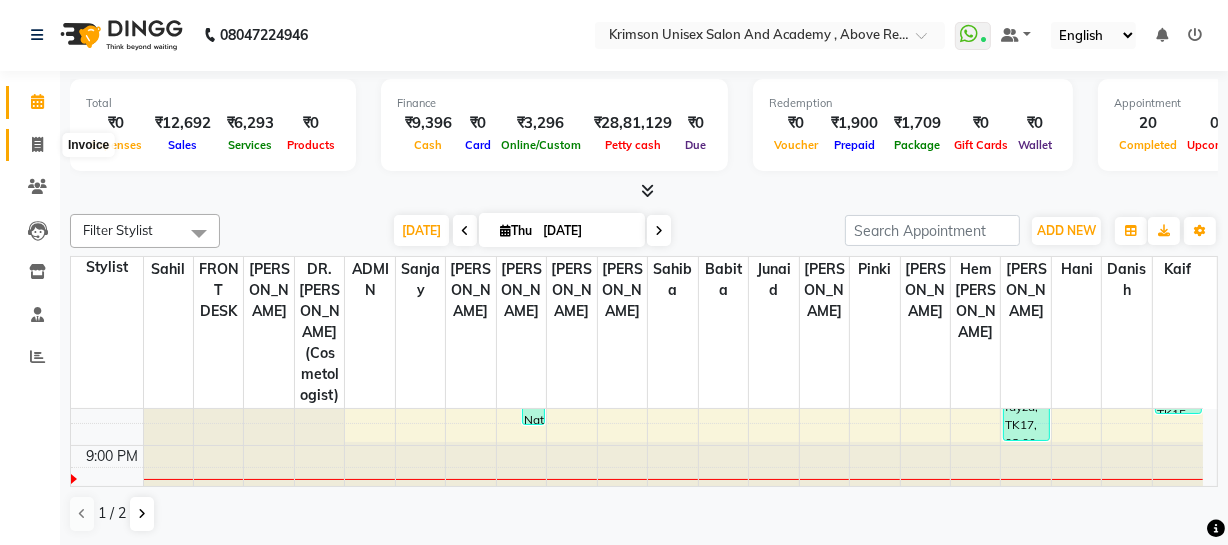click 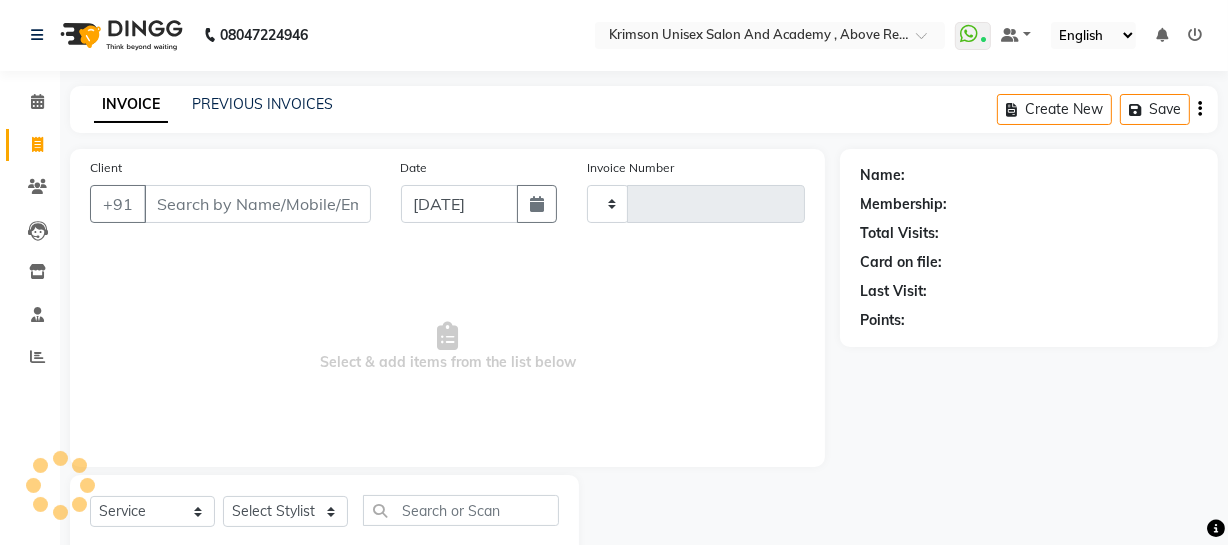 type on "2840" 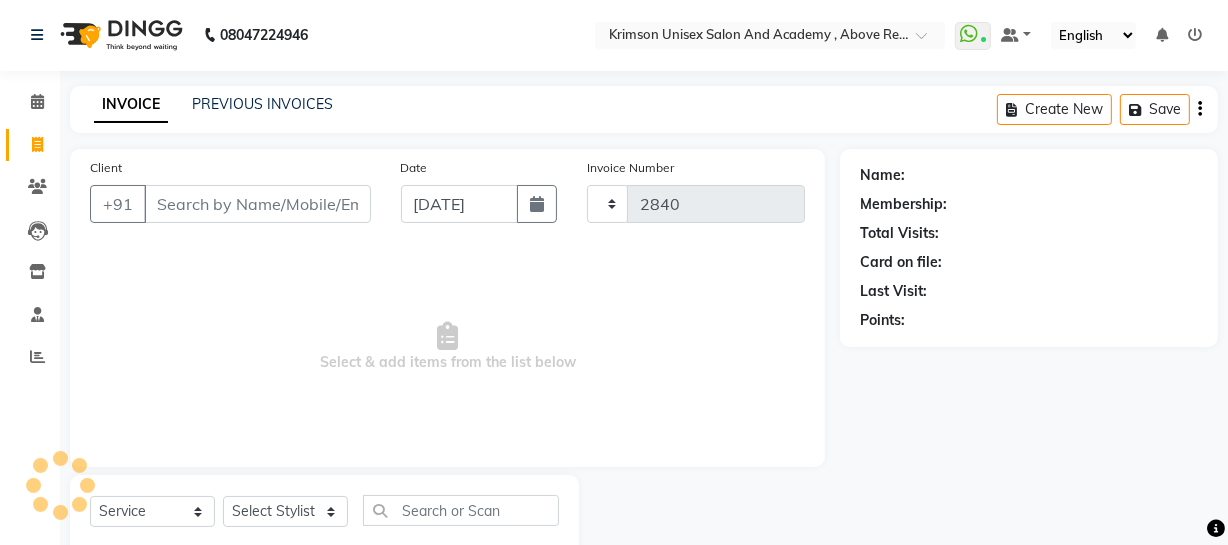 select on "5853" 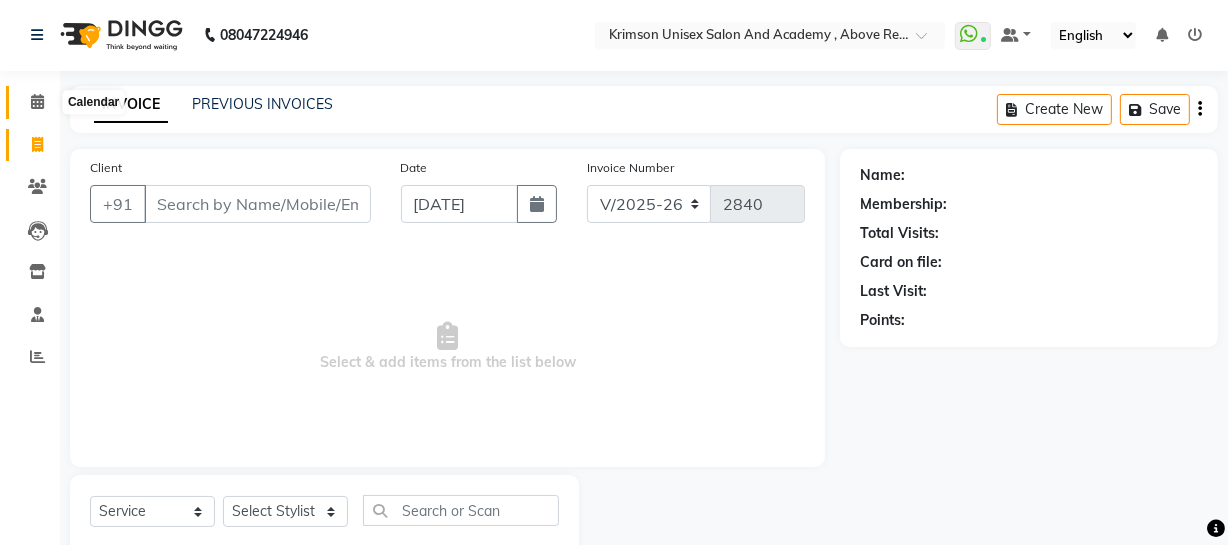 click 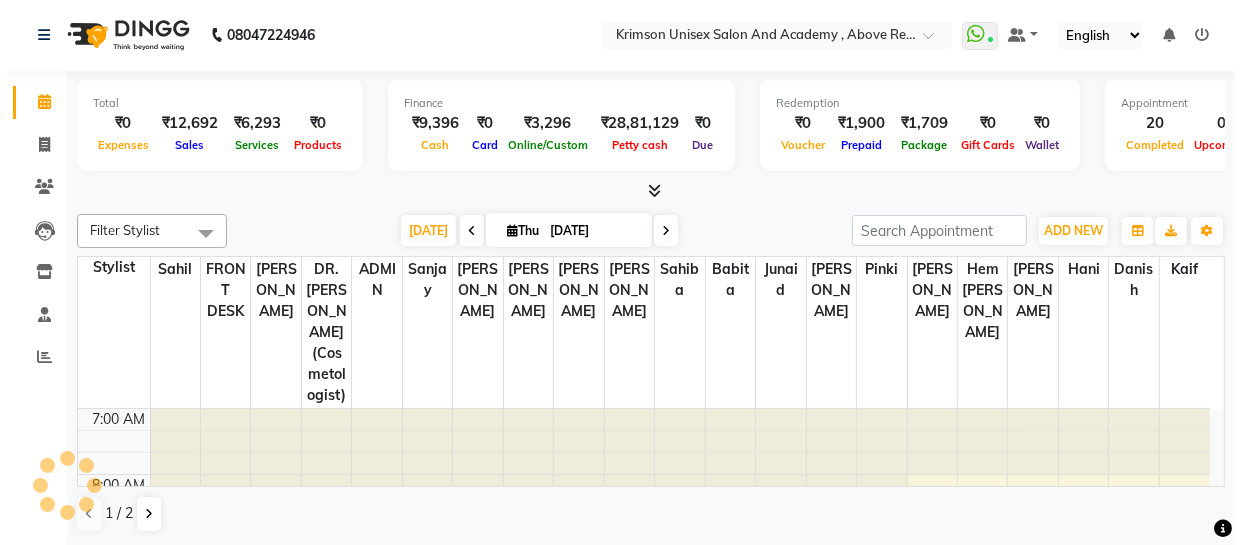 scroll, scrollTop: 0, scrollLeft: 0, axis: both 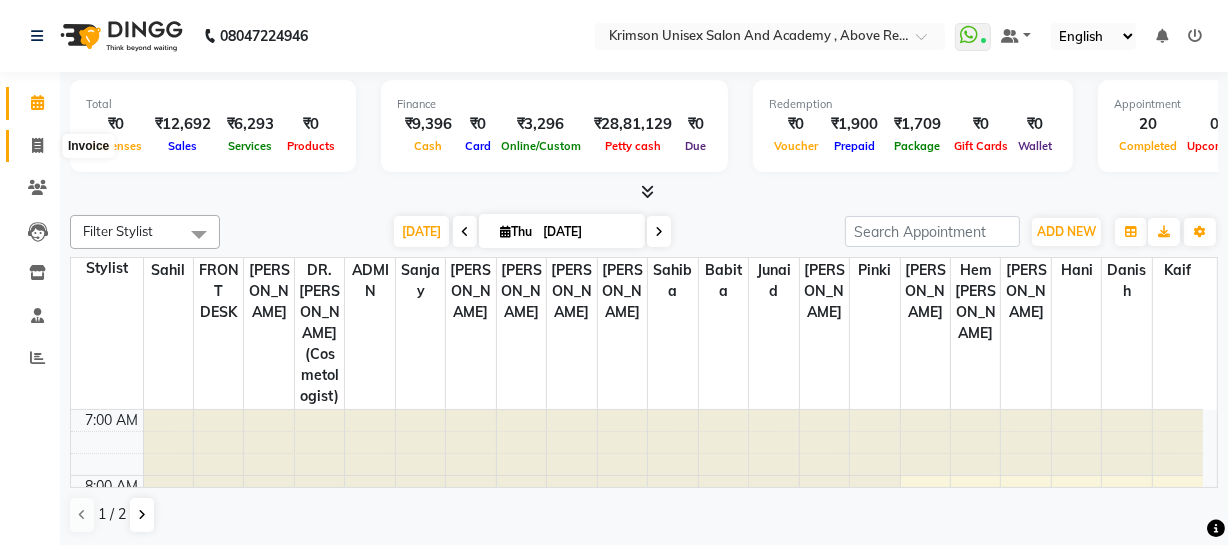 click 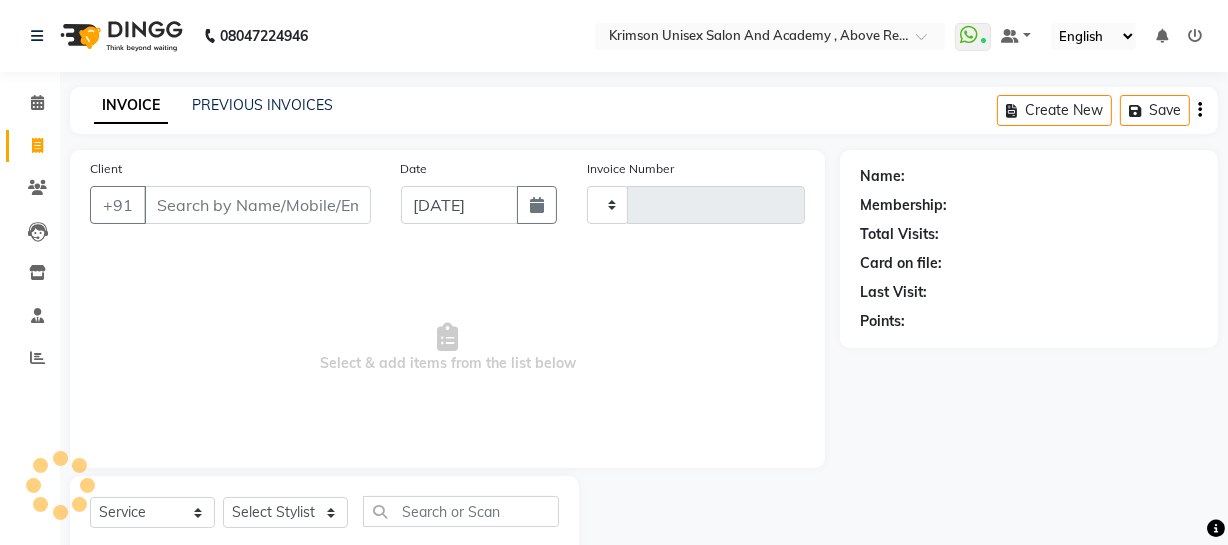 type on "2840" 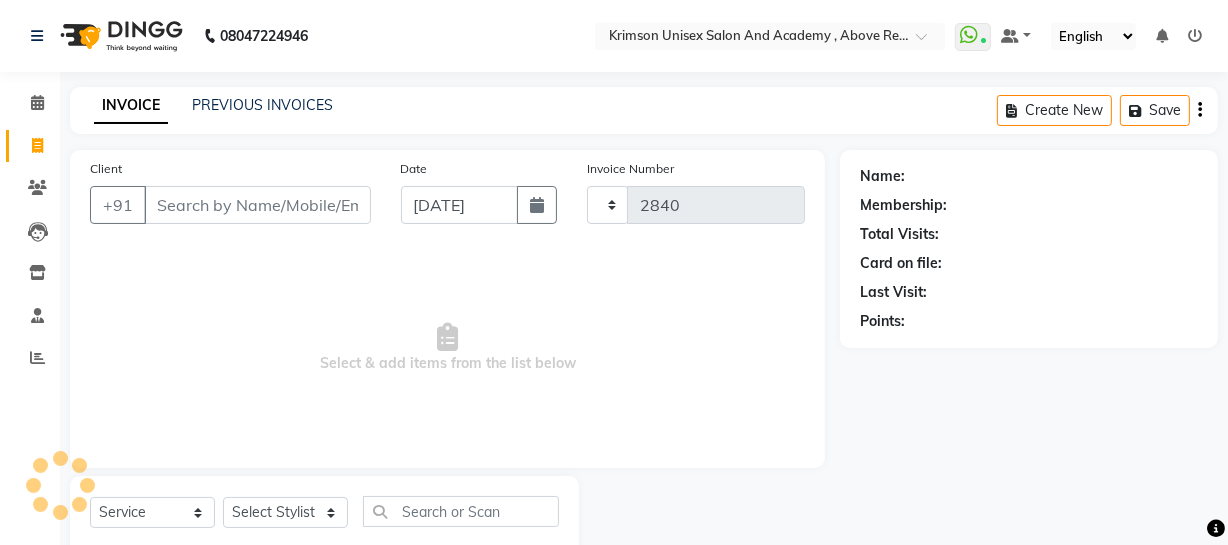 select on "5853" 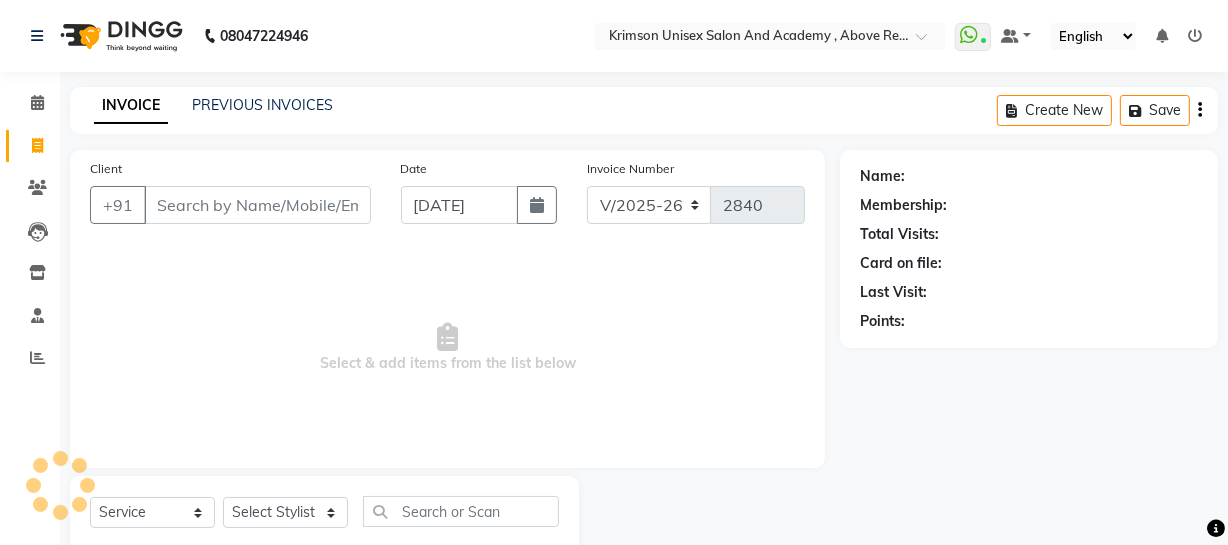 click on "Client" at bounding box center (257, 205) 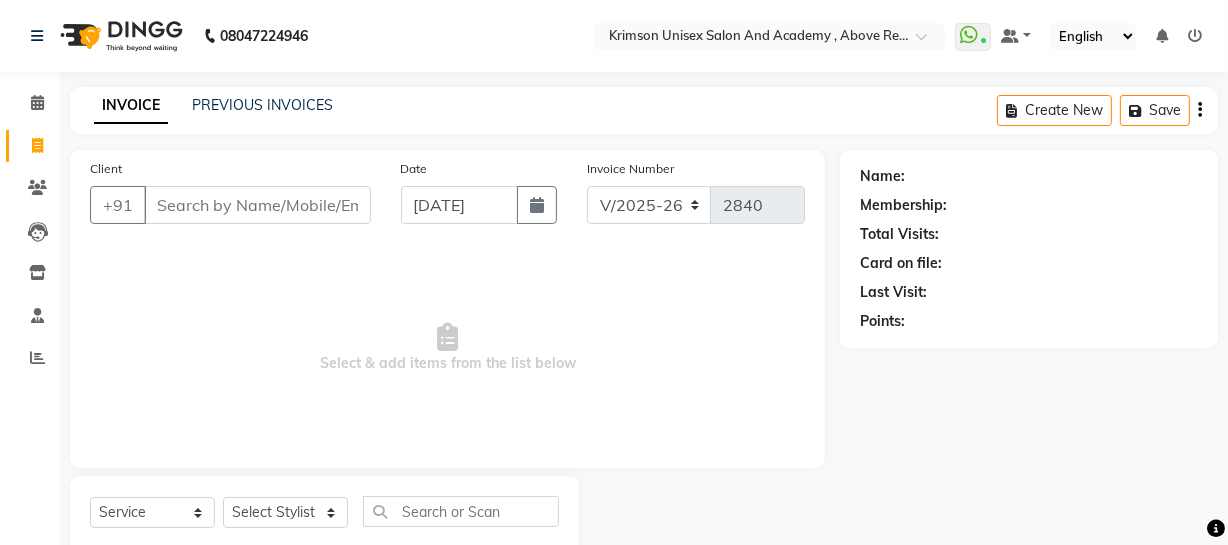 click on "Client" at bounding box center (257, 205) 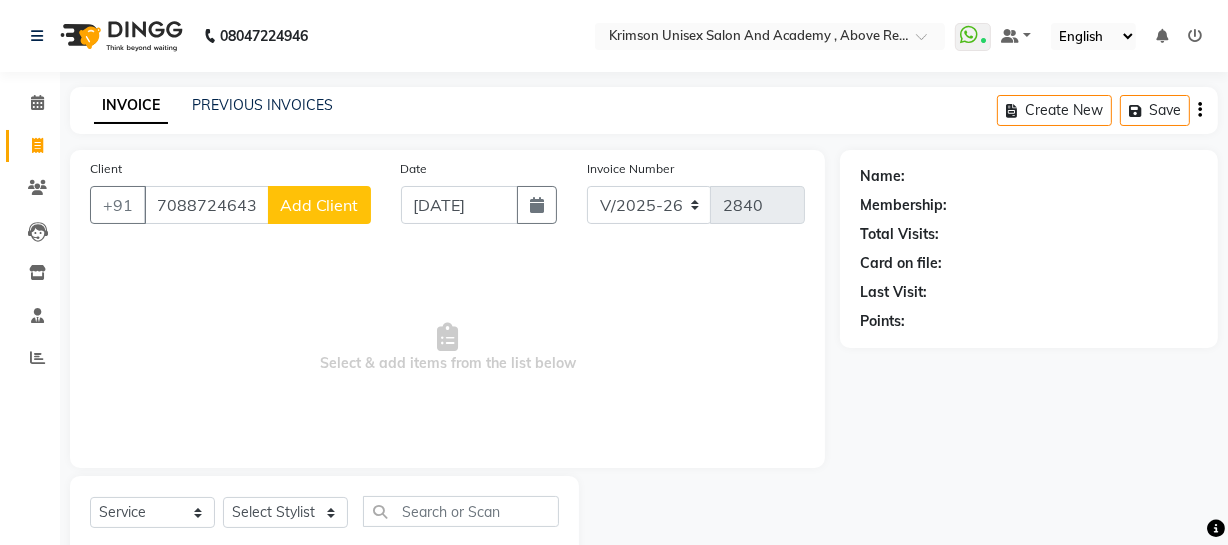 type on "7088724643" 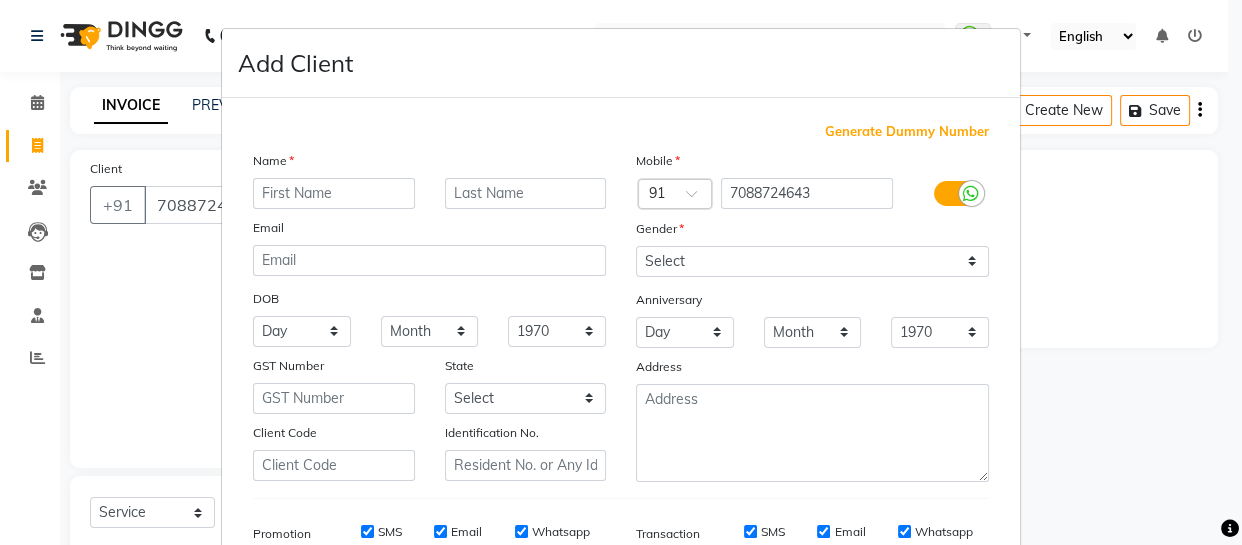 click at bounding box center (334, 193) 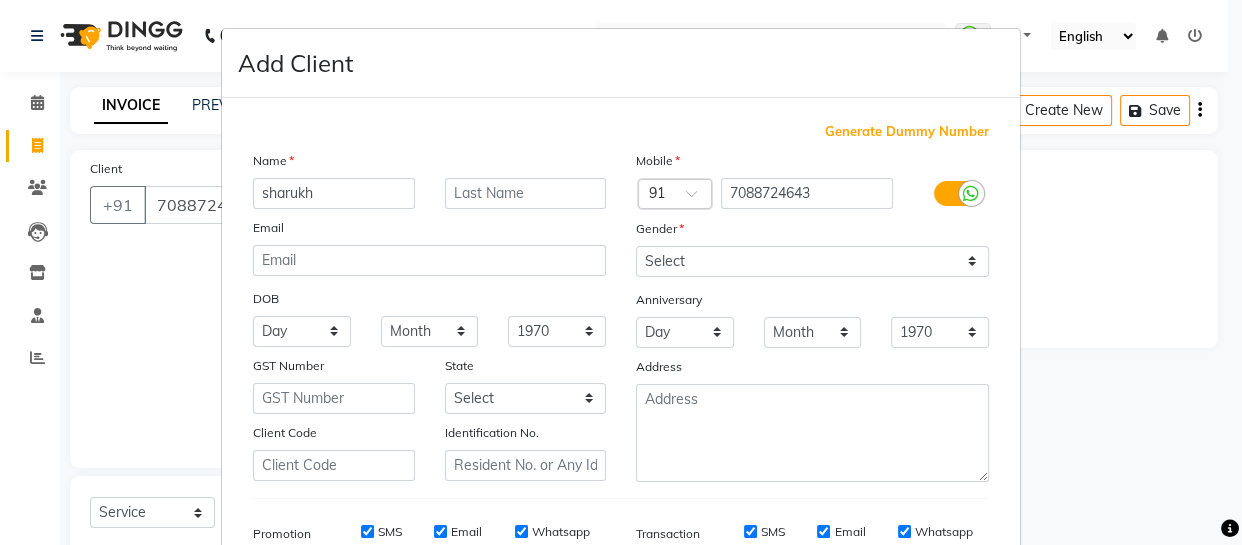 type on "sharukh" 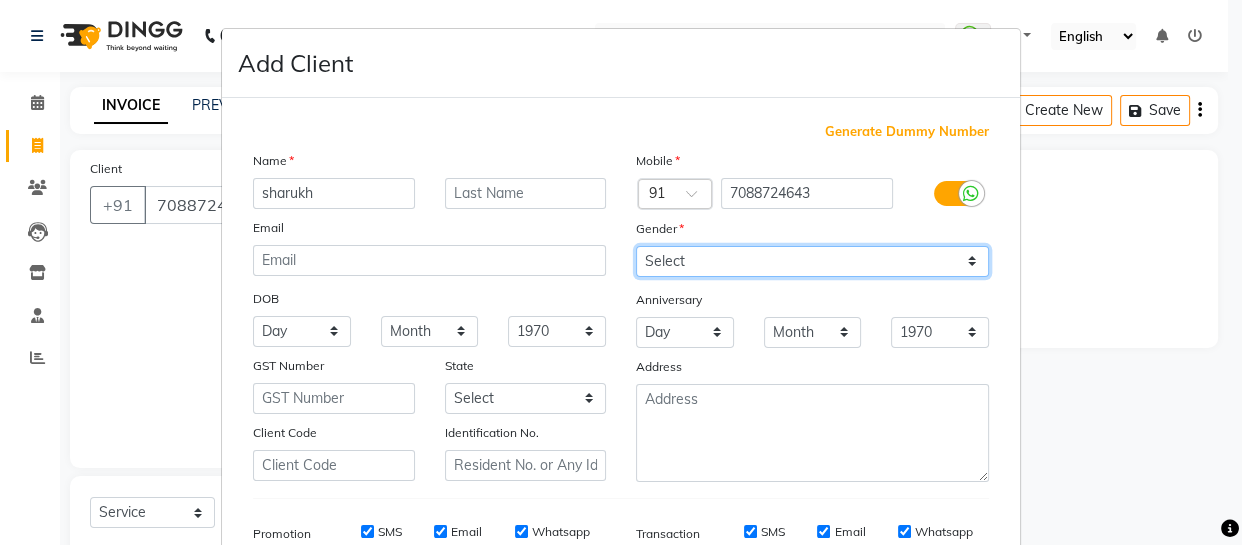 click on "Select Male Female Other Prefer Not To Say" at bounding box center [812, 261] 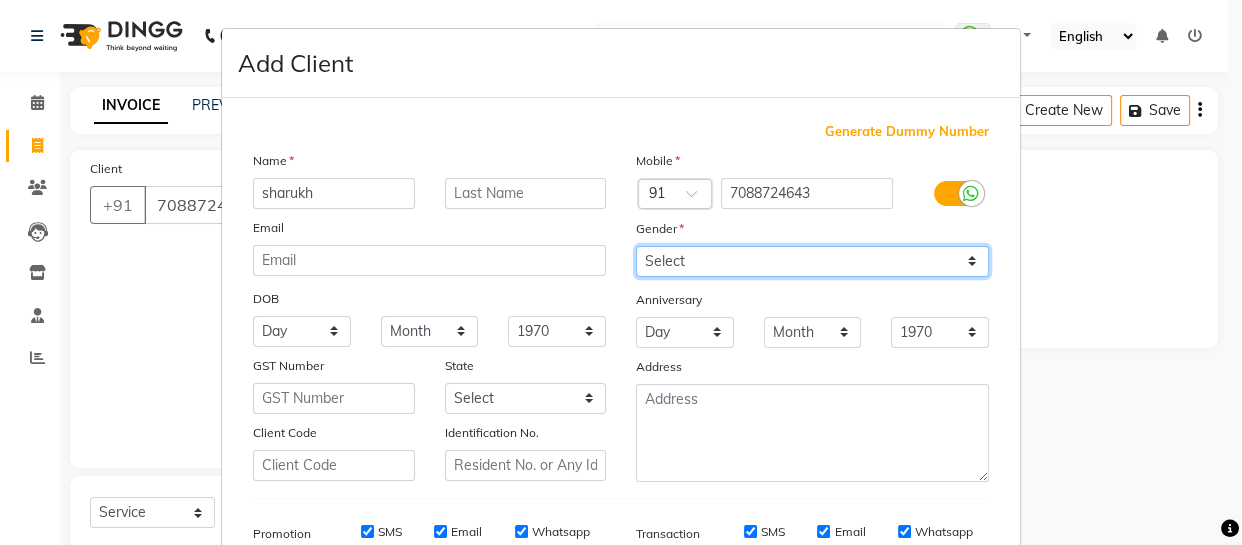 select on "male" 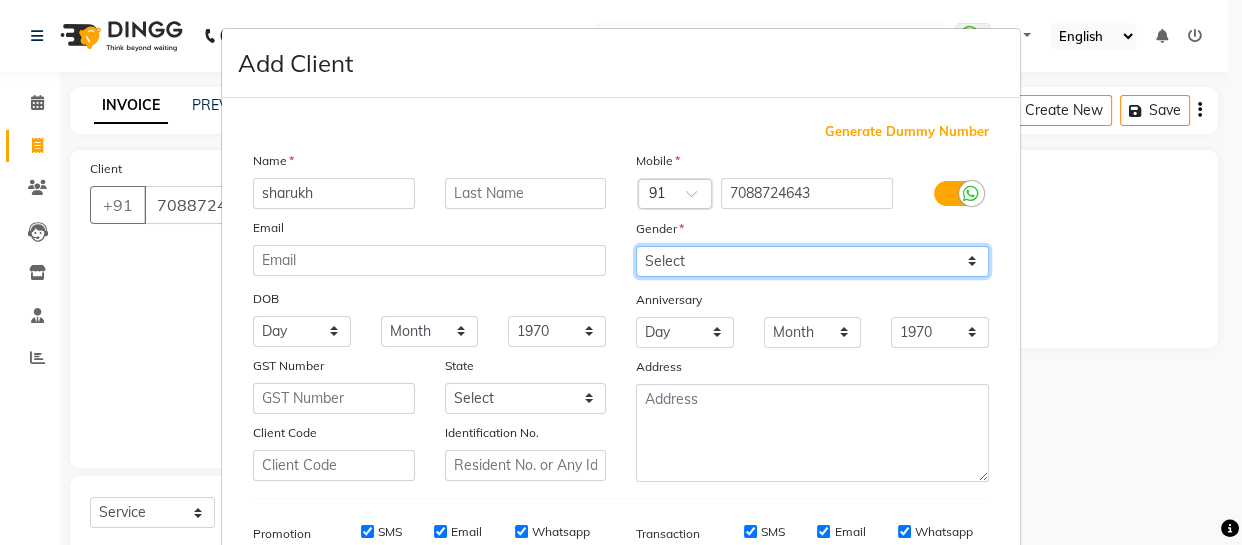 click on "Select Male Female Other Prefer Not To Say" at bounding box center (812, 261) 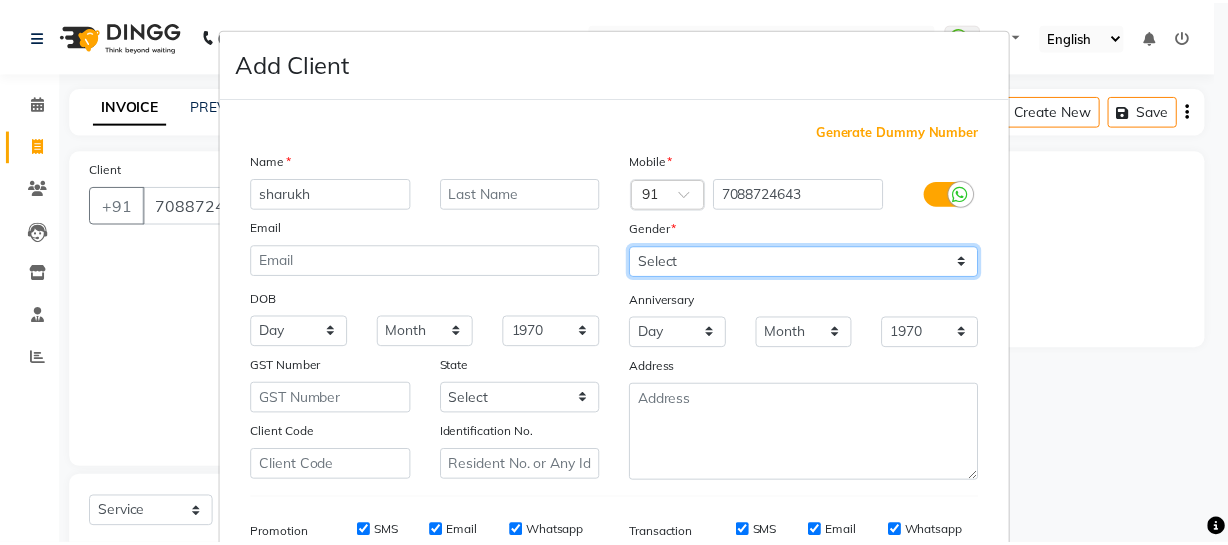 scroll, scrollTop: 309, scrollLeft: 0, axis: vertical 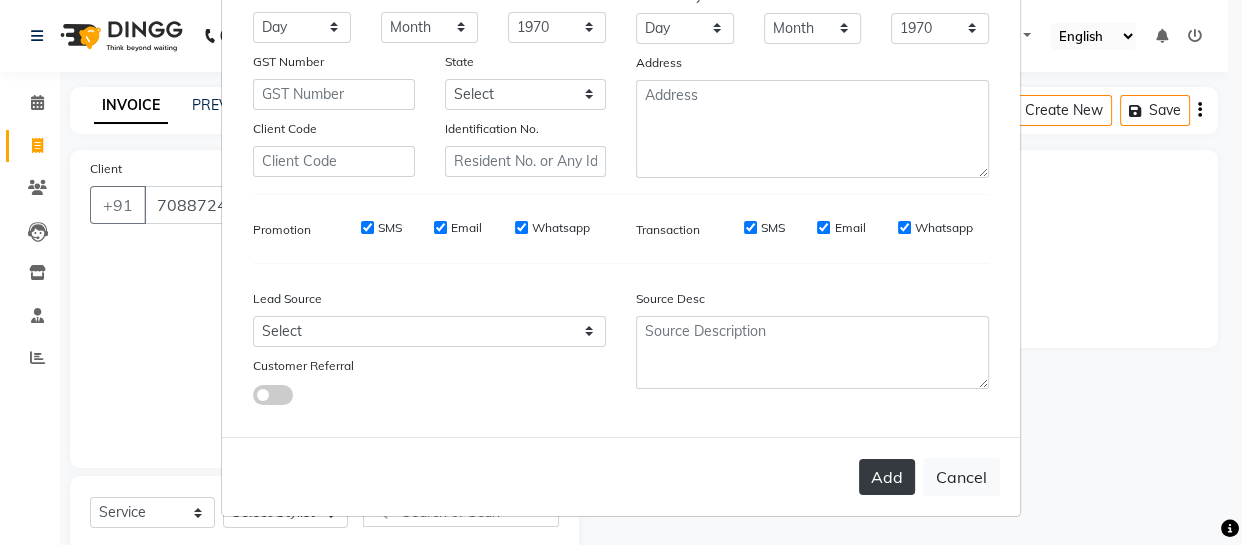click on "Add" at bounding box center (887, 477) 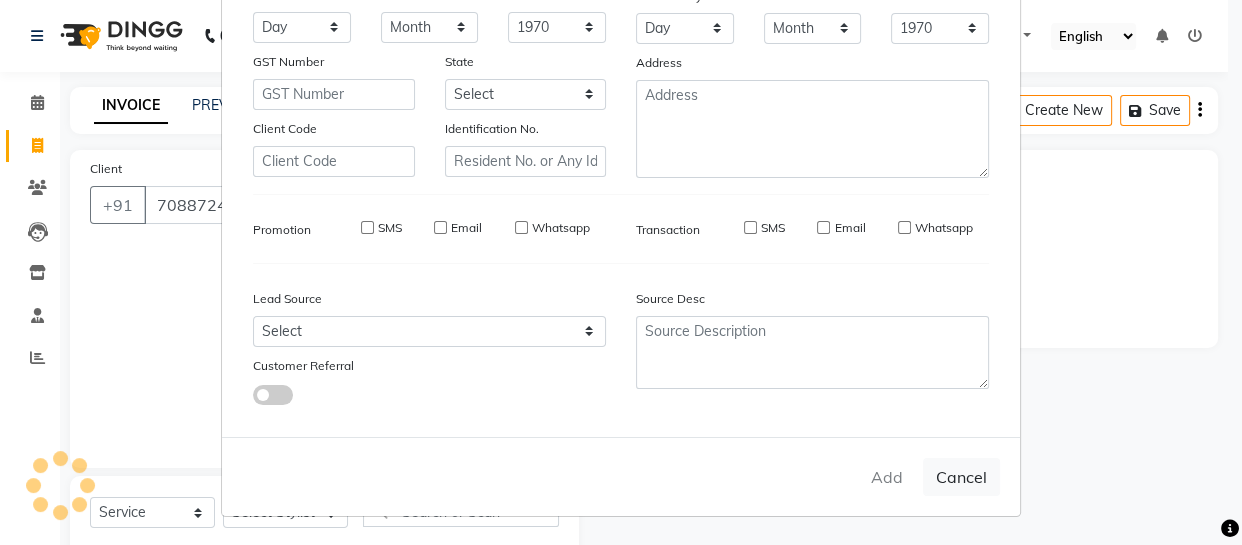 type 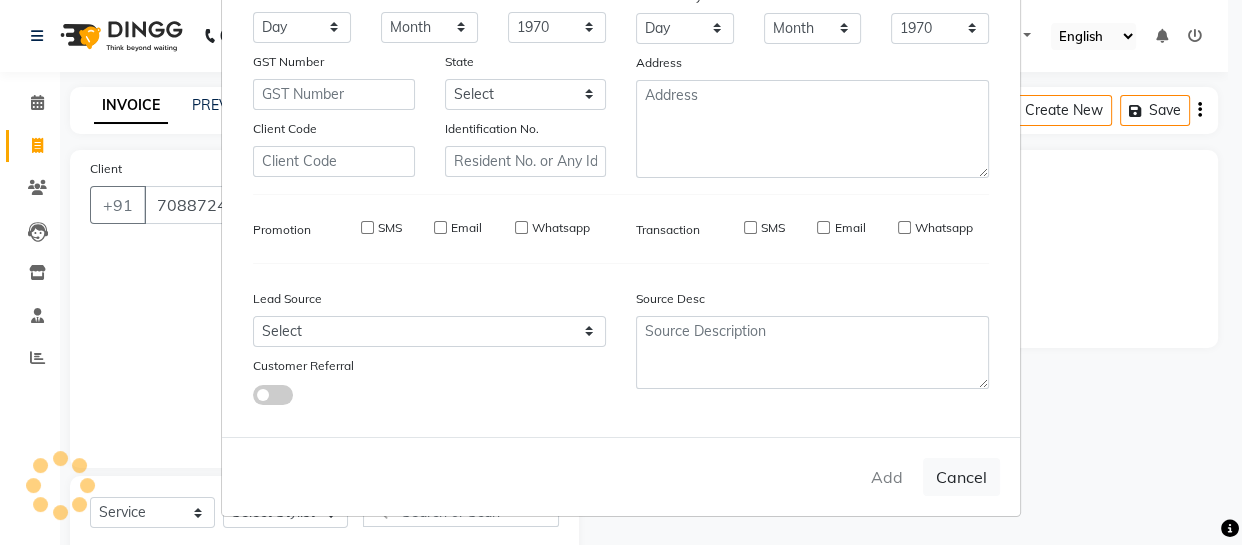 select 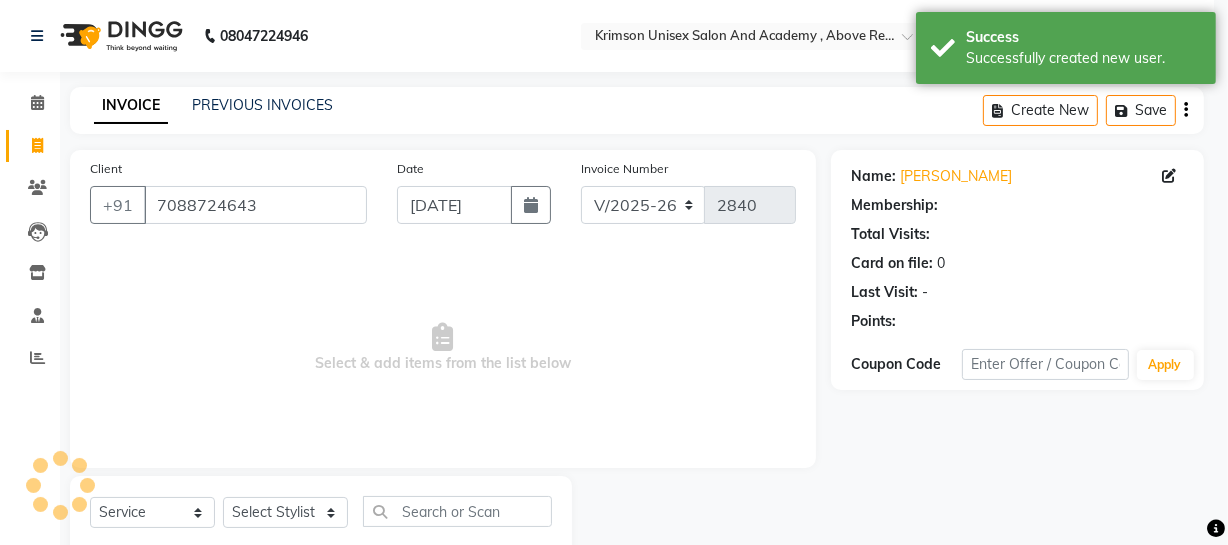select on "1: Object" 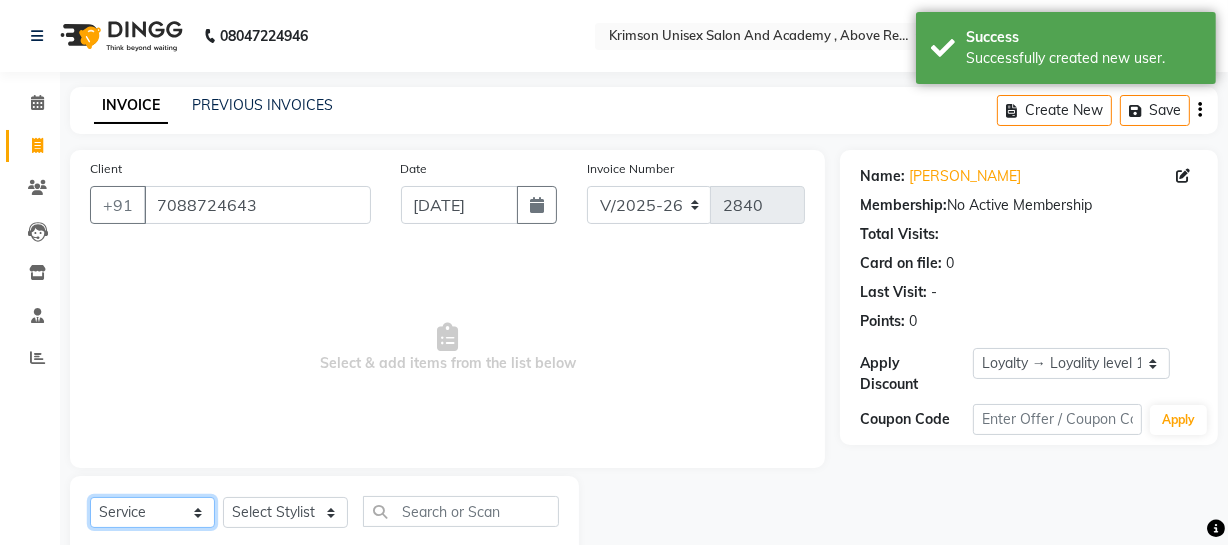 click on "Select  Service  Product  Membership  Package Voucher Prepaid Gift Card" 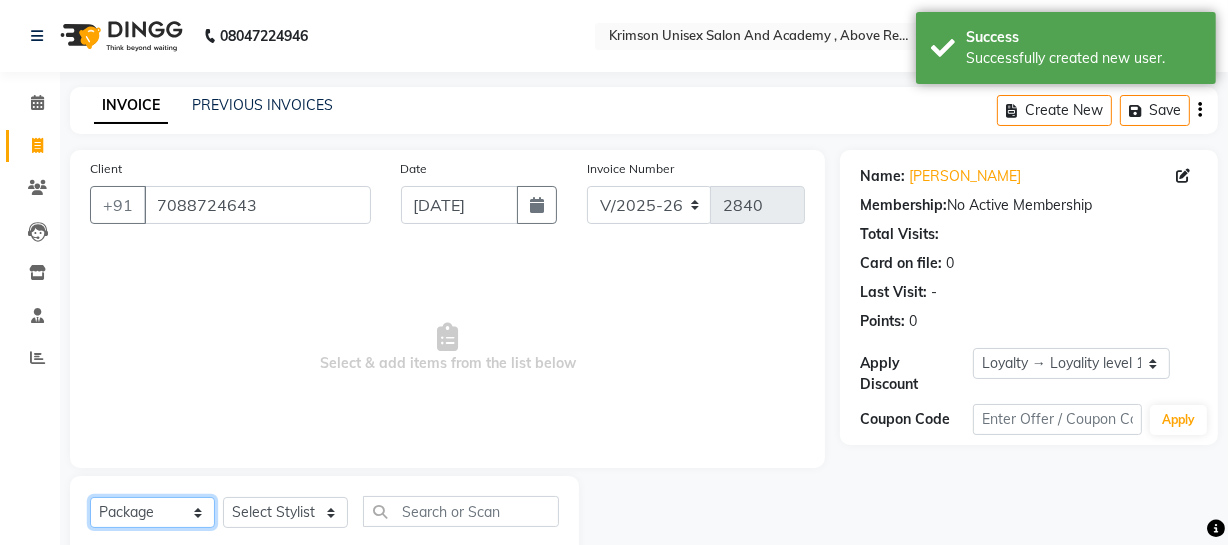 click on "Select  Service  Product  Membership  Package Voucher Prepaid Gift Card" 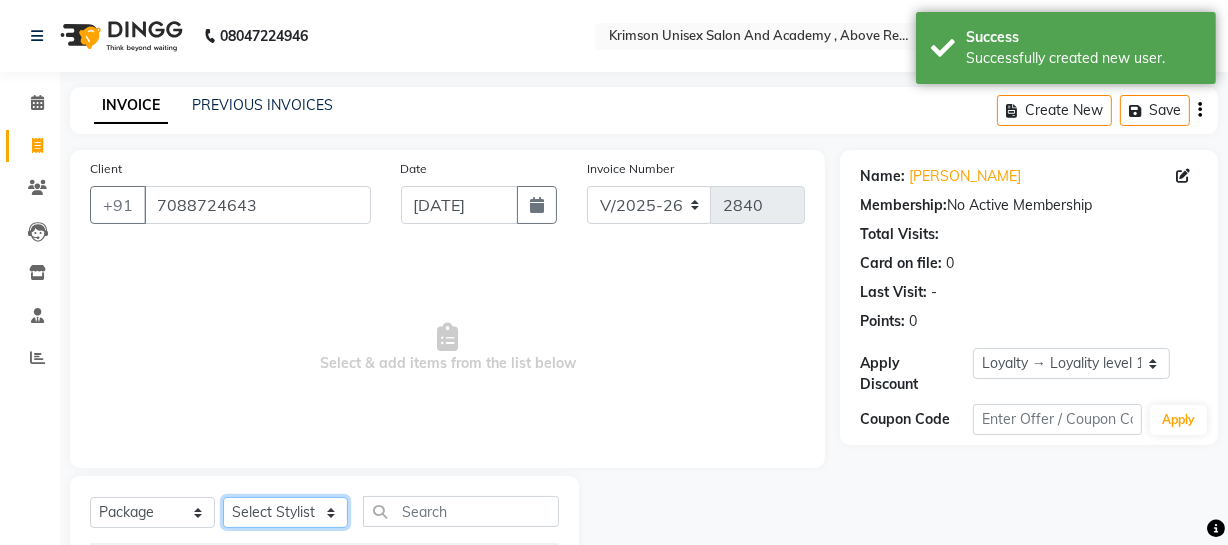 click on "Select Stylist ADMIN [PERSON_NAME] [PERSON_NAME] Danish DR. [PERSON_NAME] (cosmetologist) FRONT DESK [PERSON_NAME] Hem [PERSON_NAME]  [PERSON_NAME] Kaif [PERSON_NAME] [PERSON_NAME]  Pooja kulyal Ratan [PERSON_NAME] sahiba [PERSON_NAME] [PERSON_NAME] [PERSON_NAME] [PERSON_NAME]" 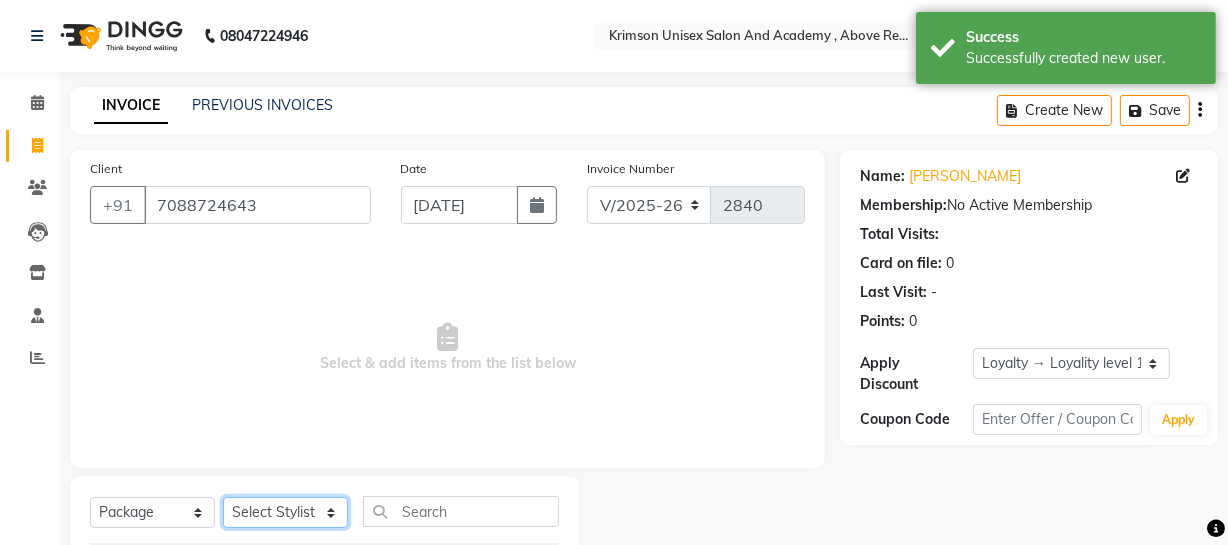 select on "42929" 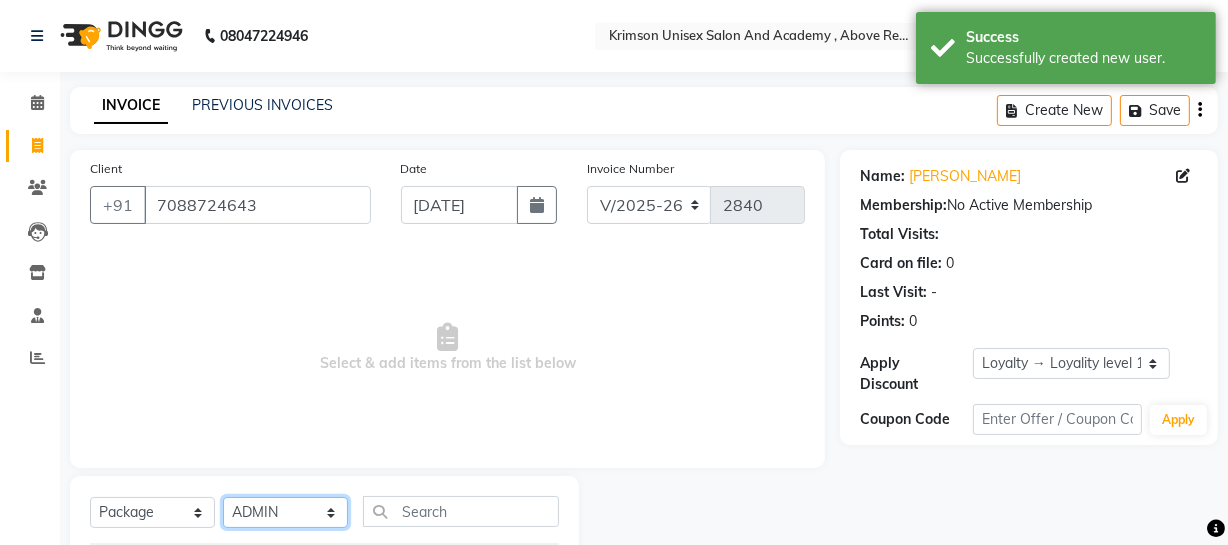 click on "Select Stylist ADMIN [PERSON_NAME] [PERSON_NAME] Danish DR. [PERSON_NAME] (cosmetologist) FRONT DESK [PERSON_NAME] Hem [PERSON_NAME]  [PERSON_NAME] Kaif [PERSON_NAME] [PERSON_NAME]  Pooja kulyal Ratan [PERSON_NAME] sahiba [PERSON_NAME] [PERSON_NAME] [PERSON_NAME] [PERSON_NAME]" 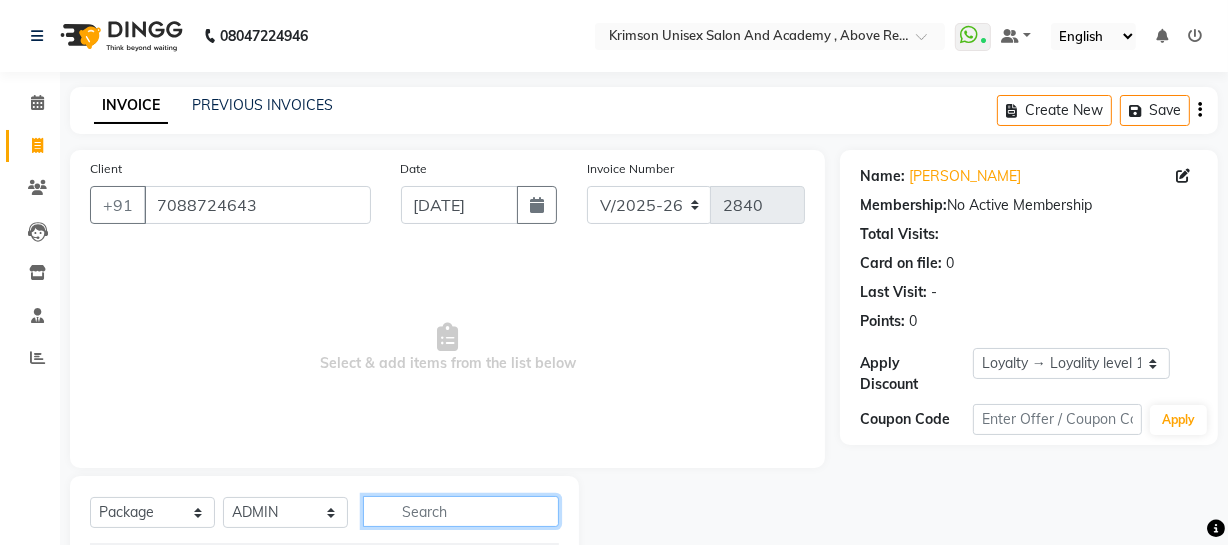 click 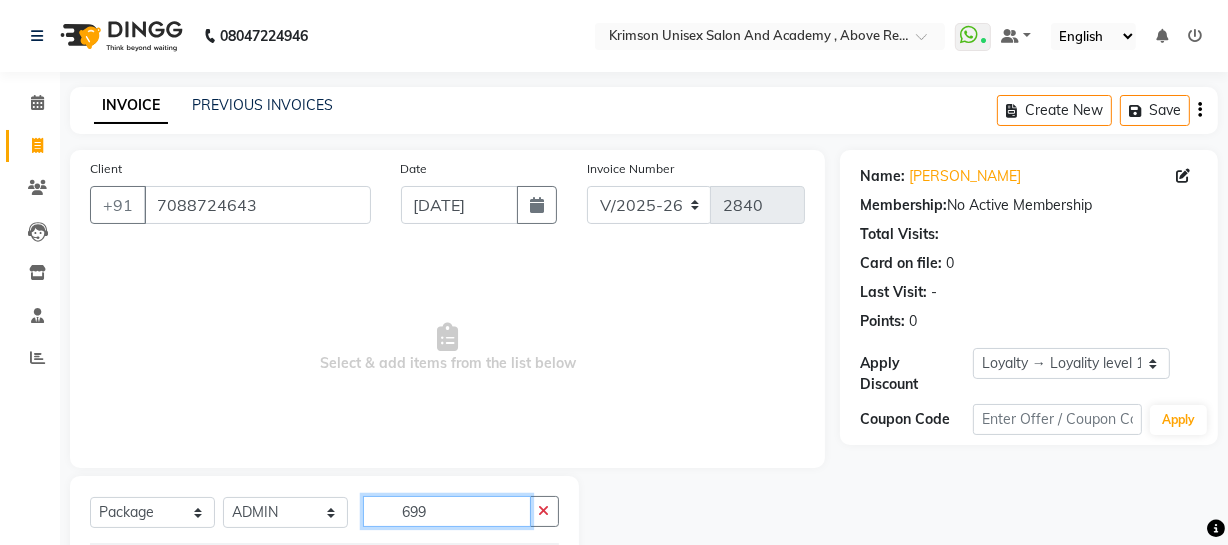 scroll, scrollTop: 86, scrollLeft: 0, axis: vertical 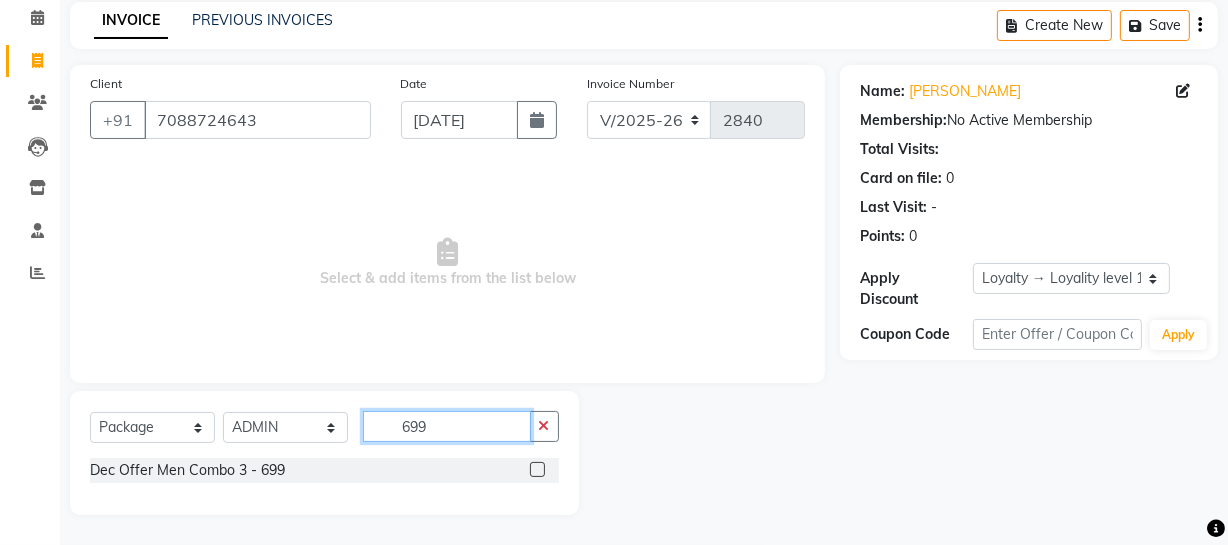 type on "699" 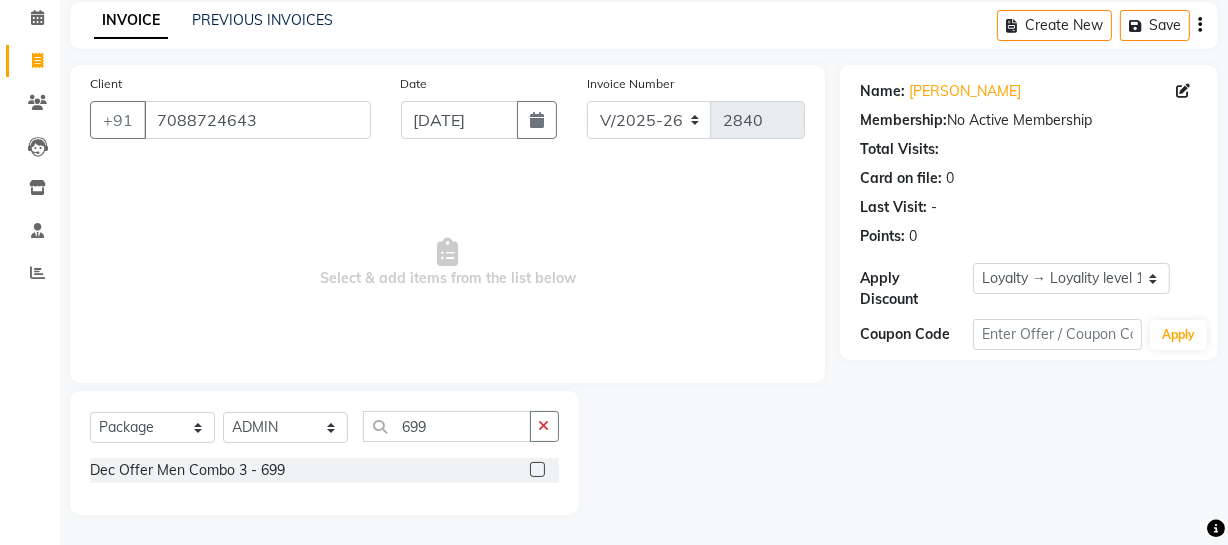 click 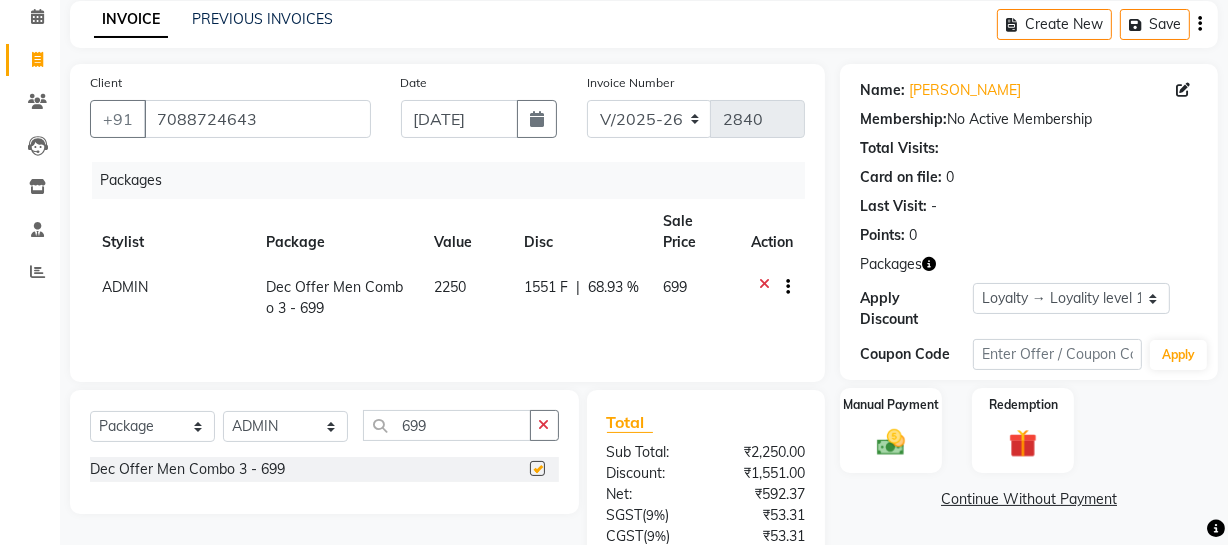 checkbox on "false" 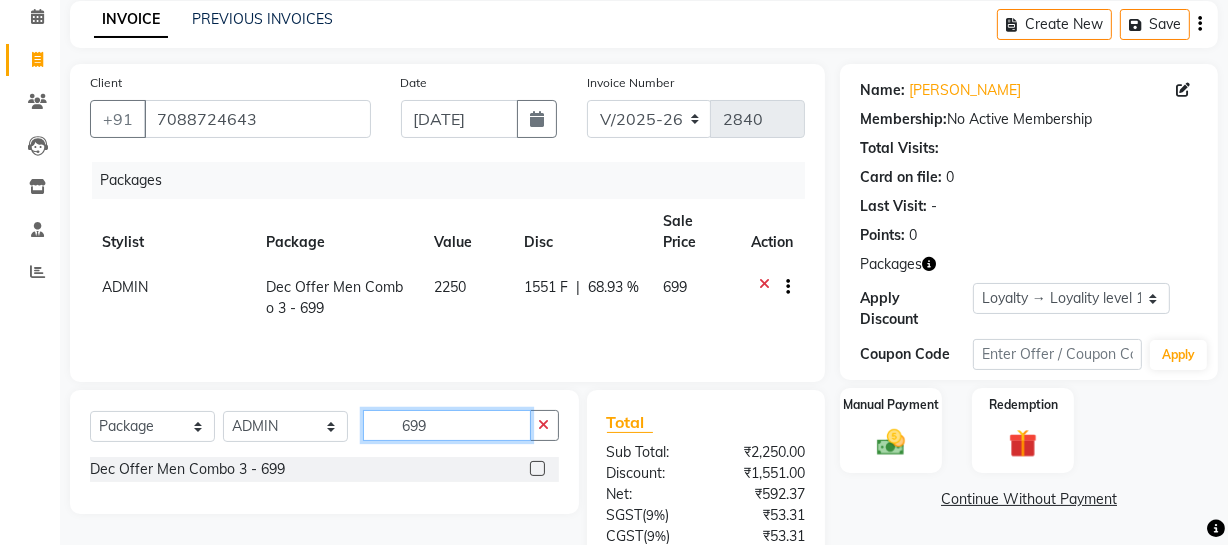 click on "699" 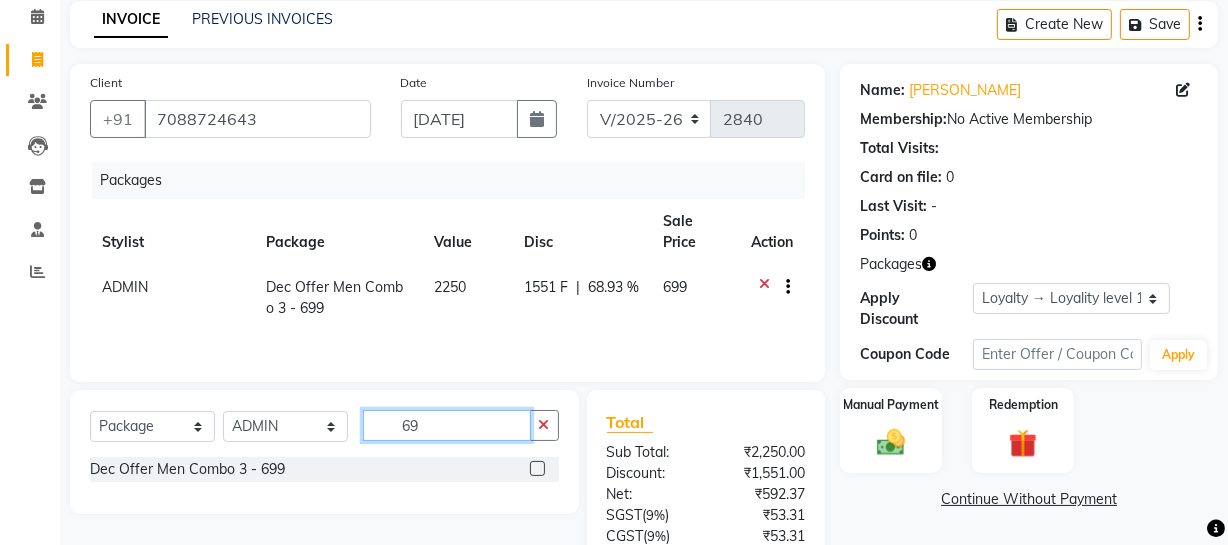 type on "6" 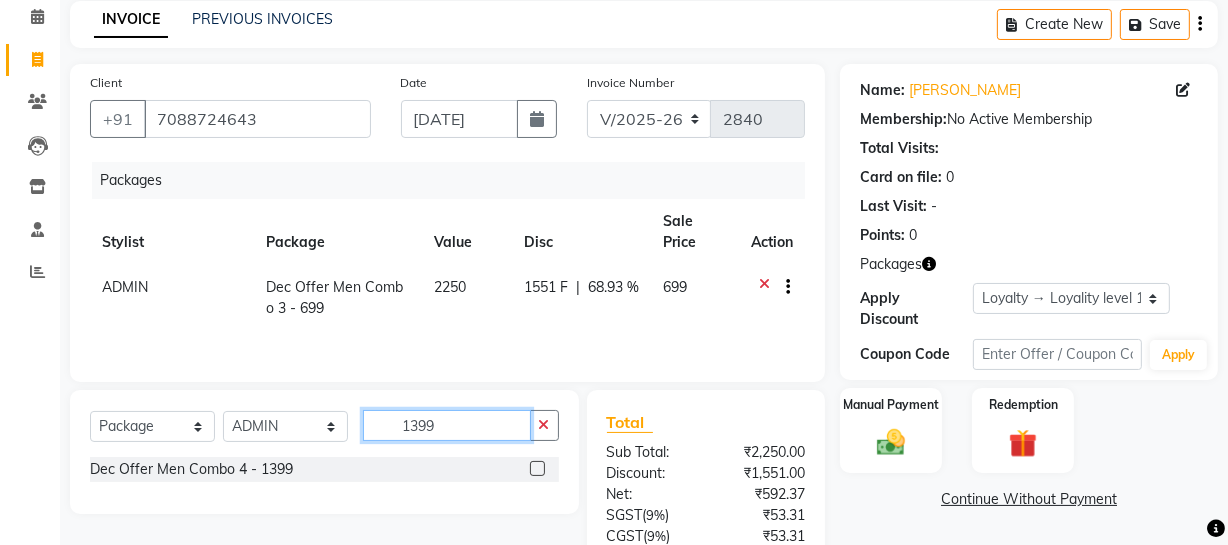 type on "1399" 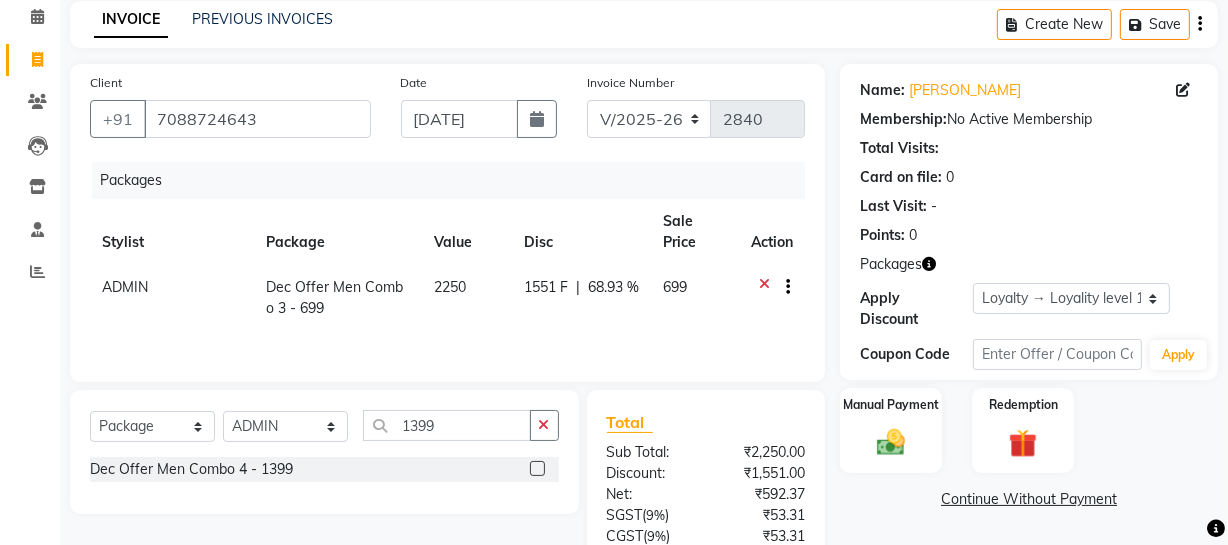click 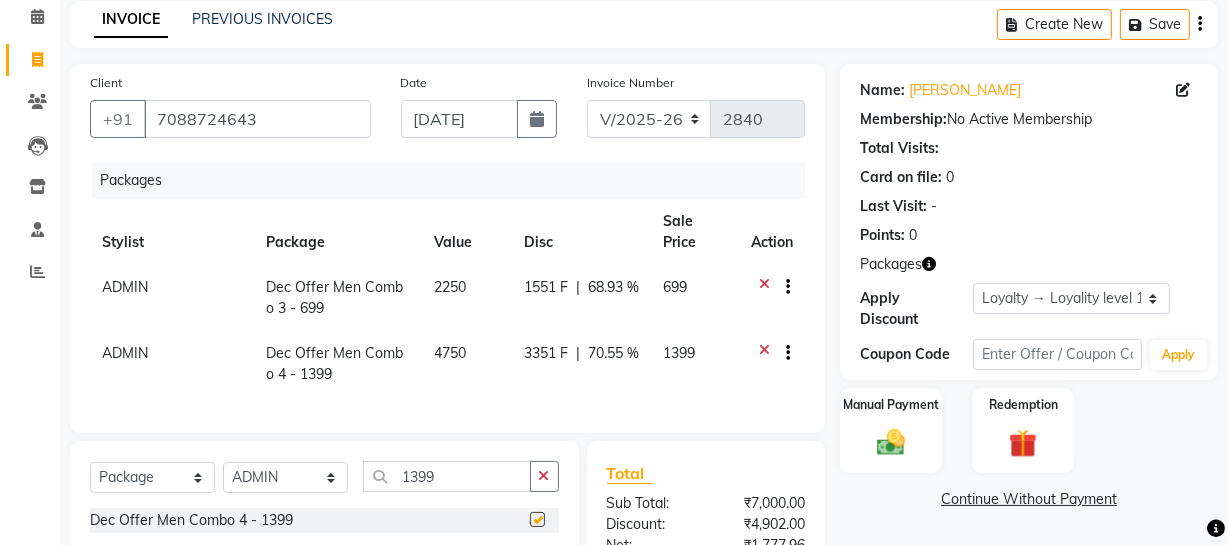 checkbox on "false" 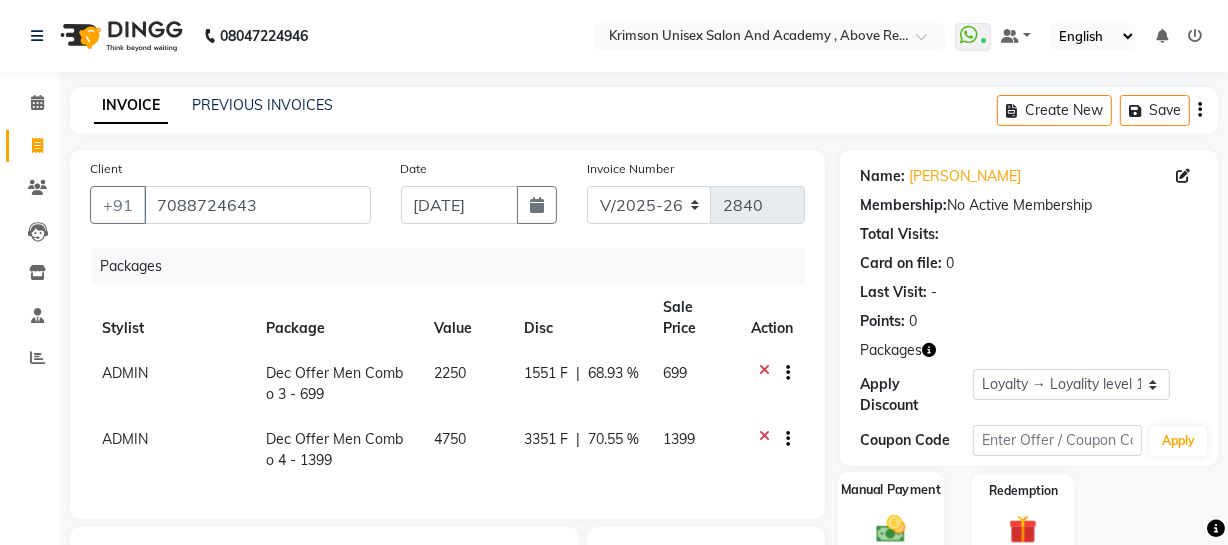 scroll, scrollTop: 300, scrollLeft: 0, axis: vertical 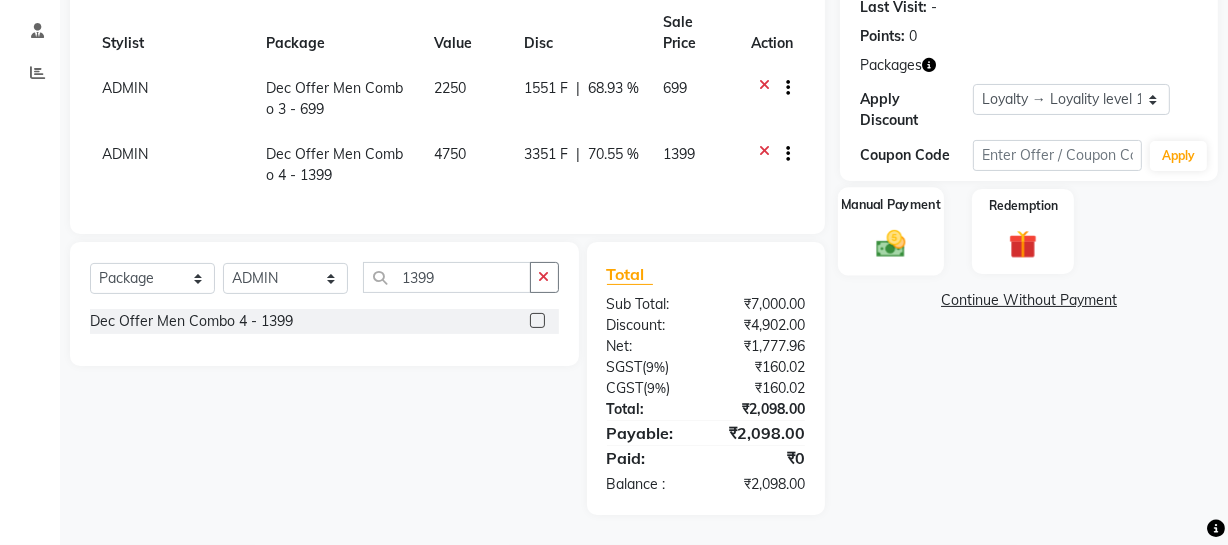 click 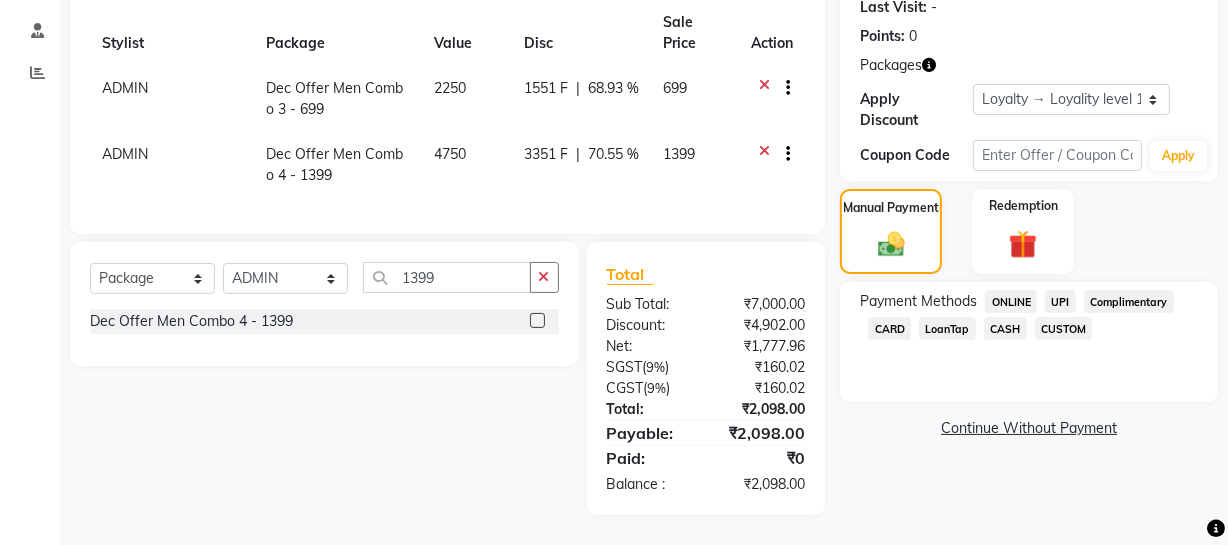 click on "ONLINE" 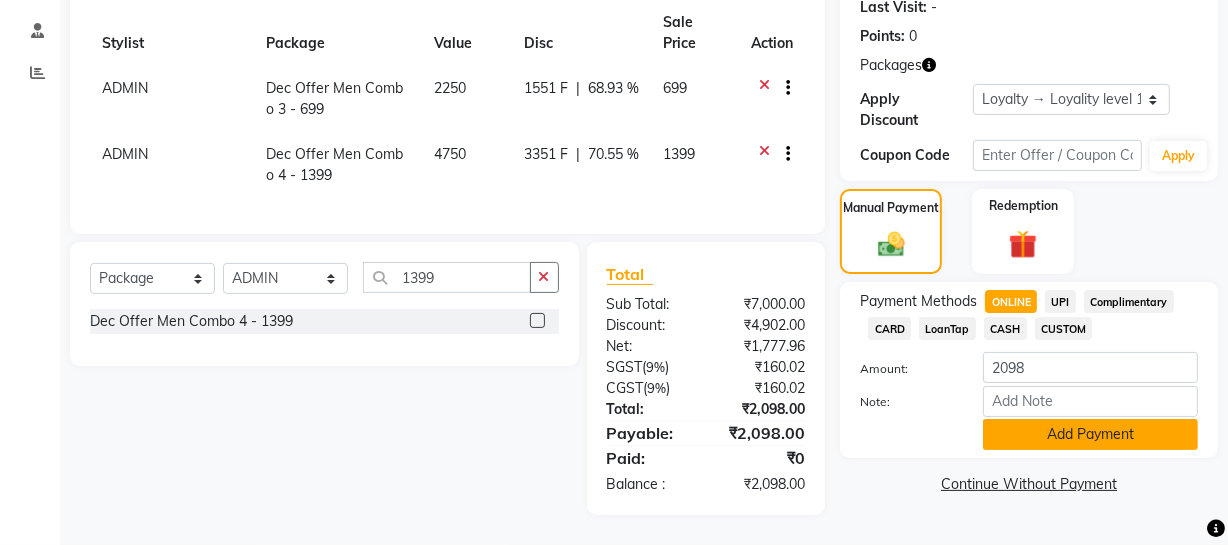 click on "Add Payment" 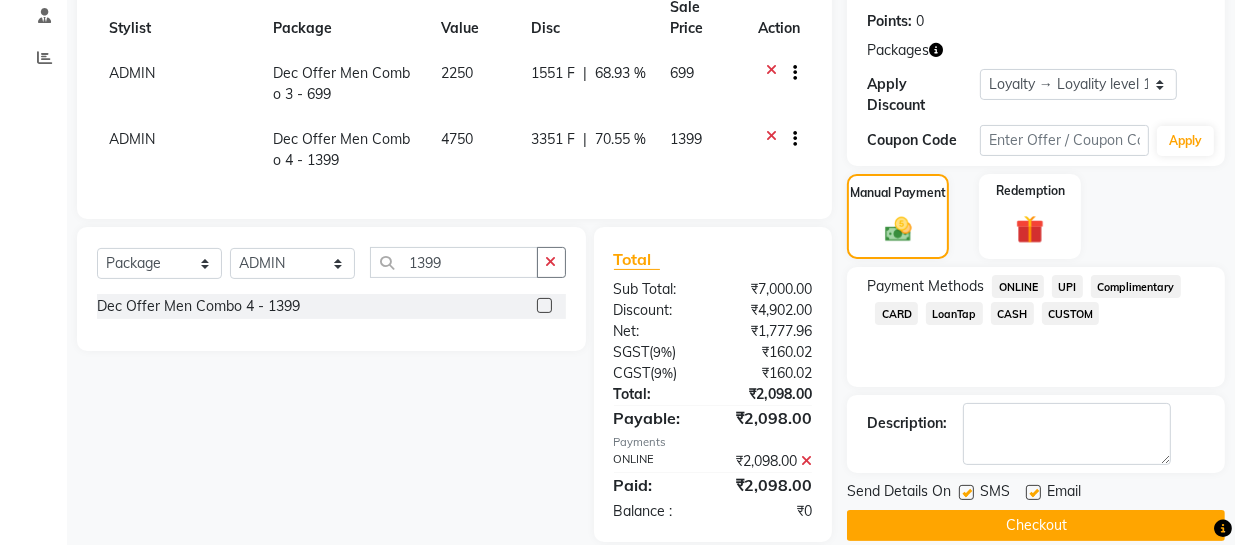 scroll, scrollTop: 481, scrollLeft: 0, axis: vertical 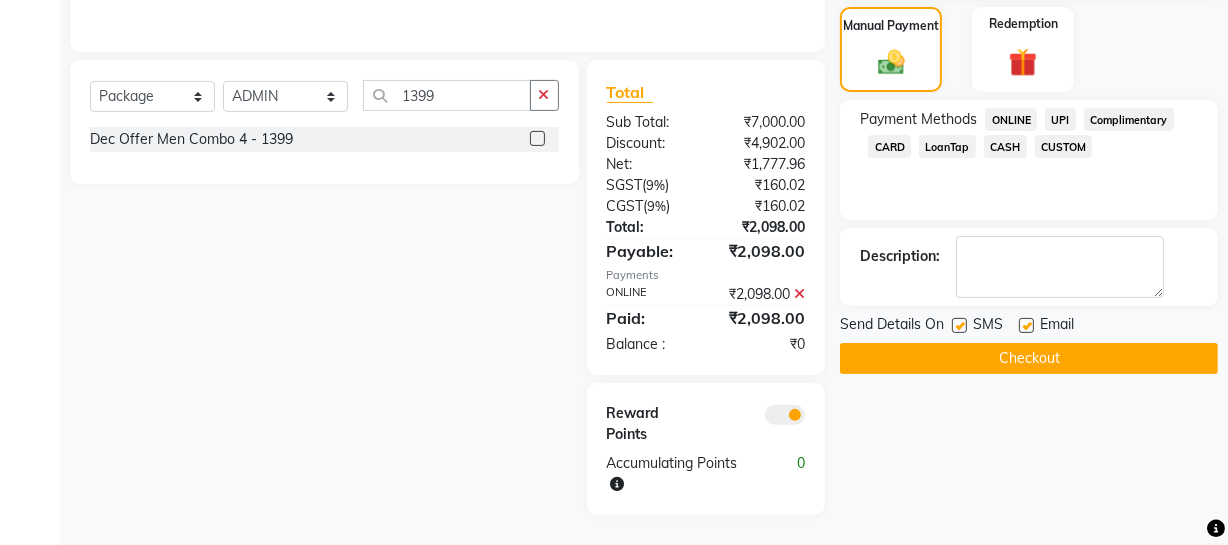 click 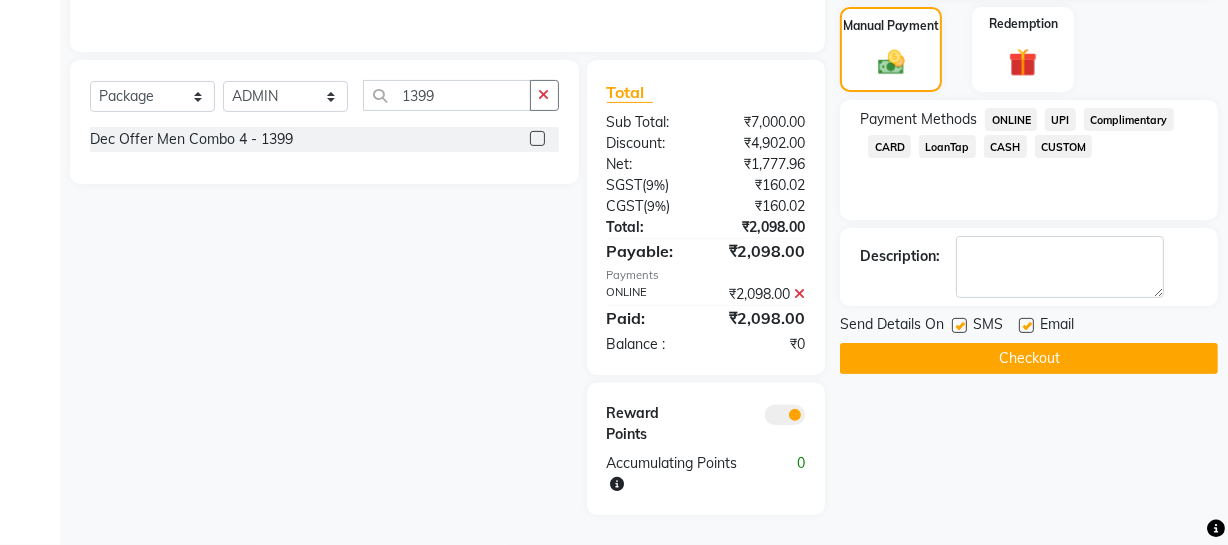 click 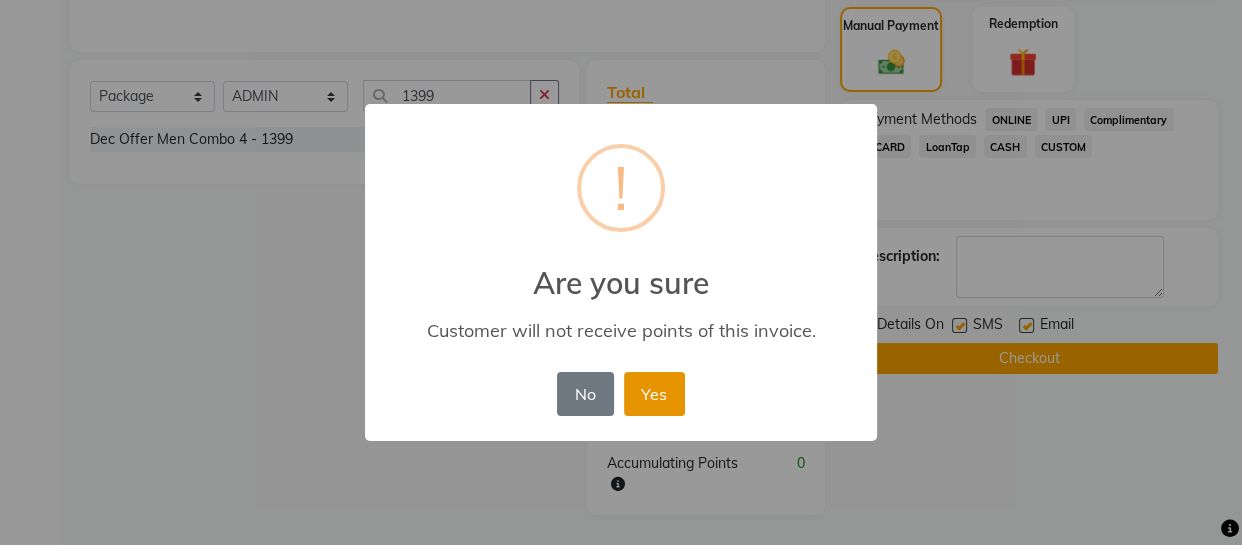 click on "Yes" at bounding box center [654, 394] 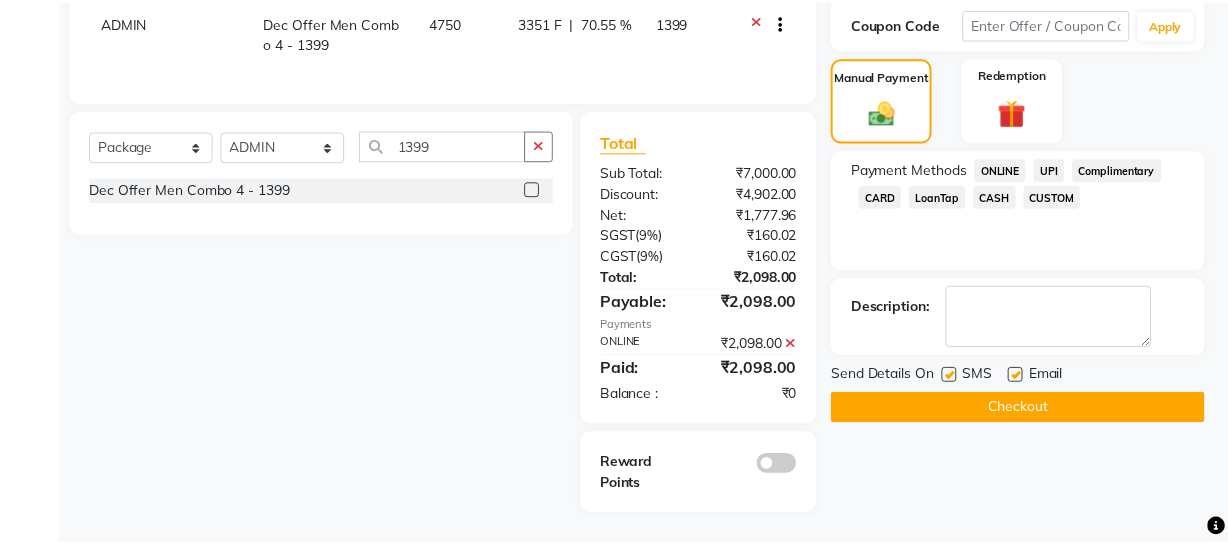 scroll, scrollTop: 431, scrollLeft: 0, axis: vertical 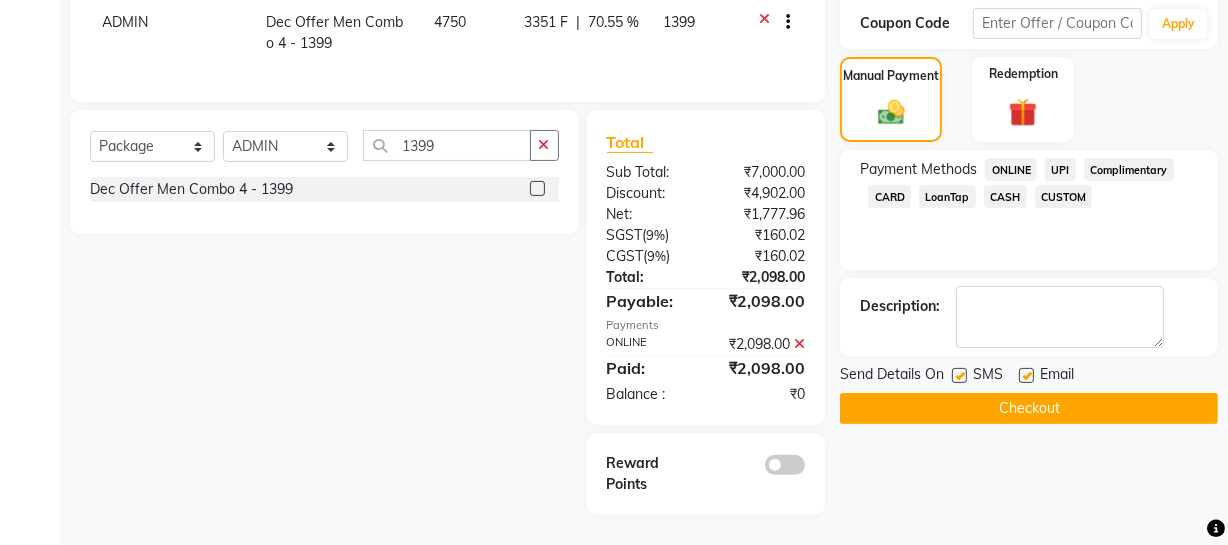 click on "Checkout" 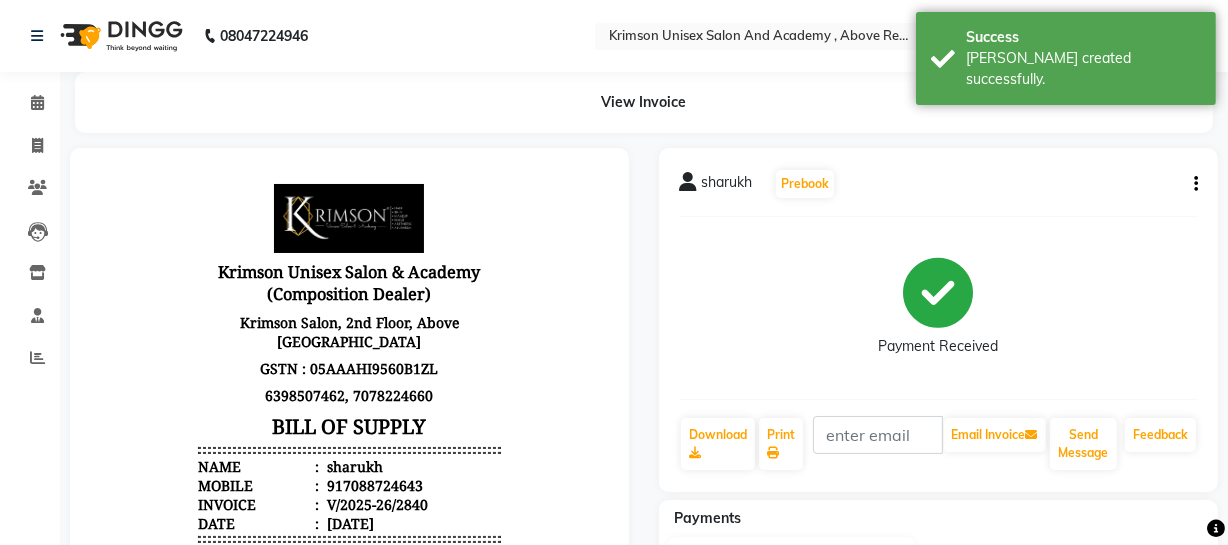 scroll, scrollTop: 207, scrollLeft: 0, axis: vertical 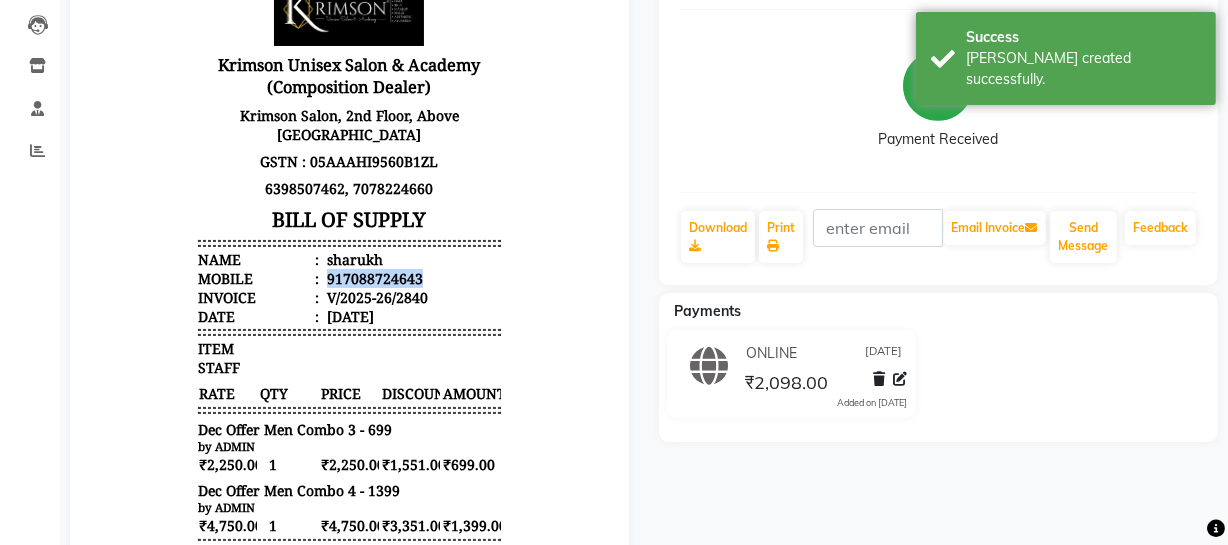 drag, startPoint x: 312, startPoint y: 279, endPoint x: 451, endPoint y: 280, distance: 139.0036 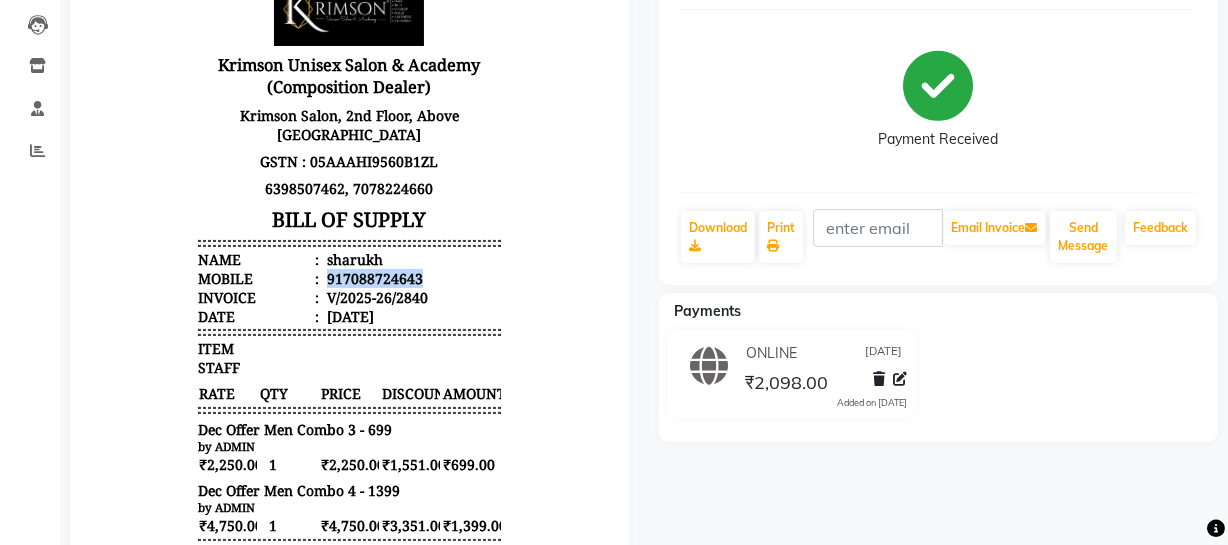 scroll, scrollTop: 0, scrollLeft: 0, axis: both 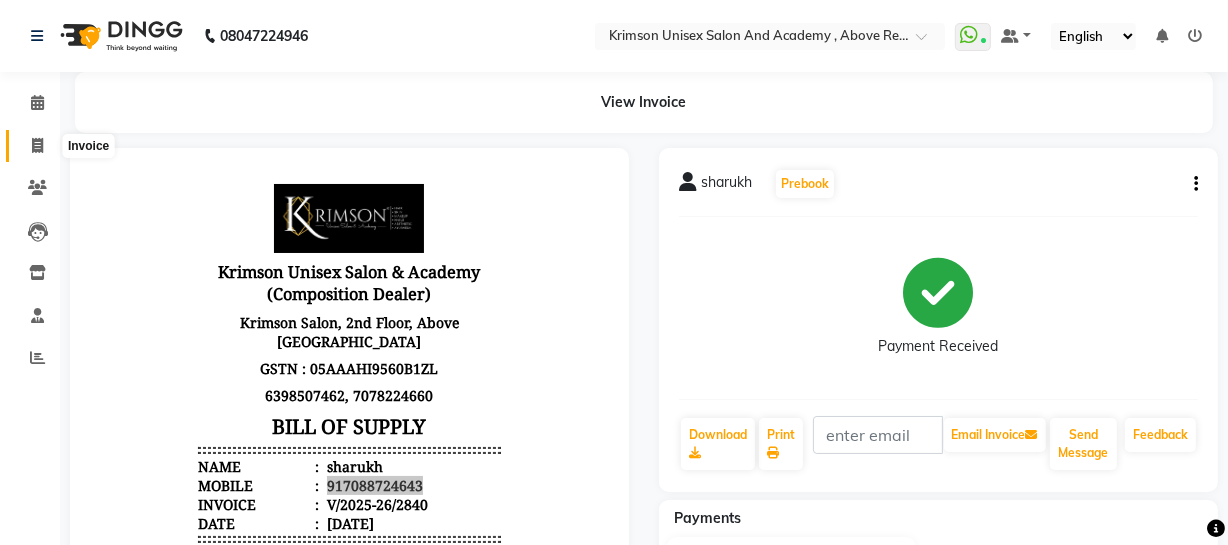 click 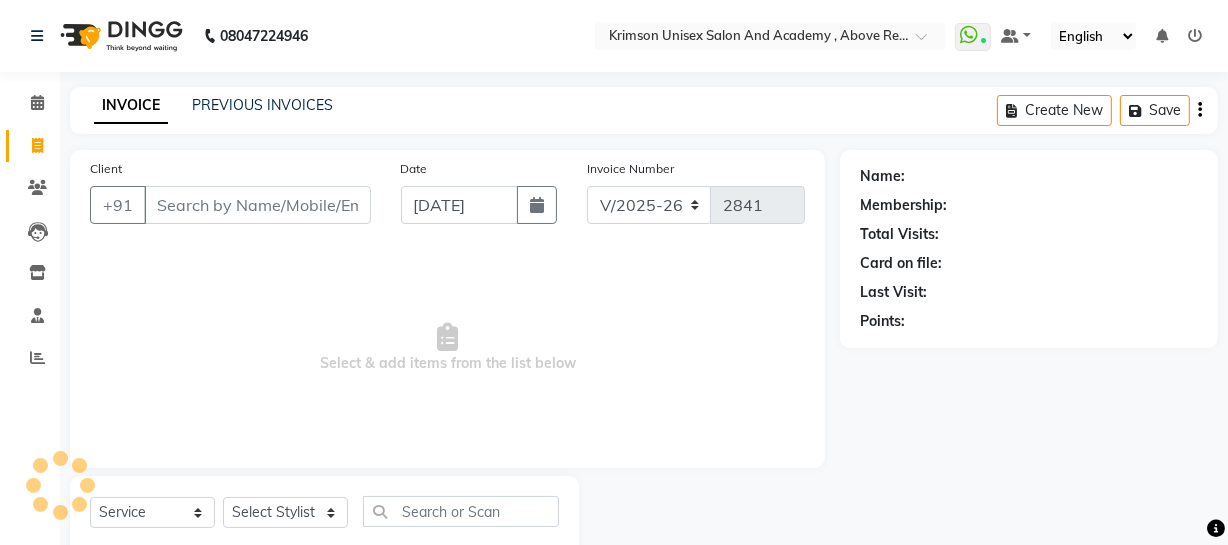 scroll, scrollTop: 57, scrollLeft: 0, axis: vertical 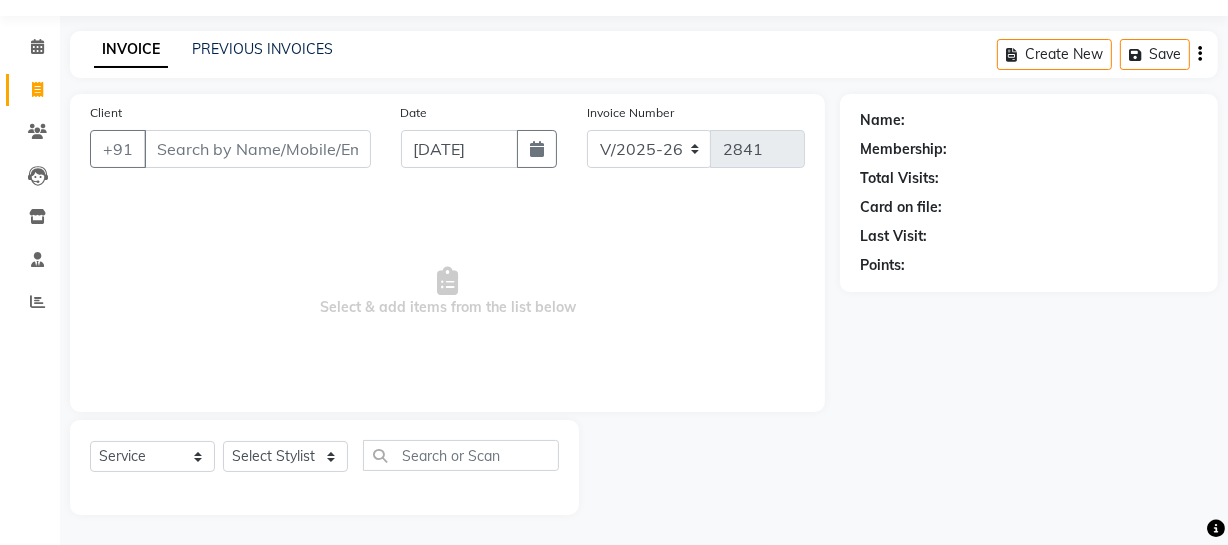 click on "Client" at bounding box center (257, 149) 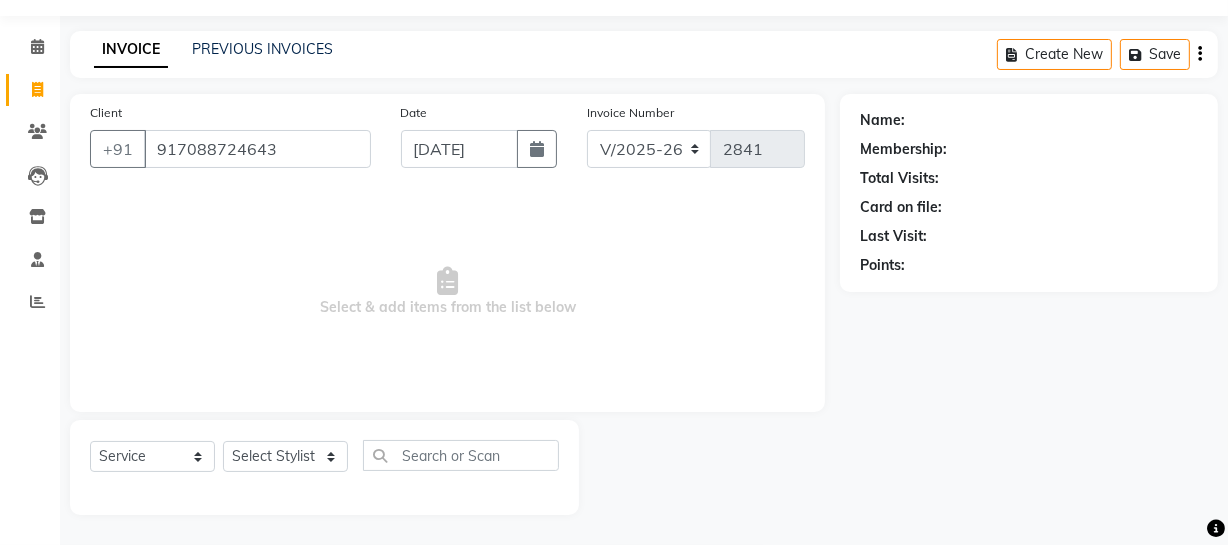 type on "917088724643" 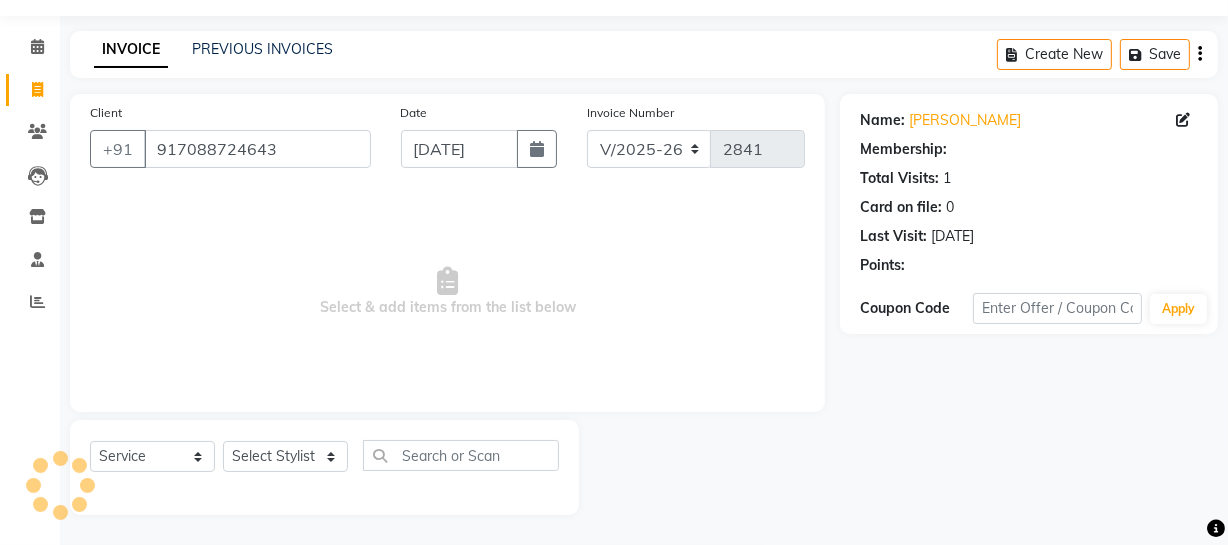 select on "1: Object" 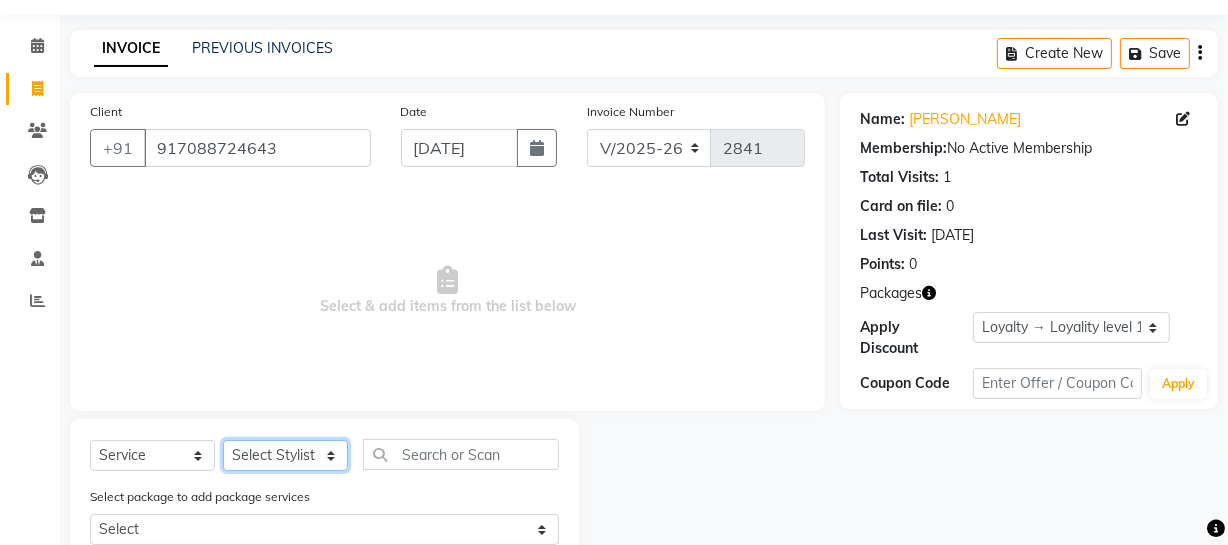 click on "Select Stylist ADMIN [PERSON_NAME] [PERSON_NAME] Danish DR. [PERSON_NAME] (cosmetologist) FRONT DESK [PERSON_NAME] Hem [PERSON_NAME]  [PERSON_NAME] Kaif [PERSON_NAME] [PERSON_NAME]  Pooja kulyal Ratan [PERSON_NAME] sahiba [PERSON_NAME] [PERSON_NAME] [PERSON_NAME] [PERSON_NAME]" 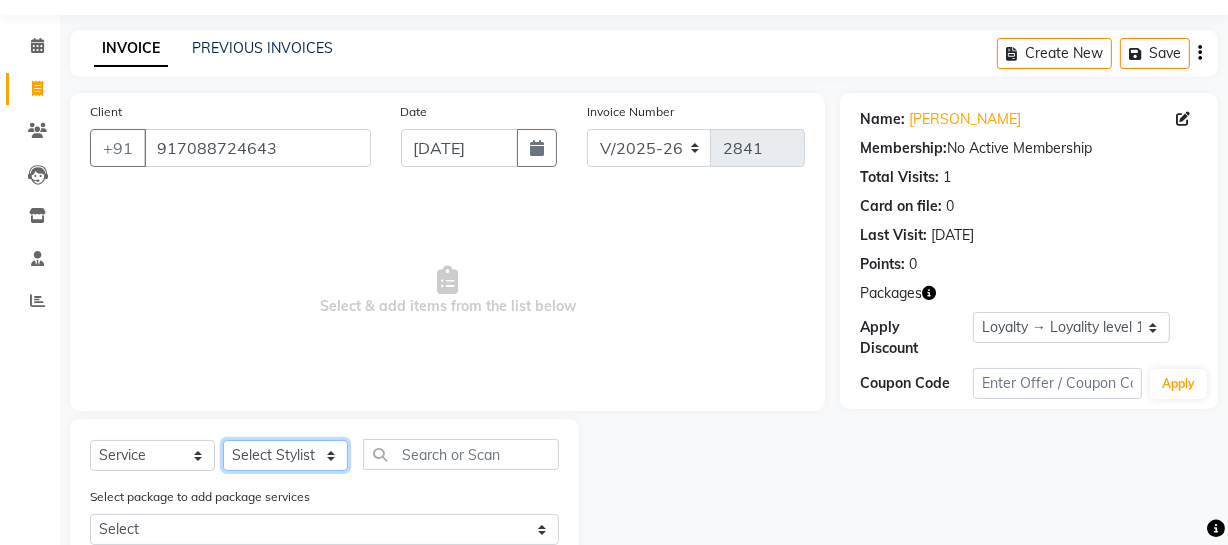 select on "84643" 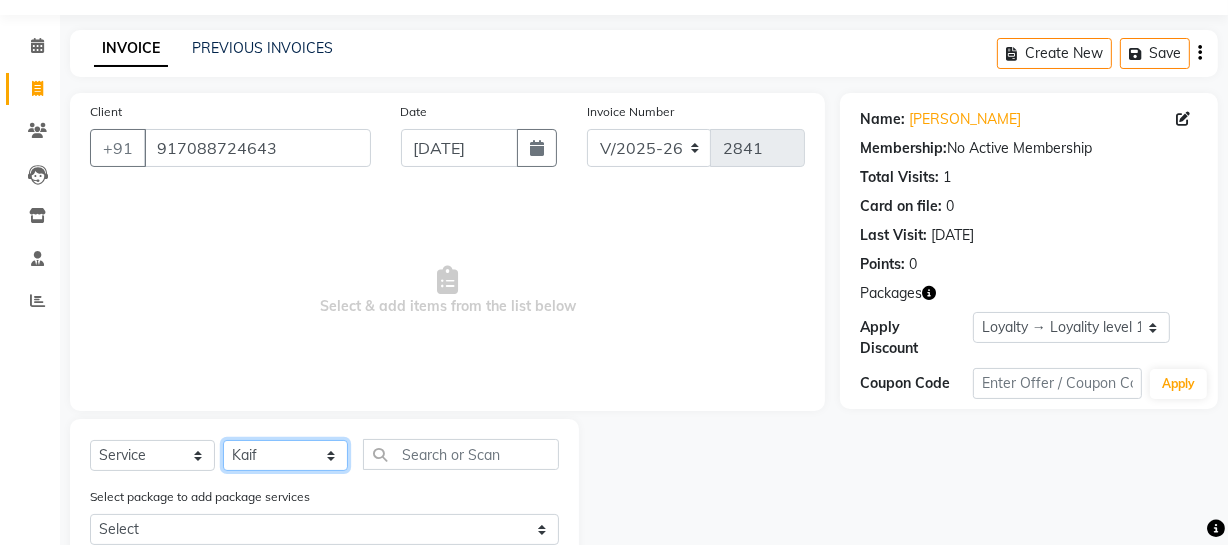 click on "Select Stylist ADMIN [PERSON_NAME] [PERSON_NAME] Danish DR. [PERSON_NAME] (cosmetologist) FRONT DESK [PERSON_NAME] Hem [PERSON_NAME]  [PERSON_NAME] Kaif [PERSON_NAME] [PERSON_NAME]  Pooja kulyal Ratan [PERSON_NAME] sahiba [PERSON_NAME] [PERSON_NAME] [PERSON_NAME] [PERSON_NAME]" 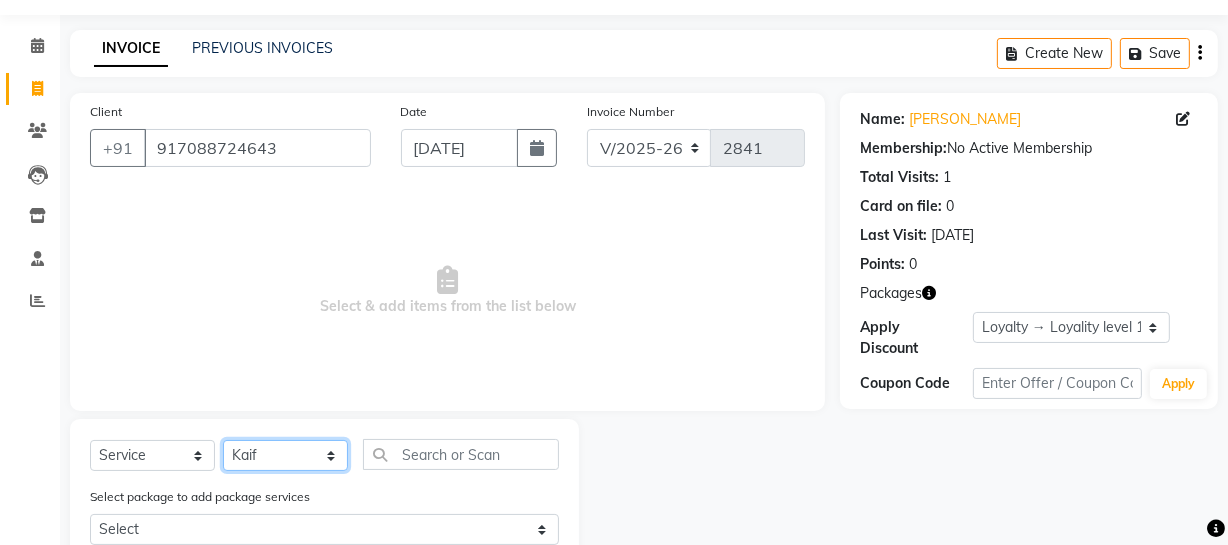 scroll, scrollTop: 248, scrollLeft: 0, axis: vertical 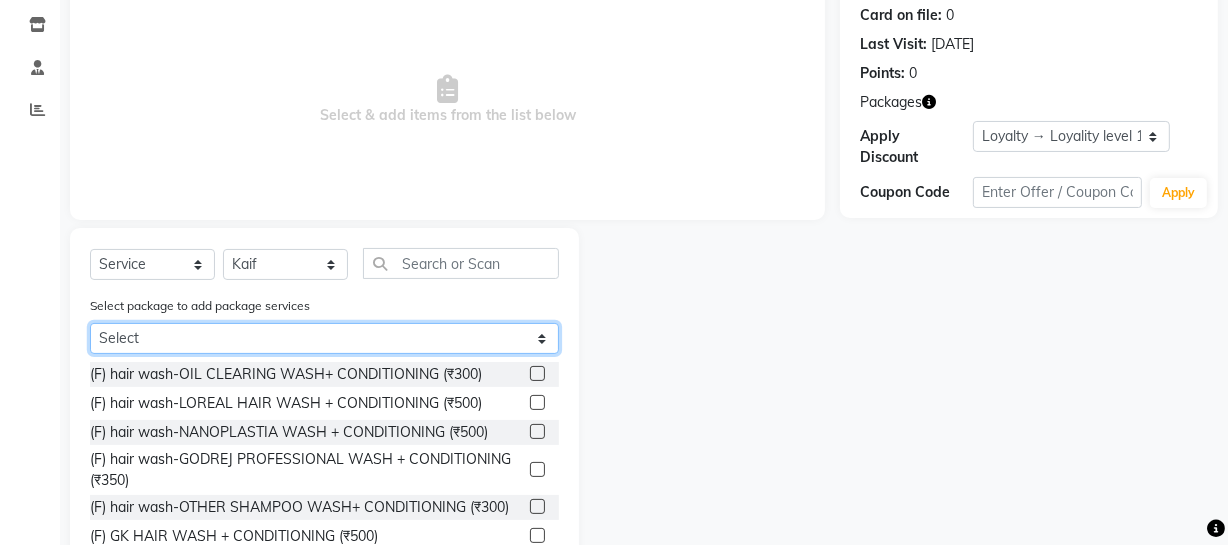 click on "Select Dec Offer Men Combo 4 - 1399 Dec Offer Men Combo 3 - 699" 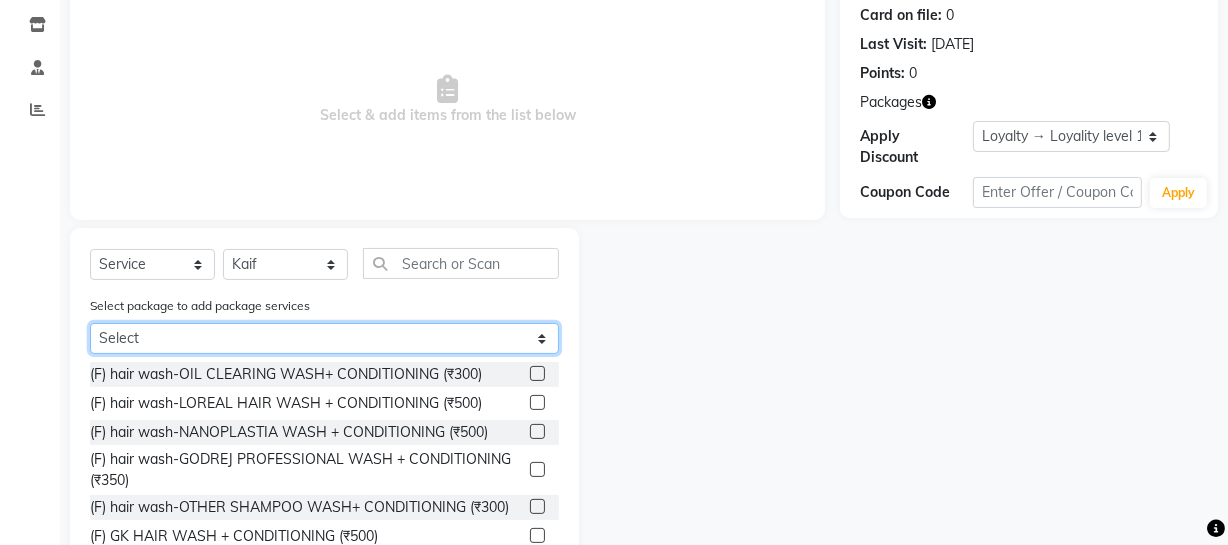 select on "1: Object" 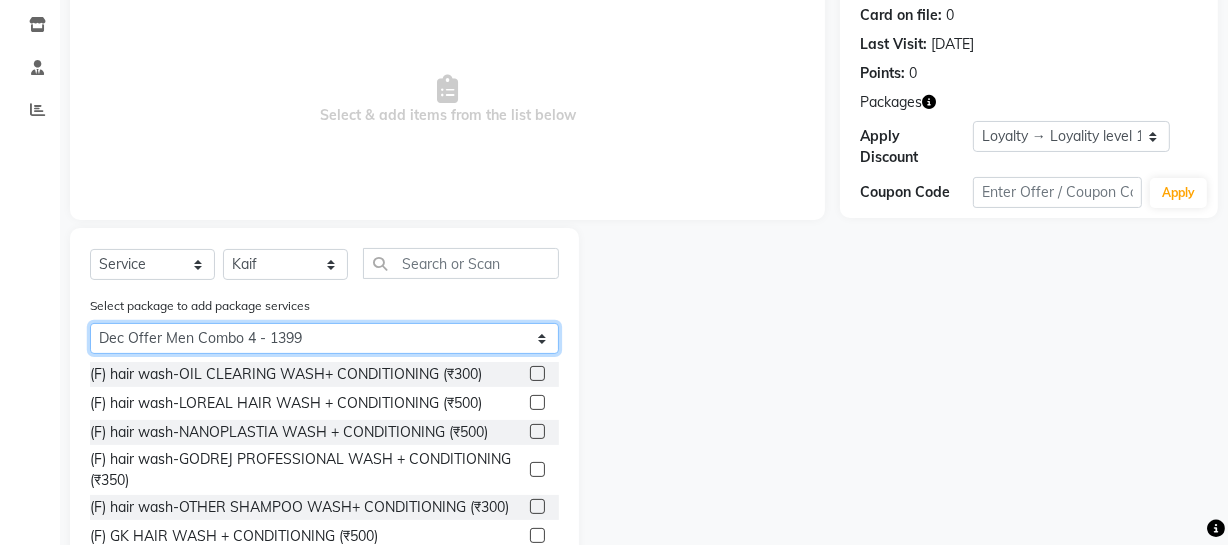 click on "Select Dec Offer Men Combo 4 - 1399 Dec Offer Men Combo 3 - 699" 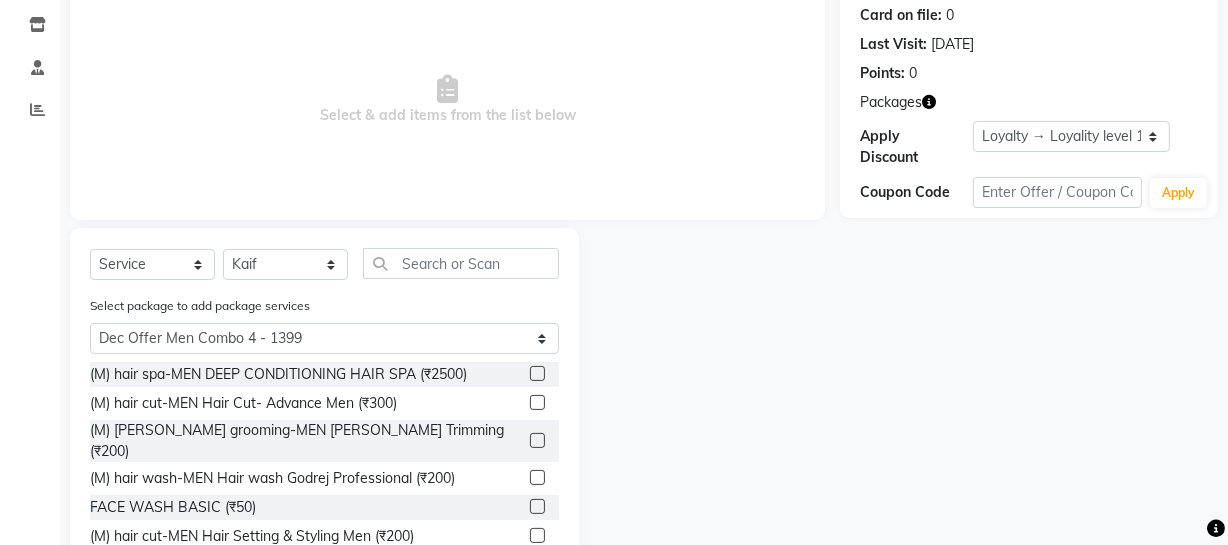 click 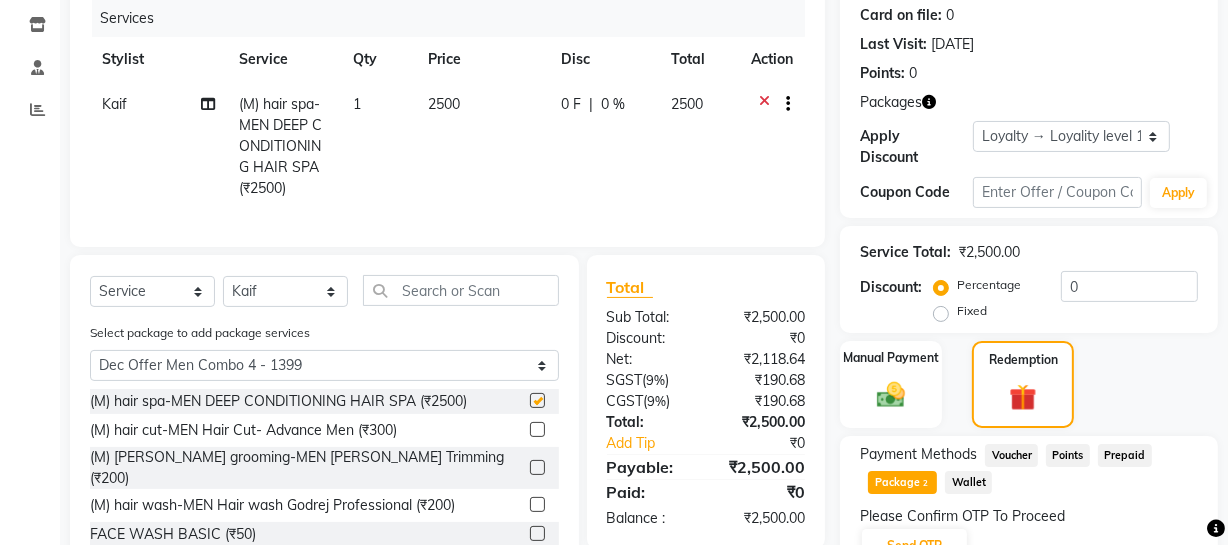 checkbox on "false" 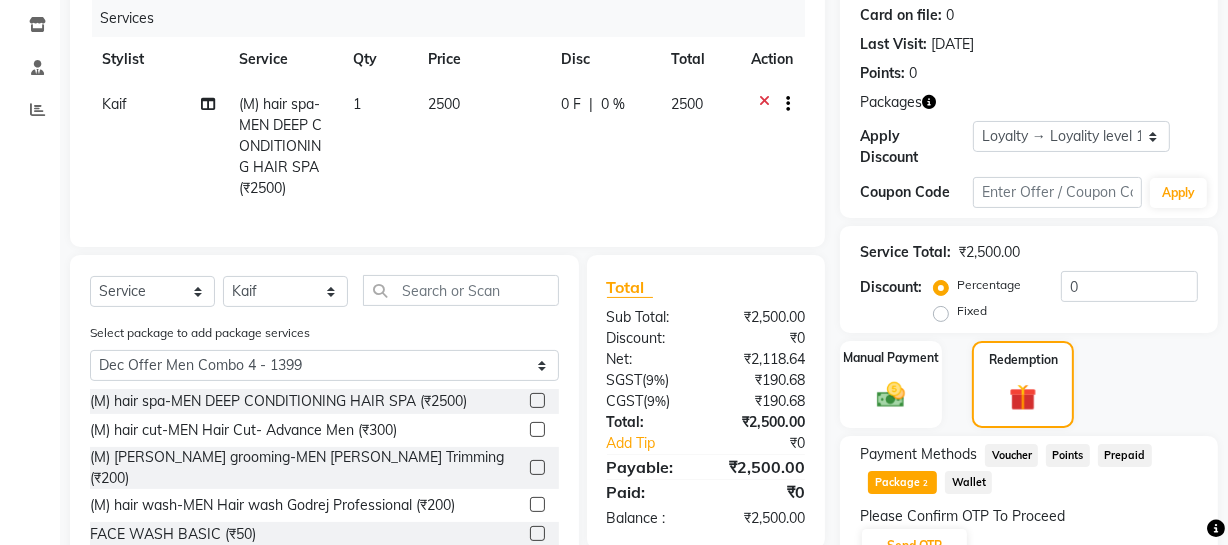 click 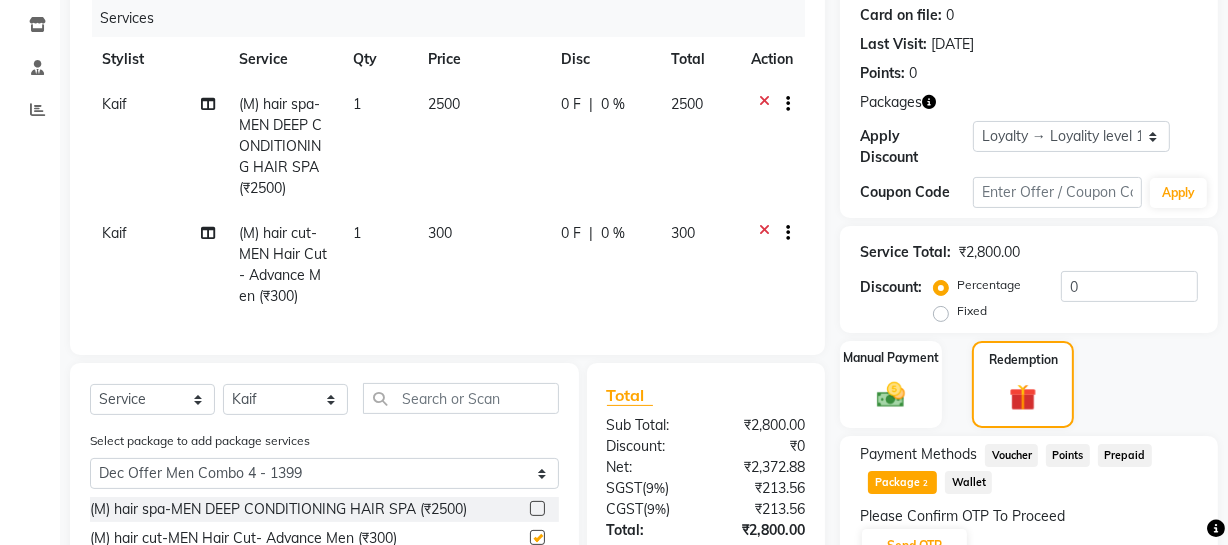 checkbox on "false" 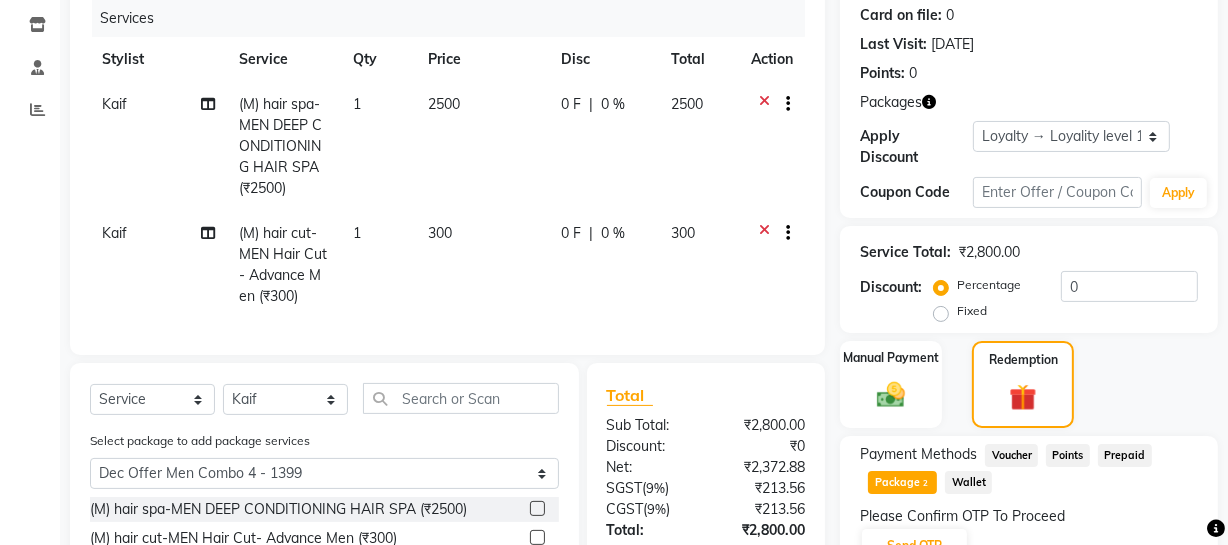 scroll, scrollTop: 473, scrollLeft: 0, axis: vertical 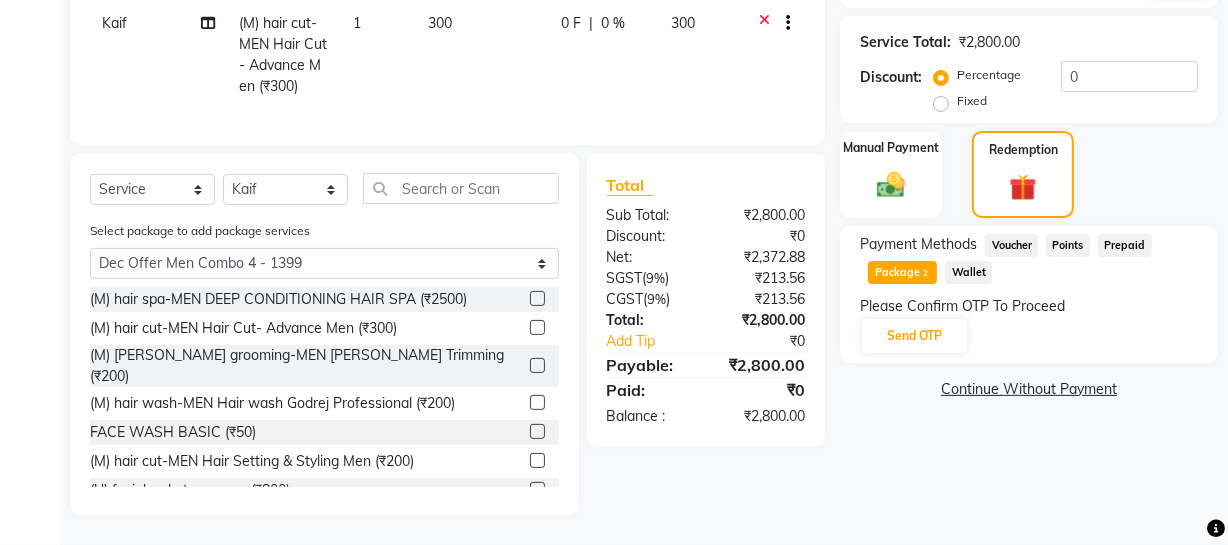 click 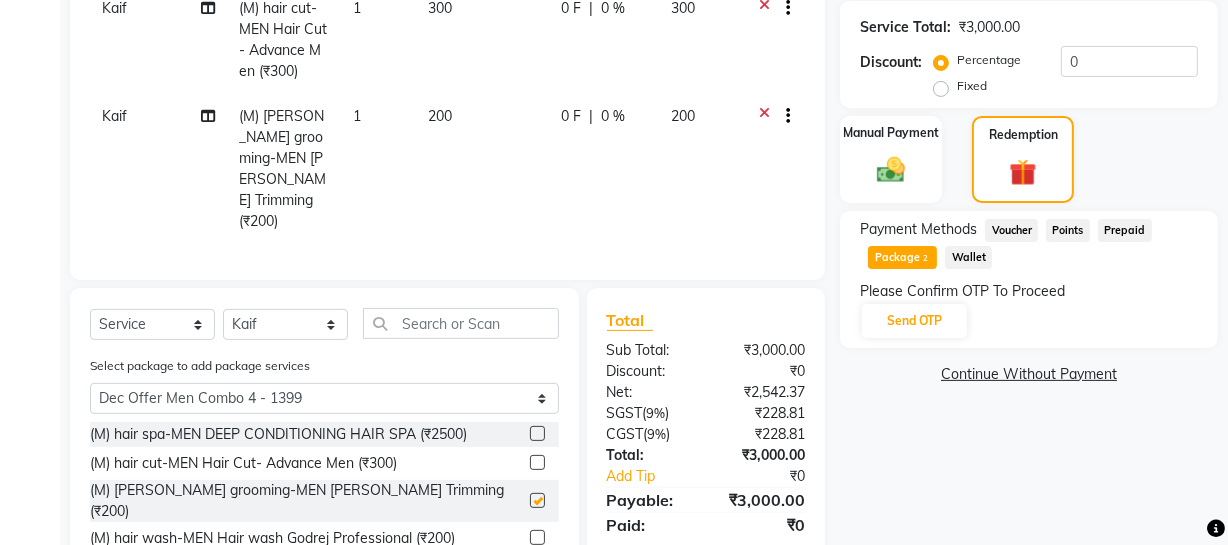 checkbox on "false" 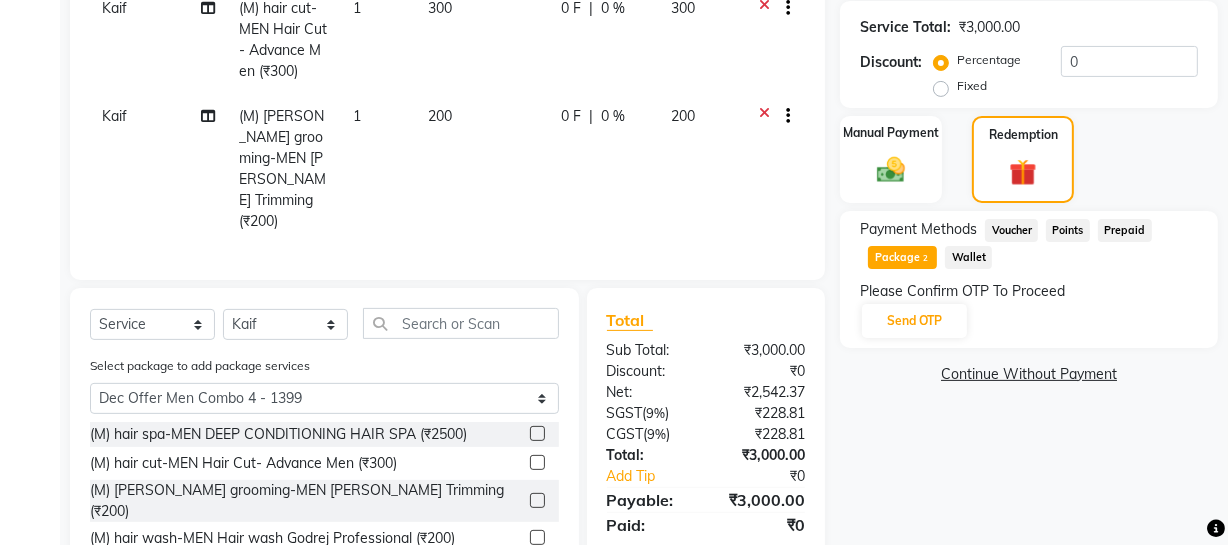 scroll, scrollTop: 580, scrollLeft: 0, axis: vertical 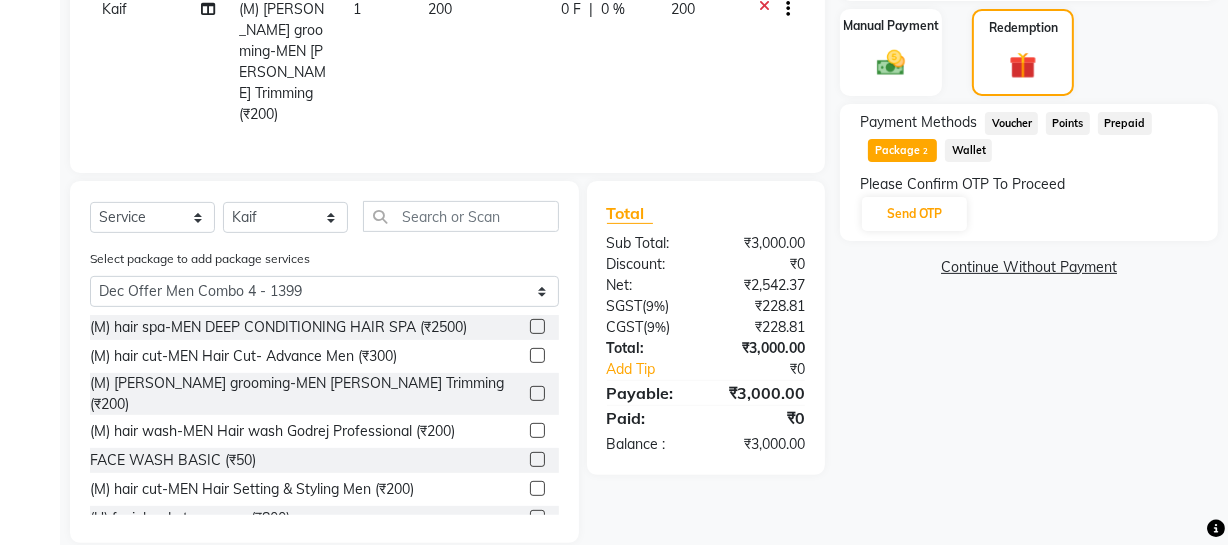 click 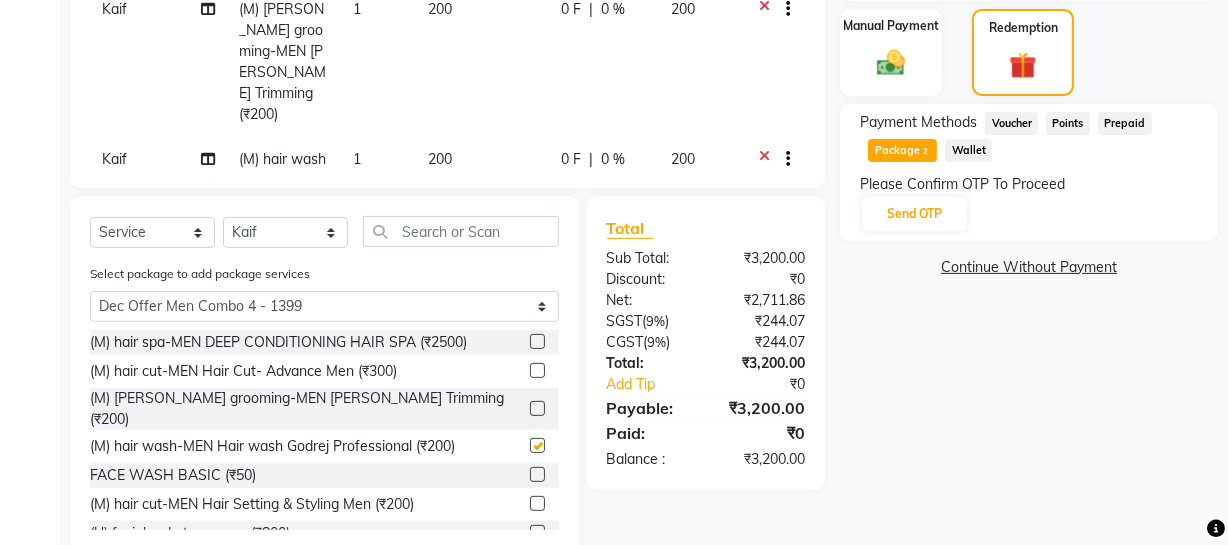 checkbox on "false" 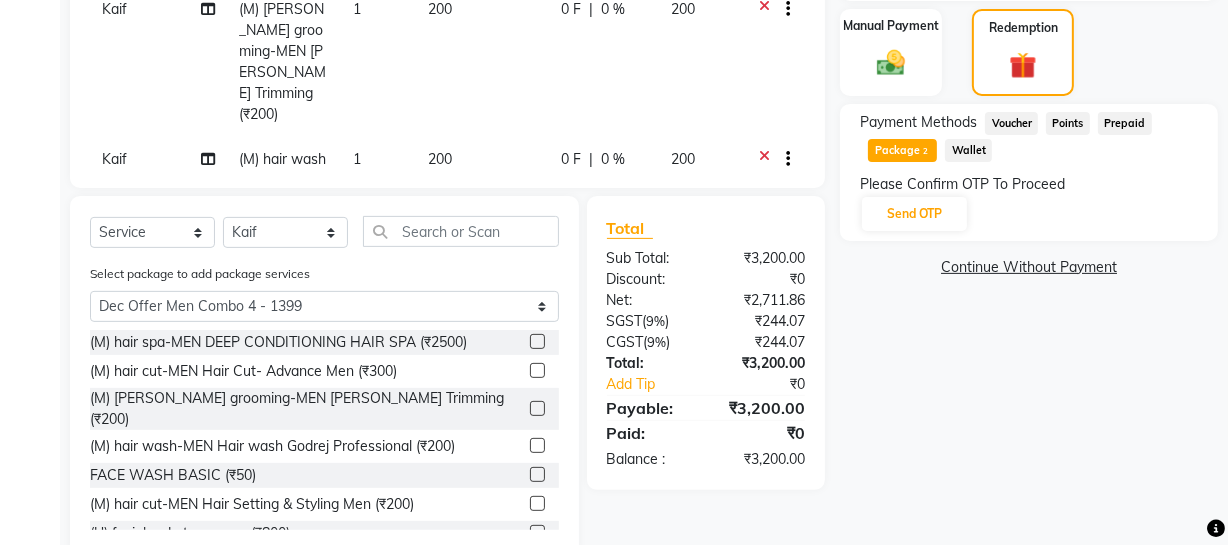 scroll, scrollTop: 31, scrollLeft: 0, axis: vertical 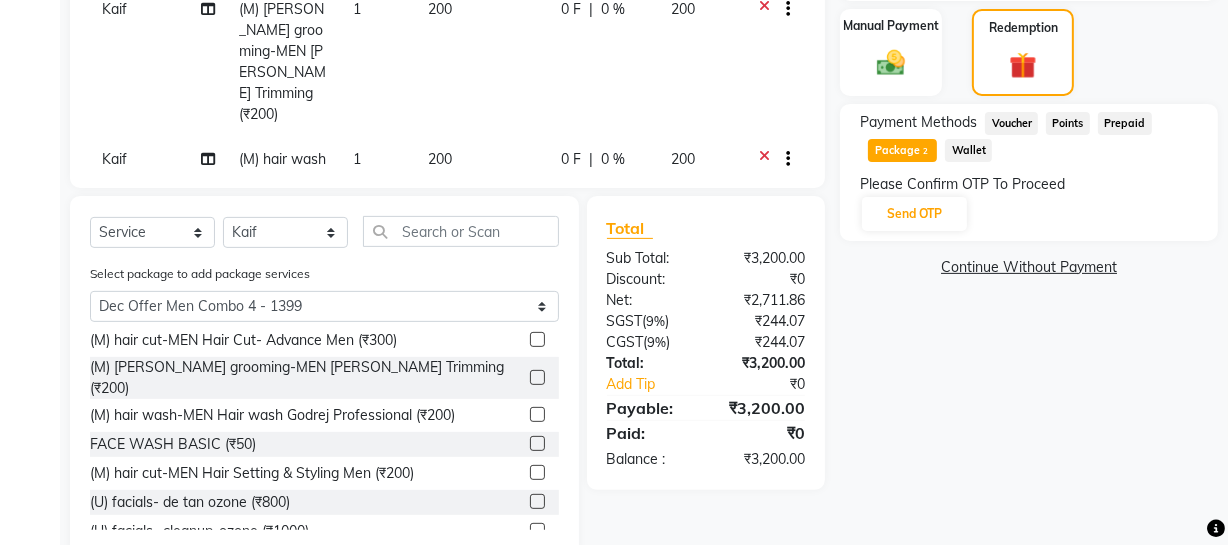 click 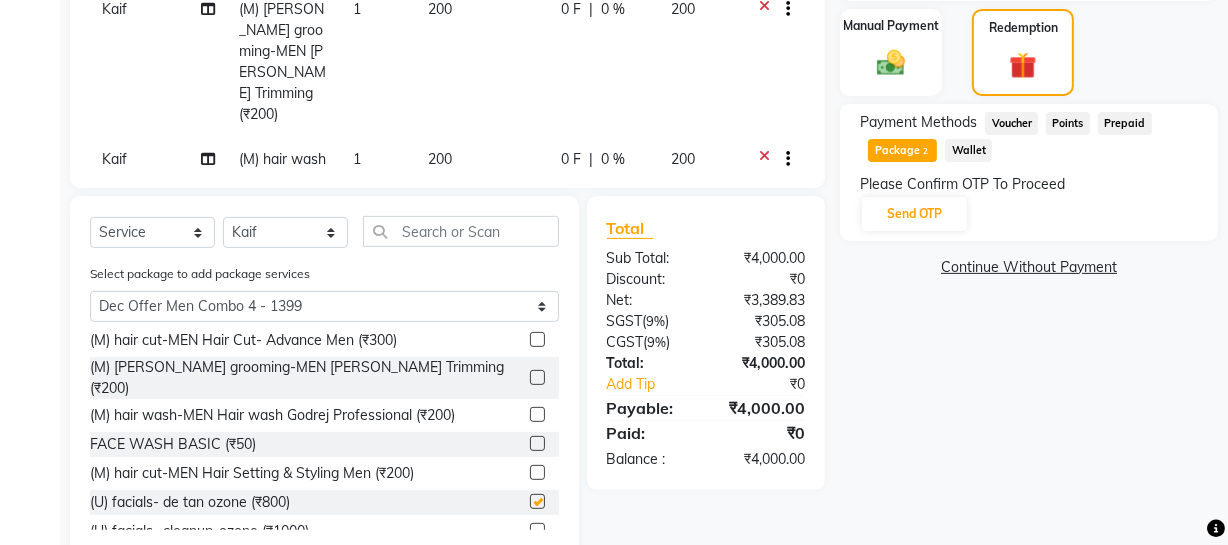checkbox on "false" 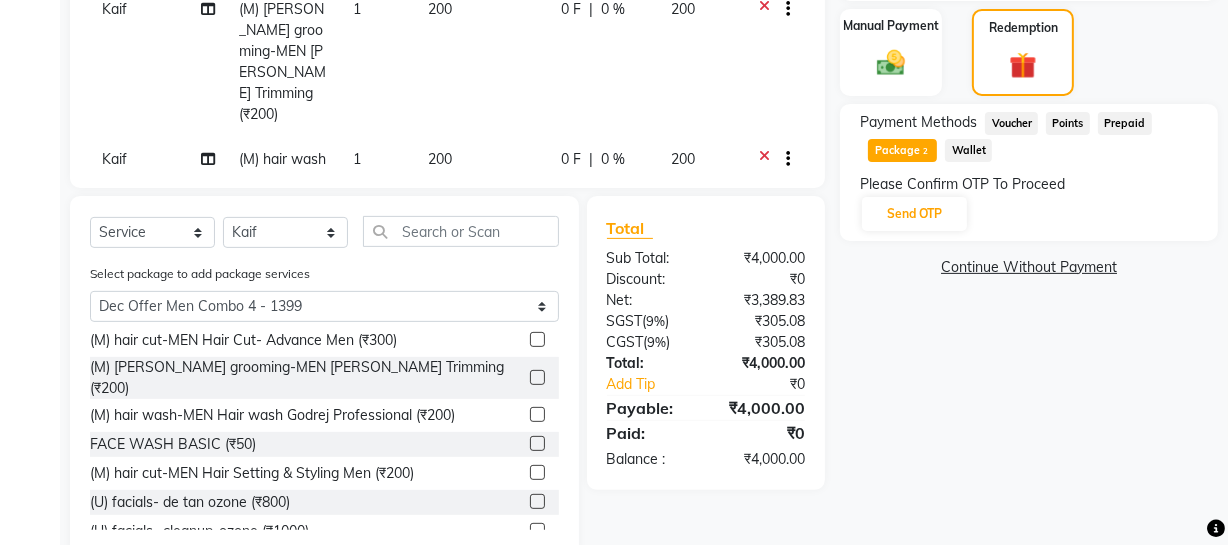 scroll, scrollTop: 624, scrollLeft: 0, axis: vertical 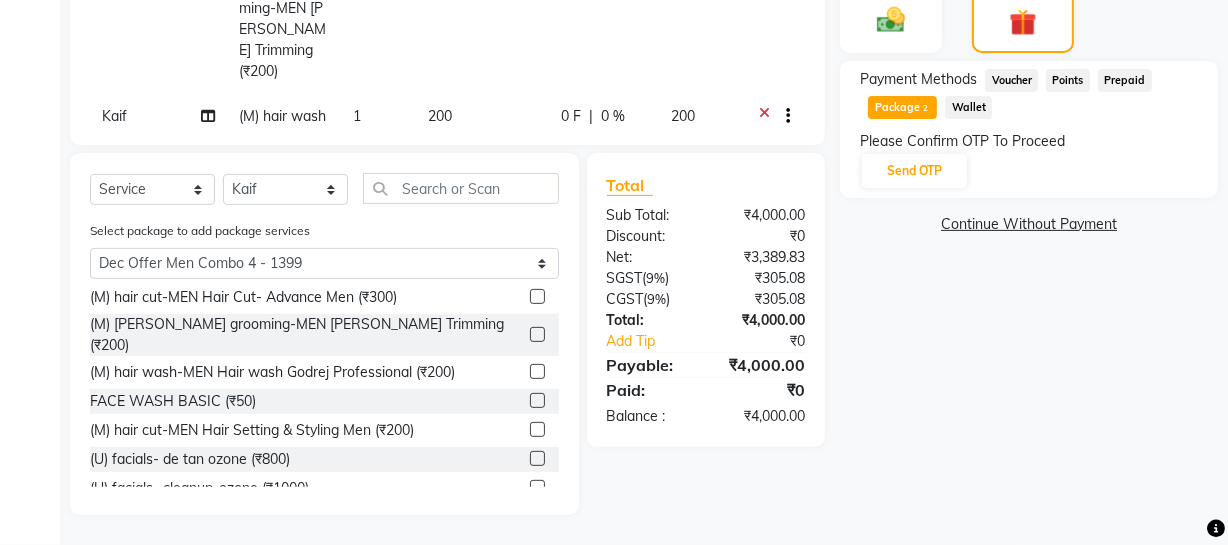 click 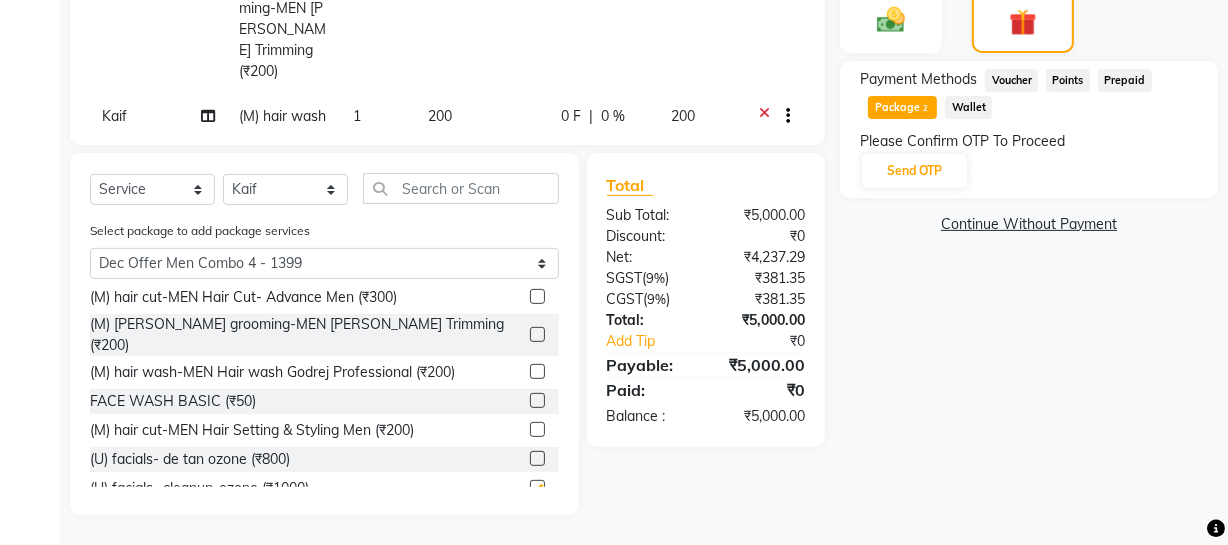 checkbox on "false" 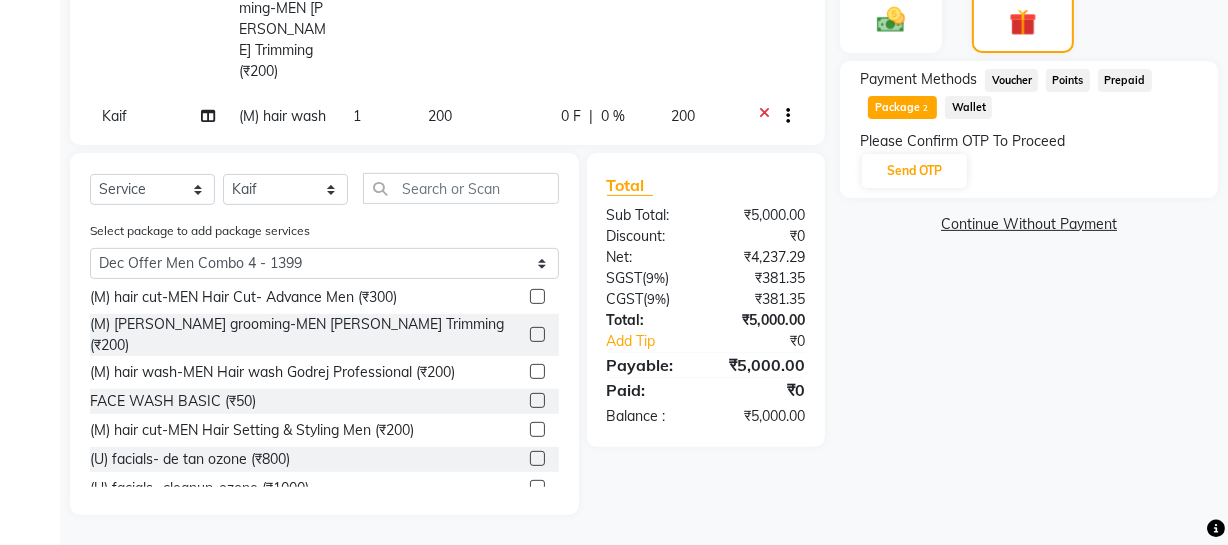scroll, scrollTop: 0, scrollLeft: 0, axis: both 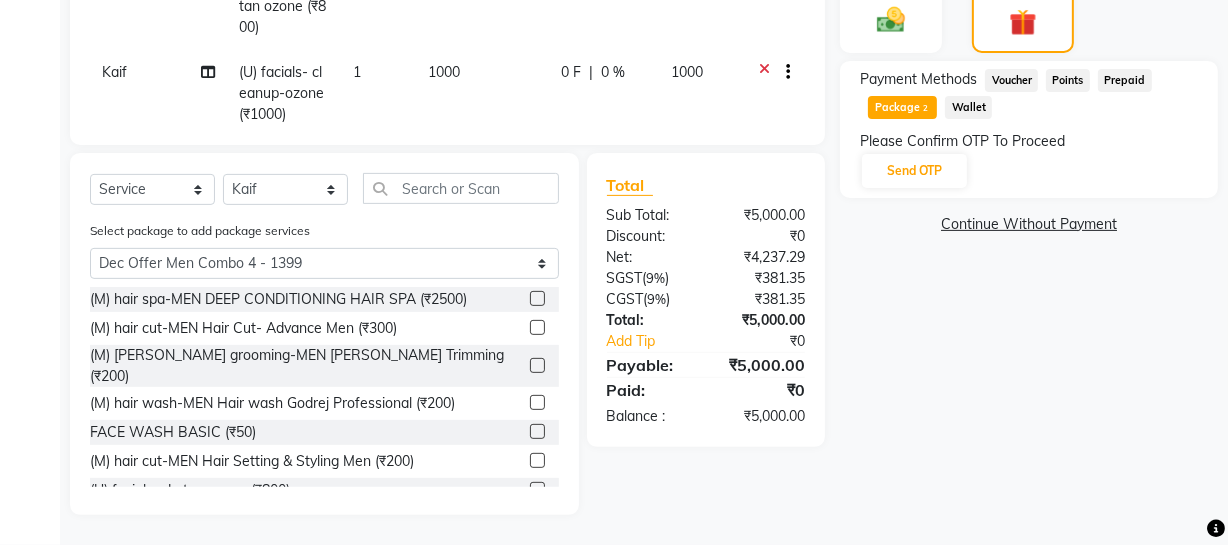click 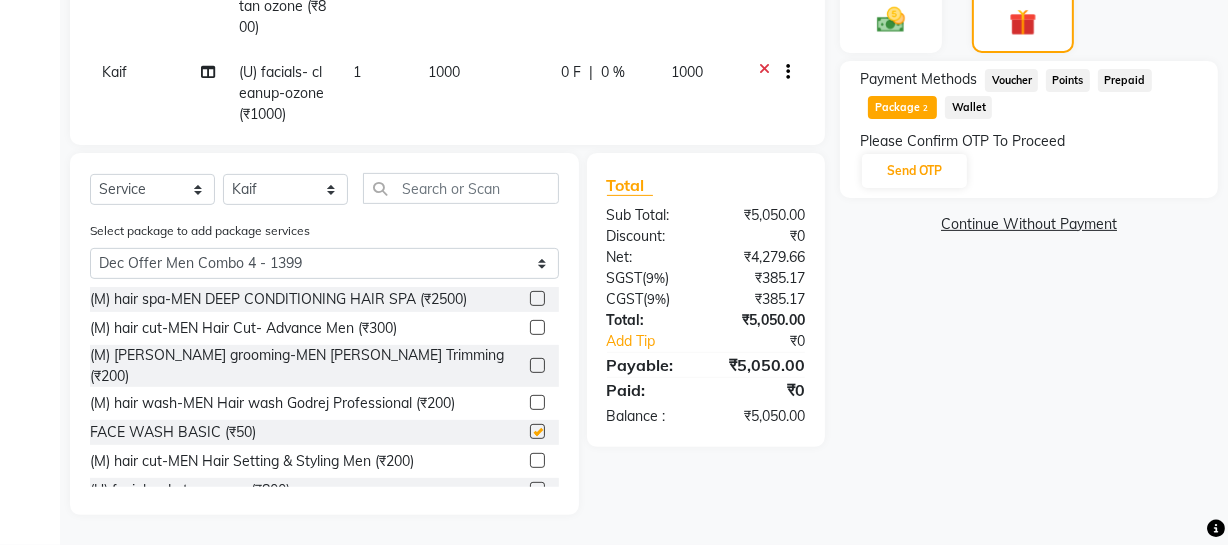 checkbox on "false" 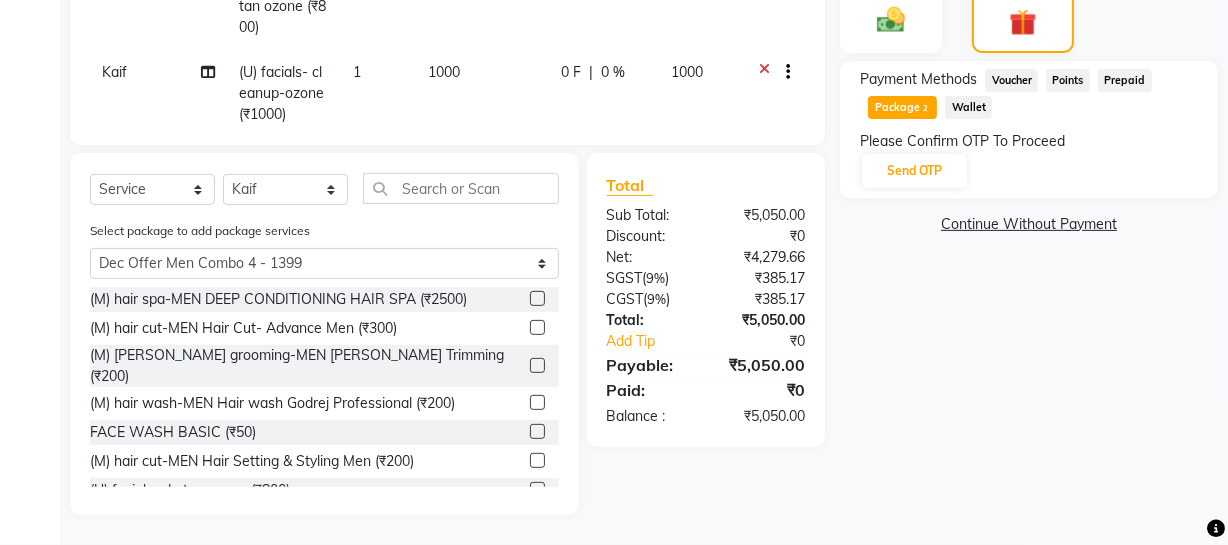 scroll, scrollTop: 213, scrollLeft: 0, axis: vertical 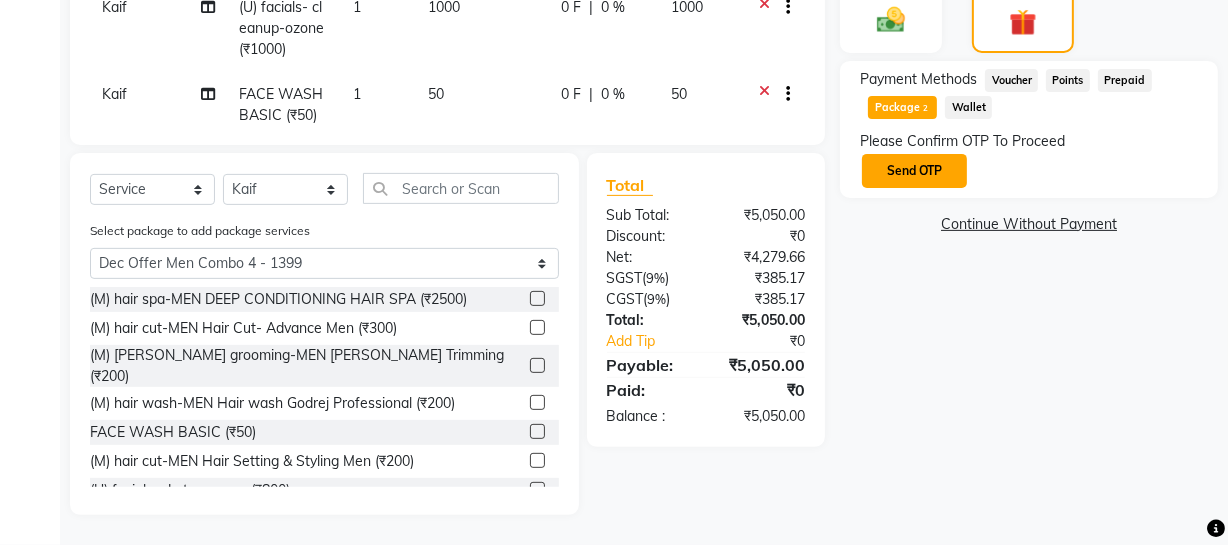 click on "Send OTP" 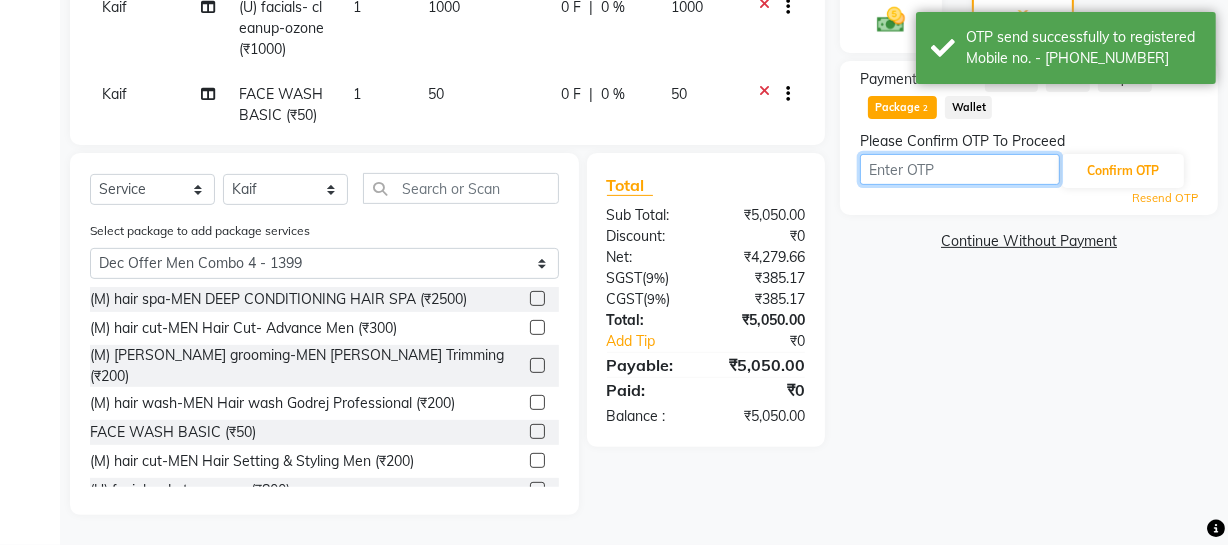 click at bounding box center [960, 169] 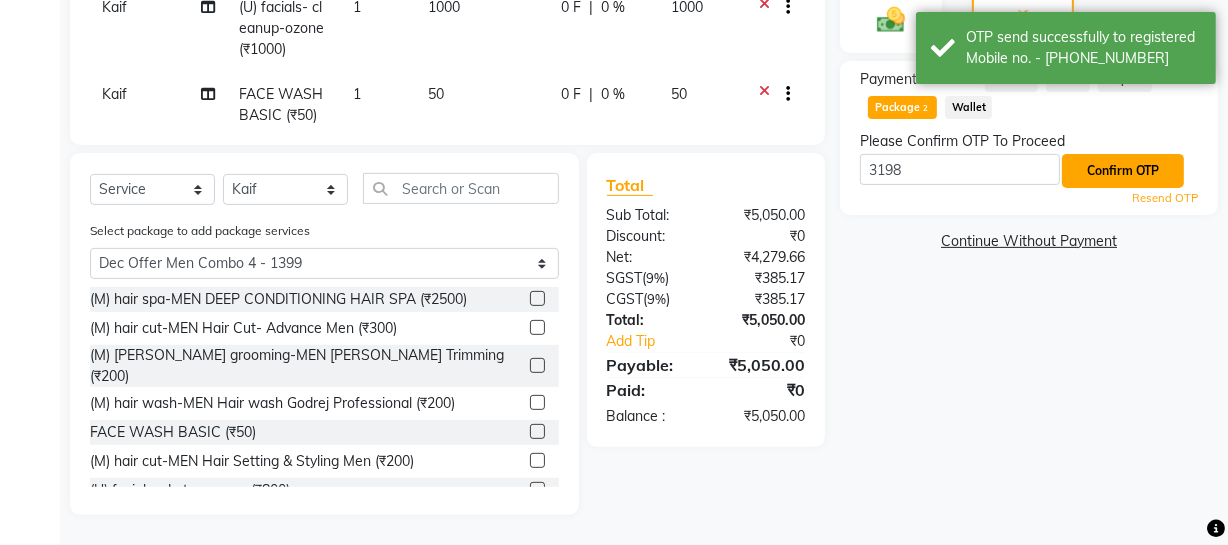 click on "Confirm OTP" 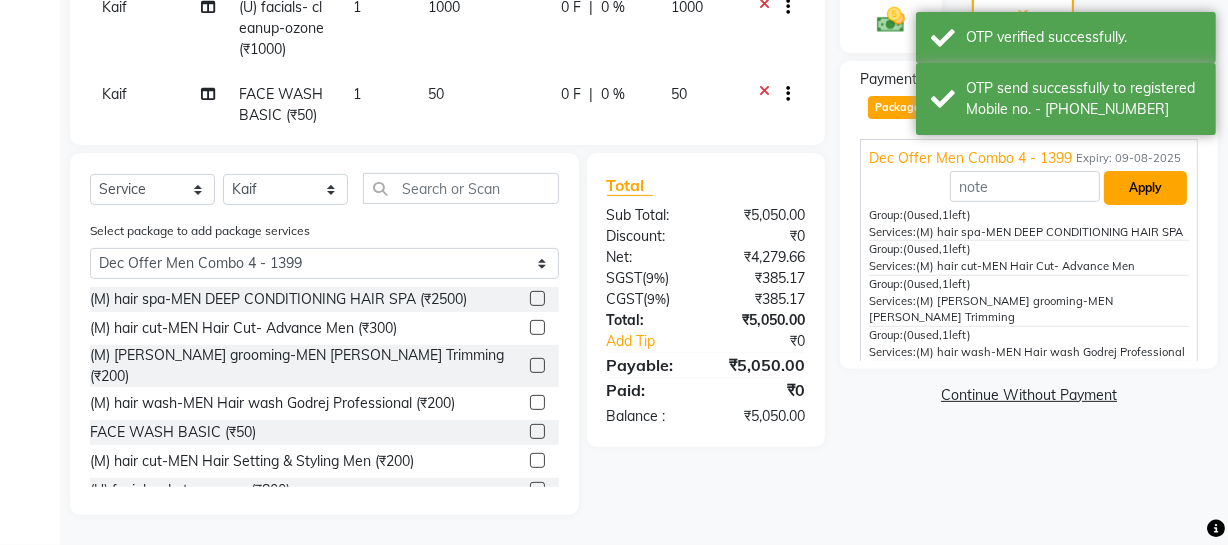 click on "Apply" at bounding box center [1145, 188] 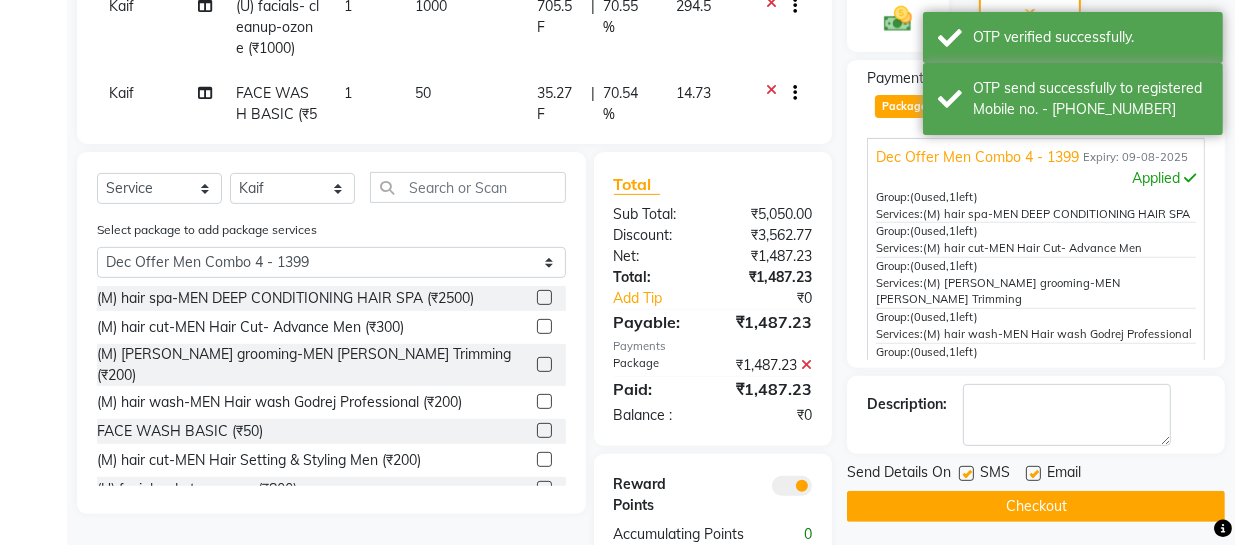 scroll, scrollTop: 695, scrollLeft: 0, axis: vertical 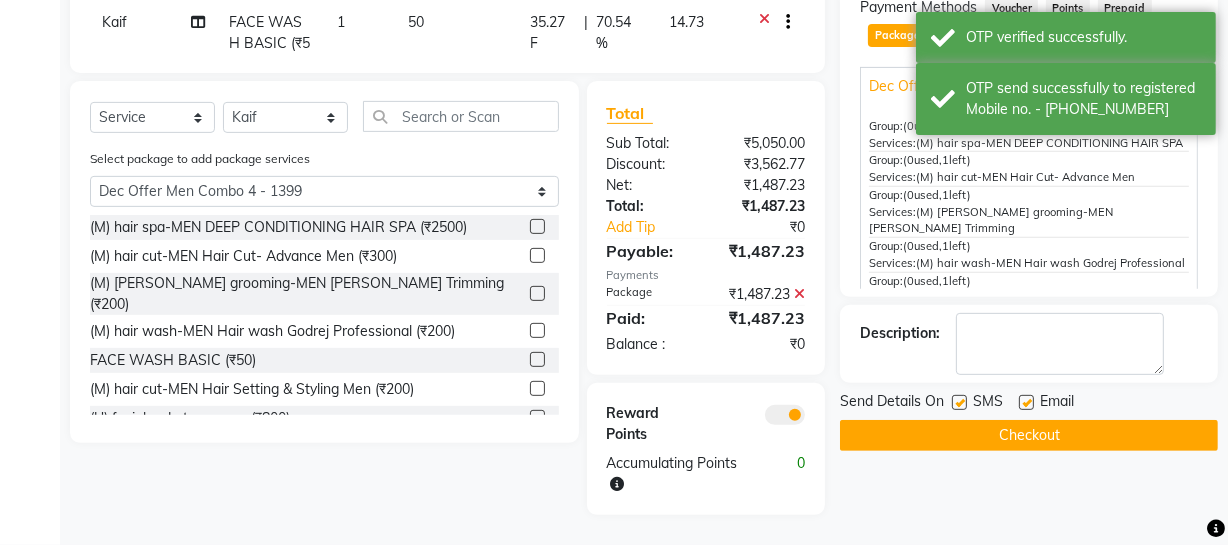 click 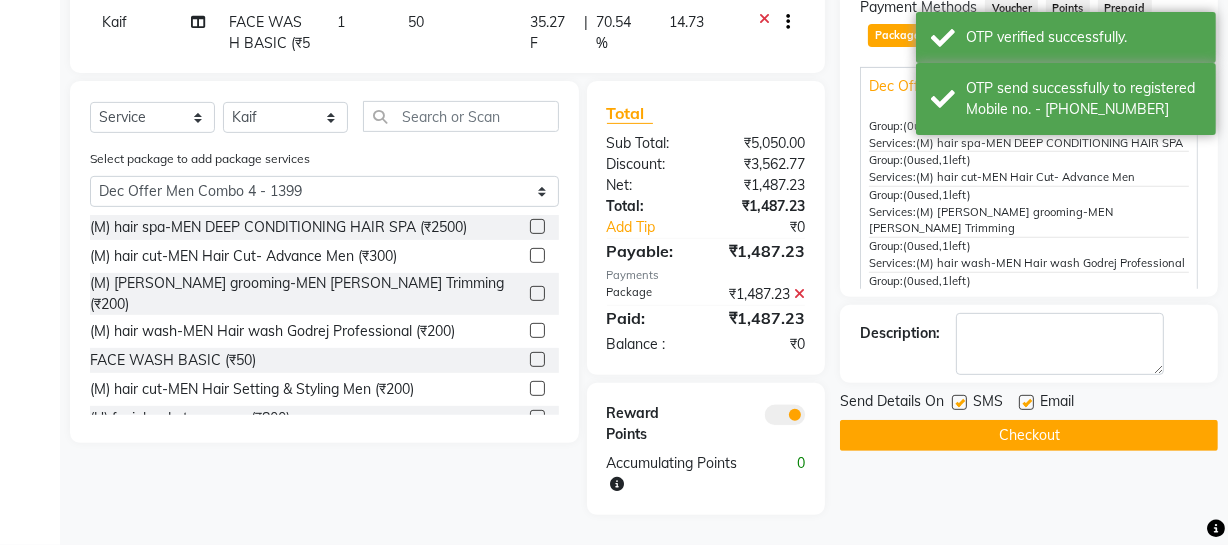 click 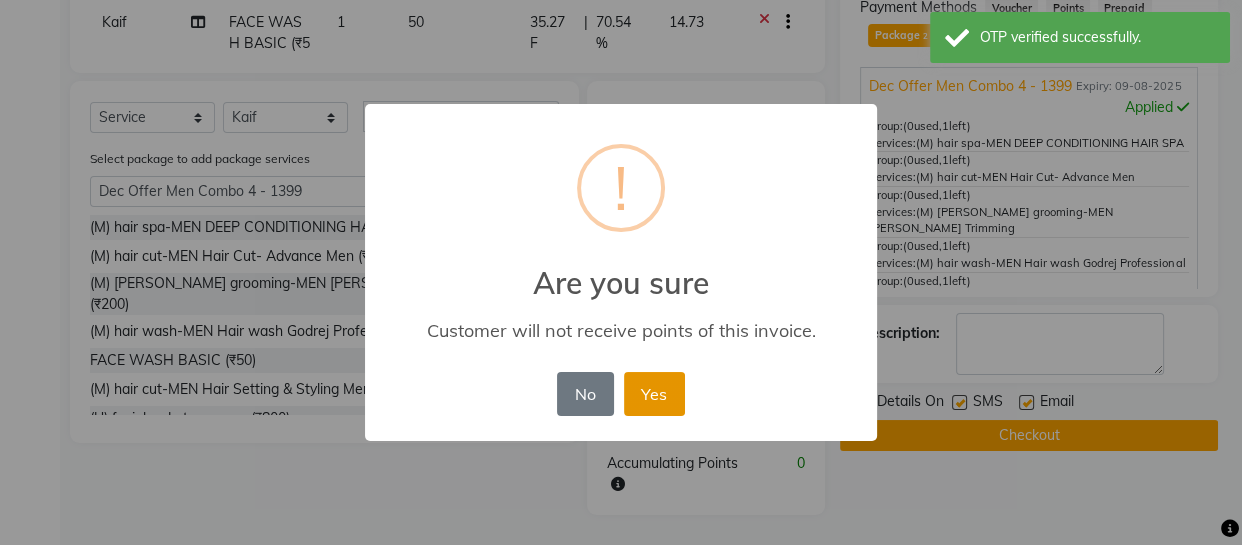 click on "Yes" at bounding box center (654, 394) 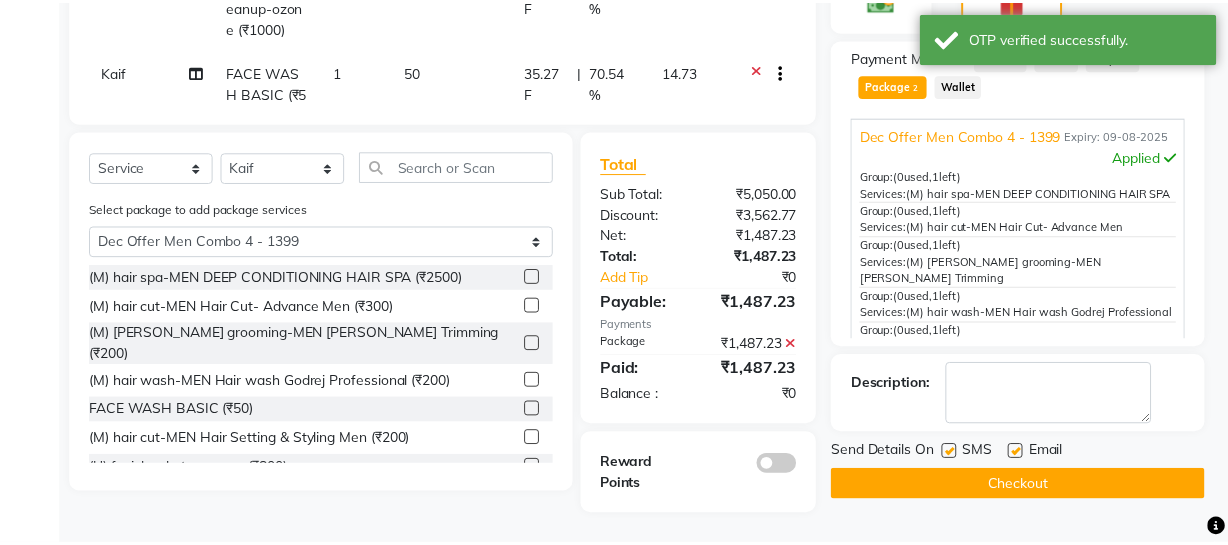 scroll, scrollTop: 645, scrollLeft: 0, axis: vertical 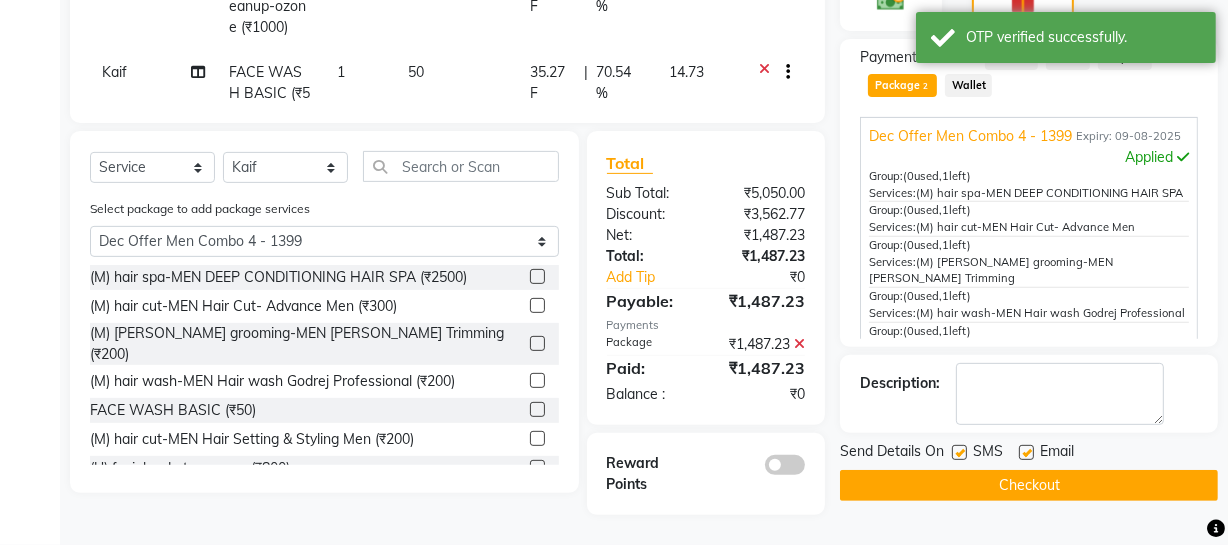 click on "Checkout" 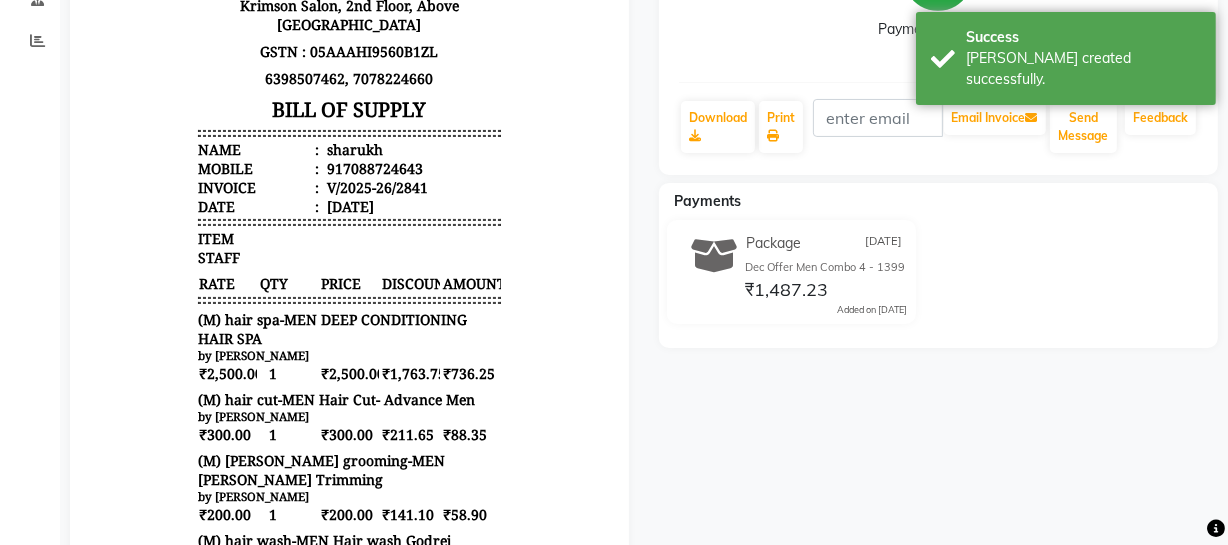 scroll, scrollTop: 0, scrollLeft: 0, axis: both 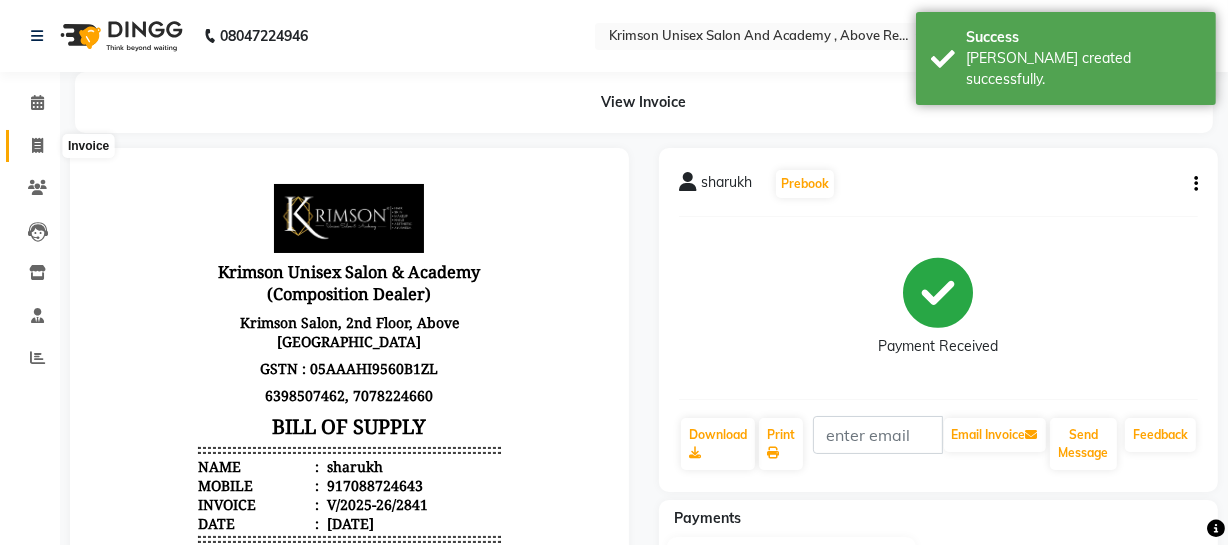 click 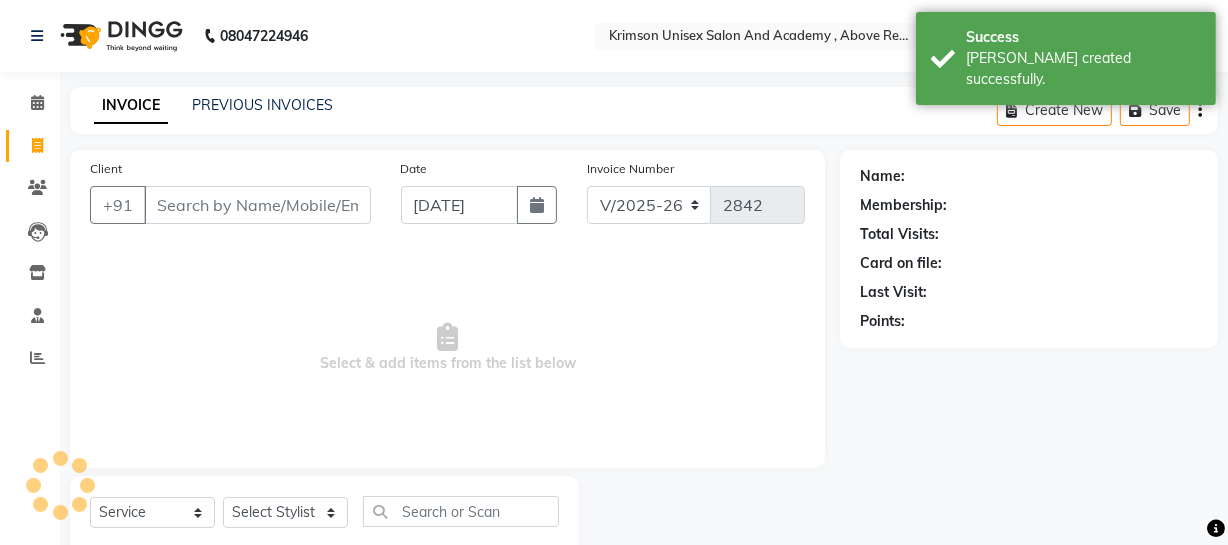 scroll, scrollTop: 57, scrollLeft: 0, axis: vertical 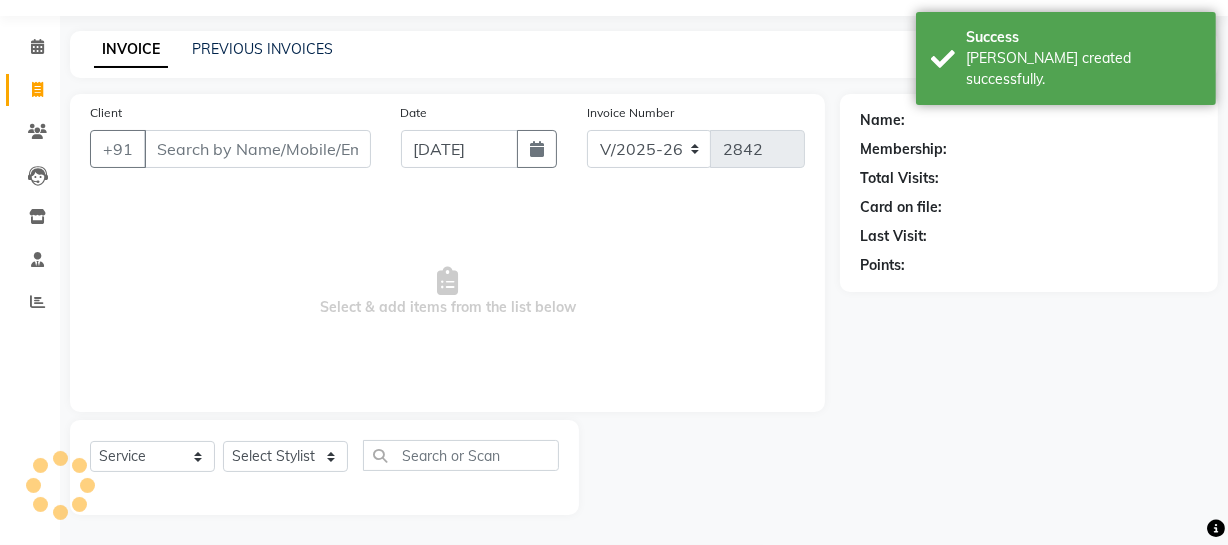 click on "Client" at bounding box center (257, 149) 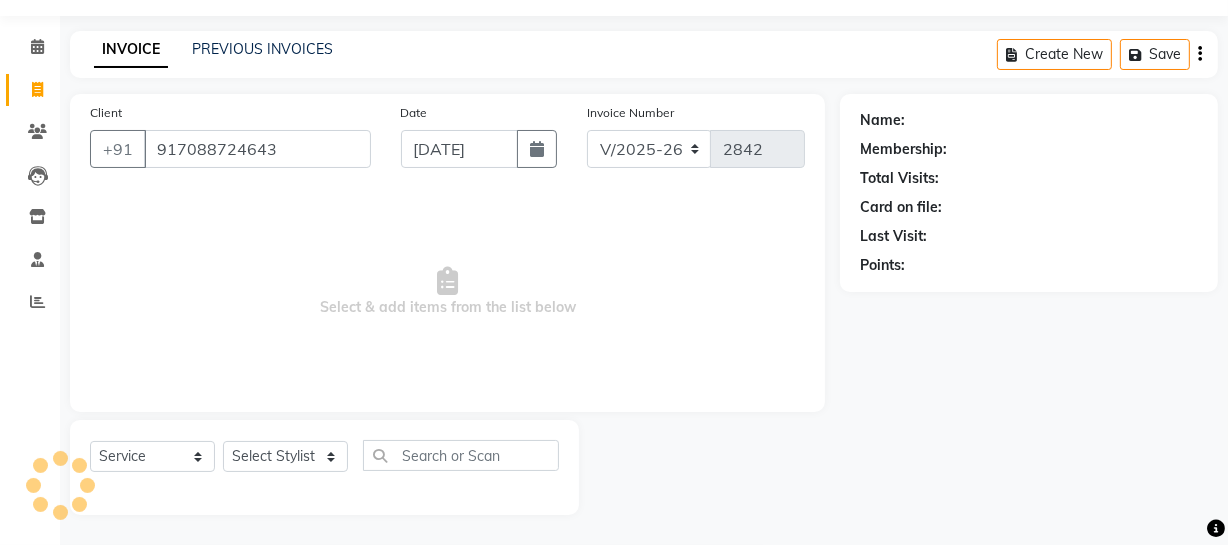 type on "917088724643" 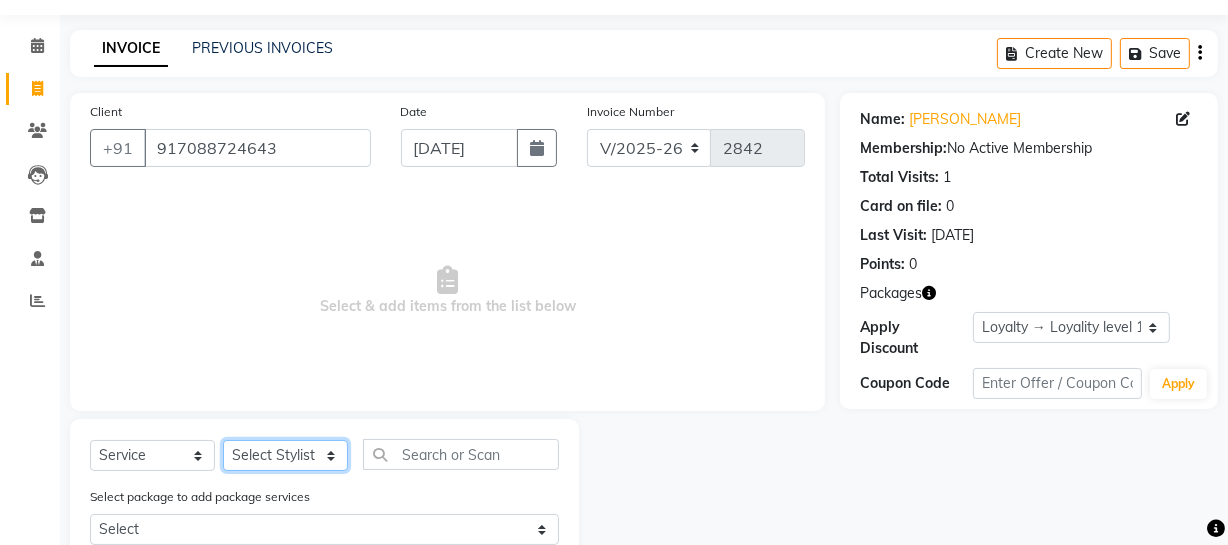 click on "Select Stylist ADMIN [PERSON_NAME] [PERSON_NAME] Danish DR. [PERSON_NAME] (cosmetologist) FRONT DESK [PERSON_NAME] Hem [PERSON_NAME]  [PERSON_NAME] Kaif [PERSON_NAME] [PERSON_NAME]  Pooja kulyal Ratan [PERSON_NAME] sahiba [PERSON_NAME] [PERSON_NAME] [PERSON_NAME] [PERSON_NAME]" 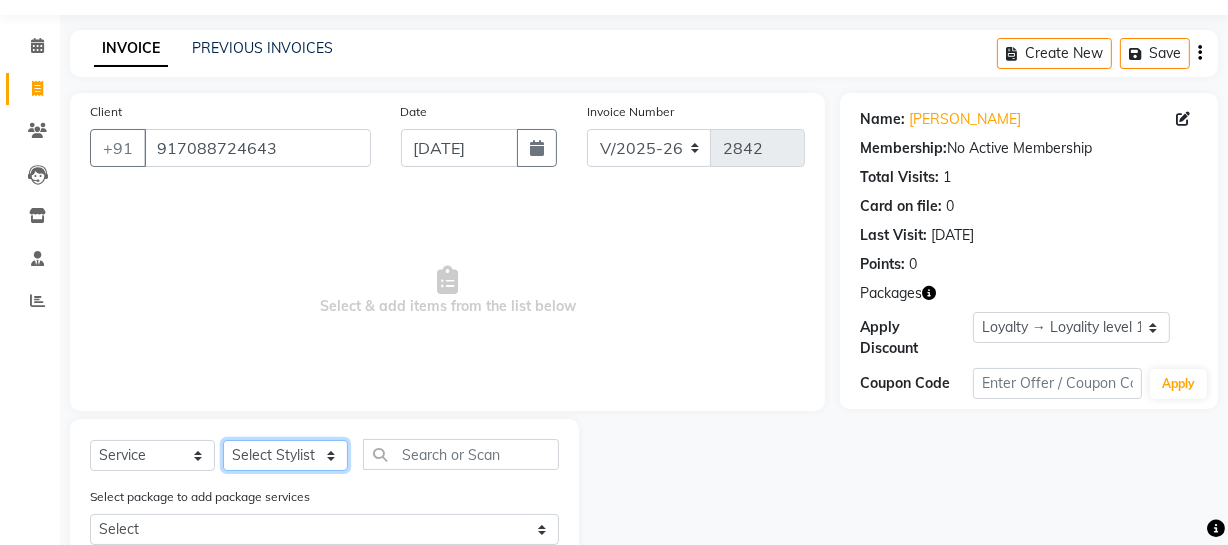select on "61686" 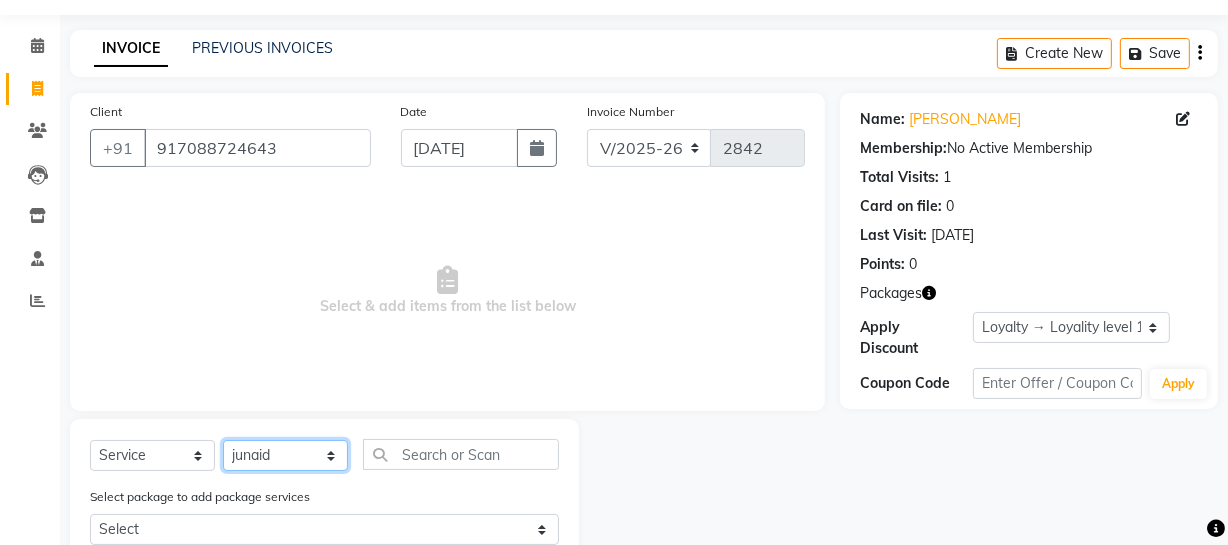 click on "Select Stylist ADMIN [PERSON_NAME] [PERSON_NAME] Danish DR. [PERSON_NAME] (cosmetologist) FRONT DESK [PERSON_NAME] Hem [PERSON_NAME]  [PERSON_NAME] Kaif [PERSON_NAME] [PERSON_NAME]  Pooja kulyal Ratan [PERSON_NAME] sahiba [PERSON_NAME] [PERSON_NAME] [PERSON_NAME] [PERSON_NAME]" 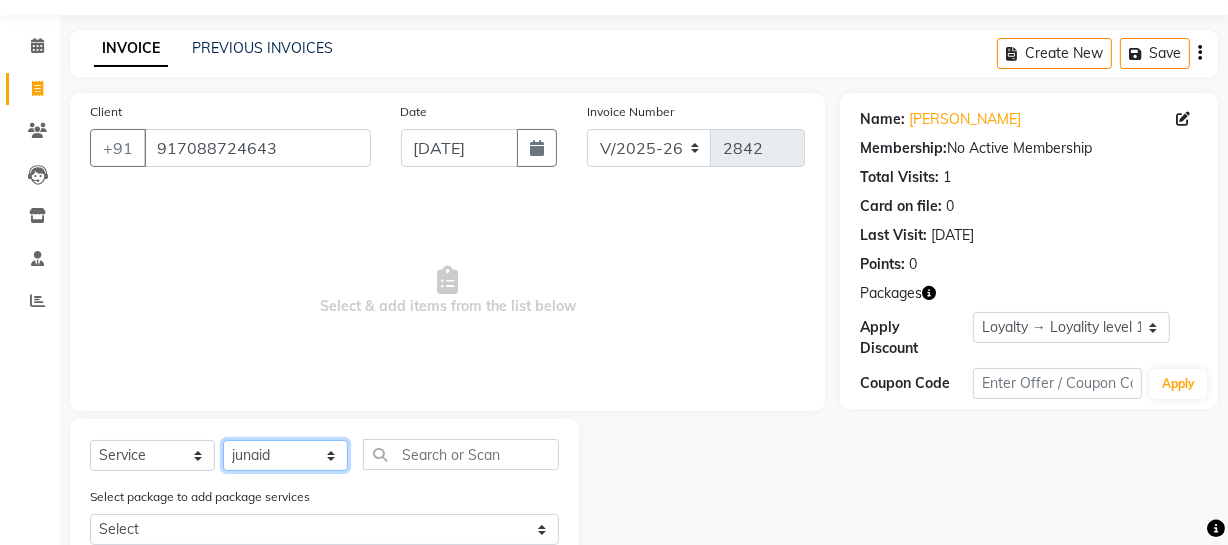 scroll, scrollTop: 324, scrollLeft: 0, axis: vertical 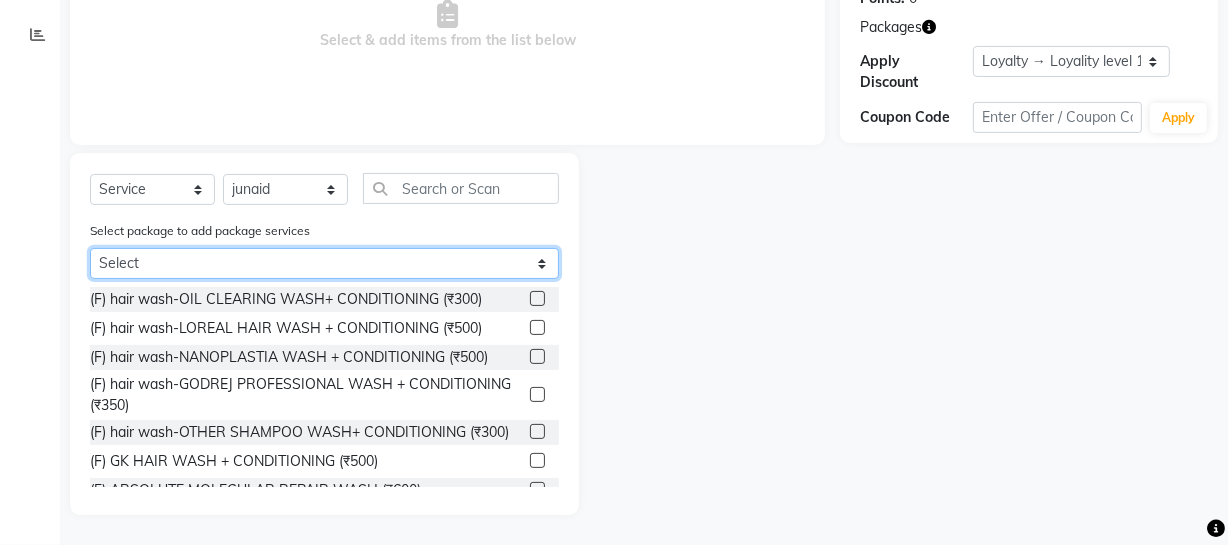 click on "Select Dec Offer Men Combo 4 - 1399 Dec Offer Men Combo 3 - 699" 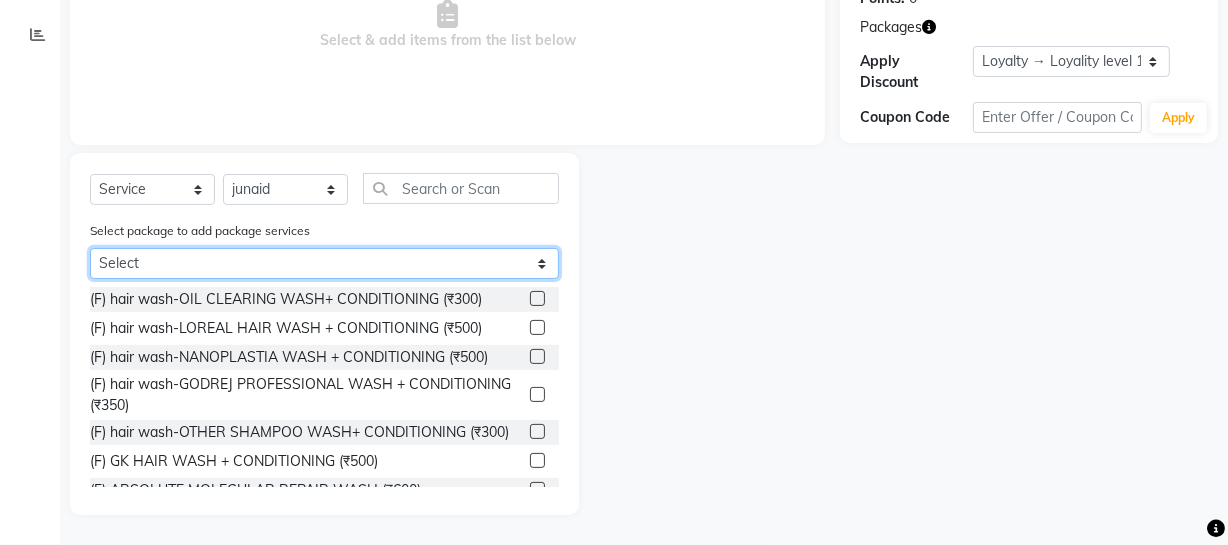 select on "2: Object" 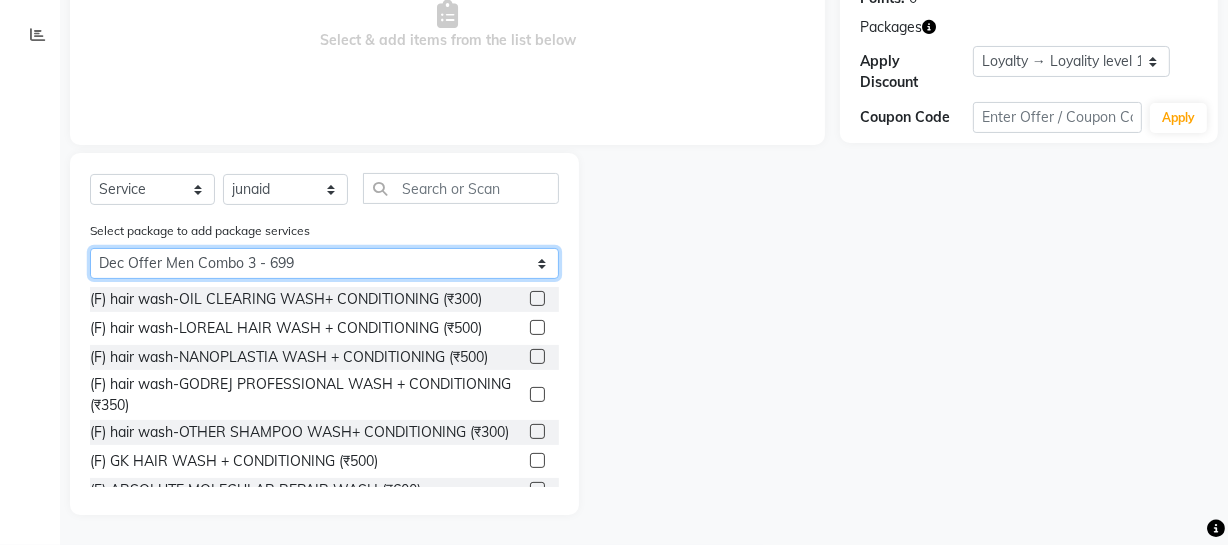 click on "Select Dec Offer Men Combo 4 - 1399 Dec Offer Men Combo 3 - 699" 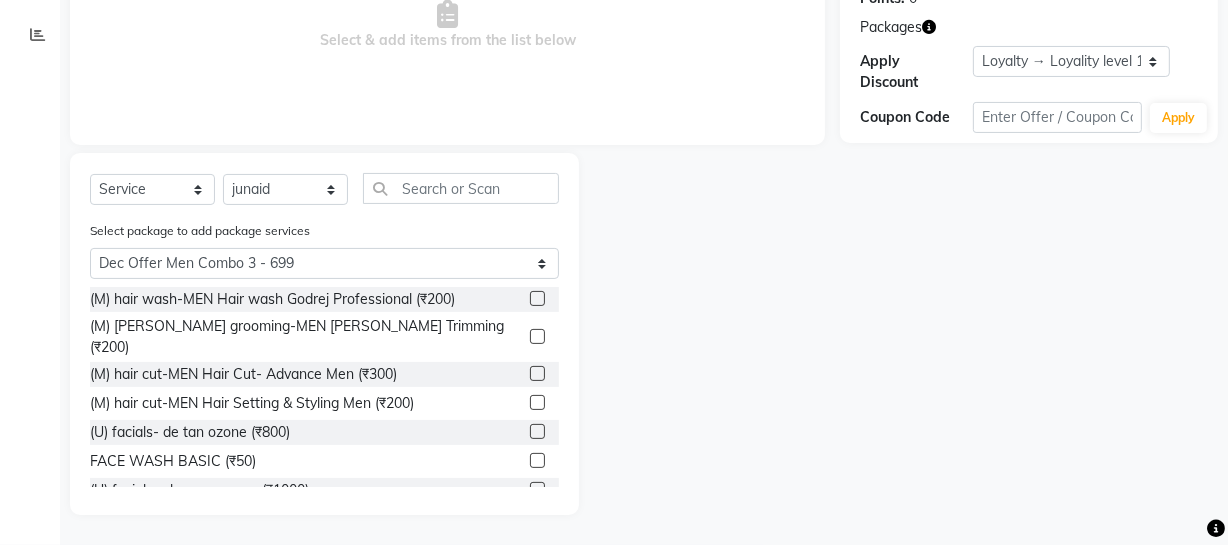 click 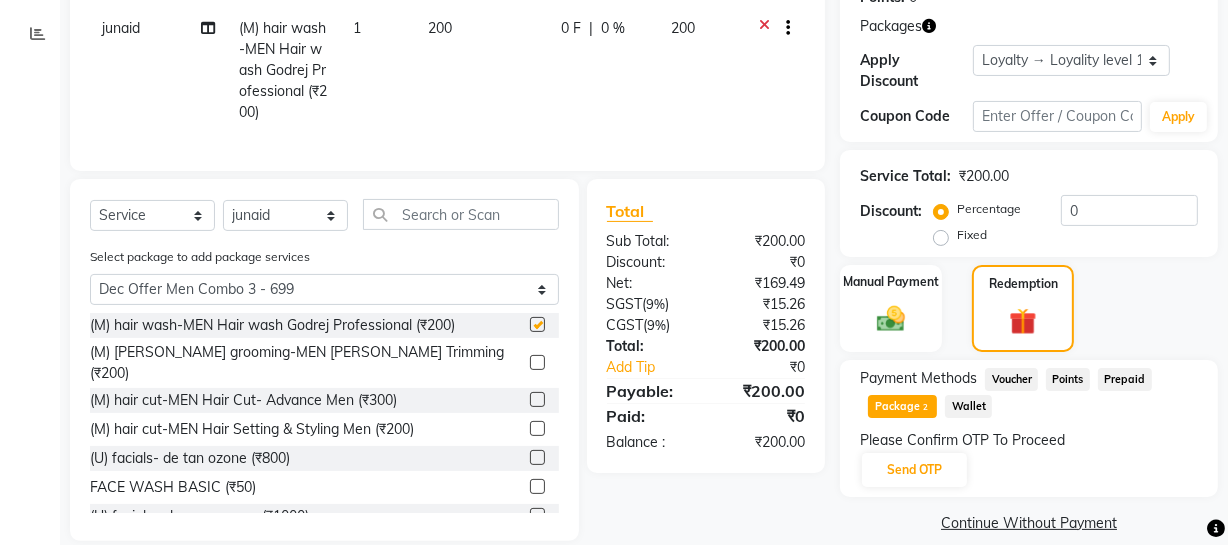 checkbox on "false" 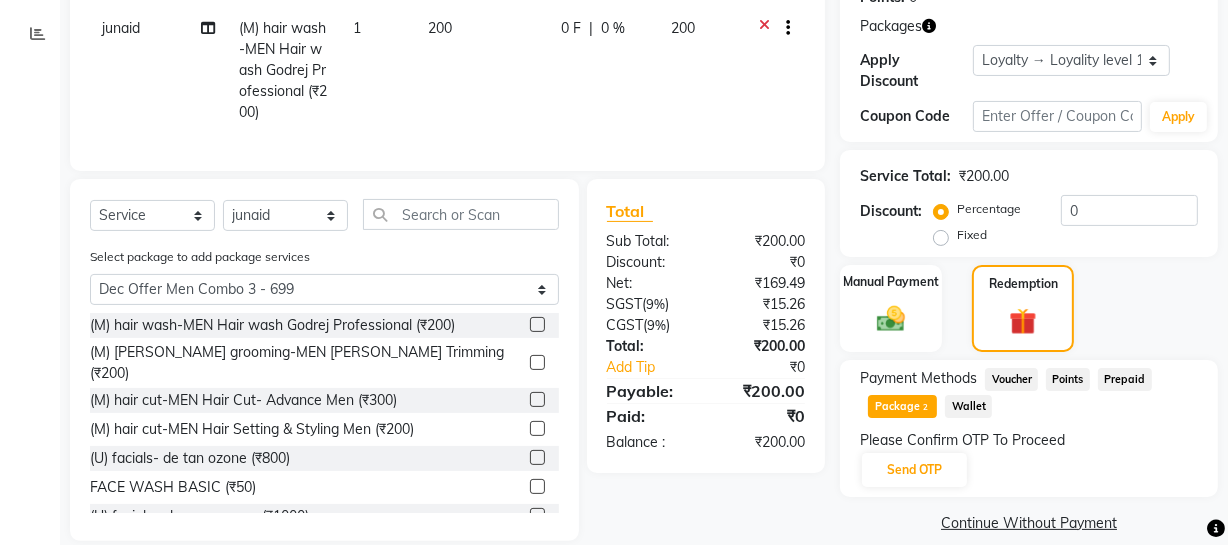click 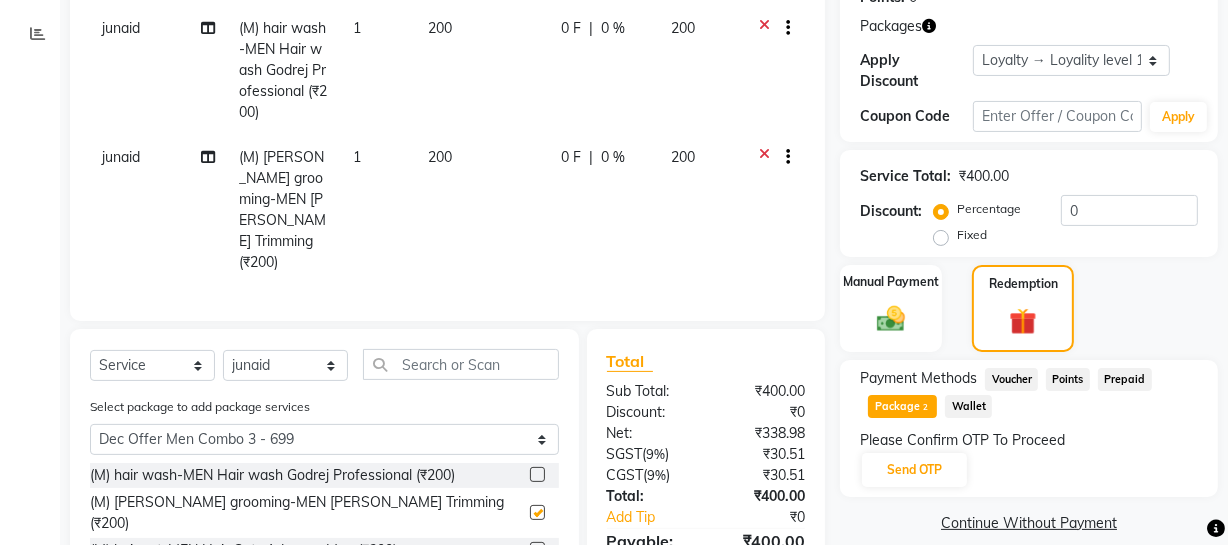 checkbox on "false" 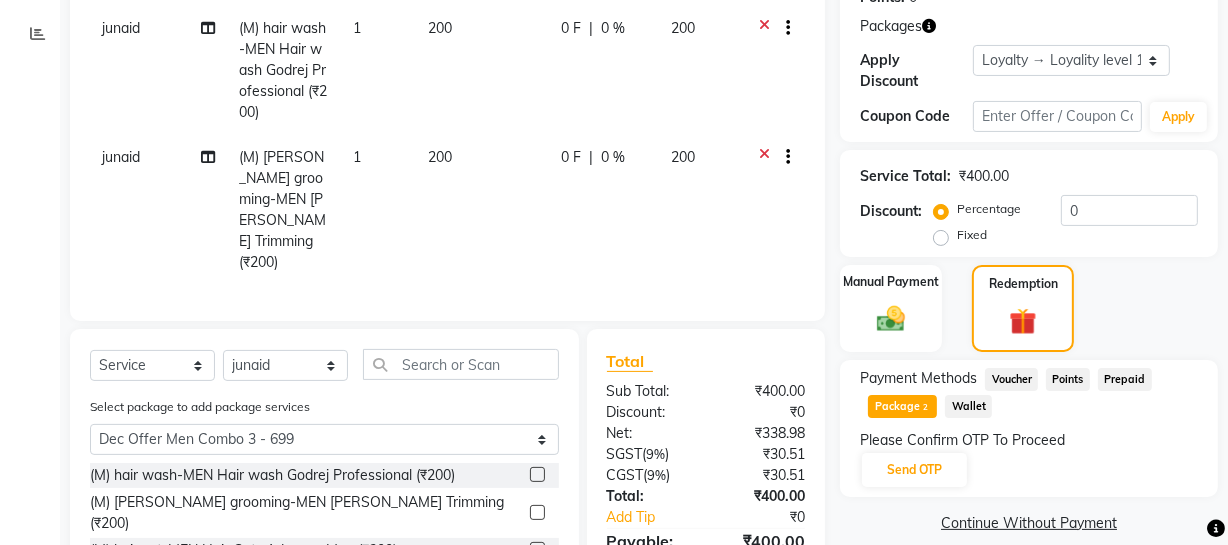 scroll, scrollTop: 473, scrollLeft: 0, axis: vertical 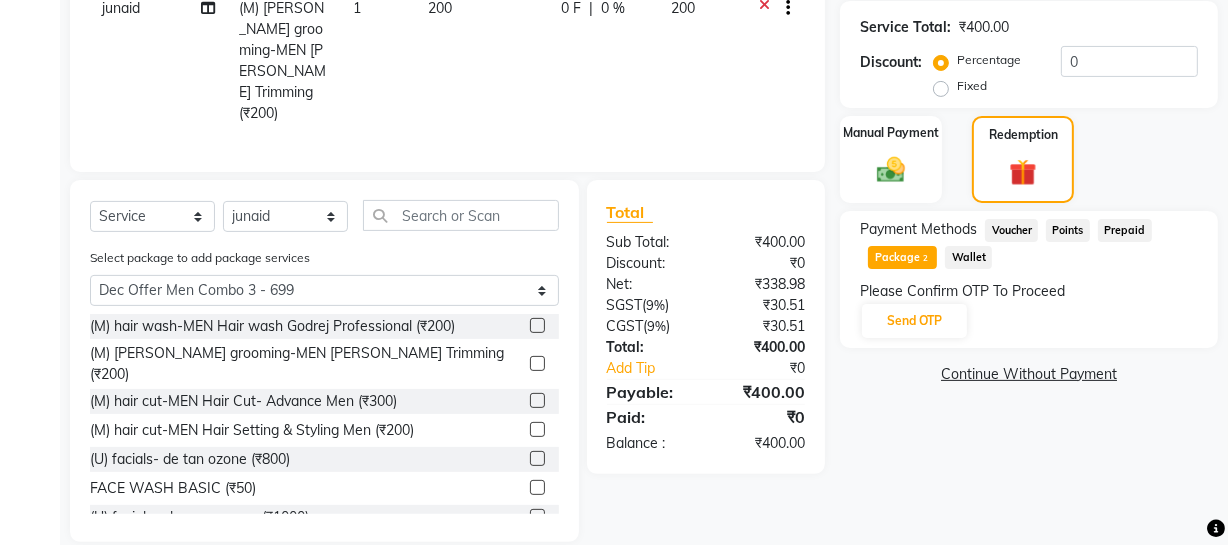 click 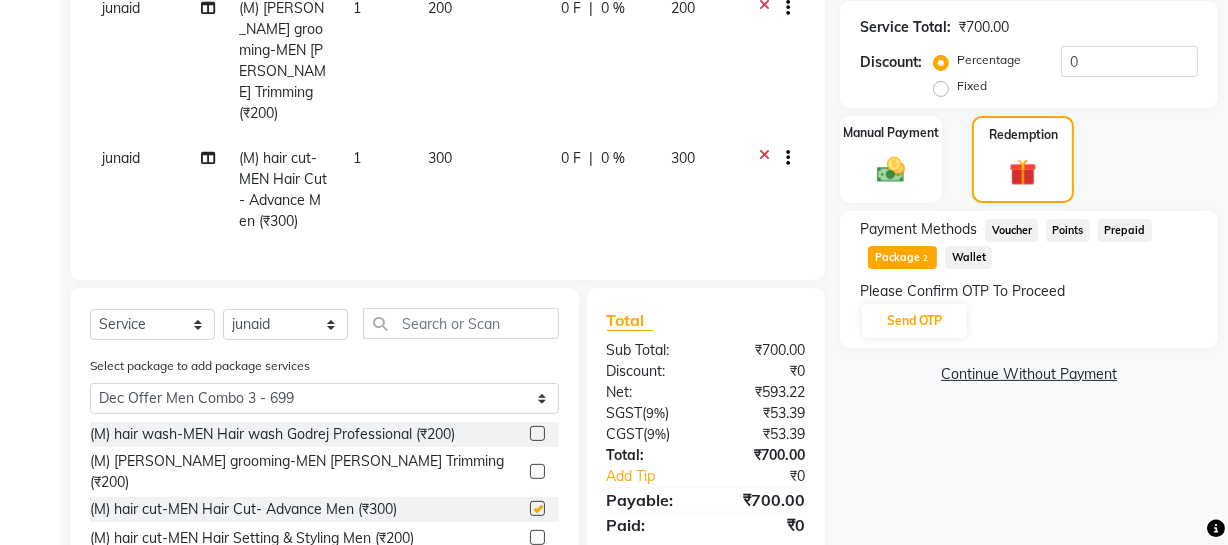 checkbox on "false" 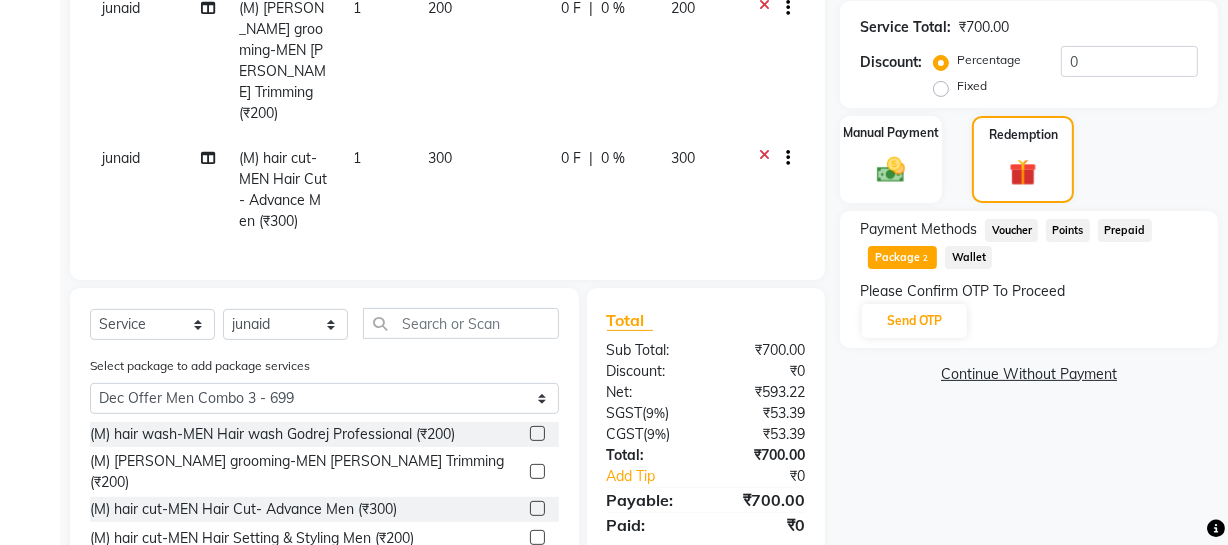 scroll, scrollTop: 580, scrollLeft: 0, axis: vertical 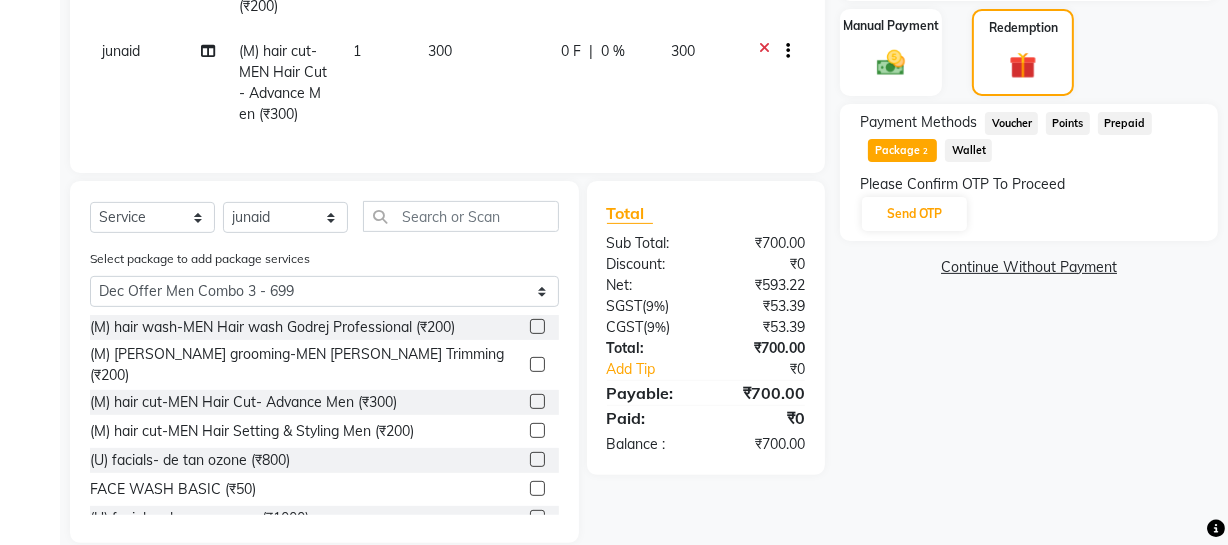 click 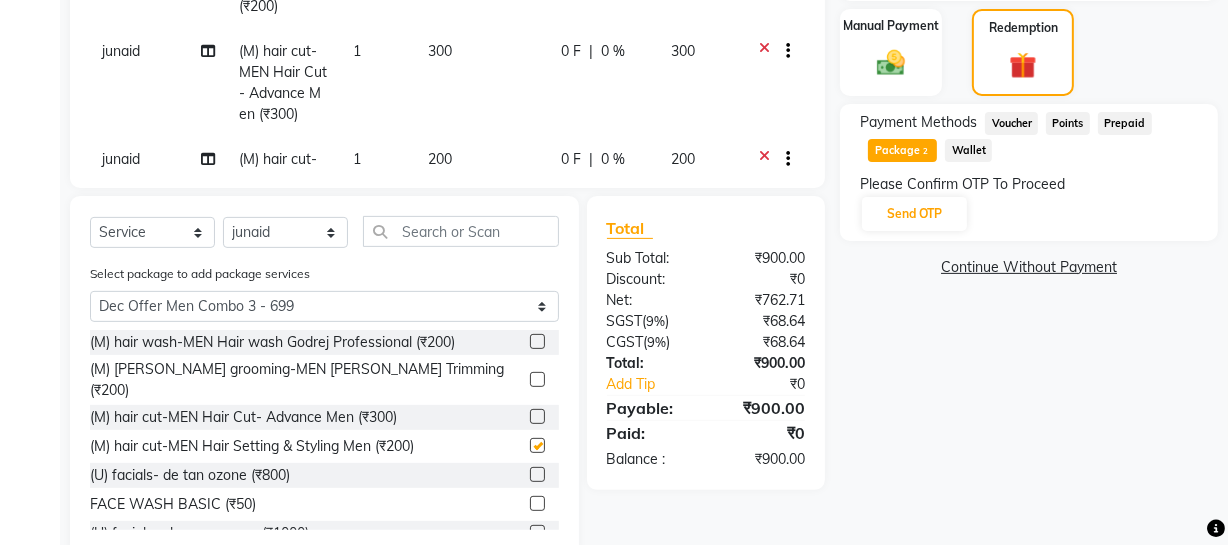 checkbox on "false" 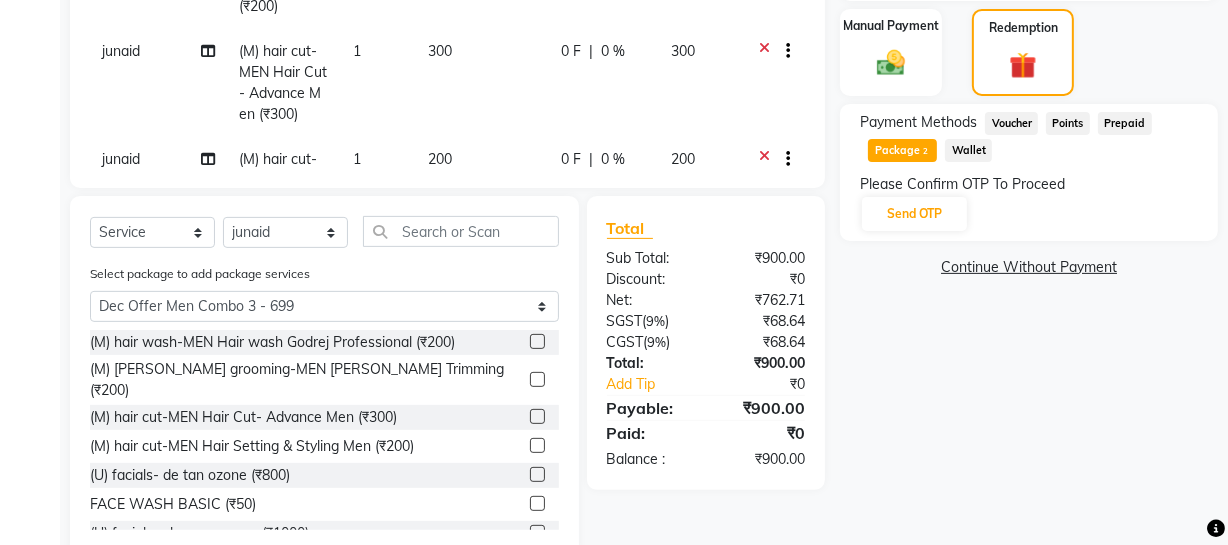 scroll, scrollTop: 2, scrollLeft: 0, axis: vertical 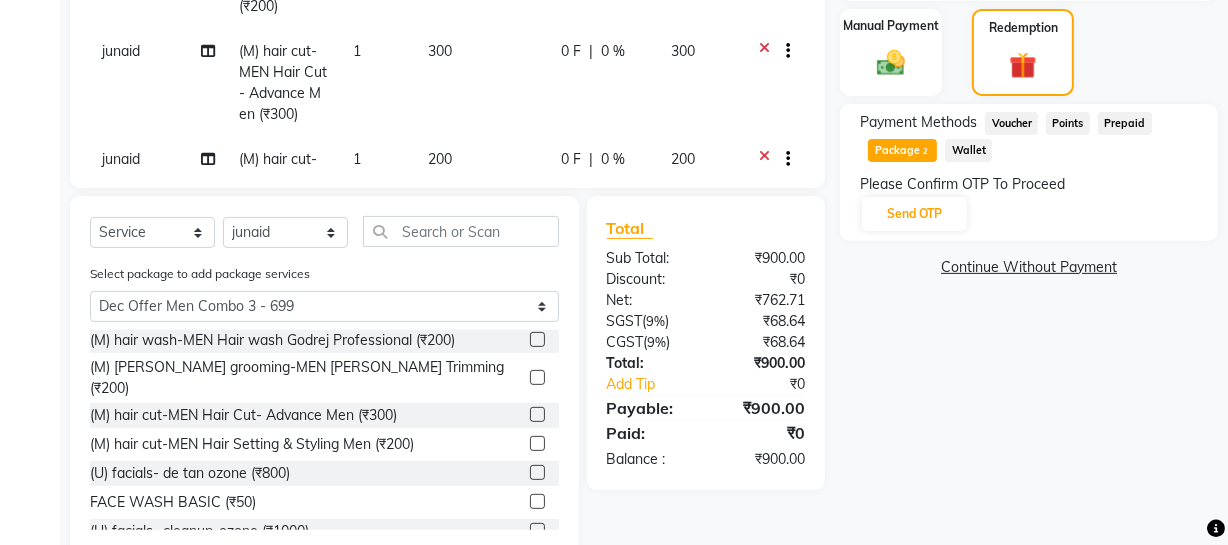 click 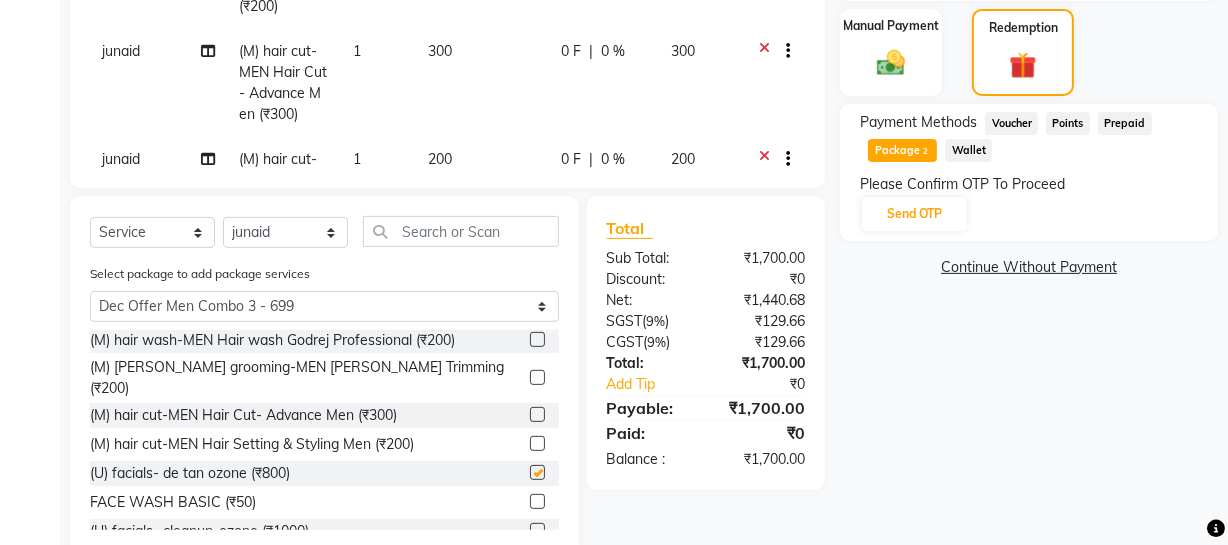 checkbox on "false" 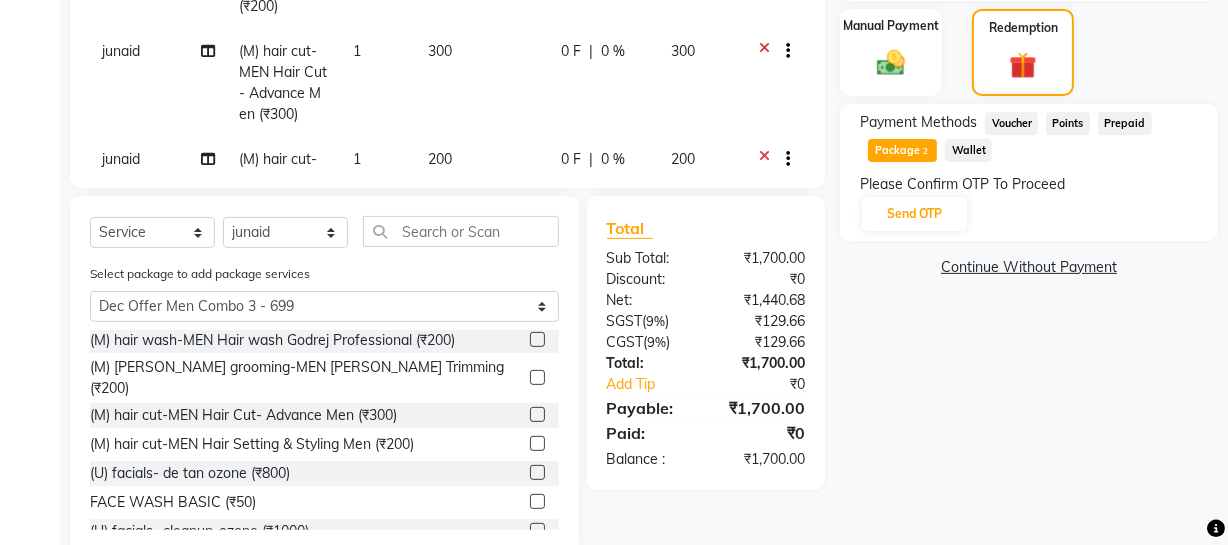 click 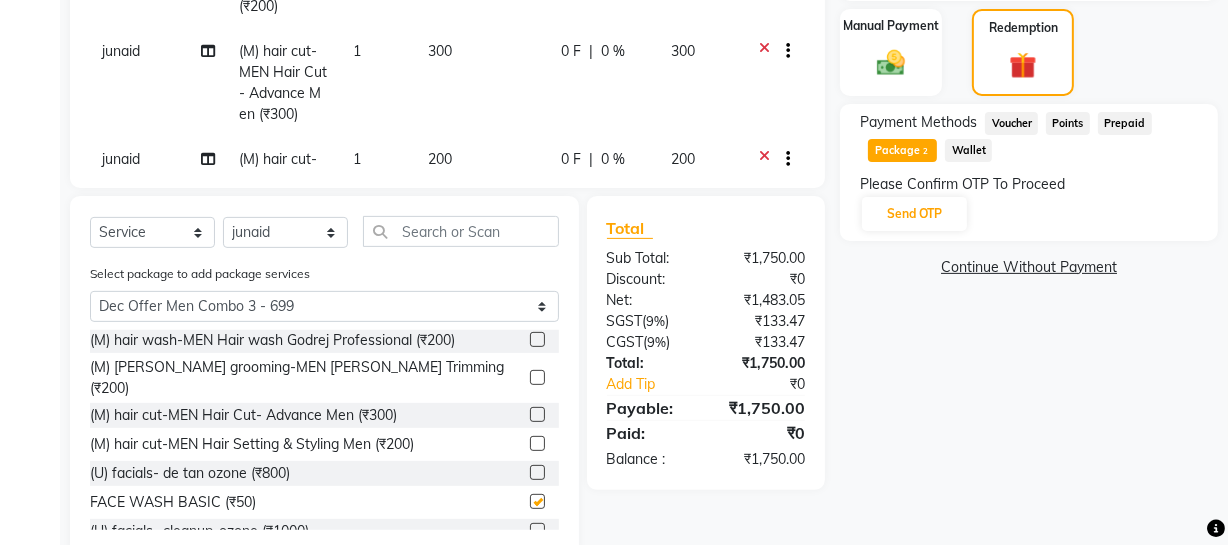 checkbox on "false" 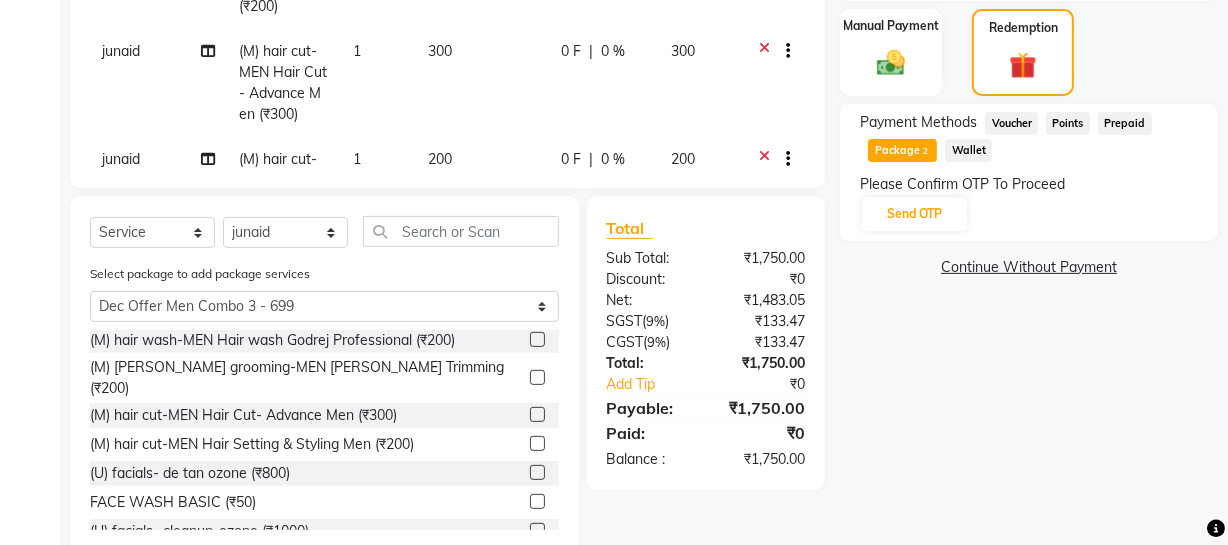 click 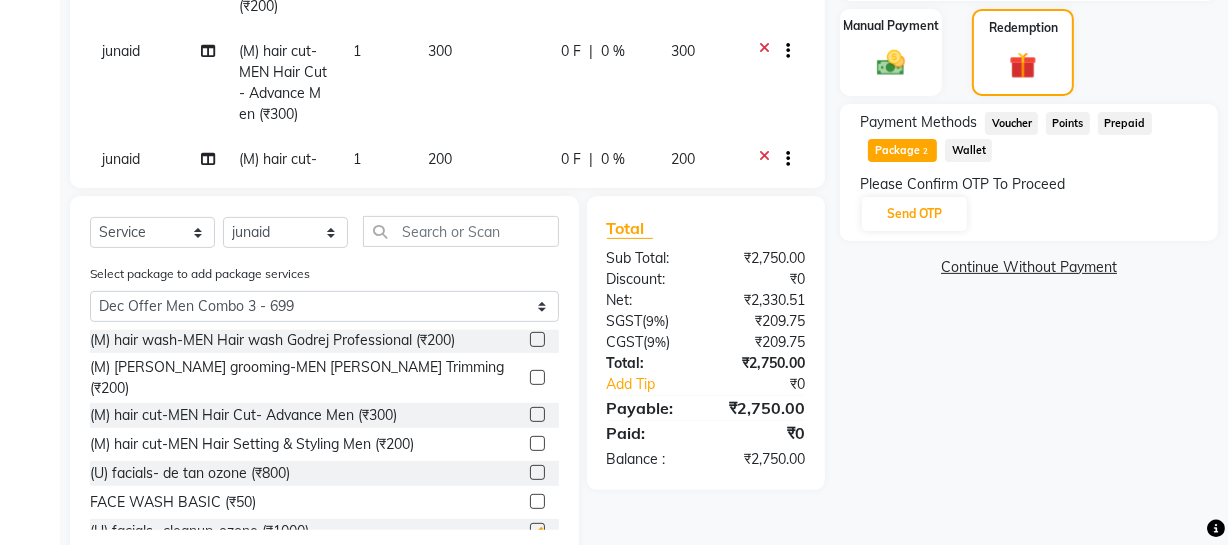 checkbox on "false" 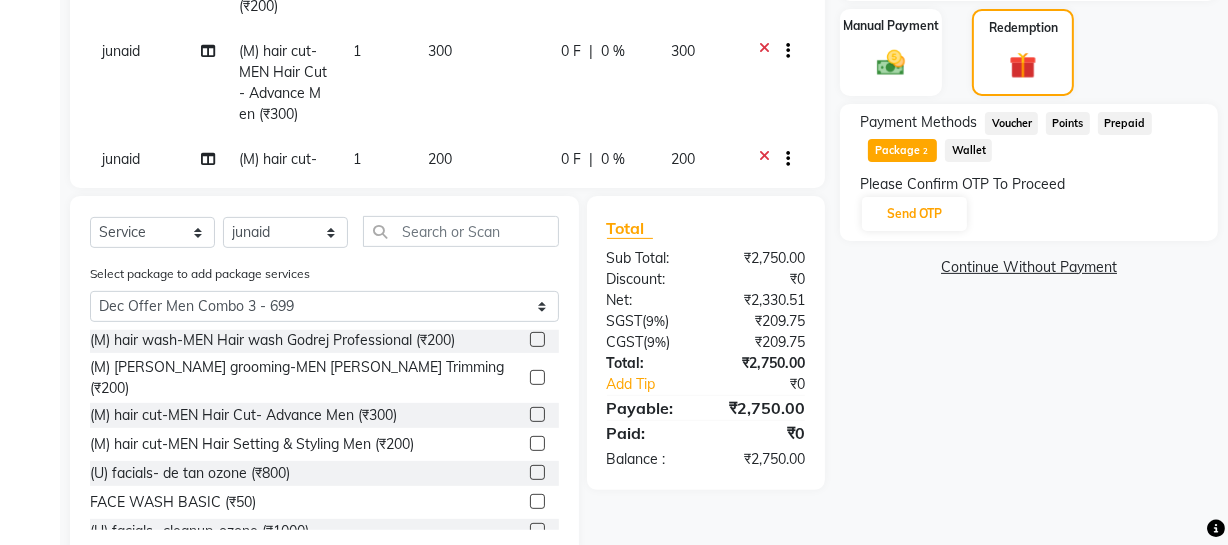 scroll, scrollTop: 0, scrollLeft: 0, axis: both 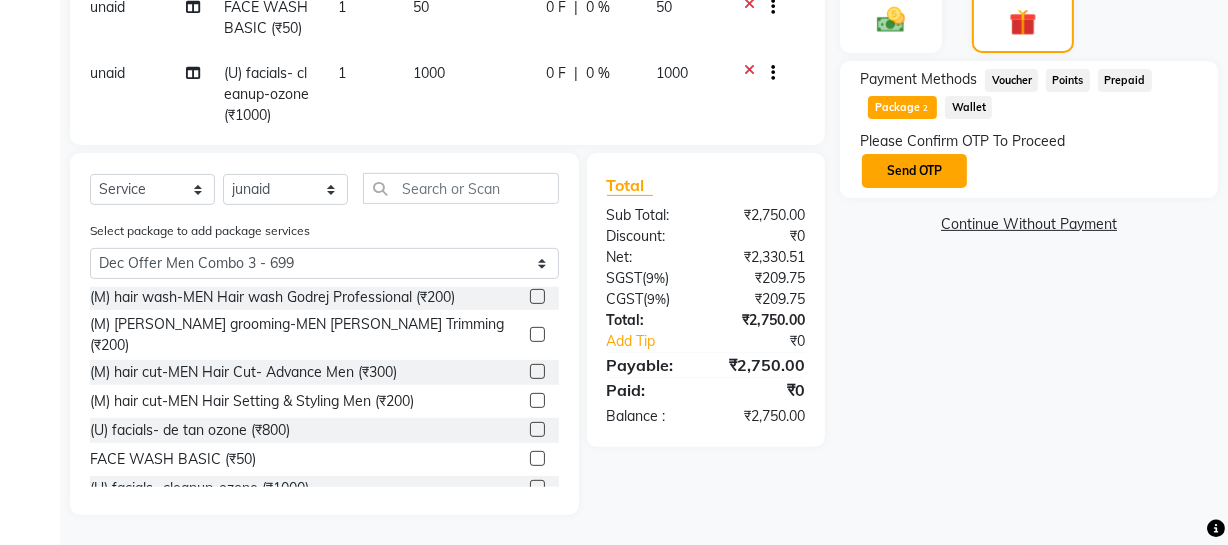 click on "Send OTP" 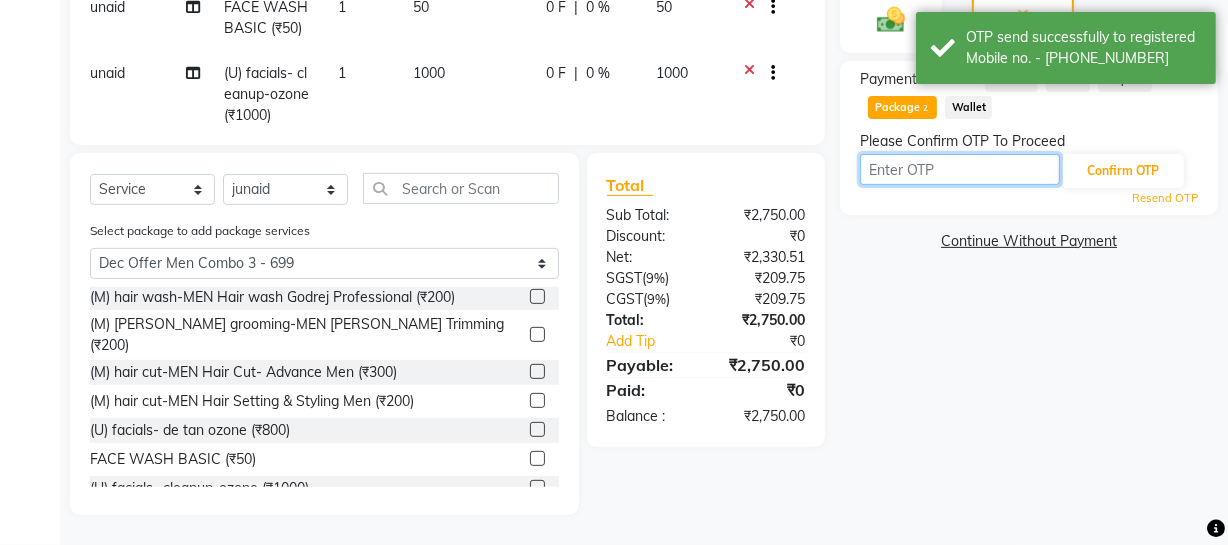 drag, startPoint x: 977, startPoint y: 160, endPoint x: 967, endPoint y: 223, distance: 63.788715 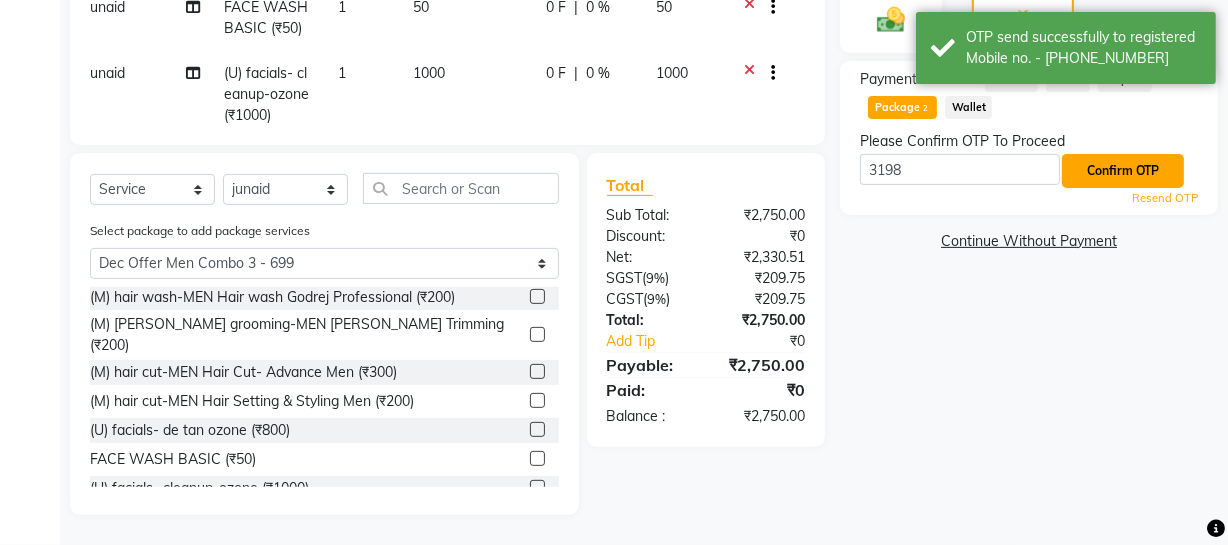 click on "Confirm OTP" 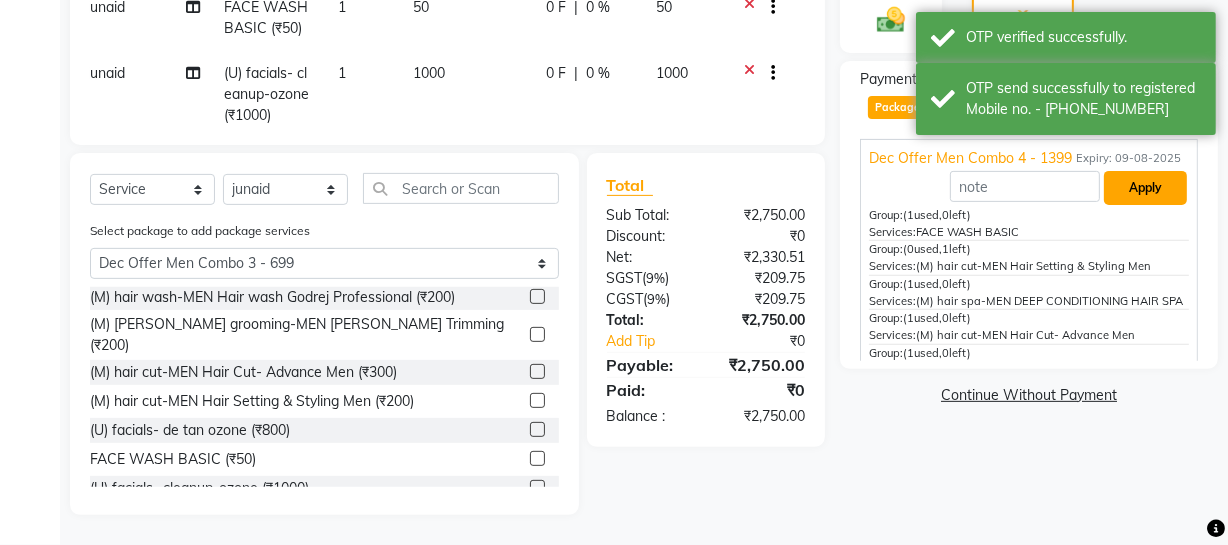 click on "Apply" at bounding box center (1145, 188) 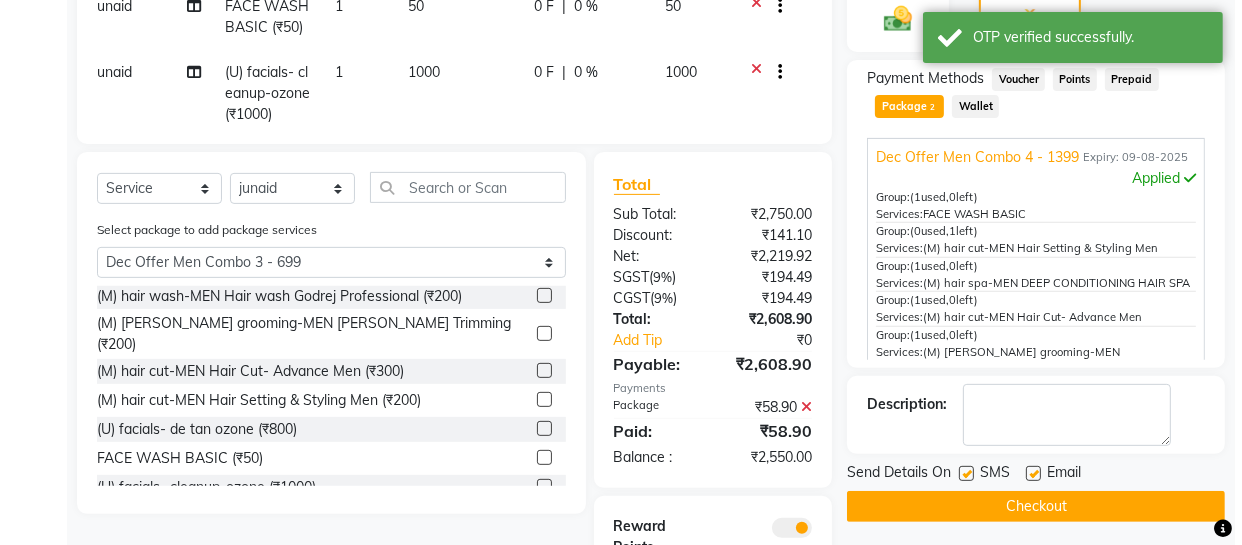 scroll, scrollTop: 738, scrollLeft: 0, axis: vertical 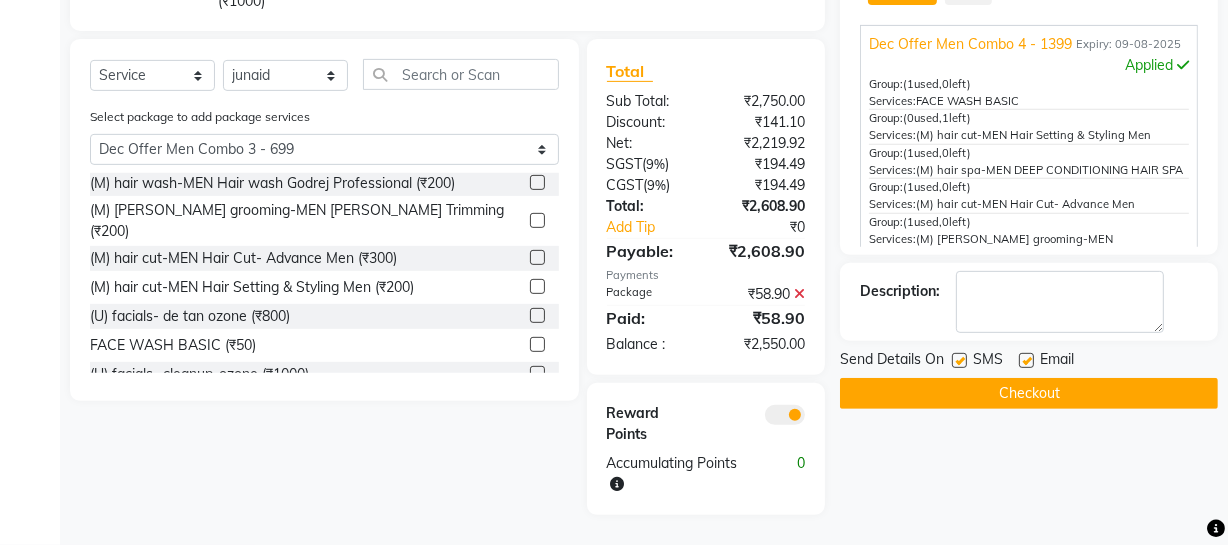 click 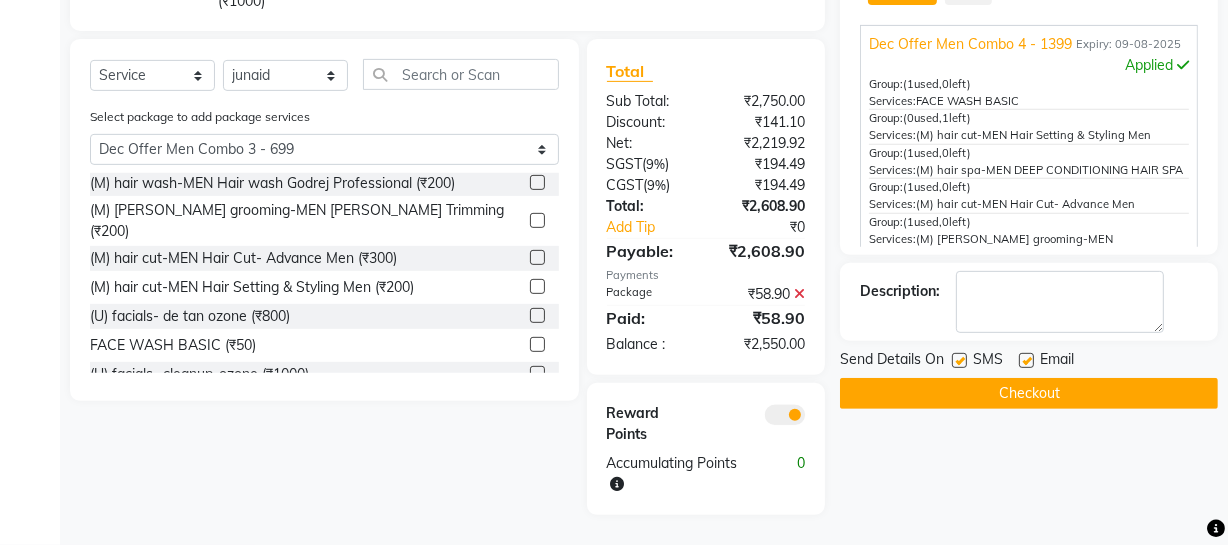 click 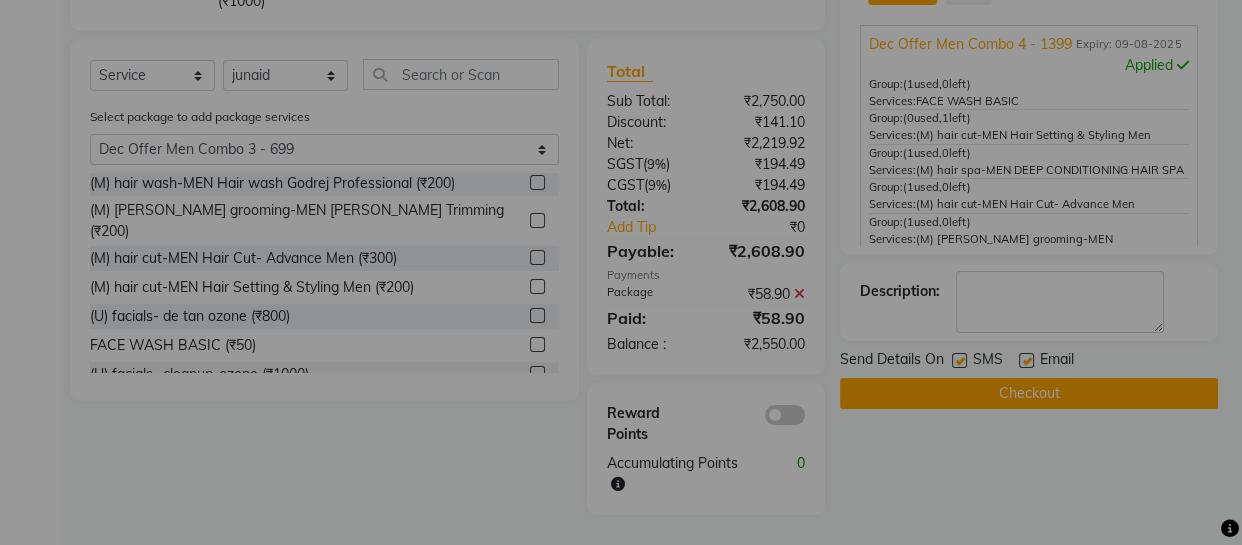 scroll, scrollTop: 304, scrollLeft: 14, axis: both 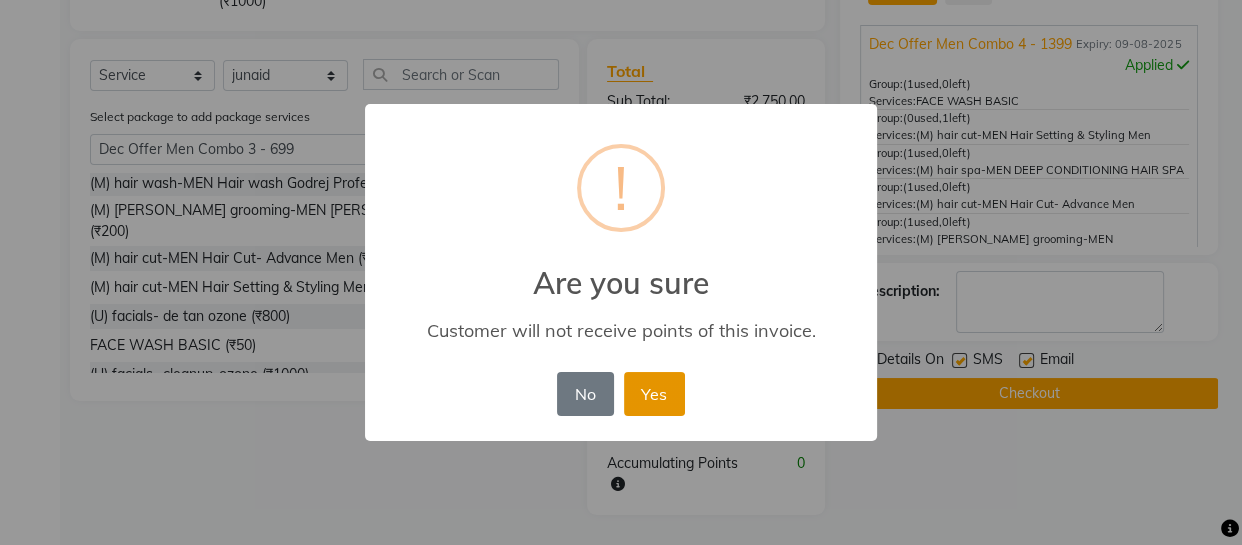 click on "Yes" at bounding box center [654, 394] 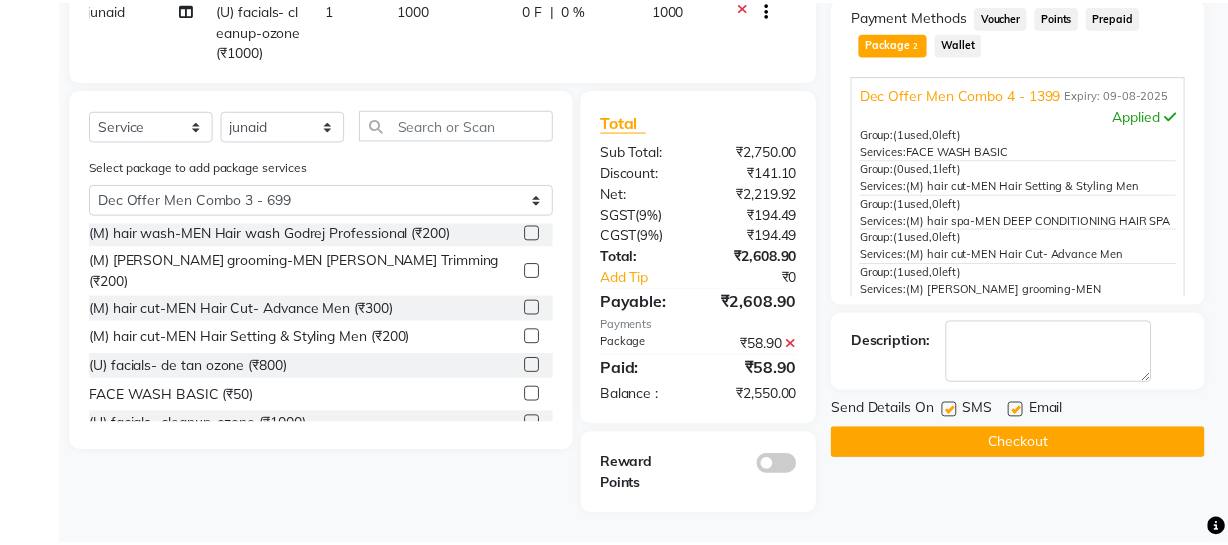 scroll, scrollTop: 688, scrollLeft: 0, axis: vertical 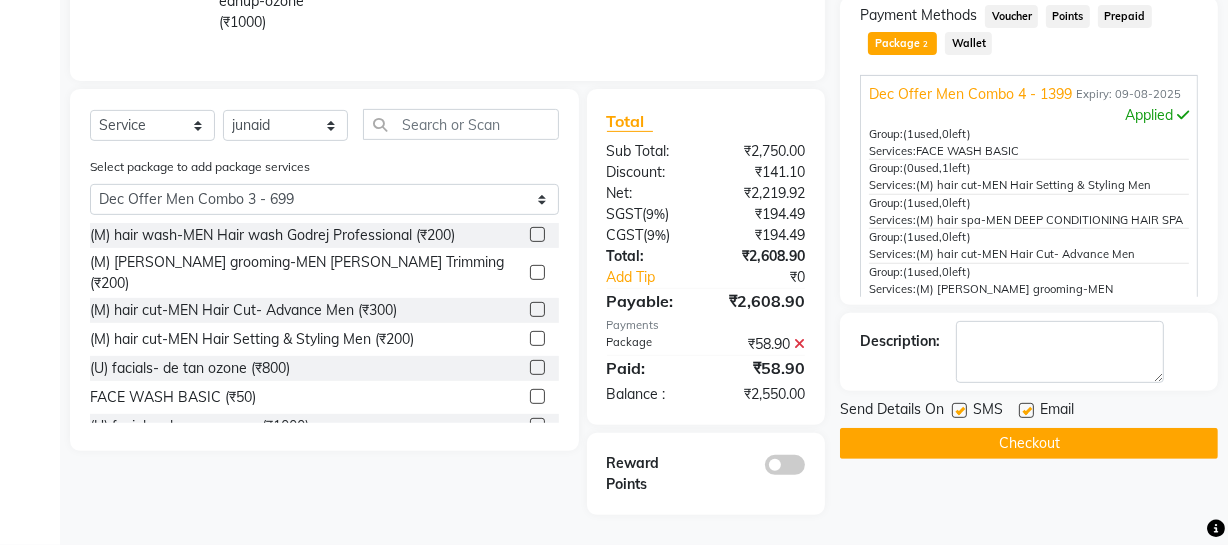 click on "Checkout" 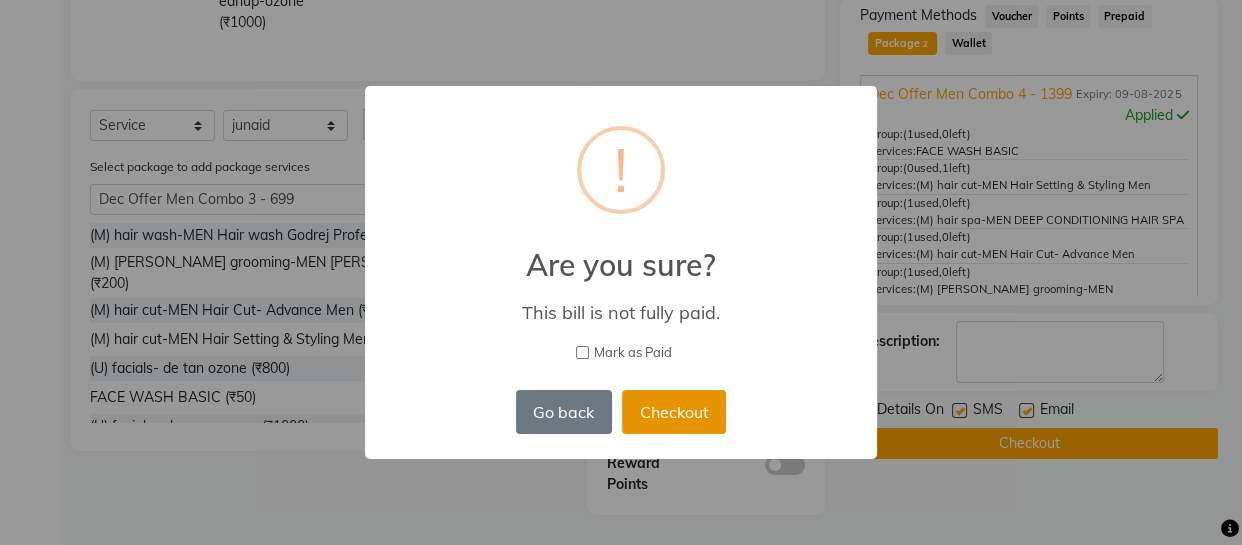 click on "Checkout" at bounding box center (674, 412) 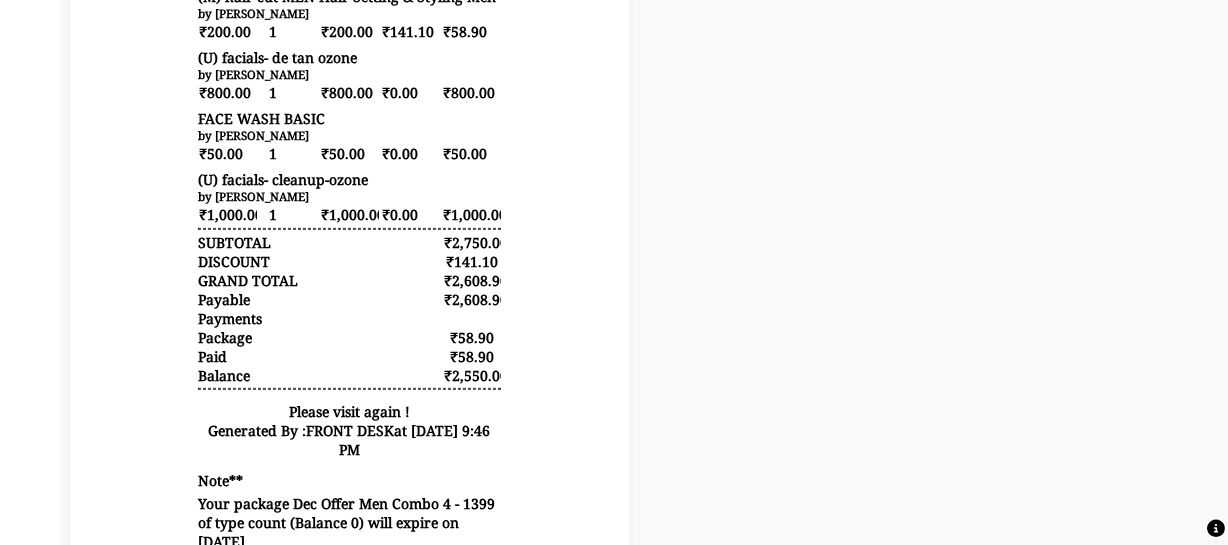 scroll, scrollTop: 0, scrollLeft: 0, axis: both 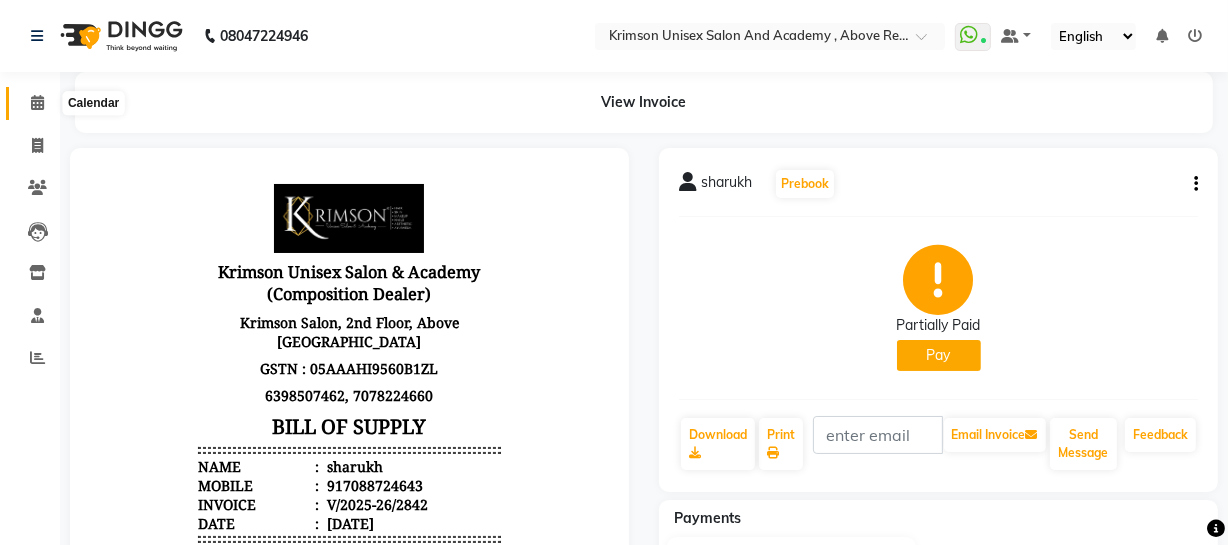 click 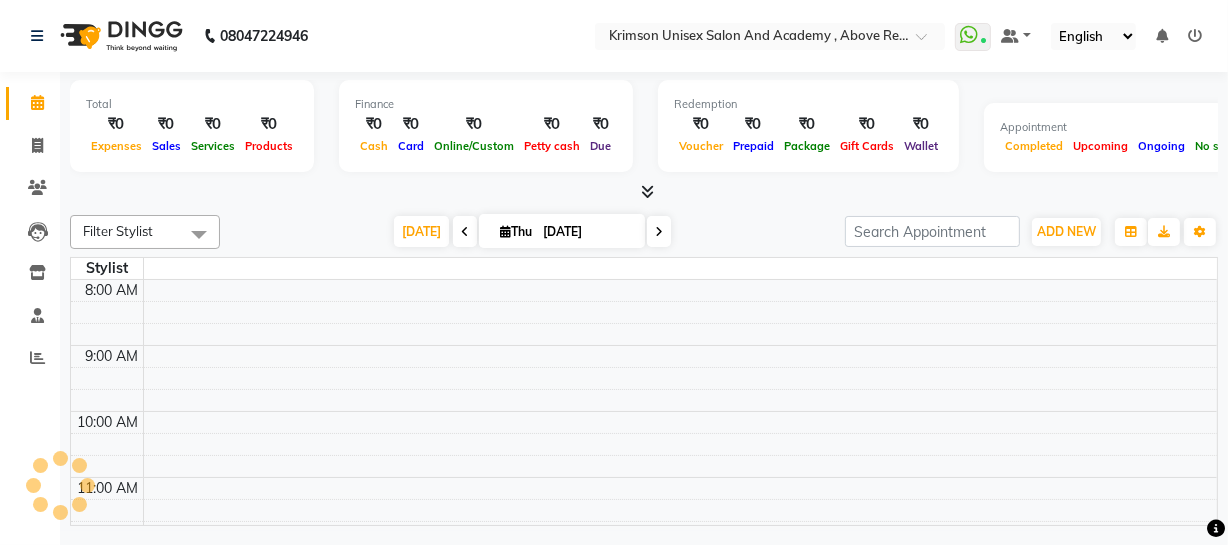scroll, scrollTop: 0, scrollLeft: 0, axis: both 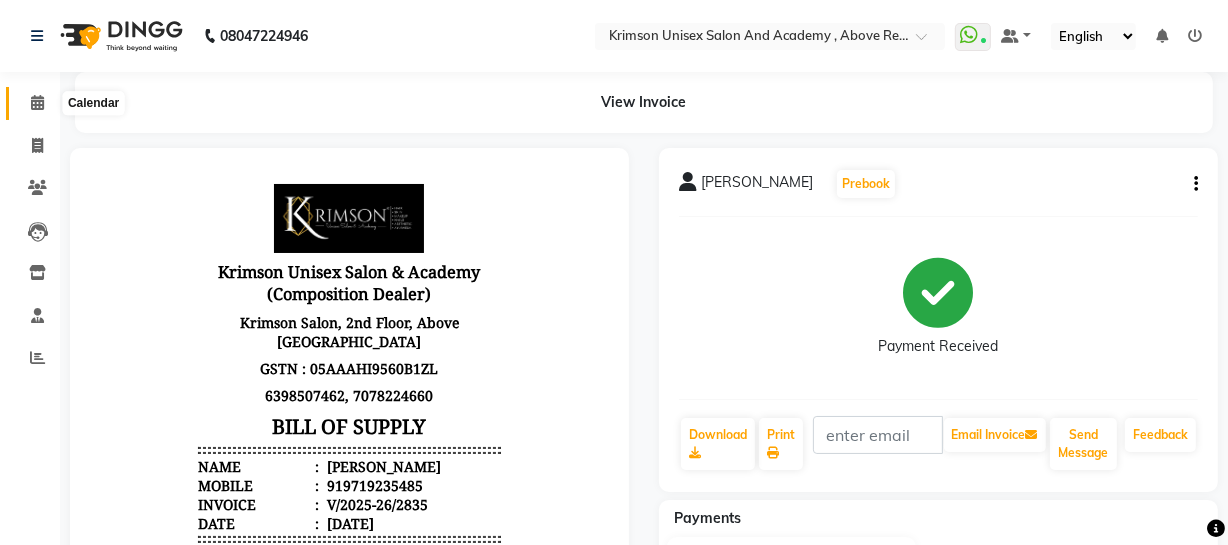 click 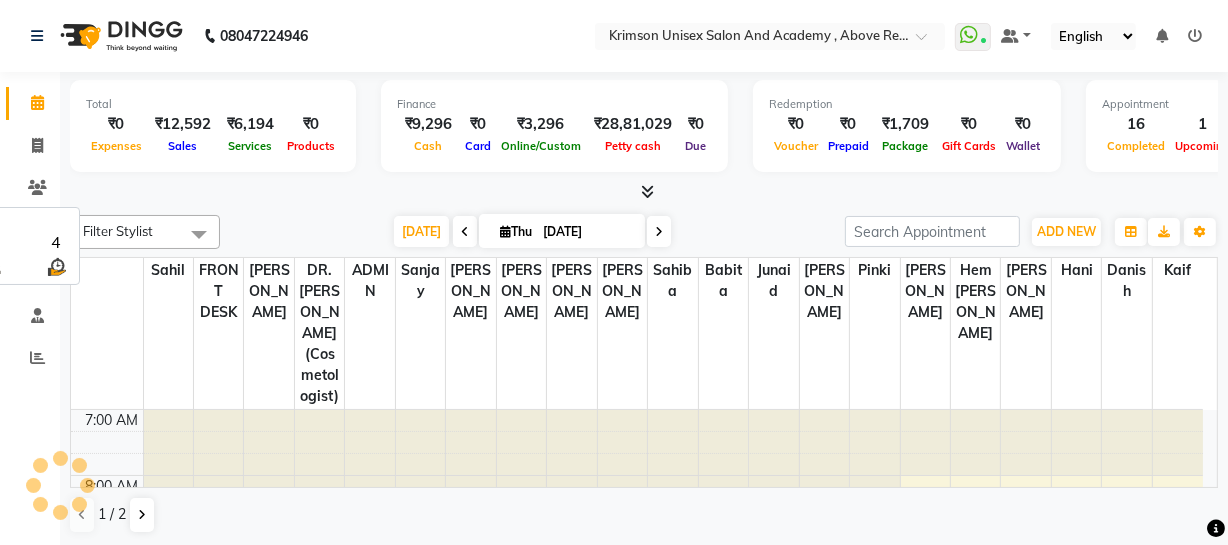 click at bounding box center (659, 232) 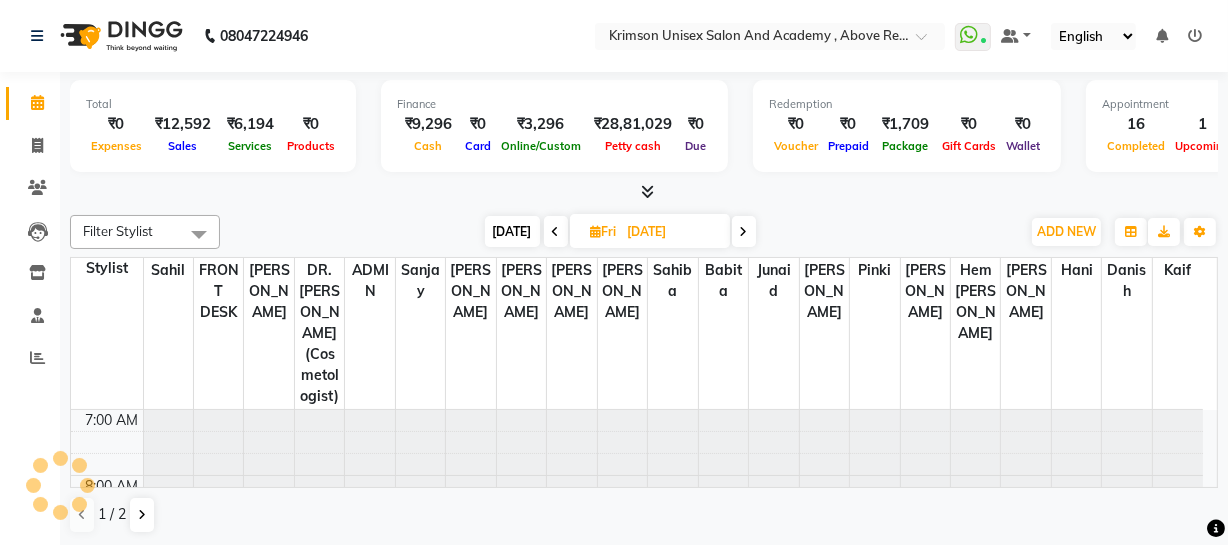 scroll, scrollTop: 0, scrollLeft: 0, axis: both 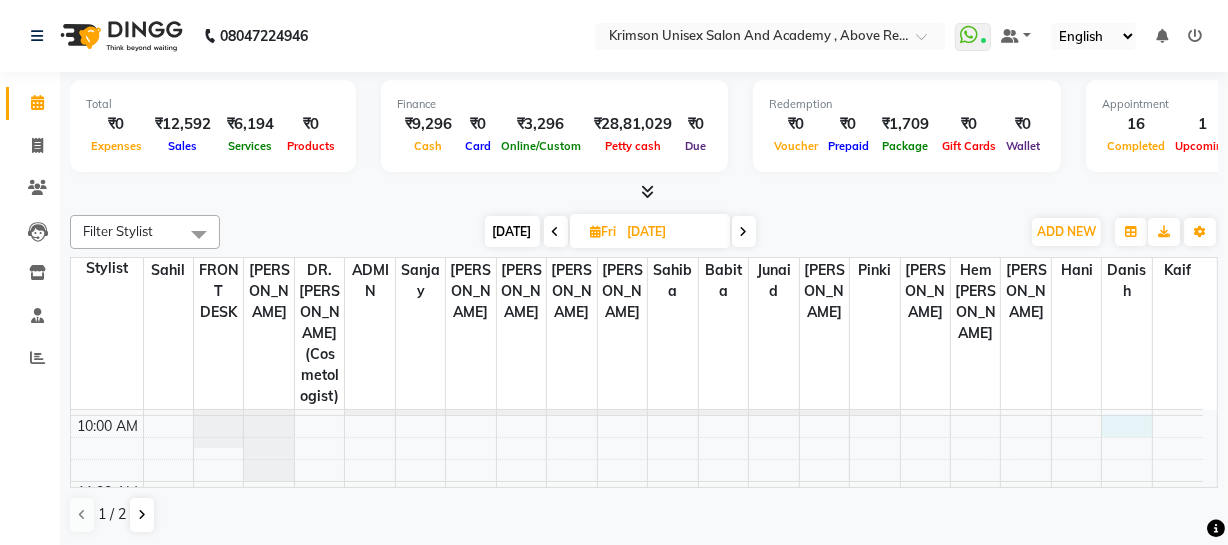 click on "7:00 AM 8:00 AM 9:00 AM 10:00 AM 11:00 AM 12:00 PM 1:00 PM 2:00 PM 3:00 PM 4:00 PM 5:00 PM 6:00 PM 7:00 PM 8:00 PM 9:00 PM     srishti, 08:00 PM-08:45 PM, (F) HAIR CUT BASIC     srishti, 06:00 PM-07:00 PM, (U) MANI/ PEDI-MANICURE BASIC     srishti, 07:00 PM-08:00 PM, (U) MANI/ PEDI-PEDICURE BASIC     shubham negi, 03:00 PM-03:45 PM, OFFER MEN-MEN grooming package combo 1- HAIR CUT + BEARD     gayas, 08:30 PM-09:15 PM, OFFER MEN-MEN grooming package combo 1- HAIR CUT + BEARD" at bounding box center (637, 712) 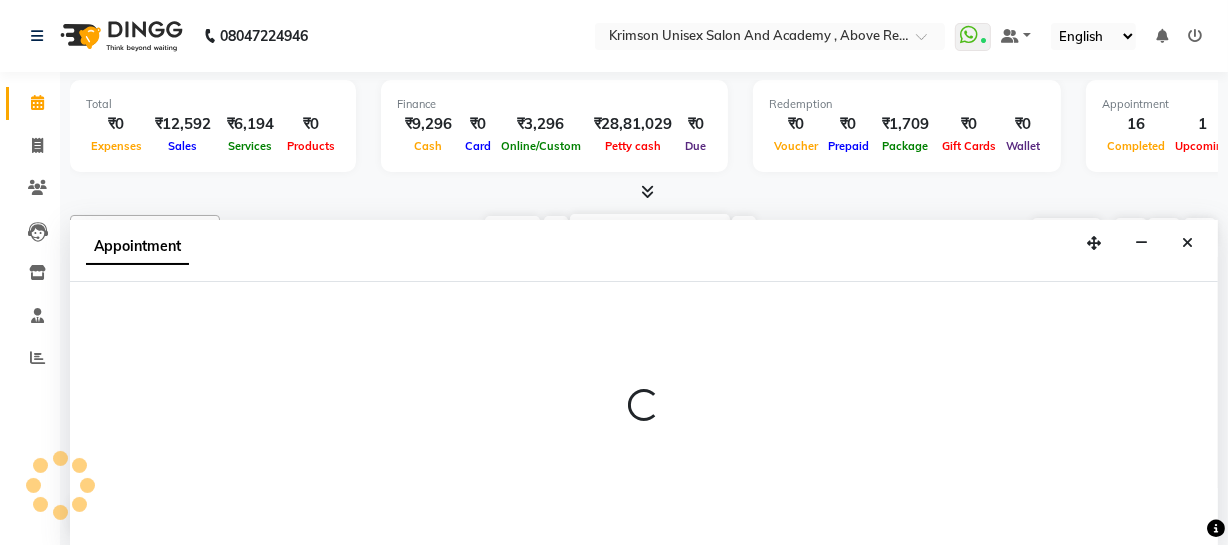 scroll, scrollTop: 1, scrollLeft: 0, axis: vertical 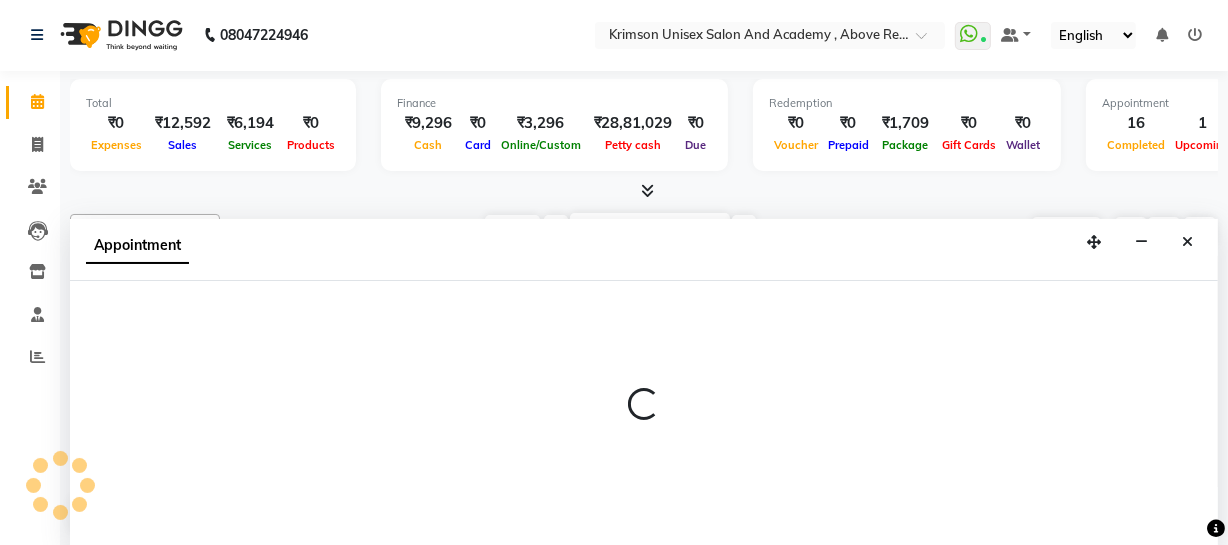 select on "80963" 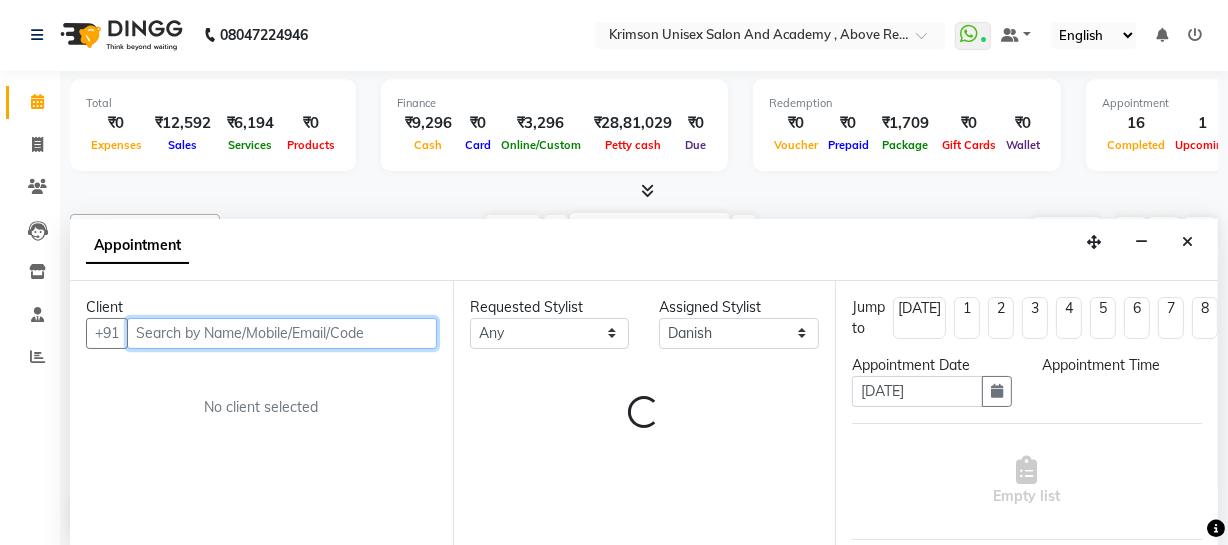 select on "600" 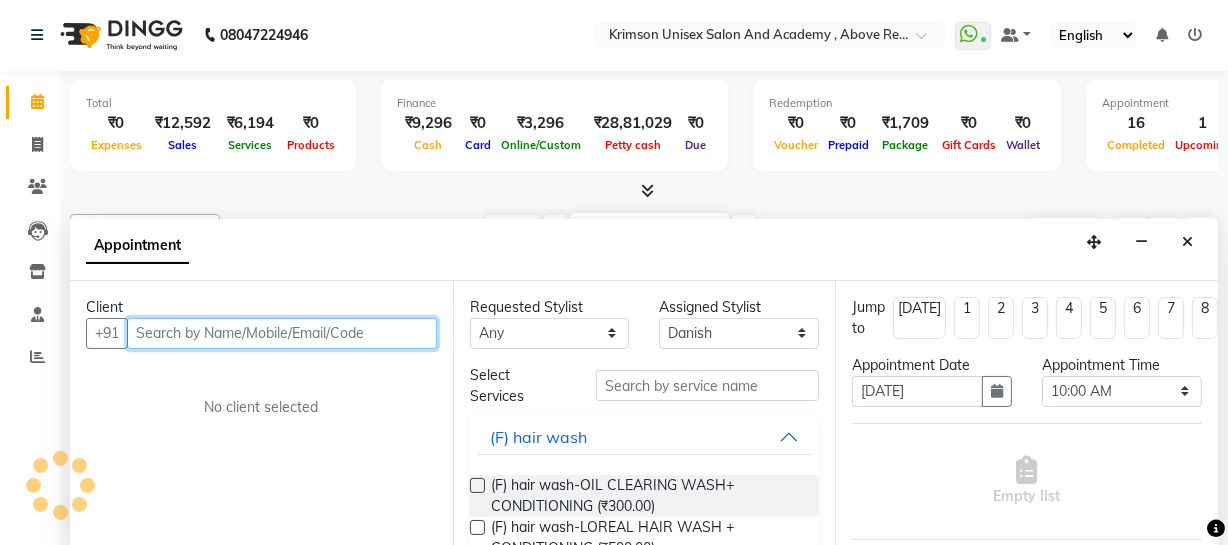 click at bounding box center (282, 333) 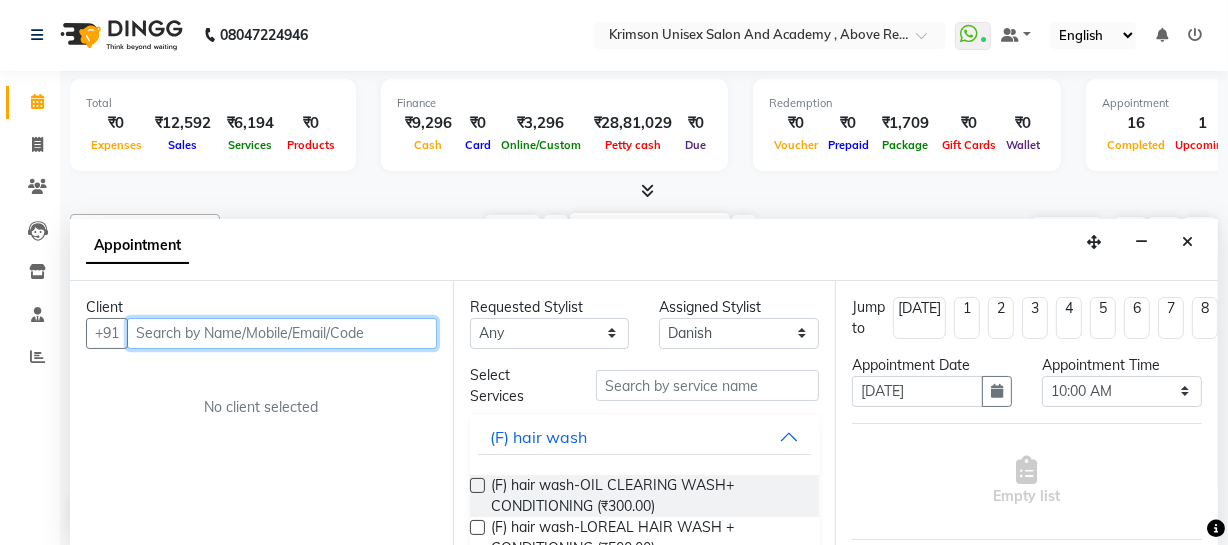 click at bounding box center (282, 333) 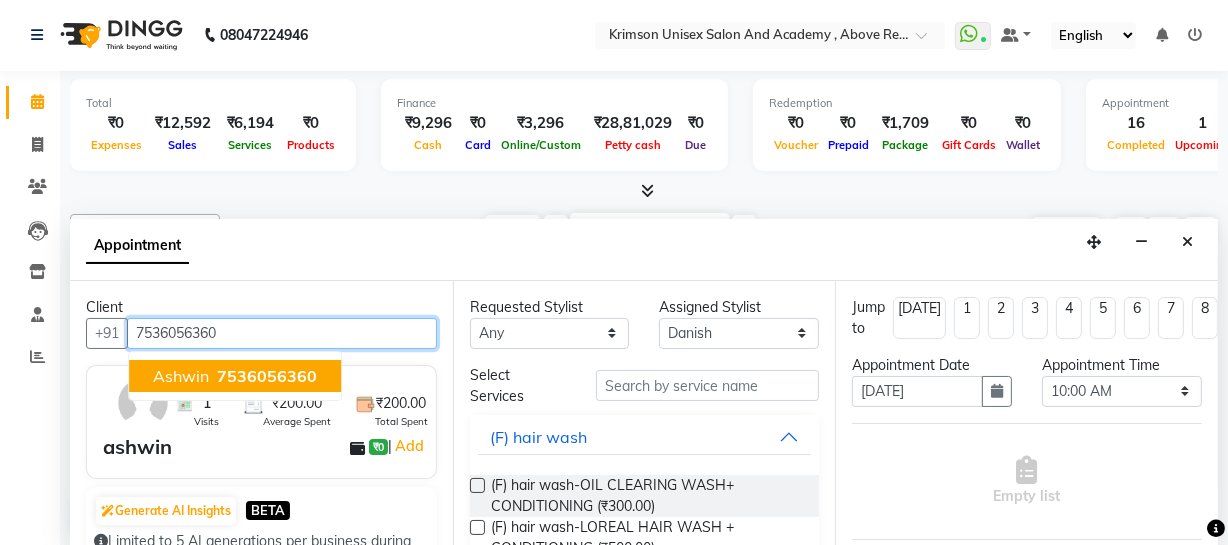click on "7536056360" at bounding box center (267, 376) 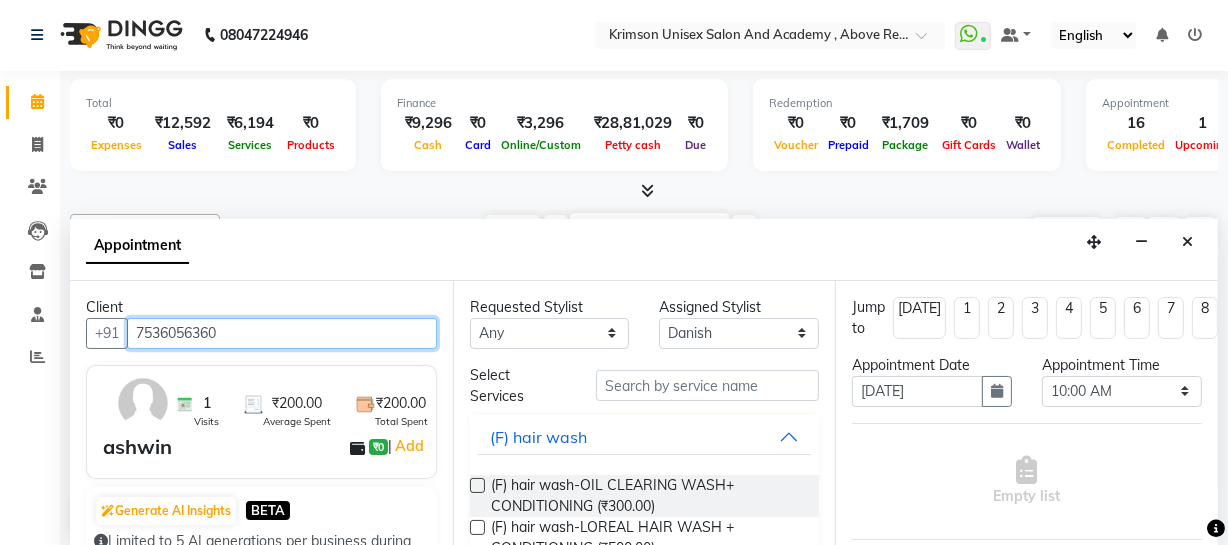 type on "7536056360" 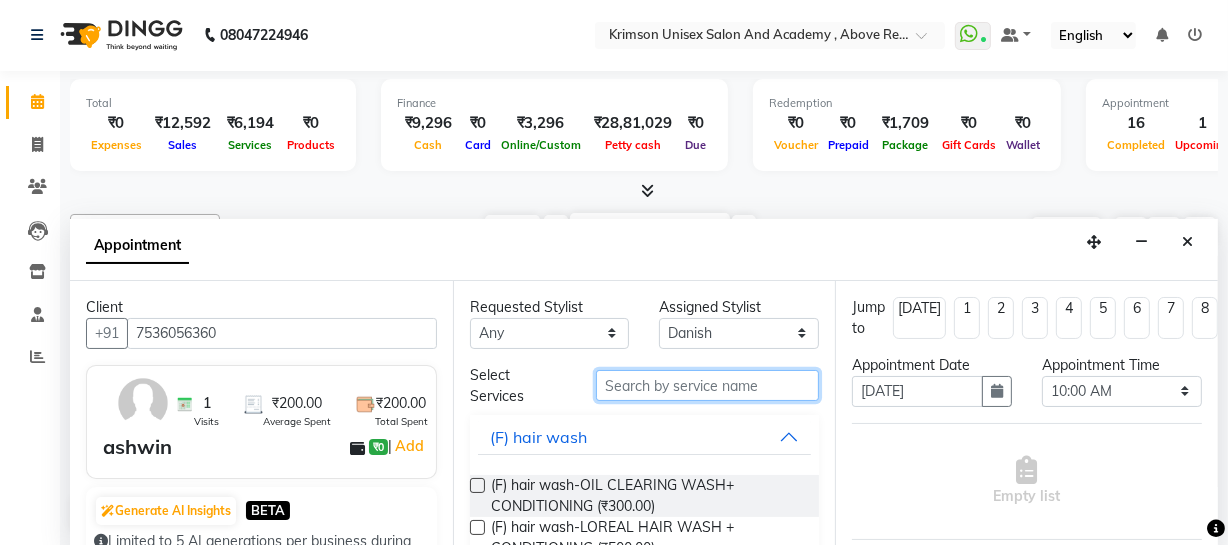 click at bounding box center (707, 385) 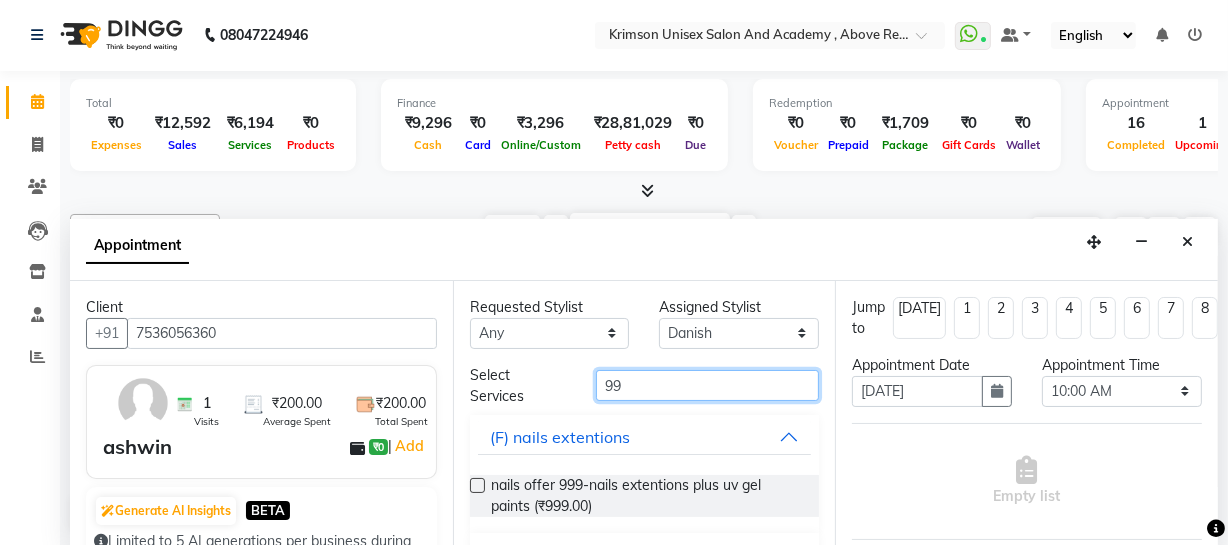 scroll, scrollTop: 134, scrollLeft: 0, axis: vertical 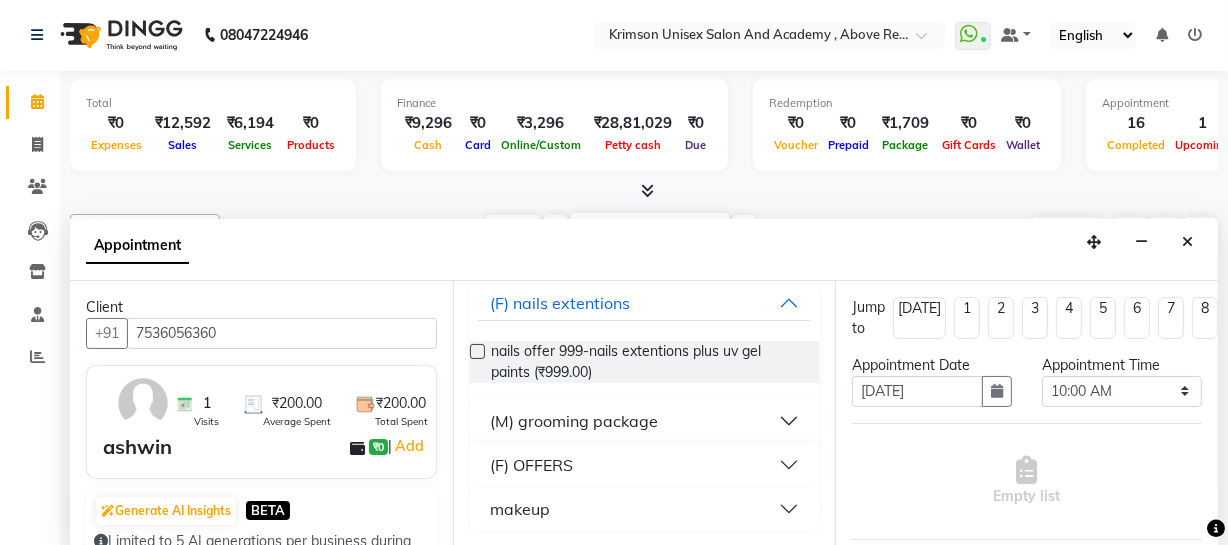 type on "99" 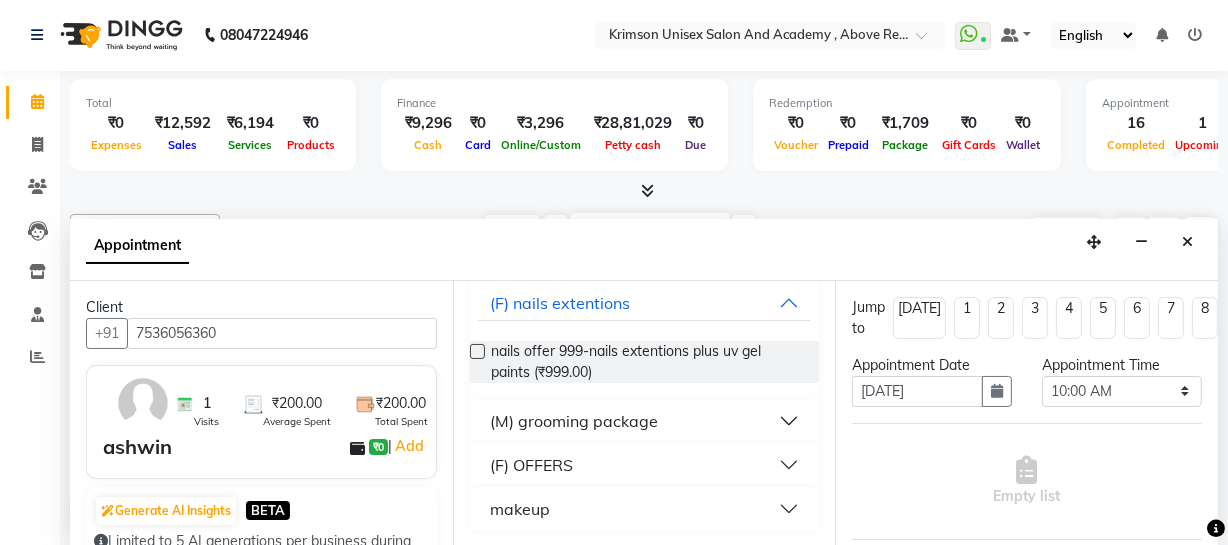 click on "(M) grooming package" at bounding box center [574, 421] 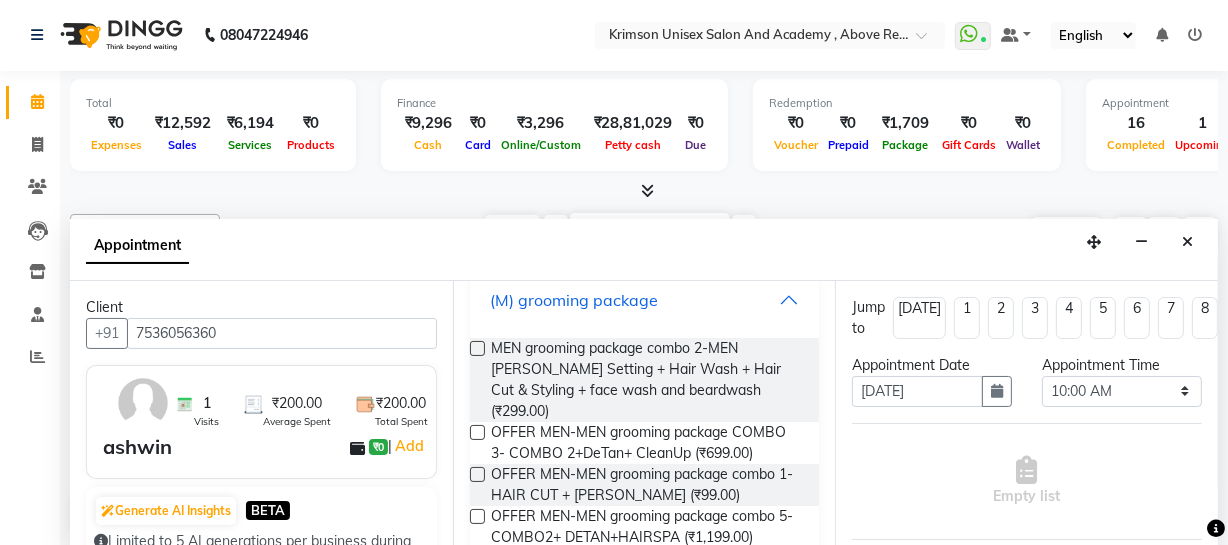 scroll, scrollTop: 256, scrollLeft: 0, axis: vertical 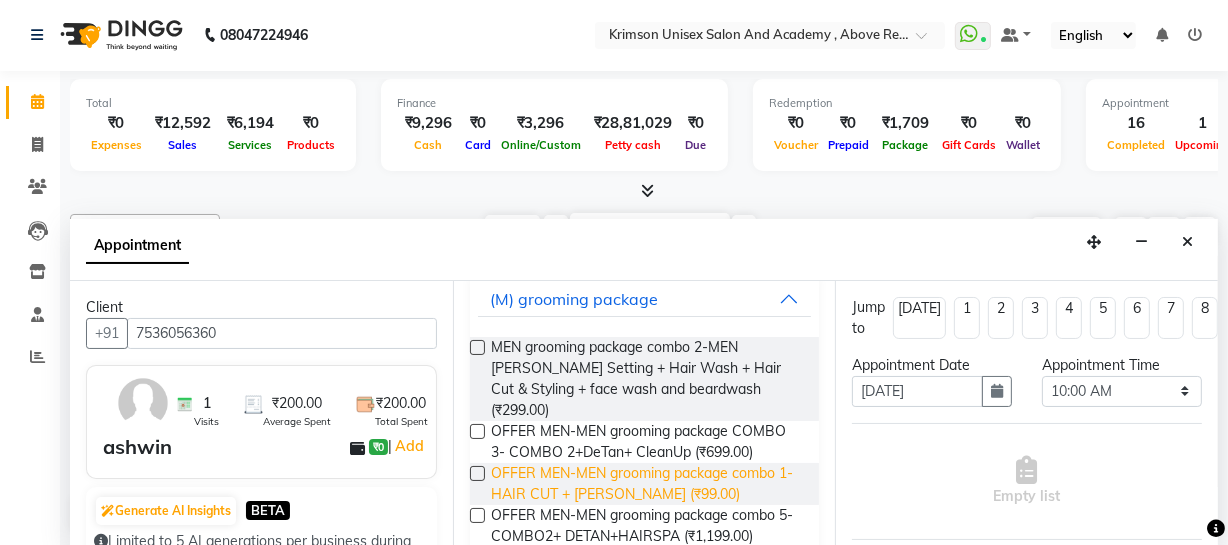 click on "OFFER MEN-MEN grooming package combo 1- HAIR CUT + BEARD (₹99.00)" at bounding box center (647, 484) 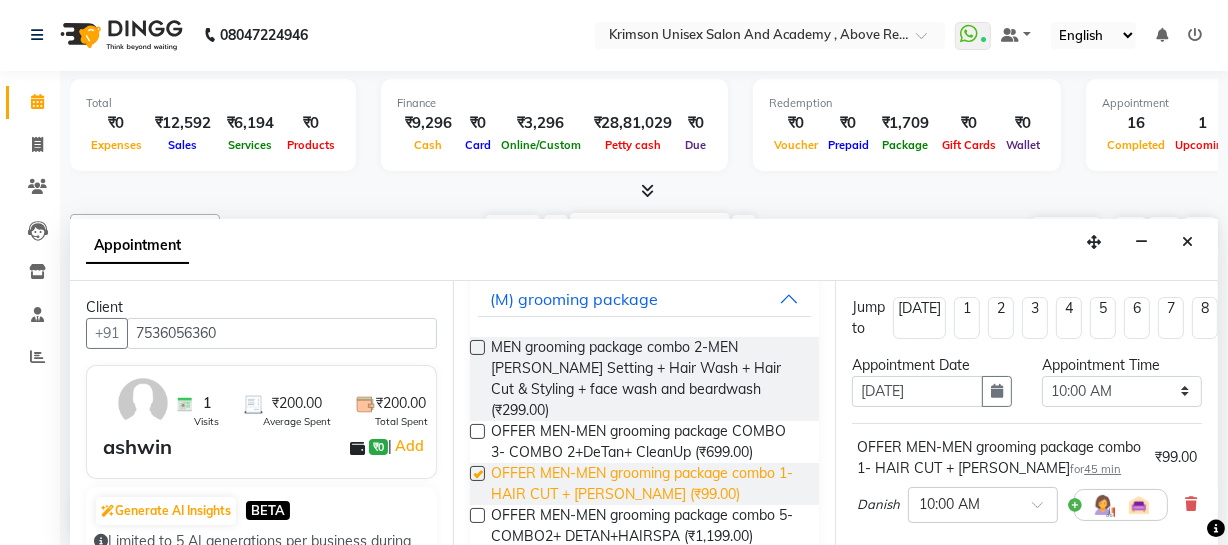 checkbox on "false" 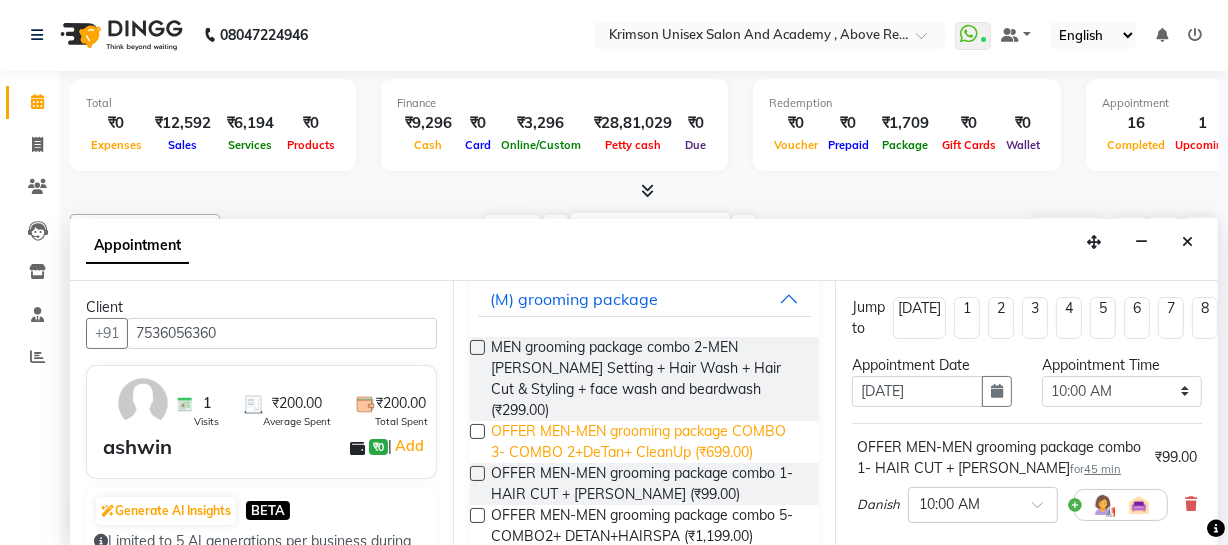 scroll, scrollTop: 0, scrollLeft: 0, axis: both 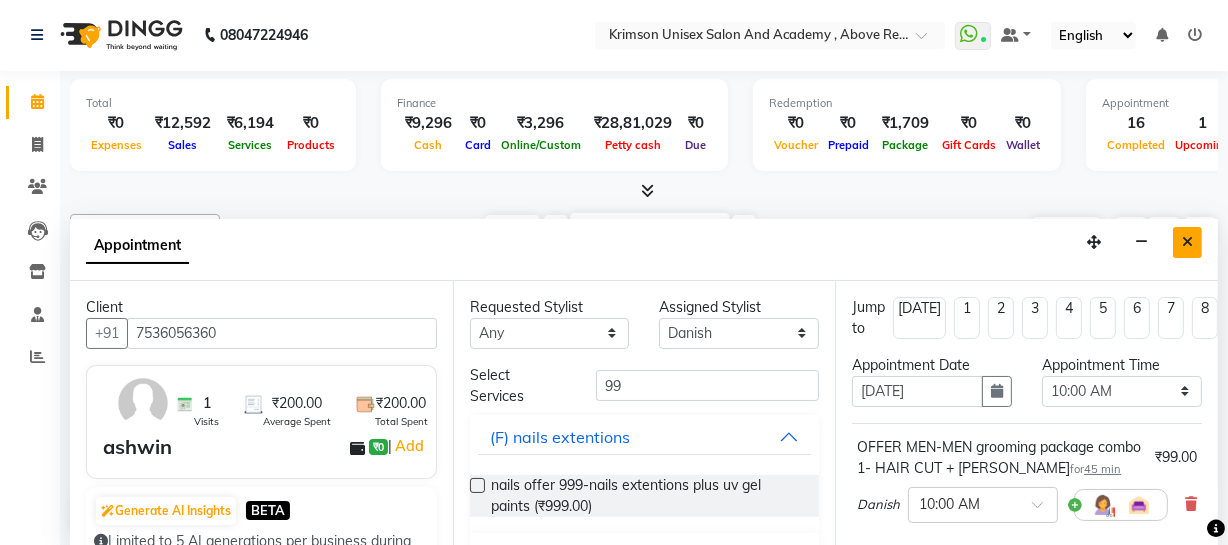 click at bounding box center [1187, 242] 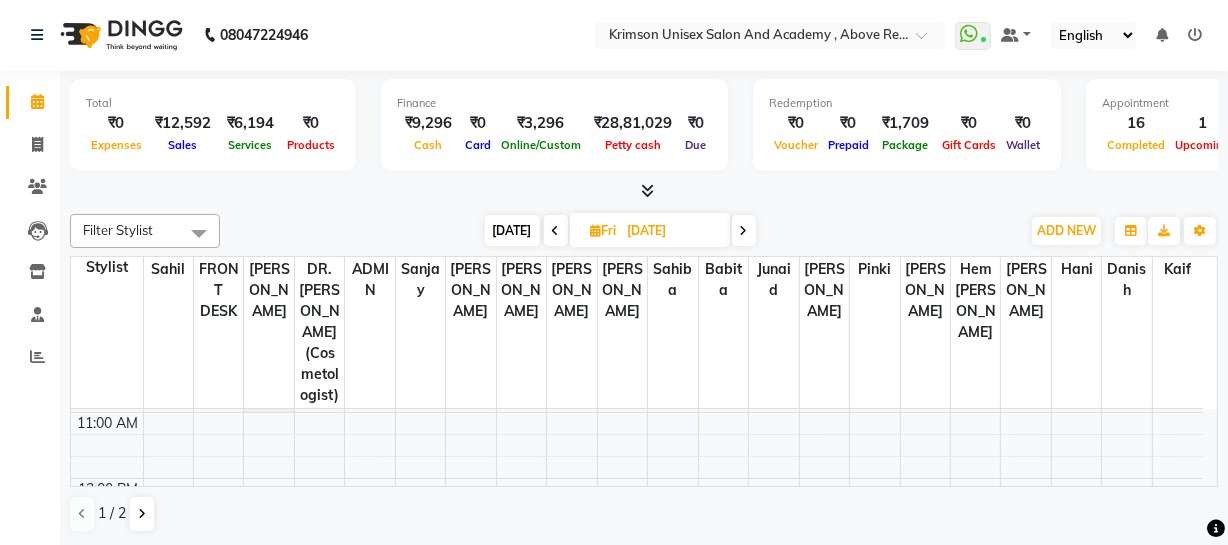 scroll, scrollTop: 259, scrollLeft: 0, axis: vertical 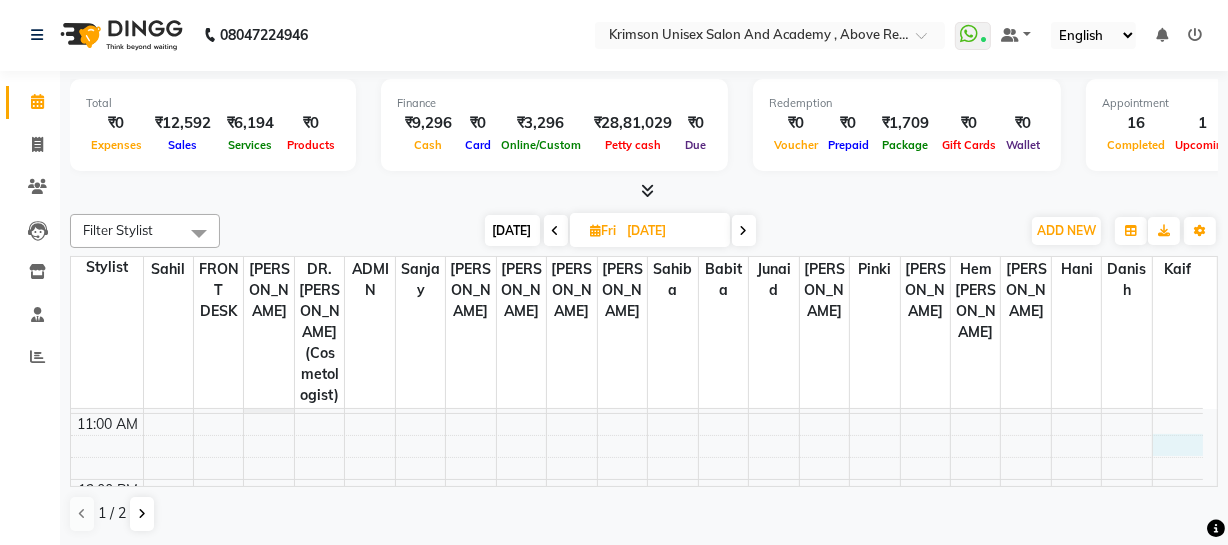click on "7:00 AM 8:00 AM 9:00 AM 10:00 AM 11:00 AM 12:00 PM 1:00 PM 2:00 PM 3:00 PM 4:00 PM 5:00 PM 6:00 PM 7:00 PM 8:00 PM 9:00 PM     srishti, 08:00 PM-08:45 PM, (F) HAIR CUT BASIC     srishti, 06:00 PM-07:00 PM, (U) MANI/ PEDI-MANICURE BASIC     srishti, 07:00 PM-08:00 PM, (U) MANI/ PEDI-PEDICURE BASIC     shubham negi, 03:00 PM-03:45 PM, OFFER MEN-MEN grooming package combo 1- HAIR CUT + BEARD     gayas, 08:30 PM-09:15 PM, OFFER MEN-MEN grooming package combo 1- HAIR CUT + BEARD" at bounding box center [637, 644] 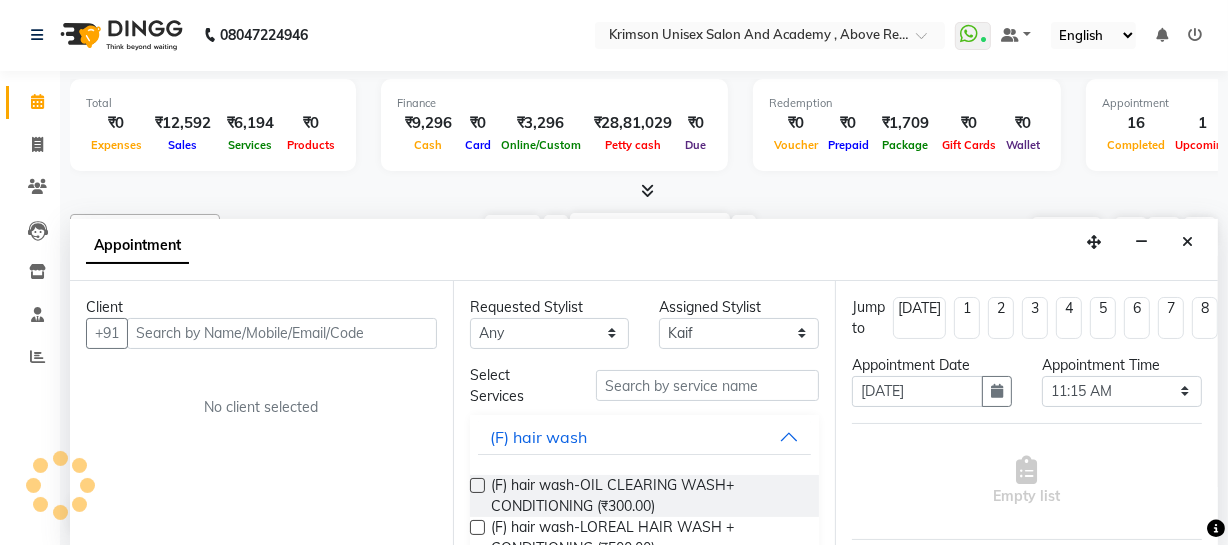 click at bounding box center [282, 333] 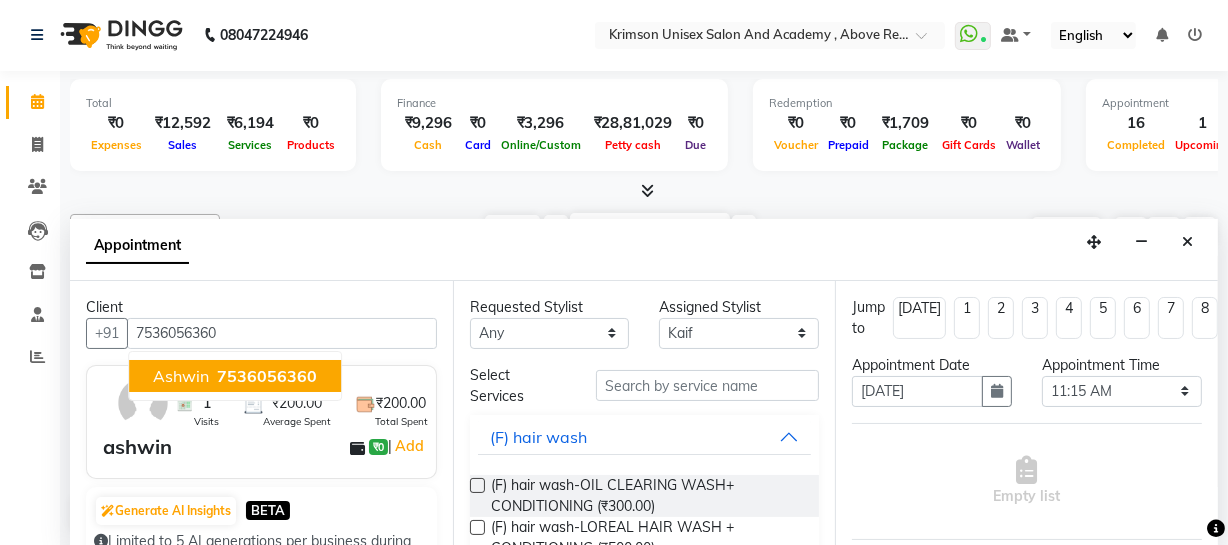 click on "ashwin   7536056360" at bounding box center [235, 376] 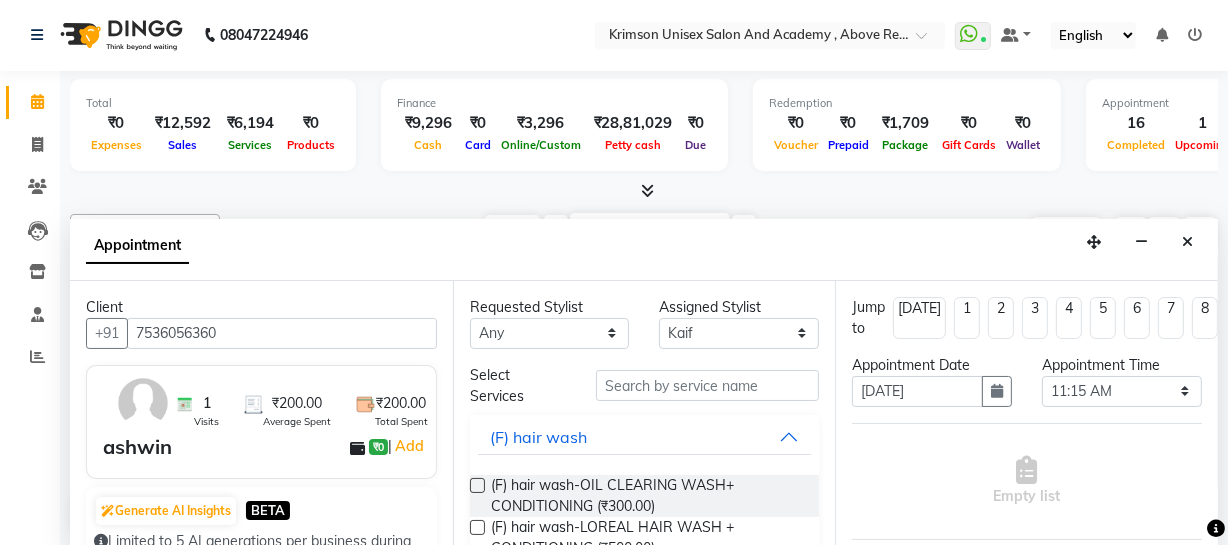 type on "7536056360" 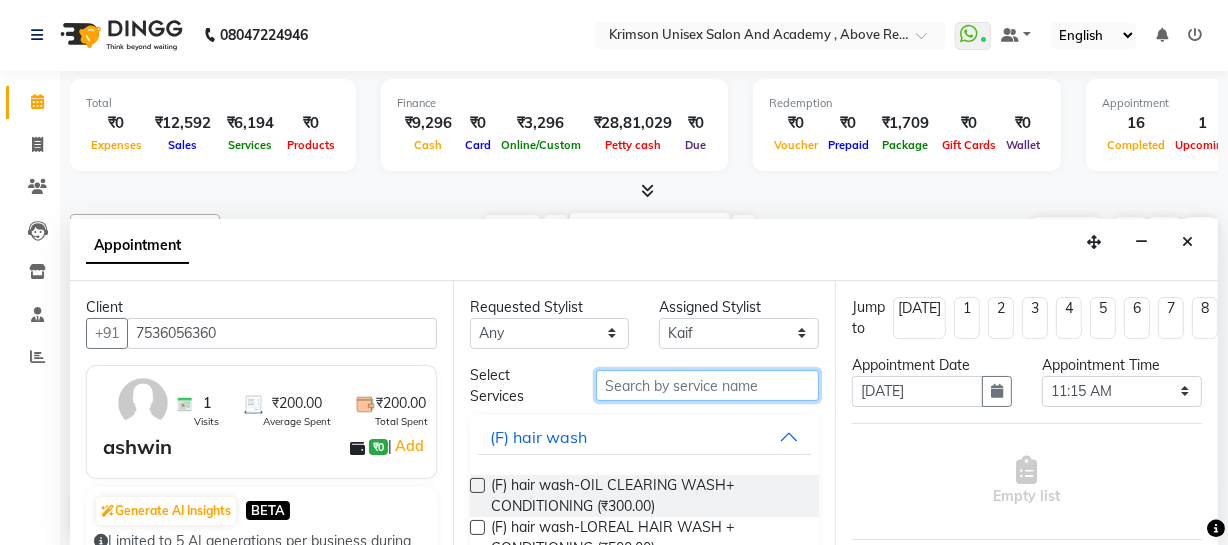 click at bounding box center (707, 385) 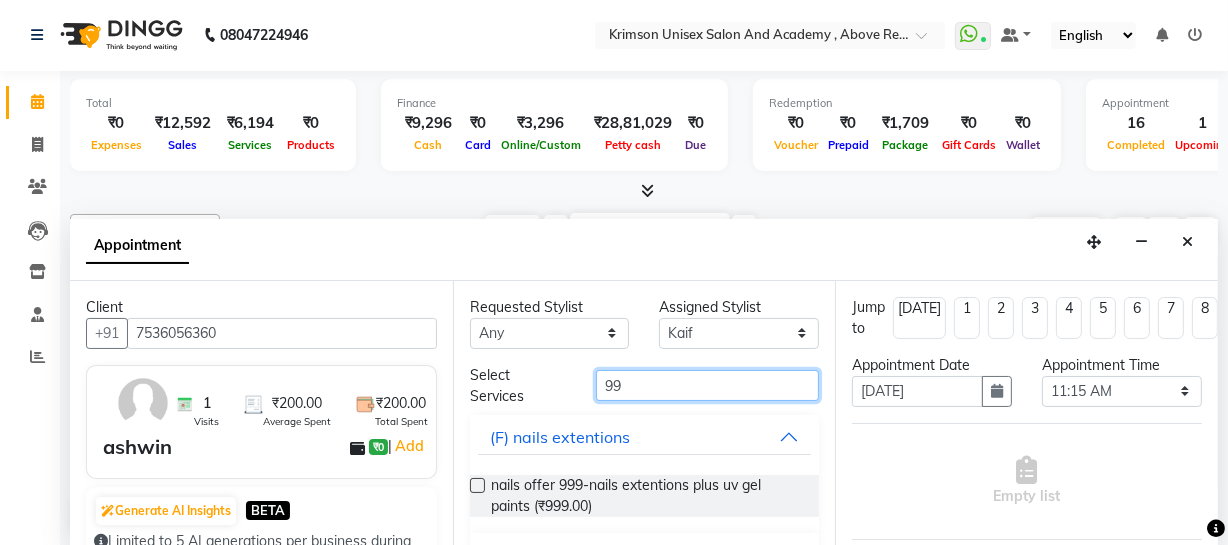 scroll, scrollTop: 134, scrollLeft: 0, axis: vertical 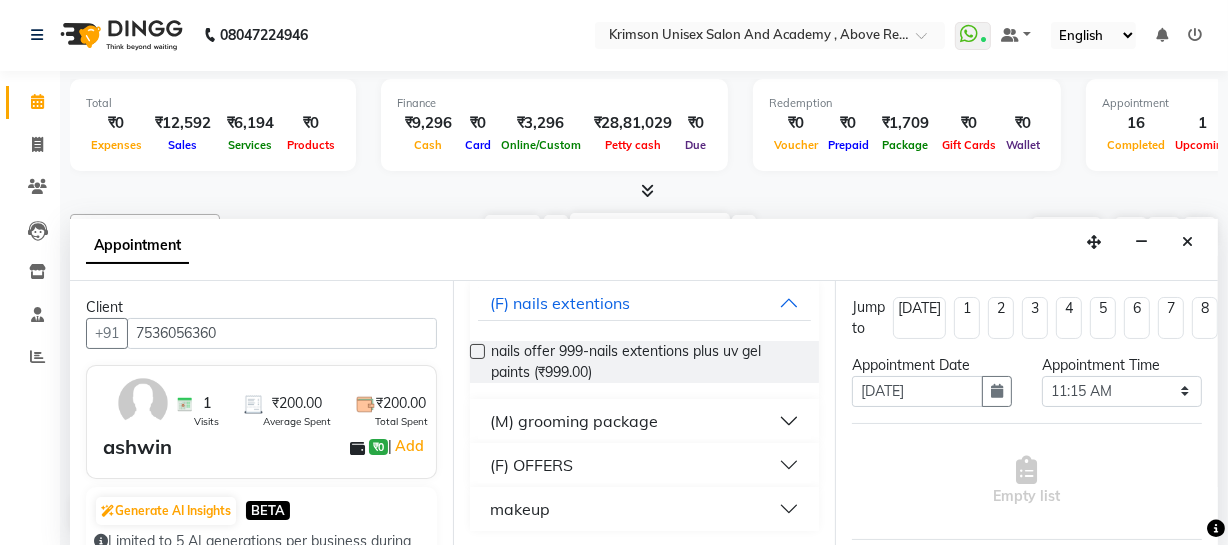 type on "99" 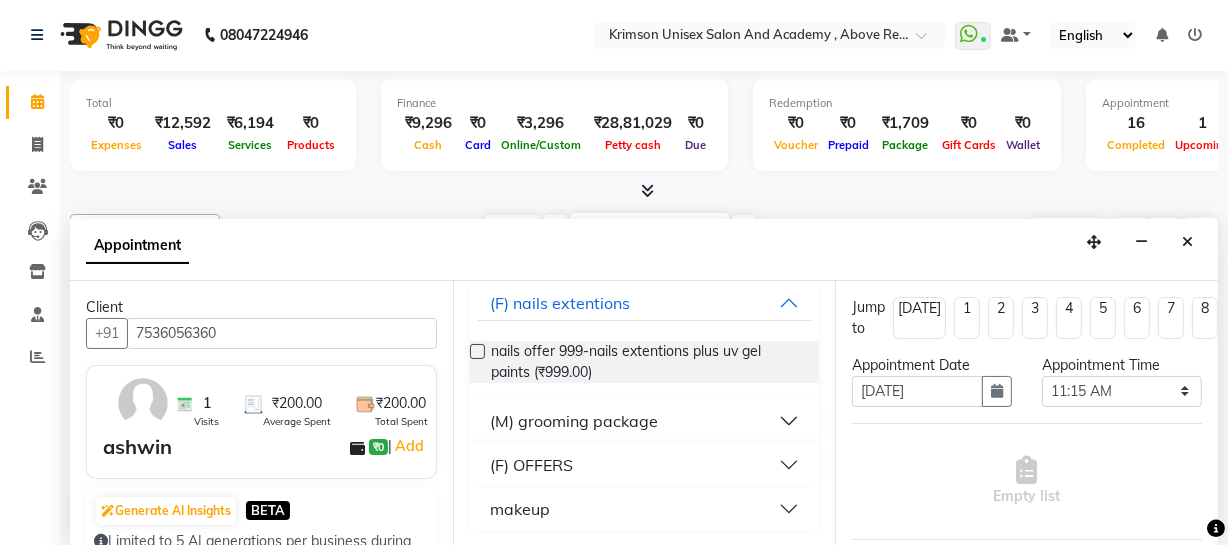 click on "(M) grooming package" at bounding box center (574, 421) 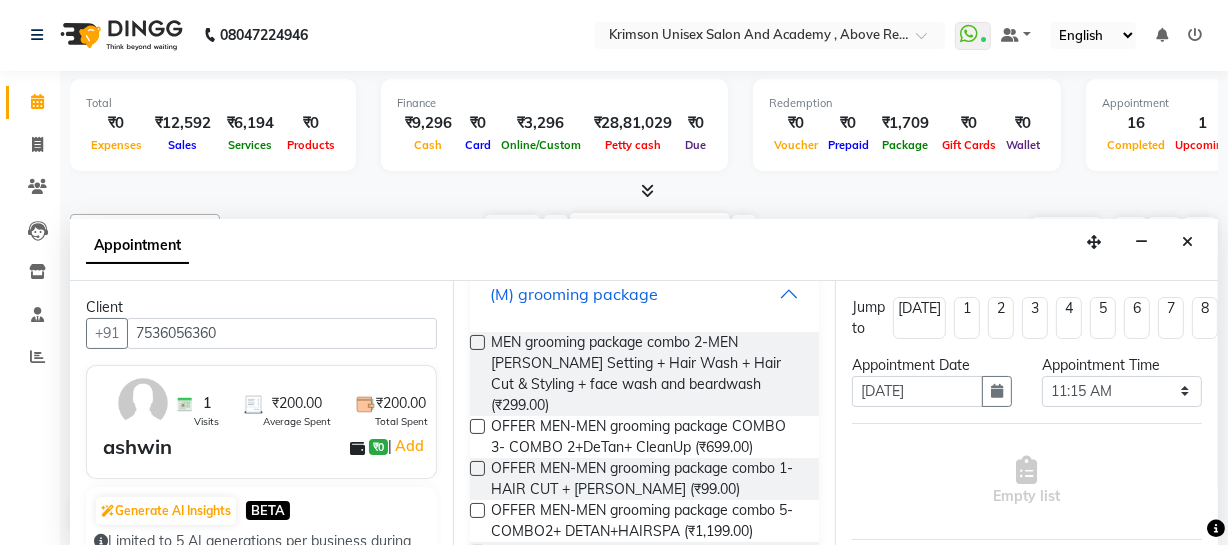 scroll, scrollTop: 263, scrollLeft: 0, axis: vertical 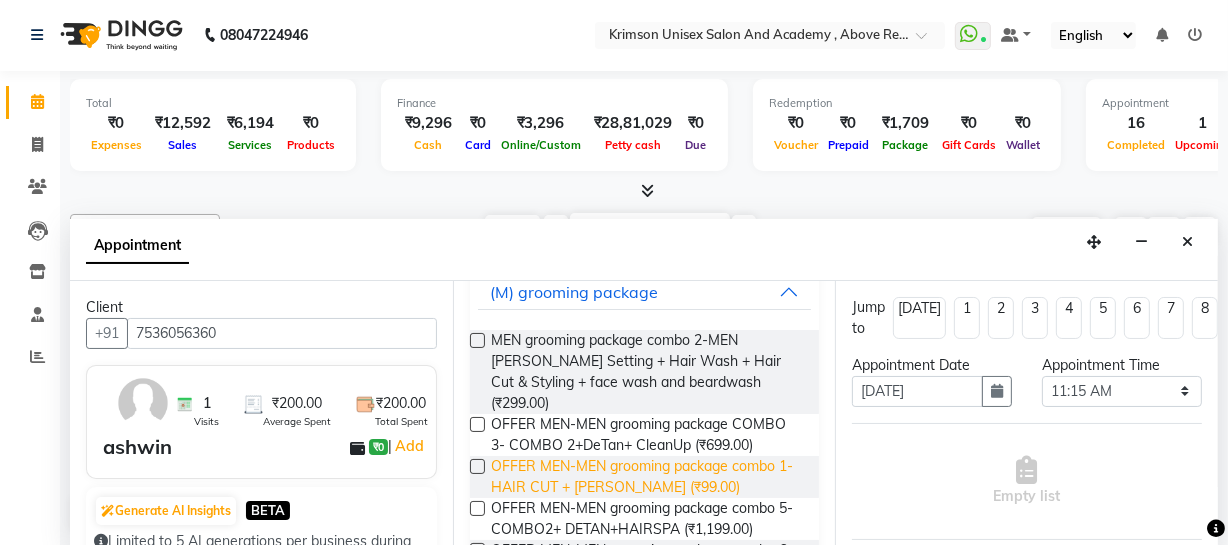 click on "OFFER MEN-MEN grooming package combo 1- HAIR CUT + [PERSON_NAME] (₹99.00)" at bounding box center (647, 477) 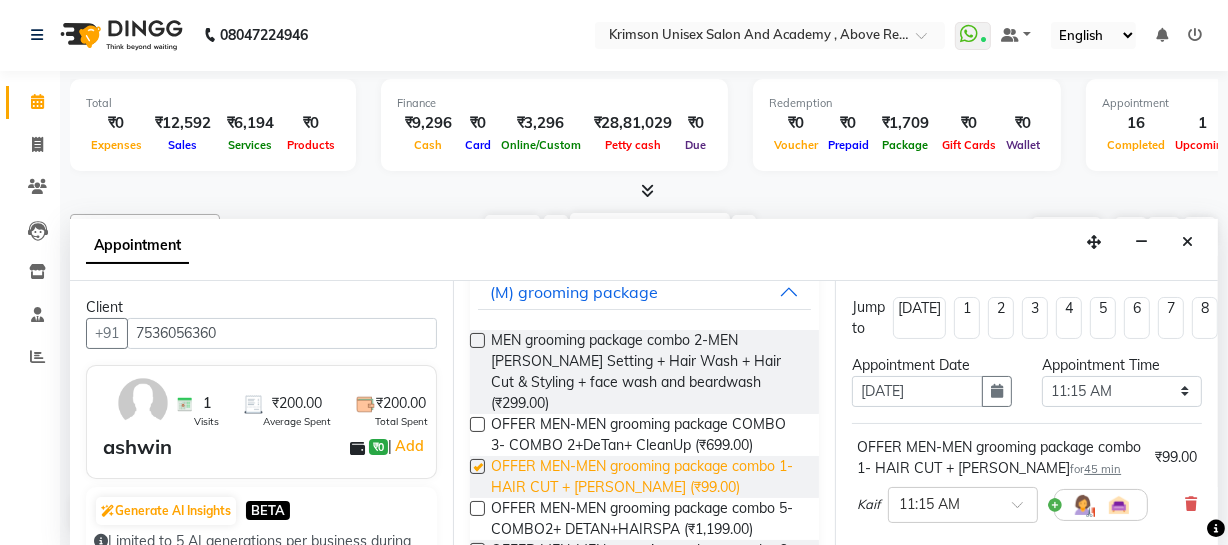 checkbox on "false" 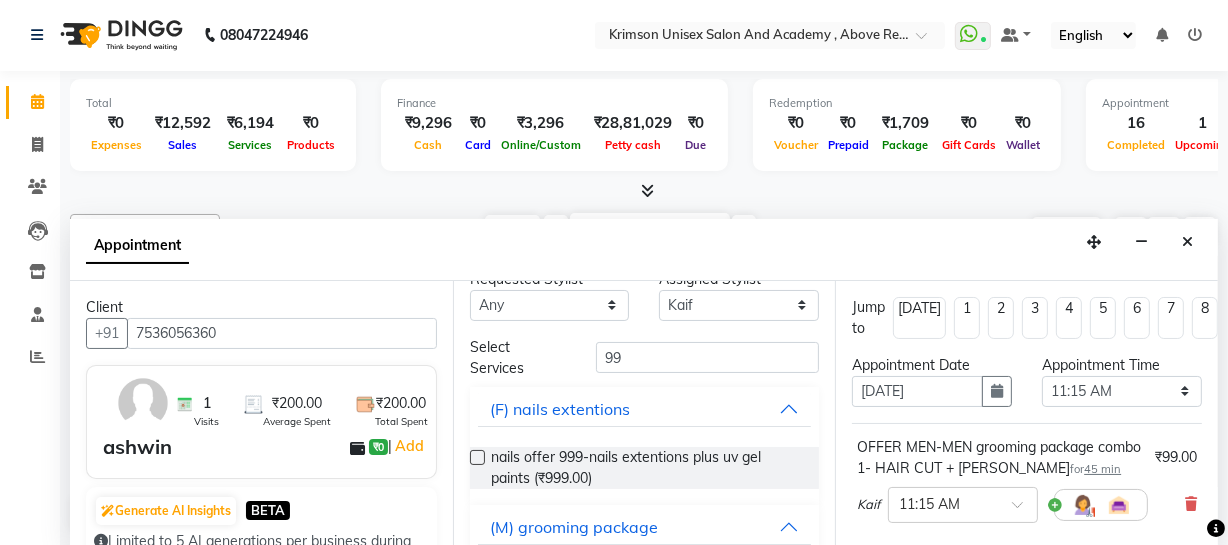 scroll, scrollTop: 24, scrollLeft: 0, axis: vertical 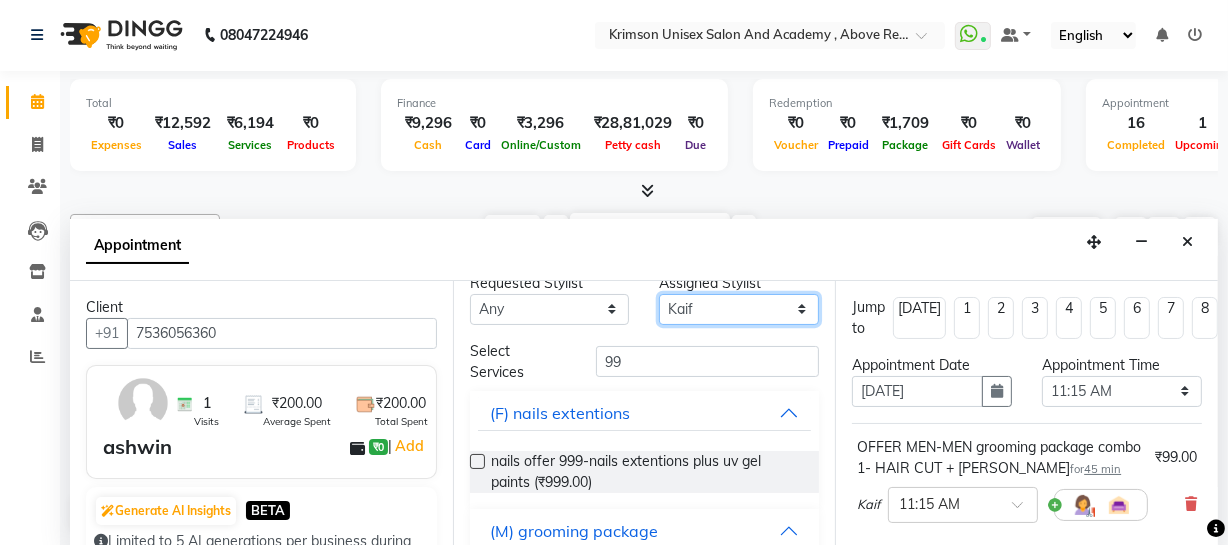 click on "Select ADMIN ARNAB Babita Danish DR. DIVYA (cosmetologist) FRONT DESK Hani Hem Atwal junaid  Kafil Kaif Manish Kumar Pinki  Pooja kulyal Ratan Dey safiya sahiba Sahil Sangeeta sanjay Sudeep Varsha" at bounding box center (739, 309) 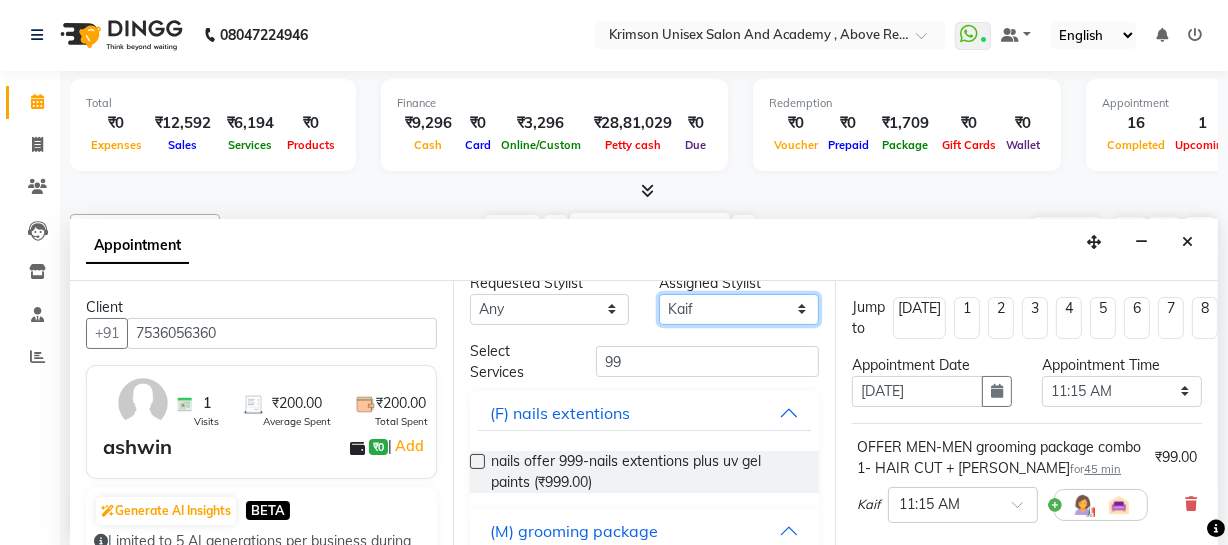 select on "80963" 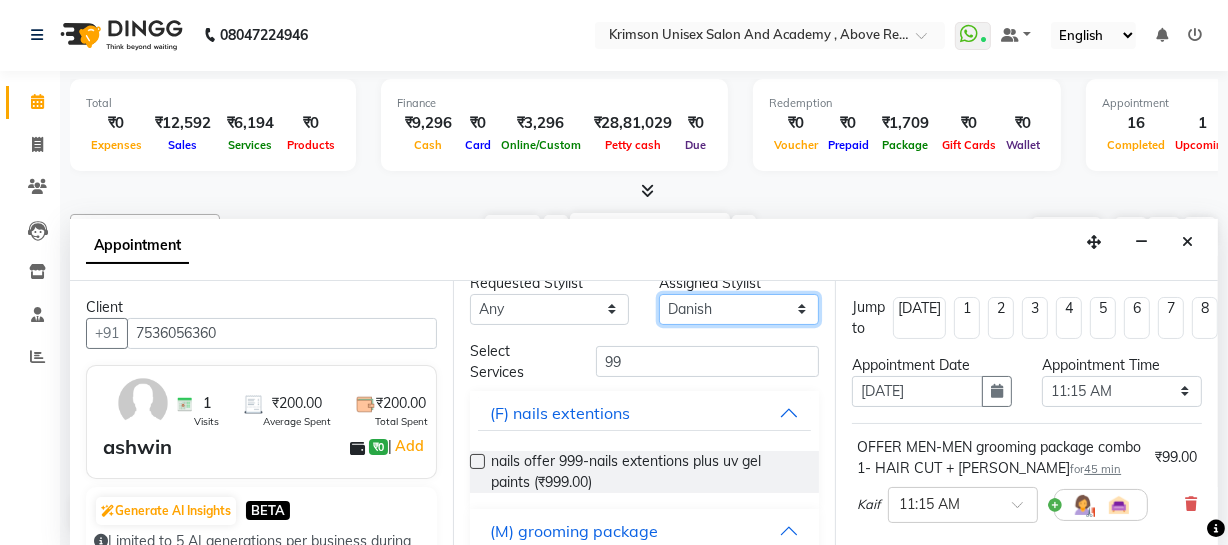 click on "Select ADMIN ARNAB Babita Danish DR. DIVYA (cosmetologist) FRONT DESK Hani Hem Atwal junaid  Kafil Kaif Manish Kumar Pinki  Pooja kulyal Ratan Dey safiya sahiba Sahil Sangeeta sanjay Sudeep Varsha" at bounding box center (739, 309) 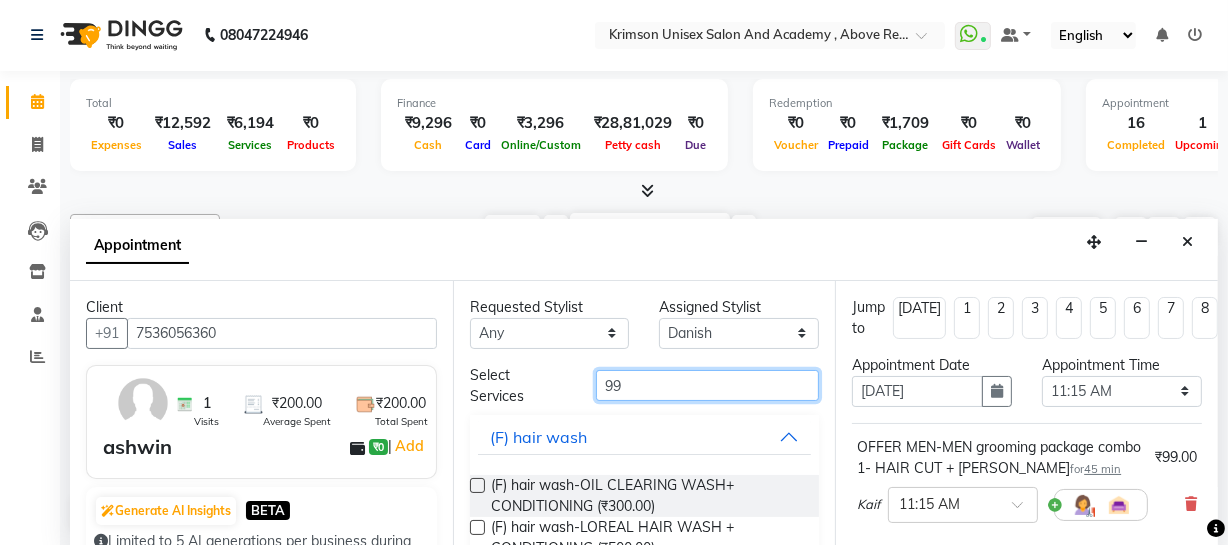 click on "99" at bounding box center (707, 385) 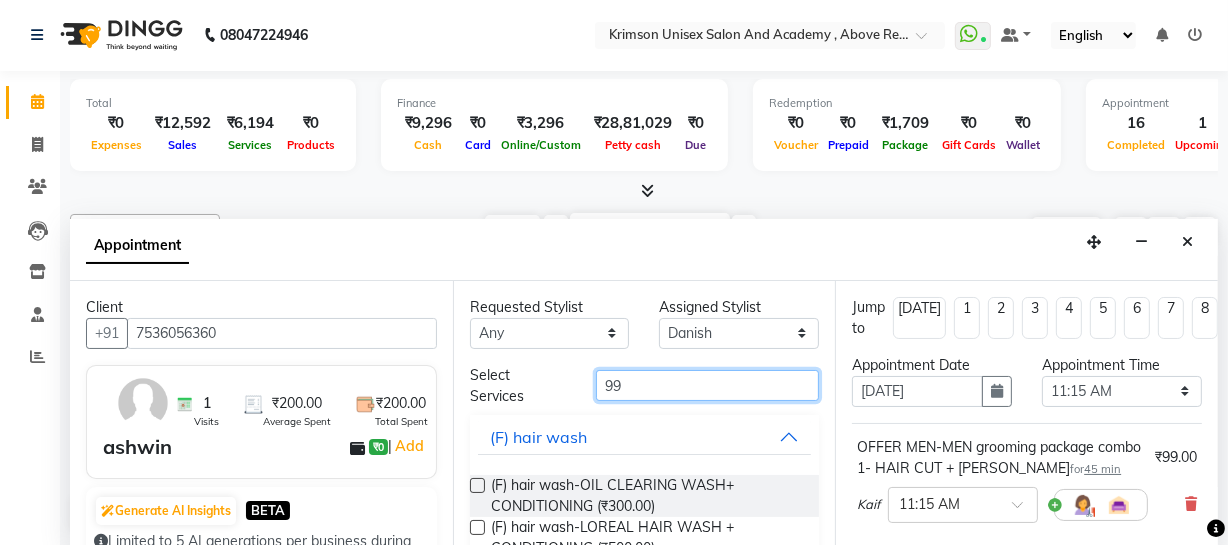 type on "9" 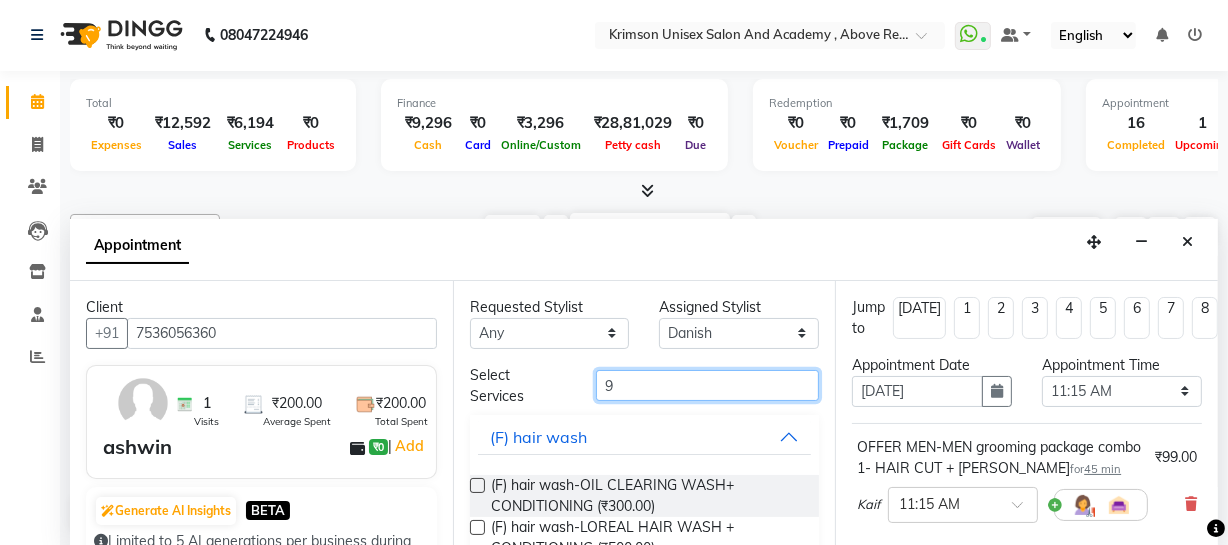 type on "99" 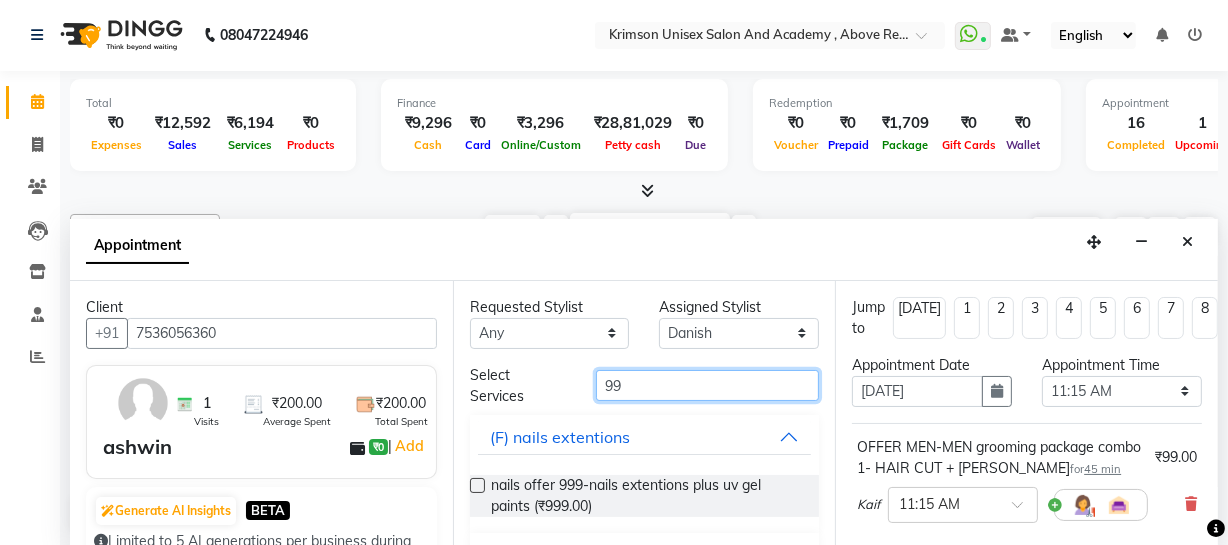 scroll, scrollTop: 134, scrollLeft: 0, axis: vertical 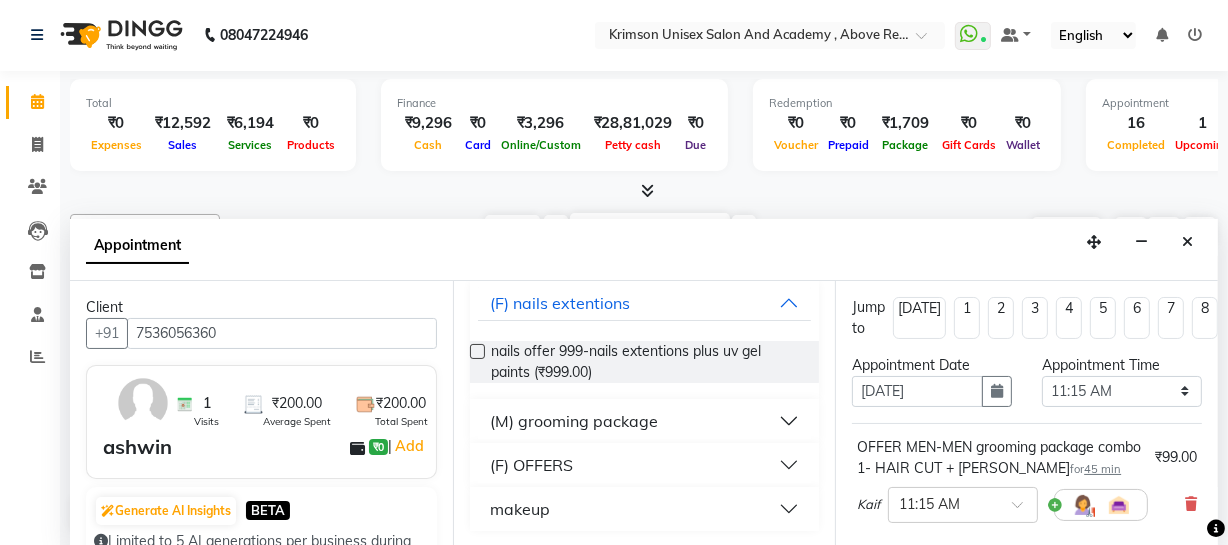 click on "(M) grooming package" at bounding box center [574, 421] 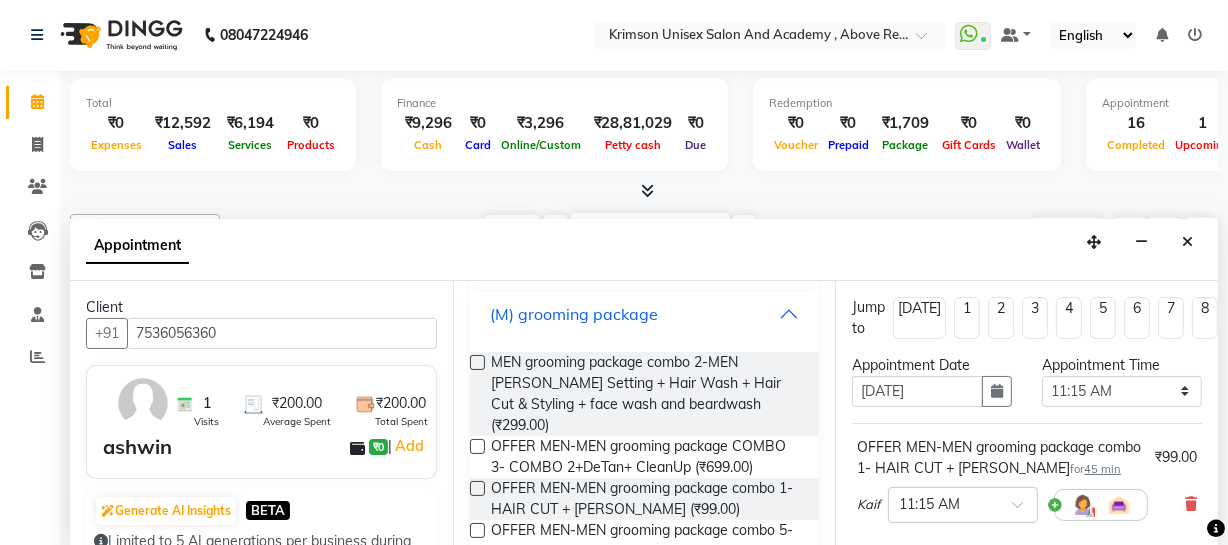 scroll, scrollTop: 242, scrollLeft: 0, axis: vertical 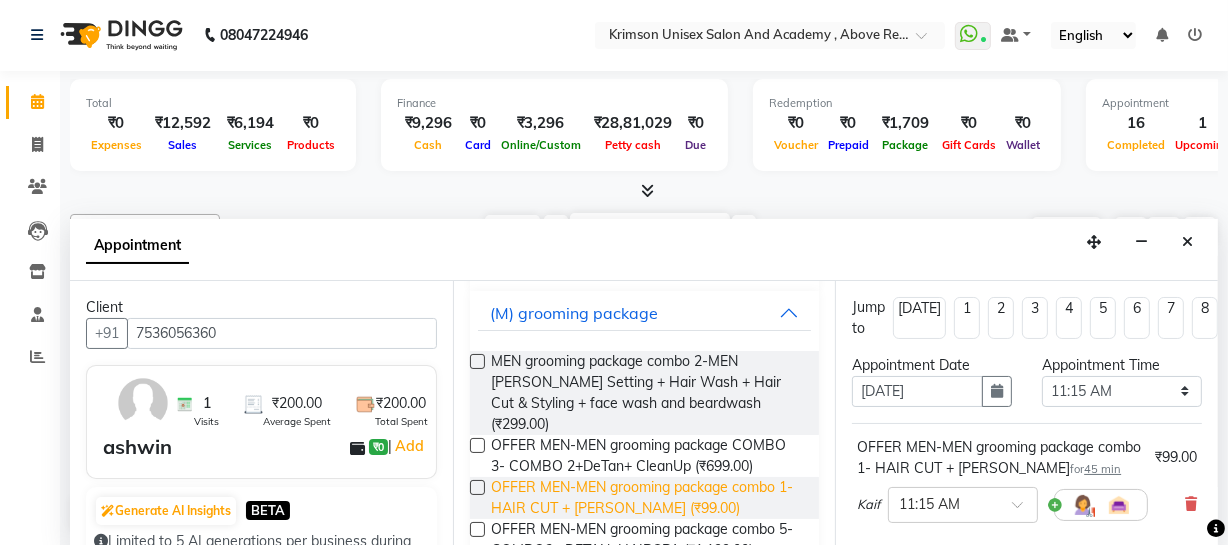 click on "OFFER MEN-MEN grooming package combo 1- HAIR CUT + [PERSON_NAME] (₹99.00)" at bounding box center (647, 498) 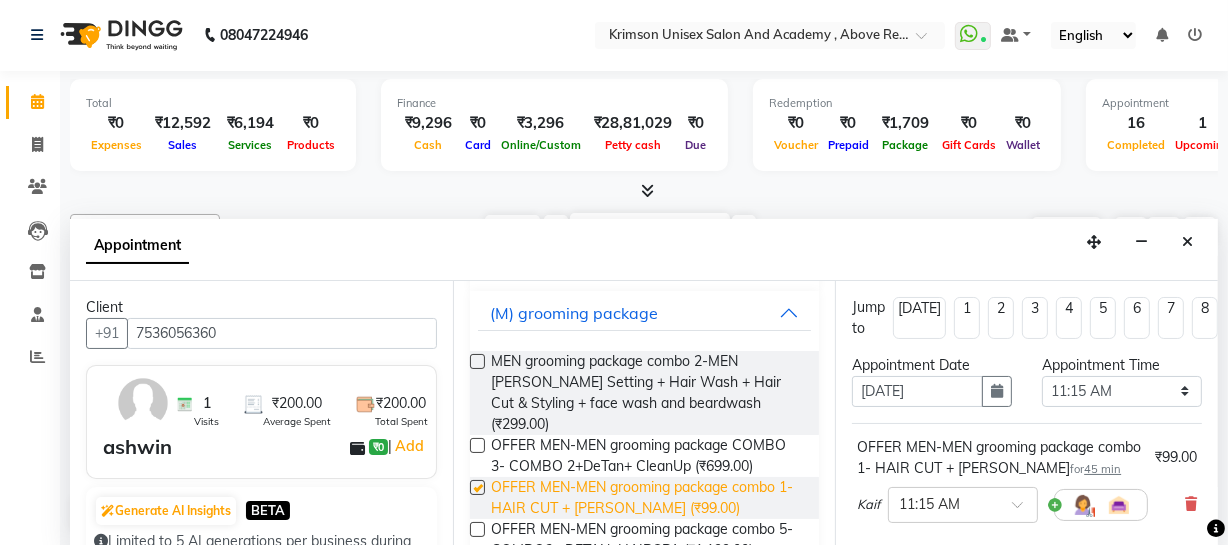 checkbox on "false" 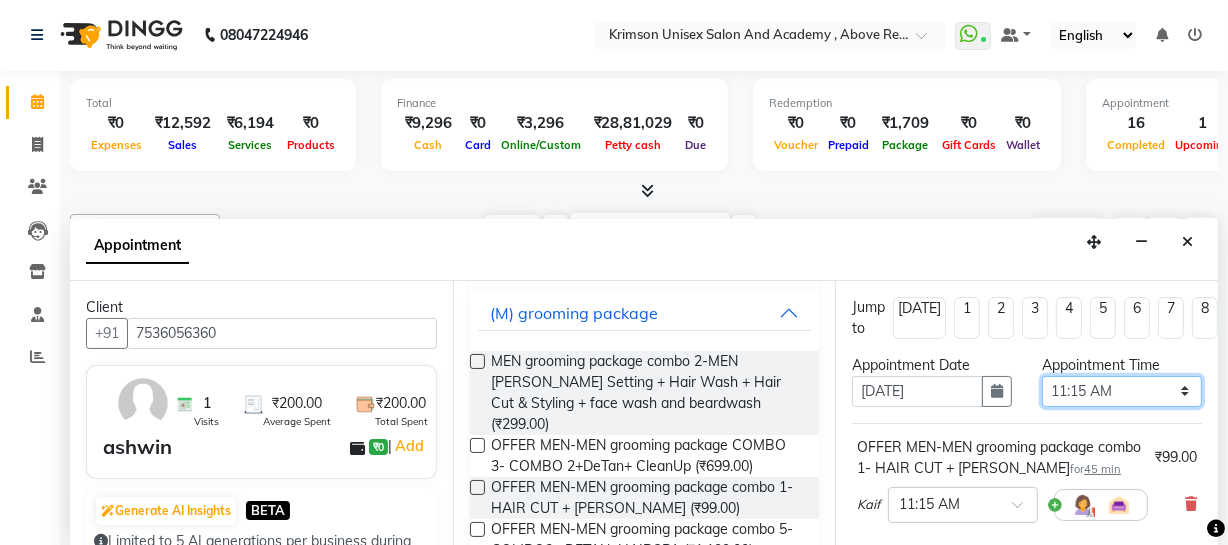 click on "Select 08:00 AM 08:15 AM 08:30 AM 08:45 AM 09:00 AM 09:15 AM 09:30 AM 09:45 AM 10:00 AM 10:15 AM 10:30 AM 10:45 AM 11:00 AM 11:15 AM 11:30 AM 11:45 AM 12:00 PM 12:15 PM 12:30 PM 12:45 PM 01:00 PM 01:15 PM 01:30 PM 01:45 PM 02:00 PM 02:15 PM 02:30 PM 02:45 PM 03:00 PM 03:15 PM 03:30 PM 03:45 PM 04:00 PM 04:15 PM 04:30 PM 04:45 PM 05:00 PM 05:15 PM 05:30 PM 05:45 PM 06:00 PM 06:15 PM 06:30 PM 06:45 PM 07:00 PM 07:15 PM 07:30 PM 07:45 PM 08:00 PM 08:15 PM 08:30 PM 08:45 PM 09:00 PM" at bounding box center (1122, 391) 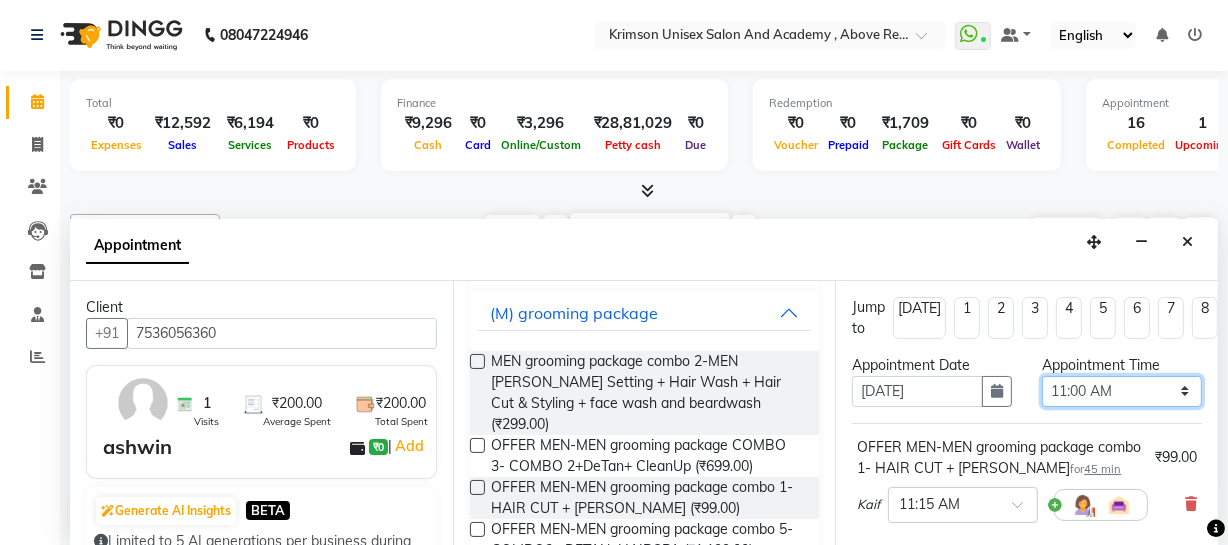 click on "Select 08:00 AM 08:15 AM 08:30 AM 08:45 AM 09:00 AM 09:15 AM 09:30 AM 09:45 AM 10:00 AM 10:15 AM 10:30 AM 10:45 AM 11:00 AM 11:15 AM 11:30 AM 11:45 AM 12:00 PM 12:15 PM 12:30 PM 12:45 PM 01:00 PM 01:15 PM 01:30 PM 01:45 PM 02:00 PM 02:15 PM 02:30 PM 02:45 PM 03:00 PM 03:15 PM 03:30 PM 03:45 PM 04:00 PM 04:15 PM 04:30 PM 04:45 PM 05:00 PM 05:15 PM 05:30 PM 05:45 PM 06:00 PM 06:15 PM 06:30 PM 06:45 PM 07:00 PM 07:15 PM 07:30 PM 07:45 PM 08:00 PM 08:15 PM 08:30 PM 08:45 PM 09:00 PM" at bounding box center (1122, 391) 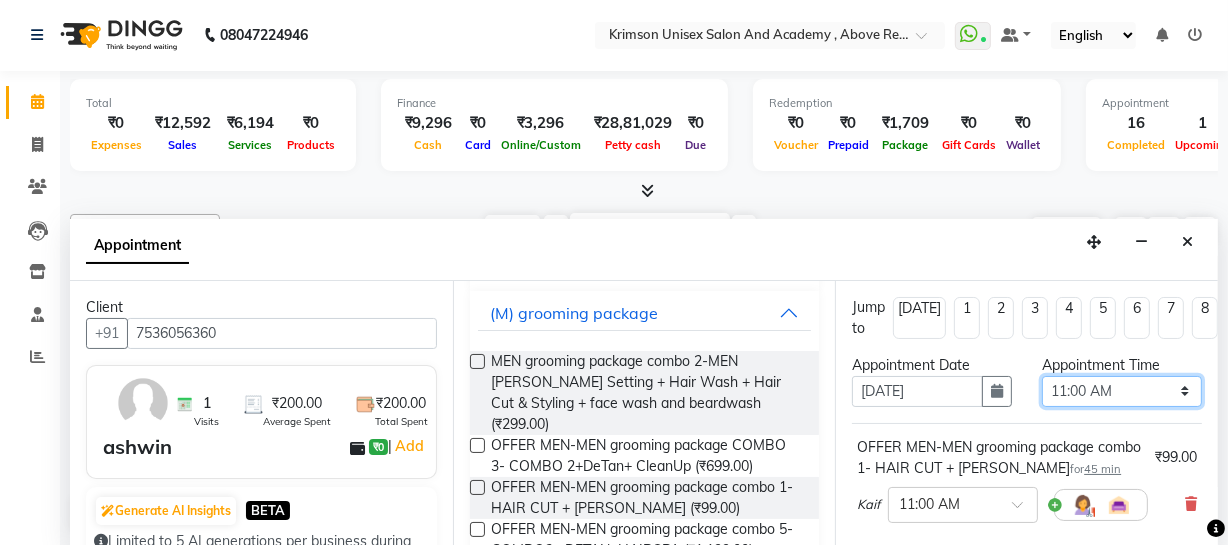 click on "Select 08:00 AM 08:15 AM 08:30 AM 08:45 AM 09:00 AM 09:15 AM 09:30 AM 09:45 AM 10:00 AM 10:15 AM 10:30 AM 10:45 AM 11:00 AM 11:15 AM 11:30 AM 11:45 AM 12:00 PM 12:15 PM 12:30 PM 12:45 PM 01:00 PM 01:15 PM 01:30 PM 01:45 PM 02:00 PM 02:15 PM 02:30 PM 02:45 PM 03:00 PM 03:15 PM 03:30 PM 03:45 PM 04:00 PM 04:15 PM 04:30 PM 04:45 PM 05:00 PM 05:15 PM 05:30 PM 05:45 PM 06:00 PM 06:15 PM 06:30 PM 06:45 PM 07:00 PM 07:15 PM 07:30 PM 07:45 PM 08:00 PM 08:15 PM 08:30 PM 08:45 PM 09:00 PM" at bounding box center (1122, 391) 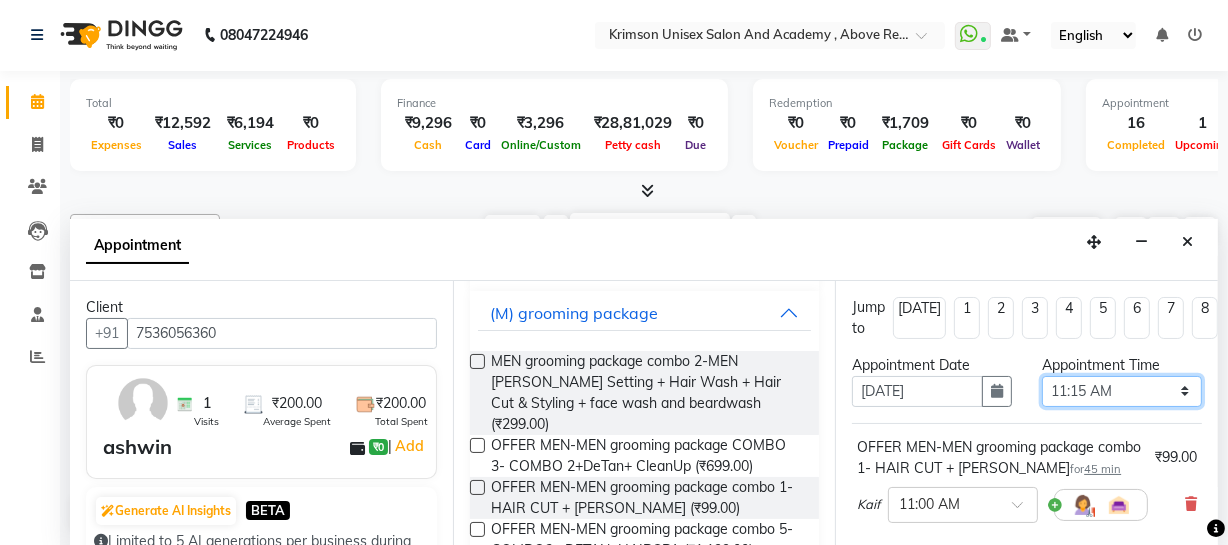 click on "Select 08:00 AM 08:15 AM 08:30 AM 08:45 AM 09:00 AM 09:15 AM 09:30 AM 09:45 AM 10:00 AM 10:15 AM 10:30 AM 10:45 AM 11:00 AM 11:15 AM 11:30 AM 11:45 AM 12:00 PM 12:15 PM 12:30 PM 12:45 PM 01:00 PM 01:15 PM 01:30 PM 01:45 PM 02:00 PM 02:15 PM 02:30 PM 02:45 PM 03:00 PM 03:15 PM 03:30 PM 03:45 PM 04:00 PM 04:15 PM 04:30 PM 04:45 PM 05:00 PM 05:15 PM 05:30 PM 05:45 PM 06:00 PM 06:15 PM 06:30 PM 06:45 PM 07:00 PM 07:15 PM 07:30 PM 07:45 PM 08:00 PM 08:15 PM 08:30 PM 08:45 PM 09:00 PM" at bounding box center [1122, 391] 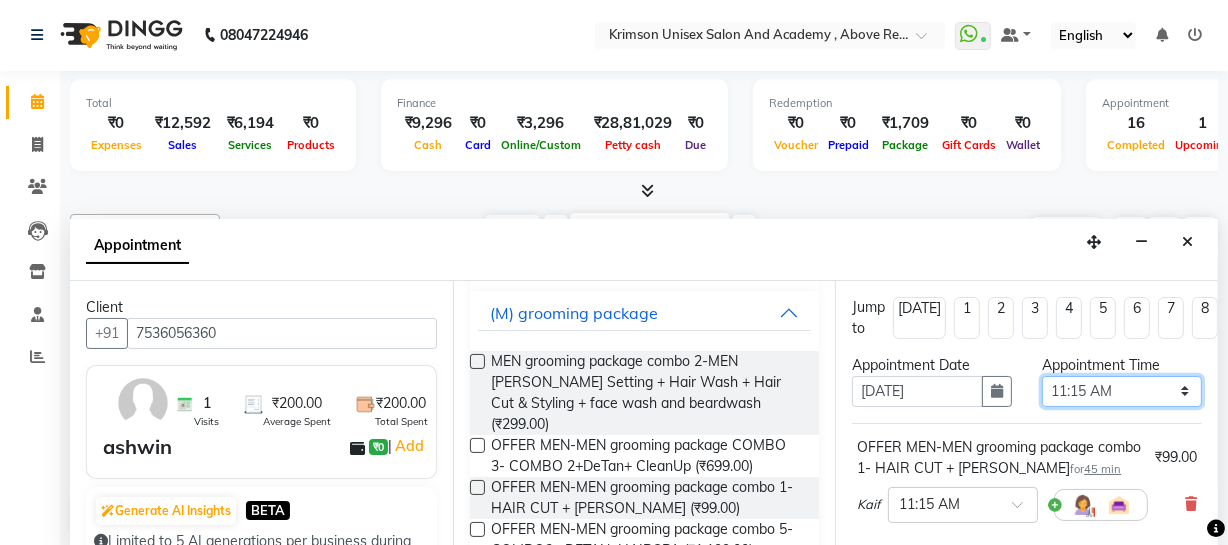 click on "Select 08:00 AM 08:15 AM 08:30 AM 08:45 AM 09:00 AM 09:15 AM 09:30 AM 09:45 AM 10:00 AM 10:15 AM 10:30 AM 10:45 AM 11:00 AM 11:15 AM 11:30 AM 11:45 AM 12:00 PM 12:15 PM 12:30 PM 12:45 PM 01:00 PM 01:15 PM 01:30 PM 01:45 PM 02:00 PM 02:15 PM 02:30 PM 02:45 PM 03:00 PM 03:15 PM 03:30 PM 03:45 PM 04:00 PM 04:15 PM 04:30 PM 04:45 PM 05:00 PM 05:15 PM 05:30 PM 05:45 PM 06:00 PM 06:15 PM 06:30 PM 06:45 PM 07:00 PM 07:15 PM 07:30 PM 07:45 PM 08:00 PM 08:15 PM 08:30 PM 08:45 PM 09:00 PM" at bounding box center [1122, 391] 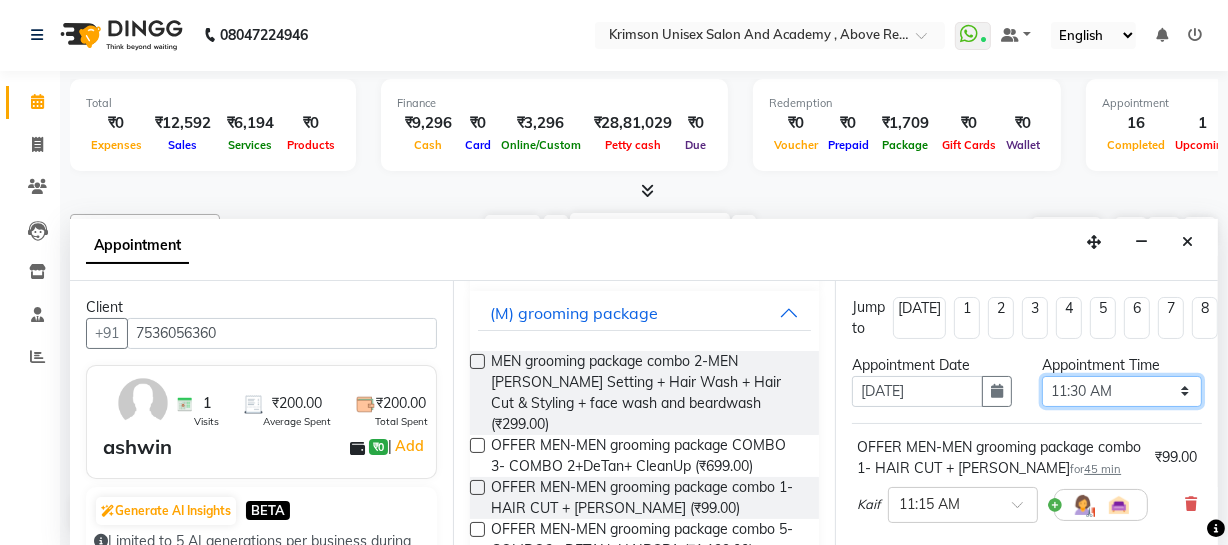 click on "Select 08:00 AM 08:15 AM 08:30 AM 08:45 AM 09:00 AM 09:15 AM 09:30 AM 09:45 AM 10:00 AM 10:15 AM 10:30 AM 10:45 AM 11:00 AM 11:15 AM 11:30 AM 11:45 AM 12:00 PM 12:15 PM 12:30 PM 12:45 PM 01:00 PM 01:15 PM 01:30 PM 01:45 PM 02:00 PM 02:15 PM 02:30 PM 02:45 PM 03:00 PM 03:15 PM 03:30 PM 03:45 PM 04:00 PM 04:15 PM 04:30 PM 04:45 PM 05:00 PM 05:15 PM 05:30 PM 05:45 PM 06:00 PM 06:15 PM 06:30 PM 06:45 PM 07:00 PM 07:15 PM 07:30 PM 07:45 PM 08:00 PM 08:15 PM 08:30 PM 08:45 PM 09:00 PM" at bounding box center [1122, 391] 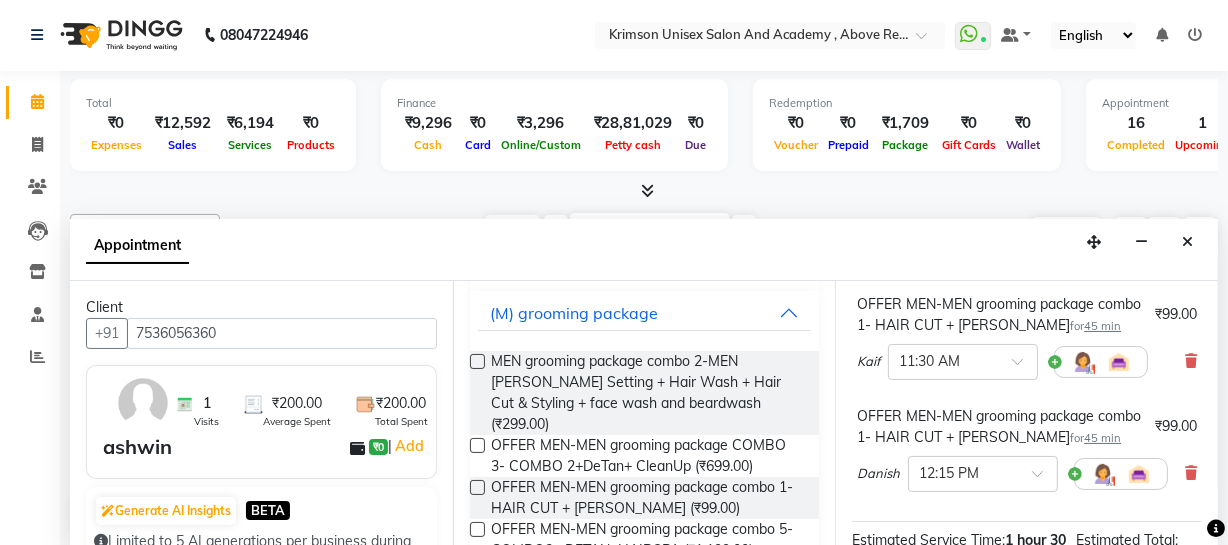 scroll, scrollTop: 166, scrollLeft: 0, axis: vertical 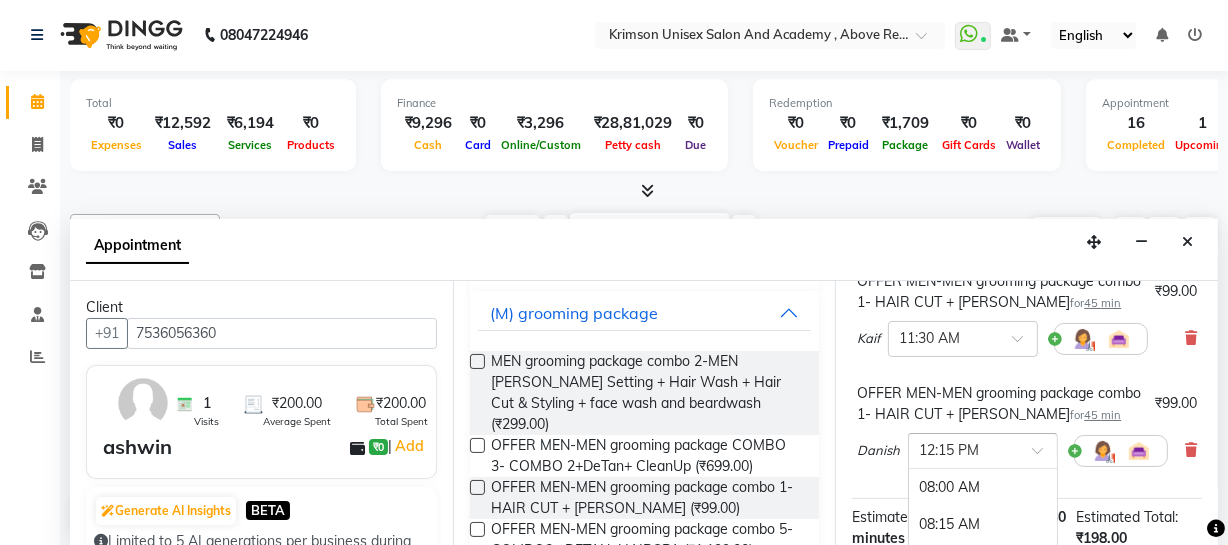 click on "× 12:15 PM" at bounding box center [983, 451] 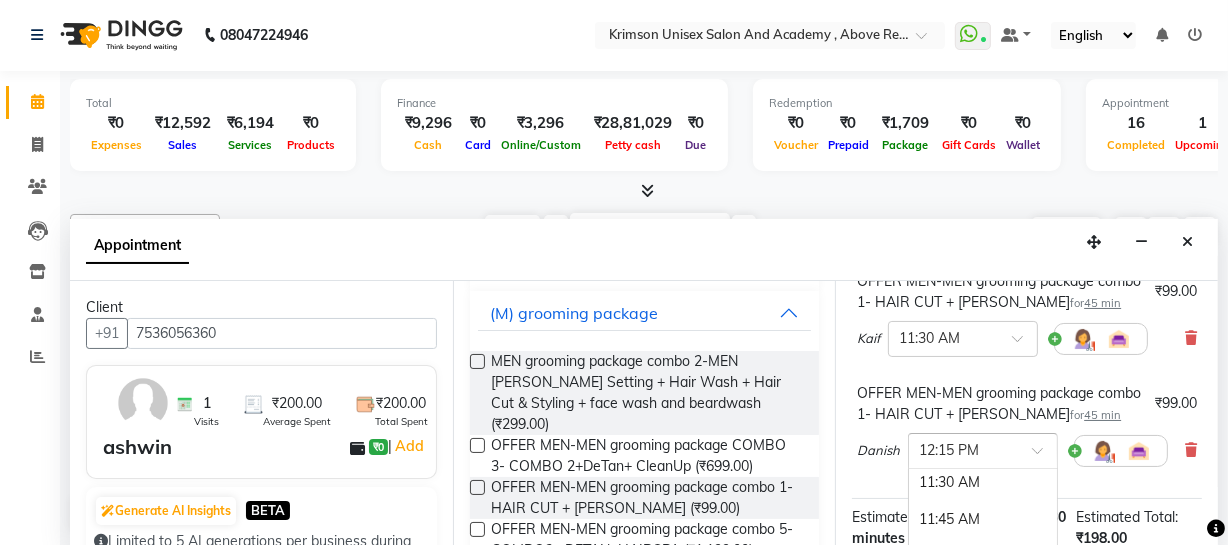 scroll, scrollTop: 523, scrollLeft: 0, axis: vertical 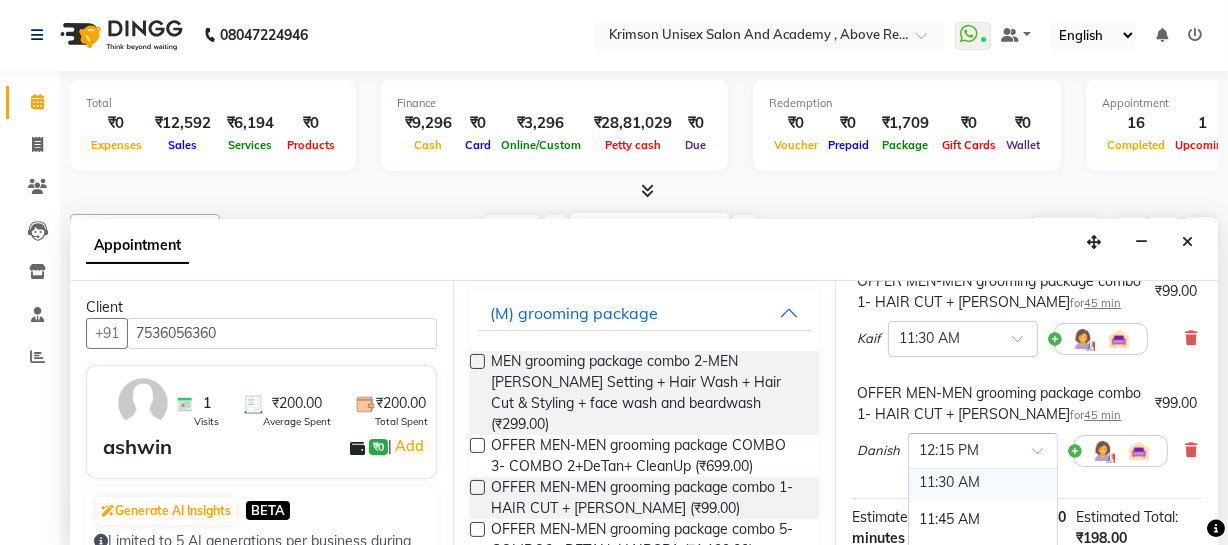 click on "11:30 AM" at bounding box center [983, 482] 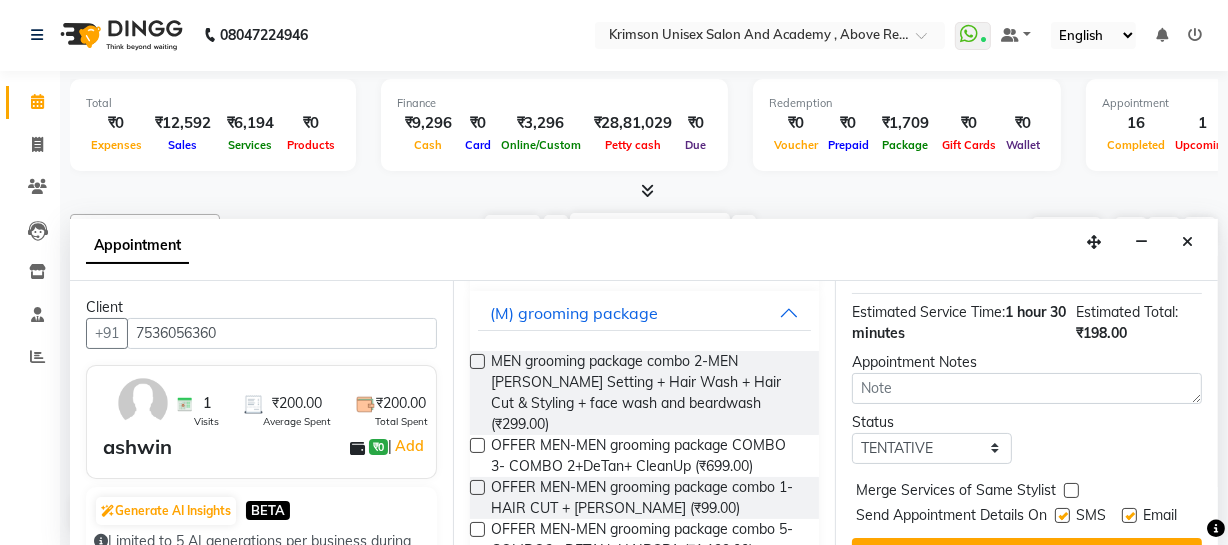 scroll, scrollTop: 466, scrollLeft: 0, axis: vertical 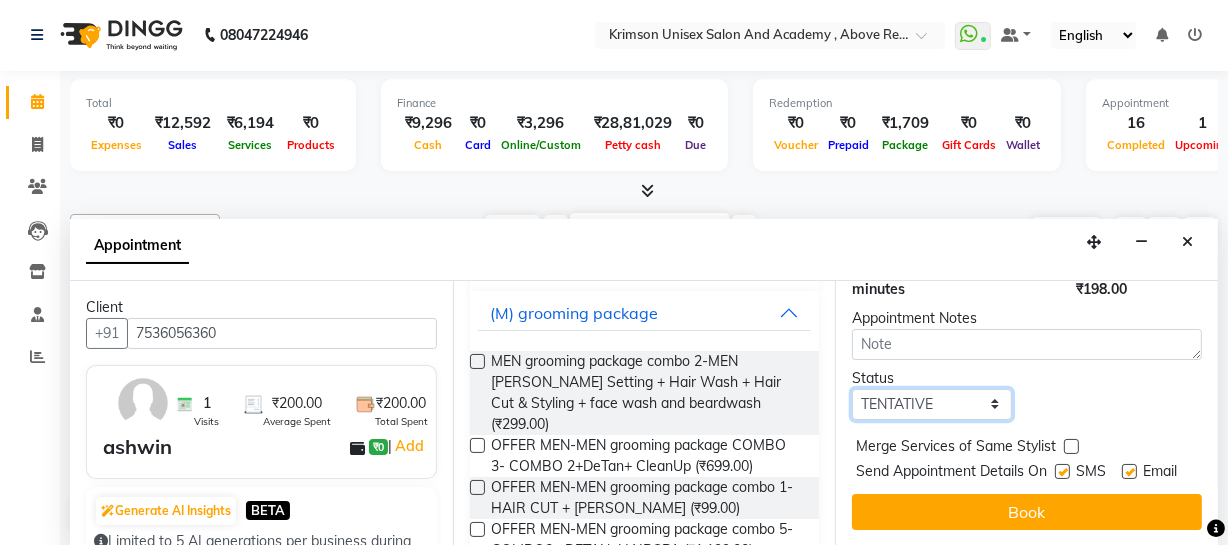 click on "Select TENTATIVE CONFIRM UPCOMING" at bounding box center [932, 404] 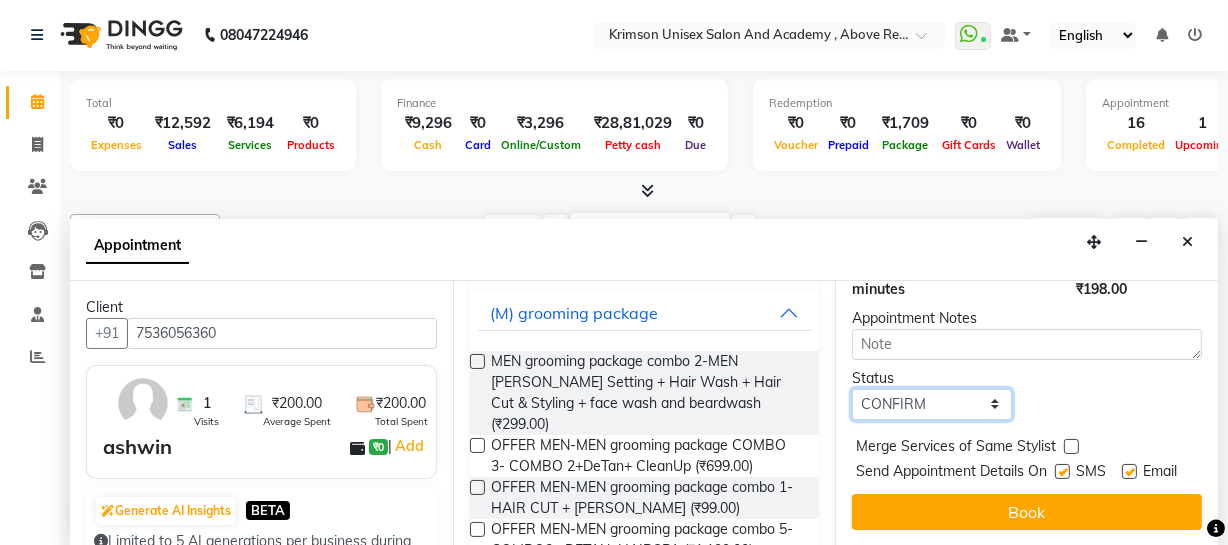 click on "Select TENTATIVE CONFIRM UPCOMING" at bounding box center [932, 404] 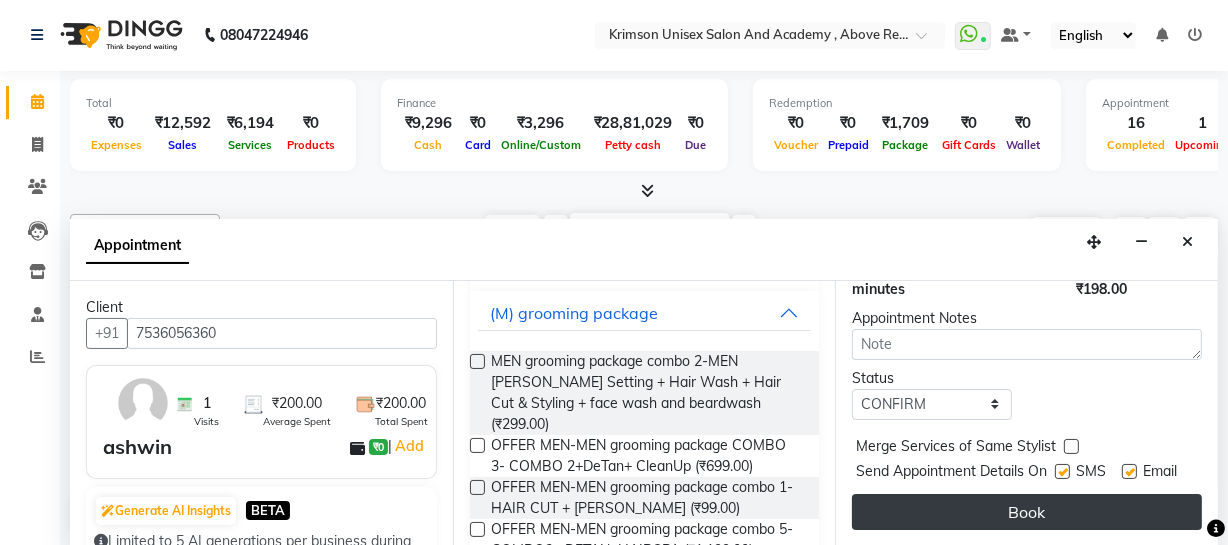 click on "Book" at bounding box center [1027, 512] 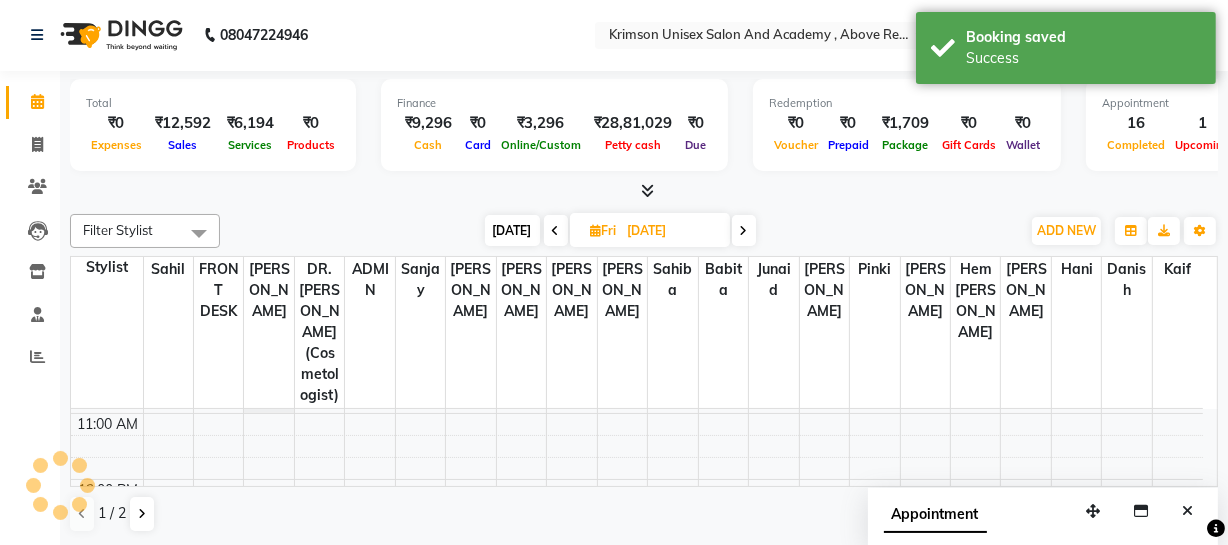 scroll, scrollTop: 0, scrollLeft: 0, axis: both 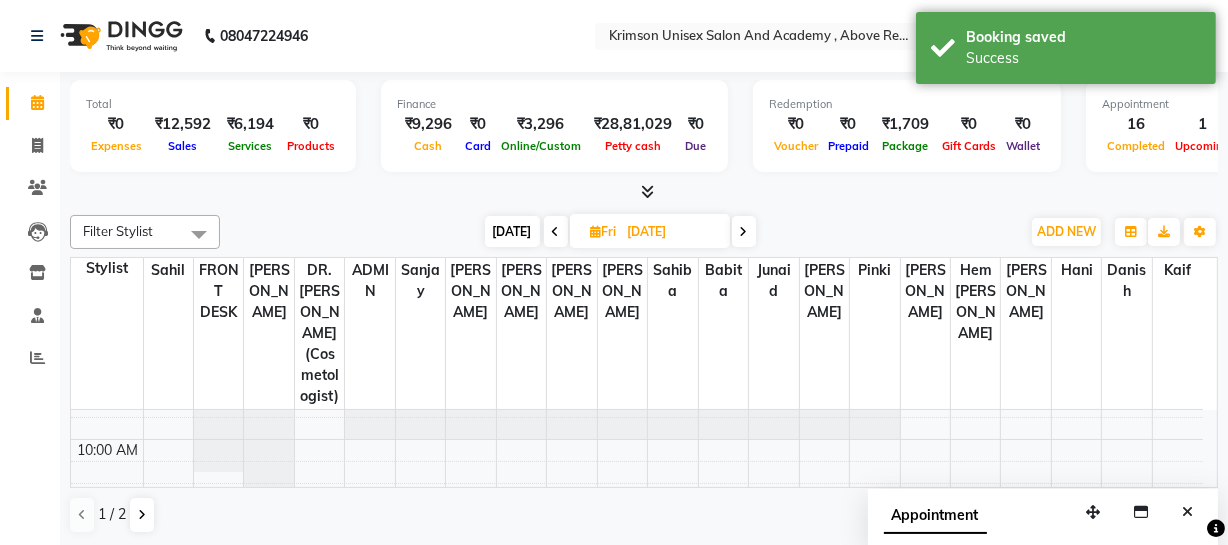 click on "Today" at bounding box center (512, 231) 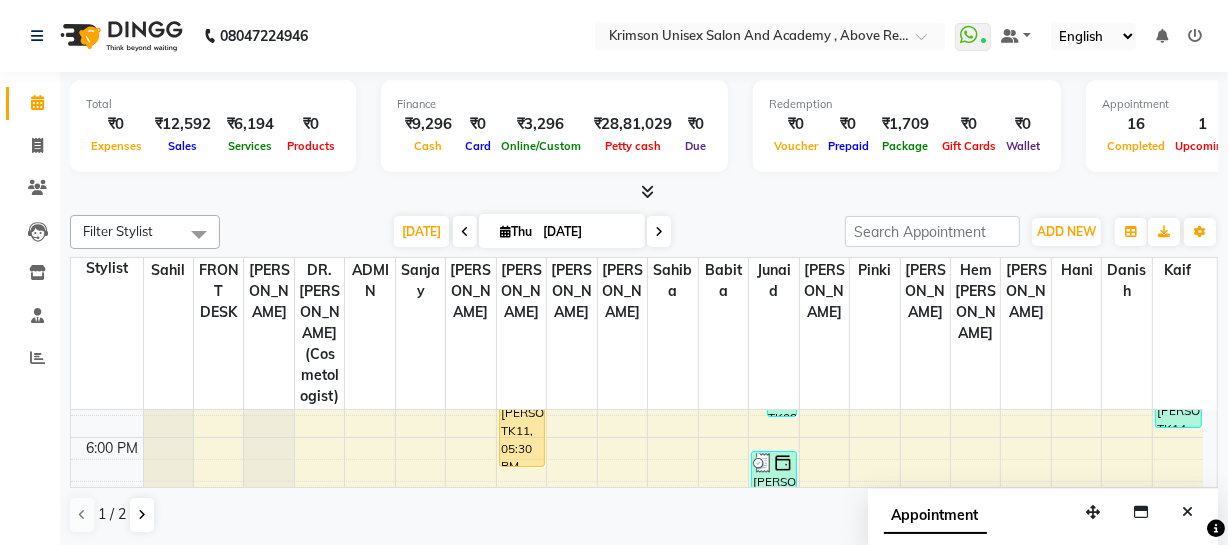 scroll, scrollTop: 697, scrollLeft: 0, axis: vertical 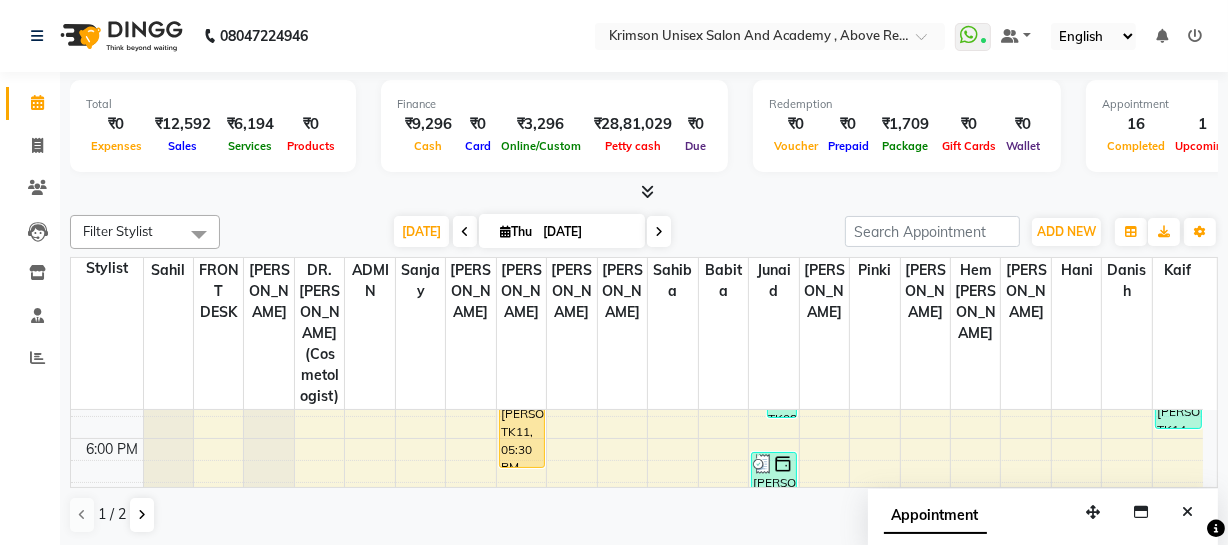 click on "[DATE]" at bounding box center [587, 232] 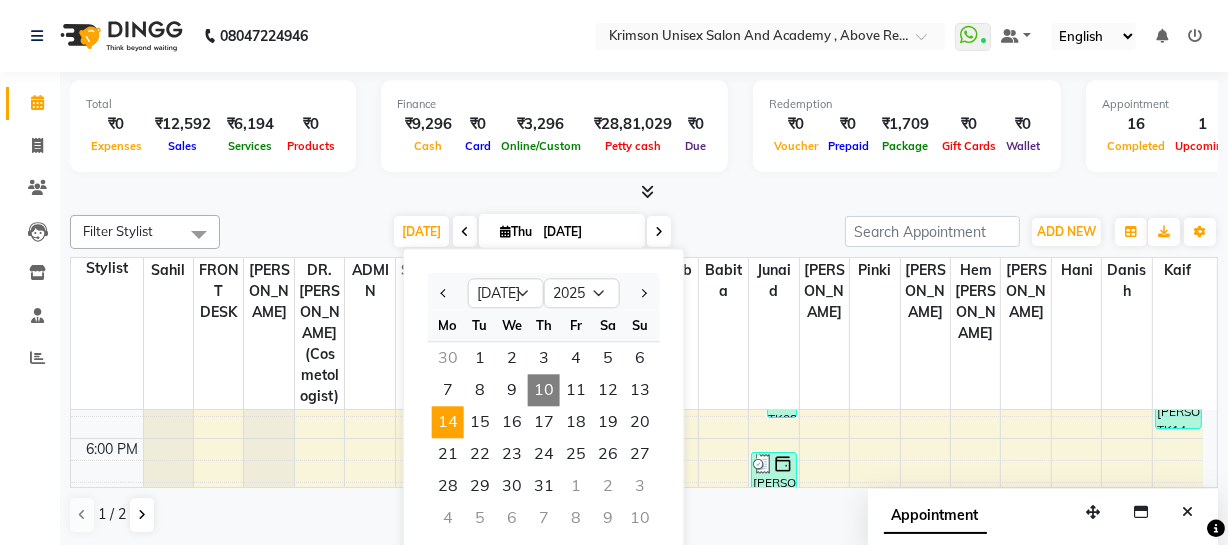 click on "14" at bounding box center [448, 422] 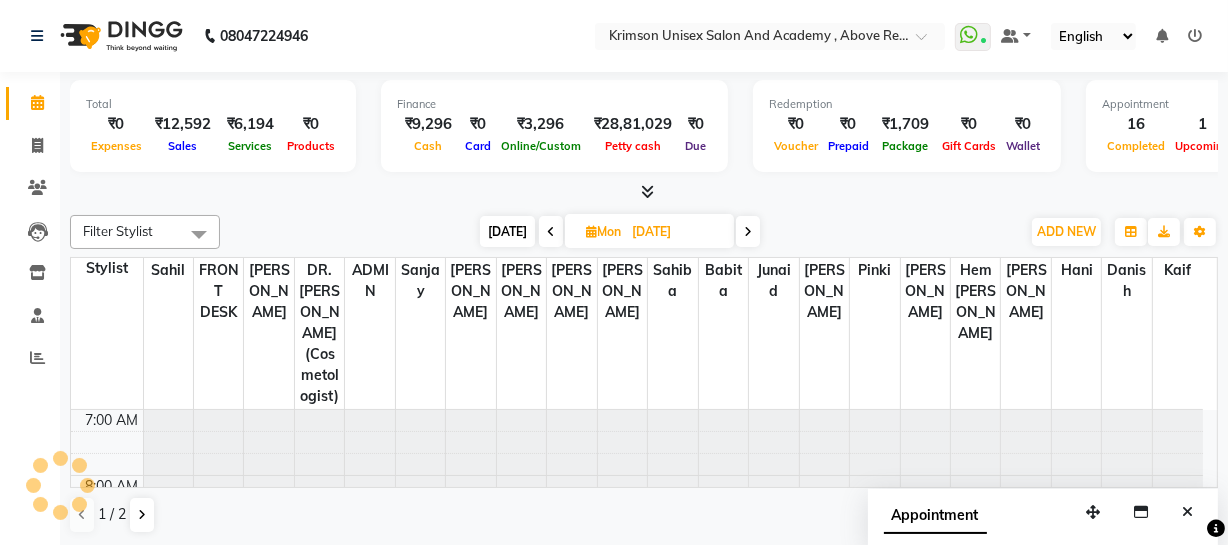 scroll, scrollTop: 723, scrollLeft: 0, axis: vertical 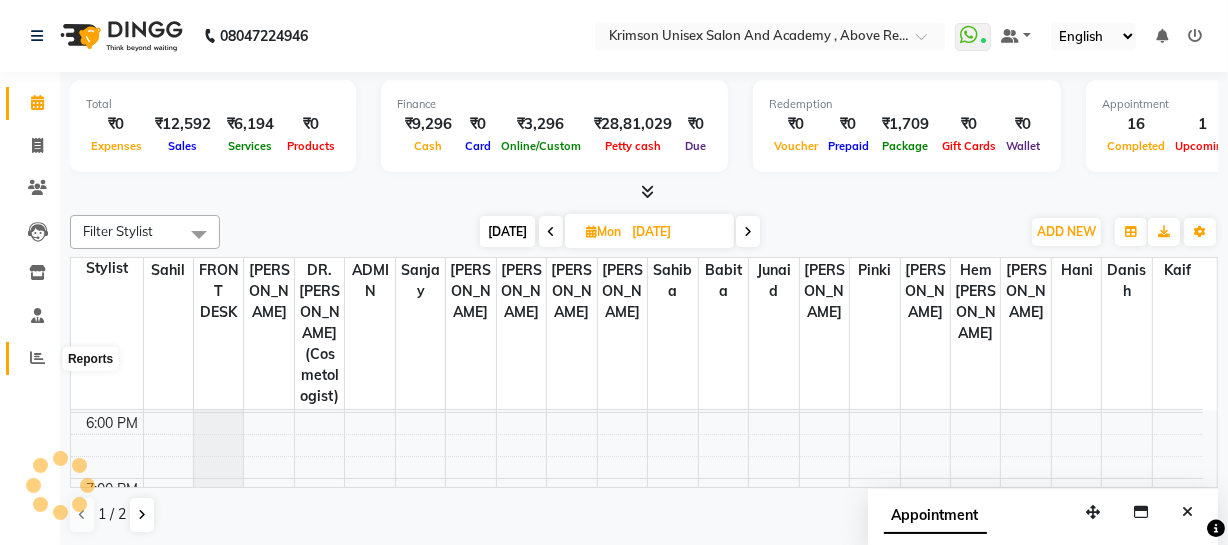 click 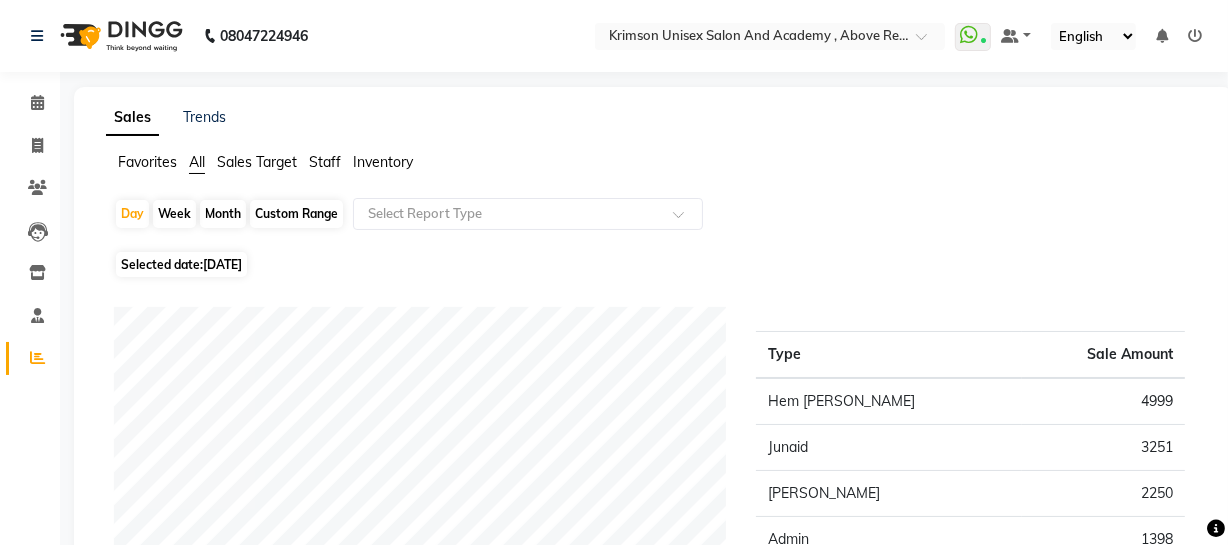 click on "Month" 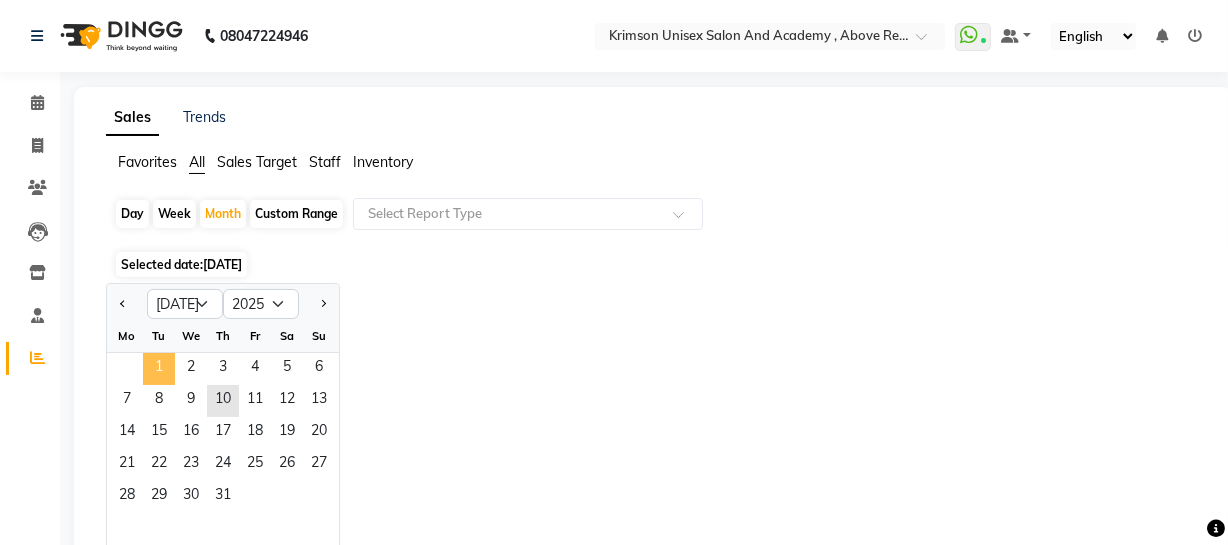 click on "1" 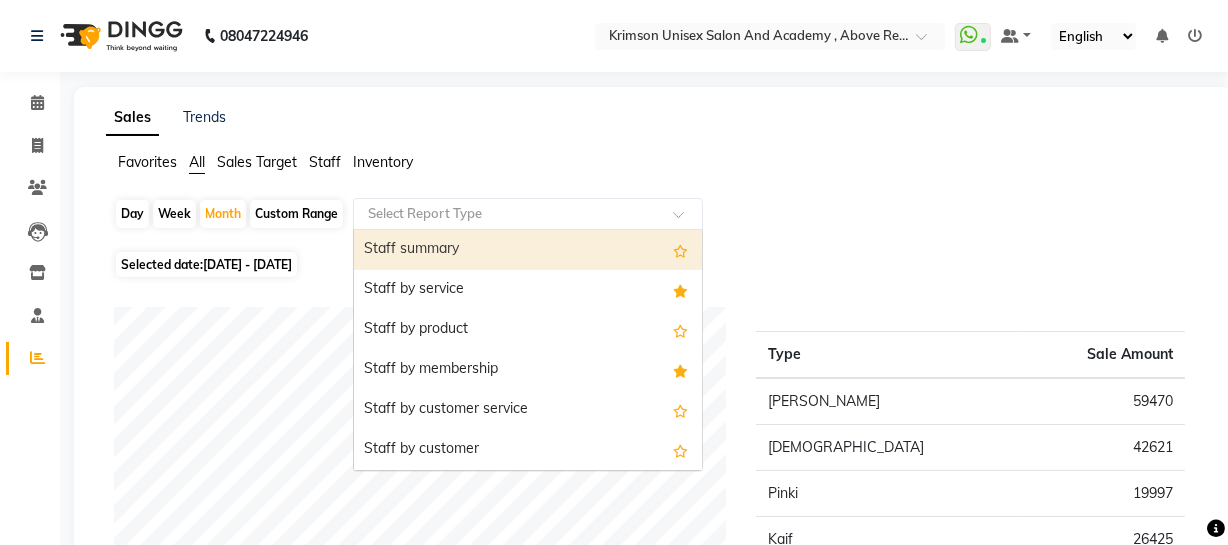 click 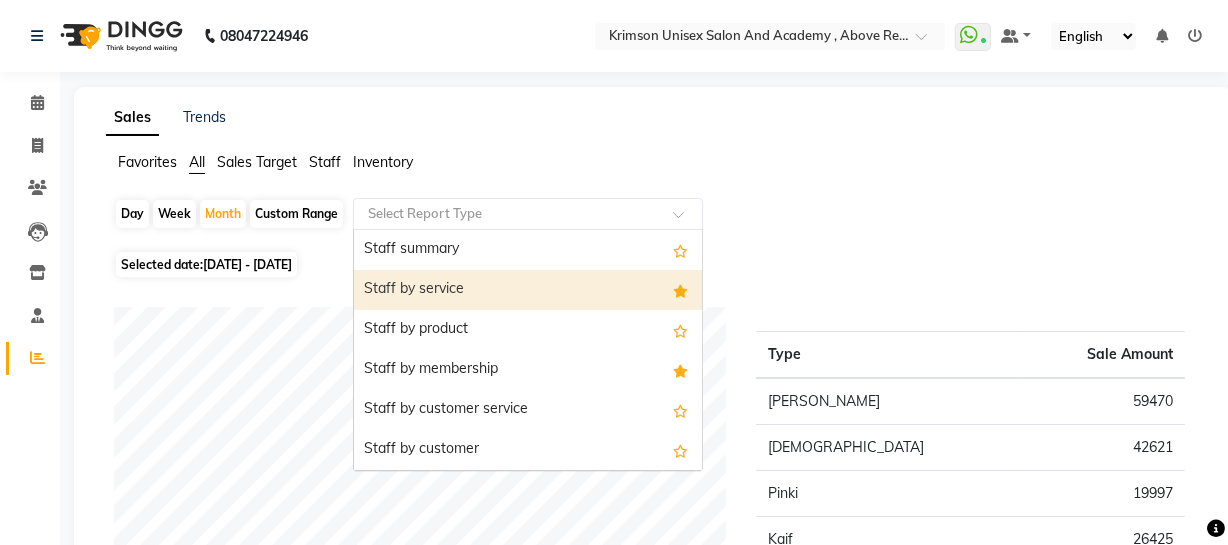 drag, startPoint x: 493, startPoint y: 211, endPoint x: 498, endPoint y: 301, distance: 90.13878 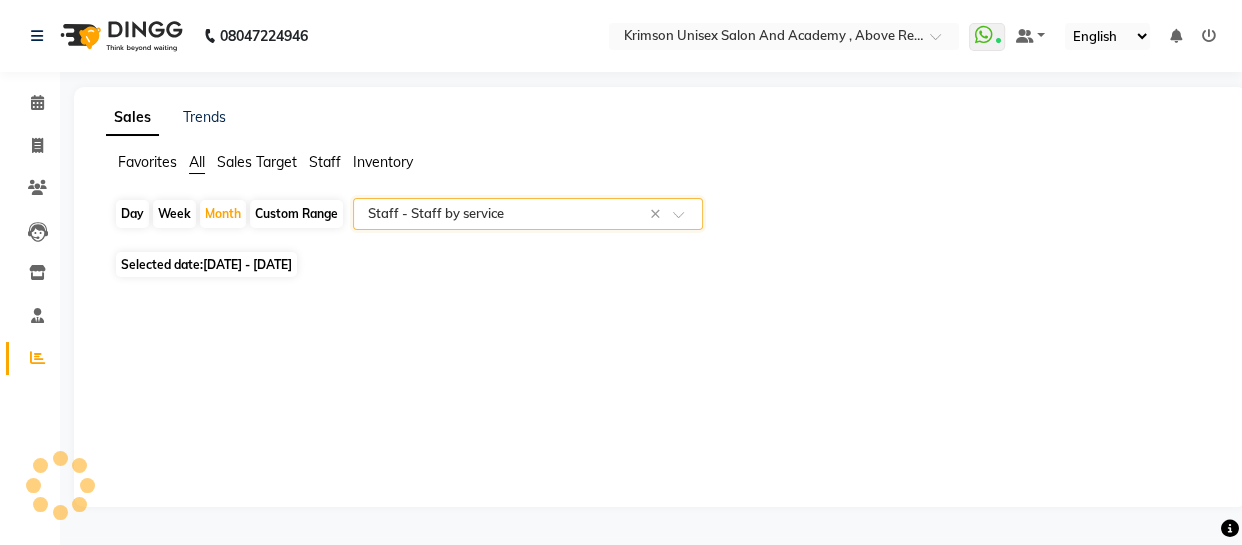 select on "csv" 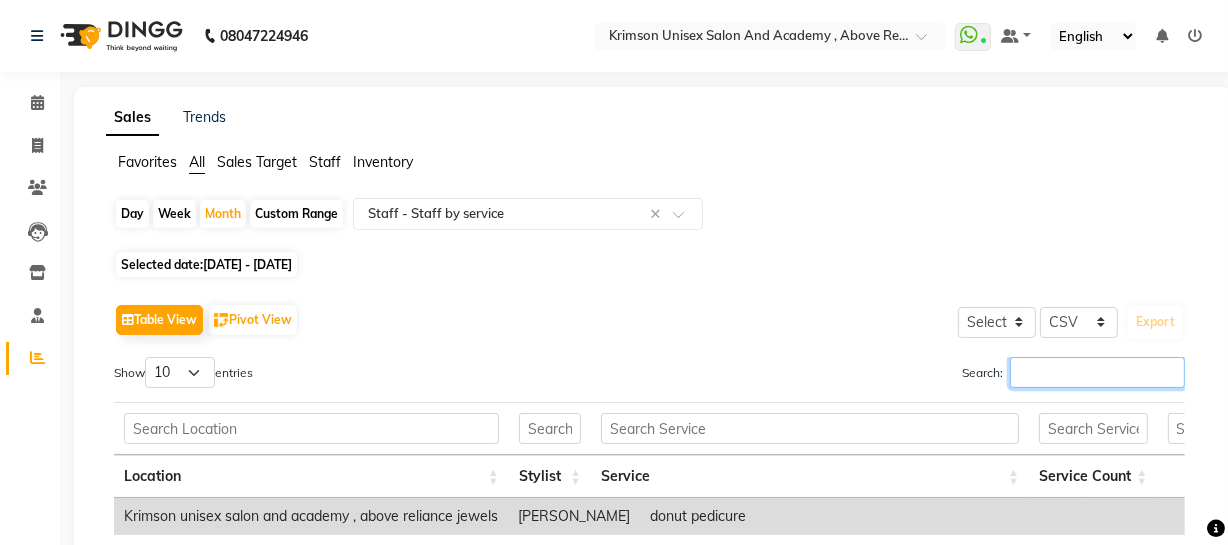 click on "Search:" at bounding box center [1097, 372] 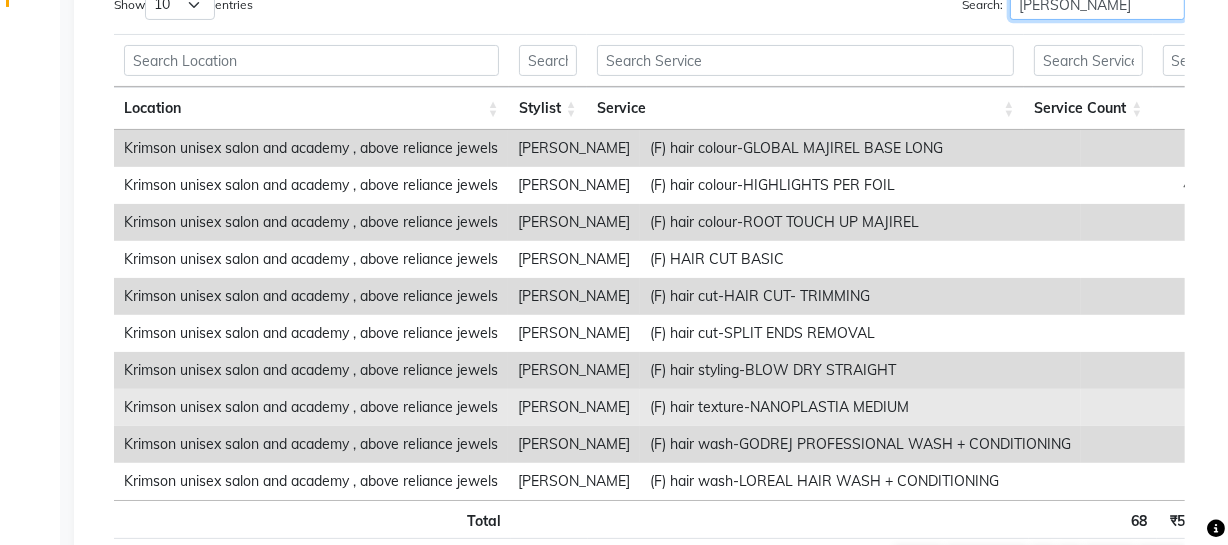 scroll, scrollTop: 500, scrollLeft: 0, axis: vertical 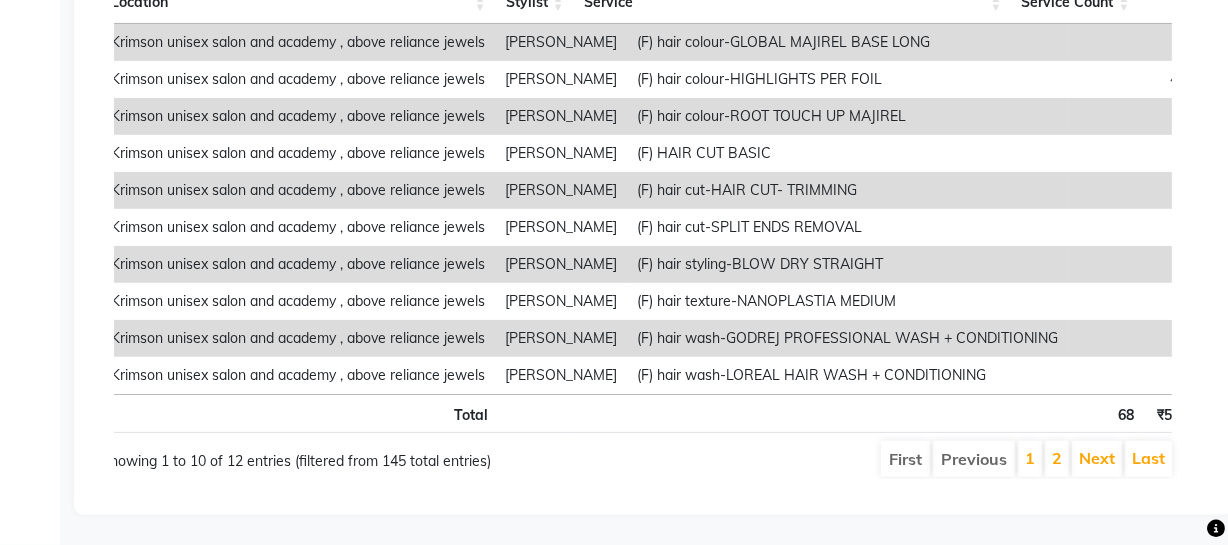type on "kafil" 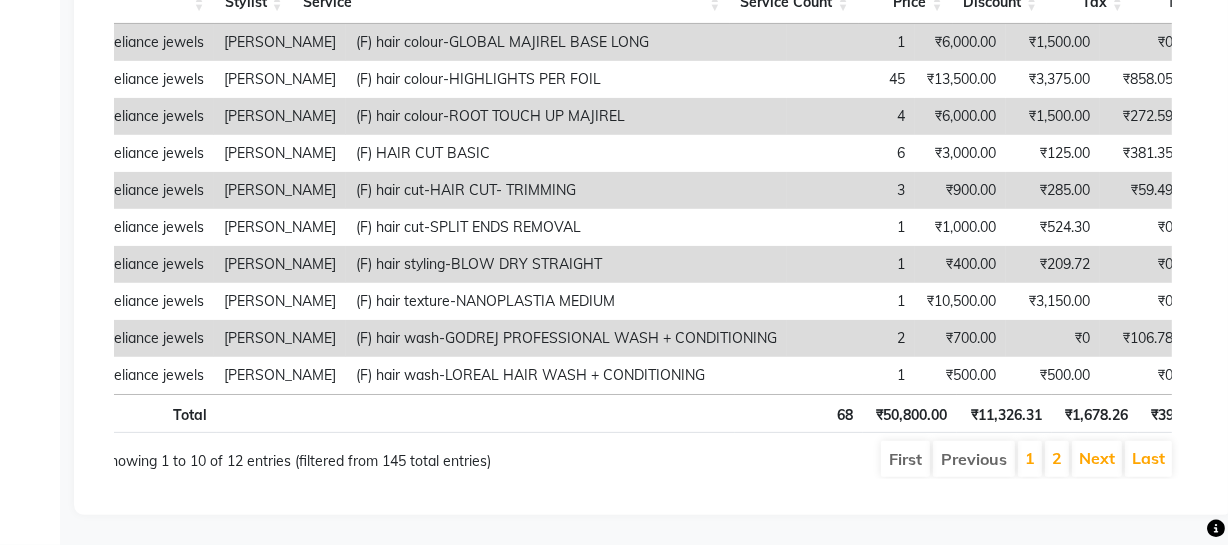 scroll, scrollTop: 0, scrollLeft: 0, axis: both 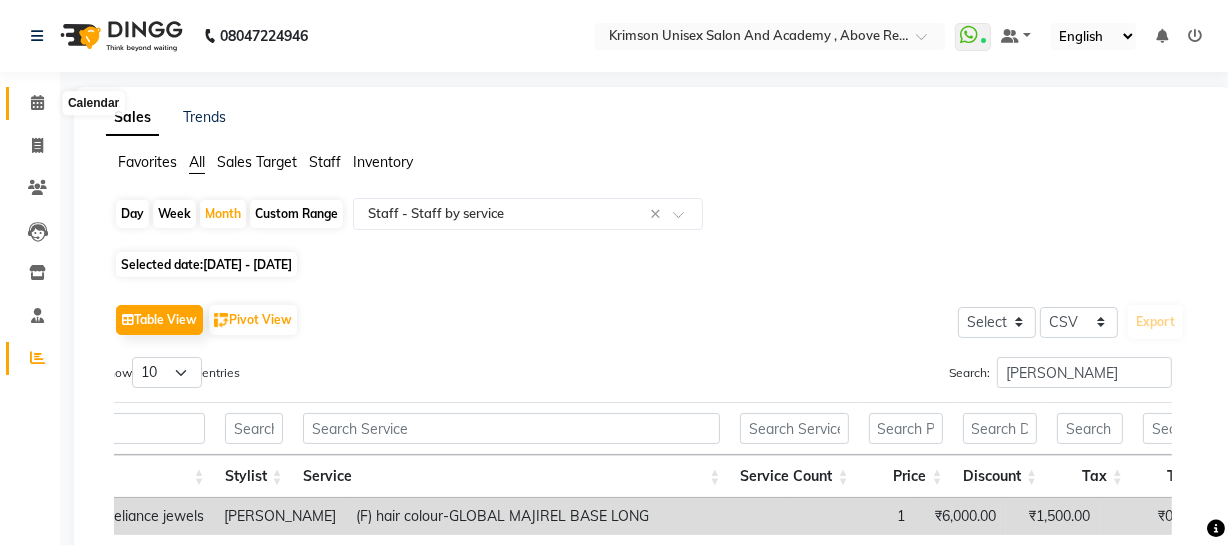 click 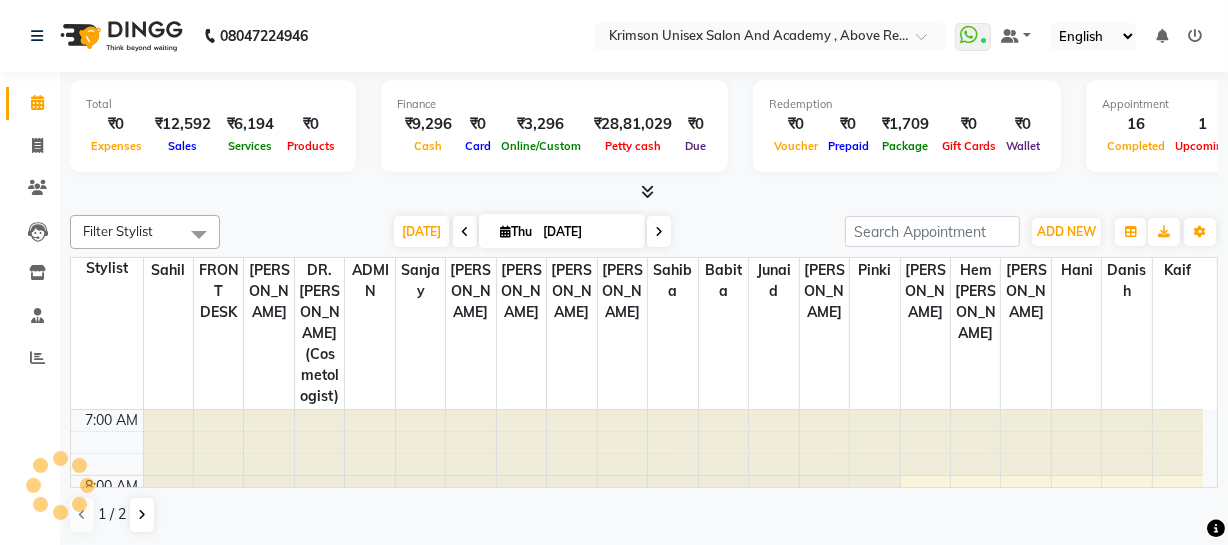 scroll, scrollTop: 0, scrollLeft: 0, axis: both 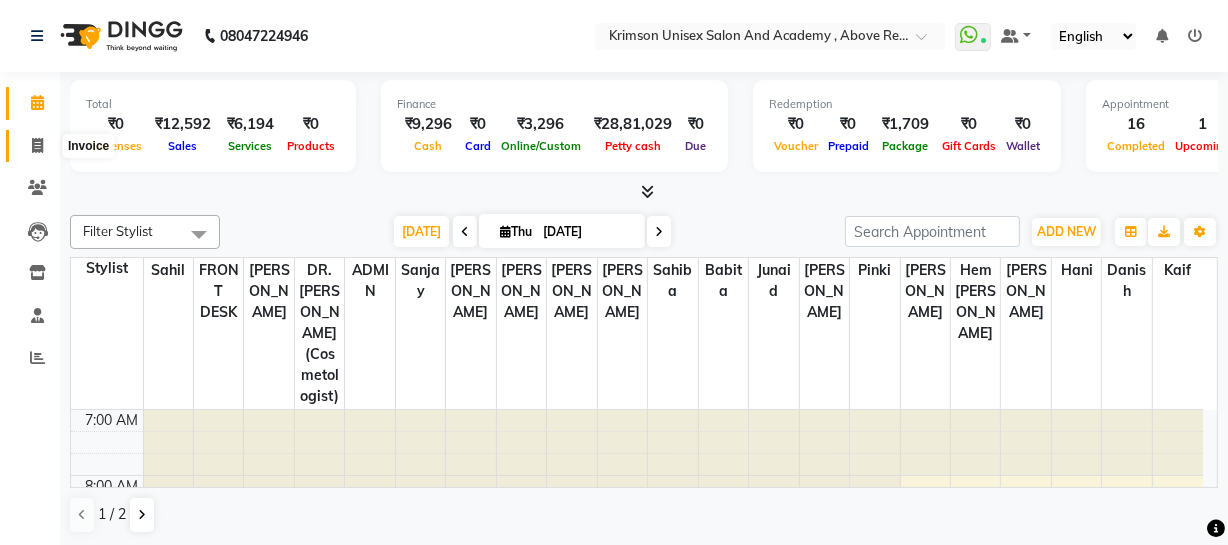 click 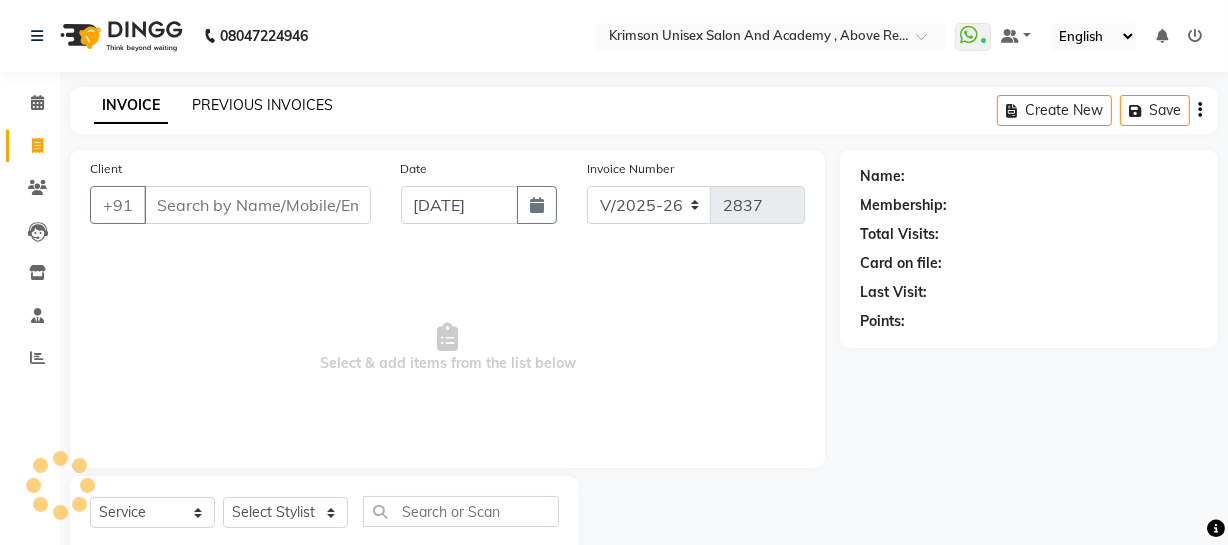 click on "PREVIOUS INVOICES" 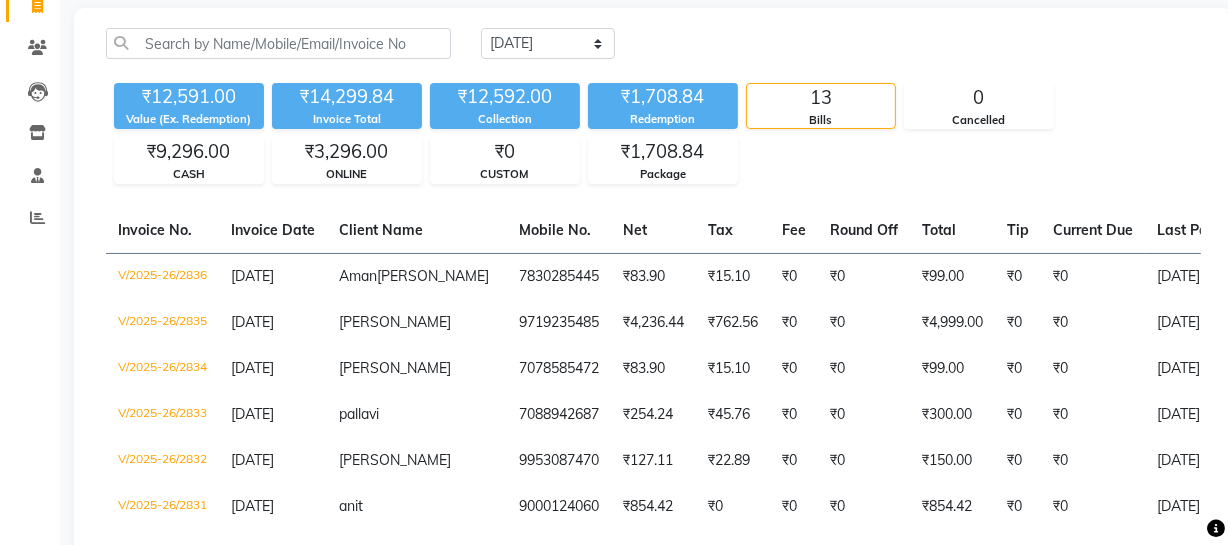 scroll, scrollTop: 0, scrollLeft: 0, axis: both 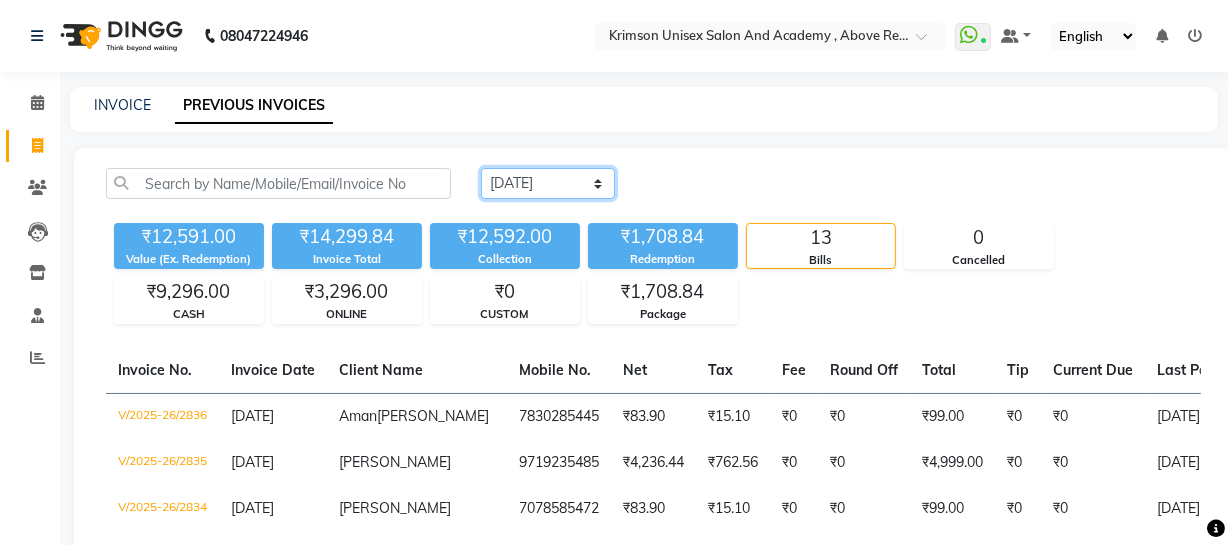 click on "Today Yesterday Custom Range" 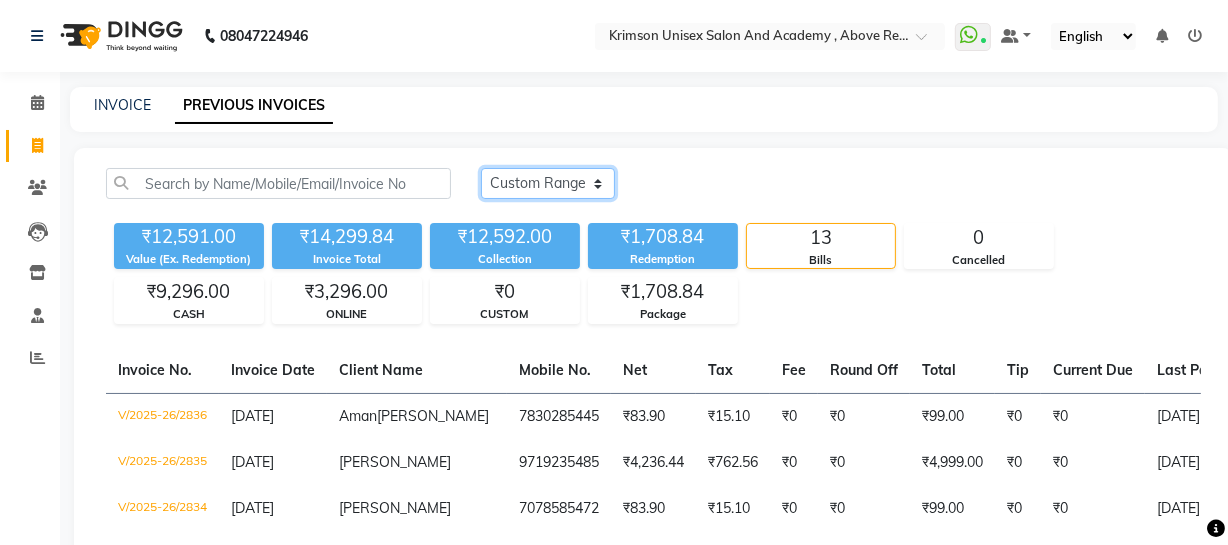 click on "Today Yesterday Custom Range" 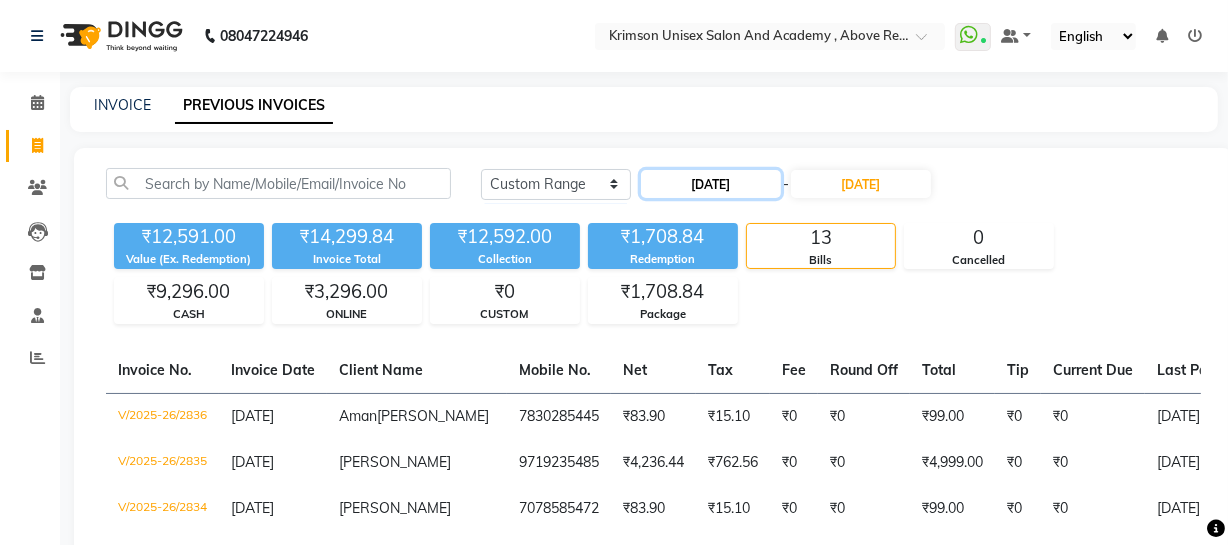 click on "[DATE]" 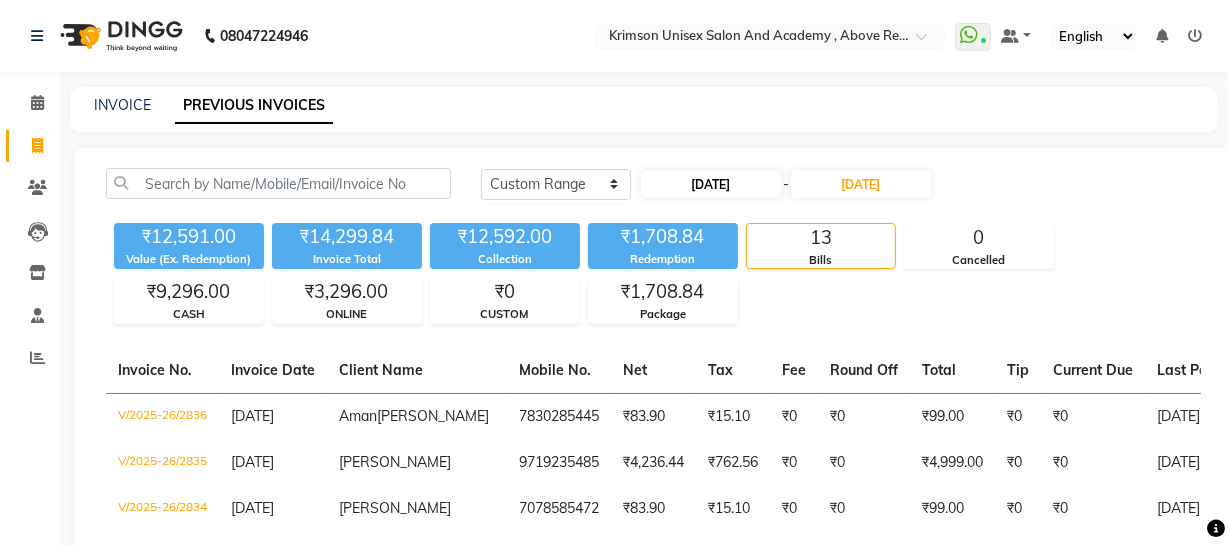 select on "7" 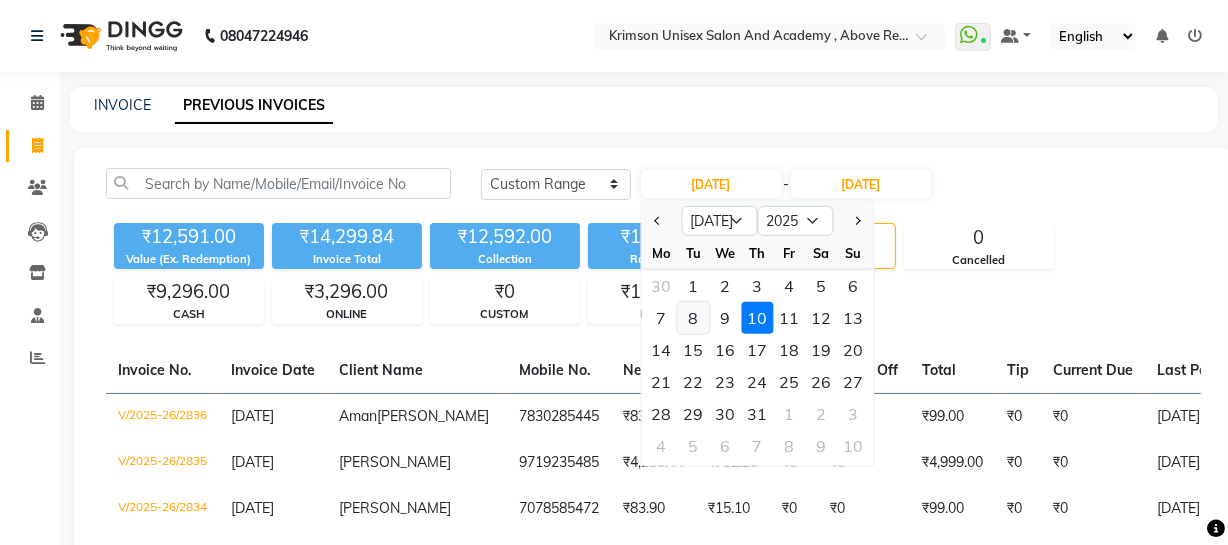 click on "8" 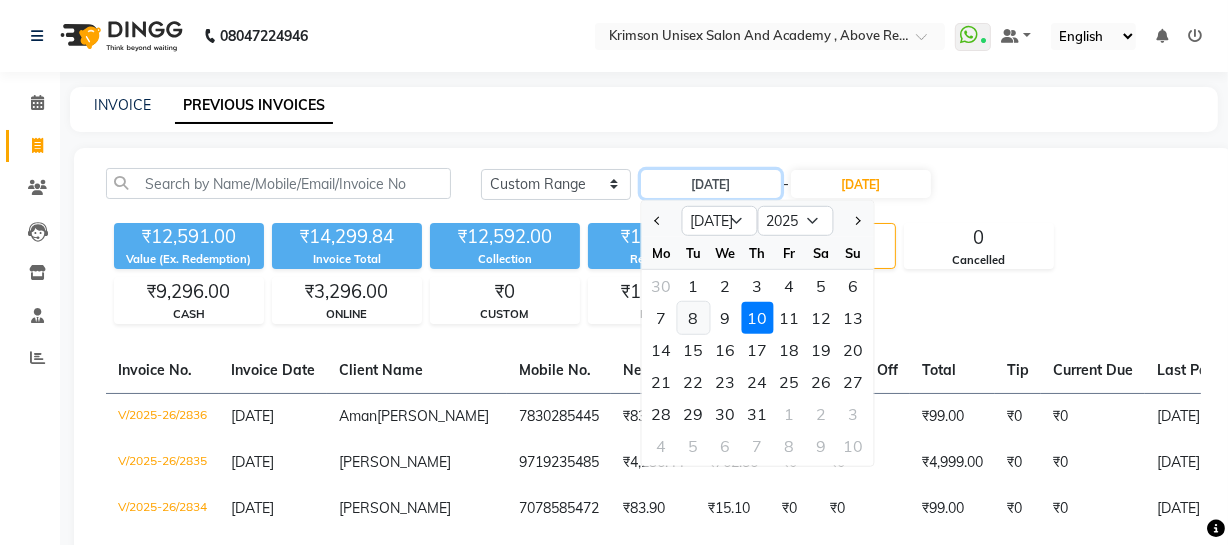 type on "08-07-2025" 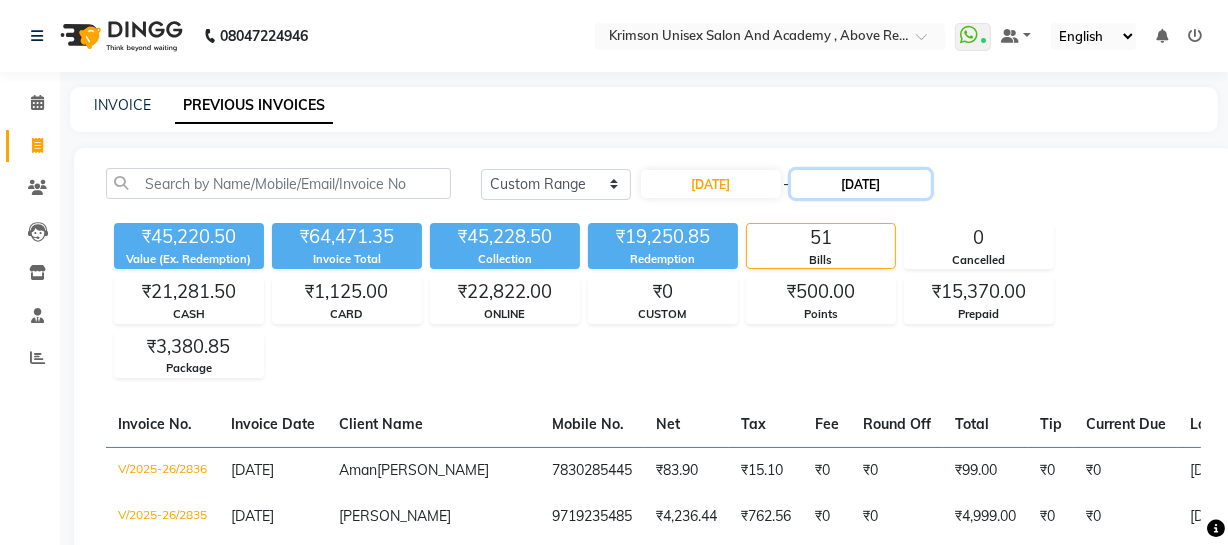 click on "[DATE]" 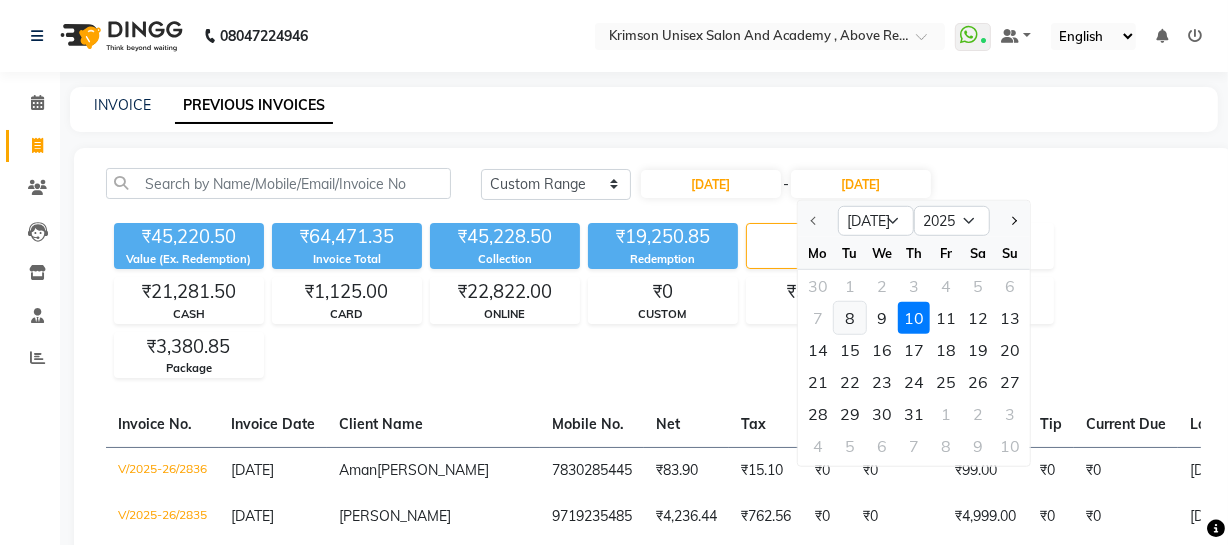 click on "8" 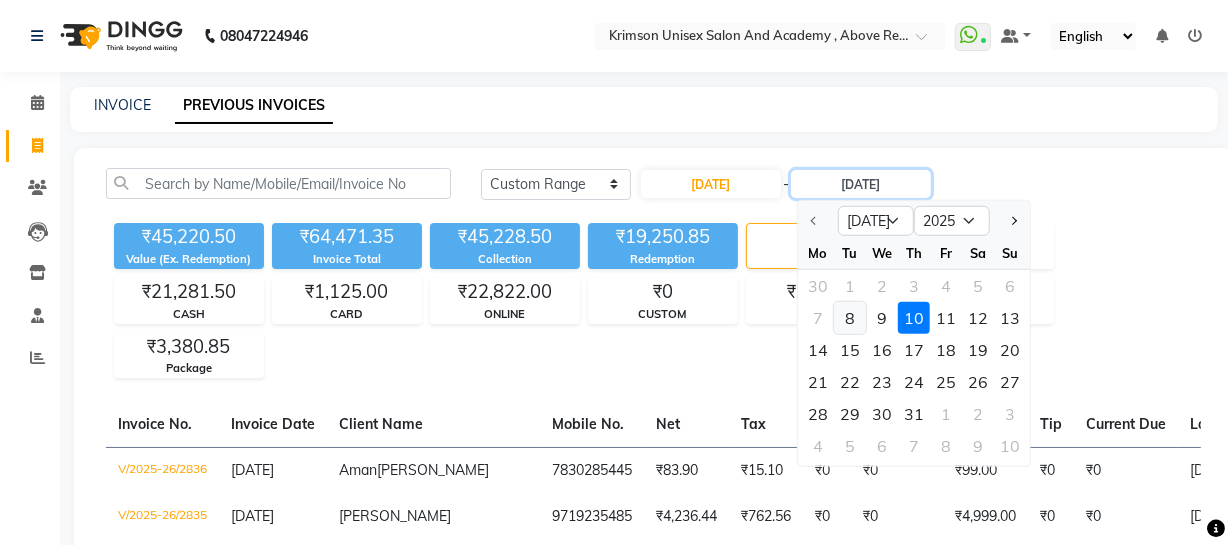 type on "08-07-2025" 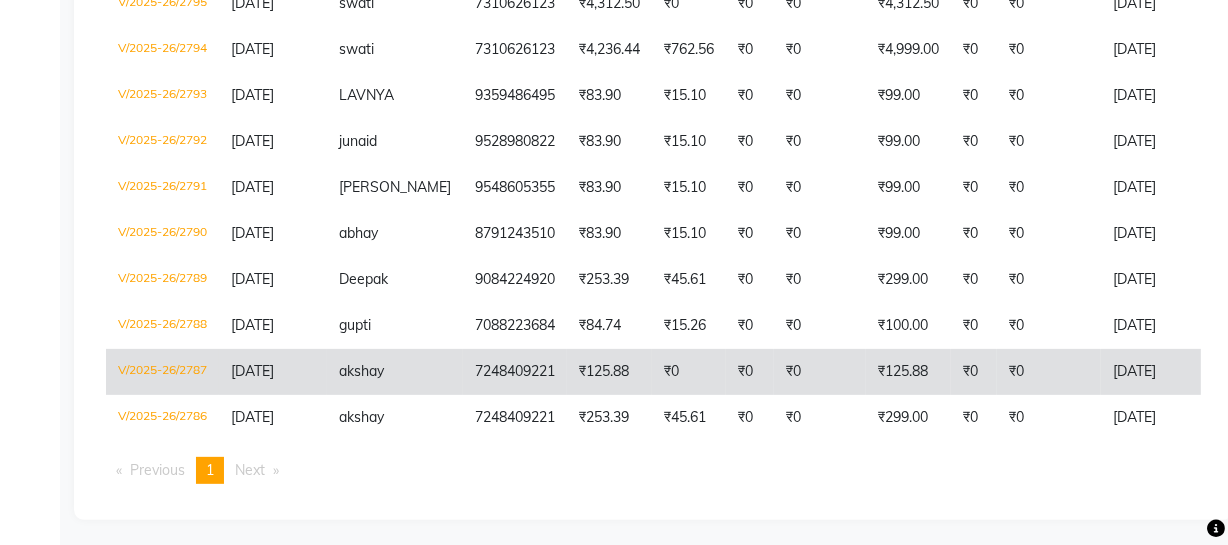 scroll, scrollTop: 596, scrollLeft: 0, axis: vertical 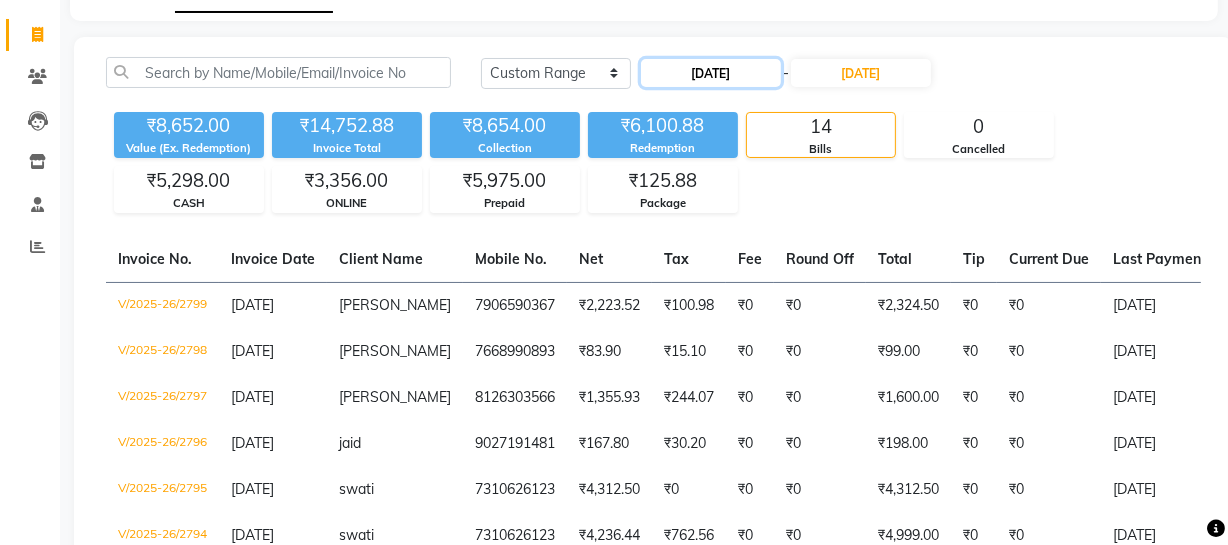 click on "08-07-2025" 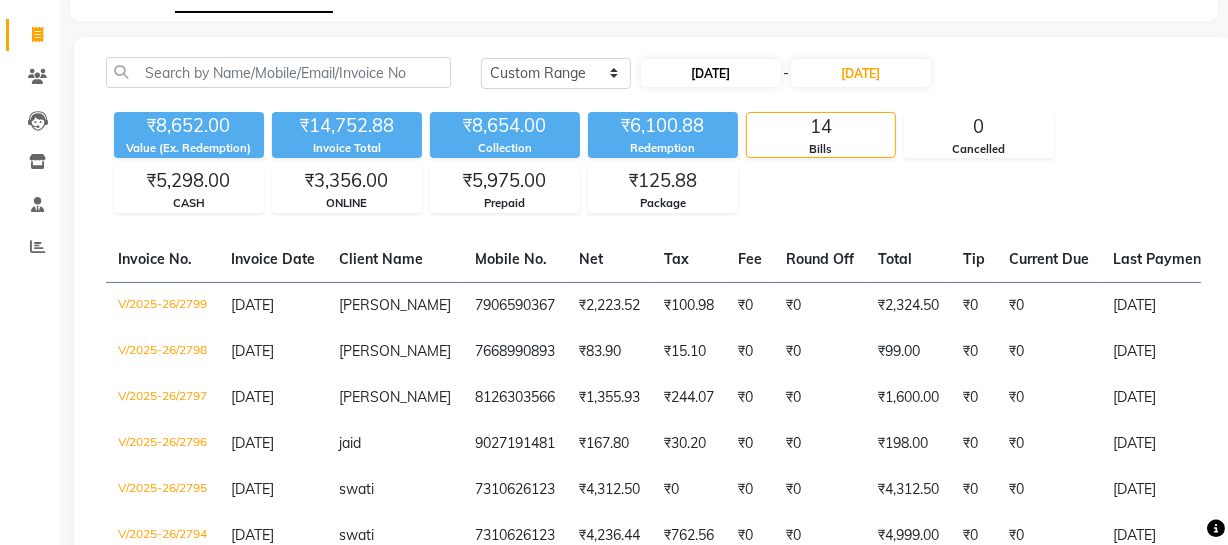 select on "7" 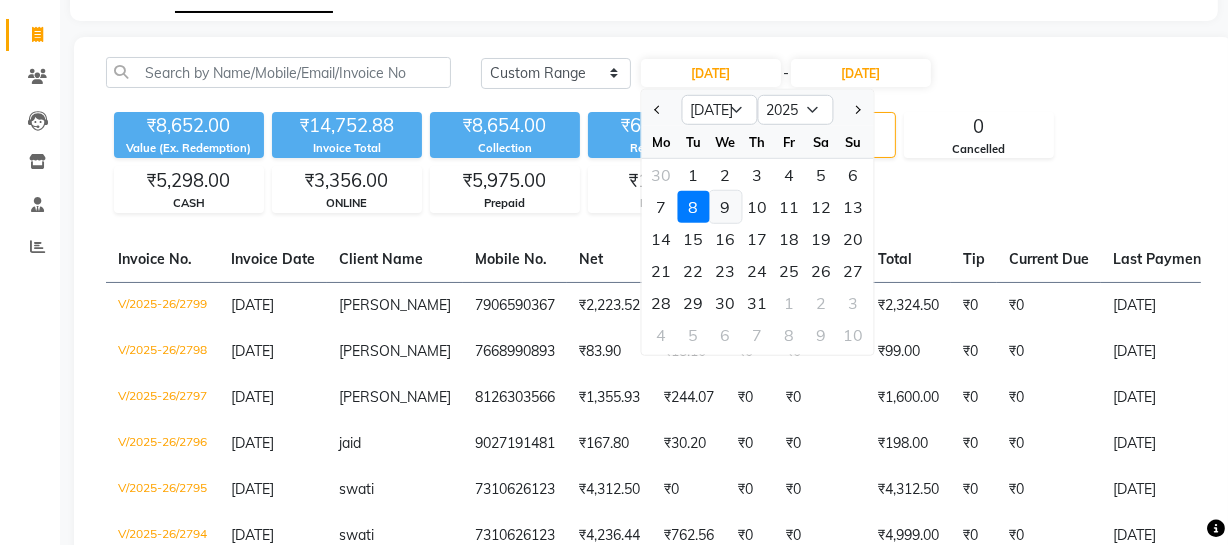 click on "9" 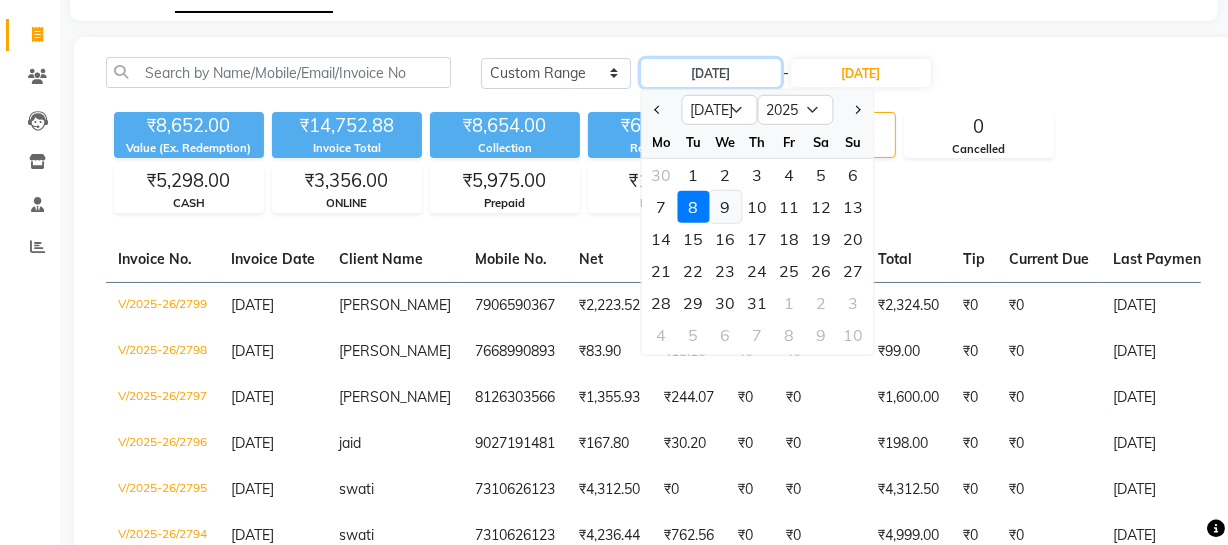type on "09-07-2025" 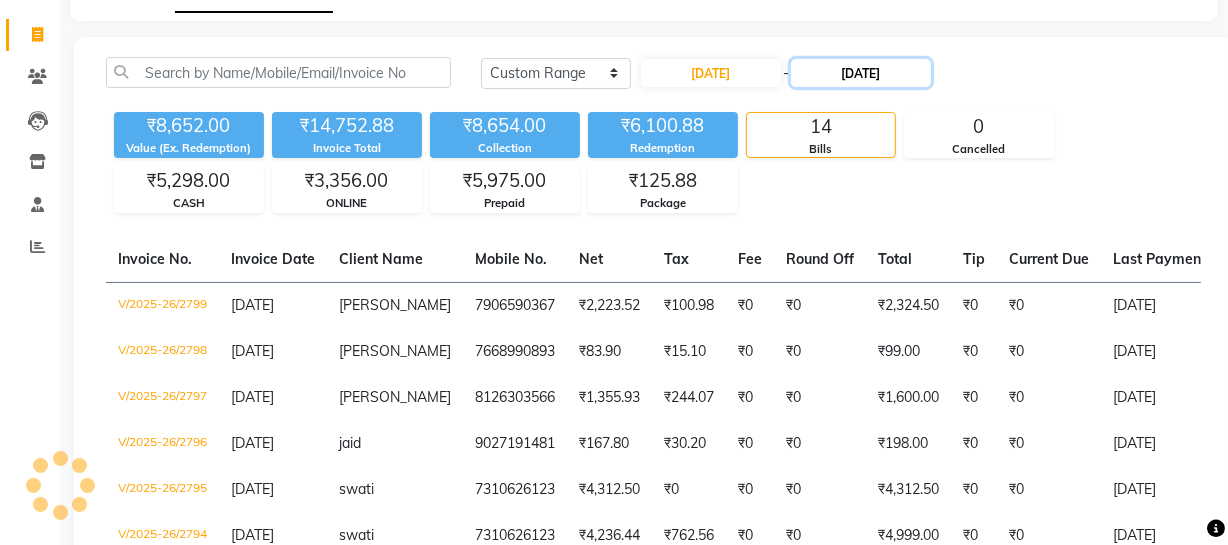 click on "08-07-2025" 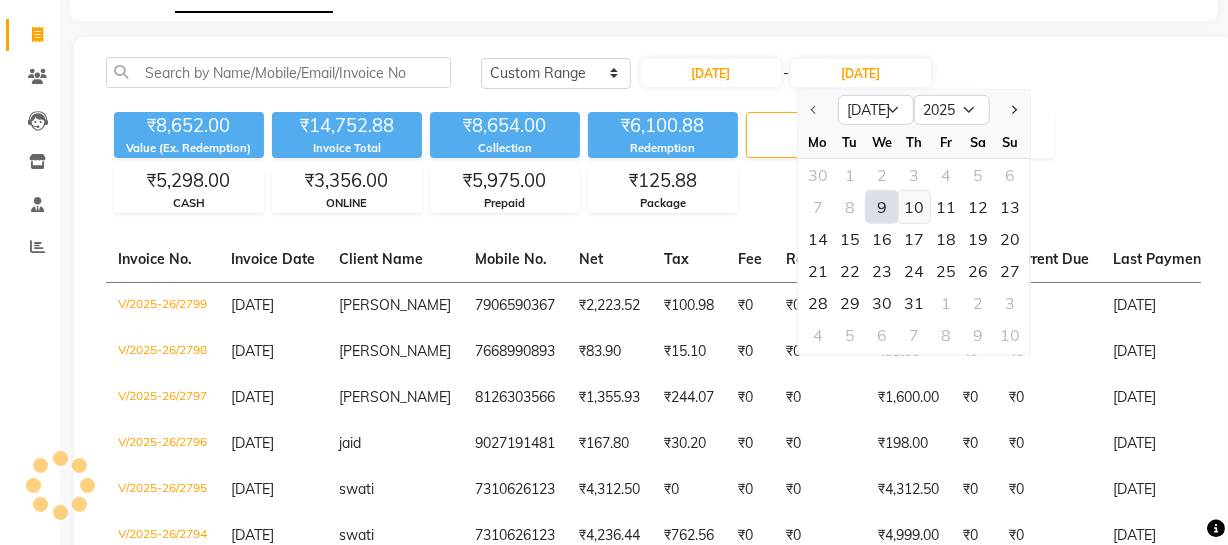 scroll, scrollTop: 0, scrollLeft: 0, axis: both 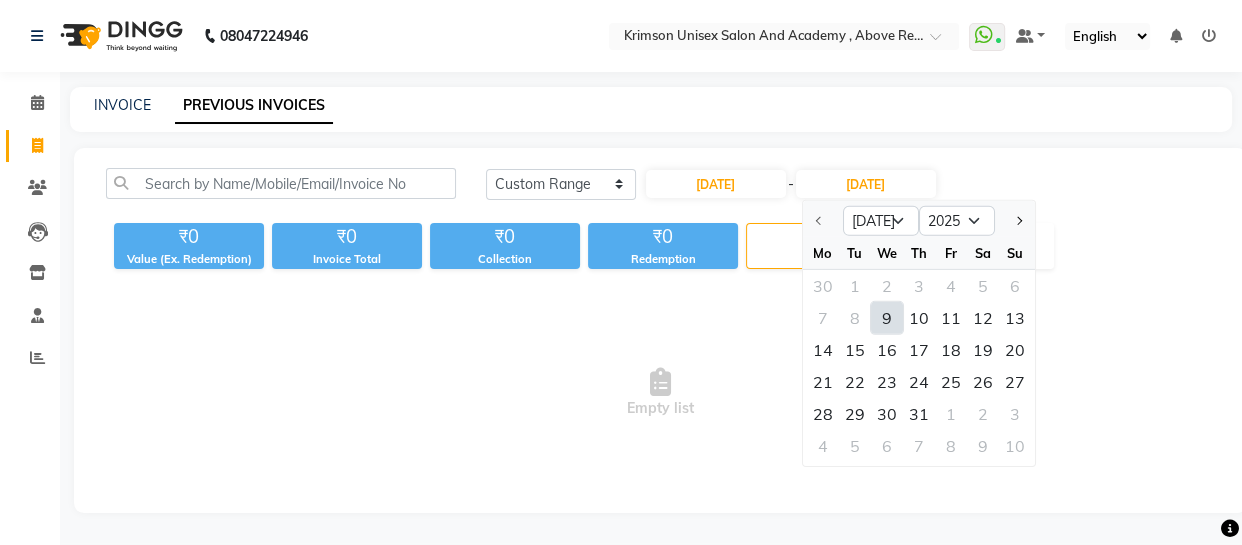click on "9" 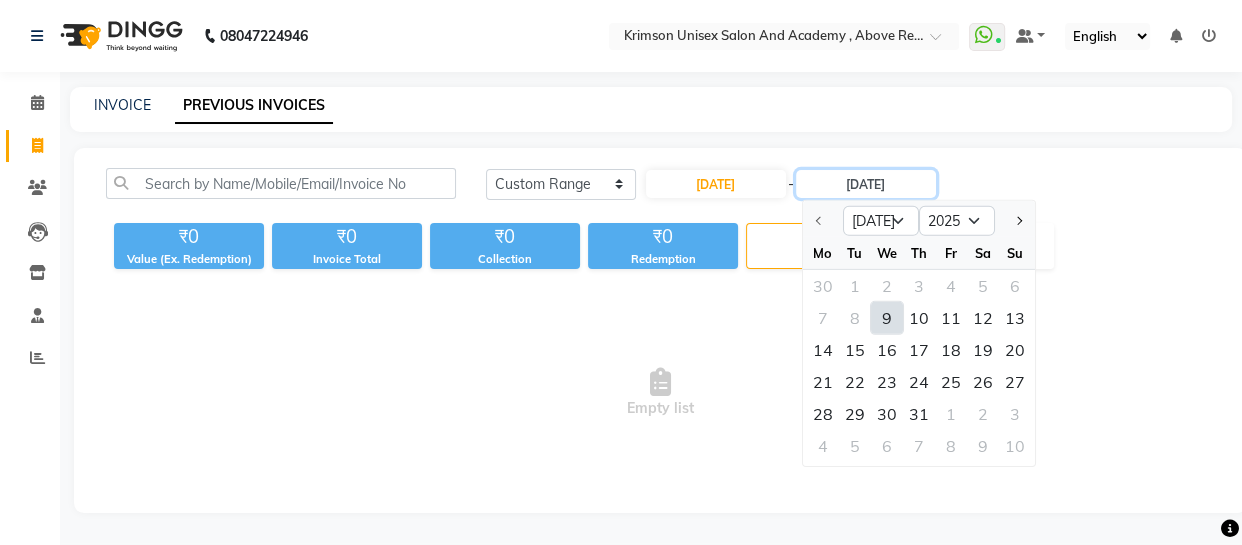type on "09-07-2025" 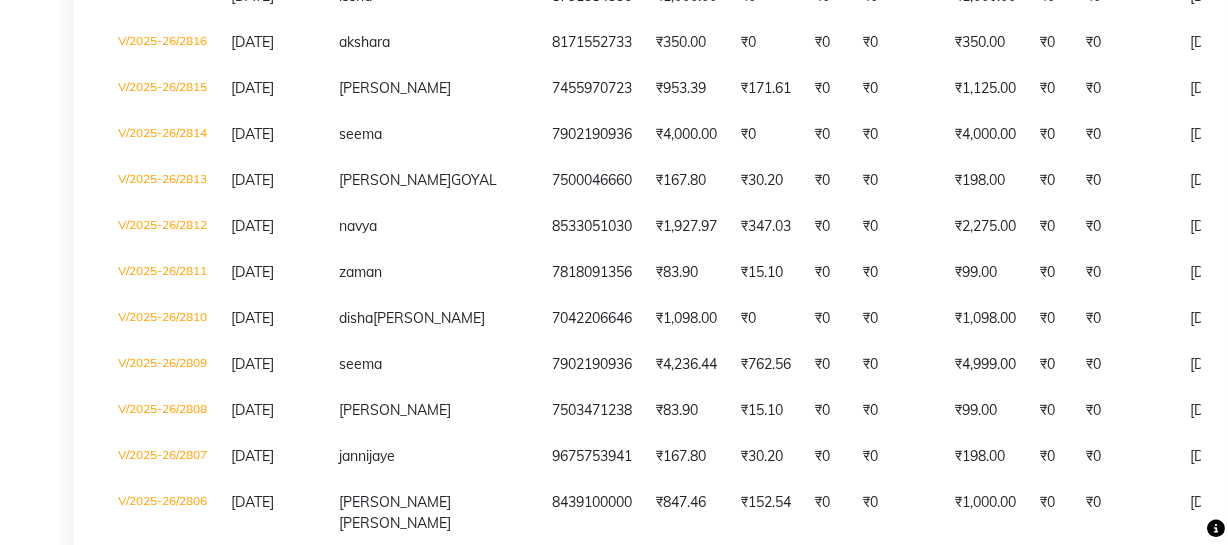 scroll, scrollTop: 1214, scrollLeft: 0, axis: vertical 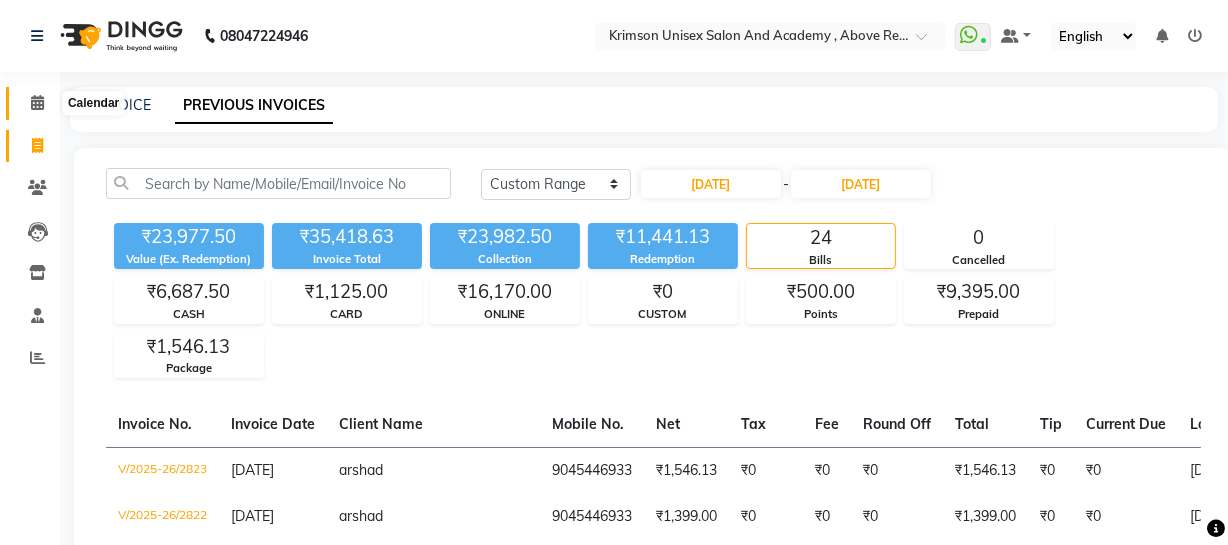 click 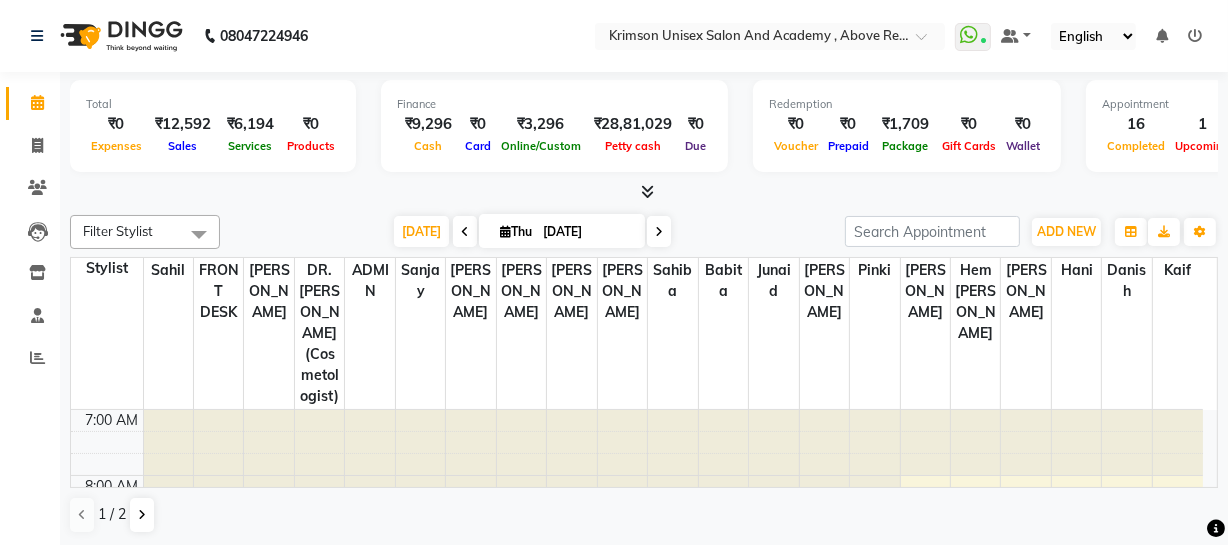 click on "[DATE]" at bounding box center [587, 232] 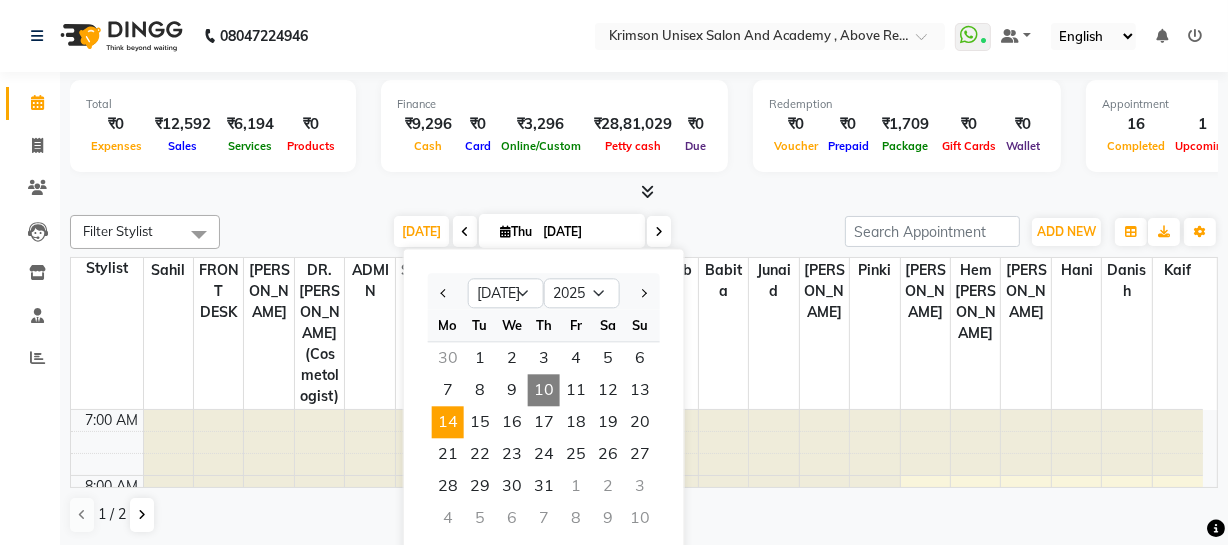 click on "14" at bounding box center [448, 422] 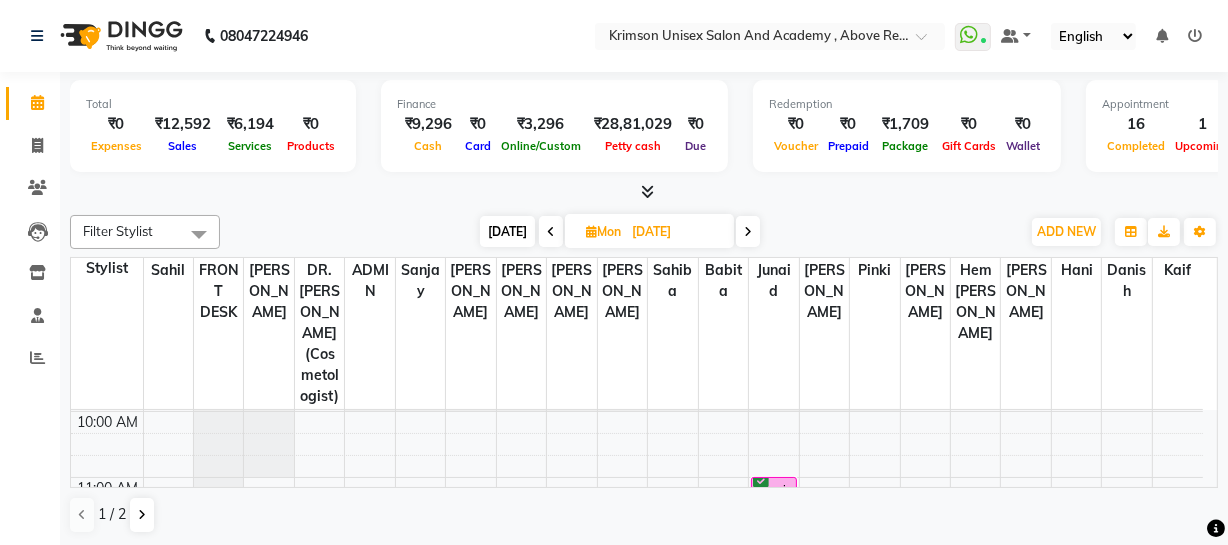 scroll, scrollTop: 202, scrollLeft: 0, axis: vertical 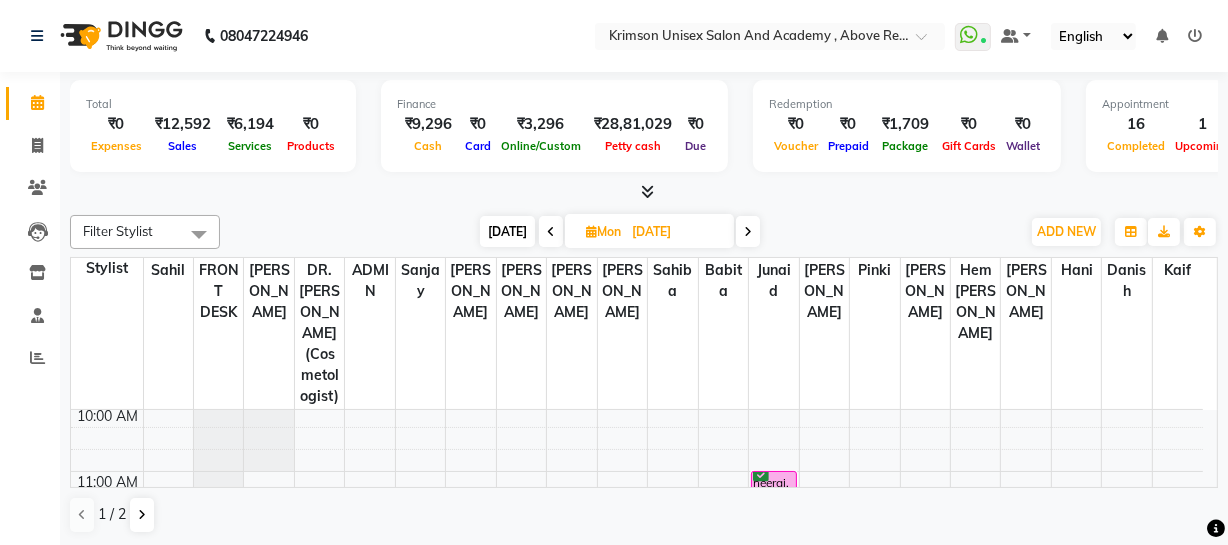 click on "Today" at bounding box center [507, 231] 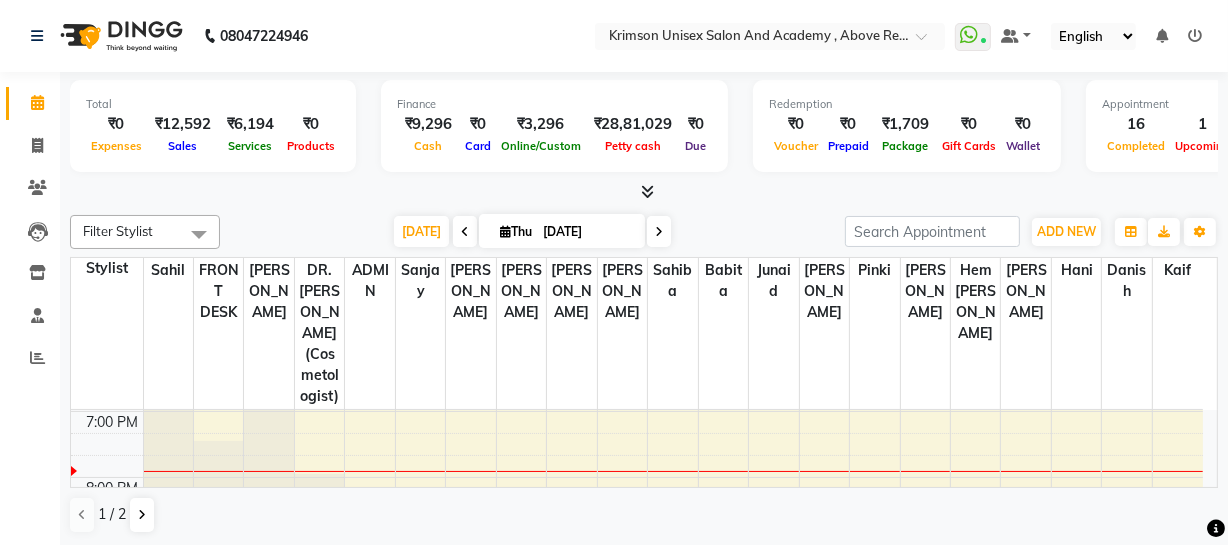 scroll, scrollTop: 887, scrollLeft: 0, axis: vertical 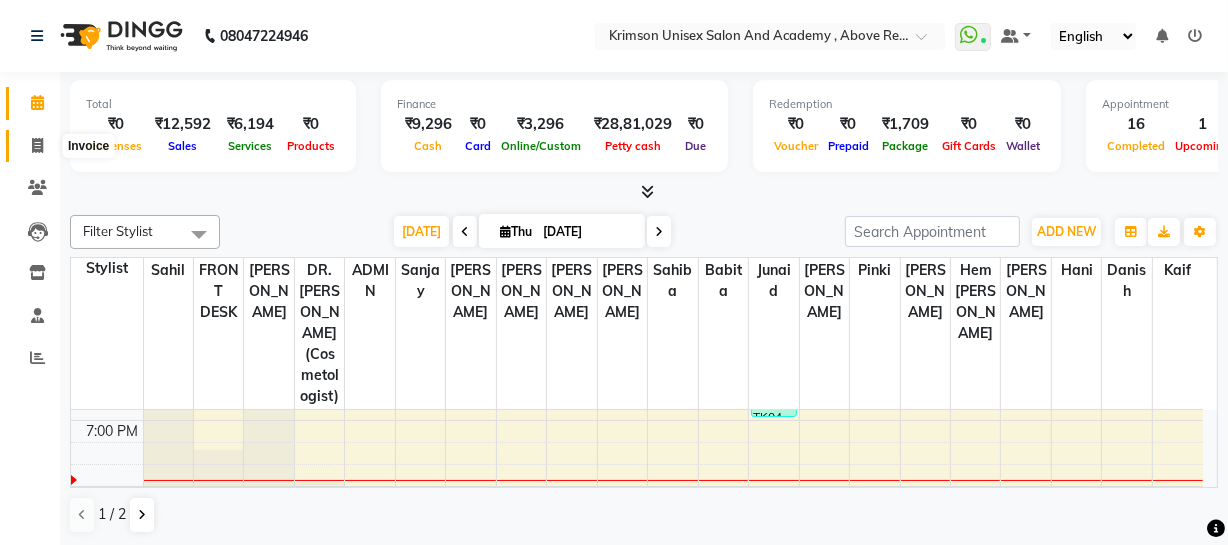 click 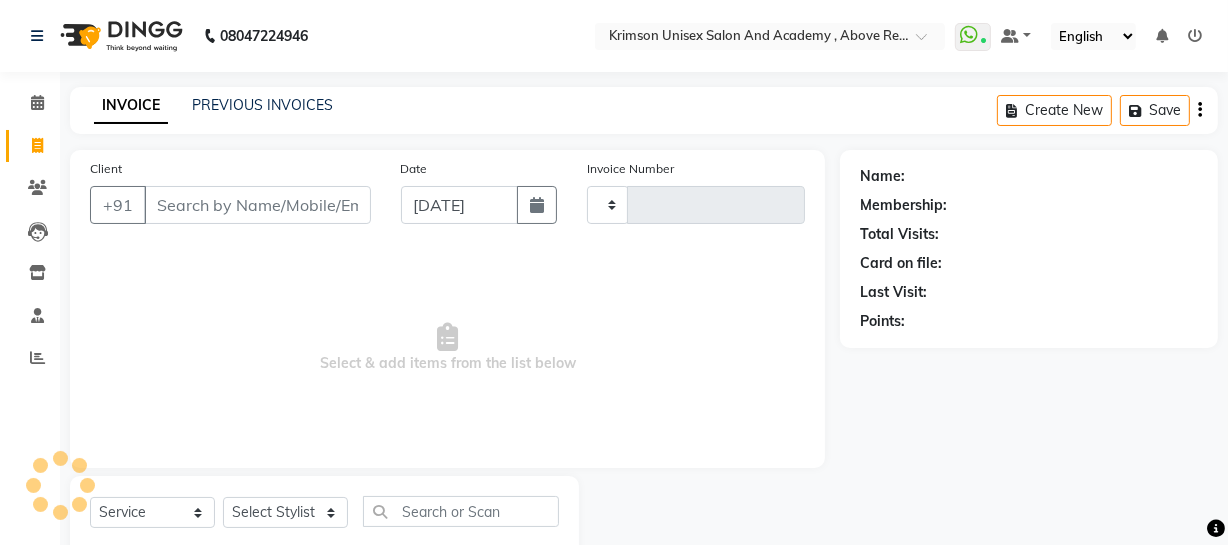 type on "2837" 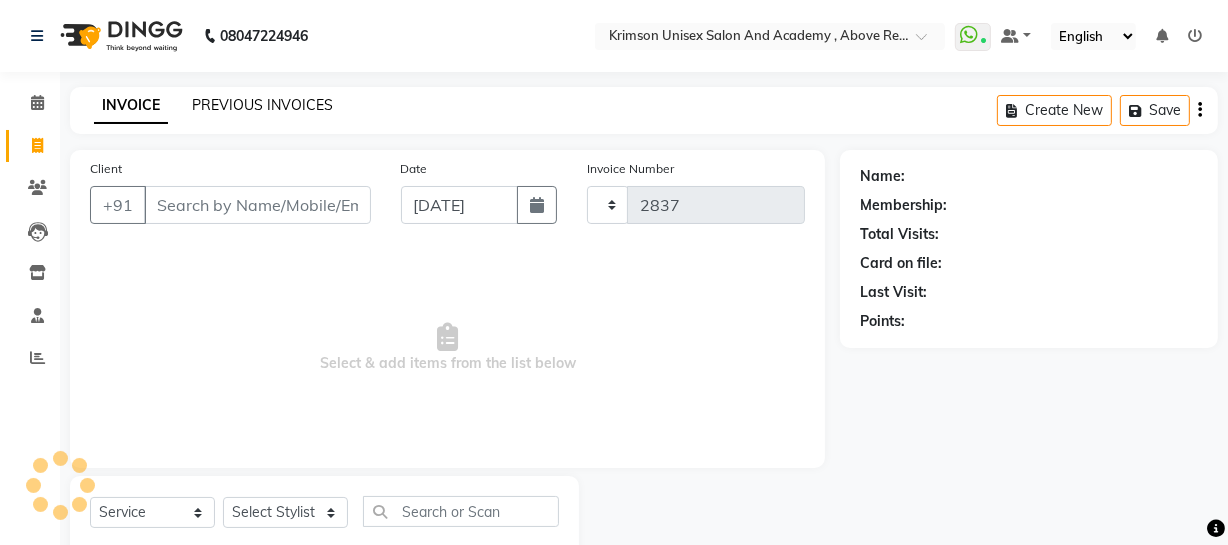 select on "5853" 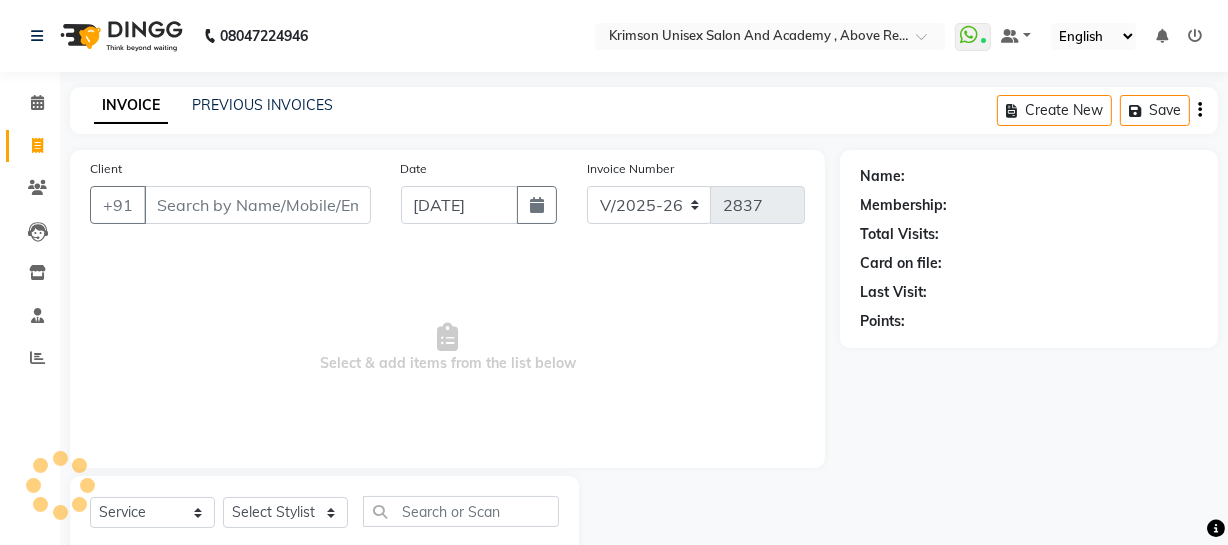 click on "PREVIOUS INVOICES" 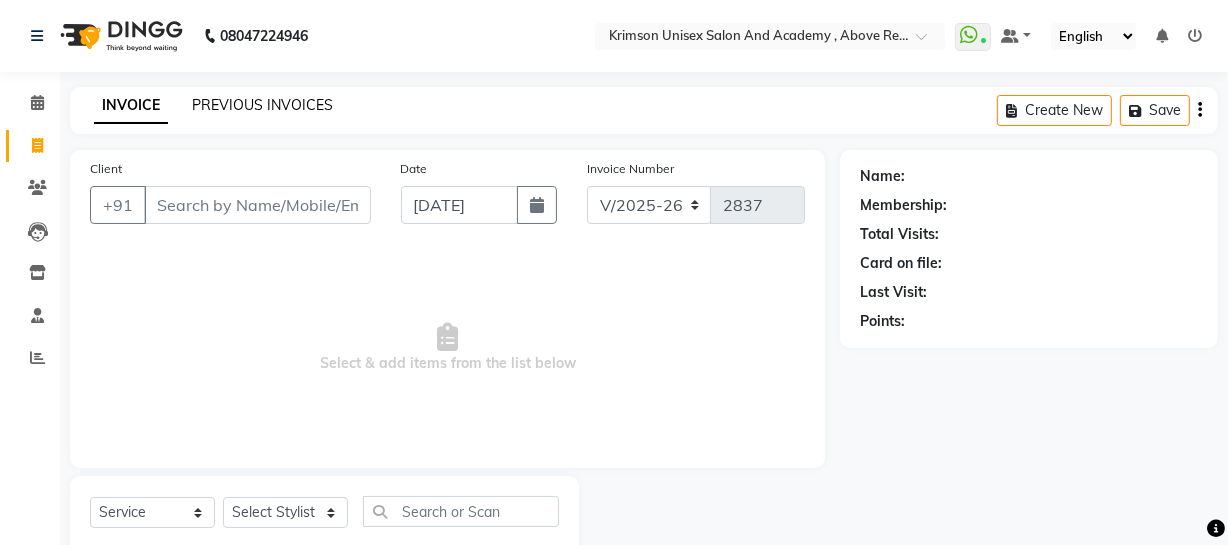 click on "PREVIOUS INVOICES" 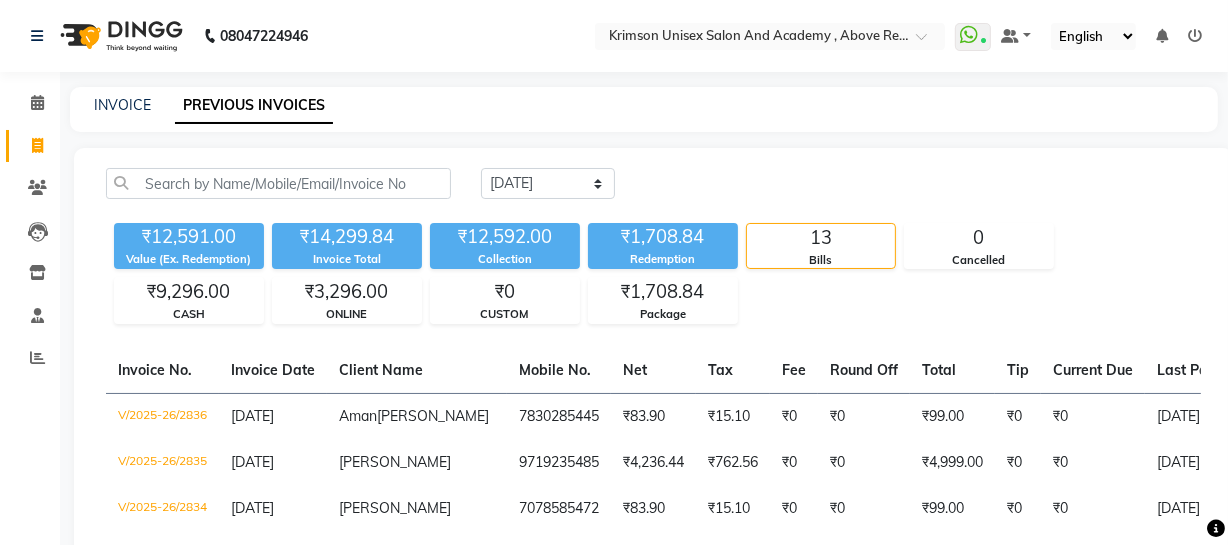scroll, scrollTop: 188, scrollLeft: 0, axis: vertical 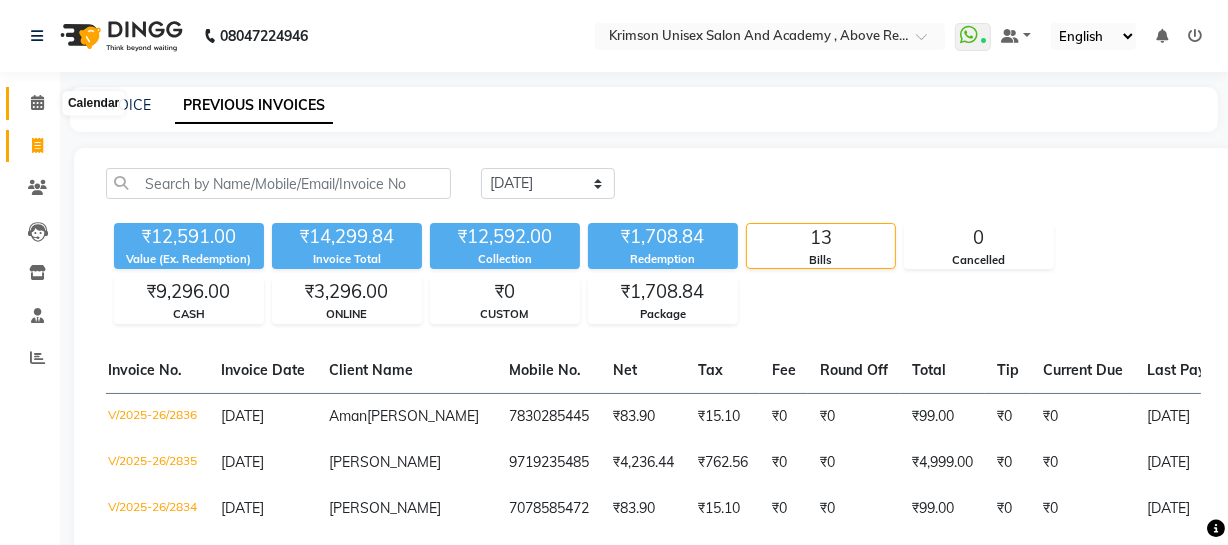 click 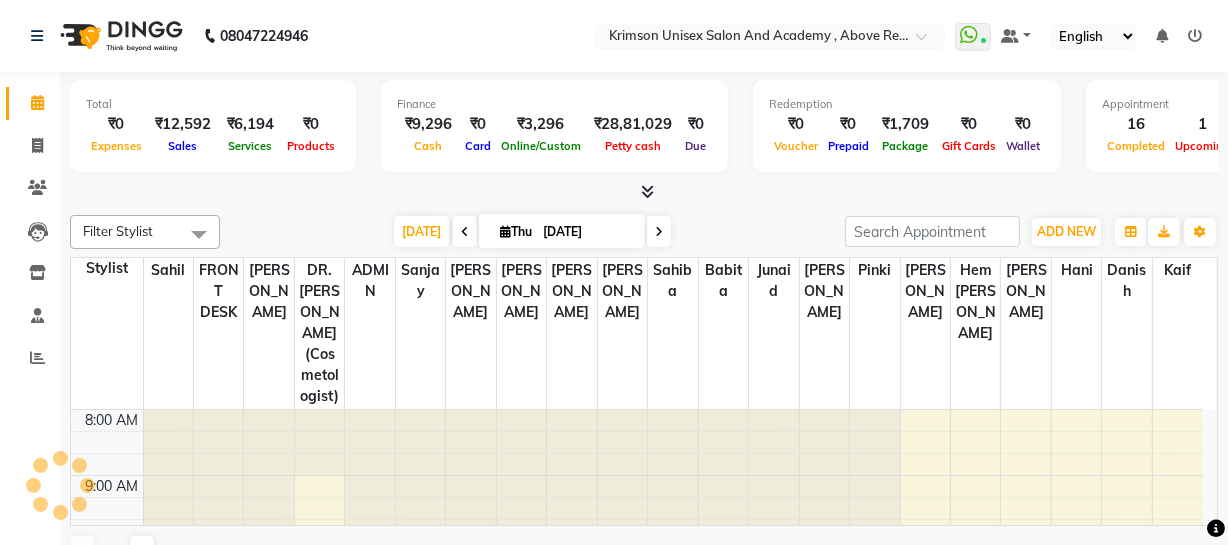 scroll, scrollTop: 542, scrollLeft: 0, axis: vertical 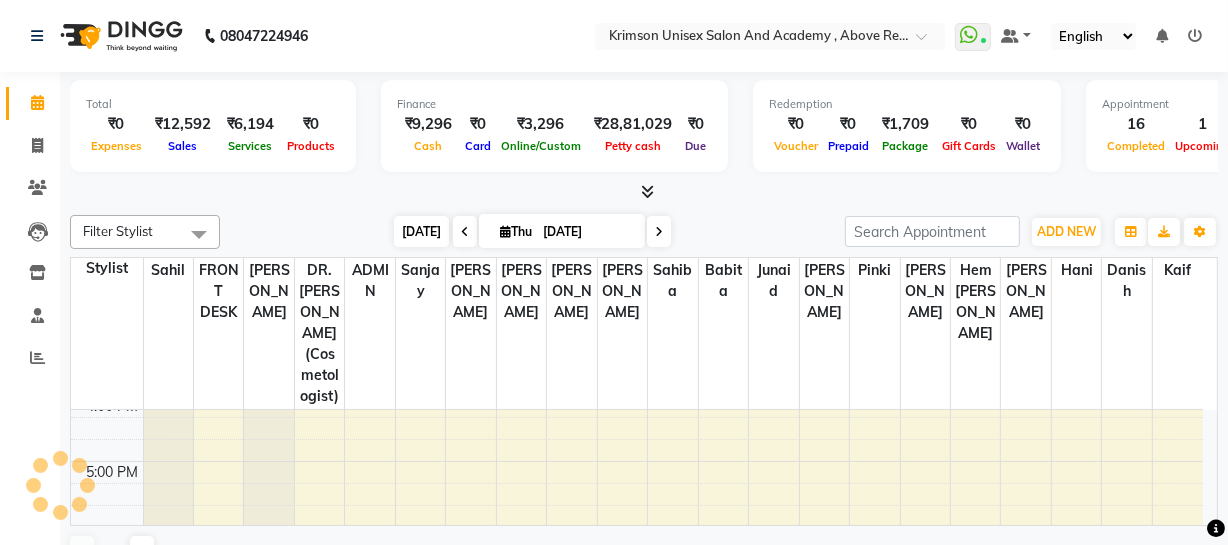 click on "Today" at bounding box center (421, 231) 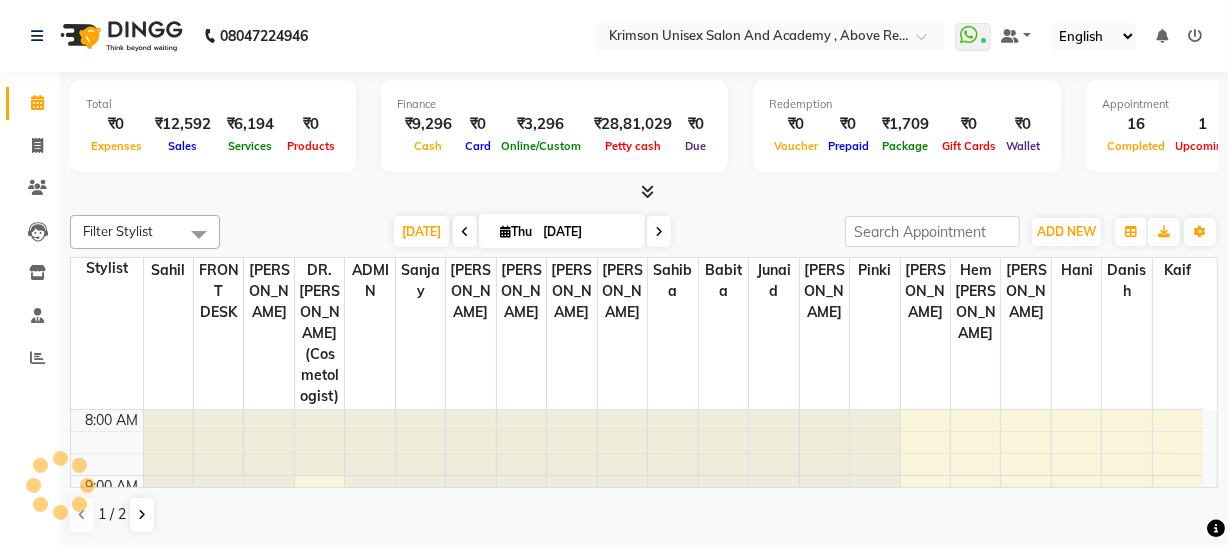 scroll, scrollTop: 690, scrollLeft: 0, axis: vertical 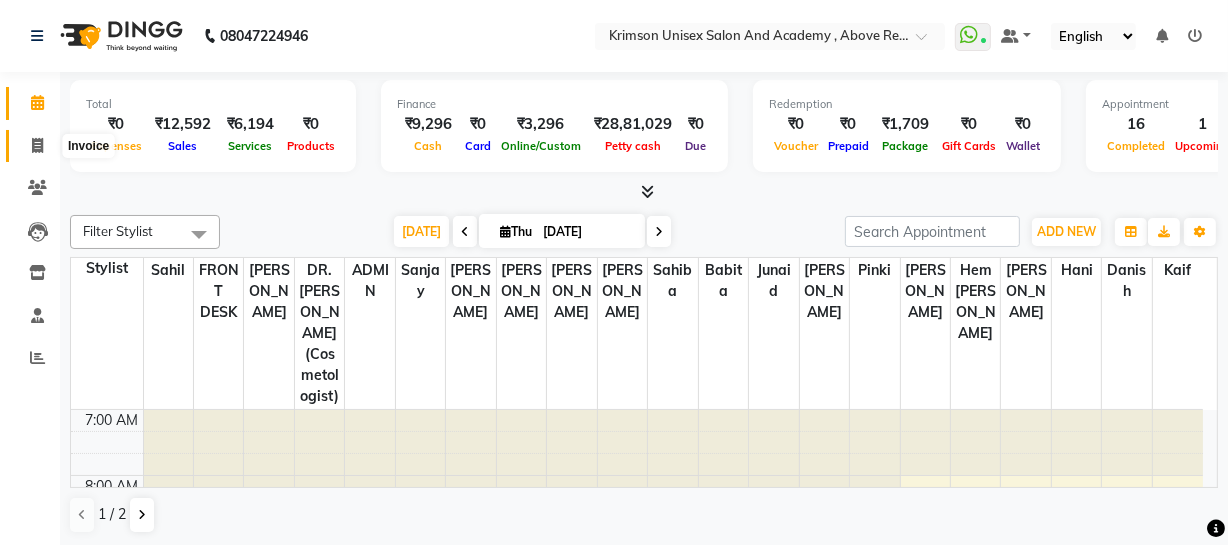 click 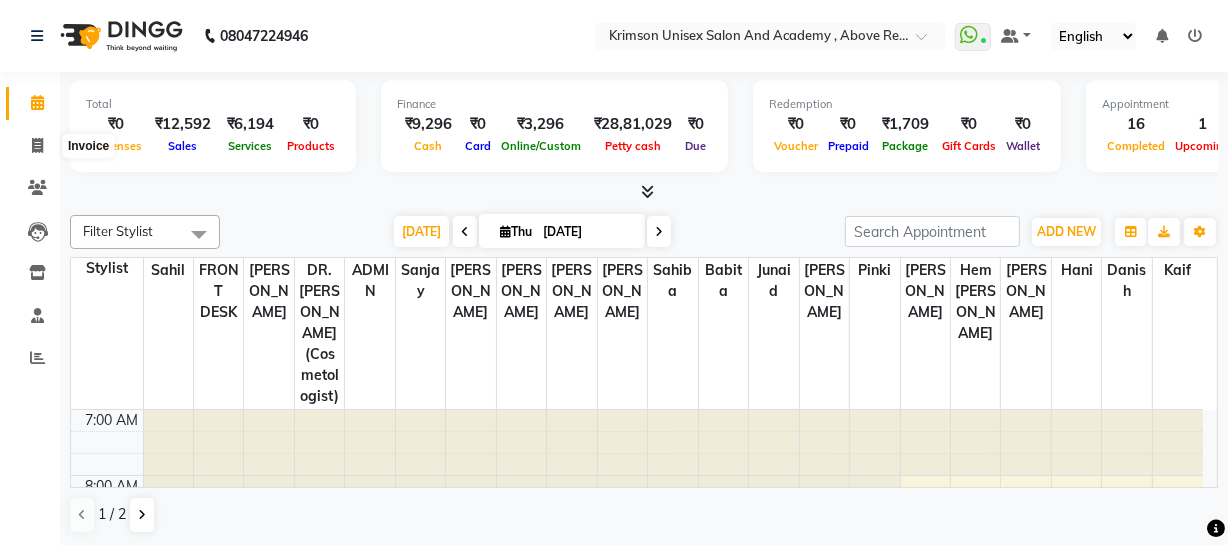 select on "service" 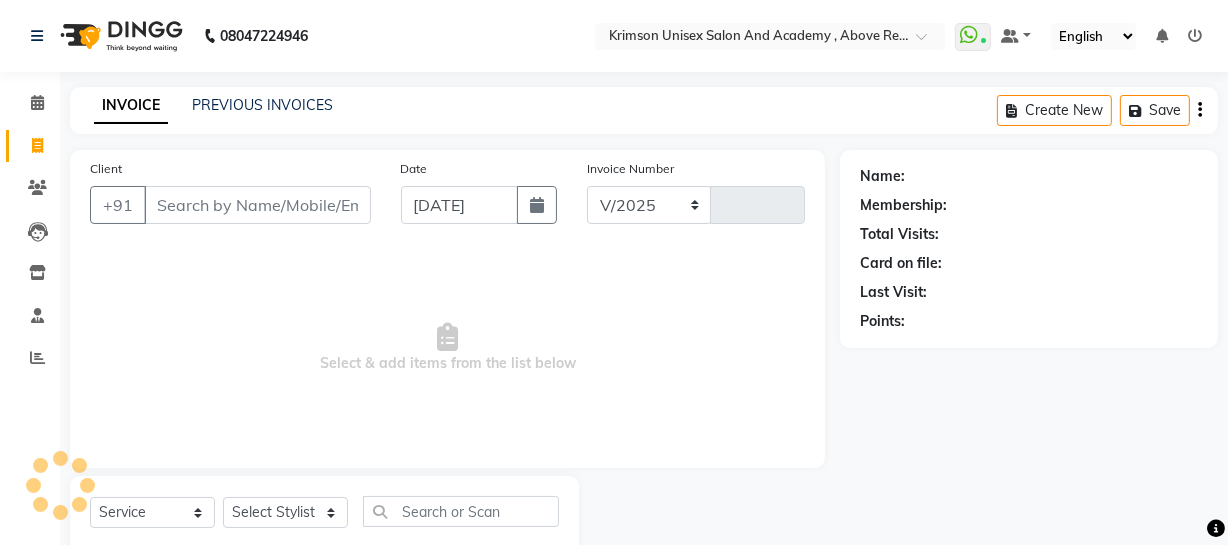 select on "5853" 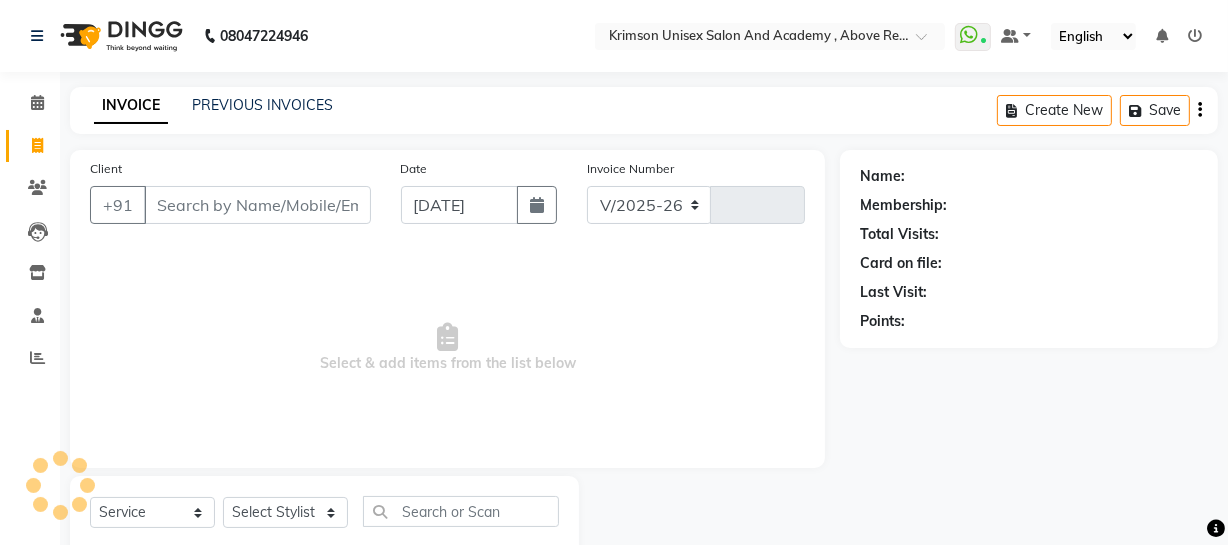 type on "2837" 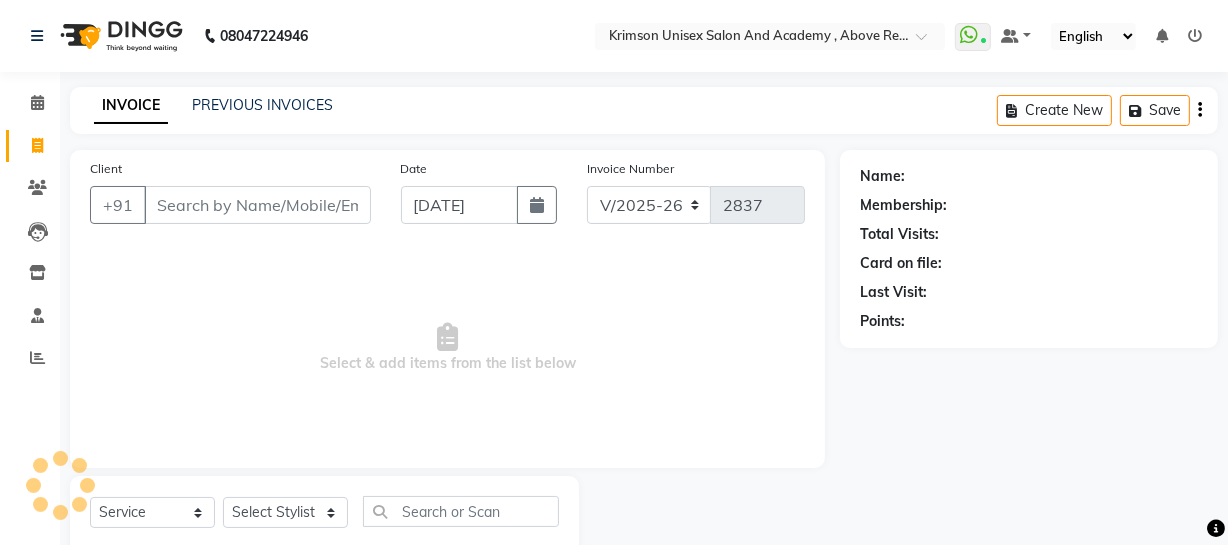 click on "Client" at bounding box center (257, 205) 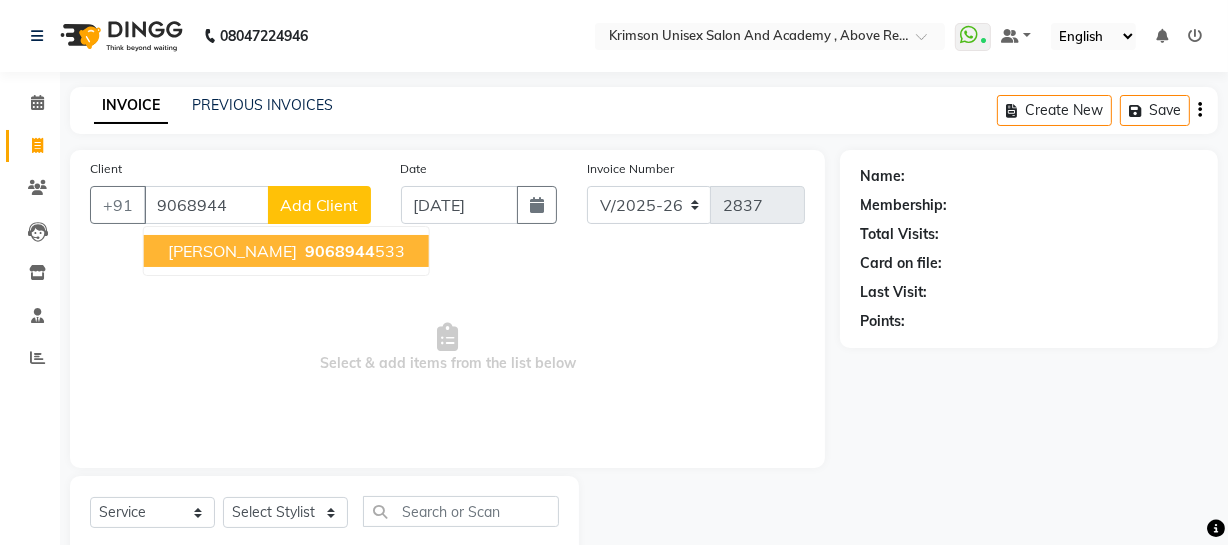 click on "9068944" at bounding box center [340, 251] 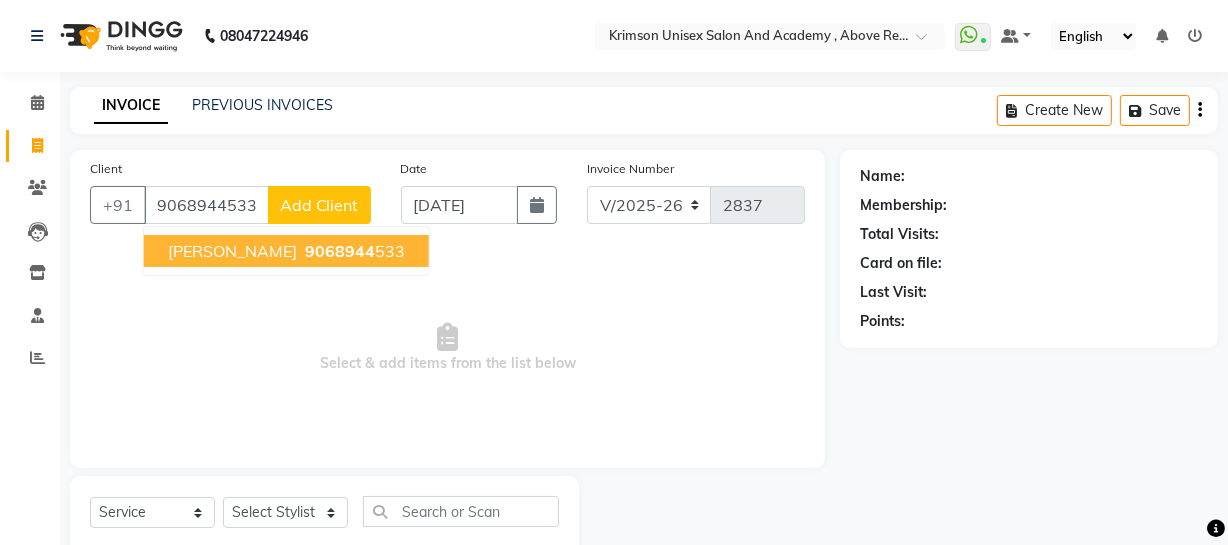 type on "9068944533" 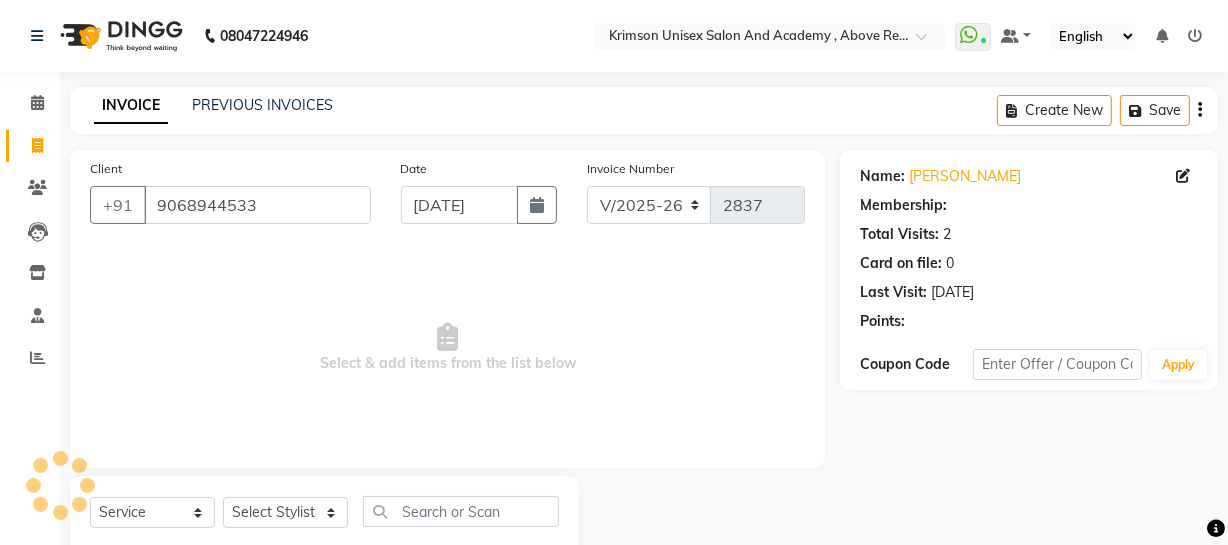 select on "1: Object" 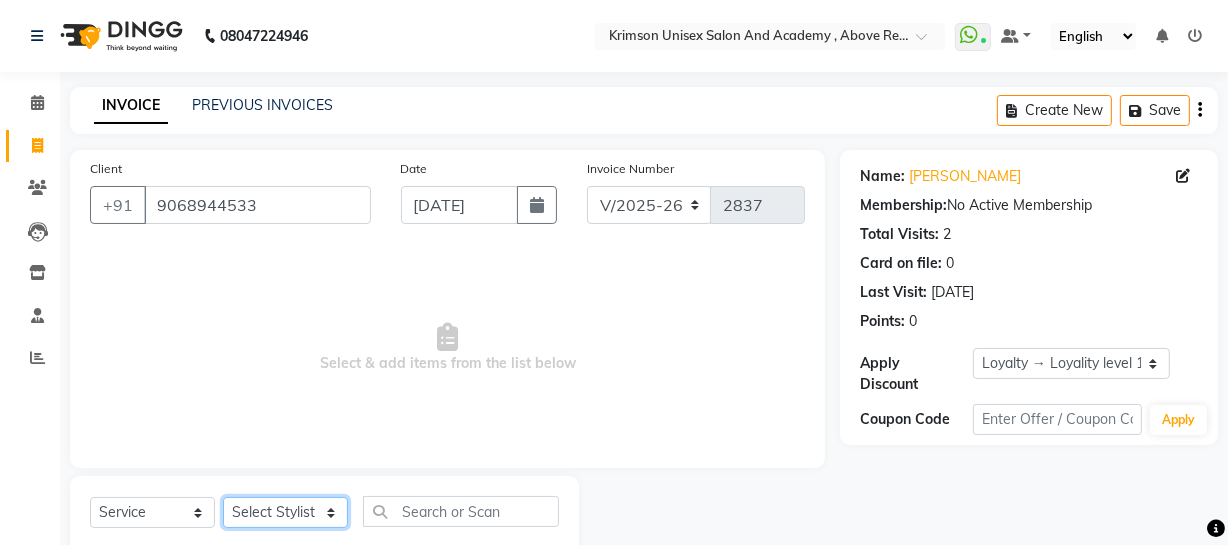click on "Select Stylist ADMIN [PERSON_NAME] [PERSON_NAME] Danish DR. [PERSON_NAME] (cosmetologist) FRONT DESK [PERSON_NAME] Hem [PERSON_NAME]  [PERSON_NAME] Kaif [PERSON_NAME] [PERSON_NAME]  Pooja kulyal Ratan [PERSON_NAME] sahiba [PERSON_NAME] [PERSON_NAME] [PERSON_NAME] [PERSON_NAME]" 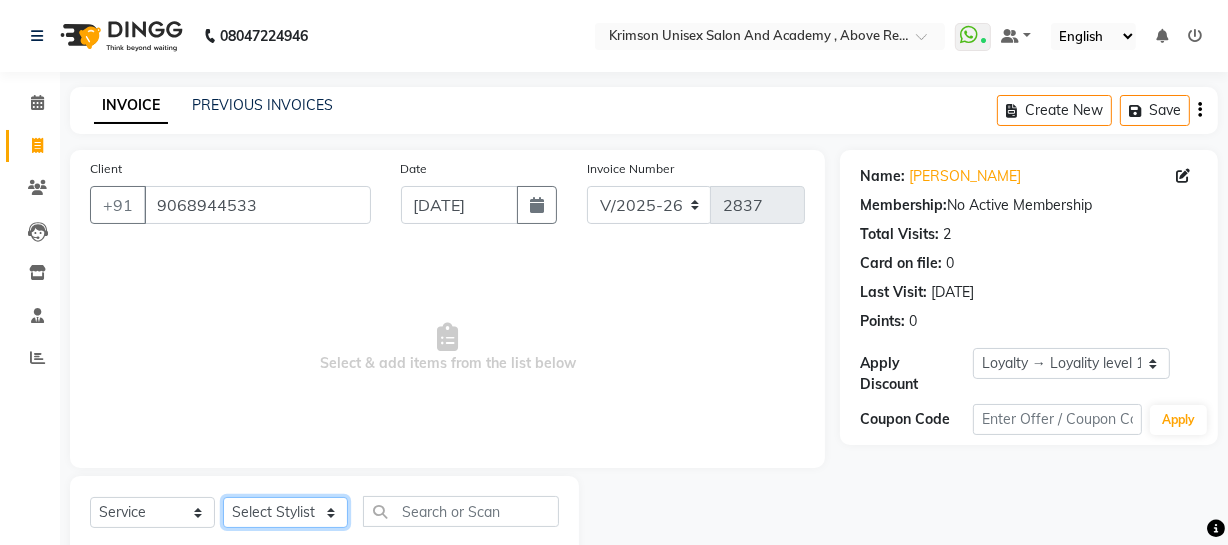 select on "84643" 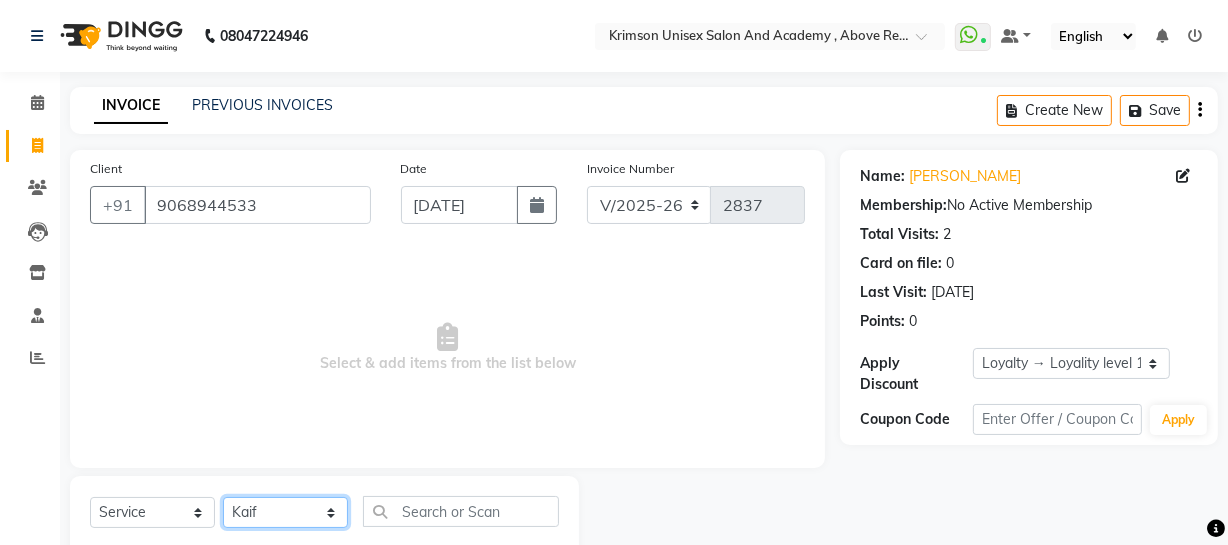 click on "Select Stylist ADMIN [PERSON_NAME] [PERSON_NAME] Danish DR. [PERSON_NAME] (cosmetologist) FRONT DESK [PERSON_NAME] Hem [PERSON_NAME]  [PERSON_NAME] Kaif [PERSON_NAME] [PERSON_NAME]  Pooja kulyal Ratan [PERSON_NAME] sahiba [PERSON_NAME] [PERSON_NAME] [PERSON_NAME] [PERSON_NAME]" 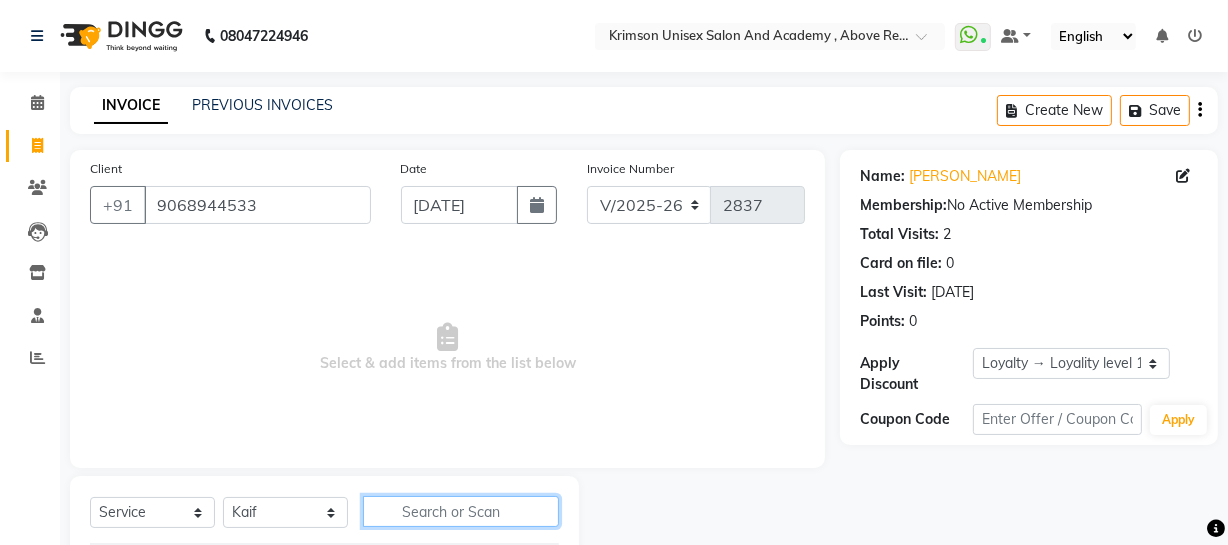click 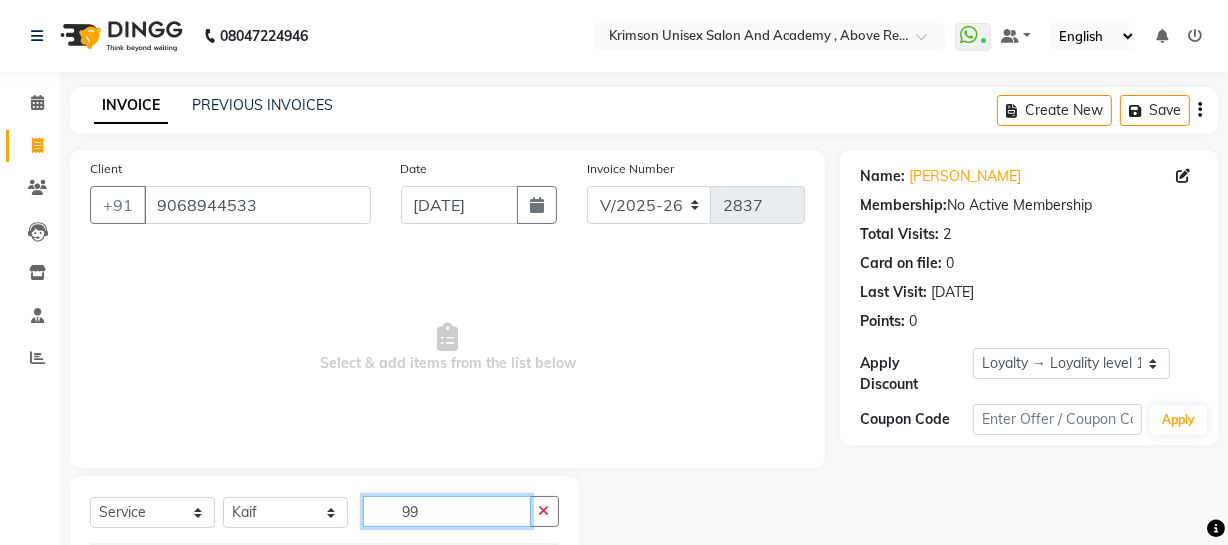 scroll, scrollTop: 257, scrollLeft: 0, axis: vertical 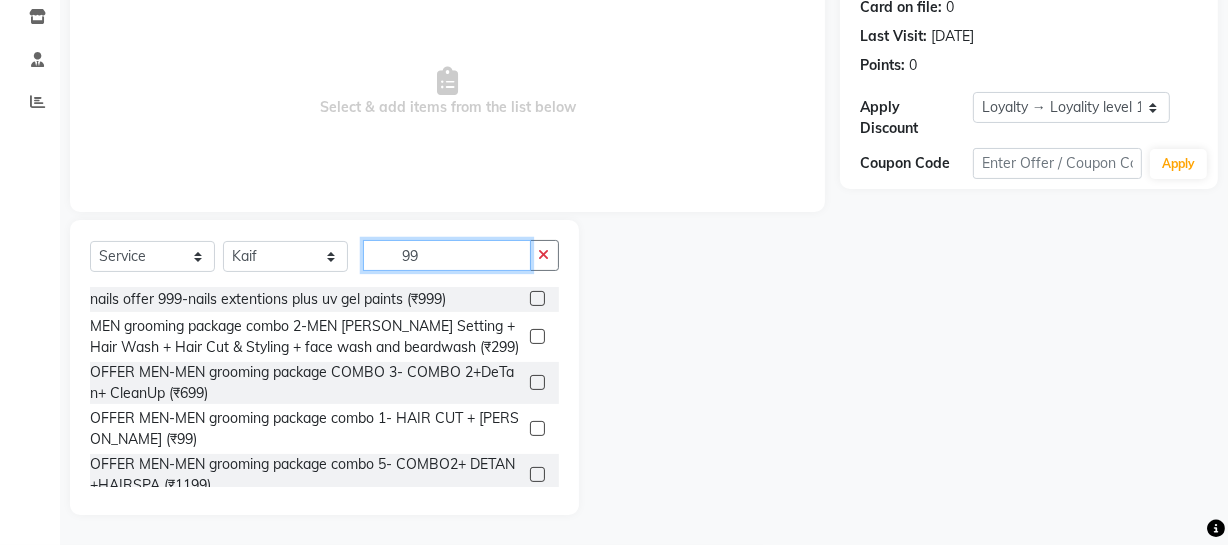 type on "99" 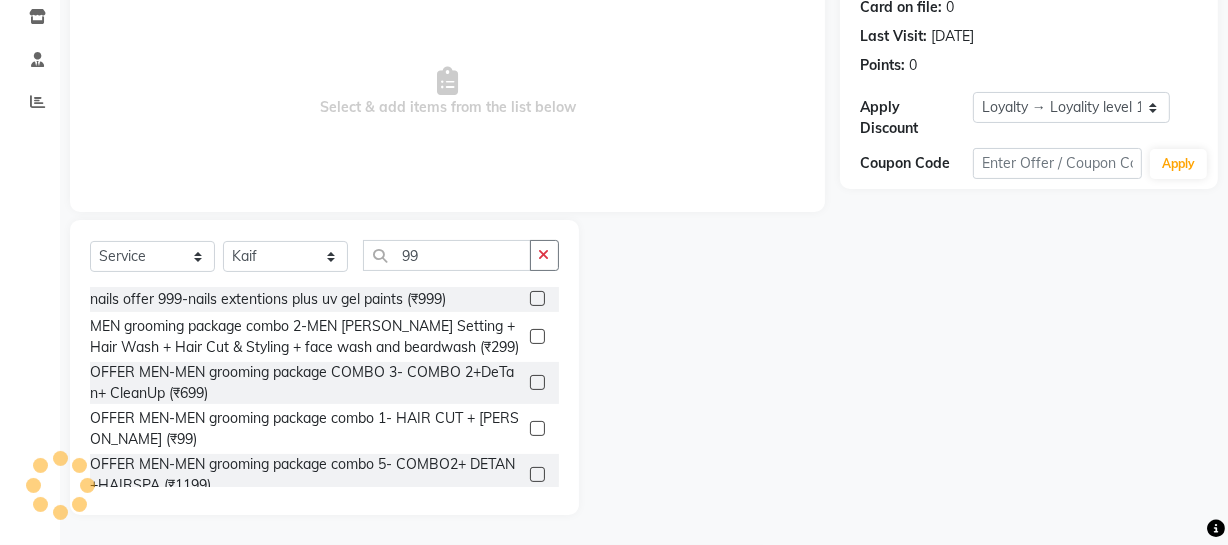 click 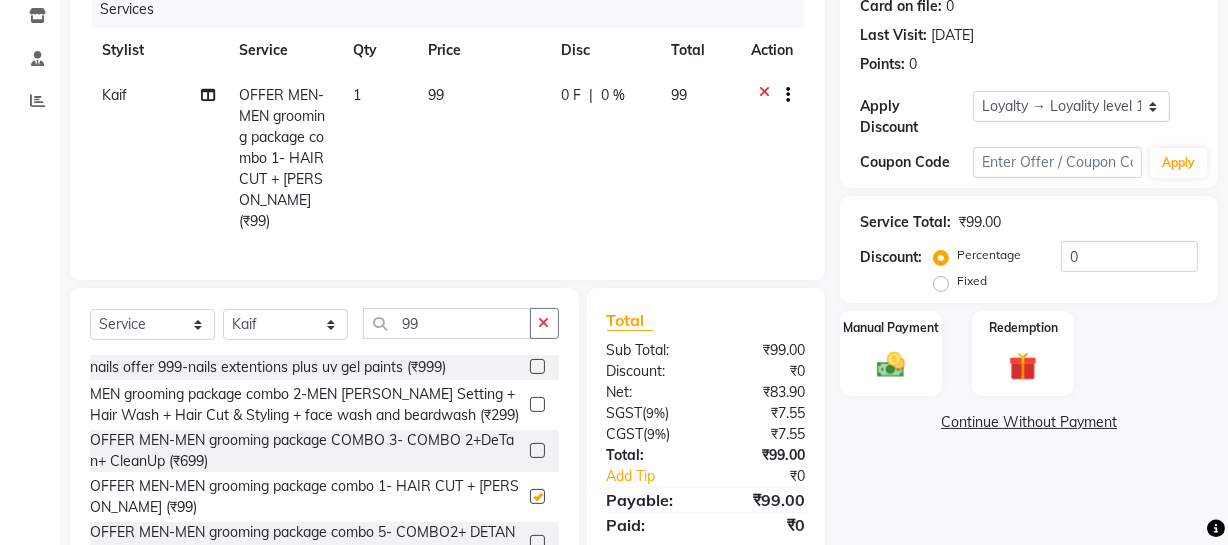 checkbox on "false" 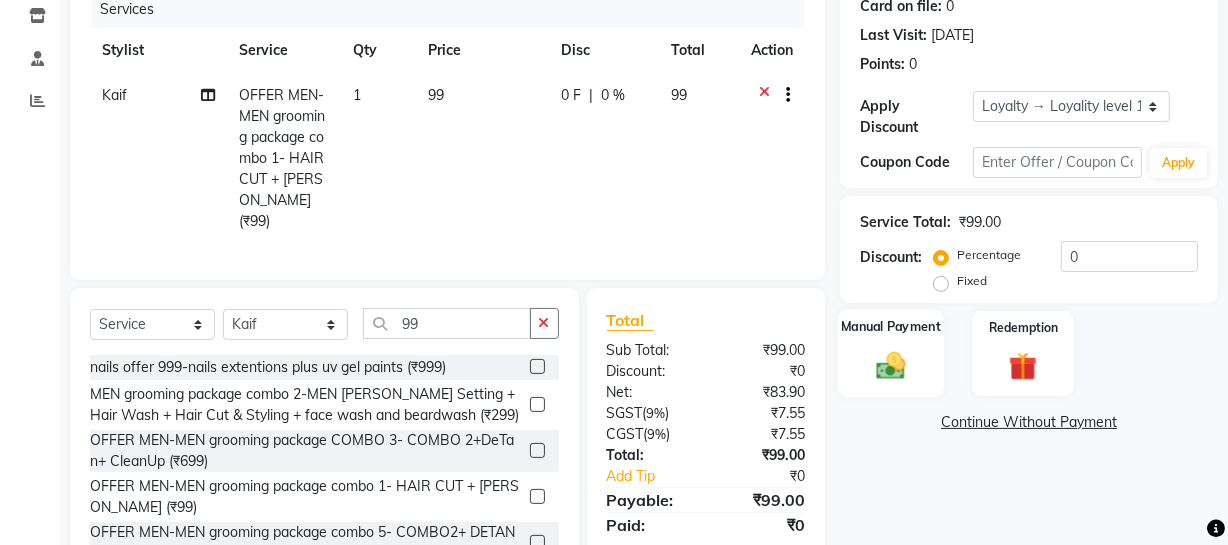 click 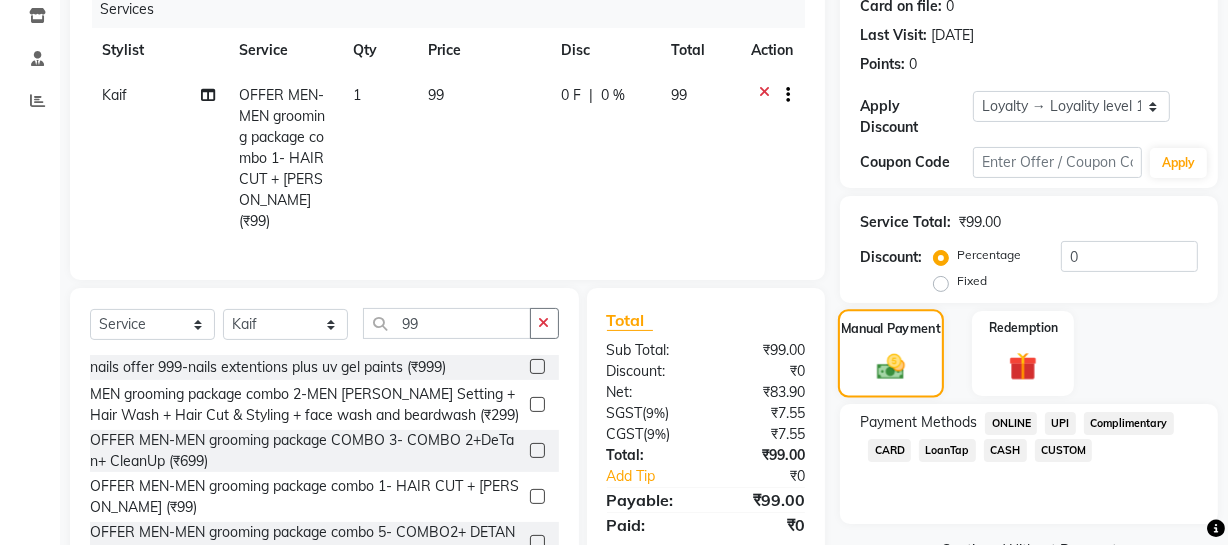 scroll, scrollTop: 318, scrollLeft: 0, axis: vertical 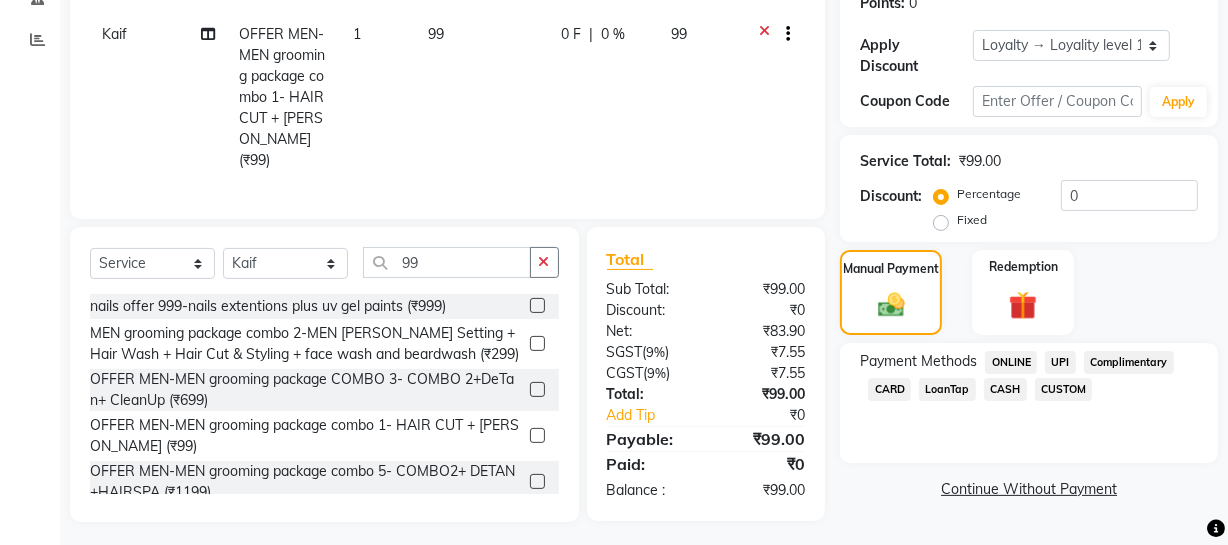 click on "CASH" 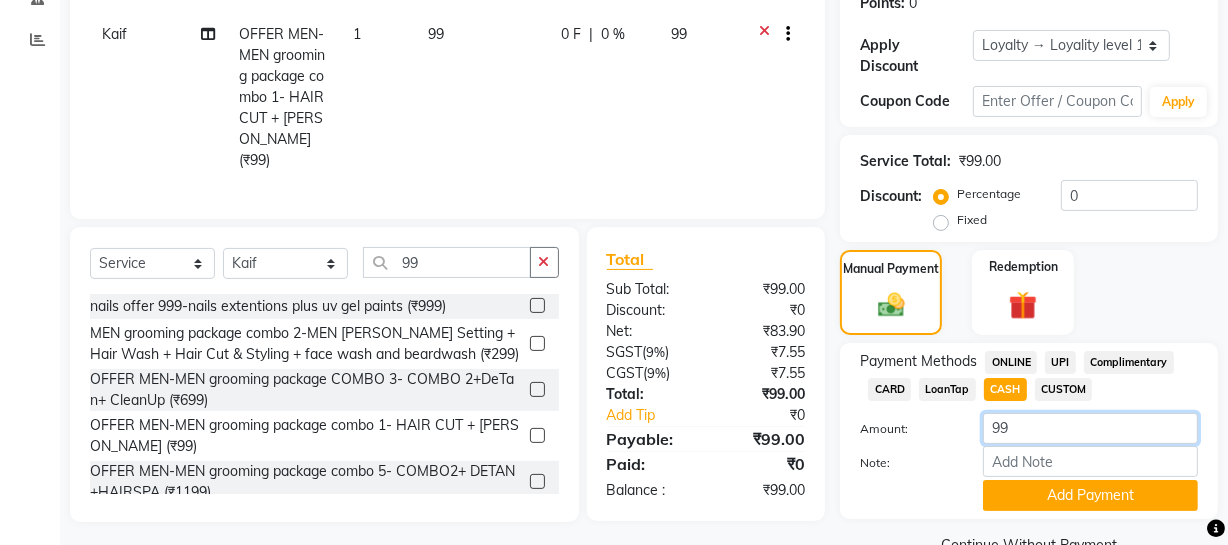 click on "99" 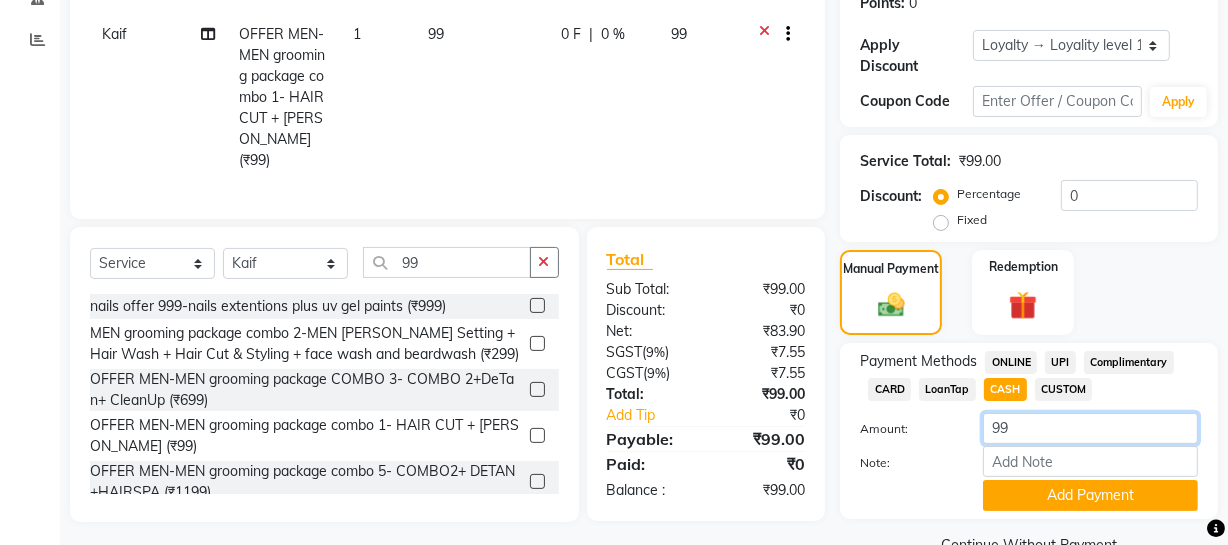 type on "9" 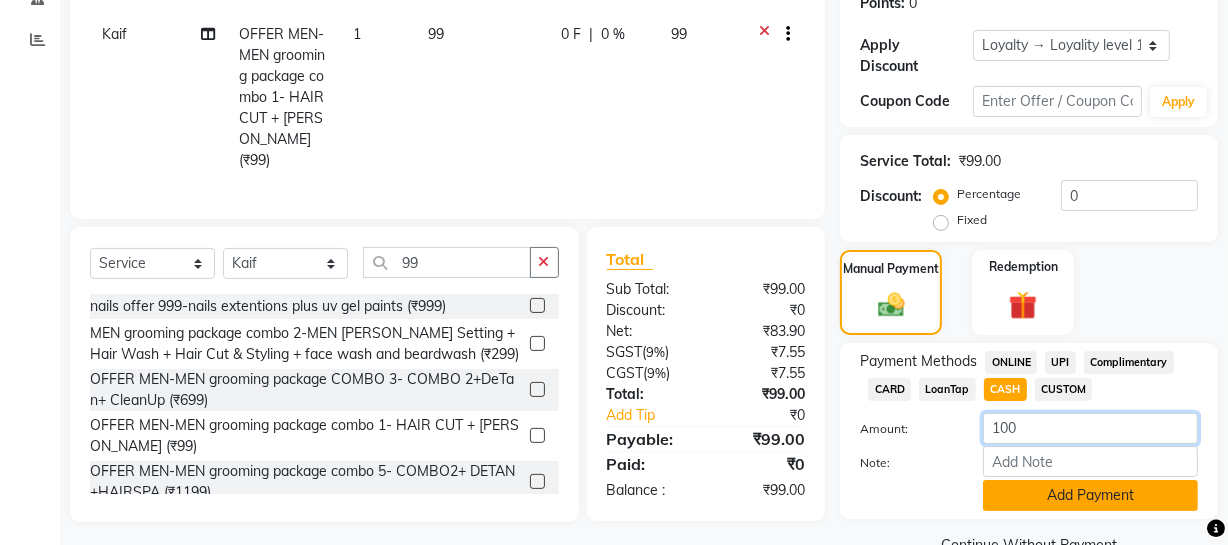 type on "100" 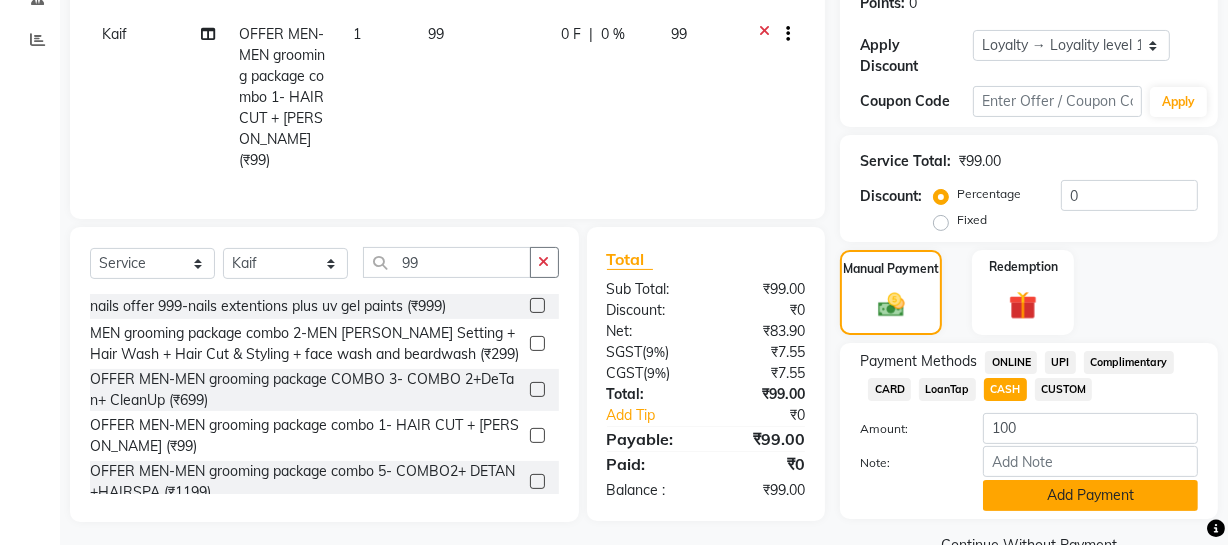 click on "Add Payment" 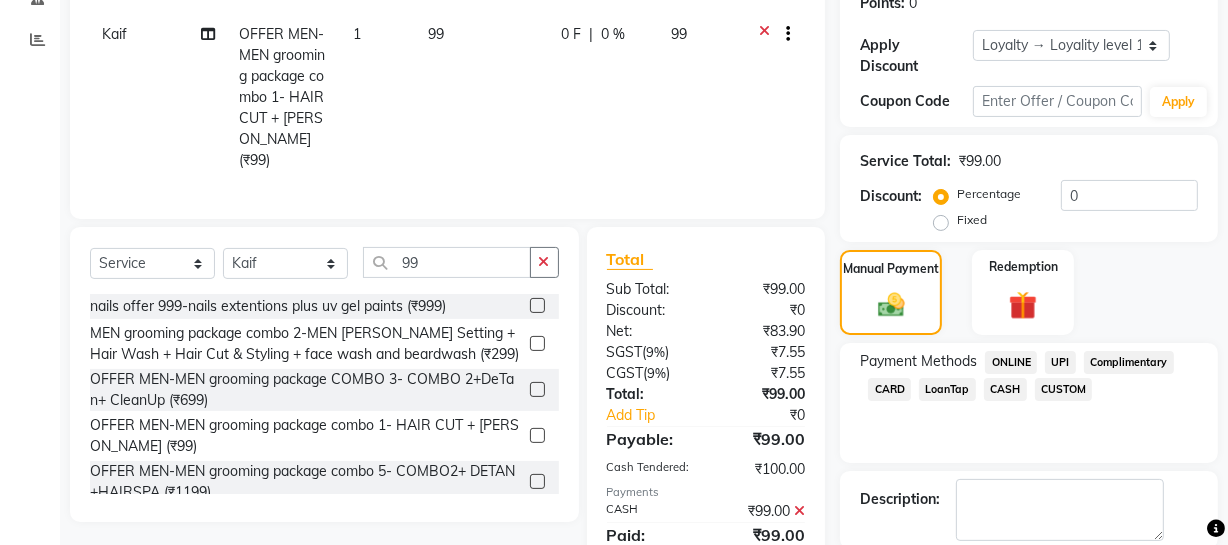 scroll, scrollTop: 591, scrollLeft: 0, axis: vertical 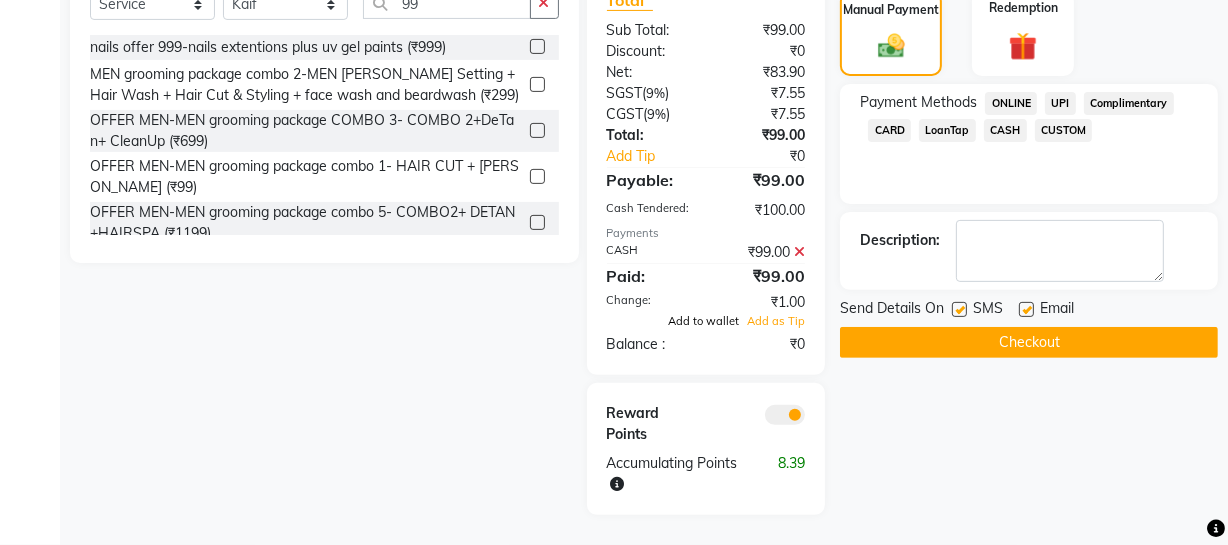 click on "Add to wallet" 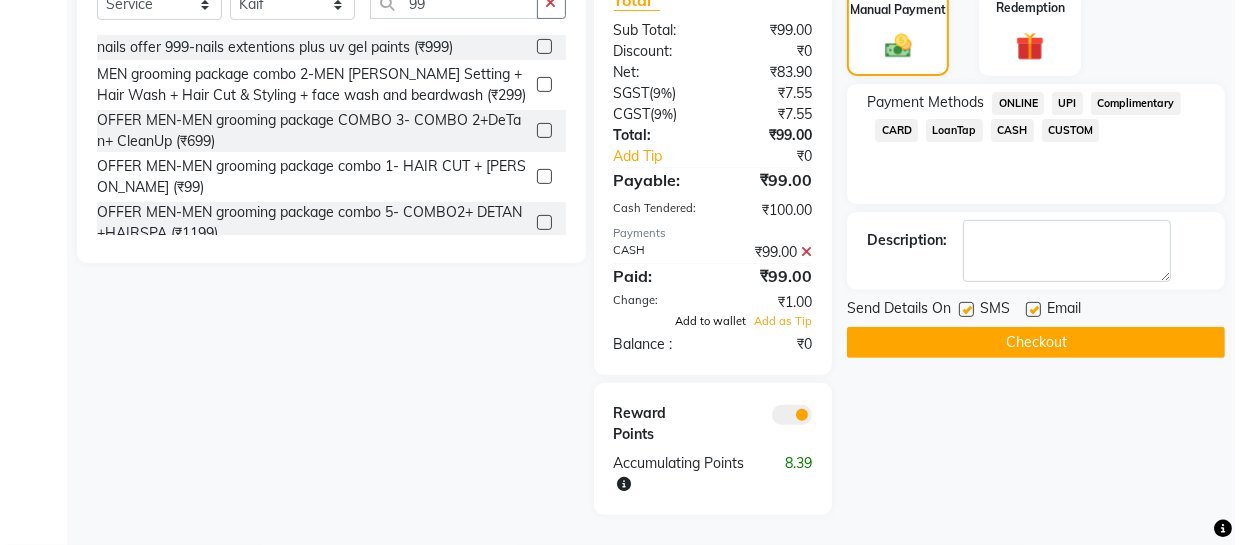 scroll, scrollTop: 573, scrollLeft: 0, axis: vertical 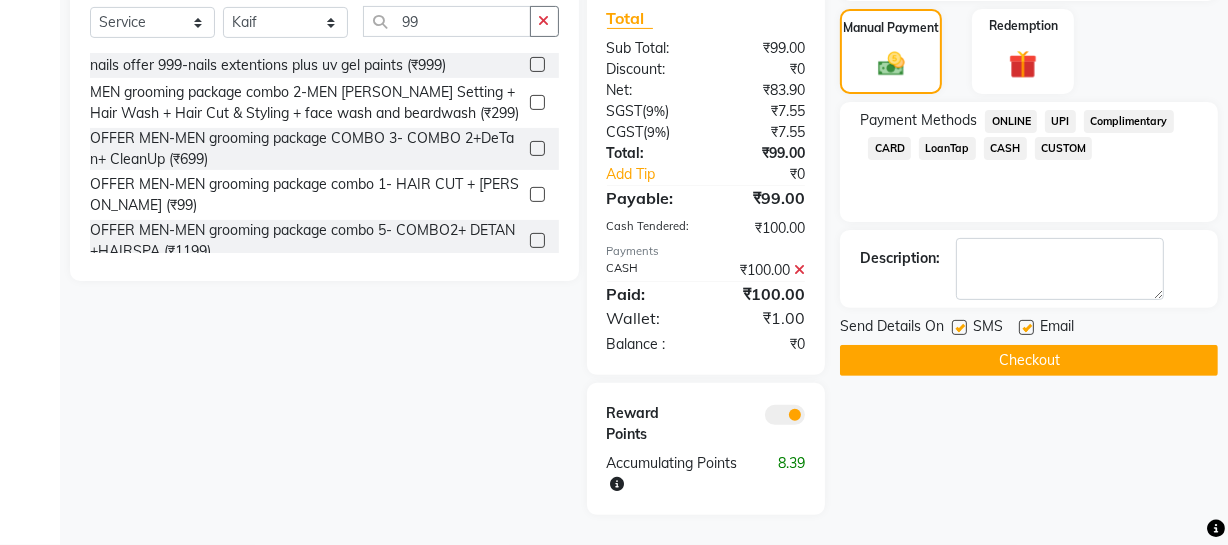 click 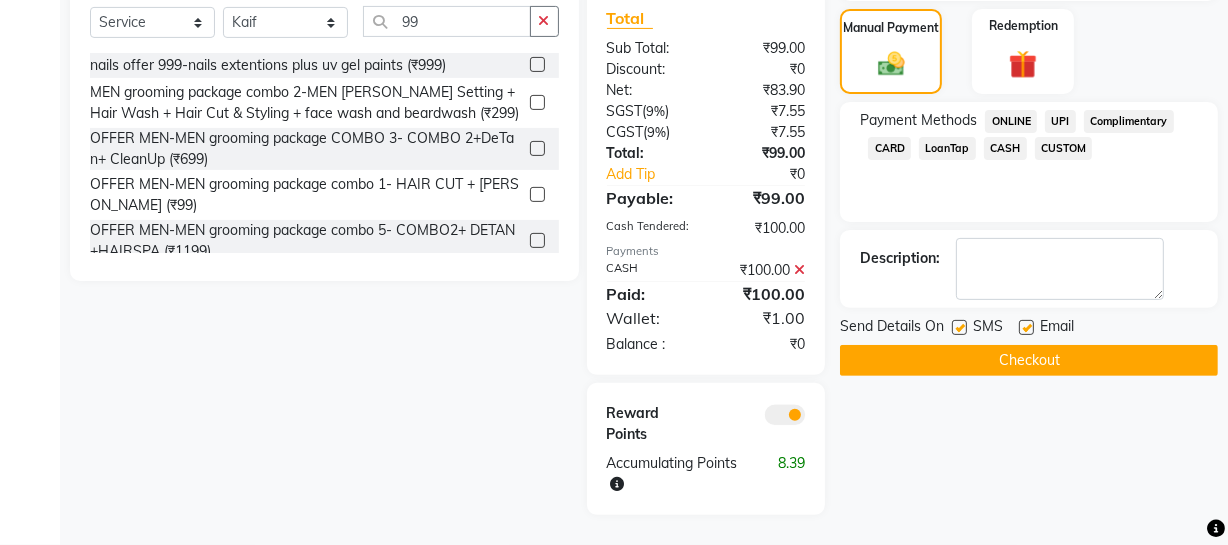 click 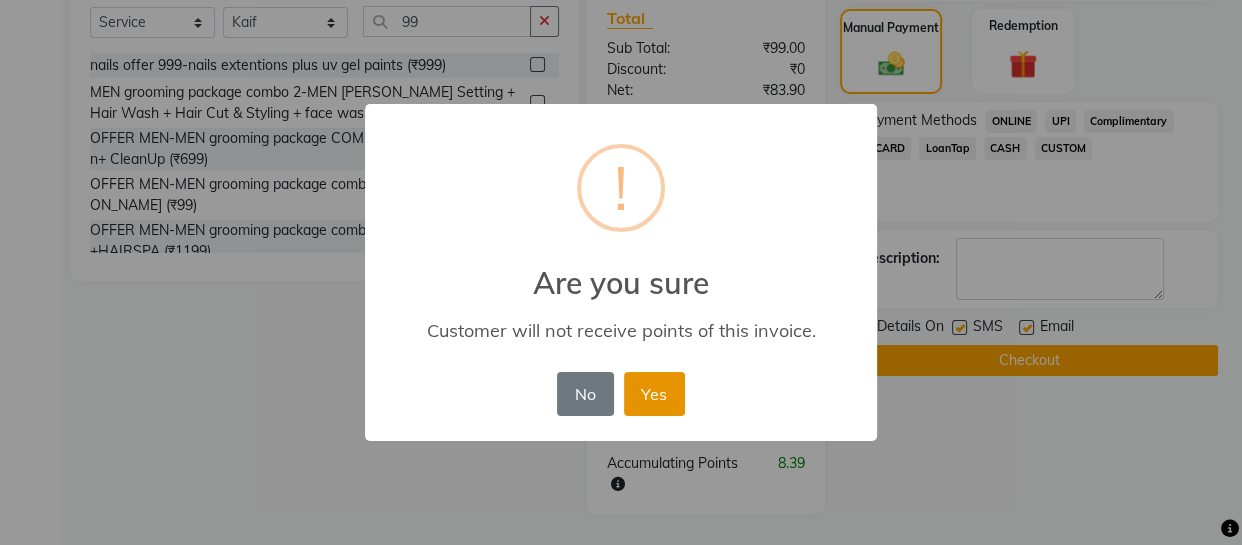 click on "Yes" at bounding box center [654, 394] 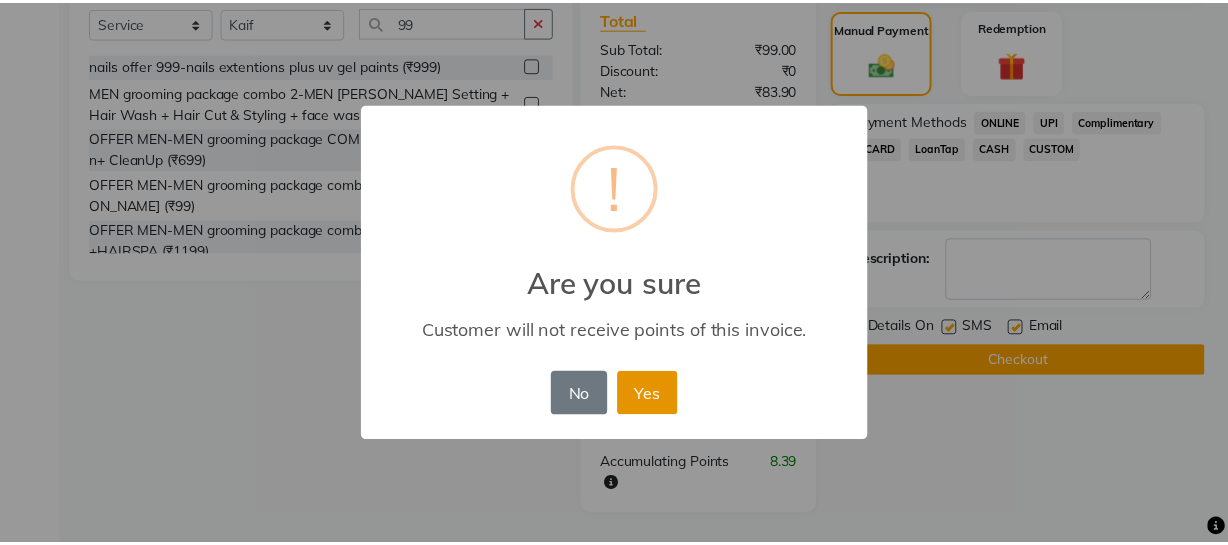 scroll, scrollTop: 502, scrollLeft: 0, axis: vertical 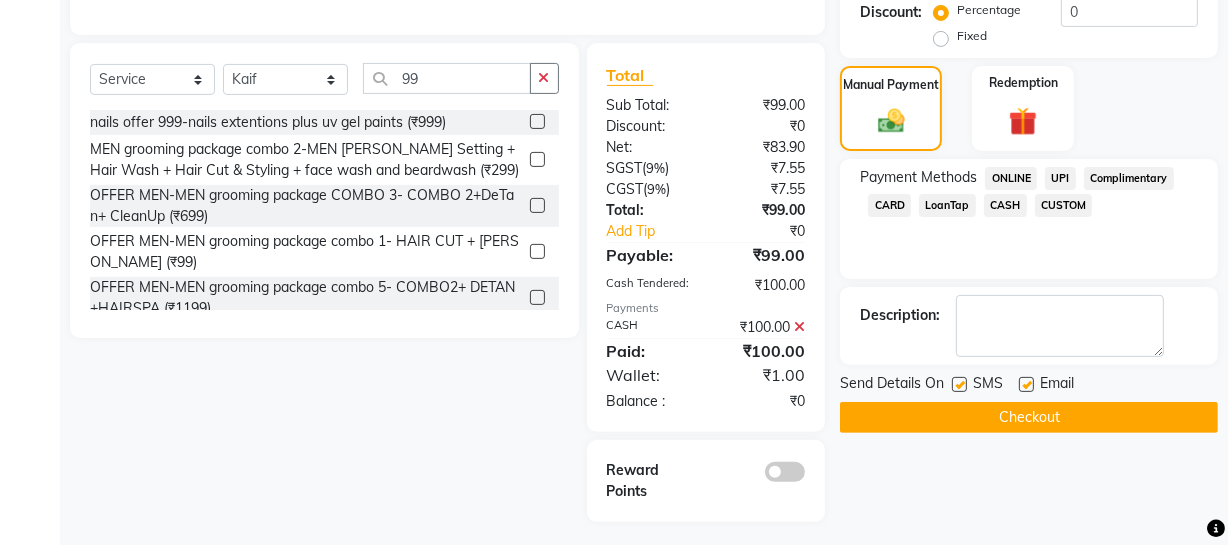 click on "Checkout" 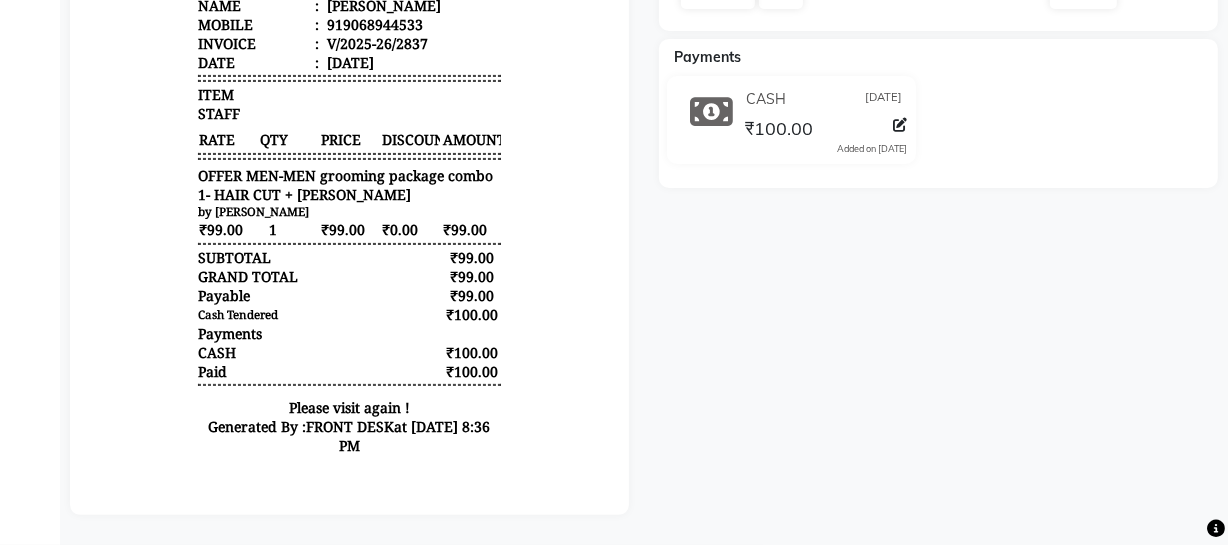 scroll, scrollTop: 0, scrollLeft: 0, axis: both 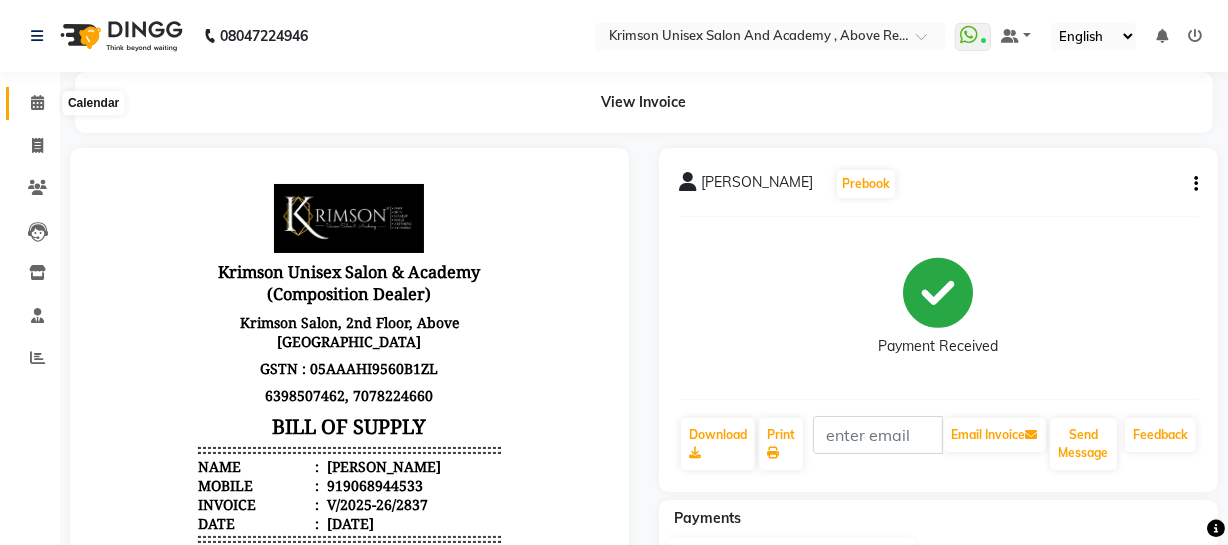 click 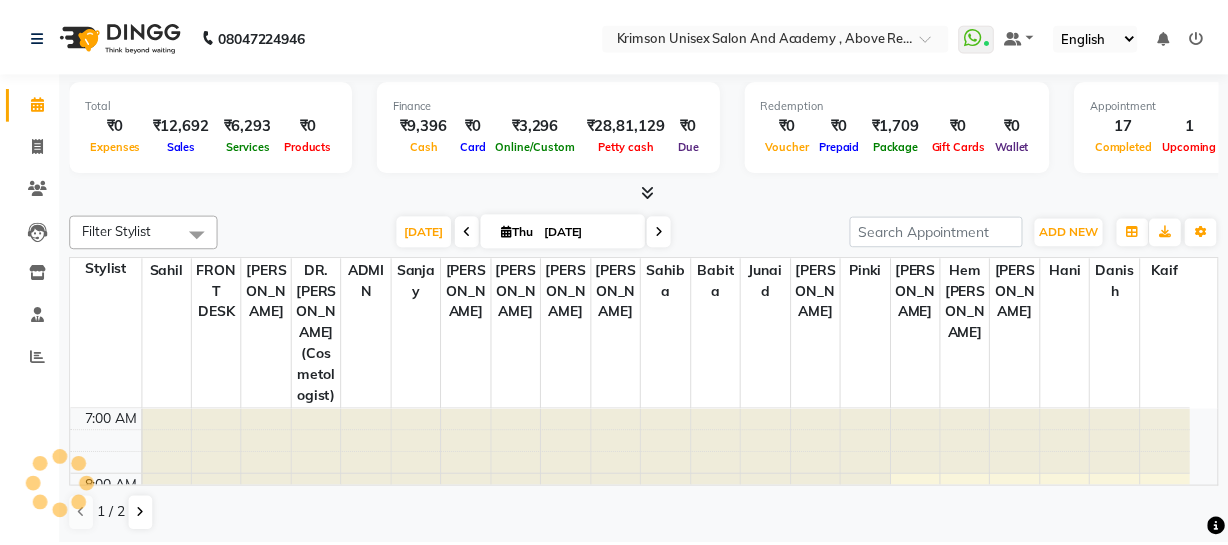 scroll, scrollTop: 0, scrollLeft: 0, axis: both 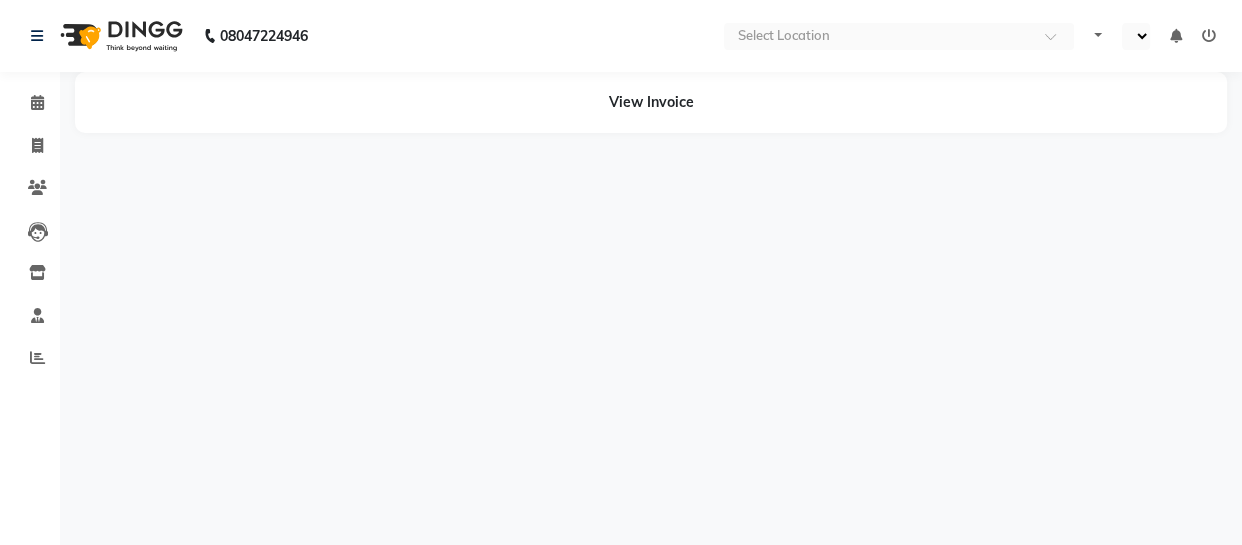 select on "en" 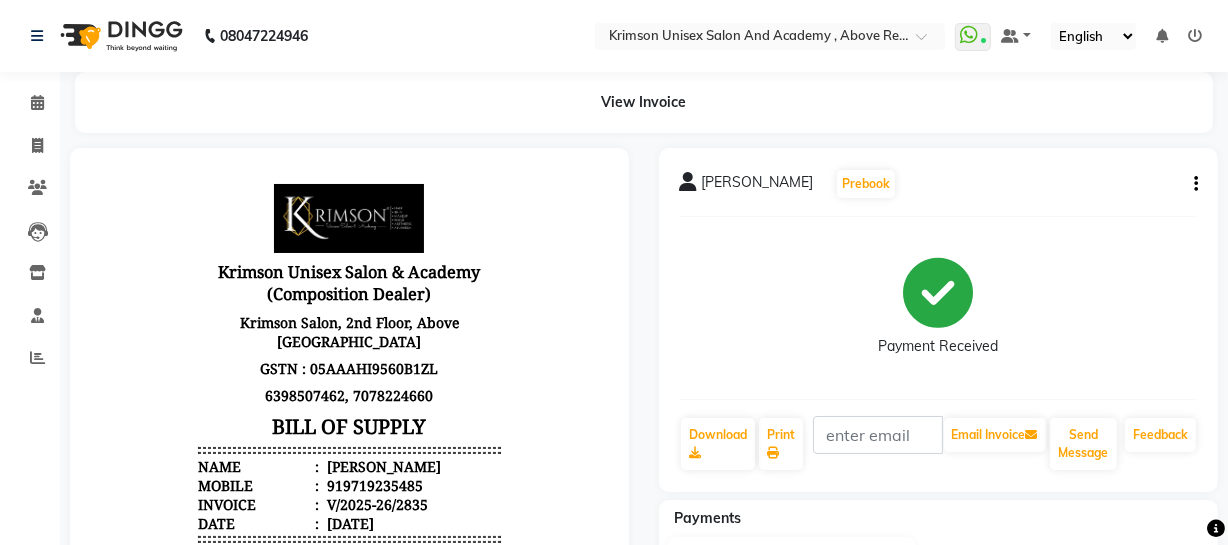 scroll, scrollTop: 0, scrollLeft: 0, axis: both 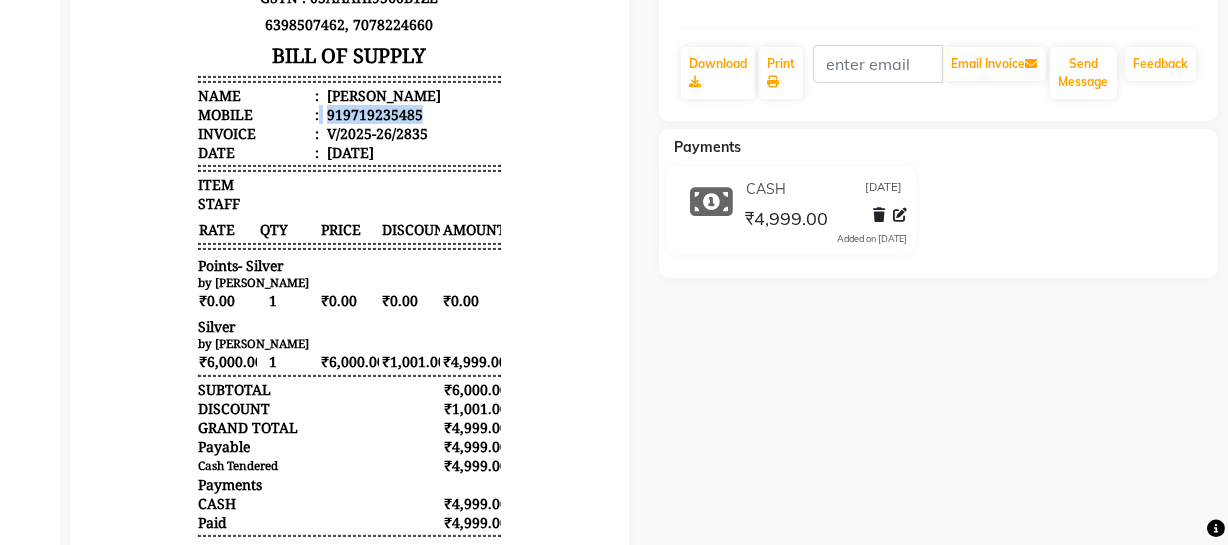 drag, startPoint x: 305, startPoint y: 120, endPoint x: 454, endPoint y: 119, distance: 149.00336 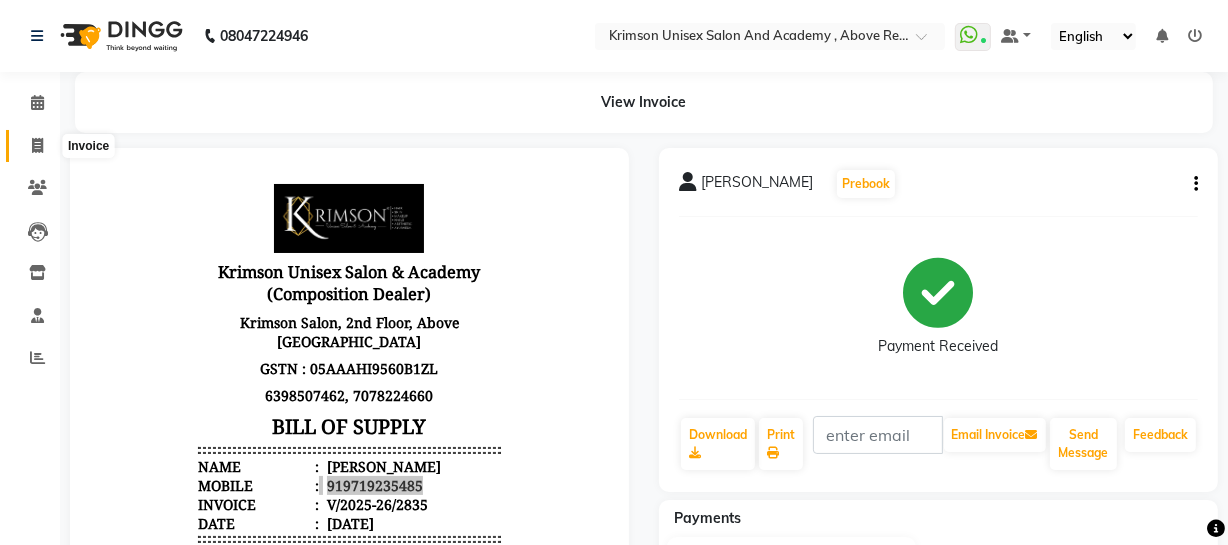 click 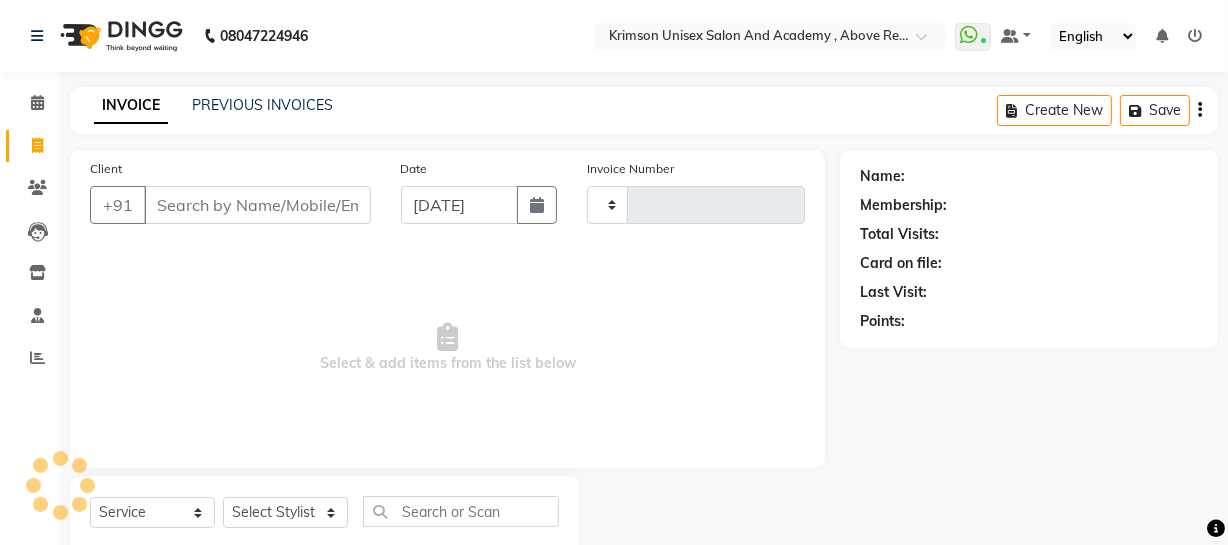 scroll, scrollTop: 57, scrollLeft: 0, axis: vertical 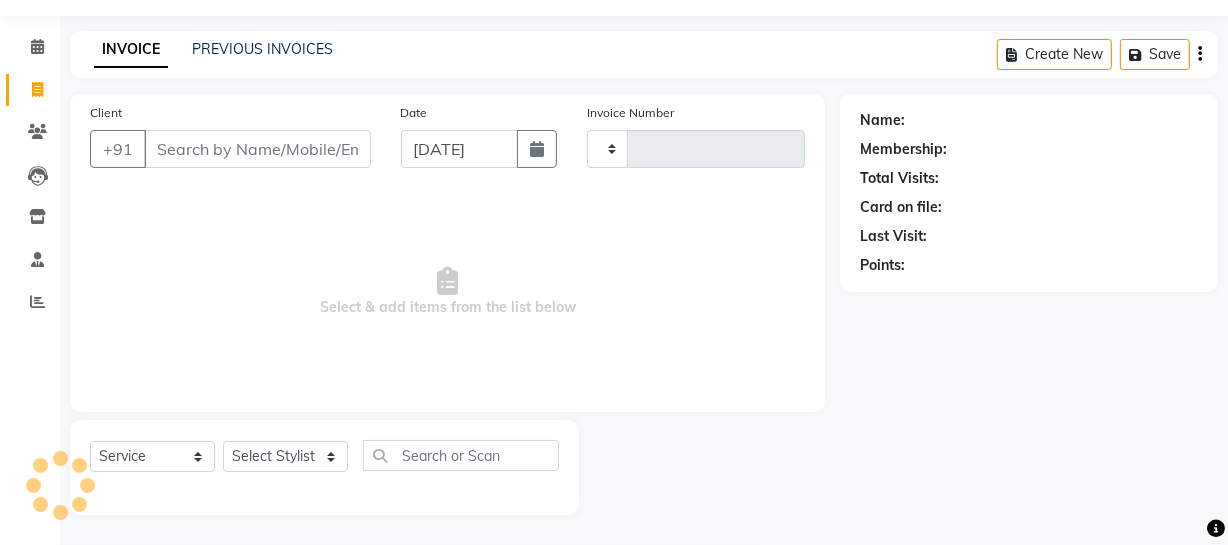 type on "2838" 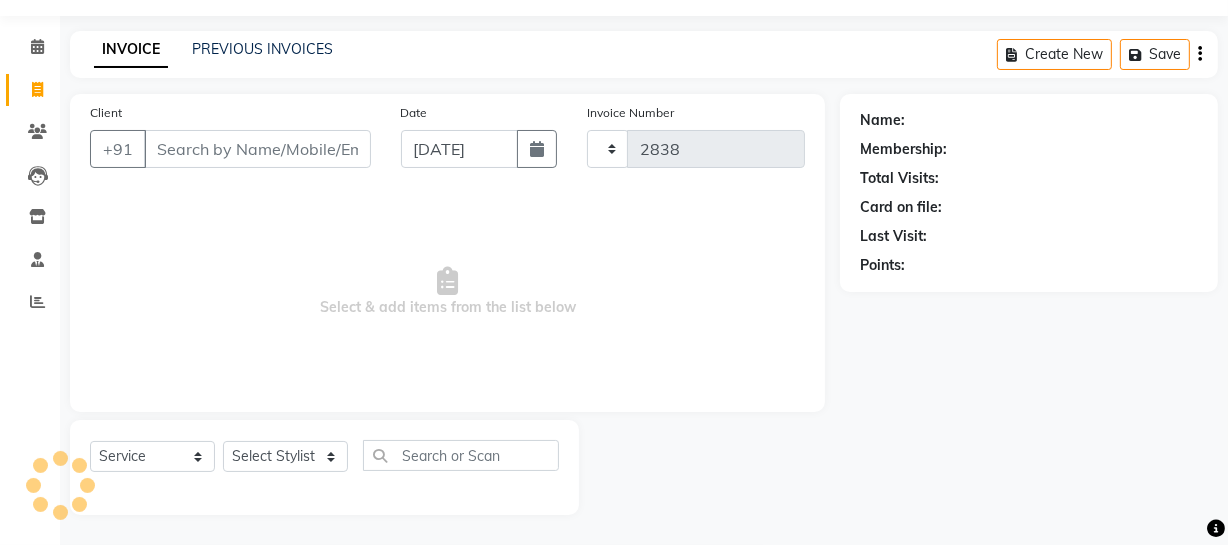select on "5853" 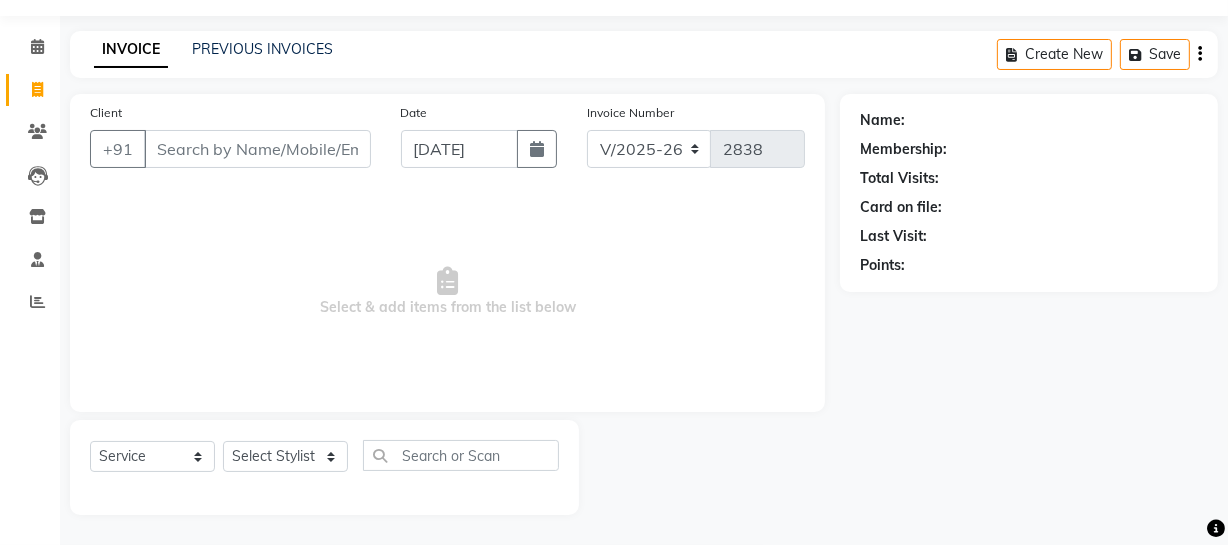 click on "Client" at bounding box center [257, 149] 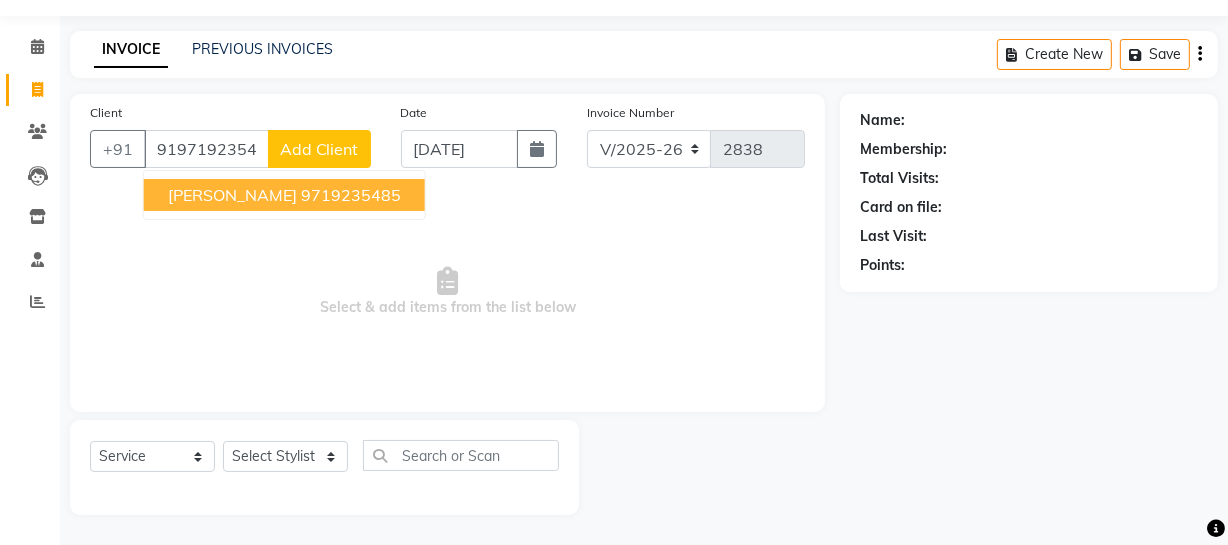 click on "9719235485" at bounding box center (351, 195) 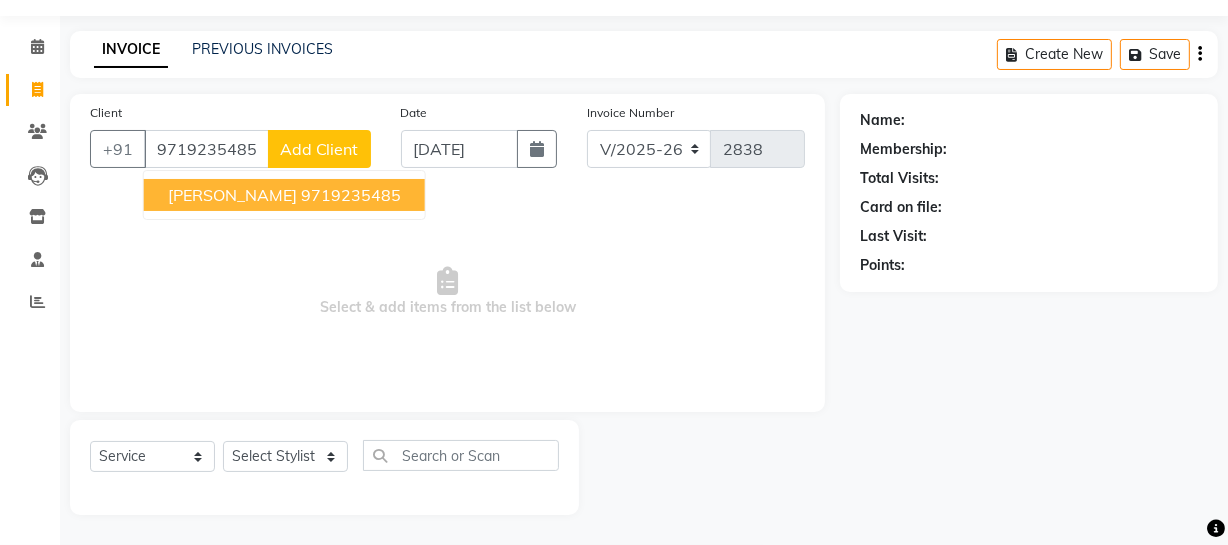 type on "9719235485" 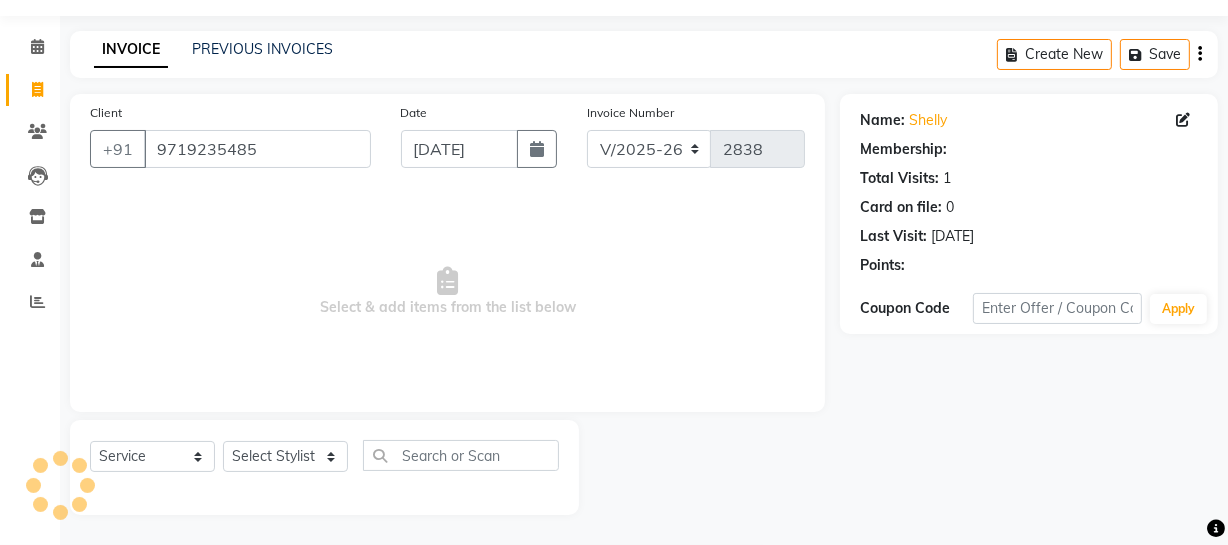 select on "1: Object" 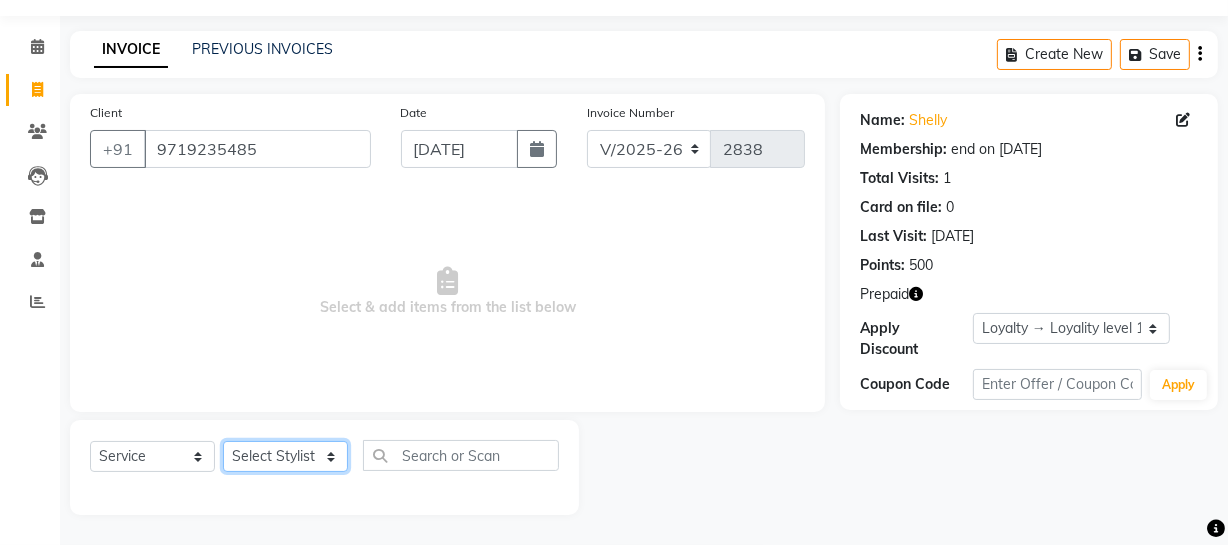 click on "Select Stylist ADMIN [PERSON_NAME] [PERSON_NAME] Danish DR. [PERSON_NAME] (cosmetologist) FRONT DESK [PERSON_NAME] Hem [PERSON_NAME]  [PERSON_NAME] Kaif [PERSON_NAME] [PERSON_NAME]  Pooja kulyal Ratan [PERSON_NAME] sahiba [PERSON_NAME] [PERSON_NAME] [PERSON_NAME] [PERSON_NAME]" 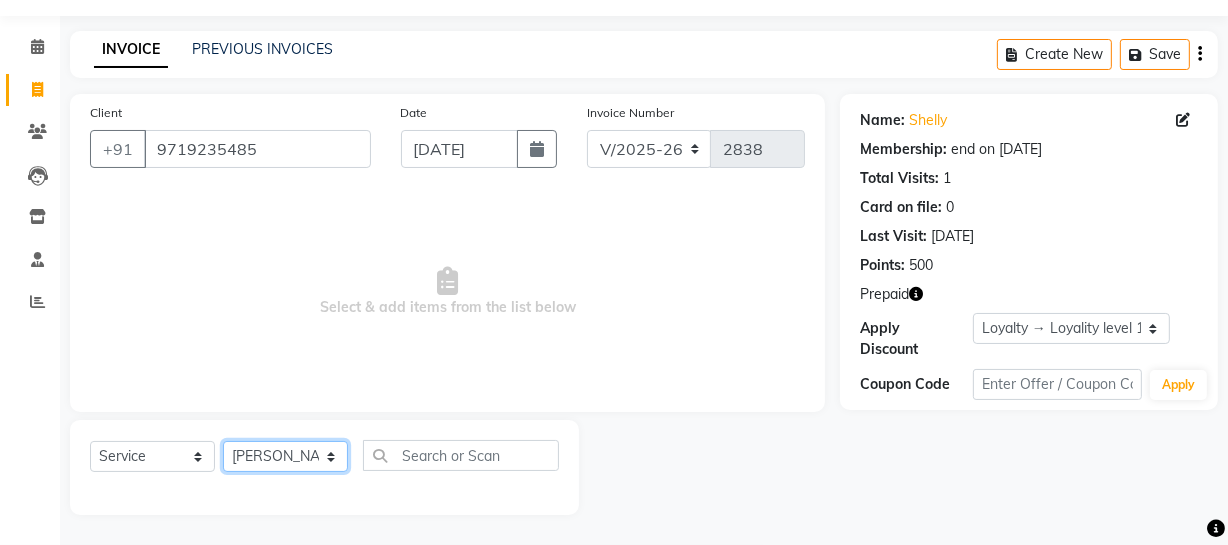 click on "Select Stylist ADMIN [PERSON_NAME] [PERSON_NAME] Danish DR. [PERSON_NAME] (cosmetologist) FRONT DESK [PERSON_NAME] Hem [PERSON_NAME]  [PERSON_NAME] Kaif [PERSON_NAME] [PERSON_NAME]  Pooja kulyal Ratan [PERSON_NAME] sahiba [PERSON_NAME] [PERSON_NAME] [PERSON_NAME] [PERSON_NAME]" 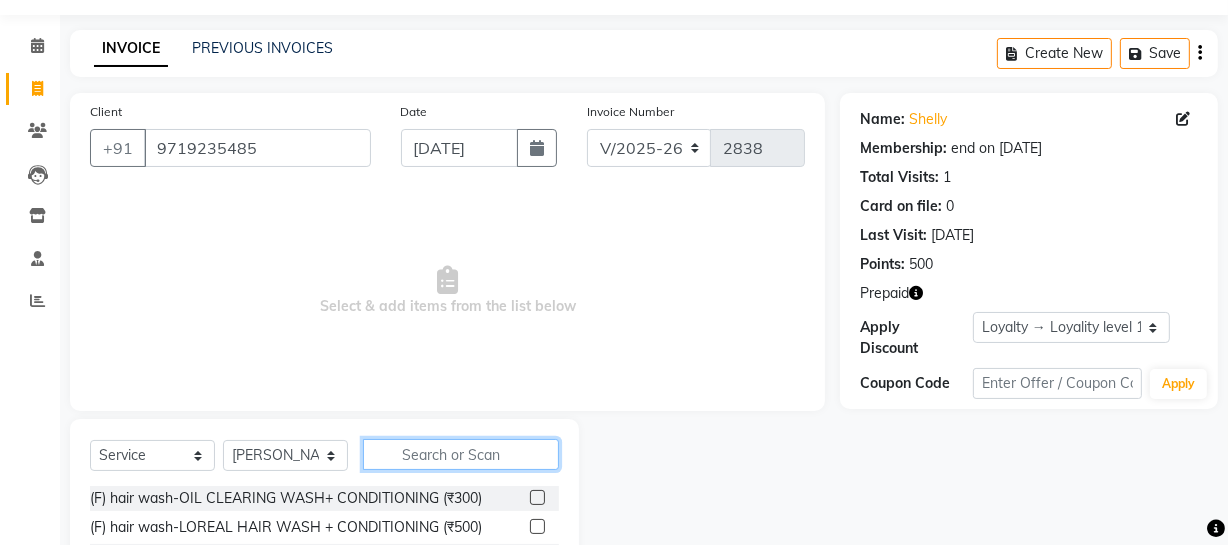 click 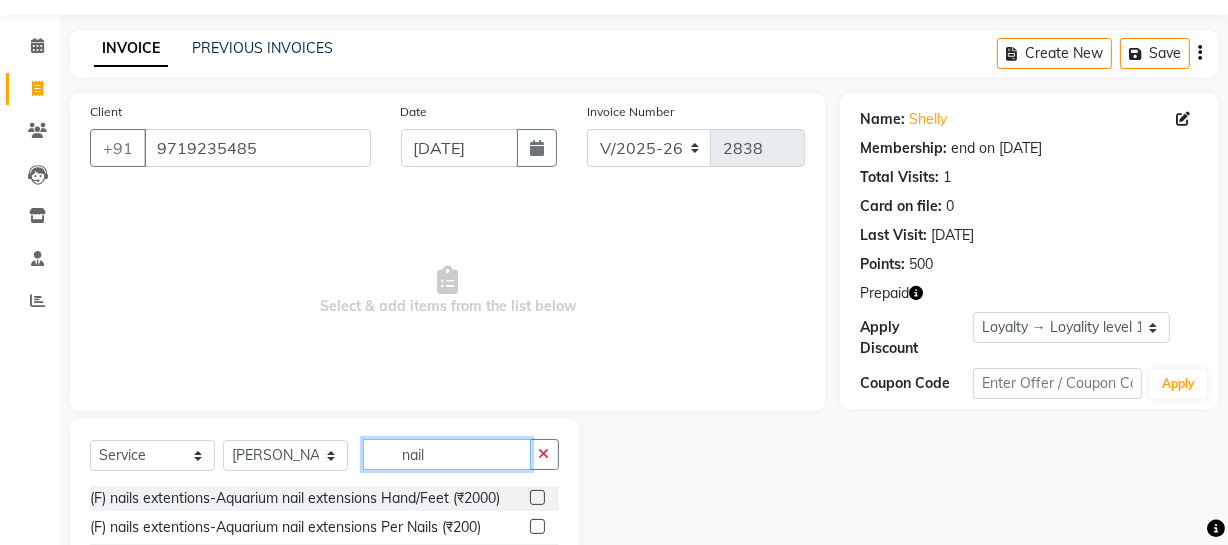scroll, scrollTop: 257, scrollLeft: 0, axis: vertical 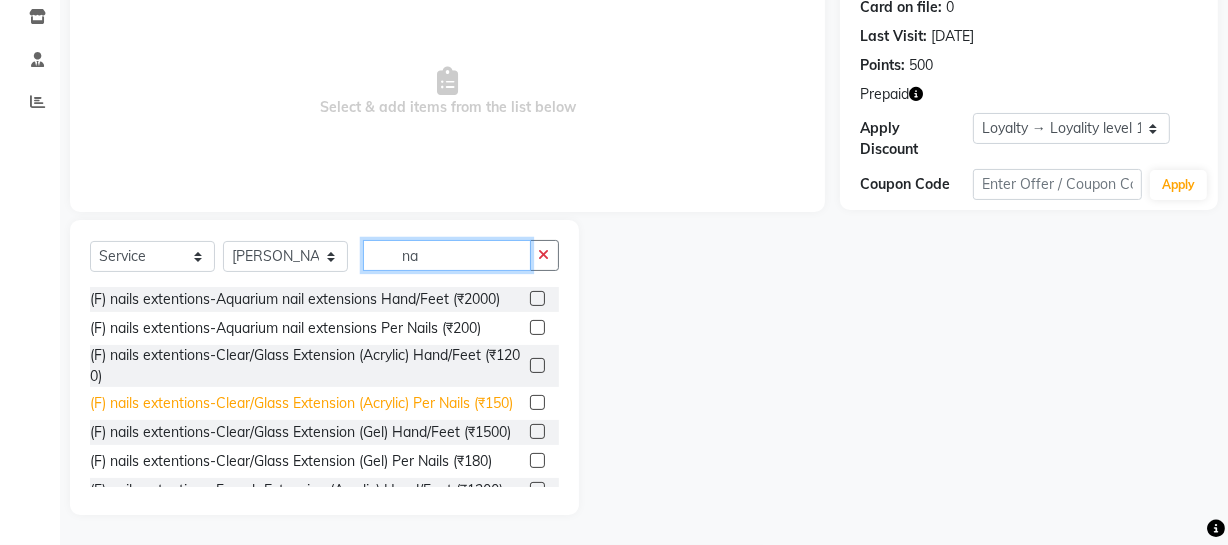 type on "n" 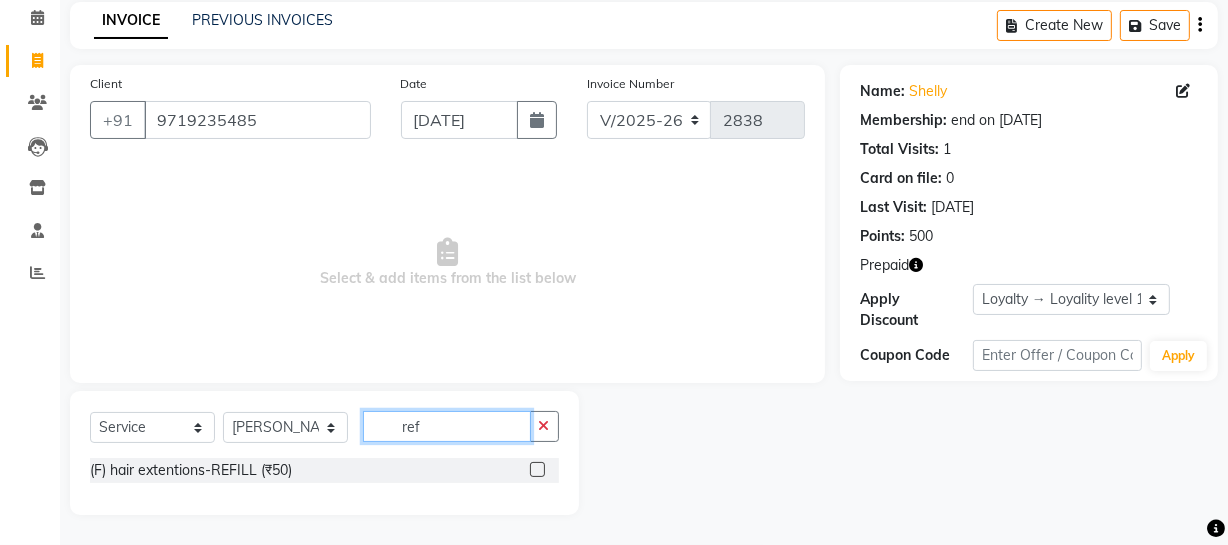 scroll, scrollTop: 86, scrollLeft: 0, axis: vertical 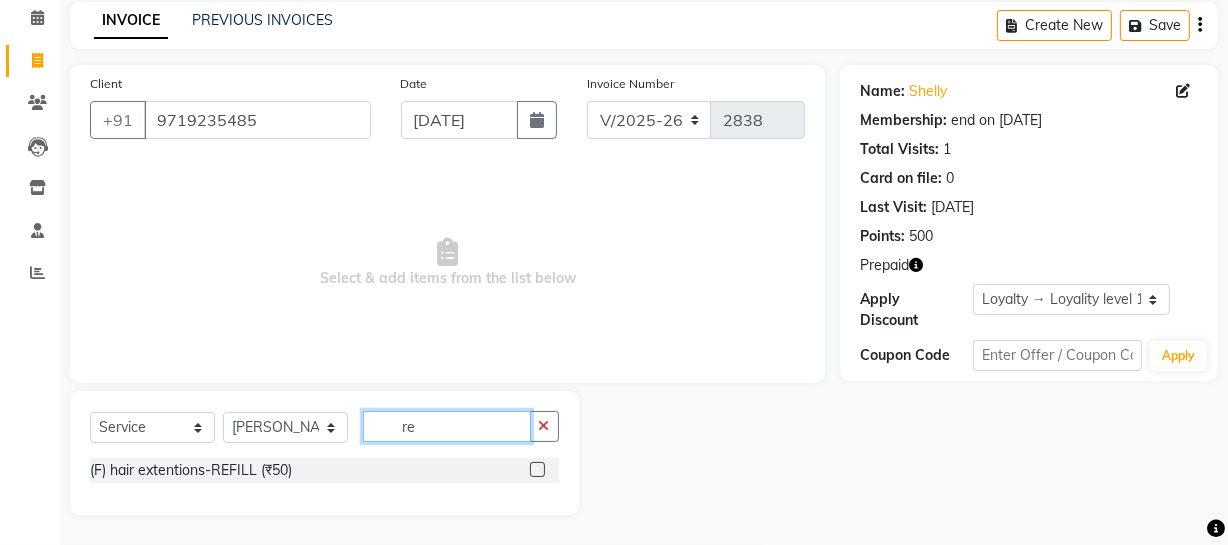 type on "r" 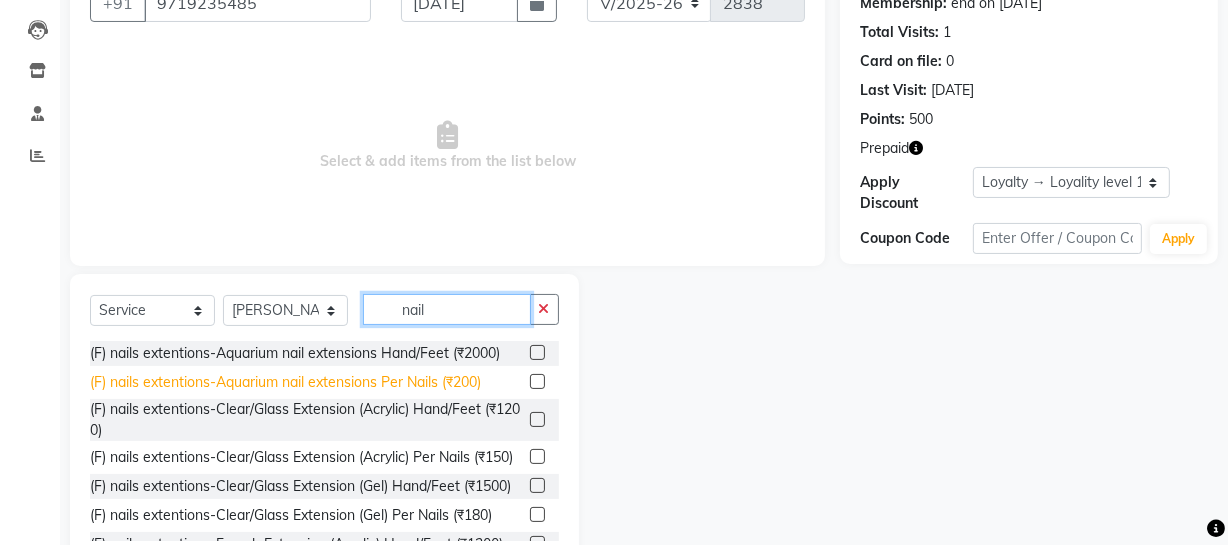scroll, scrollTop: 203, scrollLeft: 0, axis: vertical 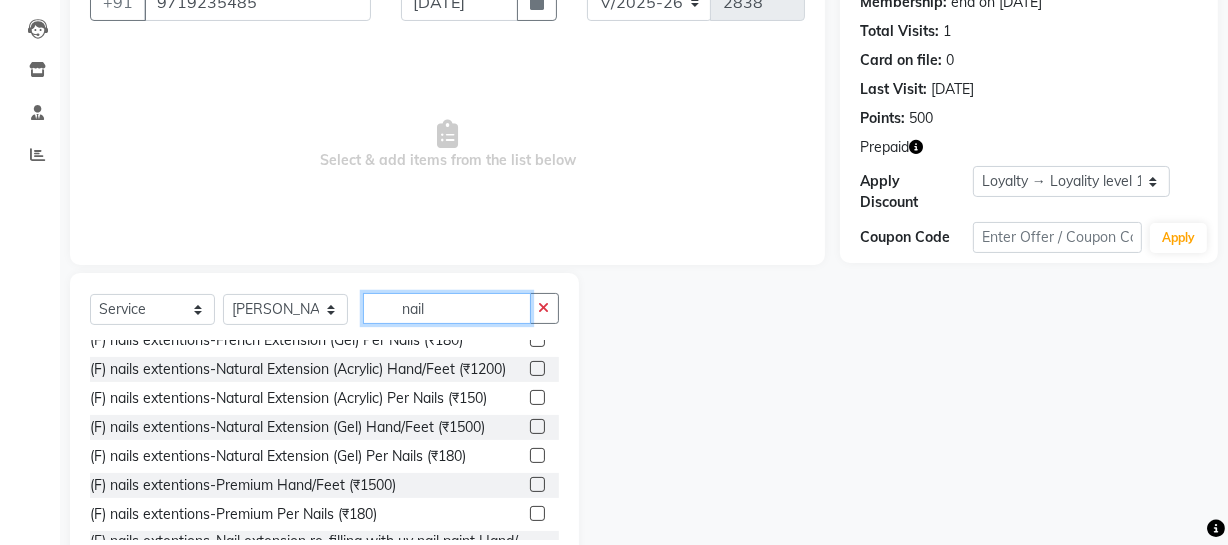 type on "nail" 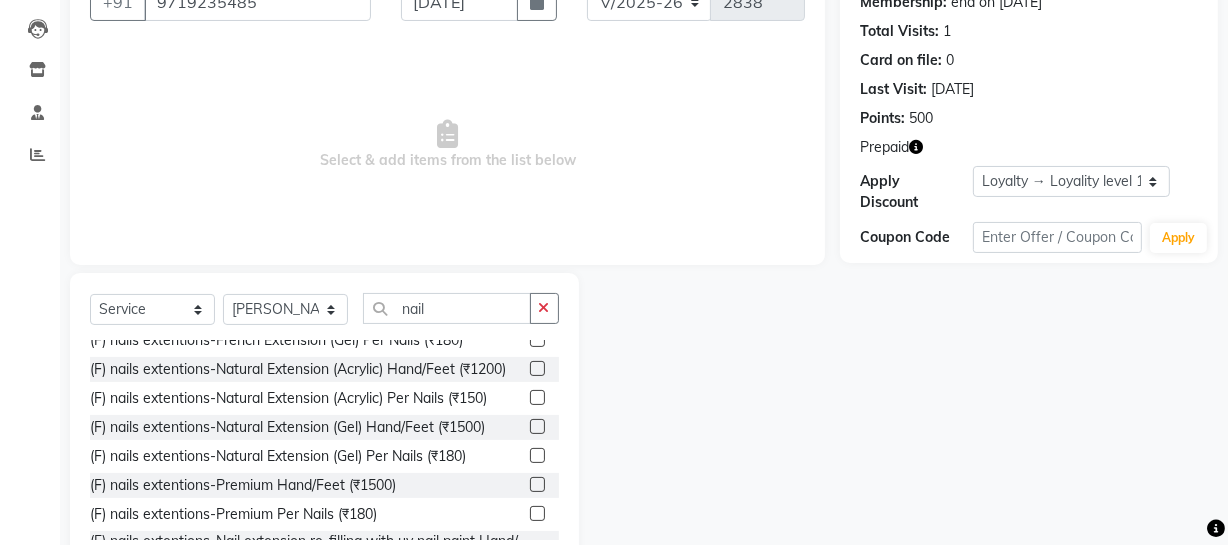 click 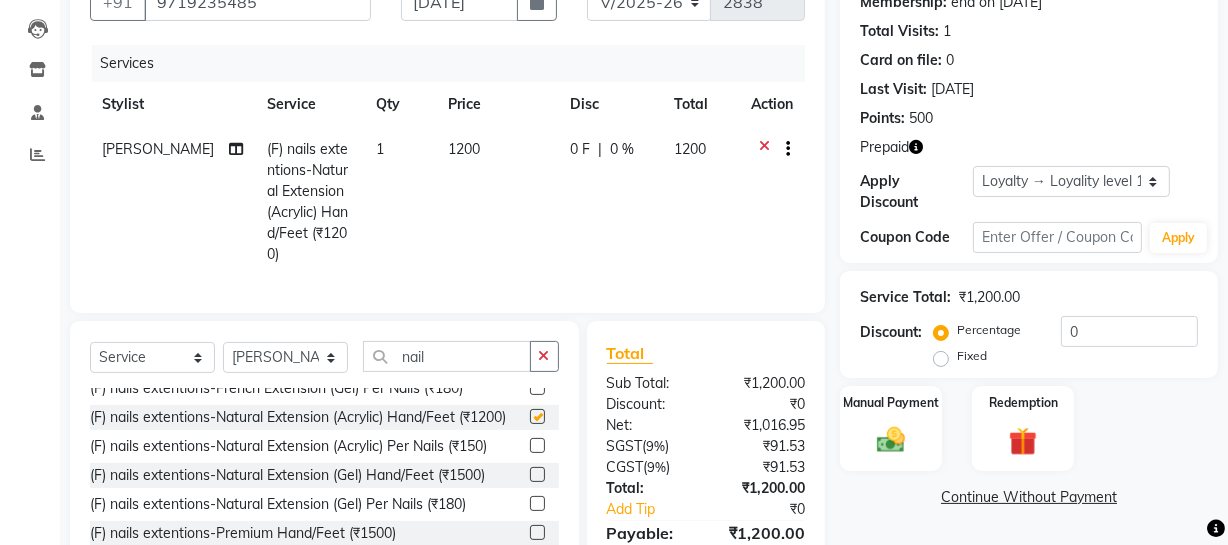 checkbox on "false" 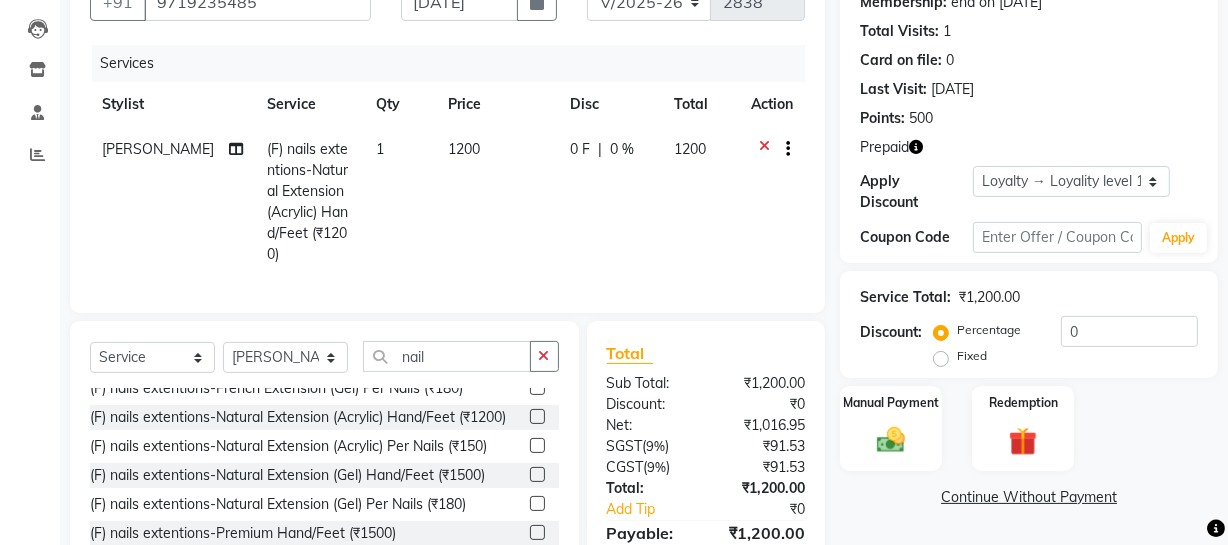 click on "1200" 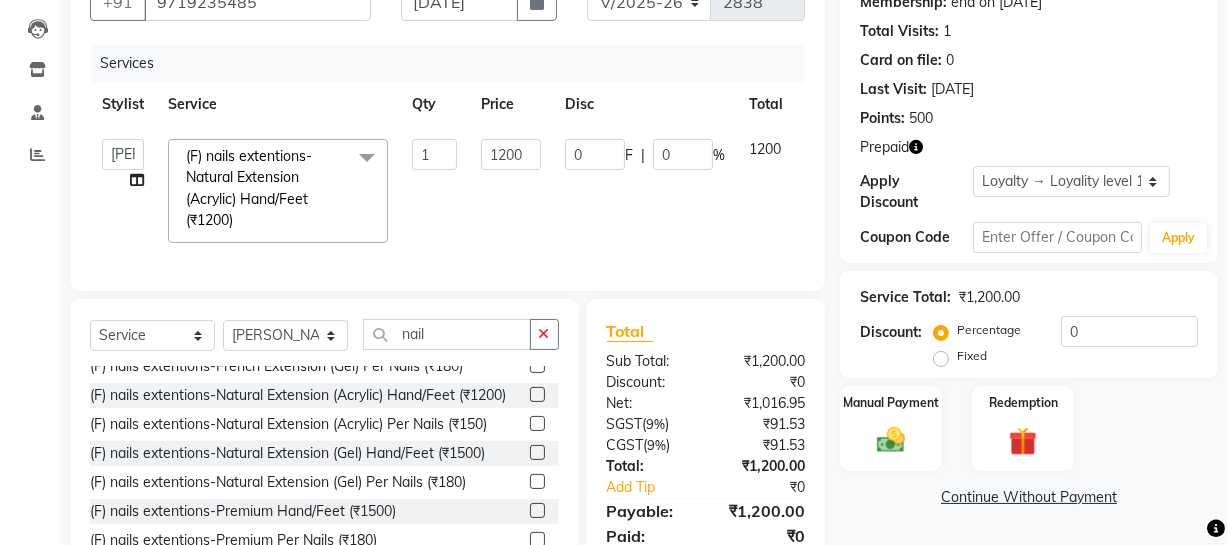 click on "1200" 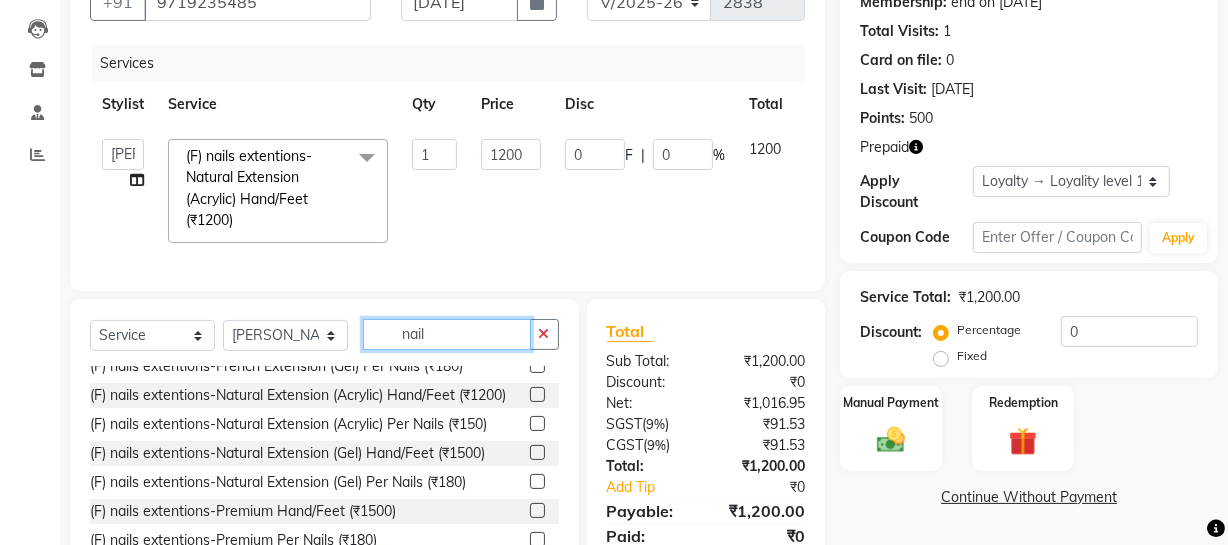 click on "nail" 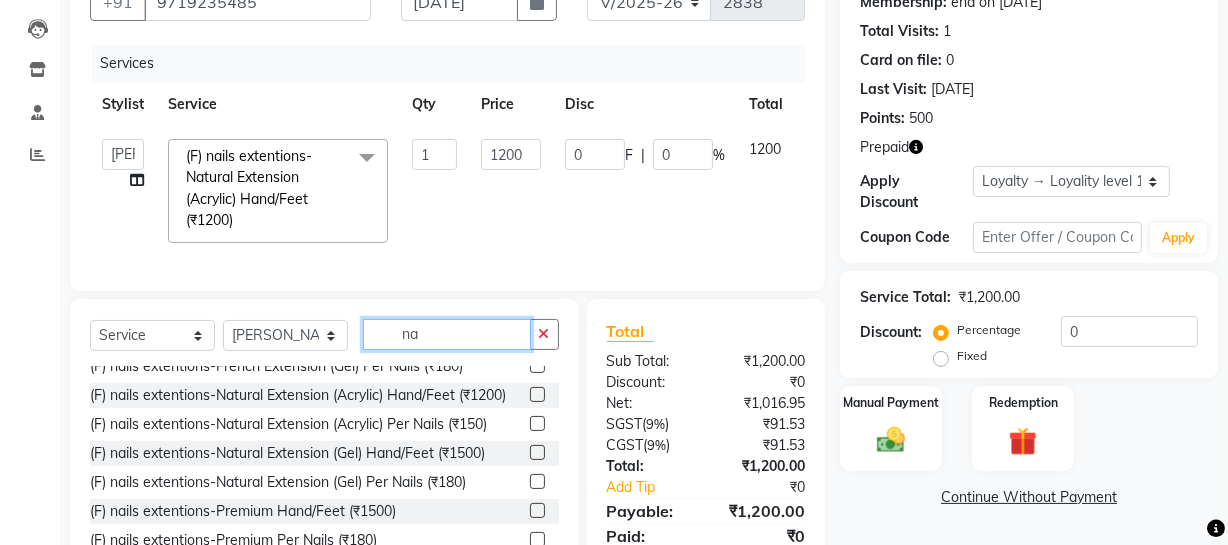 type on "n" 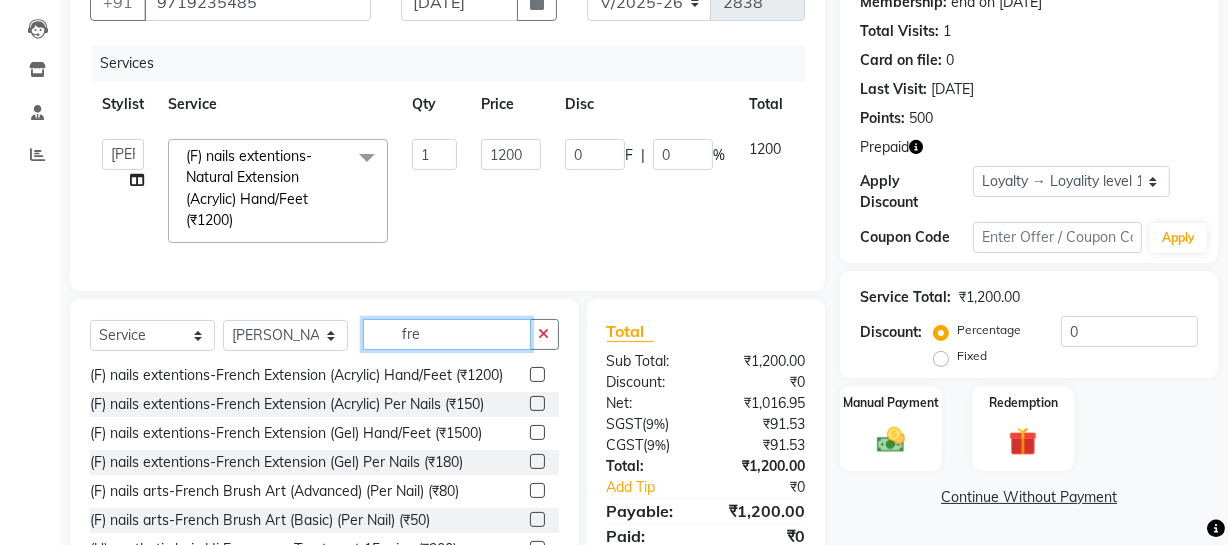 scroll, scrollTop: 123, scrollLeft: 0, axis: vertical 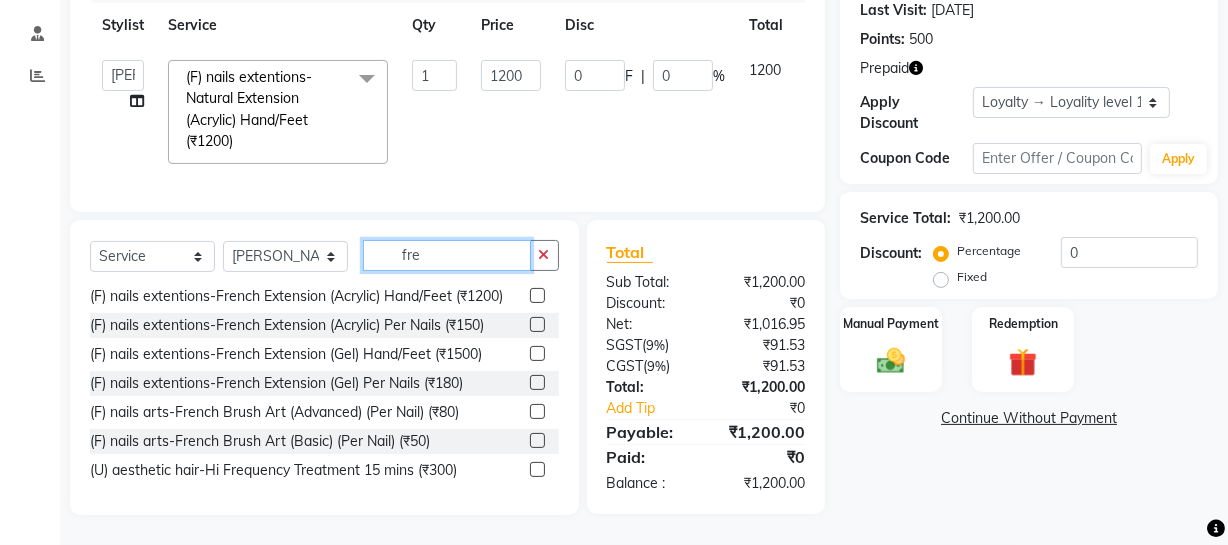 type on "fre" 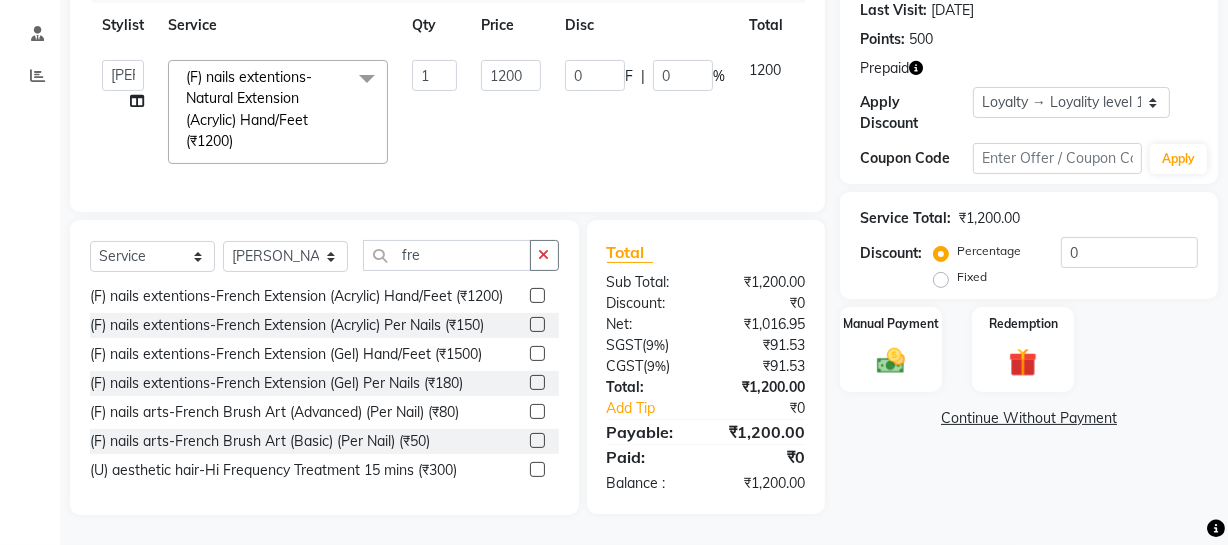 click 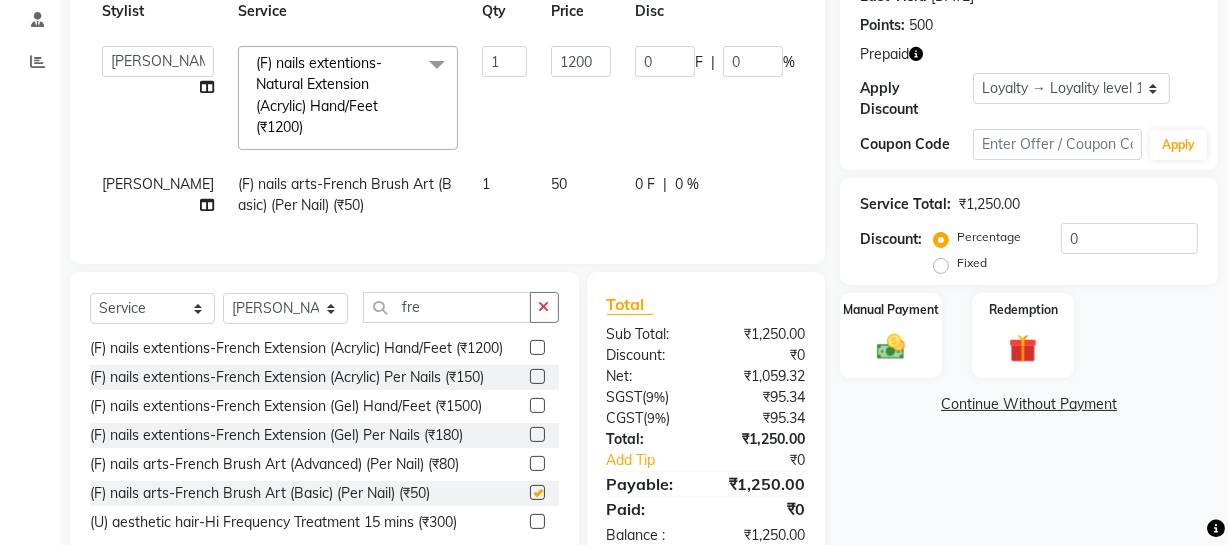 checkbox on "false" 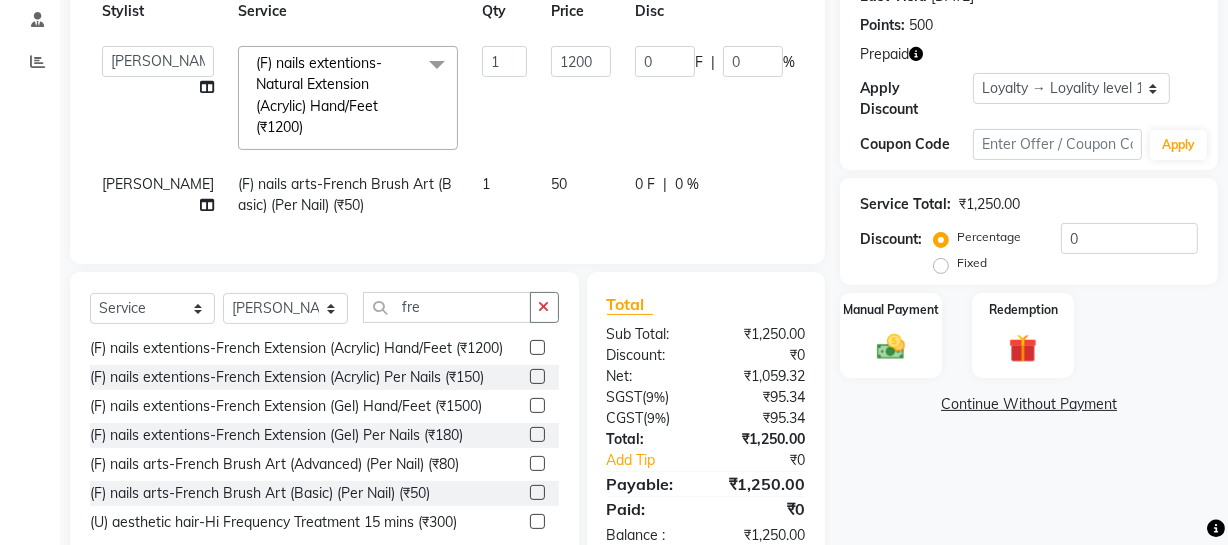 click on "1" 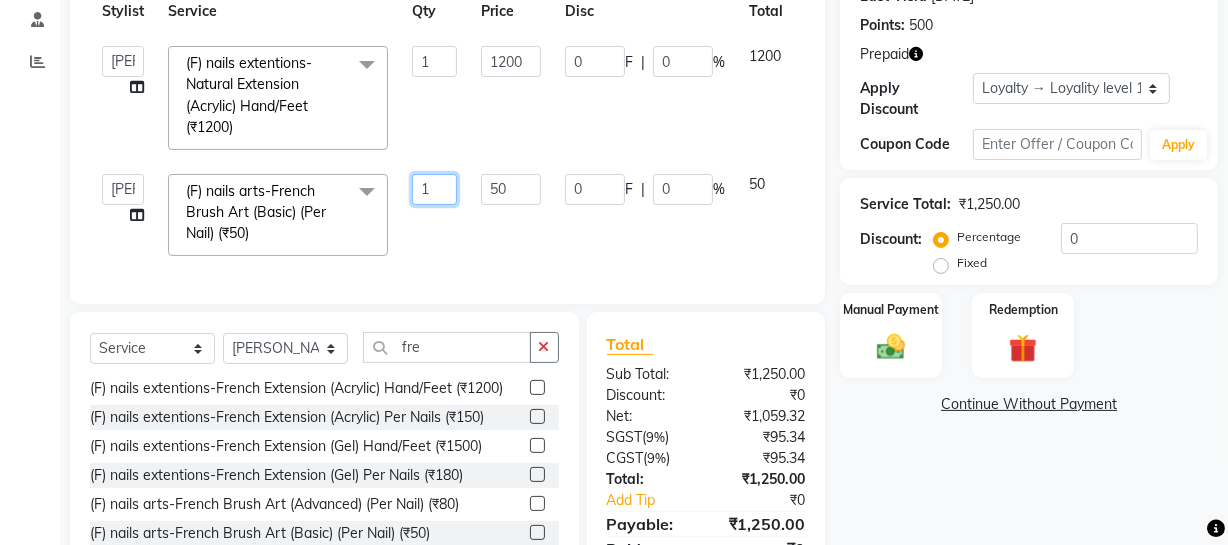 click on "1" 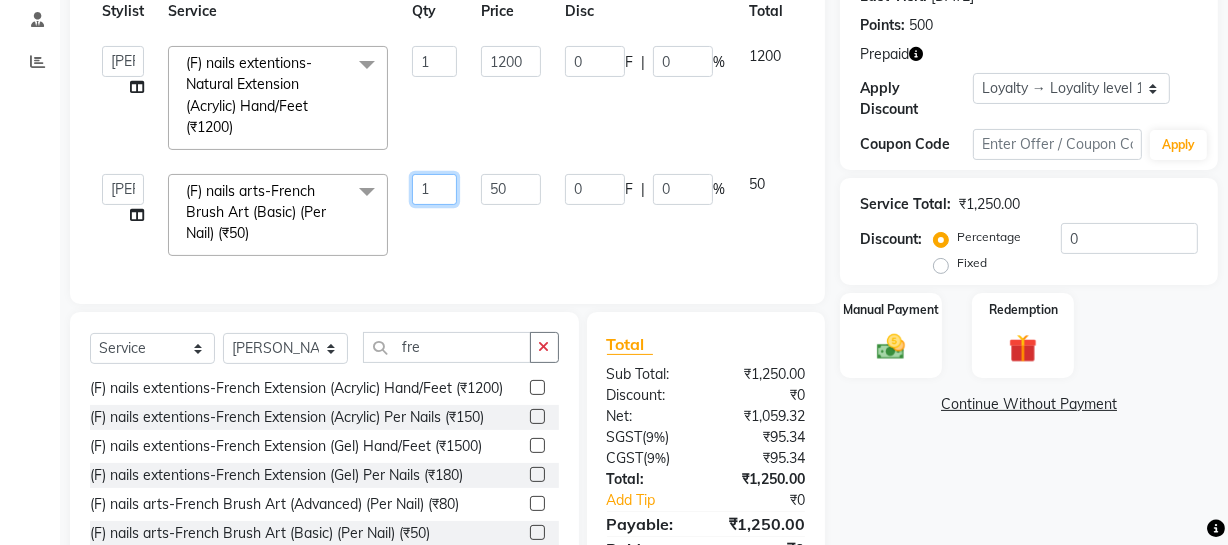 type on "10" 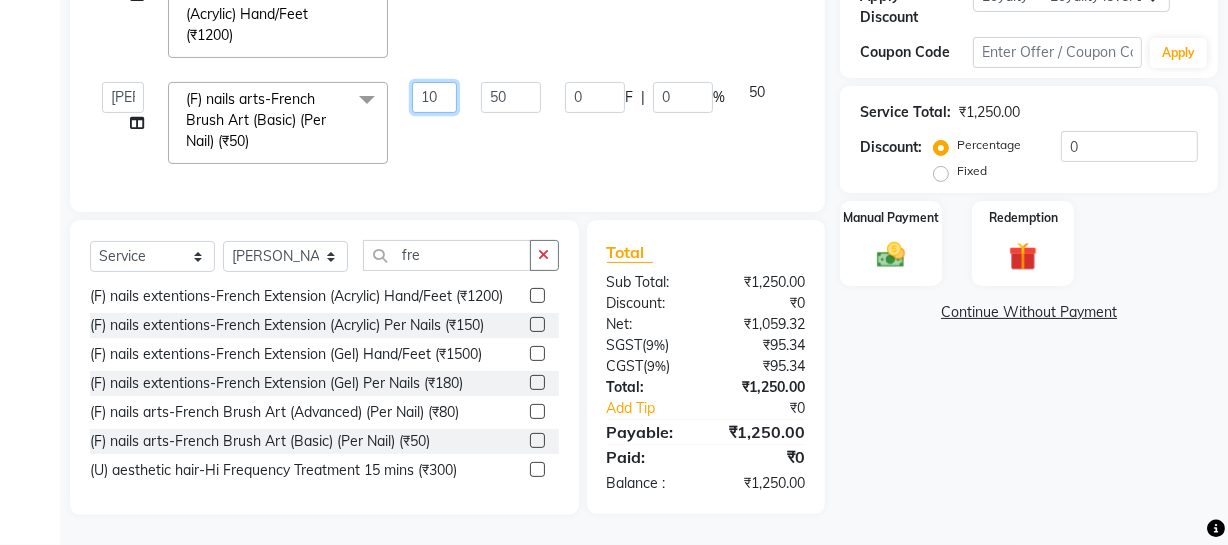 scroll, scrollTop: 401, scrollLeft: 0, axis: vertical 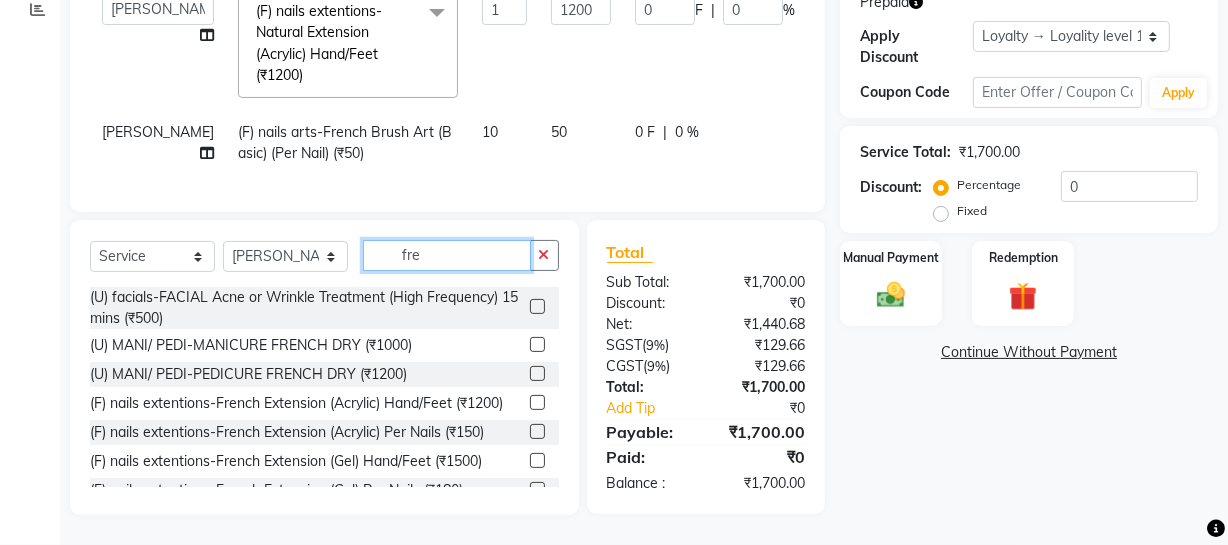 click on "fre" 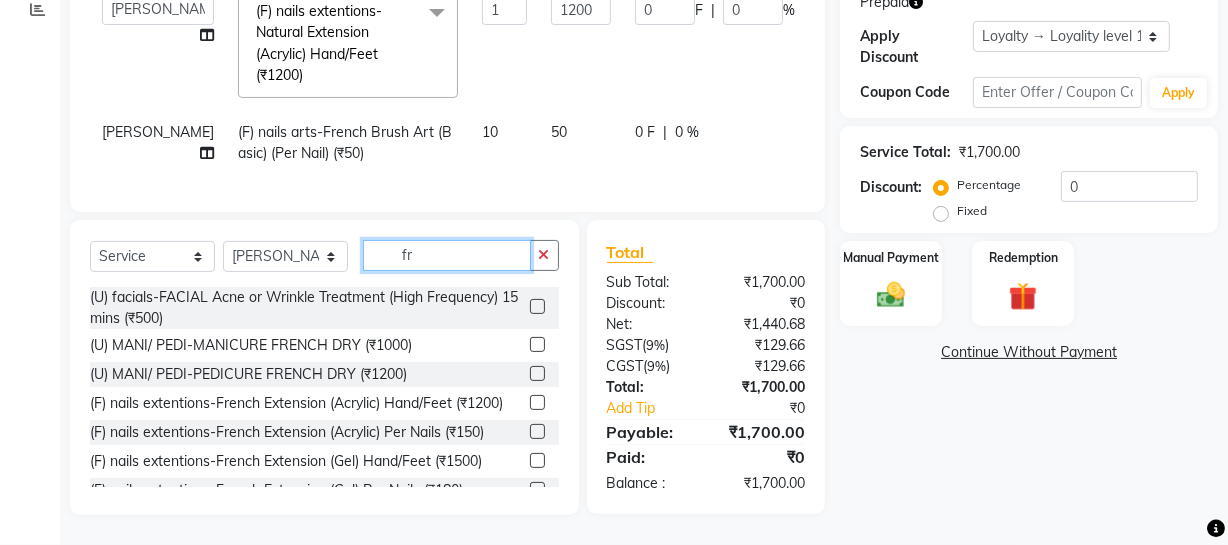 type on "f" 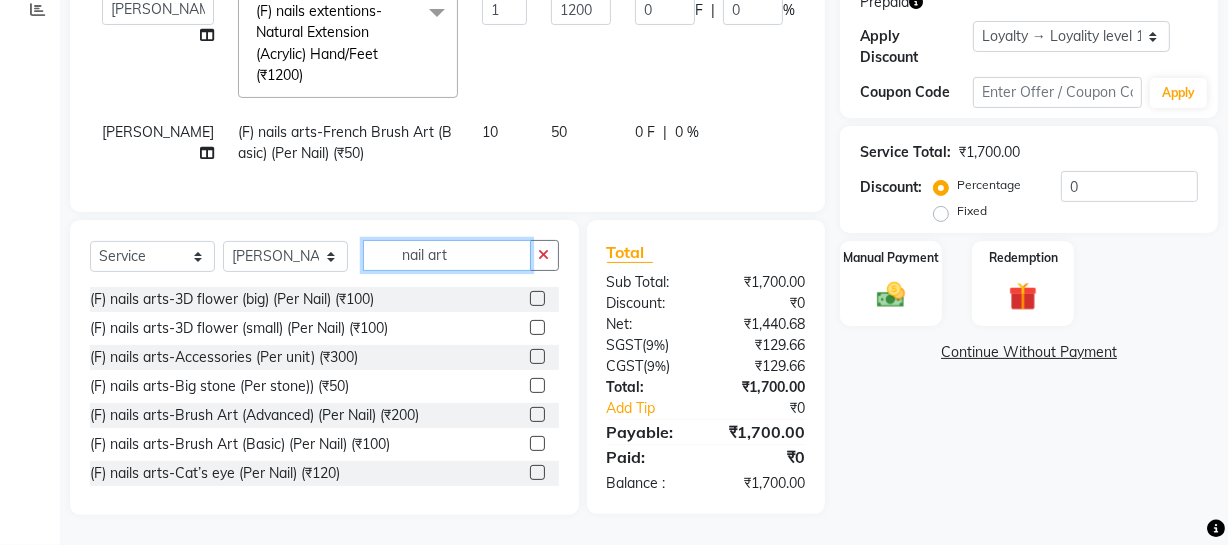 type on "nail art" 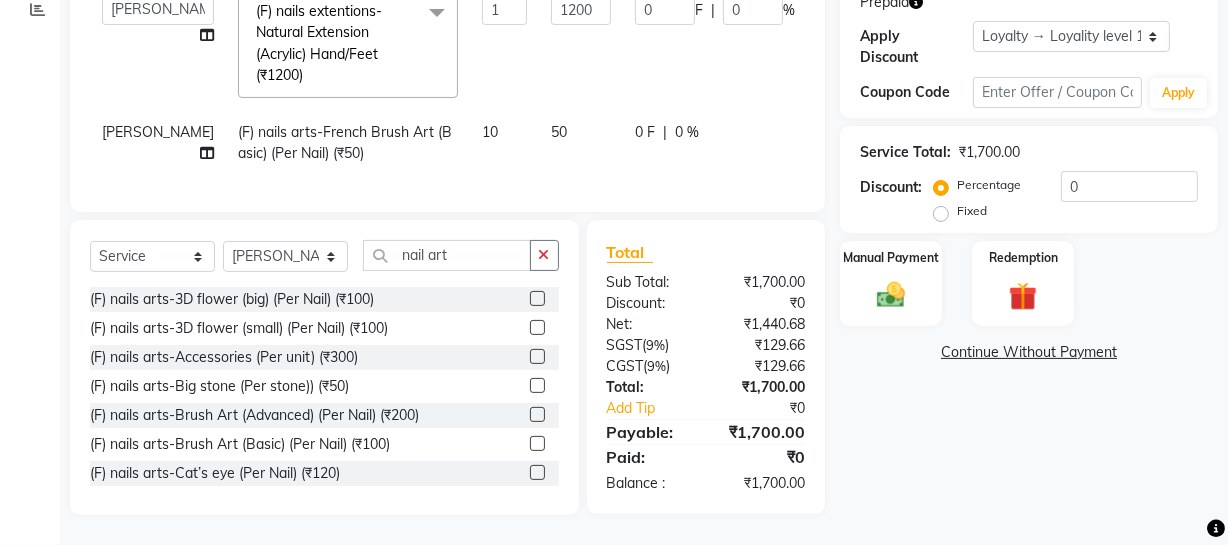 click 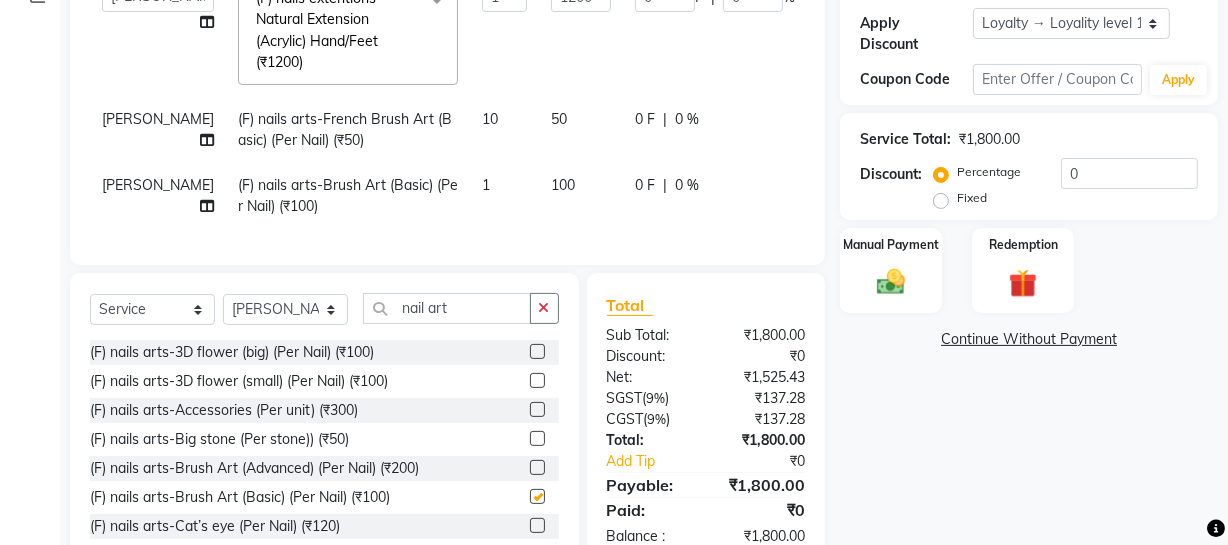 checkbox on "false" 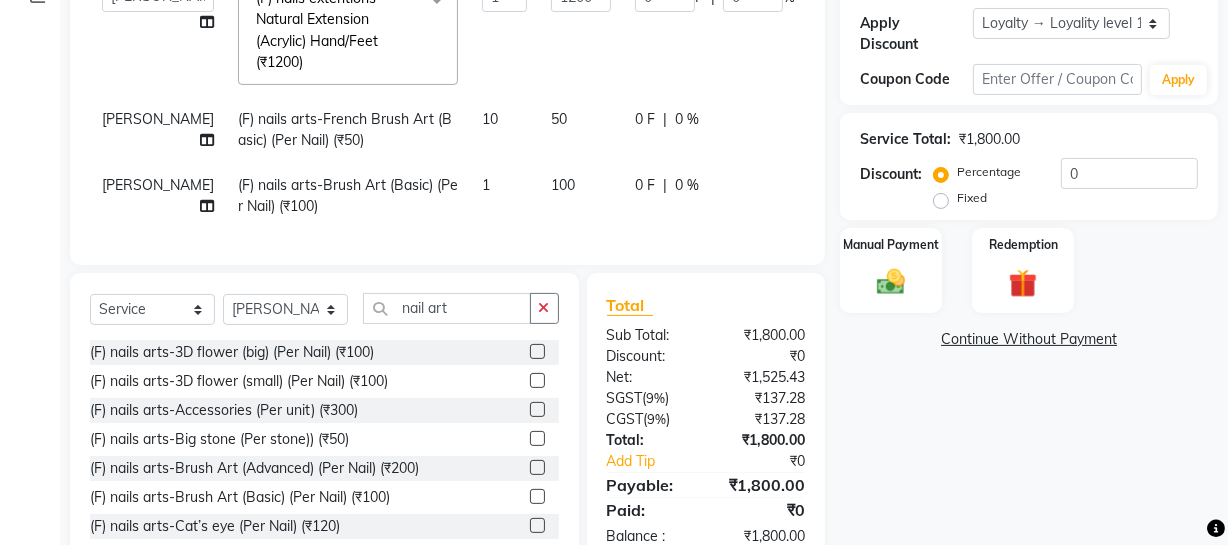 click on "1" 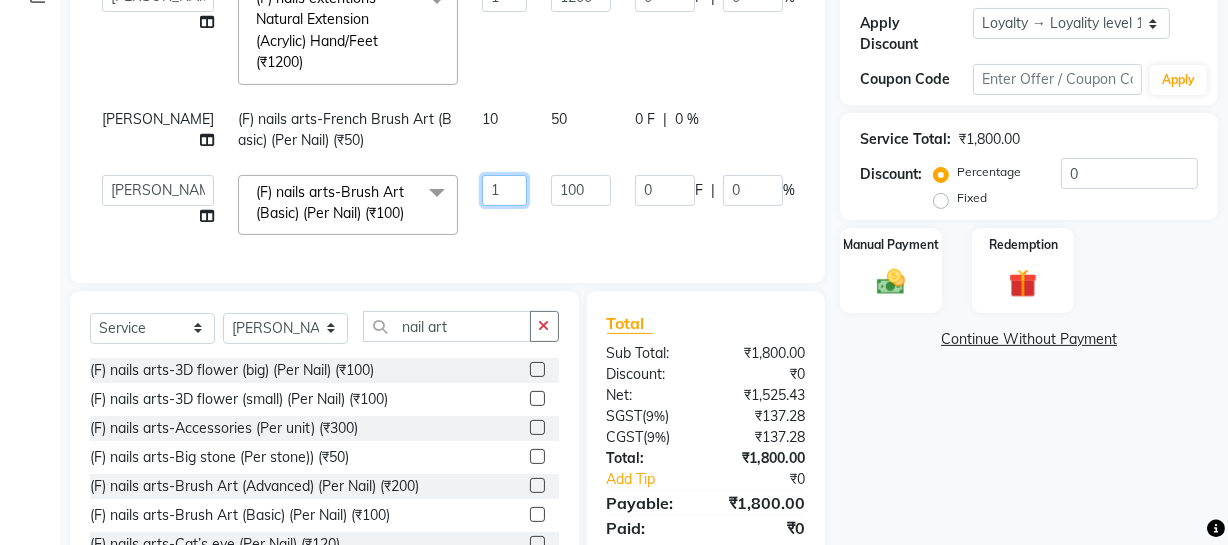 click on "1" 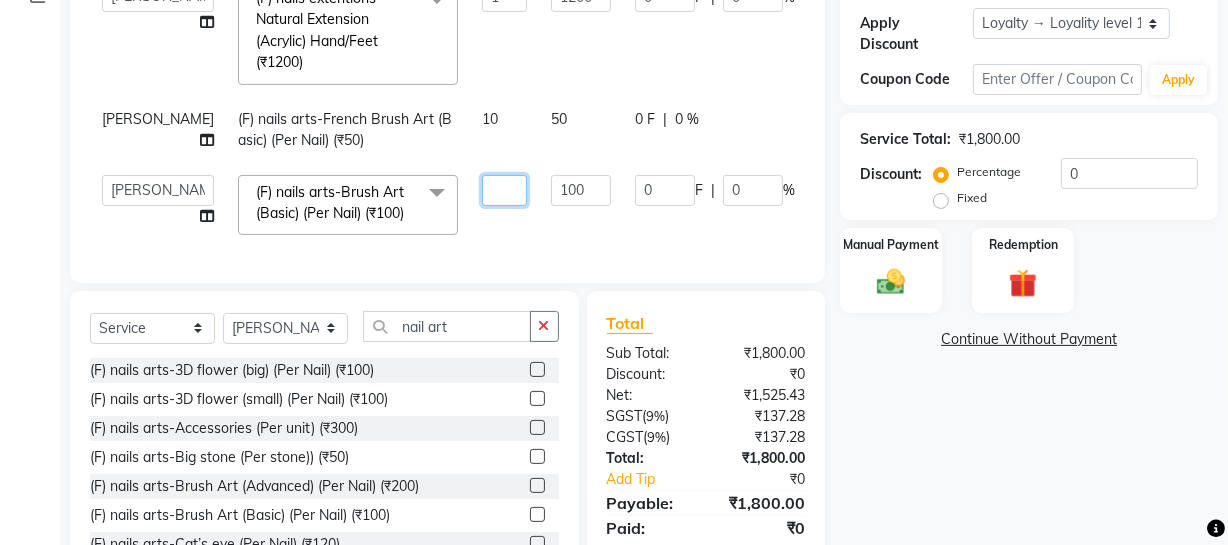 type on "2" 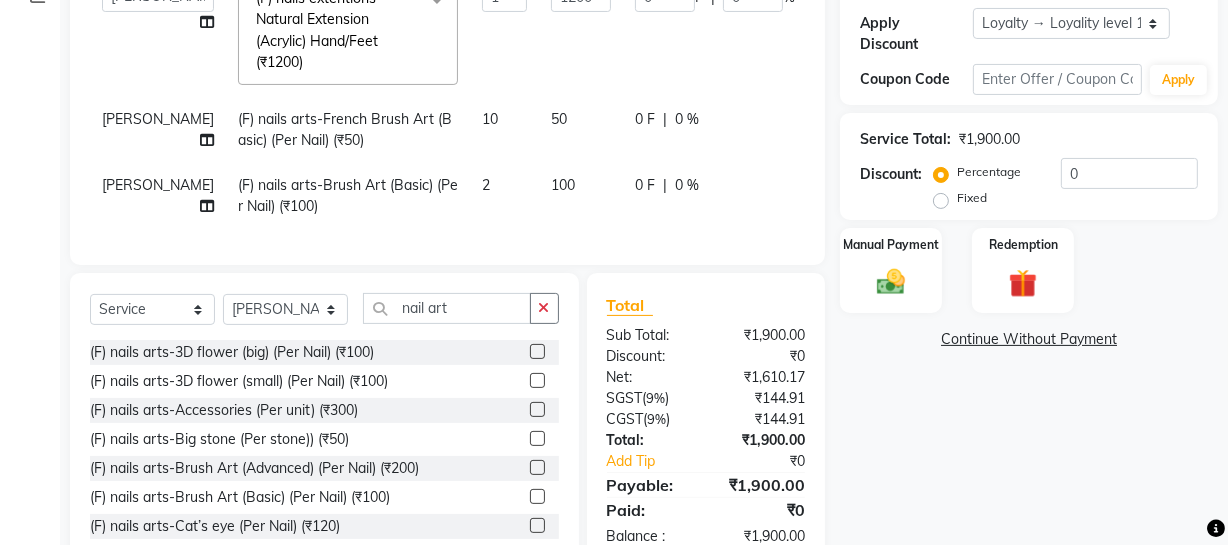 click on "Services Stylist Service Qty Price Disc Total Action  ADMIN   [PERSON_NAME]   [PERSON_NAME]   Danish   DR. DIVYA (cosmetologist)   FRONT DESK   Hani   Hem [PERSON_NAME]    [PERSON_NAME]   Kaif   [PERSON_NAME]   [PERSON_NAME]    Pooja kulyal   Ratan [PERSON_NAME]   sahiba   [PERSON_NAME]   [PERSON_NAME]   [PERSON_NAME]   [PERSON_NAME]  (F) nails extentions-Natural Extension (Acrylic) Hand/Feet (₹1200)  x (F) hair wash-OIL CLEARING WASH+ CONDITIONING (₹300) (F) hair wash-LOREAL HAIR WASH + CONDITIONING (₹500) (F) hair wash-NANOPLASTIA WASH + CONDITIONING (₹500) (F) hair wash-GODREJ PROFESSIONAL WASH + CONDITIONING (₹350) (F) hair wash-OTHER SHAMPOO WASH+ CONDITIONING (₹300) (F) GK HAIR WASH + CONDITIONING (₹500) (F) ABSOLUTE MOLECULAR REPAIR WASH (₹600) (F) Olaplex Shampoo Hair Wash (₹800) (F) hair cut-HAIR CUT- TRIMMING (₹300) (F) hair cut-HAIR CUT ADVANCE (₹800) (F) hair cut-SPLIT ENDS REMOVAL (₹1000) (F) HAIR CUT BASIC (₹500) (F) hair styling-OPEN HAIR/ CURLS WITH STYLING (₹1200) (F) hair styling-ADVANCE STYLING (₹1500) 1 1200" 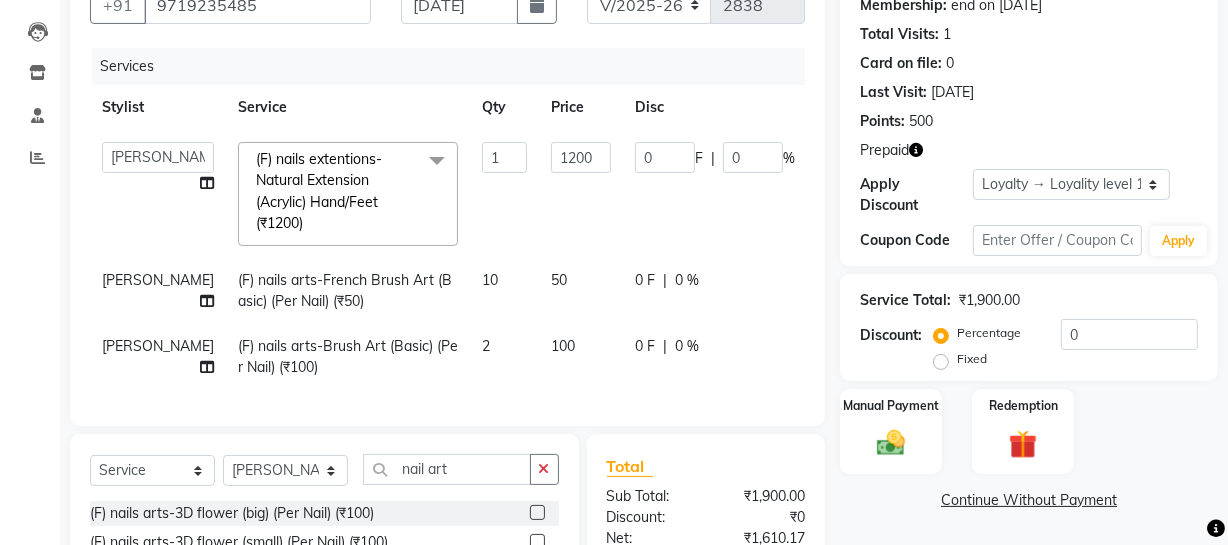 scroll, scrollTop: 199, scrollLeft: 0, axis: vertical 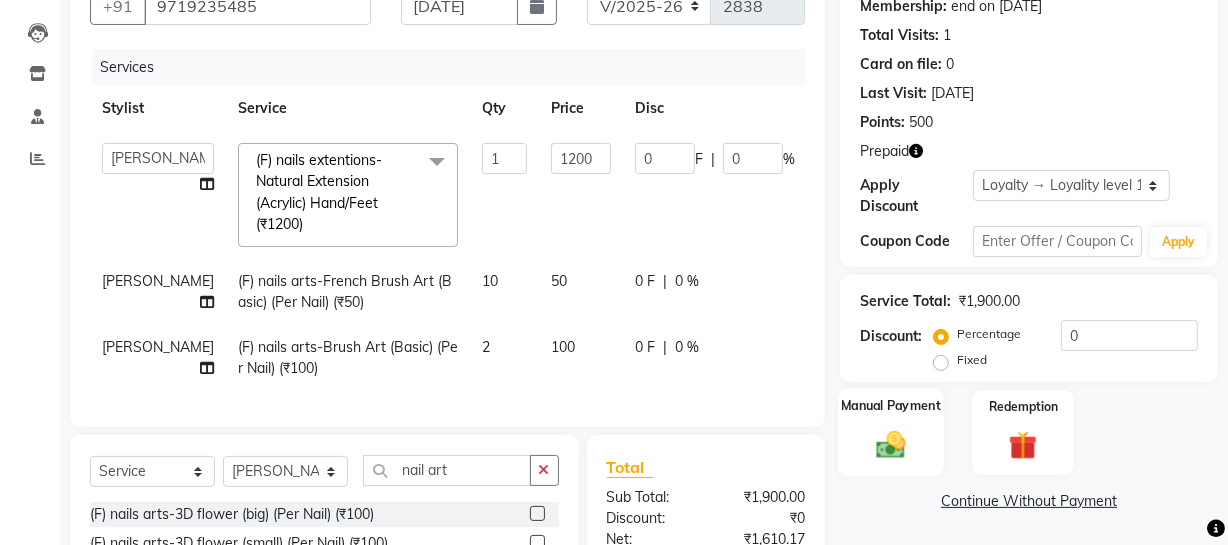 click 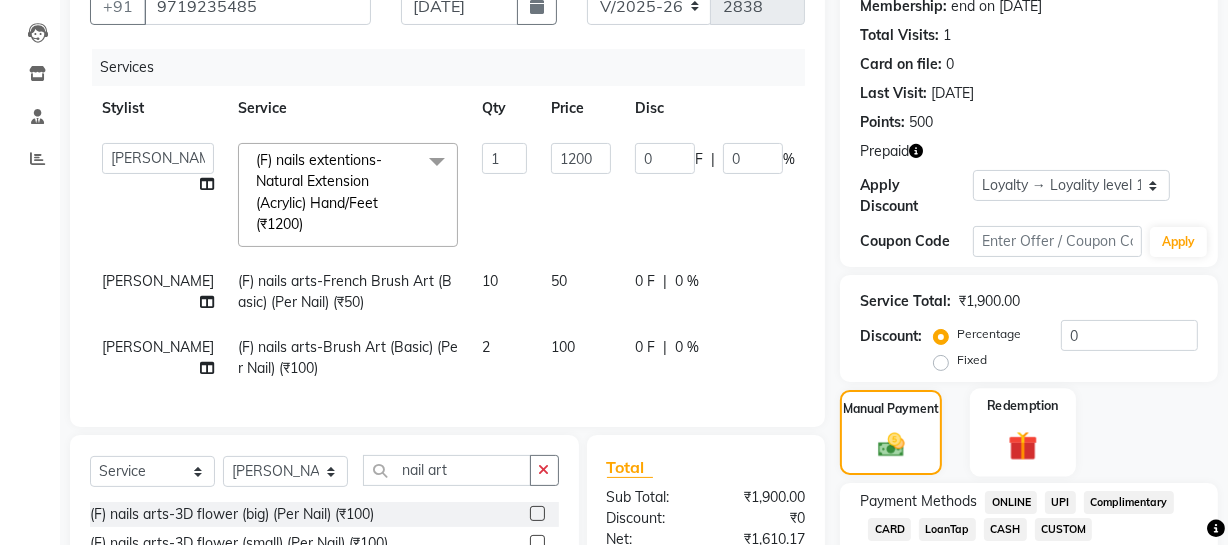 click 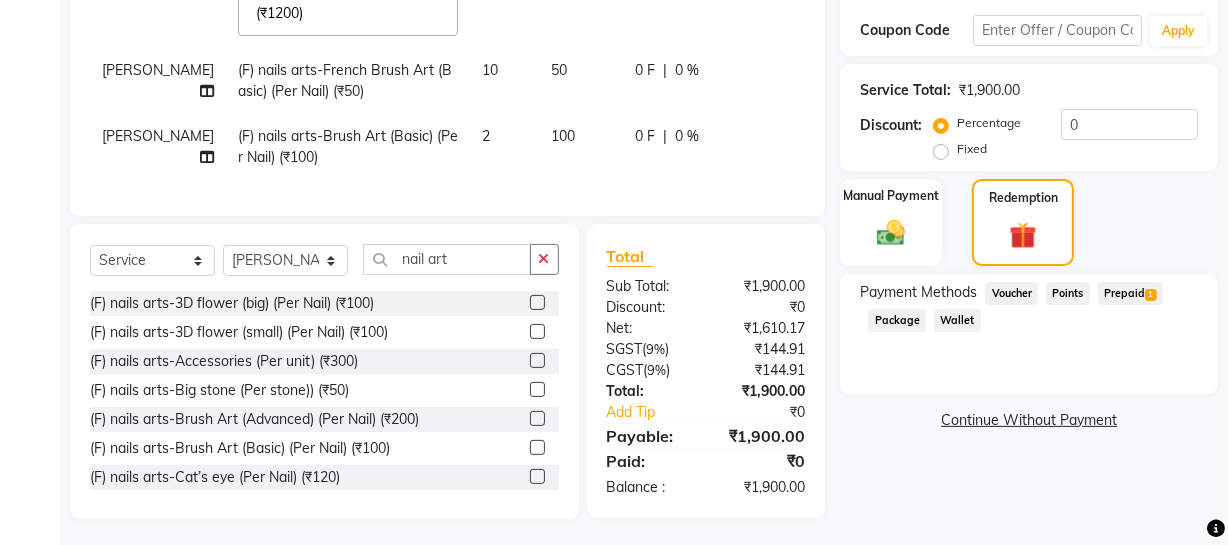 scroll, scrollTop: 410, scrollLeft: 0, axis: vertical 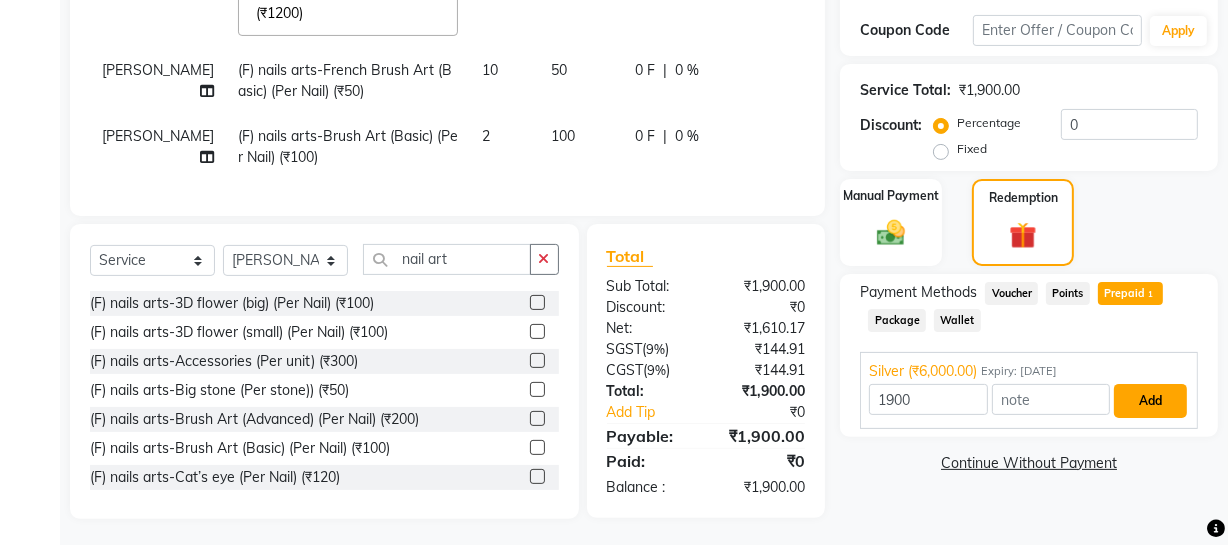 click on "Add" at bounding box center (1150, 401) 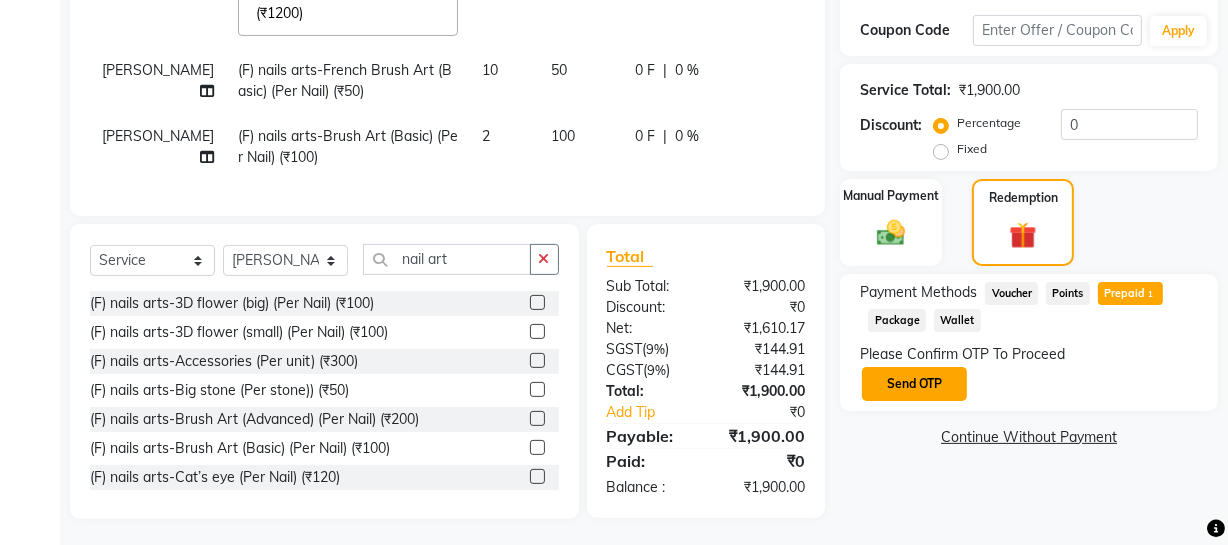 click on "Send OTP" 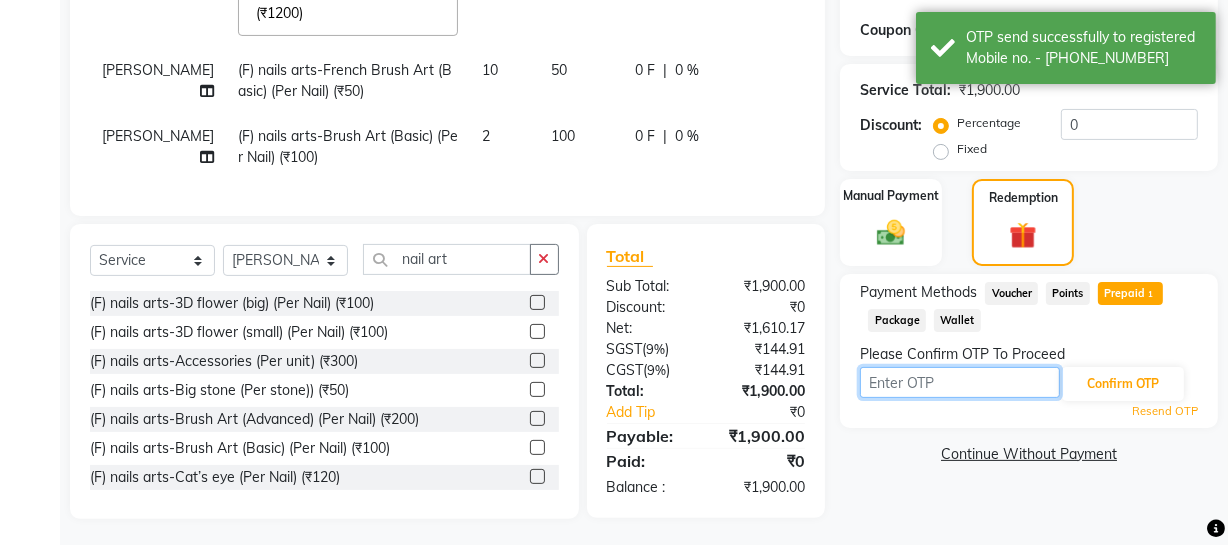click at bounding box center (960, 382) 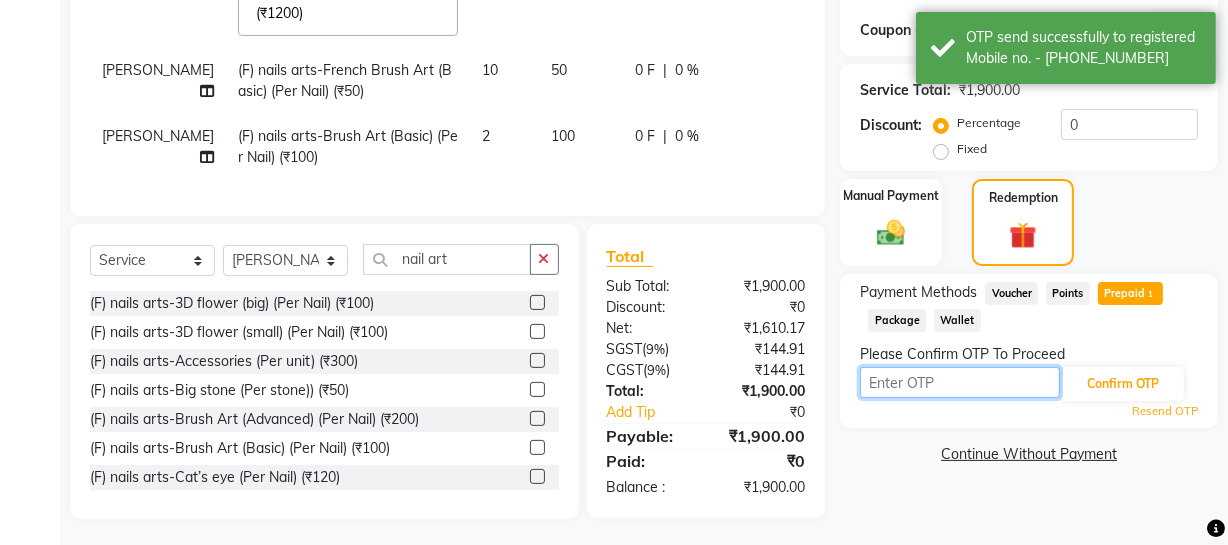 type on "3198" 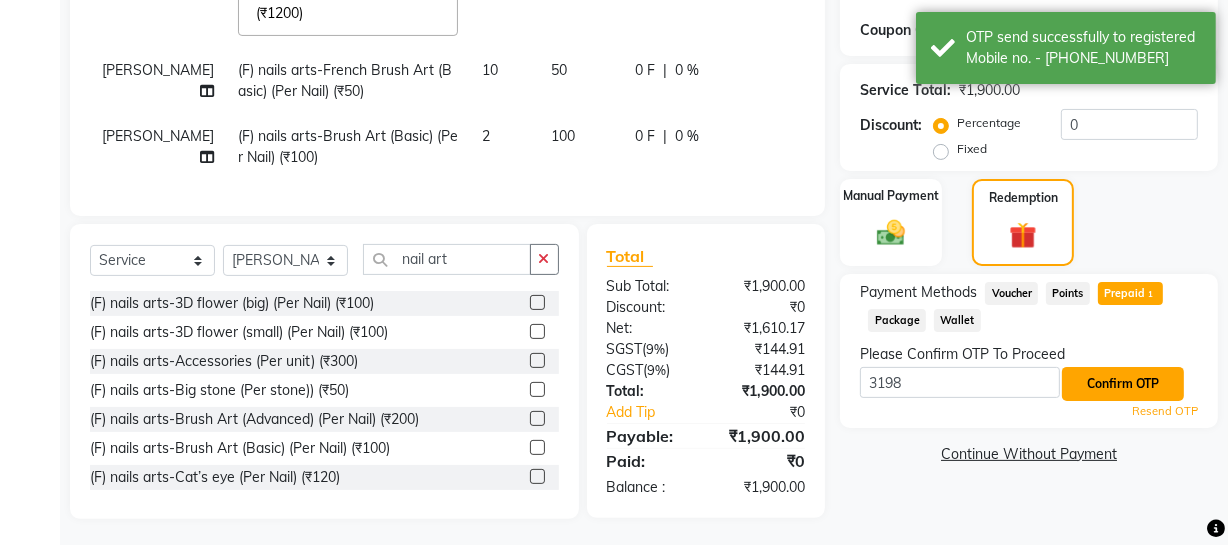 click on "Confirm OTP" 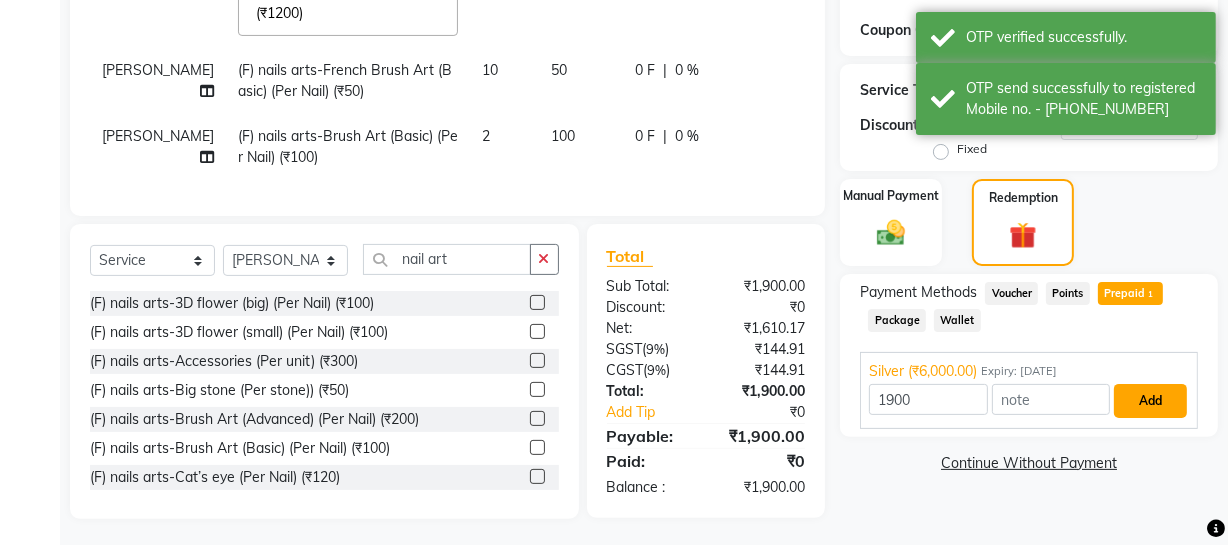 click on "Add" at bounding box center [1150, 401] 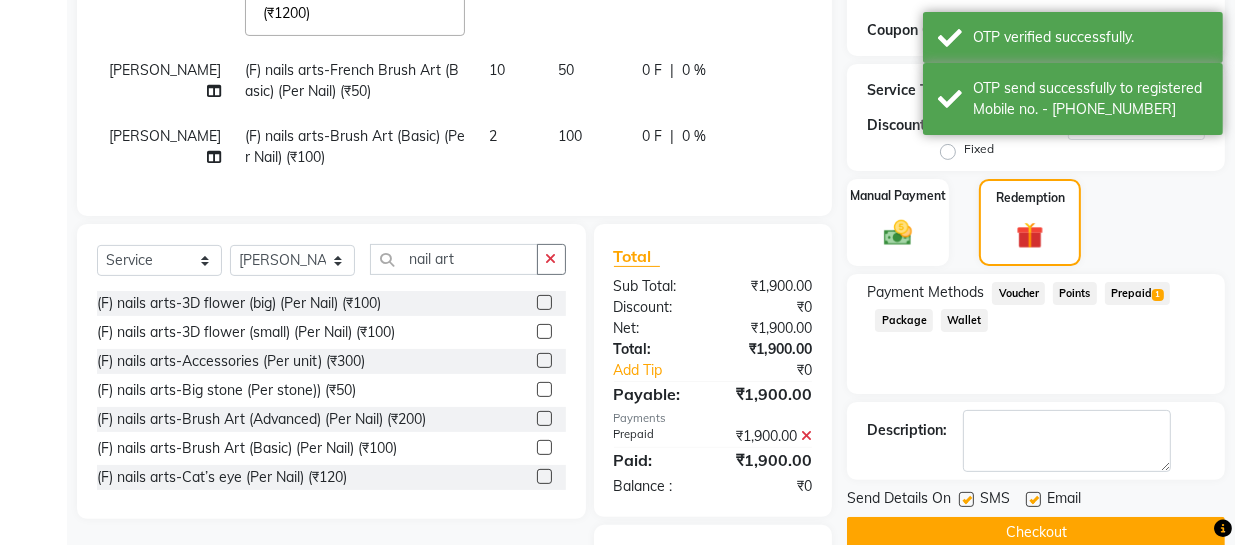 scroll, scrollTop: 566, scrollLeft: 0, axis: vertical 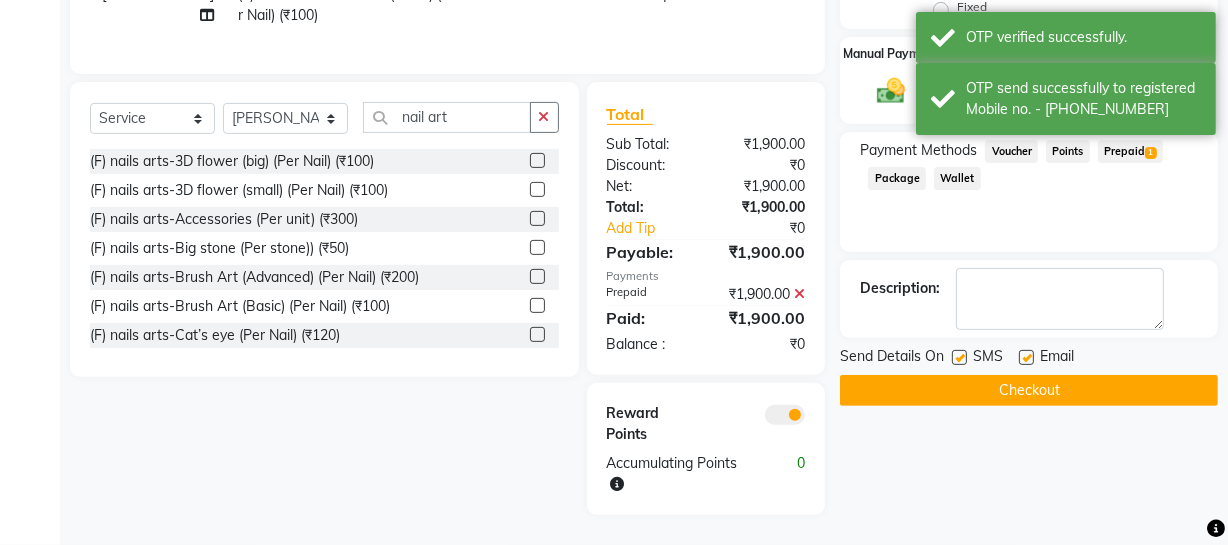 click 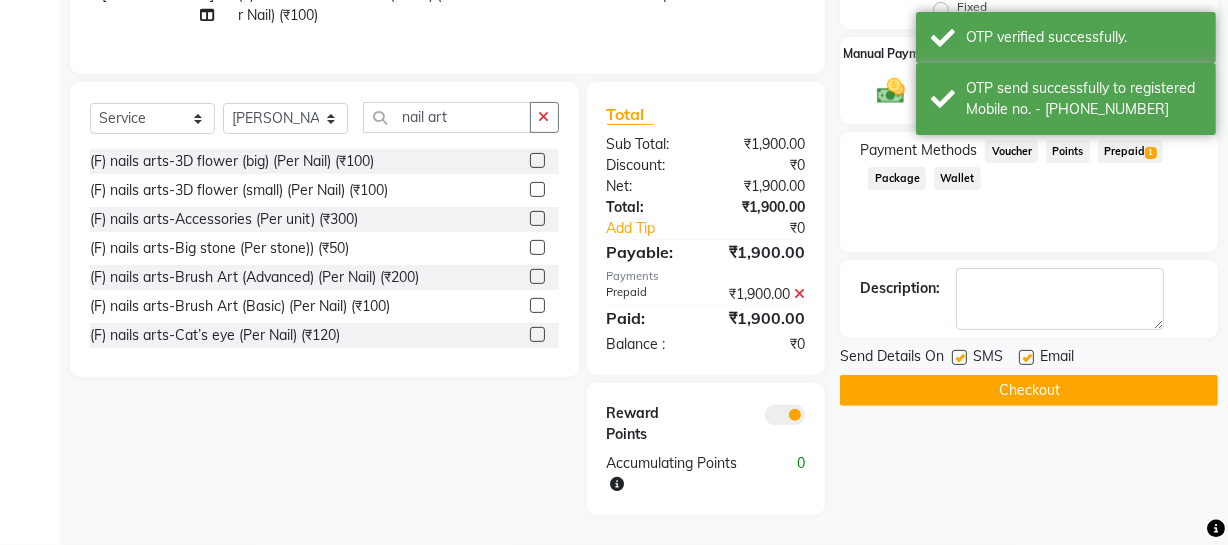 click 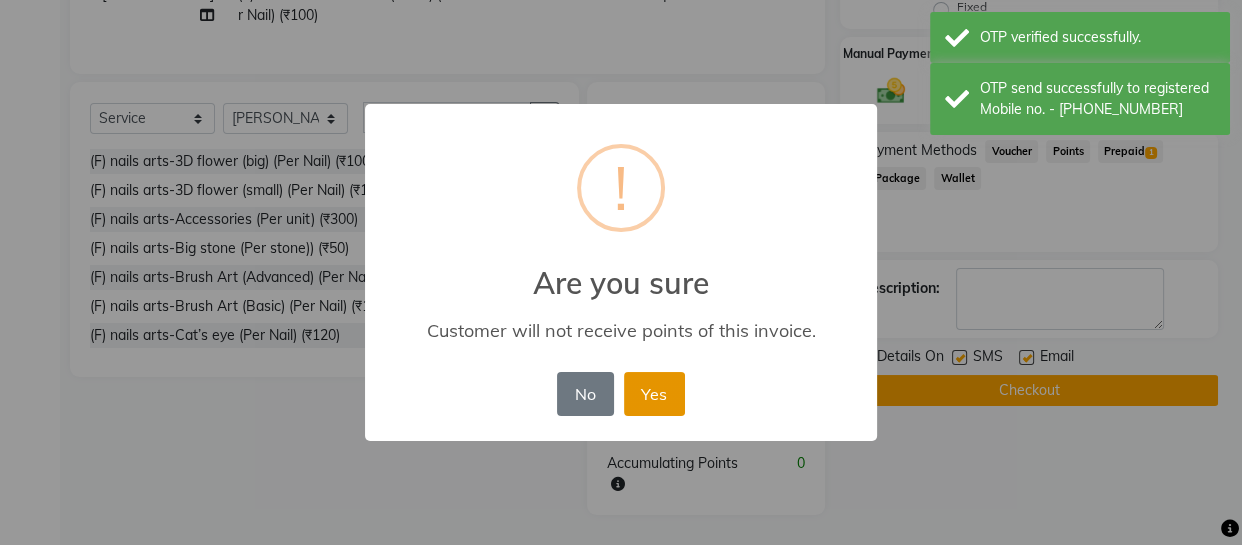 click on "Yes" at bounding box center [654, 394] 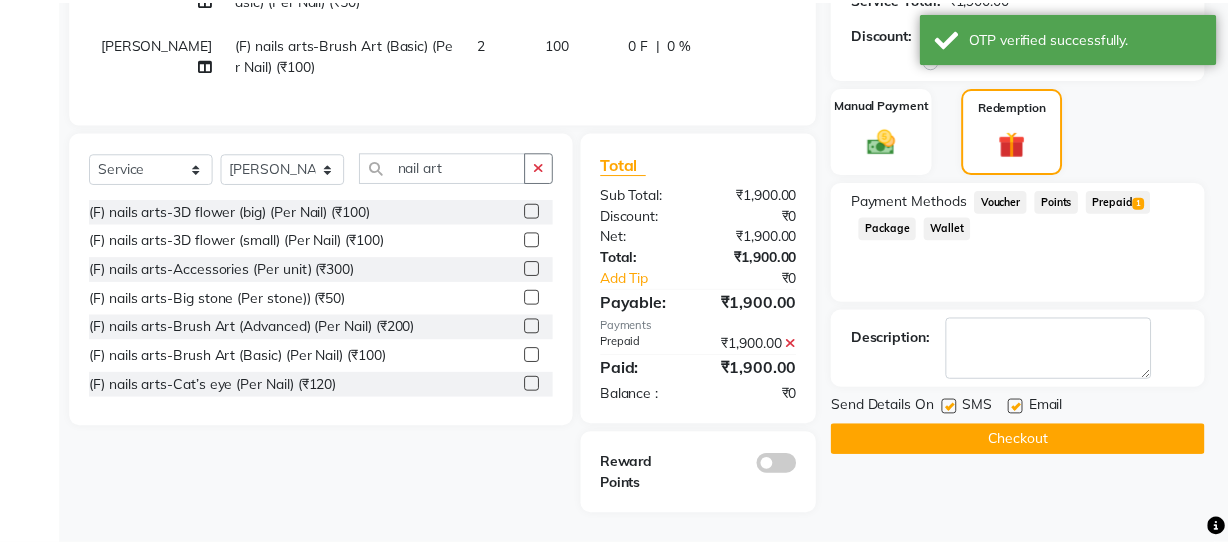 scroll, scrollTop: 516, scrollLeft: 0, axis: vertical 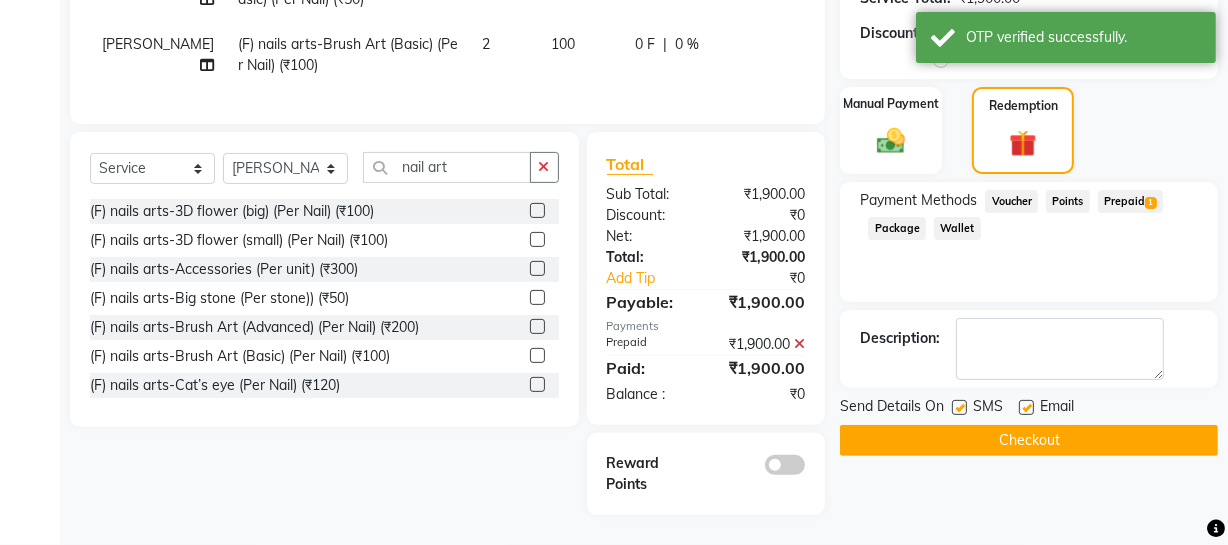 click on "Checkout" 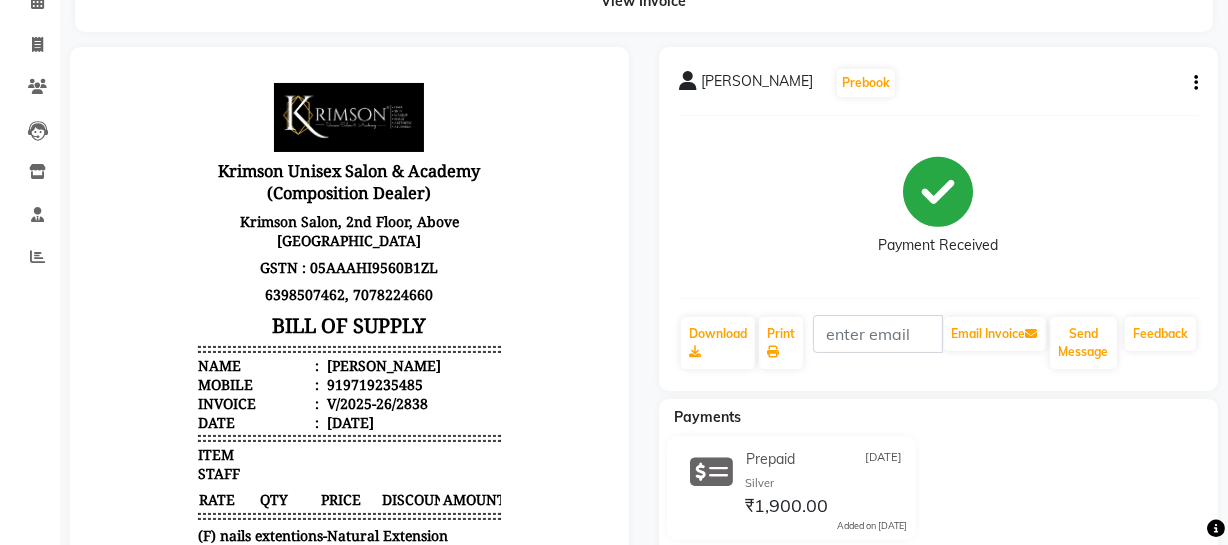 scroll, scrollTop: 0, scrollLeft: 0, axis: both 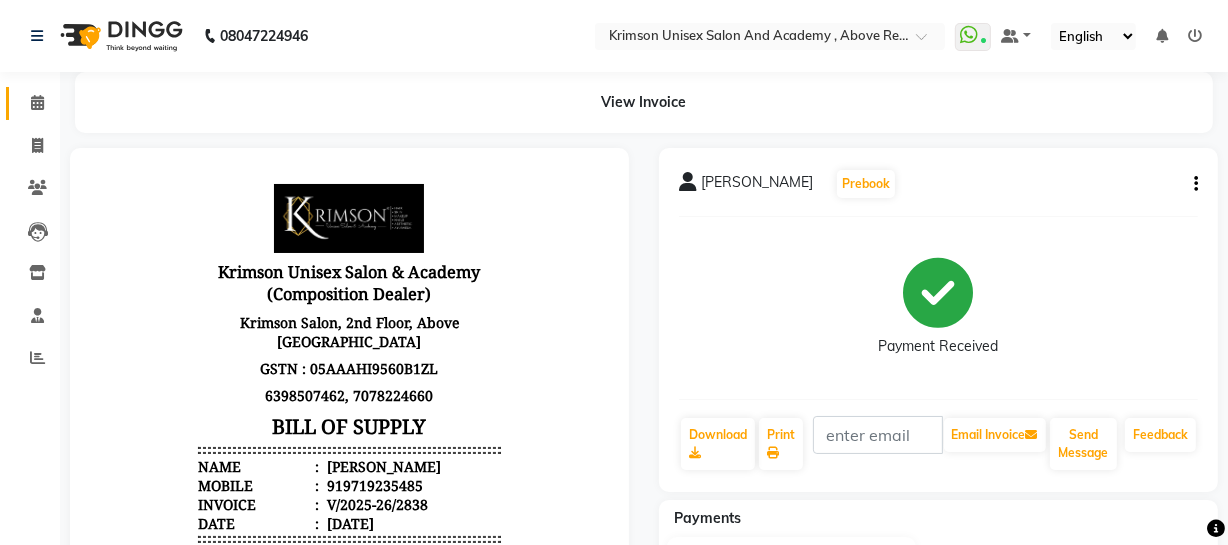 click 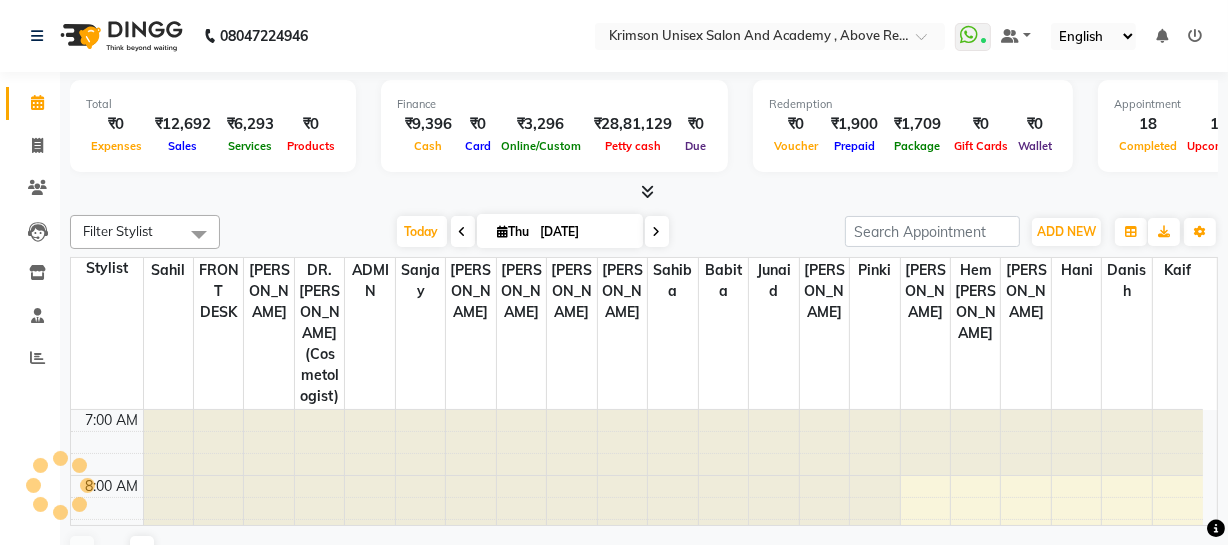scroll, scrollTop: 0, scrollLeft: 0, axis: both 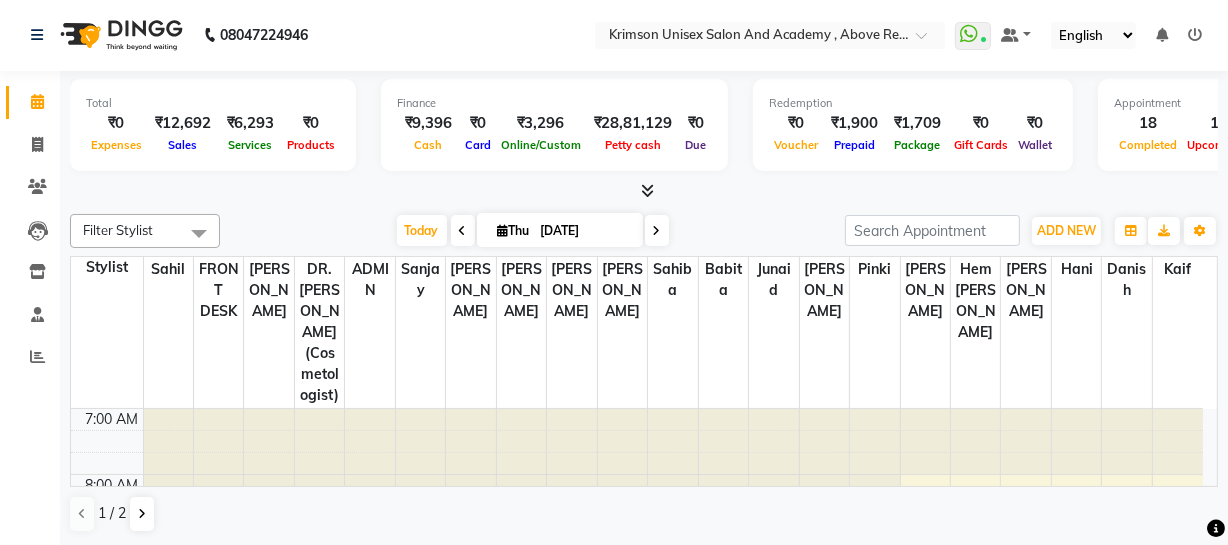 click at bounding box center (657, 230) 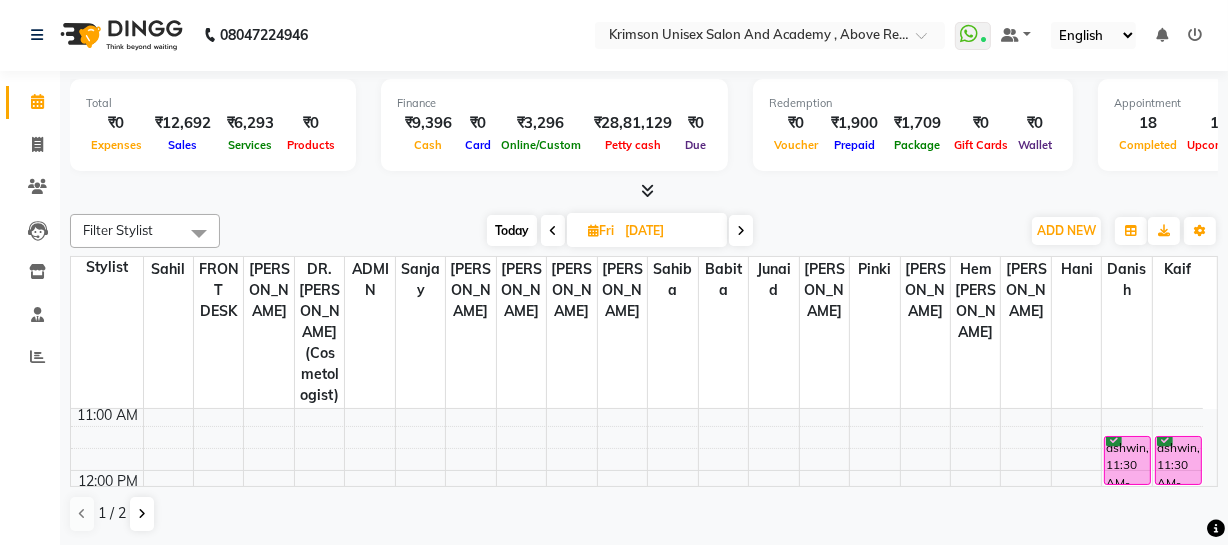 scroll, scrollTop: 279, scrollLeft: 0, axis: vertical 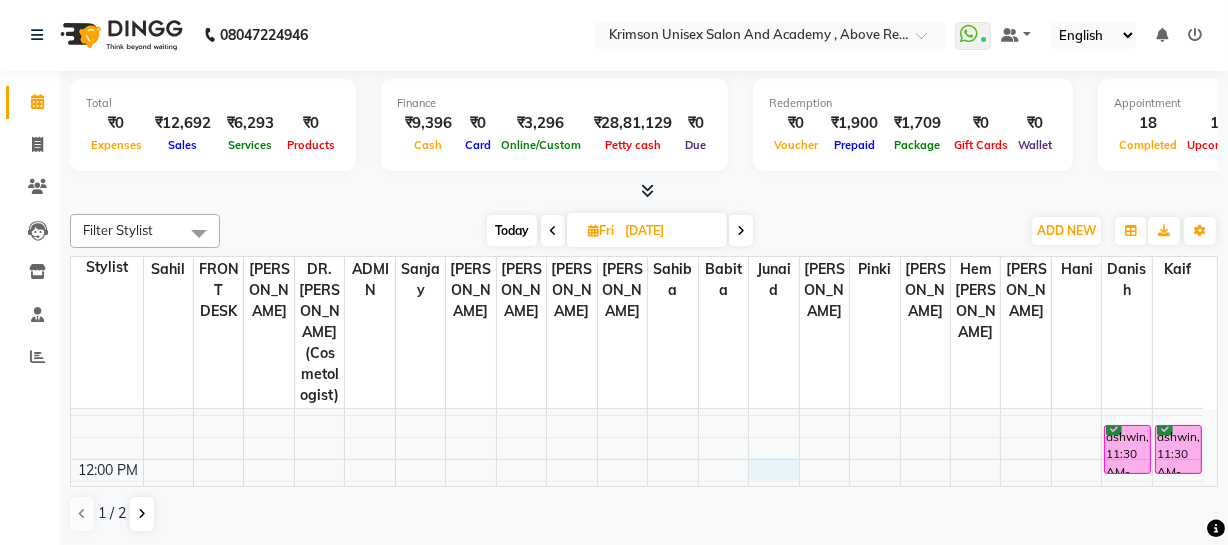 click on "7:00 AM 8:00 AM 9:00 AM 10:00 AM 11:00 AM 12:00 PM 1:00 PM 2:00 PM 3:00 PM 4:00 PM 5:00 PM 6:00 PM 7:00 PM 8:00 PM 9:00 PM     [PERSON_NAME], 08:00 PM-08:45 PM, (F) HAIR CUT BASIC     [PERSON_NAME], 06:00 PM-07:00 PM, (U) MANI/ PEDI-MANICURE BASIC     [PERSON_NAME], 07:00 PM-08:00 PM, (U) MANI/ PEDI-PEDICURE BASIC     ashwin, 11:30 AM-12:15 PM, OFFER MEN-MEN grooming package combo 1- HAIR CUT + [PERSON_NAME], 11:30 AM-12:15 PM, OFFER MEN-MEN grooming package combo 1- HAIR CUT + [PERSON_NAME]     [PERSON_NAME], 03:00 PM-03:45 PM, OFFER MEN-MEN grooming package combo 1- HAIR CUT + [PERSON_NAME], 08:30 PM-09:15 PM, OFFER MEN-MEN grooming package combo 1- HAIR CUT + [PERSON_NAME]" at bounding box center [637, 624] 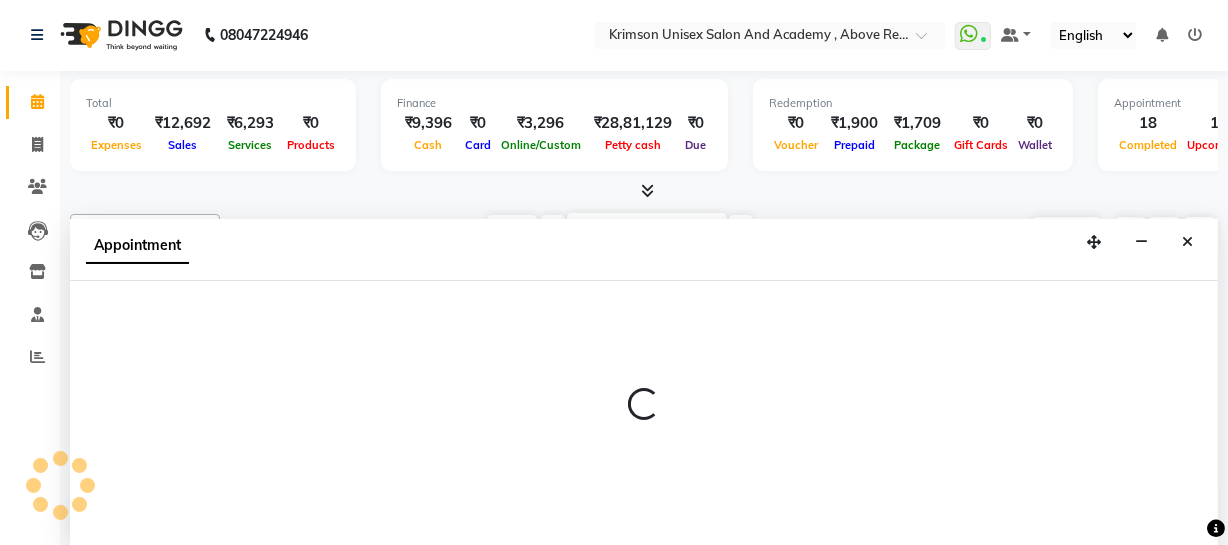 select on "61686" 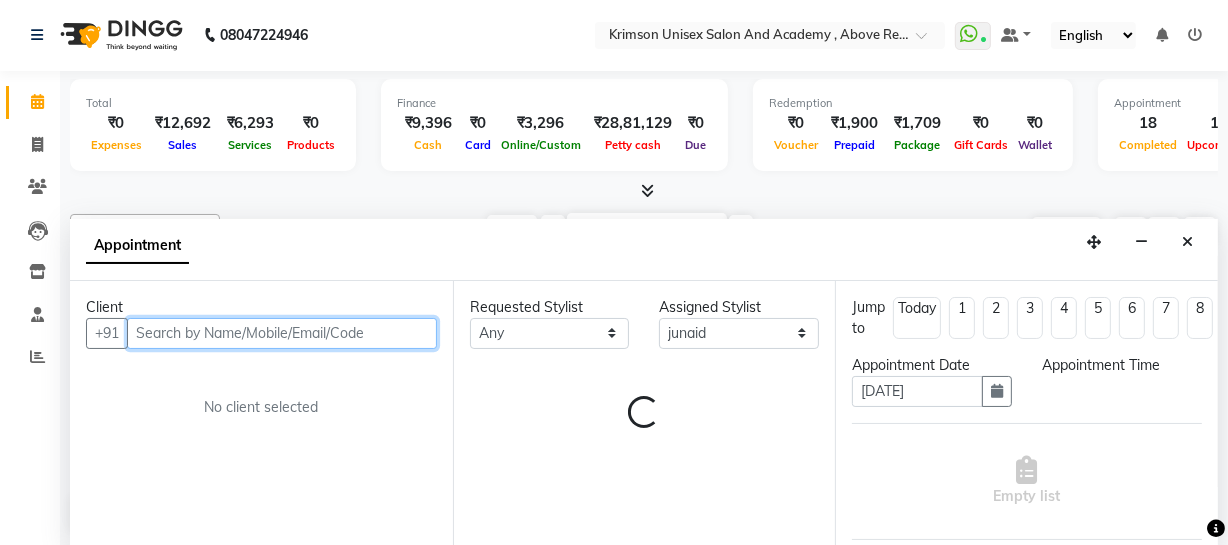 select on "720" 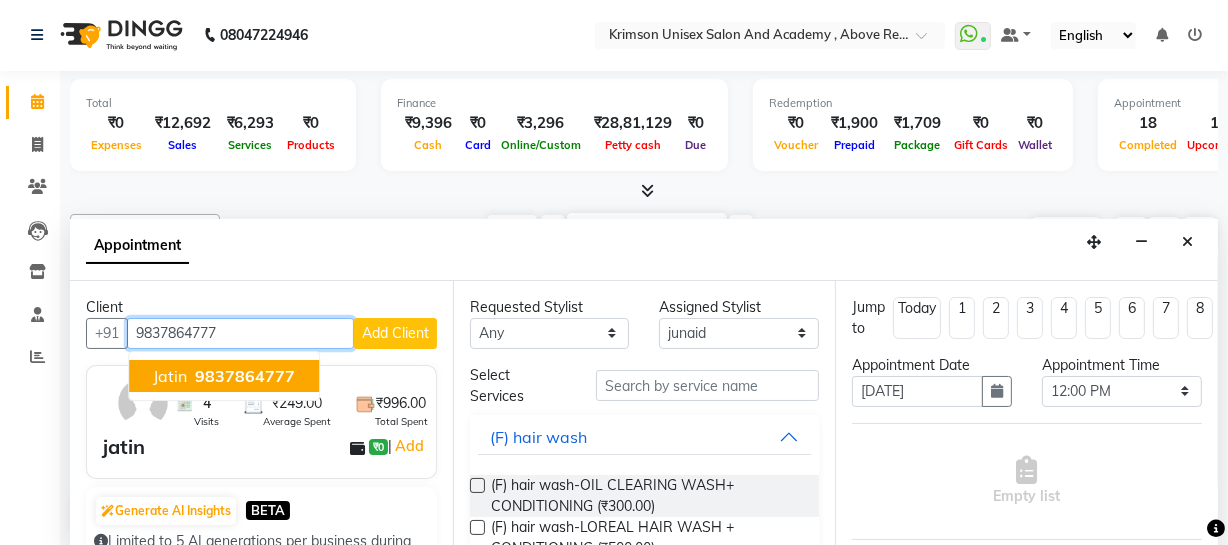 click on "9837864777" at bounding box center (245, 376) 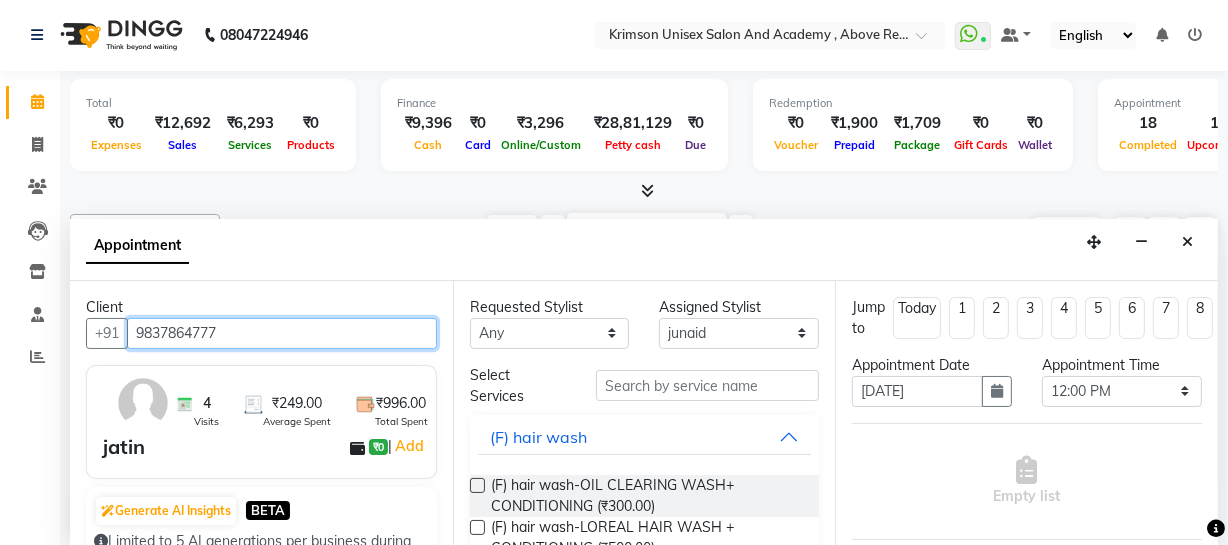 type on "9837864777" 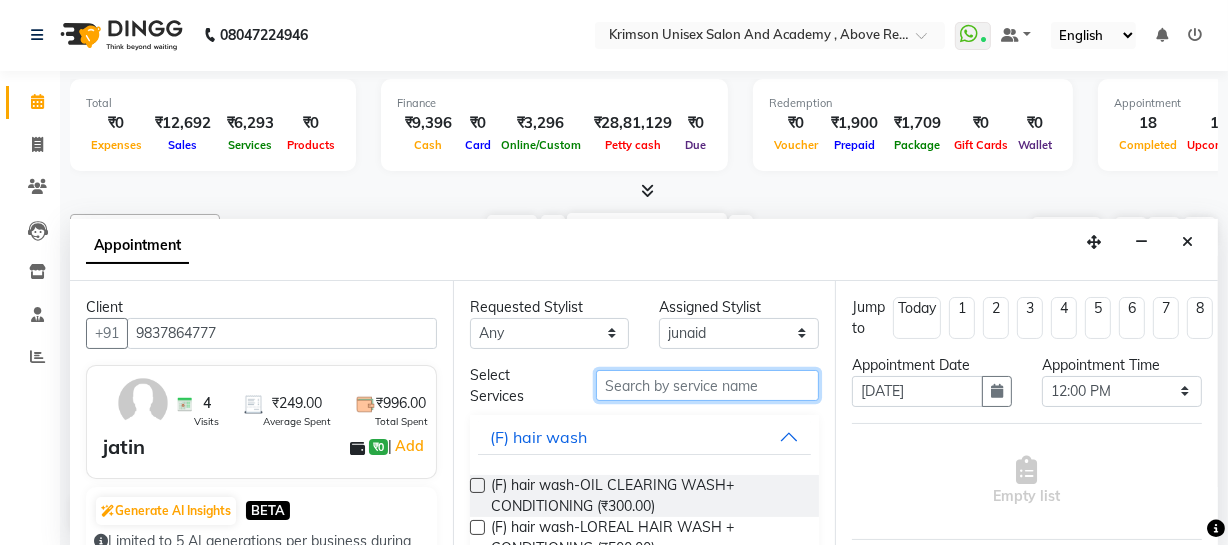 click at bounding box center [707, 385] 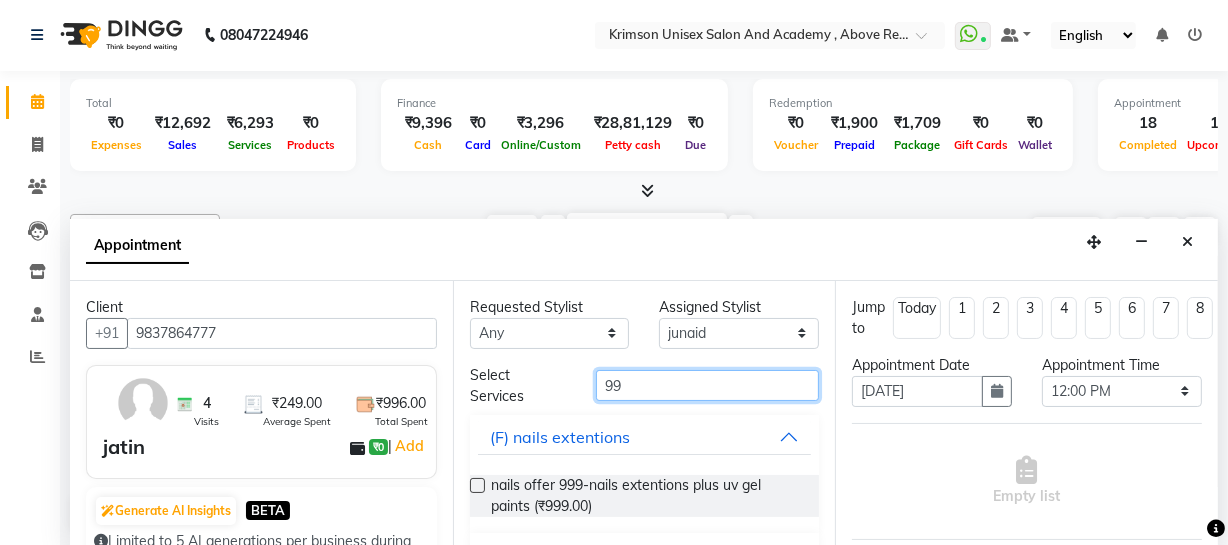 scroll, scrollTop: 134, scrollLeft: 0, axis: vertical 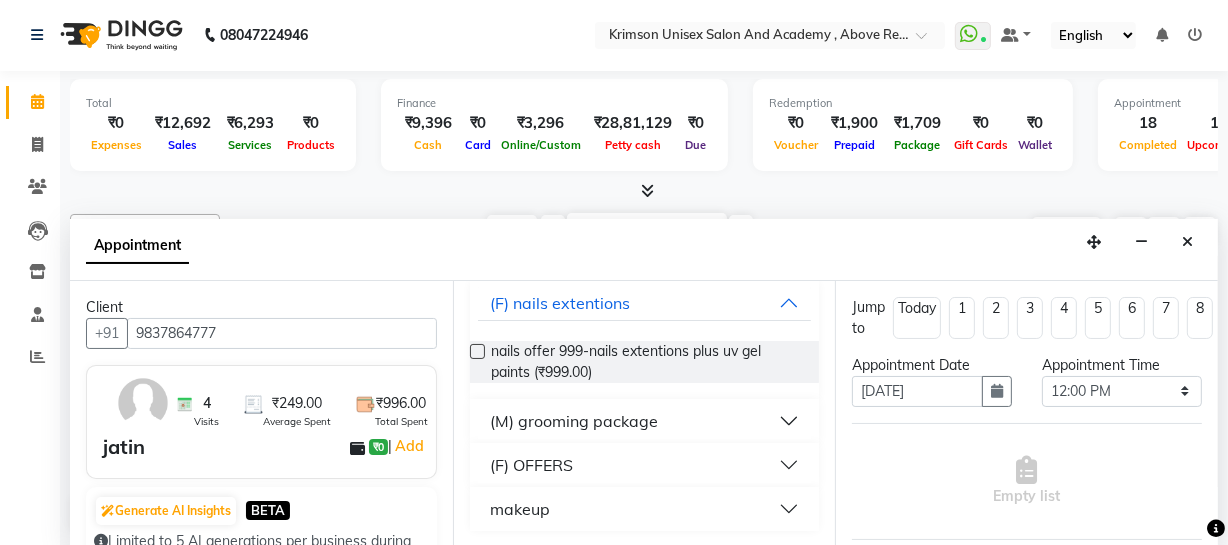 type on "99" 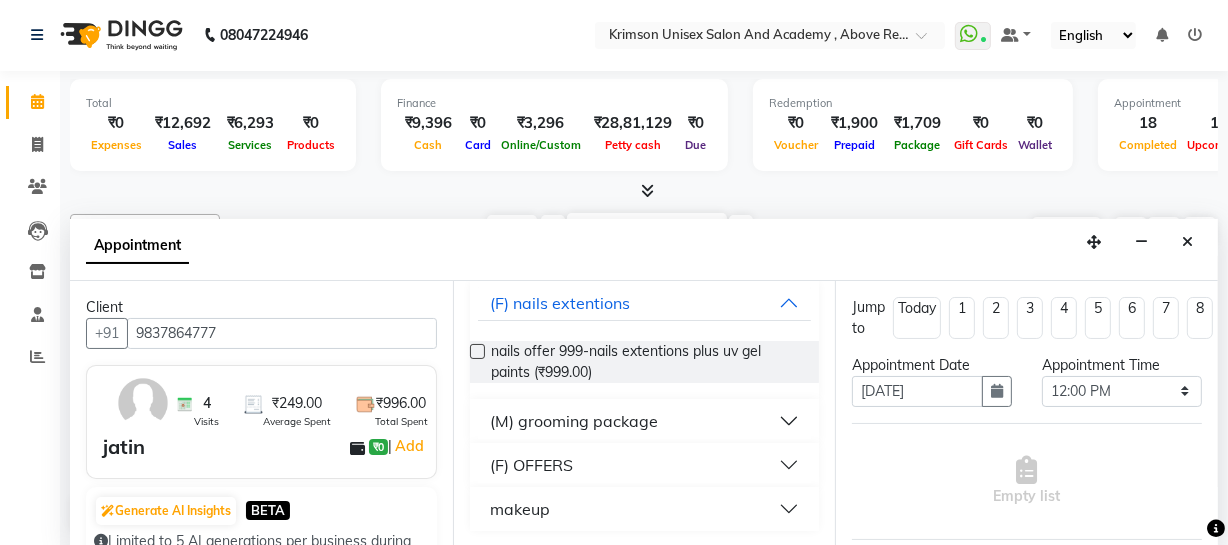 click on "(M) grooming package" at bounding box center [574, 421] 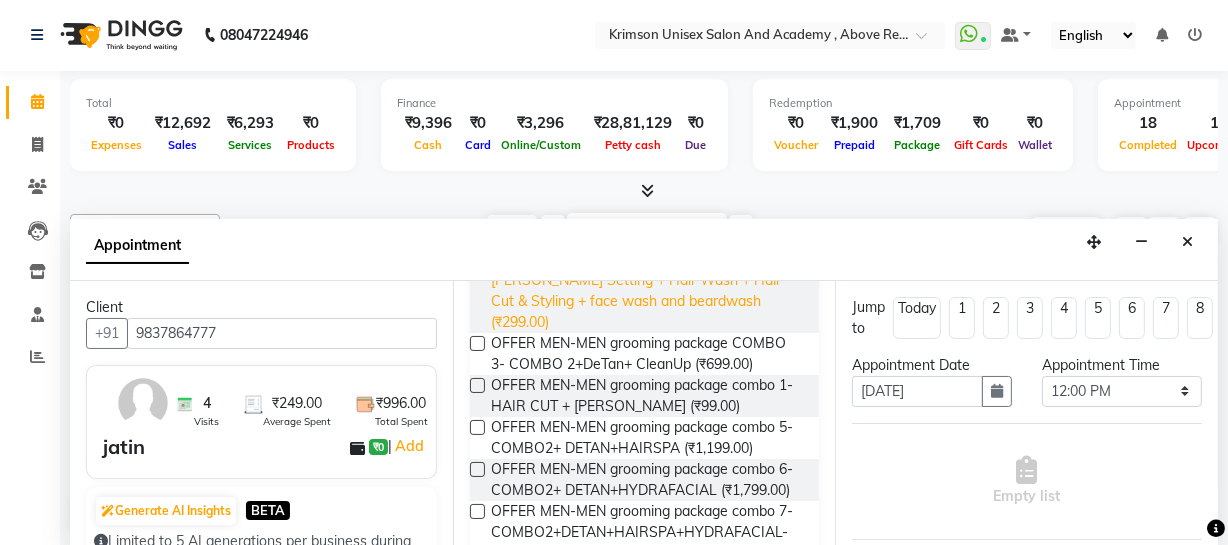 scroll, scrollTop: 345, scrollLeft: 0, axis: vertical 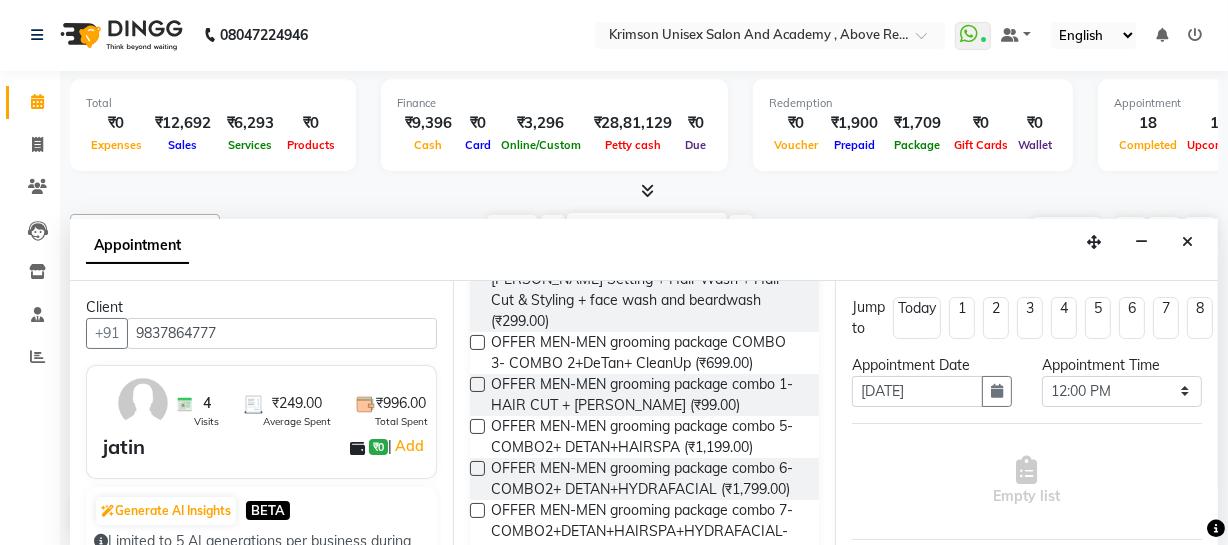 click at bounding box center (477, 384) 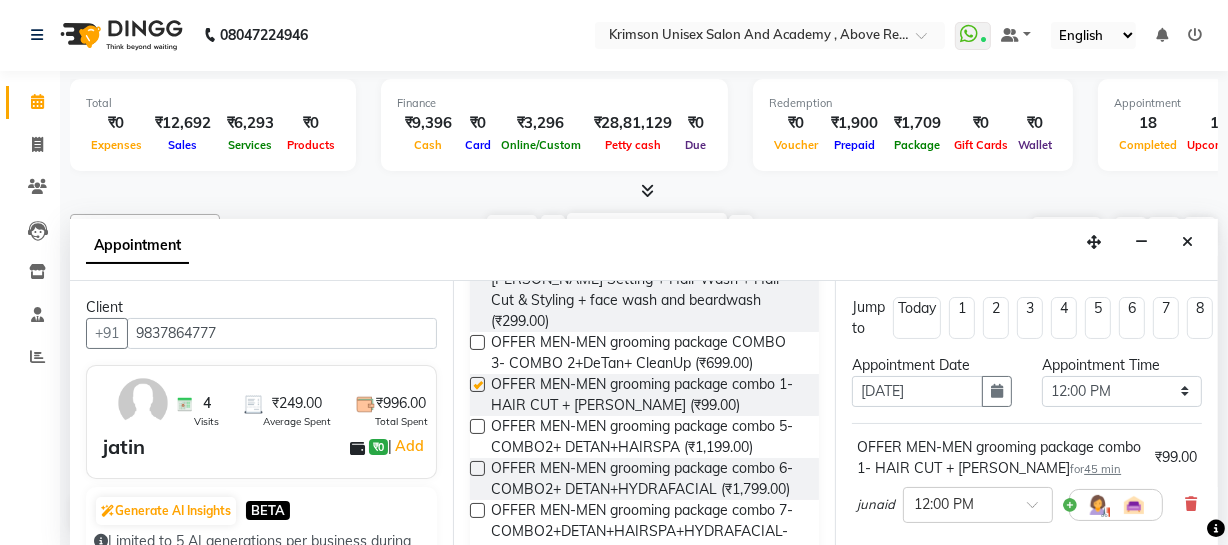 checkbox on "false" 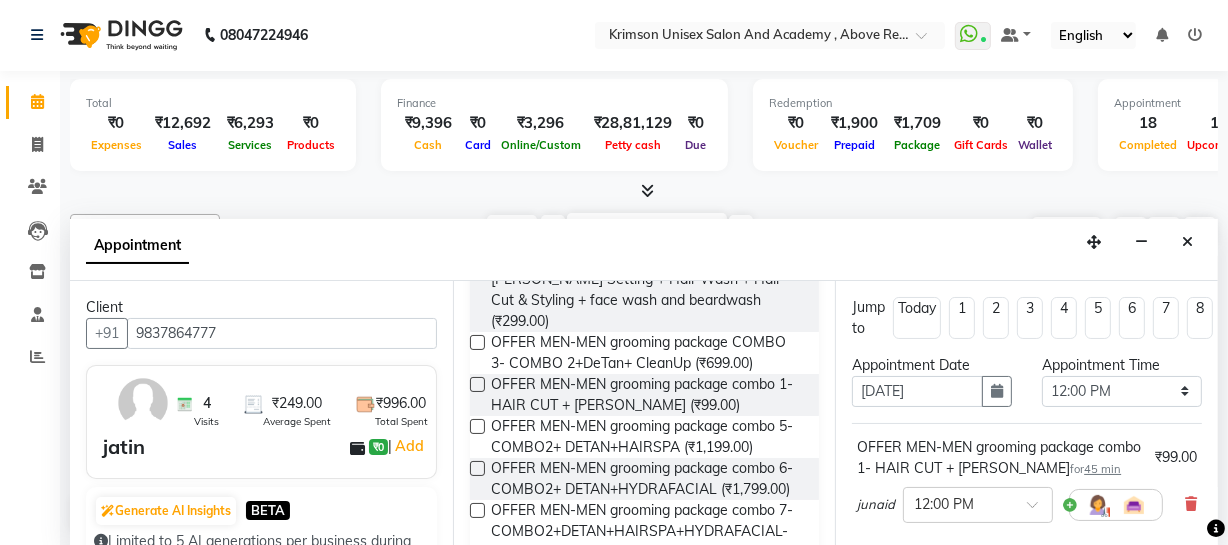 scroll, scrollTop: 333, scrollLeft: 0, axis: vertical 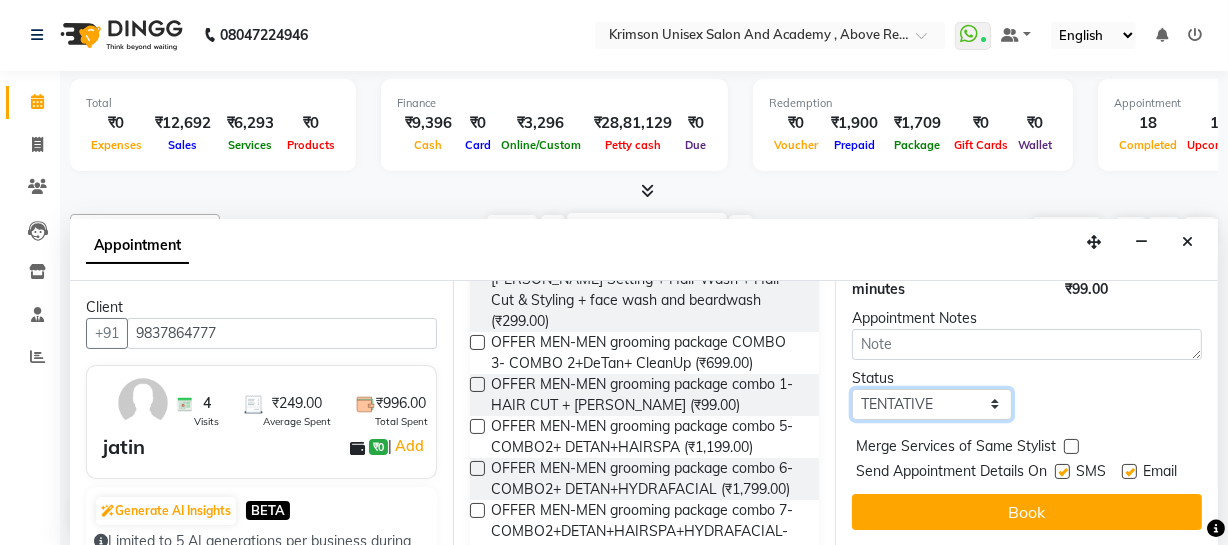 click on "Select TENTATIVE CONFIRM UPCOMING" at bounding box center [932, 404] 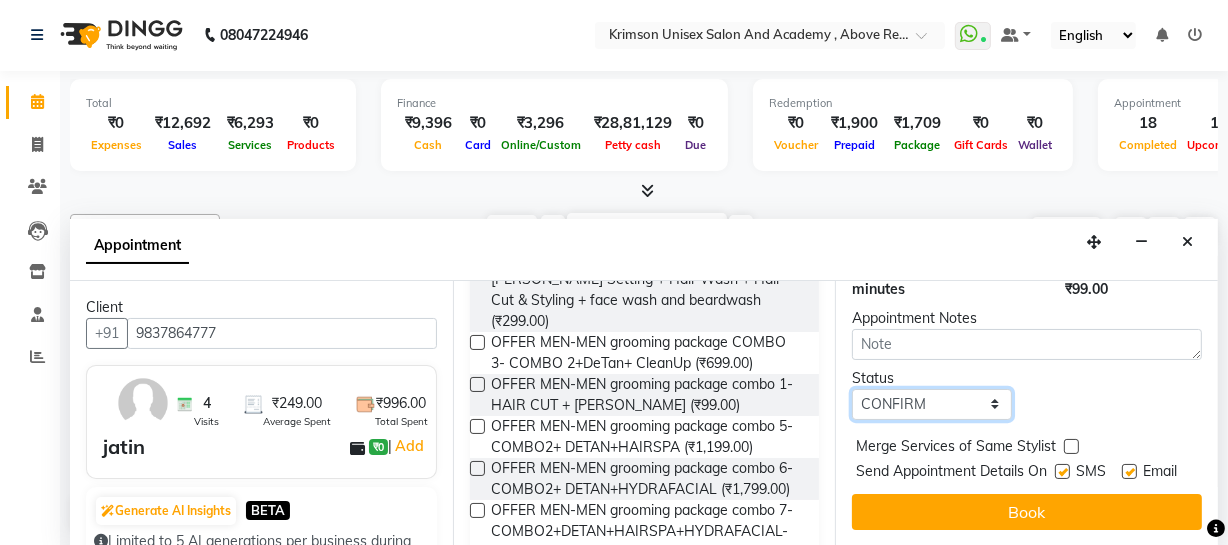 click on "Select TENTATIVE CONFIRM UPCOMING" at bounding box center [932, 404] 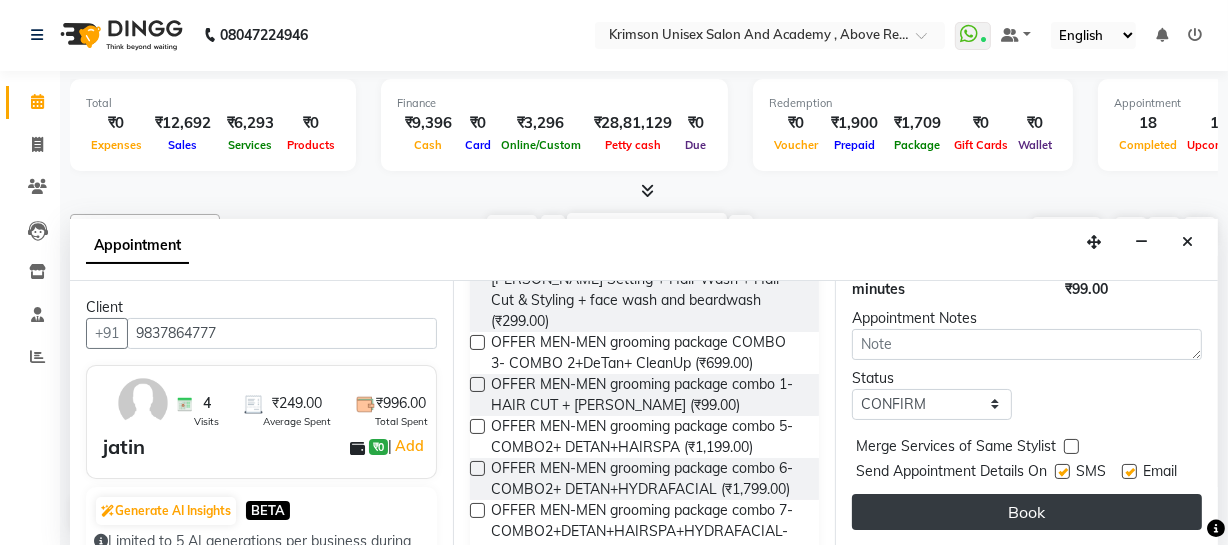click on "Book" at bounding box center [1027, 512] 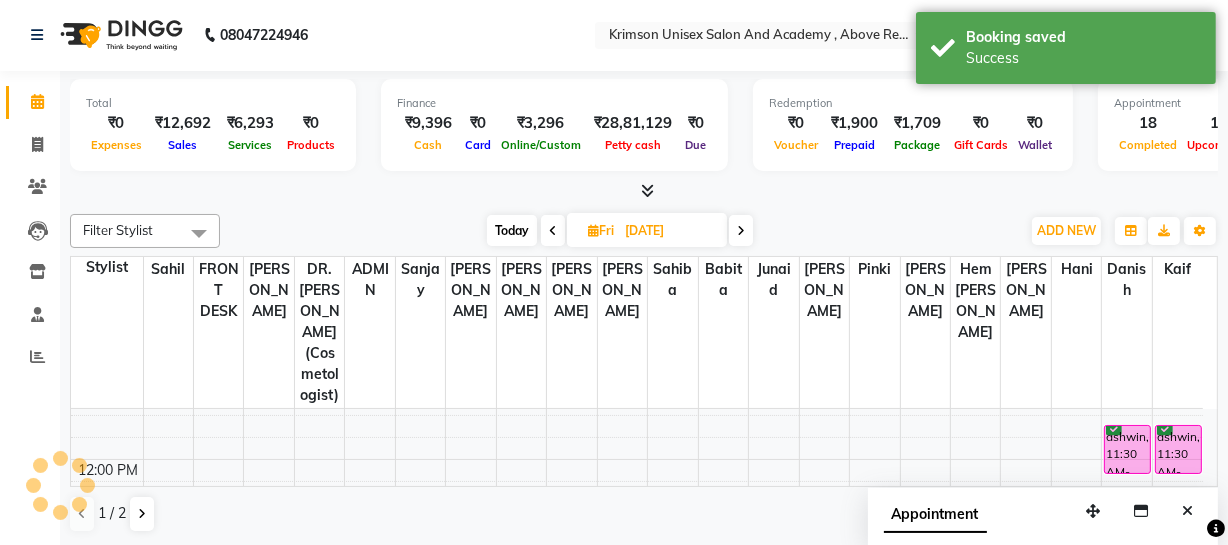 scroll, scrollTop: 0, scrollLeft: 0, axis: both 